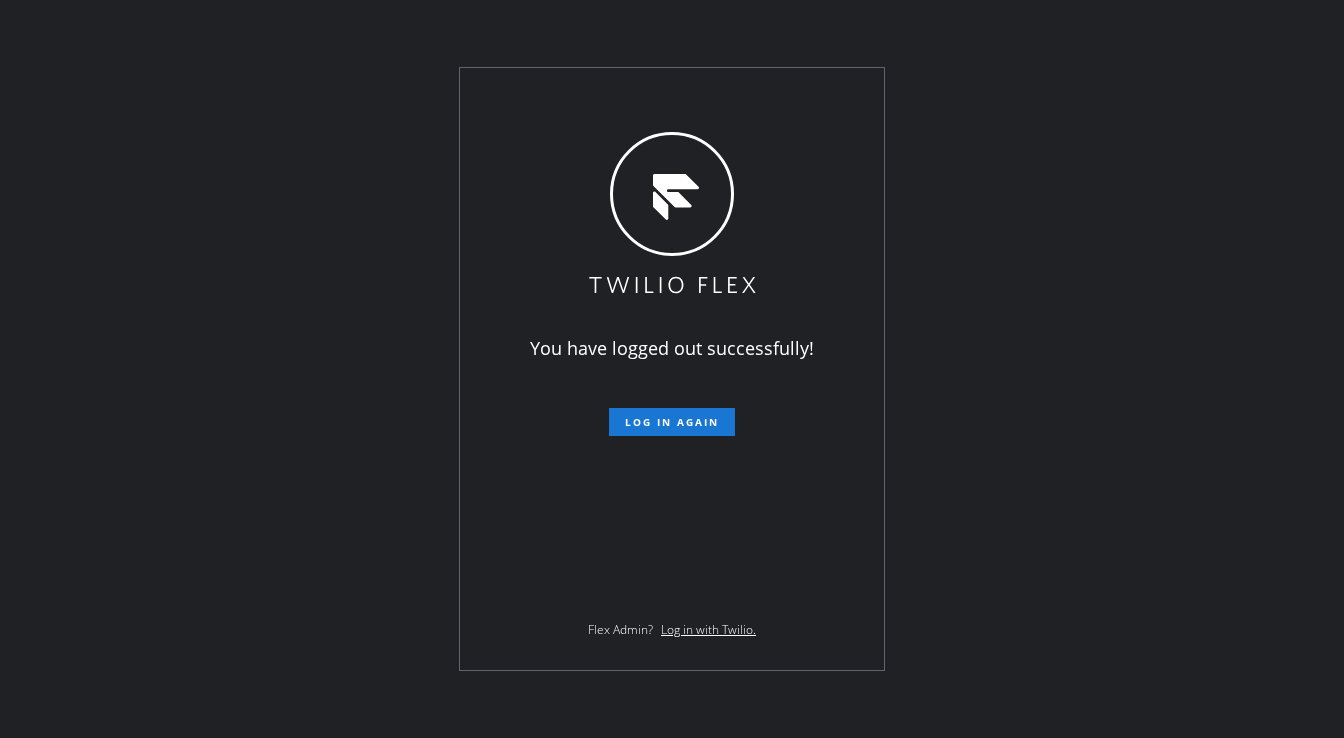 scroll, scrollTop: 0, scrollLeft: 0, axis: both 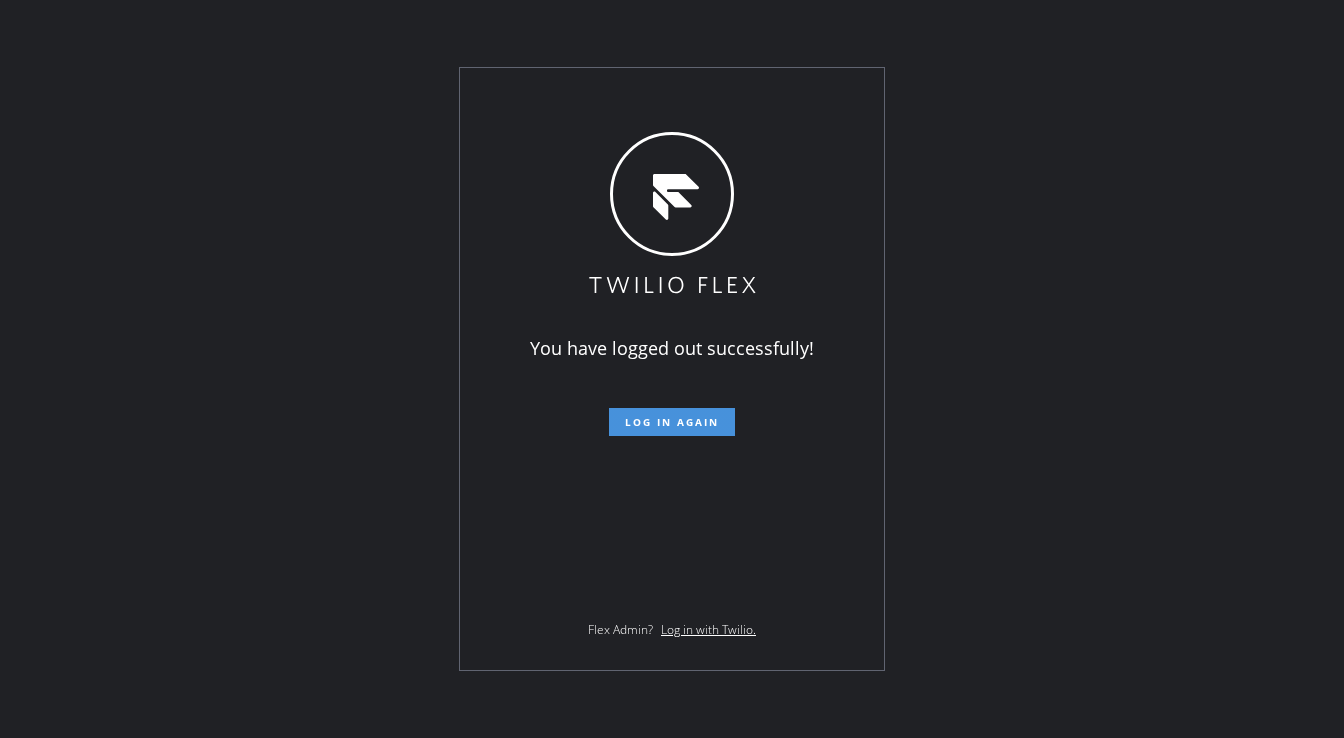 click on "Log in again" at bounding box center [672, 422] 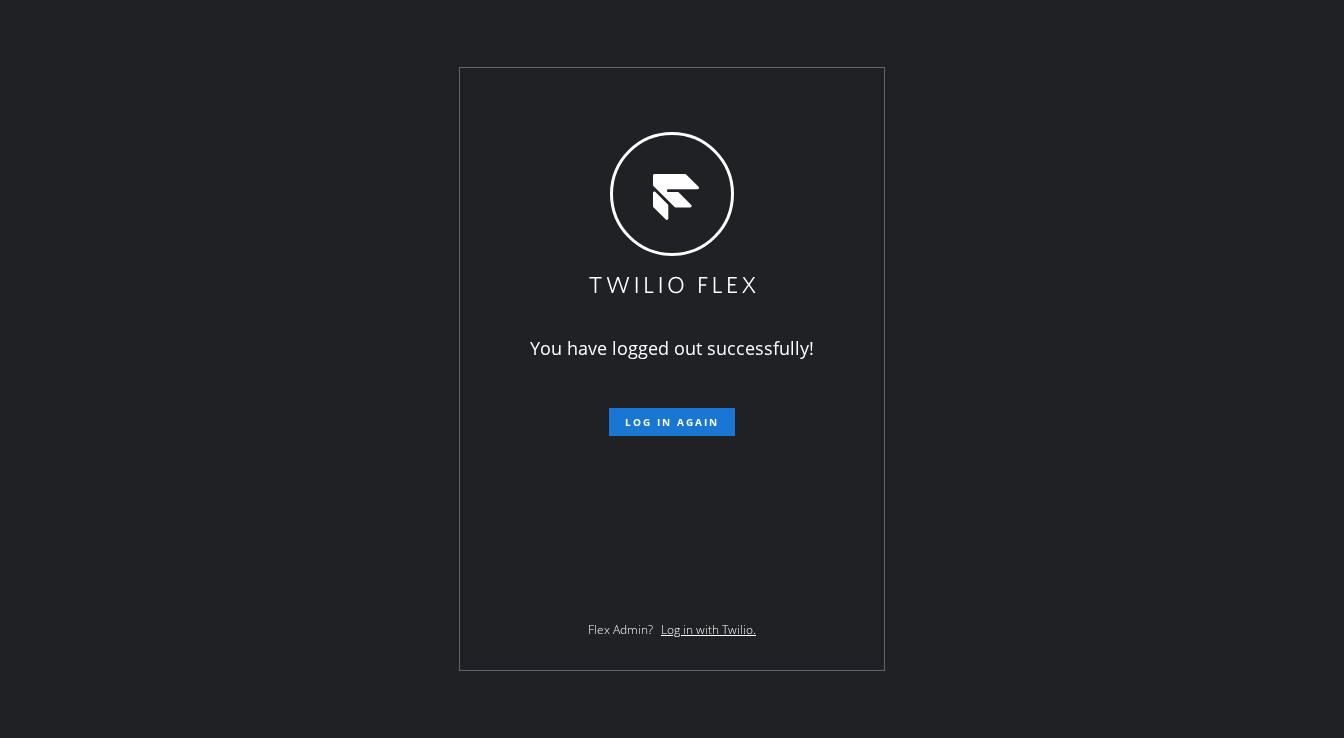 click on "You have logged out successfully! Log in again Flex Admin? Log in with Twilio." at bounding box center (672, 369) 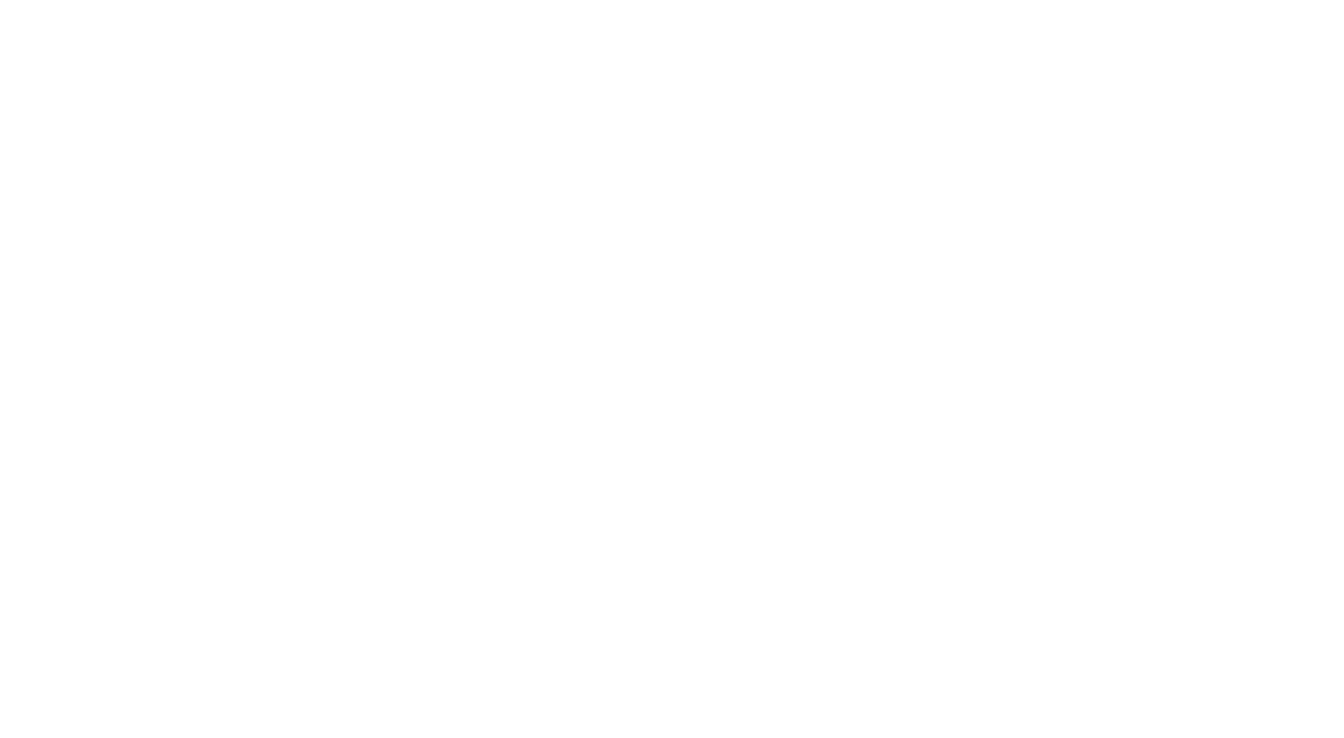 scroll, scrollTop: 0, scrollLeft: 0, axis: both 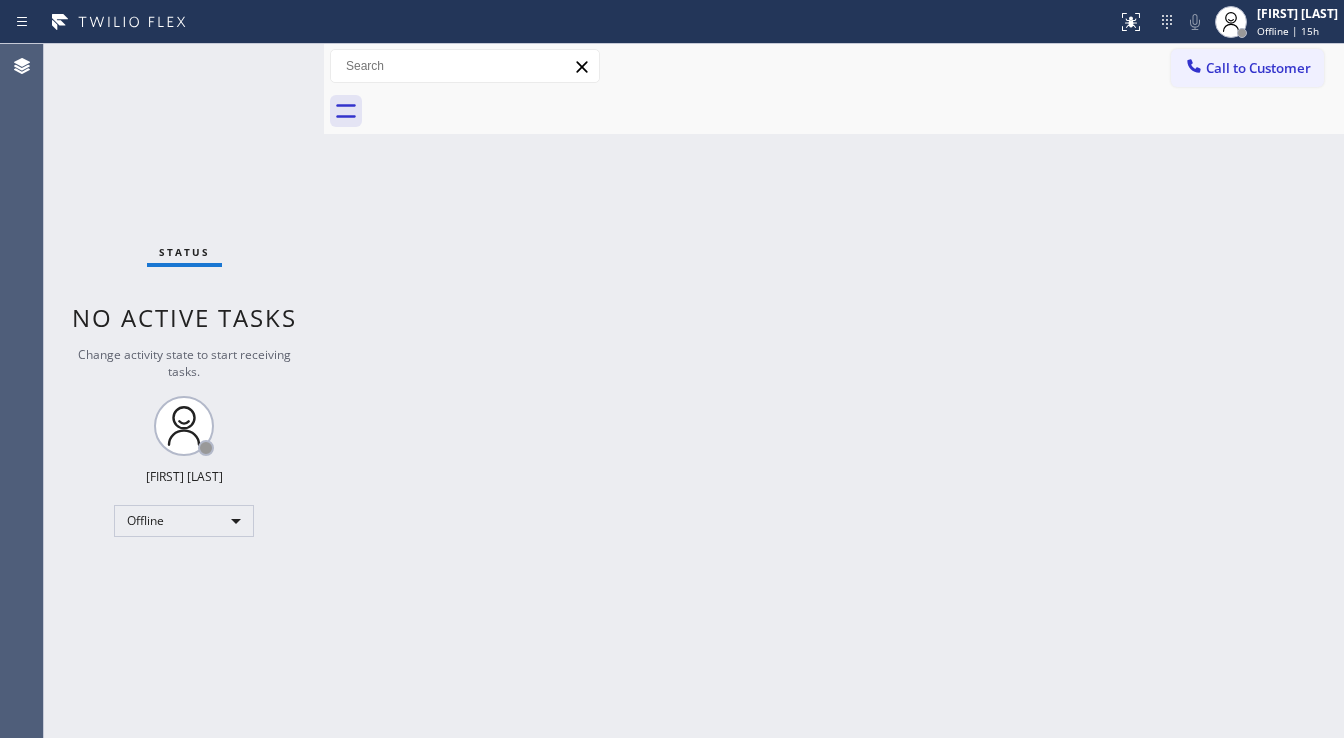 click on "Status   No active tasks     Change activity state to start receiving tasks.   [FIRST] [LAST] Offline" at bounding box center [184, 391] 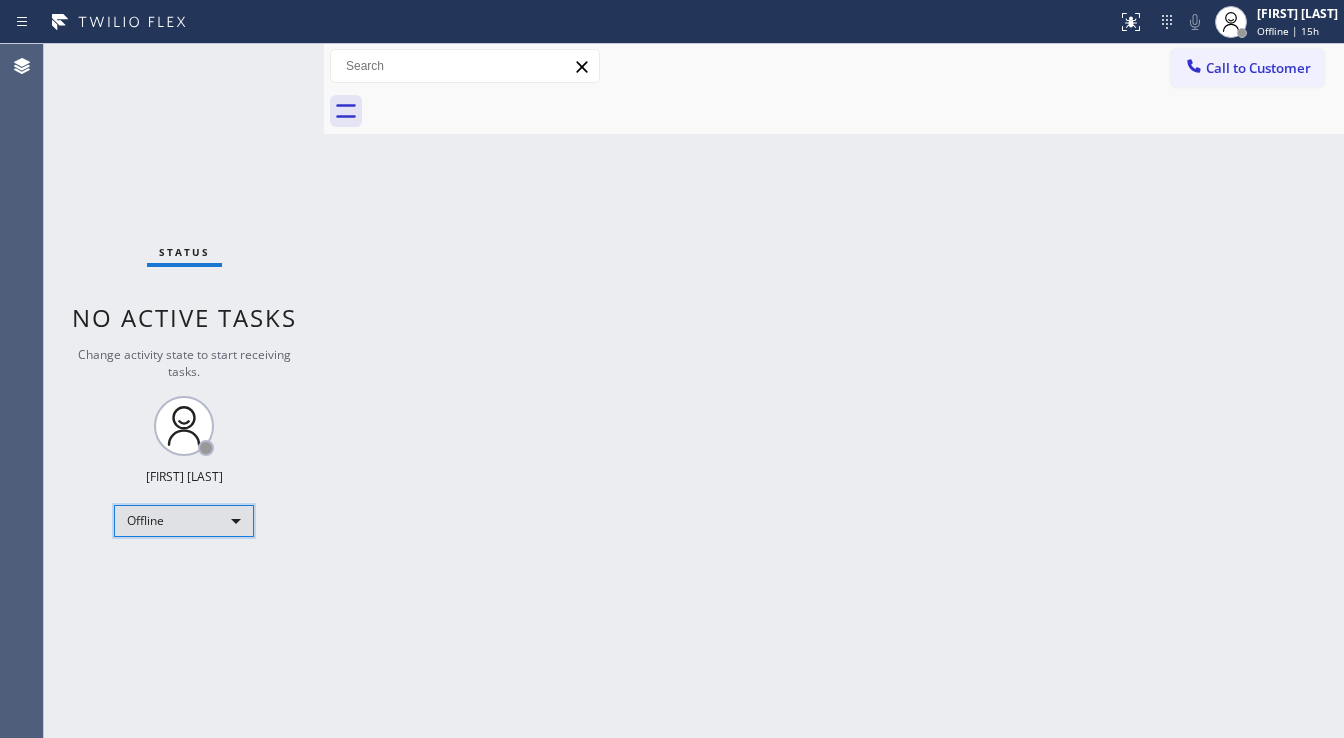 click on "Offline" at bounding box center [184, 521] 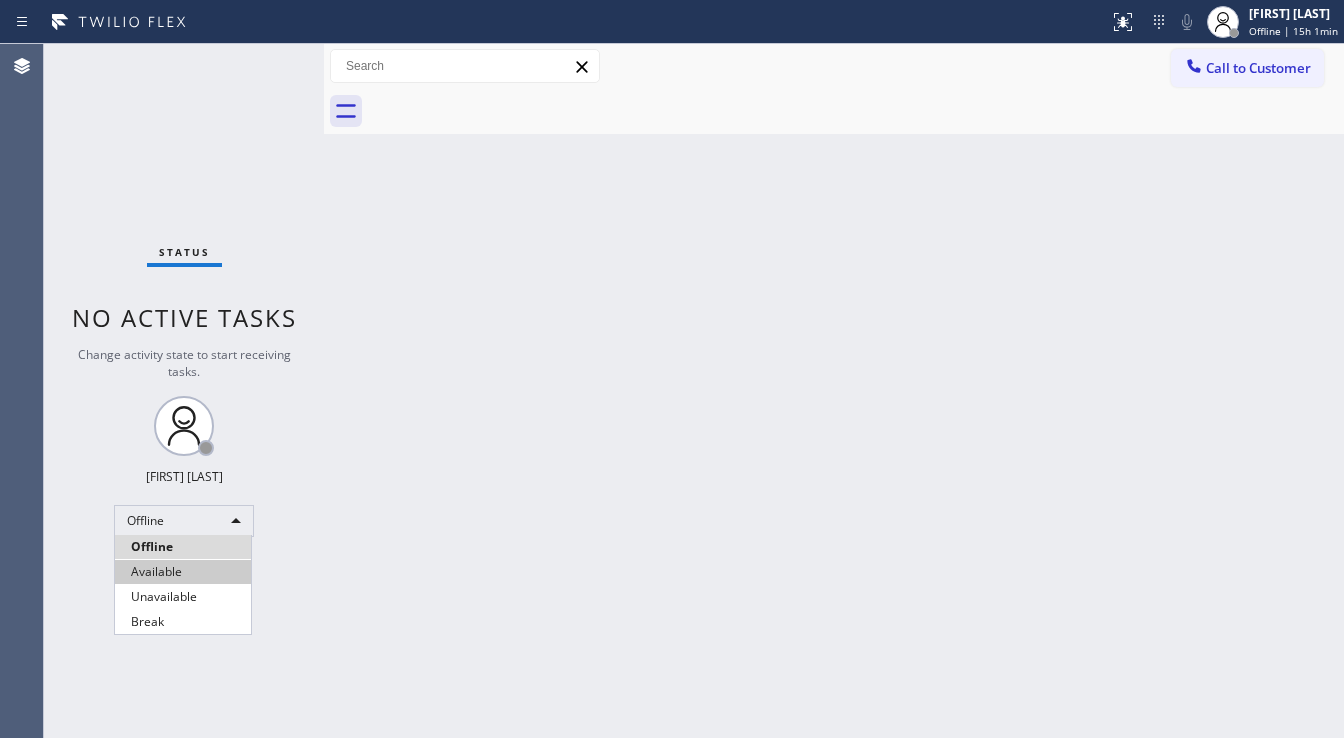 click on "Available" at bounding box center (183, 572) 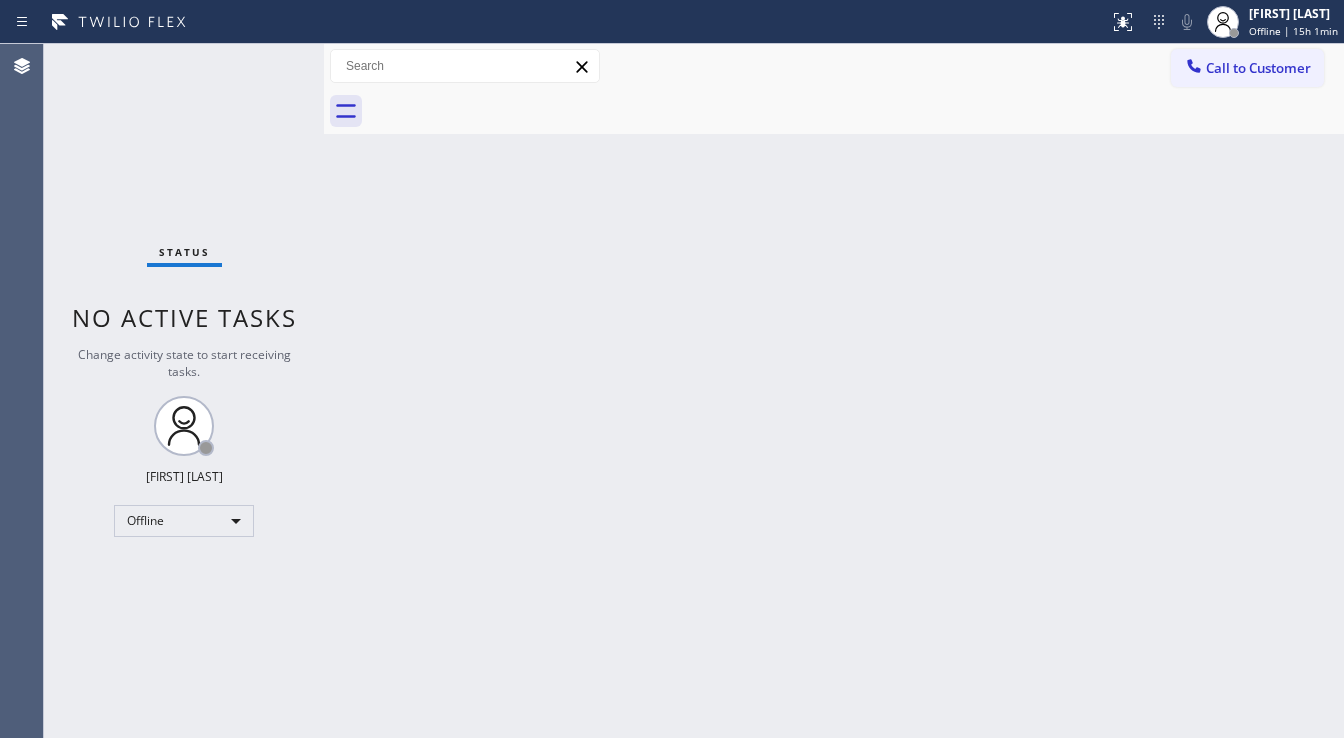 drag, startPoint x: 603, startPoint y: 576, endPoint x: 664, endPoint y: 661, distance: 104.62313 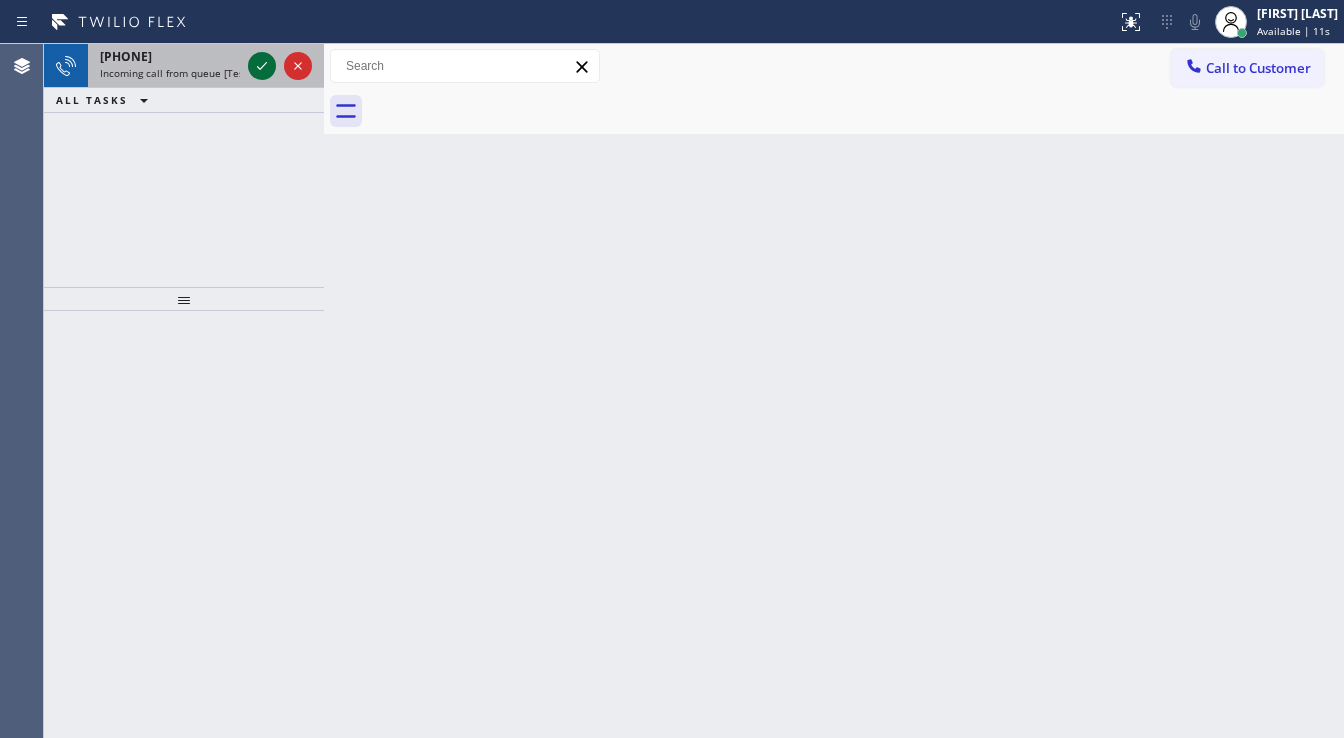 click 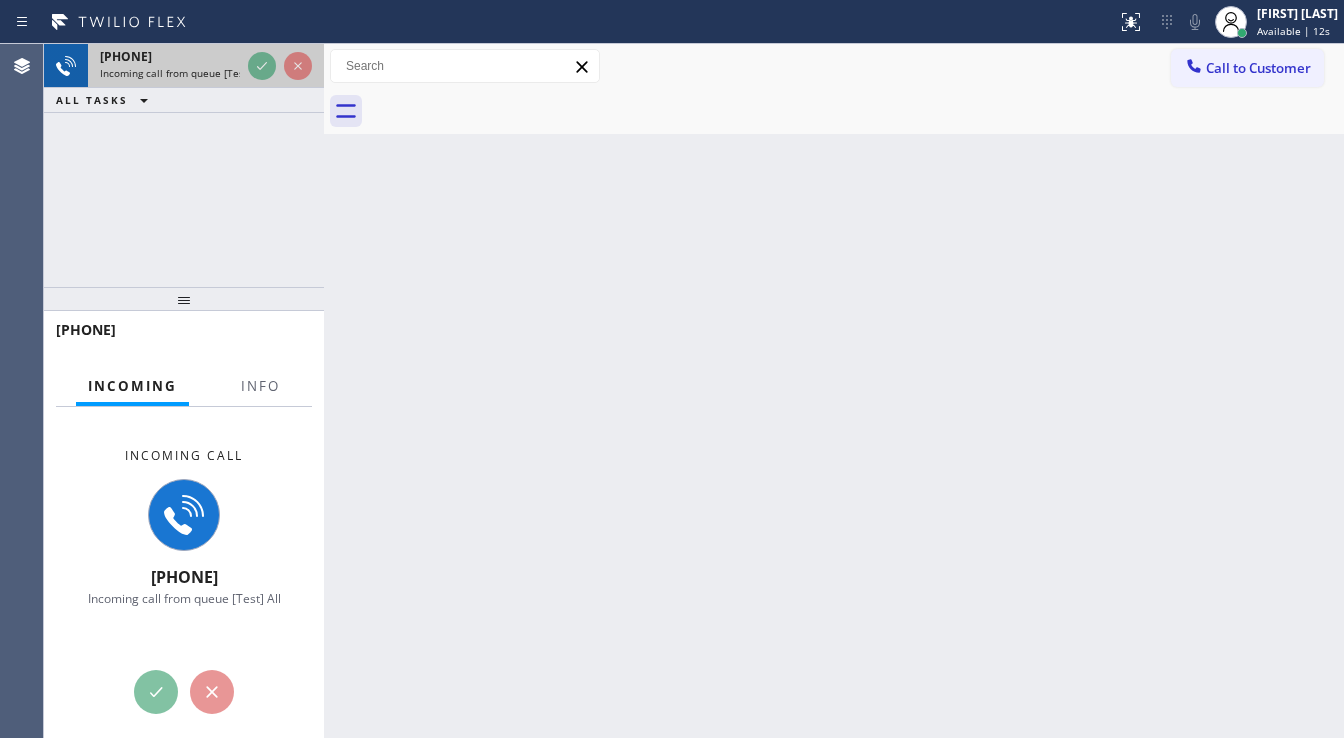 click 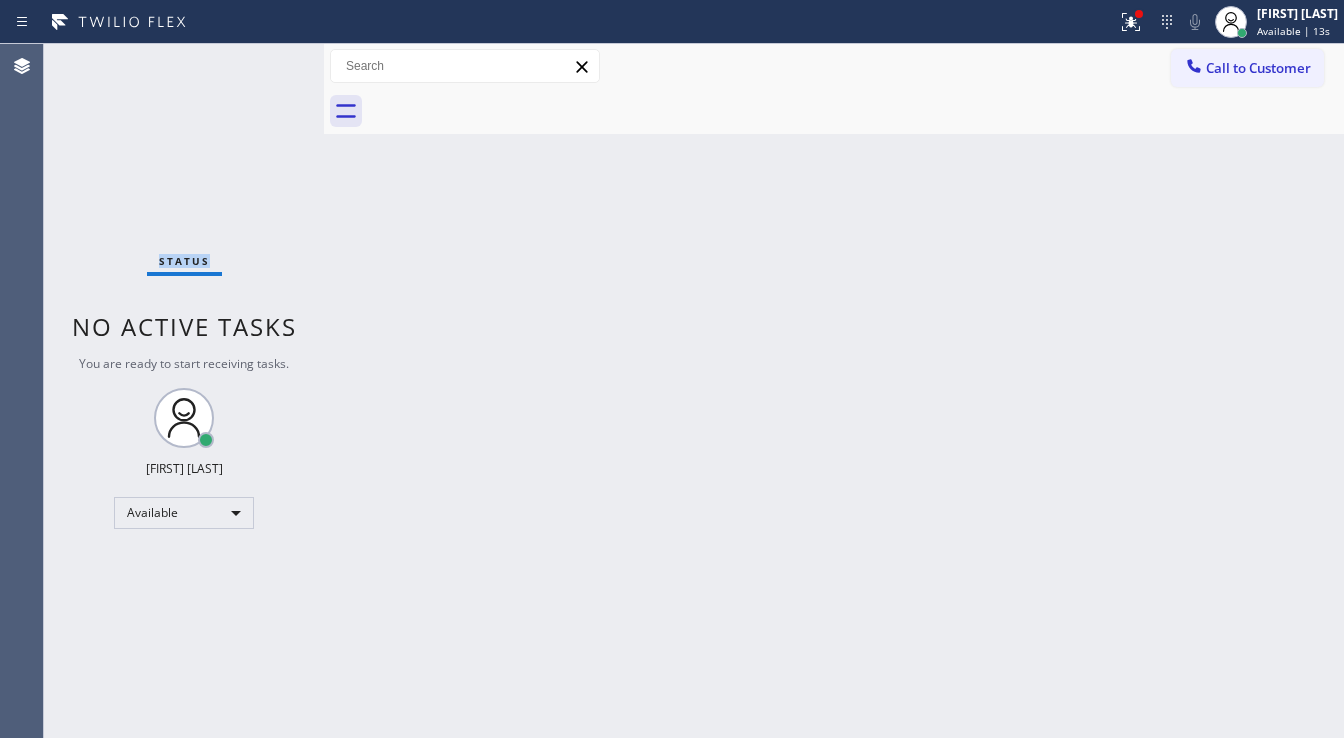 drag, startPoint x: 264, startPoint y: 69, endPoint x: 257, endPoint y: 307, distance: 238.10292 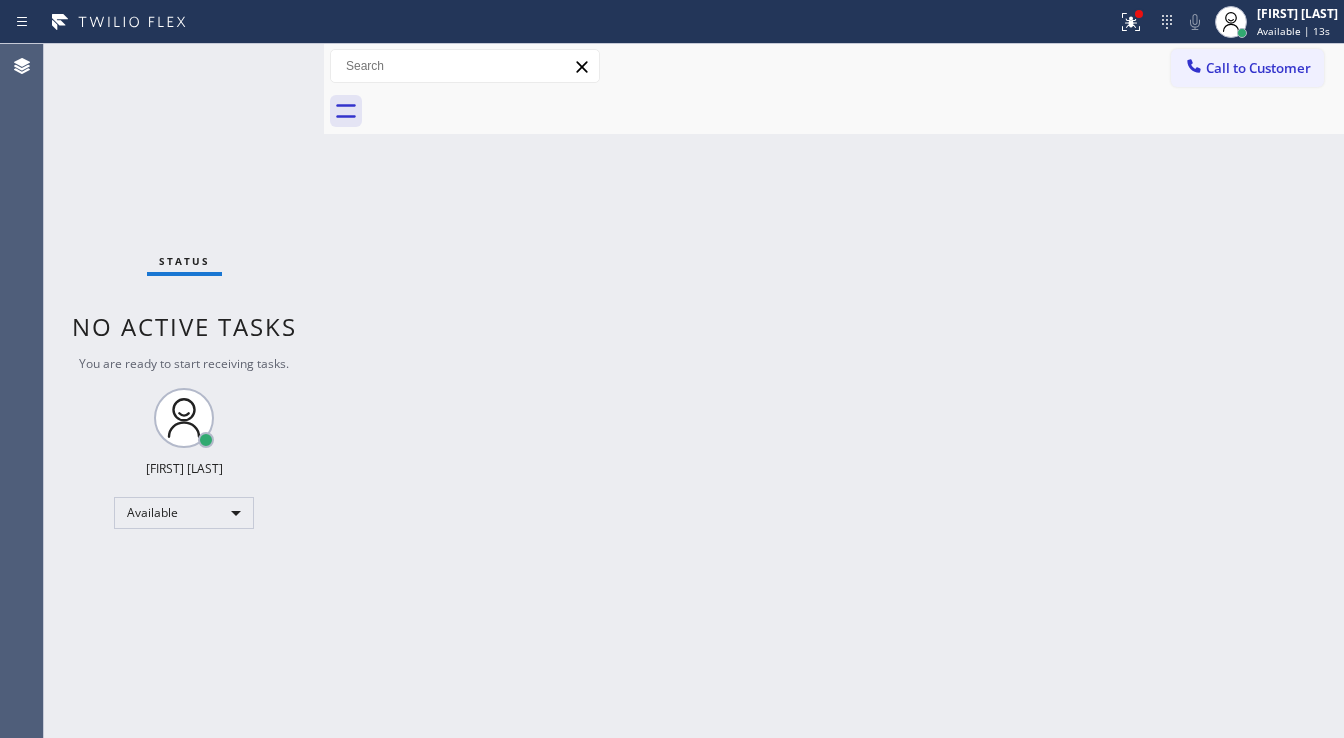 click at bounding box center (1139, 14) 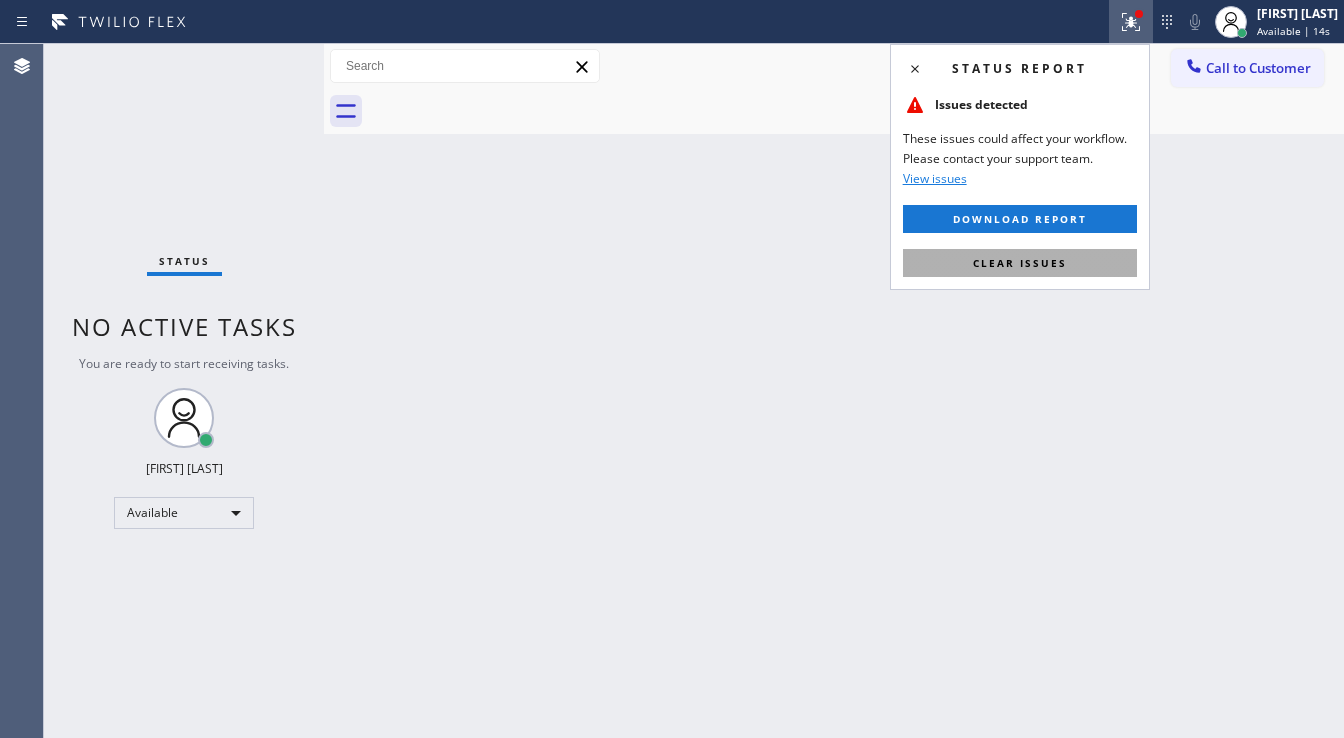 click on "Clear issues" at bounding box center [1020, 263] 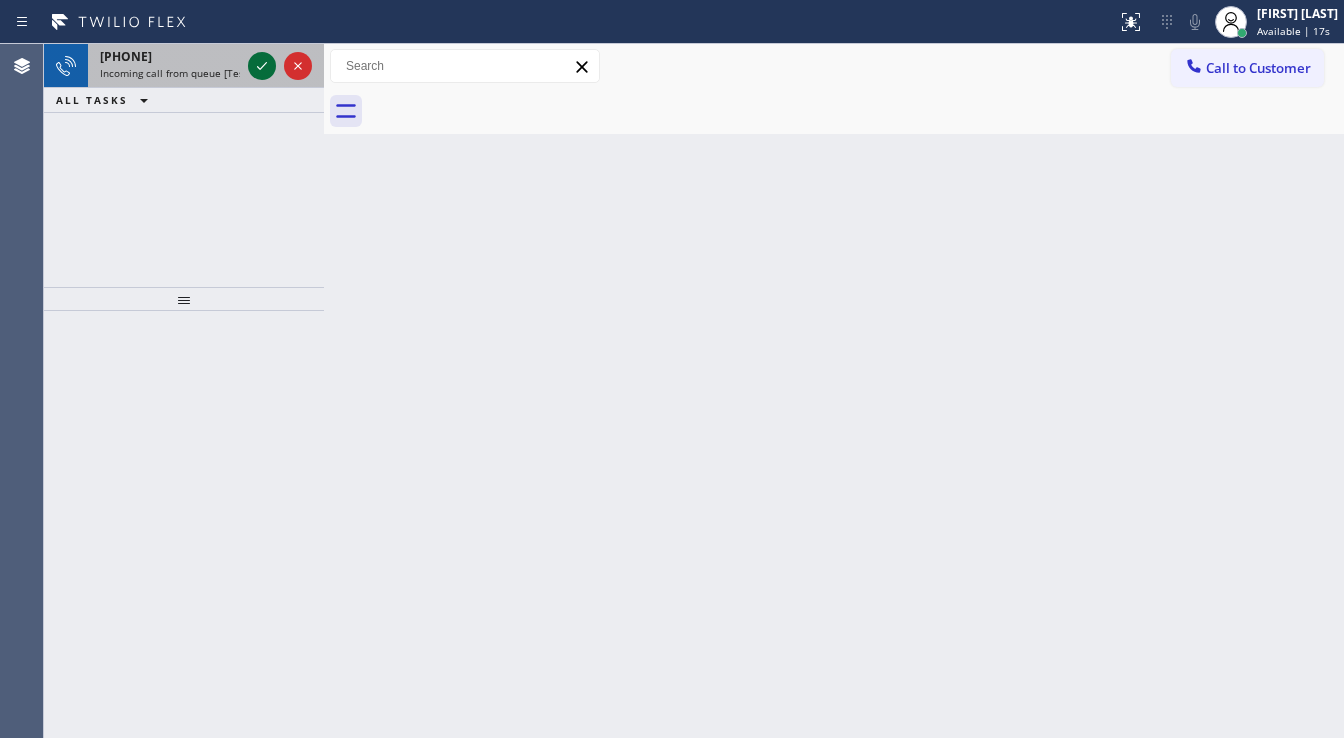 click 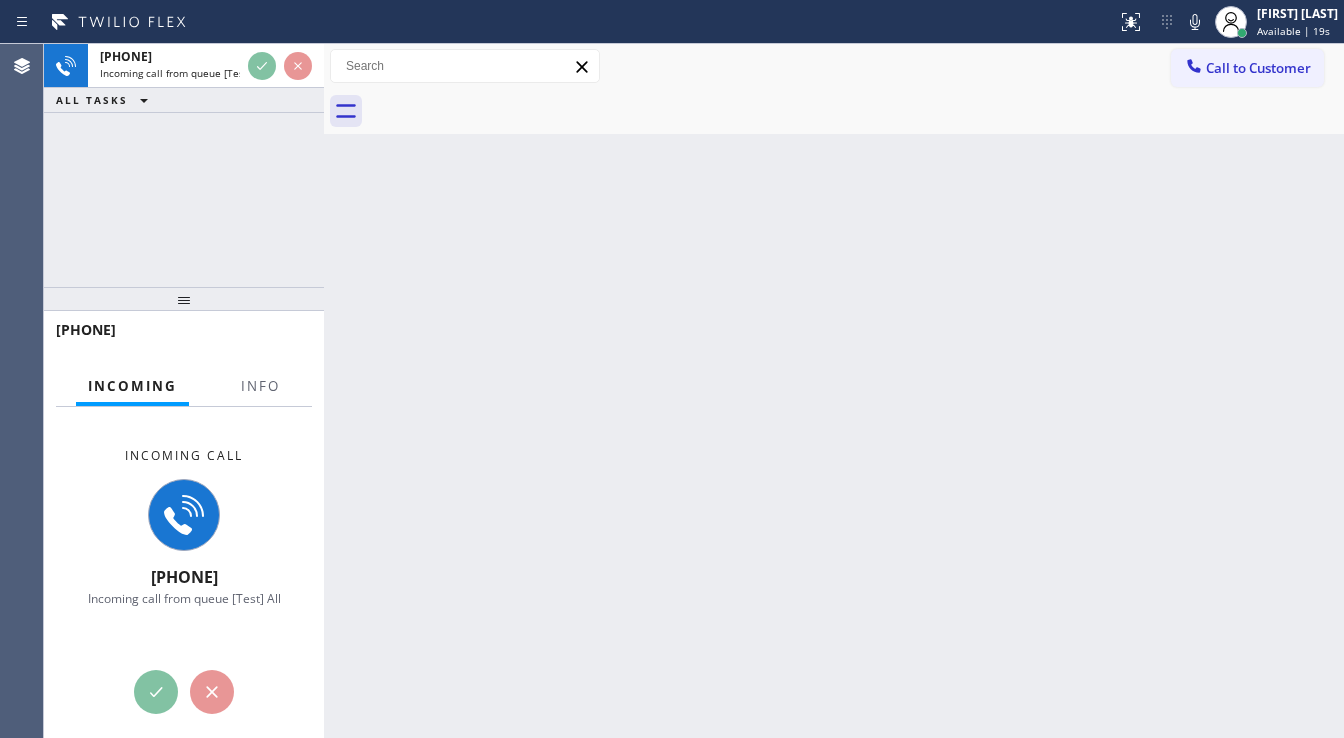 click on "[PHONE] Incoming call from queue [Test] All ALL TASKS ALL TASKS ACTIVE TASKS TASKS IN WRAP UP" at bounding box center [184, 78] 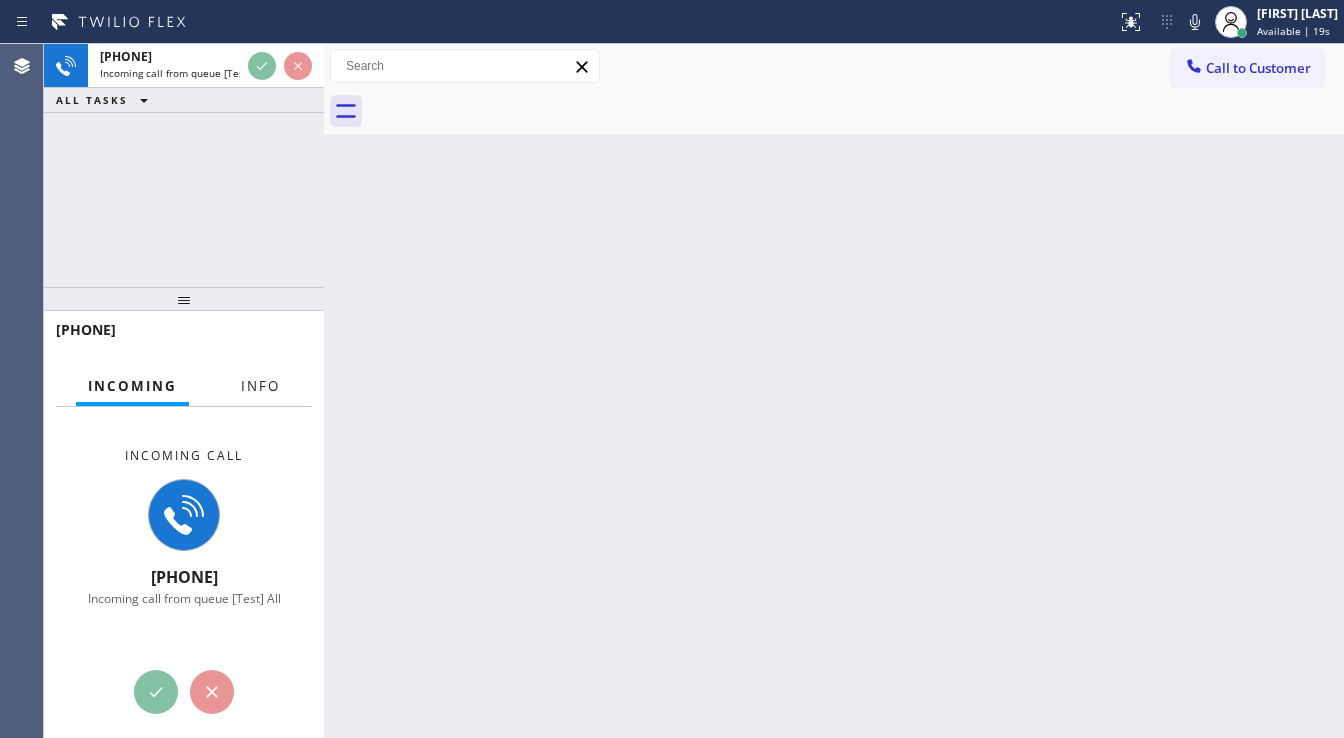 click on "Info" at bounding box center [260, 386] 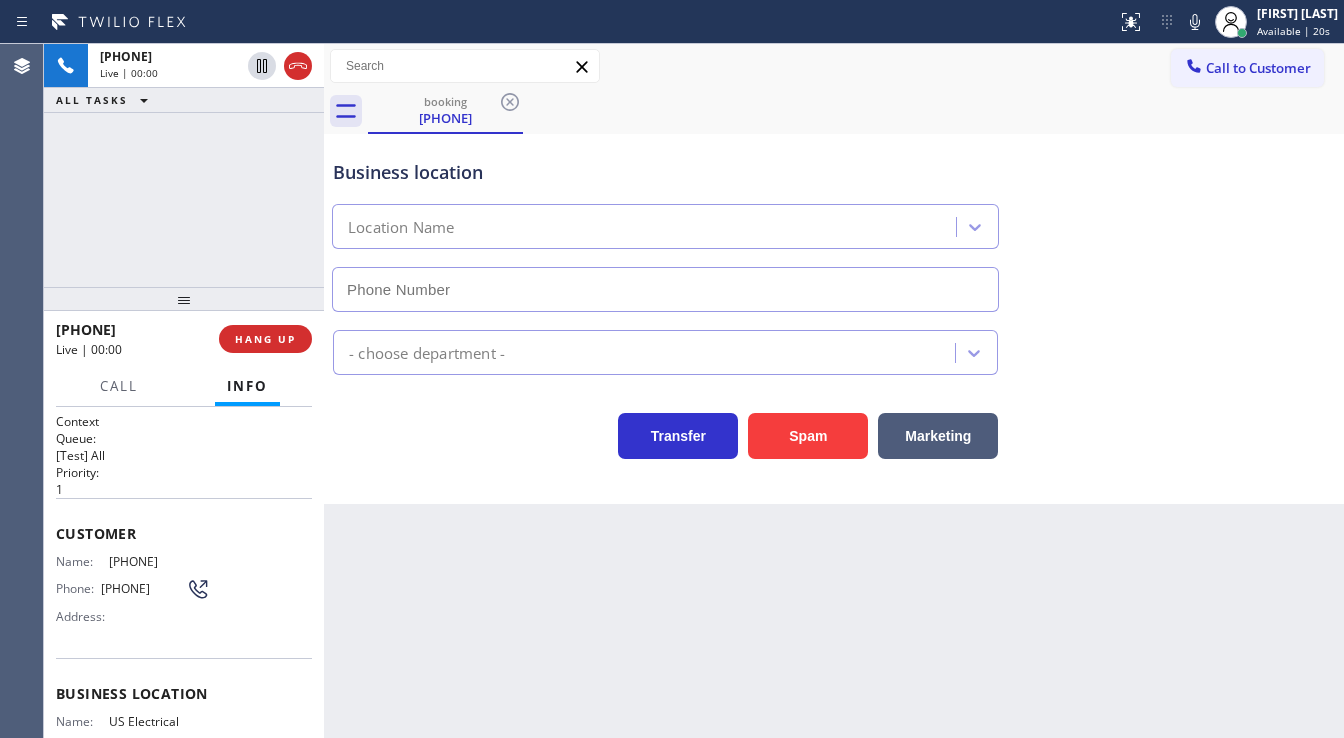 type on "([PHONE])" 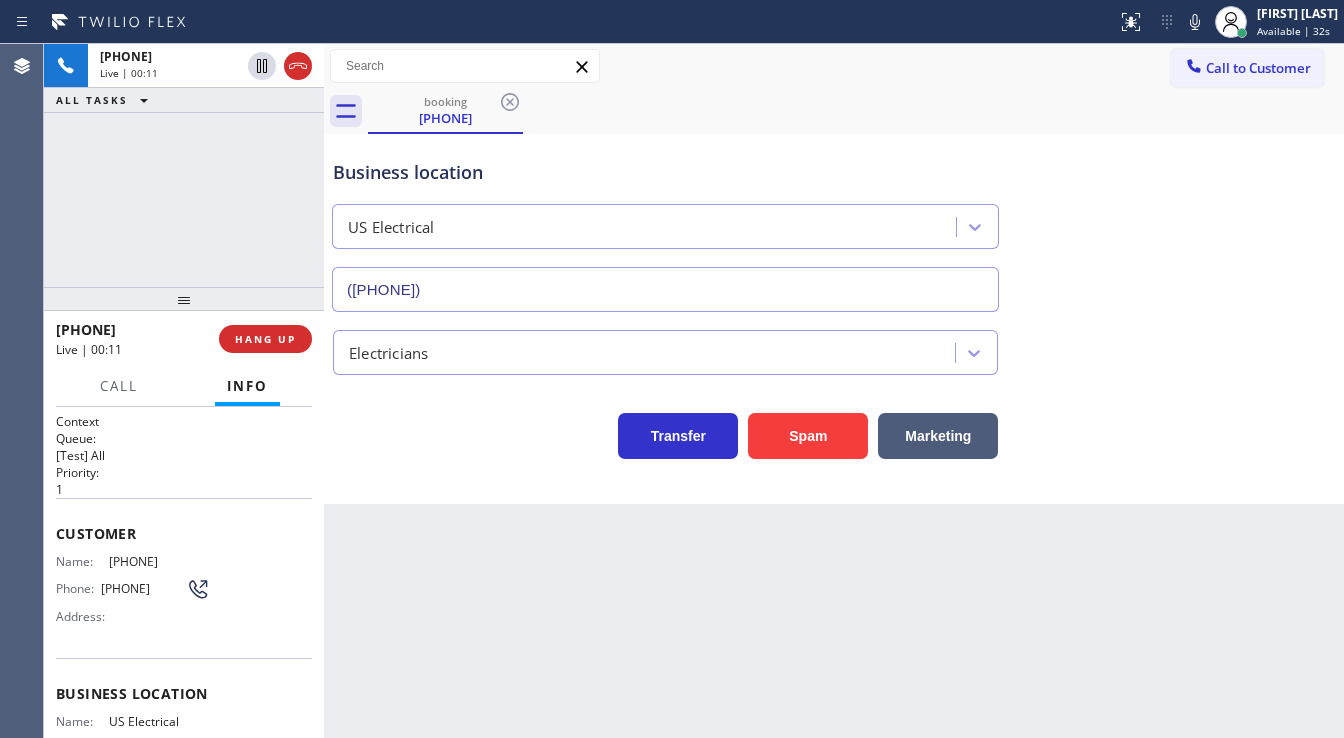 click on "+1[PHONE] Live | 00:11 ALL TASKS ALL TASKS ACTIVE TASKS TASKS IN WRAP UP" at bounding box center [184, 165] 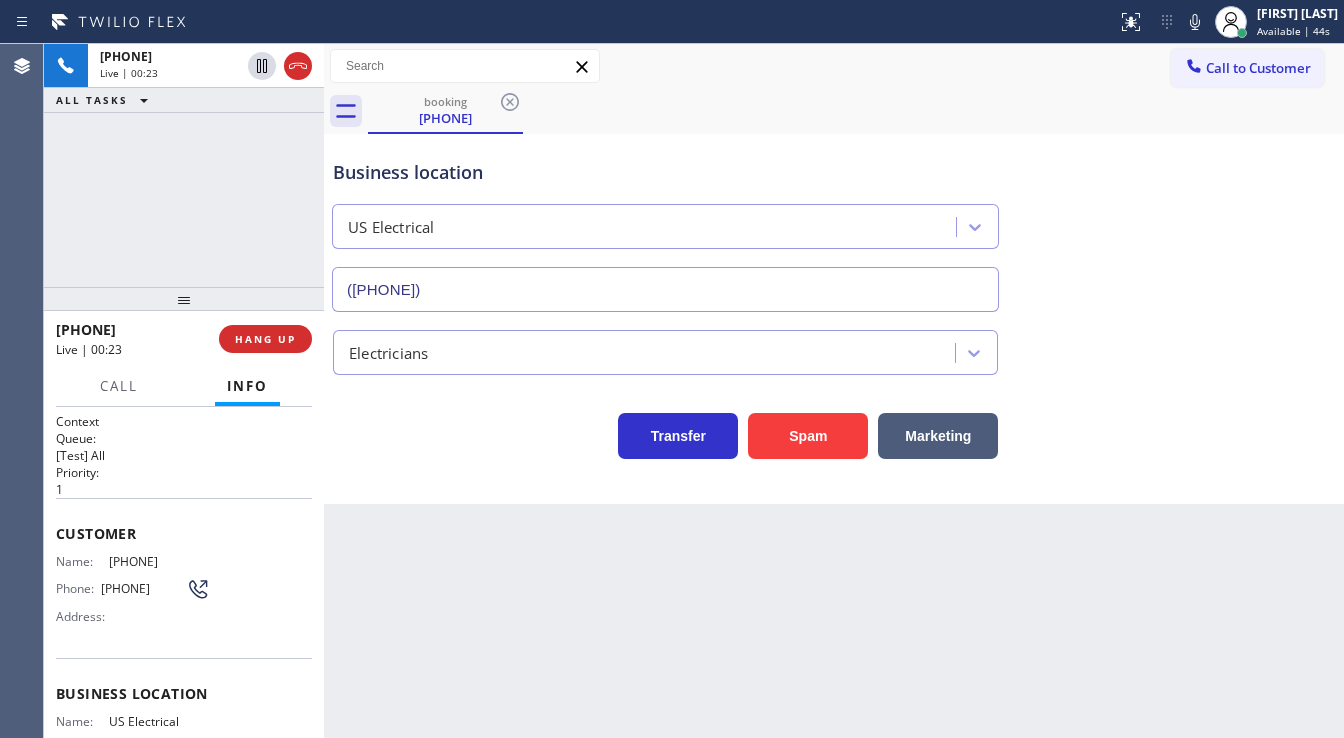 click on "[PHONE] Live | 00:23 ALL TASKS ALL TASKS ACTIVE TASKS TASKS IN WRAP UP" at bounding box center [184, 165] 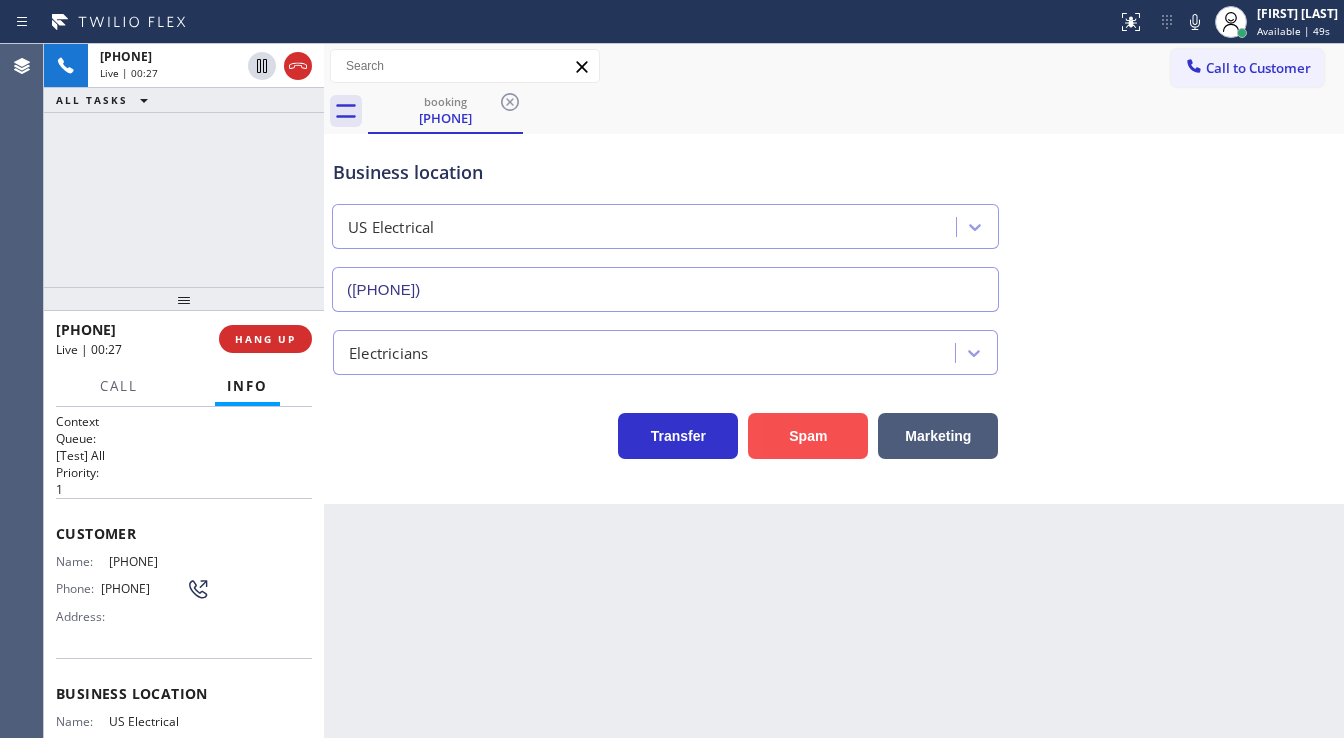 click on "Spam" at bounding box center [808, 436] 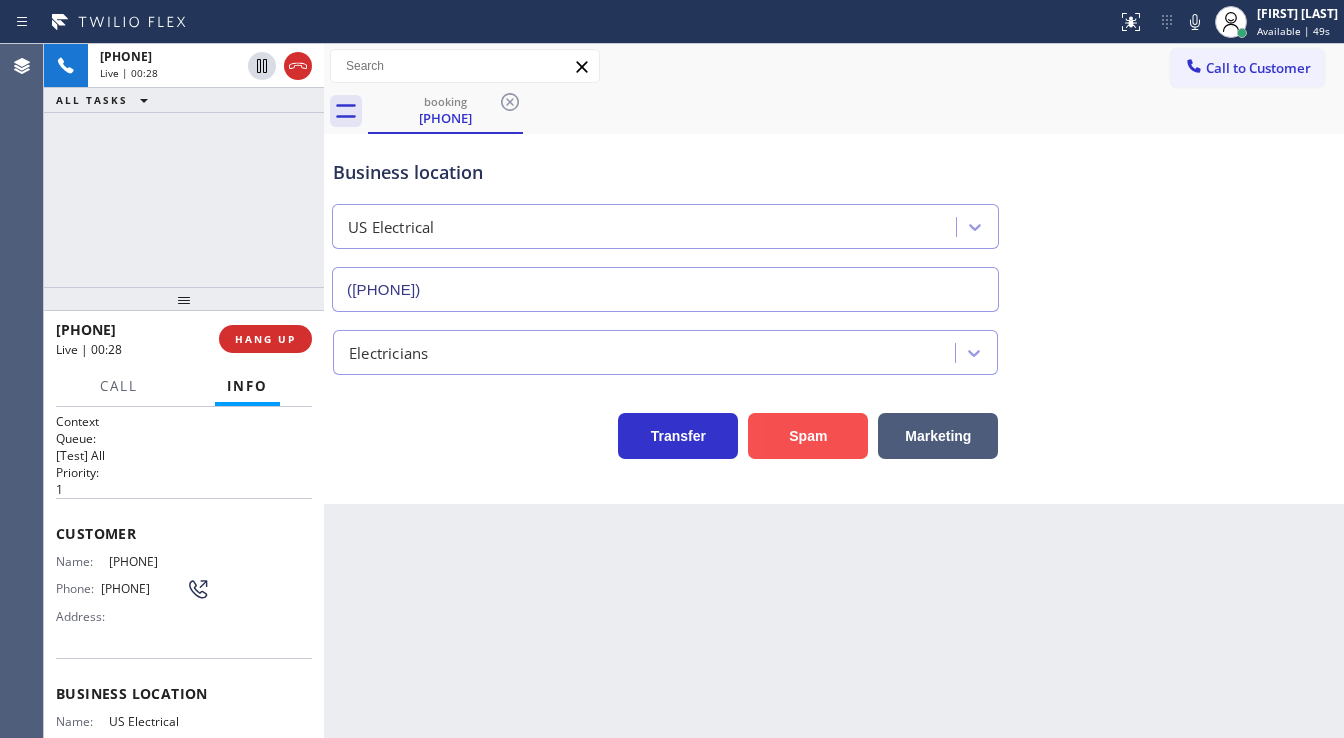 click on "Spam" at bounding box center [808, 436] 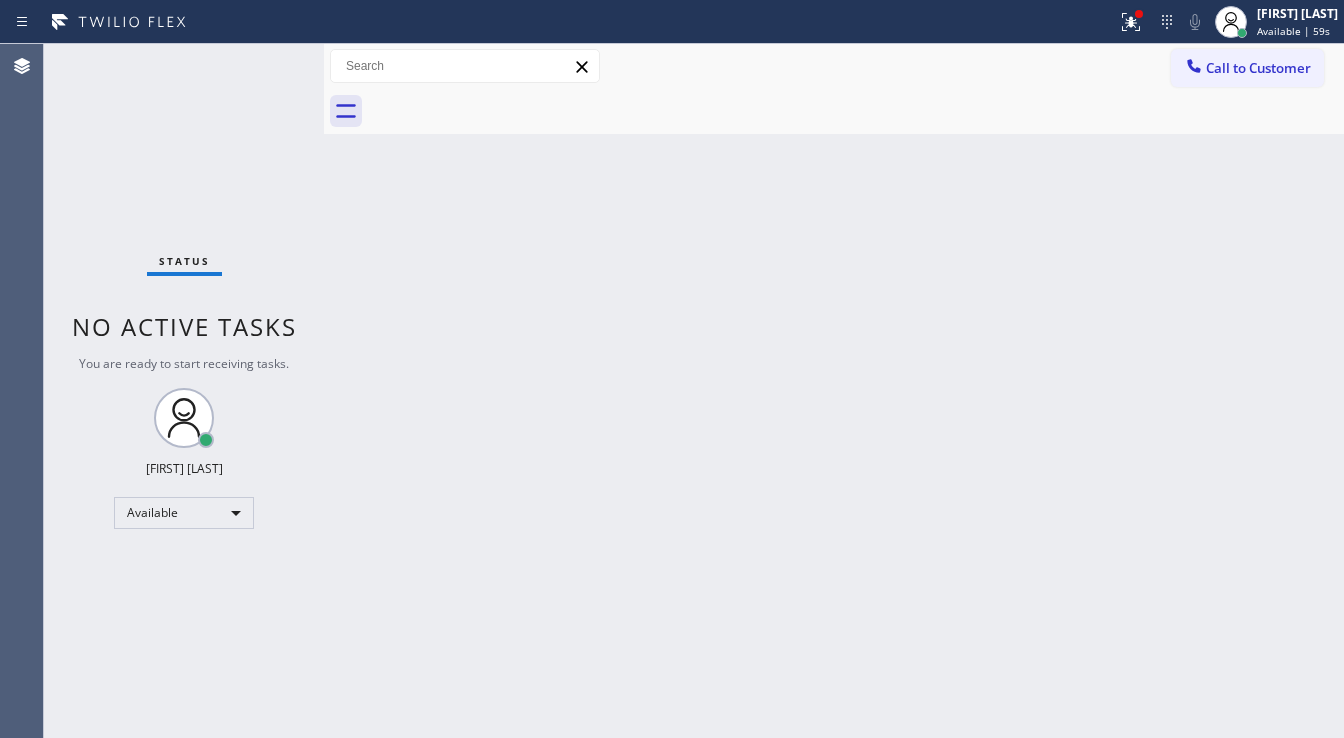 click on "Status   No active tasks     You are ready to start receiving tasks.   [FIRST] [LAST] Available" at bounding box center (184, 391) 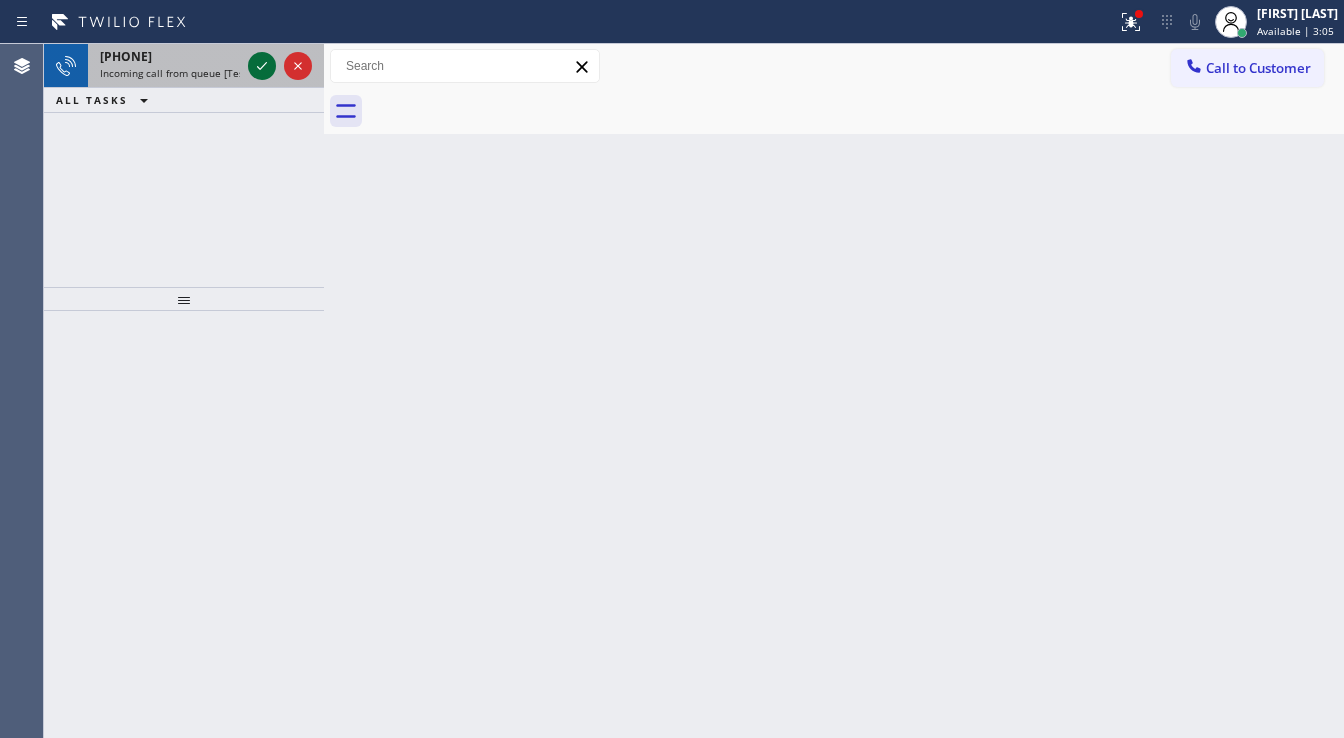 click 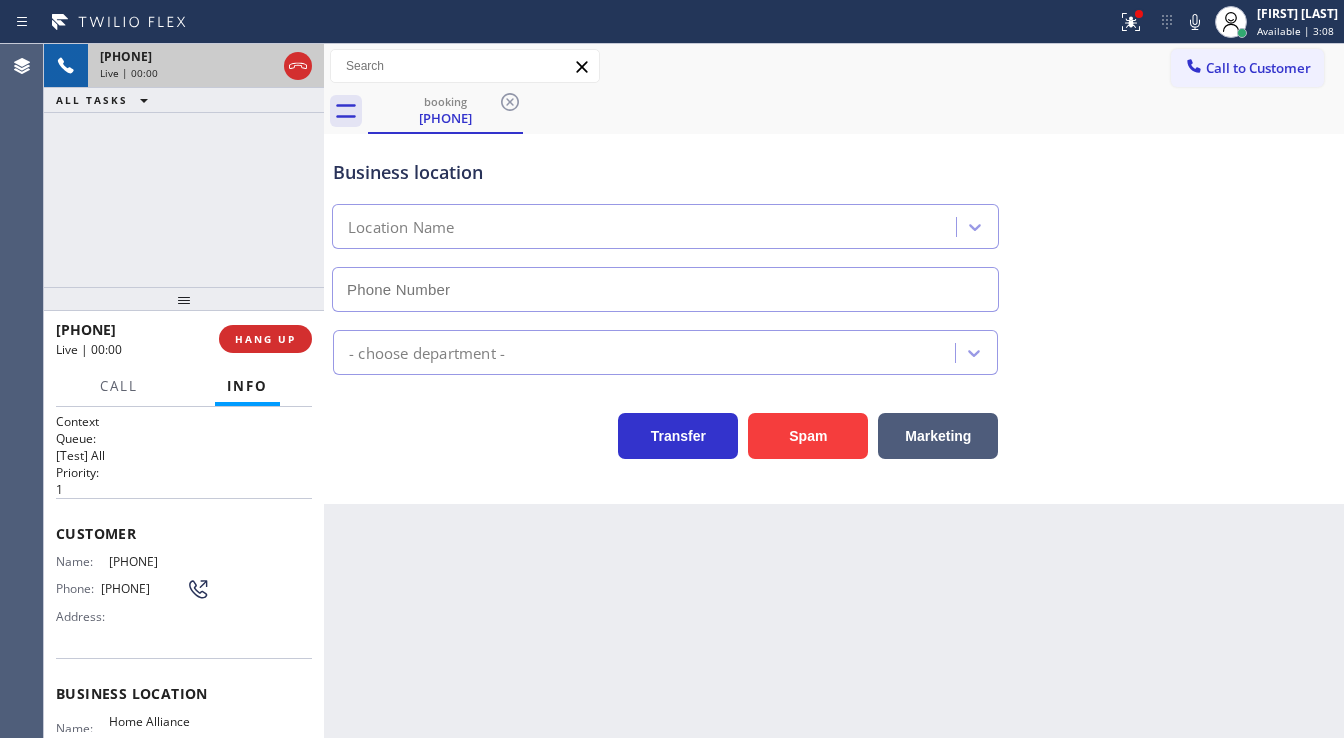 type on "[PHONE]" 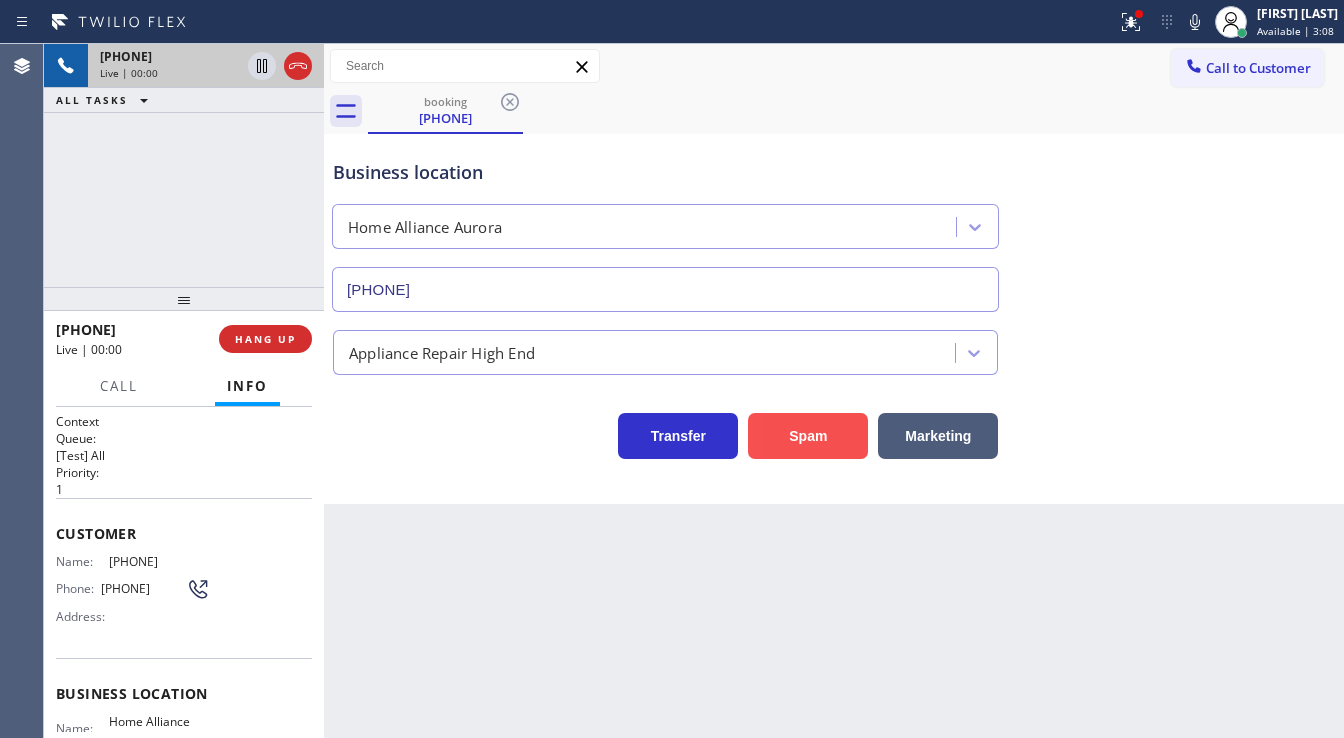 click on "Spam" at bounding box center [808, 436] 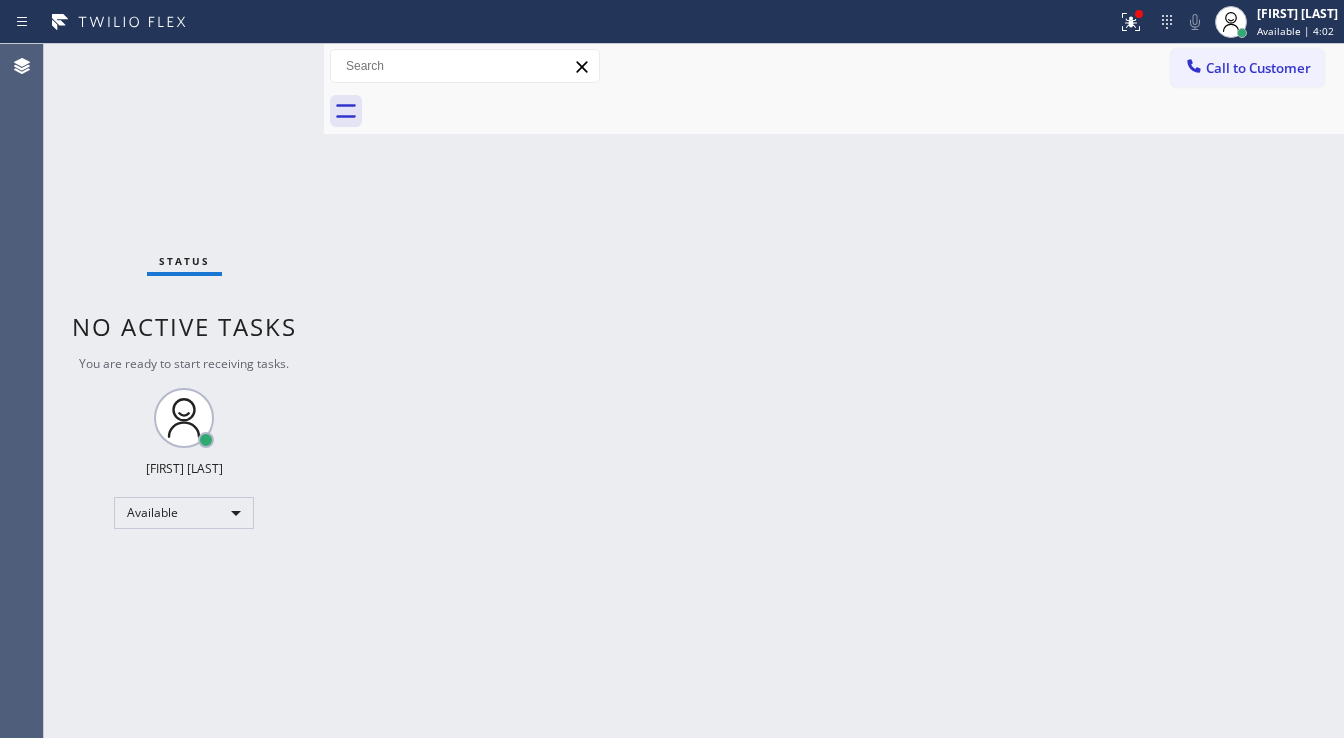drag, startPoint x: 1124, startPoint y: 20, endPoint x: 1121, endPoint y: 163, distance: 143.03146 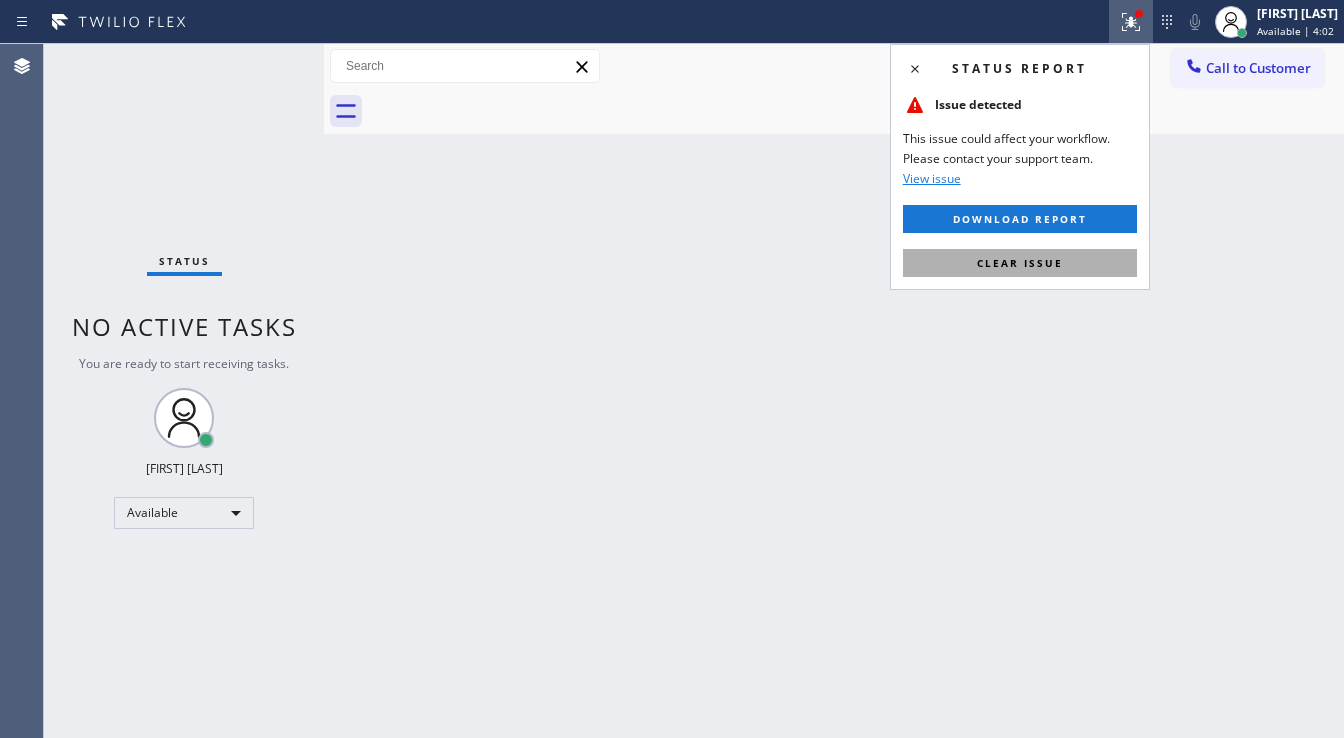 click on "Clear issue" at bounding box center (1020, 263) 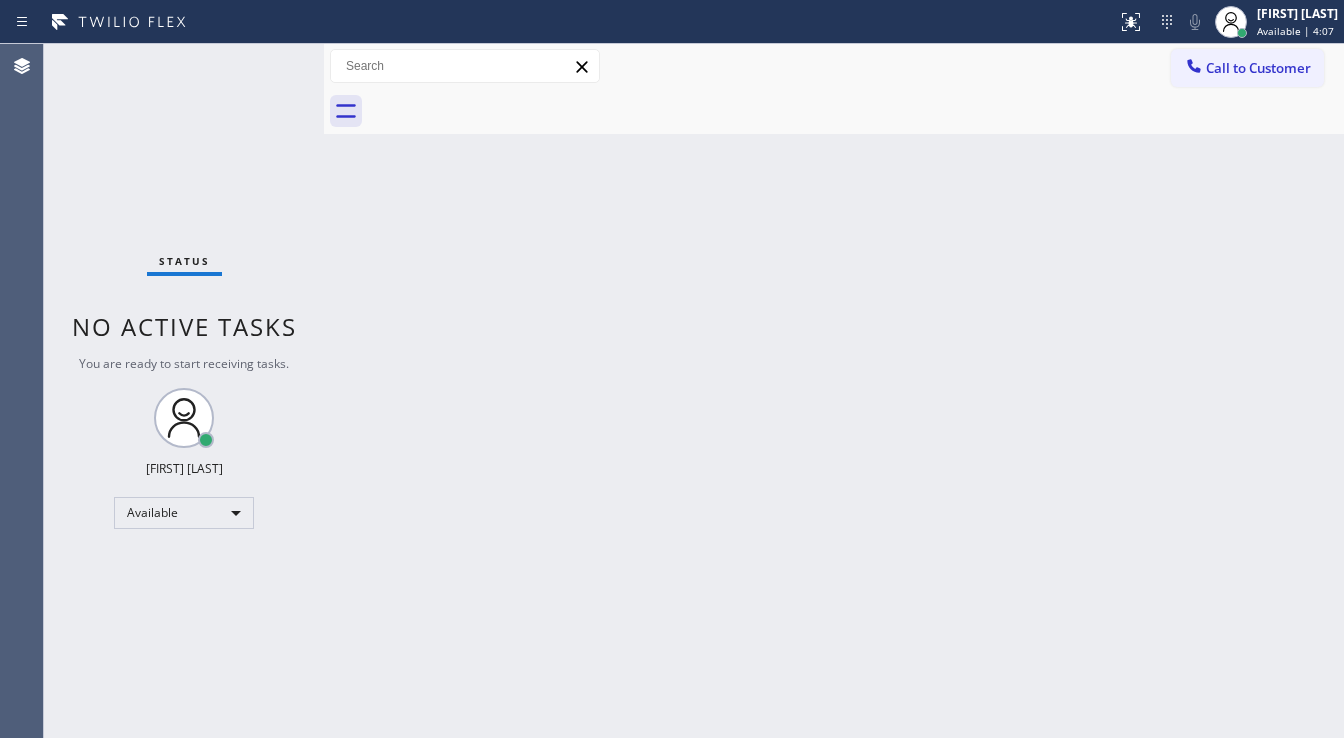 click on "Status   No active tasks     You are ready to start receiving tasks.   [FIRST] [LAST] Available" at bounding box center [184, 391] 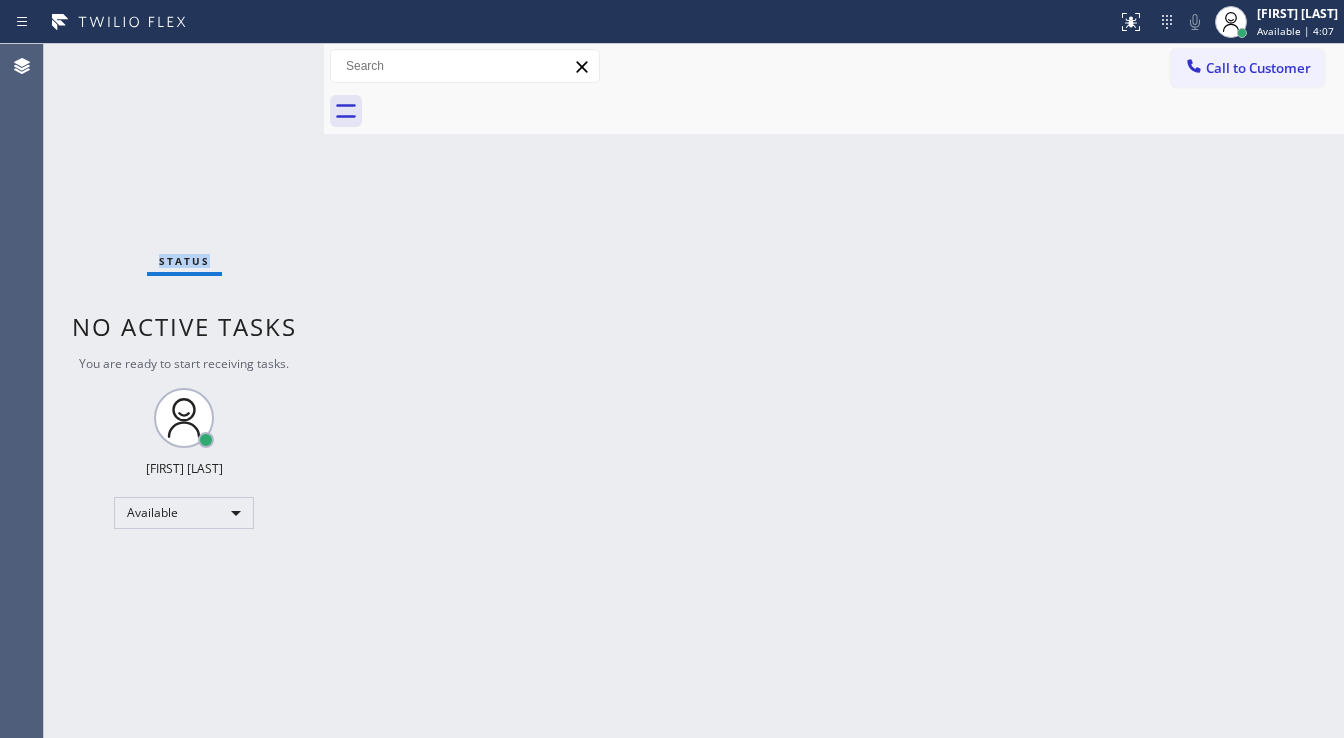 drag, startPoint x: 268, startPoint y: 55, endPoint x: 521, endPoint y: 487, distance: 500.6326 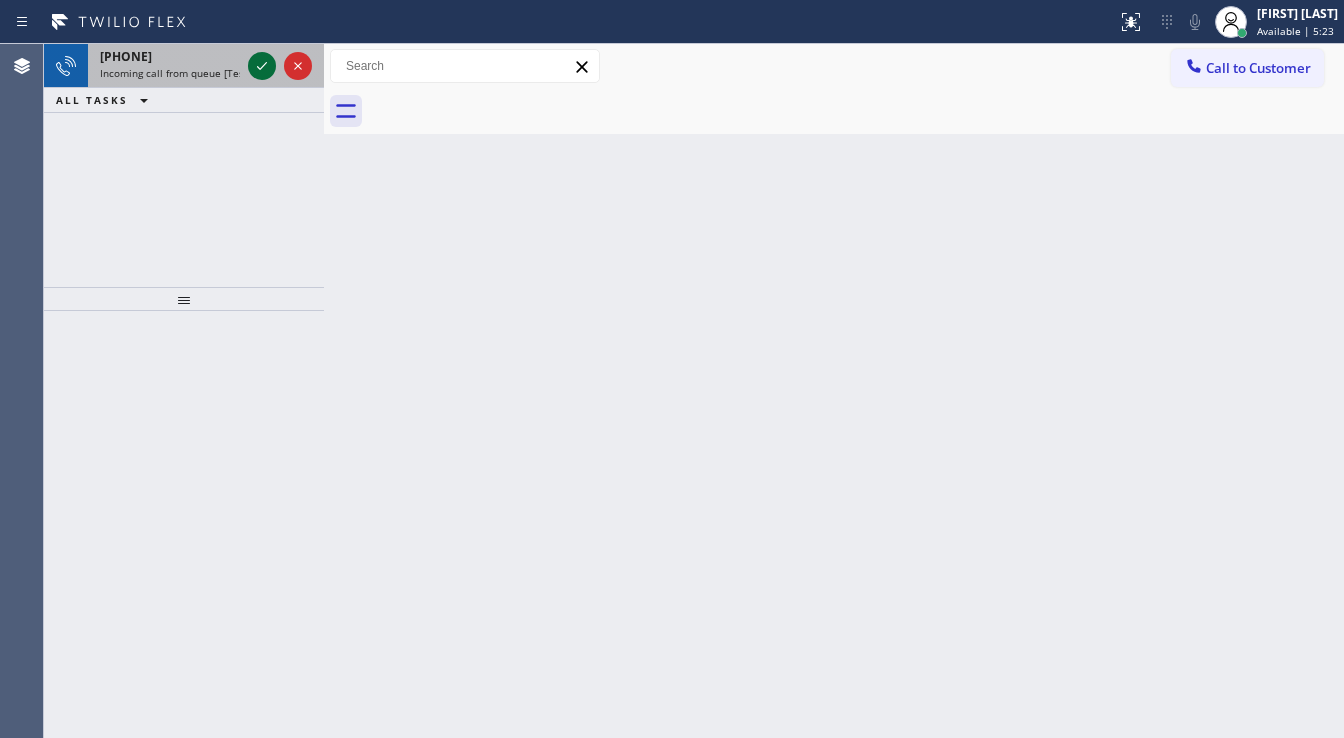 click 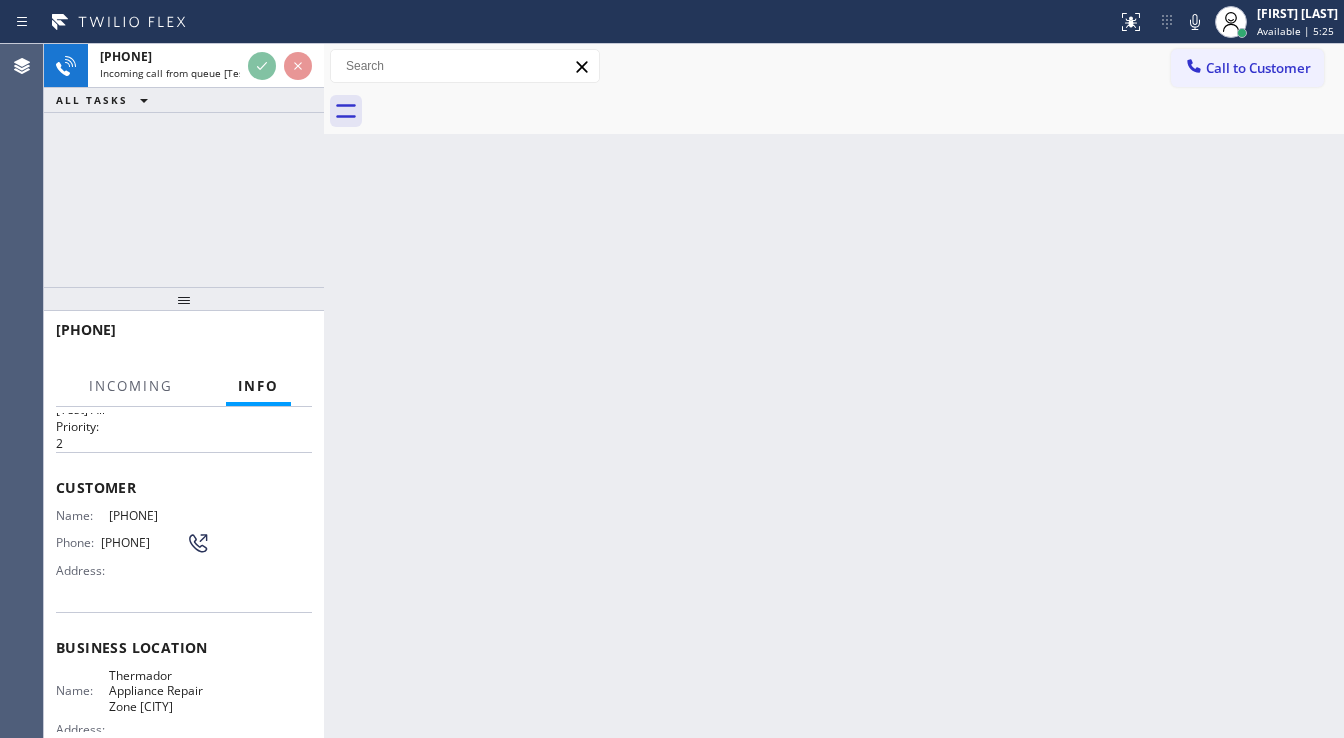 scroll, scrollTop: 80, scrollLeft: 0, axis: vertical 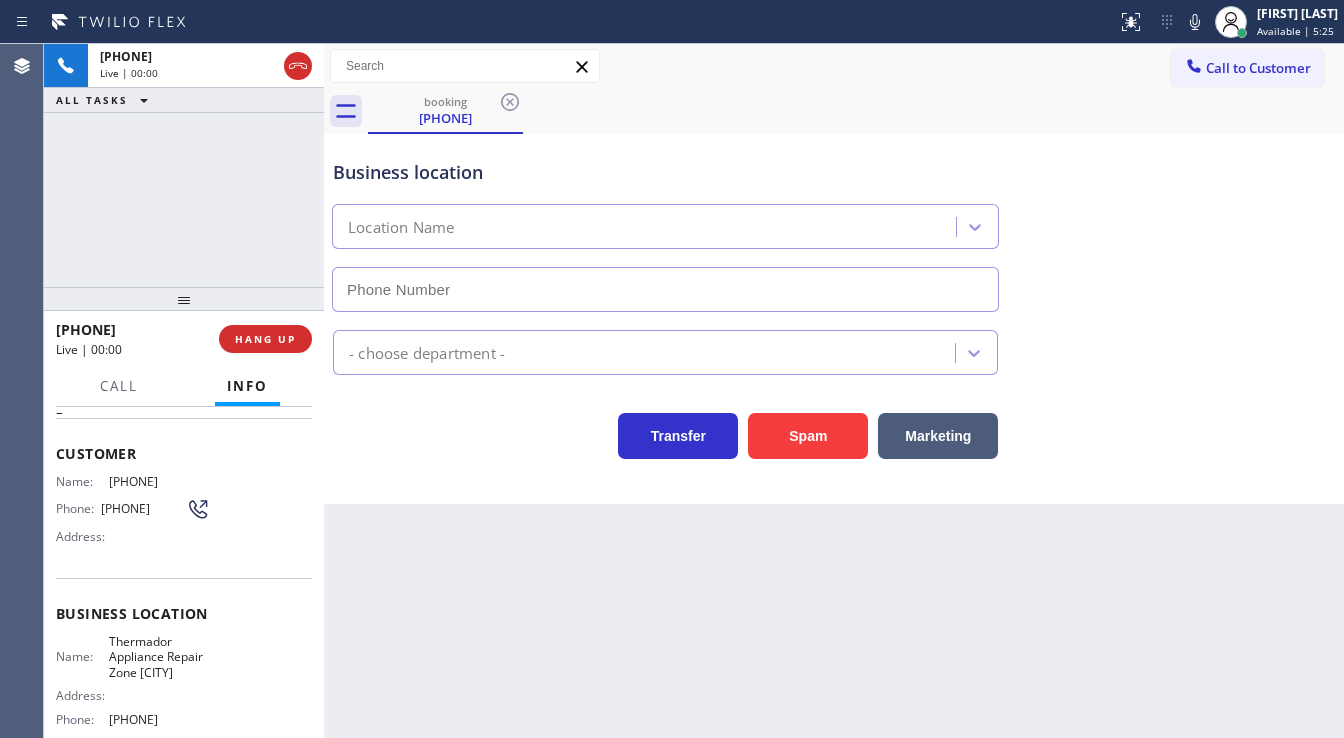type on "[PHONE]" 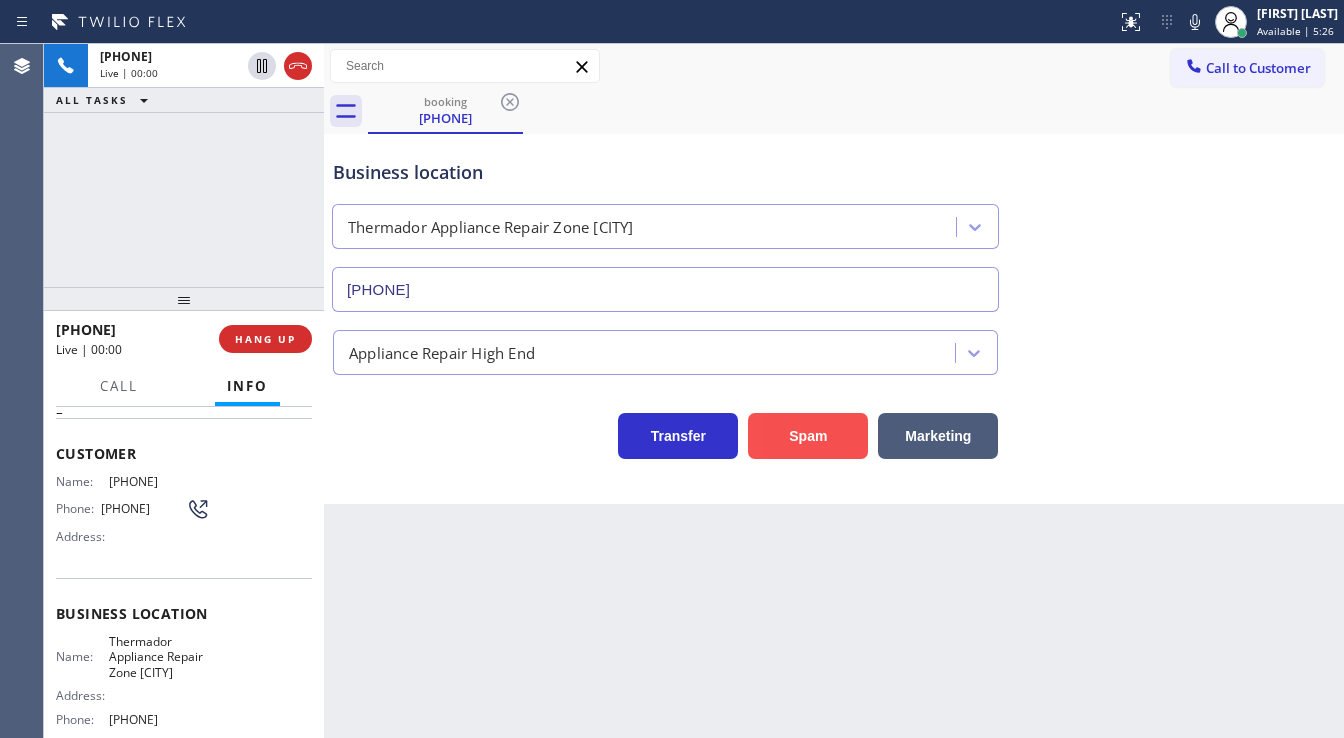 click on "Spam" at bounding box center (808, 436) 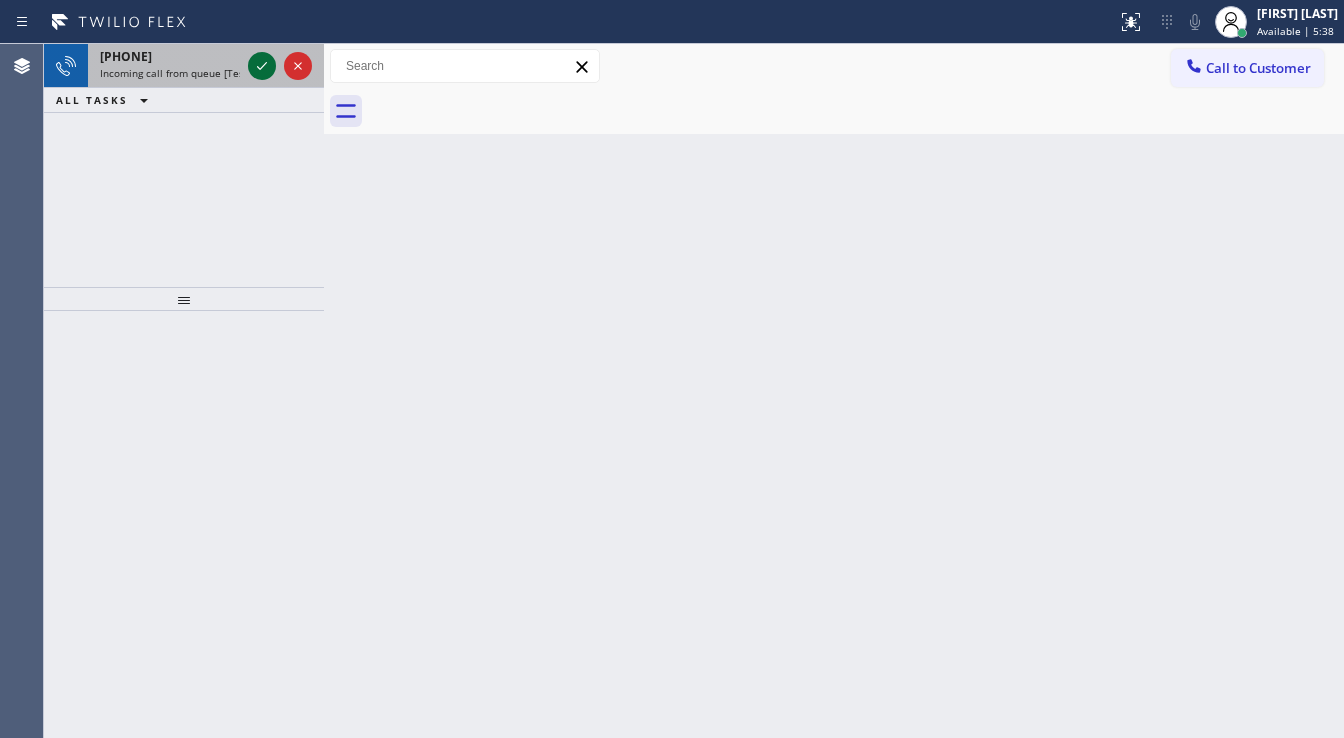 click 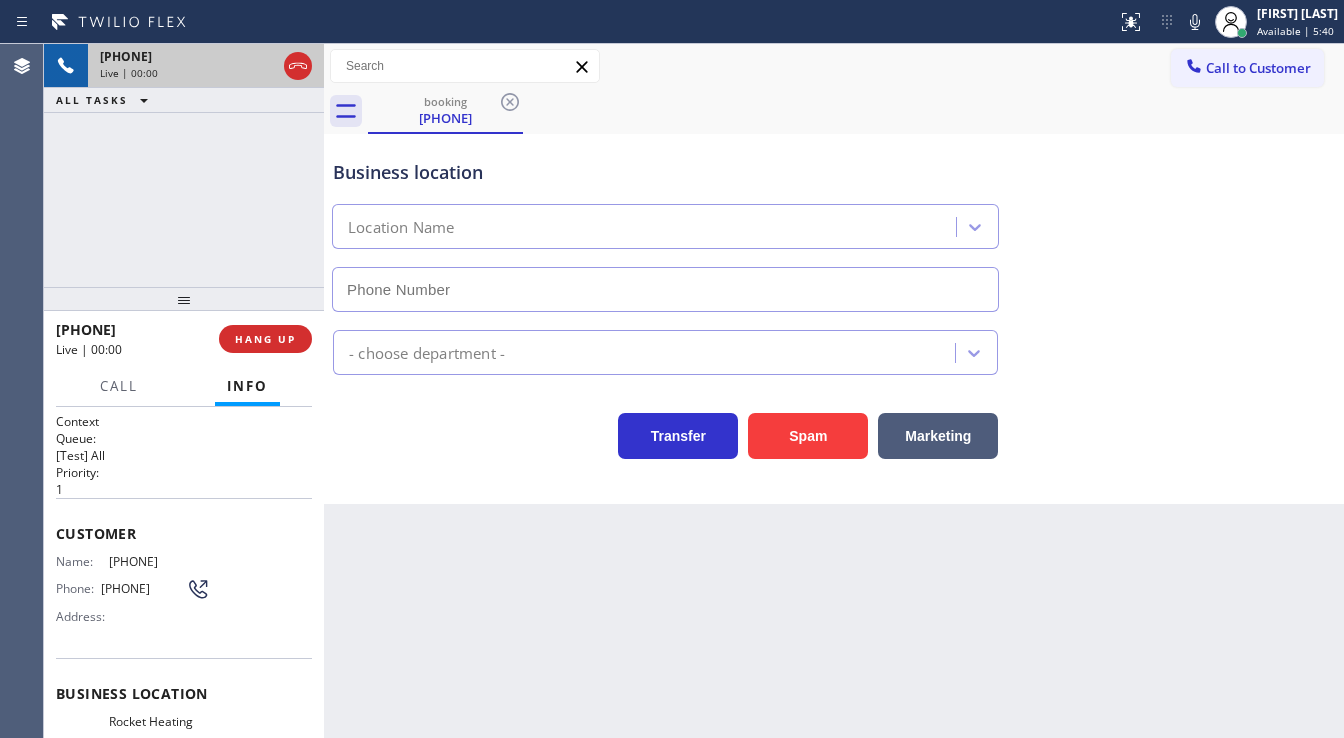 type on "[PHONE]" 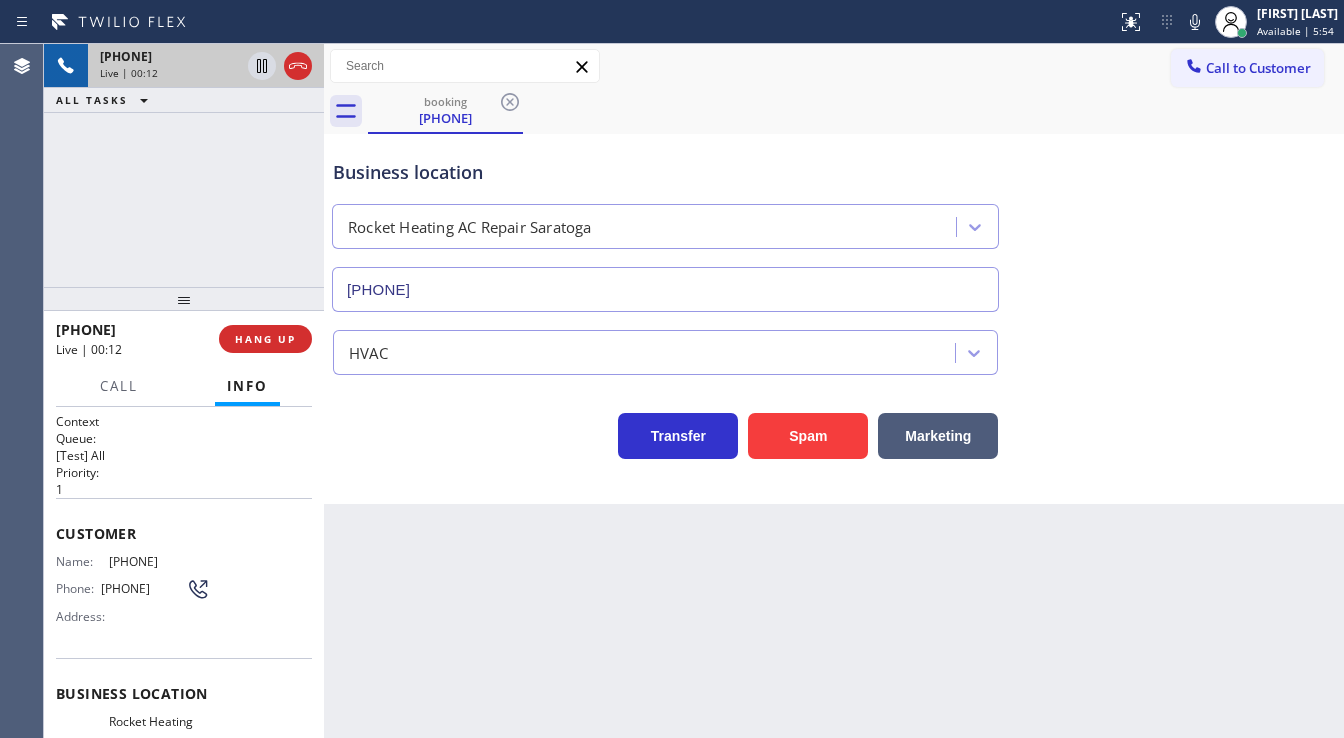 click on "+1[PHONE] Live | 00:12 ALL TASKS ALL TASKS ACTIVE TASKS TASKS IN WRAP UP" at bounding box center (184, 165) 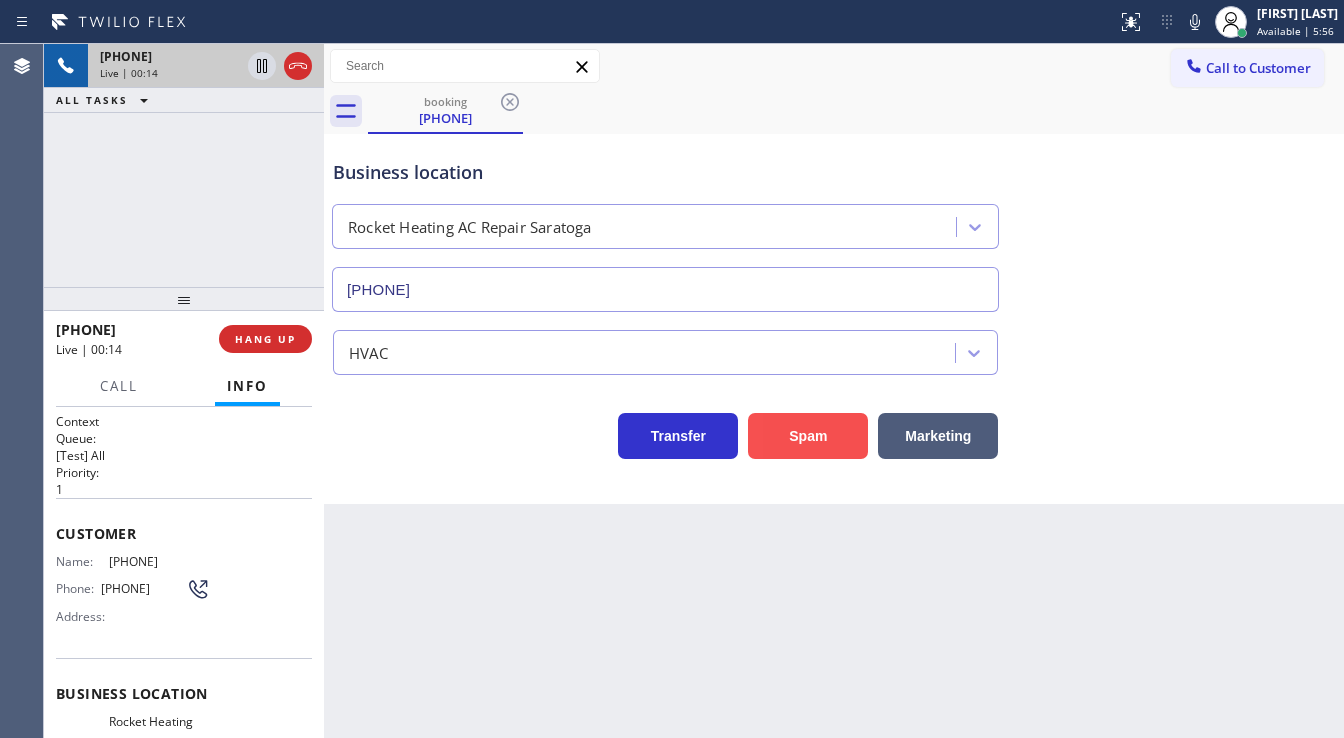click on "Spam" at bounding box center [808, 436] 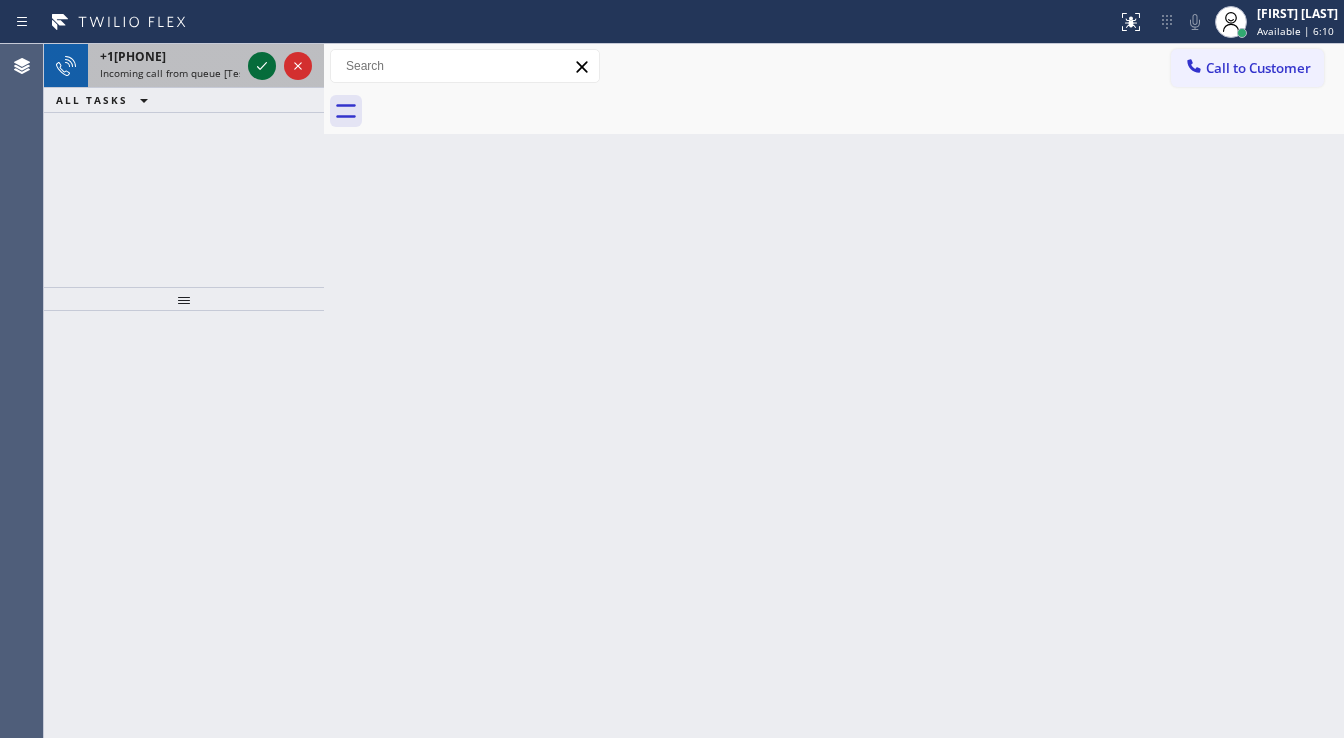 click at bounding box center [280, 66] 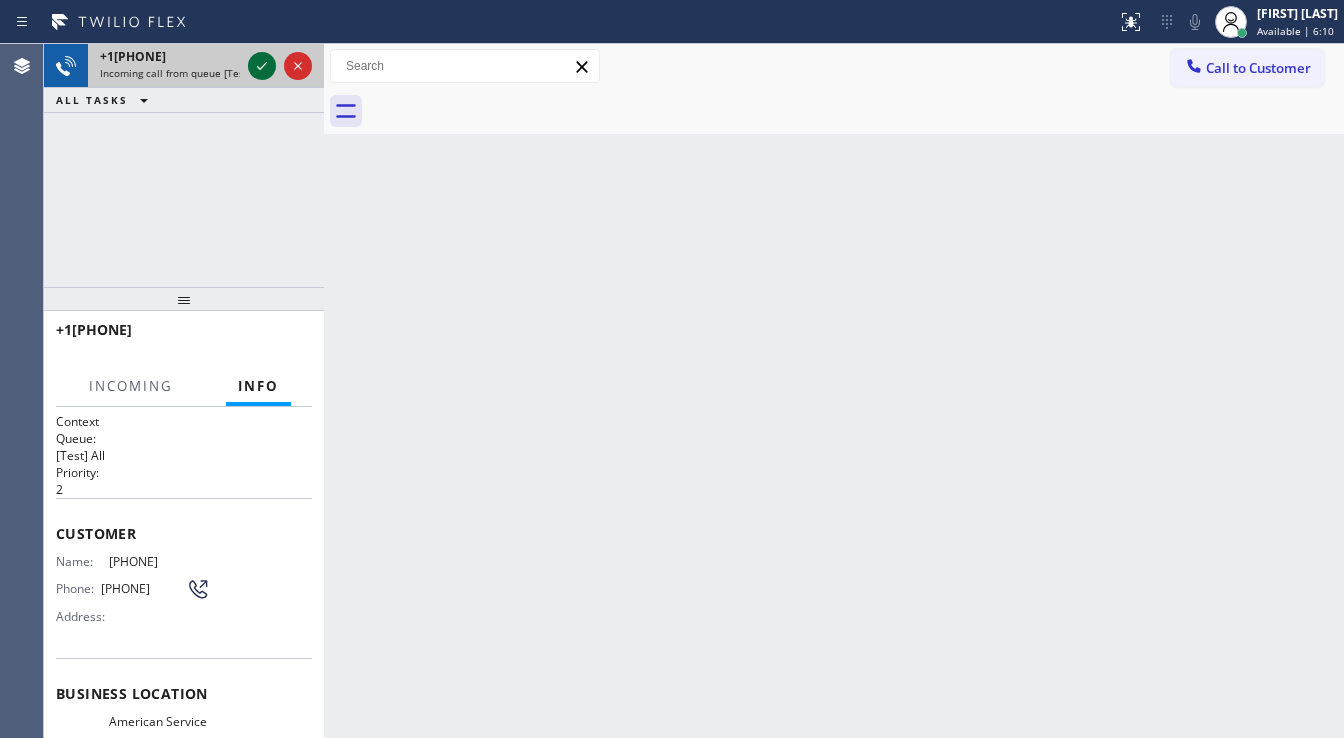 click 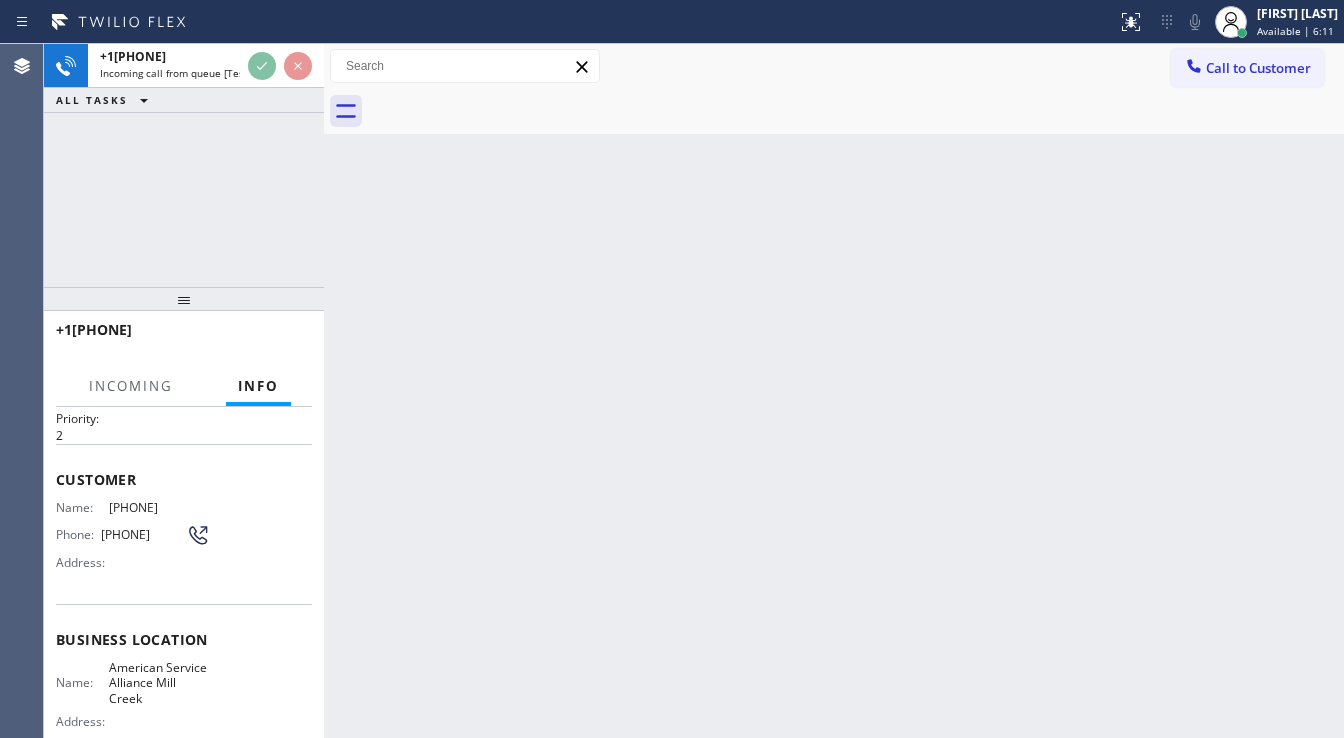 scroll, scrollTop: 80, scrollLeft: 0, axis: vertical 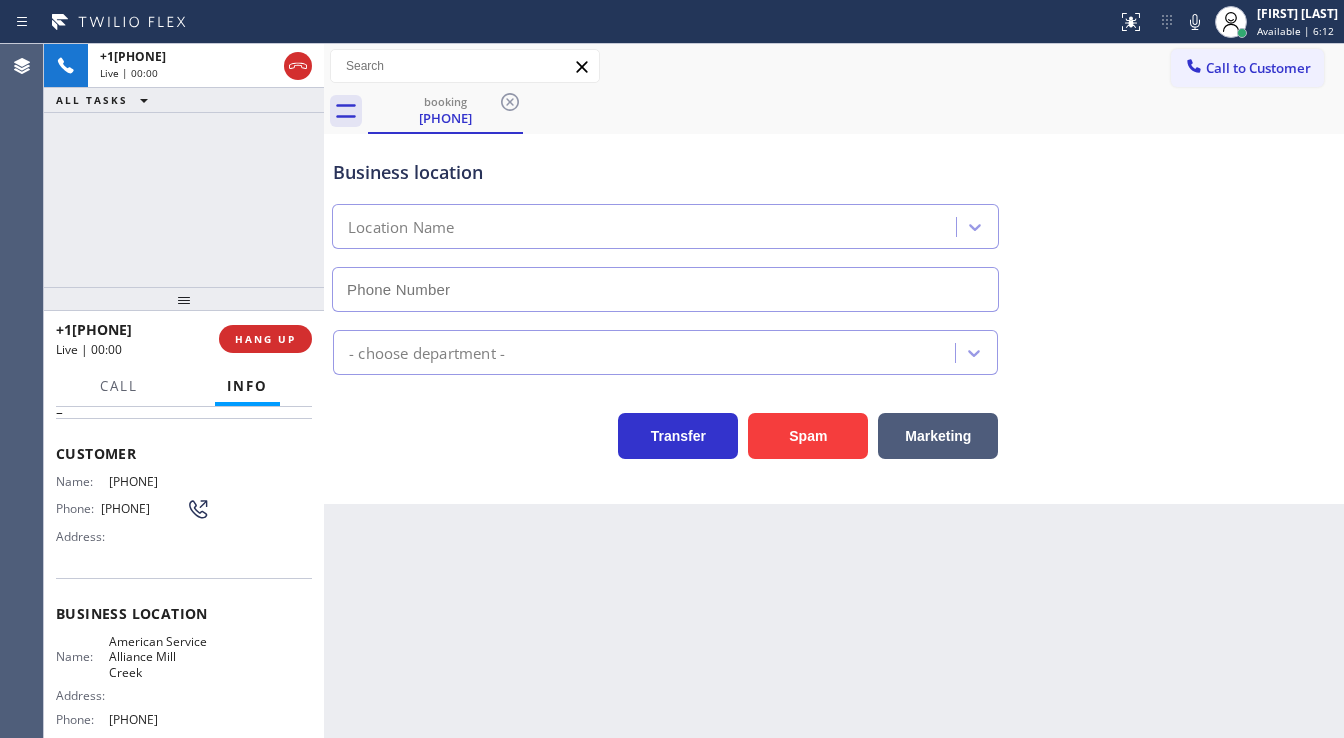 type on "[PHONE]" 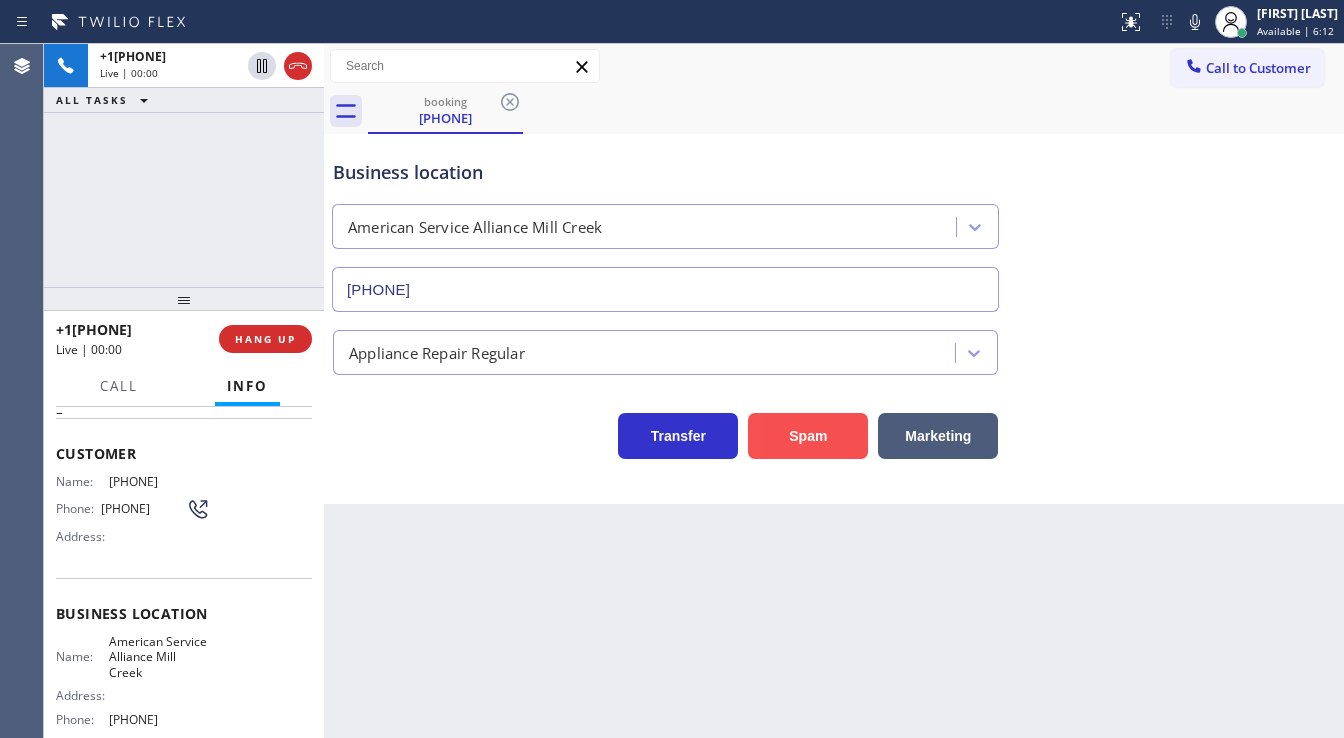 click on "Spam" at bounding box center [808, 436] 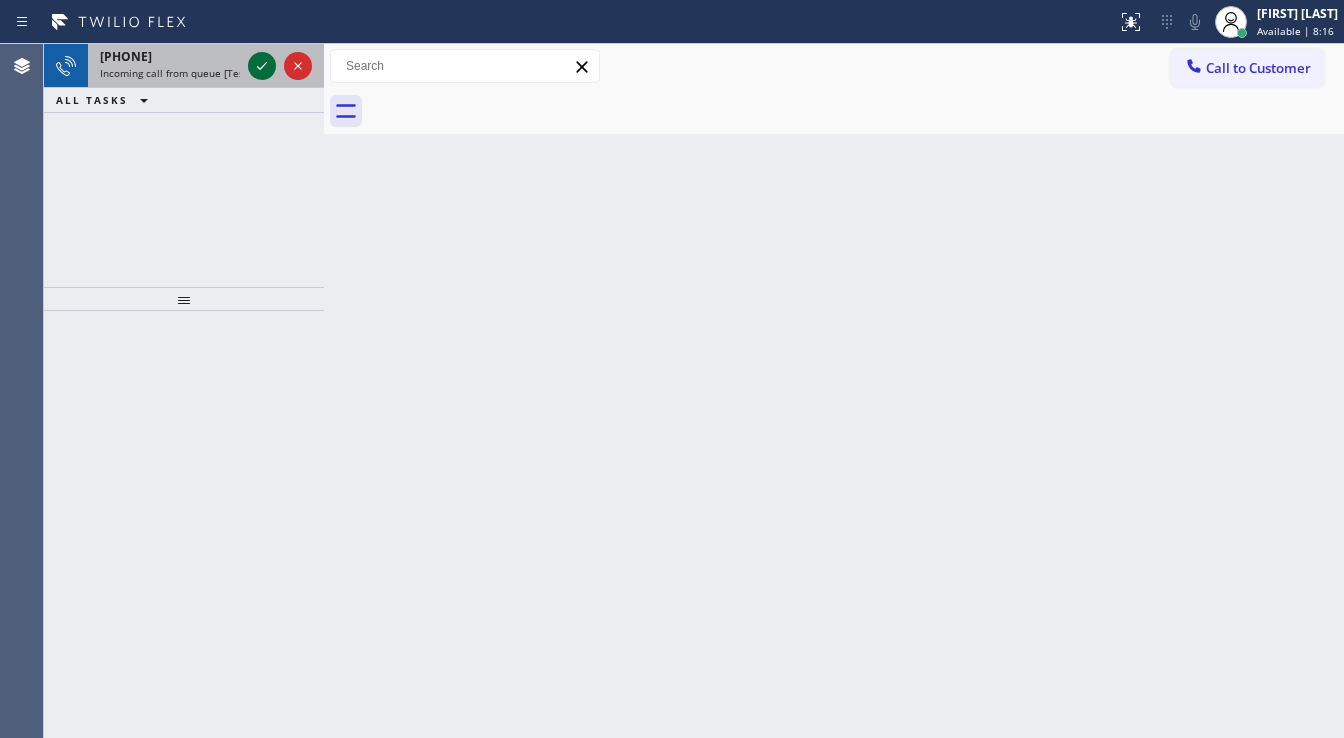 click 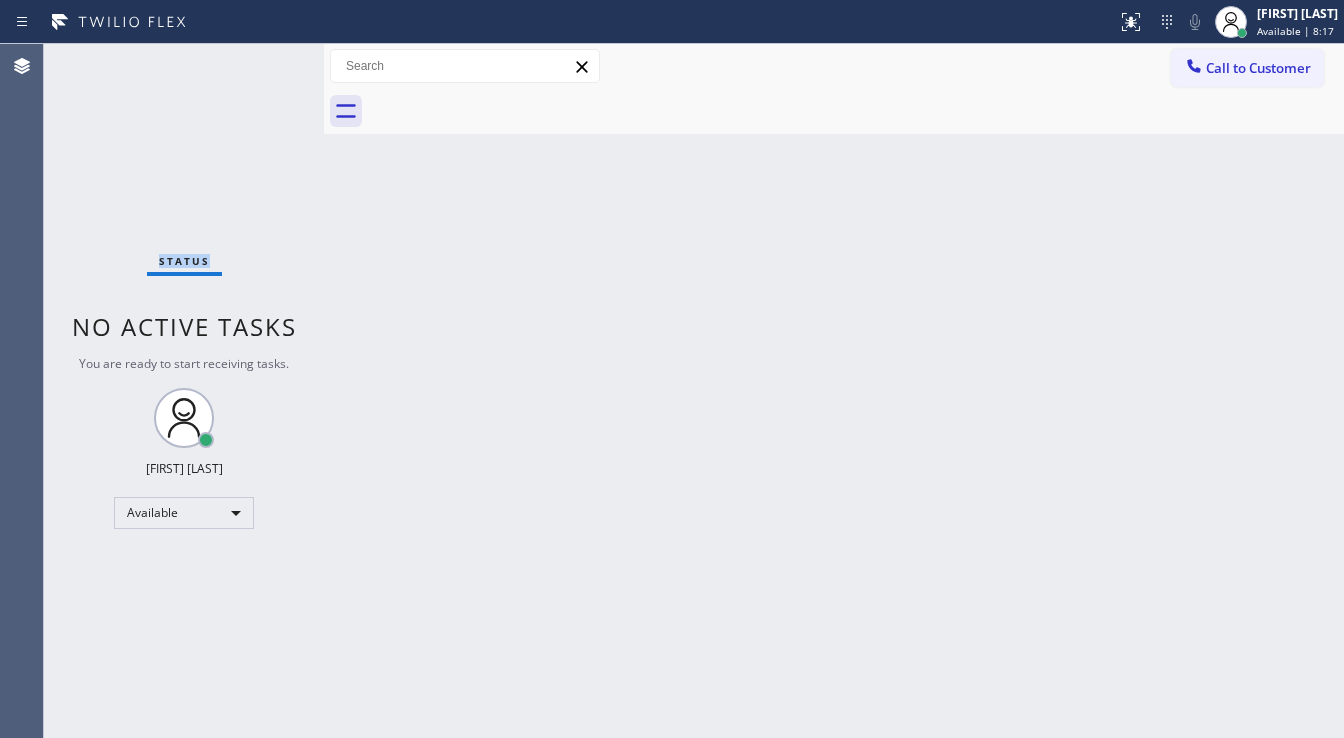 click on "Status   No active tasks     You are ready to start receiving tasks.   [FIRST] [LAST] Available" at bounding box center (184, 391) 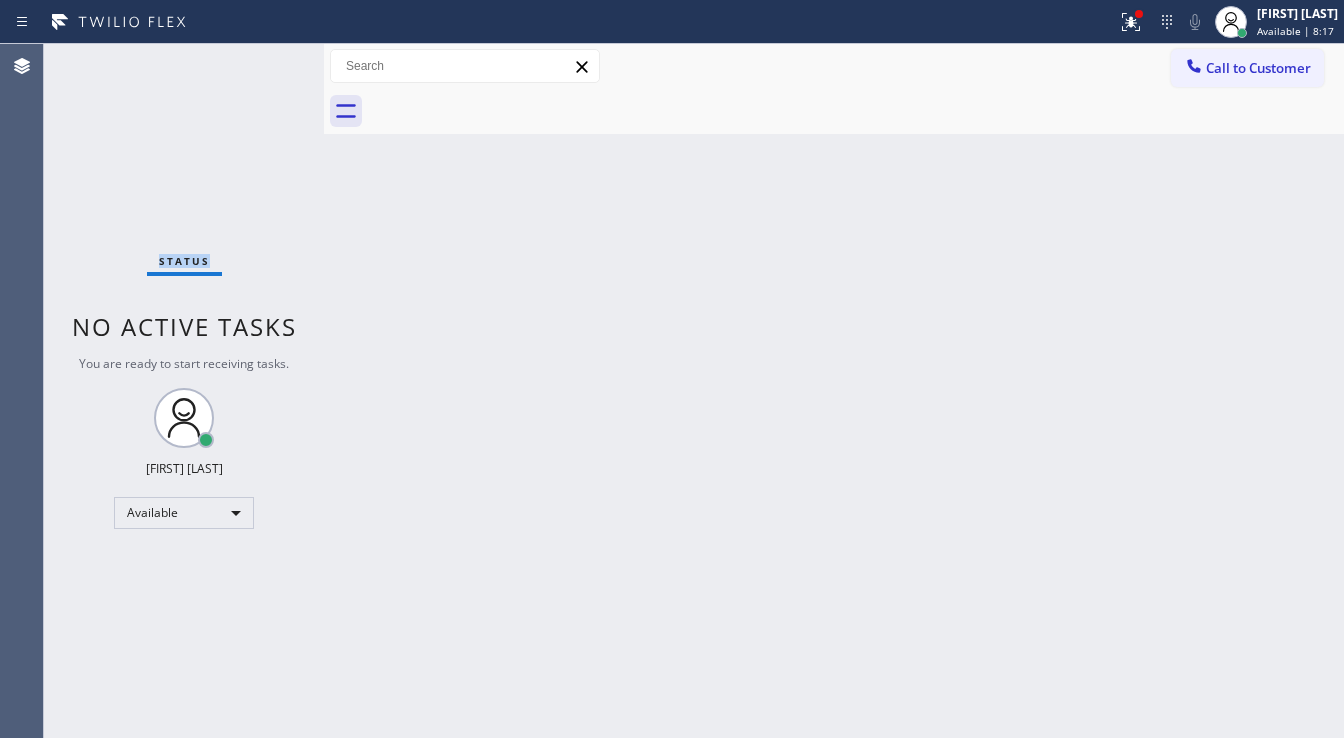 click on "Status   No active tasks     You are ready to start receiving tasks.   [FIRST] [LAST] Available" at bounding box center [184, 391] 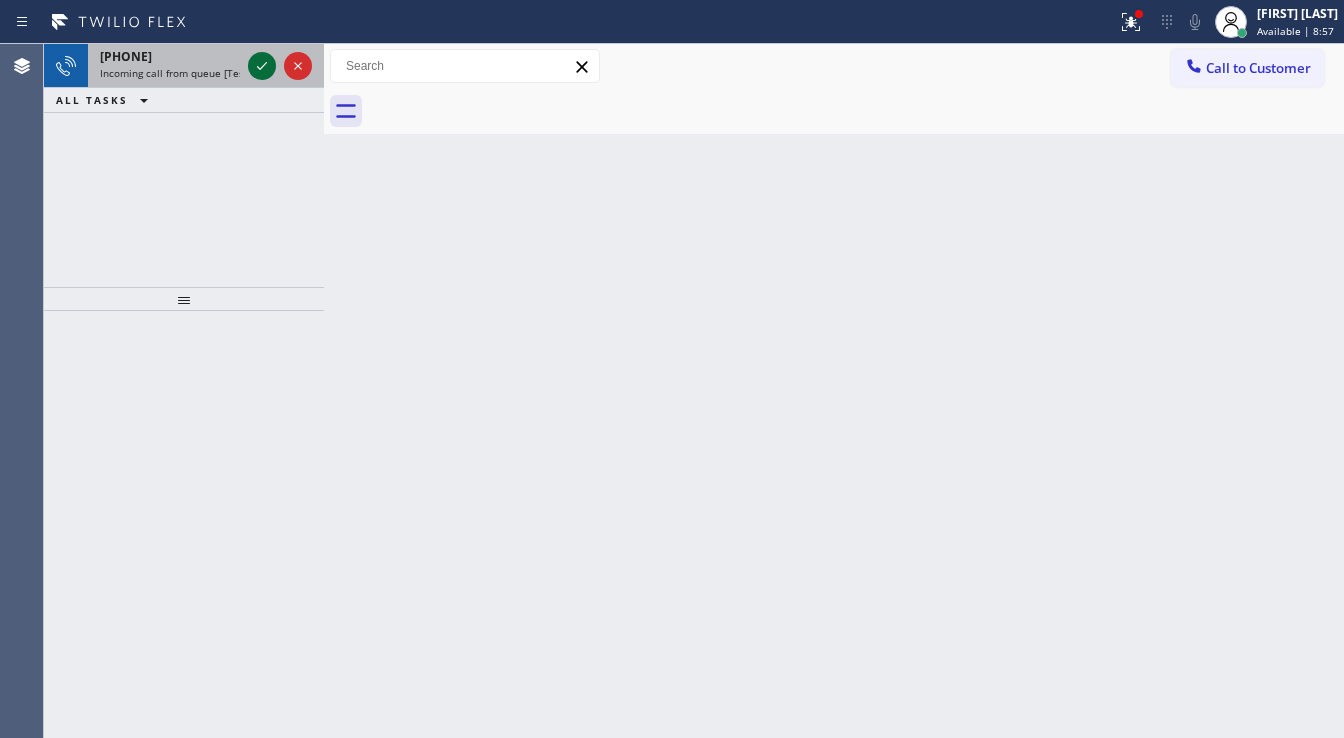 click 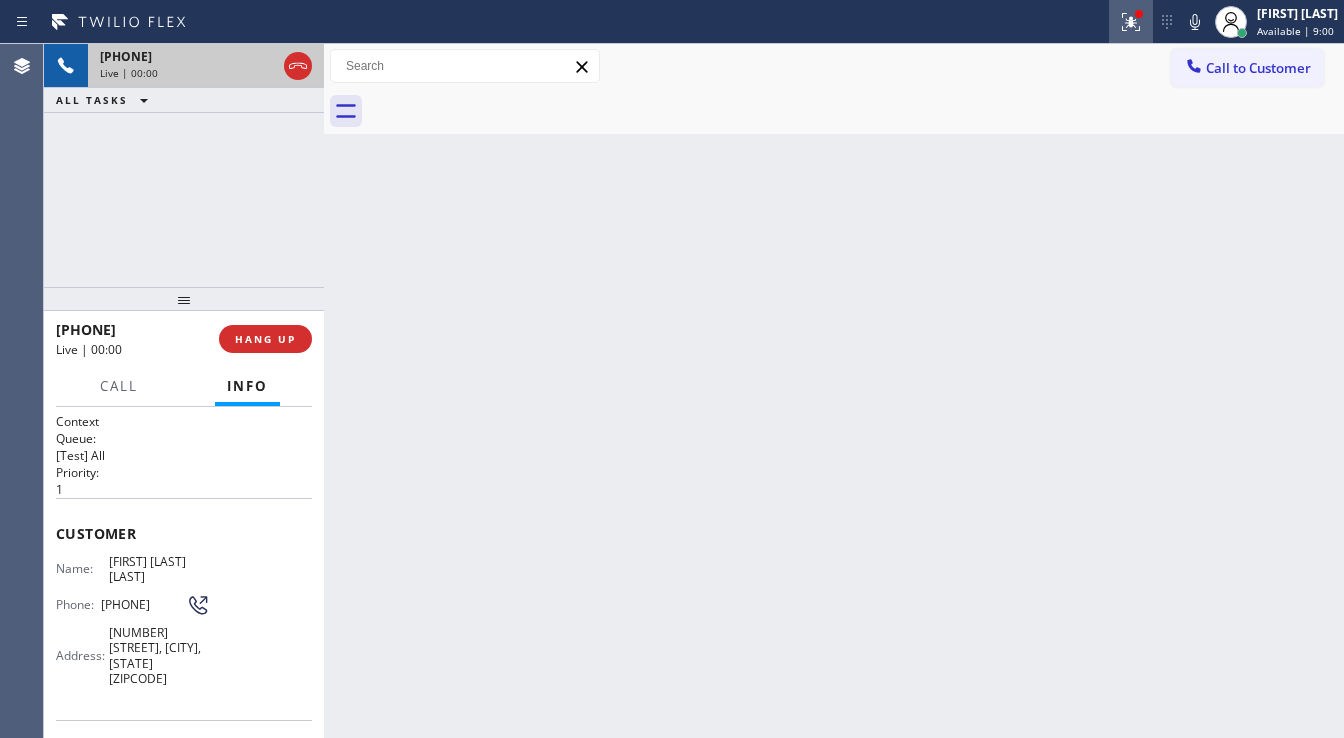 click 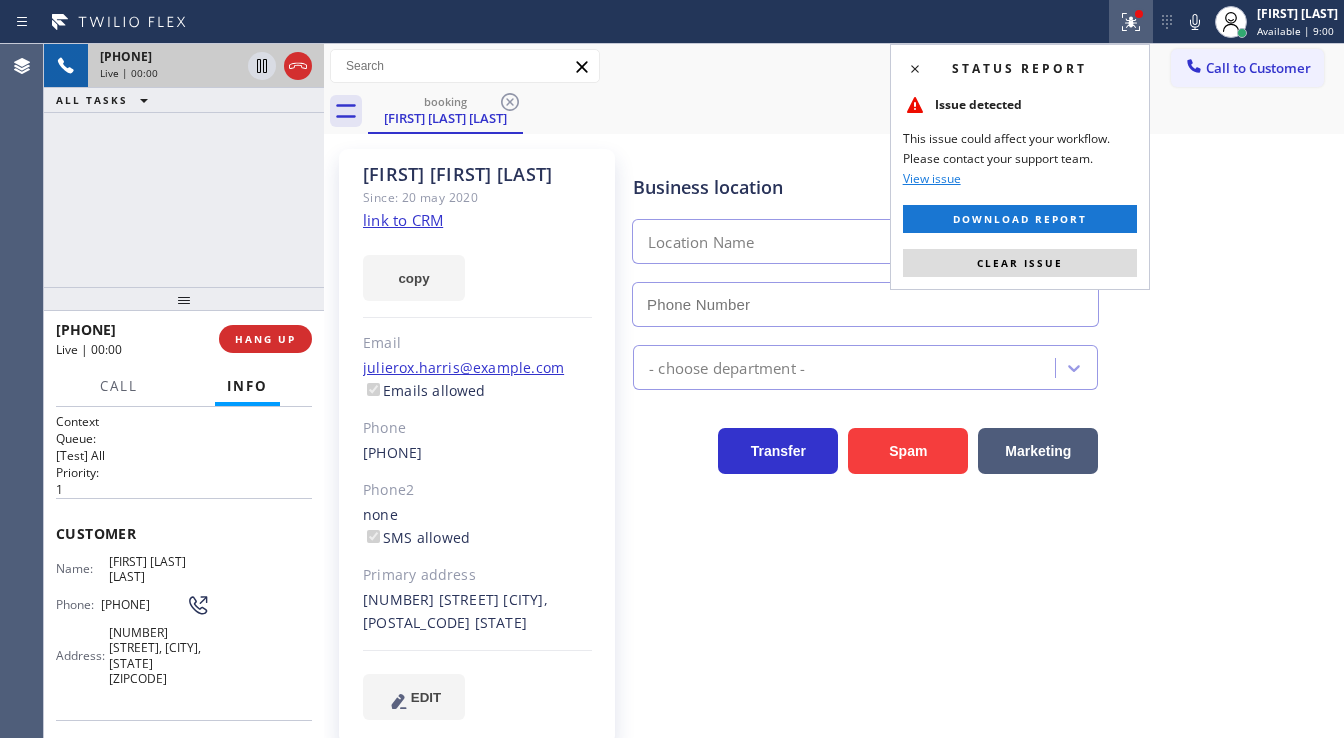 click on "Clear issue" at bounding box center [1020, 263] 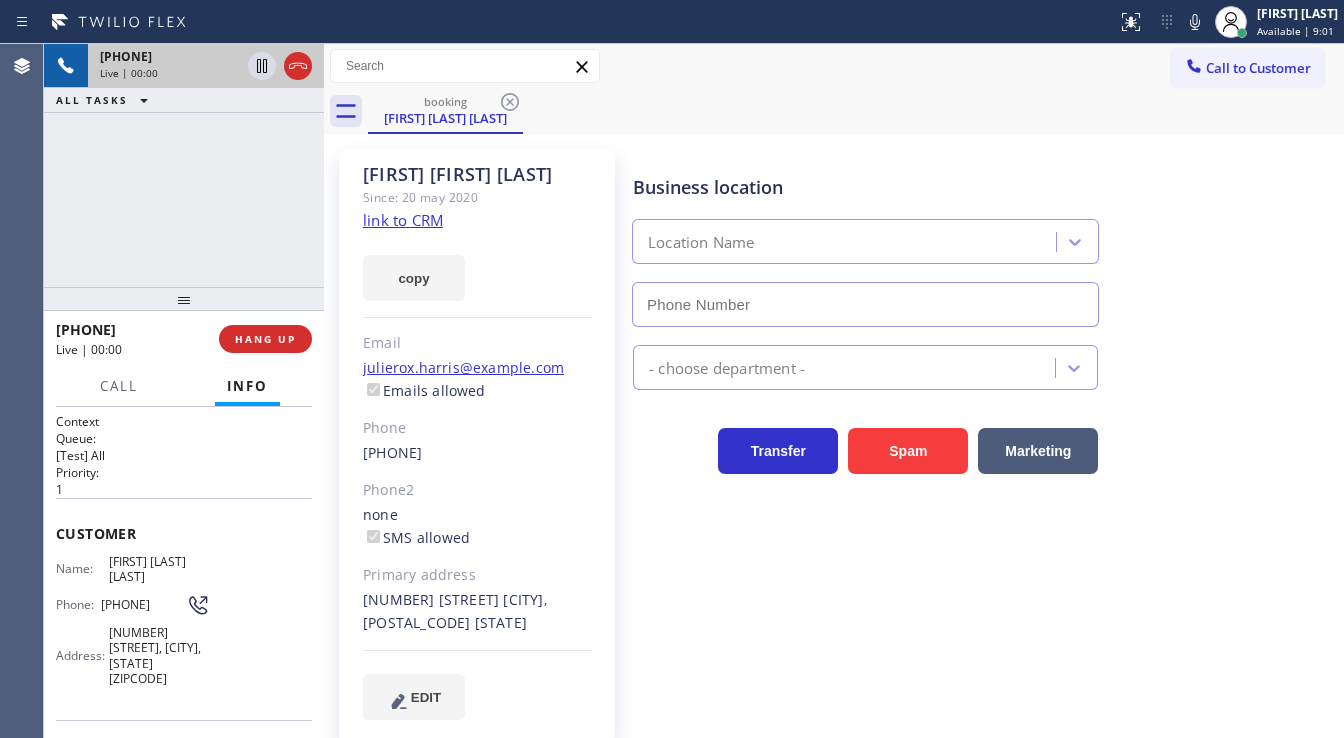 type on "[PHONE]" 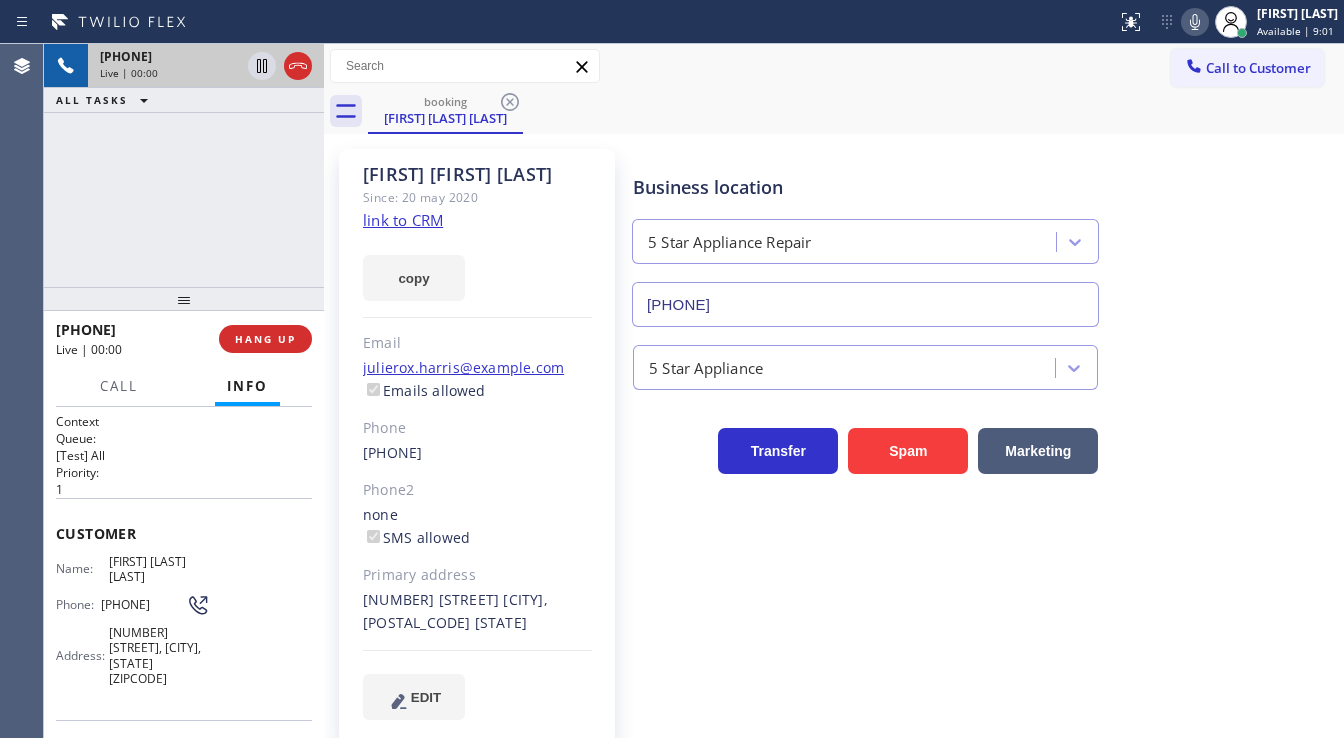 click 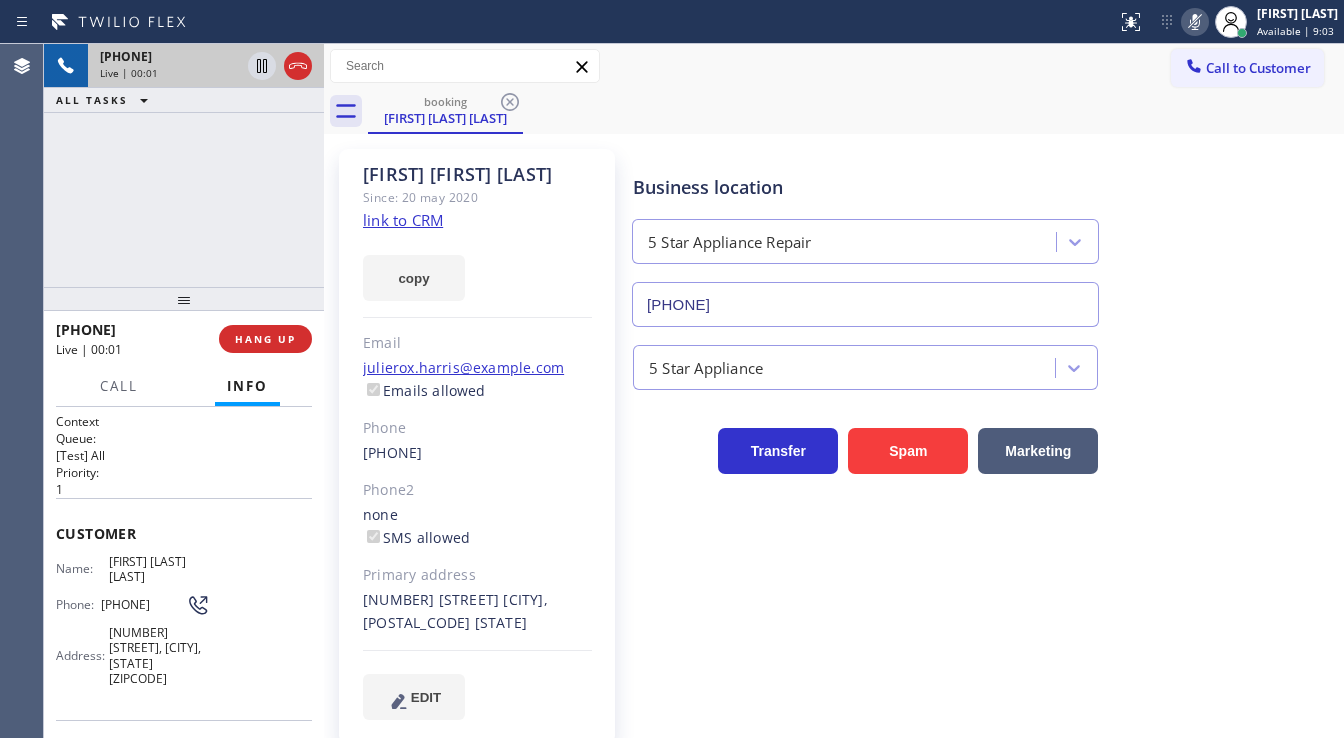 click 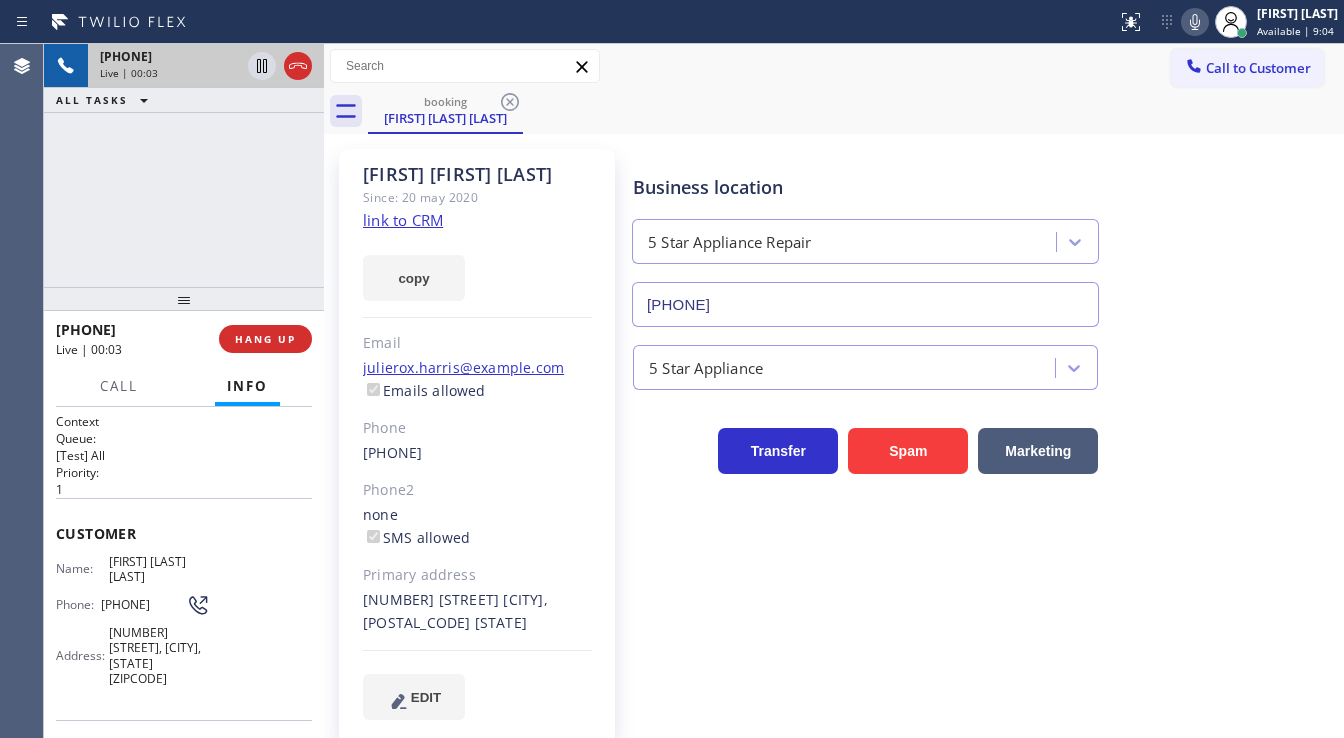 click on "link to CRM" 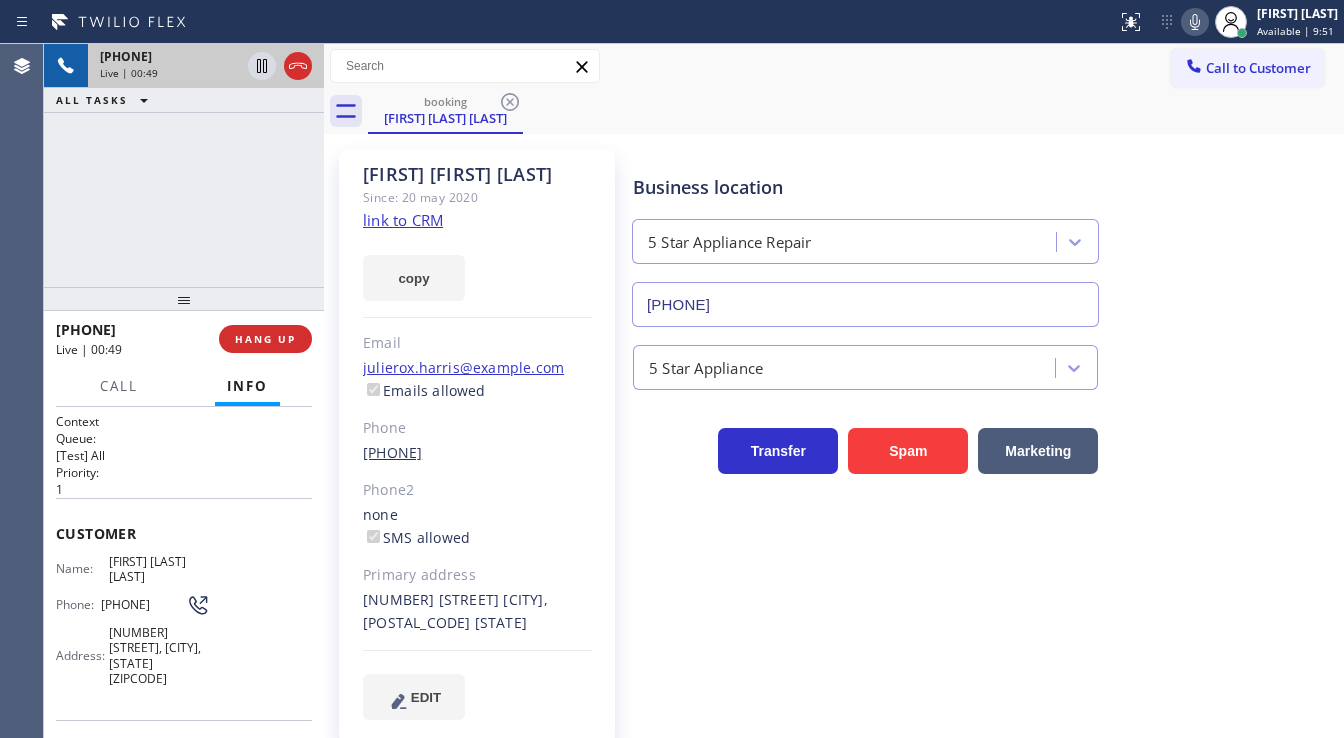 click on "[PHONE]" at bounding box center [392, 452] 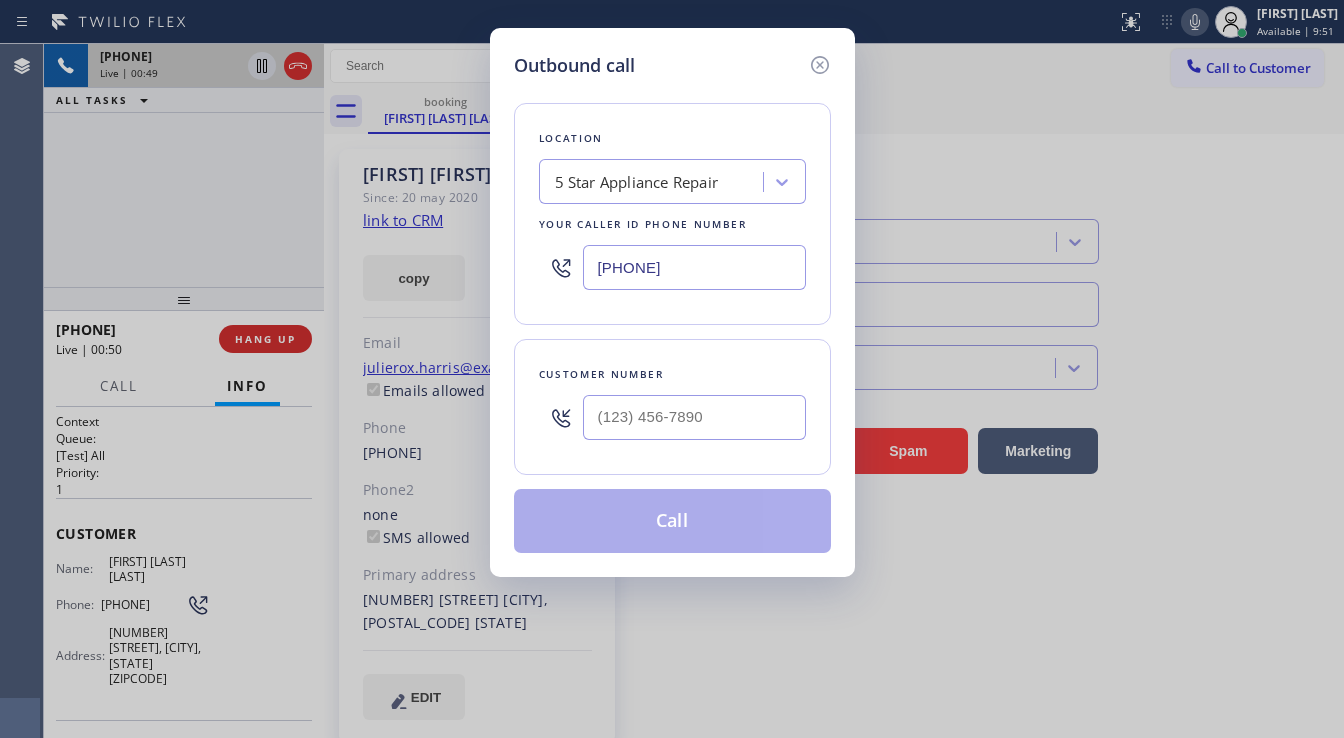 type on "[PHONE]" 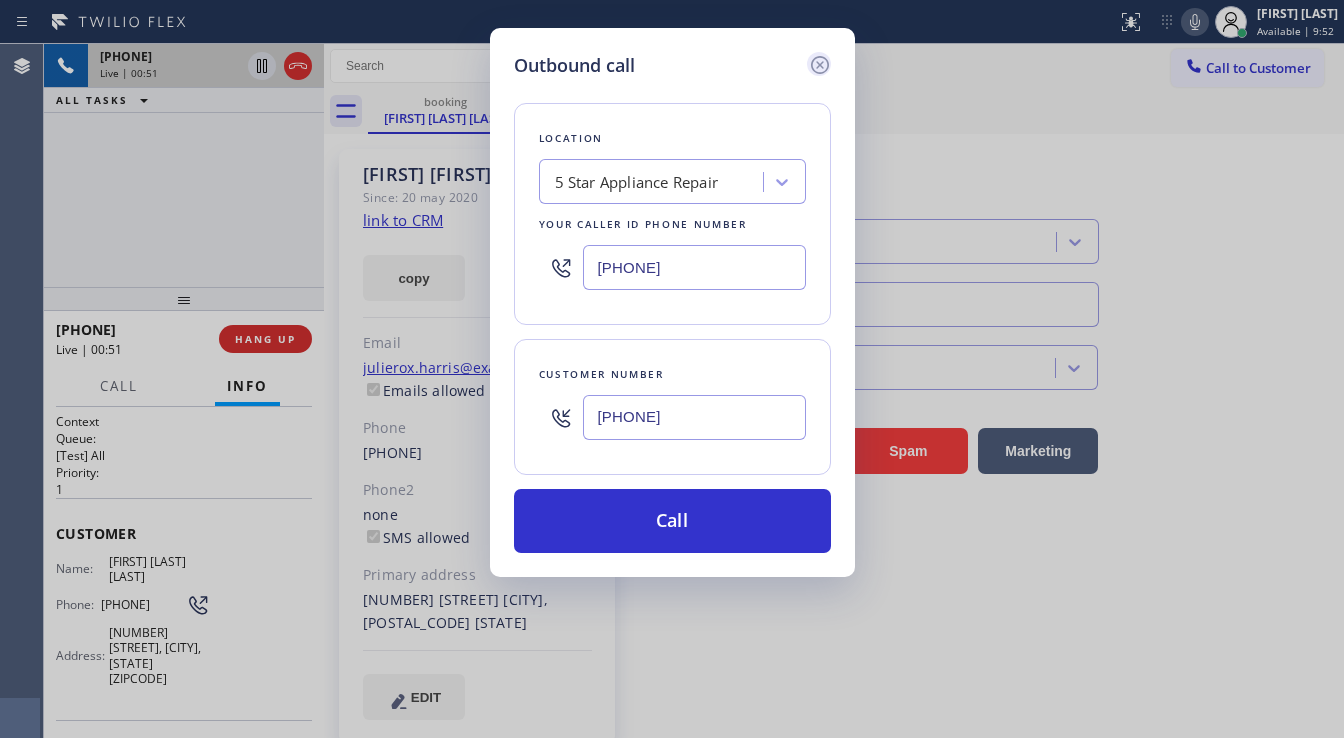 click 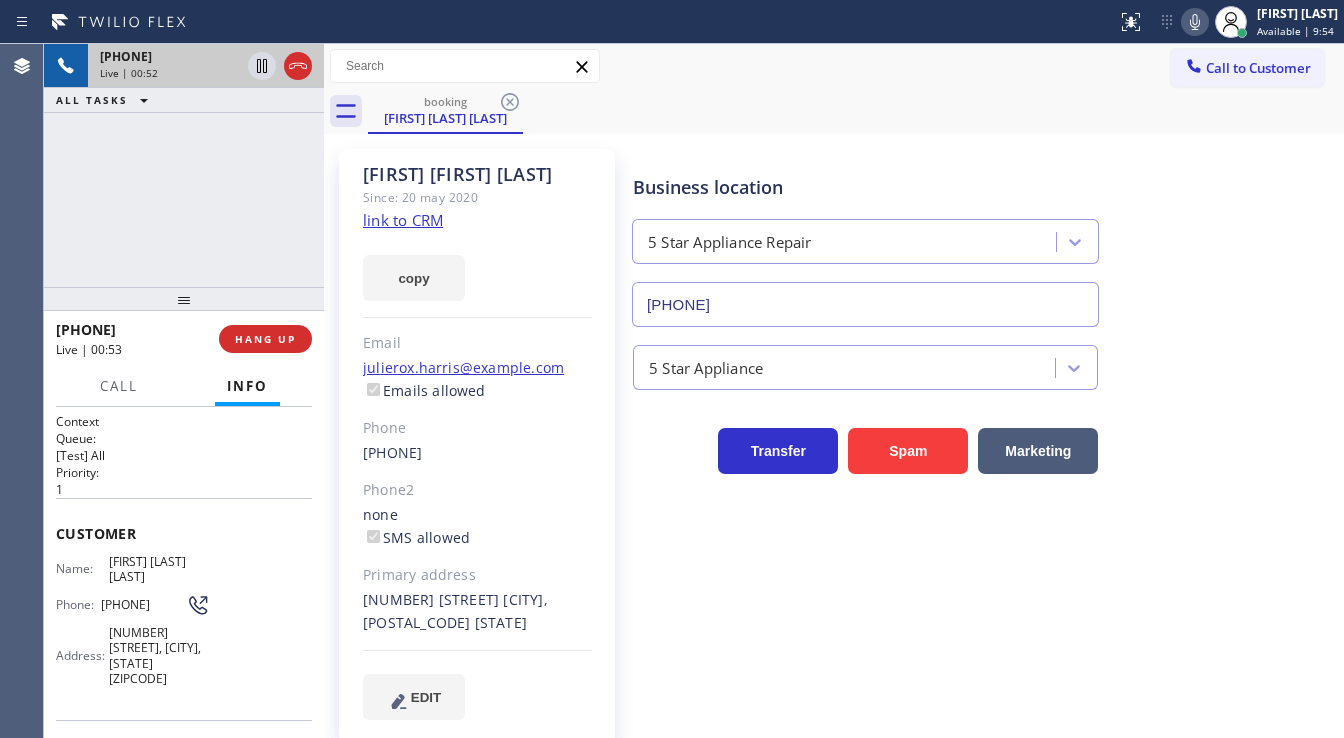 drag, startPoint x: 133, startPoint y: 592, endPoint x: 100, endPoint y: 580, distance: 35.1141 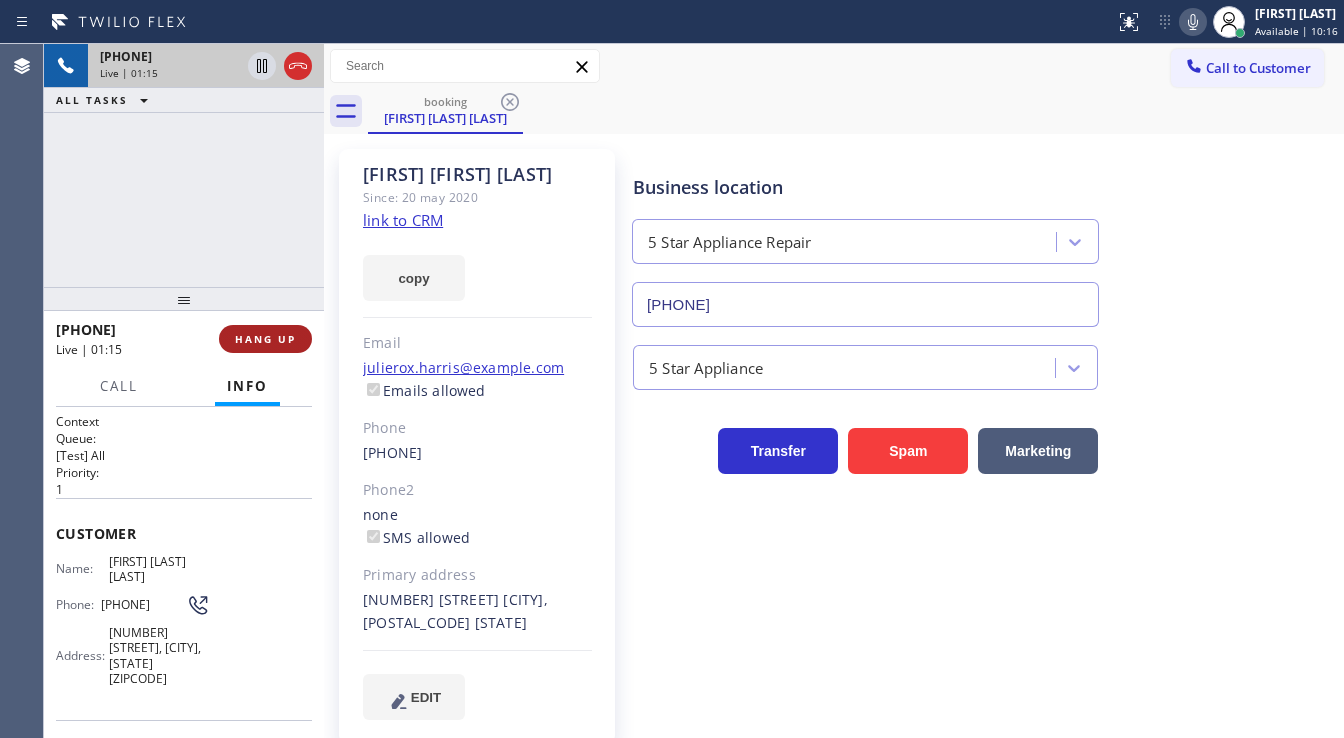 click on "HANG UP" at bounding box center [265, 339] 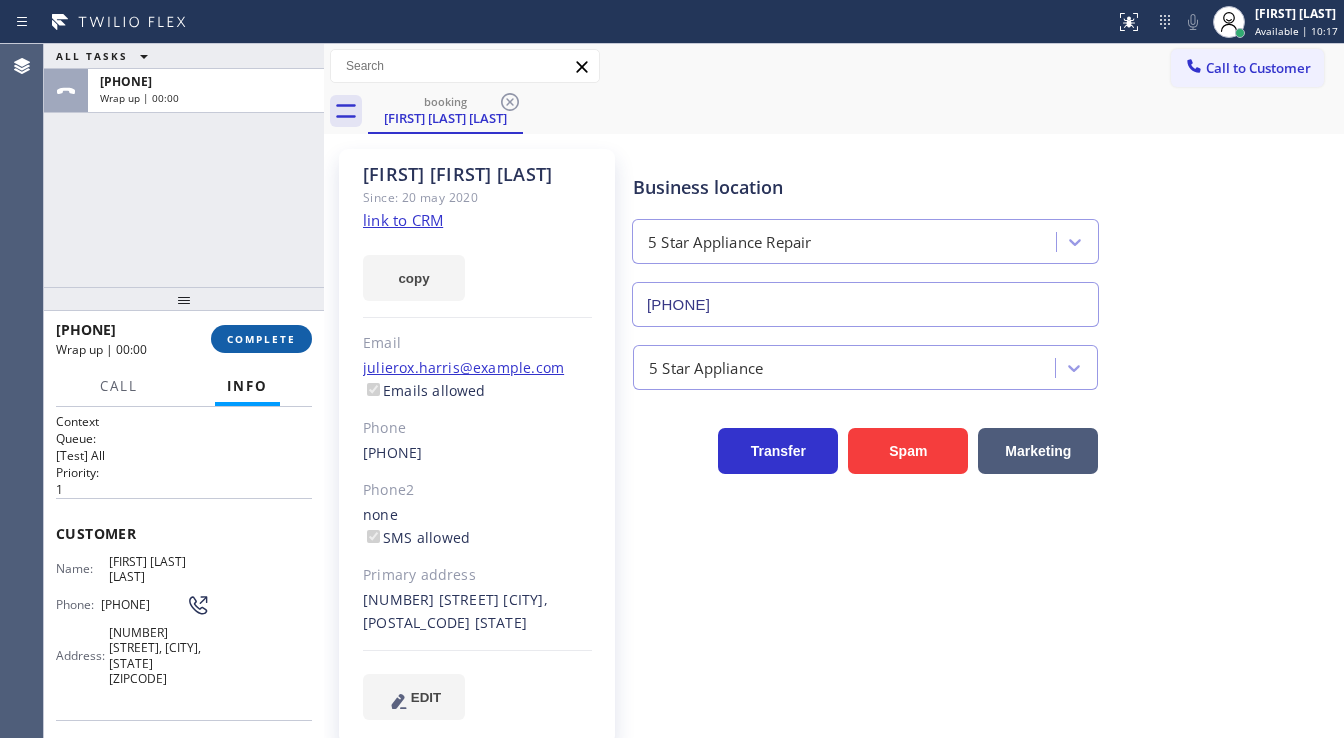 click on "COMPLETE" at bounding box center [261, 339] 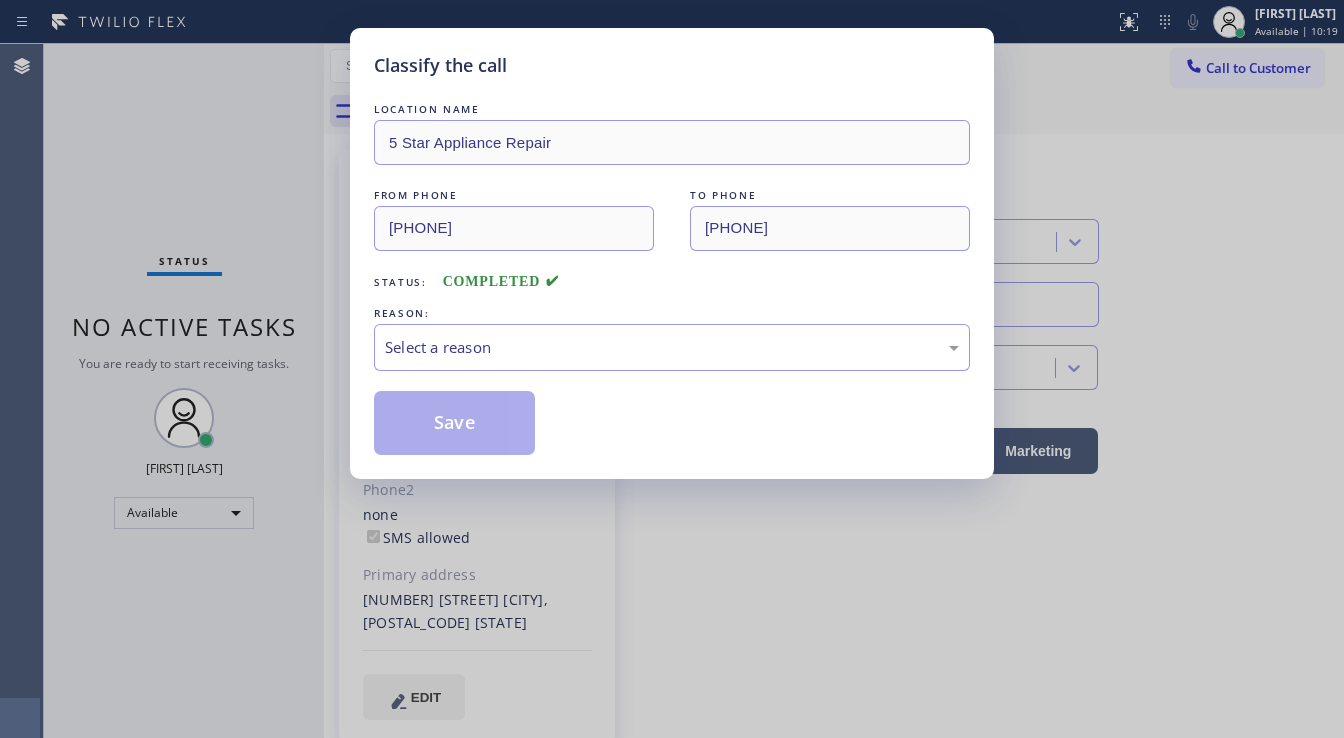 click on "Select a reason" at bounding box center [672, 347] 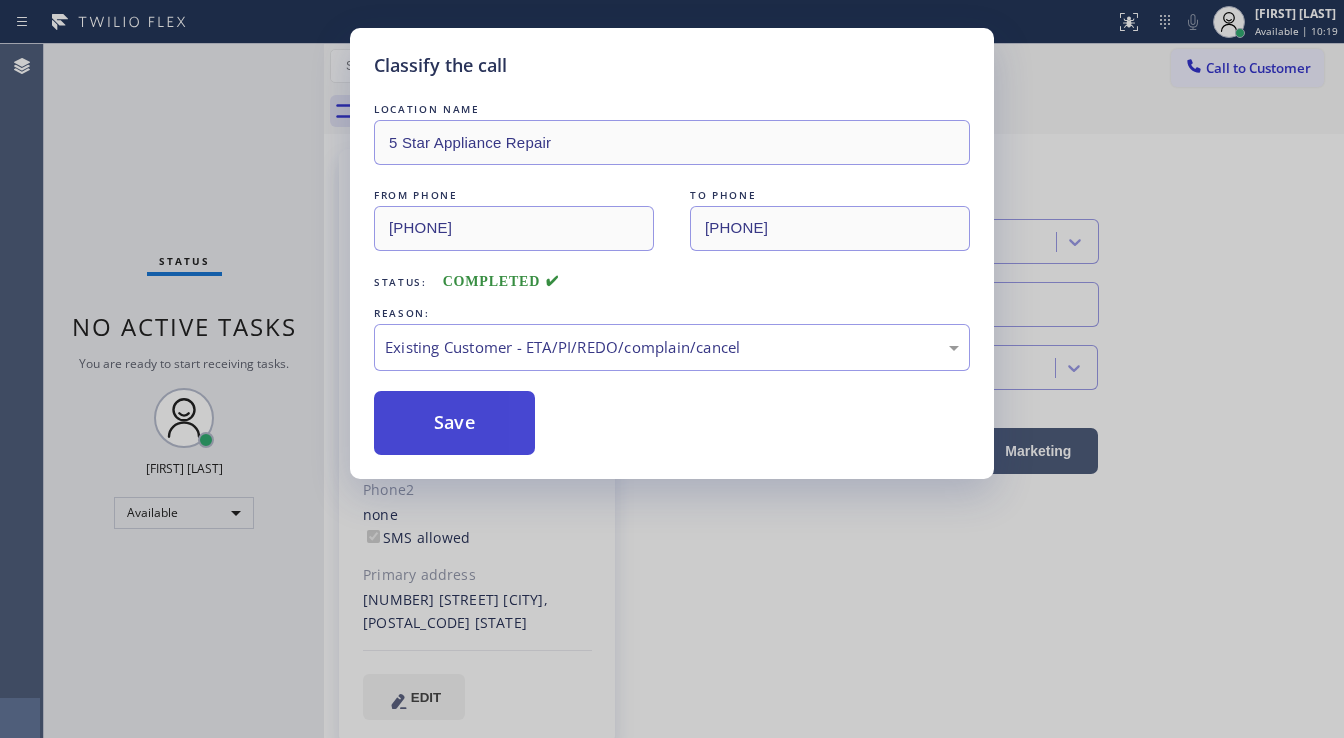 click on "Save" at bounding box center [454, 423] 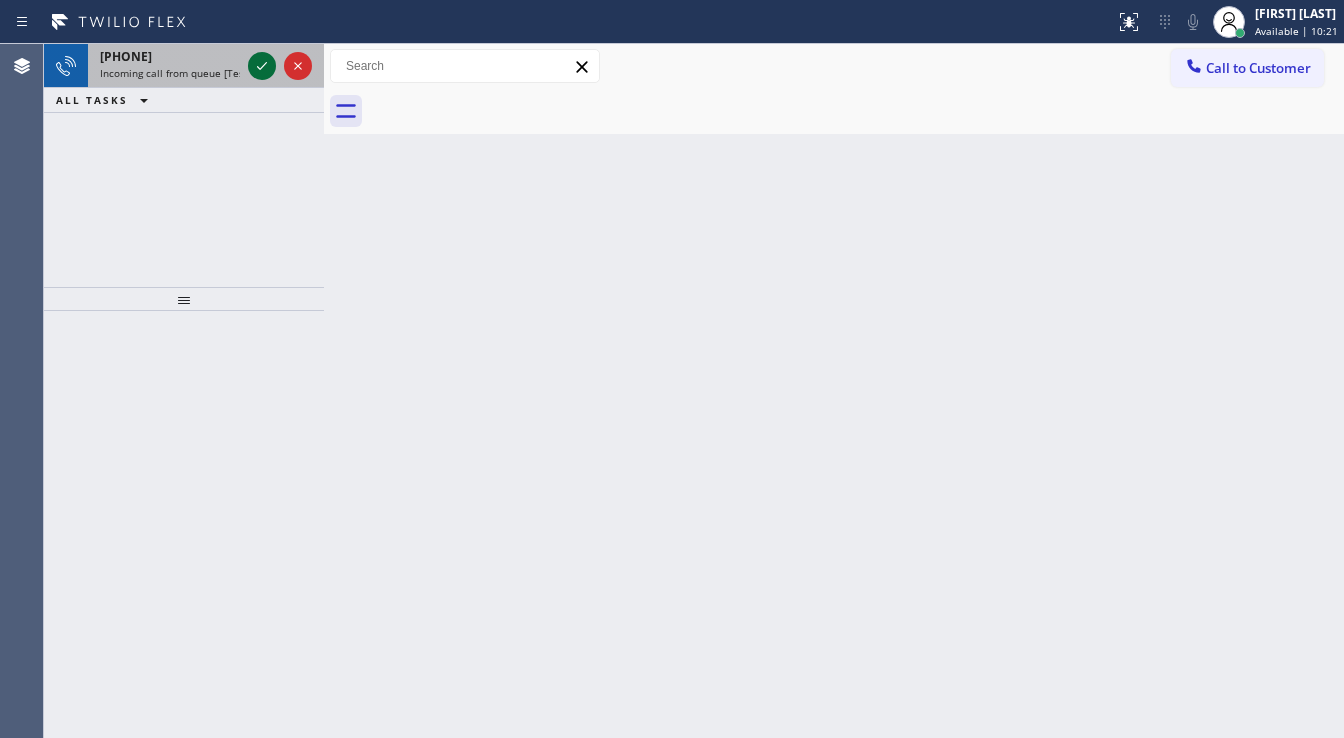click at bounding box center (262, 66) 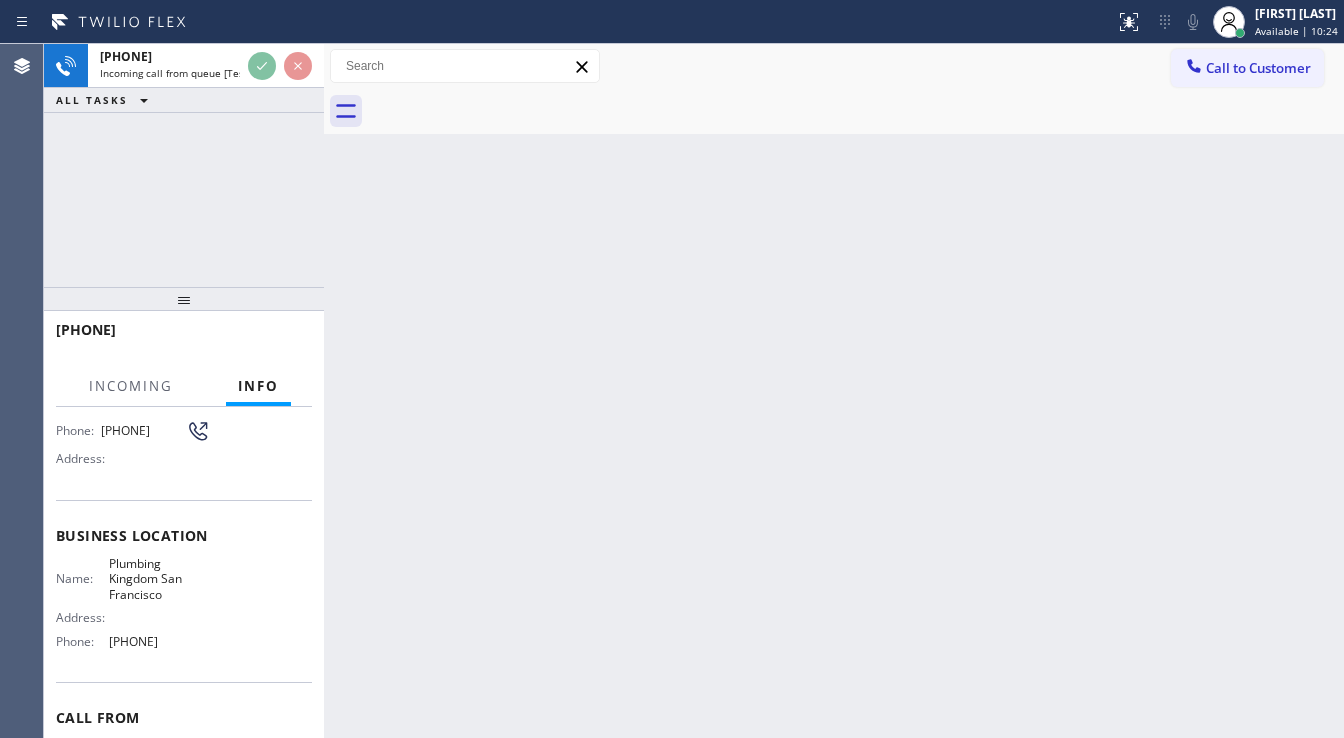 scroll, scrollTop: 160, scrollLeft: 0, axis: vertical 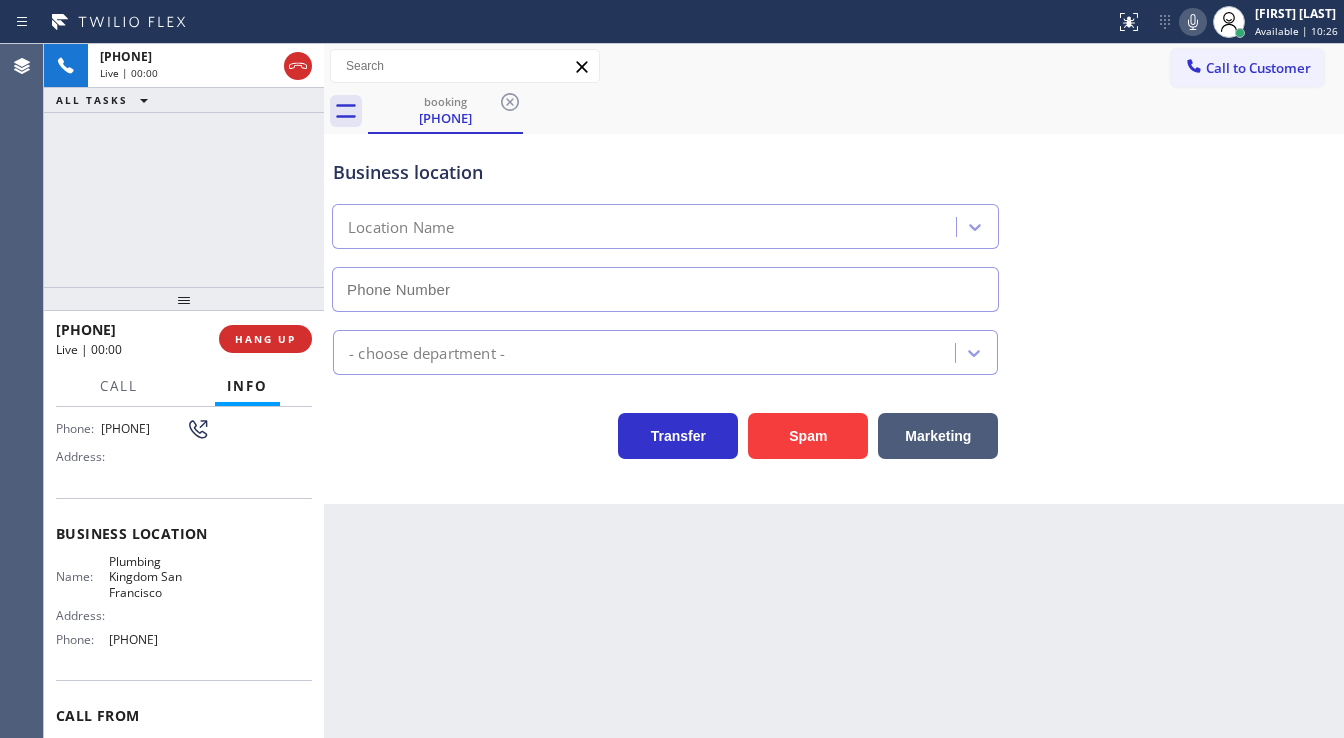 type on "[PHONE]" 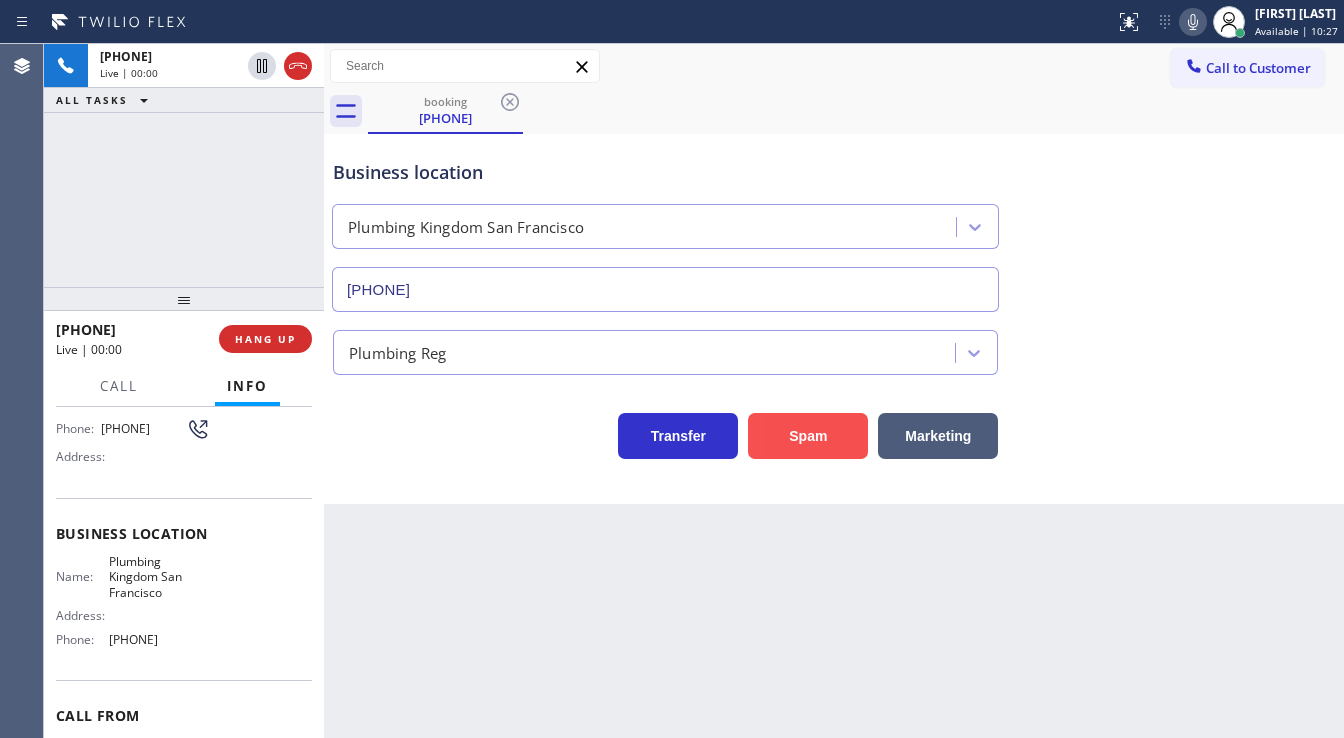 click on "Spam" at bounding box center (808, 436) 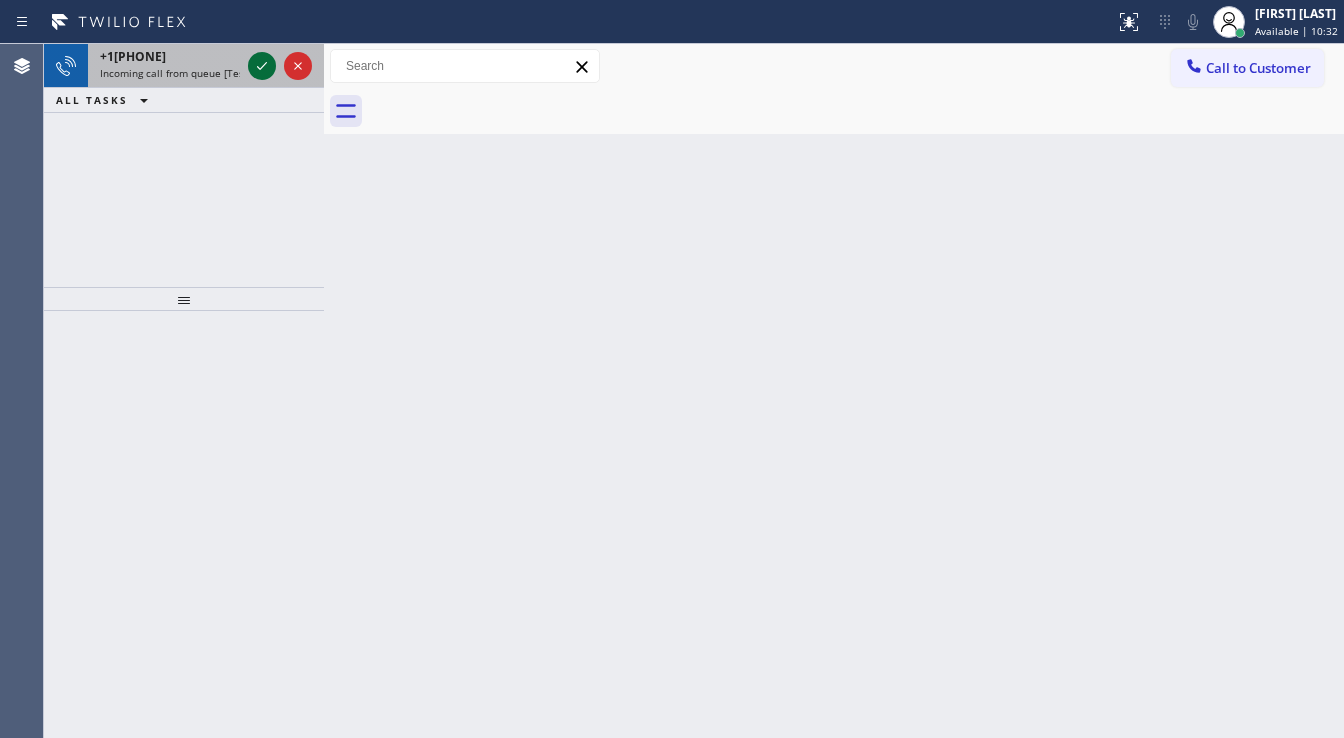 click 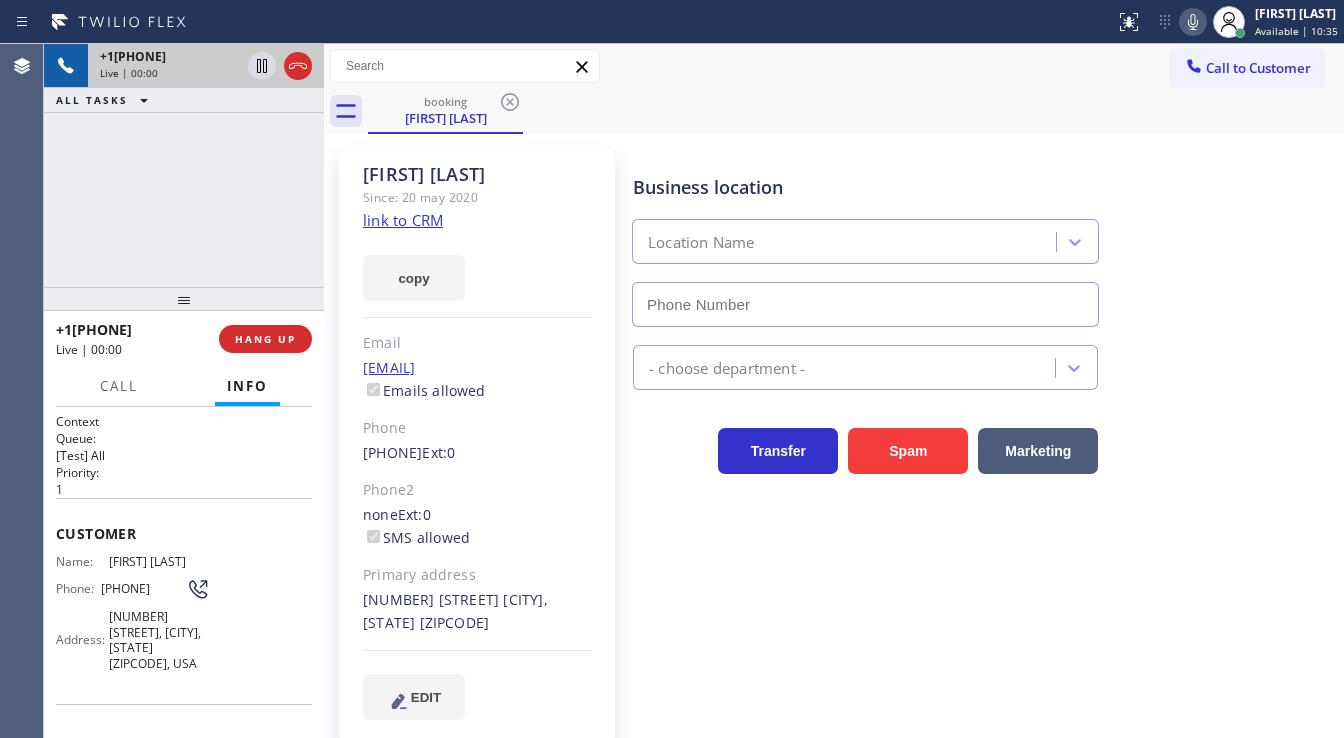 type on "[PHONE]" 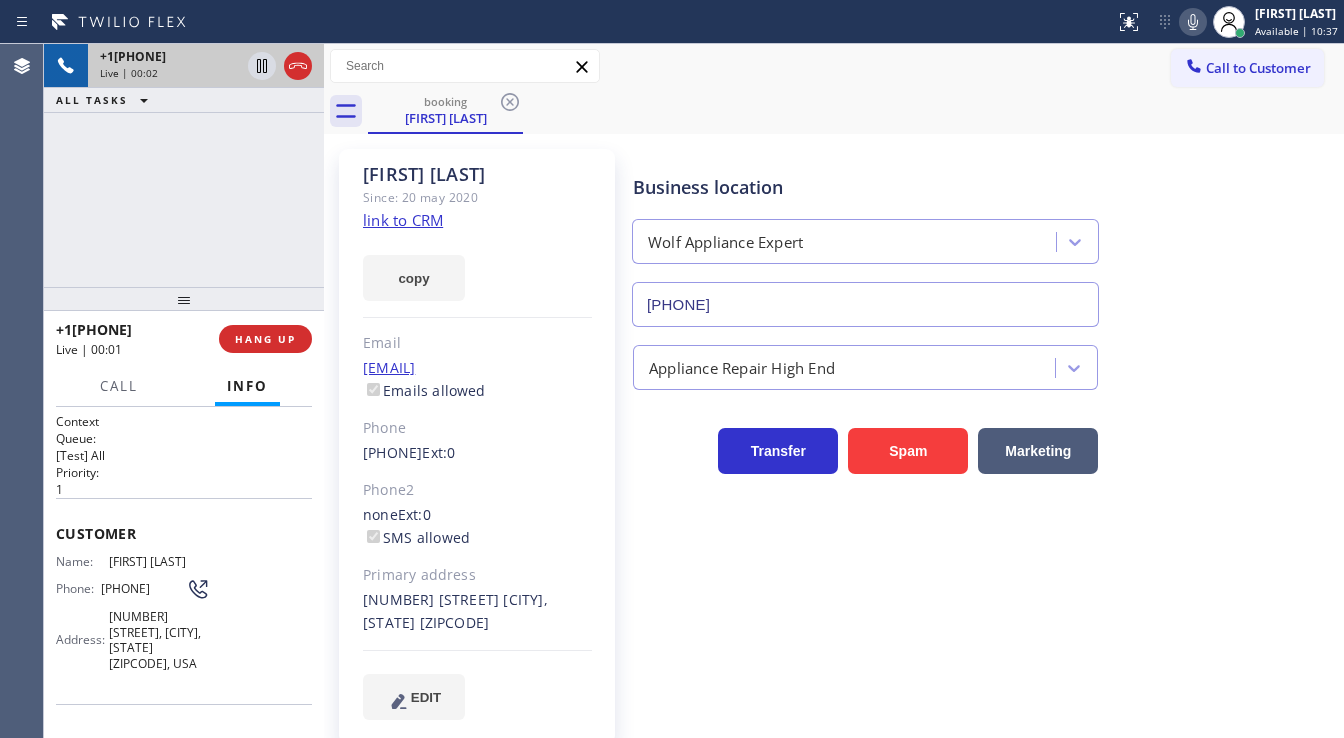 click on "link to CRM" 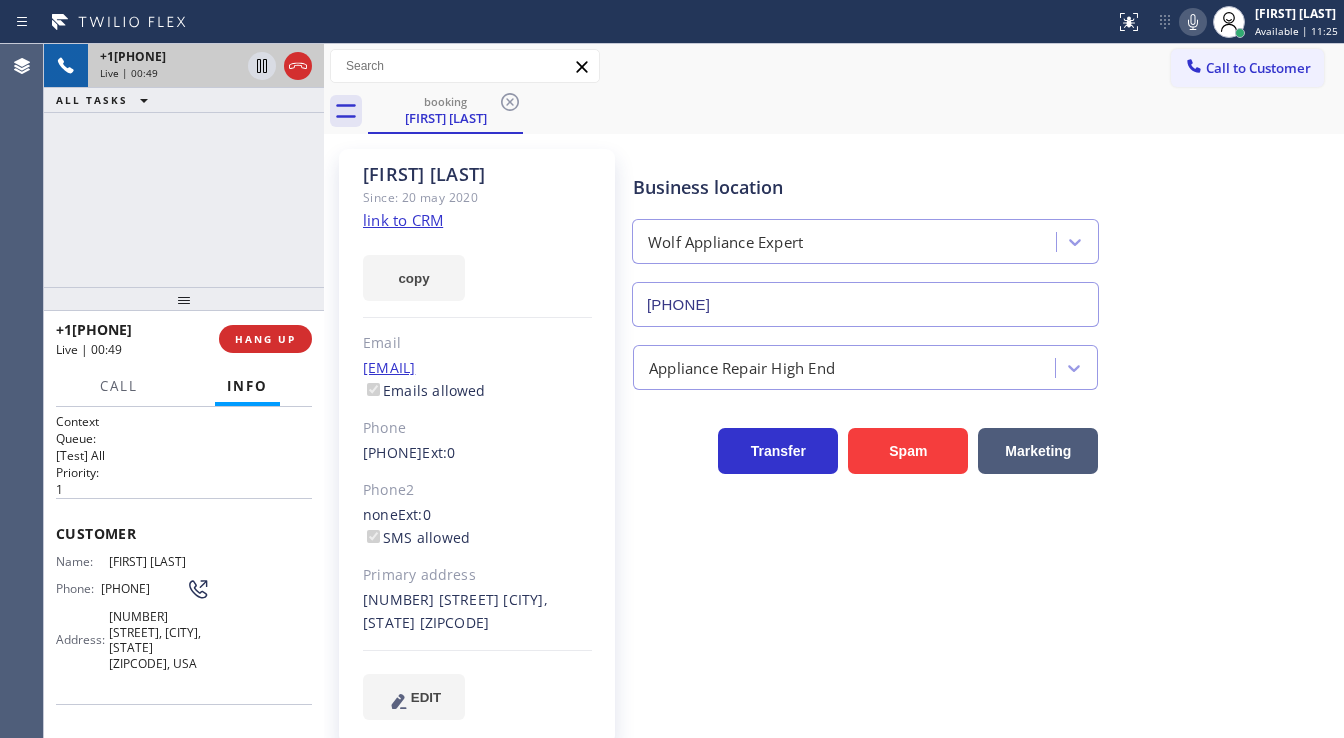 drag, startPoint x: 132, startPoint y: 597, endPoint x: 127, endPoint y: 545, distance: 52.23983 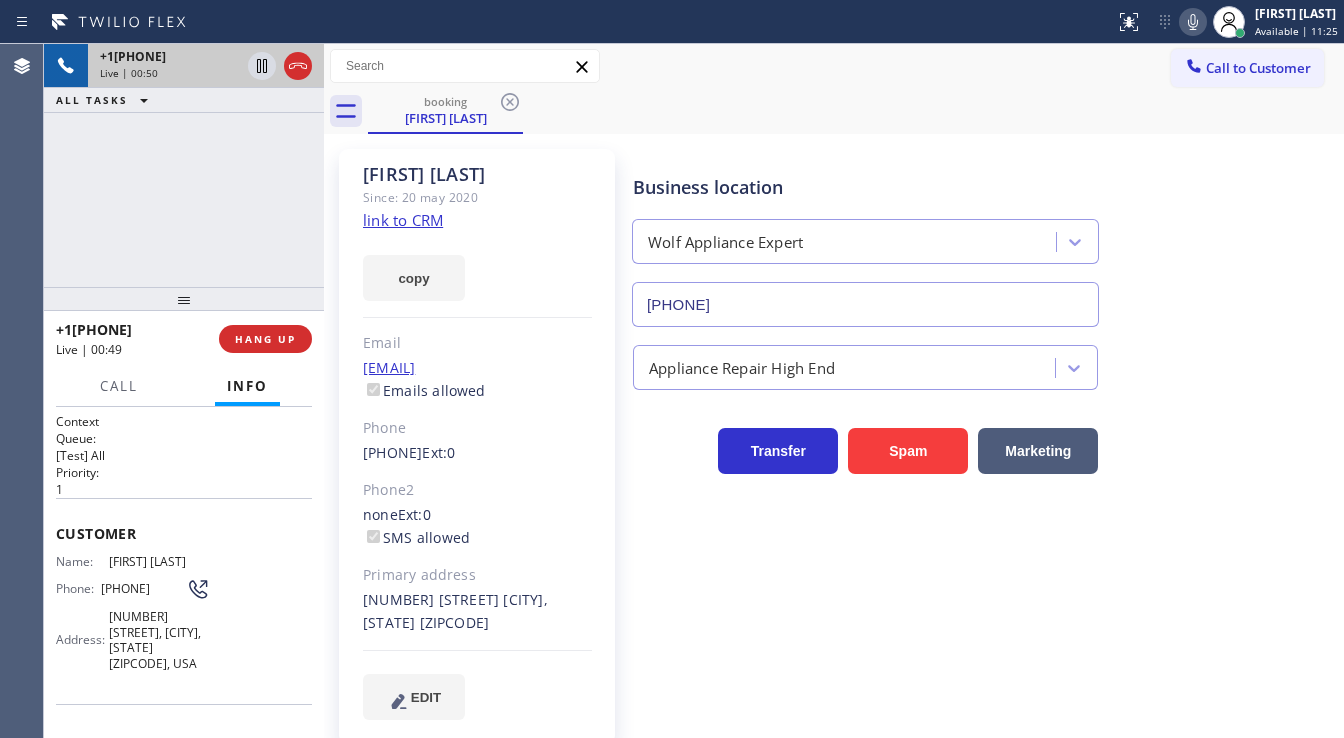 copy on "[PHONE]" 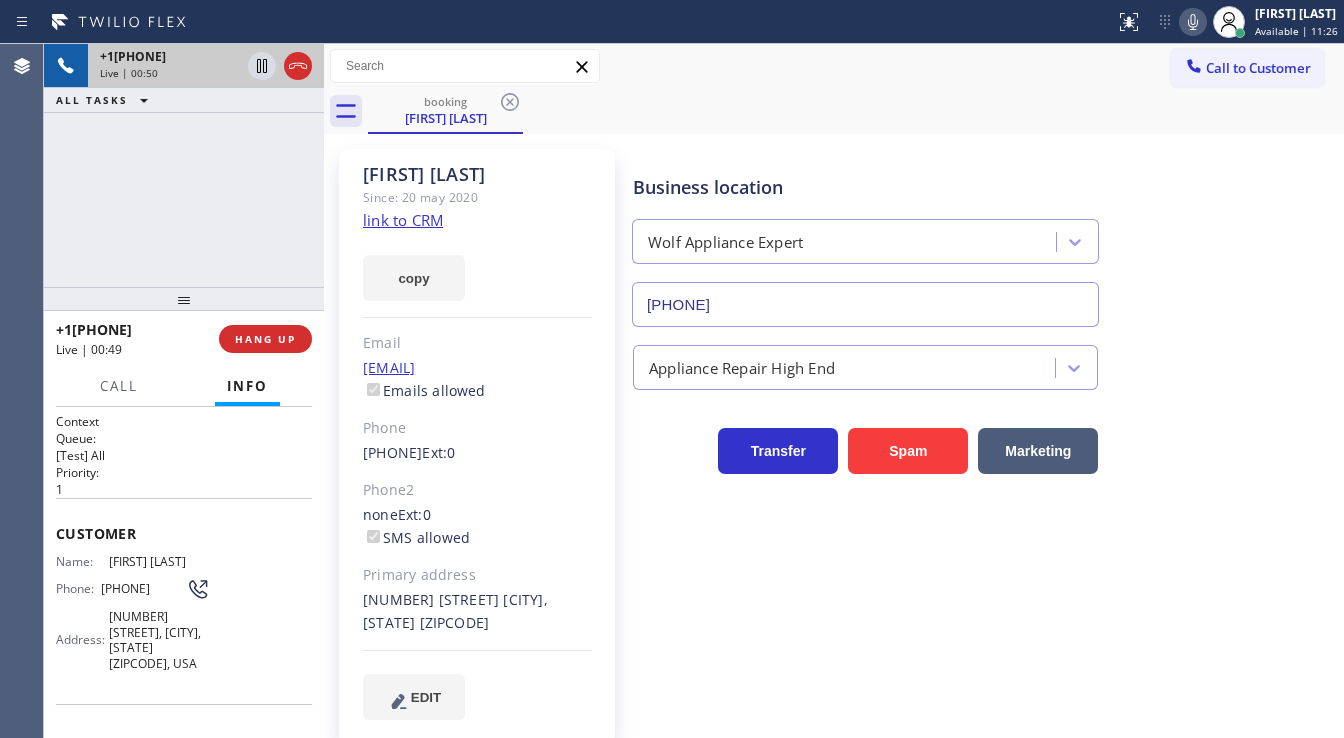 click on "+1[PHONE] Live | 00:50 ALL TASKS ALL TASKS ACTIVE TASKS TASKS IN WRAP UP" at bounding box center [184, 165] 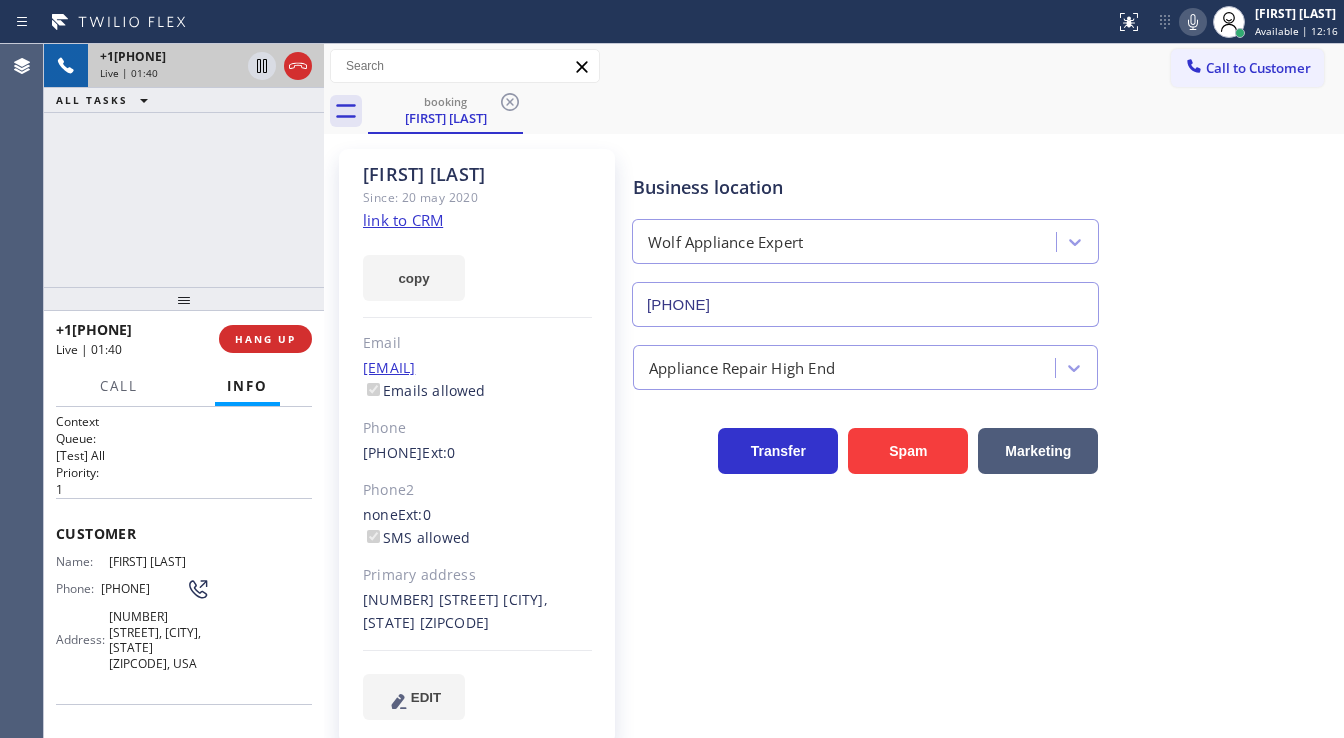 click on "[PHONE] Live | 01:40 ALL TASKS ALL TASKS ACTIVE TASKS TASKS IN WRAP UP" at bounding box center (184, 165) 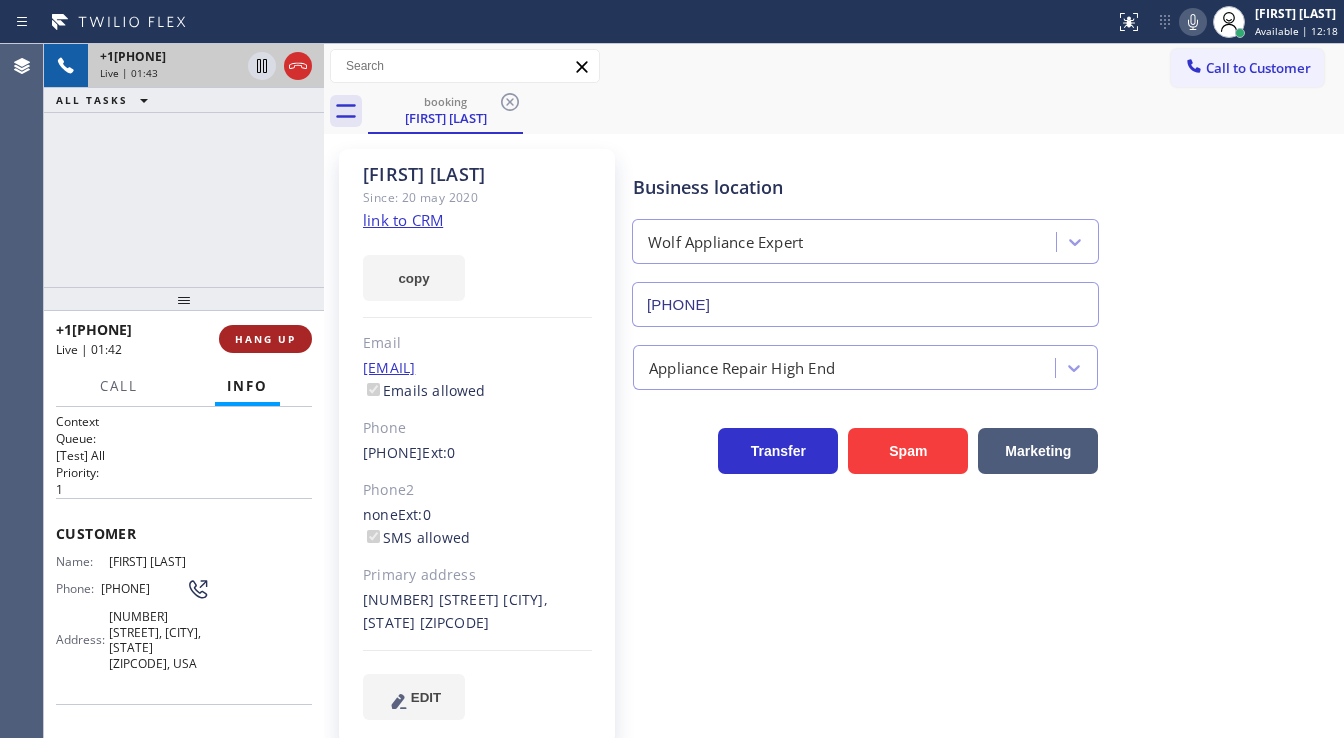 click on "HANG UP" at bounding box center (265, 339) 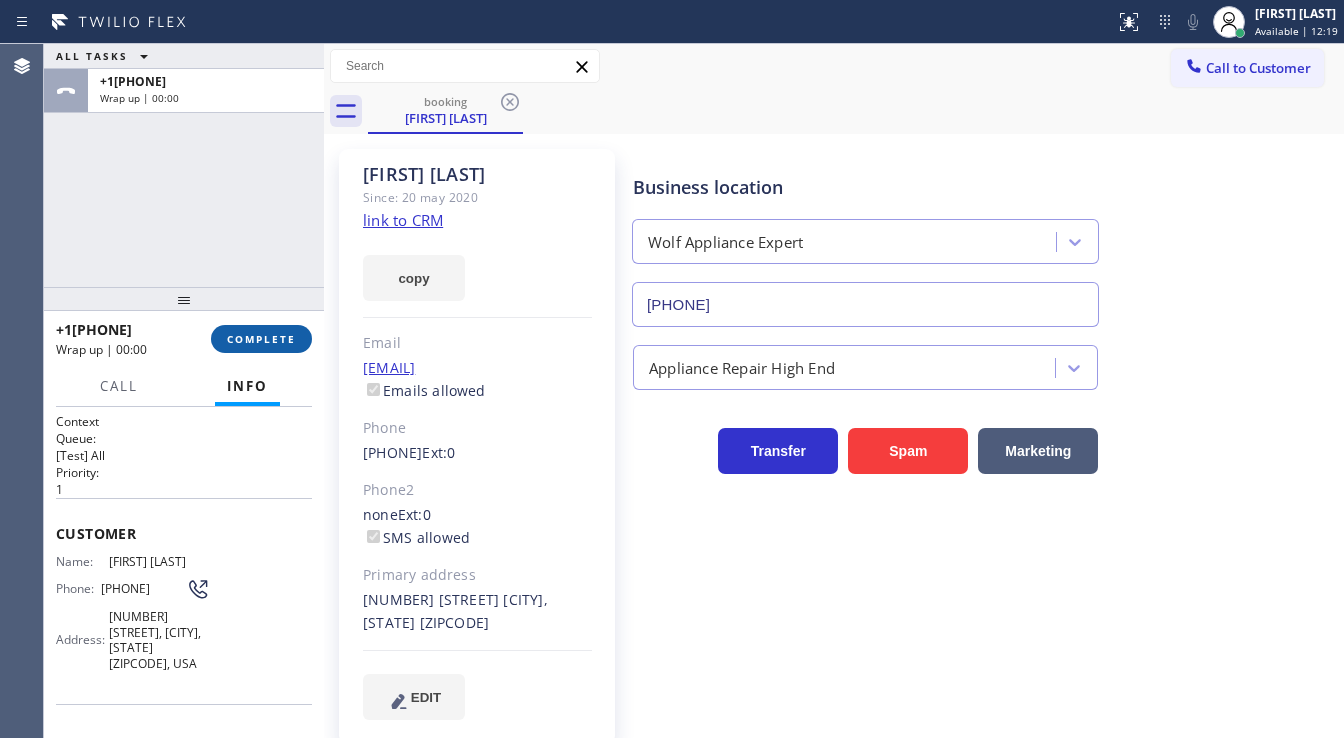 click on "COMPLETE" at bounding box center [261, 339] 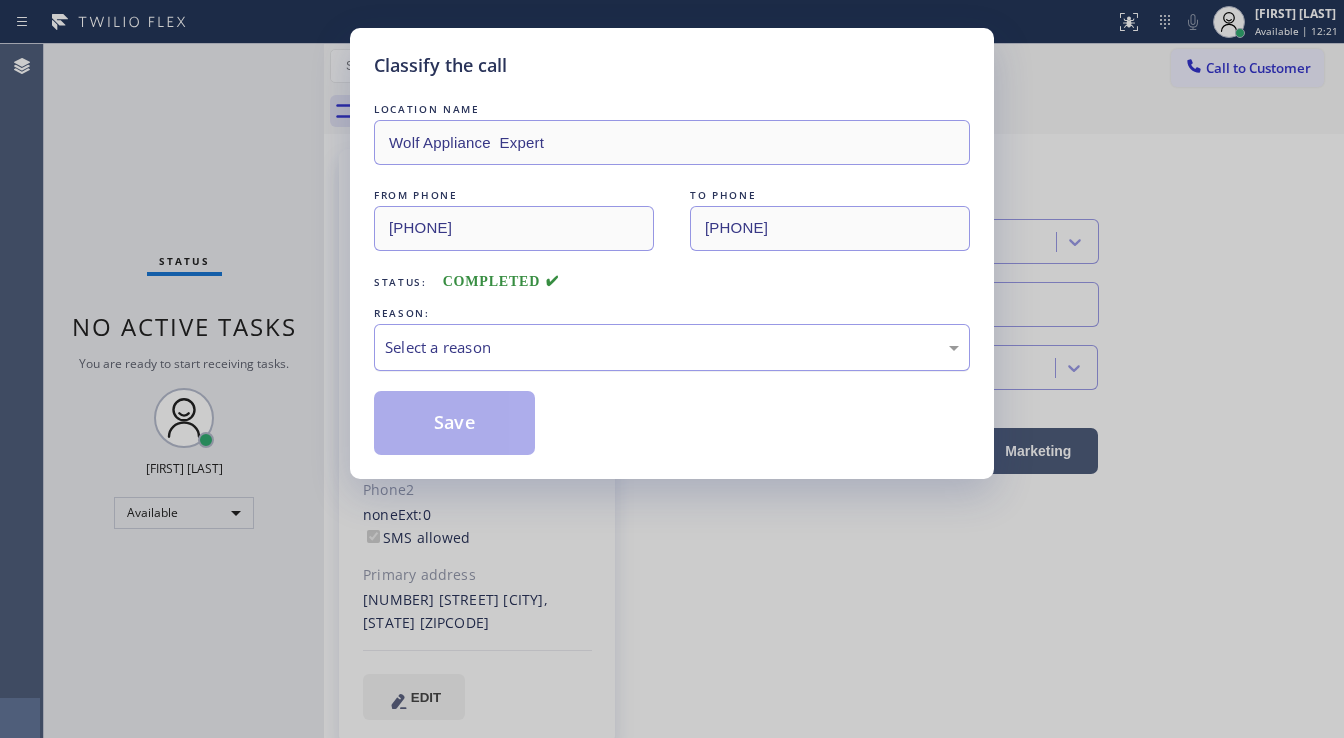 click on "Select a reason" at bounding box center [672, 347] 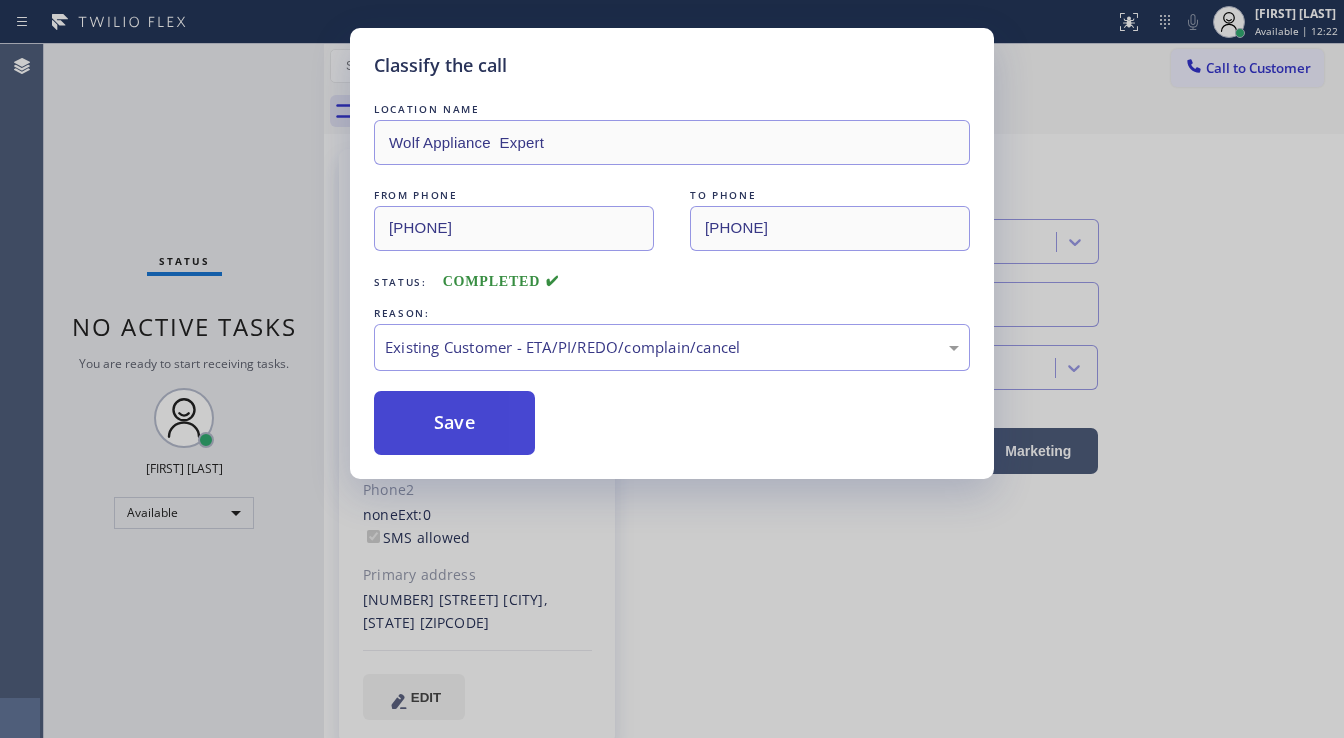 click on "Save" at bounding box center [454, 423] 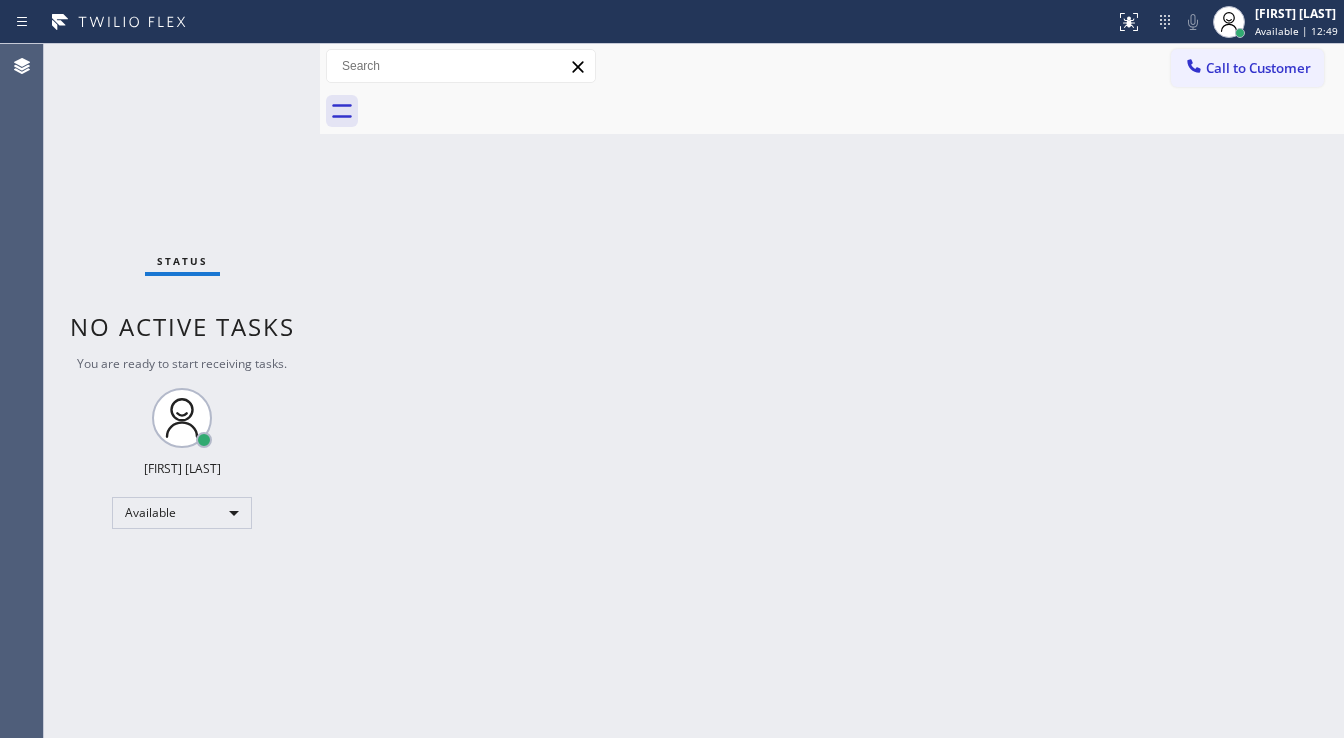 drag, startPoint x: 321, startPoint y: 59, endPoint x: 288, endPoint y: 59, distance: 33 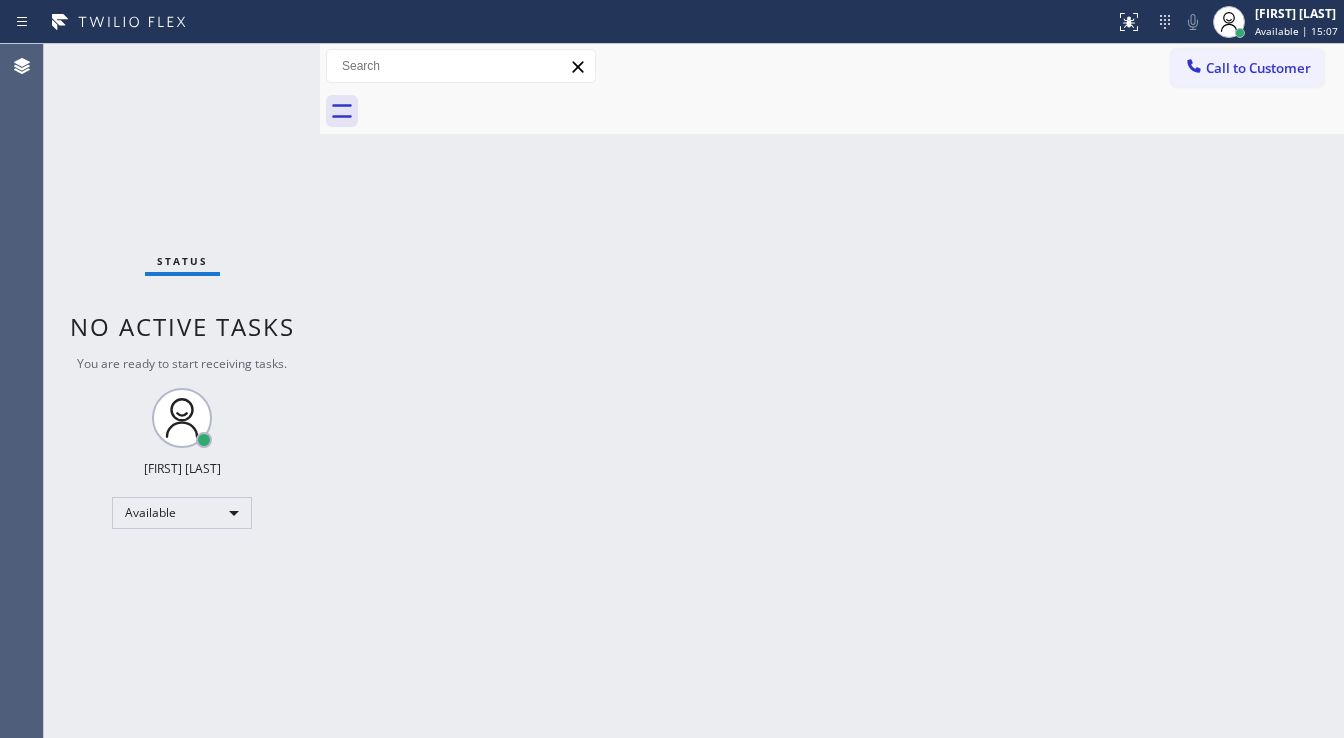 click on "Status   No active tasks     You are ready to start receiving tasks.   [FIRST] [LAST] Available" at bounding box center [182, 391] 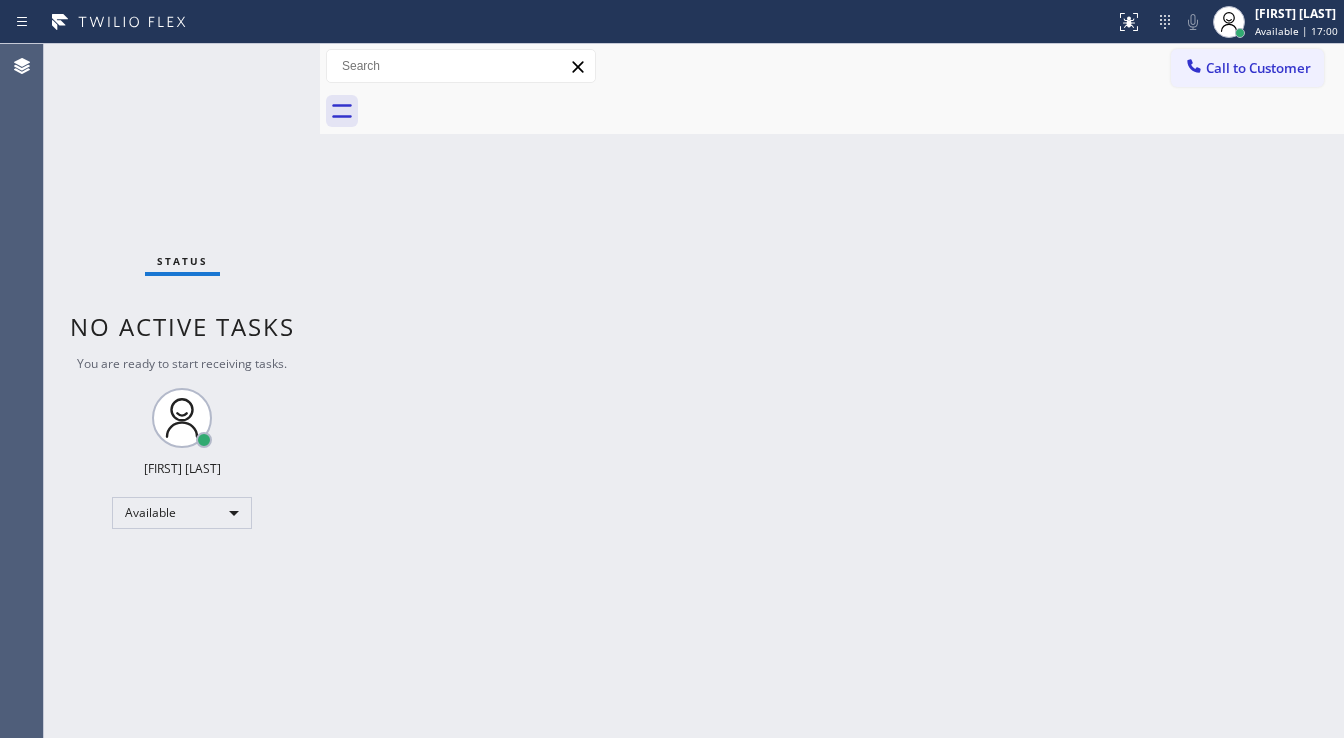 click on "Status   No active tasks     You are ready to start receiving tasks.   [FIRST] [LAST] Available" at bounding box center [182, 391] 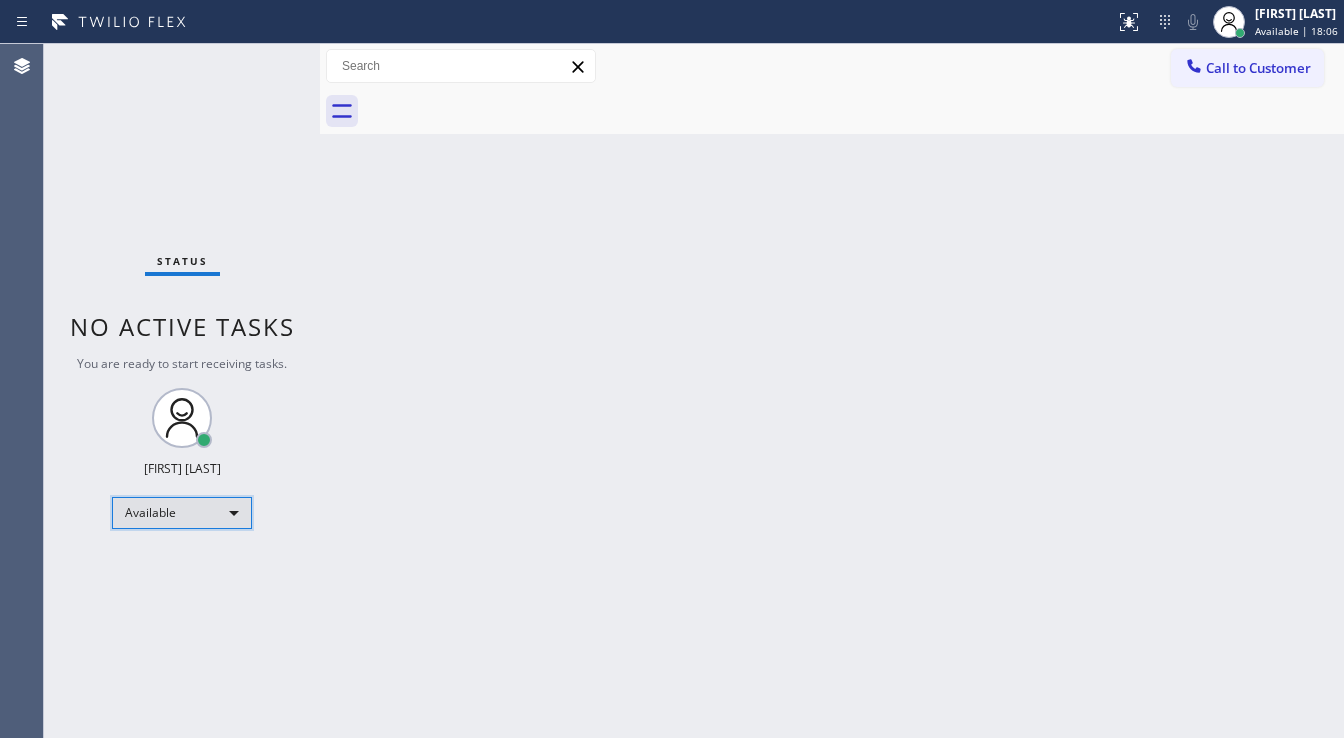 click on "Available" at bounding box center (182, 513) 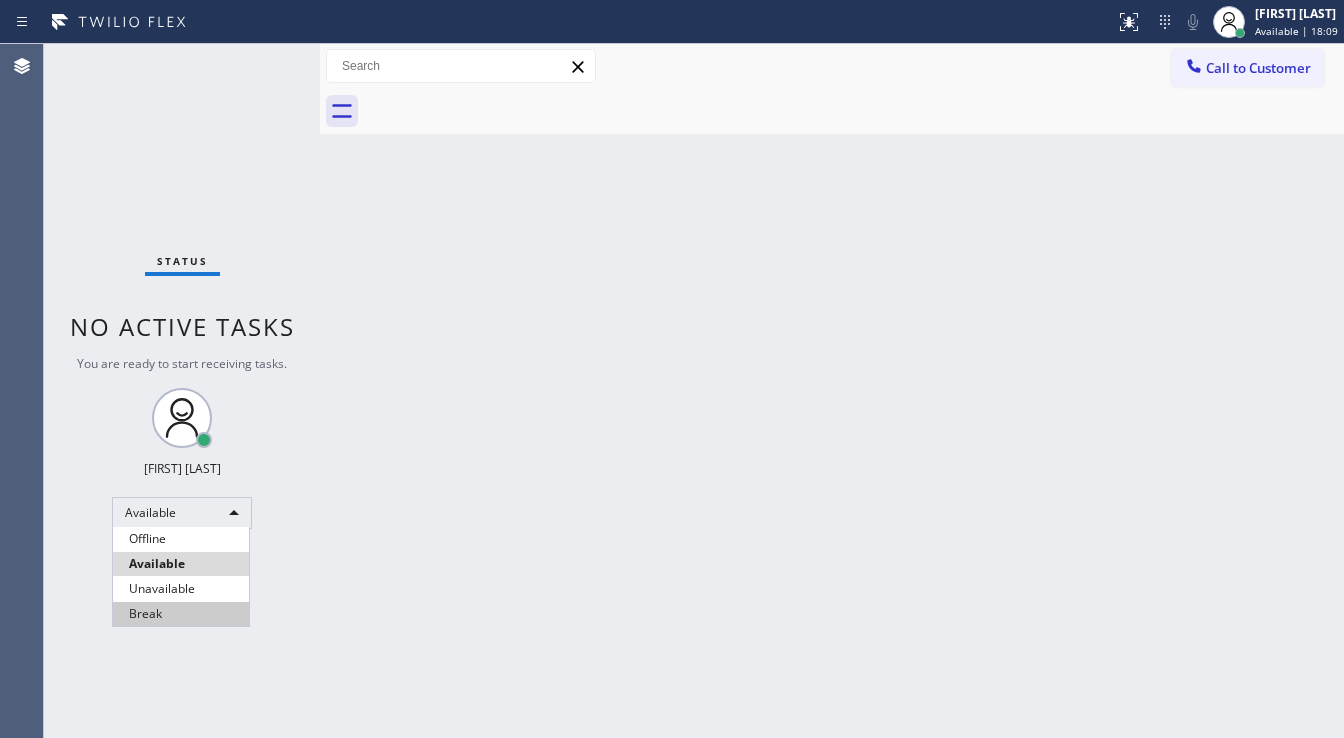 click on "Break" at bounding box center (181, 614) 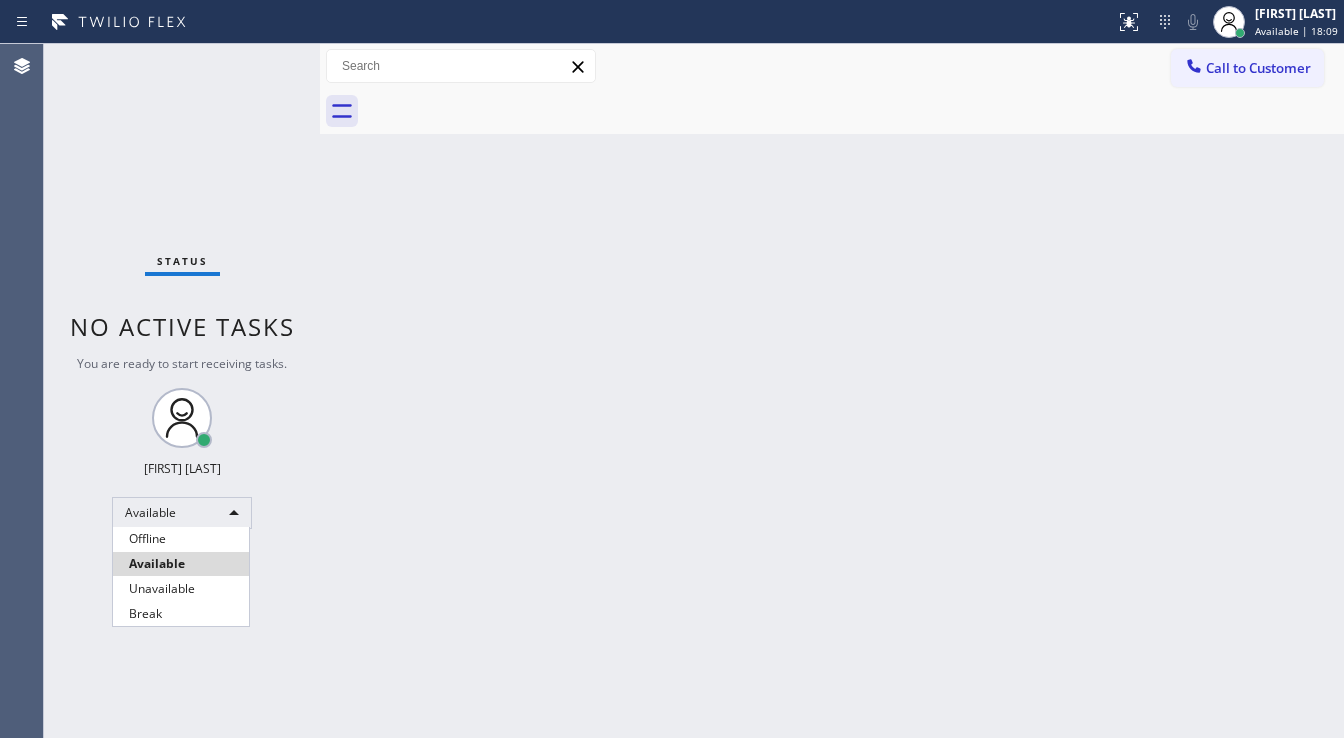 click on "Back to Dashboard Change Sender ID Customers Technicians Select a contact Outbound call Technician Search Technician Your caller id phone number Your caller id phone number Call Technician info Name   Phone none Address none Change Sender ID HVAC +18559994417 5 Star Appliance +18557314952 Appliance Repair +18554611149 Plumbing +18889090120 Air Duct Cleaning +18006865038  Electricians +18005688664 Cancel Change Check personal SMS Reset Change No tabs Call to Customer Outbound call Location Search location Your caller id phone number Customer number Call Outbound call Technician Search Technician Your caller id phone number Your caller id phone number Call" at bounding box center [832, 391] 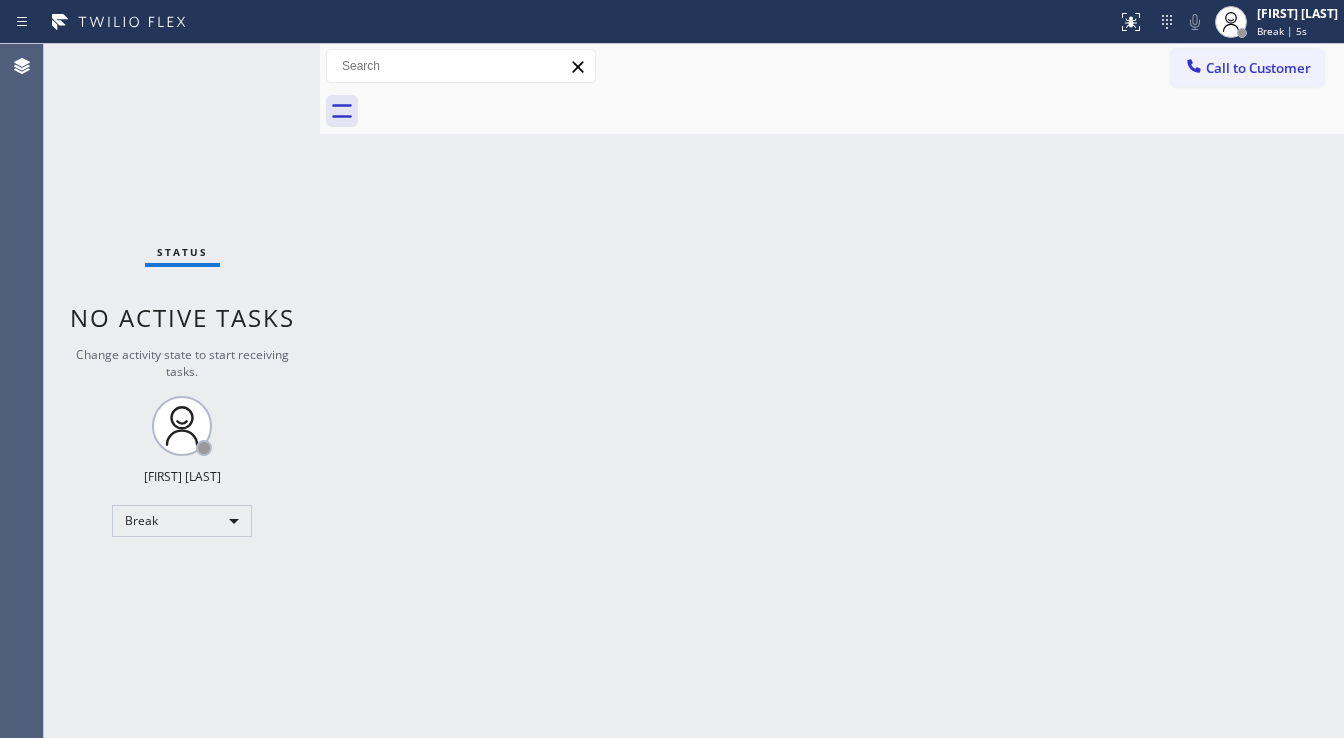 click on "Call to Customer Outbound call Location Search location Your caller id phone number Customer number Call Outbound call Technician Search Technician Your caller id phone number Your caller id phone number Call" at bounding box center [832, 66] 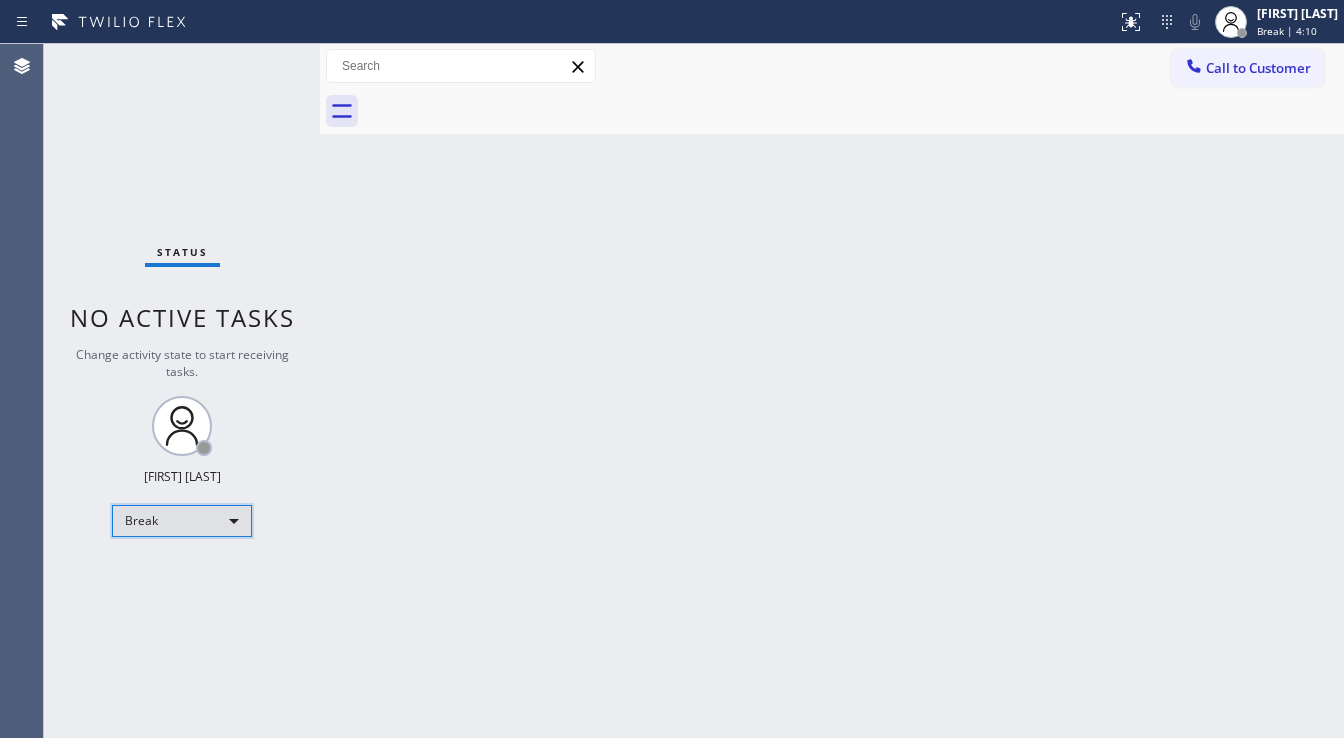 click on "Break" at bounding box center (182, 521) 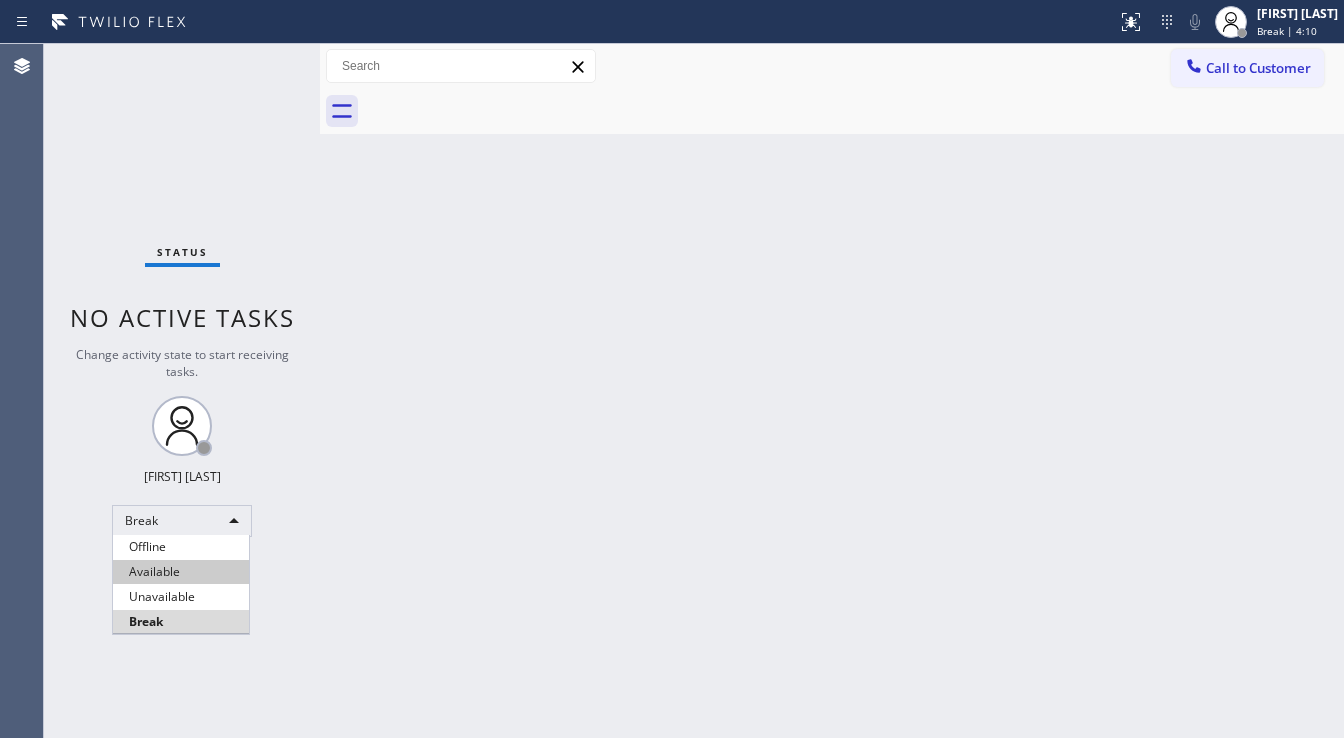 drag, startPoint x: 204, startPoint y: 571, endPoint x: 404, endPoint y: 554, distance: 200.7212 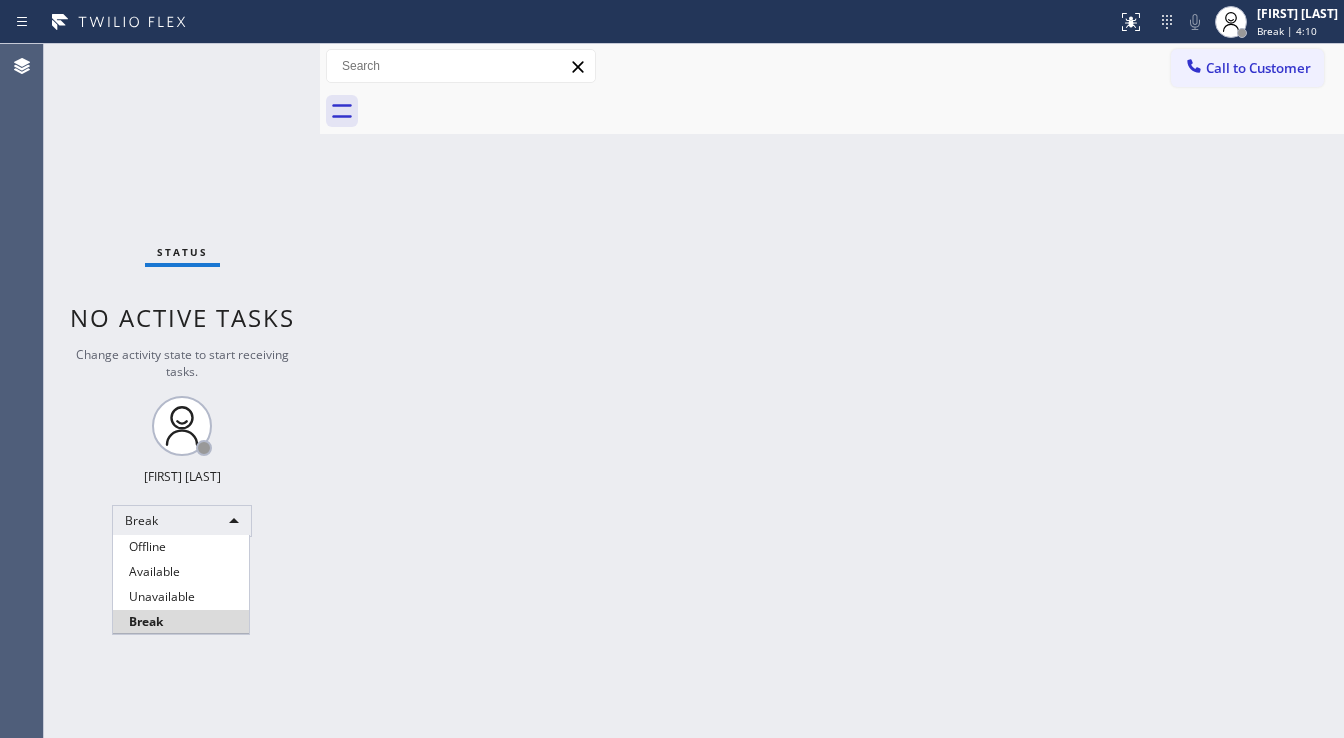 click on "Available" at bounding box center (181, 572) 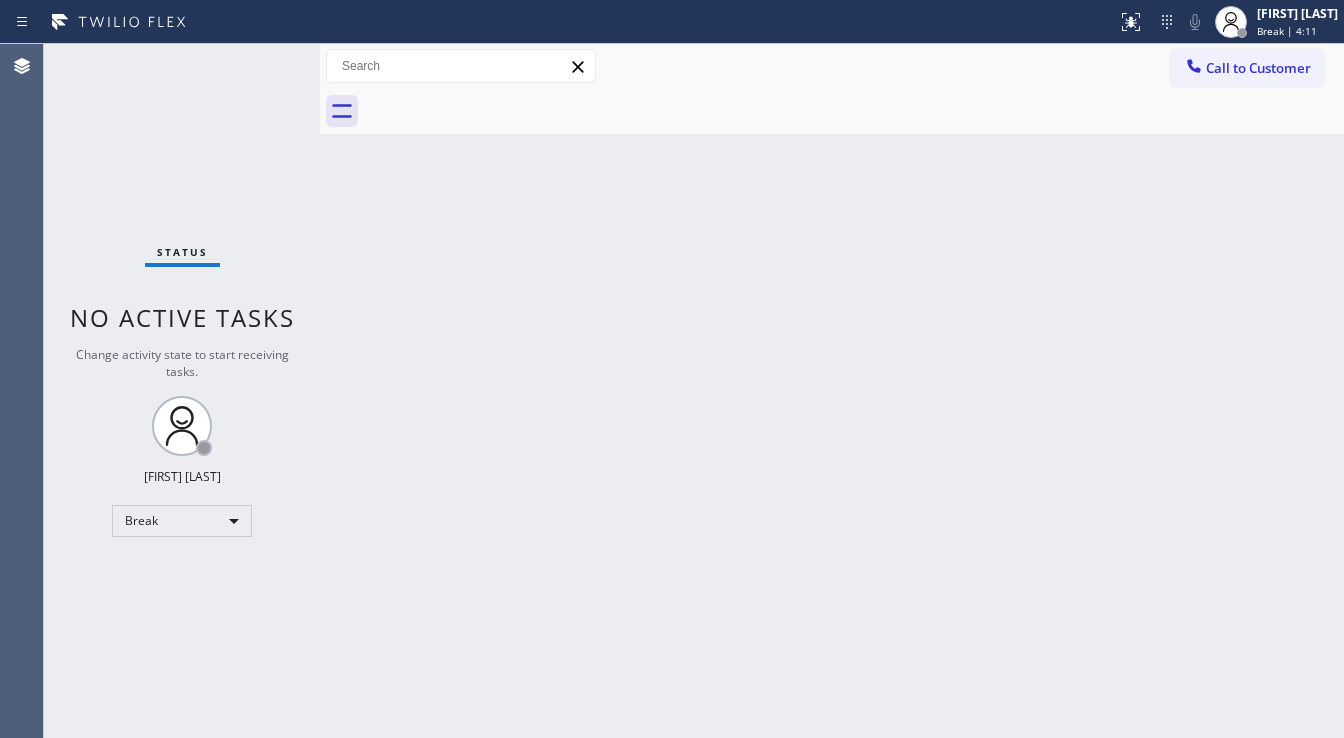 drag, startPoint x: 404, startPoint y: 554, endPoint x: 472, endPoint y: 639, distance: 108.85311 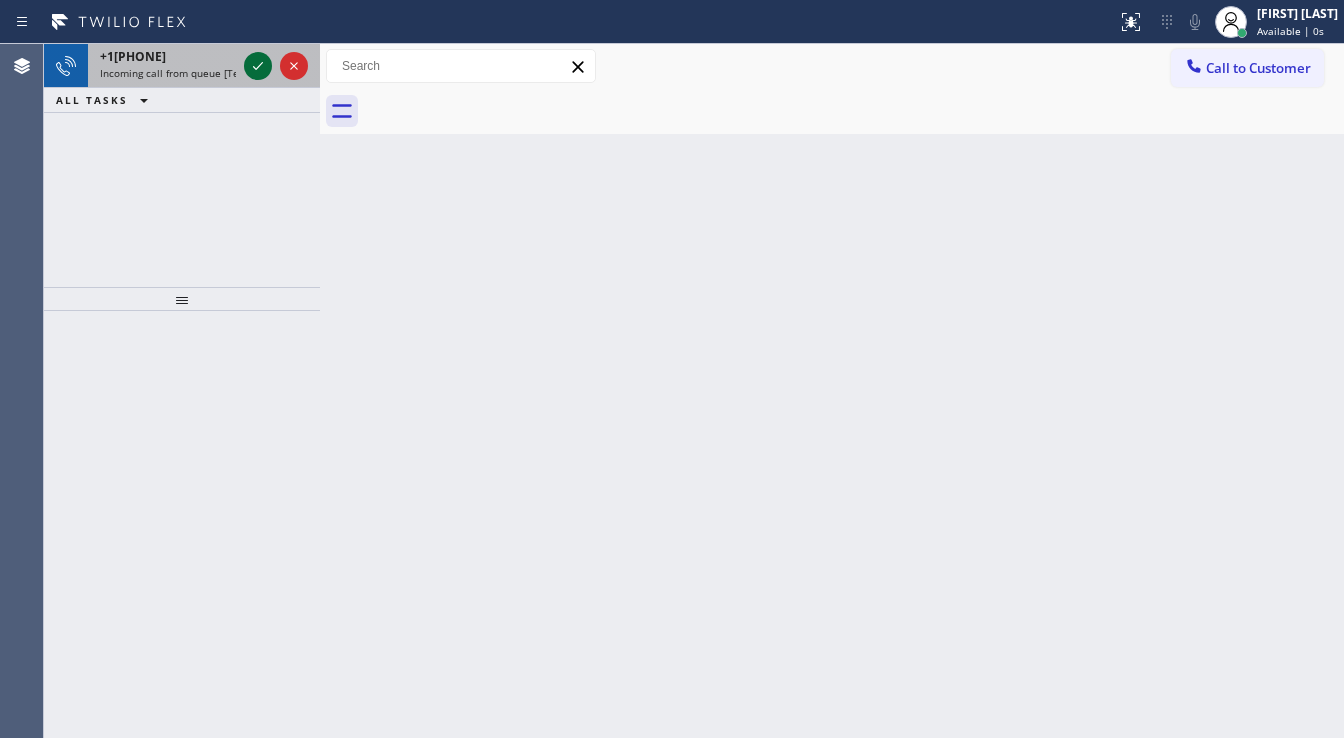 click 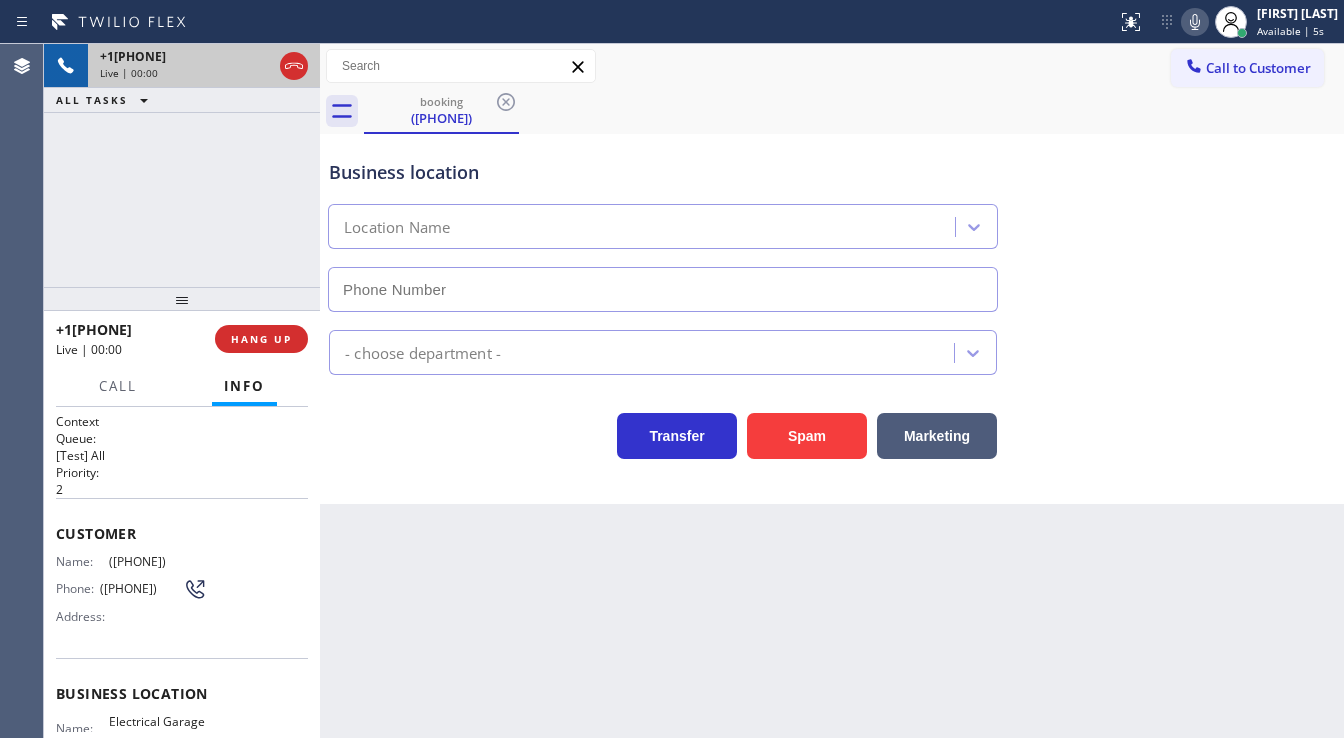 type on "[PHONE]" 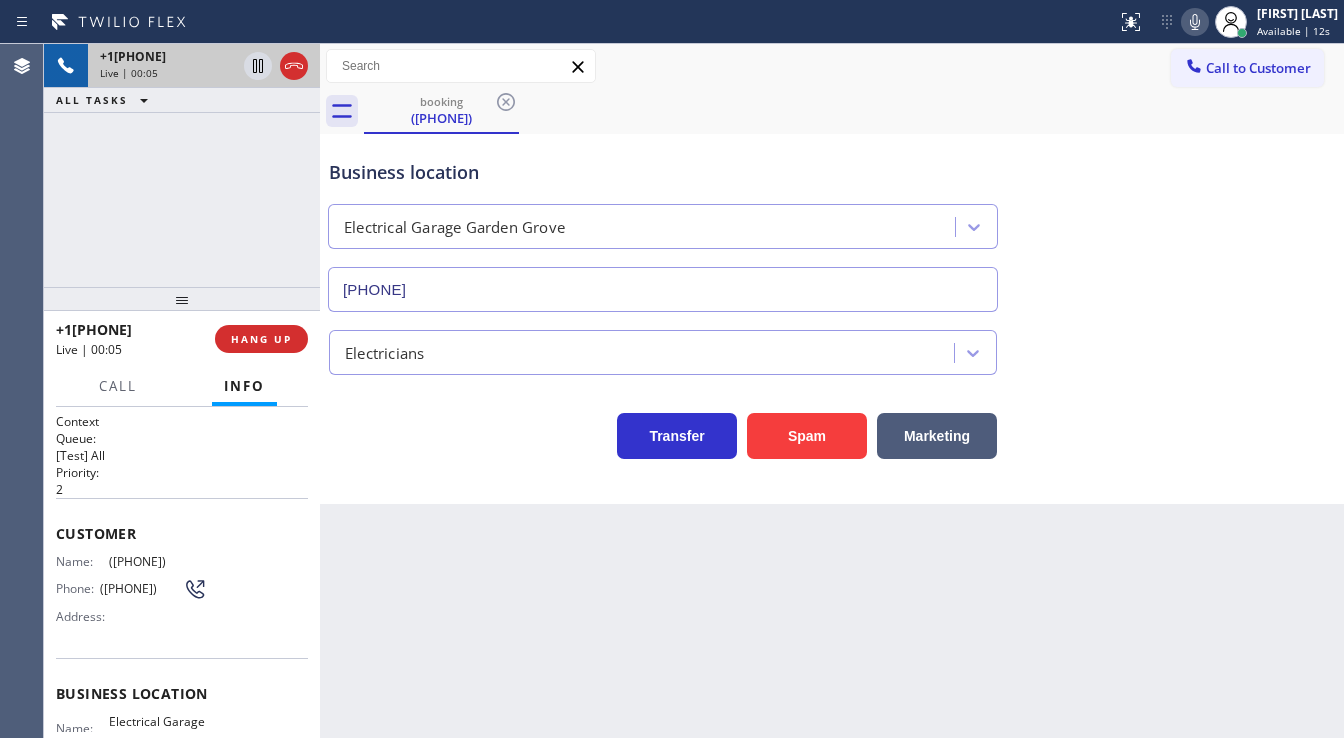 click on "Agent Desktop Classify the call LOCATION NAME 5 Star Appliance Repair FROM PHONE [PHONE] TO PHONE [PHONE] Status: COMPLETED REASON: Existing Customer - ETA/PI/REDO/complain/cancel Save Classify the call LOCATION NAME Wolf Appliance  Expert FROM PHONE [PHONE] TO PHONE [PHONE] Status: COMPLETED REASON: Existing Customer - ETA/PI/REDO/complain/cancel Save [PHONE] Live | 00:05 ALL TASKS ALL TASKS ACTIVE TASKS TASKS IN WRAP UP [PHONE] Live | 00:05 HANG UP Call Info [PHONE]   Live Context Queue: [Test] All Priority: 2 Customer Name: [PHONE] Phone: [PHONE] Address: Business location Name: Electrical Garage Garden Grove Address:   Phone: [PHONE] Call From City: [CITY] State: [STATE] Zipcode: [ZIPCODE] Outbound call Location Electrical Garage Garden Grove Your caller id phone number [PHONE] Customer number [PHONE] Call" at bounding box center (672, 391) 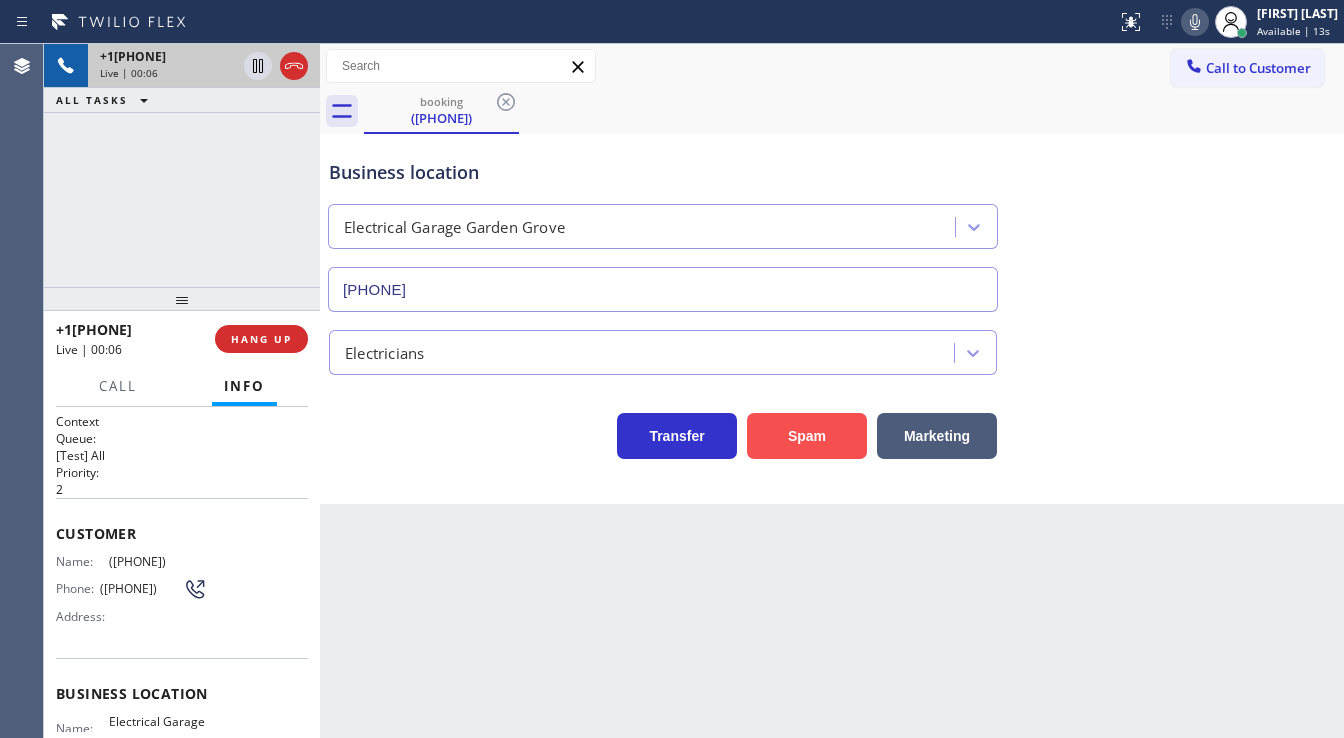 click on "Spam" at bounding box center [807, 436] 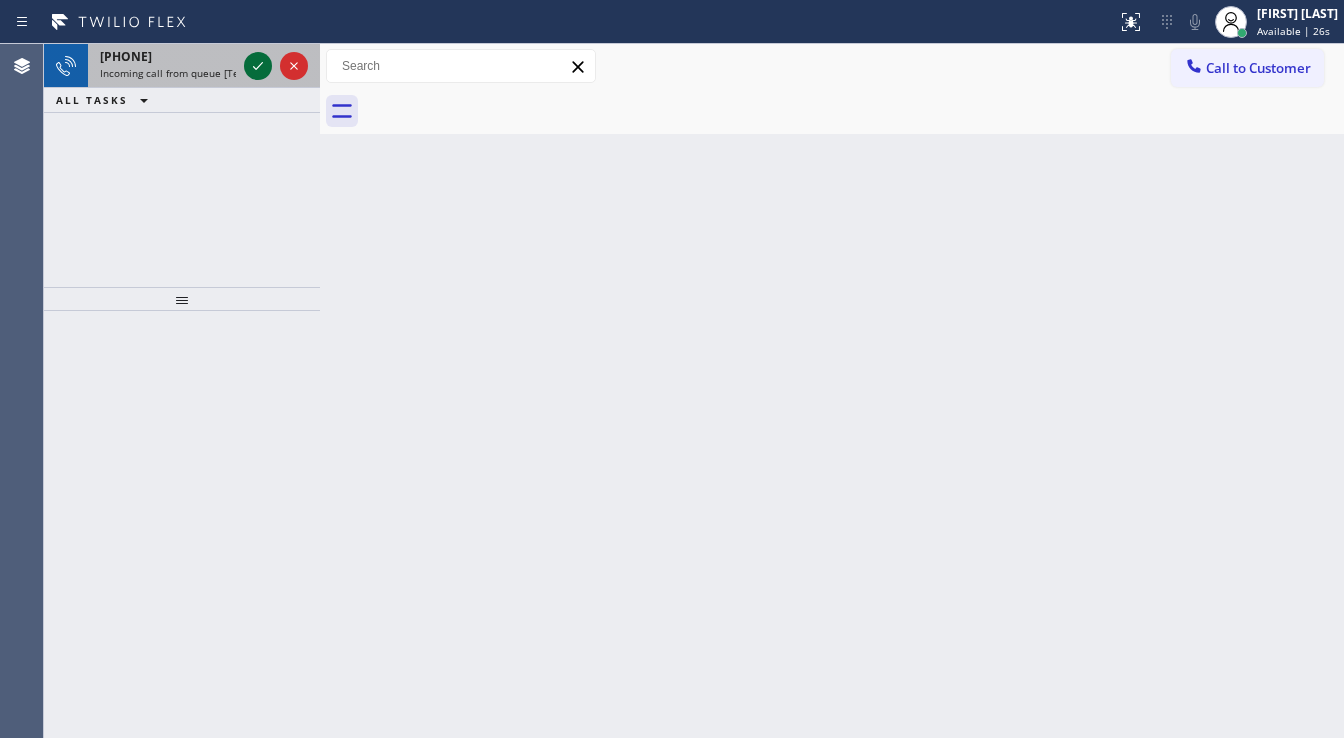 drag, startPoint x: 248, startPoint y: 54, endPoint x: 253, endPoint y: 65, distance: 12.083046 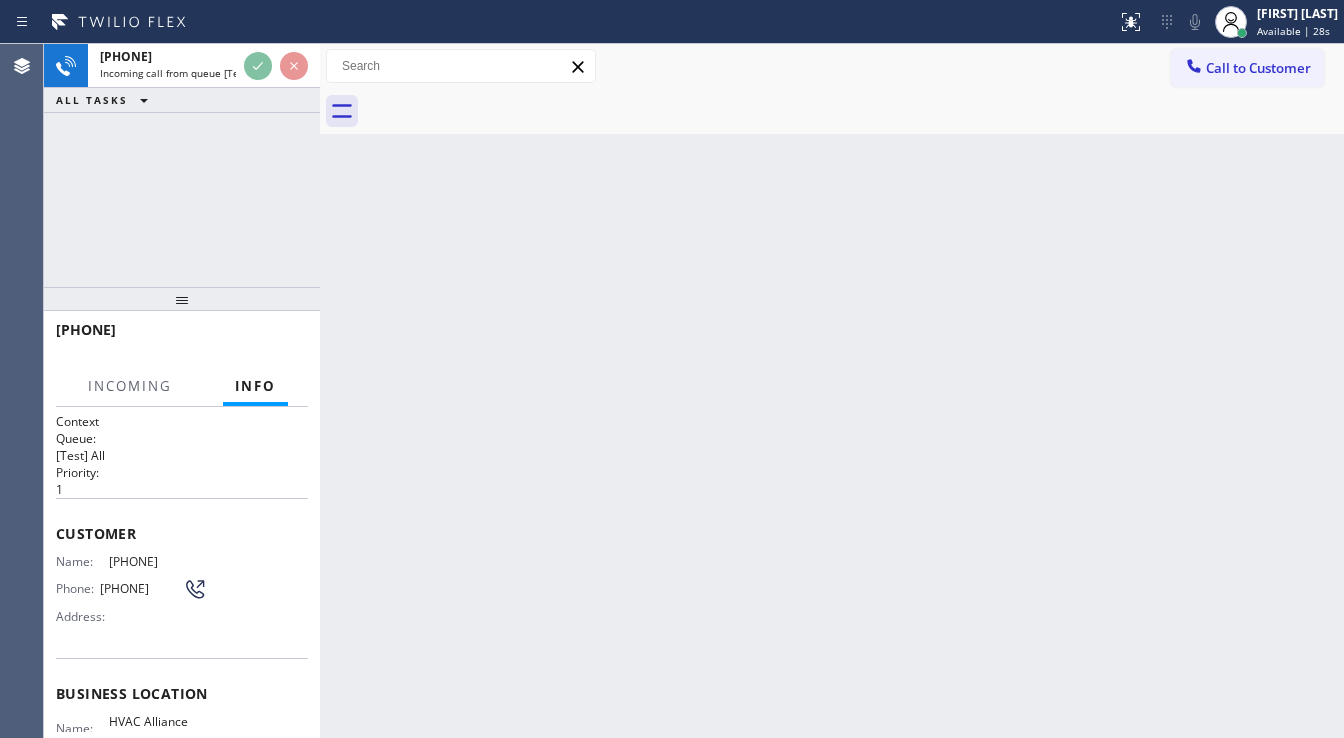 scroll, scrollTop: 80, scrollLeft: 0, axis: vertical 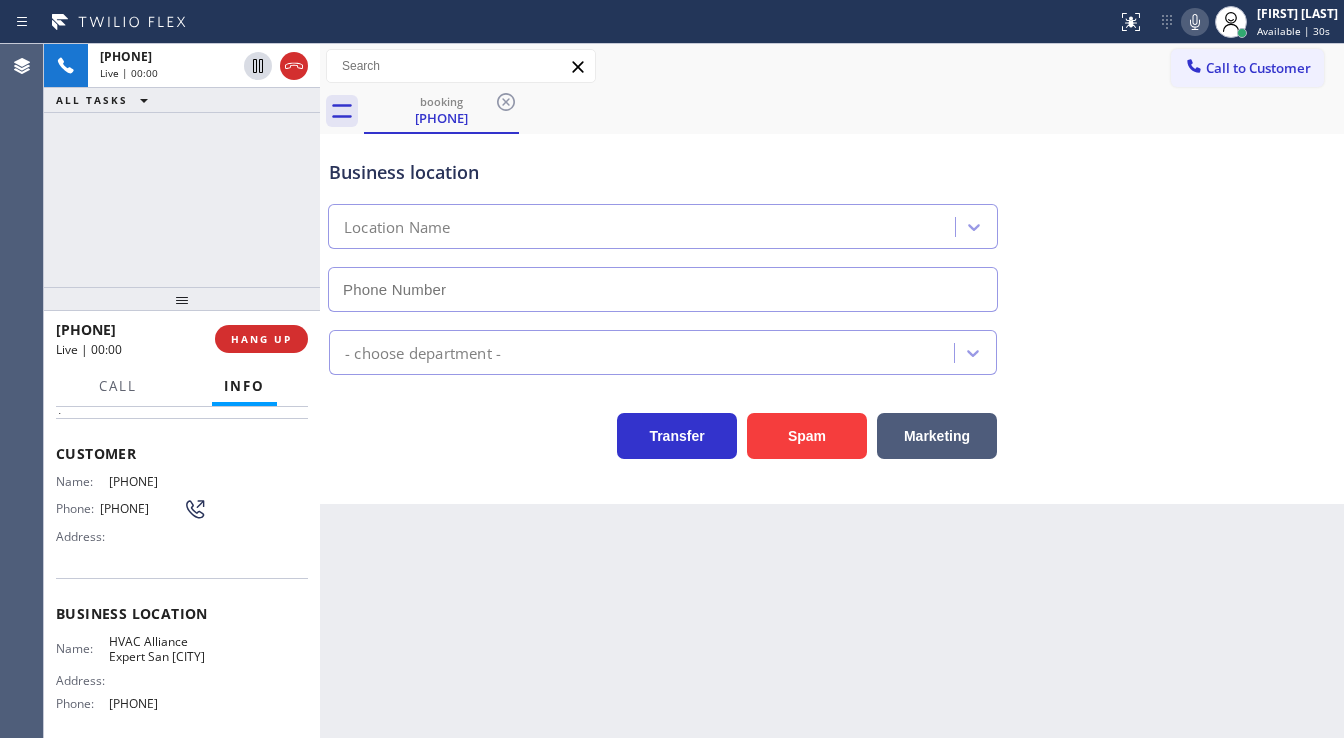 type on "[PHONE]" 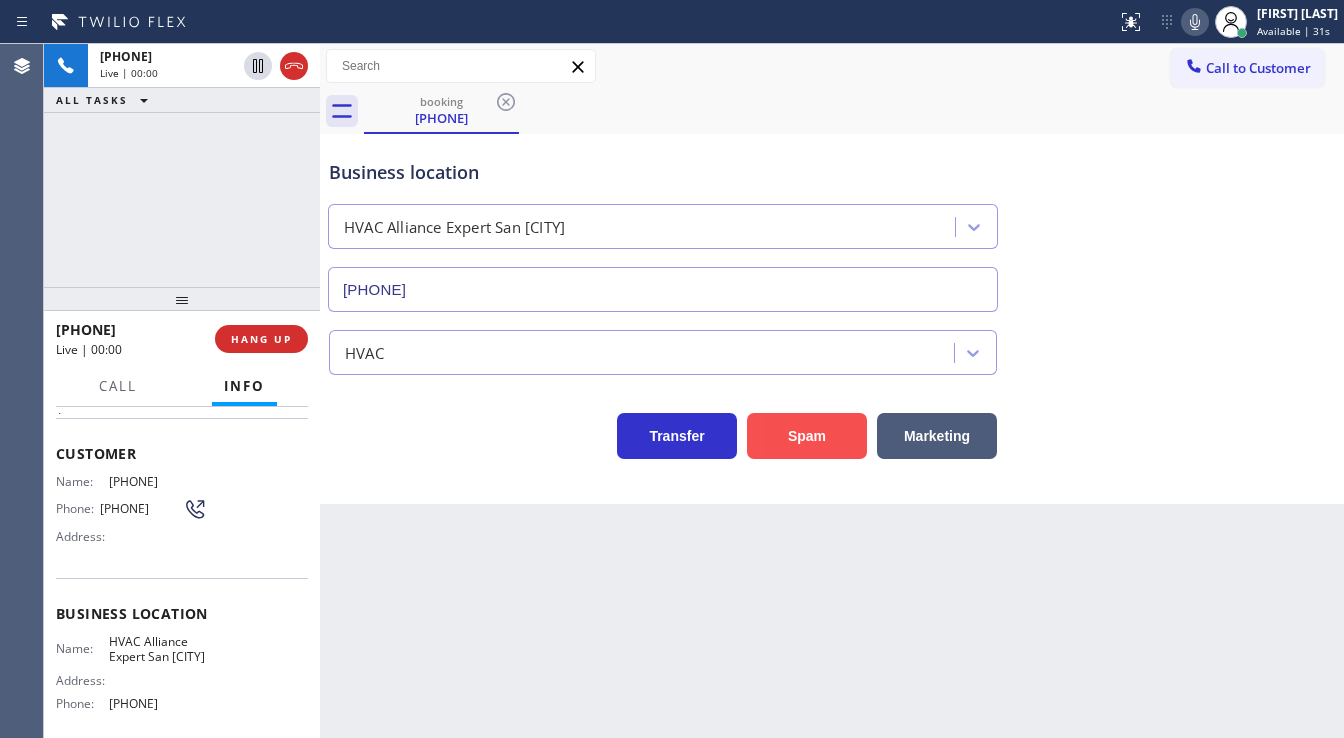 click on "Spam" at bounding box center [807, 436] 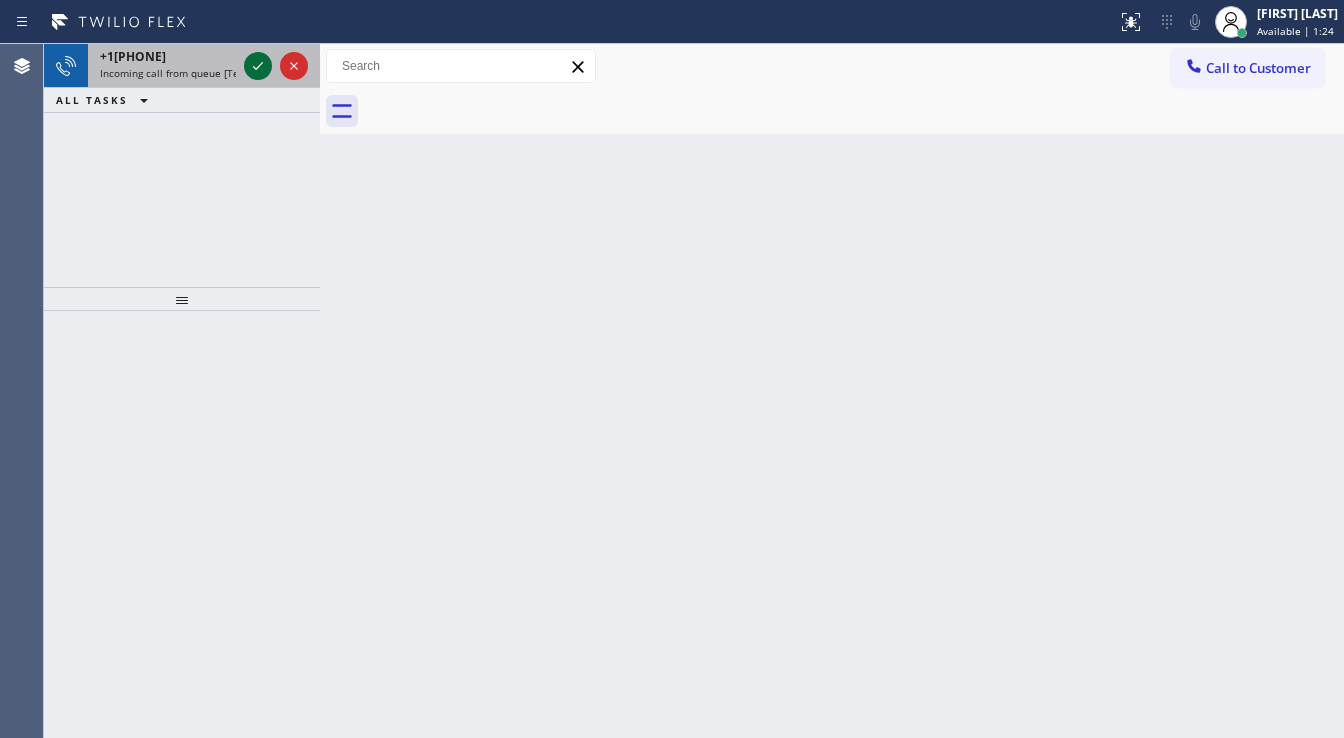 click 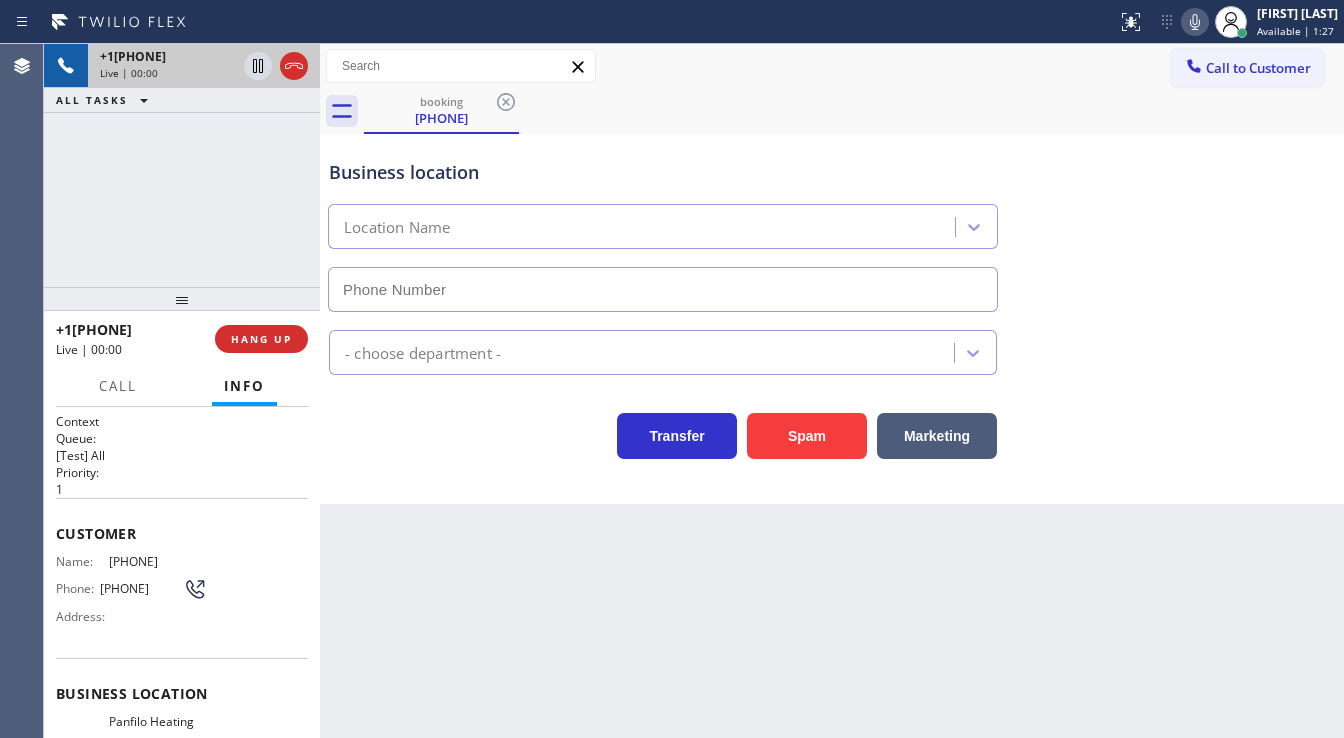 scroll, scrollTop: 80, scrollLeft: 0, axis: vertical 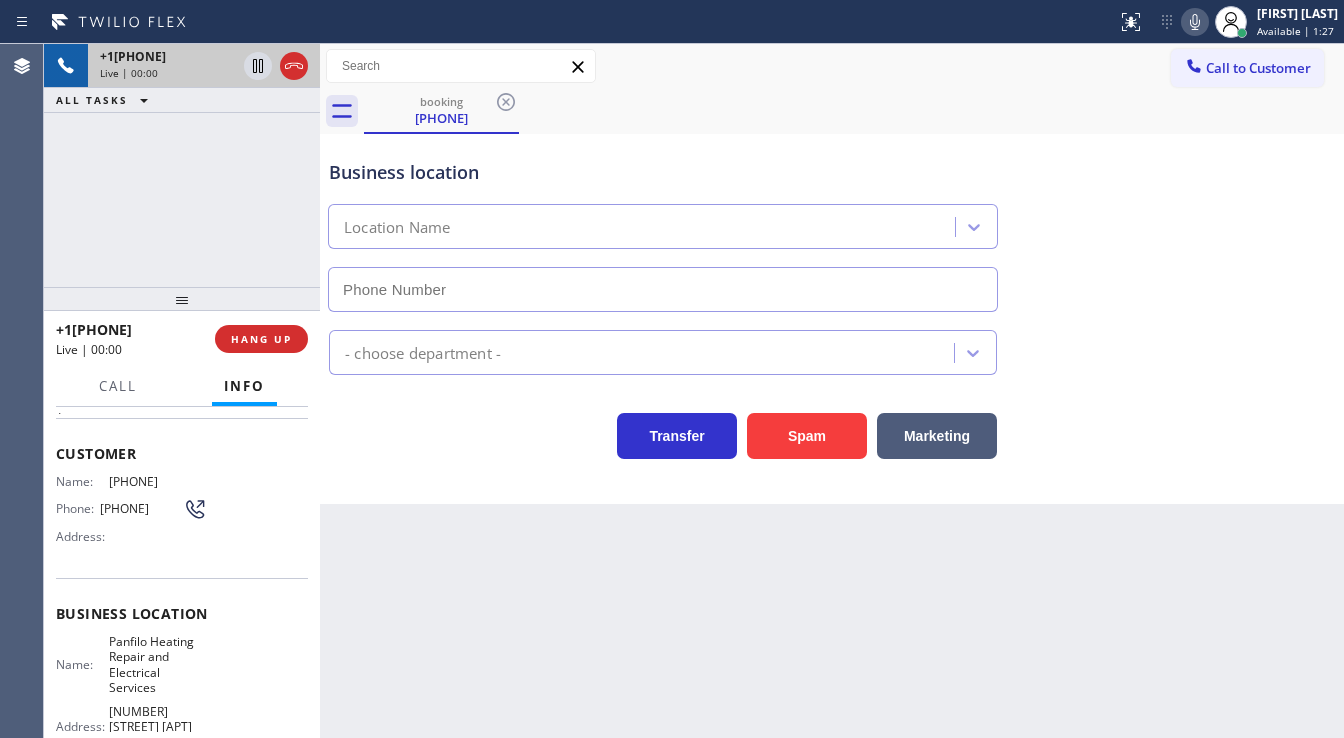 type on "[PHONE]" 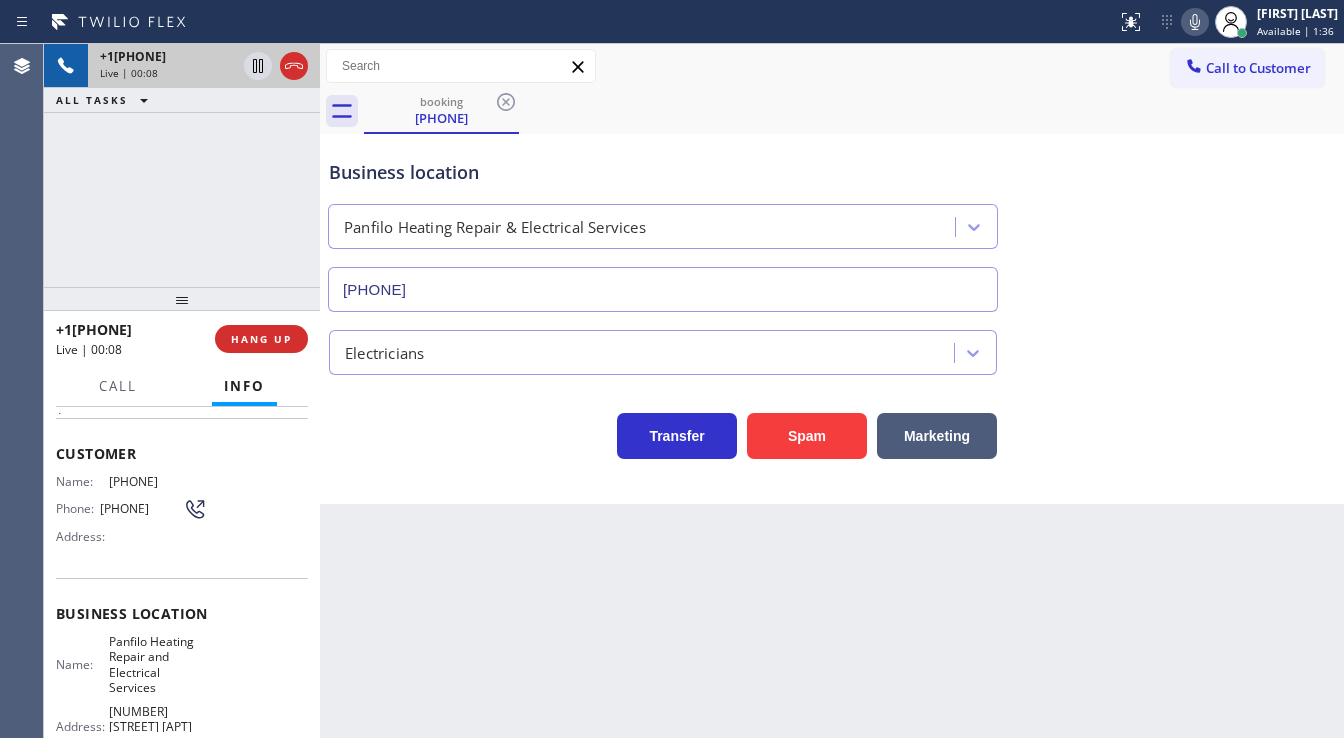 click on "+1[PHONE] Live | 00:08 ALL TASKS ALL TASKS ACTIVE TASKS TASKS IN WRAP UP" at bounding box center [182, 165] 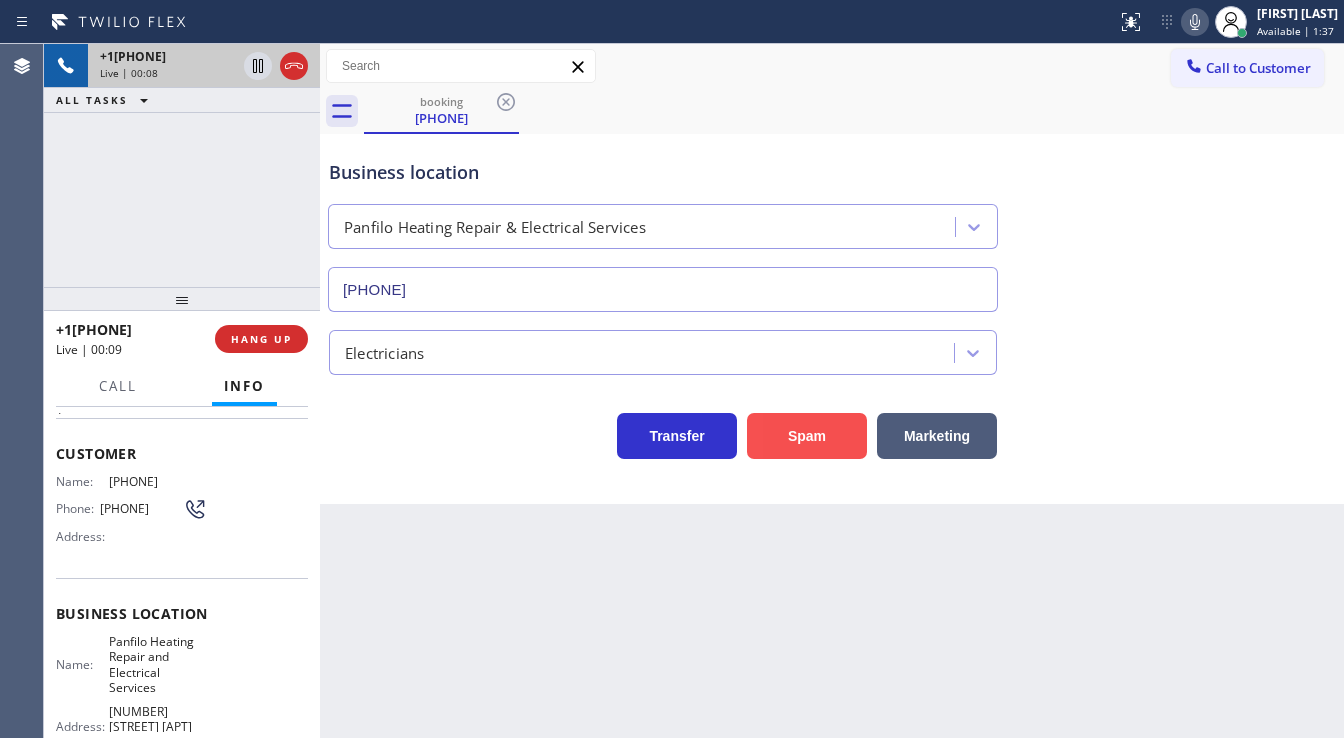 click on "Spam" at bounding box center [807, 436] 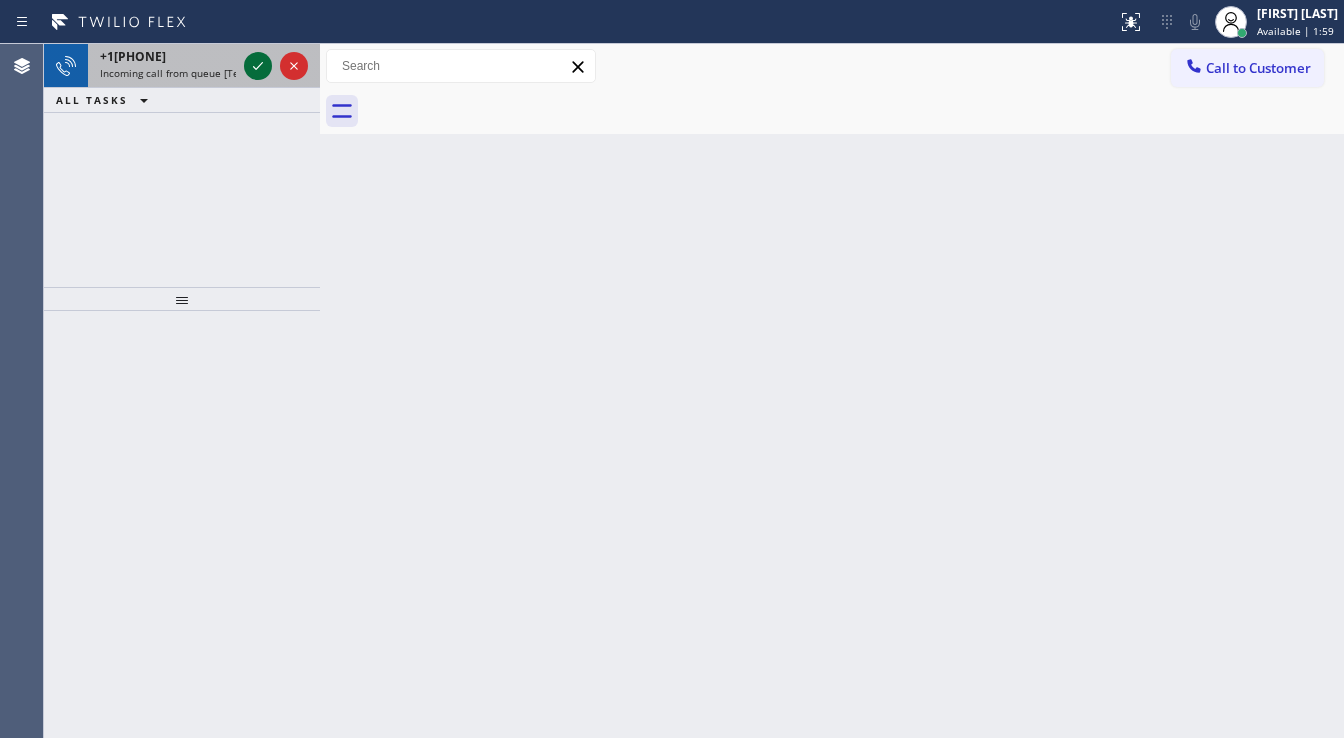 click 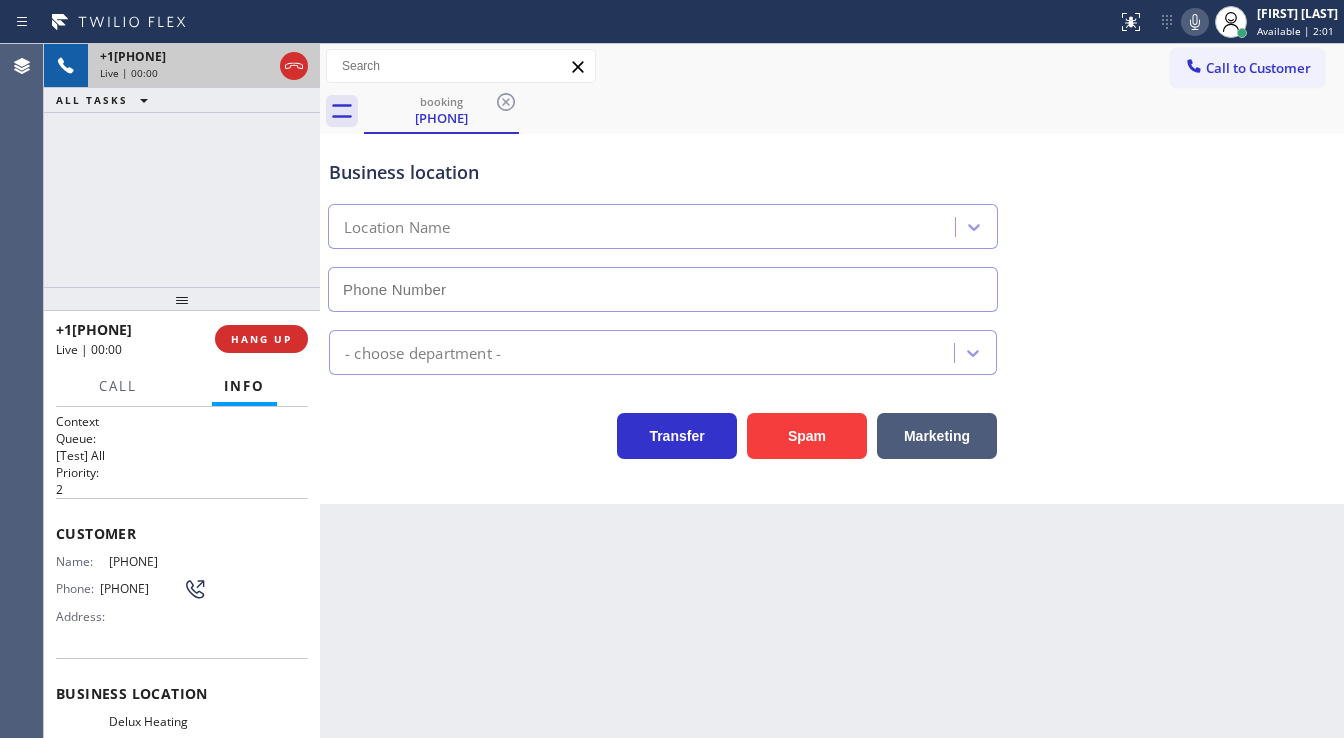 type on "[PHONE]" 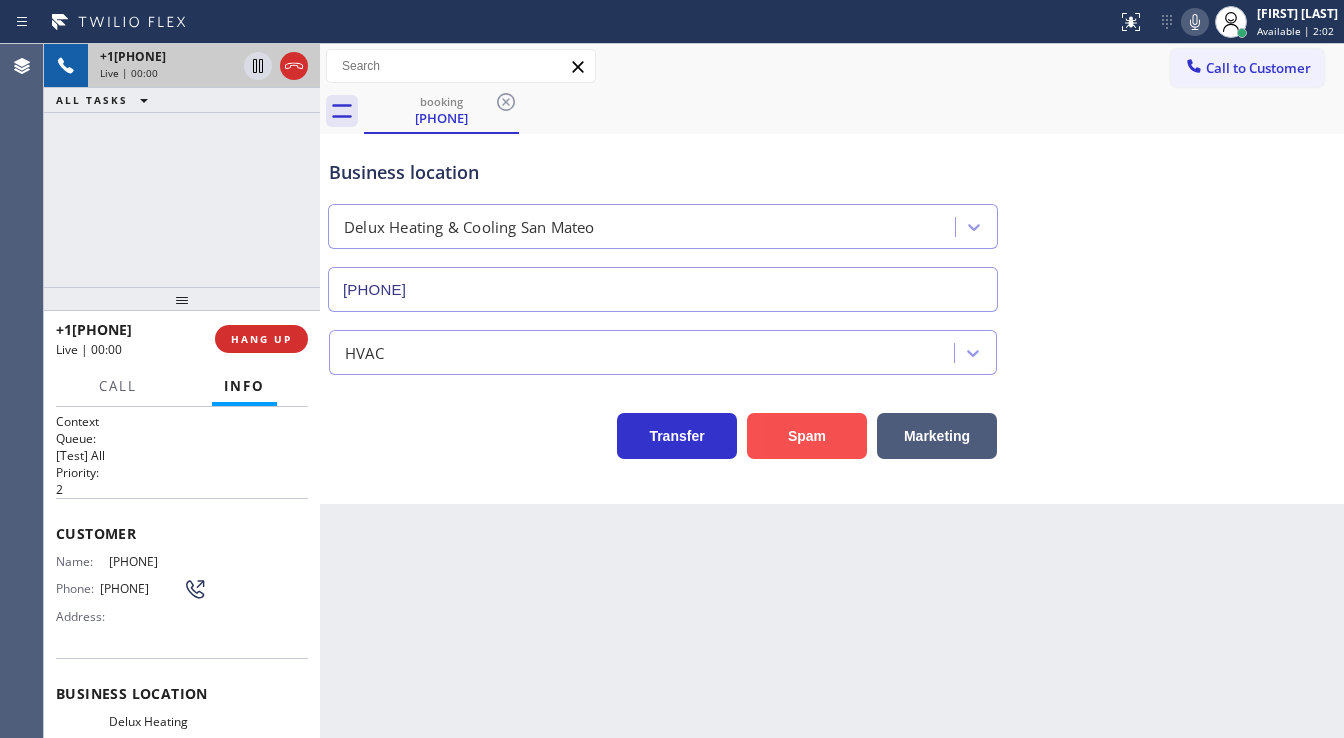 click on "Spam" at bounding box center [807, 436] 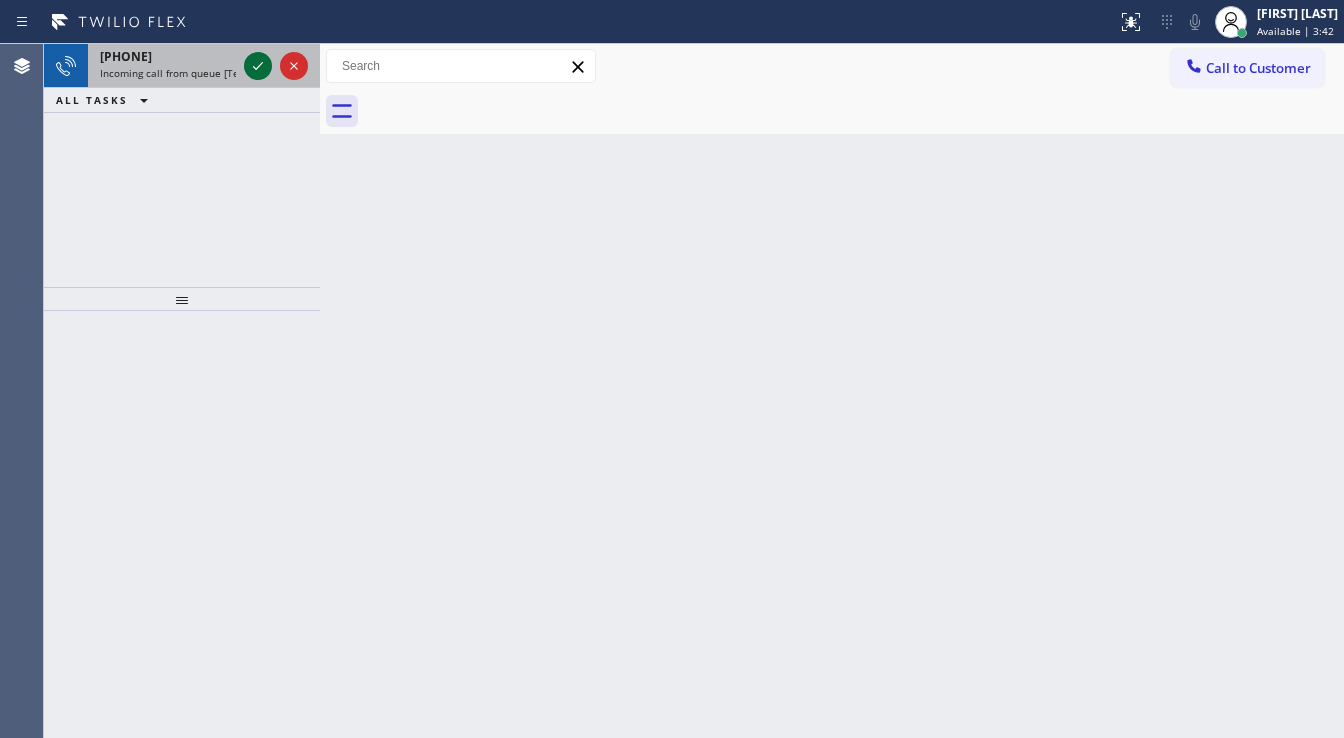 click 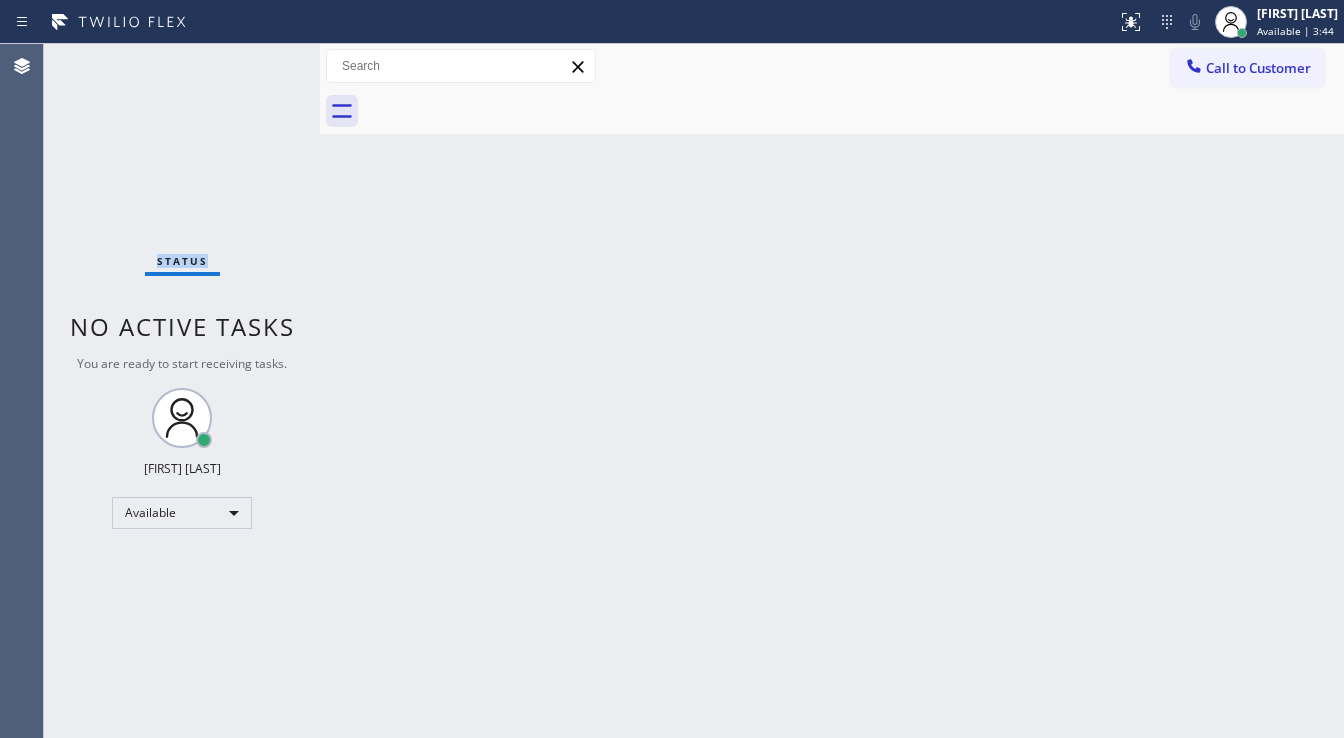 click on "Status   No active tasks     You are ready to start receiving tasks.   [FIRST] [LAST] Available" at bounding box center (182, 391) 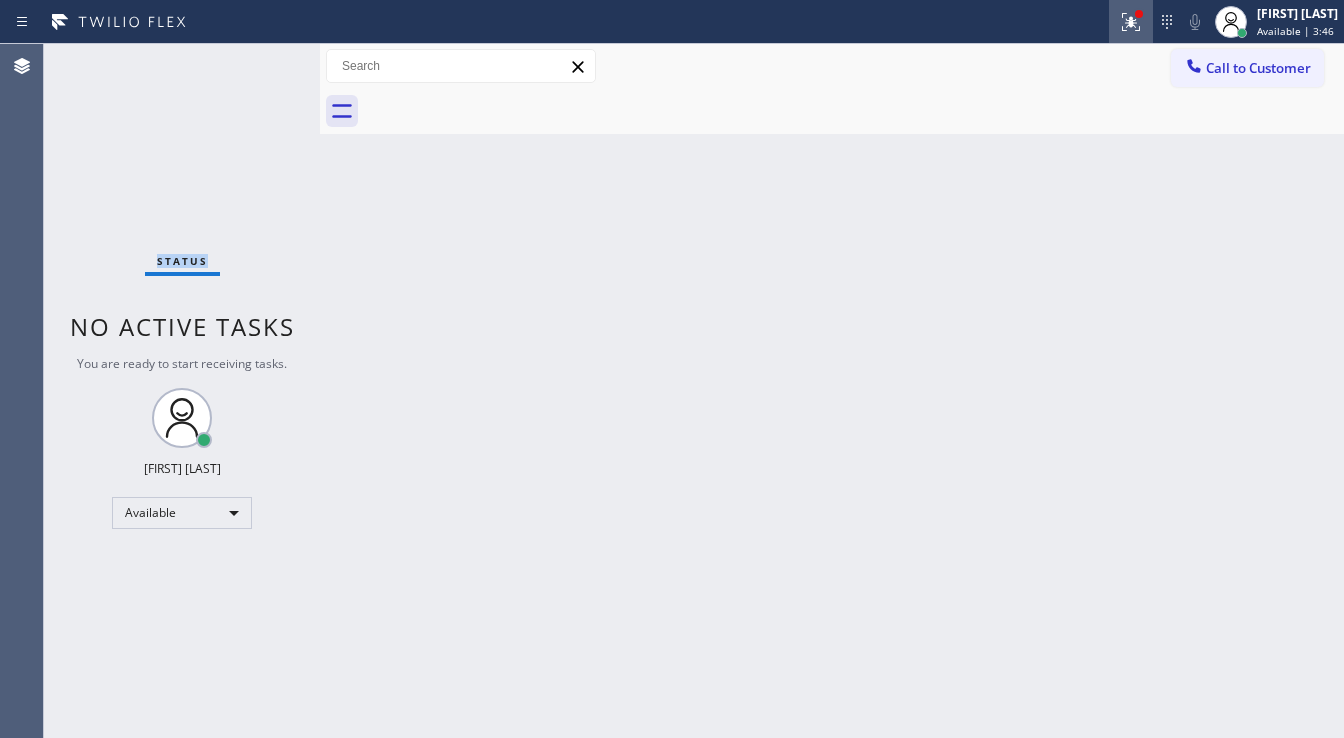 drag, startPoint x: 1126, startPoint y: 29, endPoint x: 1126, endPoint y: 41, distance: 12 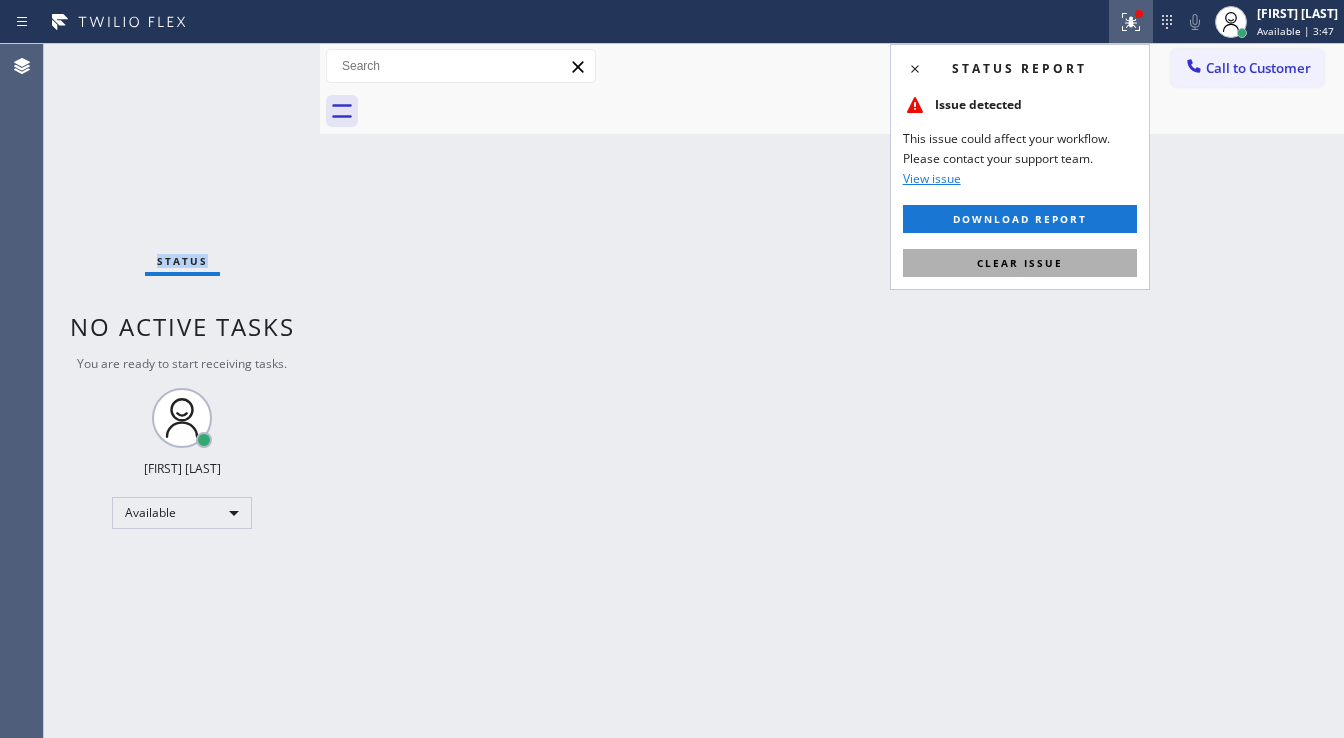 click on "Clear issue" at bounding box center (1020, 263) 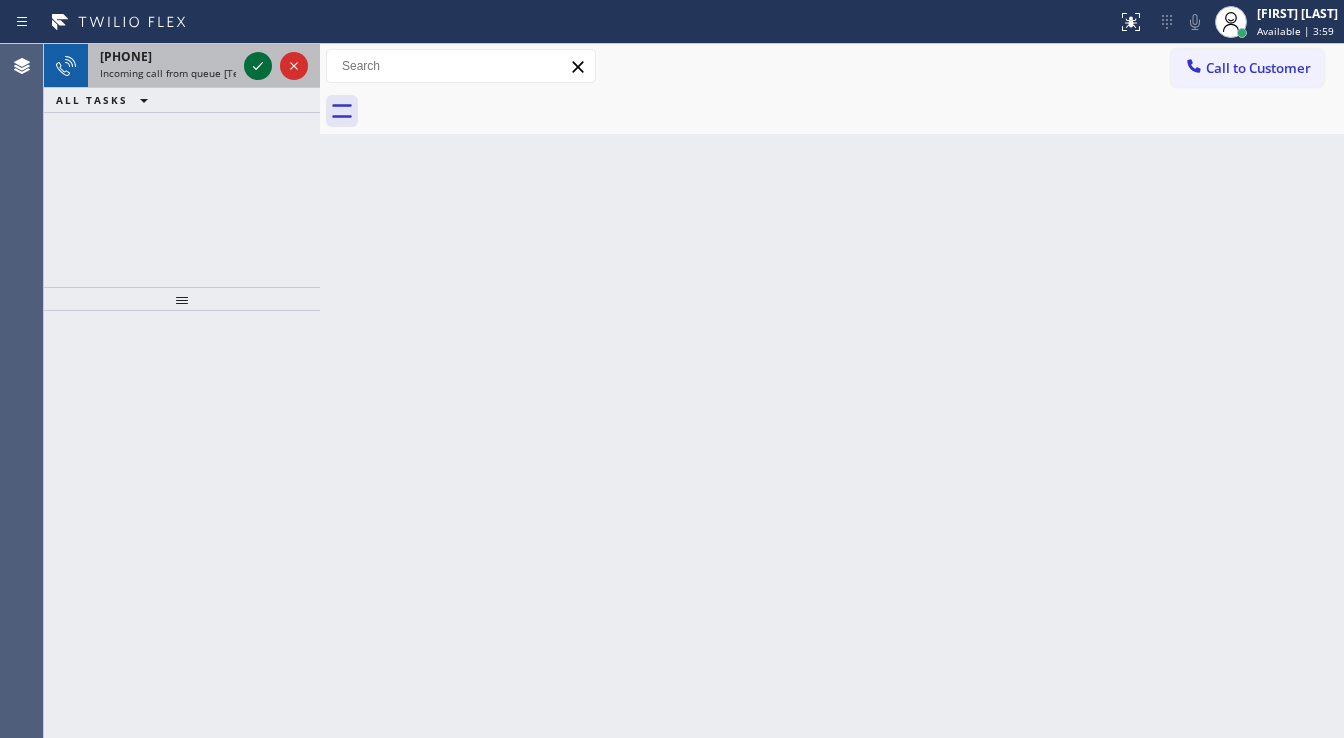 click 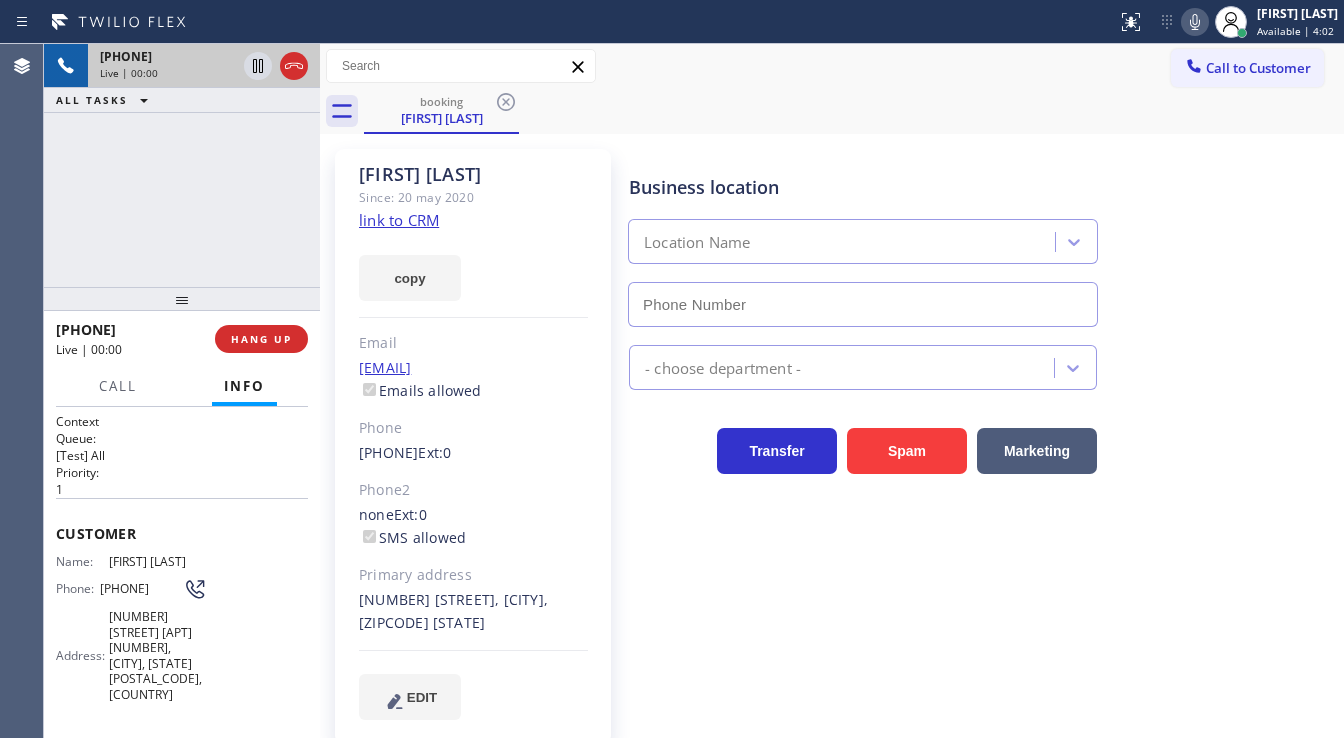 type on "[PHONE]" 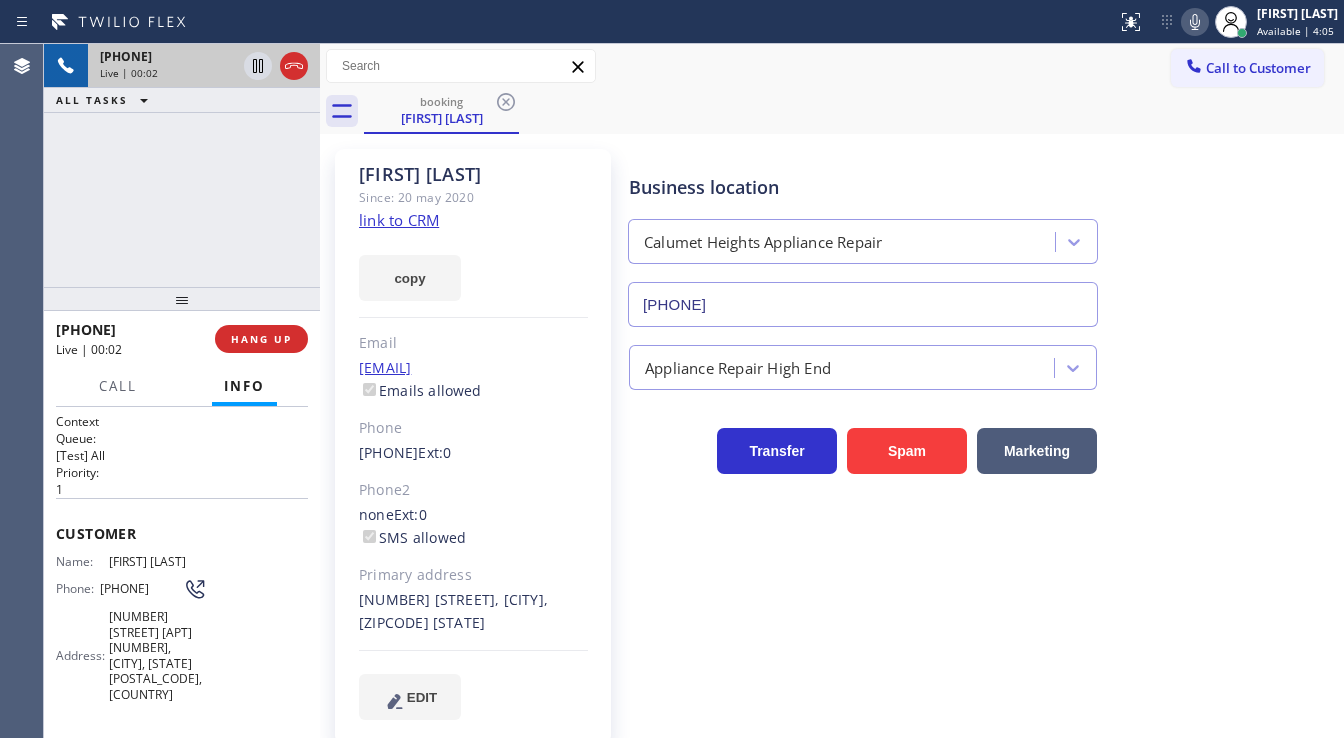 click on "link to CRM" 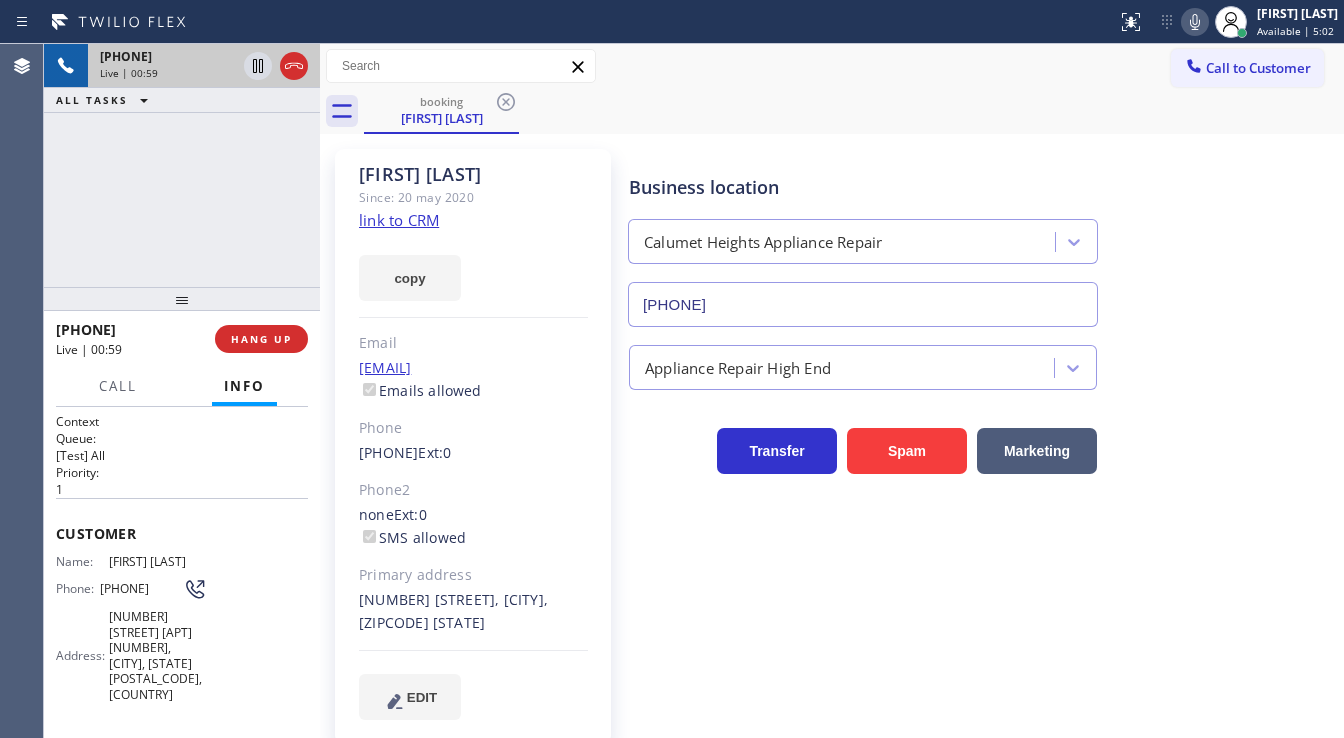 drag, startPoint x: 99, startPoint y: 576, endPoint x: 160, endPoint y: 540, distance: 70.83079 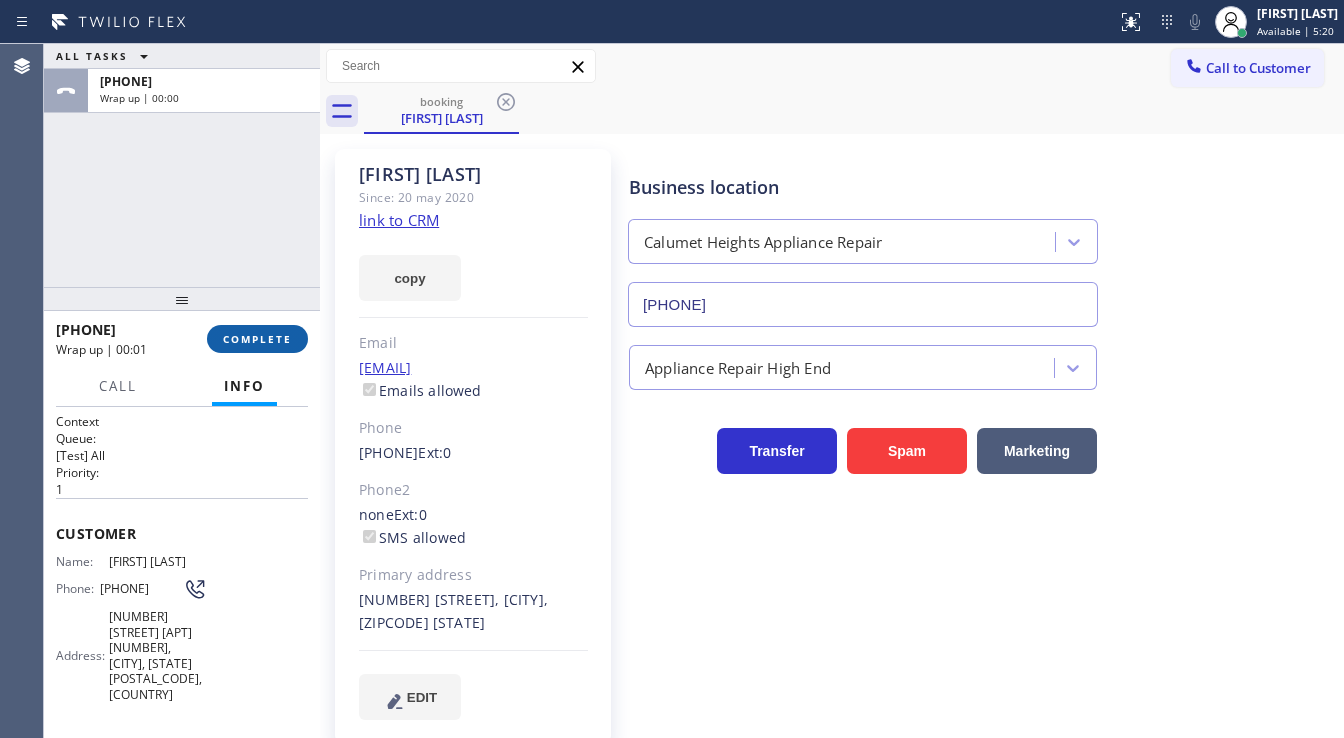 click on "COMPLETE" at bounding box center (257, 339) 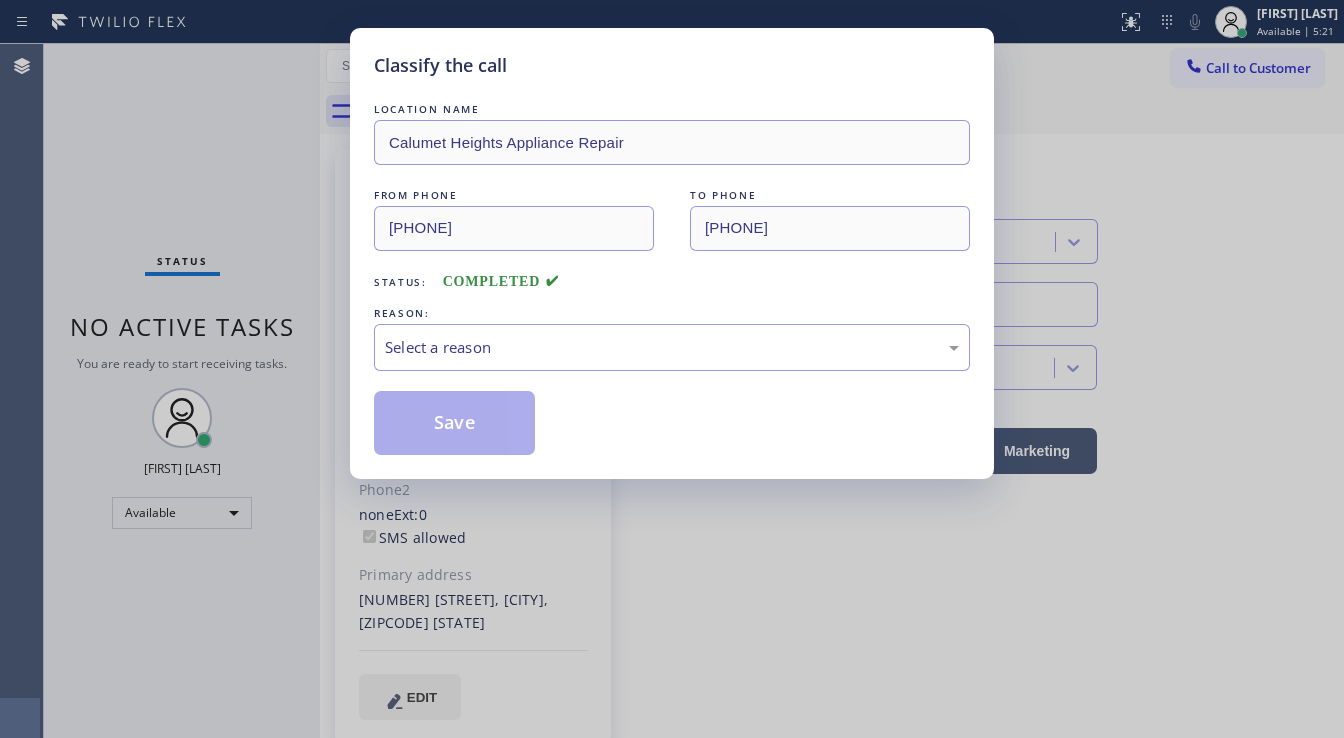 click on "LOCATION NAME Calumet Heights Appliance Repair FROM PHONE [PHONE] TO PHONE [PHONE] Status: COMPLETED REASON: Select a reason Save" at bounding box center [672, 277] 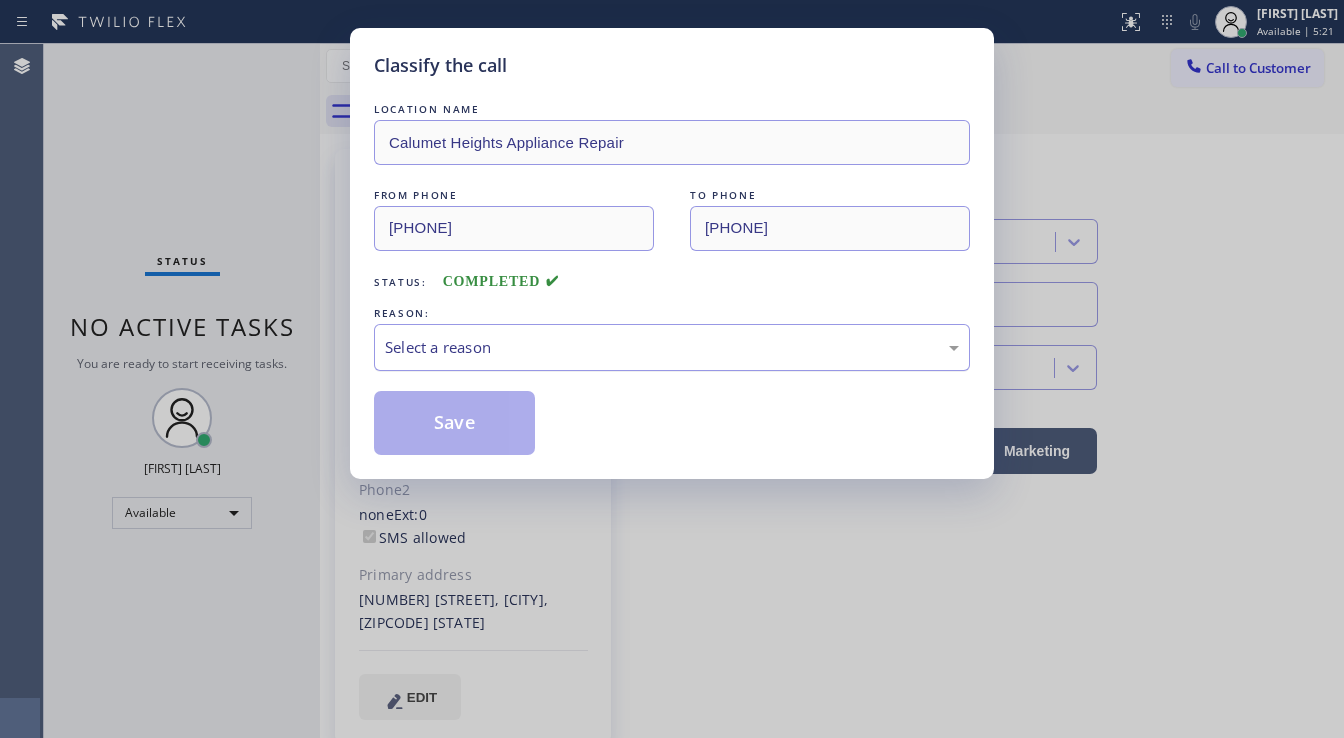 drag, startPoint x: 470, startPoint y: 379, endPoint x: 467, endPoint y: 356, distance: 23.194826 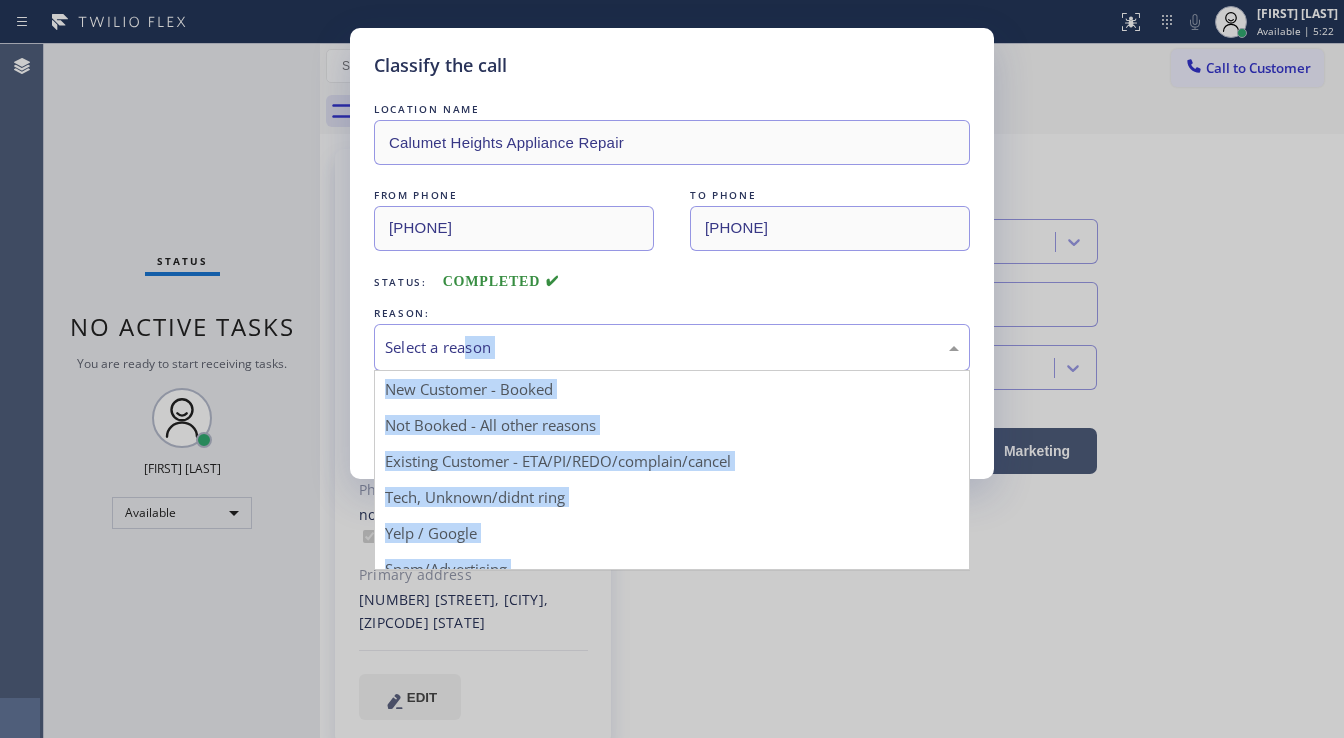 drag, startPoint x: 467, startPoint y: 356, endPoint x: 473, endPoint y: 388, distance: 32.55764 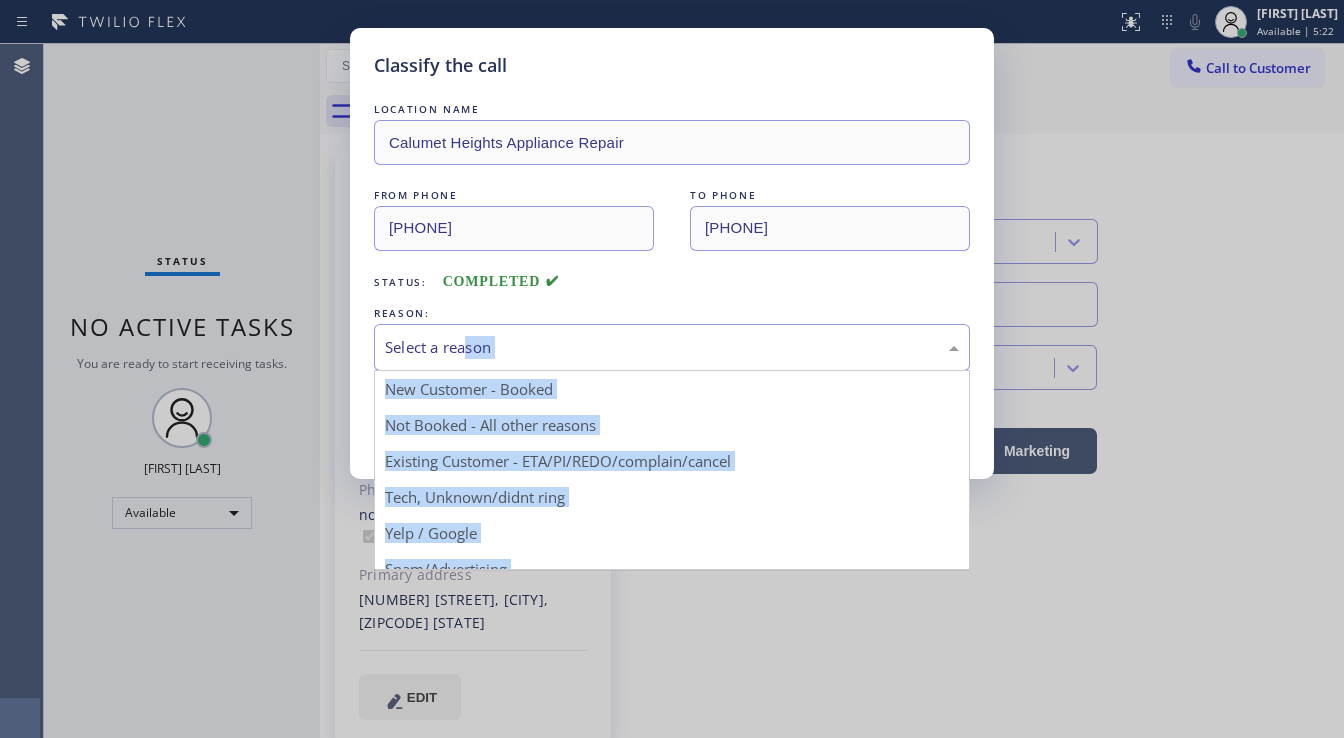 click on "Select a reason" at bounding box center (672, 347) 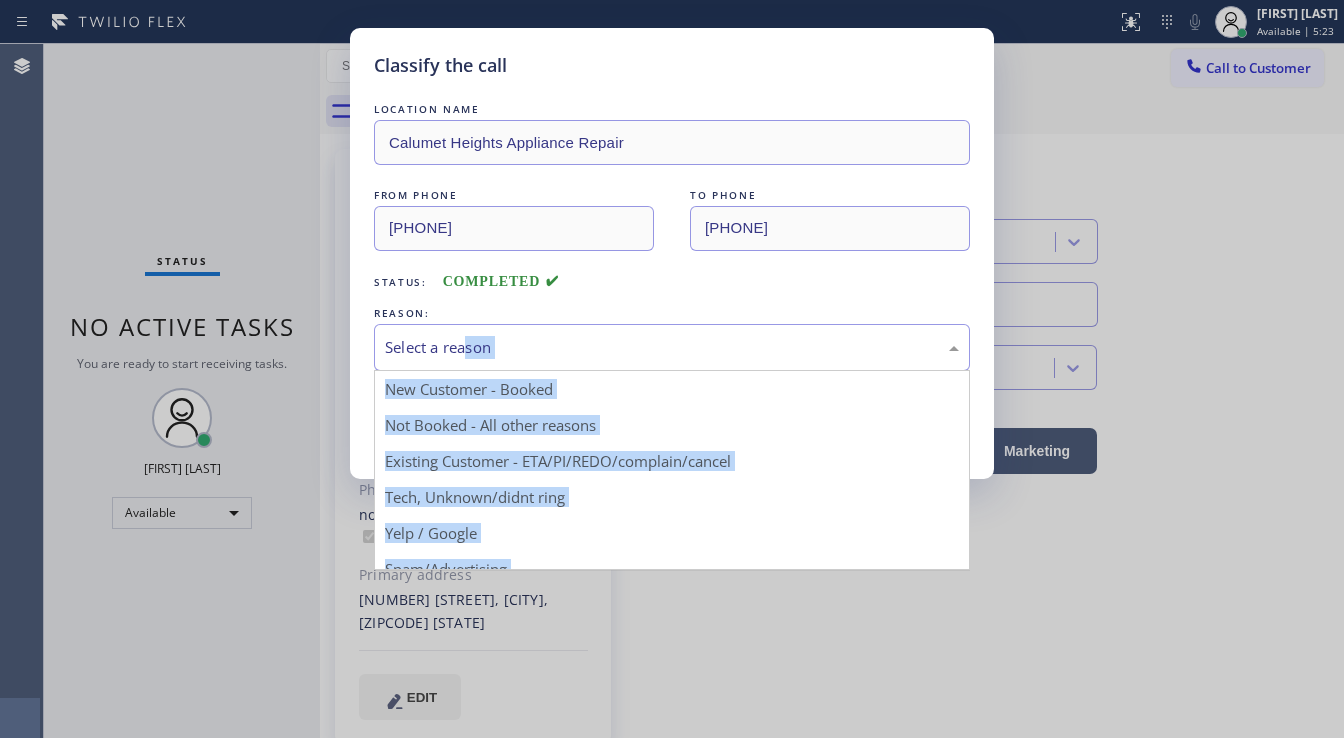 click on "Select a reason" at bounding box center [672, 347] 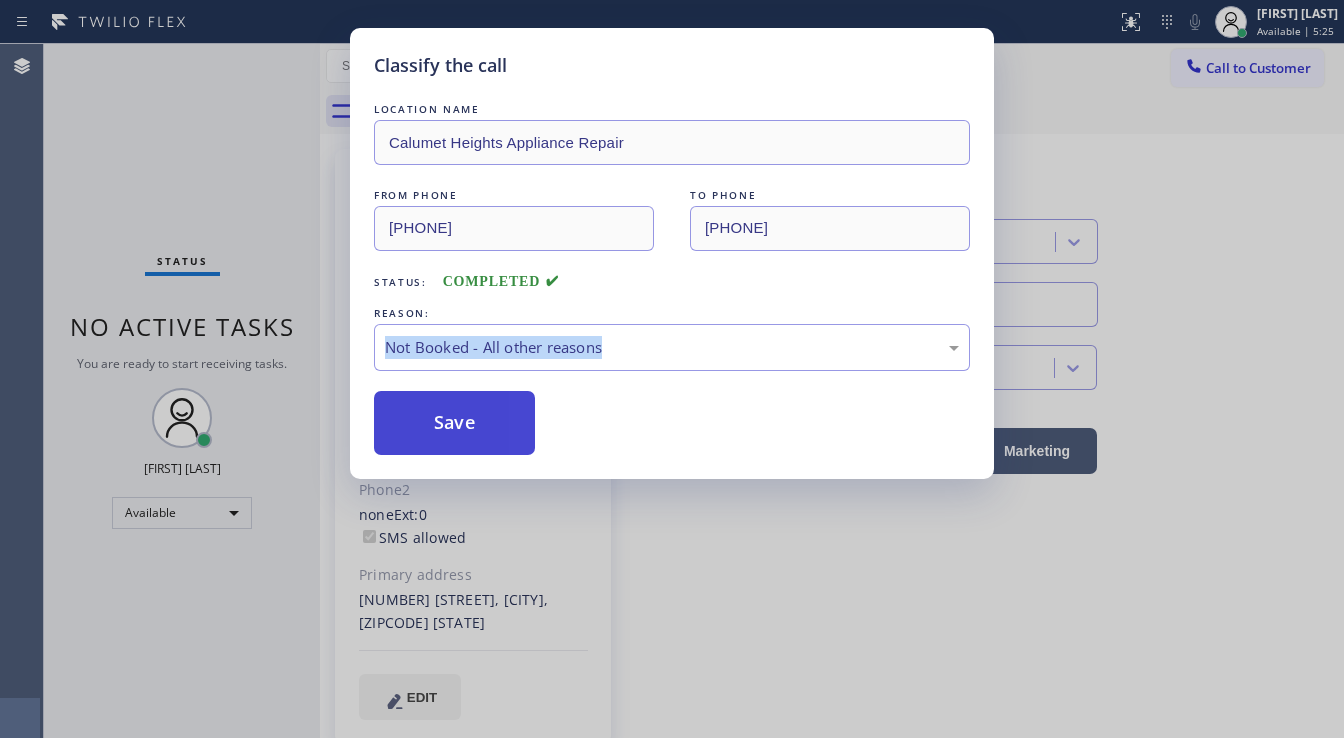 click on "Save" at bounding box center [454, 423] 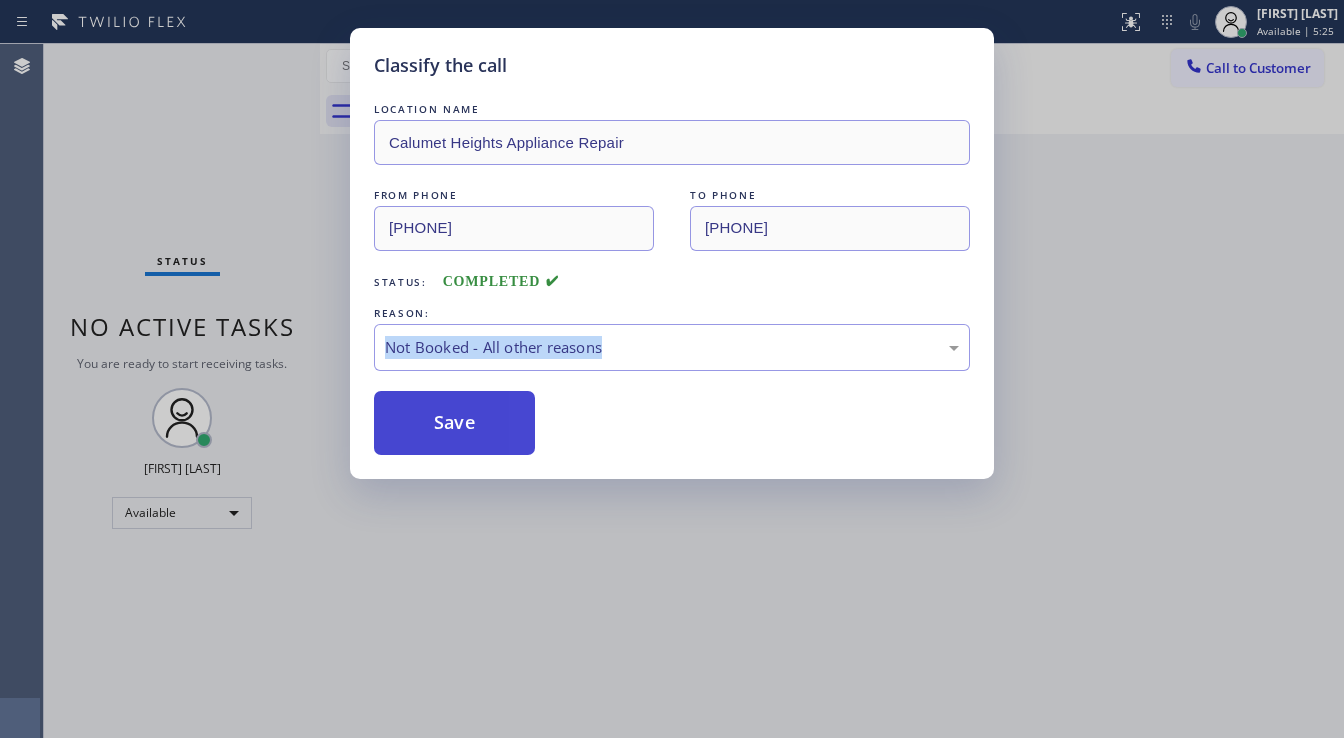 type 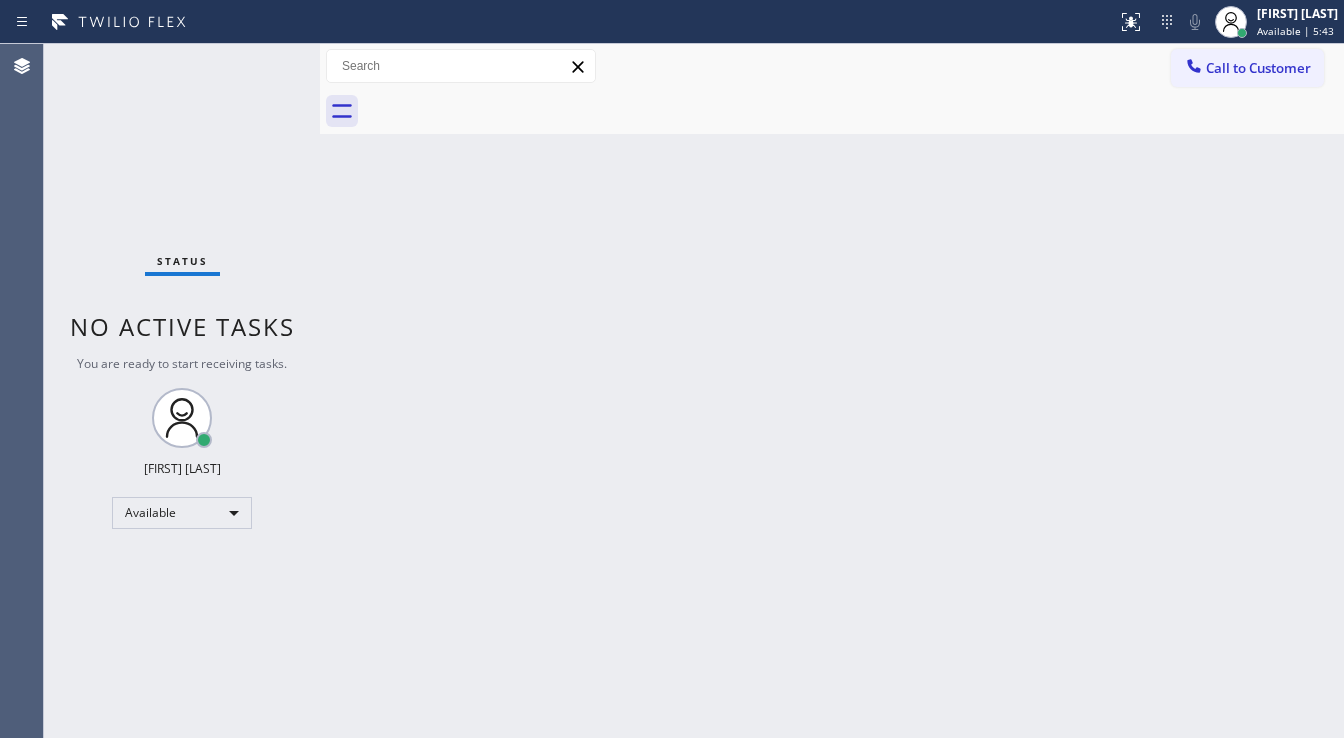 click on "Status report No issues detected If you experience an issue, please download the report and send it to your support team. Download report [FIRST] [LAST] Available | 5:43 Set your status Offline Available Unavailable Break Log out" at bounding box center (672, 22) 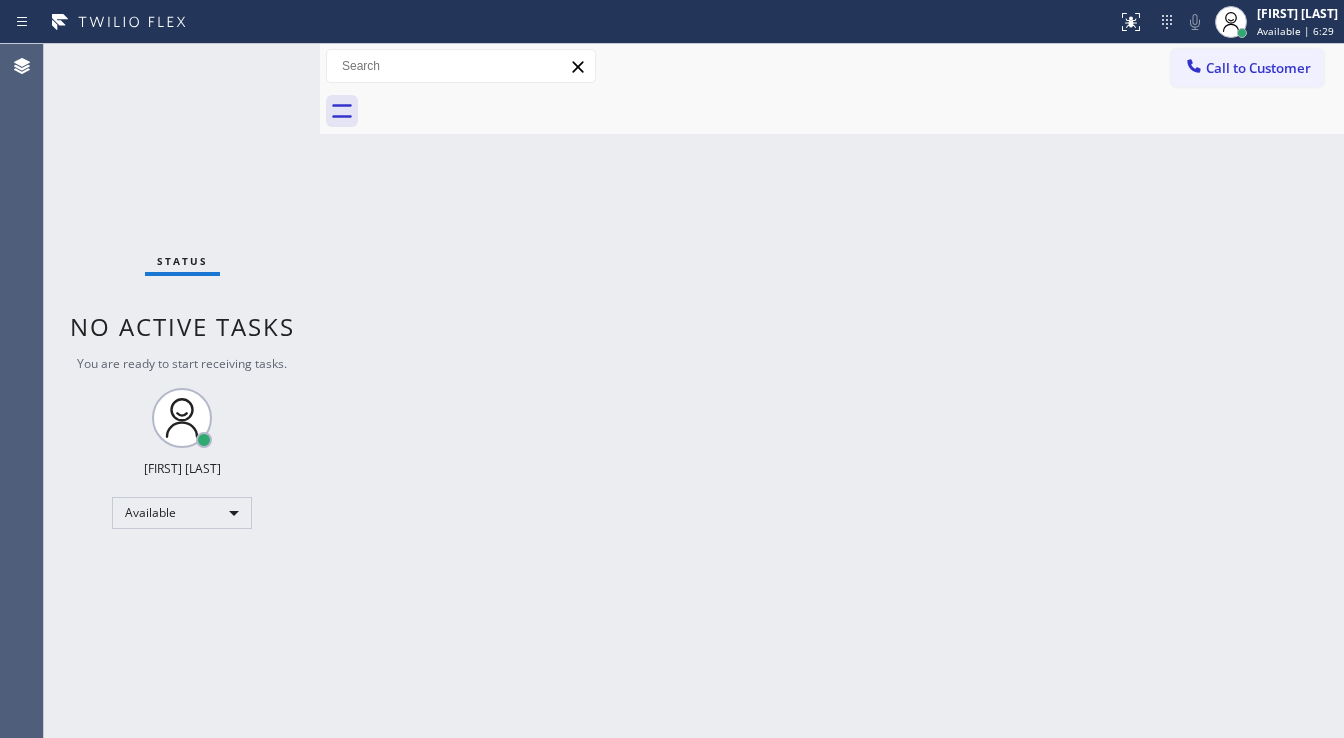 click on "Status   No active tasks     You are ready to start receiving tasks.   [FIRST] [LAST] Available" at bounding box center (182, 391) 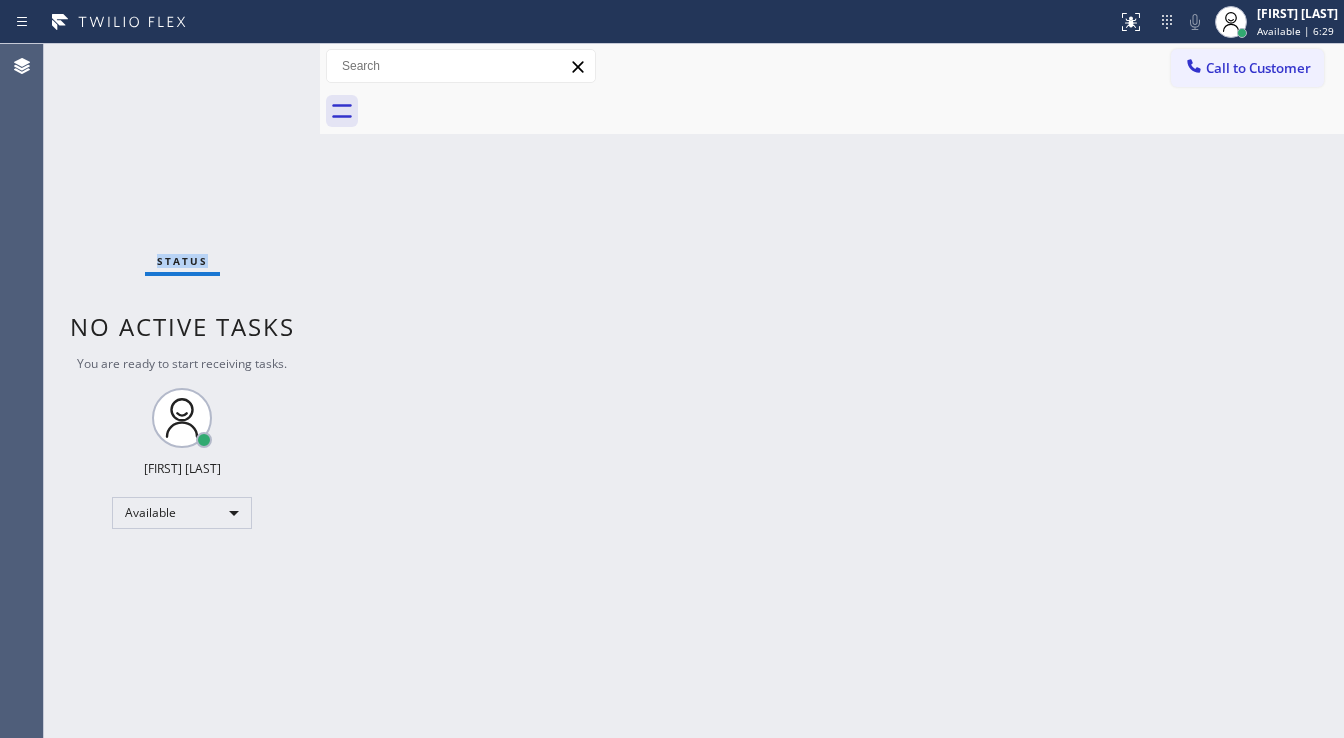 click on "Status   No active tasks     You are ready to start receiving tasks.   [FIRST] [LAST] Available" at bounding box center (182, 391) 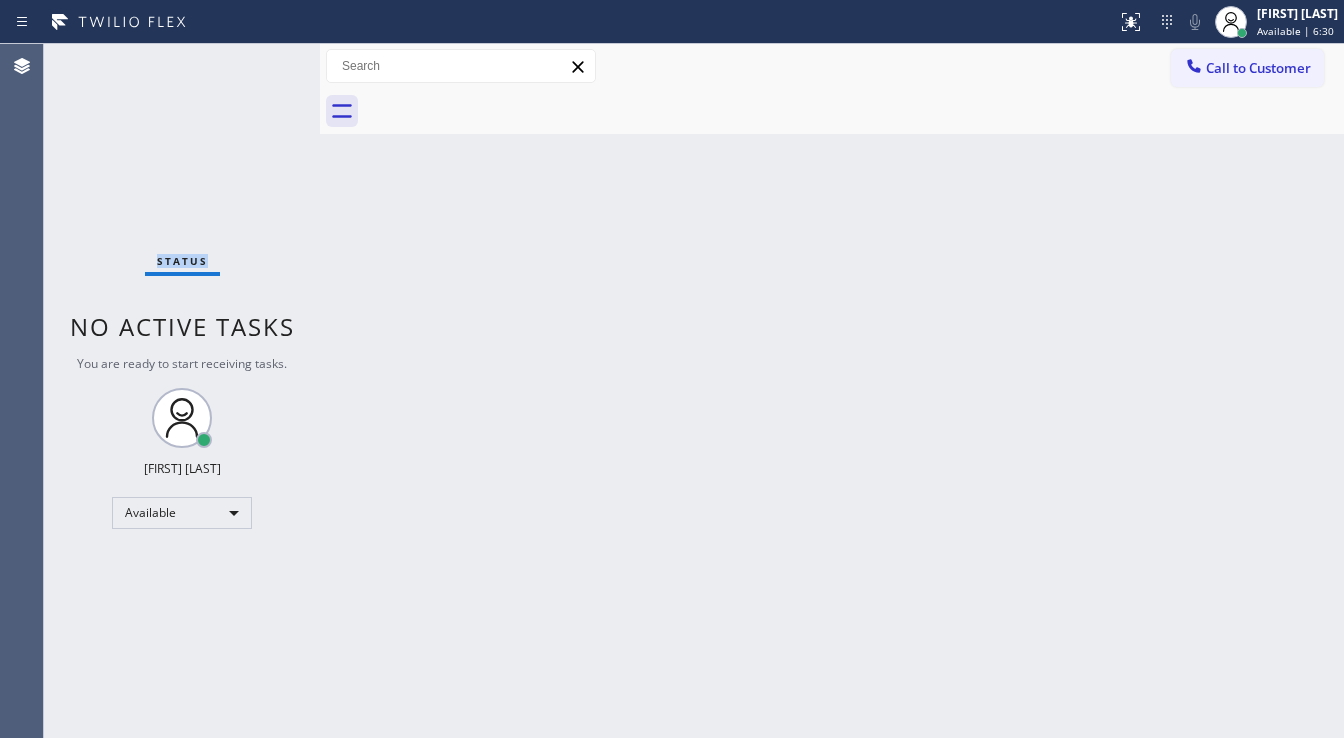 click on "Status   No active tasks     You are ready to start receiving tasks.   [FIRST] [LAST] Available" at bounding box center (182, 391) 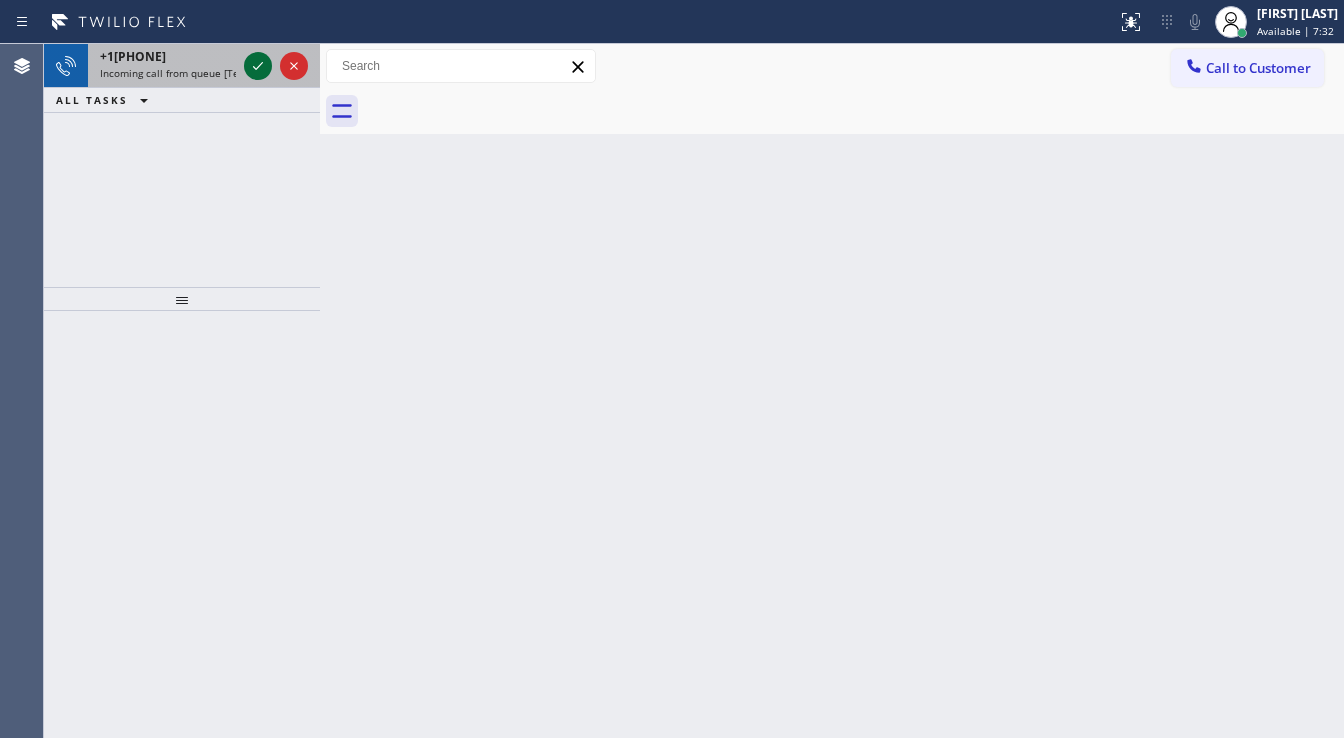 drag, startPoint x: 260, startPoint y: 52, endPoint x: 260, endPoint y: 66, distance: 14 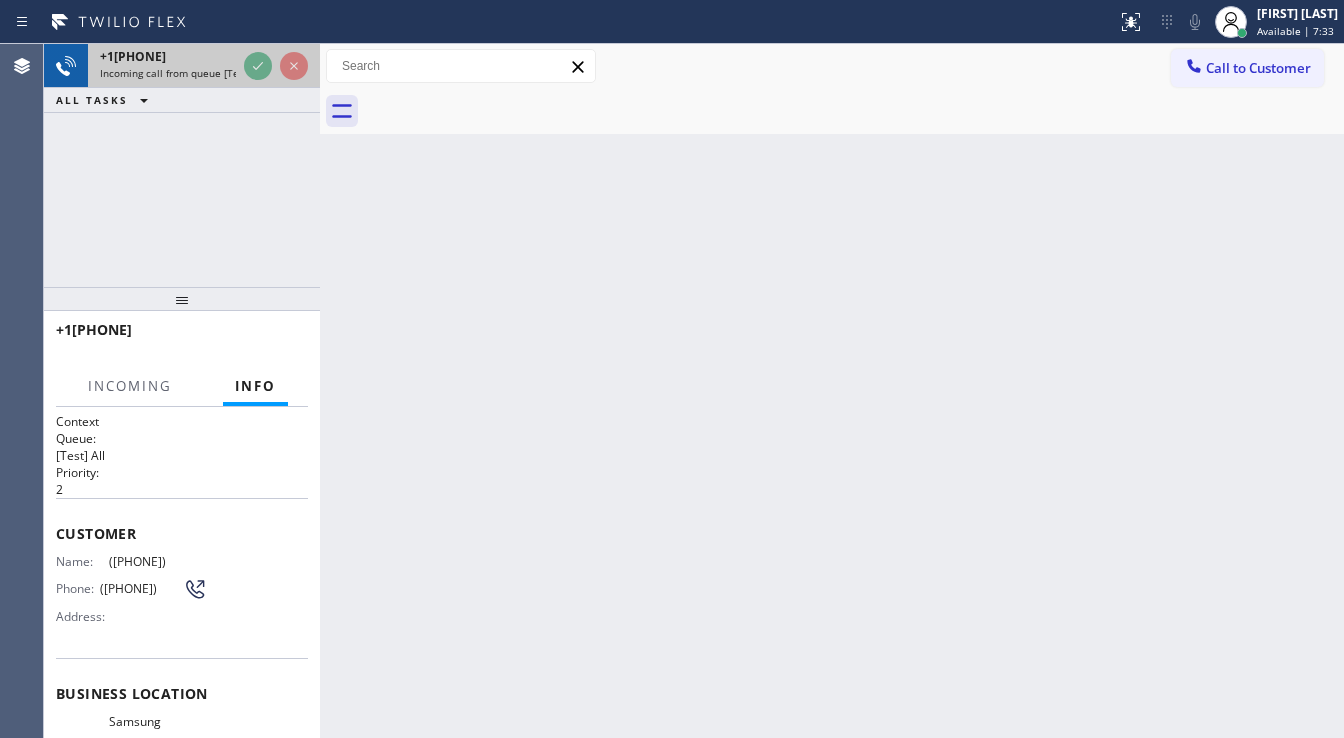 click at bounding box center [276, 66] 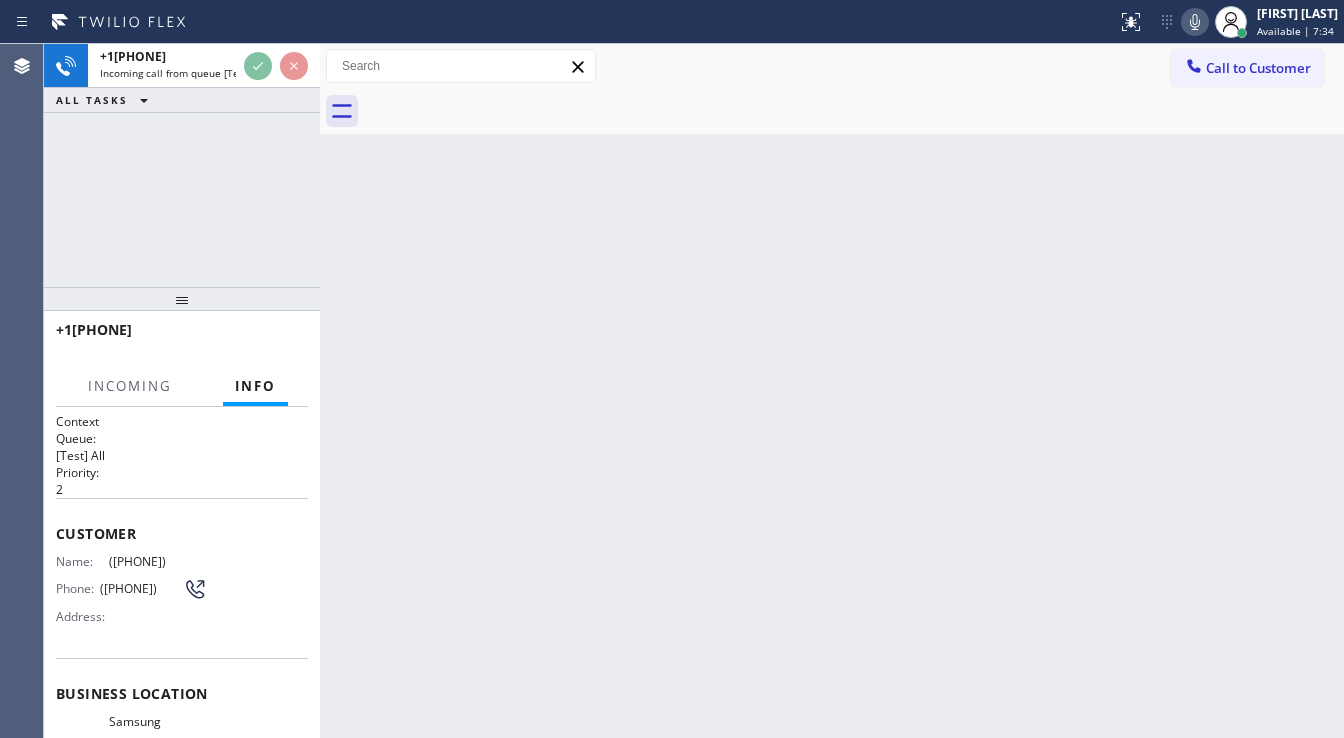 scroll, scrollTop: 80, scrollLeft: 0, axis: vertical 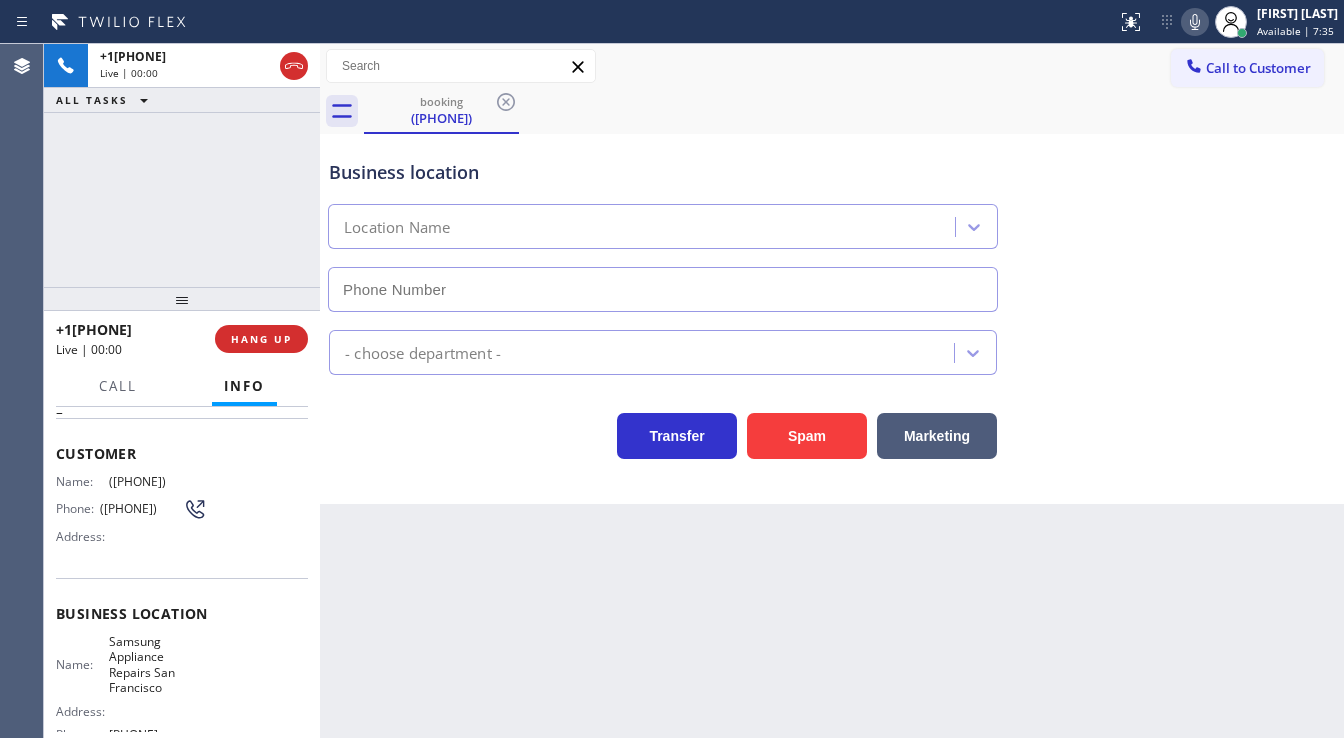 type on "[PHONE]" 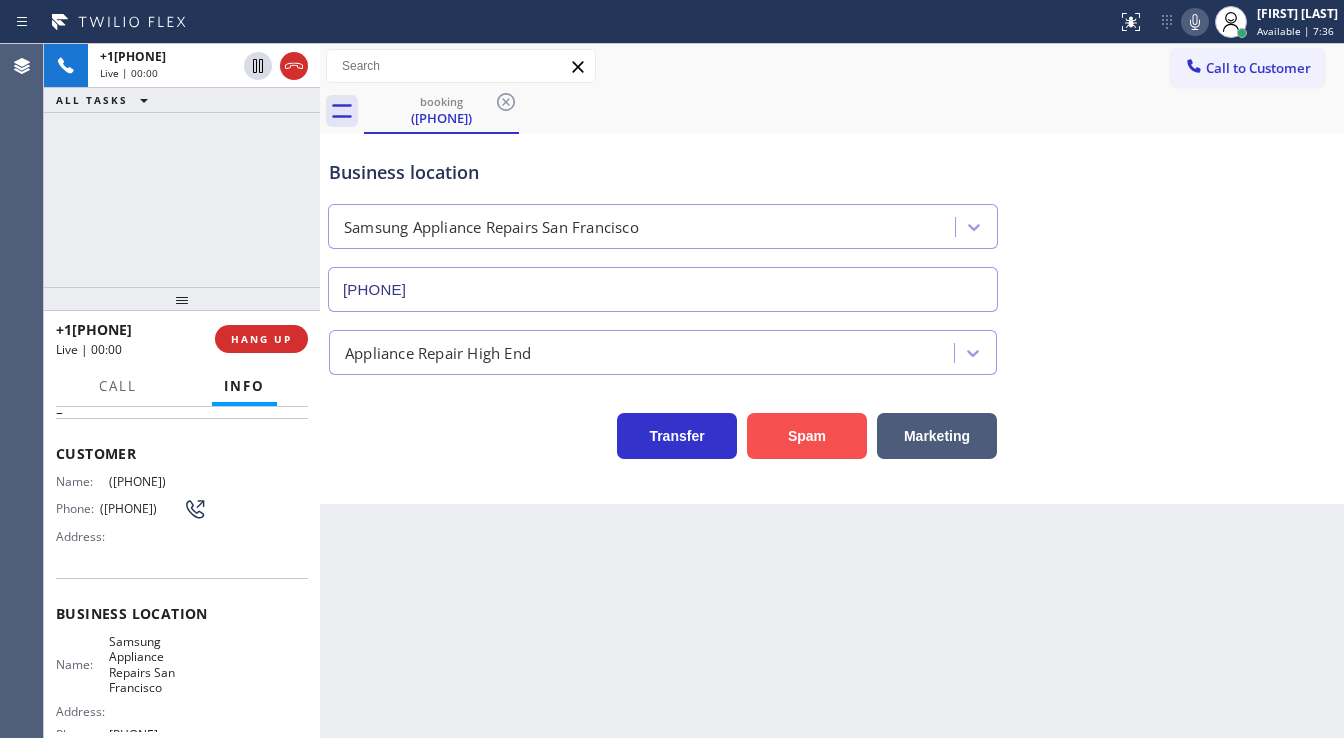 click on "Spam" at bounding box center (807, 436) 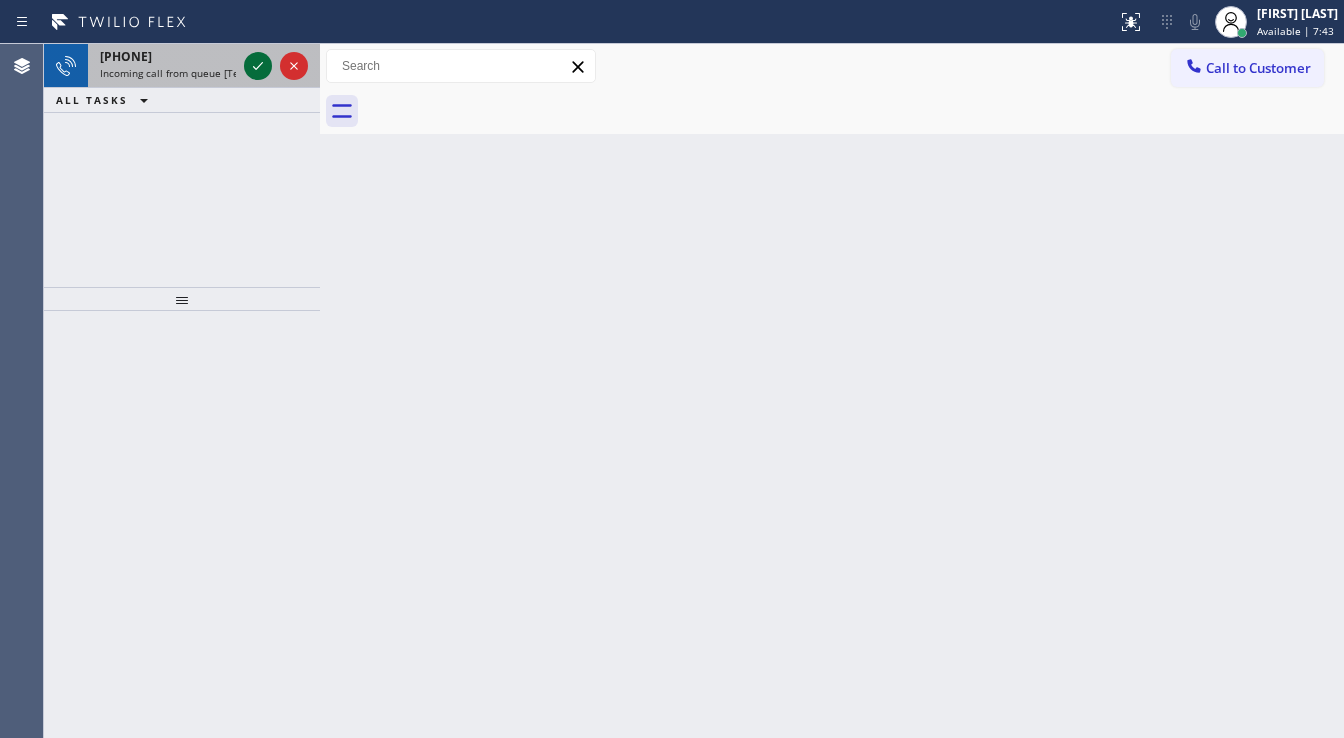 click 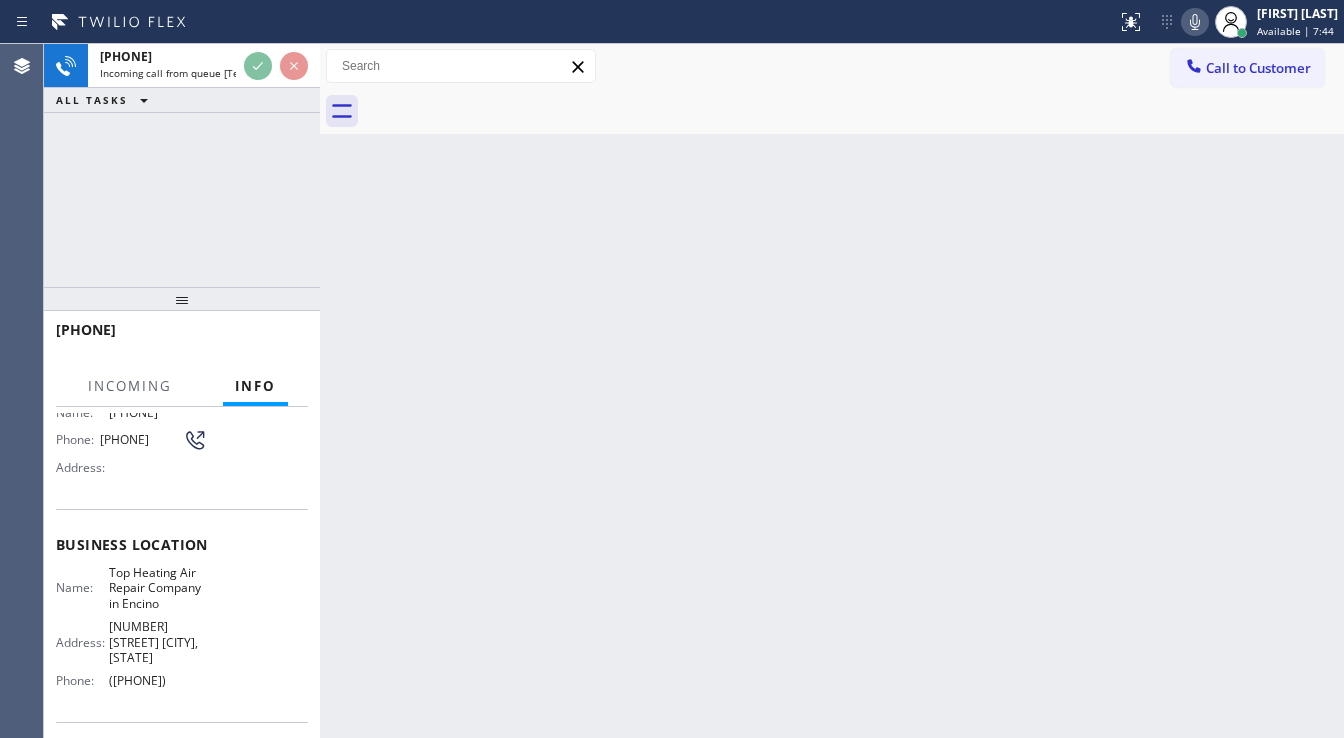 scroll, scrollTop: 160, scrollLeft: 0, axis: vertical 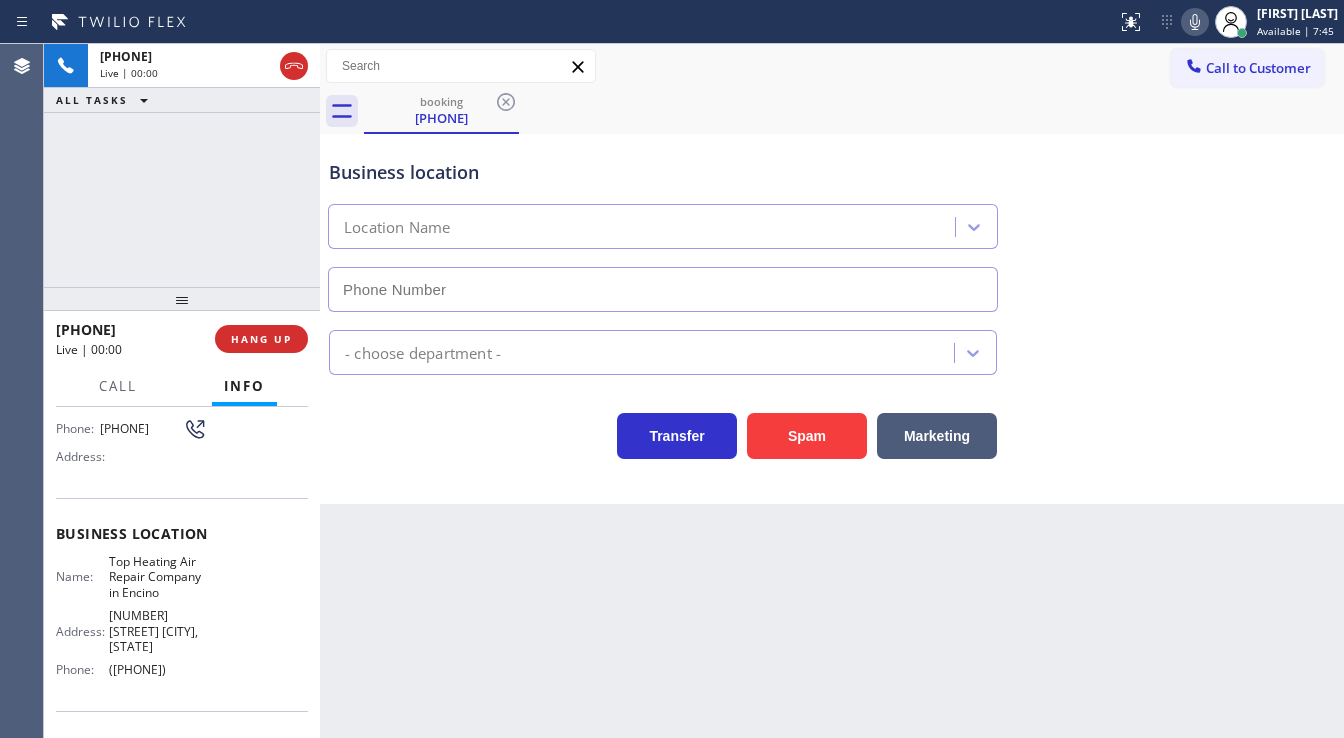 type on "([PHONE])" 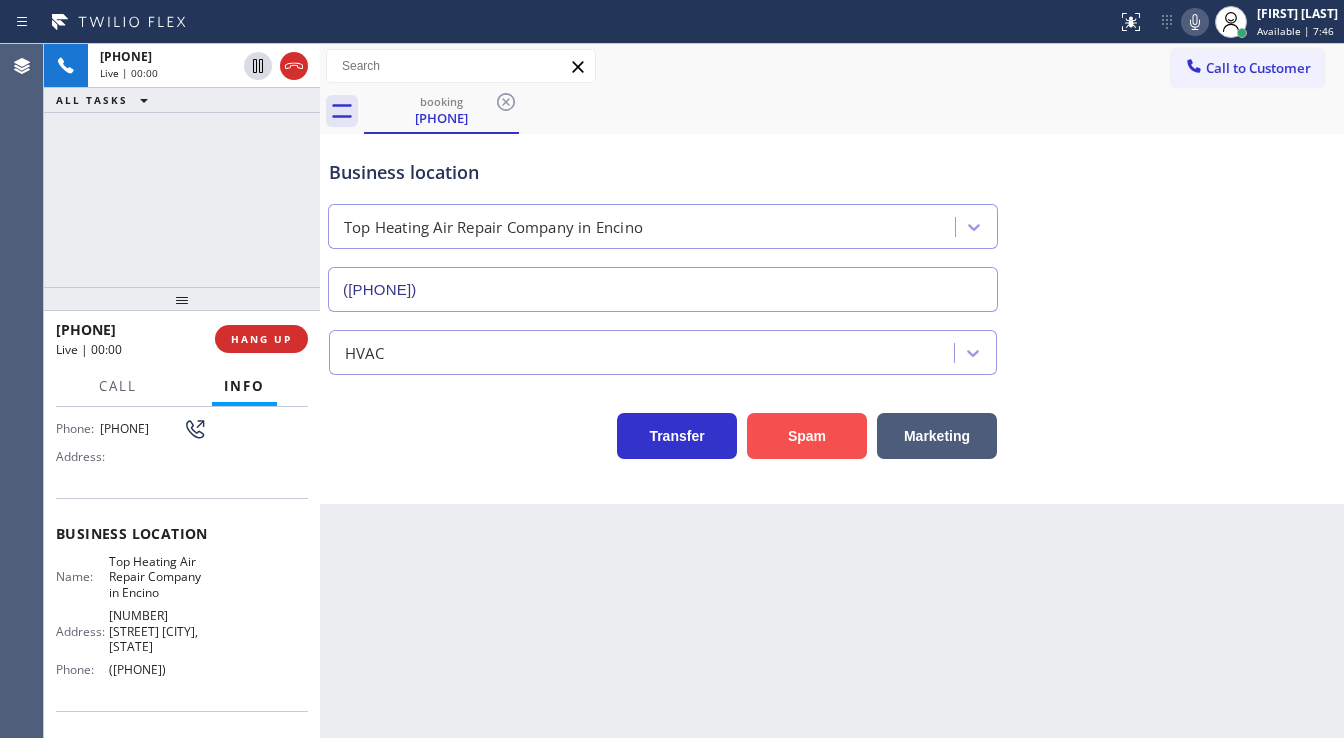 click on "Spam" at bounding box center [807, 436] 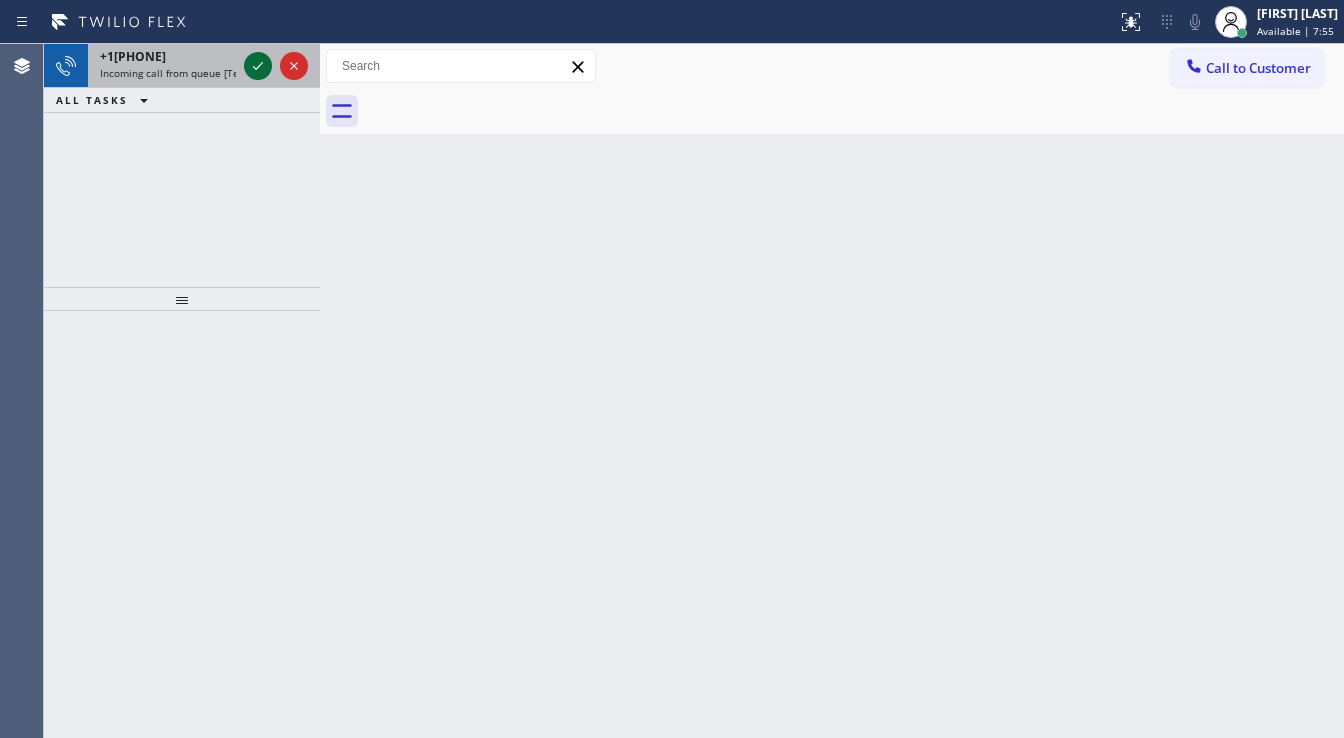 click 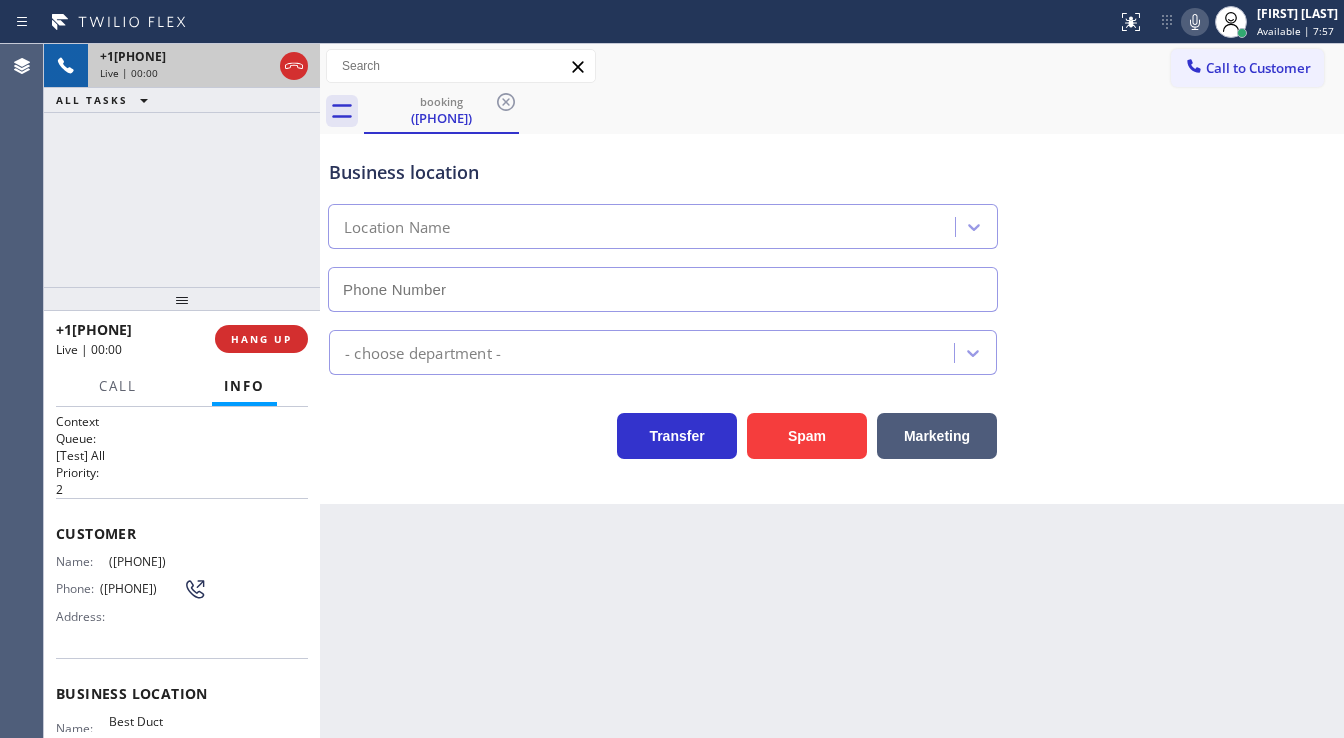 type on "[PHONE]" 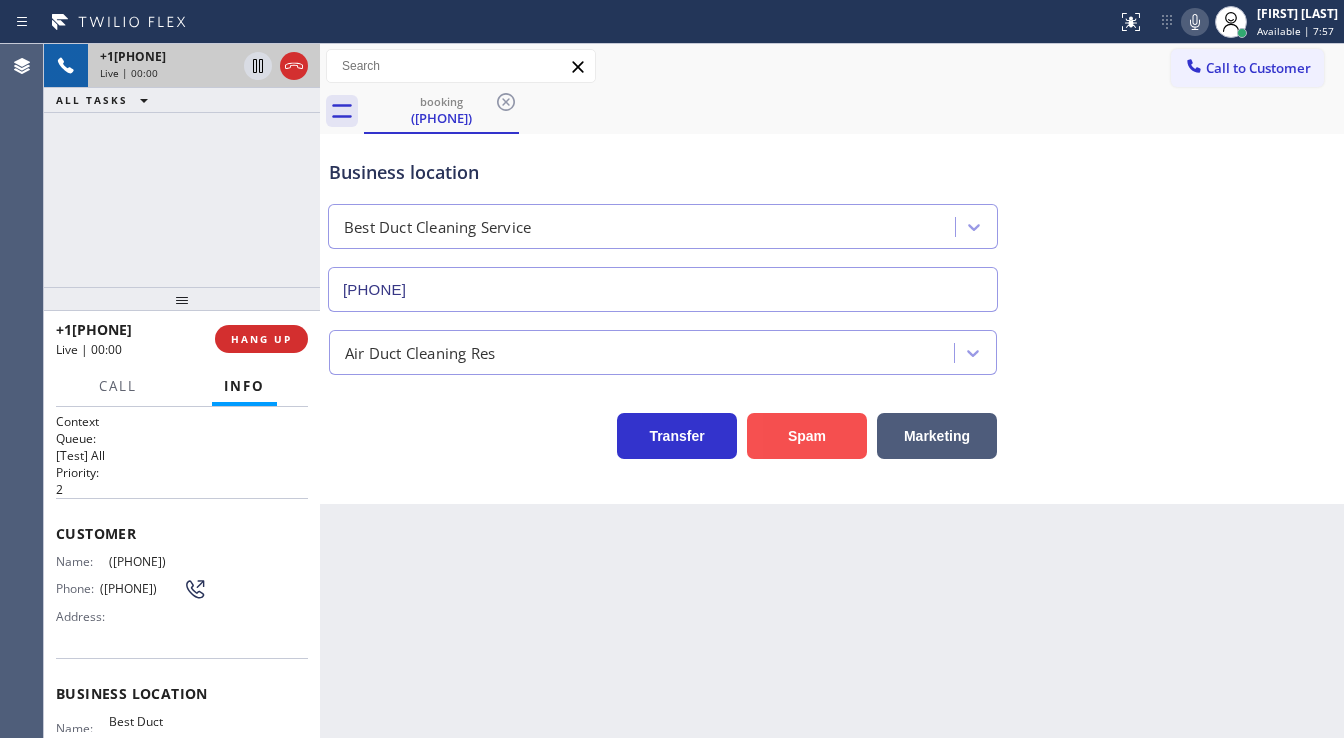 click on "Spam" at bounding box center (807, 436) 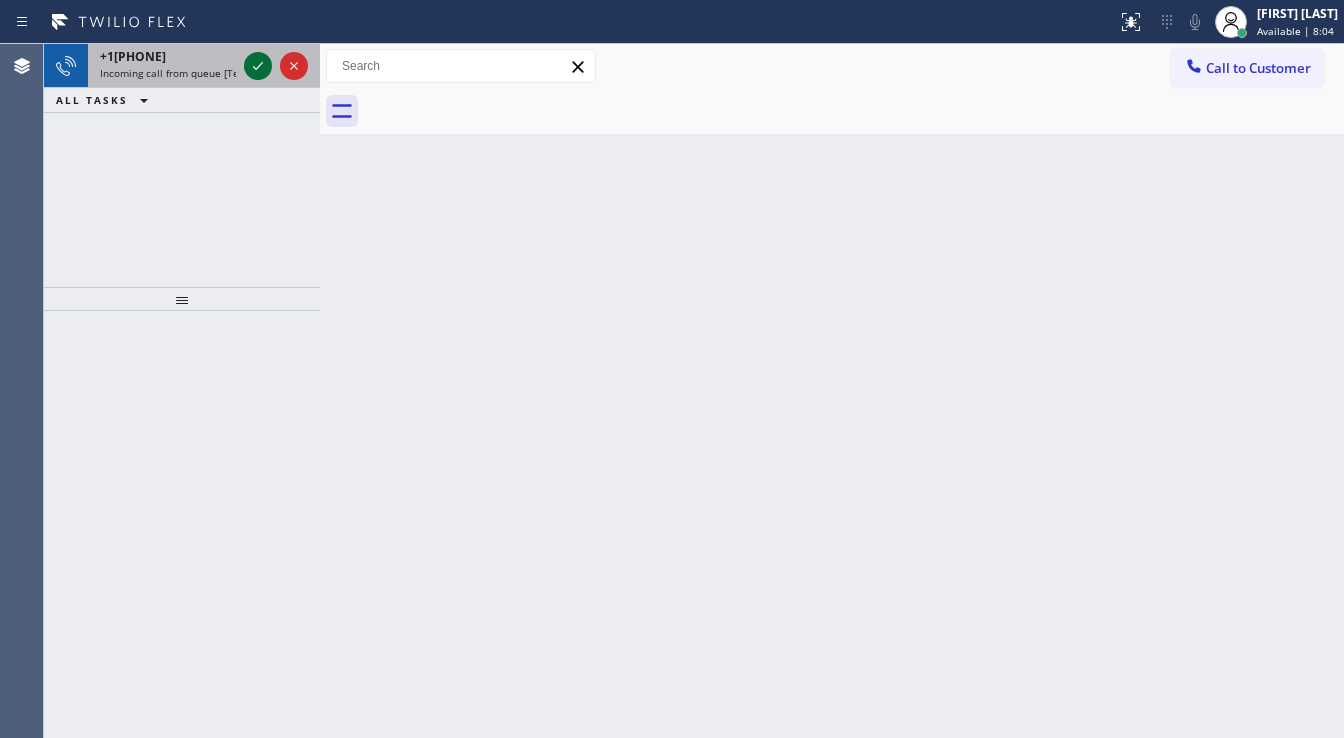 click 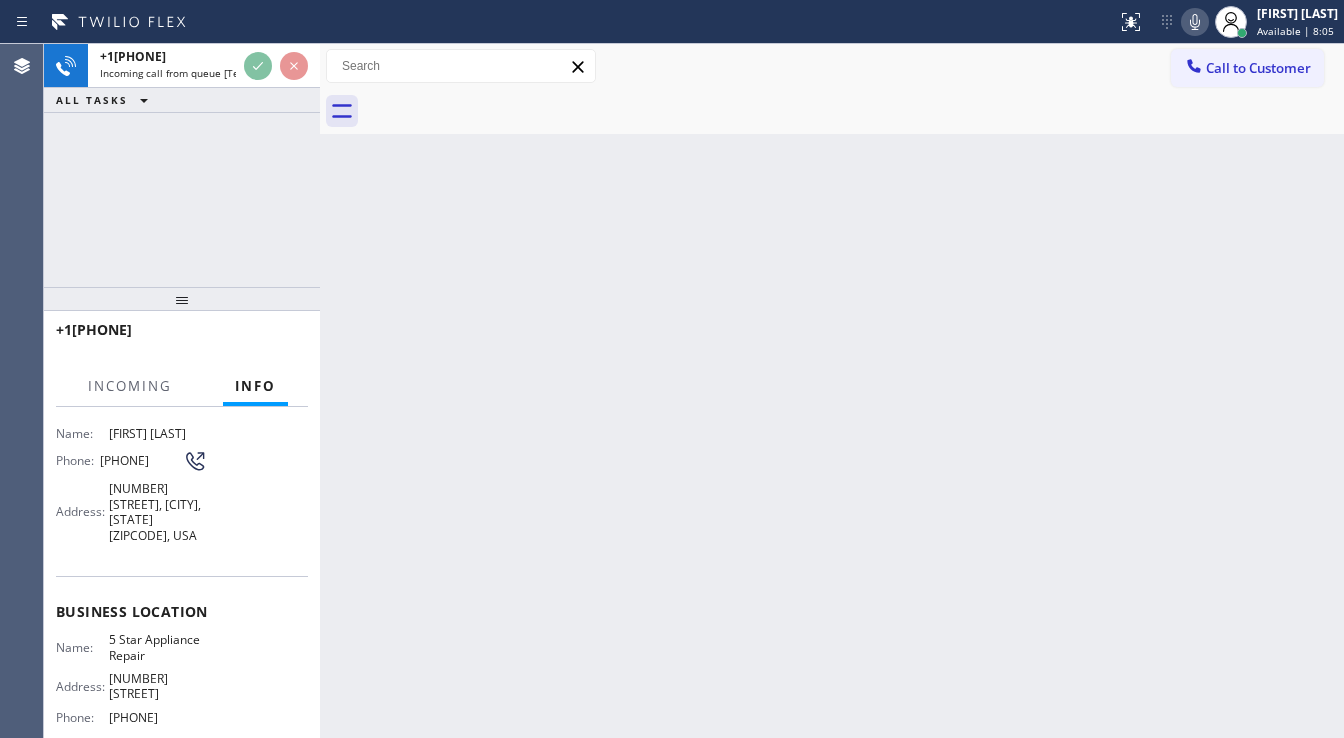 scroll, scrollTop: 160, scrollLeft: 0, axis: vertical 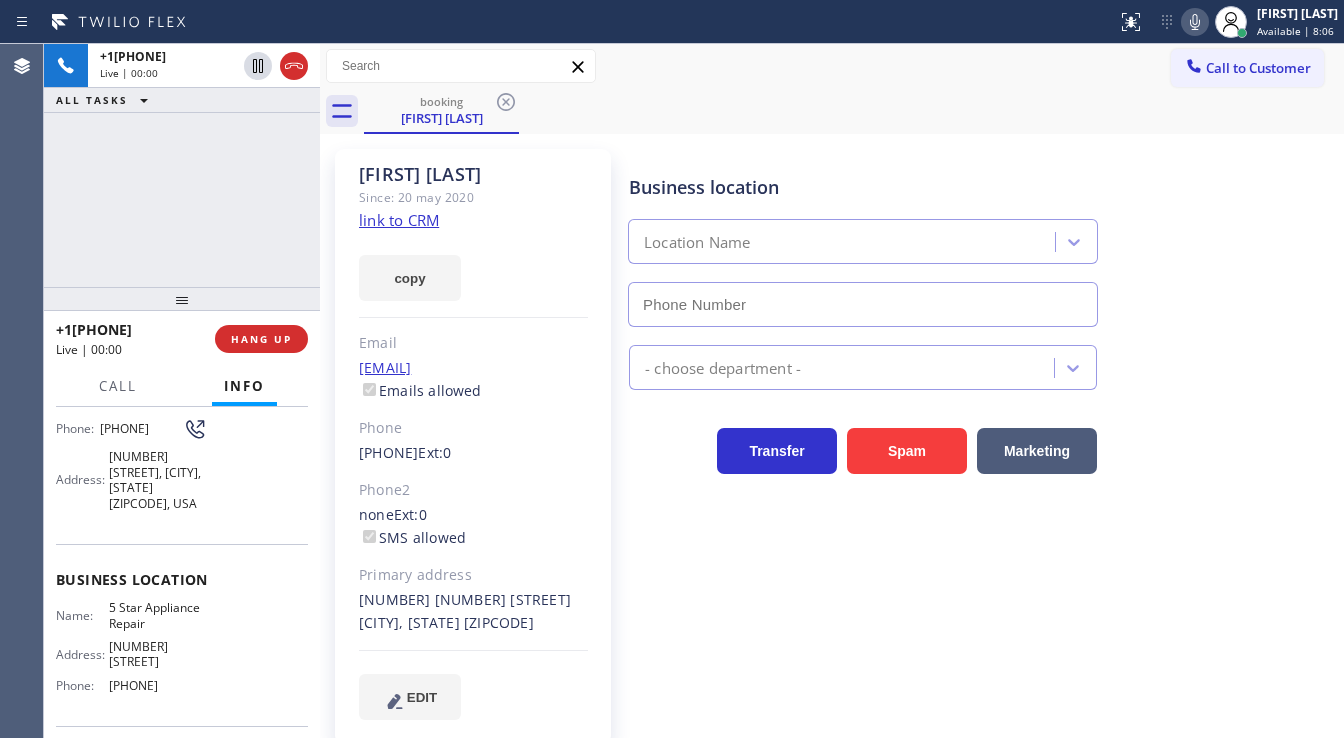 type on "[PHONE]" 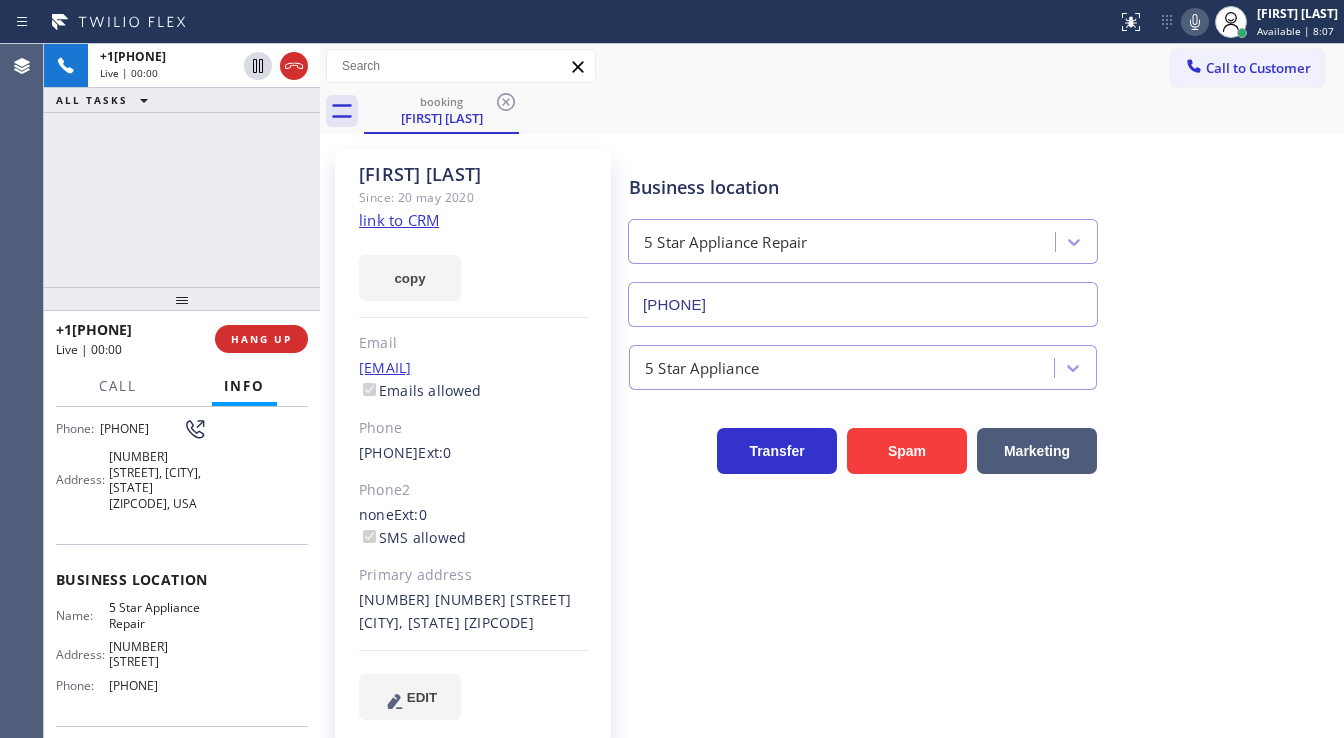 click on "link to CRM" 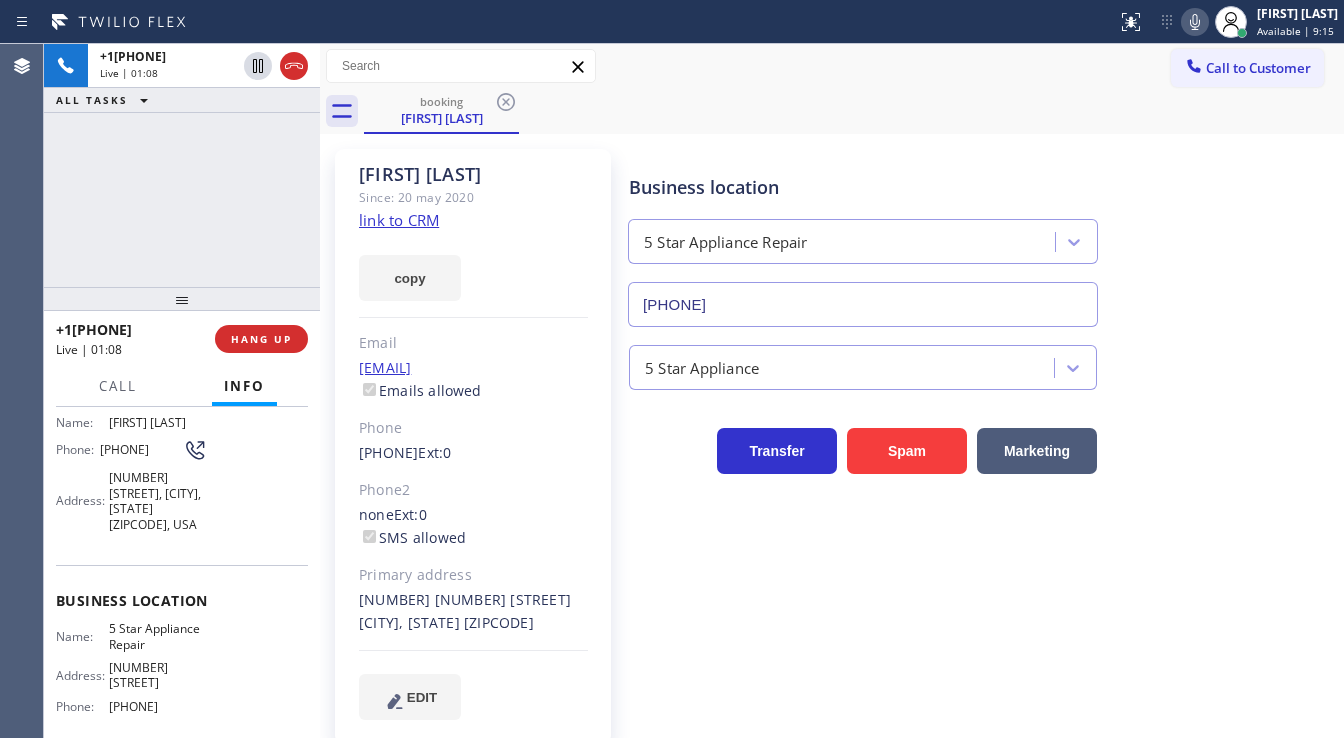 scroll, scrollTop: 113, scrollLeft: 0, axis: vertical 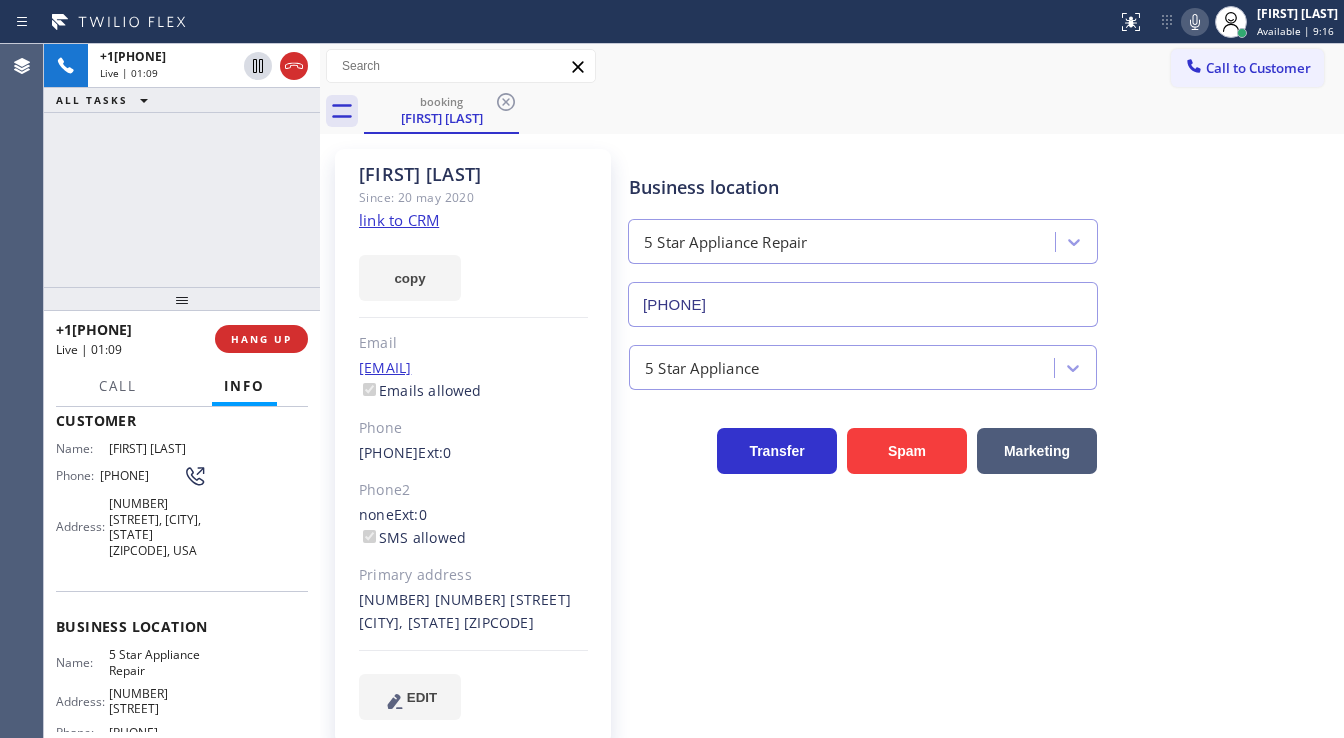 drag, startPoint x: 123, startPoint y: 436, endPoint x: 99, endPoint y: 462, distance: 35.383614 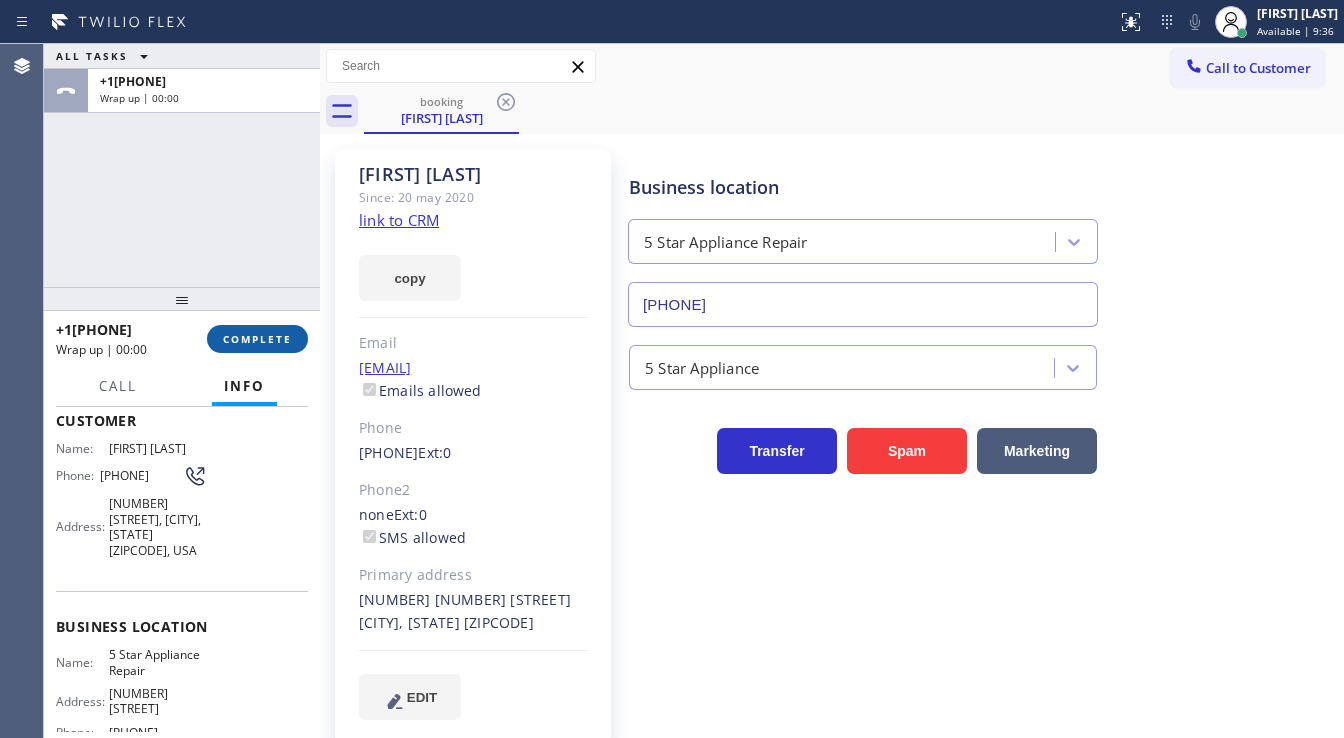 click on "COMPLETE" at bounding box center (257, 339) 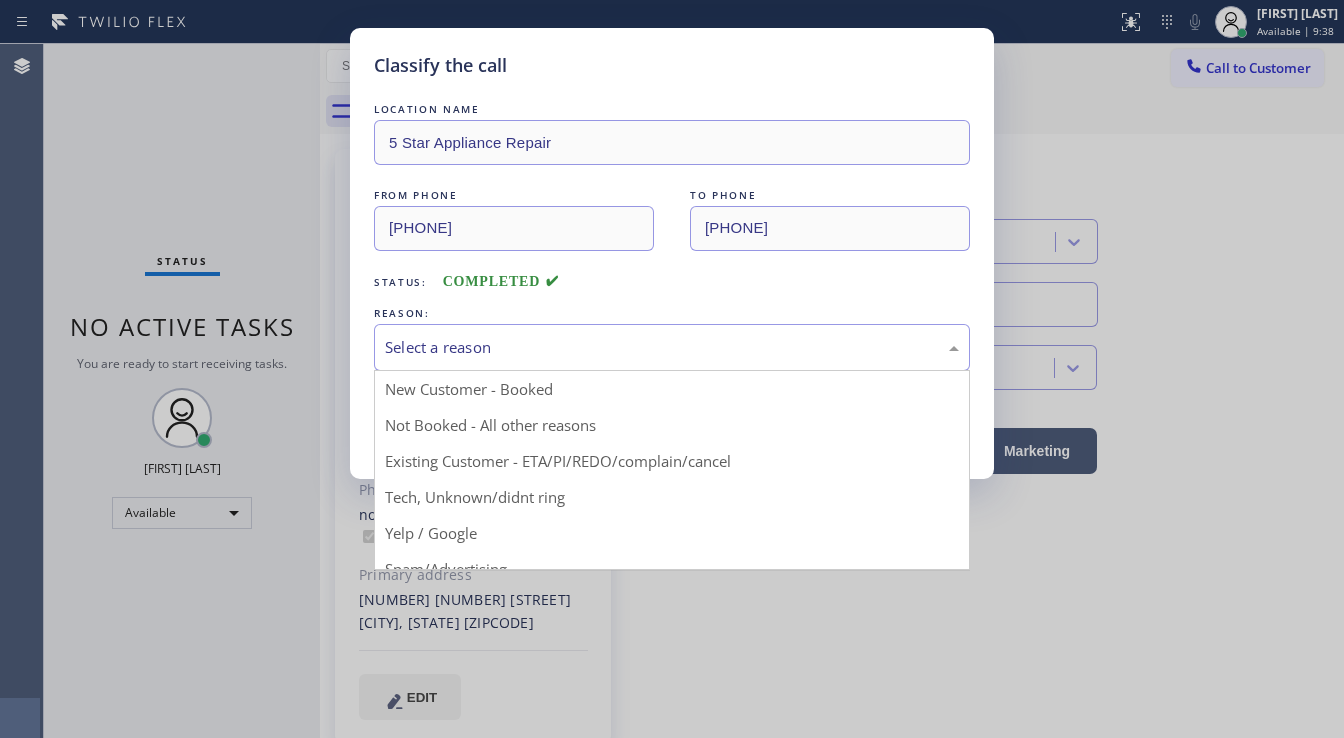 click on "Select a reason" at bounding box center [672, 347] 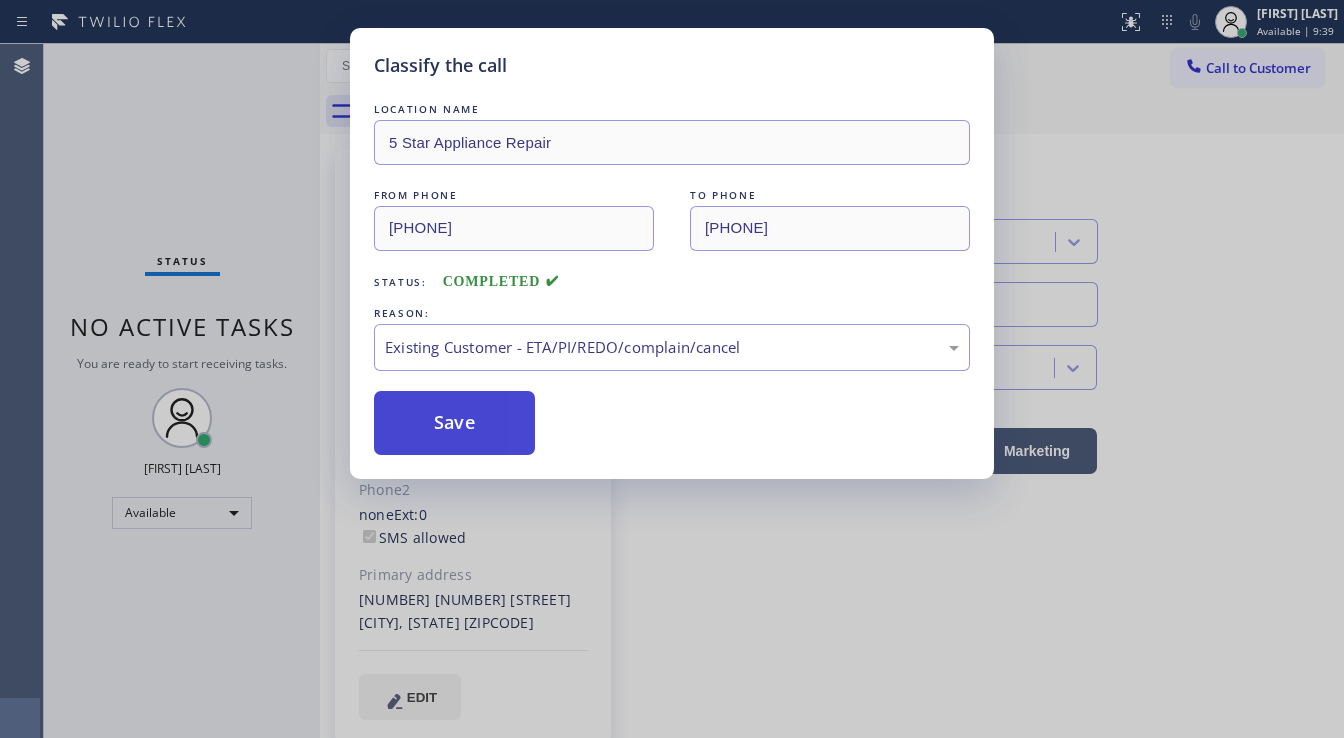 click on "Save" at bounding box center (454, 423) 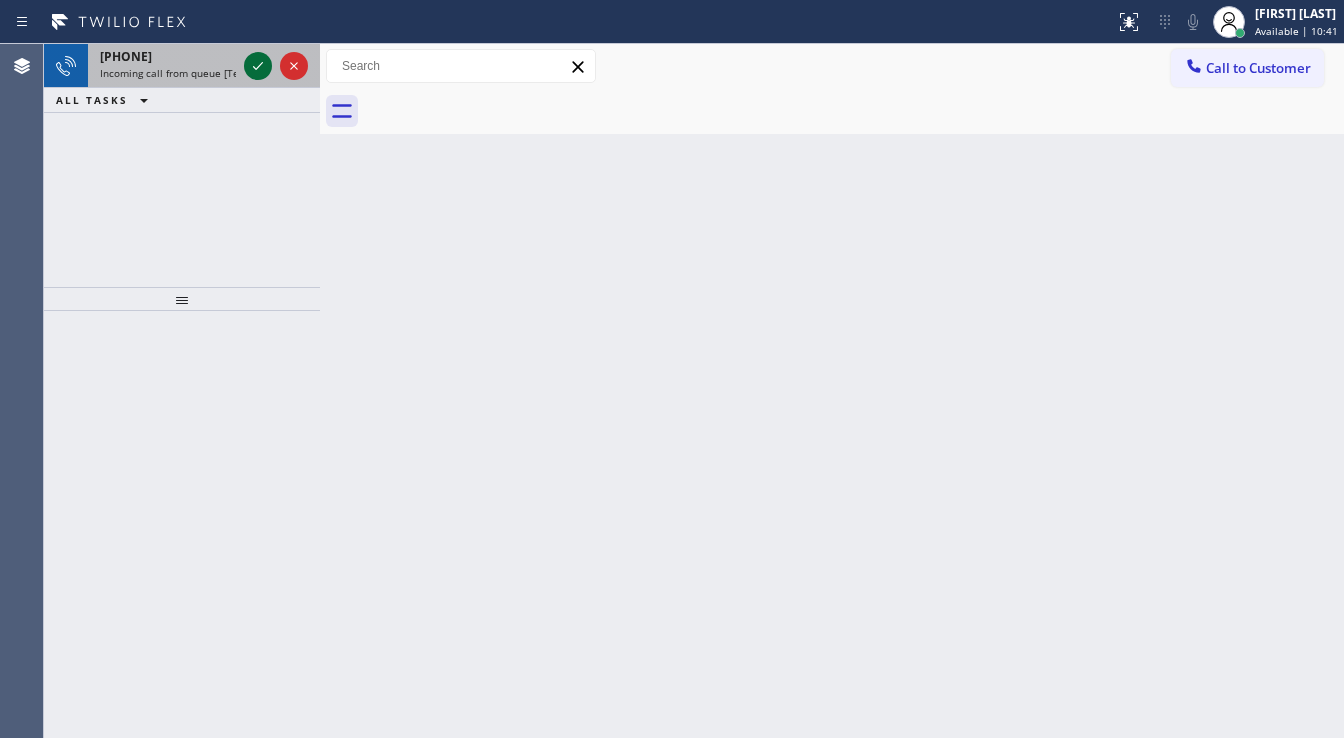 click 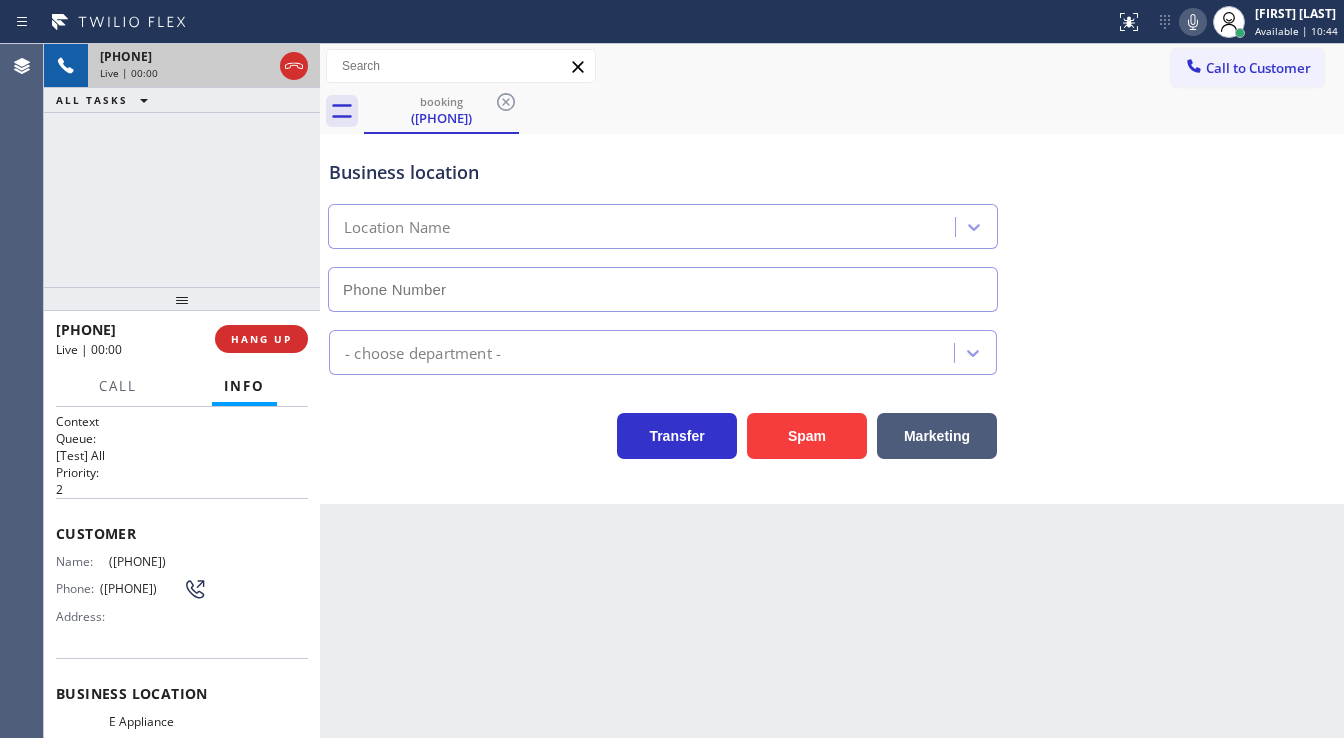 type on "[PHONE]" 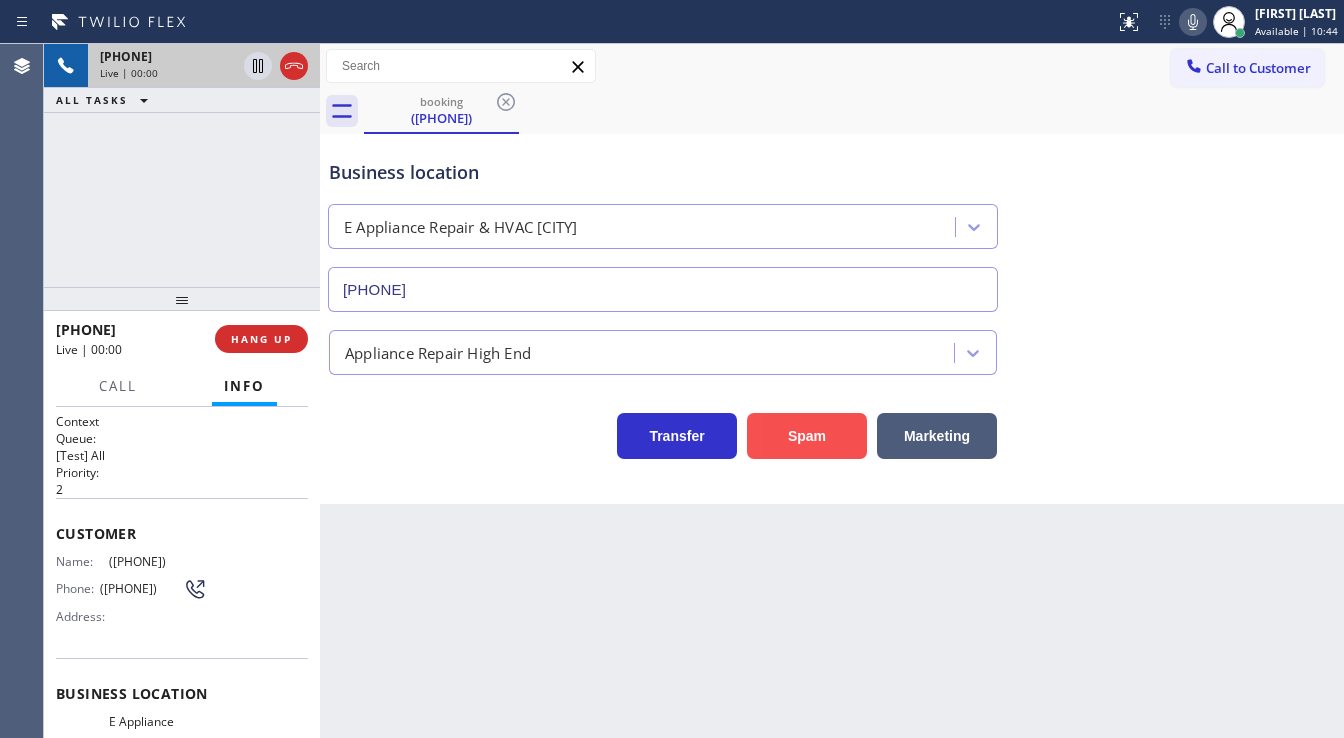 click on "Spam" at bounding box center (807, 436) 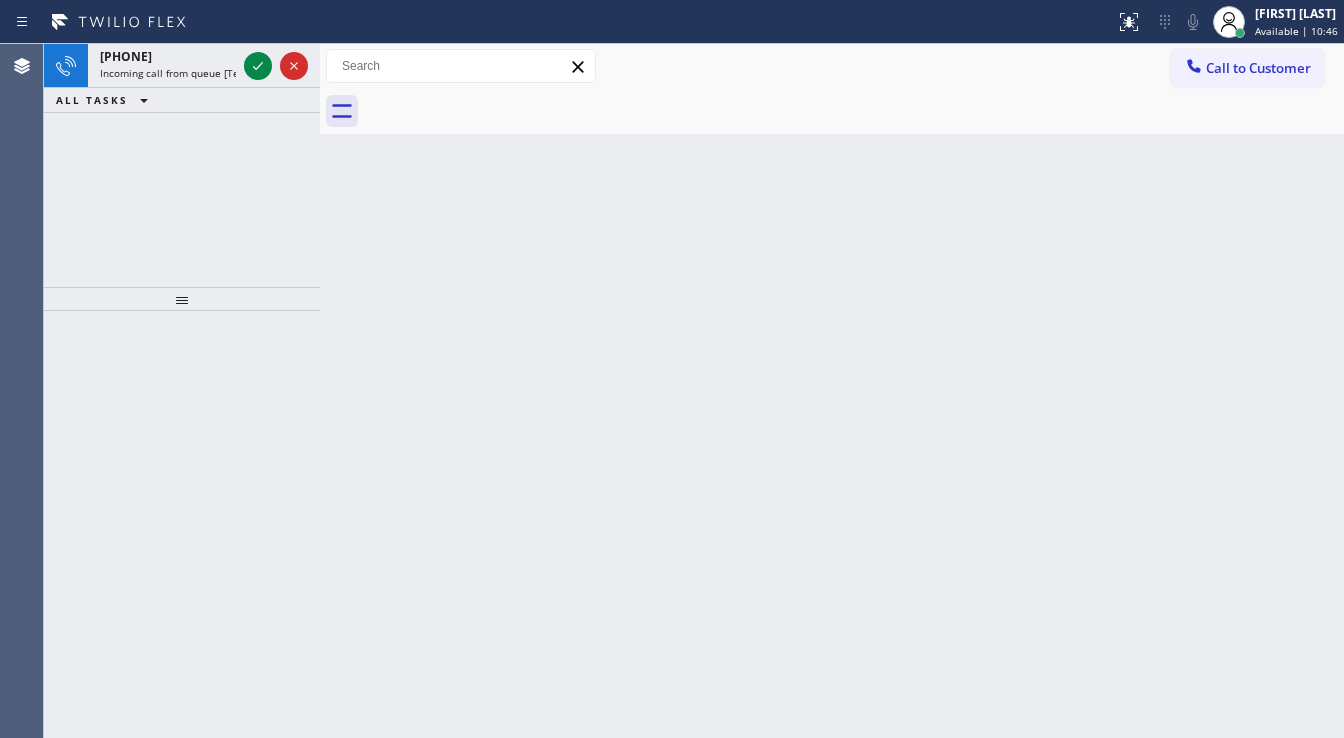 click 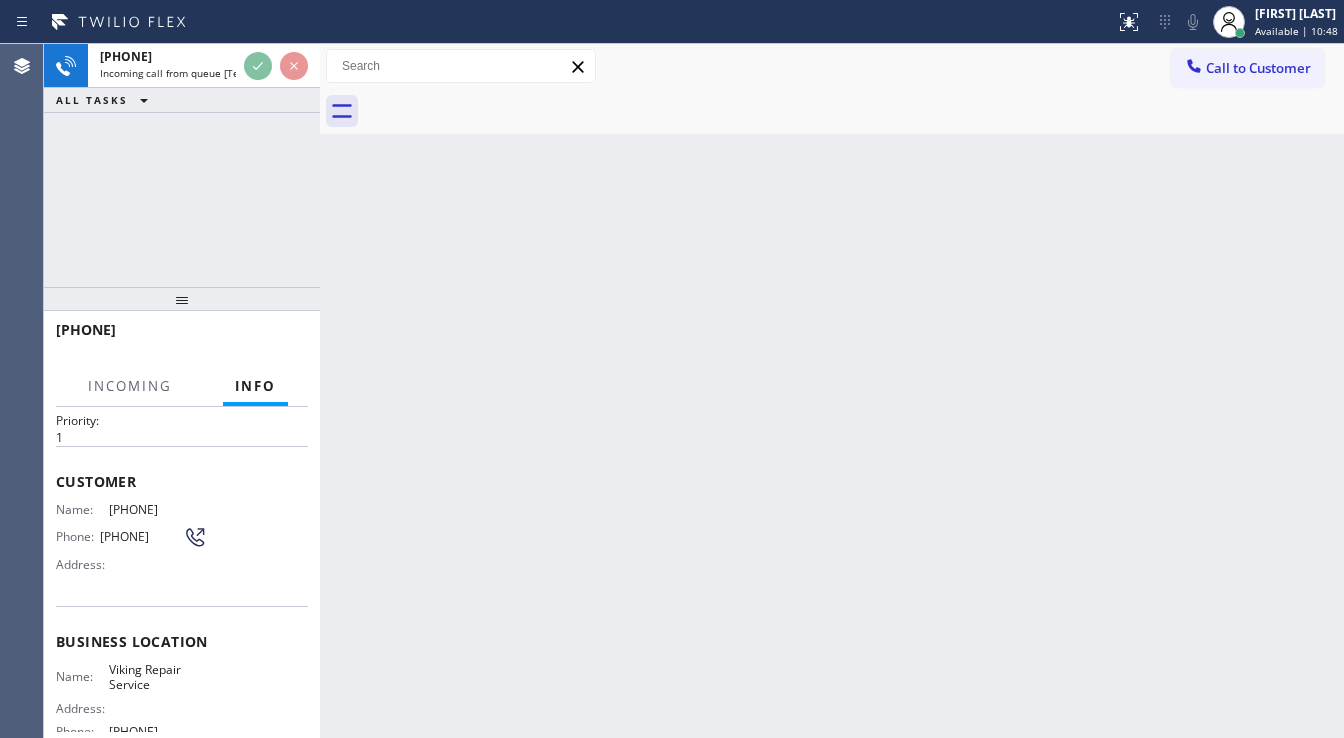 scroll, scrollTop: 80, scrollLeft: 0, axis: vertical 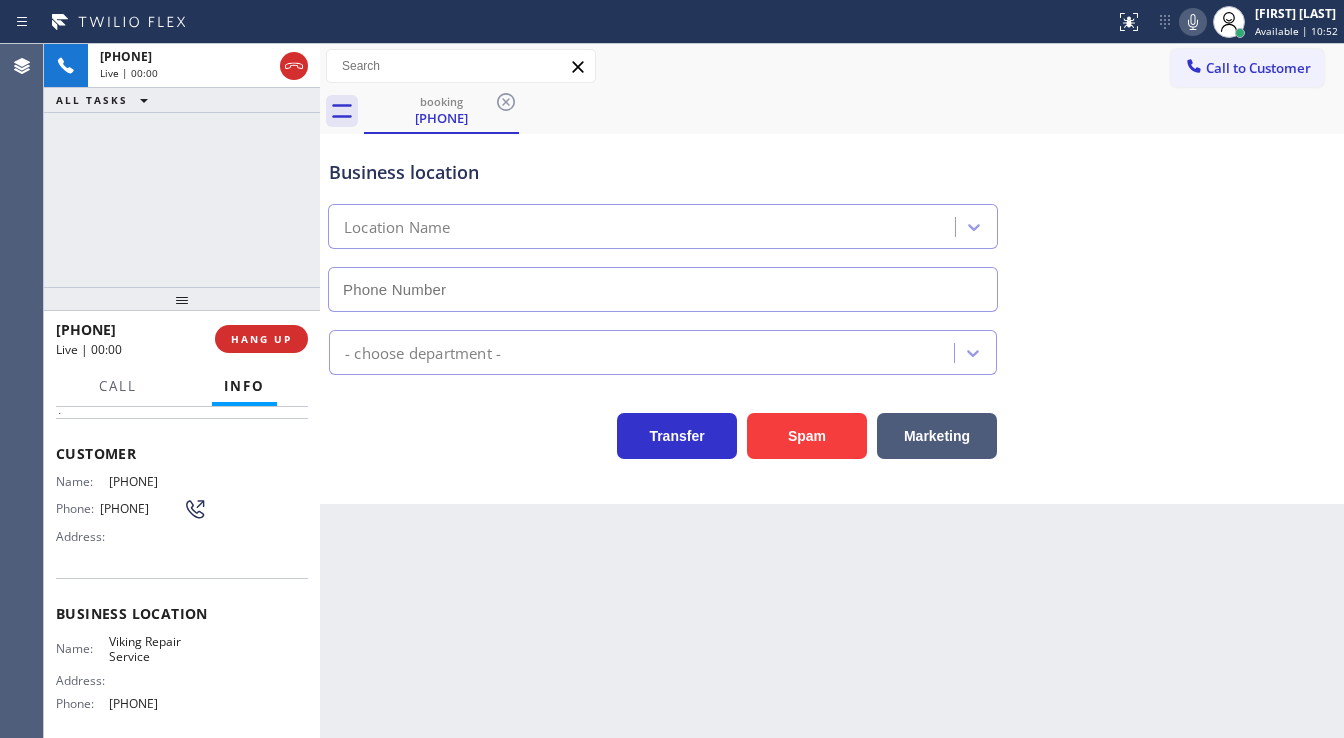 type on "[PHONE]" 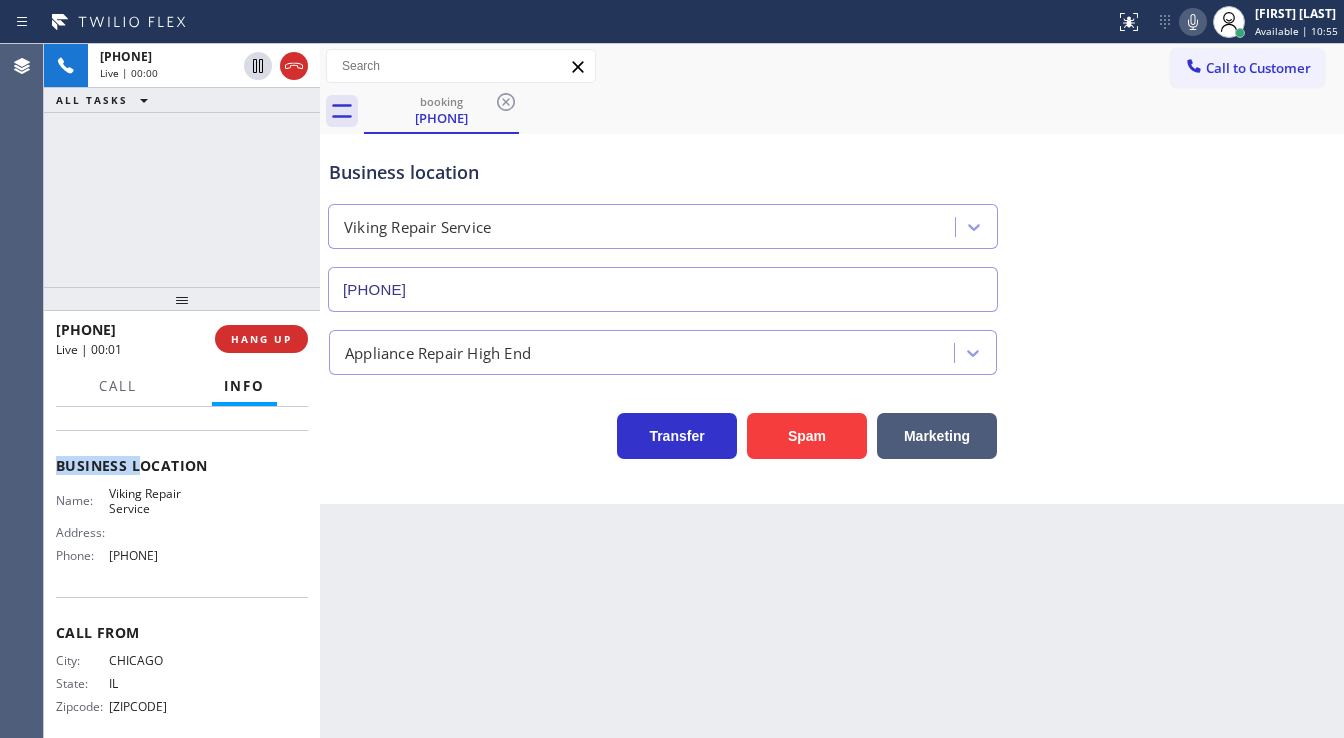 scroll, scrollTop: 240, scrollLeft: 0, axis: vertical 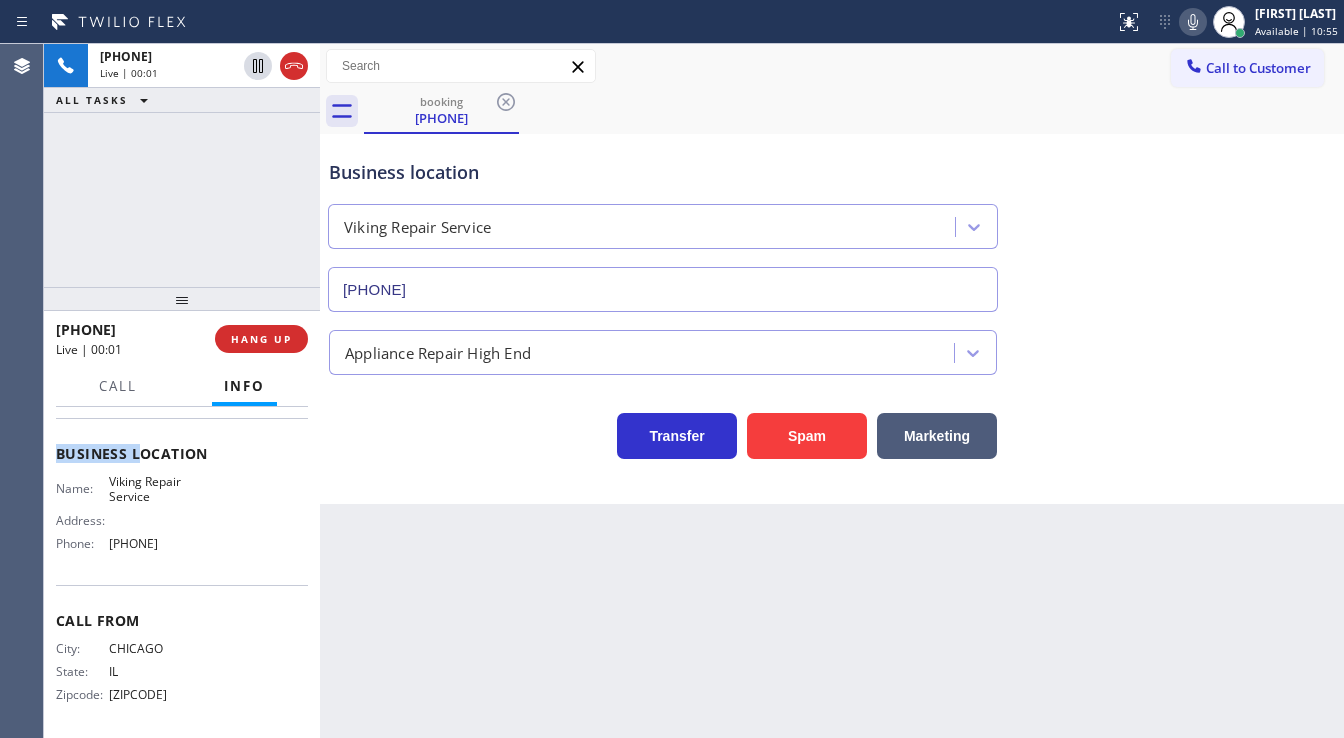 drag, startPoint x: 56, startPoint y: 442, endPoint x: 211, endPoint y: 542, distance: 184.45866 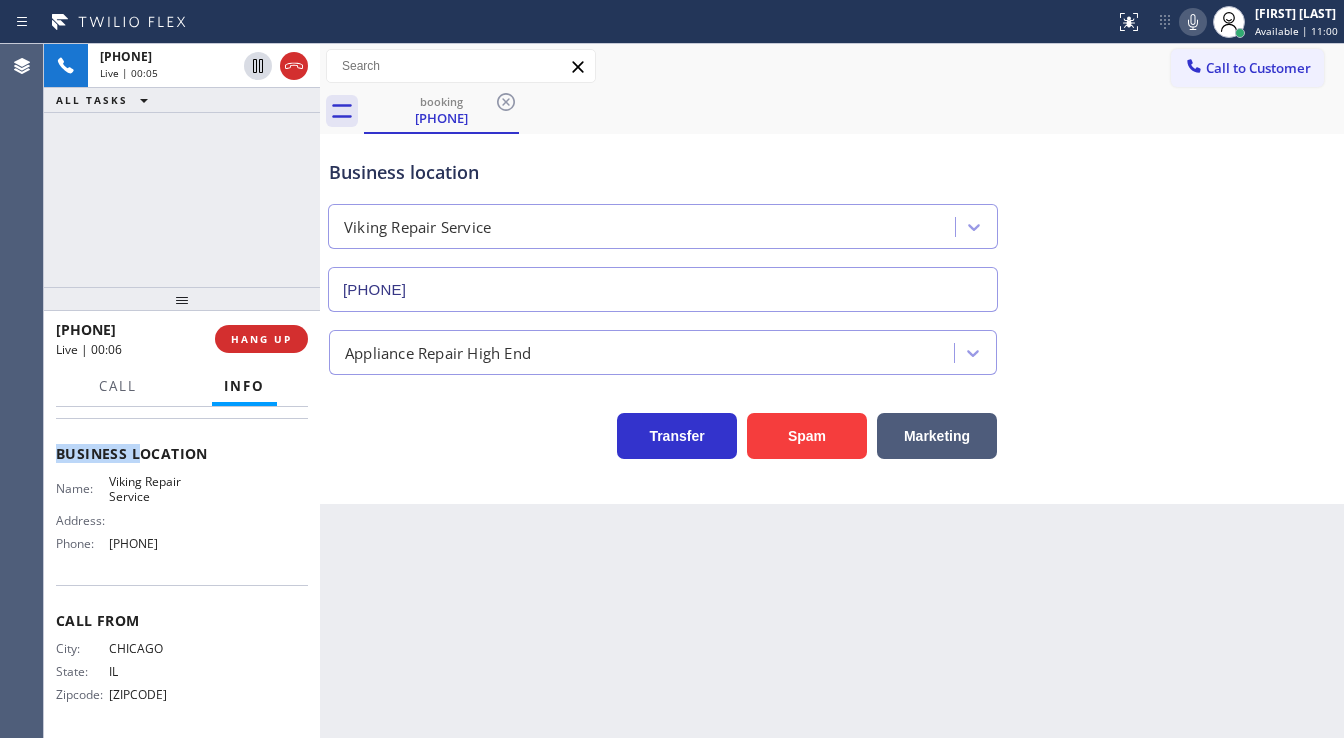copy on "Customer Name: [PHONE] Phone: [PHONE] Address: Business location Name: Viking Repair  Service Address:   Phone: [PHONE]" 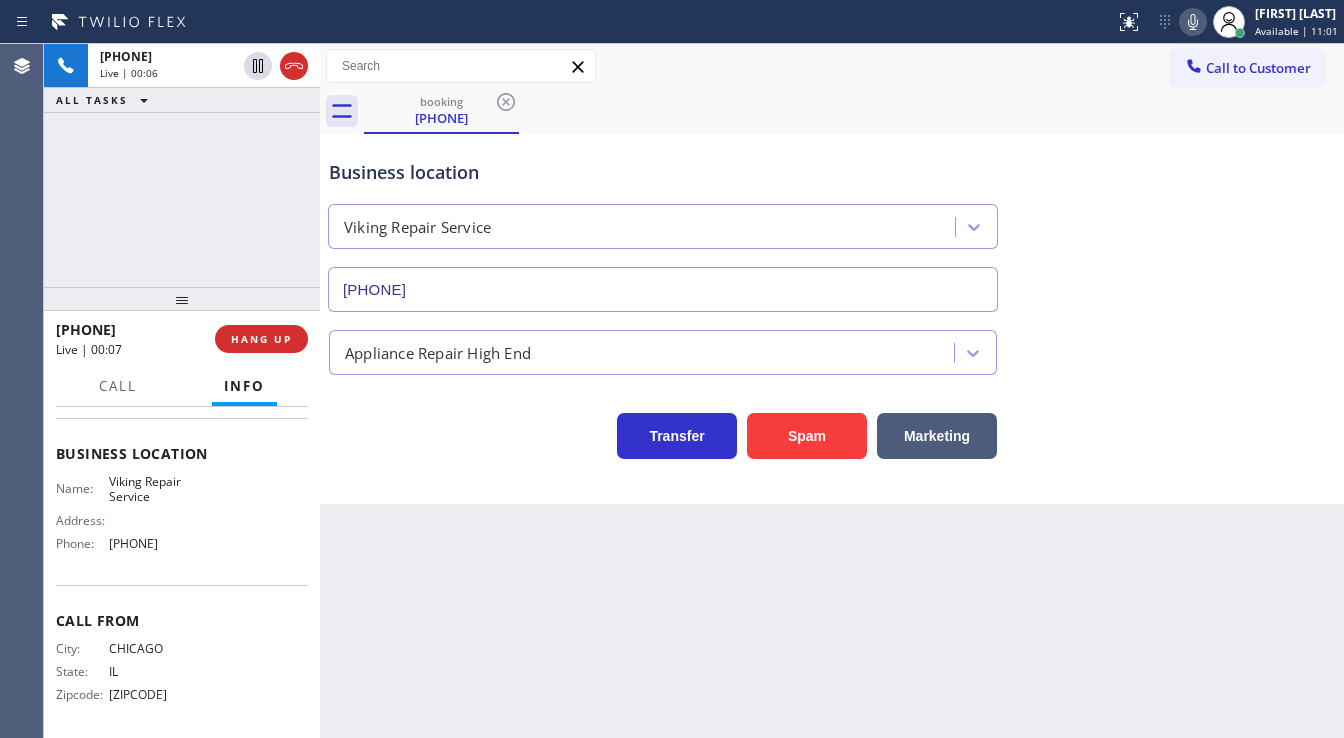 click on "+1[PHONE] Live | 00:06 ALL TASKS ALL TASKS ACTIVE TASKS TASKS IN WRAP UP" at bounding box center (182, 165) 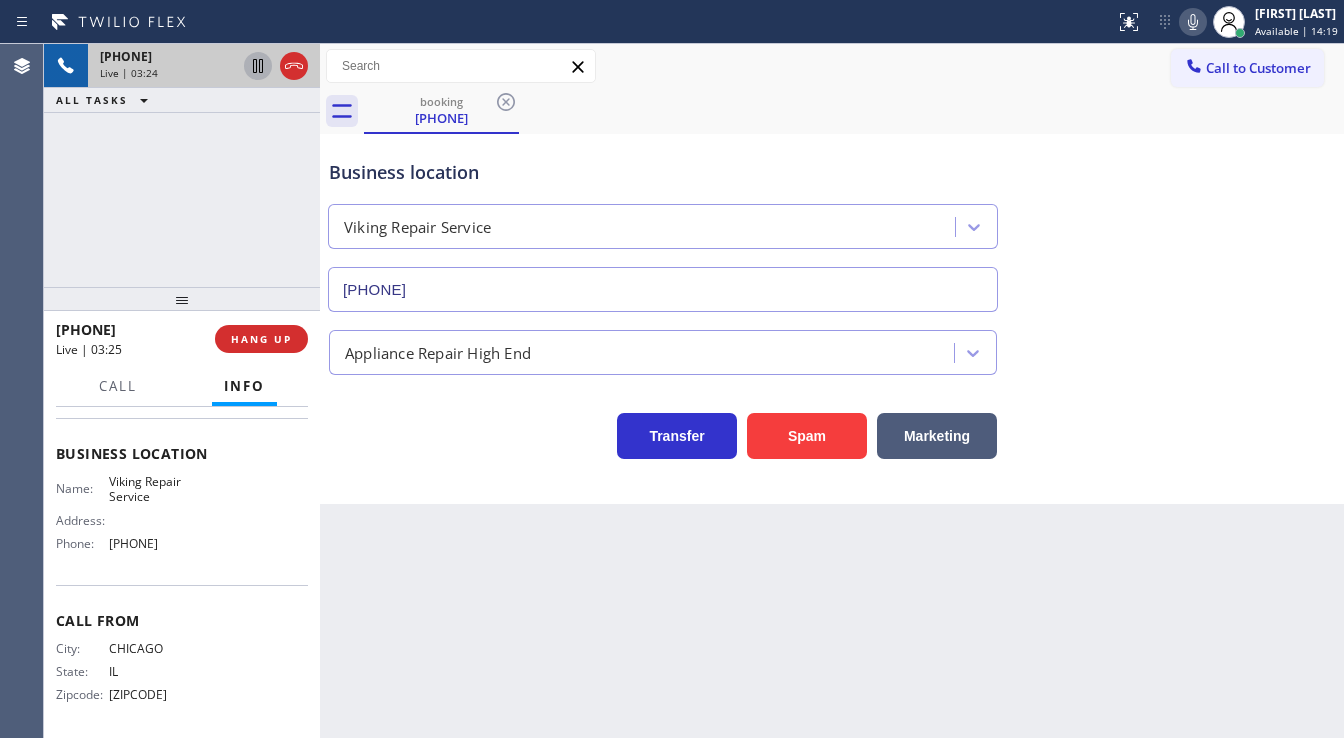 click 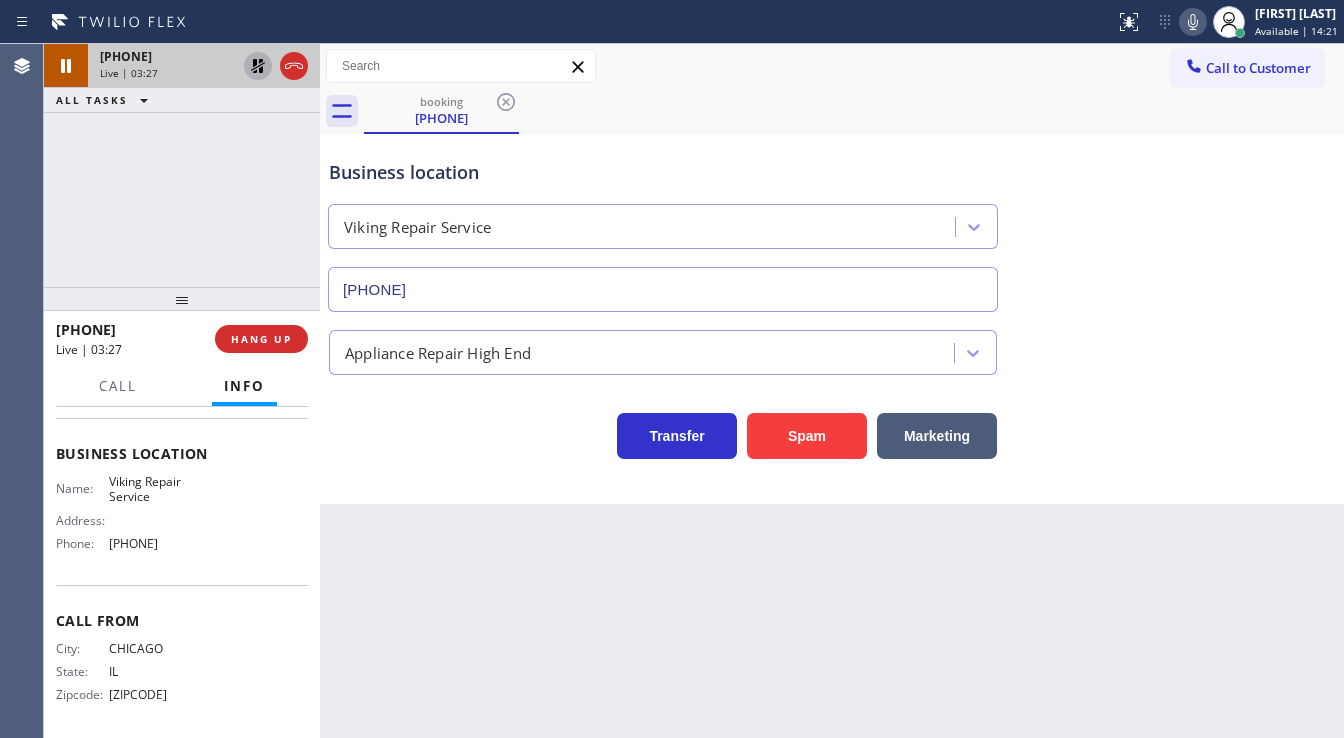 click 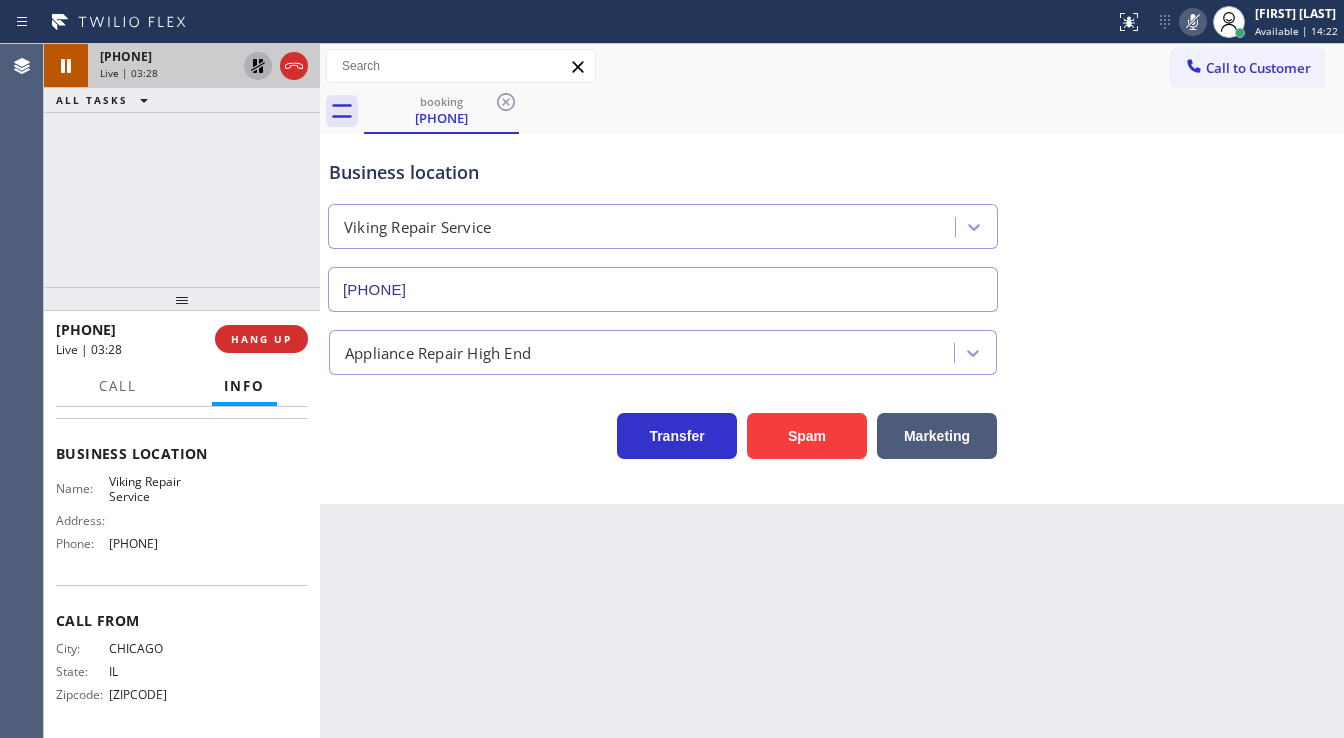type 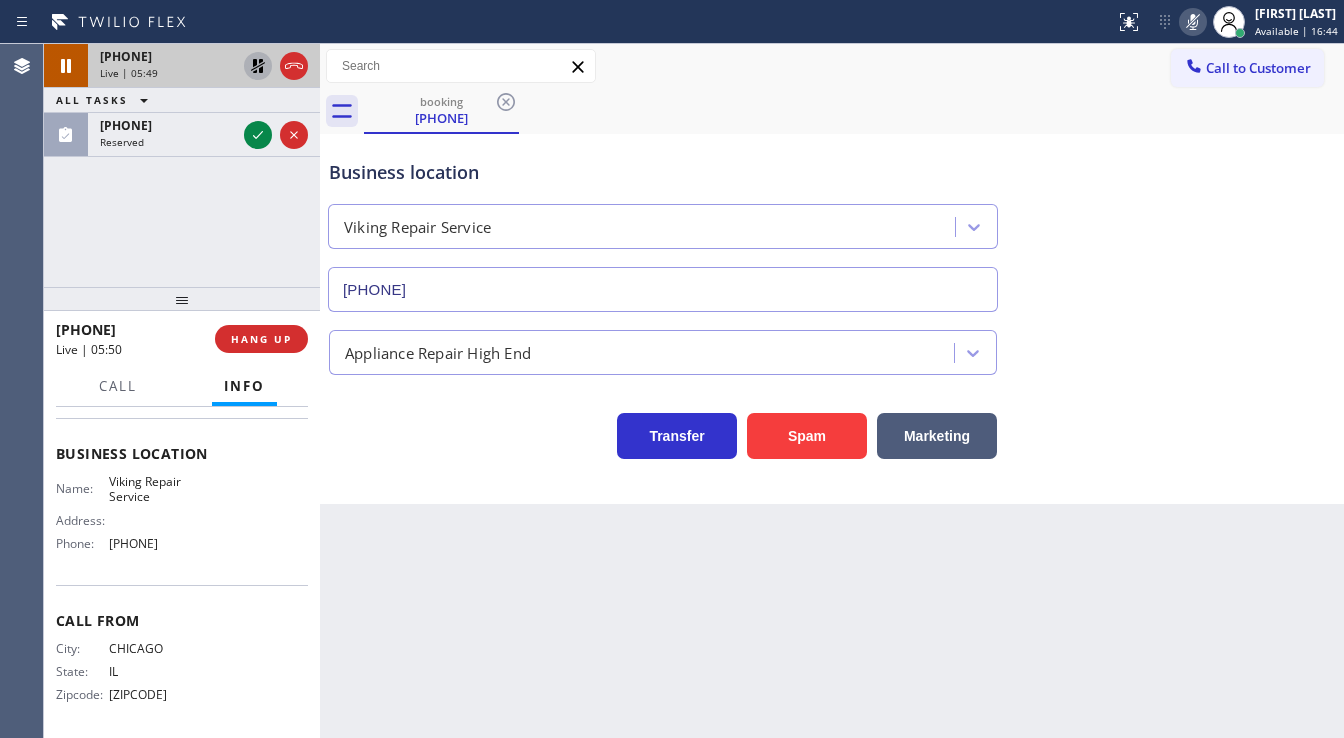 drag, startPoint x: 80, startPoint y: 228, endPoint x: 248, endPoint y: 177, distance: 175.5705 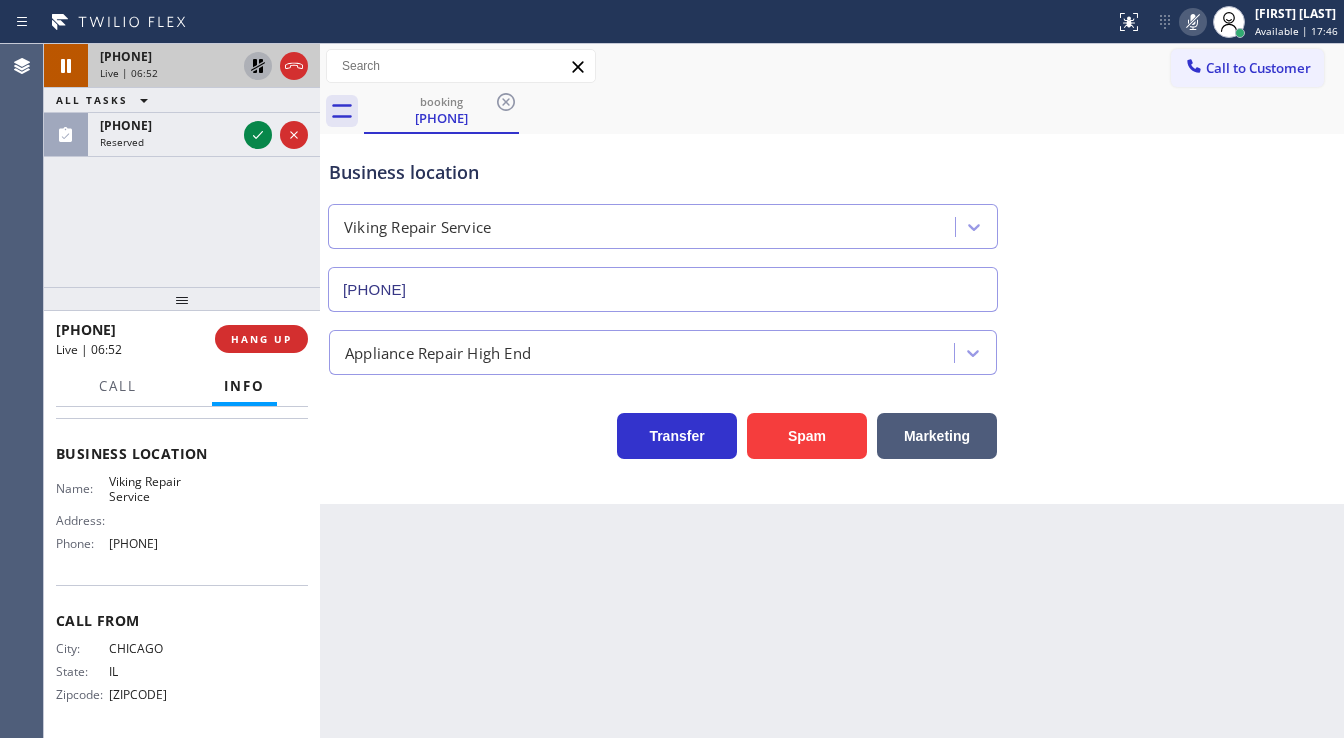 click 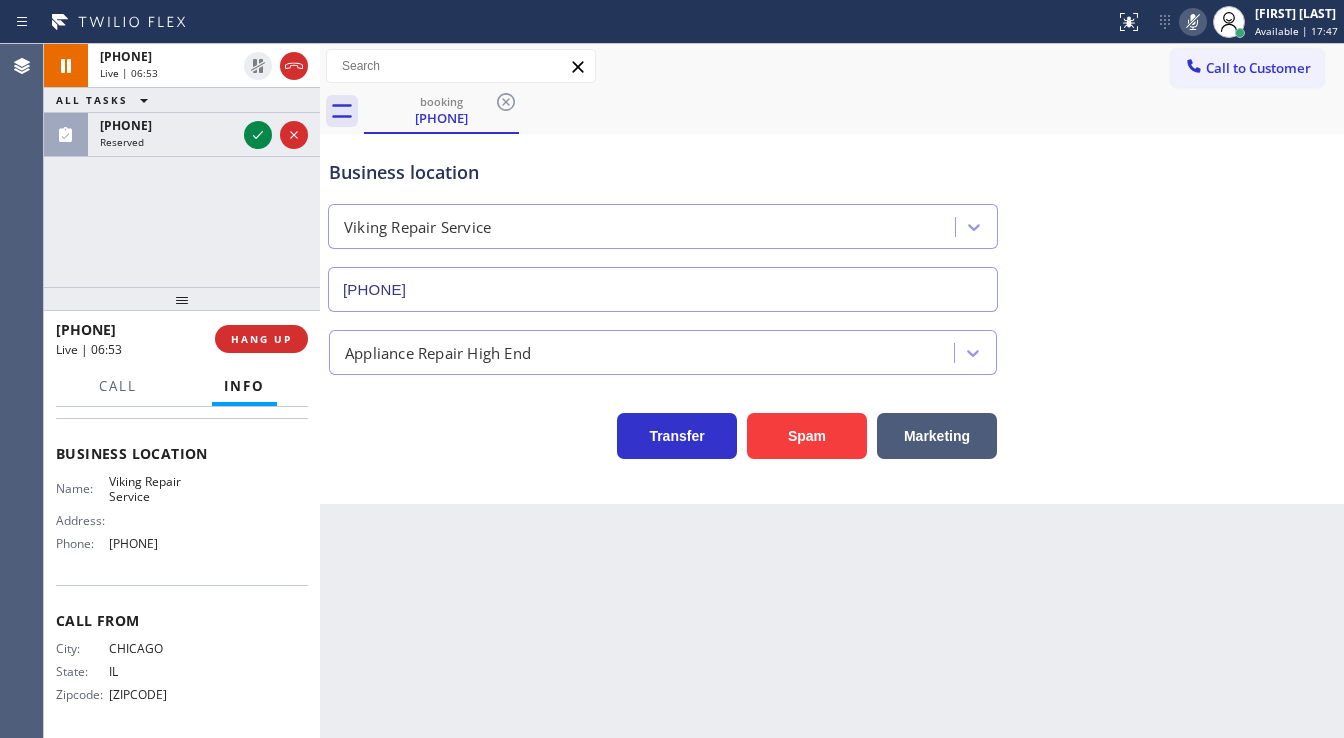 click on "Status report No issues detected If you experience an issue, please download the report and send it to your support team. Download report [FIRST] [LAST] Available | 17:47 Set your status Offline Available Unavailable Break Log out" at bounding box center (1225, 22) 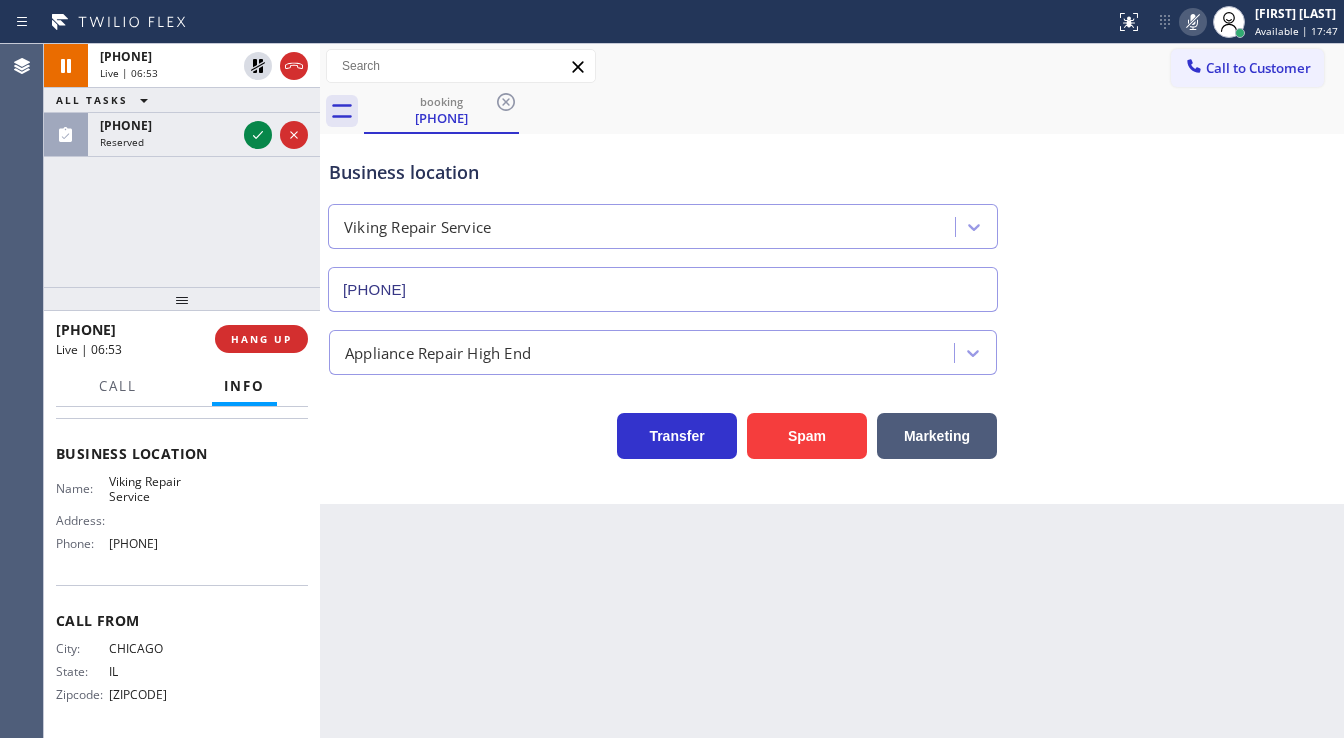 drag, startPoint x: 1184, startPoint y: 24, endPoint x: 449, endPoint y: 145, distance: 744.8933 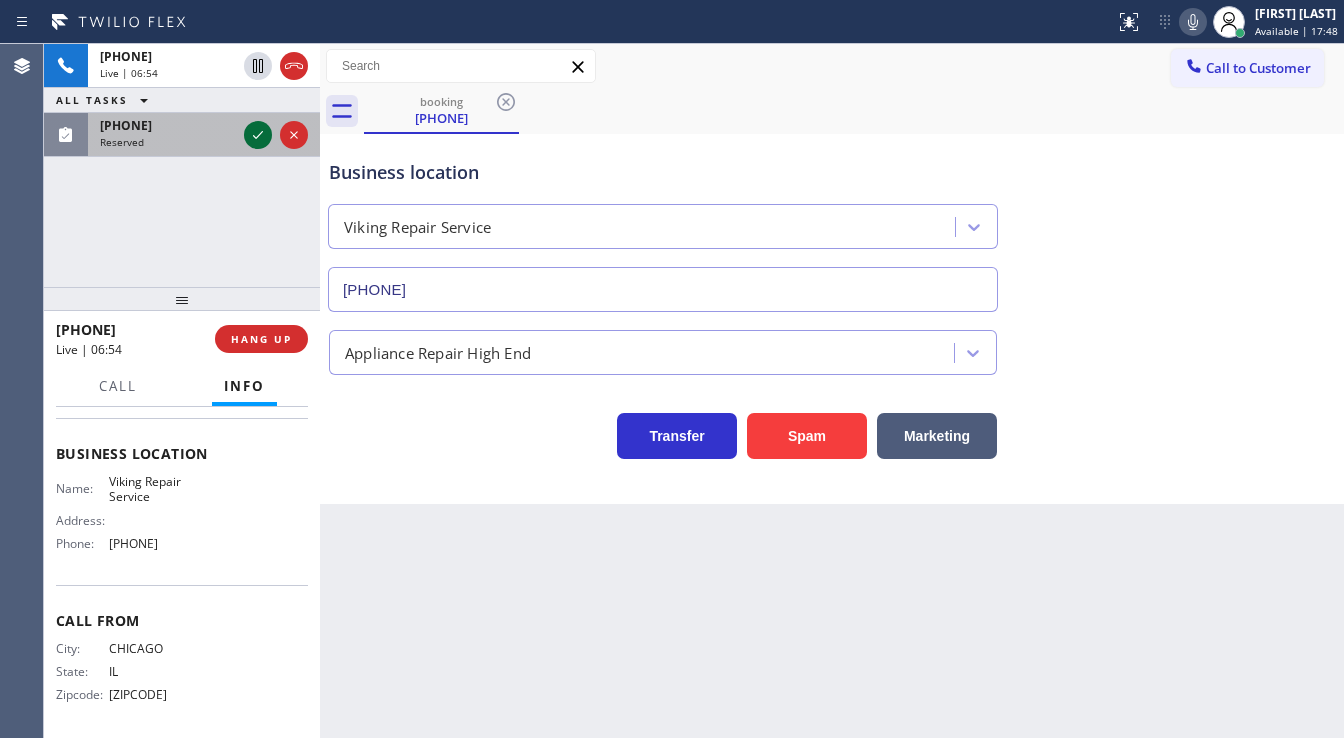 click 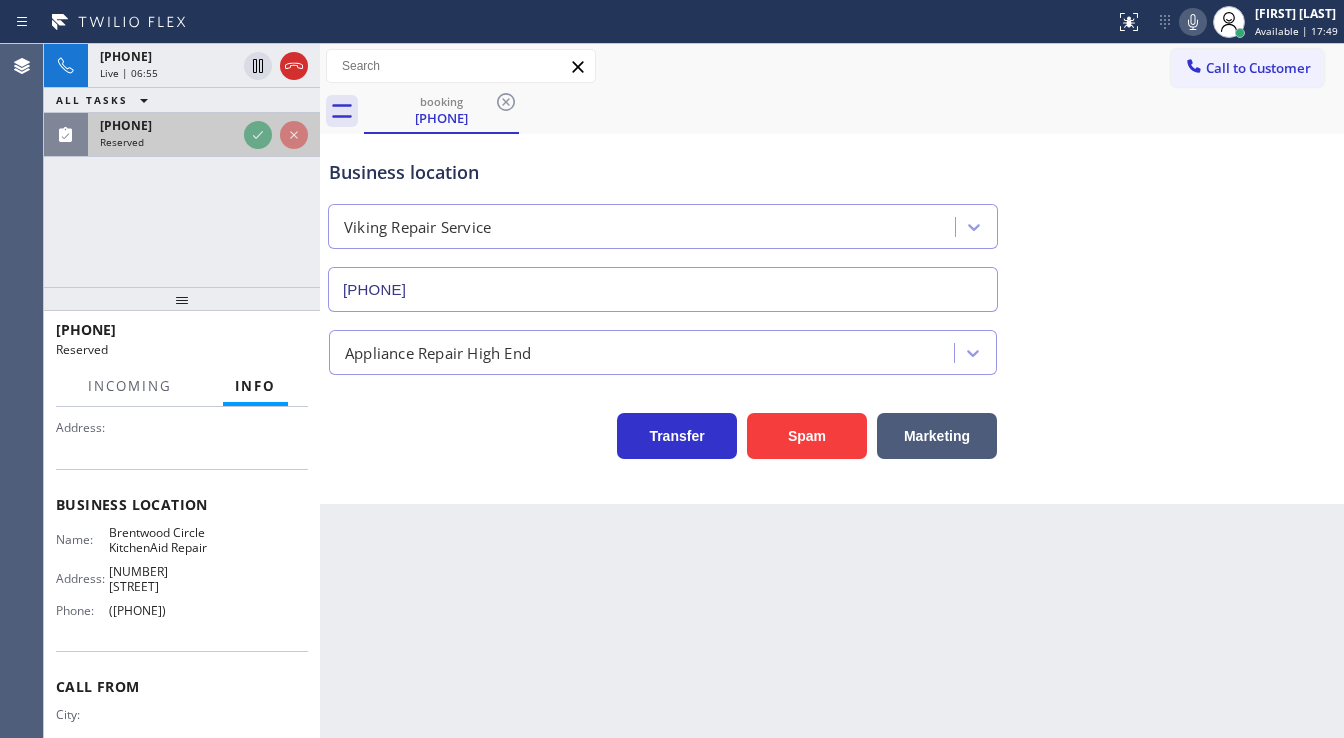 scroll, scrollTop: 272, scrollLeft: 0, axis: vertical 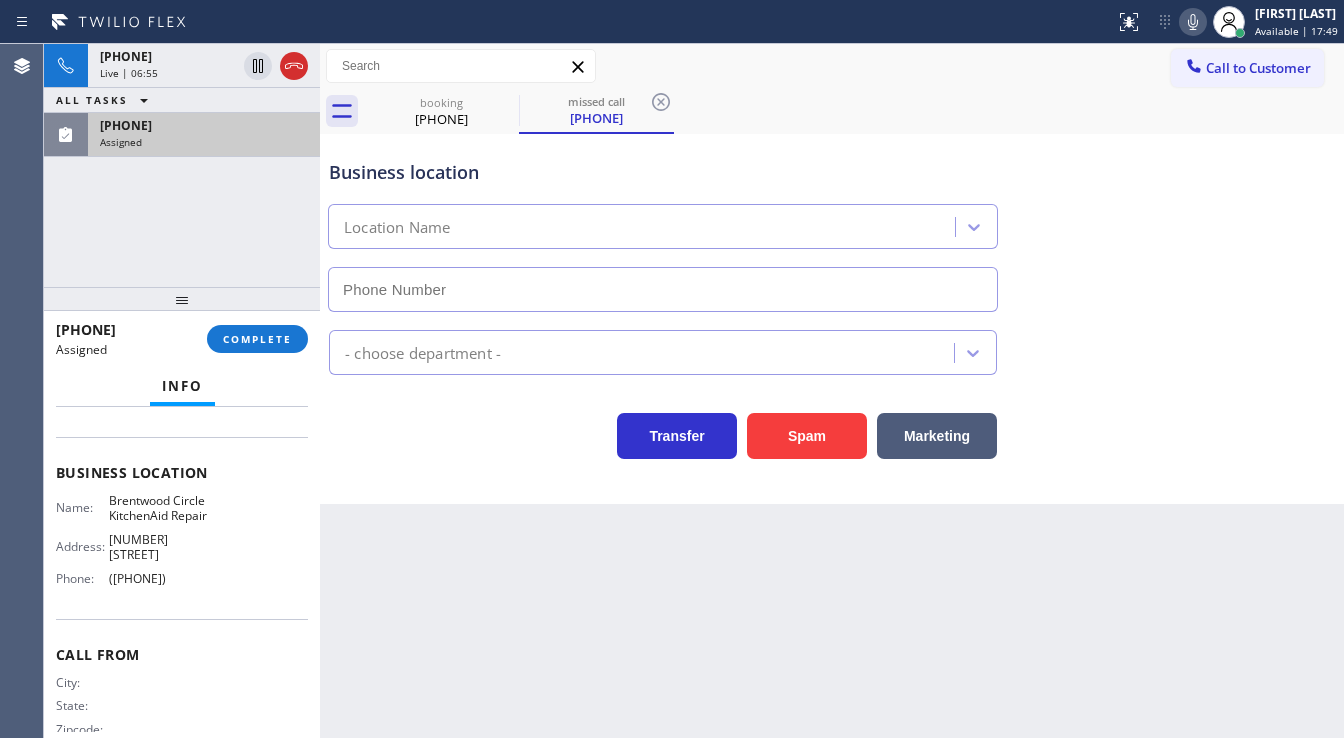 type on "([PHONE])" 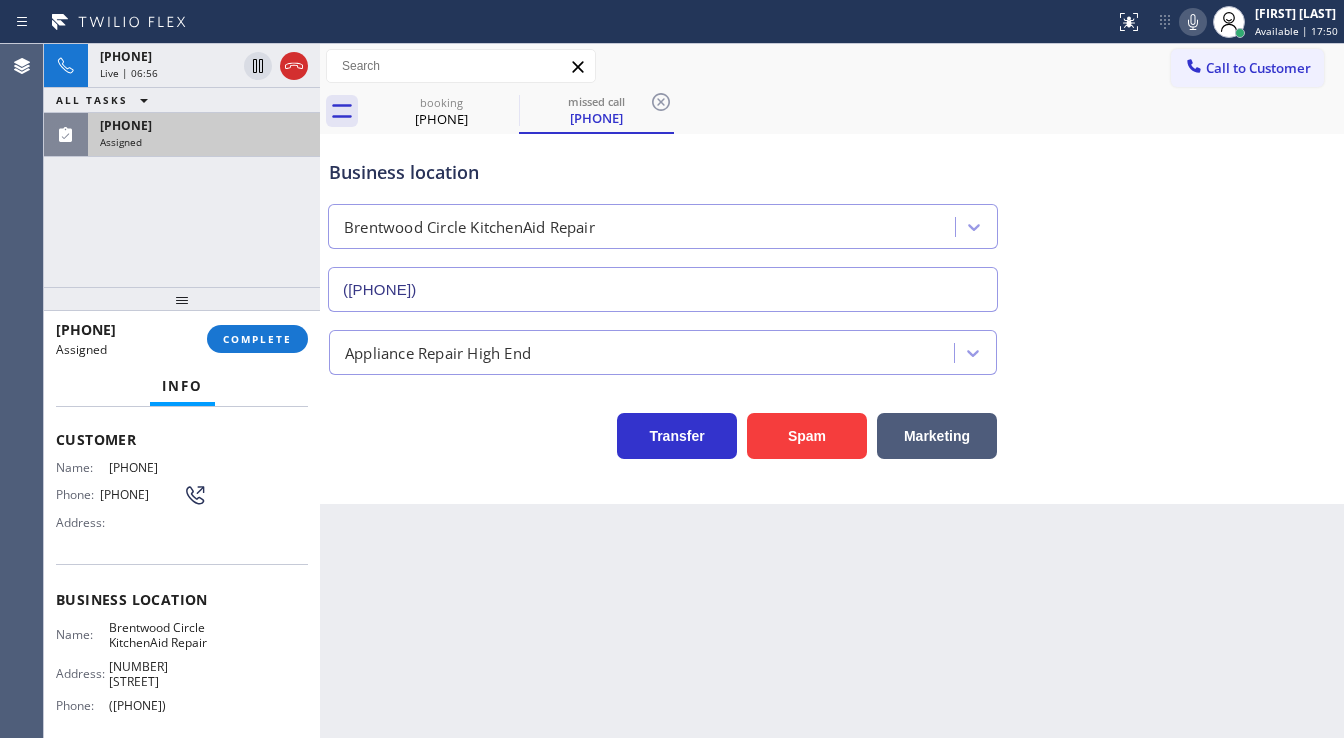 scroll, scrollTop: 112, scrollLeft: 0, axis: vertical 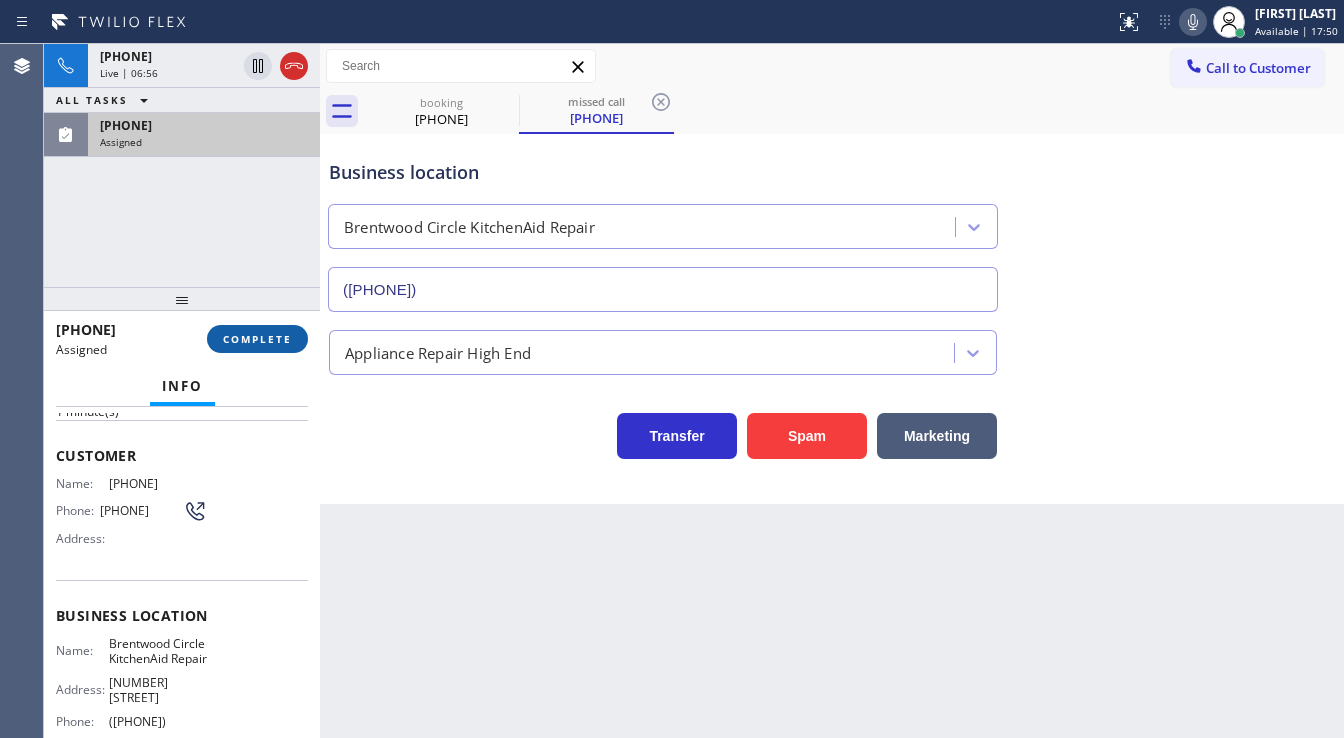 click on "COMPLETE" at bounding box center (257, 339) 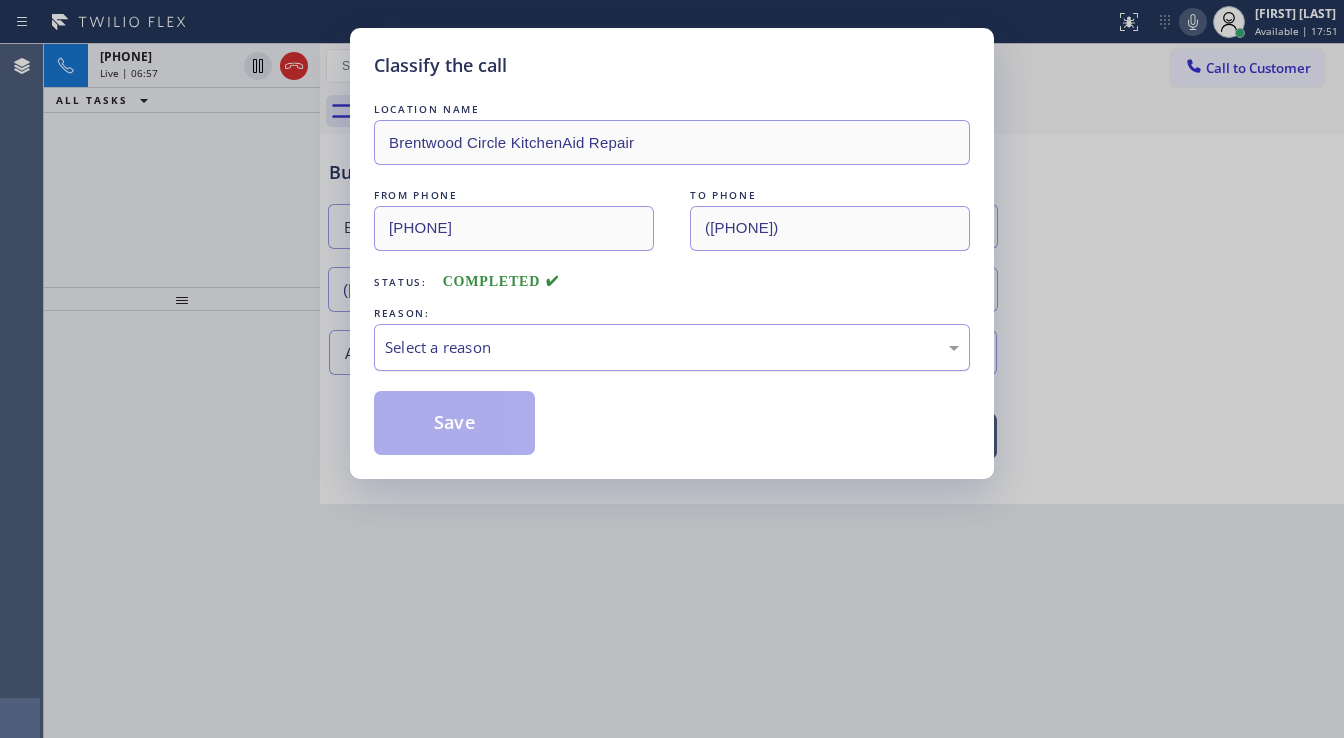 click on "Select a reason" at bounding box center [672, 347] 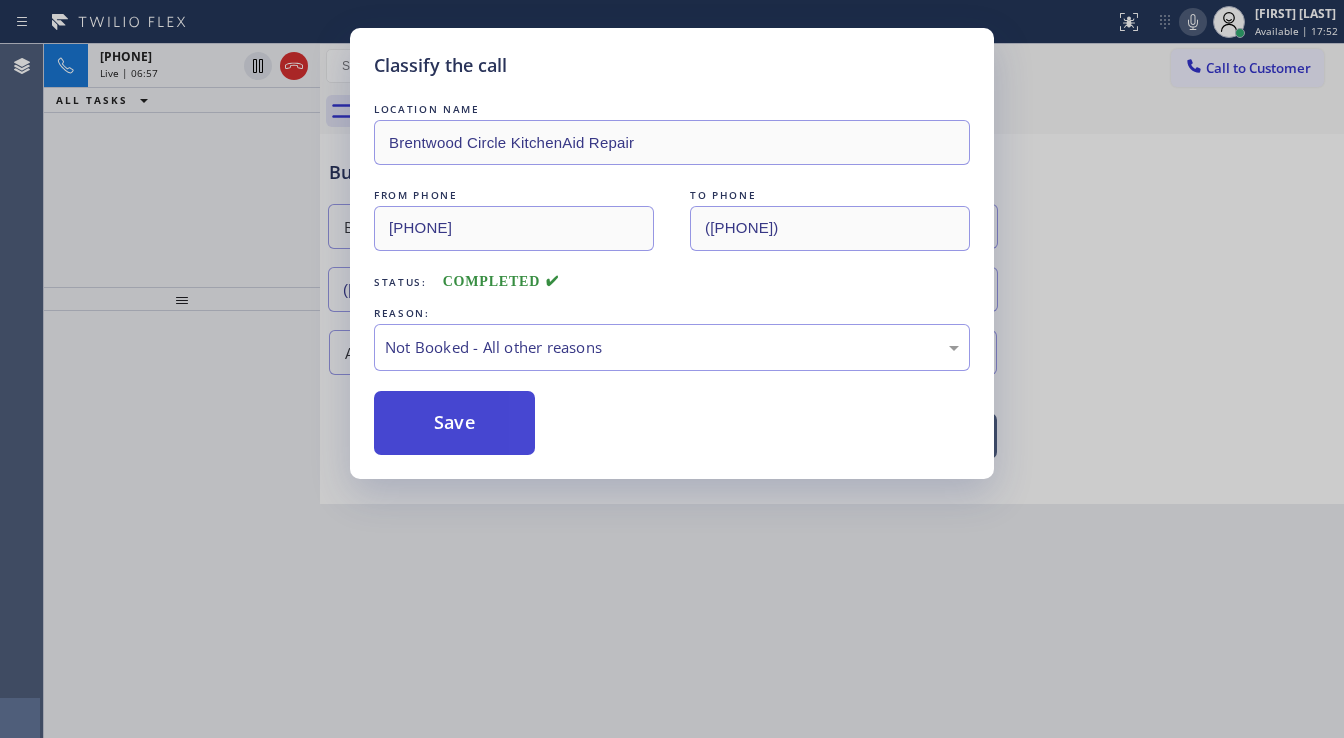 click on "Save" at bounding box center [454, 423] 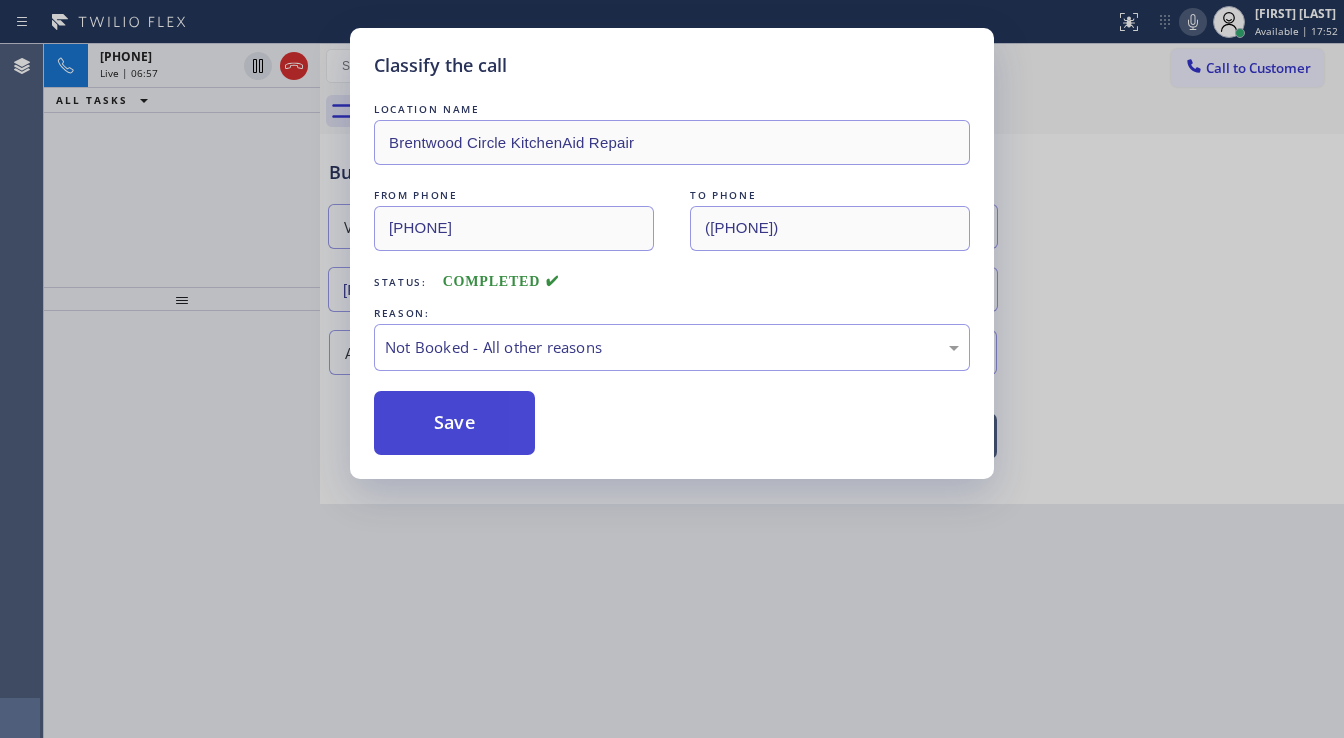 click on "Save" at bounding box center [454, 423] 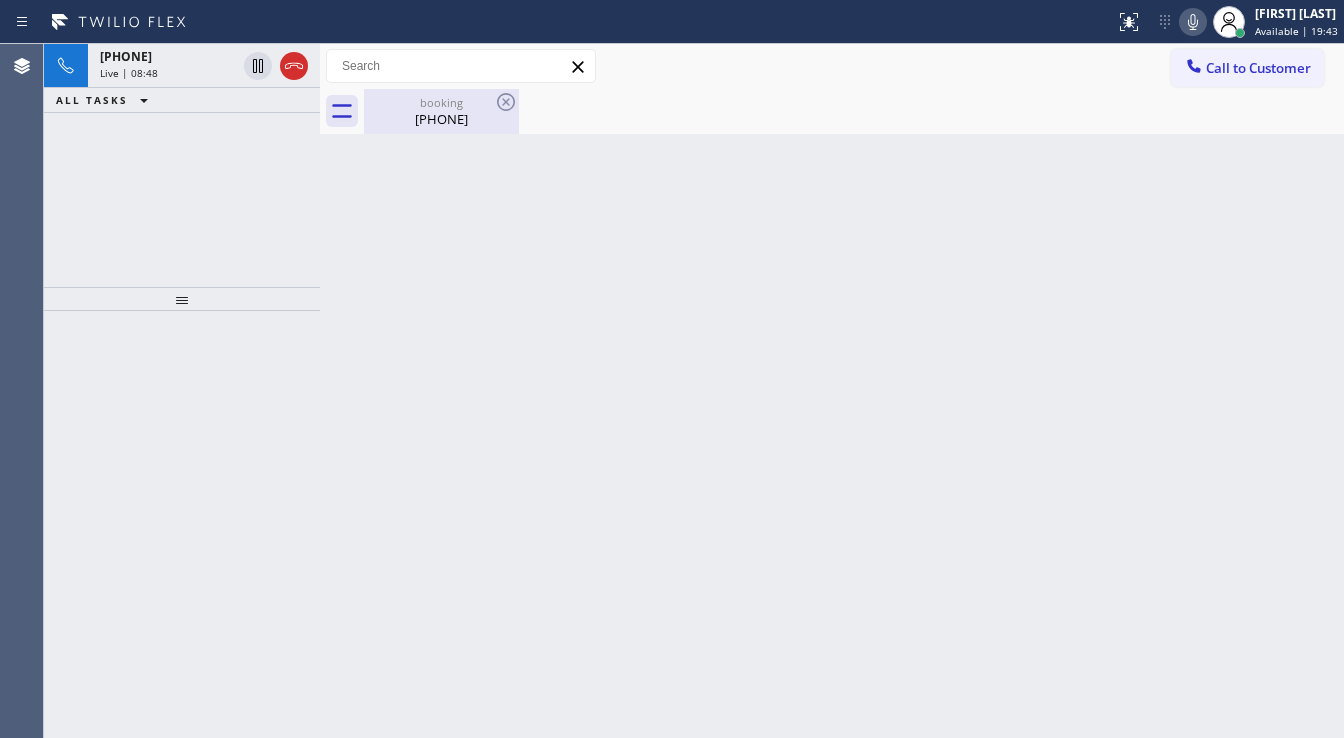 click on "[PHONE]" at bounding box center (441, 119) 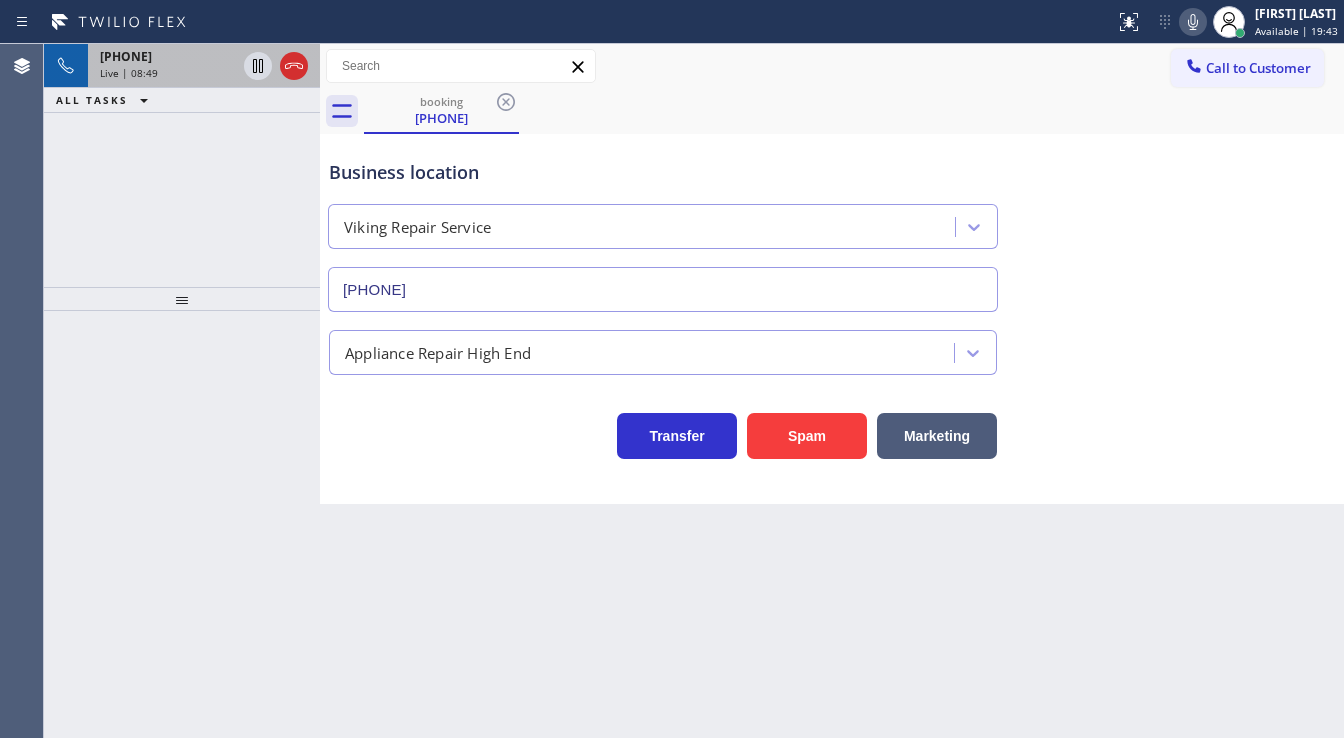 click on "+1[PHONE] Live | 08:49" at bounding box center (164, 66) 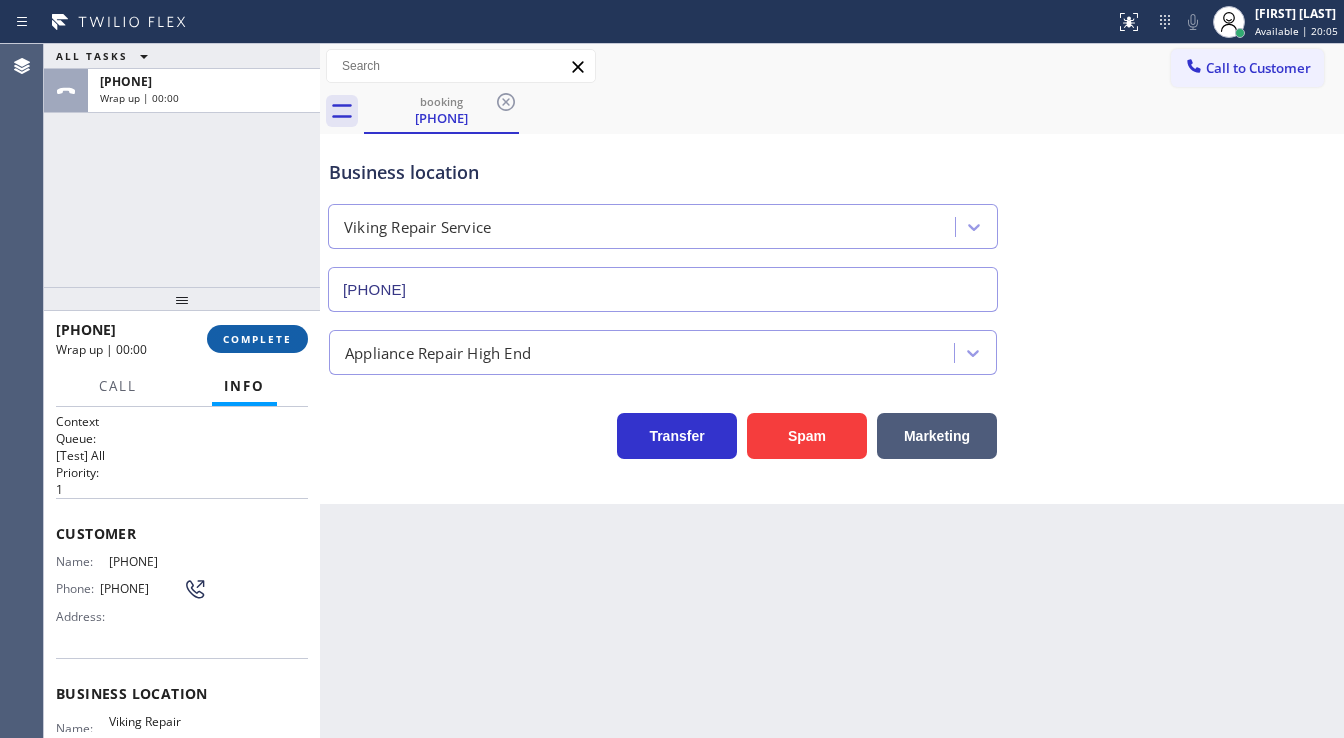 click on "COMPLETE" at bounding box center (257, 339) 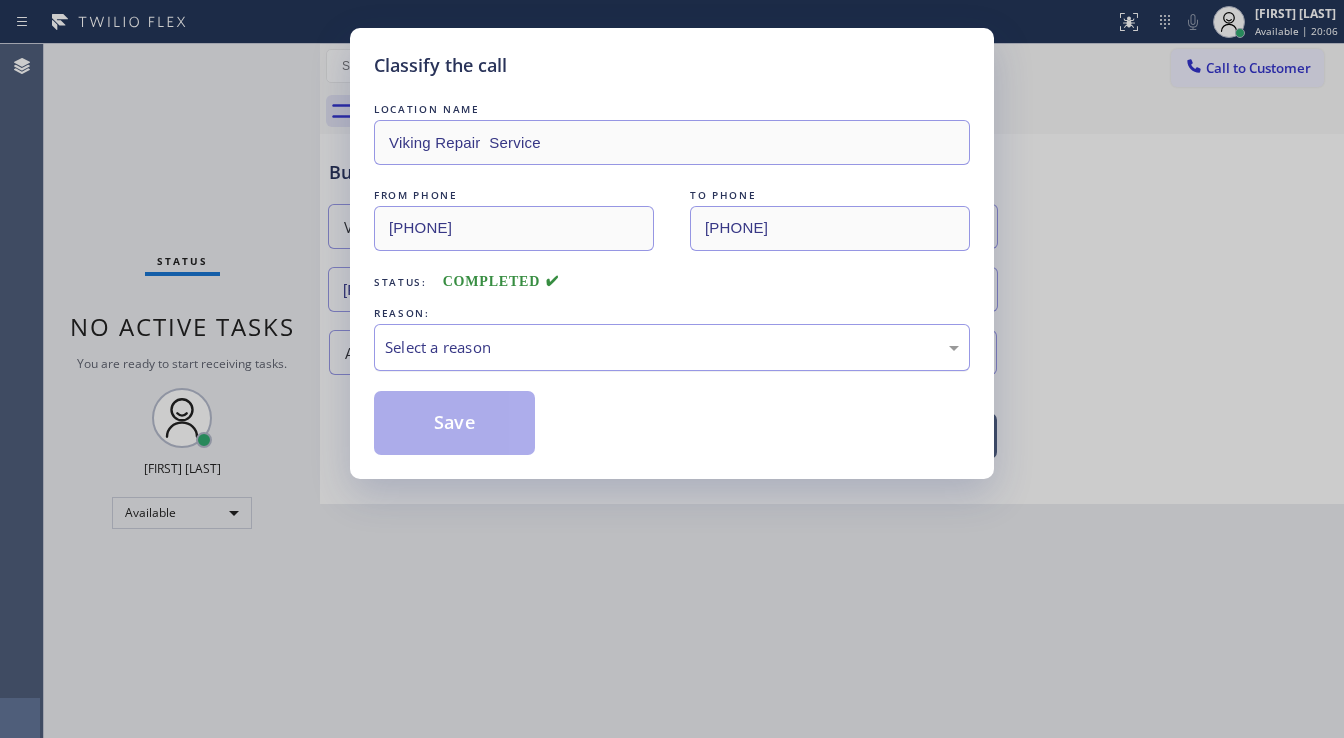 drag, startPoint x: 428, startPoint y: 349, endPoint x: 440, endPoint y: 356, distance: 13.892444 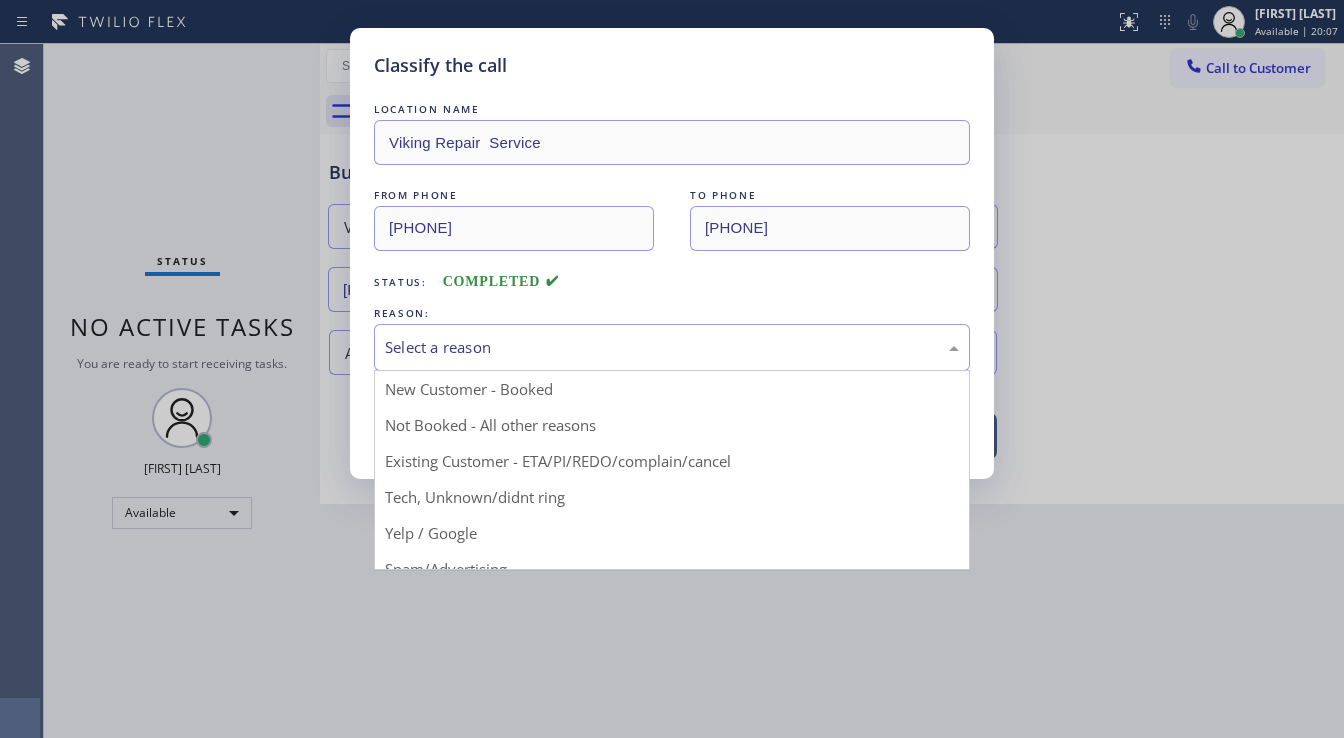 click on "Save" at bounding box center [454, 423] 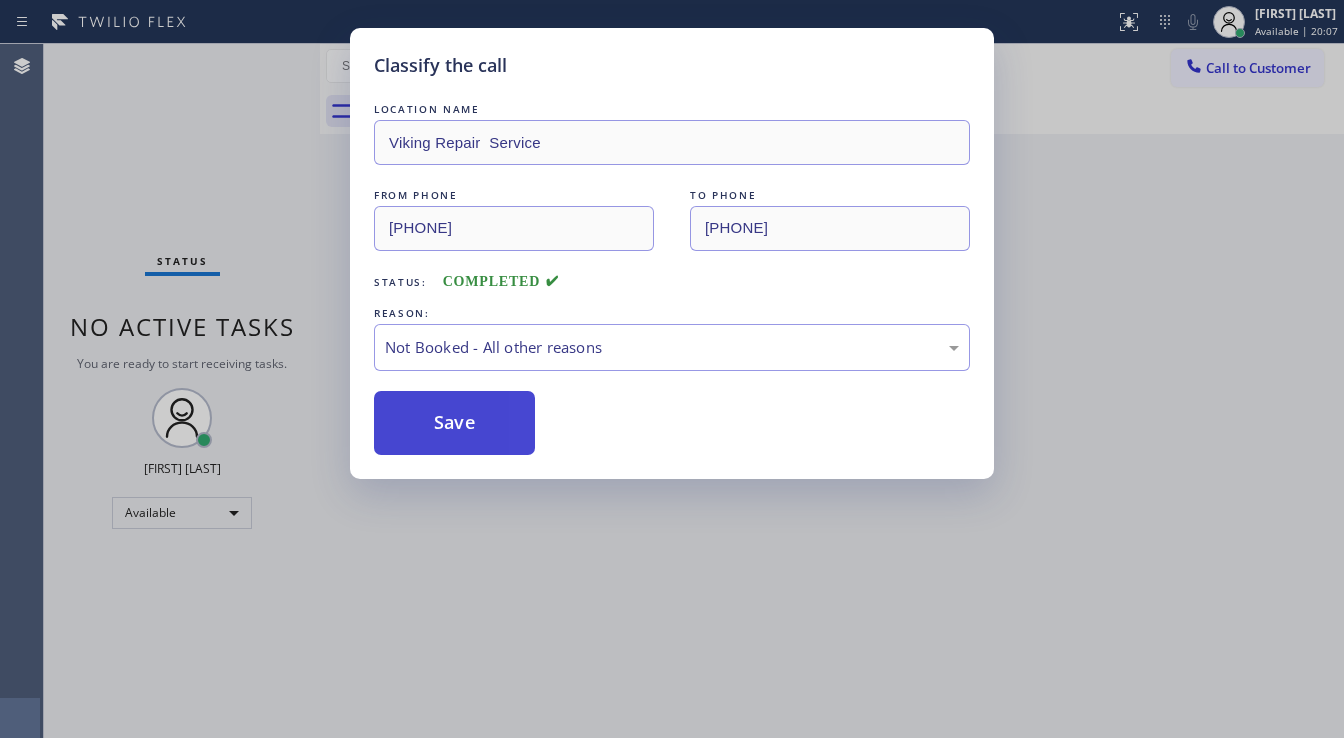 click on "Save" at bounding box center [454, 423] 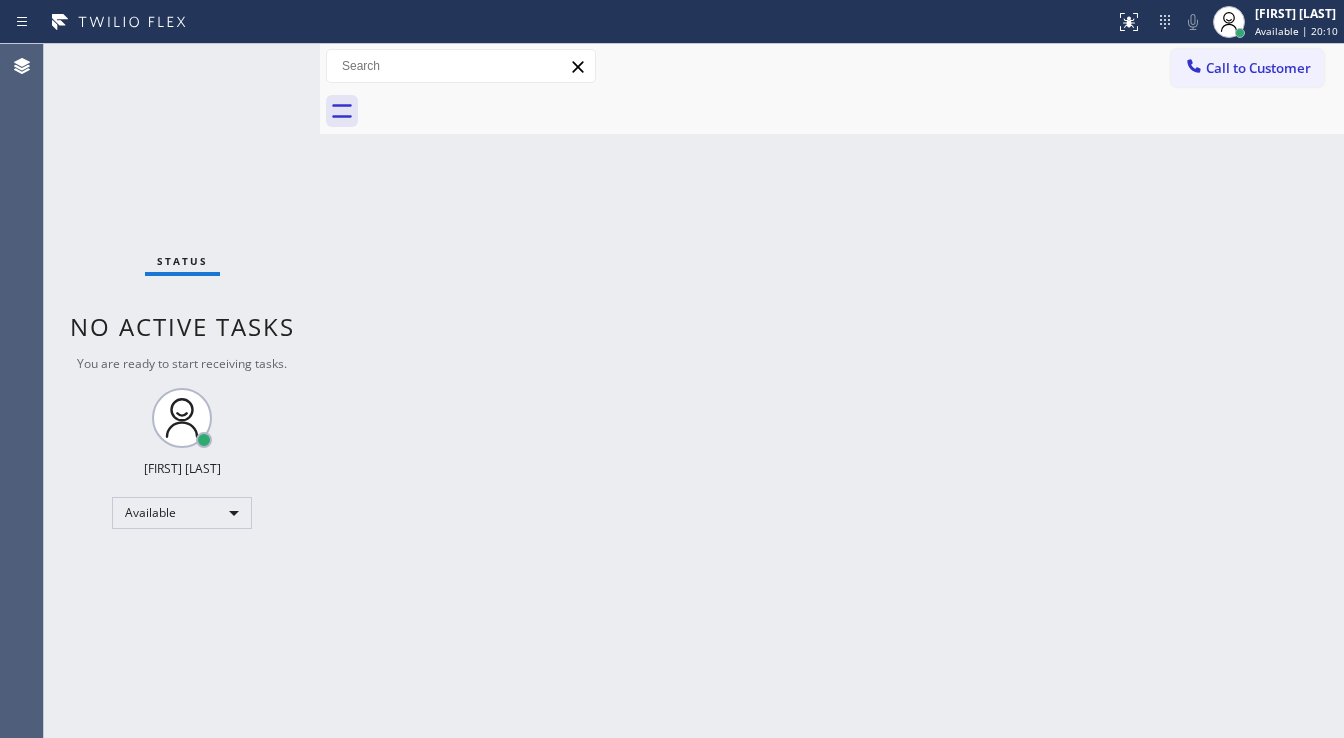 click on "Status   No active tasks     You are ready to start receiving tasks.   [FIRST] [LAST] Available" at bounding box center (182, 391) 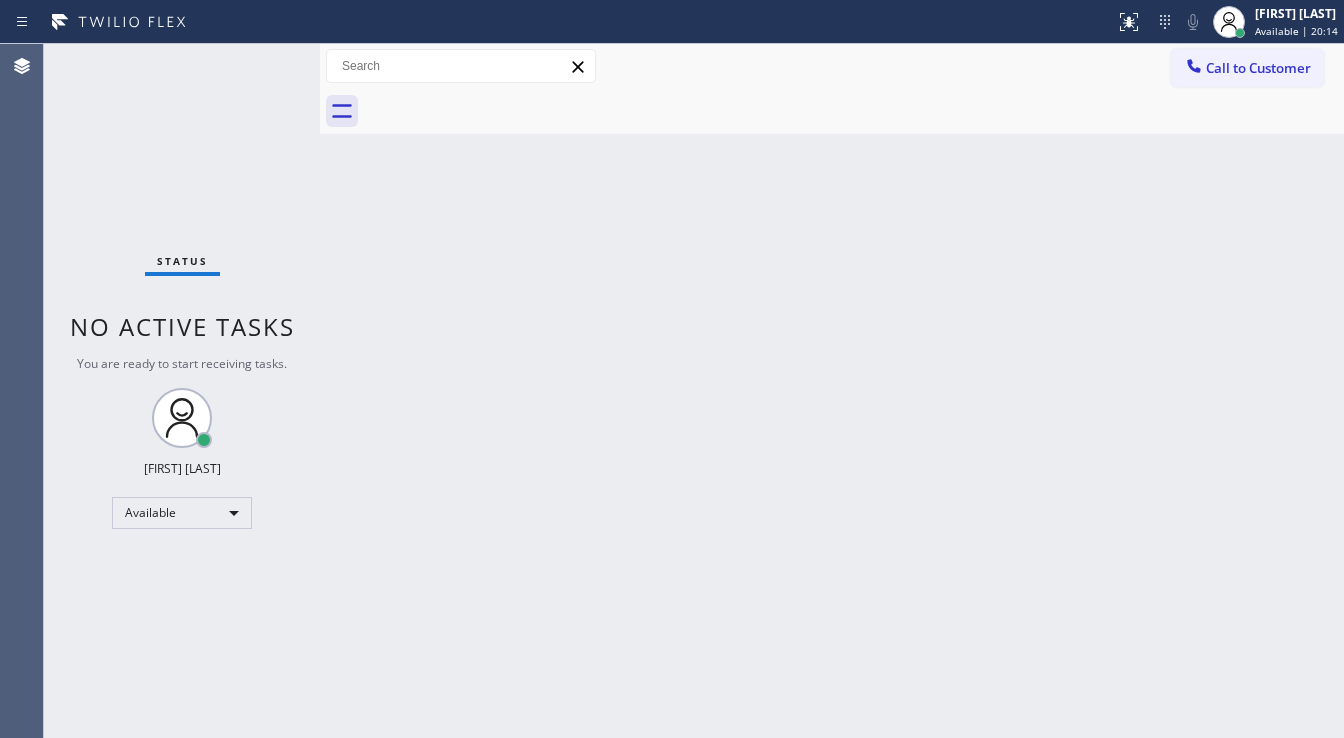 click on "Status   No active tasks     You are ready to start receiving tasks.   [FIRST] [LAST] Available" at bounding box center [182, 391] 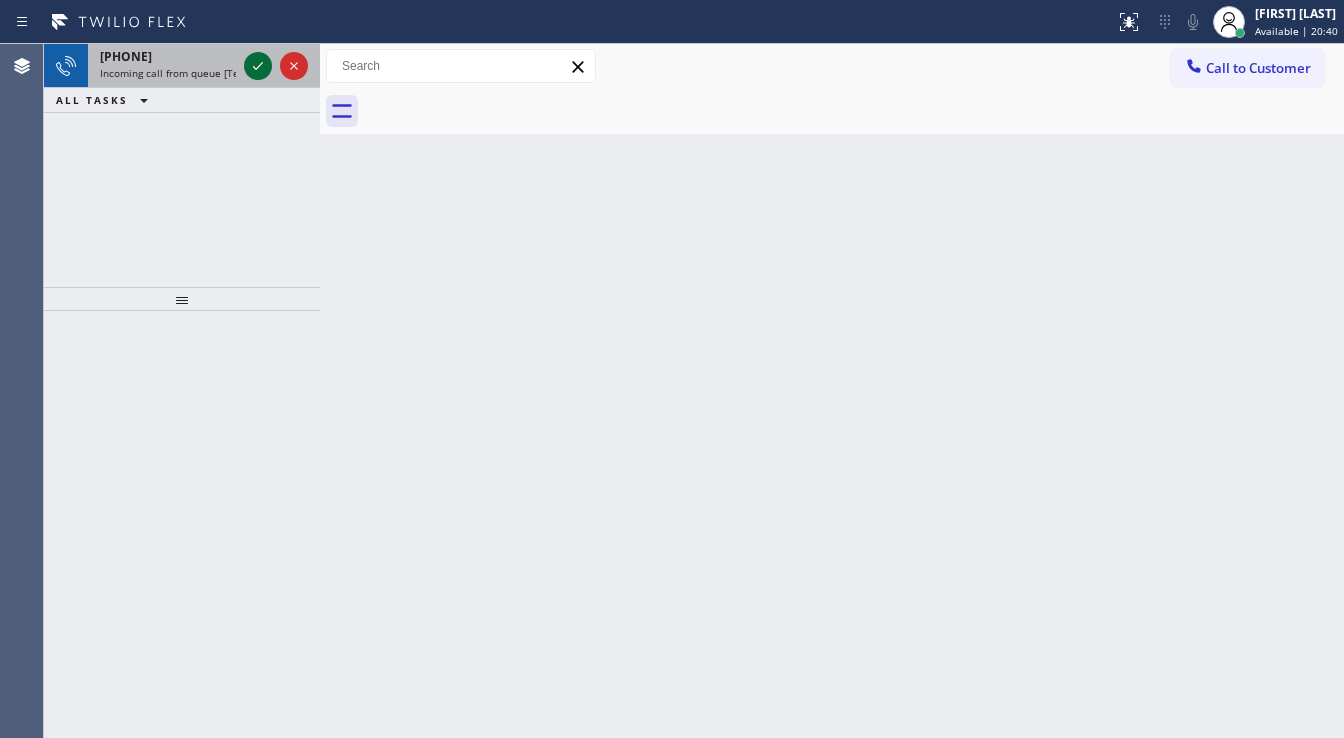 click 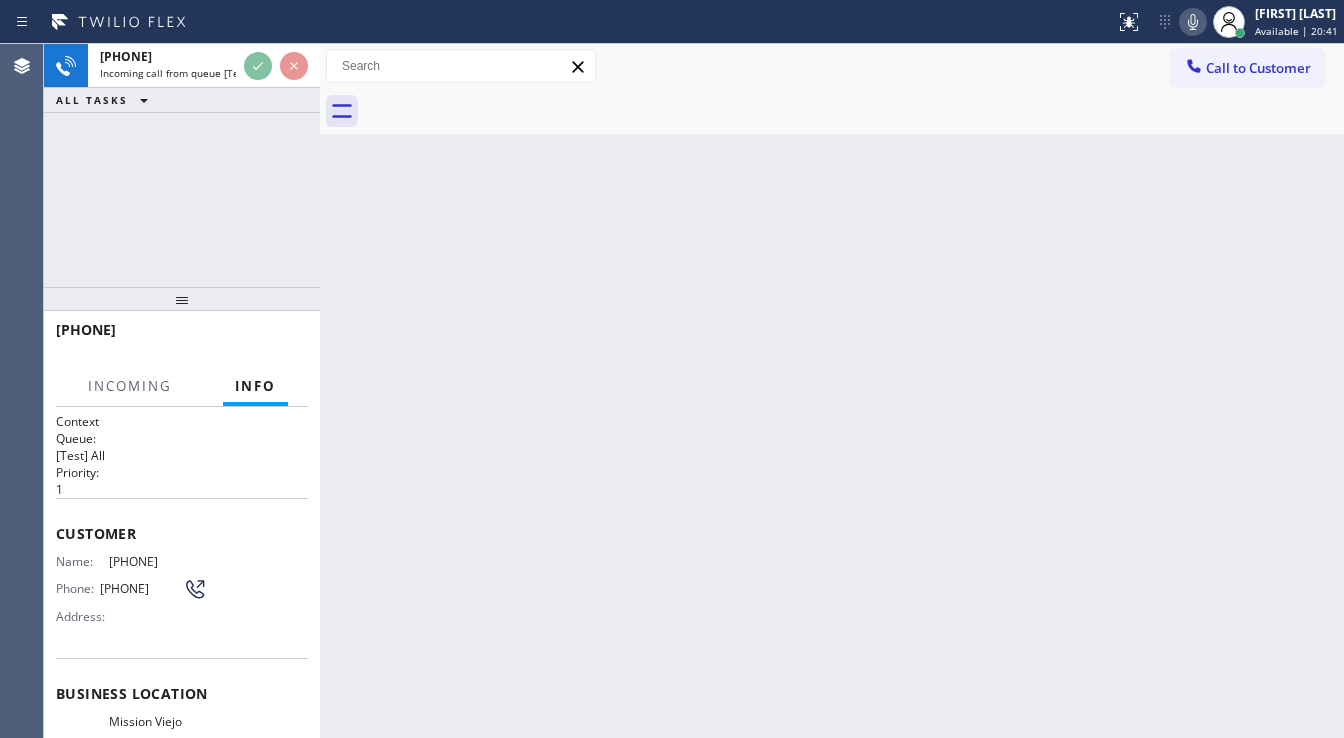 scroll, scrollTop: 160, scrollLeft: 0, axis: vertical 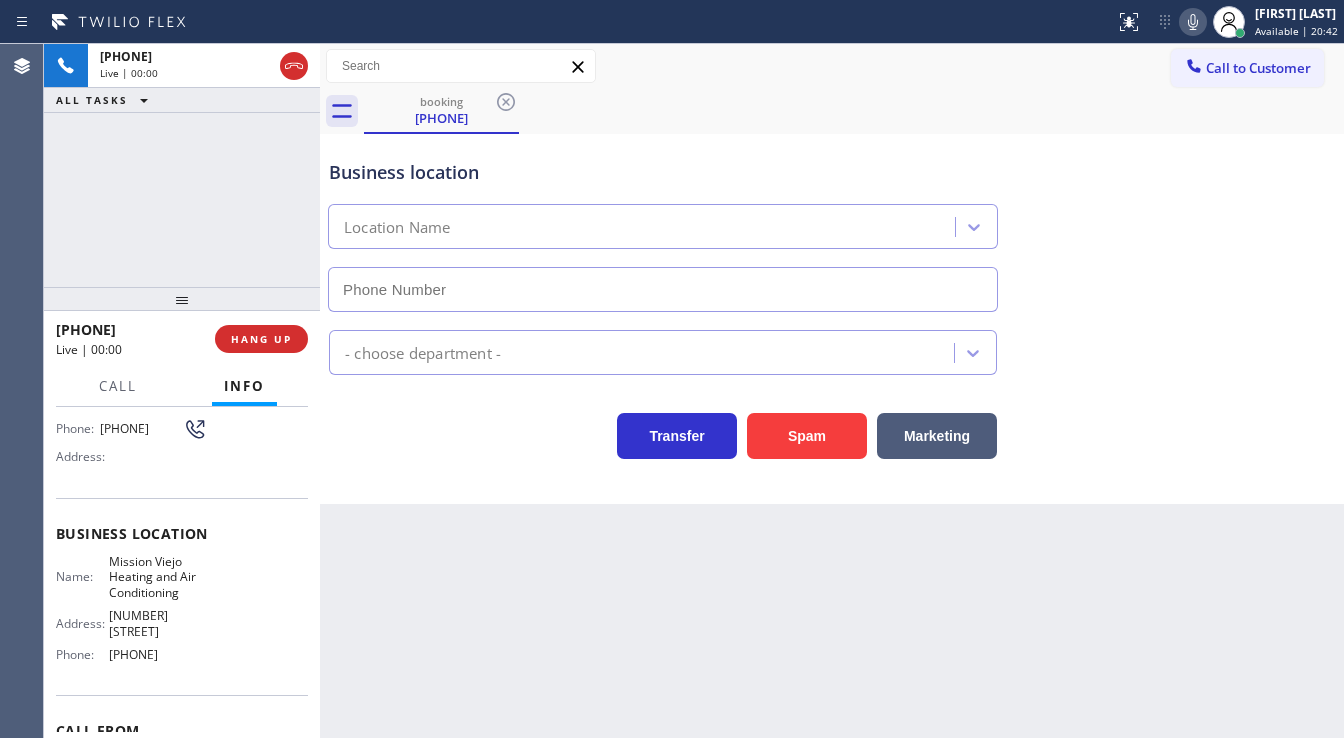type on "[PHONE]" 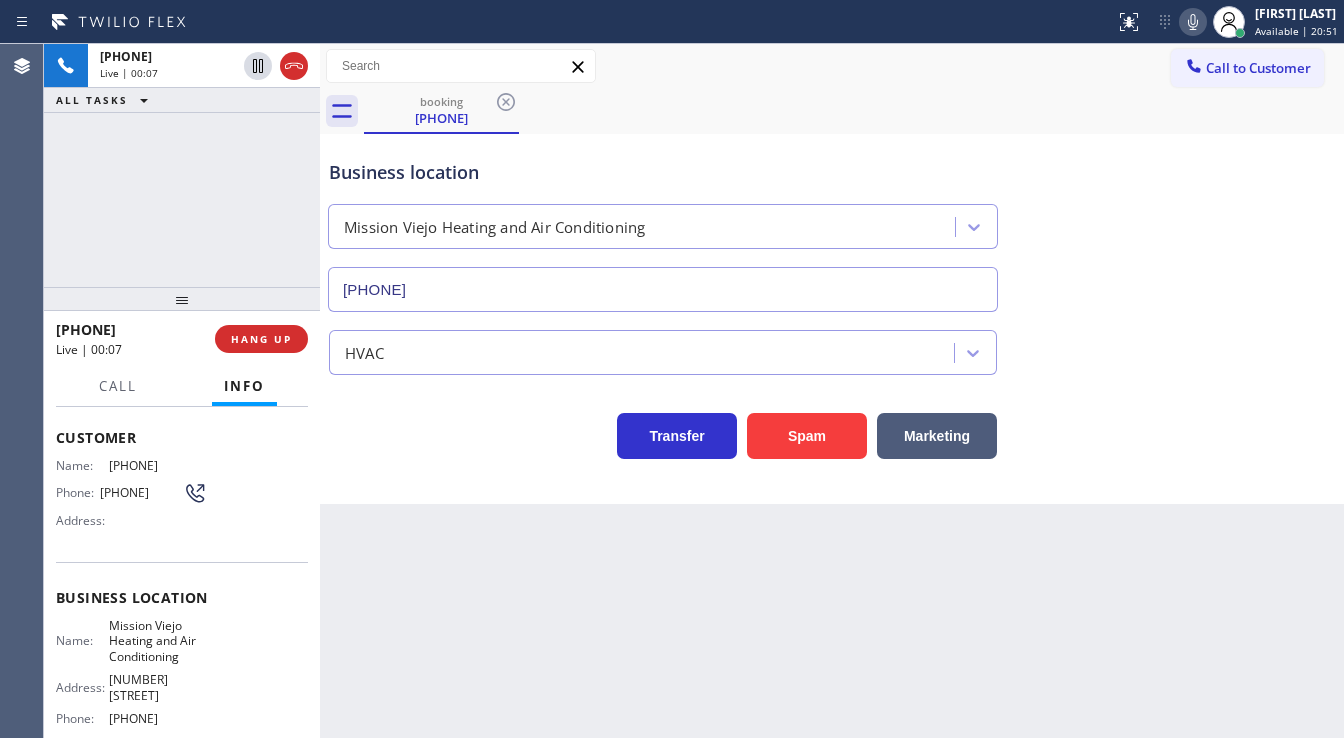 scroll, scrollTop: 80, scrollLeft: 0, axis: vertical 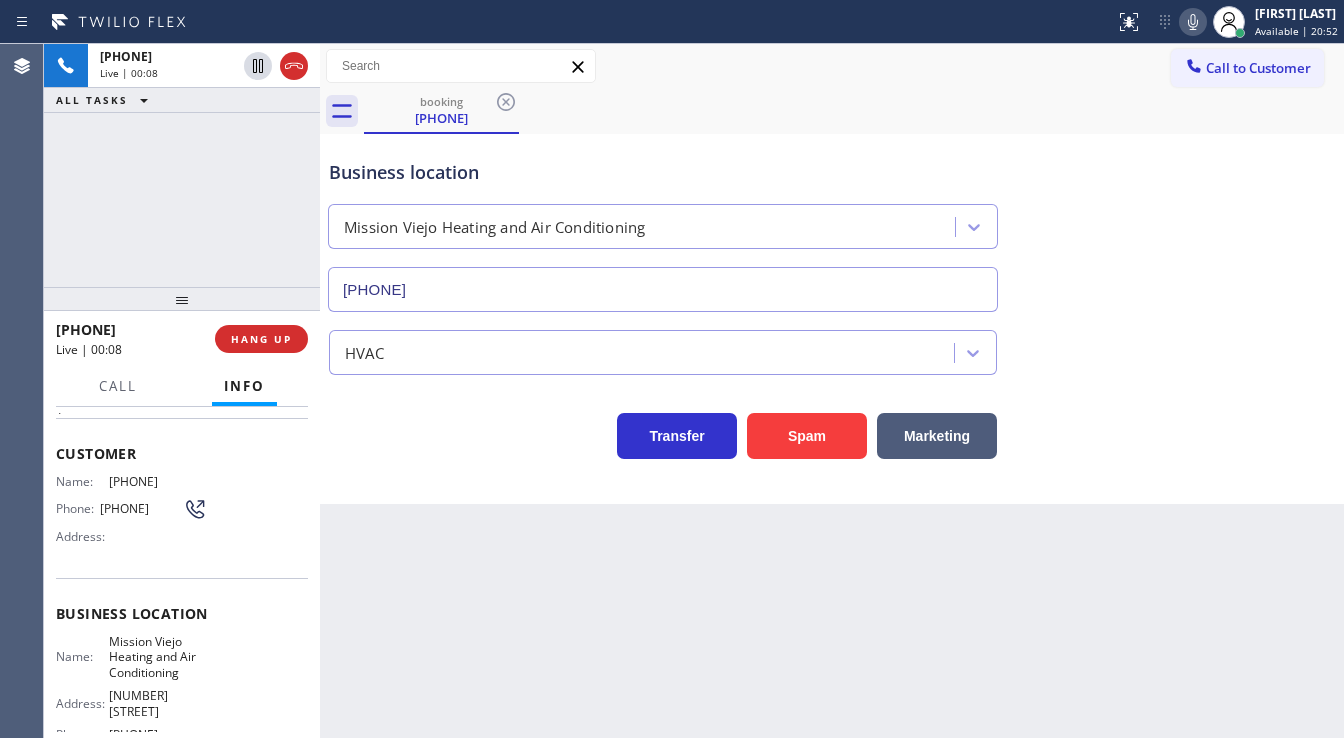 click on "Name: ([PHONE]) Phone: ([PHONE]) Address:" at bounding box center [182, 513] 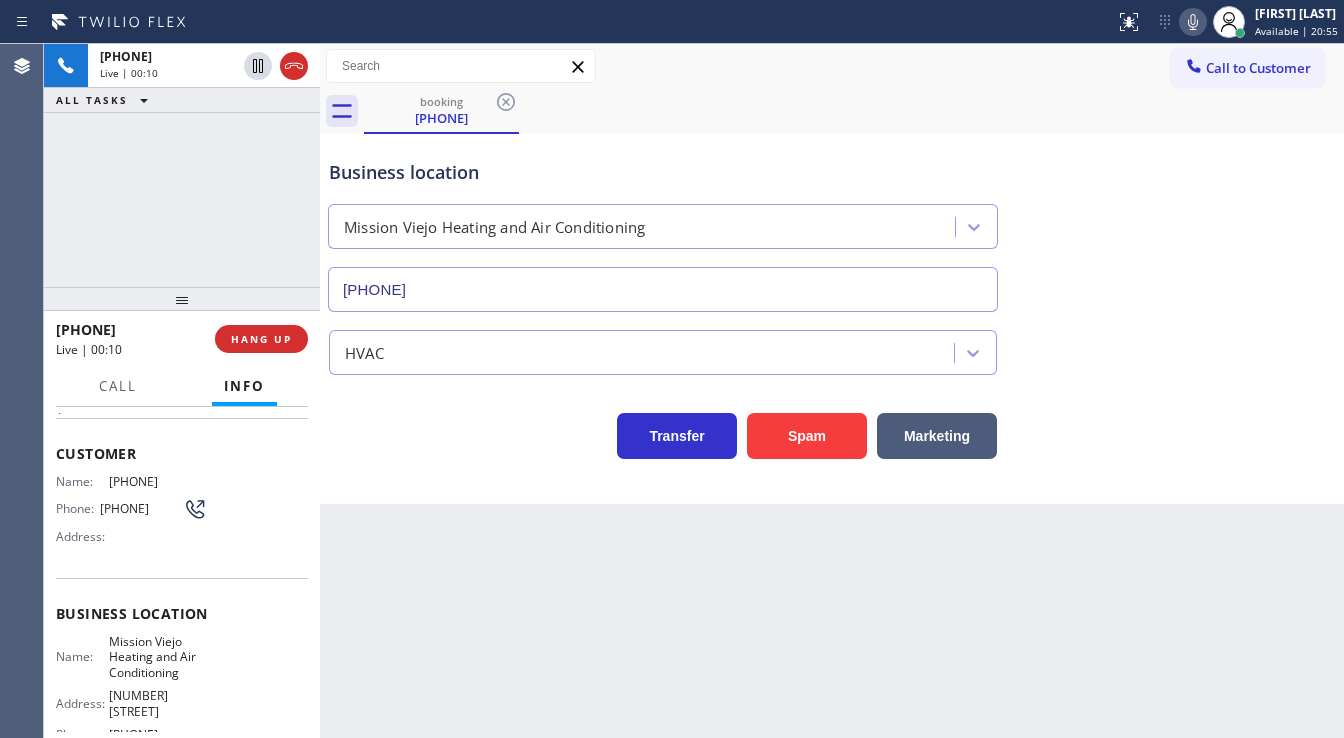 click on "Name:" at bounding box center (82, 481) 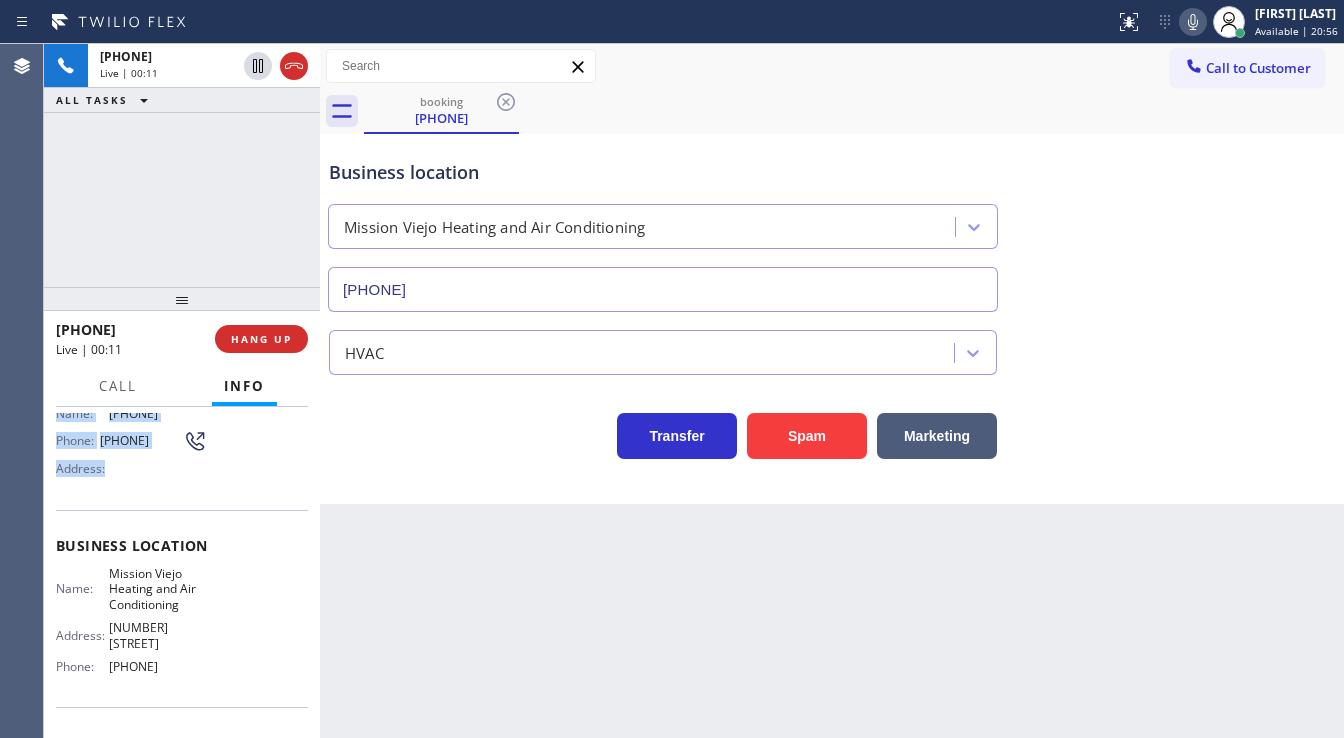scroll, scrollTop: 276, scrollLeft: 0, axis: vertical 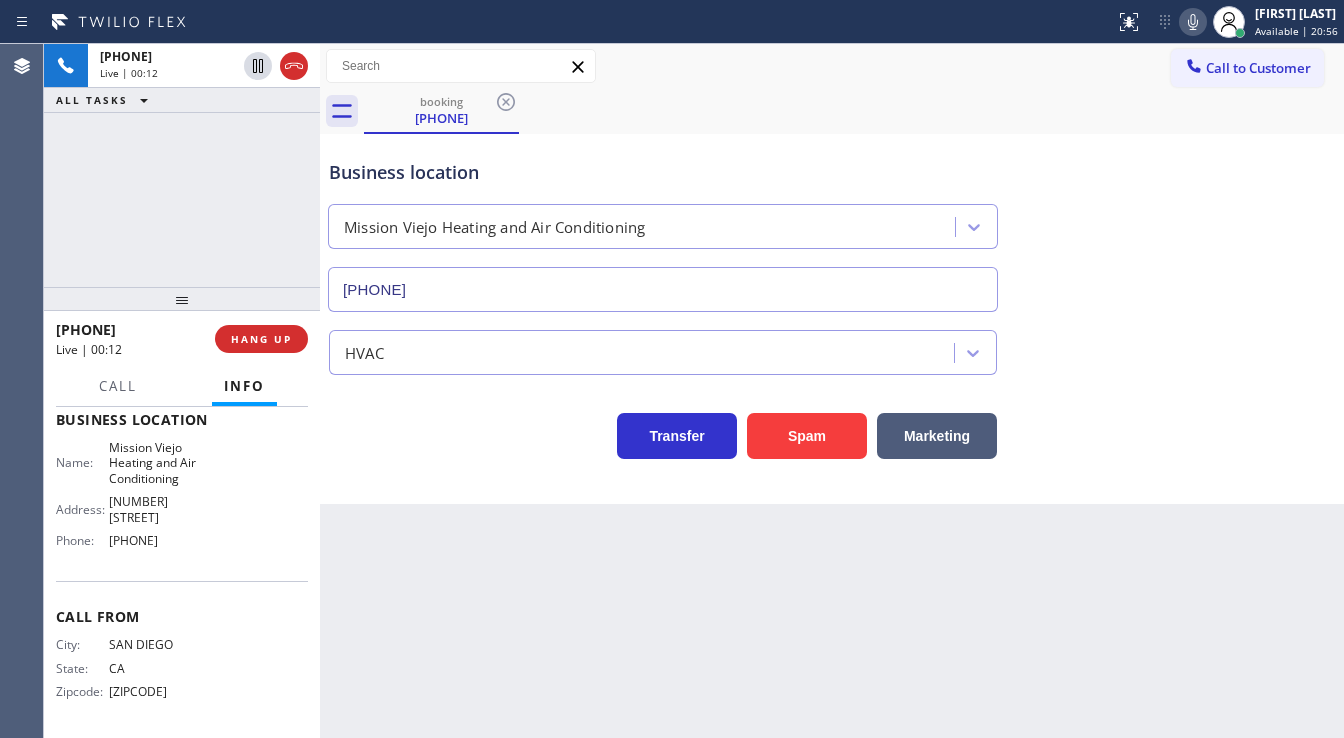 drag, startPoint x: 56, startPoint y: 446, endPoint x: 211, endPoint y: 546, distance: 184.45866 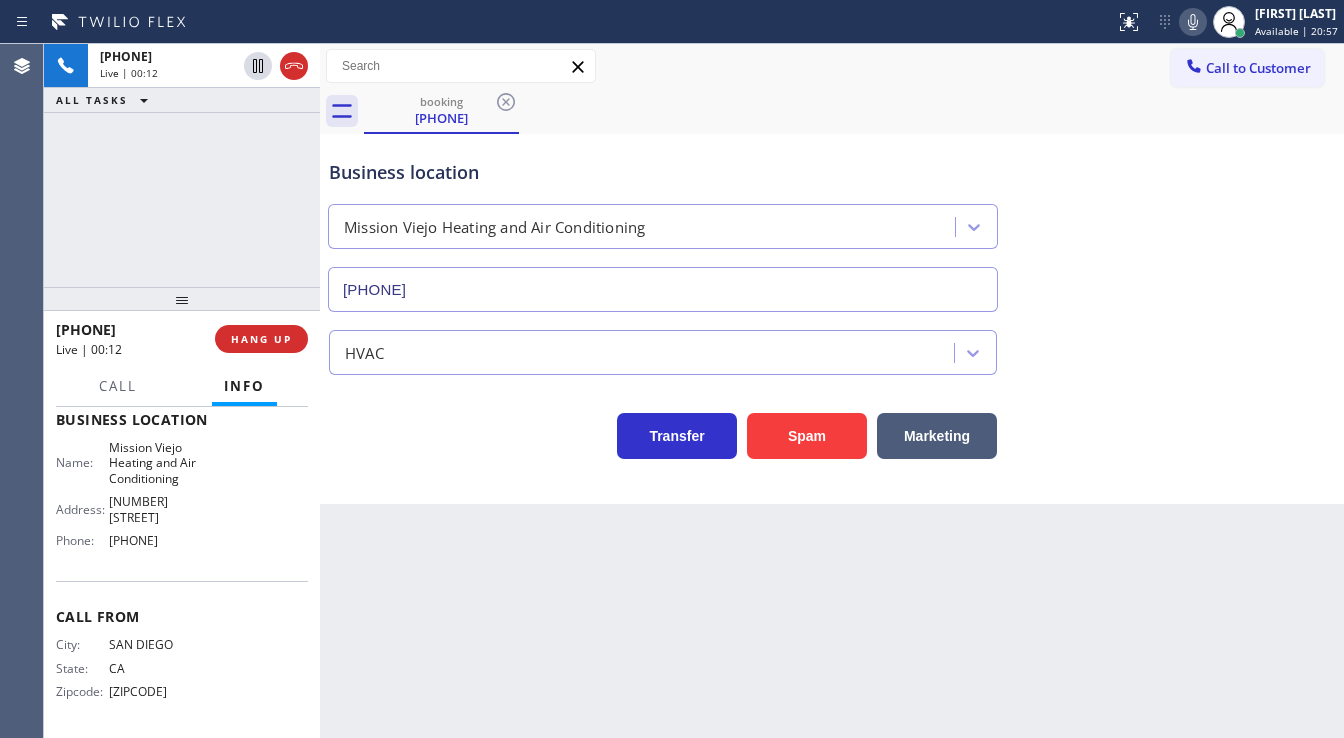 copy on "Customer Name: [PHONE] Phone: [PHONE] Address: Business location Name: Mission Viejo Heating and Air Conditioning Address: [NUMBER] [STREET]  Phone: [PHONE]" 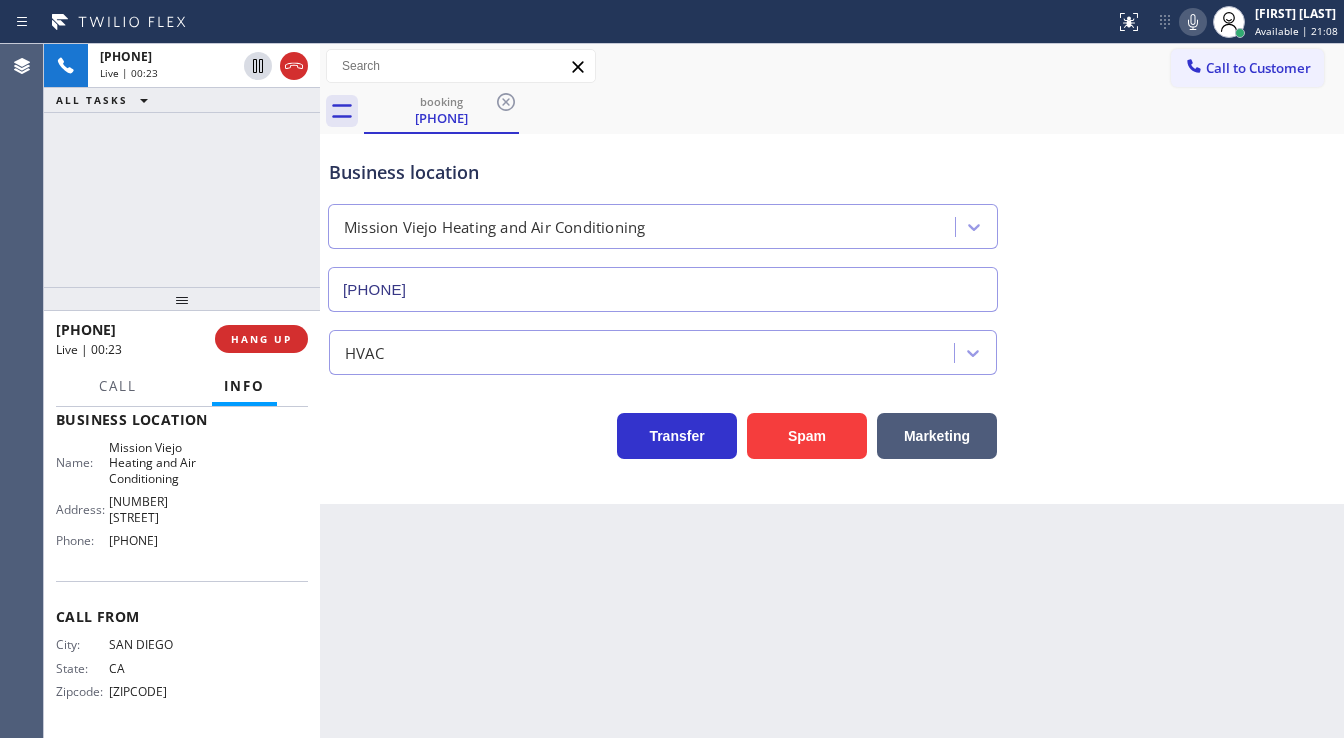 click on "booking [PHONE]" at bounding box center [854, 111] 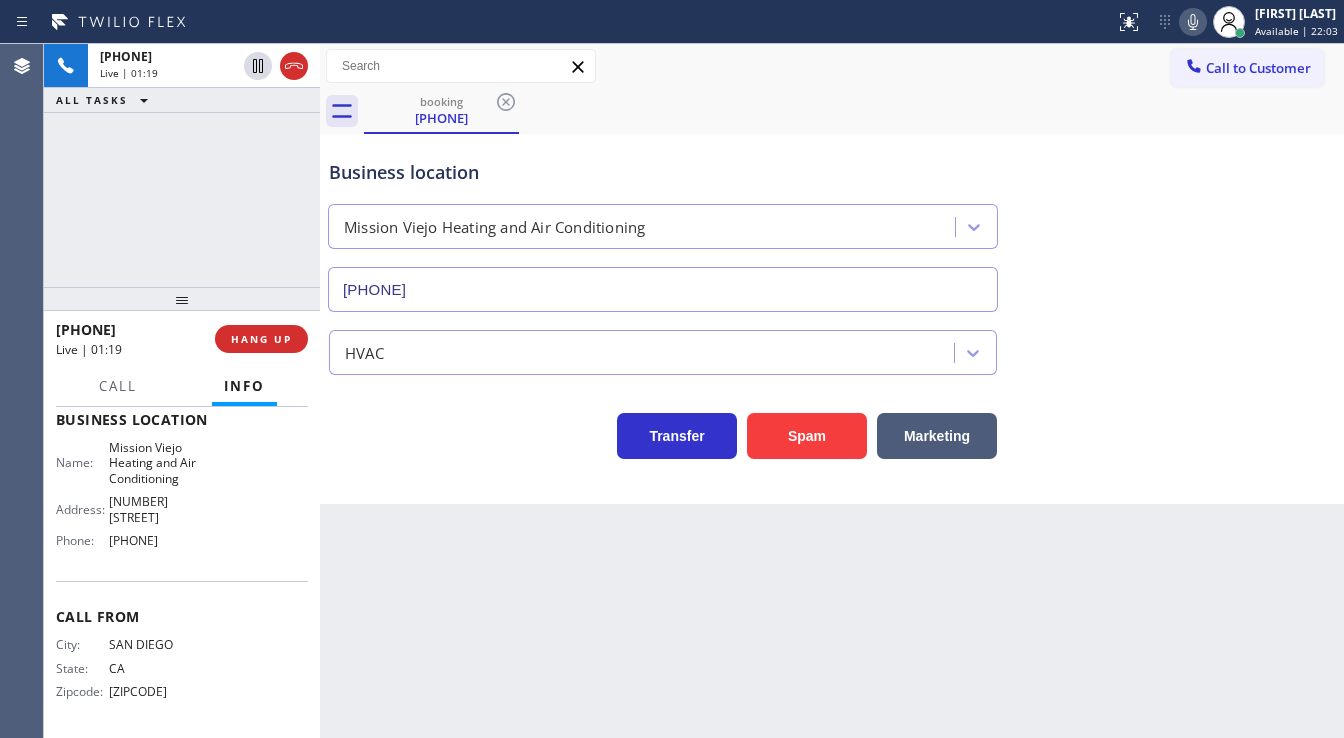 click on "[PHONE] Live | 01:19 ALL TASKS ALL TASKS ACTIVE TASKS TASKS IN WRAP UP" at bounding box center (182, 165) 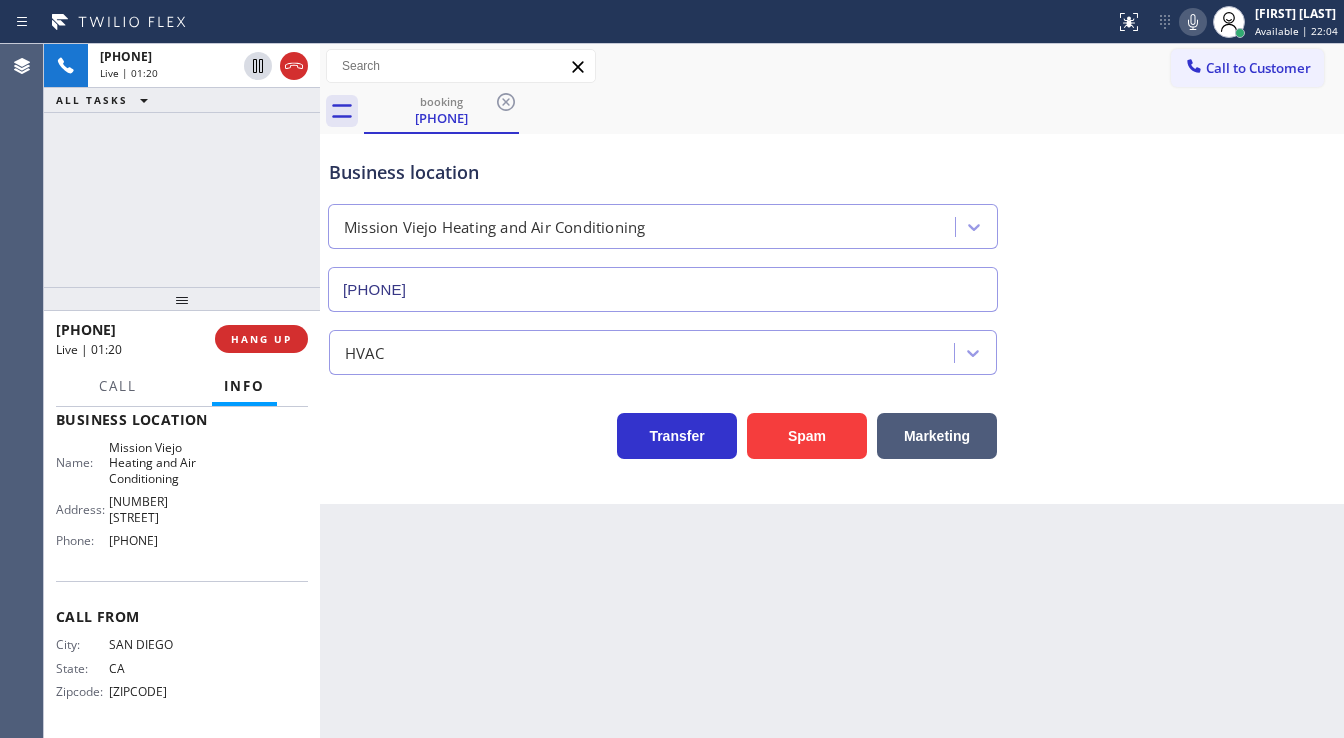 click on "[PHONE] Live | 01:20 ALL TASKS ALL TASKS ACTIVE TASKS TASKS IN WRAP UP" at bounding box center [182, 165] 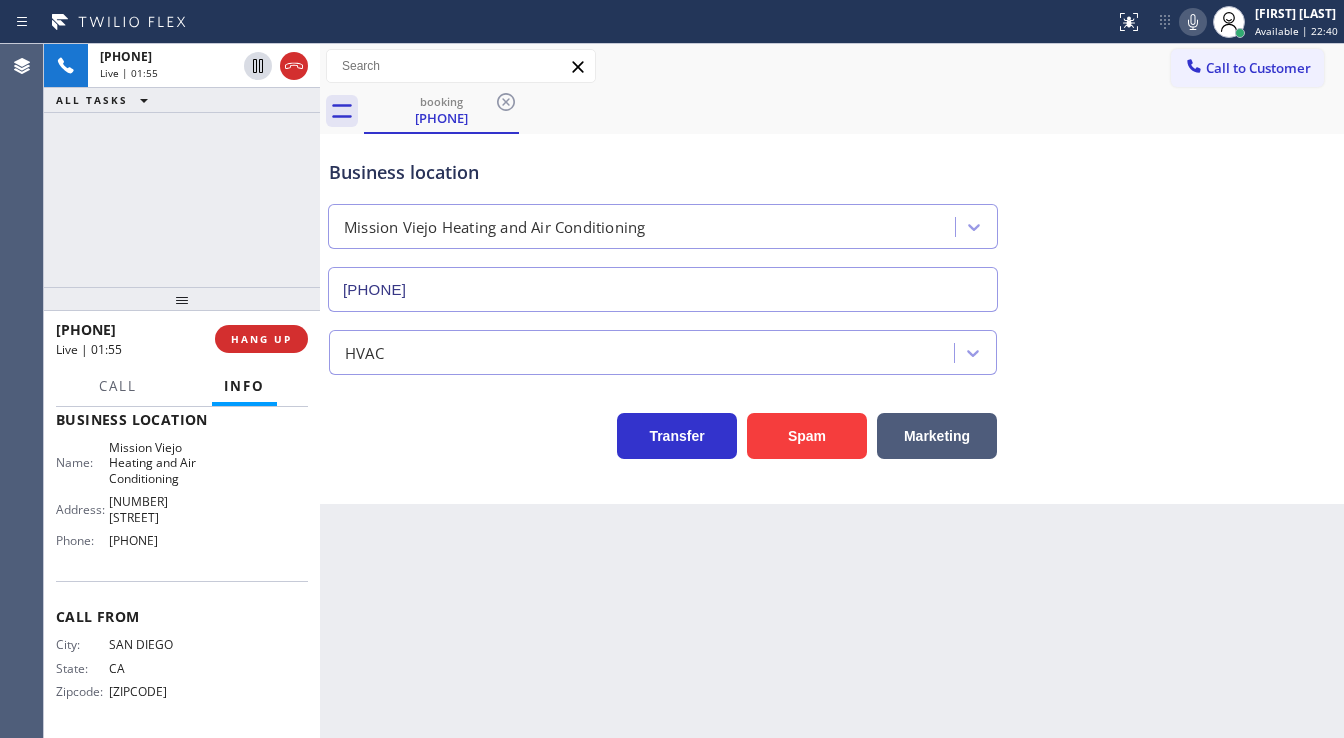 drag, startPoint x: 223, startPoint y: 218, endPoint x: 256, endPoint y: 55, distance: 166.30695 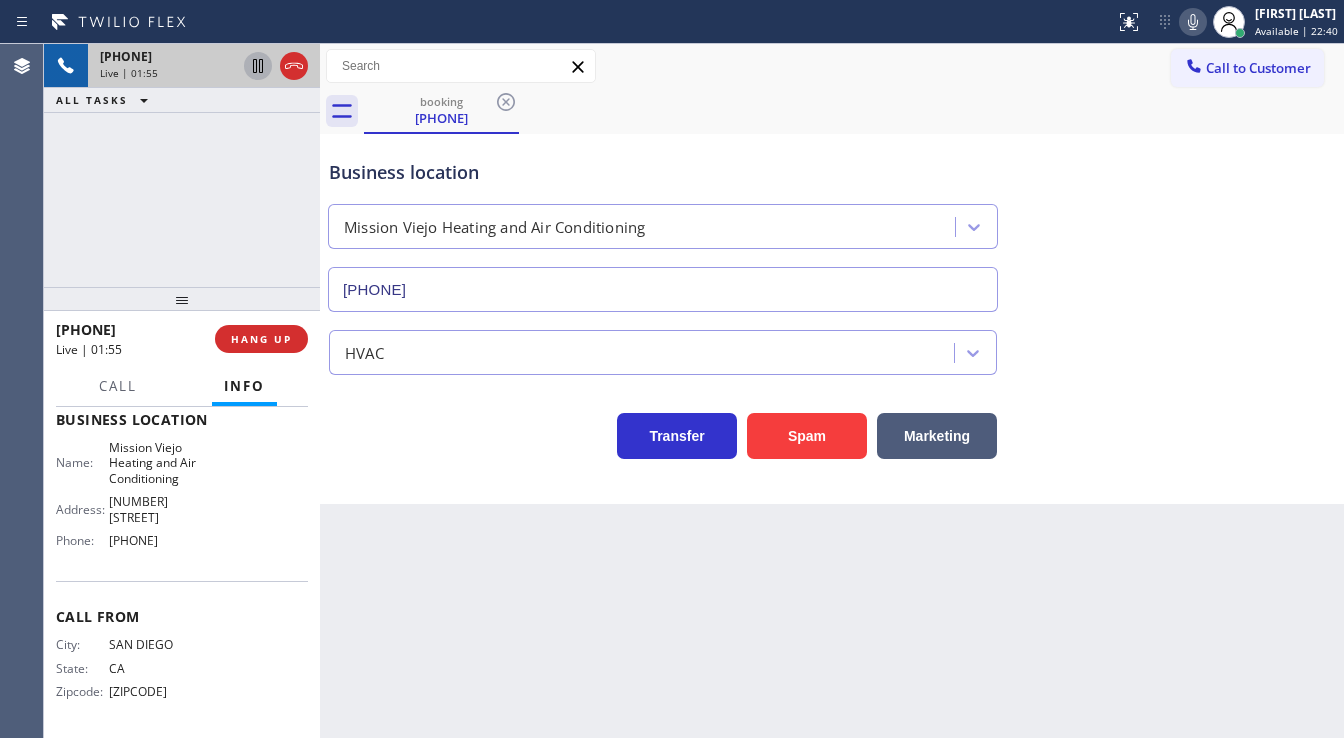 click on "+1[PHONE] Live | 01:55 ALL TASKS ALL TASKS ACTIVE TASKS TASKS IN WRAP UP" at bounding box center [182, 165] 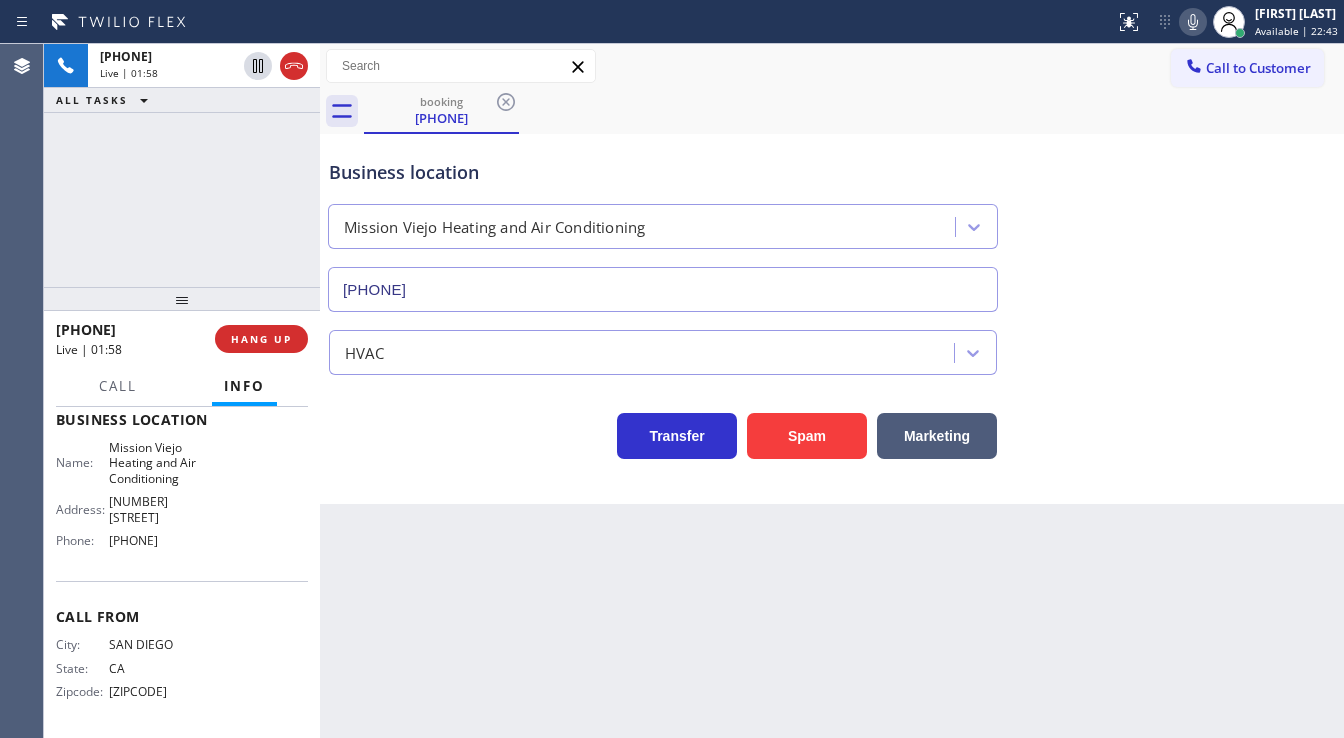 click 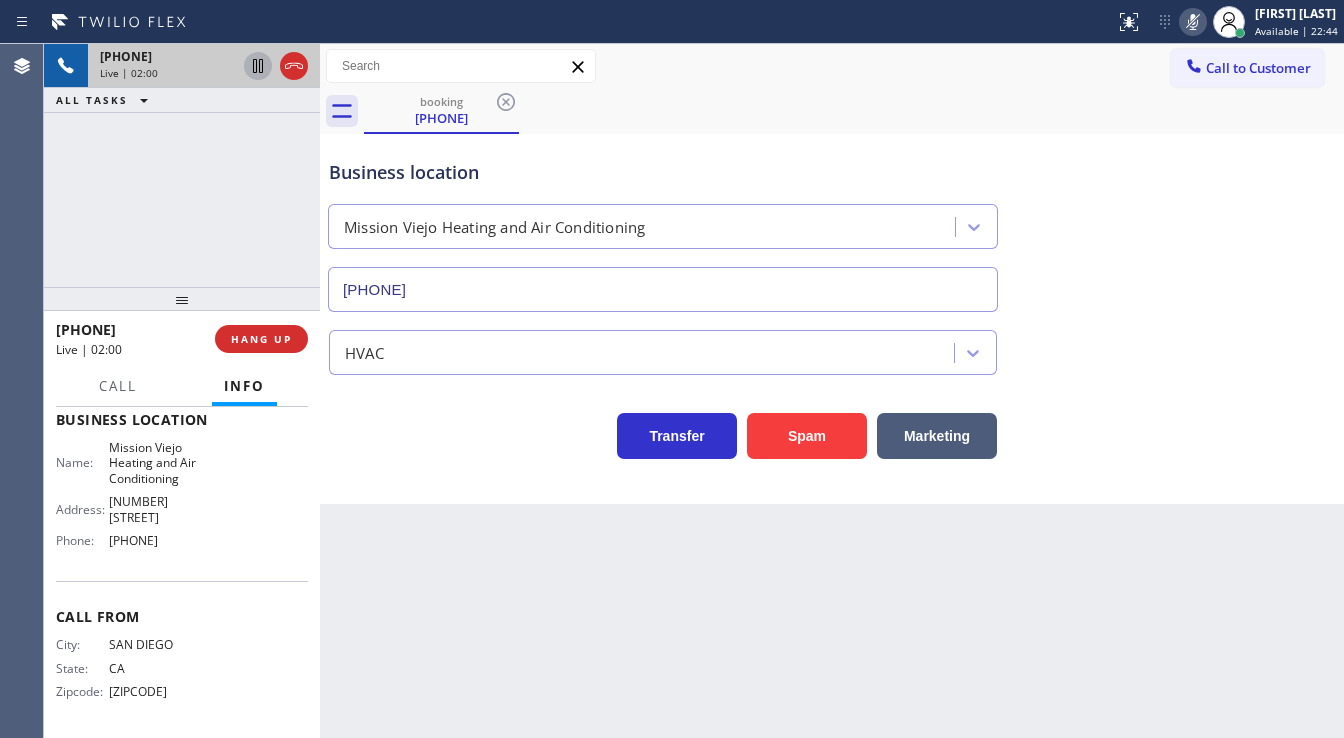 click 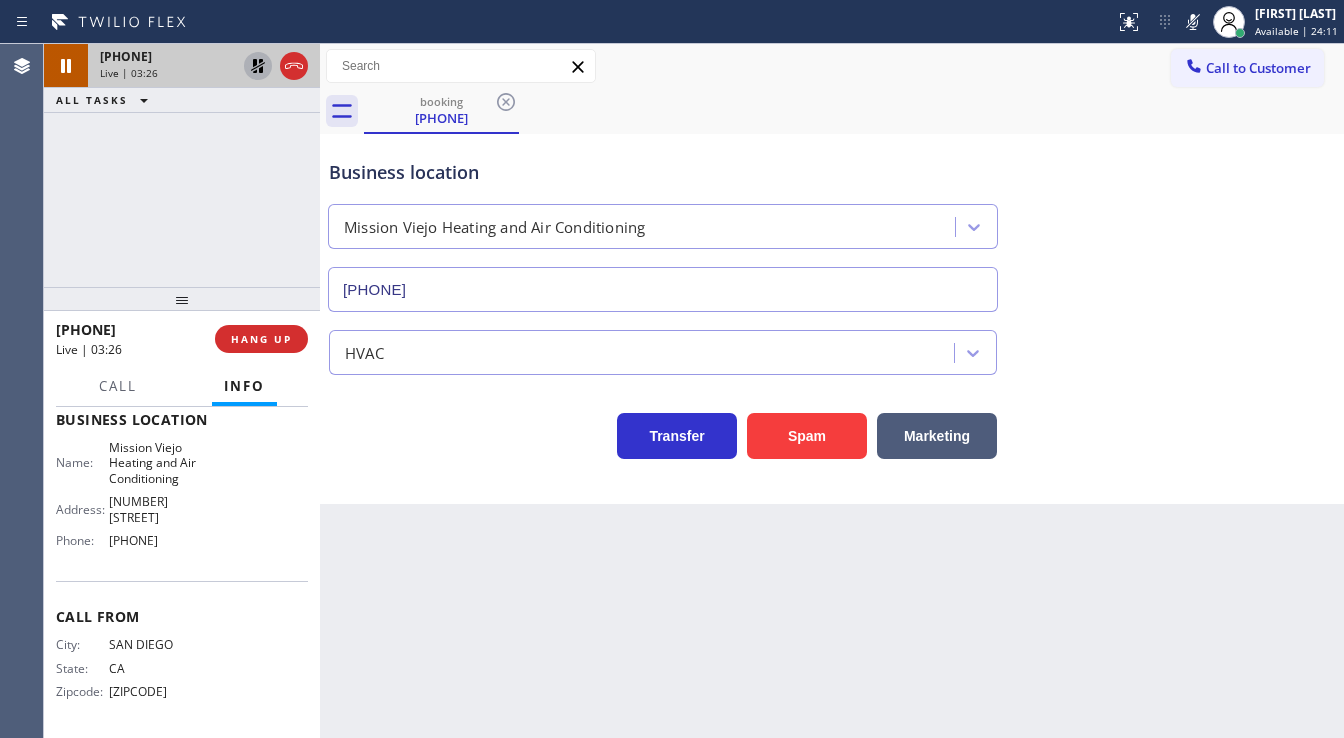 drag, startPoint x: 1180, startPoint y: 26, endPoint x: 1082, endPoint y: 41, distance: 99.14131 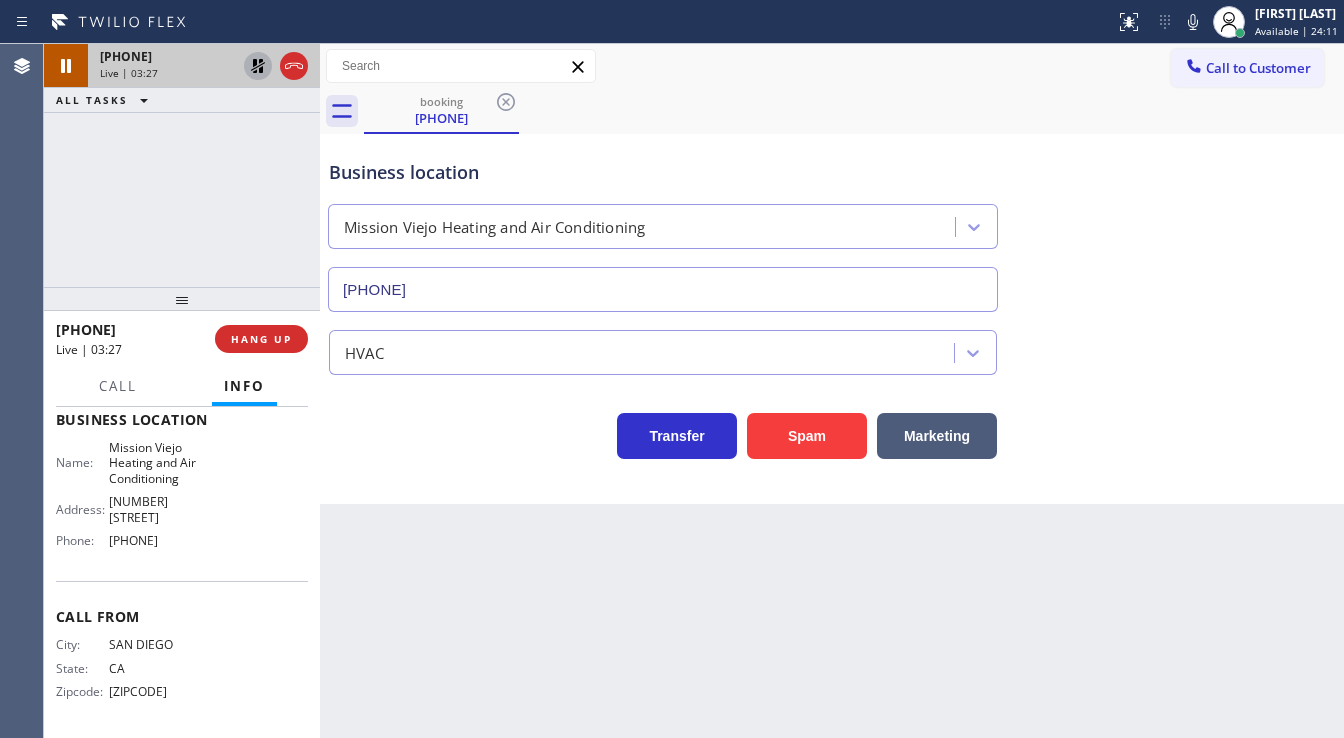 click 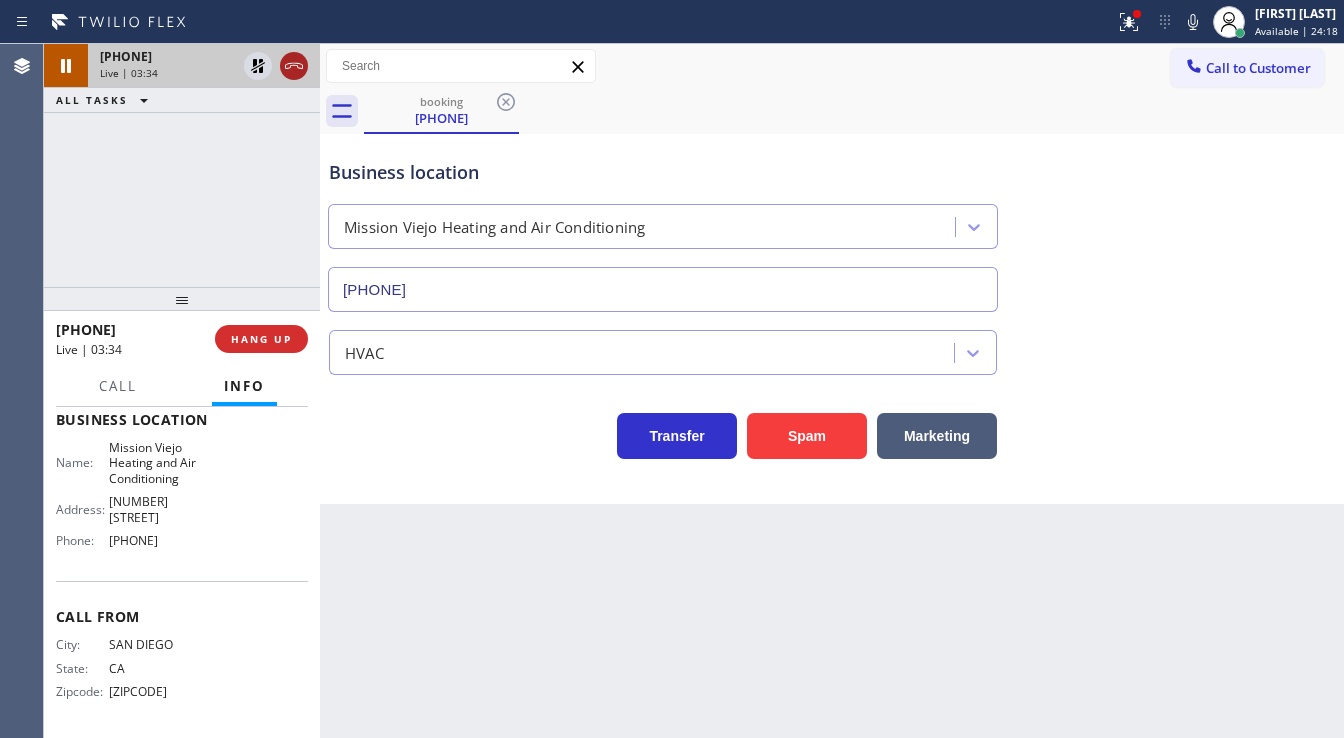 click 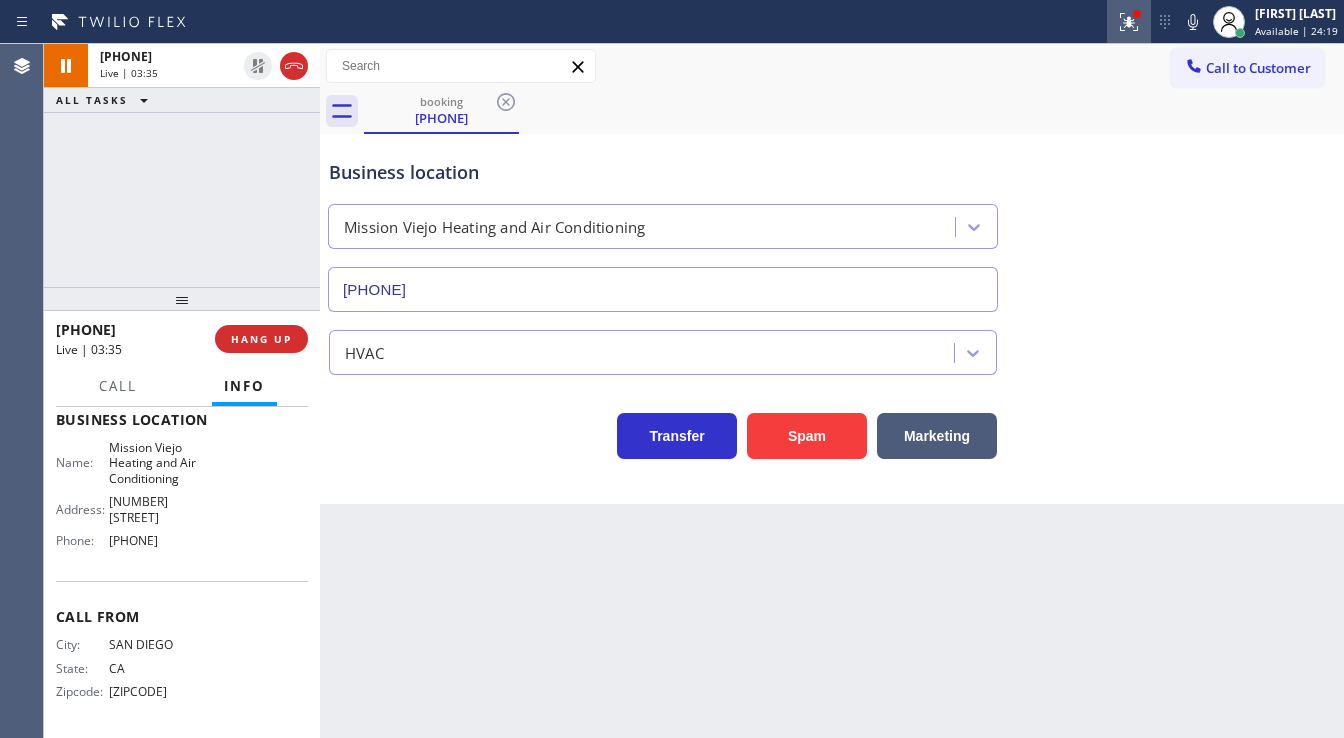 click 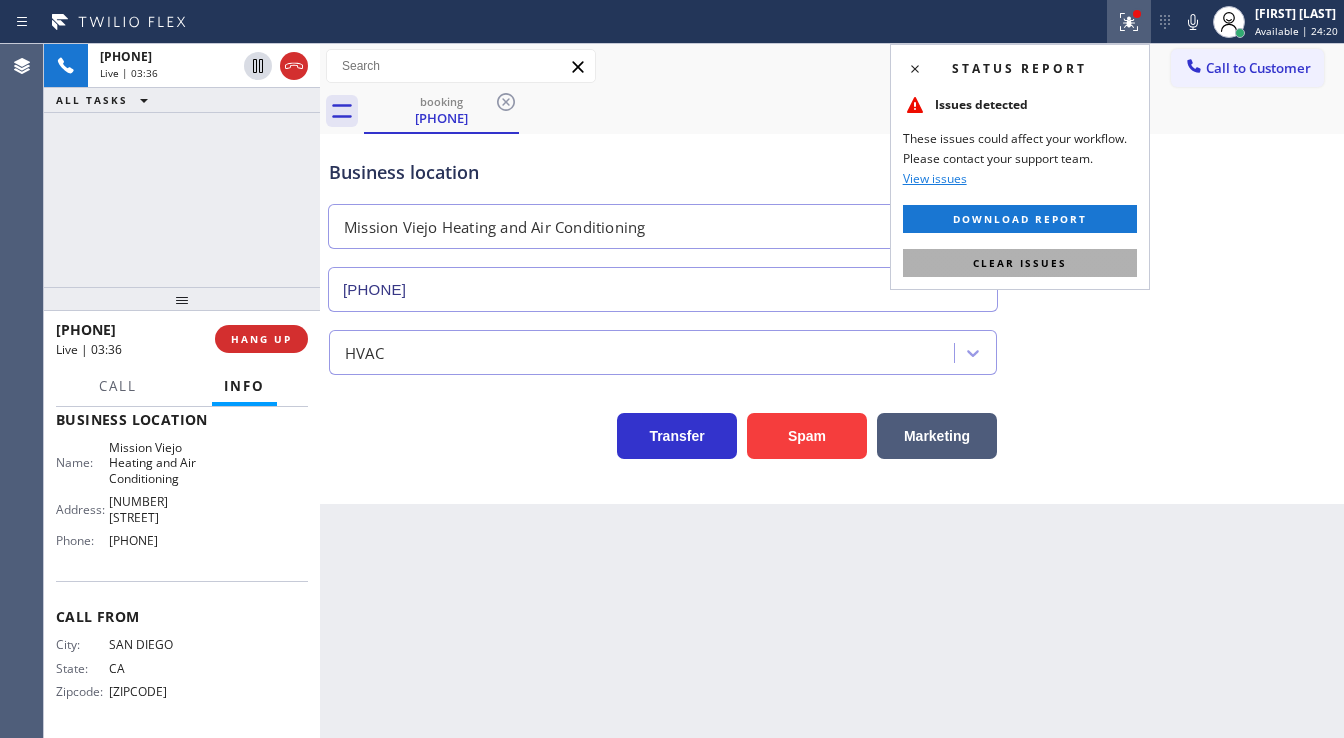 click on "Status report Issues detected These issues could affect your workflow. Please contact your support team. View issues Download report Clear issues" at bounding box center [1020, 167] 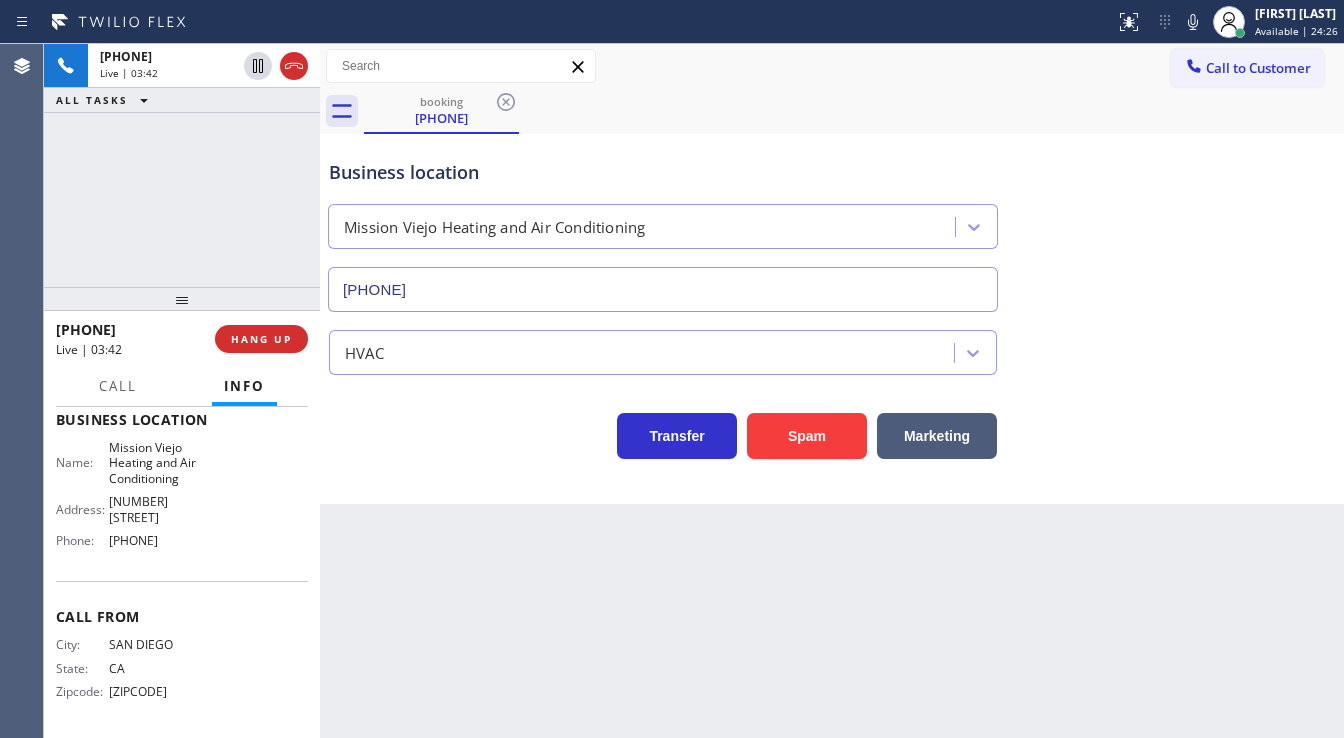 click on "+1[PHONE] Live | 03:42 ALL TASKS ALL TASKS ACTIVE TASKS TASKS IN WRAP UP" at bounding box center (182, 165) 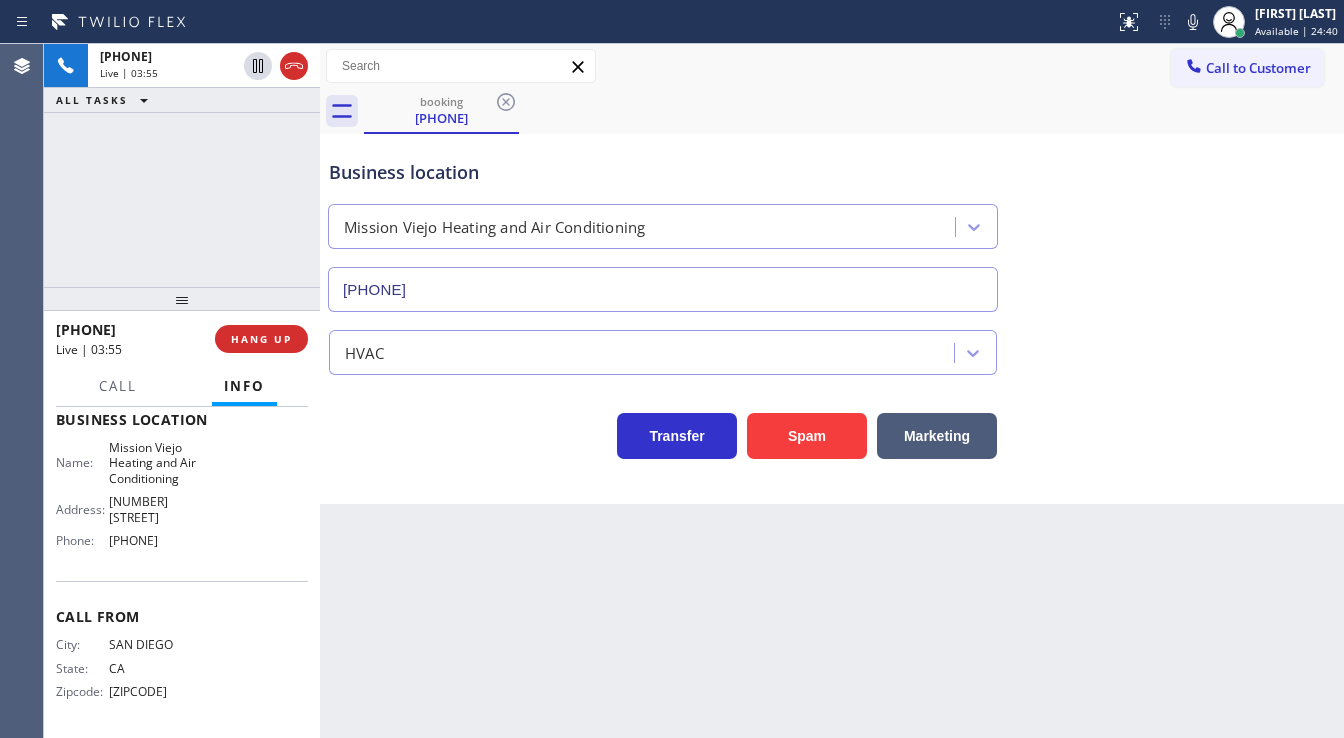 click on "Call to Customer Outbound call Location Search location Your caller id phone number Customer number Call Outbound call Technician Search Technician Your caller id phone number Your caller id phone number Call" at bounding box center [832, 66] 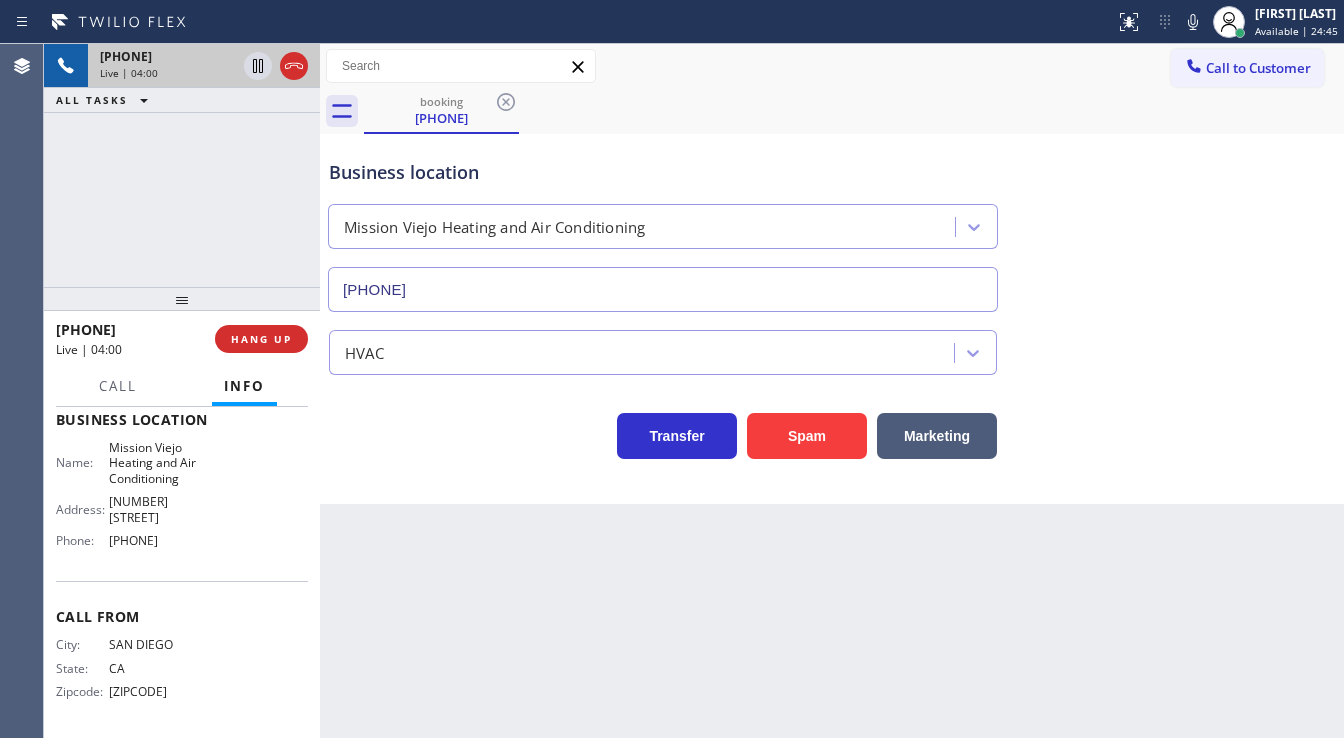 drag, startPoint x: 252, startPoint y: 64, endPoint x: 276, endPoint y: 64, distance: 24 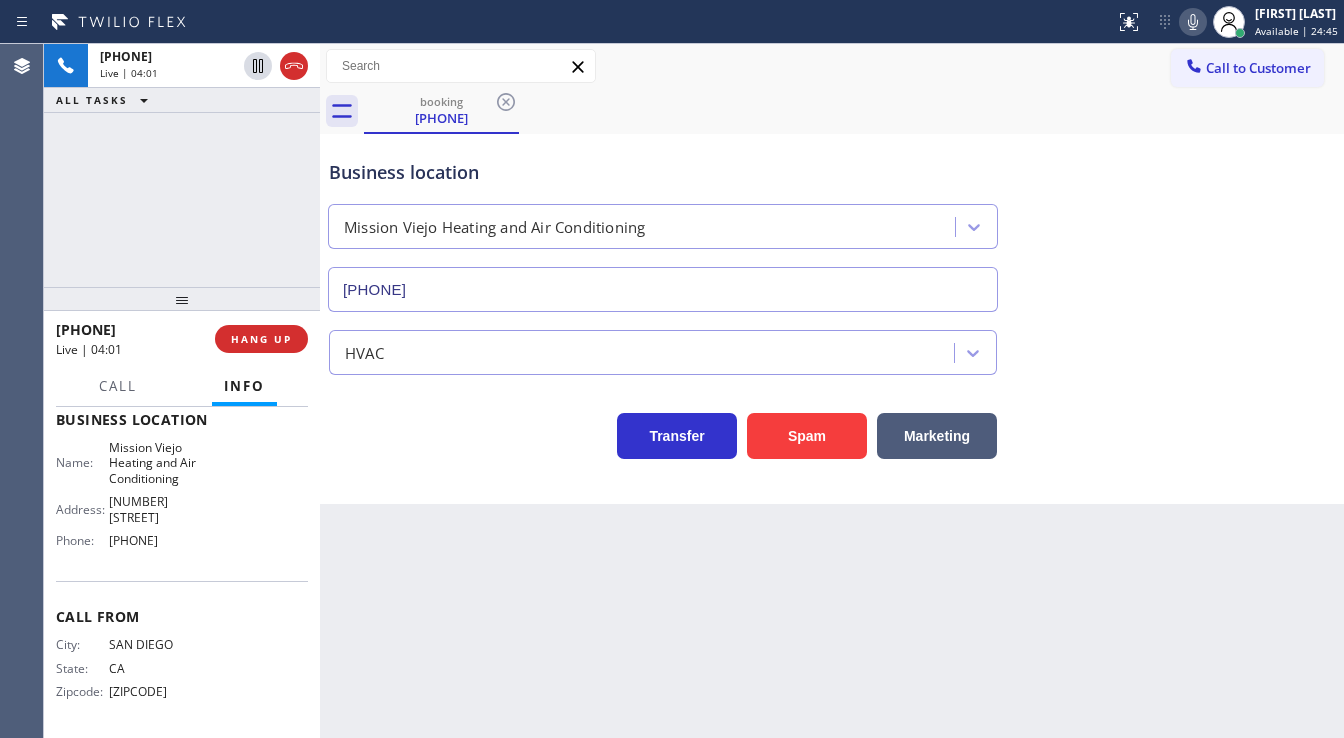 click 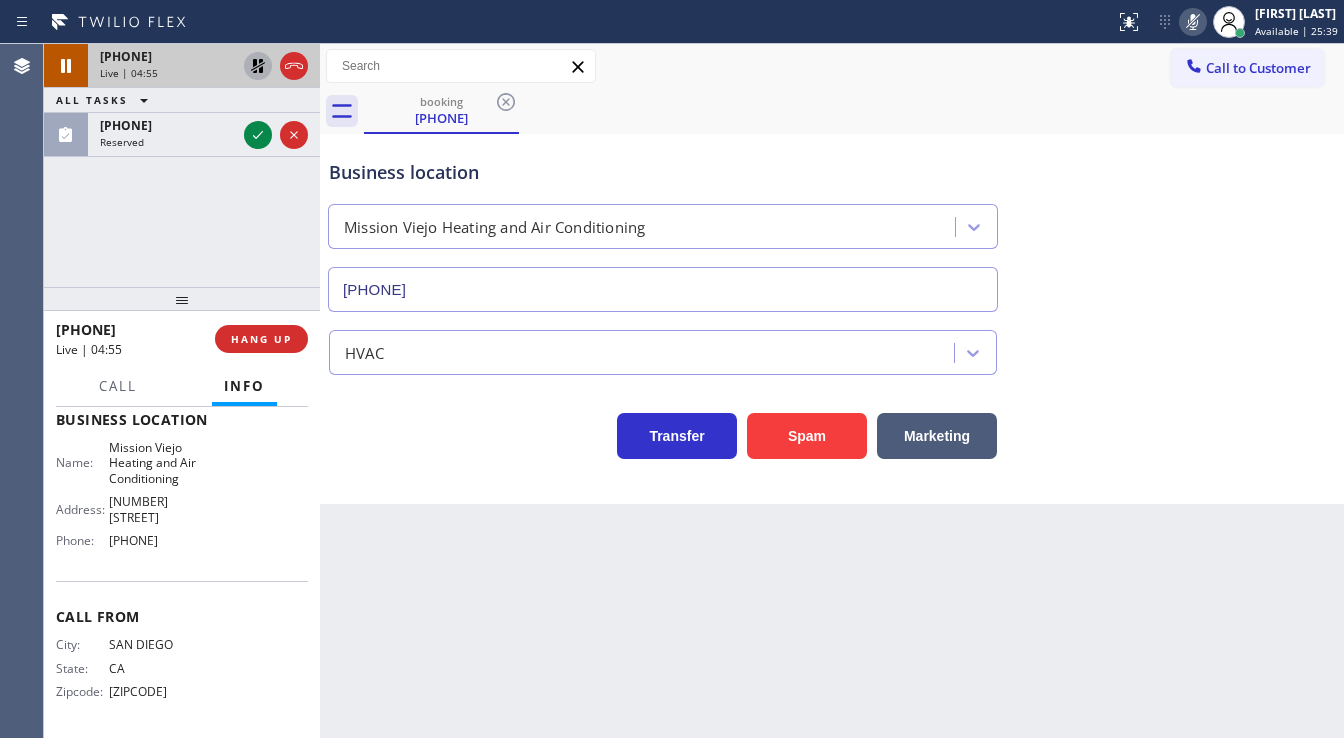 click 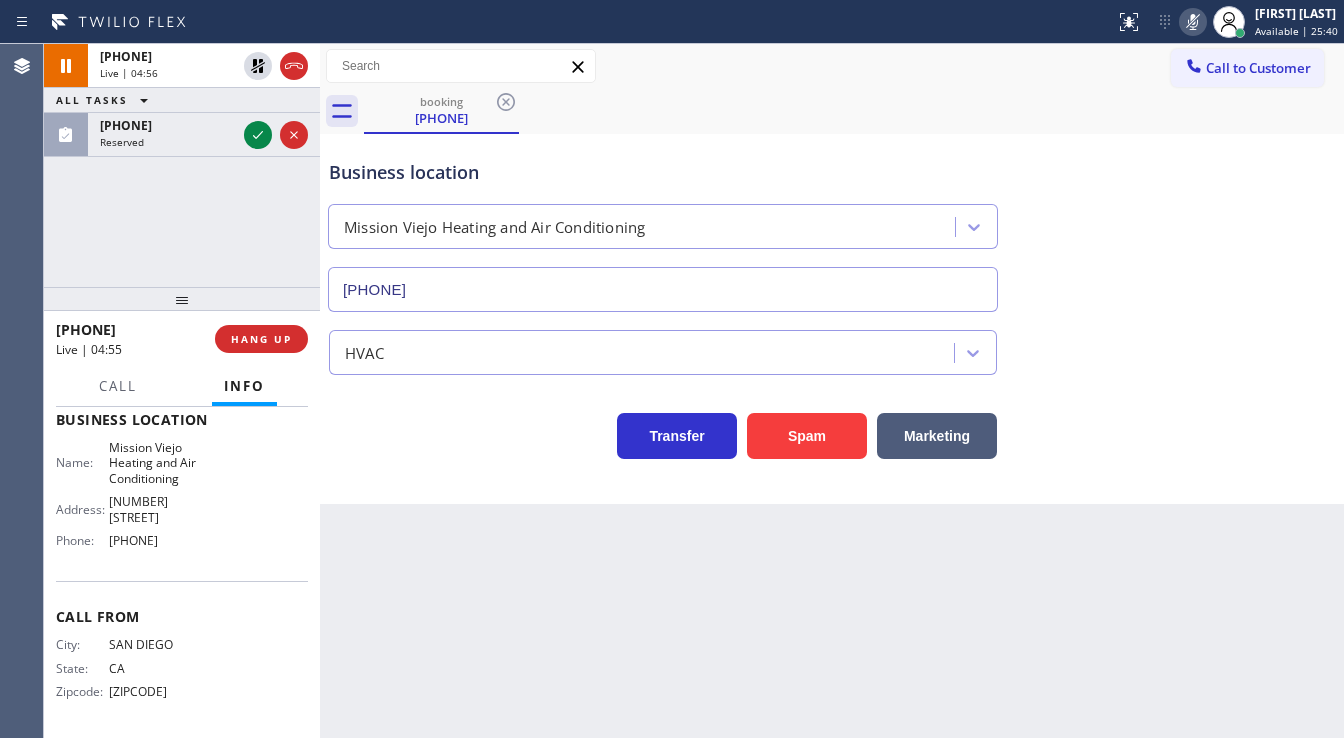 drag, startPoint x: 1189, startPoint y: 24, endPoint x: 496, endPoint y: 205, distance: 716.2472 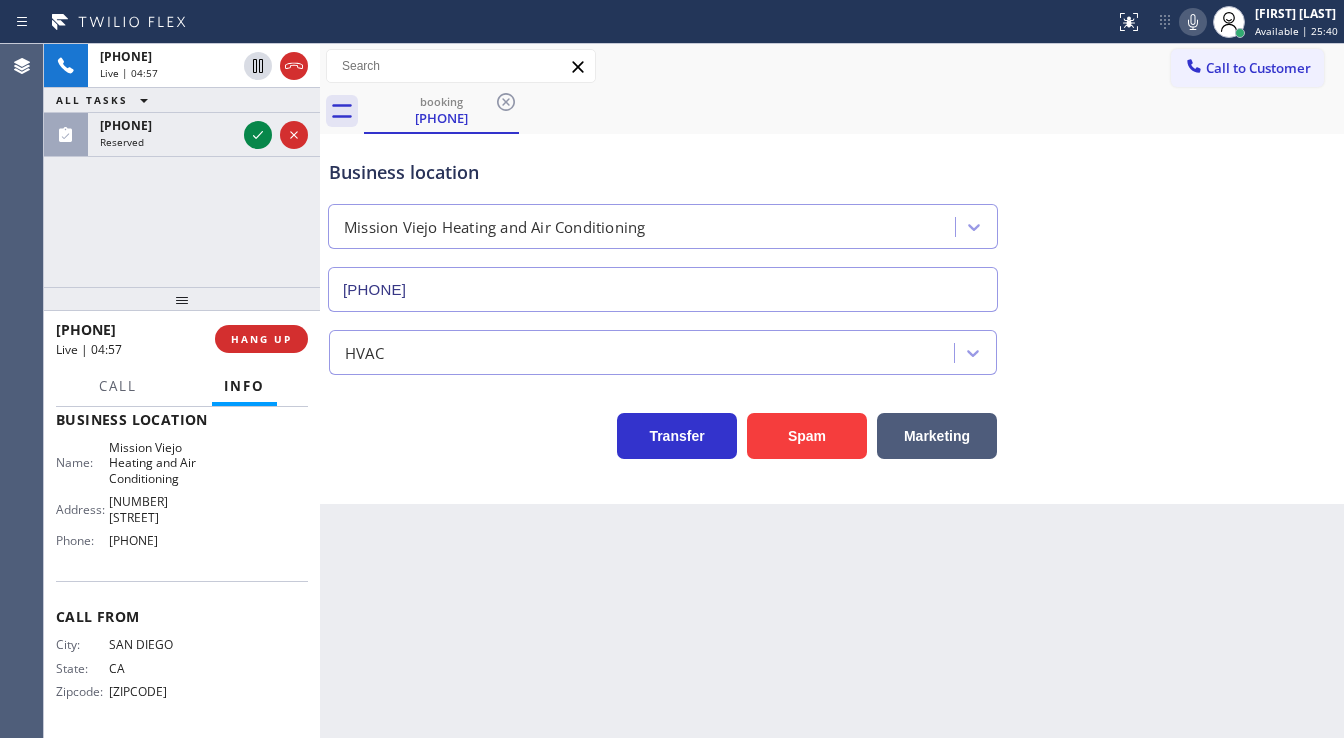 click on "+1[PHONE] Live | 04:57 ALL TASKS ALL TASKS ACTIVE TASKS TASKS IN WRAP UP ([PHONE]) Reserved" at bounding box center (182, 165) 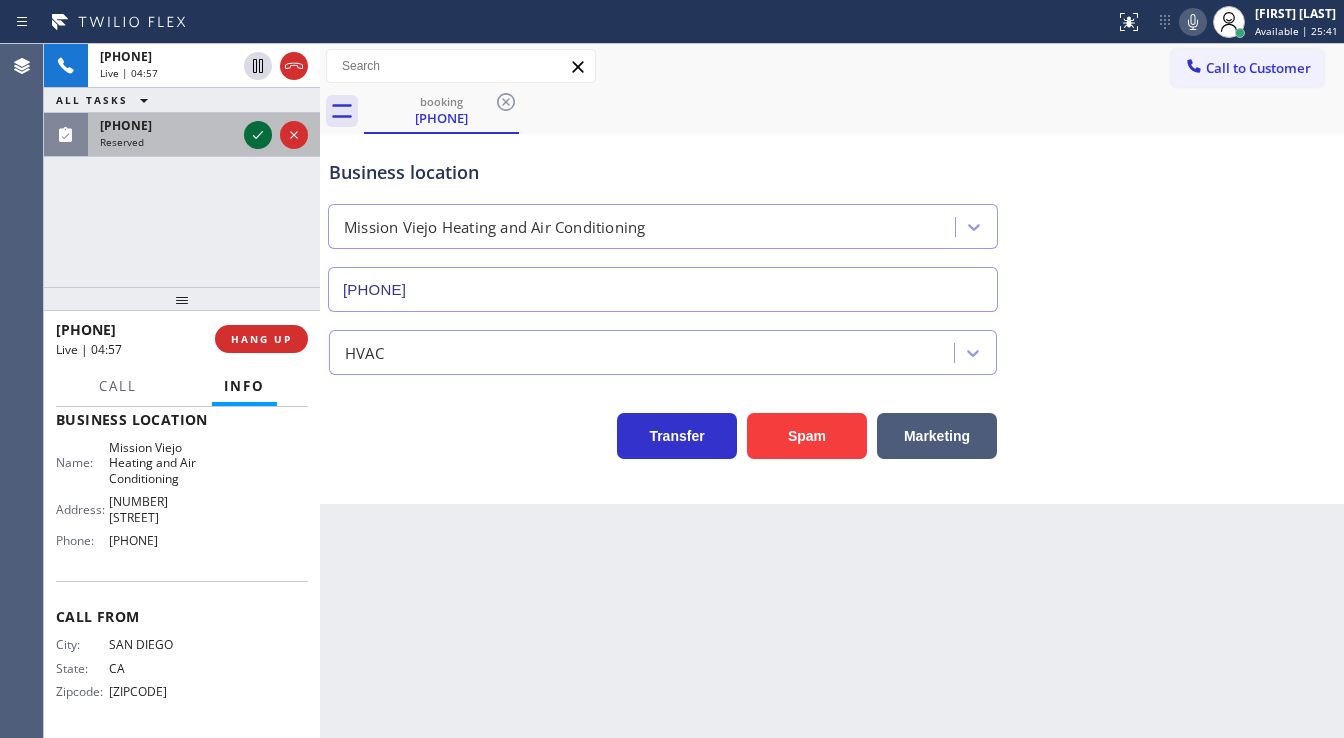 click 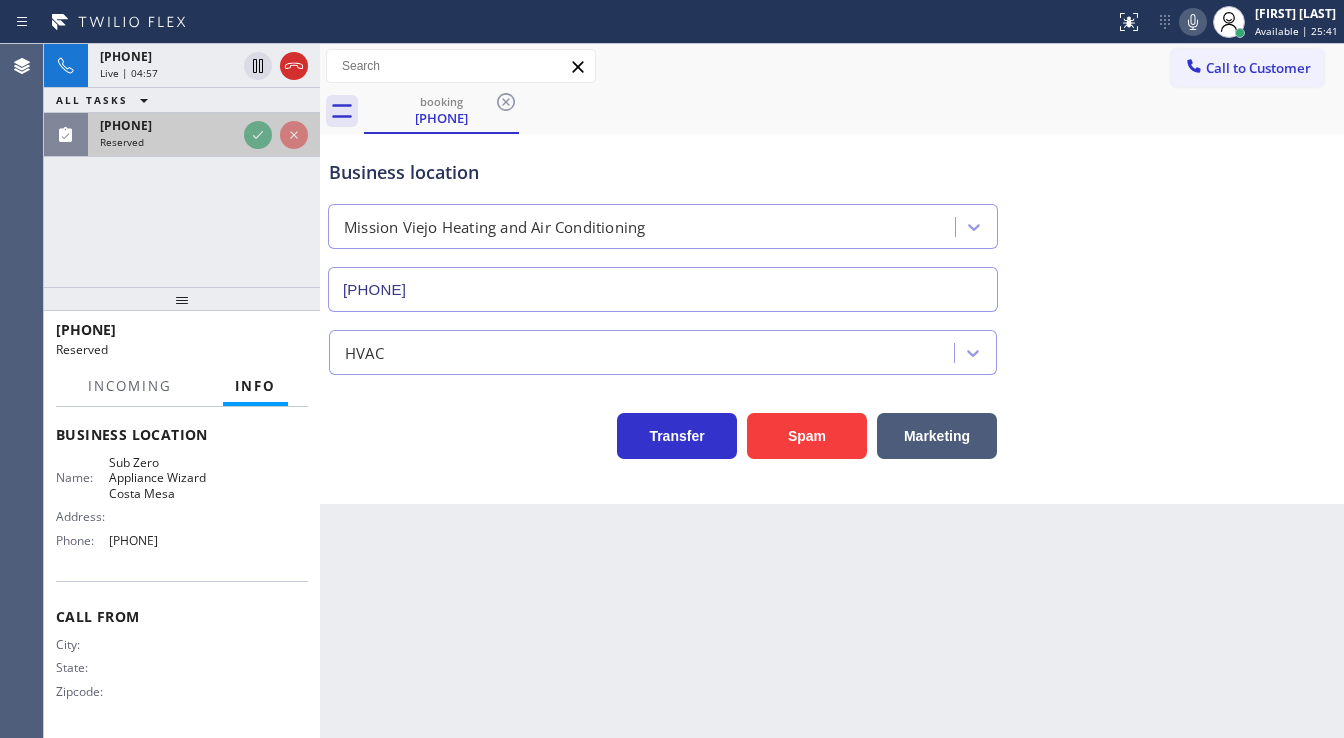 scroll, scrollTop: 292, scrollLeft: 0, axis: vertical 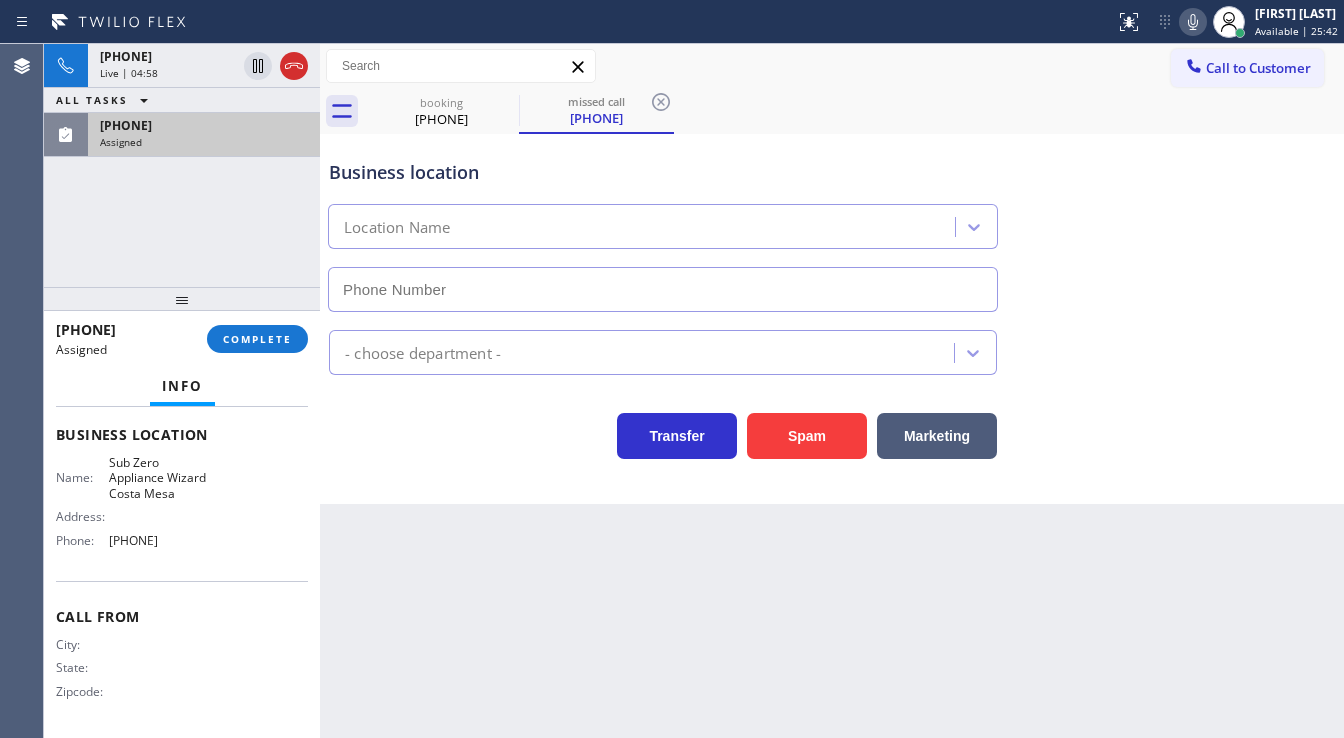 type on "[PHONE]" 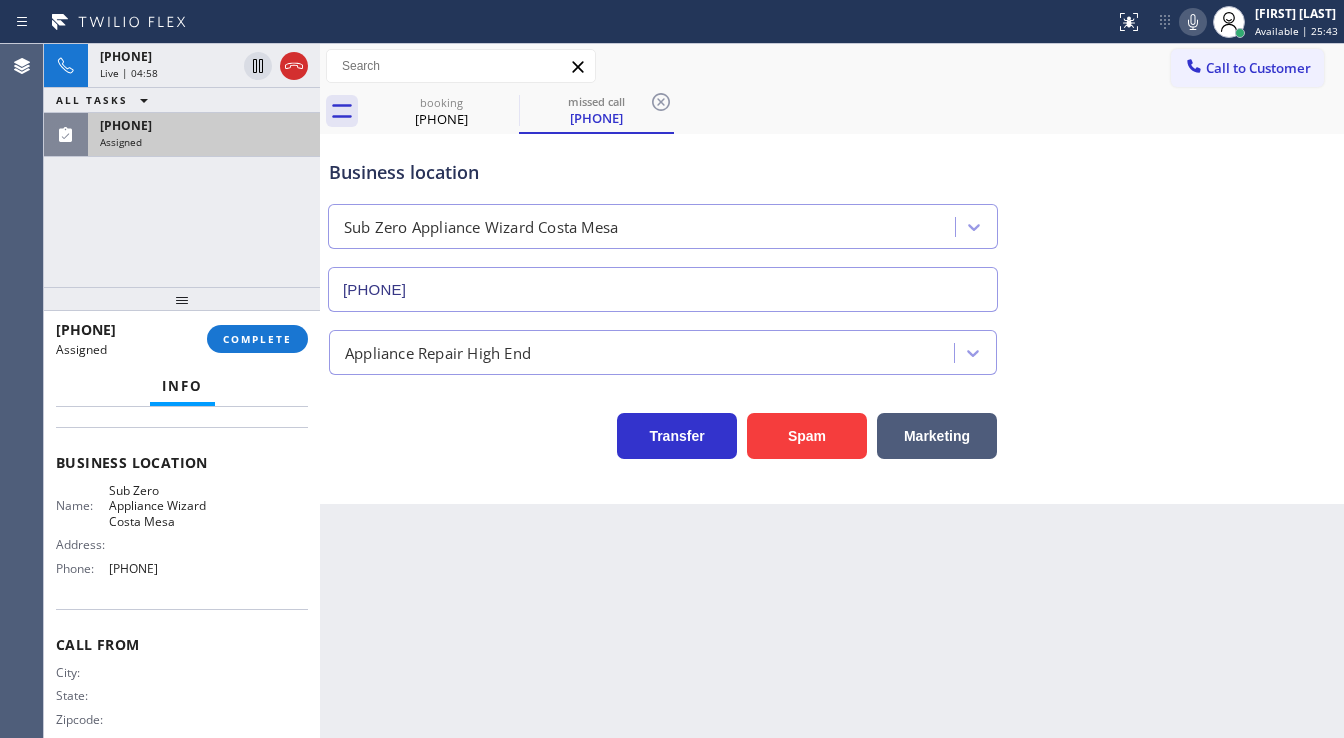 scroll, scrollTop: 212, scrollLeft: 0, axis: vertical 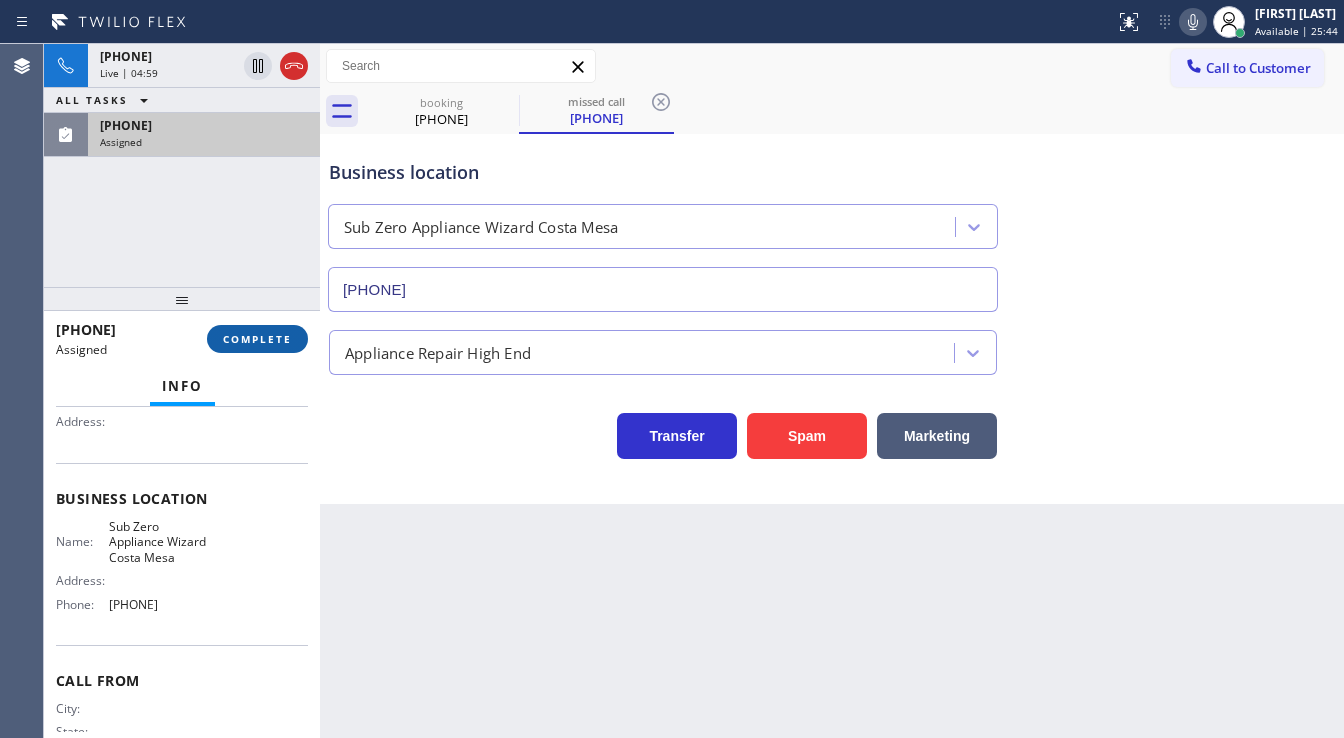 click on "COMPLETE" at bounding box center (257, 339) 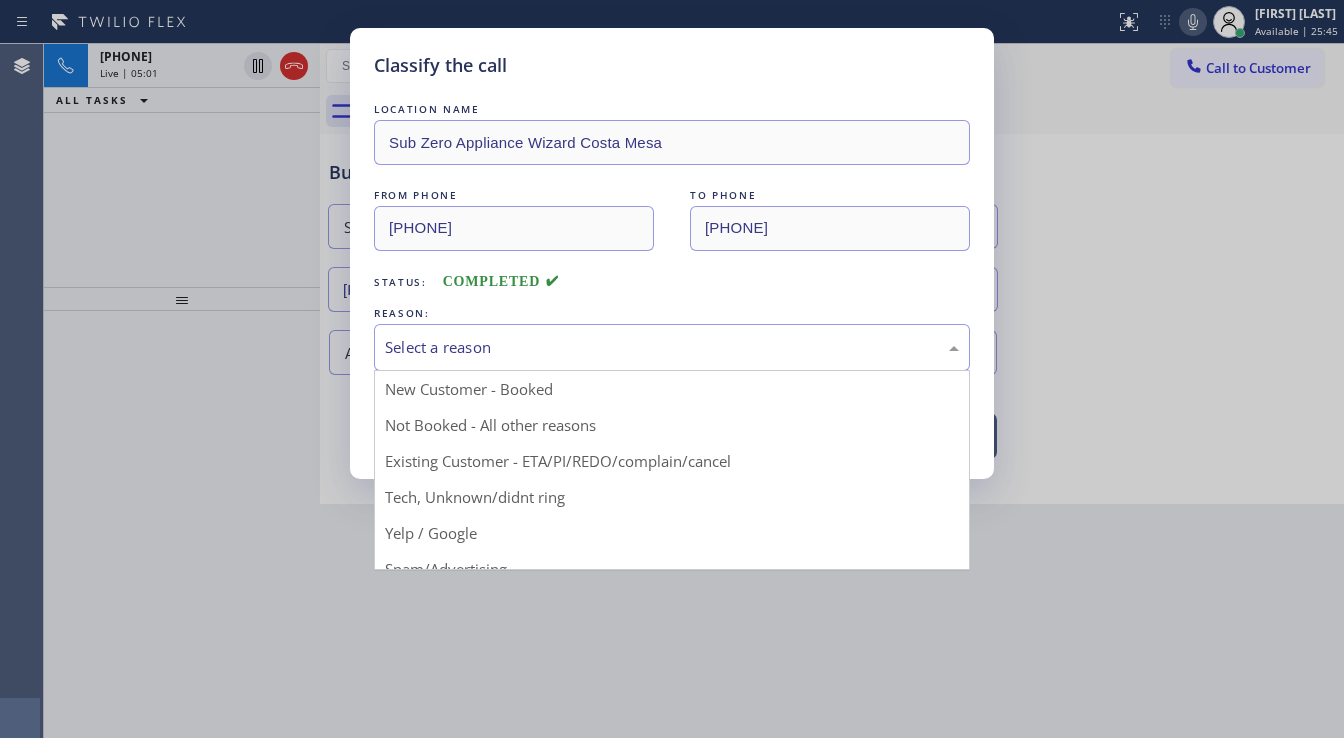 click on "Select a reason" at bounding box center (672, 347) 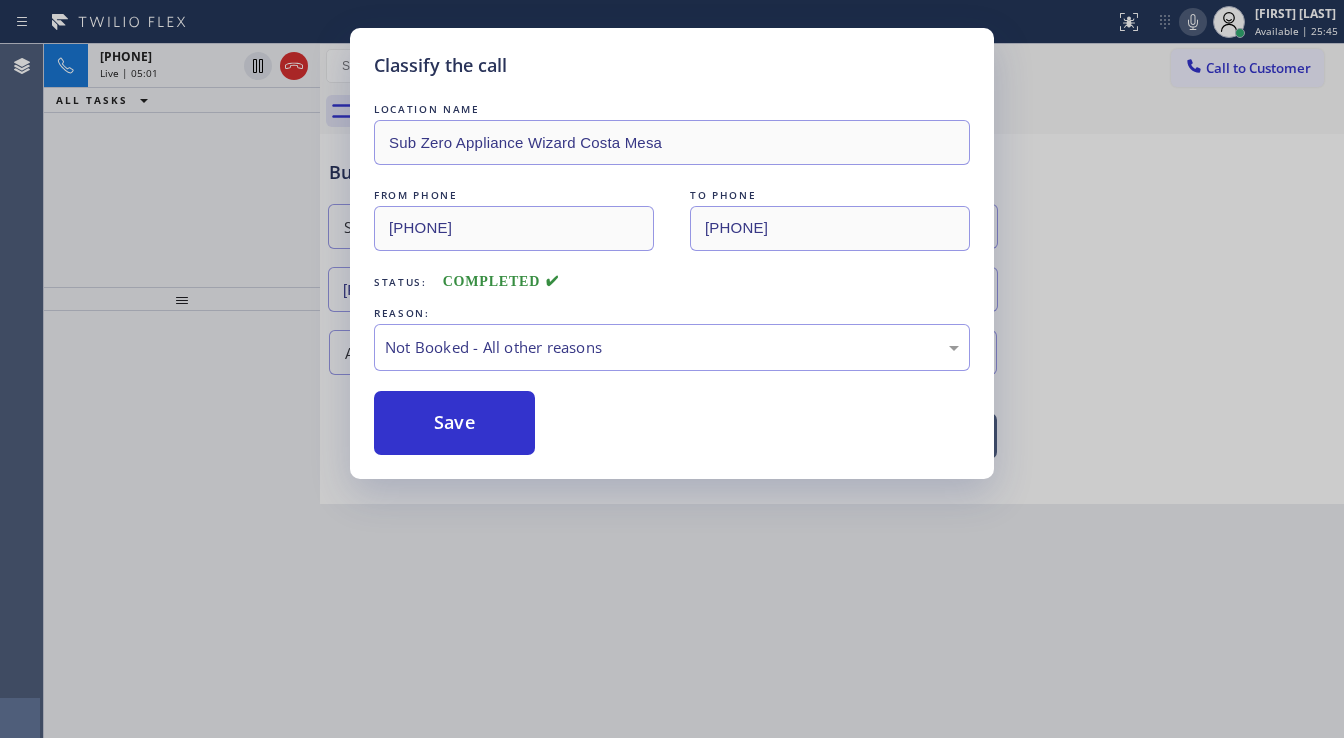 click on "Save" at bounding box center (454, 423) 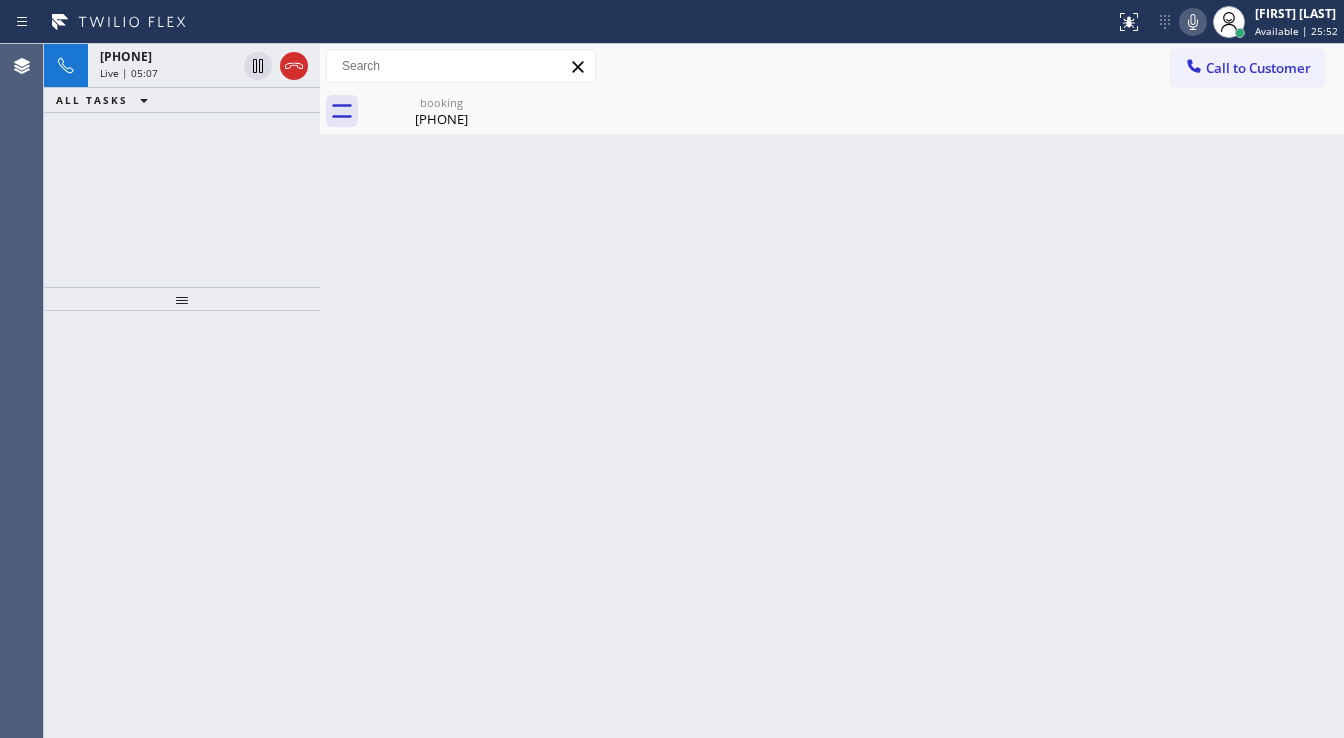 drag, startPoint x: 52, startPoint y: 276, endPoint x: 159, endPoint y: 208, distance: 126.779335 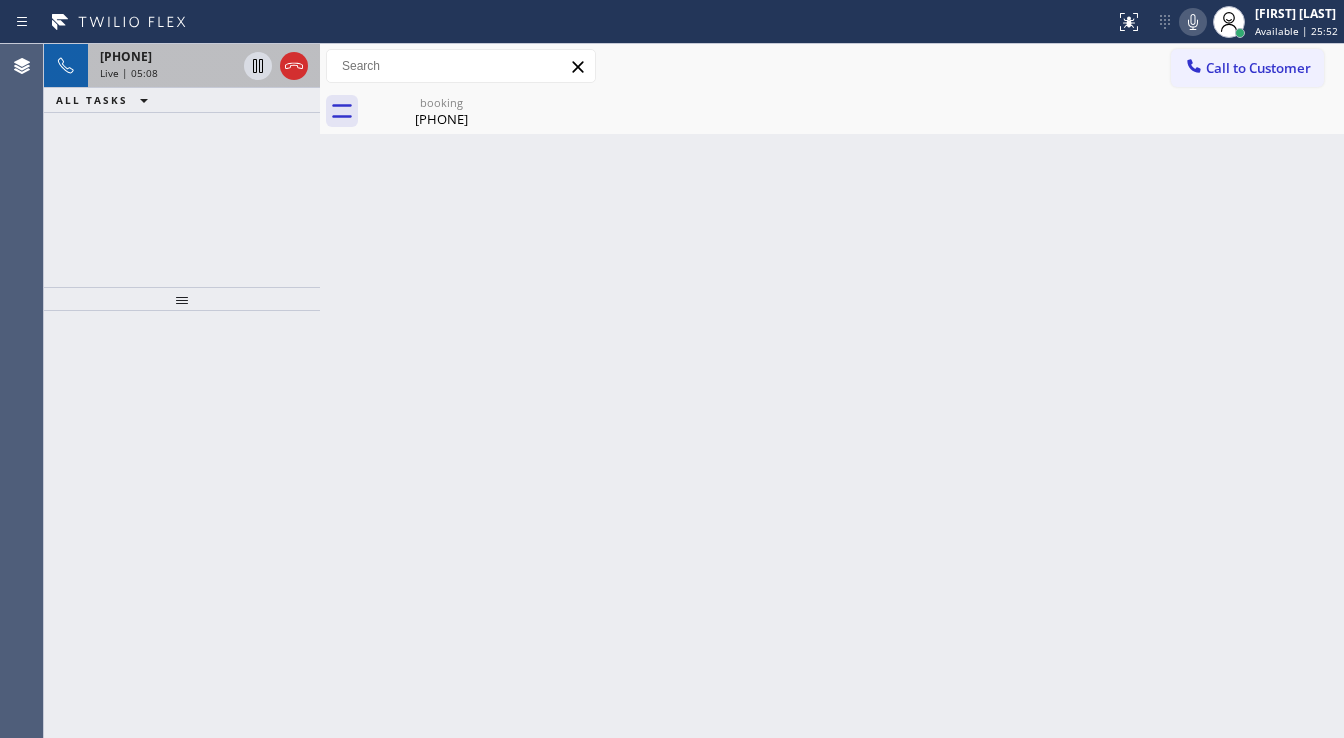 click on "[PHONE]" at bounding box center (126, 56) 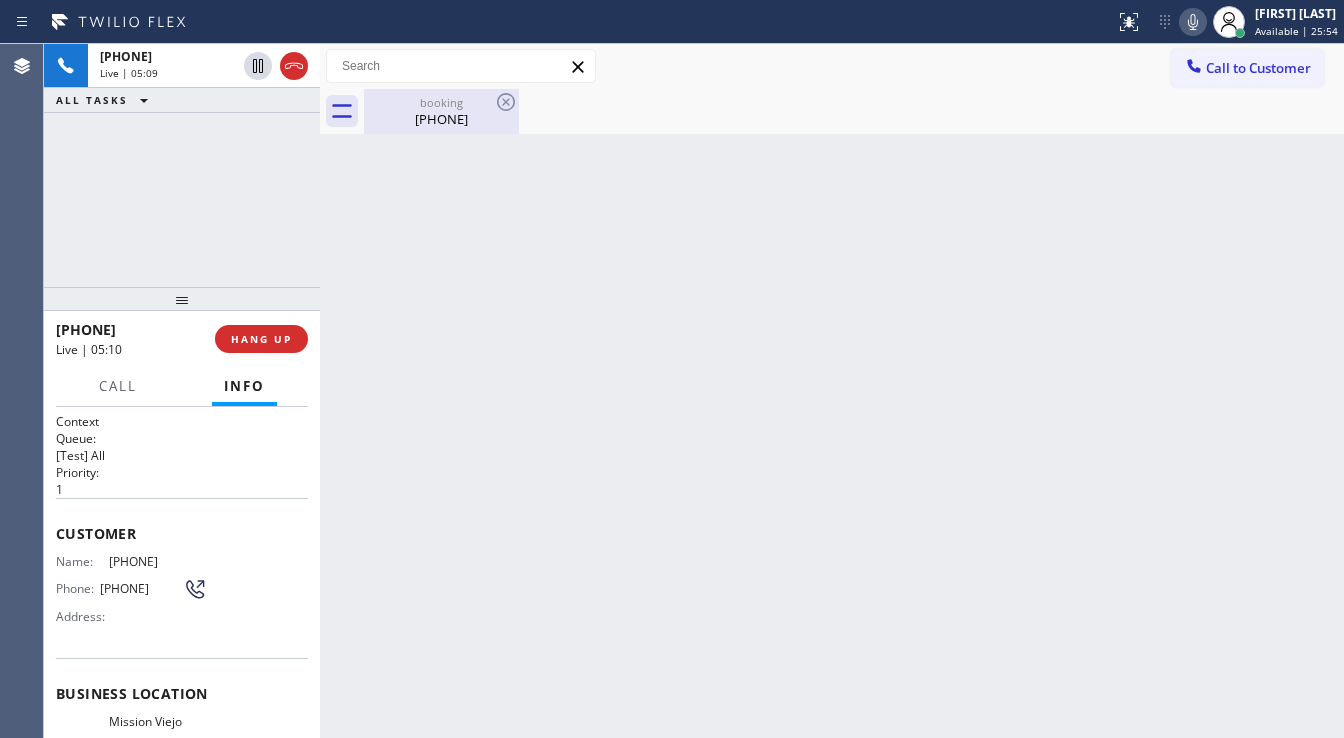 click on "[PHONE]" at bounding box center [441, 119] 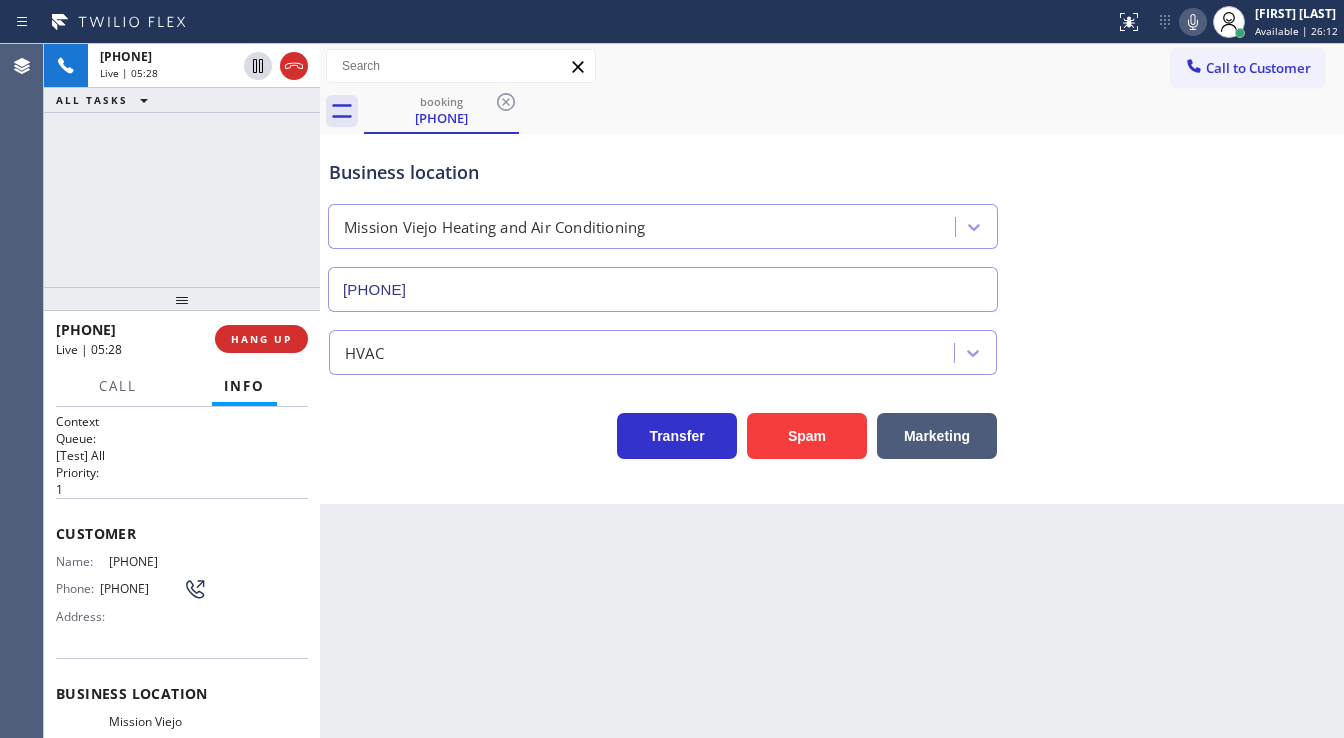 click on "[PHONE] Live | 05:28 ALL TASKS ALL TASKS ACTIVE TASKS TASKS IN WRAP UP" at bounding box center [182, 165] 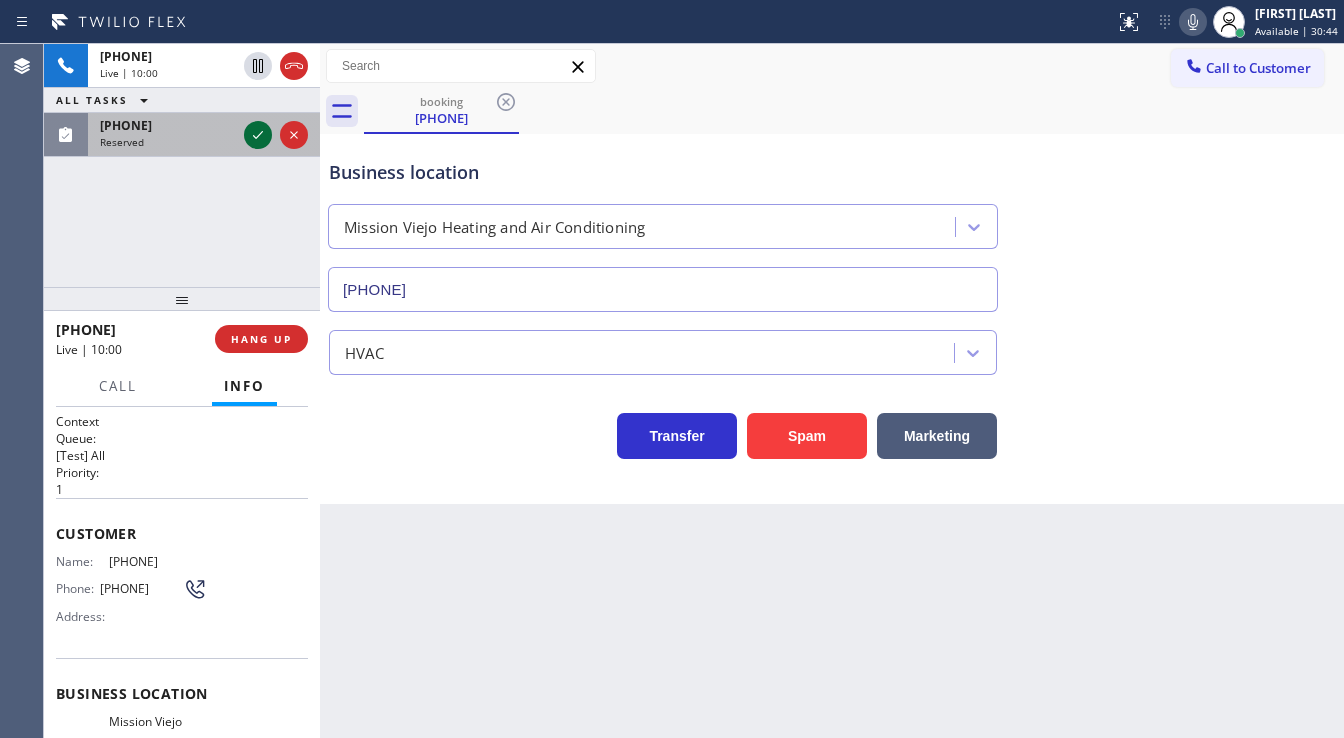 click 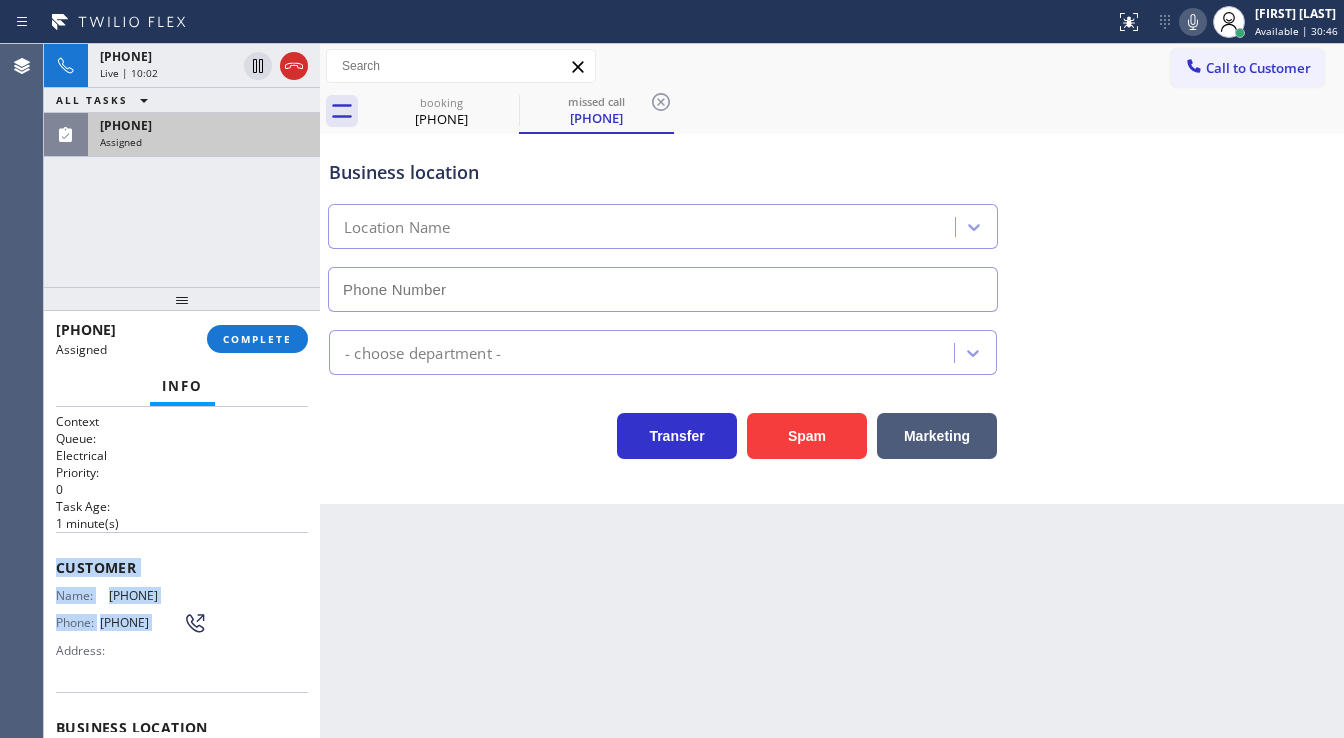 type on "[PHONE]" 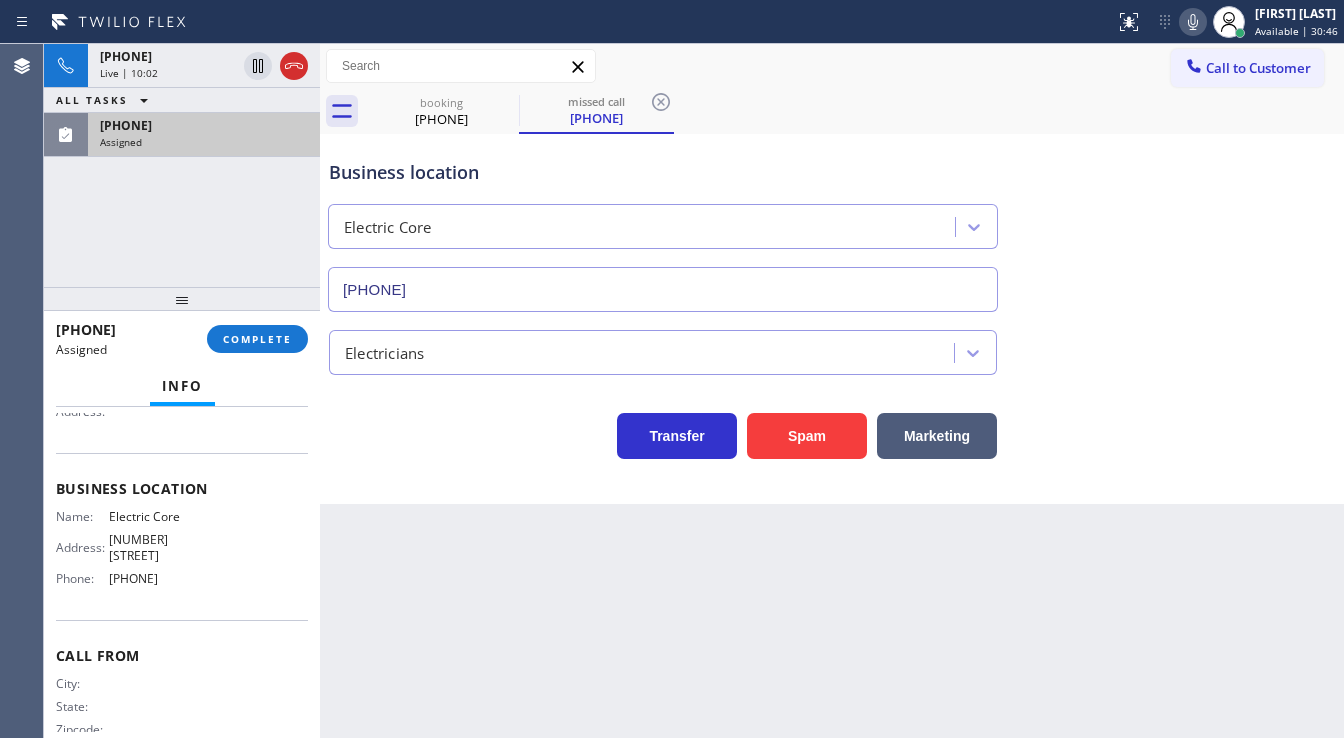 scroll, scrollTop: 240, scrollLeft: 0, axis: vertical 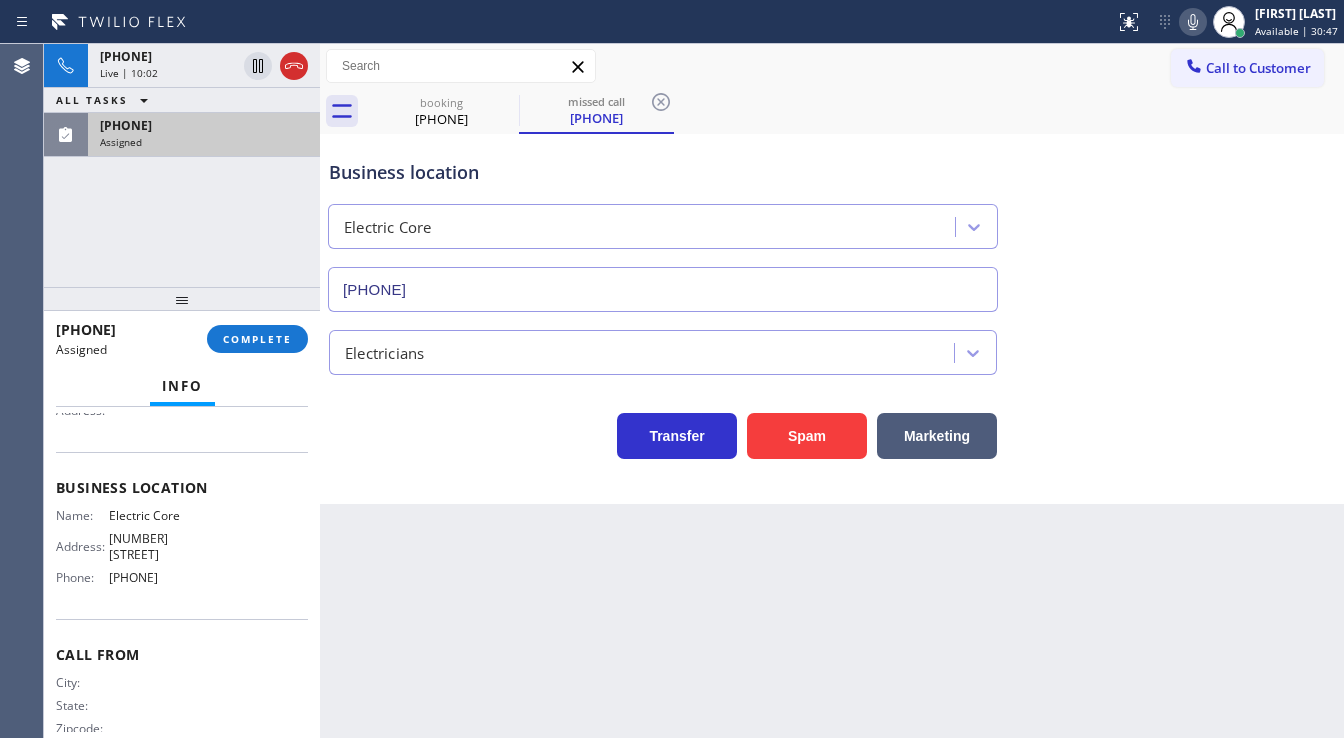 drag, startPoint x: 54, startPoint y: 552, endPoint x: 238, endPoint y: 512, distance: 188.29764 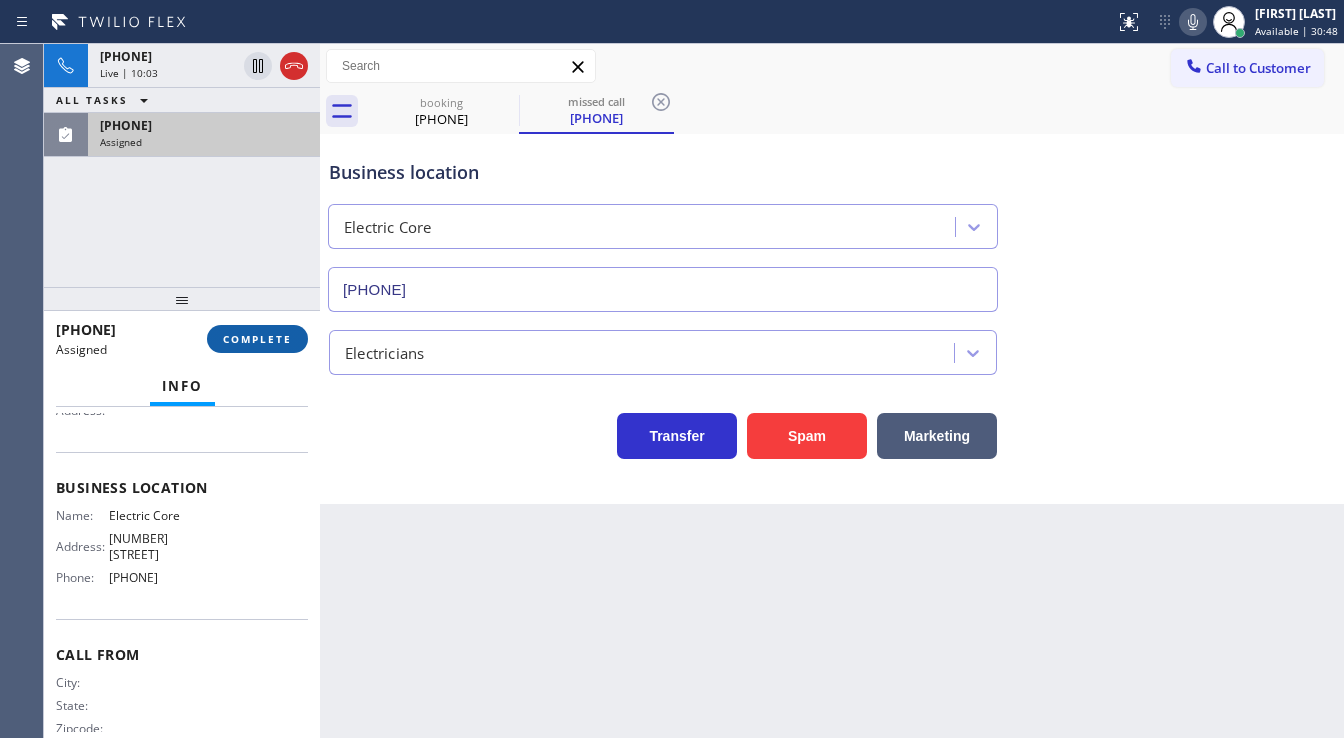 click on "COMPLETE" at bounding box center (257, 339) 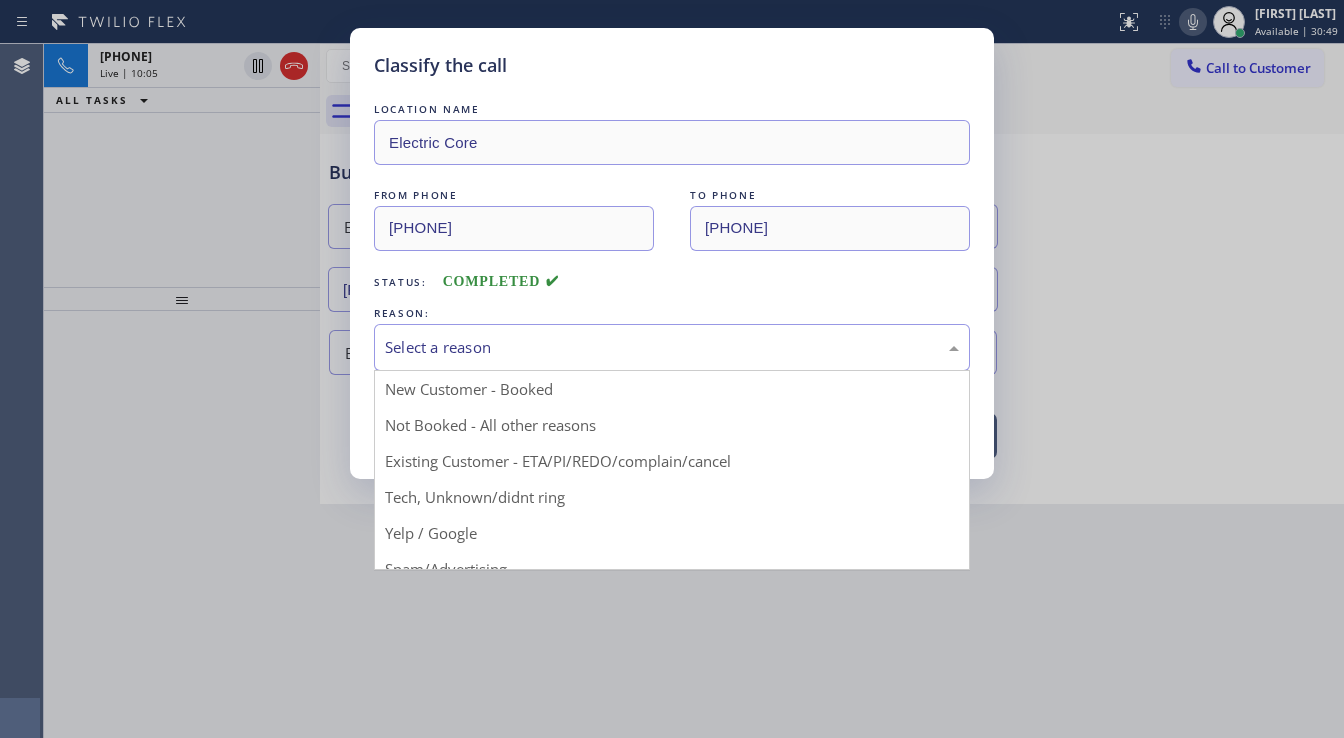 drag, startPoint x: 454, startPoint y: 349, endPoint x: 456, endPoint y: 359, distance: 10.198039 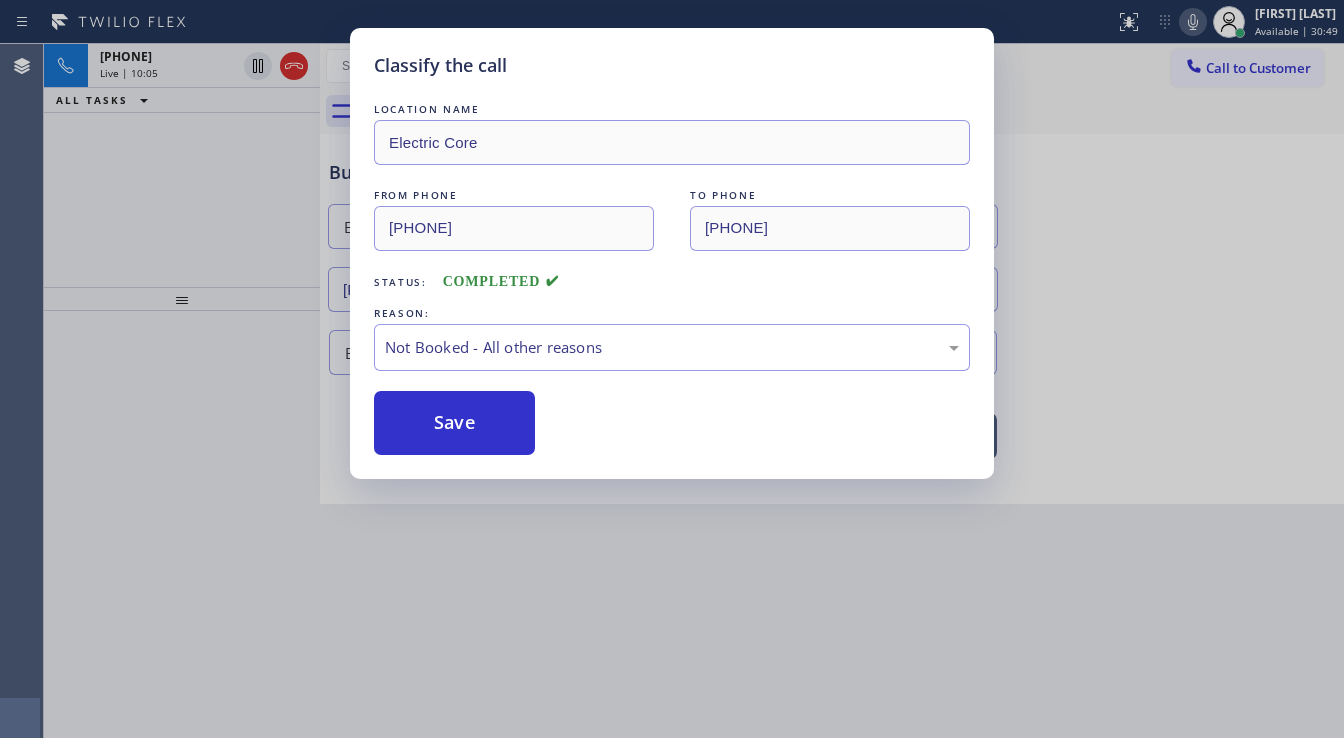 click on "Save" at bounding box center [454, 423] 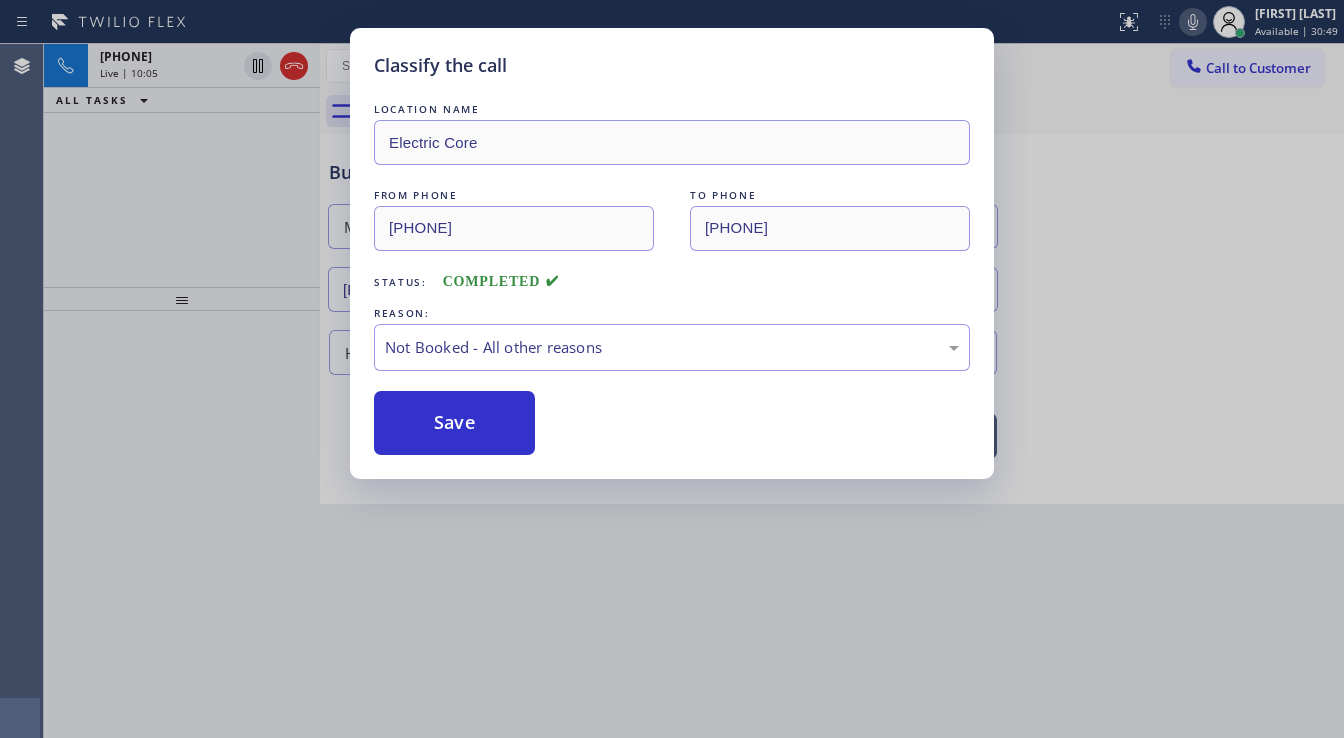 click on "Save" at bounding box center (454, 423) 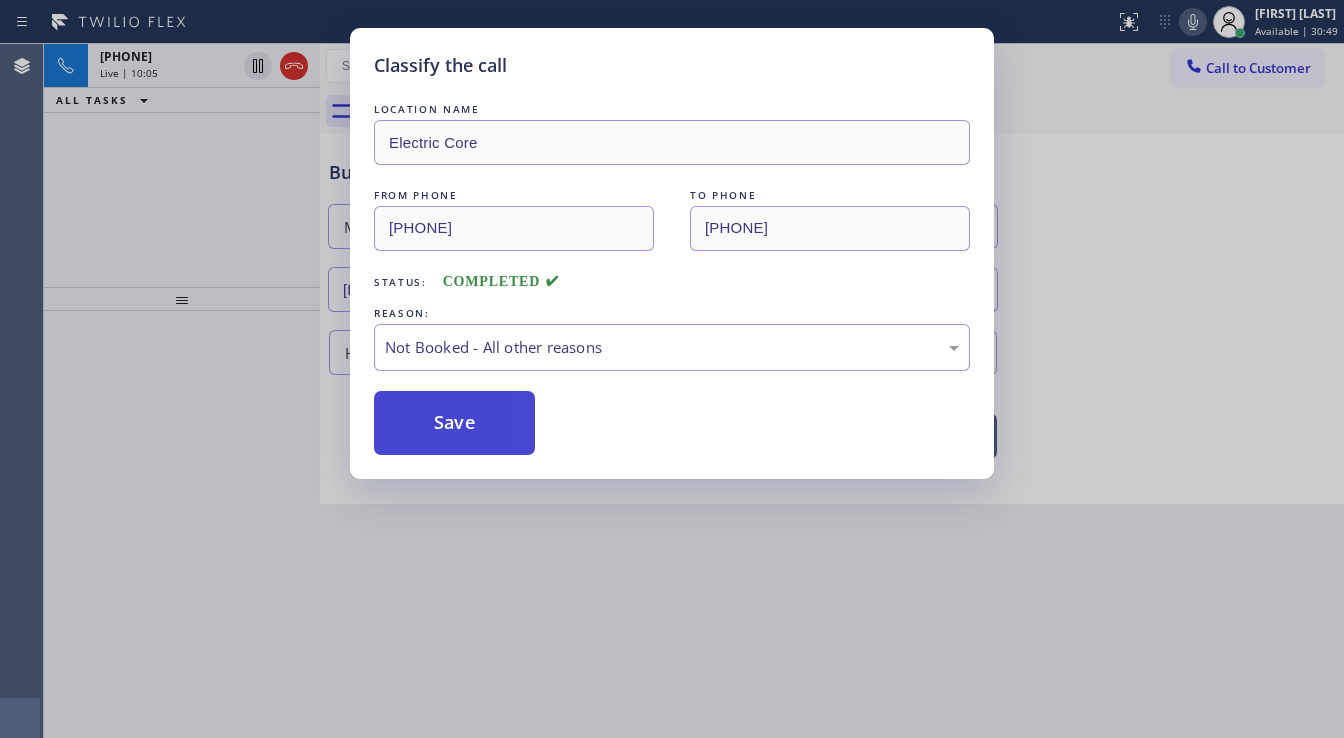 type 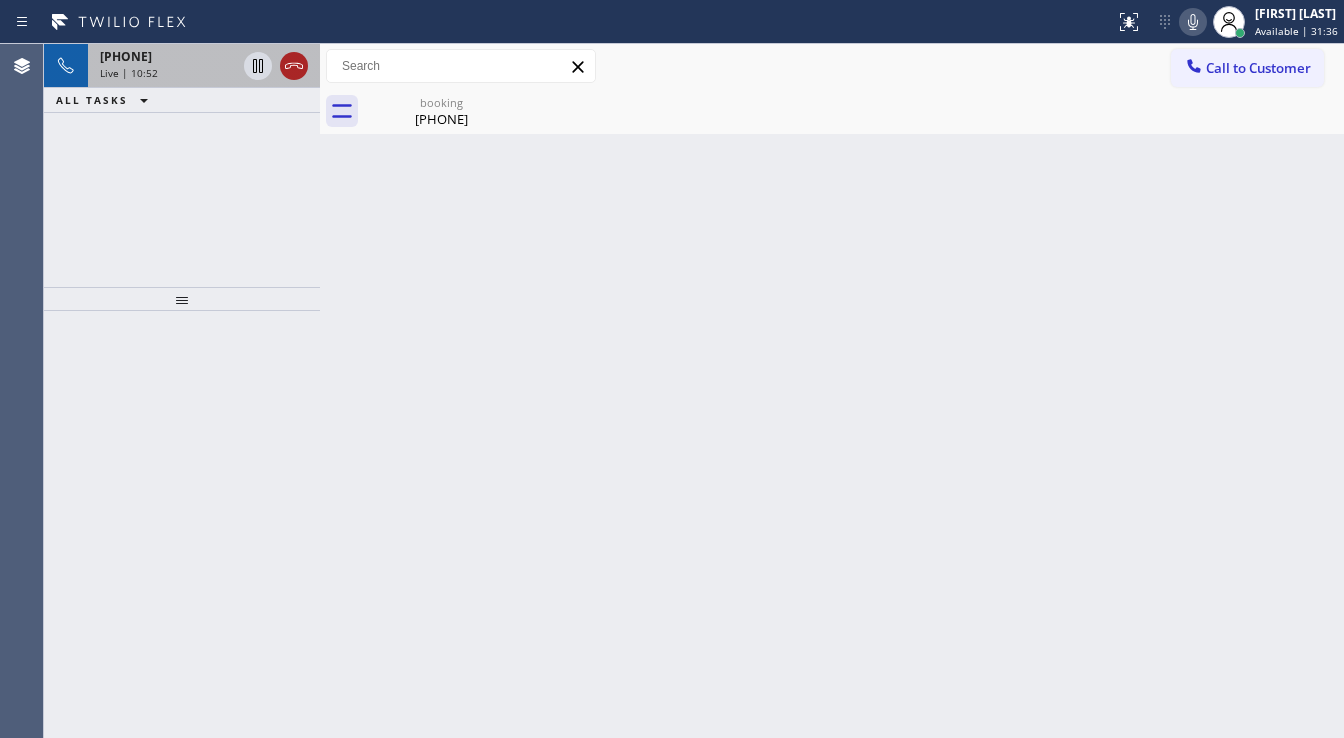 click 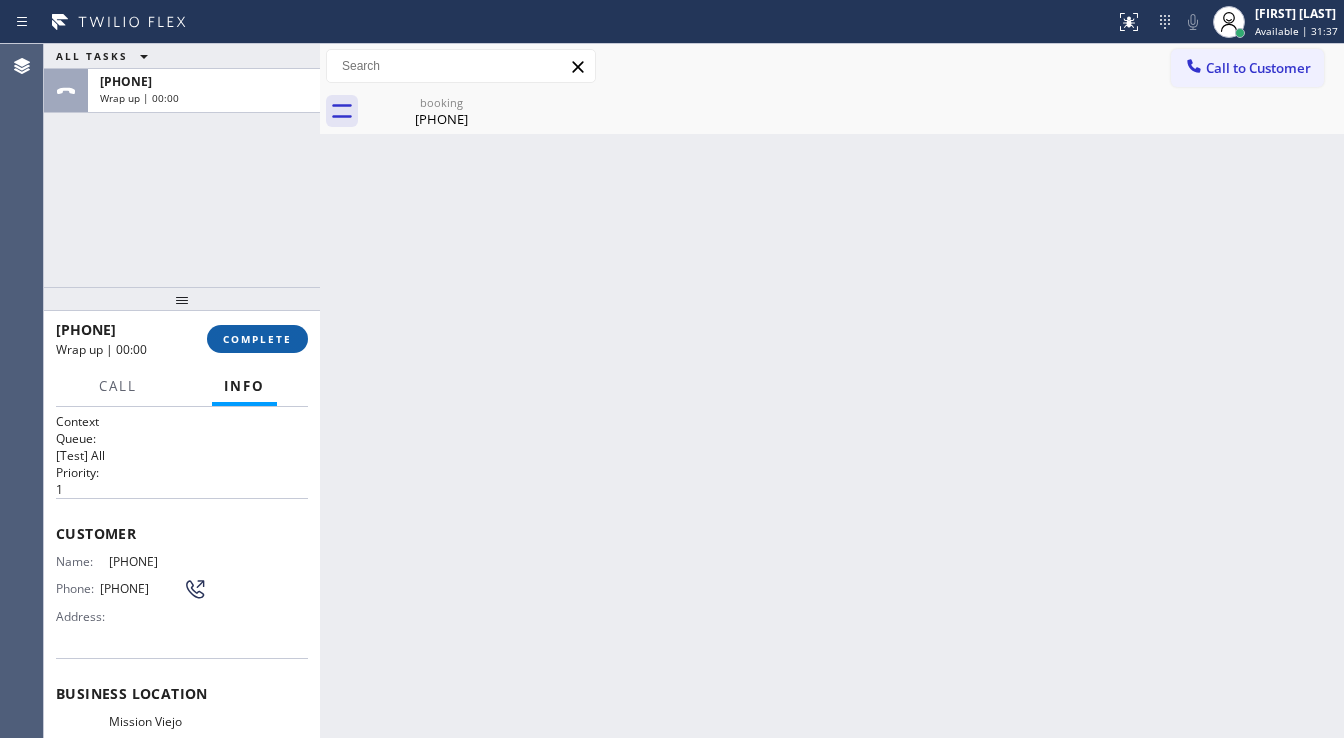 click on "COMPLETE" at bounding box center [257, 339] 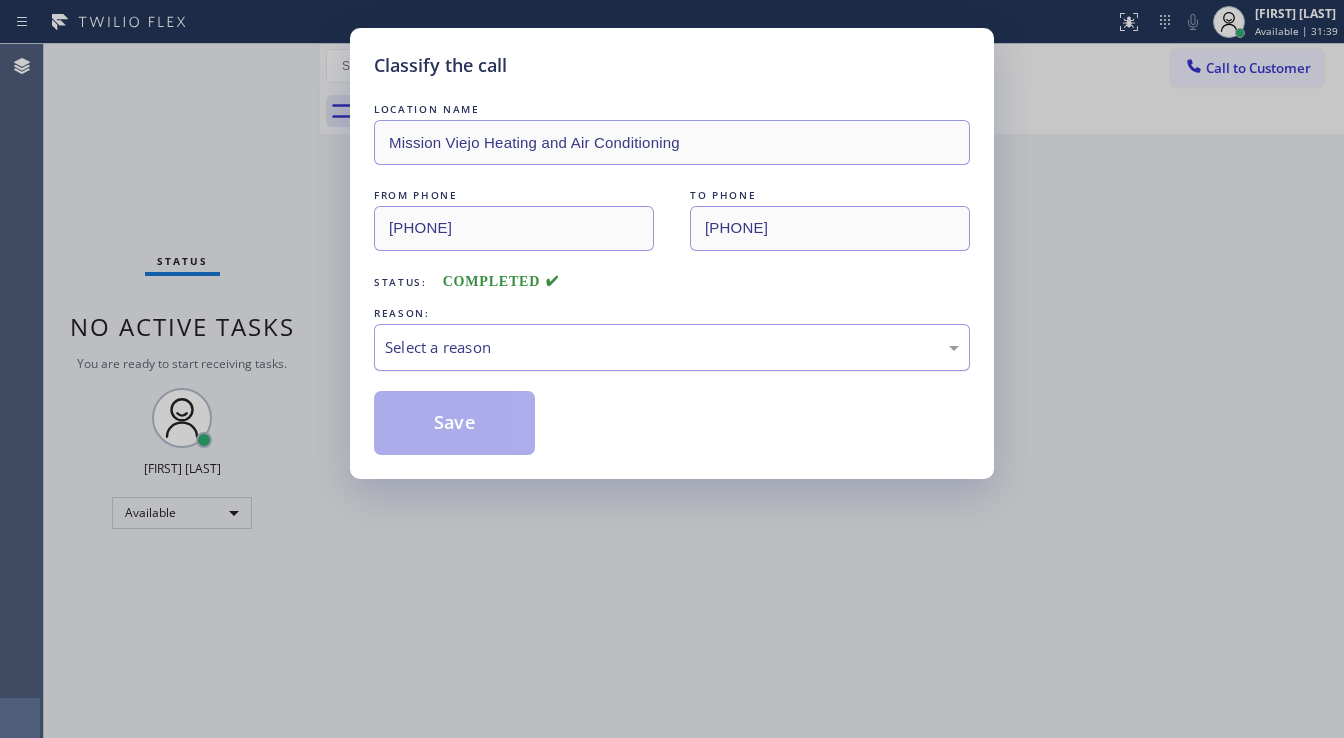 drag, startPoint x: 452, startPoint y: 354, endPoint x: 456, endPoint y: 366, distance: 12.649111 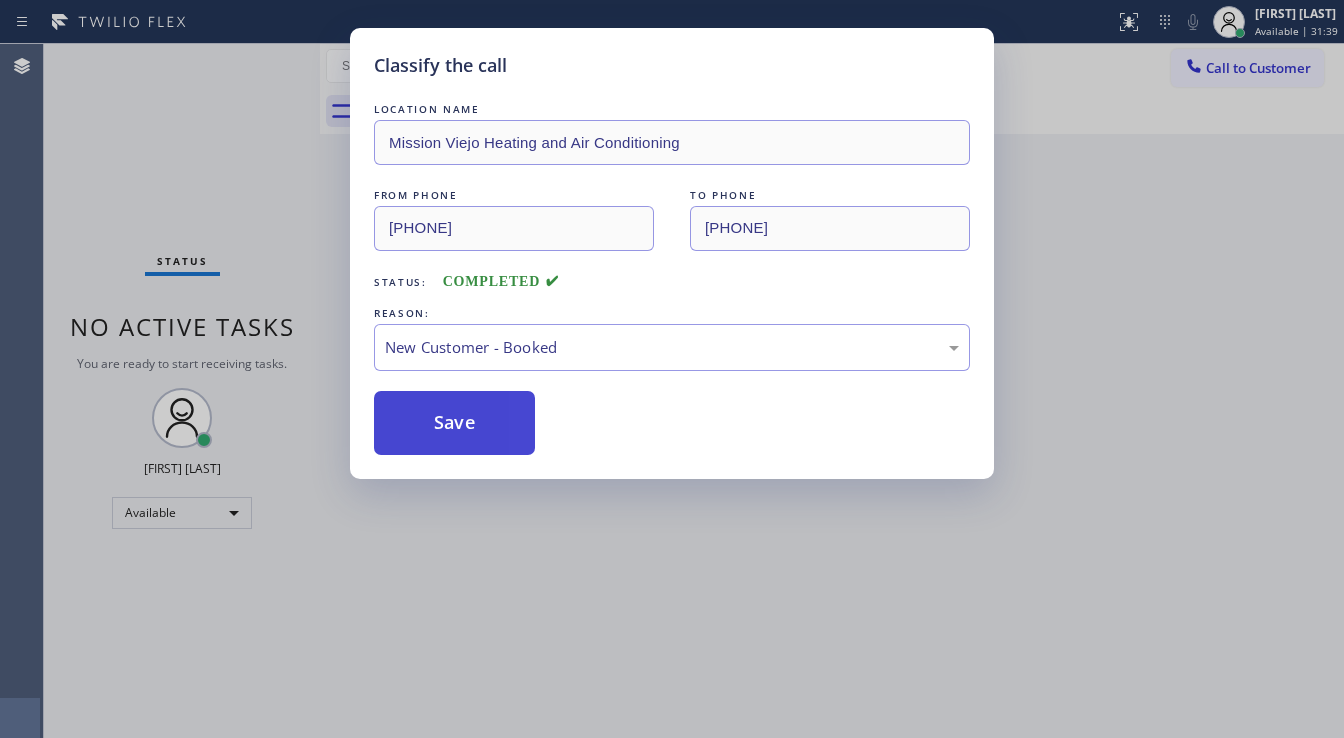 click on "Save" at bounding box center (454, 423) 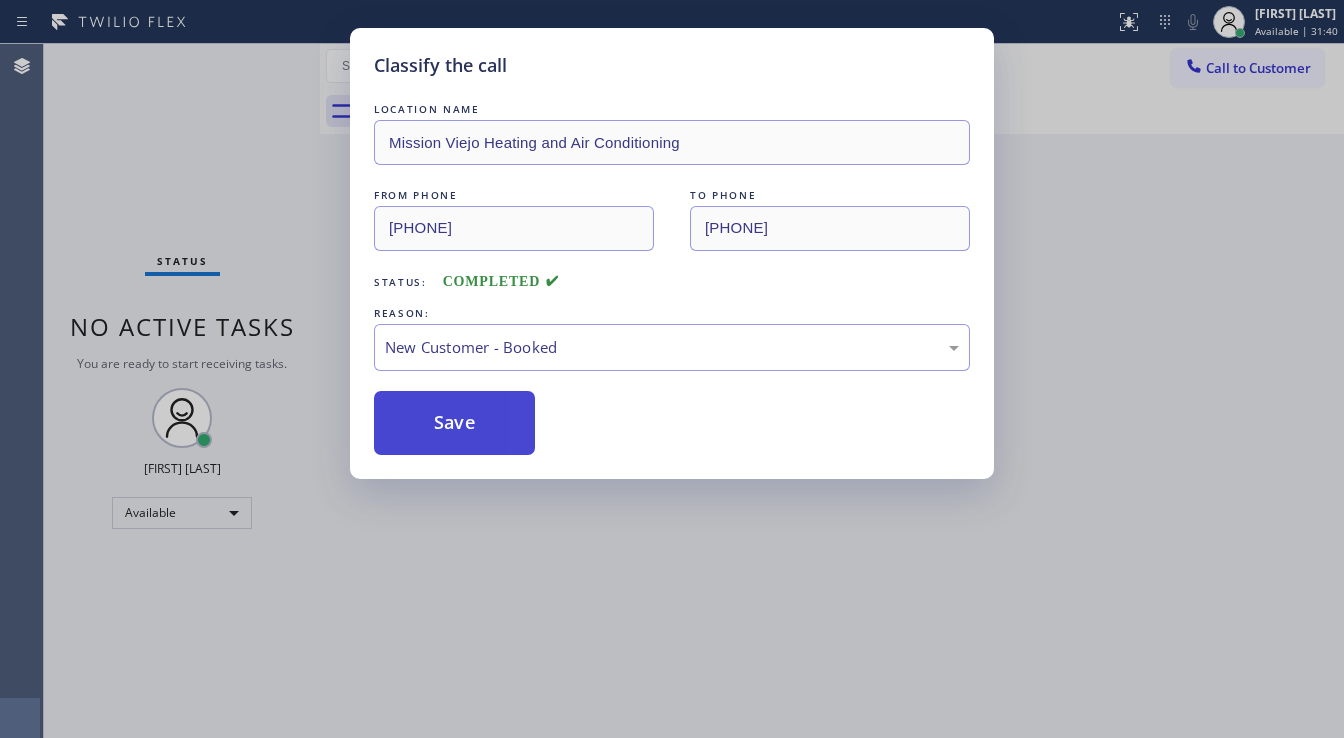 type 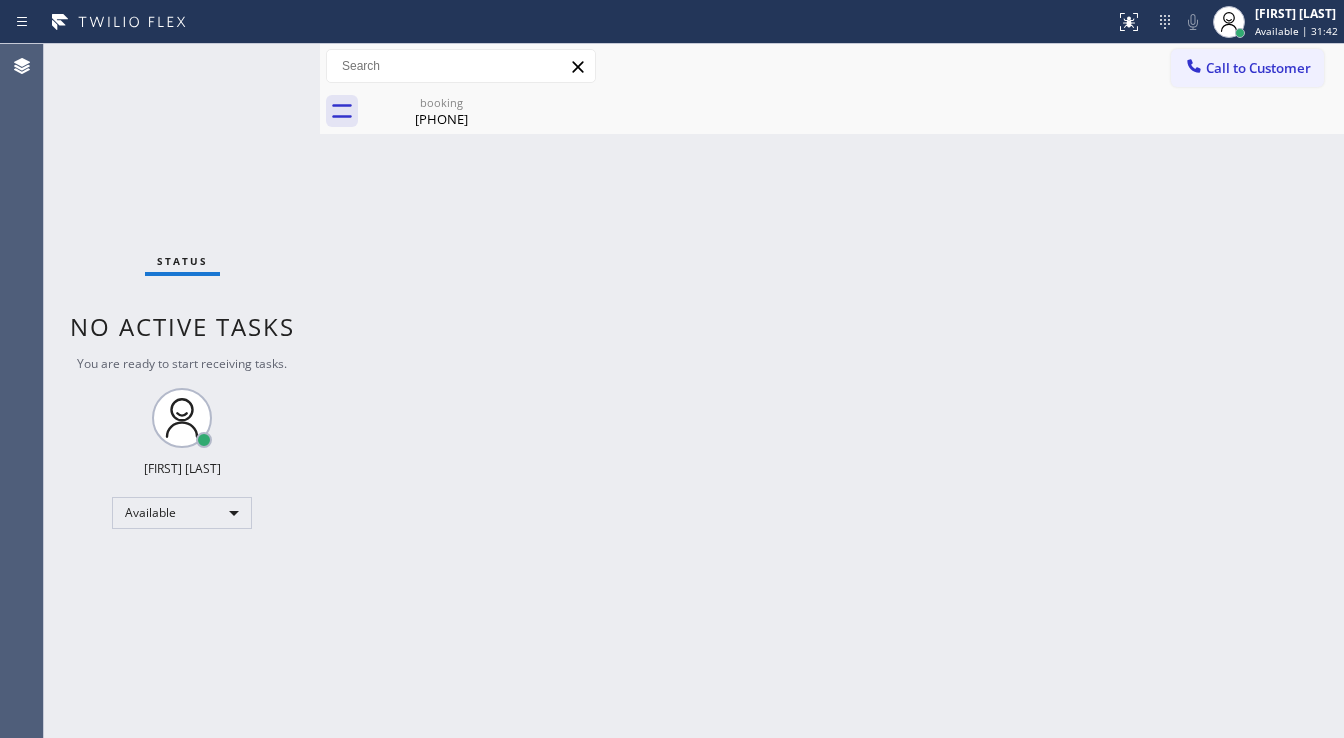 click on "Status   No active tasks     You are ready to start receiving tasks.   [FIRST] [LAST] Available" at bounding box center [182, 391] 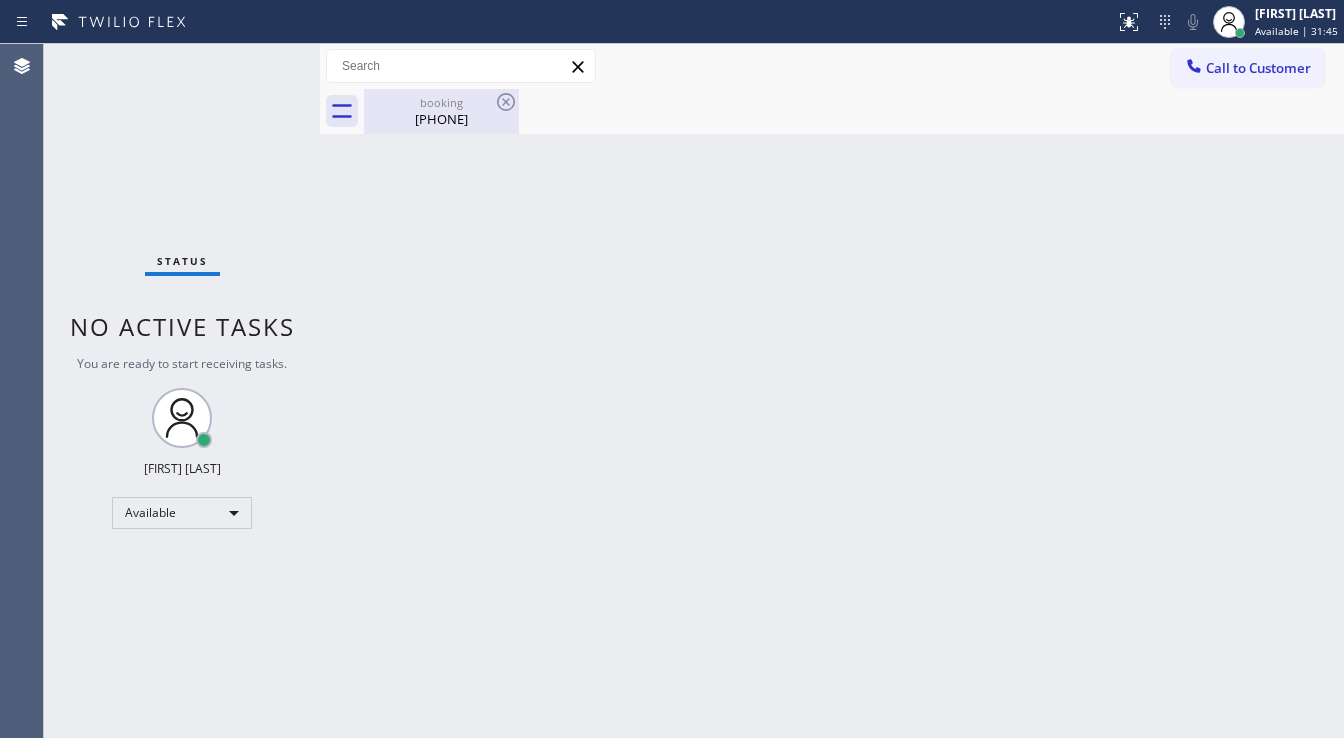 click on "booking" at bounding box center [441, 102] 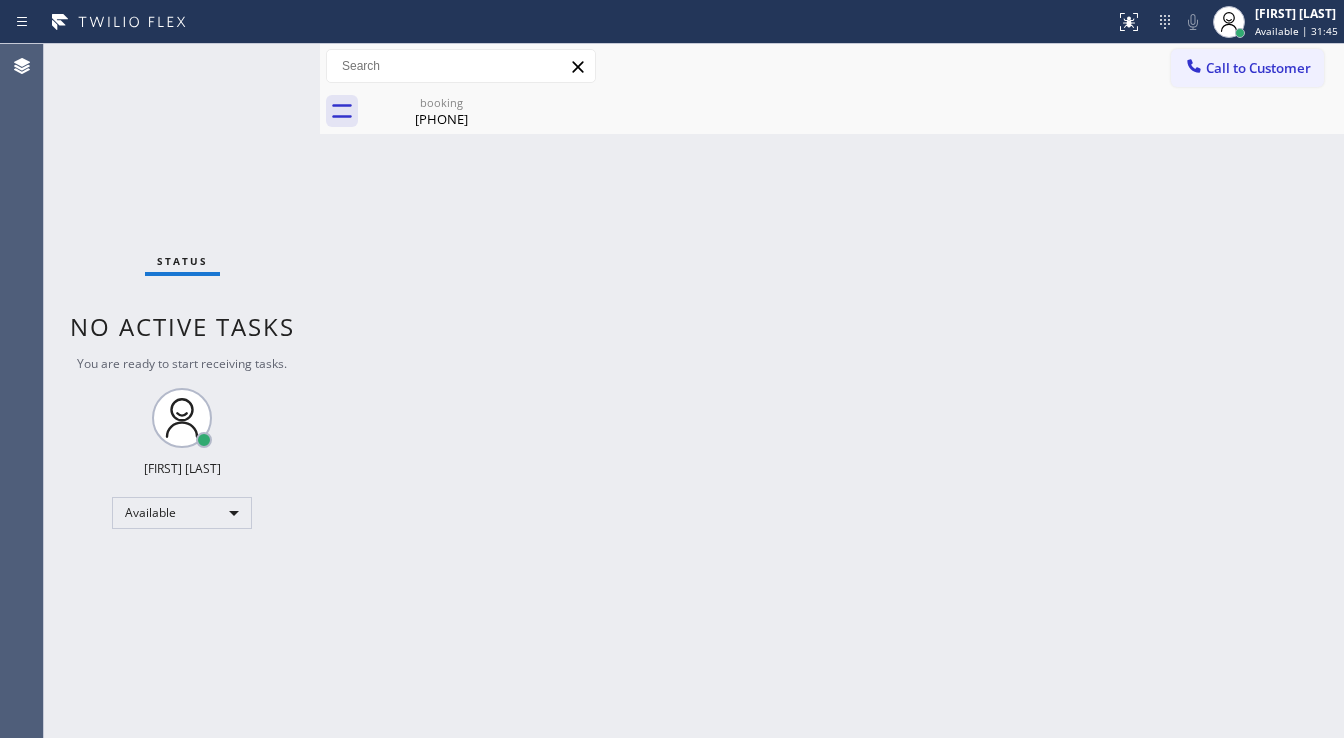click on "booking [PHONE]" at bounding box center (854, 111) 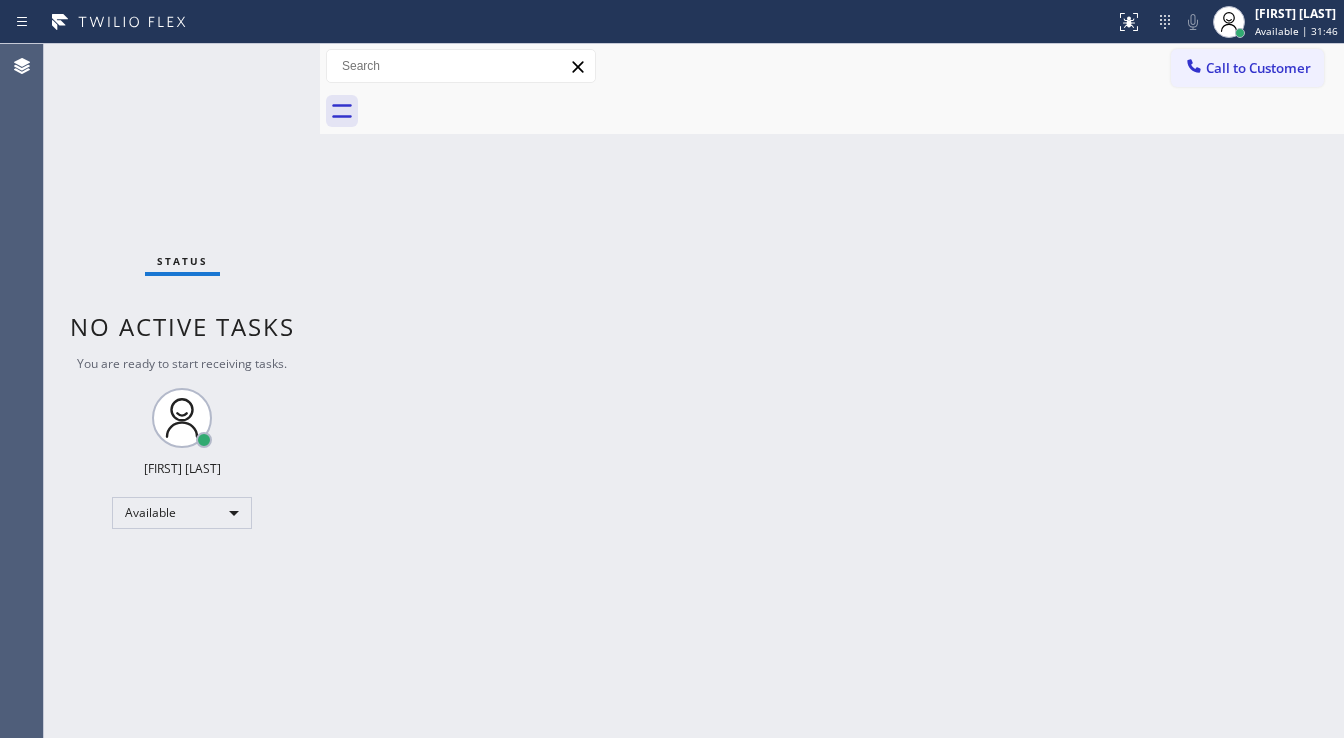 click on "Status   No active tasks     You are ready to start receiving tasks.   [FIRST] [LAST] Available" at bounding box center (182, 391) 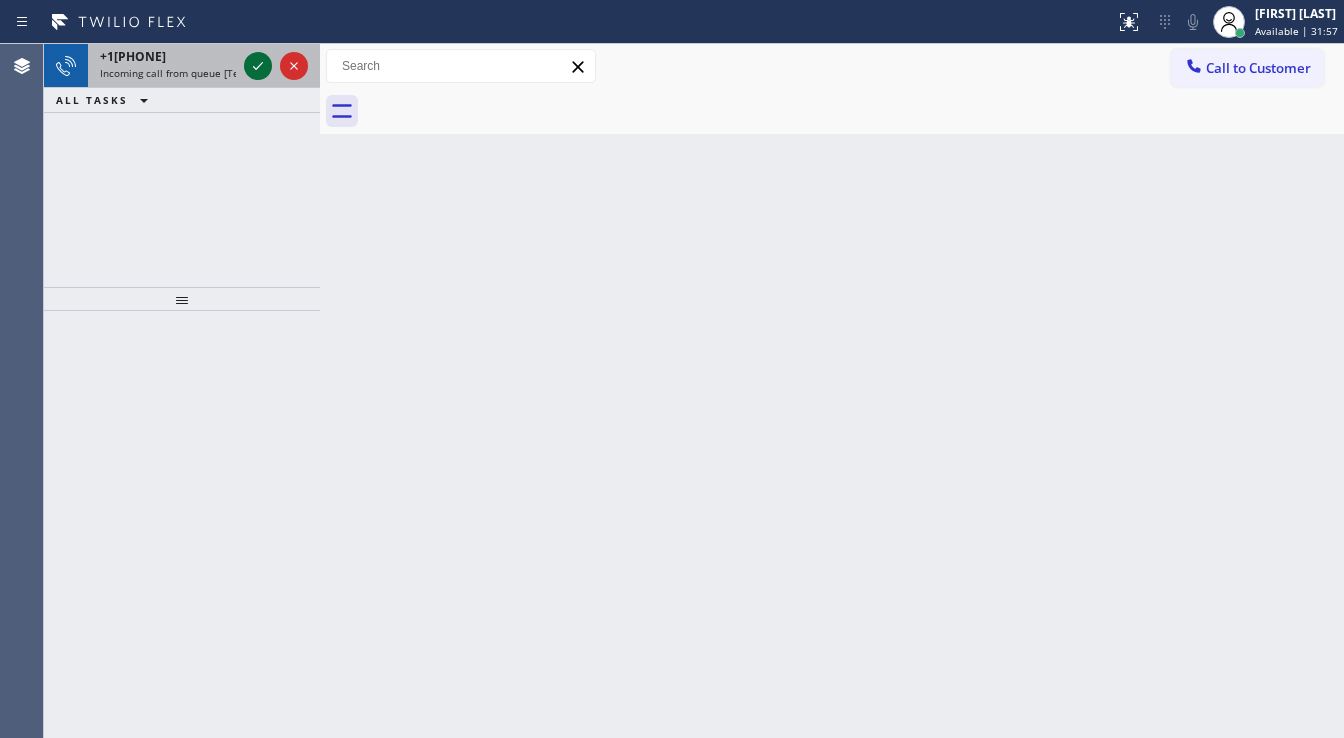 click 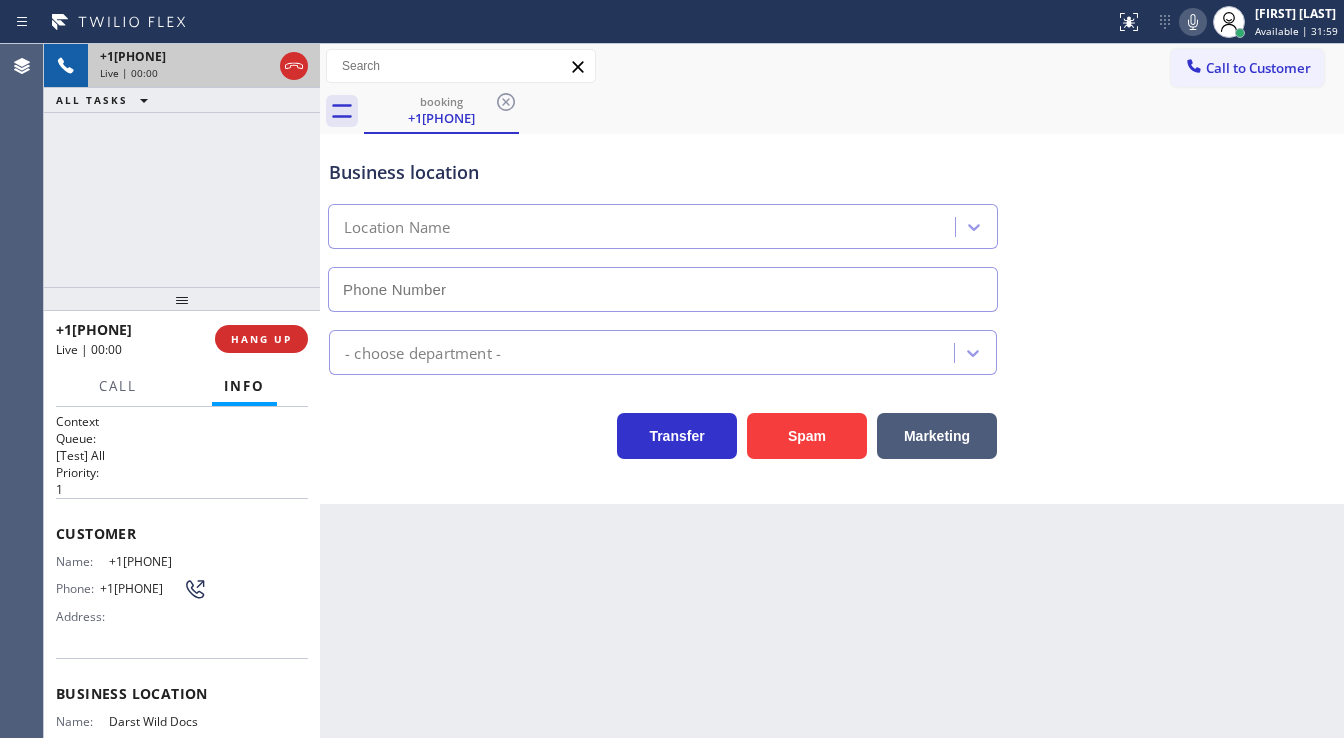 scroll, scrollTop: 160, scrollLeft: 0, axis: vertical 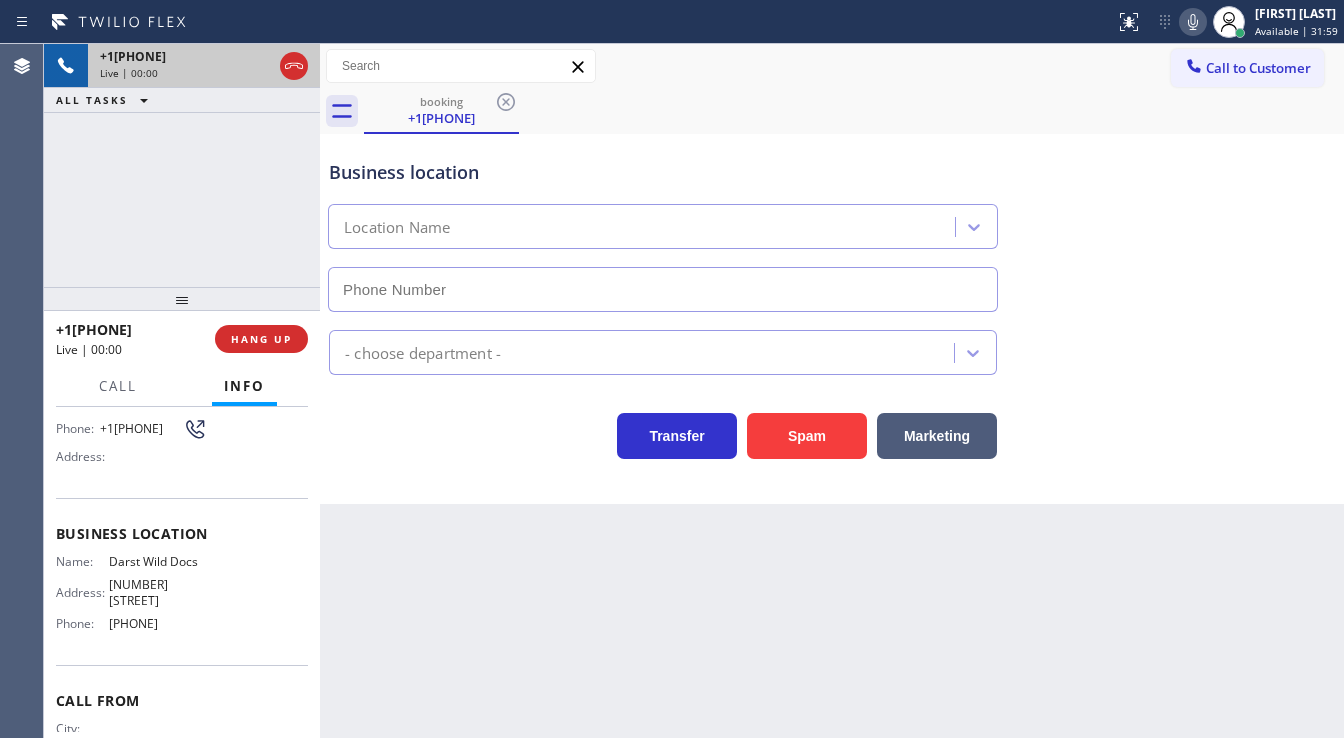 type on "[PHONE]" 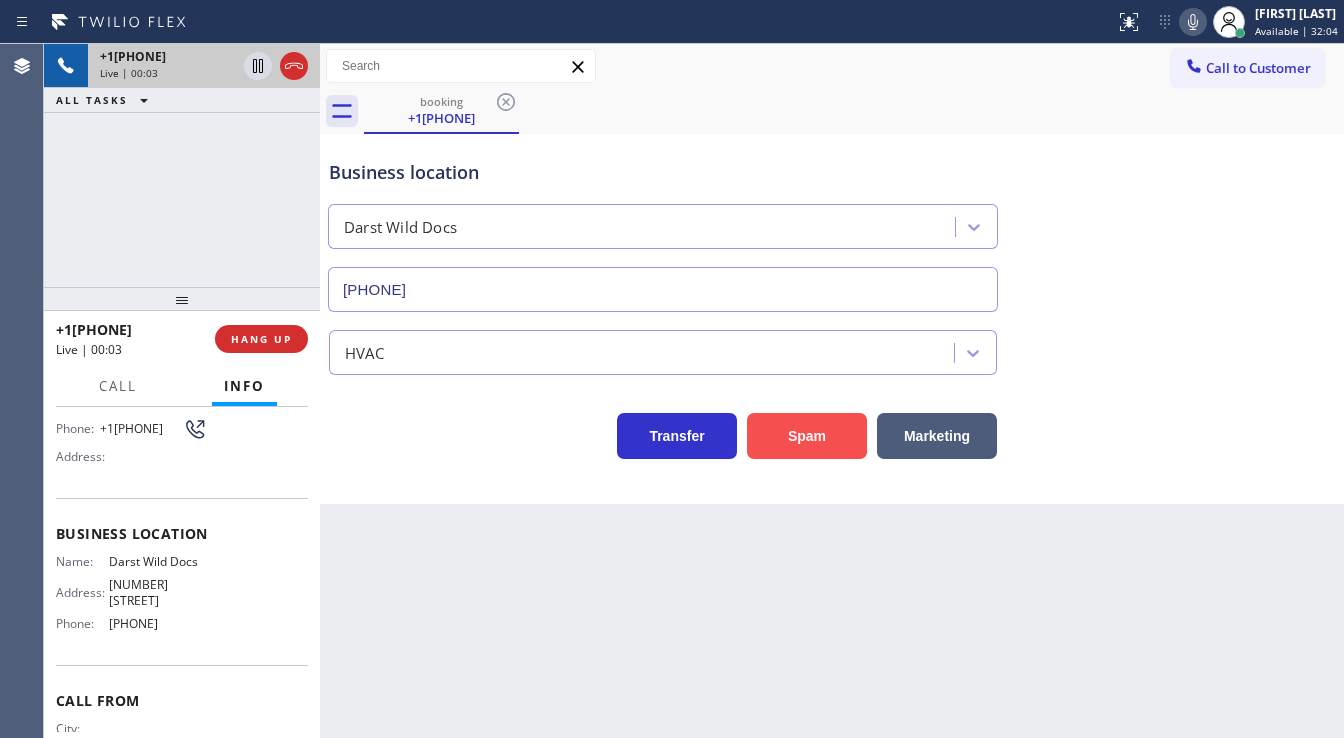 click on "Spam" at bounding box center [807, 436] 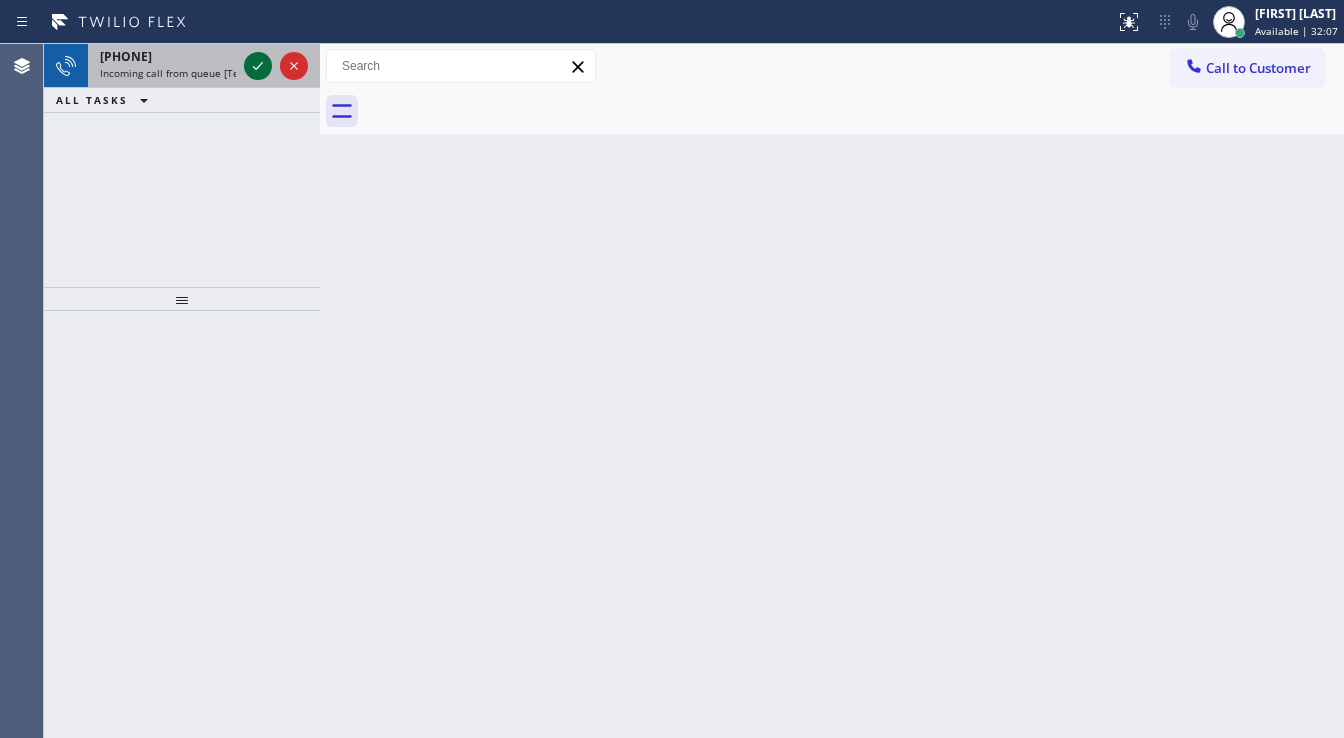 click 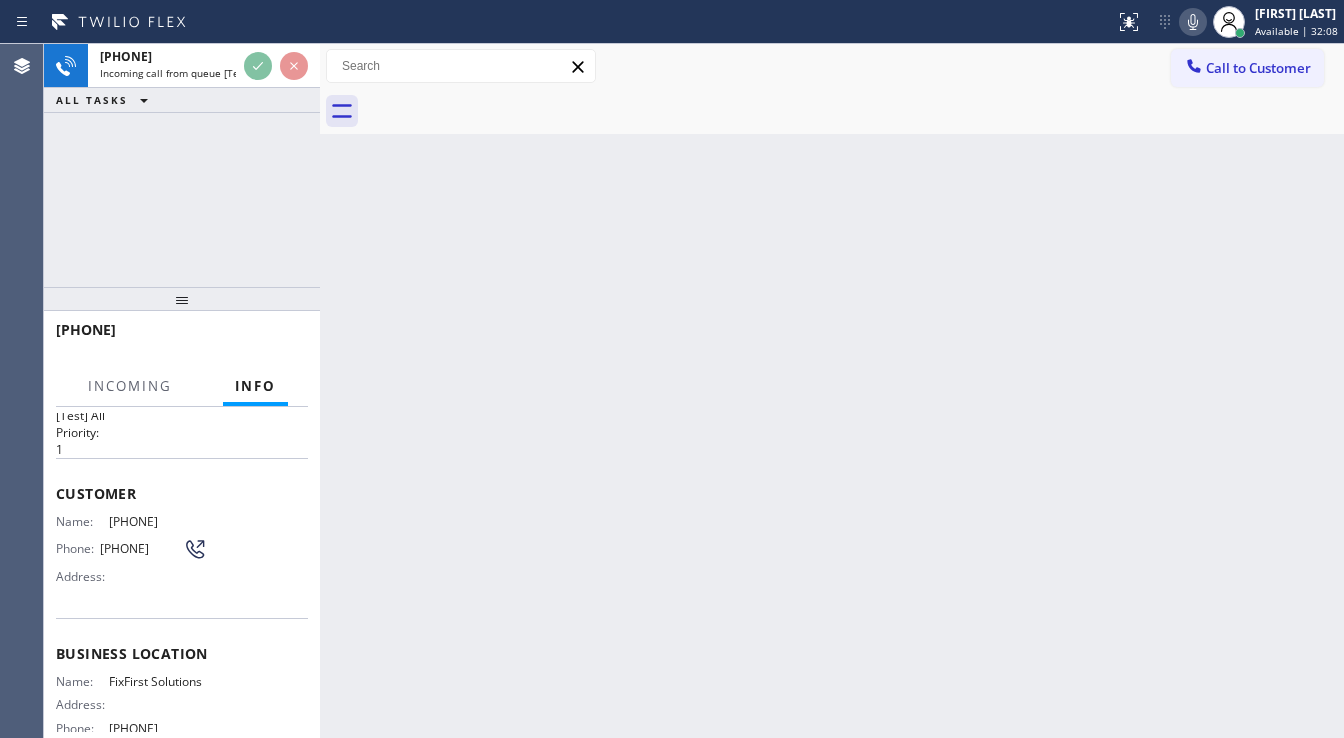 scroll, scrollTop: 80, scrollLeft: 0, axis: vertical 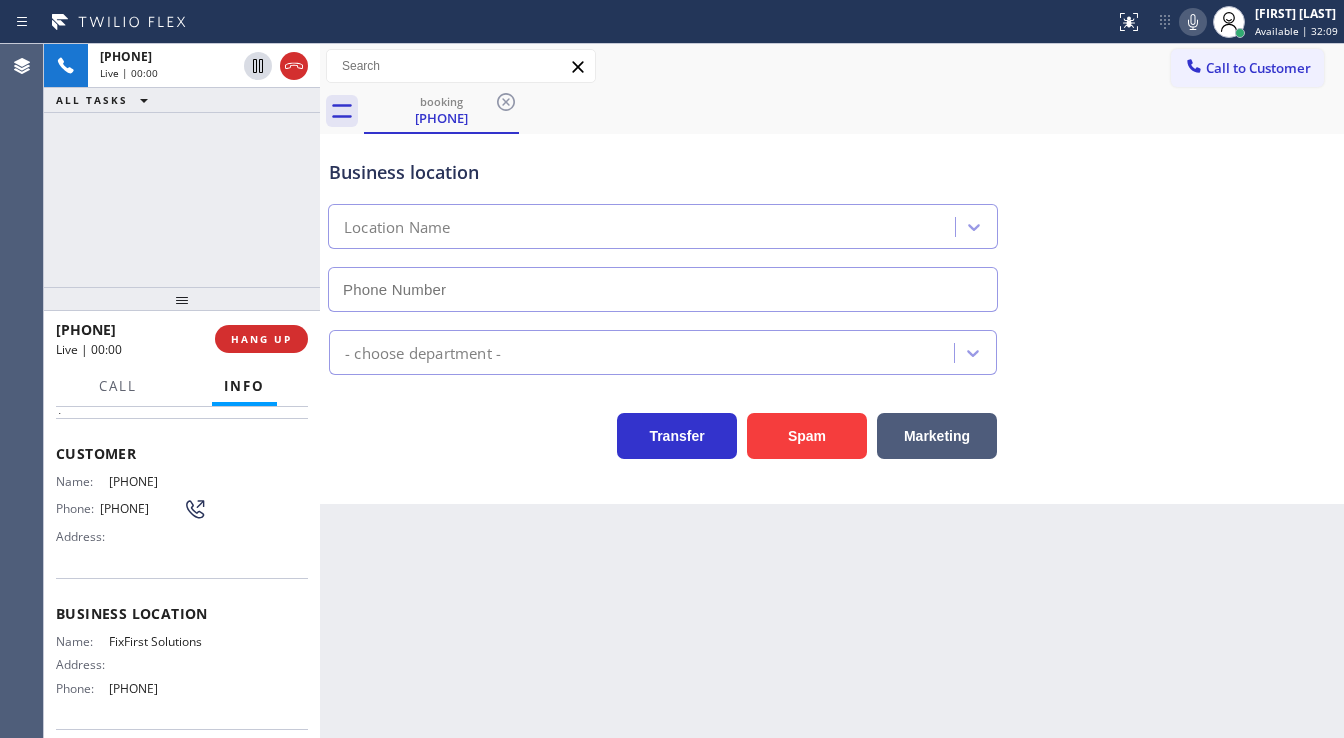 type on "[PHONE]" 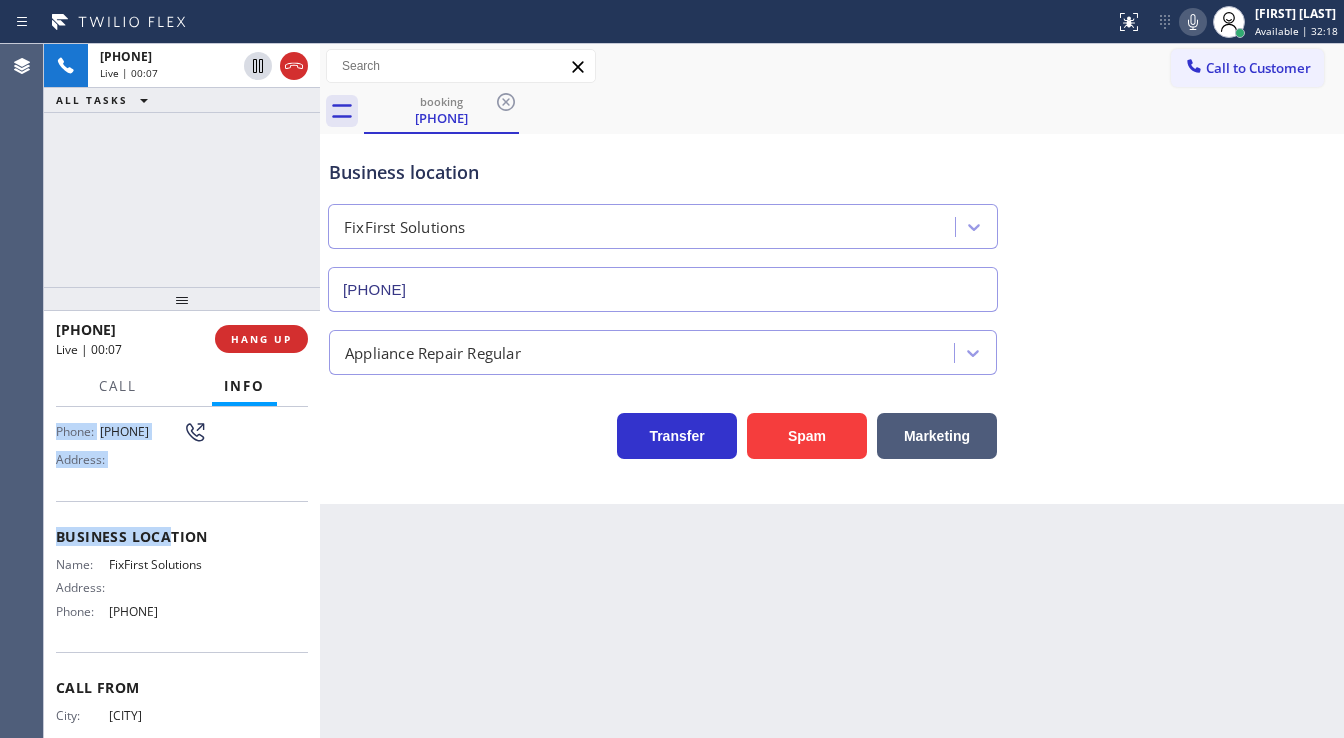 scroll, scrollTop: 160, scrollLeft: 0, axis: vertical 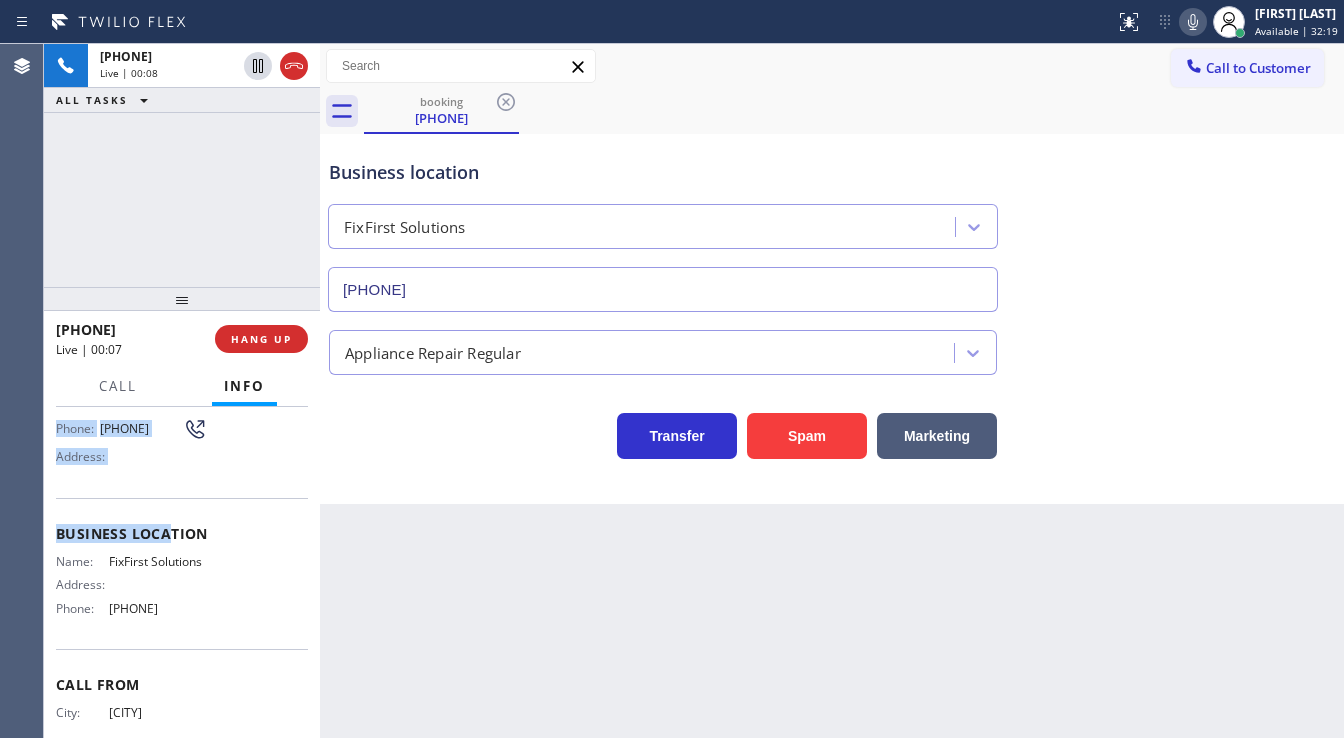 drag, startPoint x: 57, startPoint y: 445, endPoint x: 206, endPoint y: 626, distance: 234.43976 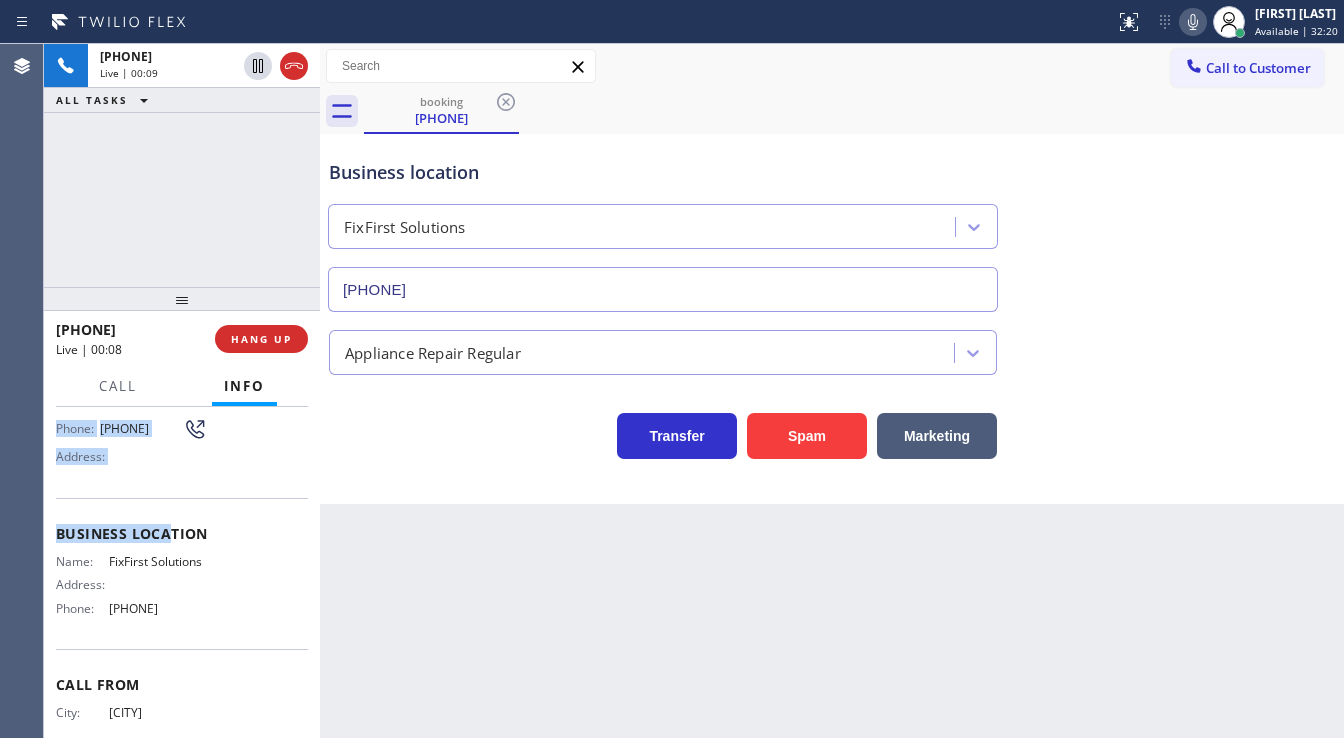 copy on "Customer Name: [PHONE] Phone: [PHONE] Address: Business location Name: FixFirst Solutions Address:   Phone: [PHONE]" 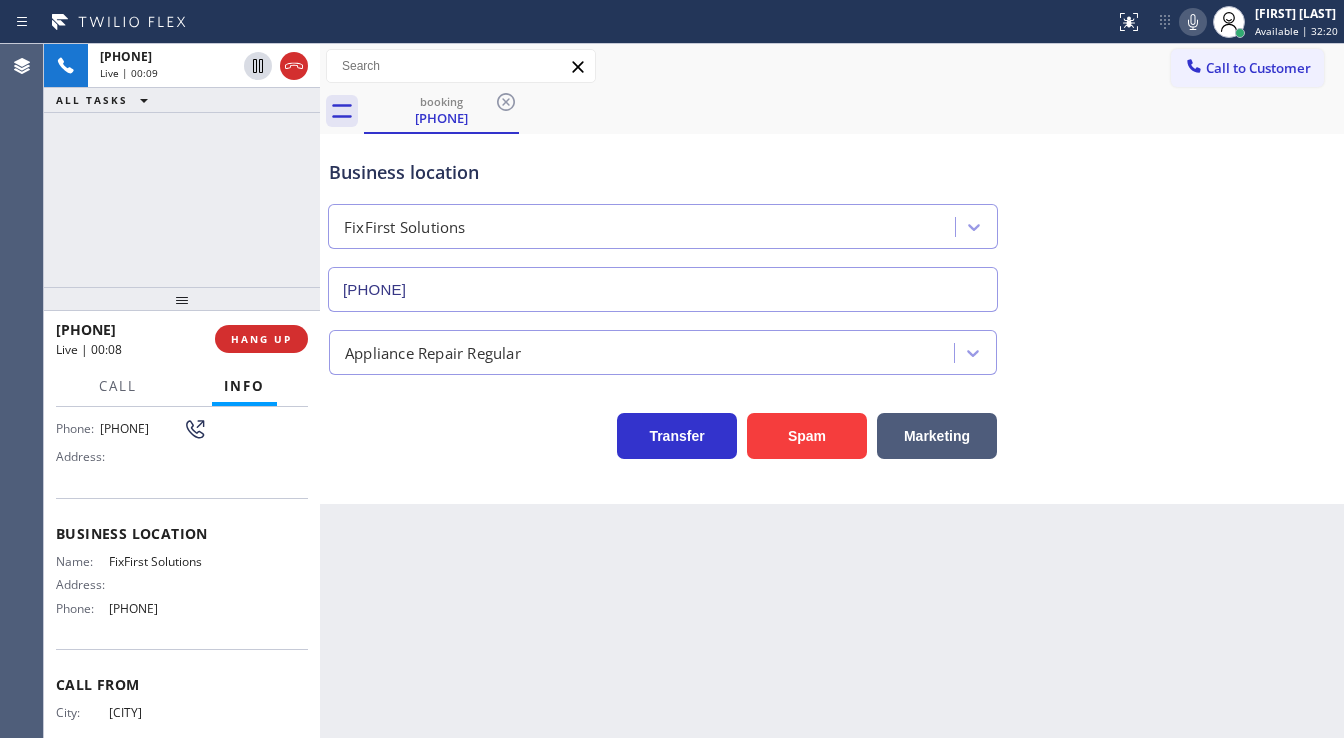 click on "+1[PHONE] Live | 00:09 ALL TASKS ALL TASKS ACTIVE TASKS TASKS IN WRAP UP" at bounding box center [182, 165] 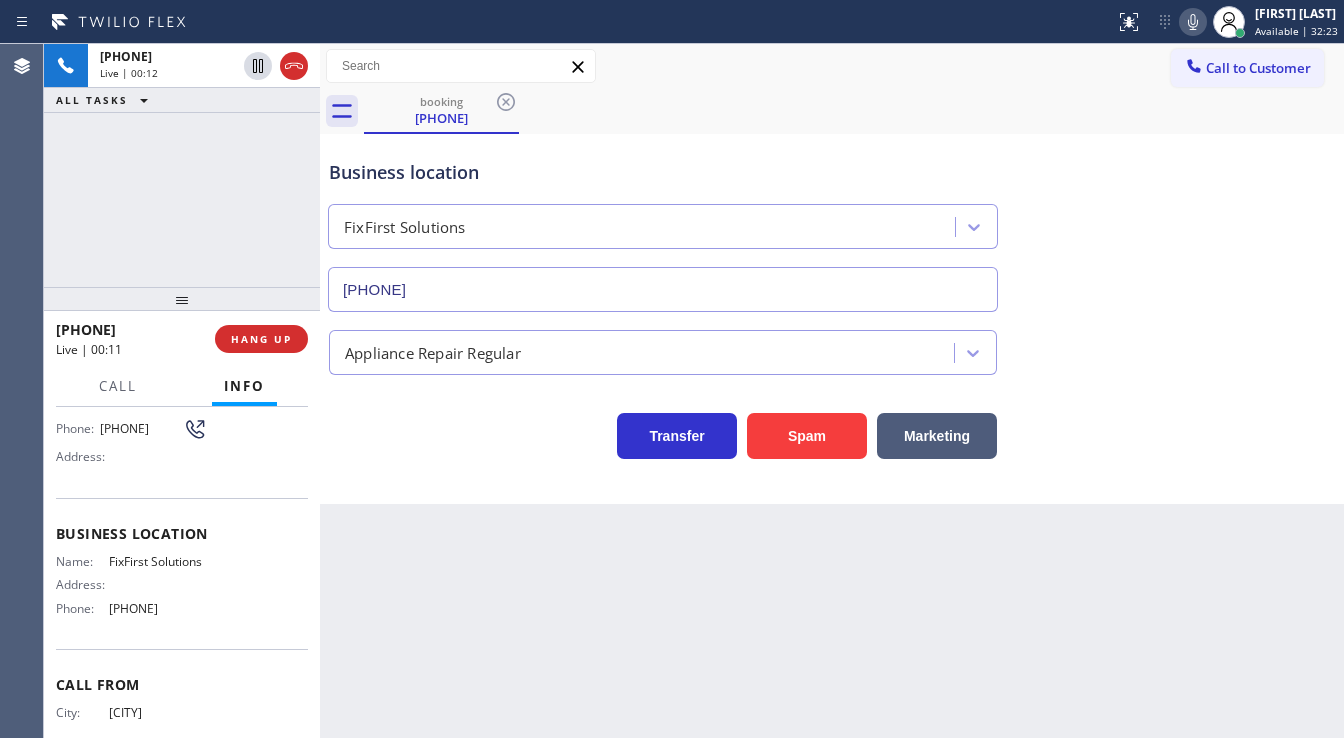 click on "+1[PHONE] Live | 00:12 ALL TASKS ALL TASKS ACTIVE TASKS TASKS IN WRAP UP" at bounding box center [182, 165] 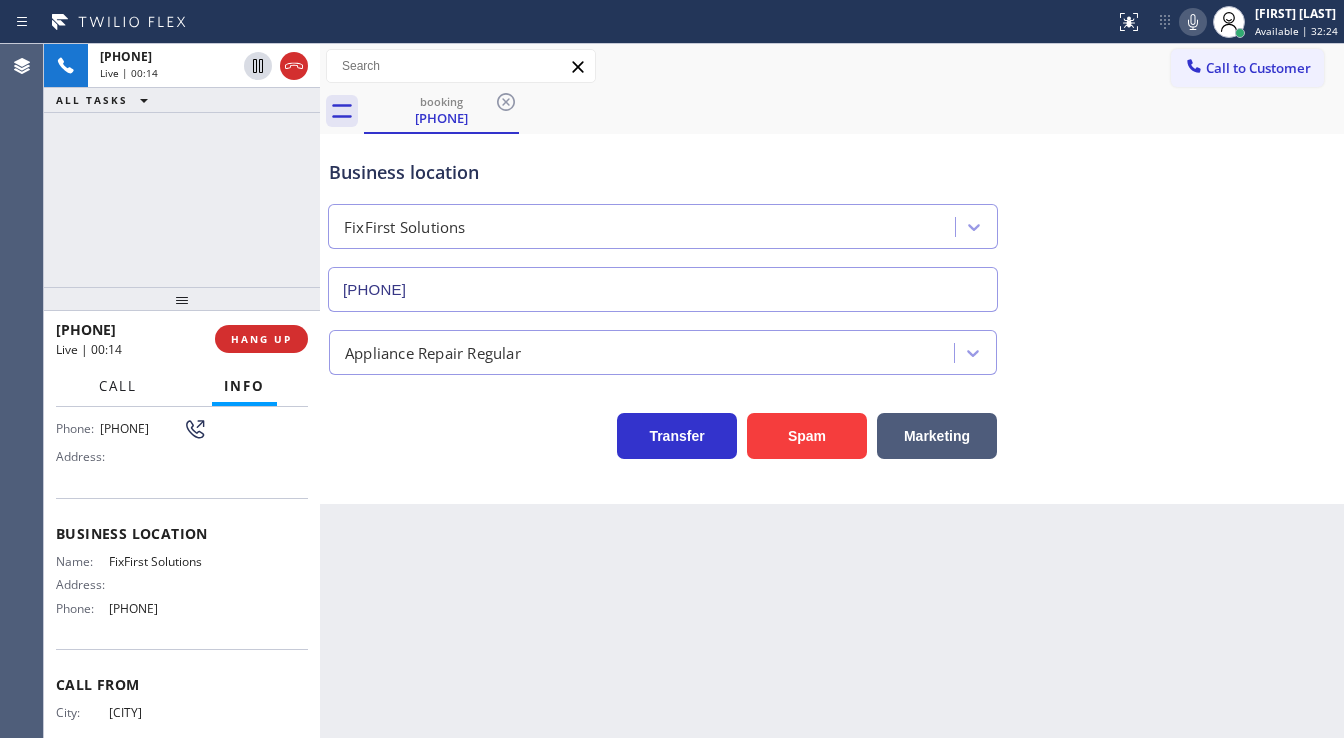 click on "Call" at bounding box center [118, 386] 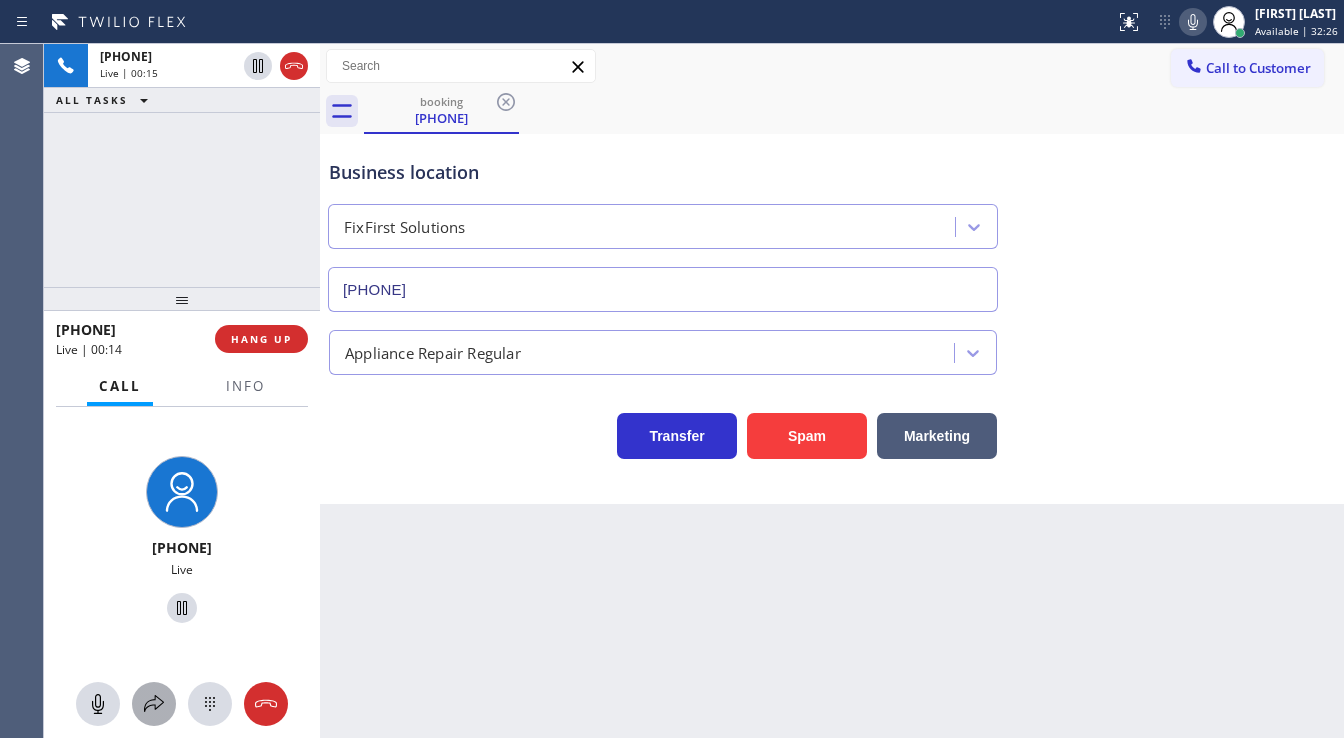 click 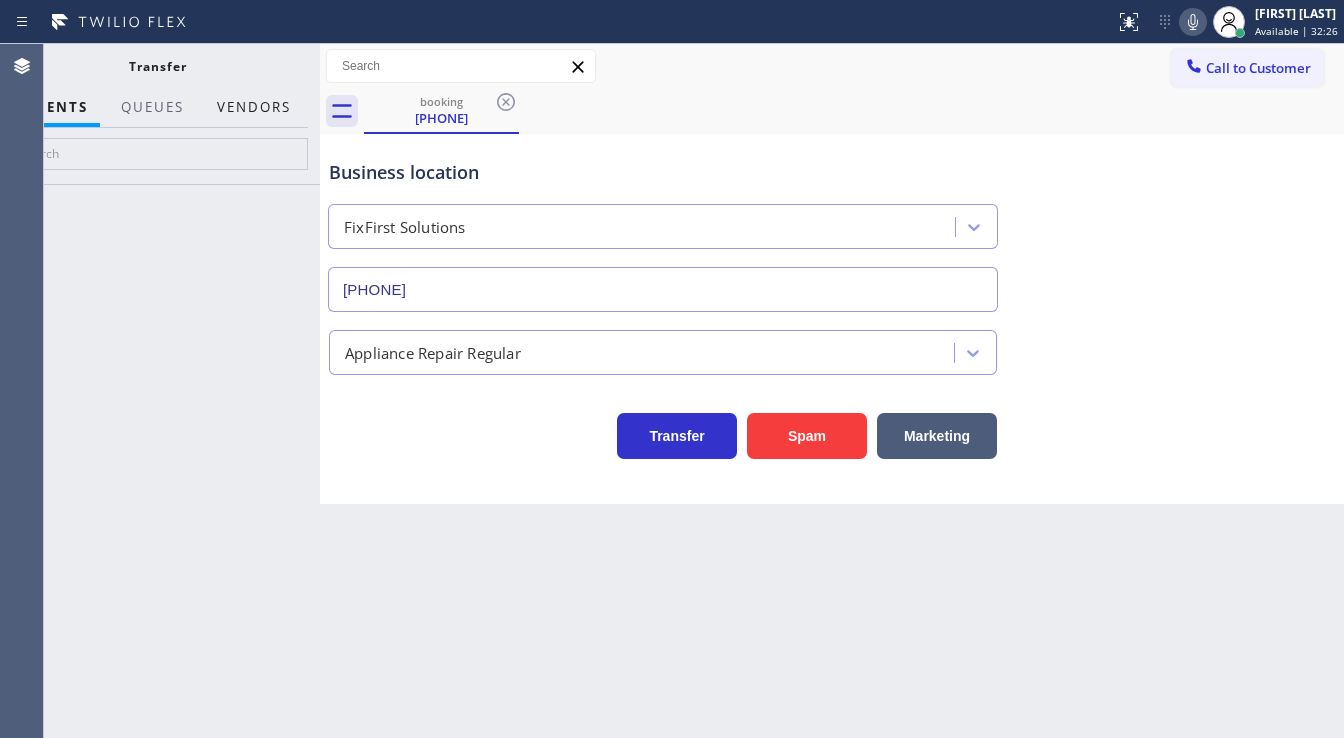 click on "Vendors" at bounding box center [254, 107] 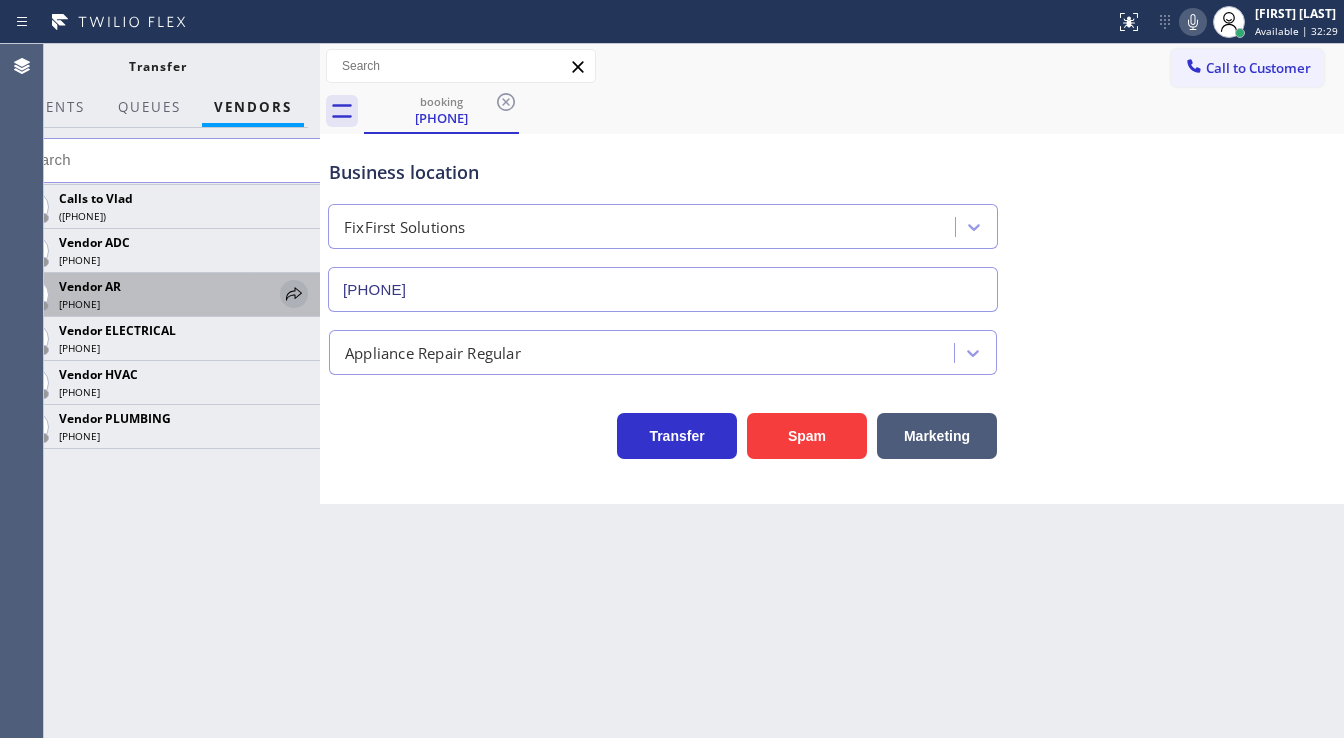 click 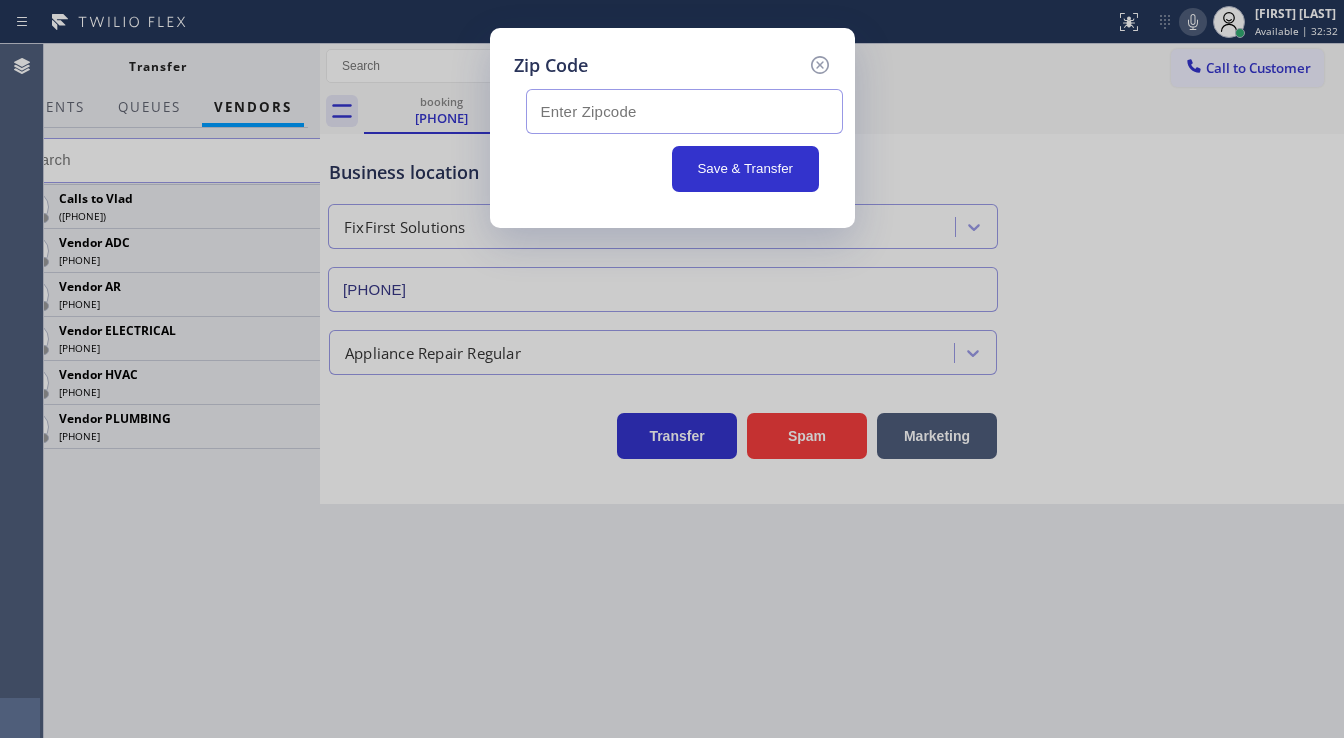 click at bounding box center [684, 111] 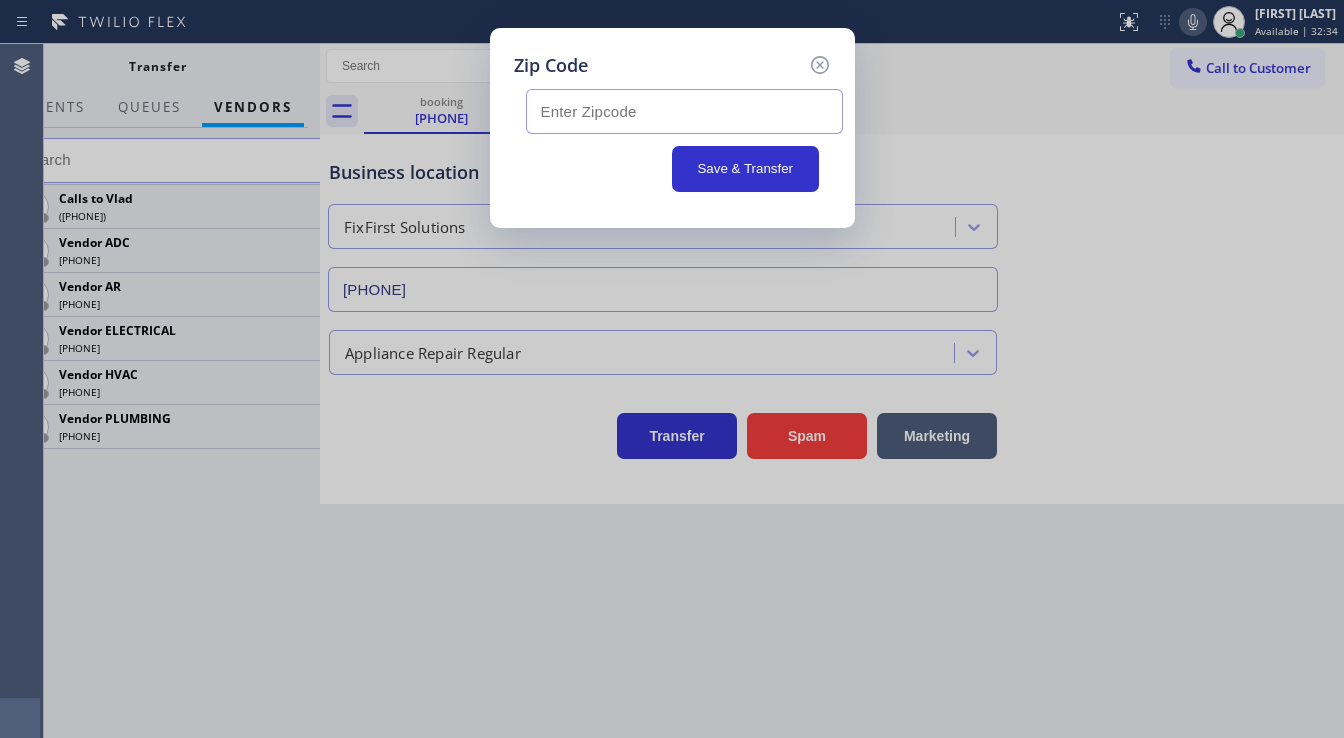 click at bounding box center [684, 111] 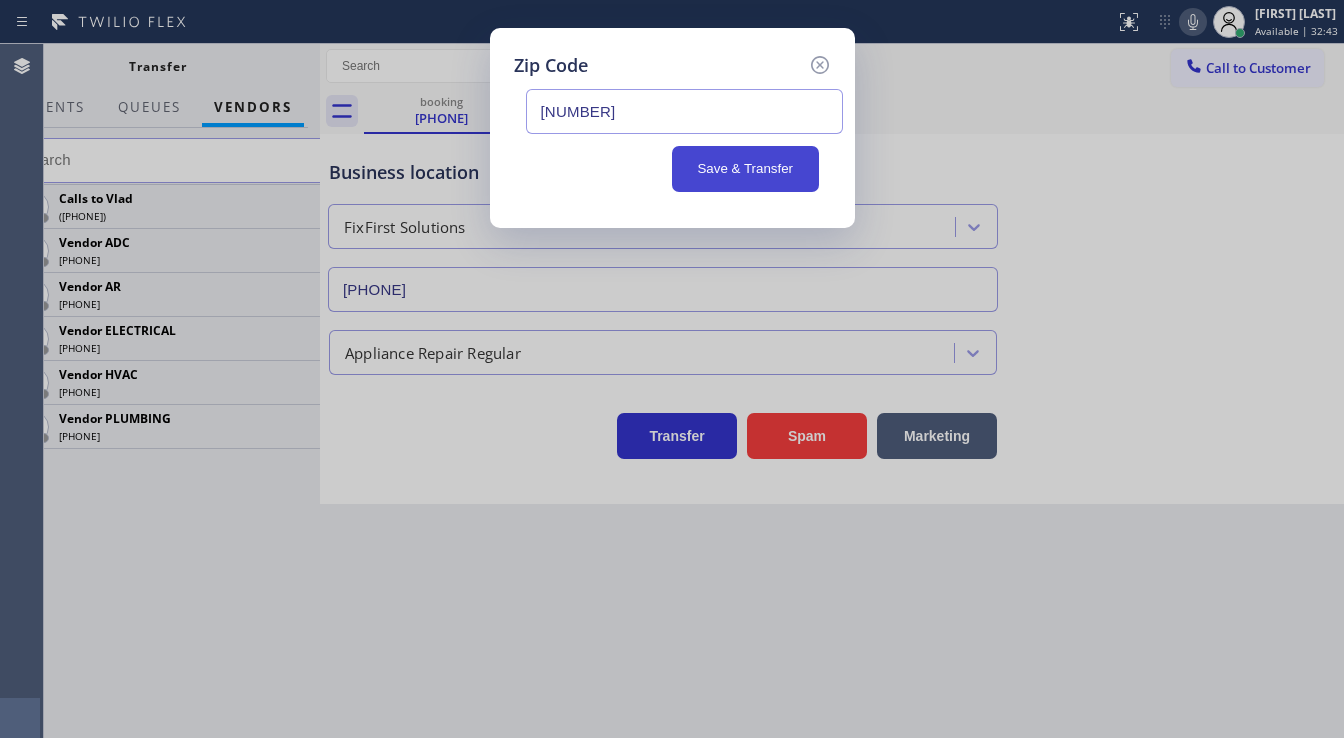 type on "[NUMBER]" 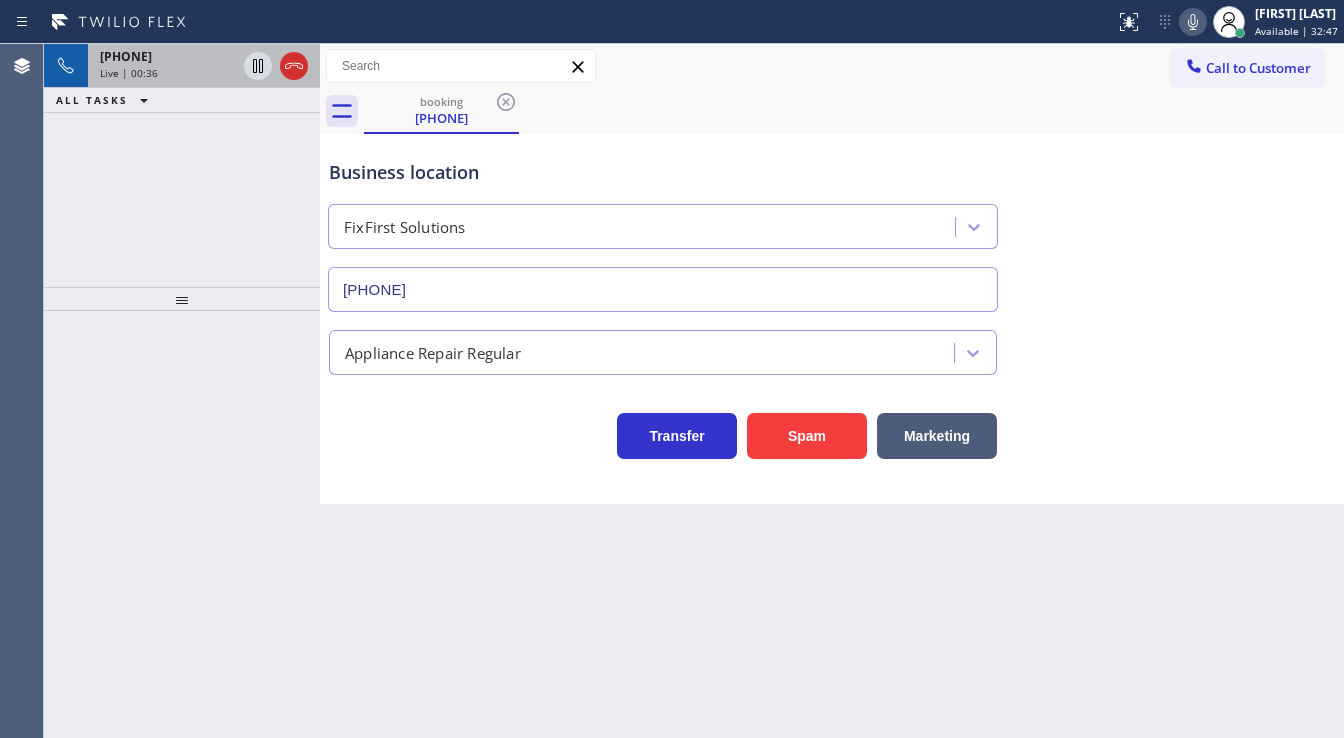 click on "Live | 00:36" at bounding box center (168, 73) 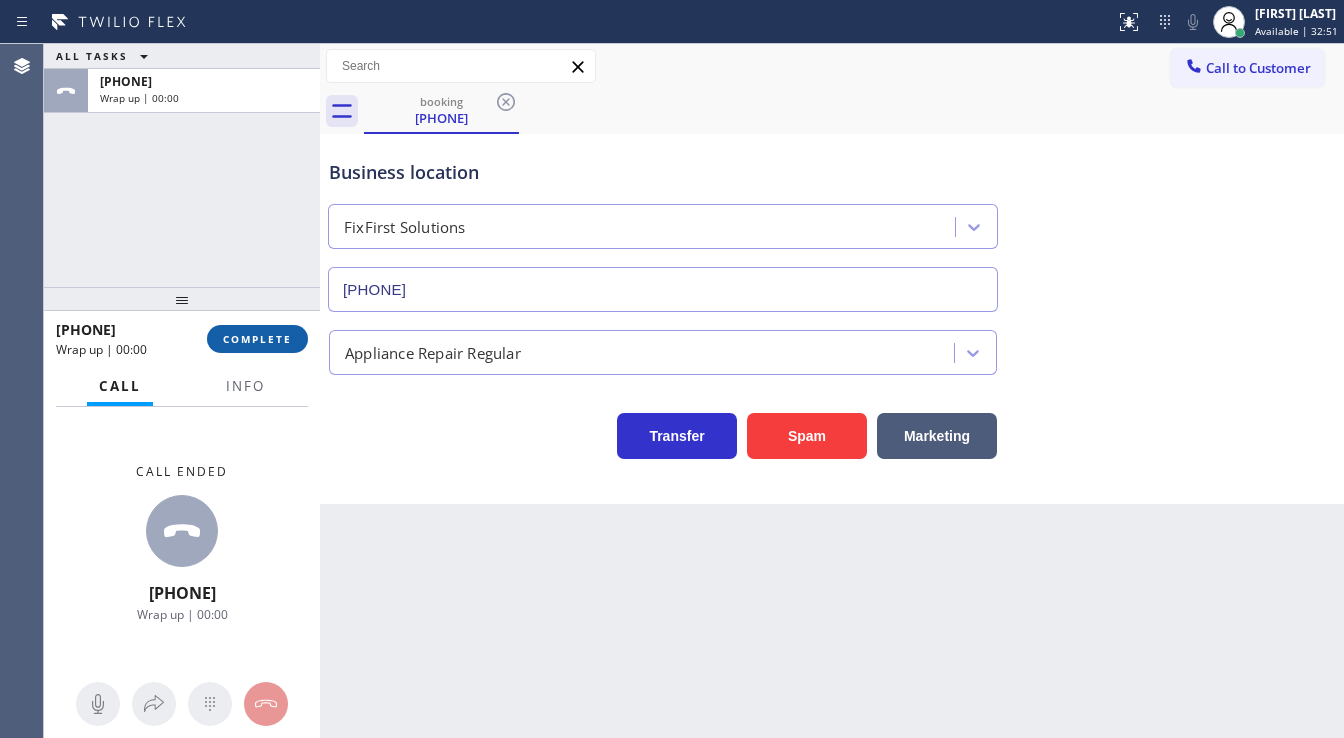 click on "COMPLETE" at bounding box center (257, 339) 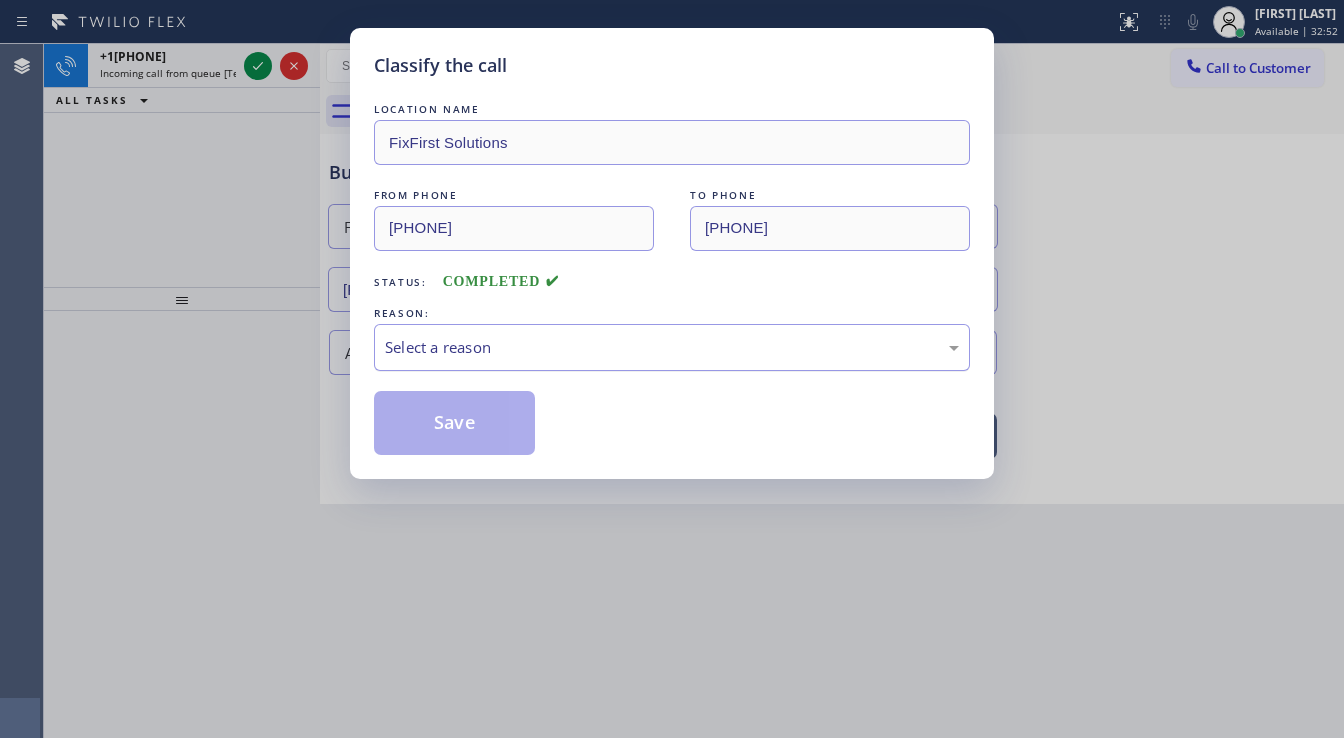 click on "Select a reason" at bounding box center (672, 347) 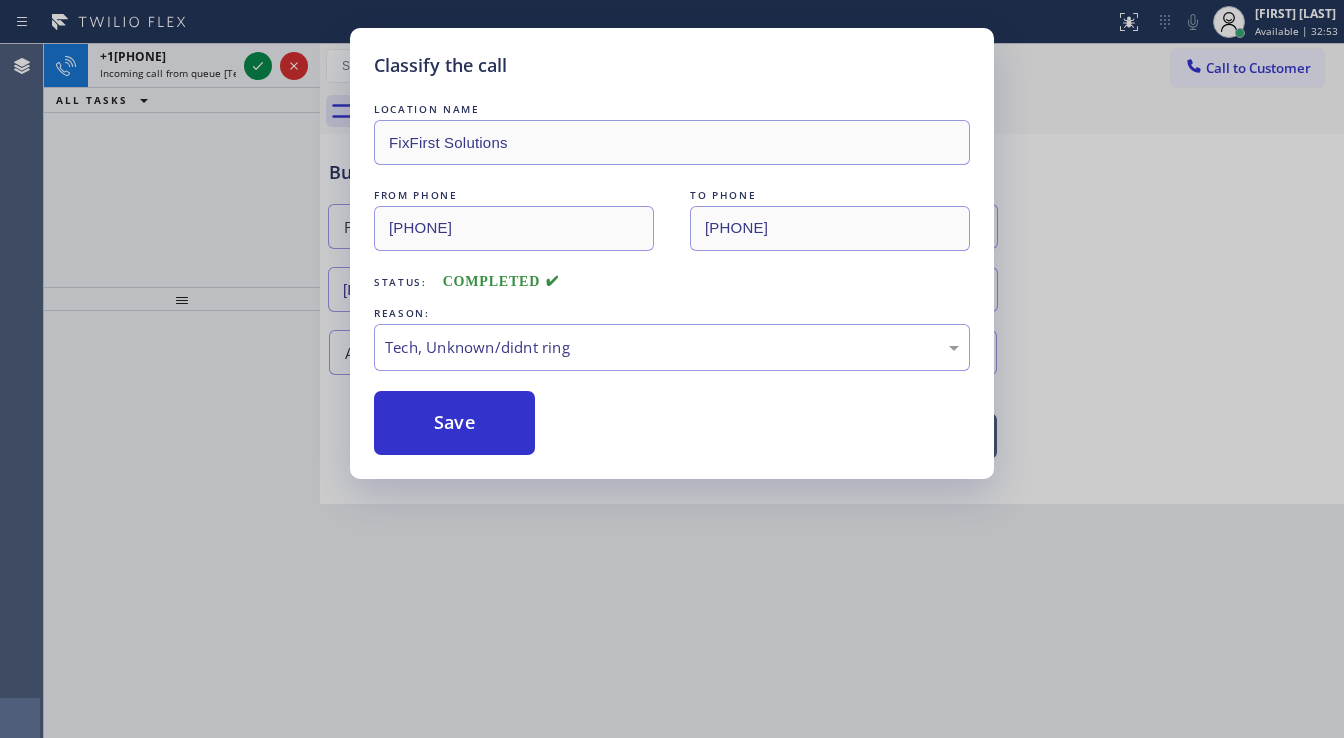 drag, startPoint x: 450, startPoint y: 413, endPoint x: 394, endPoint y: 253, distance: 169.51697 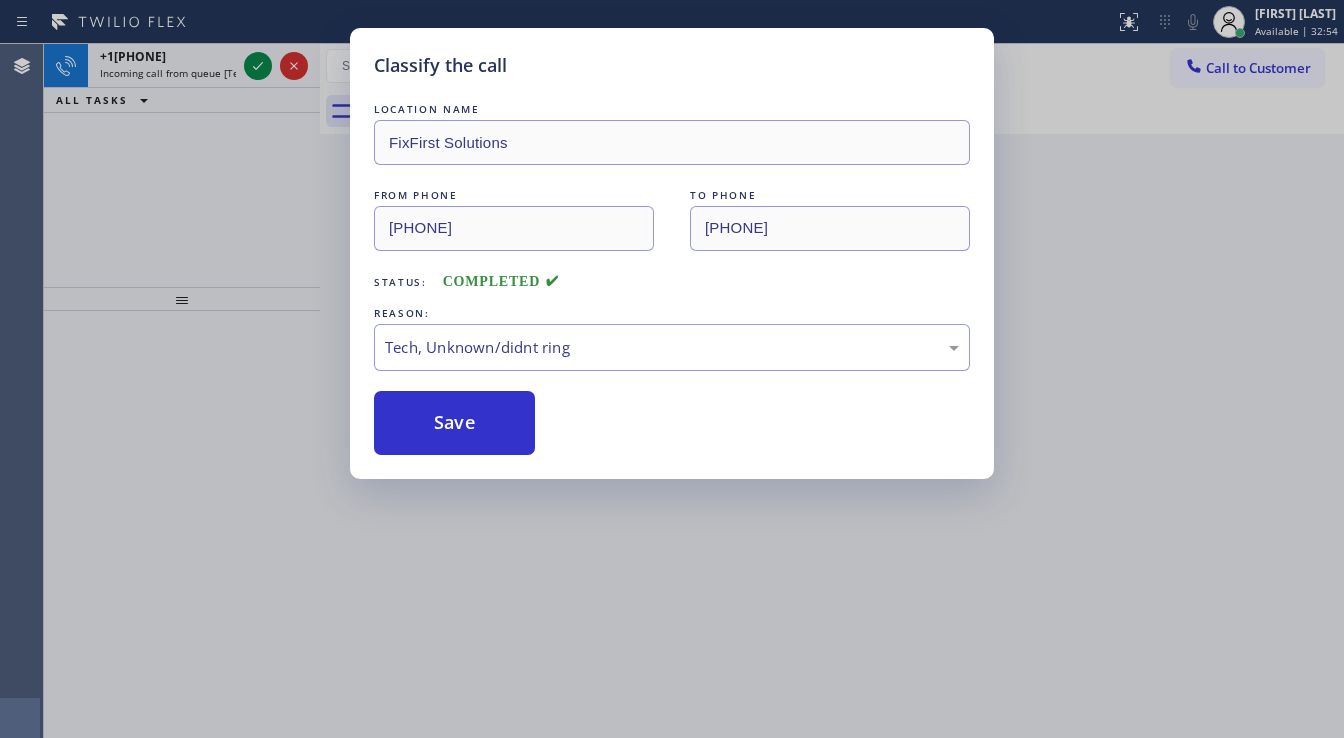 click on "Classify the call LOCATION NAME FixFirst Solutions FROM PHONE [PHONE] TO PHONE [PHONE] Status: COMPLETED REASON: Tech, Unknown/didnt ring Save" at bounding box center [672, 369] 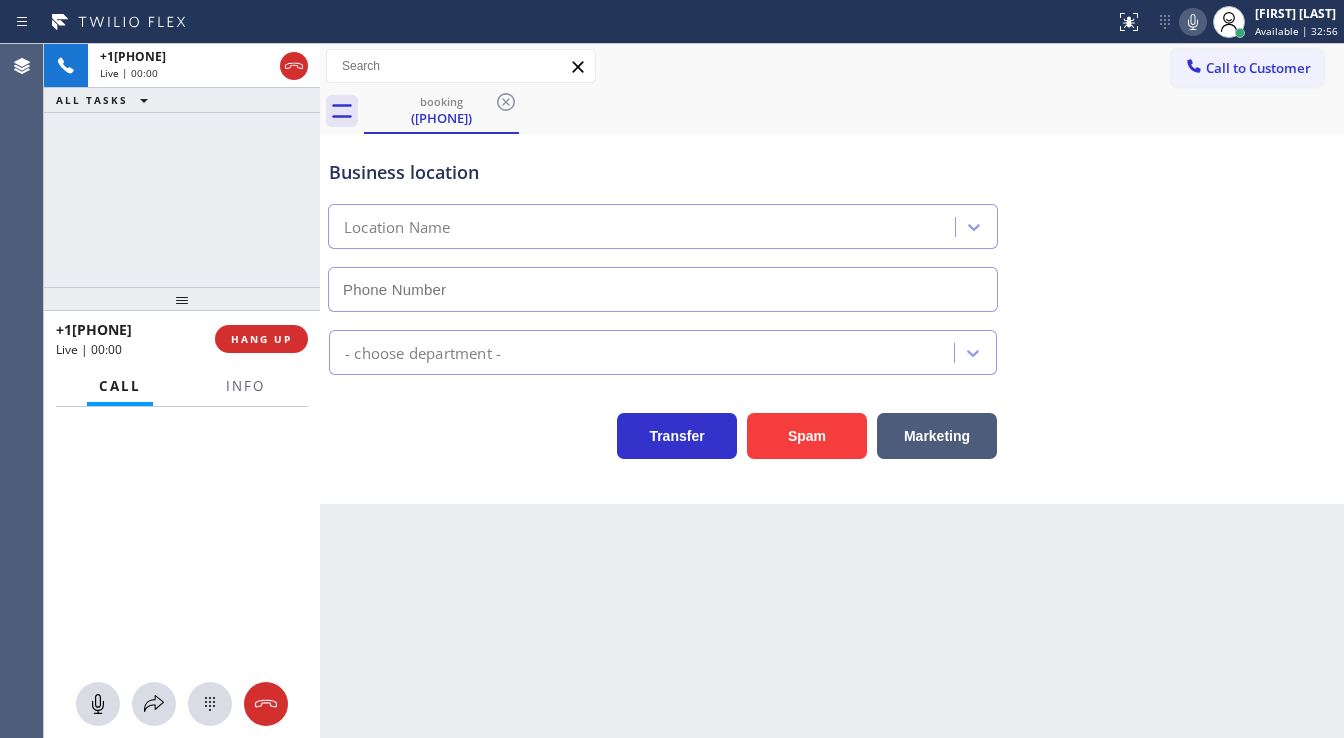 type on "[PHONE]" 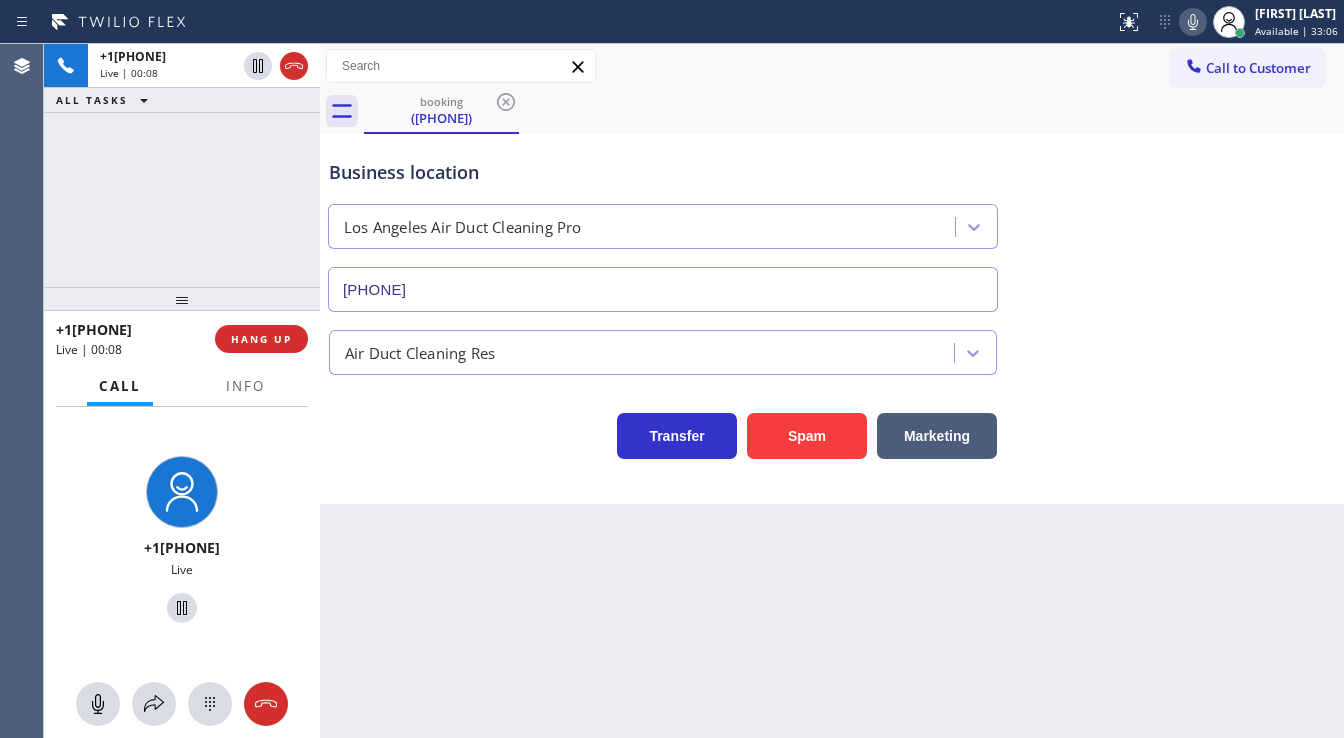 click on "Agent Desktop" at bounding box center [22, 391] 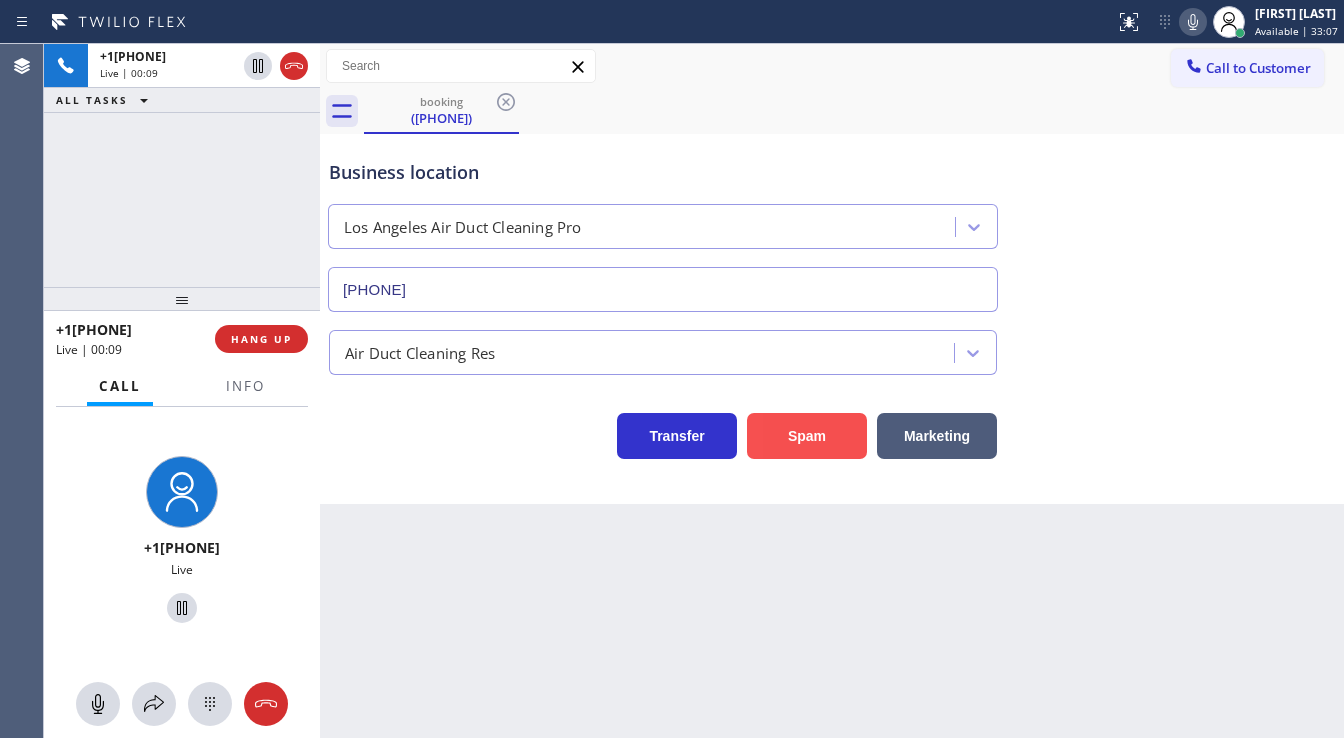 click on "Spam" at bounding box center [807, 436] 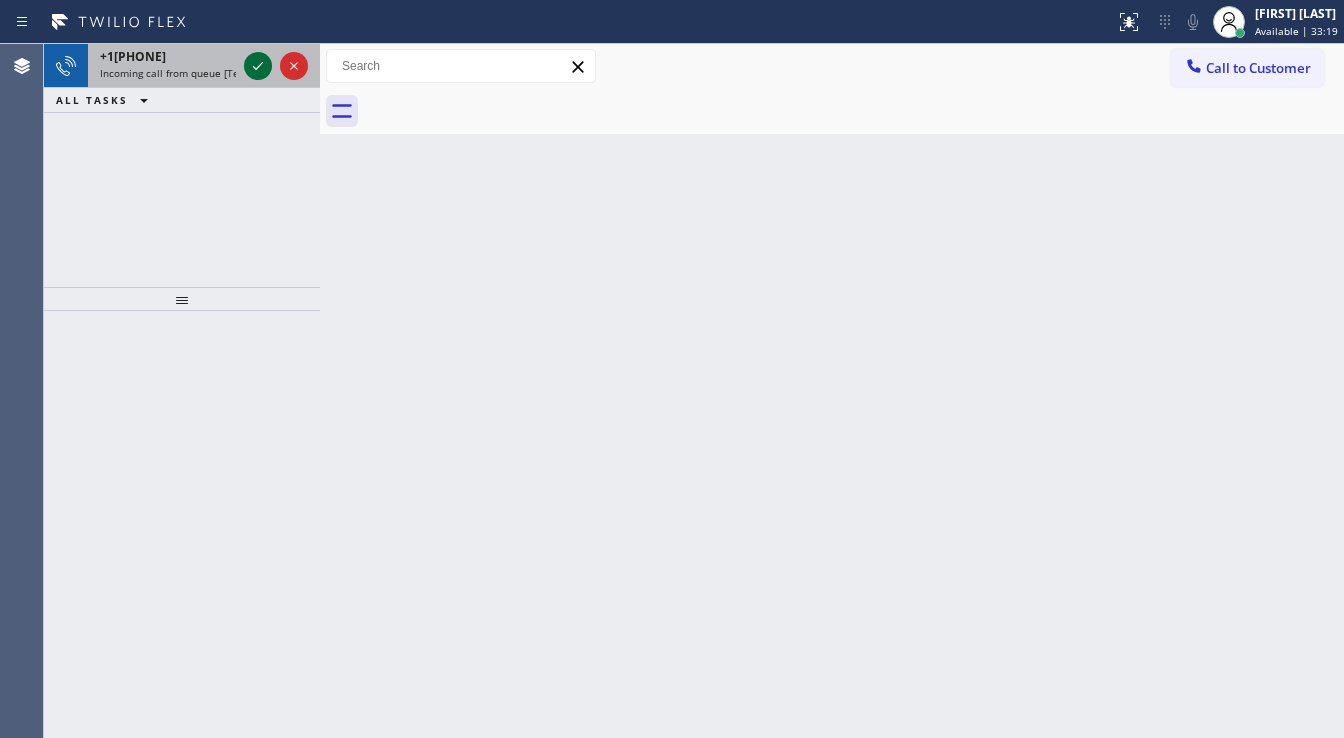 click 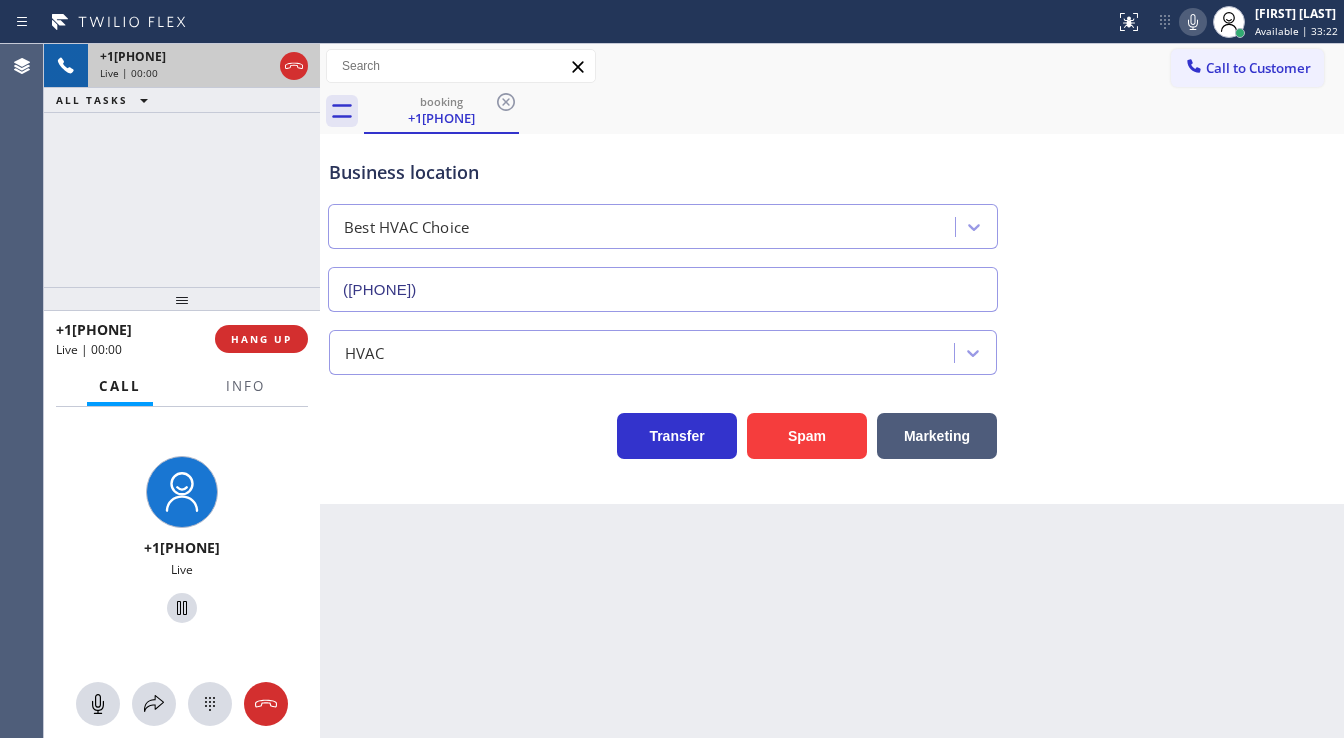 type on "([PHONE])" 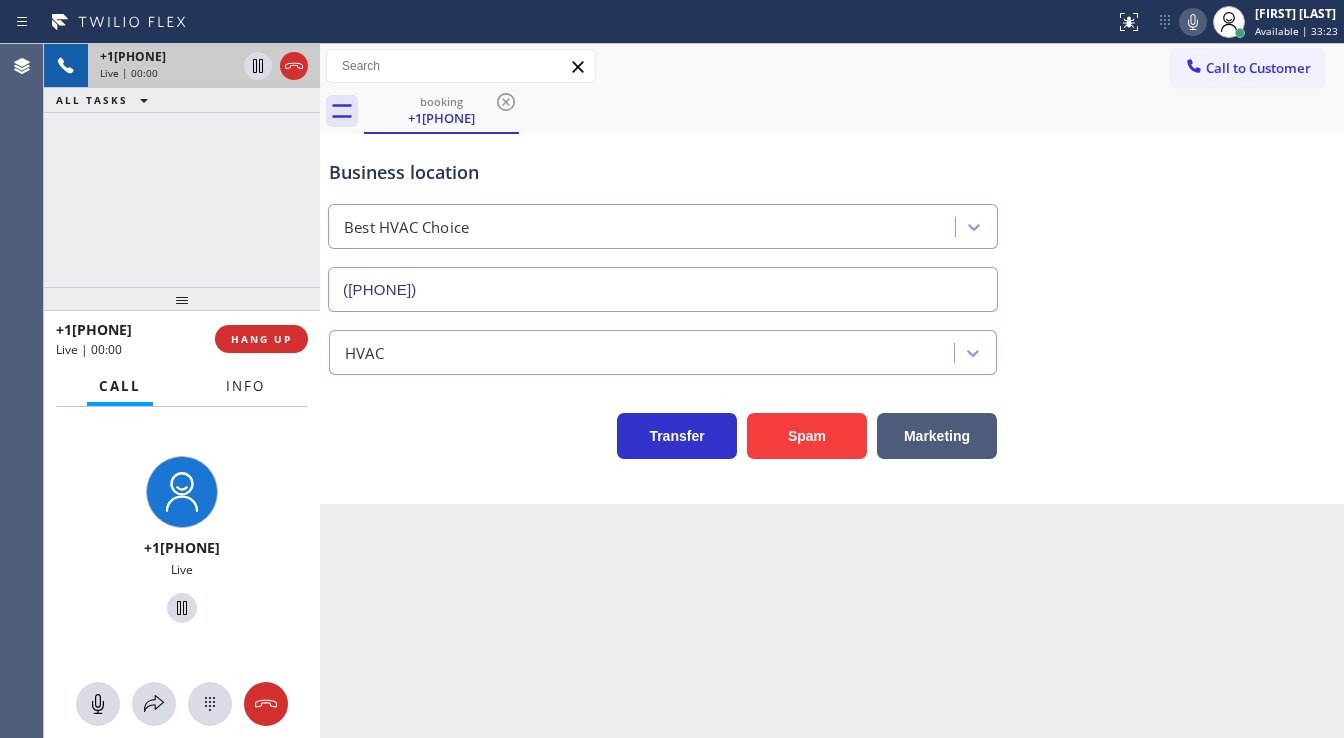 click on "Info" at bounding box center [245, 386] 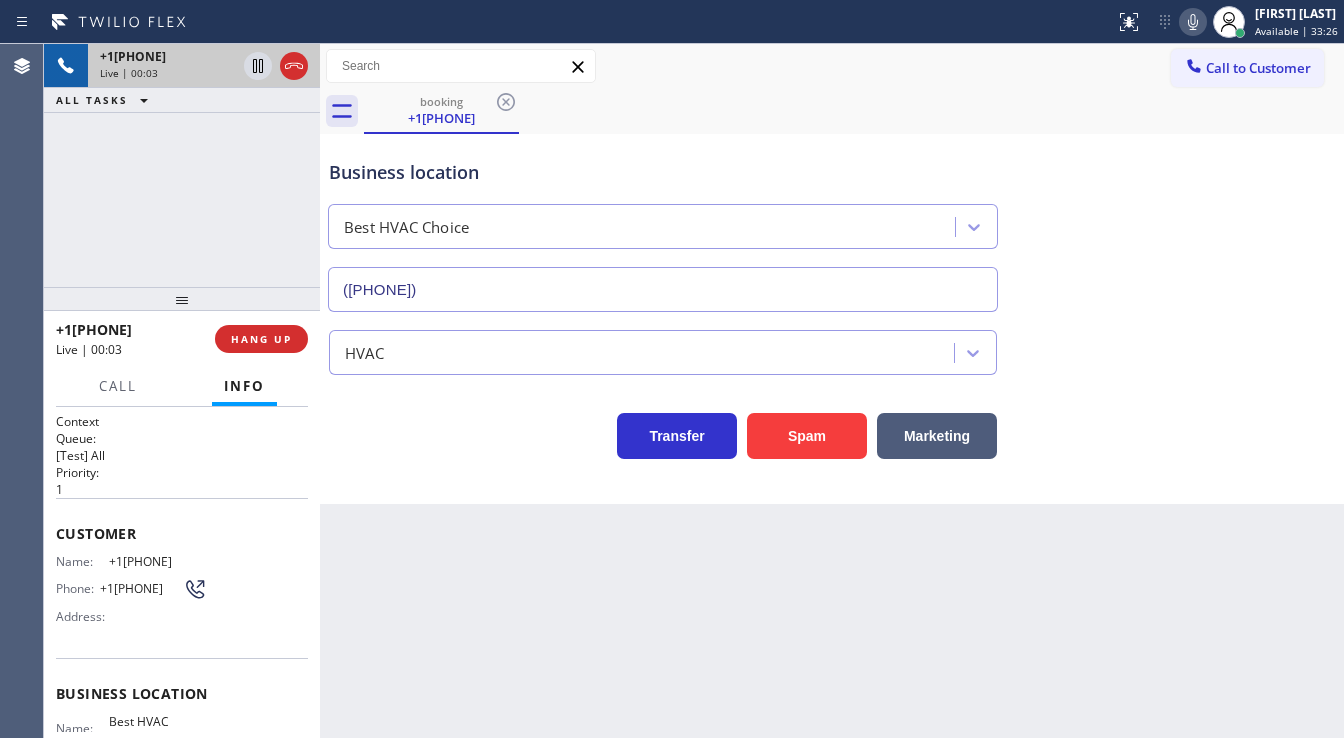 click on "Back to Dashboard Change Sender ID Customers Technicians Select a contact Outbound call Technician Search Technician Your caller id phone number Your caller id phone number Call Technician info Name   Phone none Address none Change Sender ID HVAC [PHONE] 5 Star Appliance [PHONE] Appliance Repair [PHONE] Plumbing [PHONE] Air Duct Cleaning [PHONE]  Electricians [PHONE] Cancel Change Check personal SMS Reset Change No tabs Call to Customer Outbound call Location Search location Your caller id phone number Customer number Call Outbound call Technician Search Technician Your caller id phone number Your caller id phone number Call booking [PHONE] Business location Best HVAC Choice [PHONE] HVAC Transfer Spam Marketing" at bounding box center (832, 391) 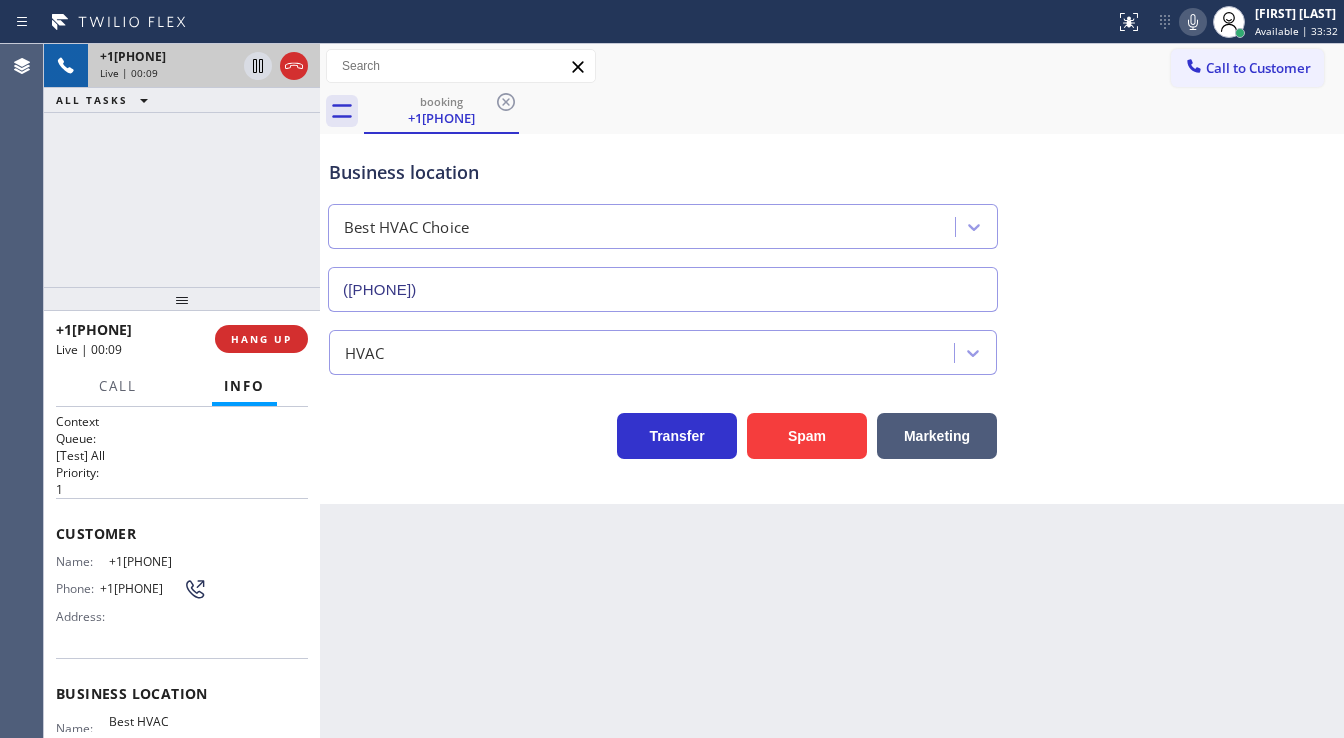 click on "[PHONE] Live | 00:09 ALL TASKS ALL TASKS ACTIVE TASKS TASKS IN WRAP UP" at bounding box center [182, 165] 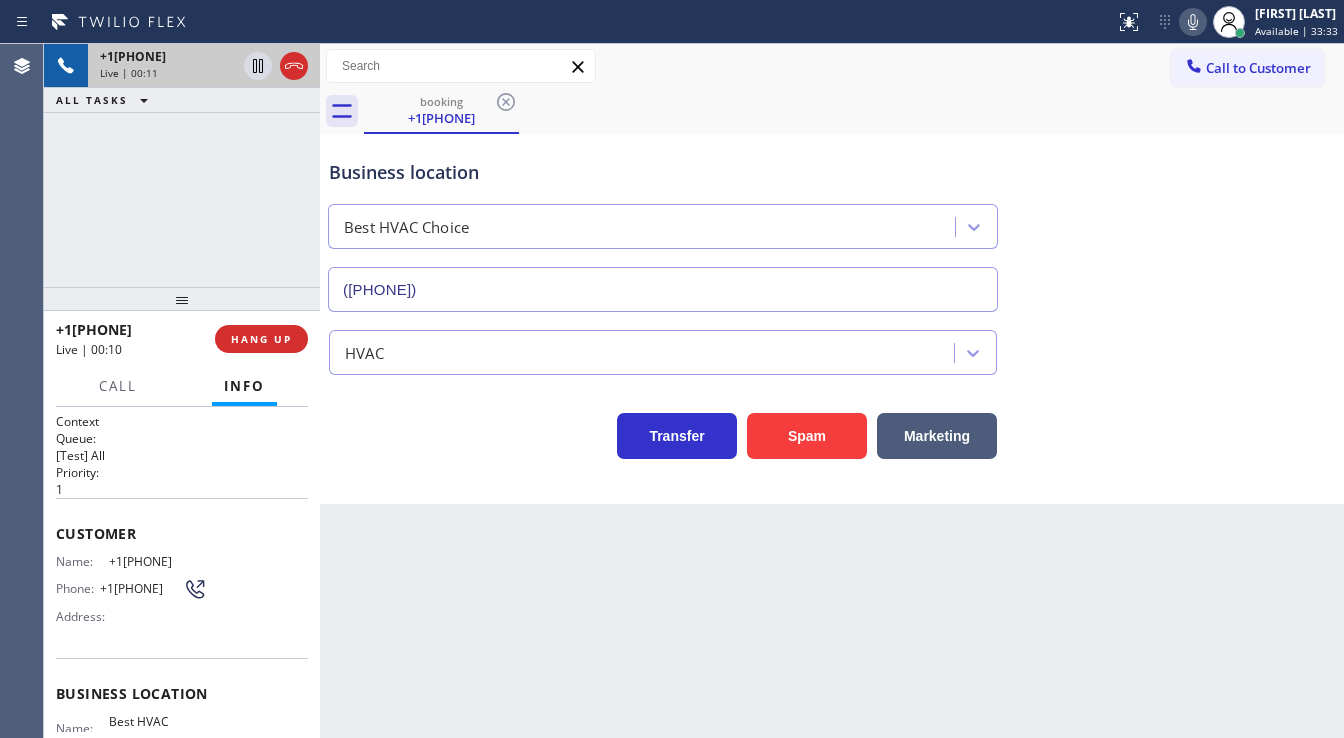 click on "Back to Dashboard Change Sender ID Customers Technicians Select a contact Outbound call Technician Search Technician Your caller id phone number Your caller id phone number Call Technician info Name   Phone none Address none Change Sender ID HVAC [PHONE] 5 Star Appliance [PHONE] Appliance Repair [PHONE] Plumbing [PHONE] Air Duct Cleaning [PHONE]  Electricians [PHONE] Cancel Change Check personal SMS Reset Change No tabs Call to Customer Outbound call Location Search location Your caller id phone number Customer number Call Outbound call Technician Search Technician Your caller id phone number Your caller id phone number Call booking [PHONE] Business location Best HVAC Choice [PHONE] HVAC Transfer Spam Marketing" at bounding box center (832, 391) 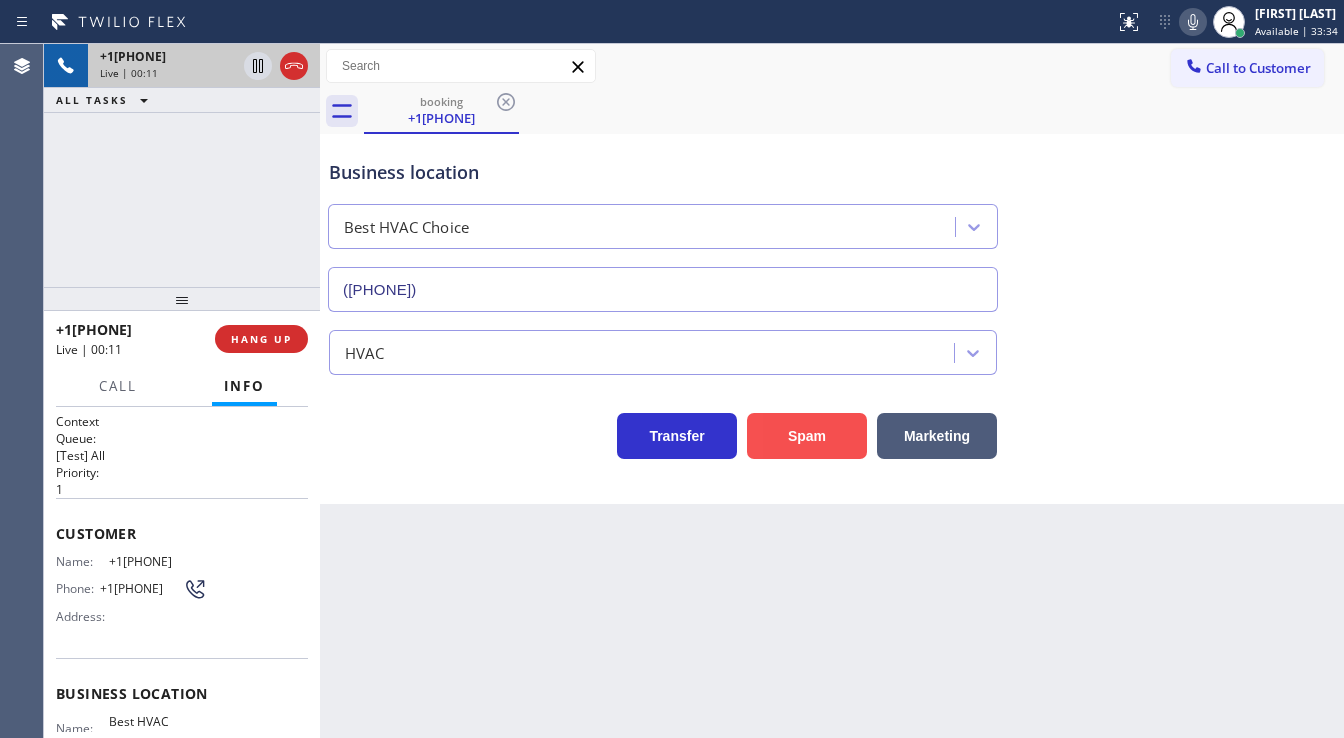 click on "Spam" at bounding box center [807, 436] 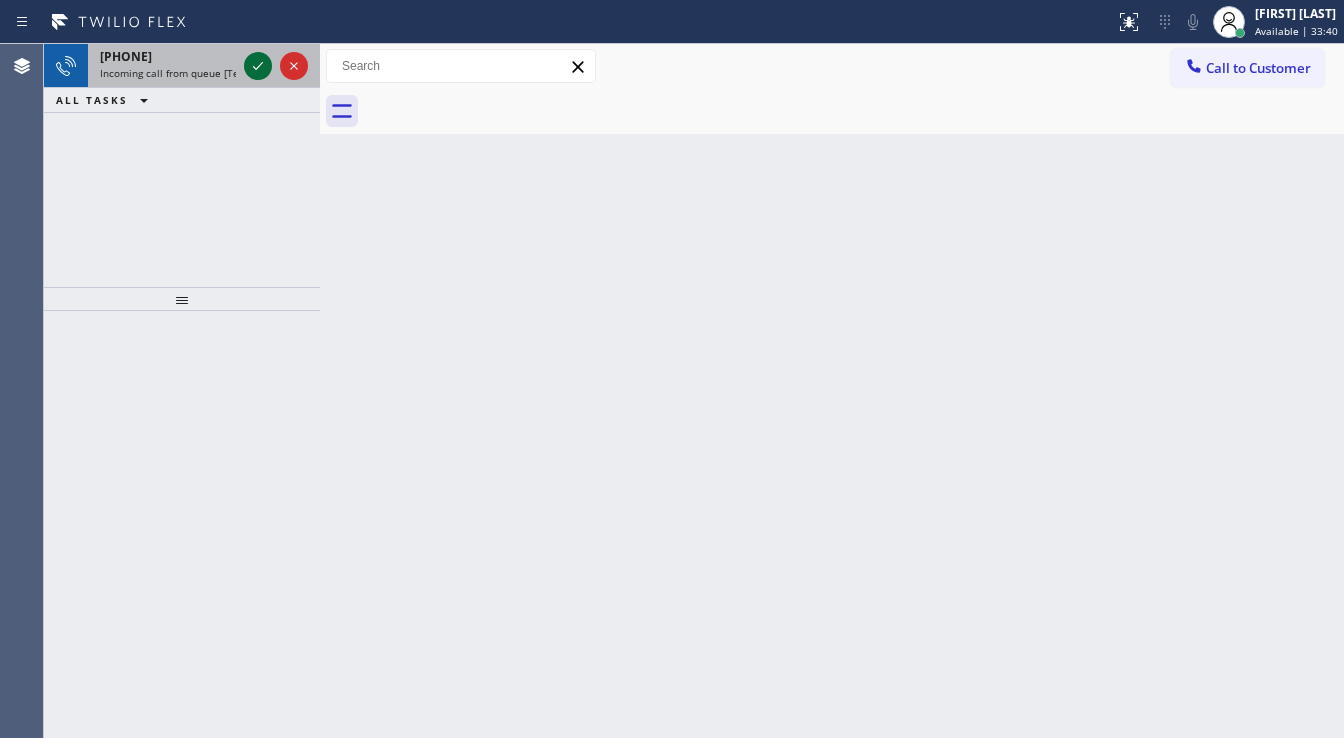click 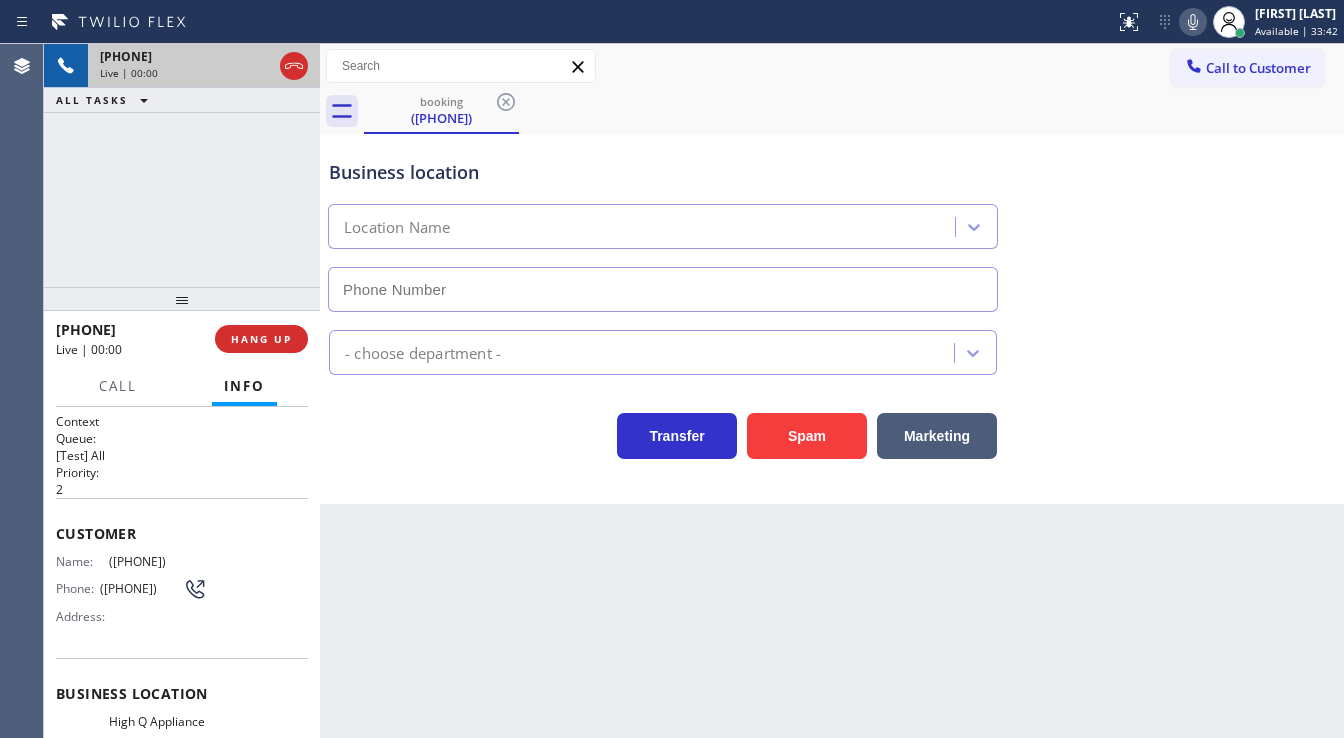 type on "[PHONE]" 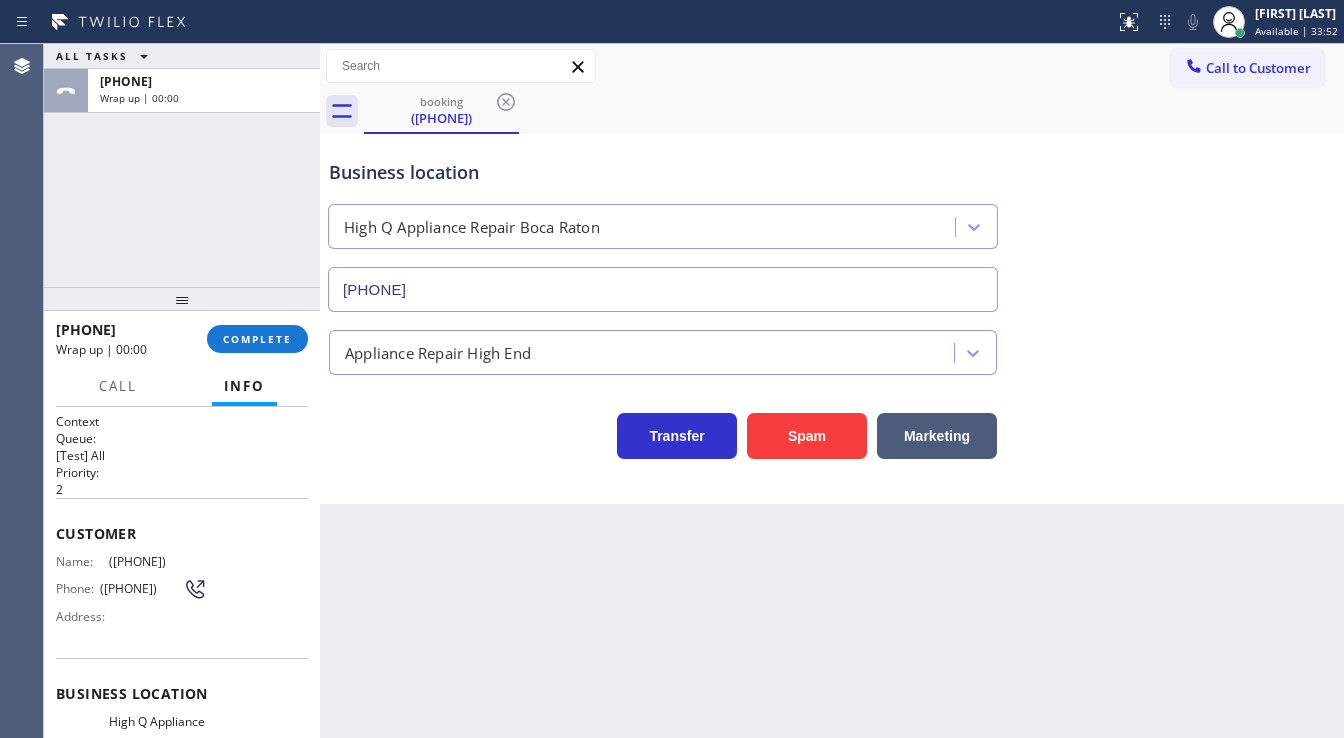 drag, startPoint x: 80, startPoint y: 176, endPoint x: 147, endPoint y: 228, distance: 84.811554 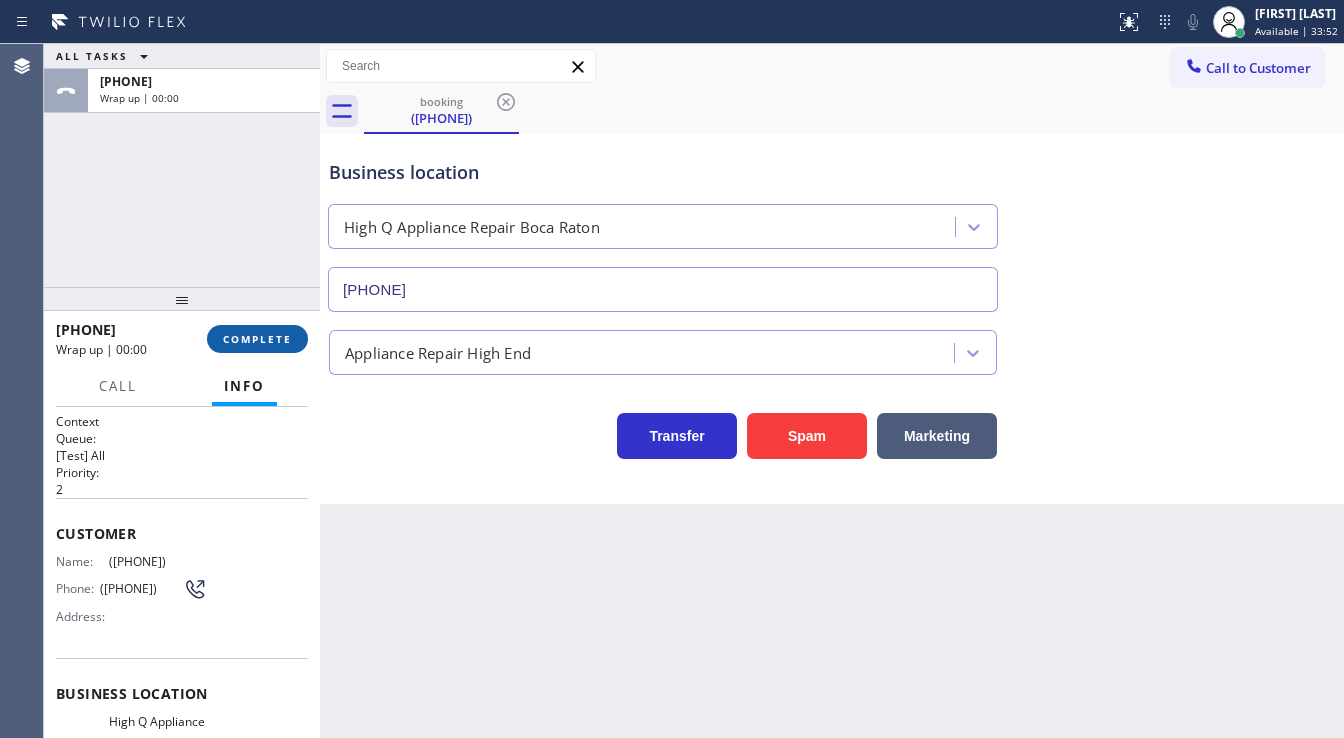 click on "COMPLETE" at bounding box center (257, 339) 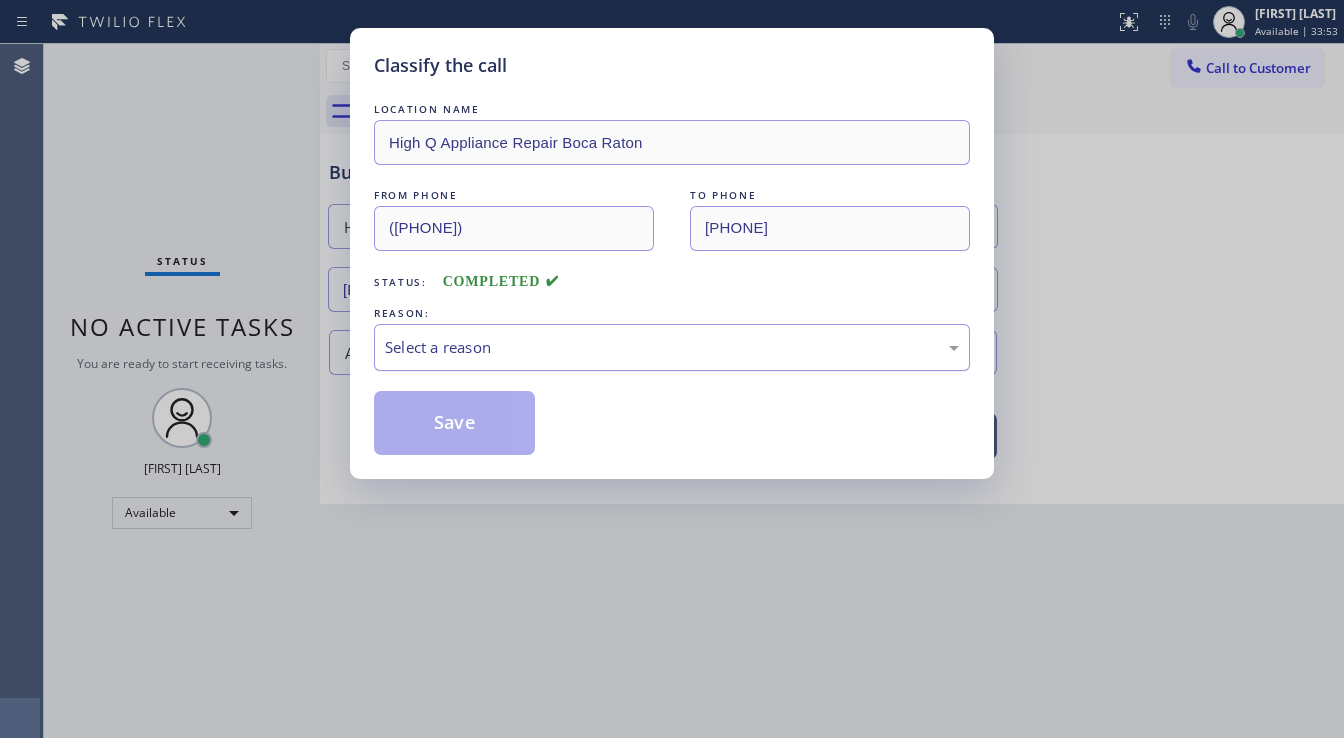 click on "Select a reason" at bounding box center [672, 347] 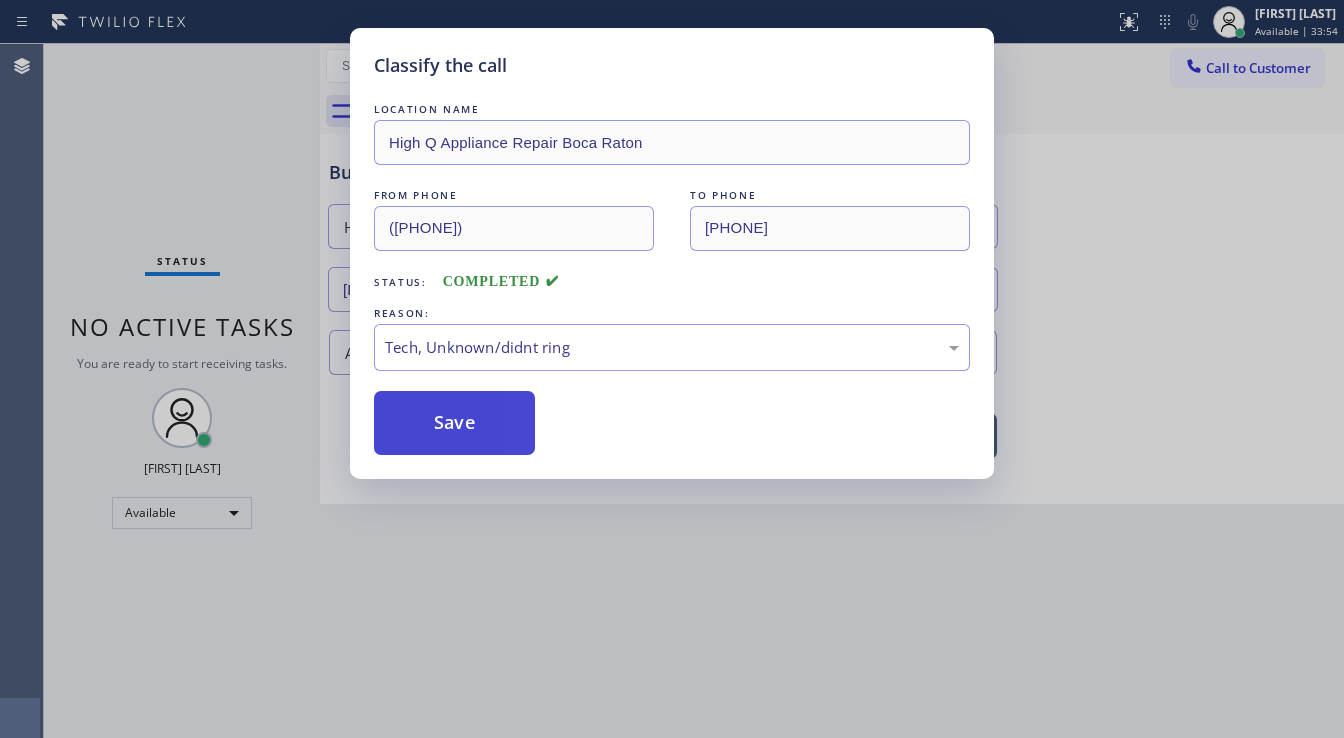 click on "Save" at bounding box center [454, 423] 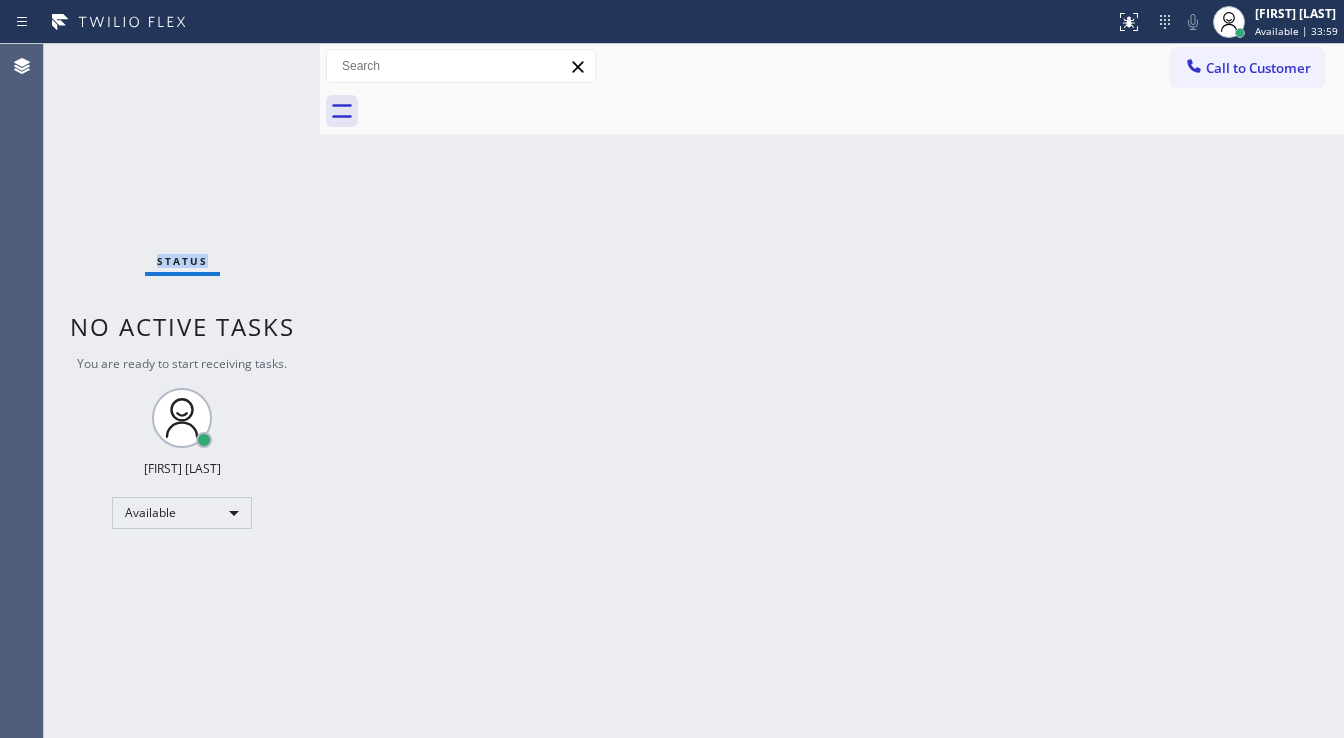 click on "Status   No active tasks     You are ready to start receiving tasks.   [FIRST] [LAST] Available" at bounding box center [182, 391] 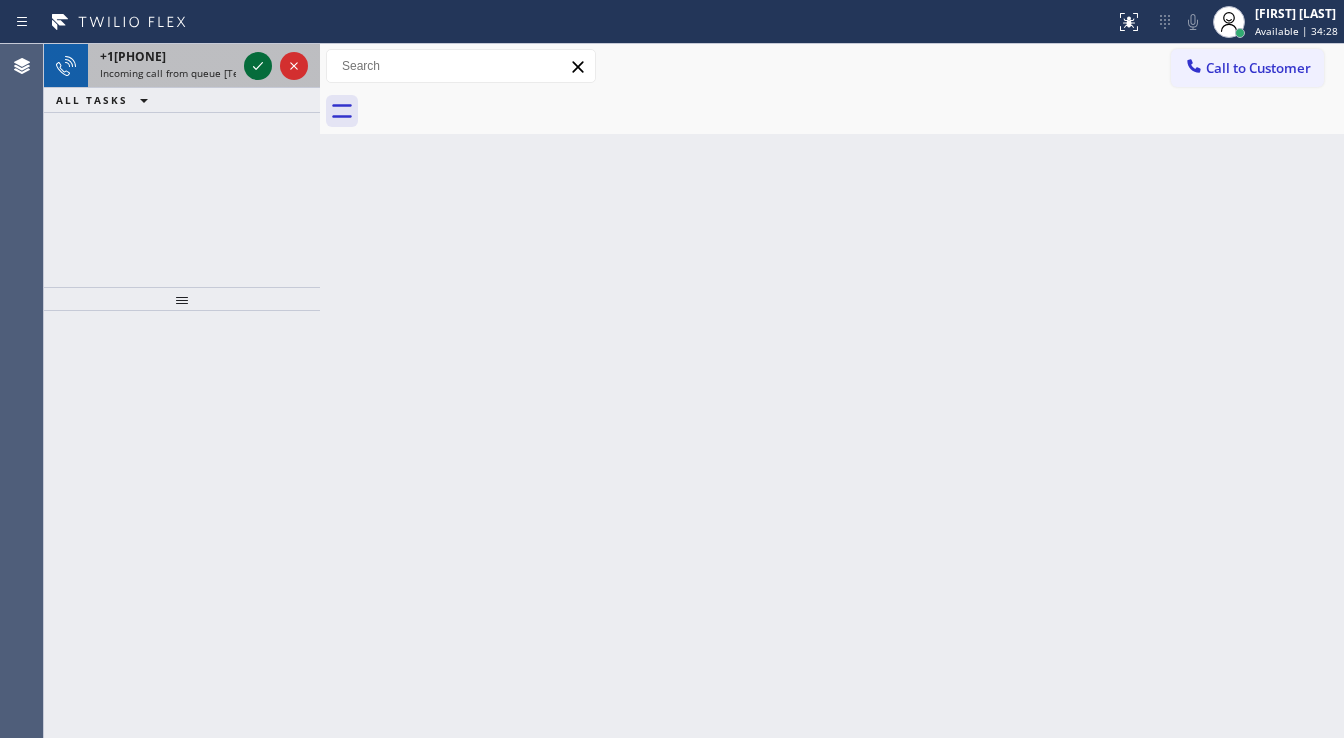 click at bounding box center (258, 66) 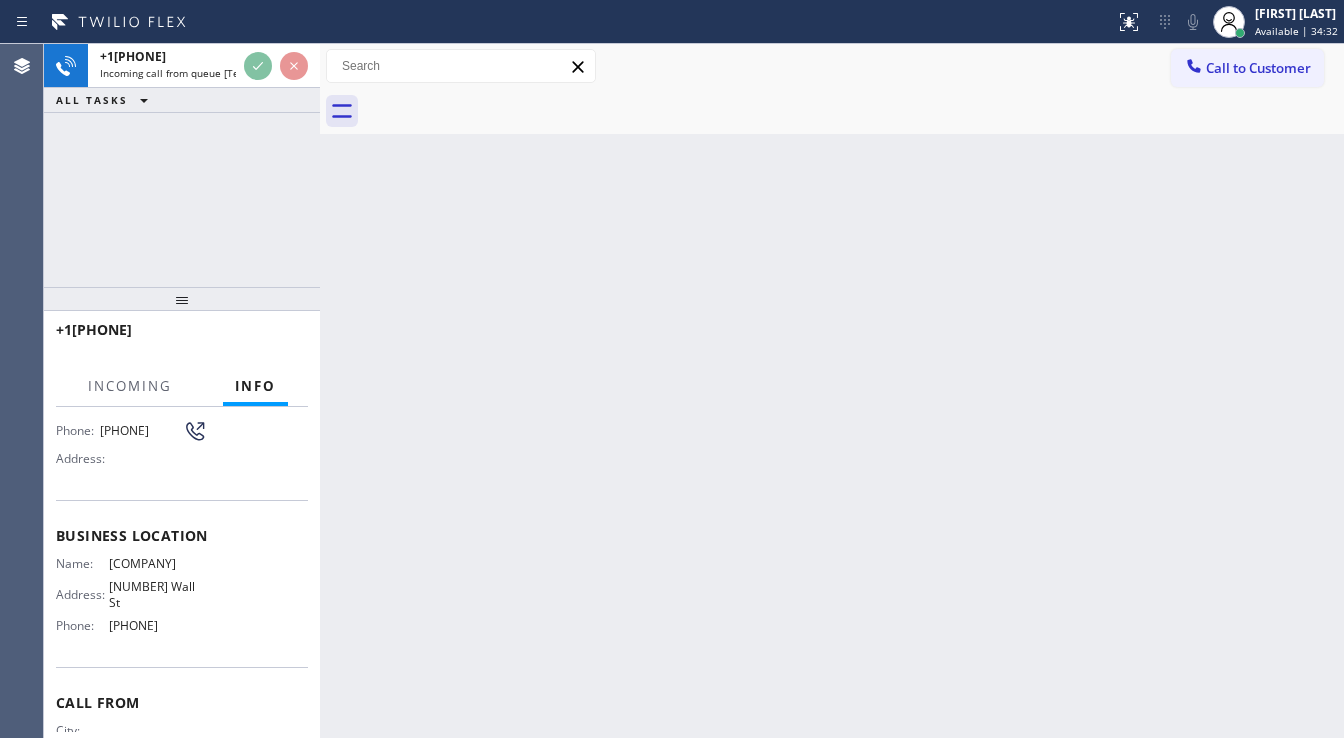 scroll, scrollTop: 160, scrollLeft: 0, axis: vertical 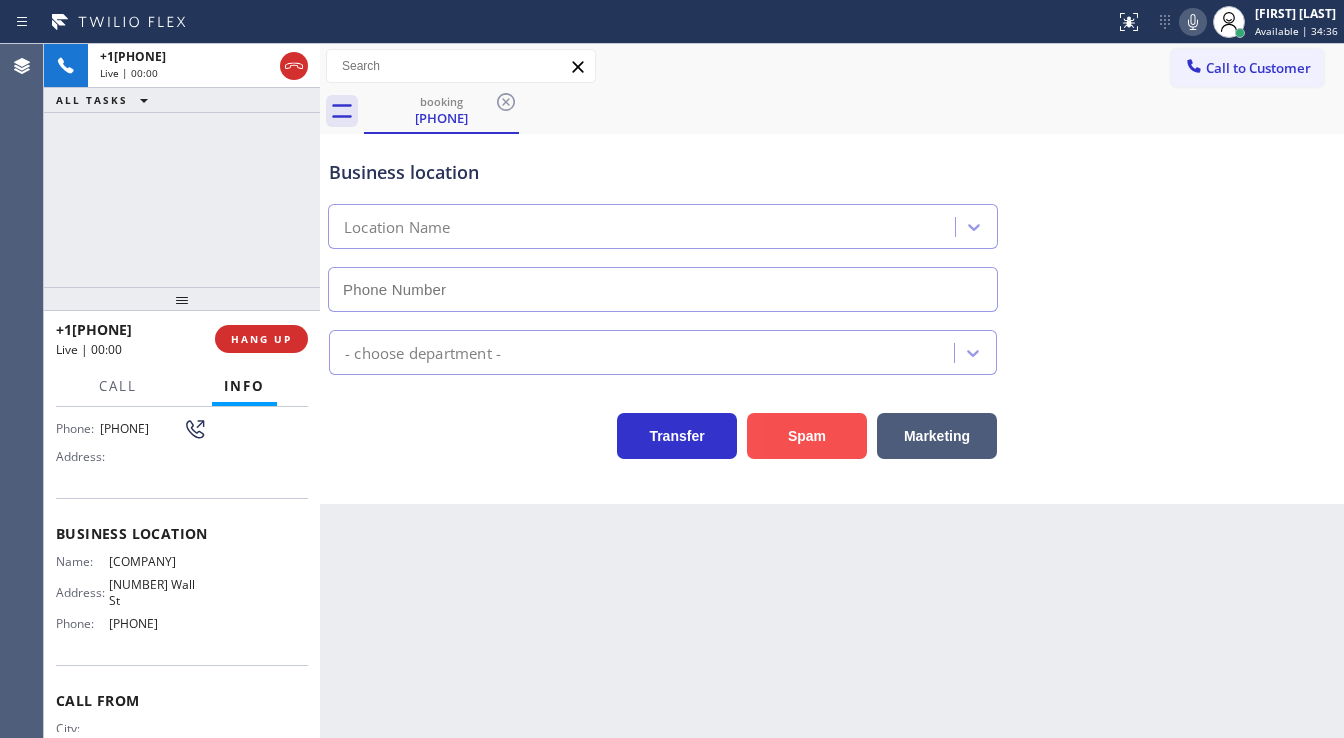 type on "[PHONE]" 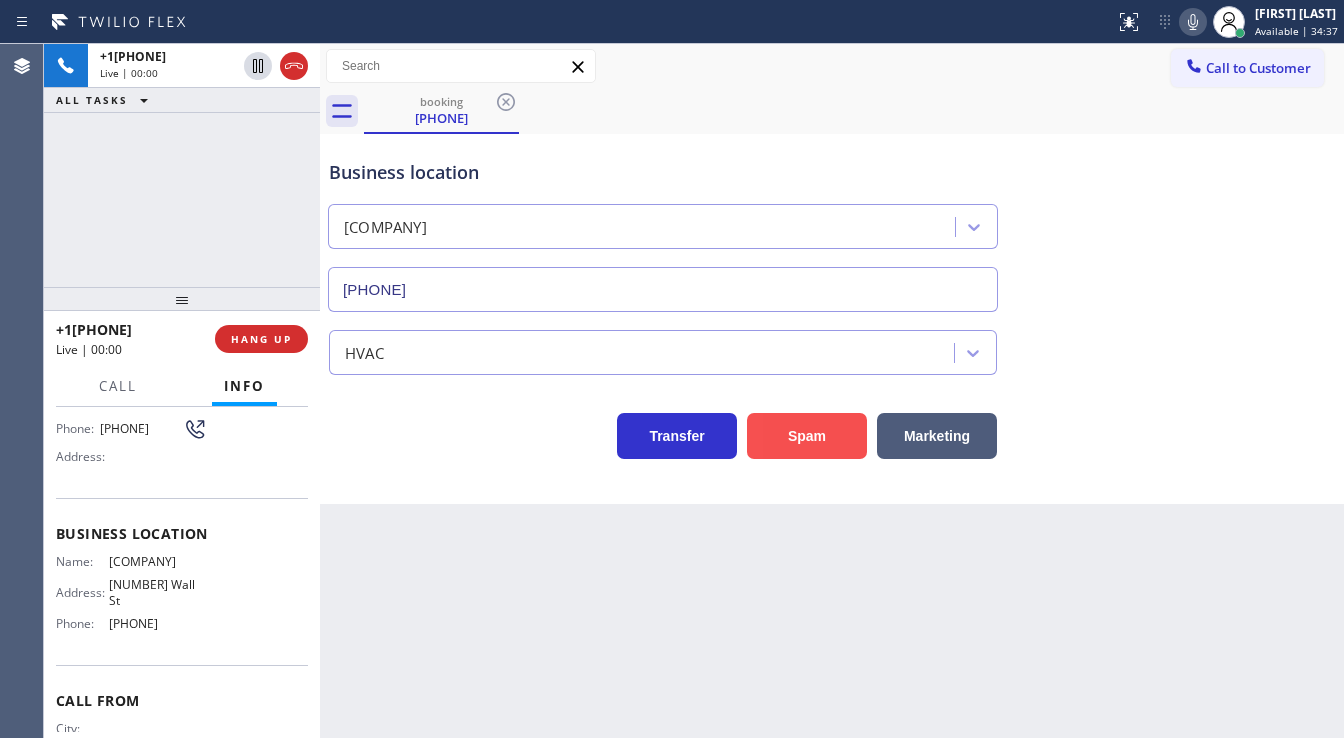 click on "Spam" at bounding box center [807, 436] 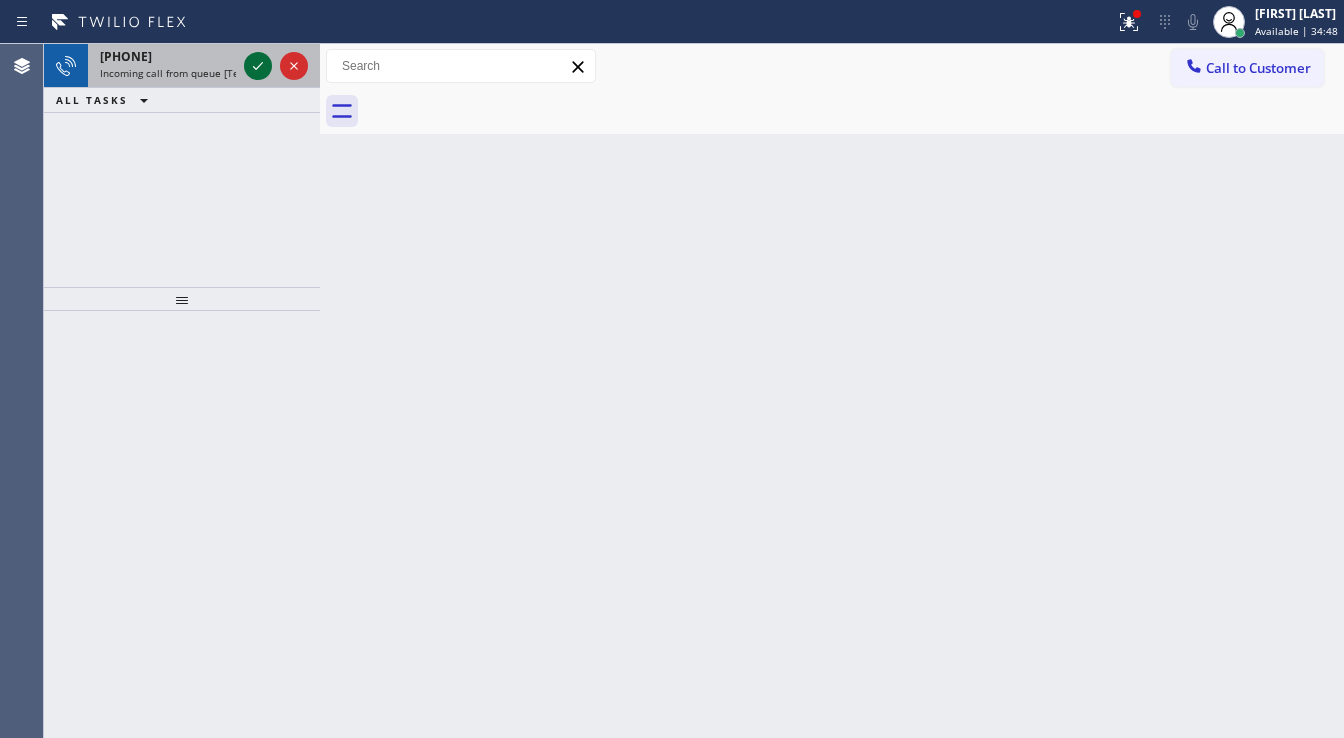 click 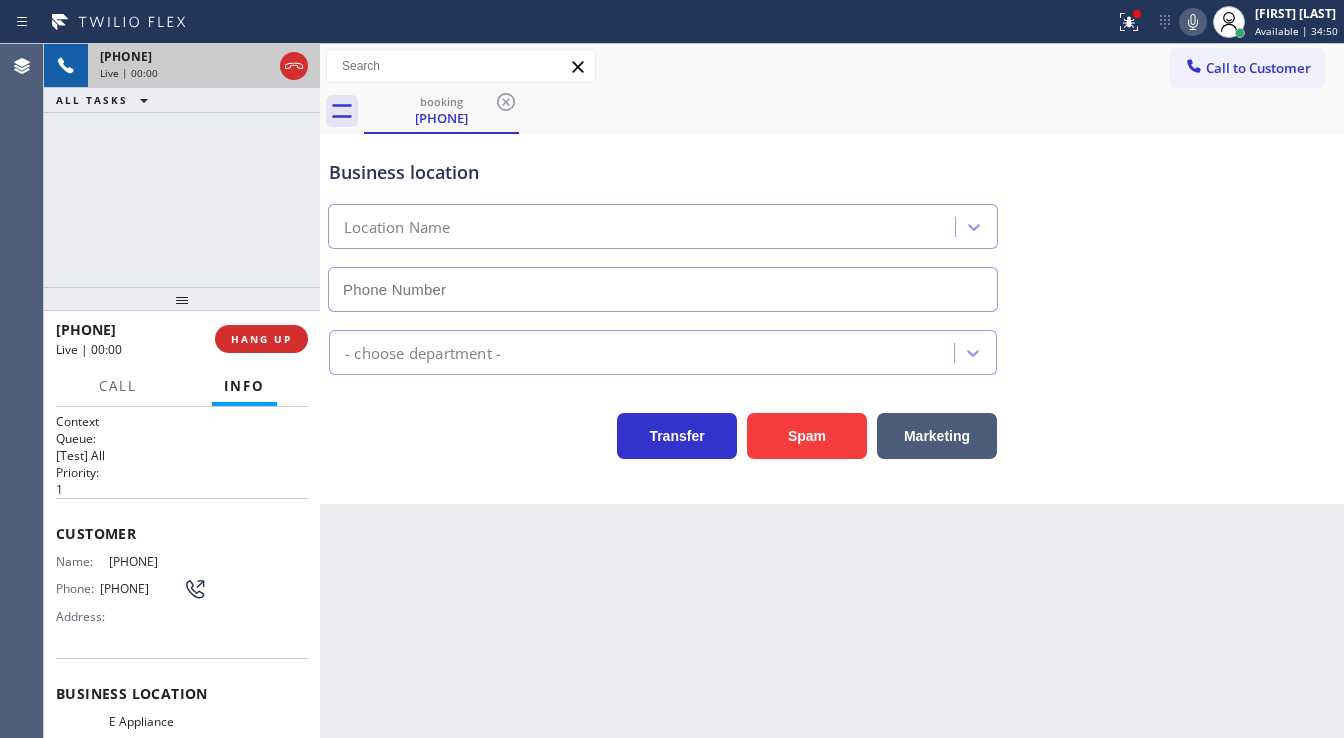 type on "[PHONE]" 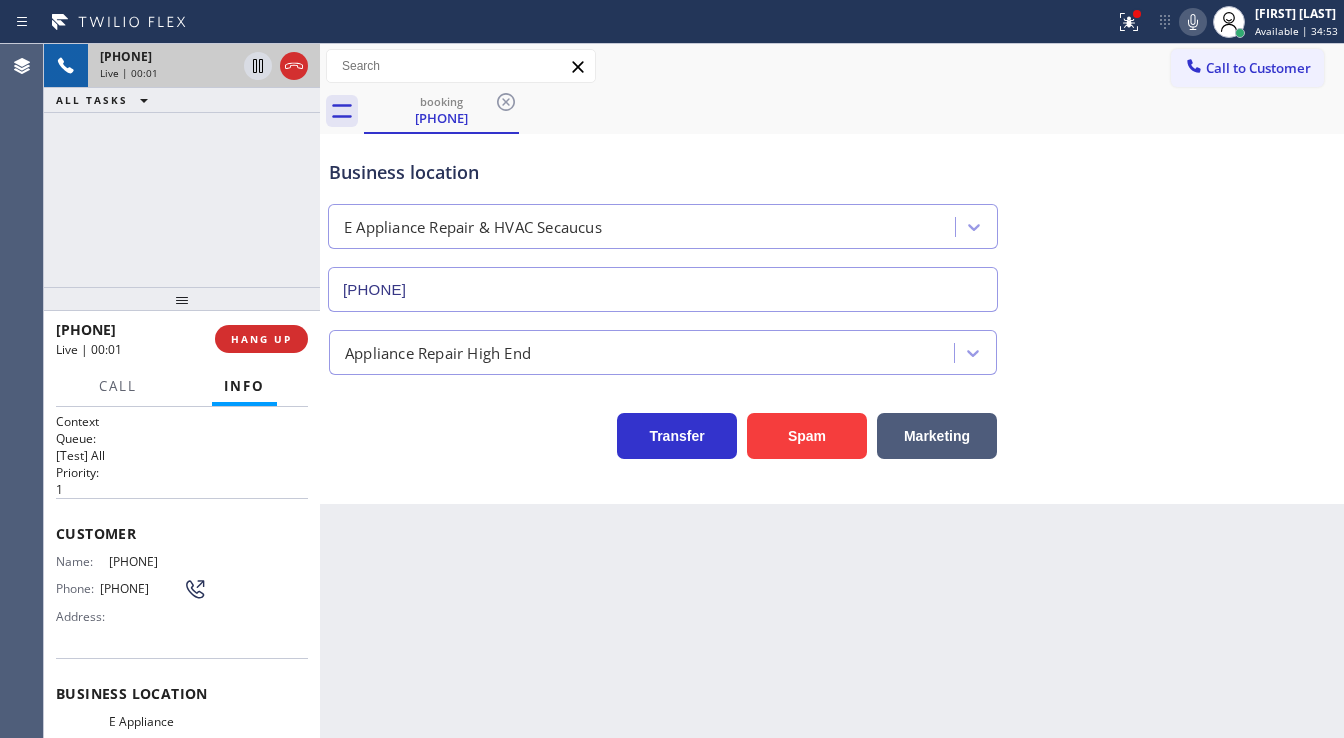 click on "+1[PHONE] Live | 00:01 ALL TASKS ALL TASKS ACTIVE TASKS TASKS IN WRAP UP" at bounding box center [182, 165] 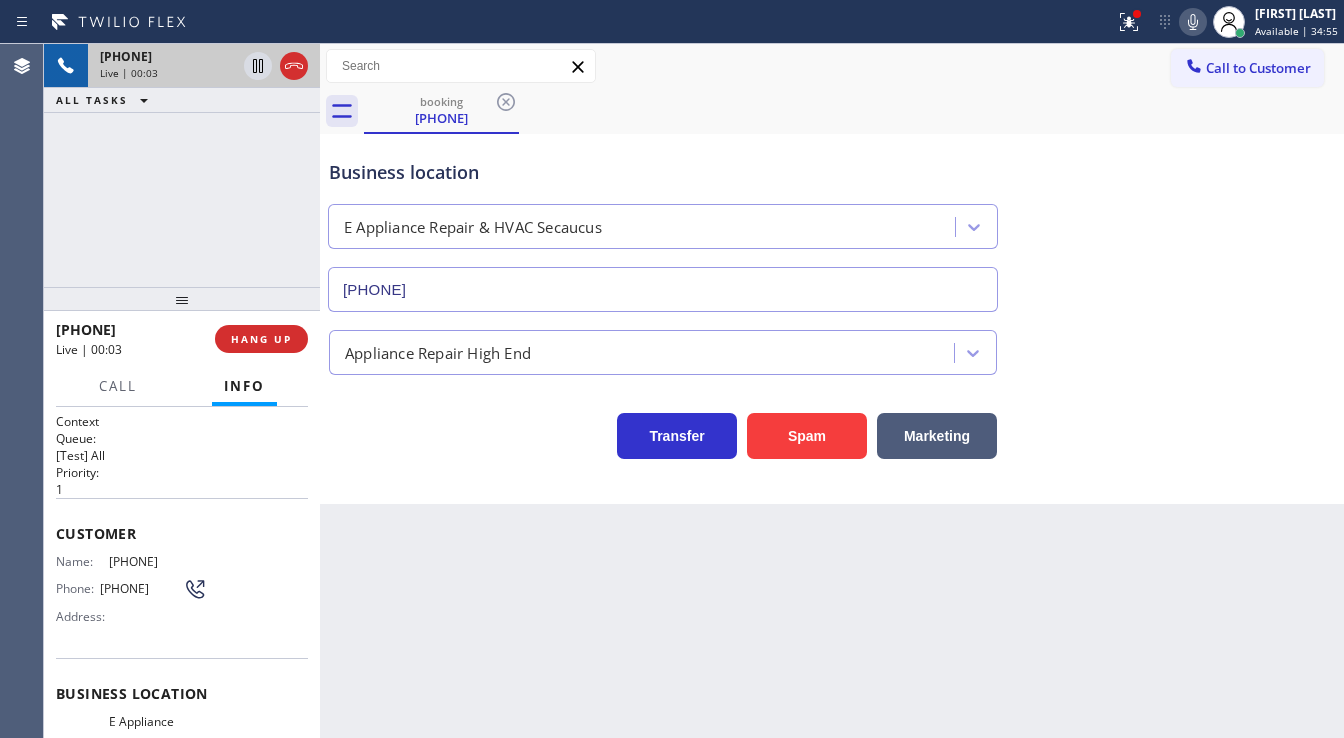 click on "Spam" at bounding box center [807, 436] 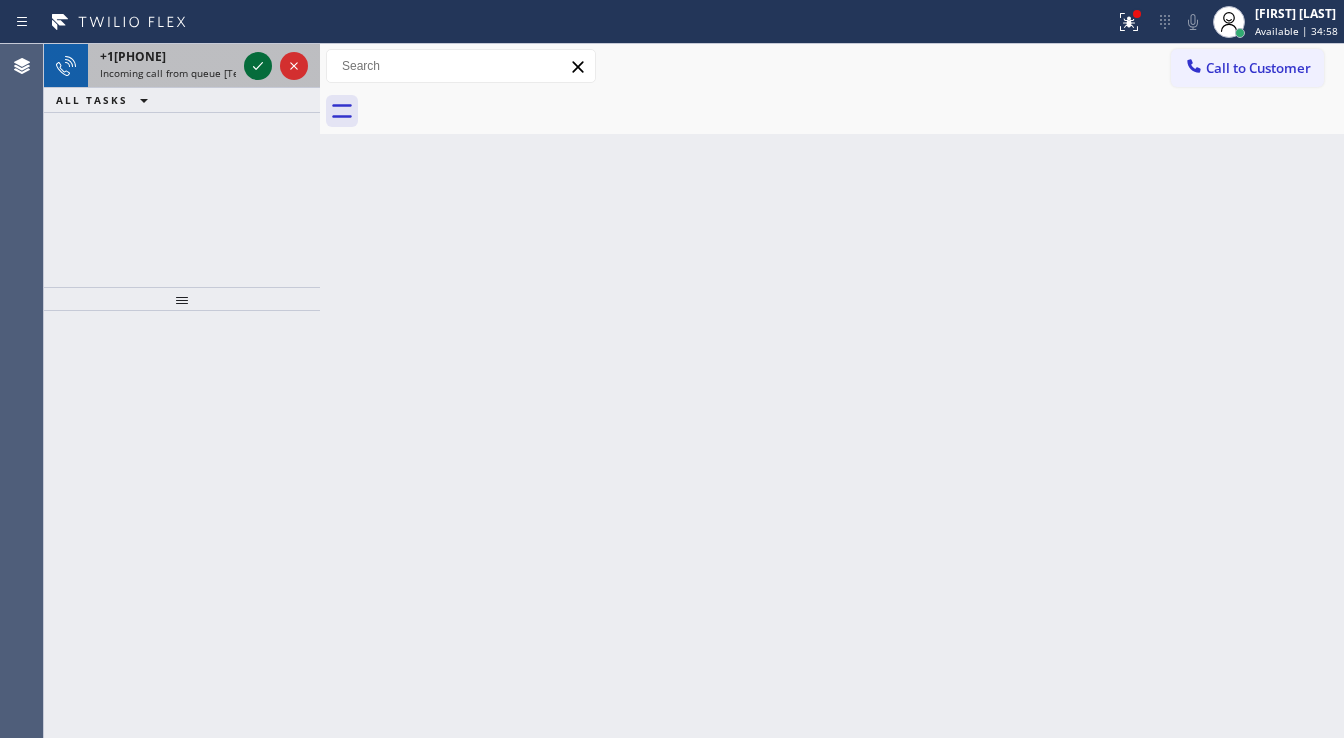click 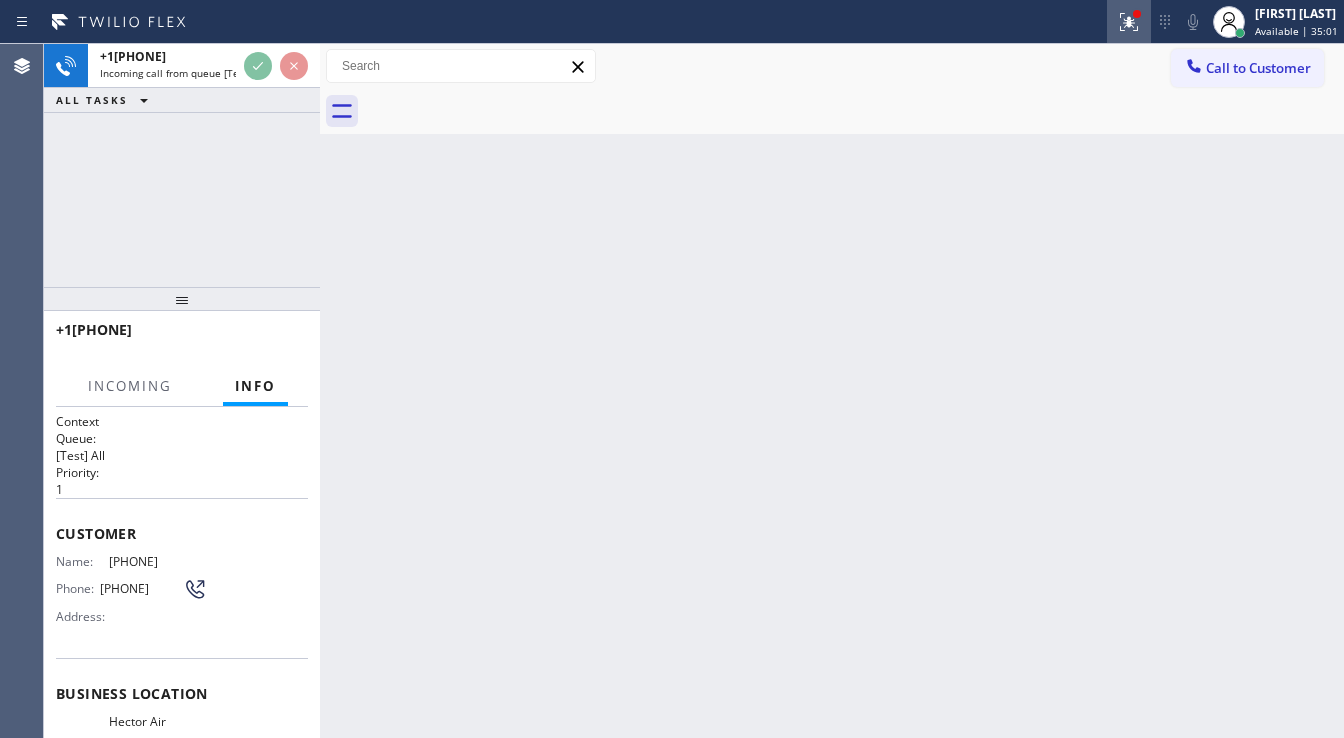 click 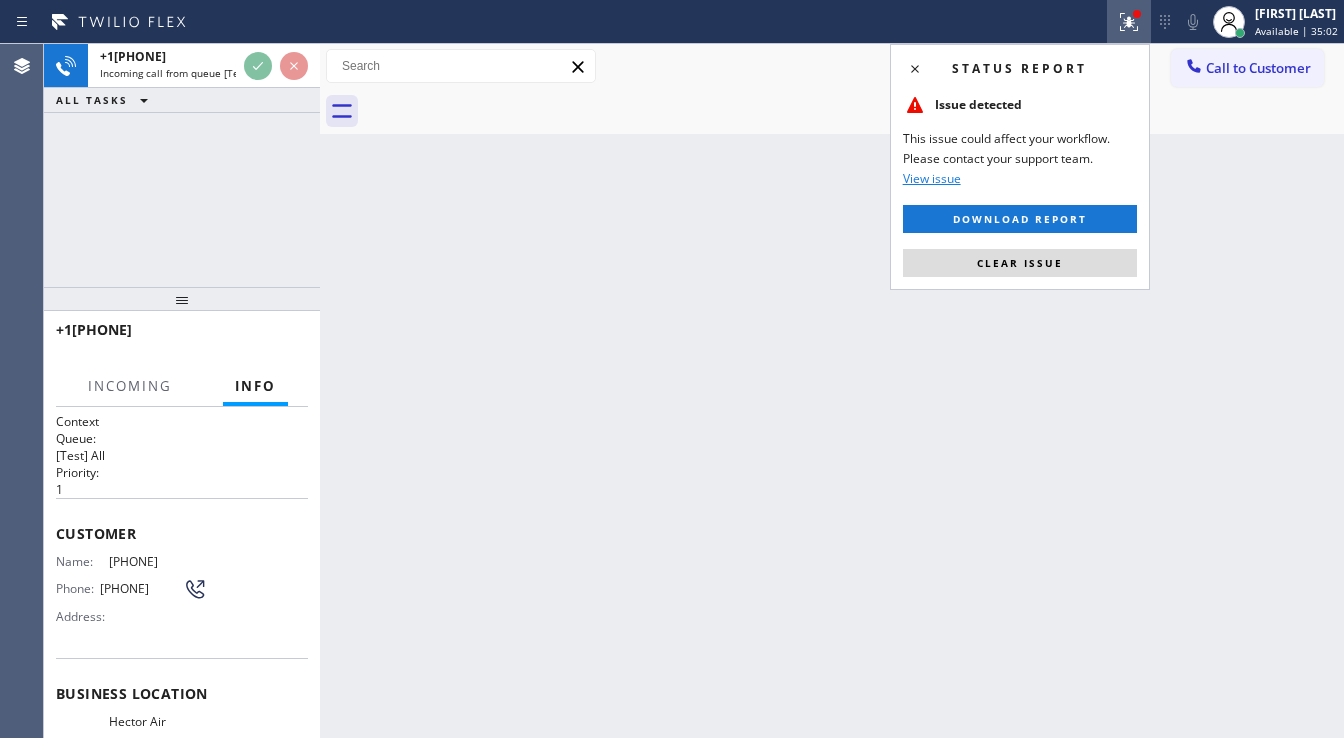 drag, startPoint x: 1057, startPoint y: 268, endPoint x: 1040, endPoint y: 268, distance: 17 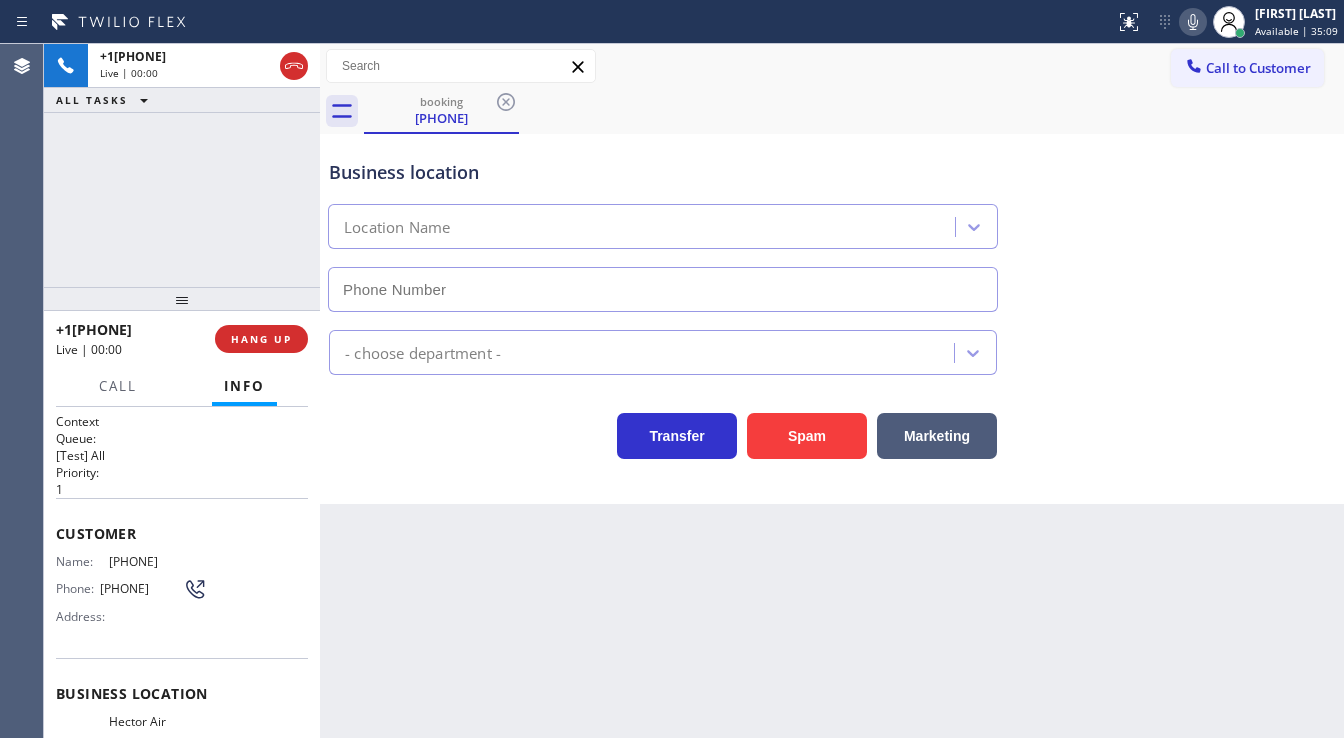 type on "[PHONE]" 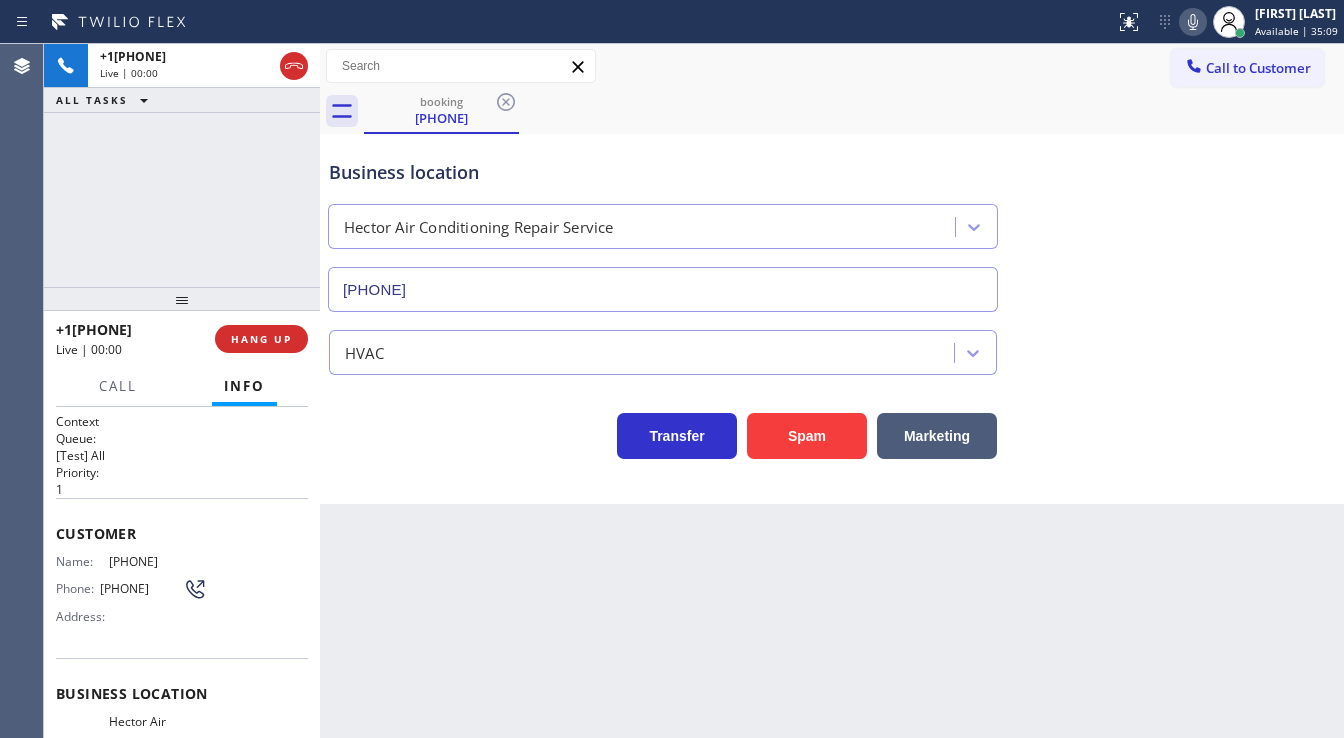 click on "+1[PHONE] Live | 00:00 ALL TASKS ALL TASKS ACTIVE TASKS TASKS IN WRAP UP" at bounding box center (182, 165) 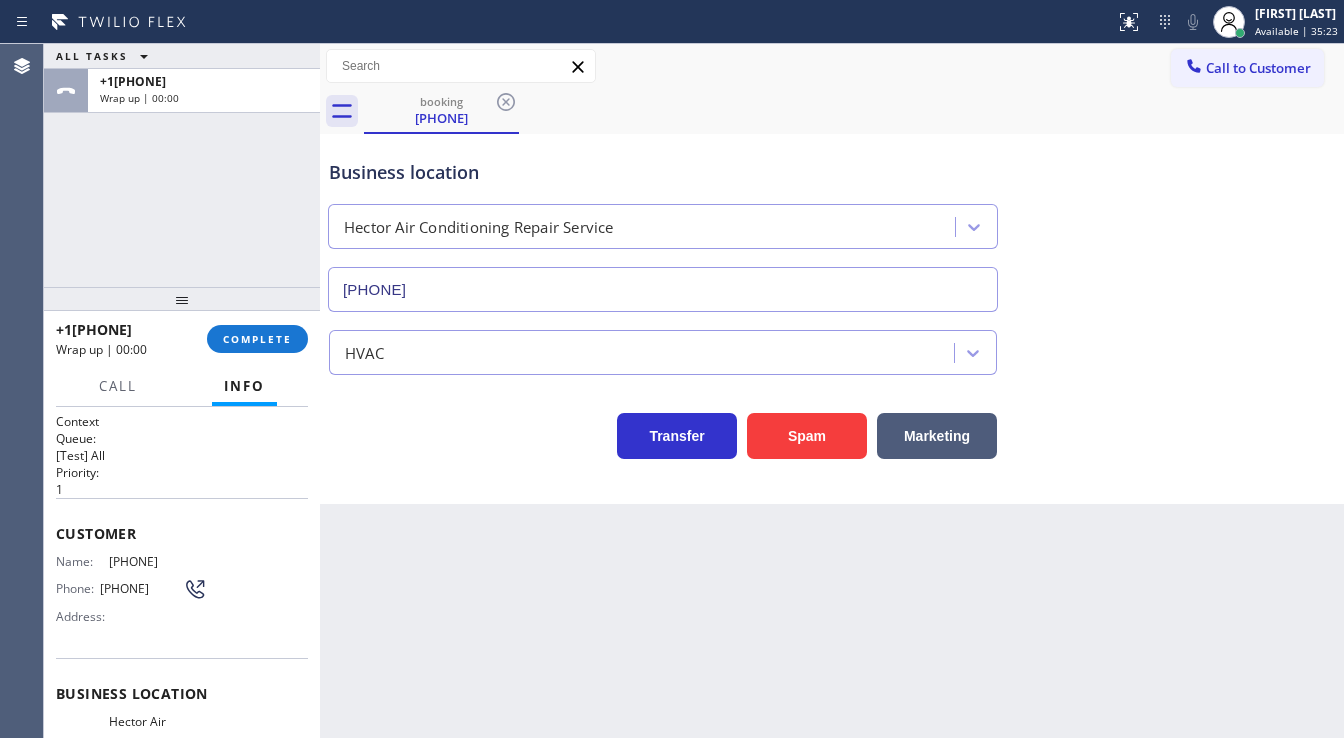 click on "[PHONE] Wrap up | 00:00" at bounding box center (131, 339) 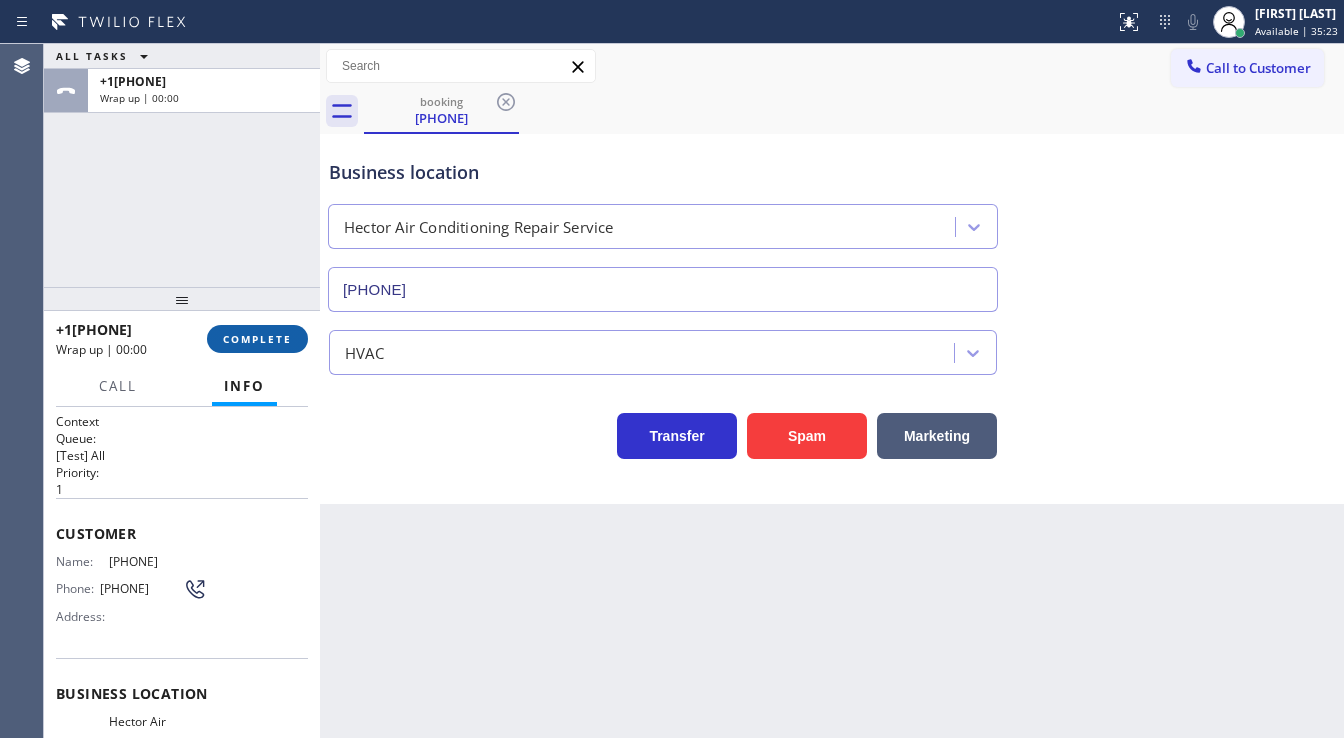 click on "COMPLETE" at bounding box center (257, 339) 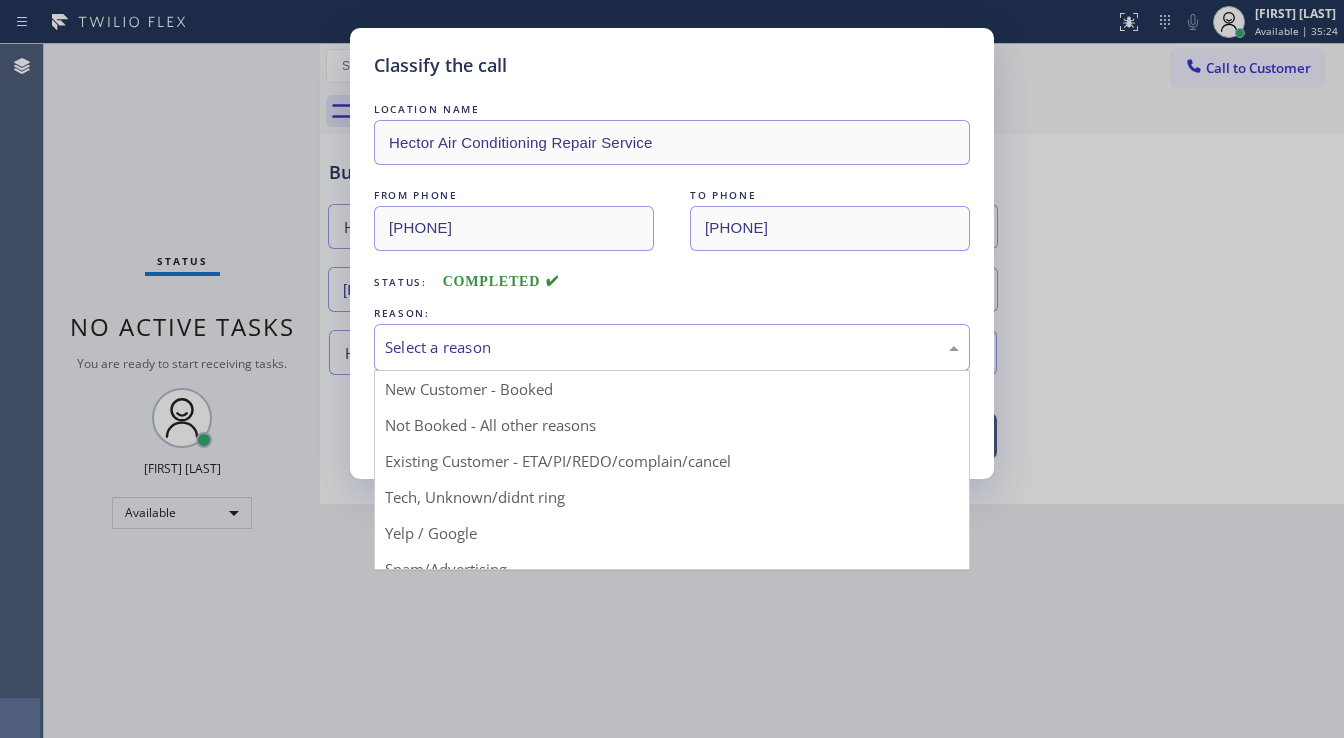 click on "Select a reason" at bounding box center [672, 347] 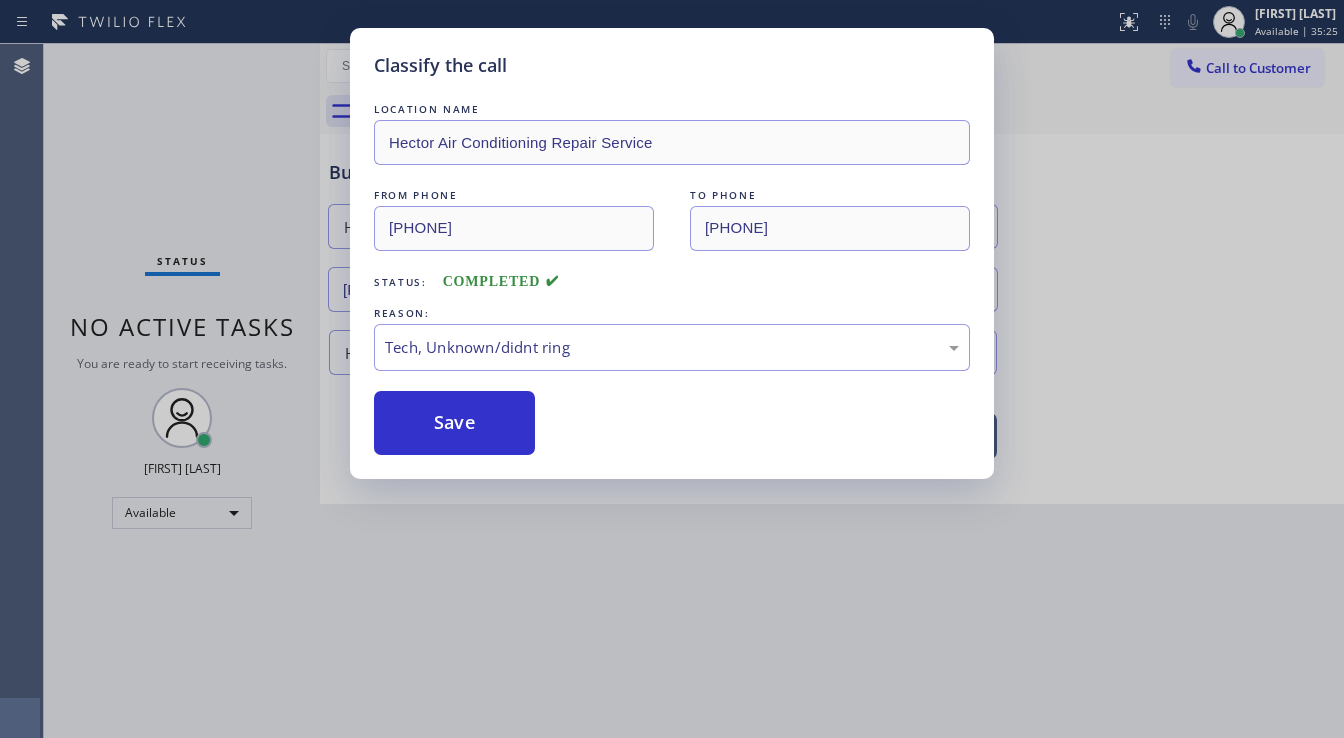 click on "Save" at bounding box center [454, 423] 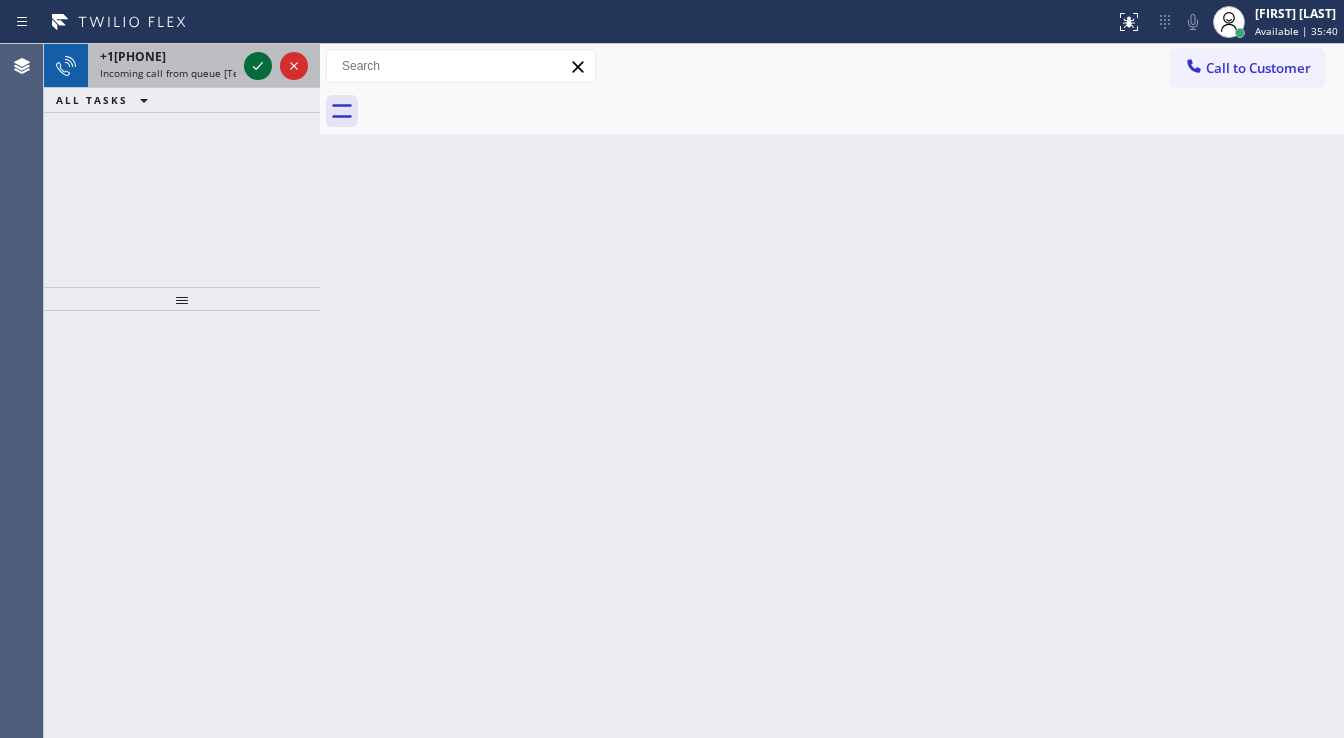 click 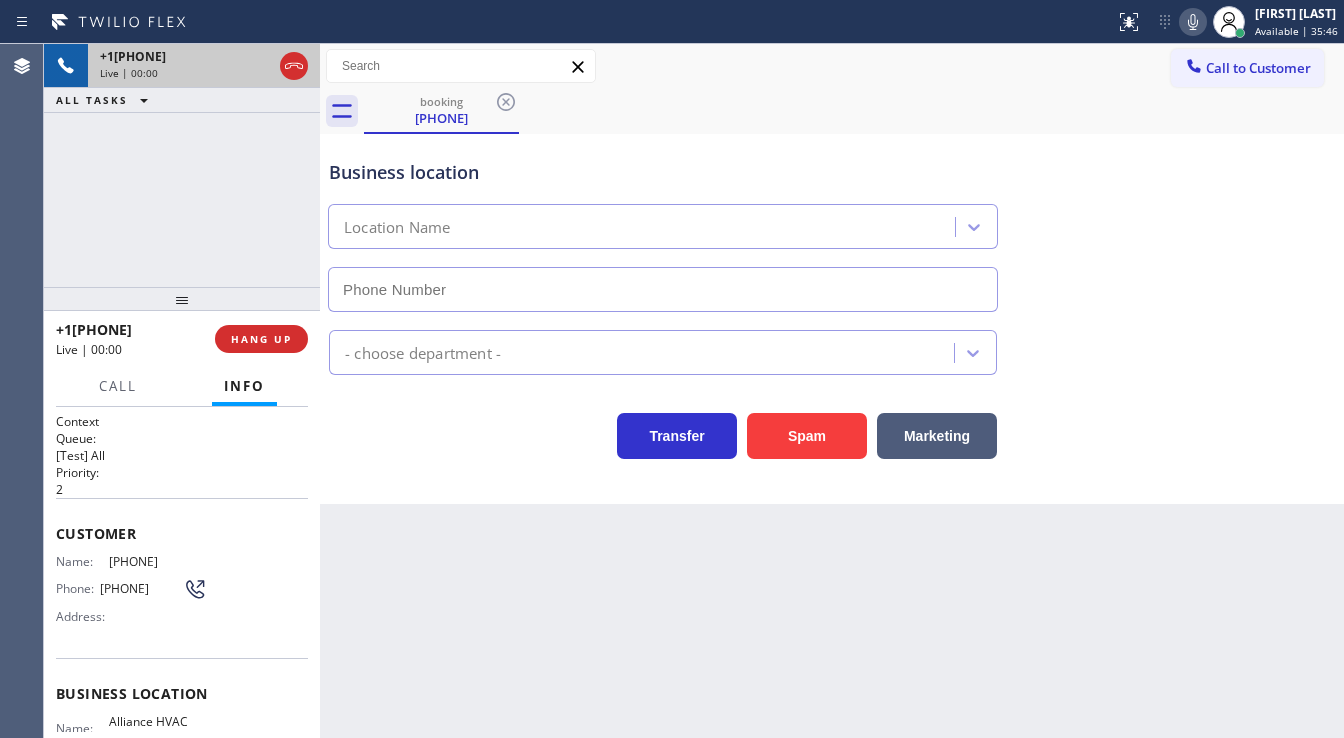 type on "([PHONE])" 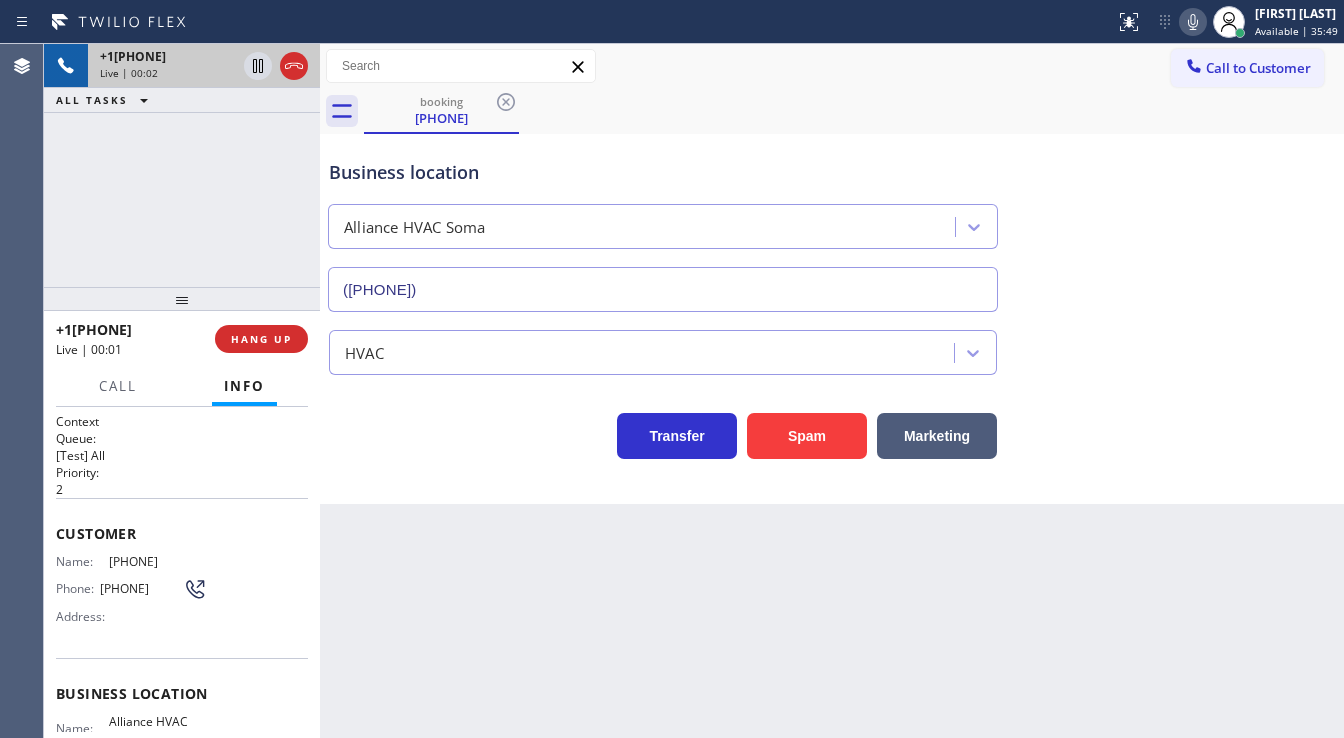 click on "Back to Dashboard Change Sender ID Customers Technicians Select a contact Outbound call Technician Search Technician Your caller id phone number Your caller id phone number Call Technician info Name   Phone none Address none Change Sender ID HVAC [PHONE] 5 Star Appliance [PHONE] Appliance Repair [PHONE] Plumbing [PHONE] Air Duct Cleaning [PHONE]  Electricians [PHONE] Cancel Change Check personal SMS Reset Change booking [PHONE] Call to Customer Outbound call Location Search location Your caller id phone number Customer number Call Outbound call Technician Search Technician Your caller id phone number Your caller id phone number Call booking [PHONE] Business location Alliance HVAC [CITY] [PHONE] HVAC Transfer Spam Marketing" at bounding box center [832, 391] 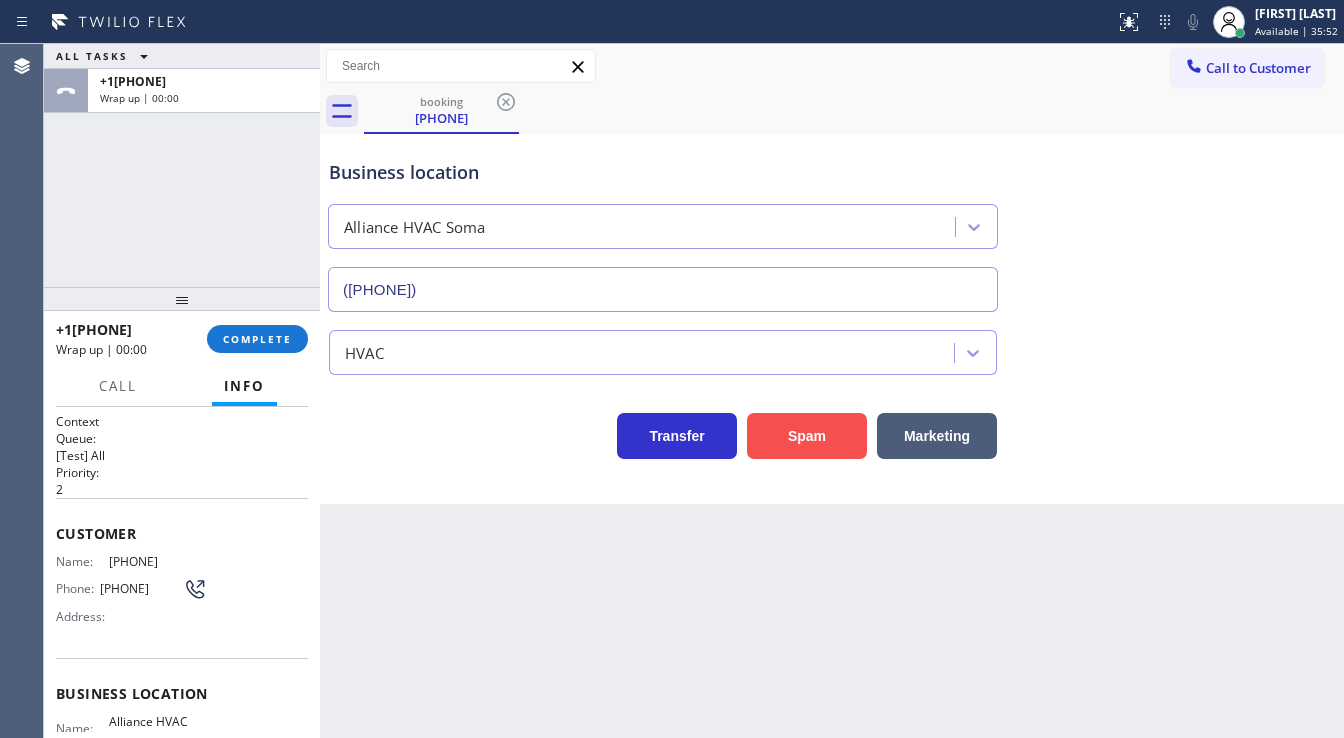 click on "Spam" at bounding box center (807, 436) 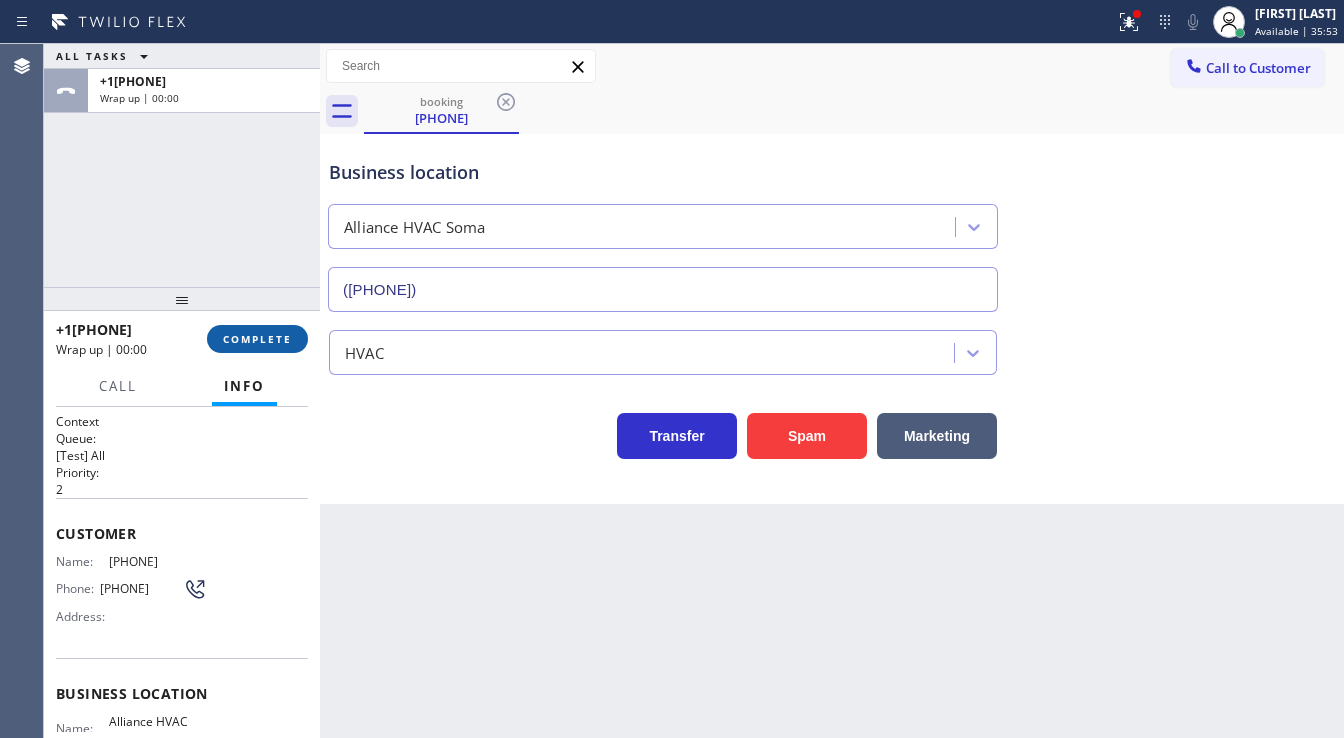 click on "COMPLETE" at bounding box center [257, 339] 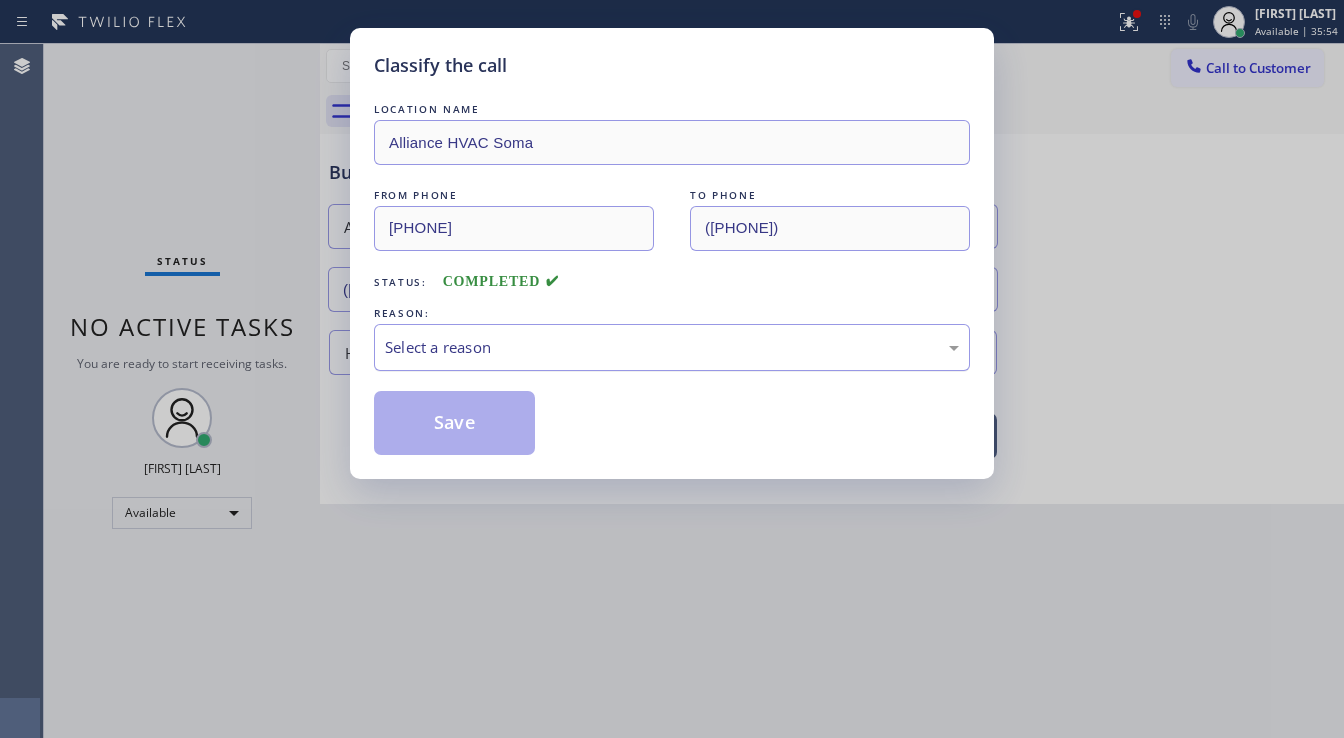click on "Select a reason" at bounding box center (672, 347) 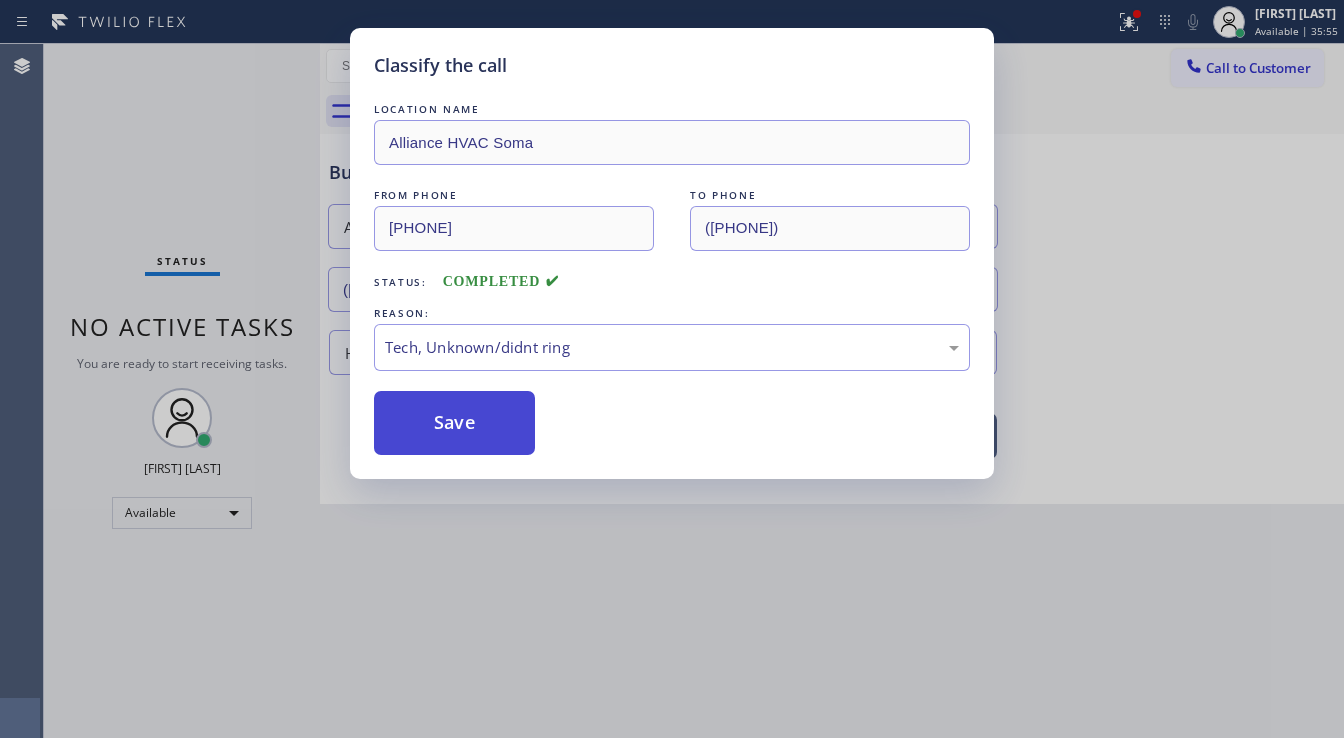 click on "Save" at bounding box center [454, 423] 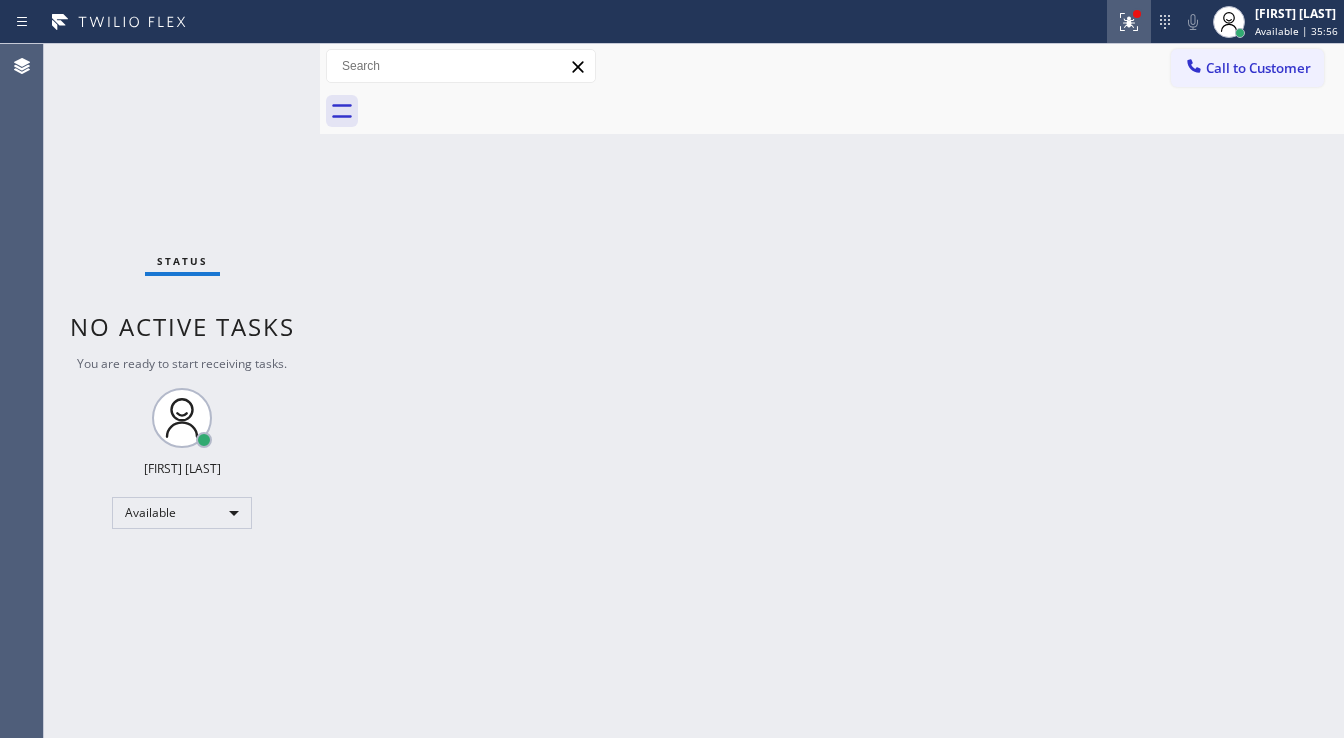 click 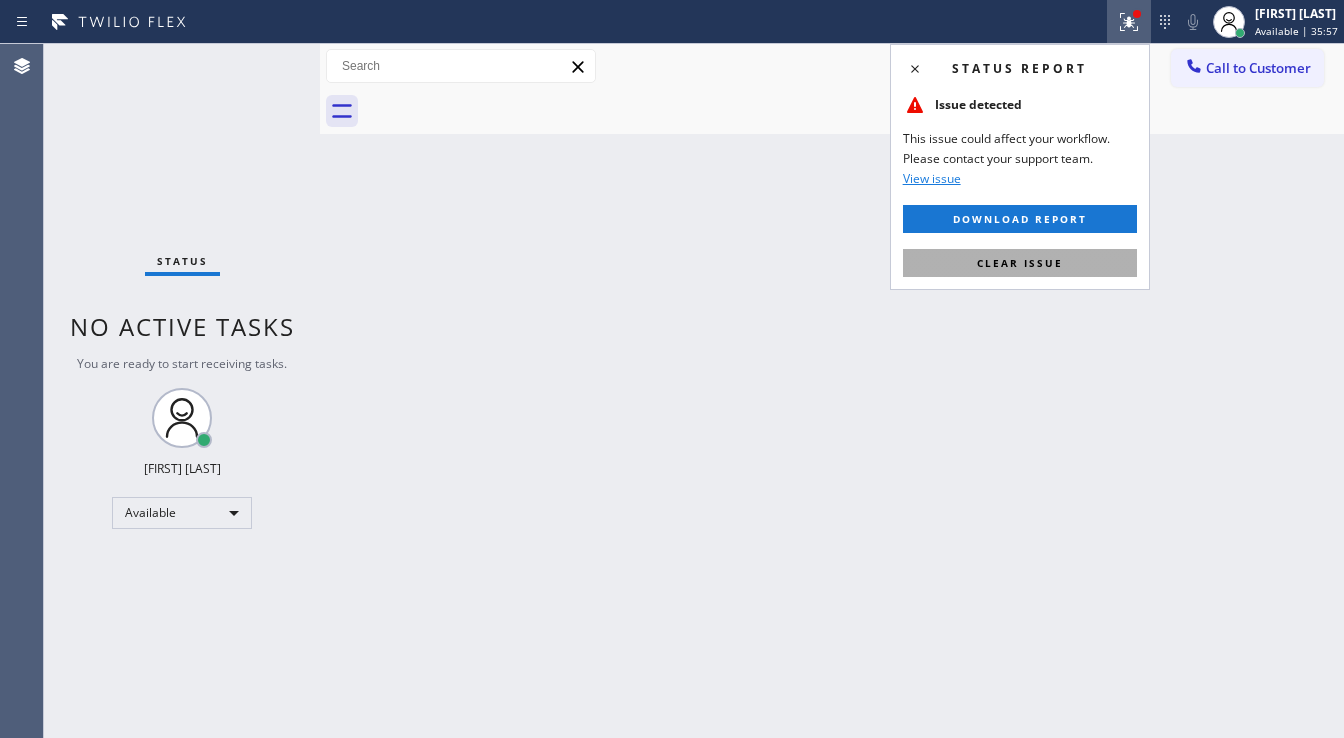 click on "Clear issue" at bounding box center (1020, 263) 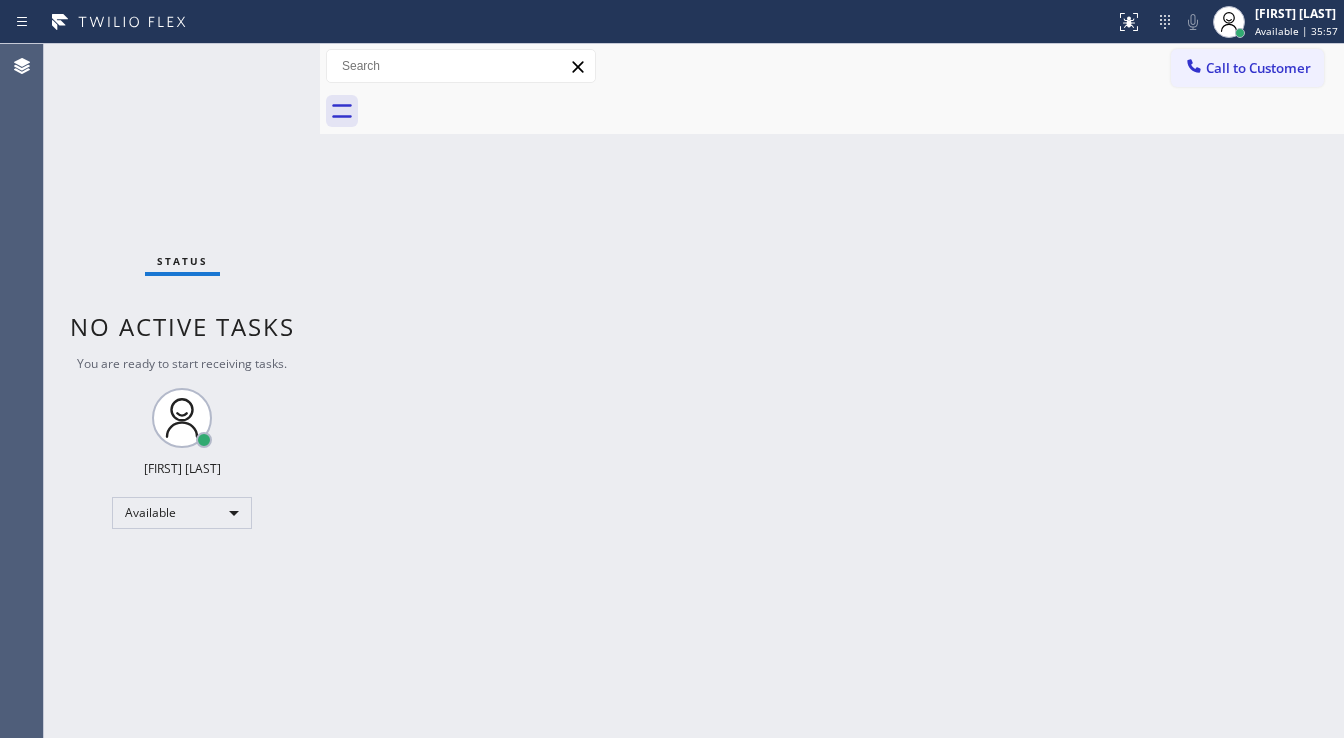 click on "Status   No active tasks     You are ready to start receiving tasks.   [FIRST] [LAST] Available" at bounding box center [182, 391] 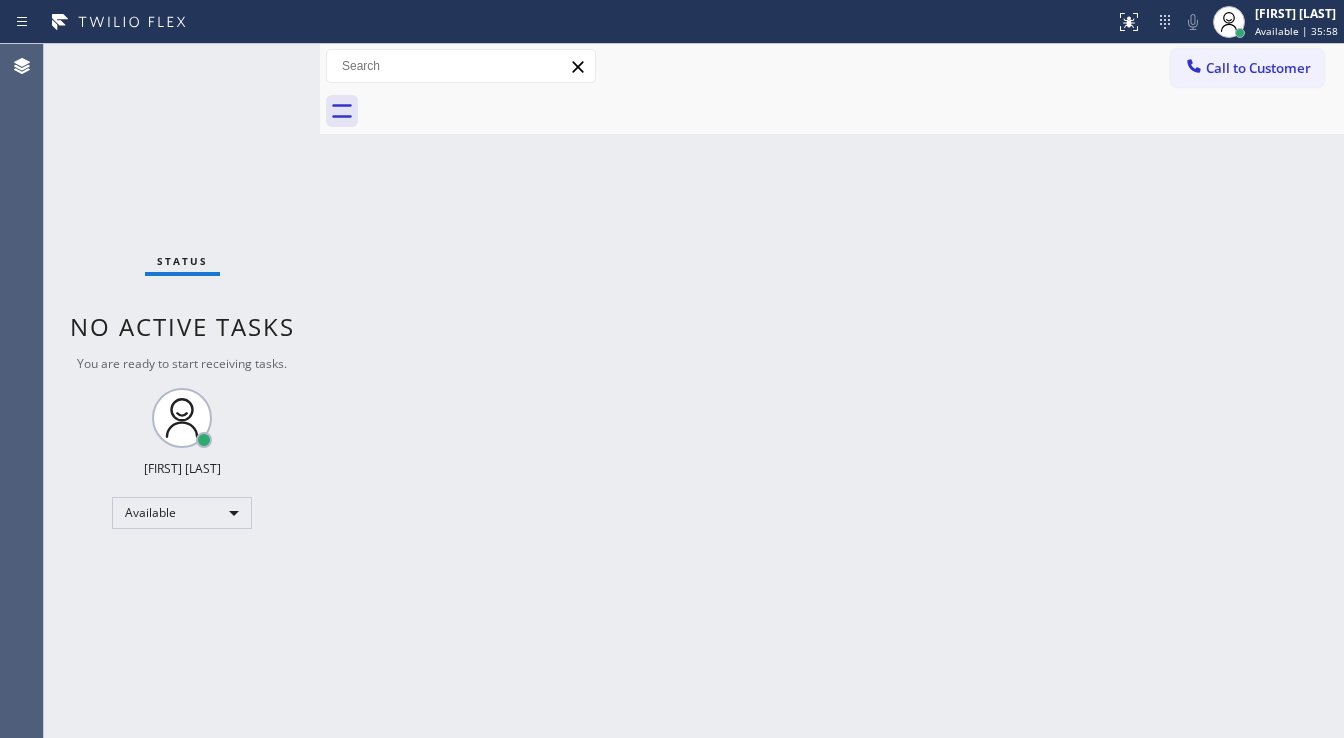 click on "Status   No active tasks     You are ready to start receiving tasks.   [FIRST] [LAST] Available" at bounding box center (182, 391) 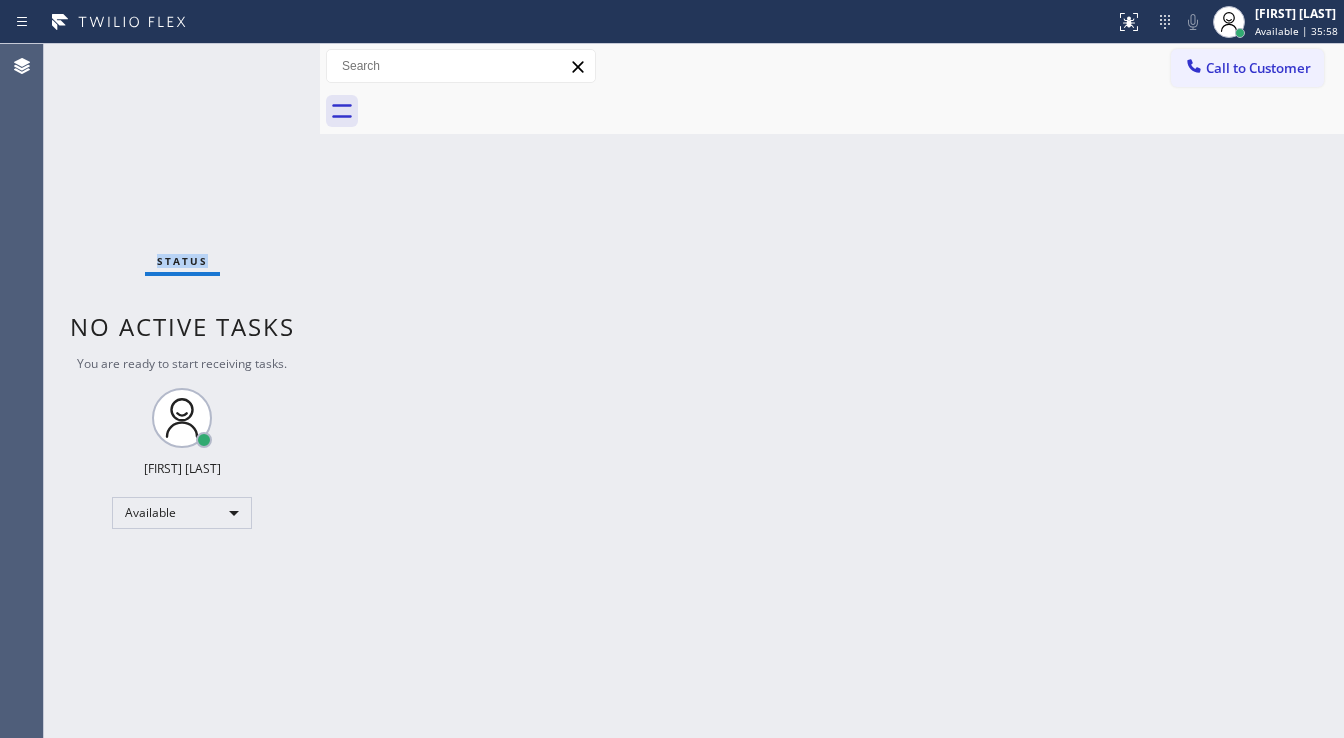 click on "Status   No active tasks     You are ready to start receiving tasks.   [FIRST] [LAST] Available" at bounding box center [182, 391] 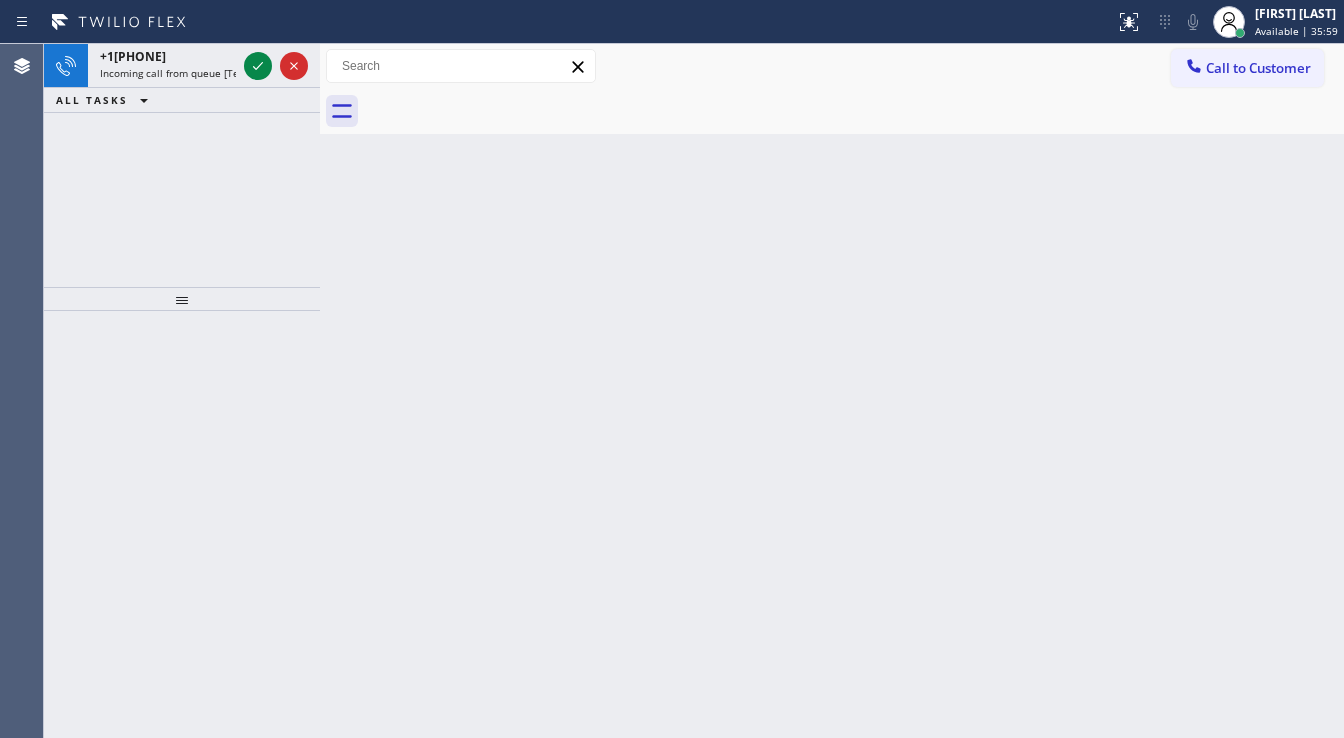 click 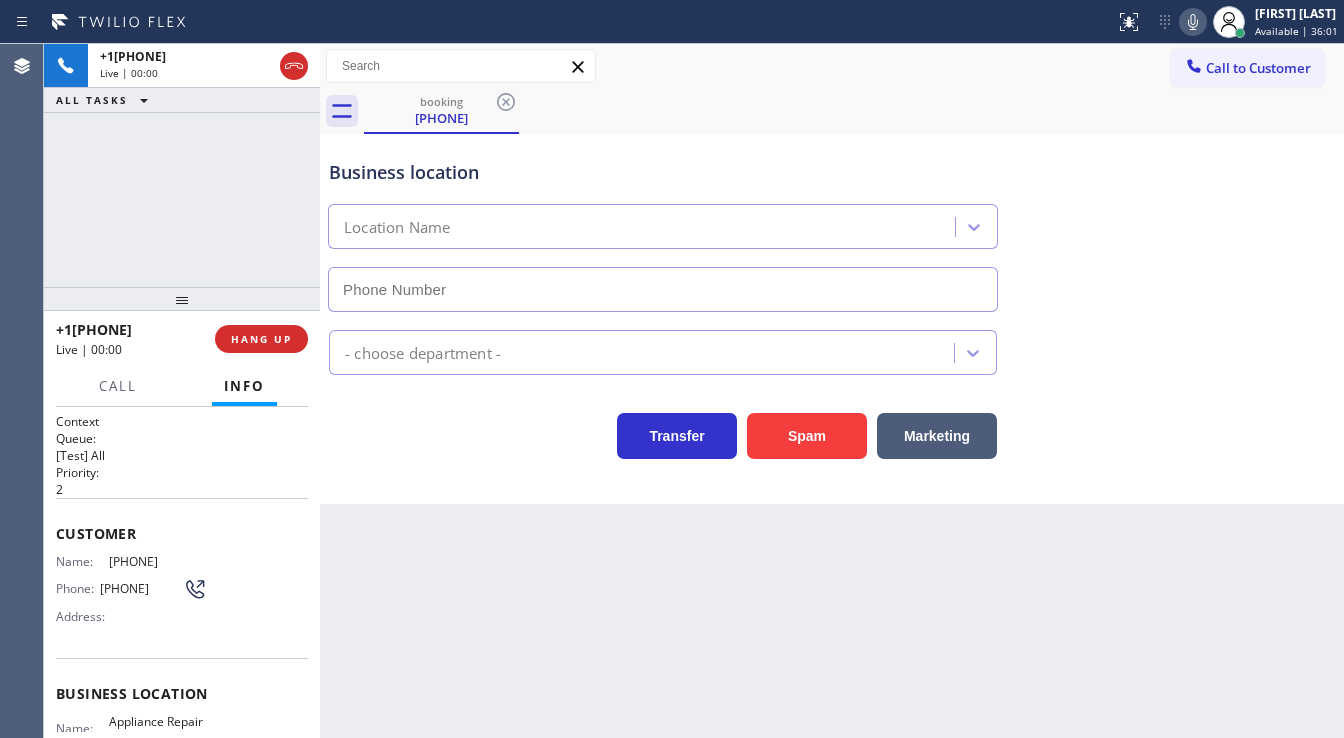 type on "[PHONE]" 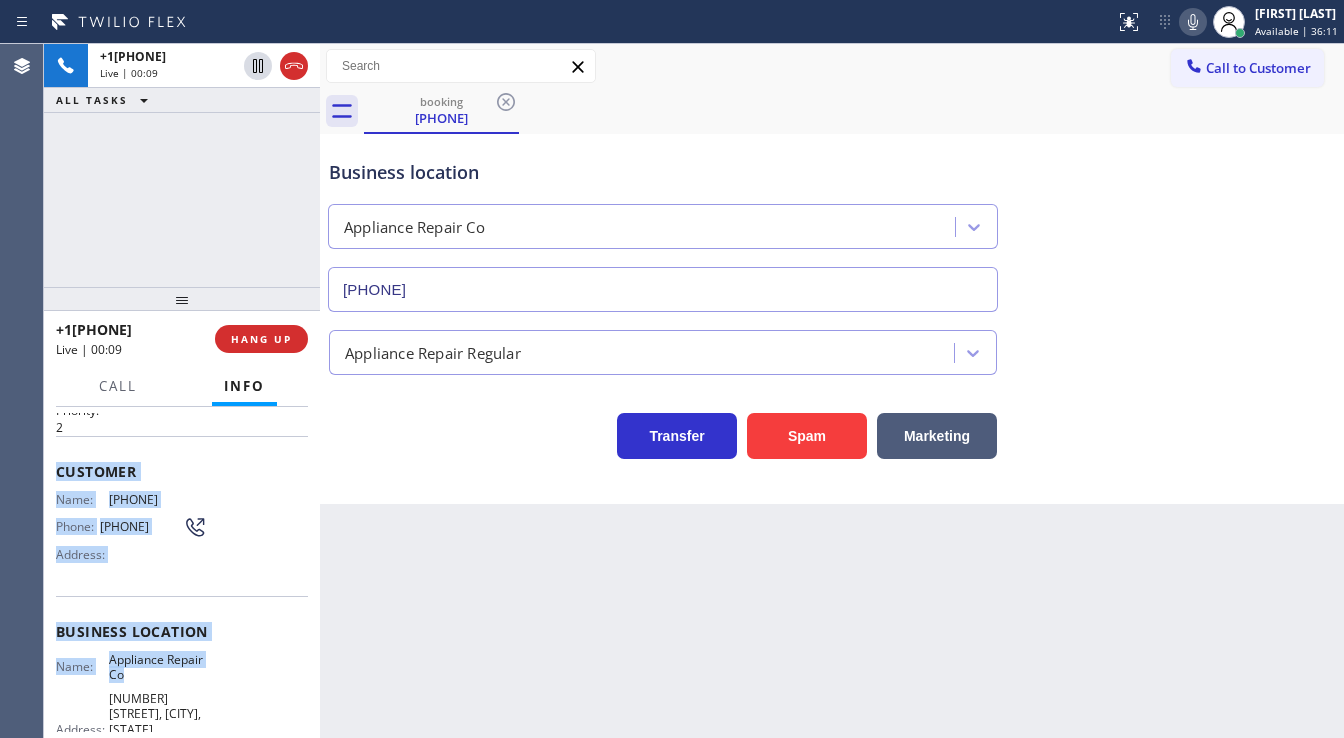 scroll, scrollTop: 160, scrollLeft: 0, axis: vertical 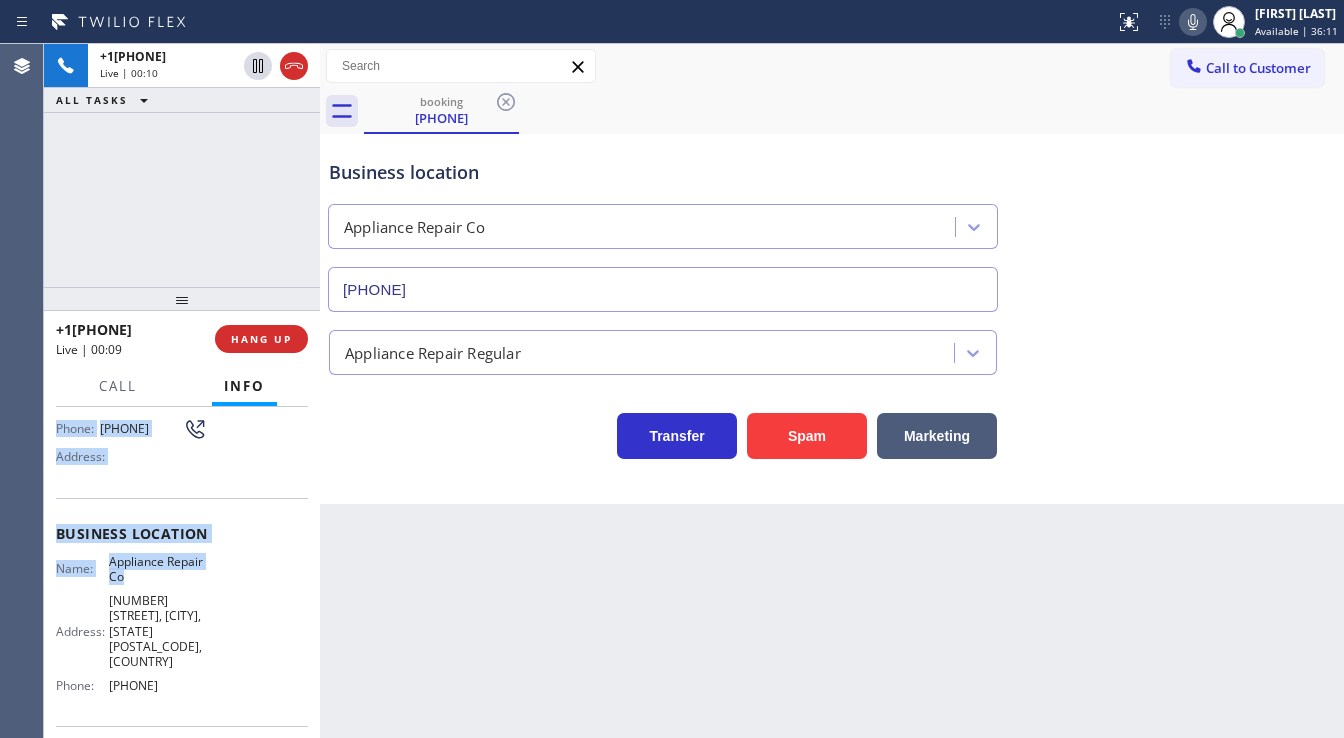 drag, startPoint x: 48, startPoint y: 524, endPoint x: 208, endPoint y: 642, distance: 198.80644 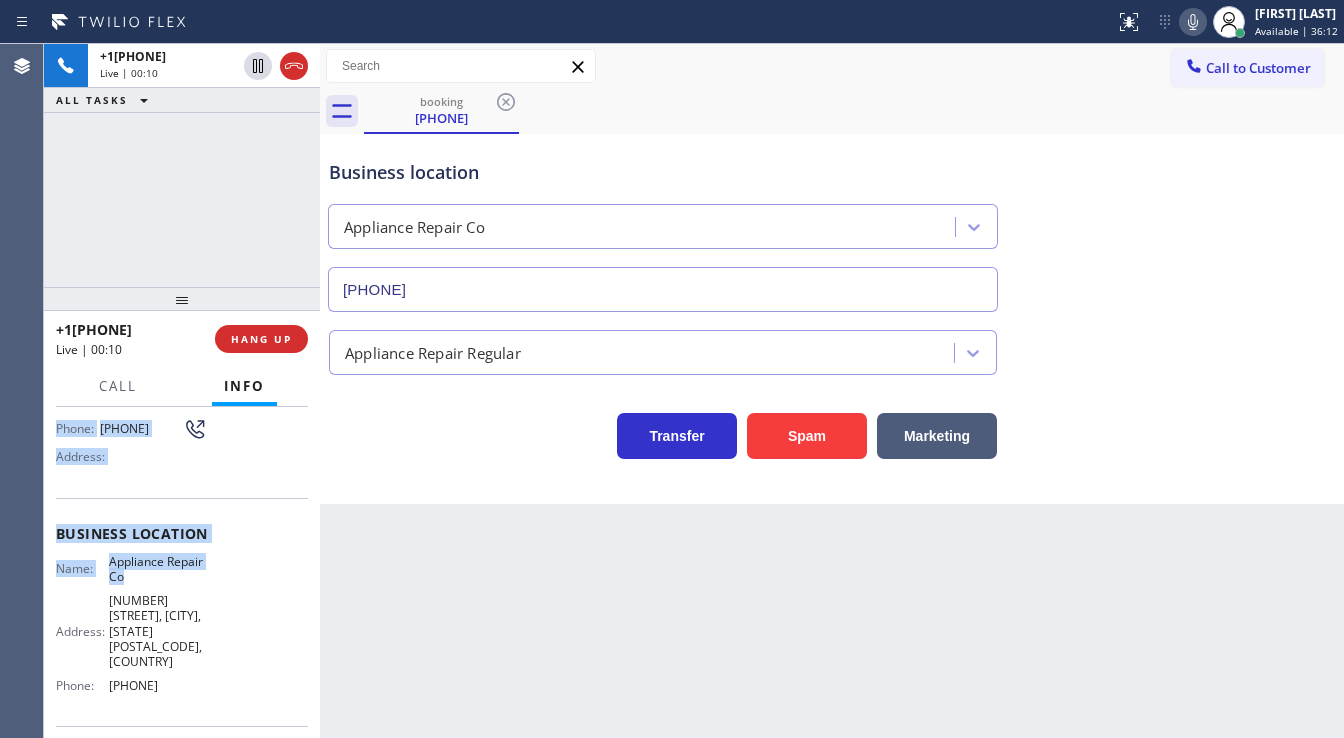 copy on "Customer Name: ([PHONE]) Phone: ([PHONE]) Address: Business location Name: Appliance Repair  Co Address: [NUMBER] San Aleso Ave, [CITY], [STATE] [ZIPCODE], [COUNTRY]  Phone: ([PHONE])" 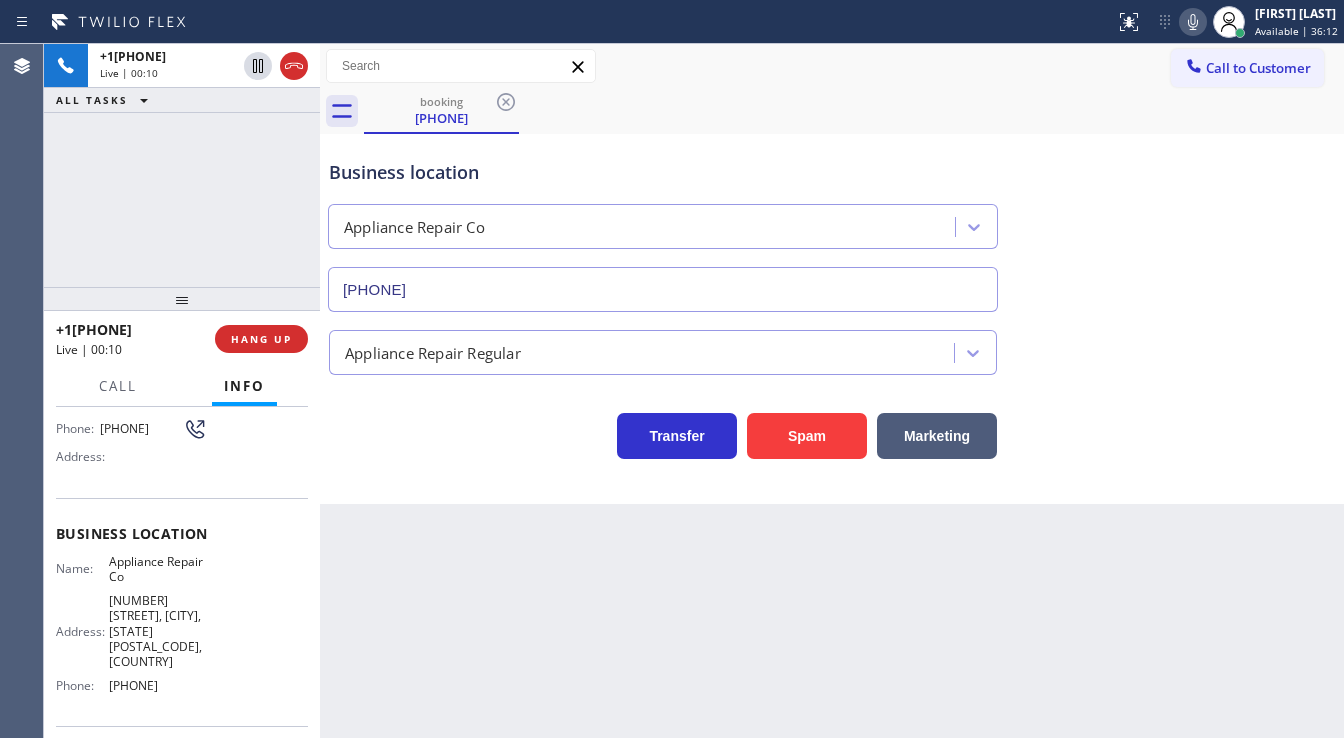 click on "+1[PHONE] Live | 00:10 ALL TASKS ALL TASKS ACTIVE TASKS TASKS IN WRAP UP" at bounding box center (182, 165) 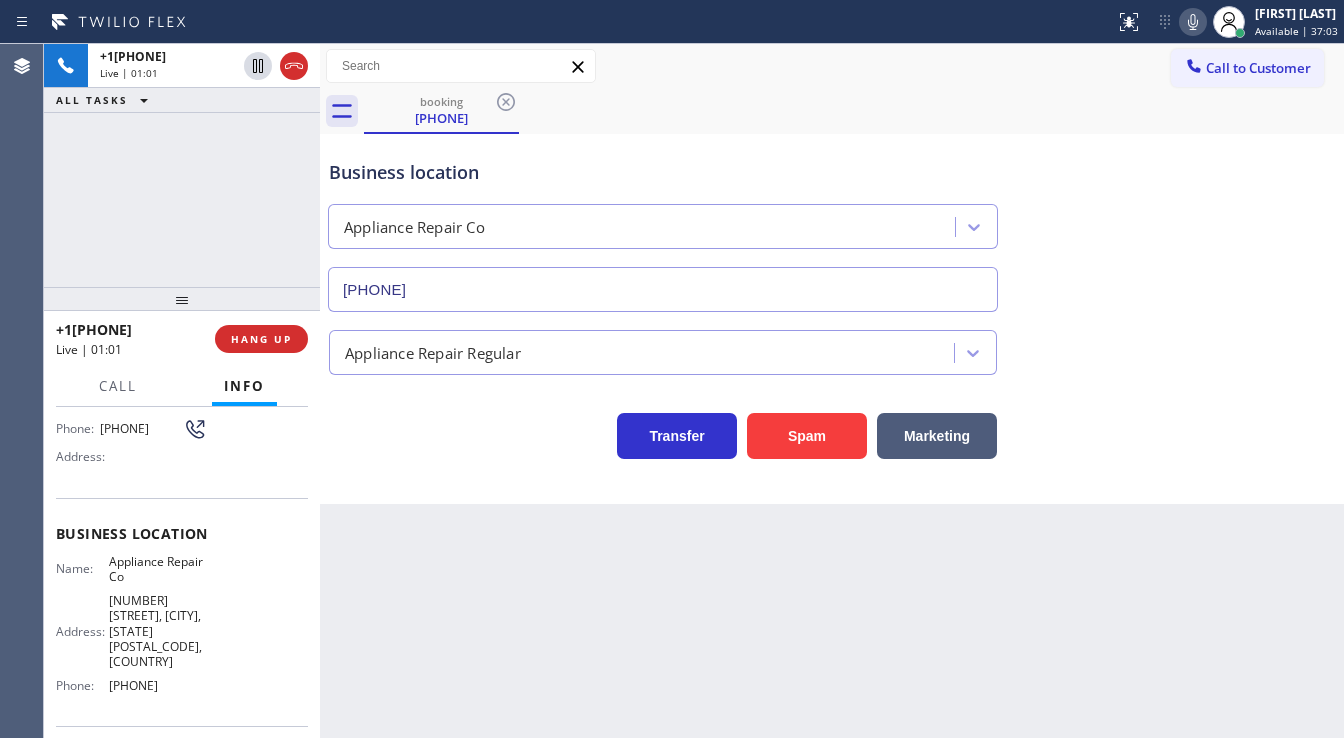 click on "[PHONE] Live | 01:01 ALL TASKS ALL TASKS ACTIVE TASKS TASKS IN WRAP UP" at bounding box center [182, 165] 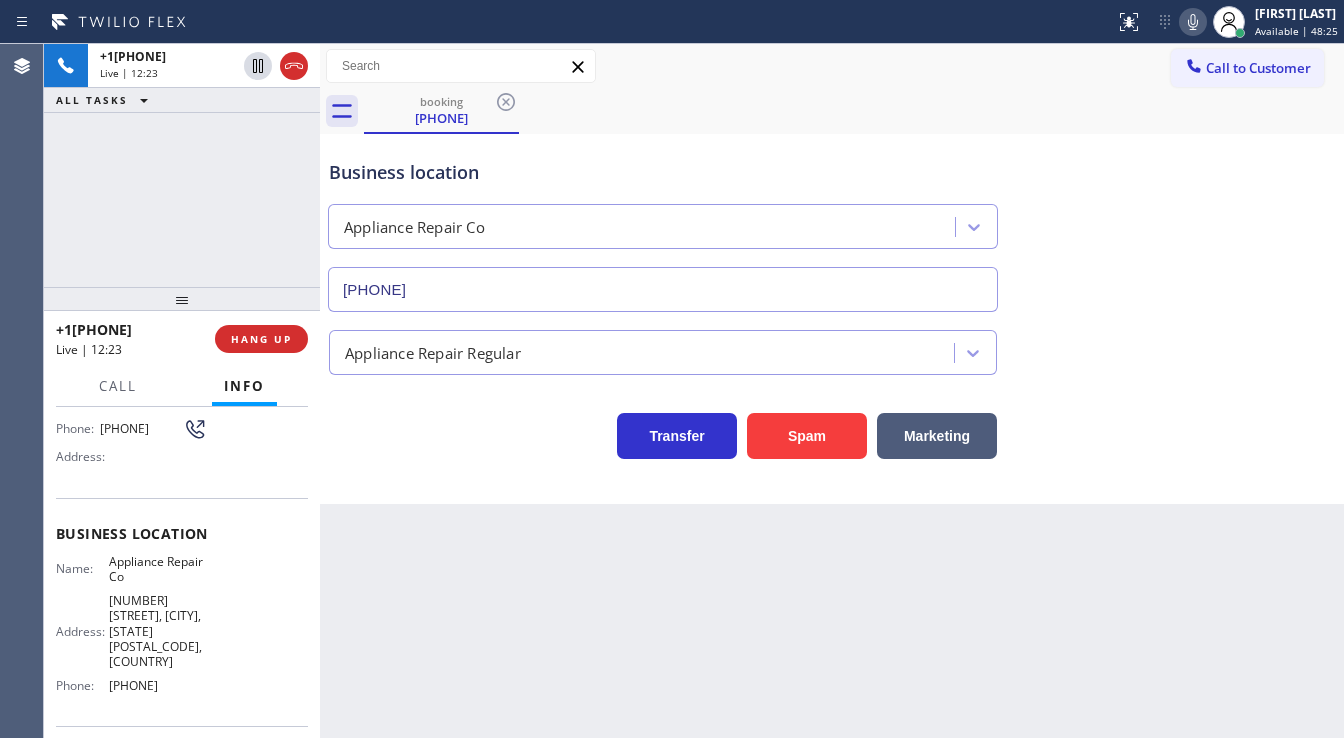 click on "+1[PHONE] Live | 12:23 ALL TASKS ALL TASKS ACTIVE TASKS TASKS IN WRAP UP" at bounding box center [182, 165] 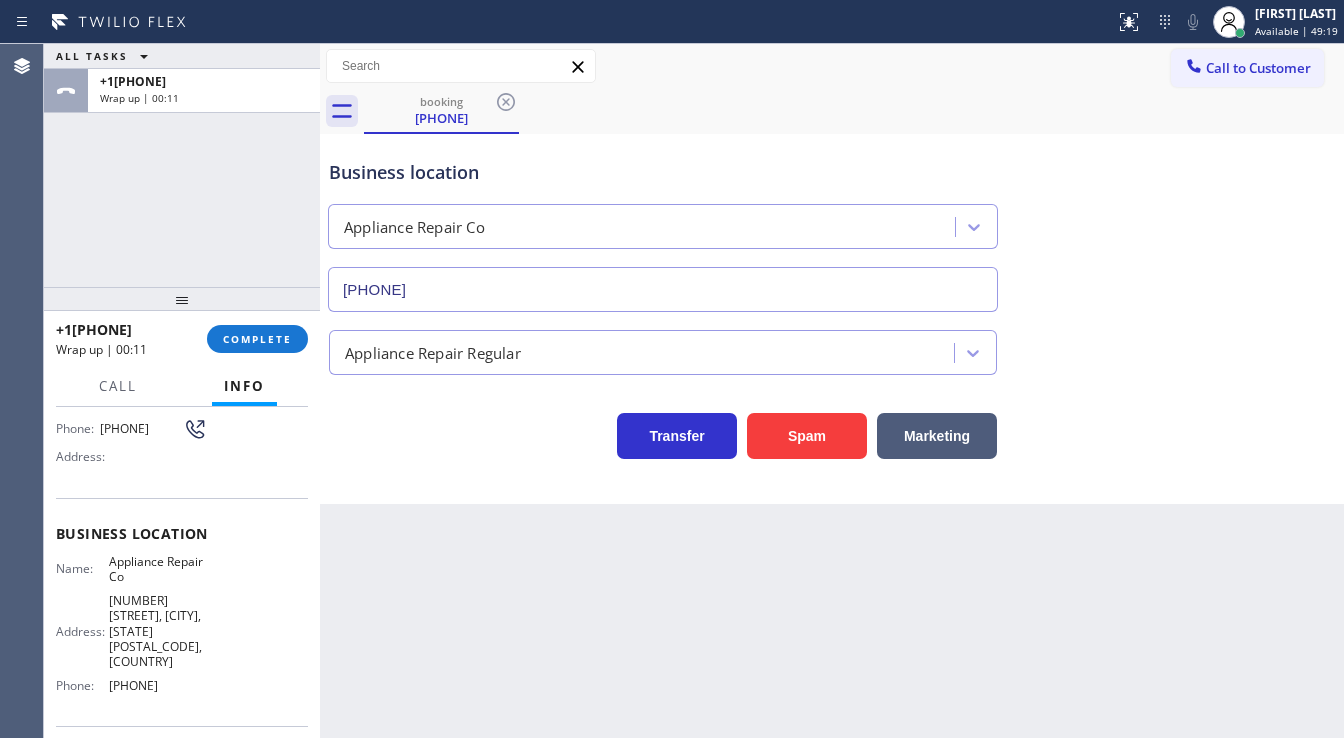 click on "+1[PHONE] Wrap up | 00:11 COMPLETE" at bounding box center [182, 339] 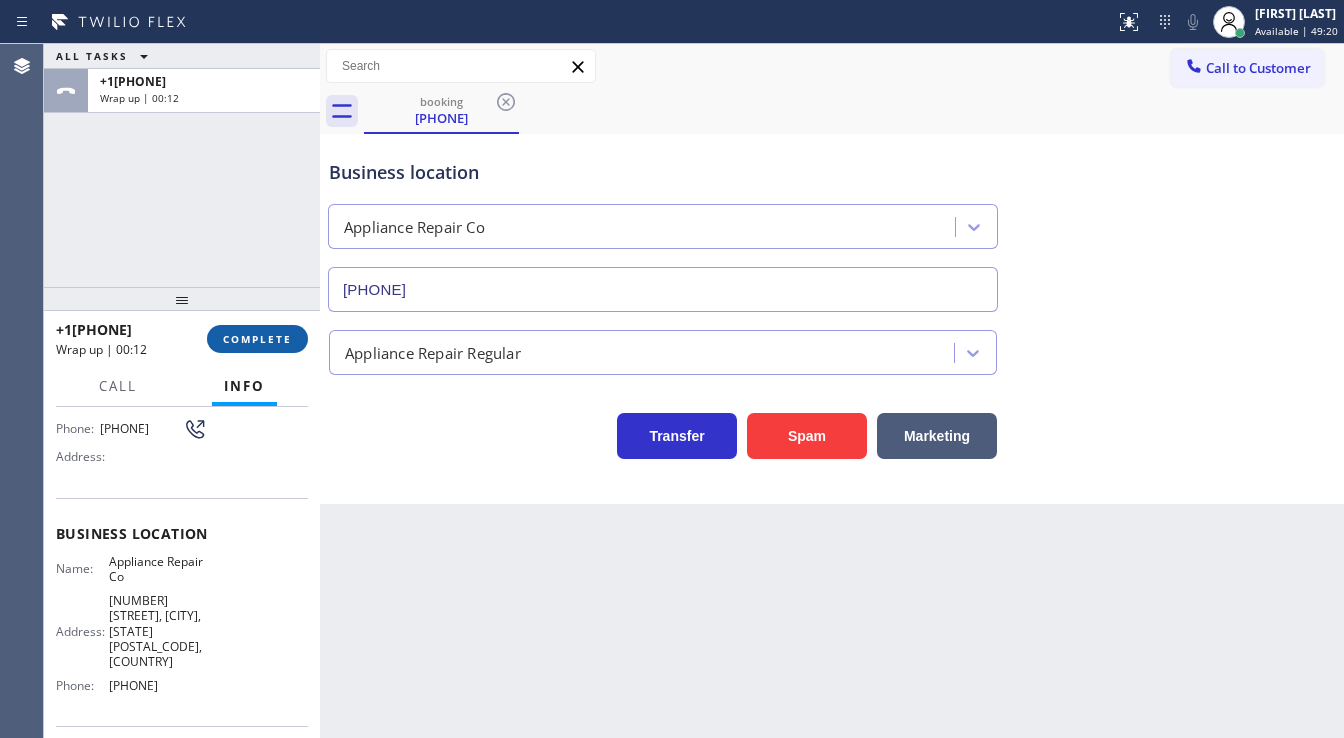click on "COMPLETE" at bounding box center (257, 339) 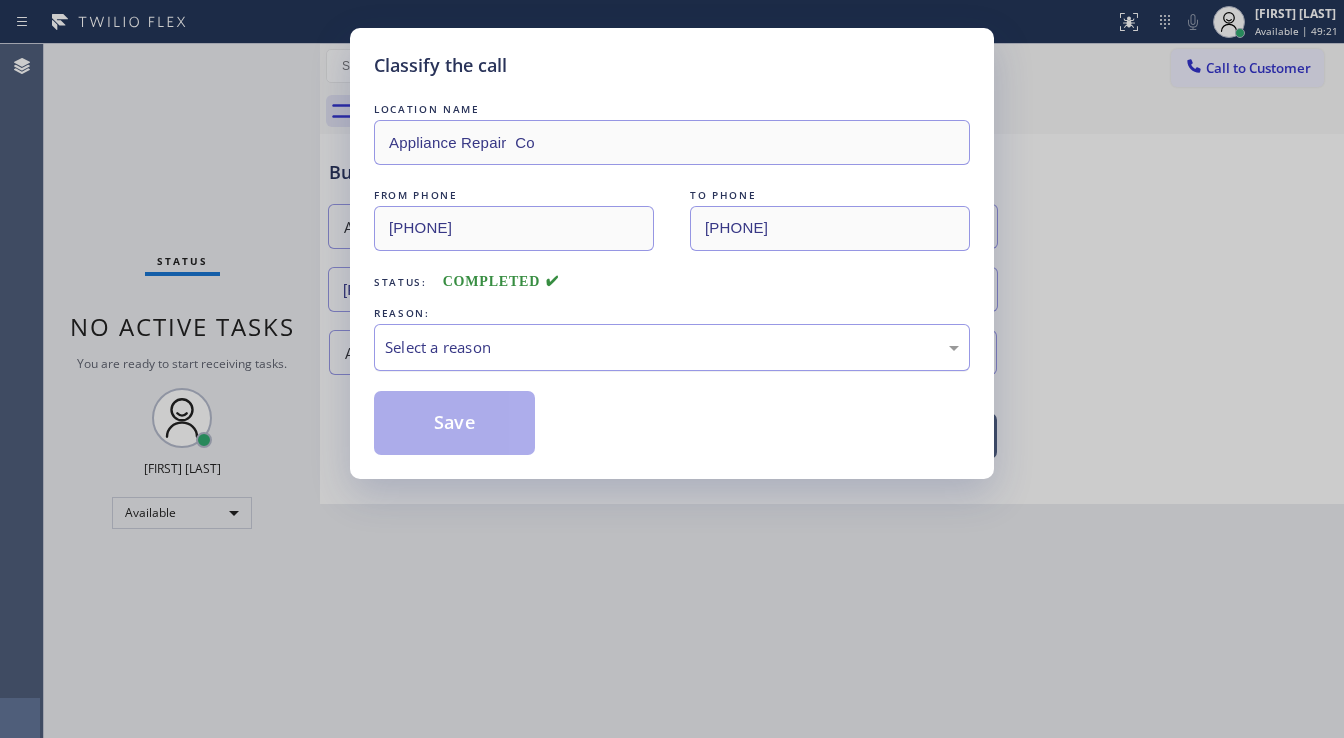 click on "Select a reason" at bounding box center [672, 347] 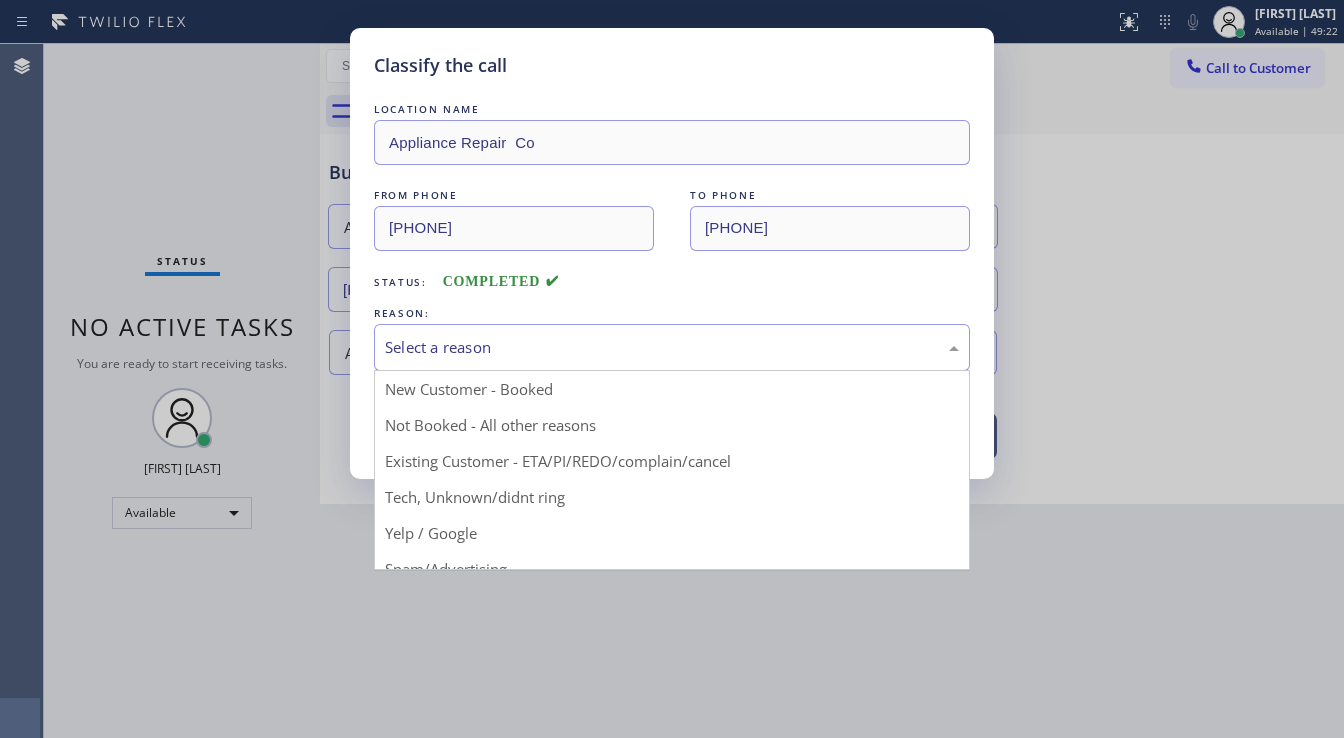 click on "Select a reason" at bounding box center (672, 347) 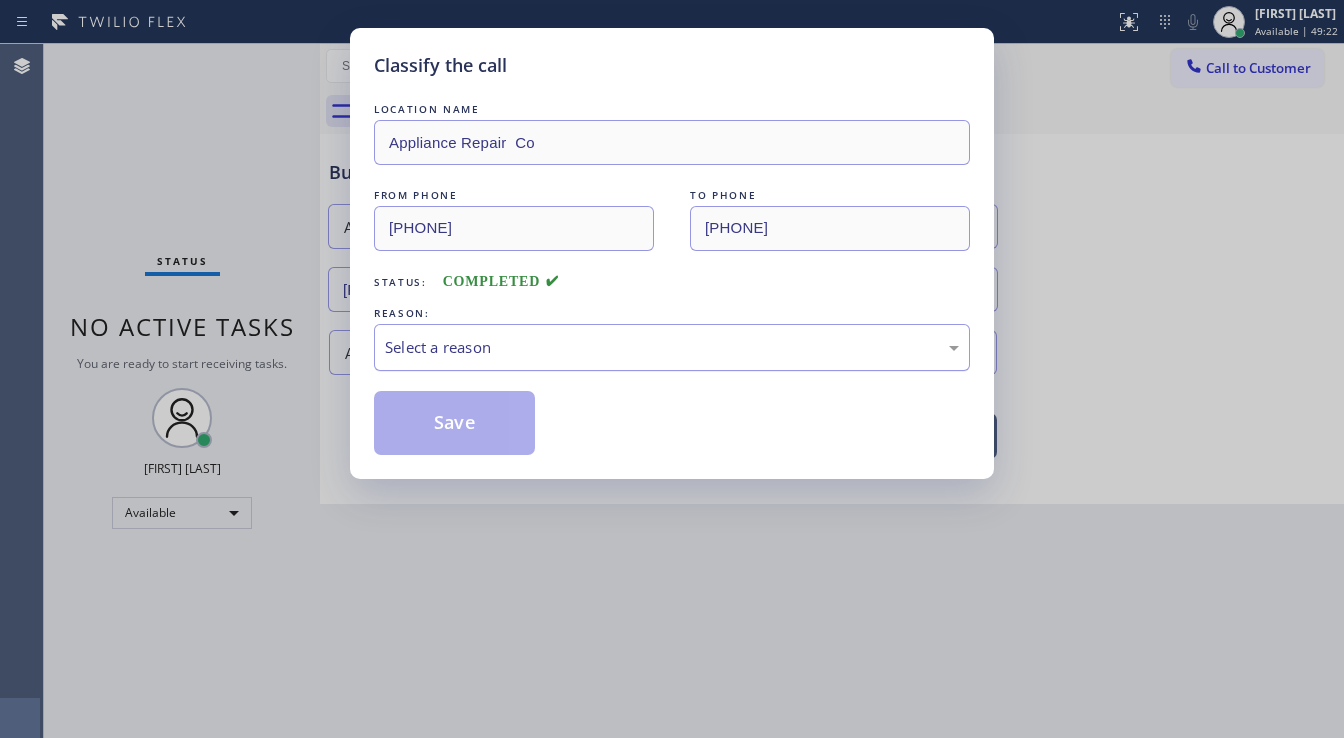 click on "Select a reason" at bounding box center (672, 347) 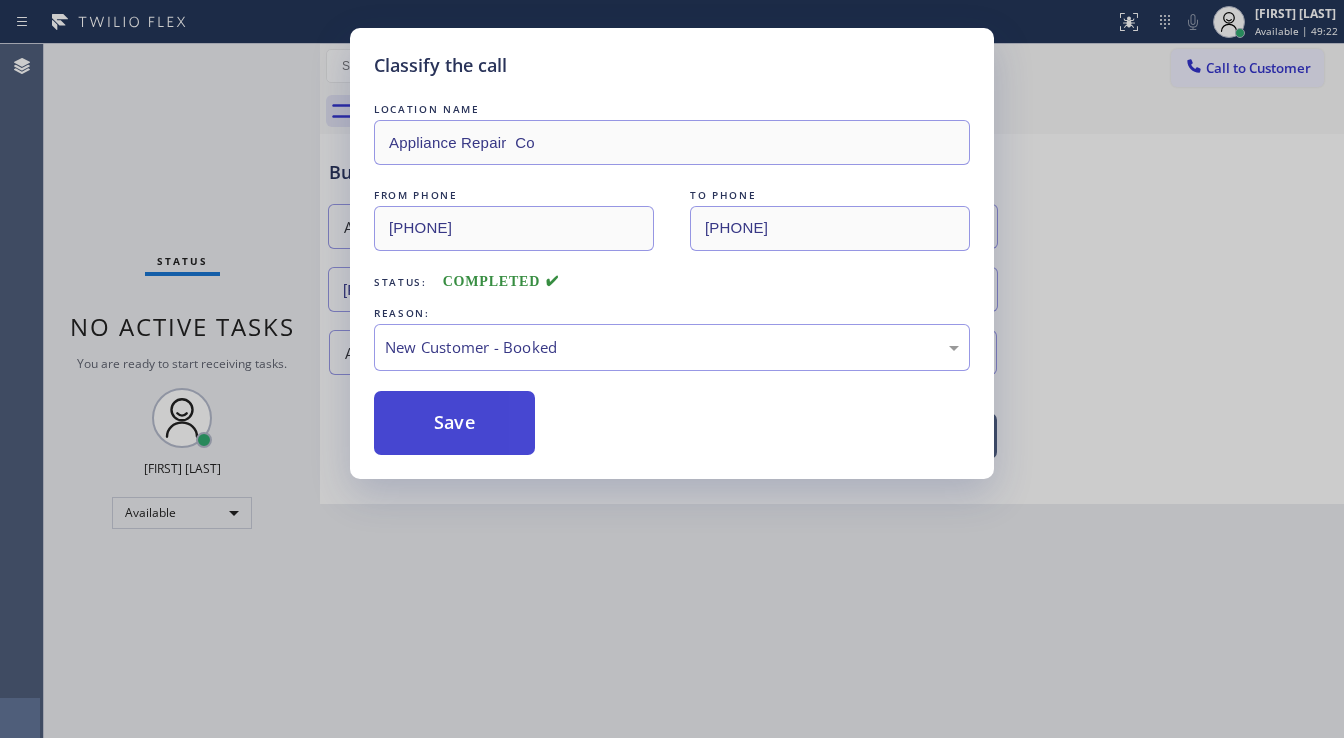 click on "Save" at bounding box center [454, 423] 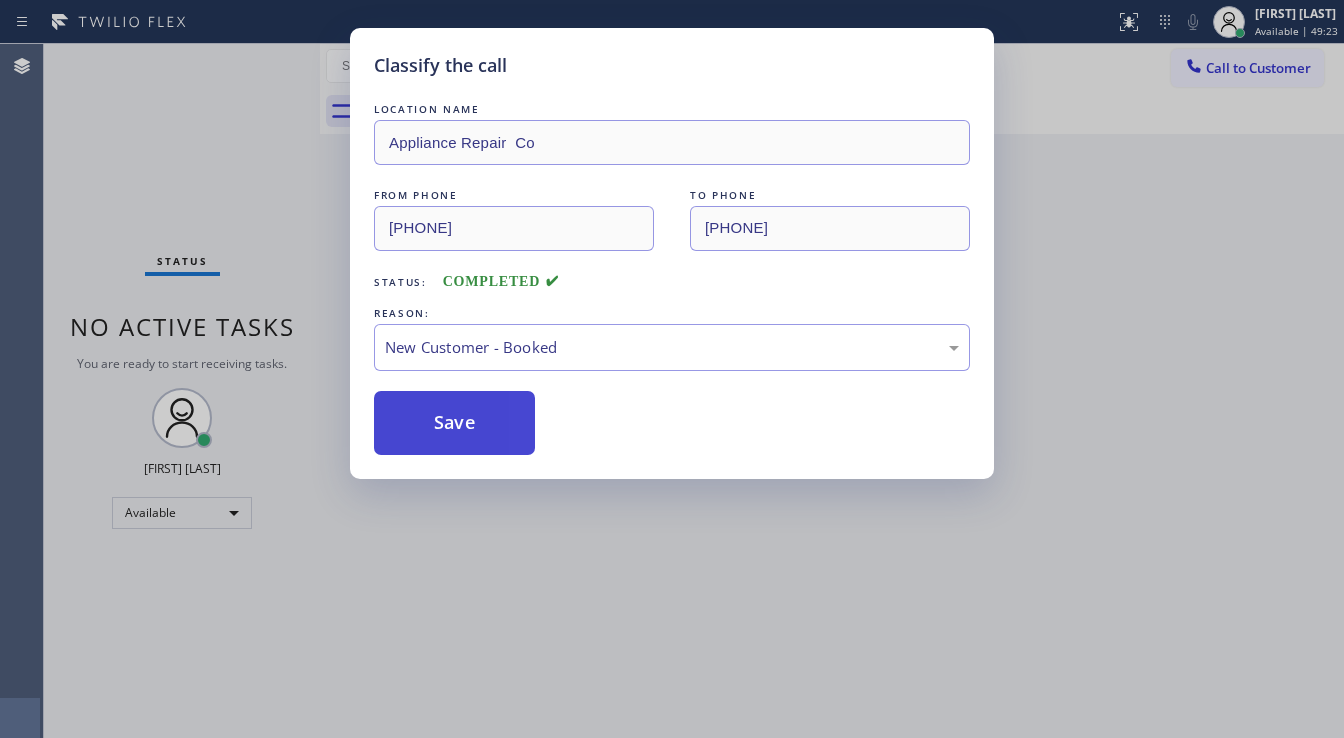 drag, startPoint x: 451, startPoint y: 408, endPoint x: 394, endPoint y: 269, distance: 150.23315 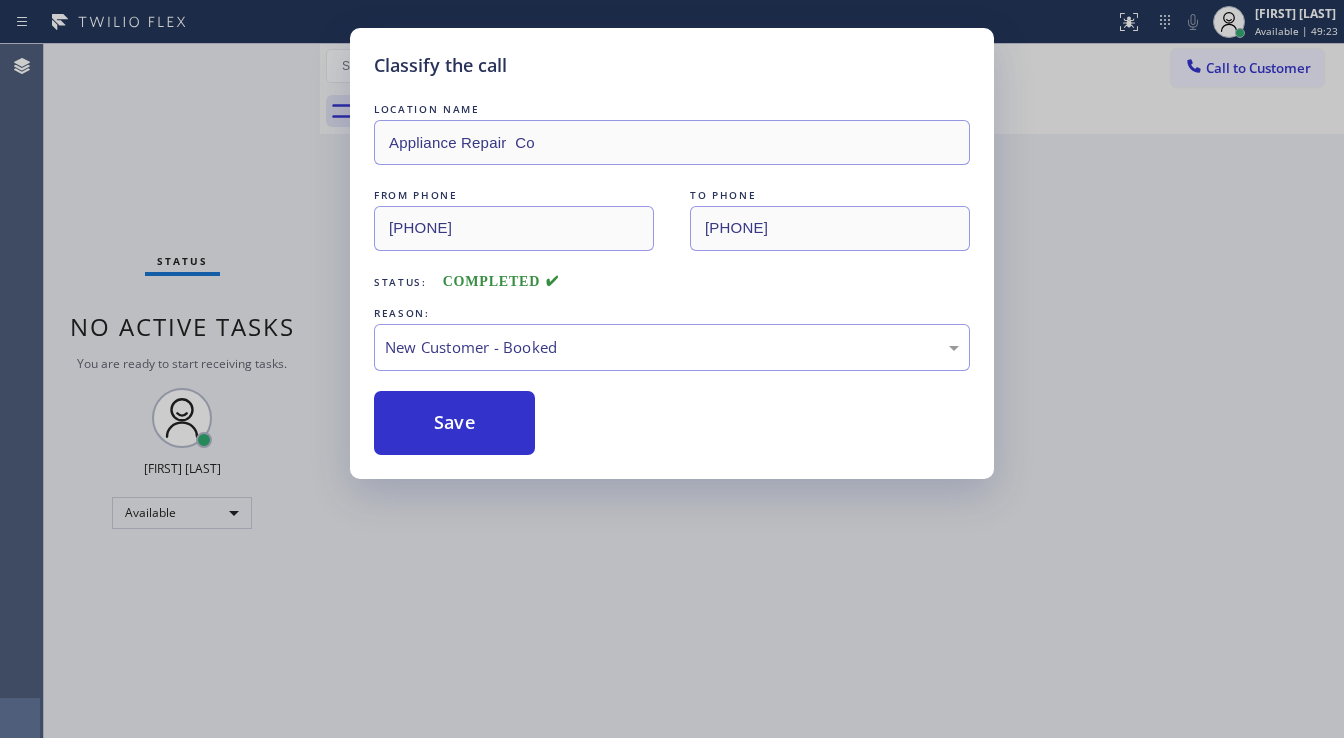 type 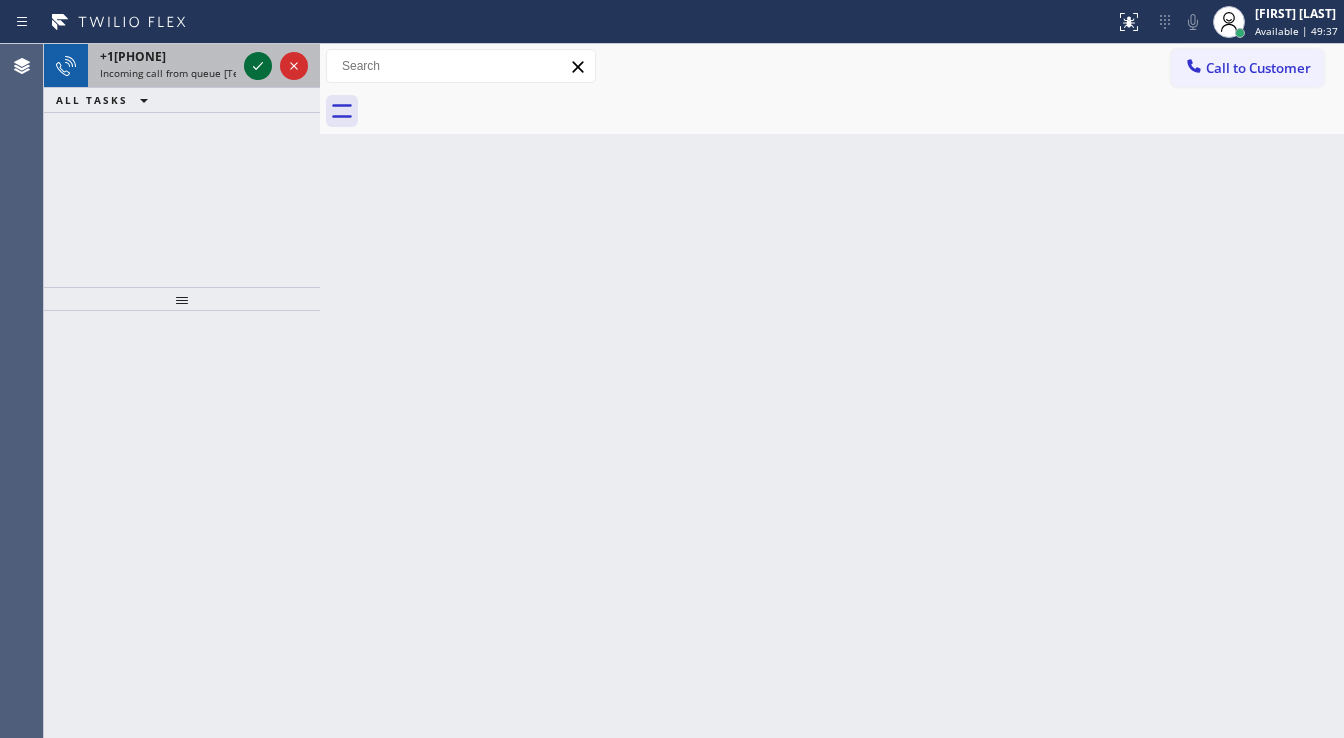 click 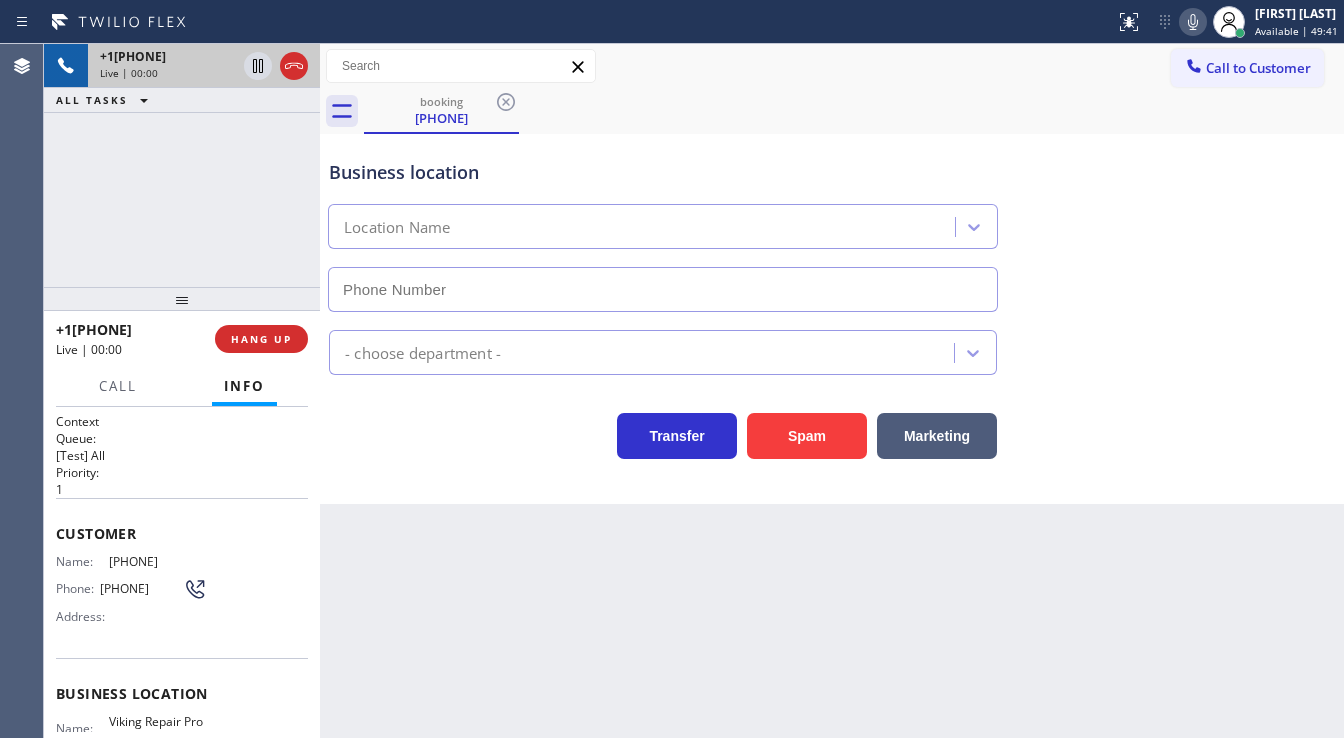 type on "[PHONE]" 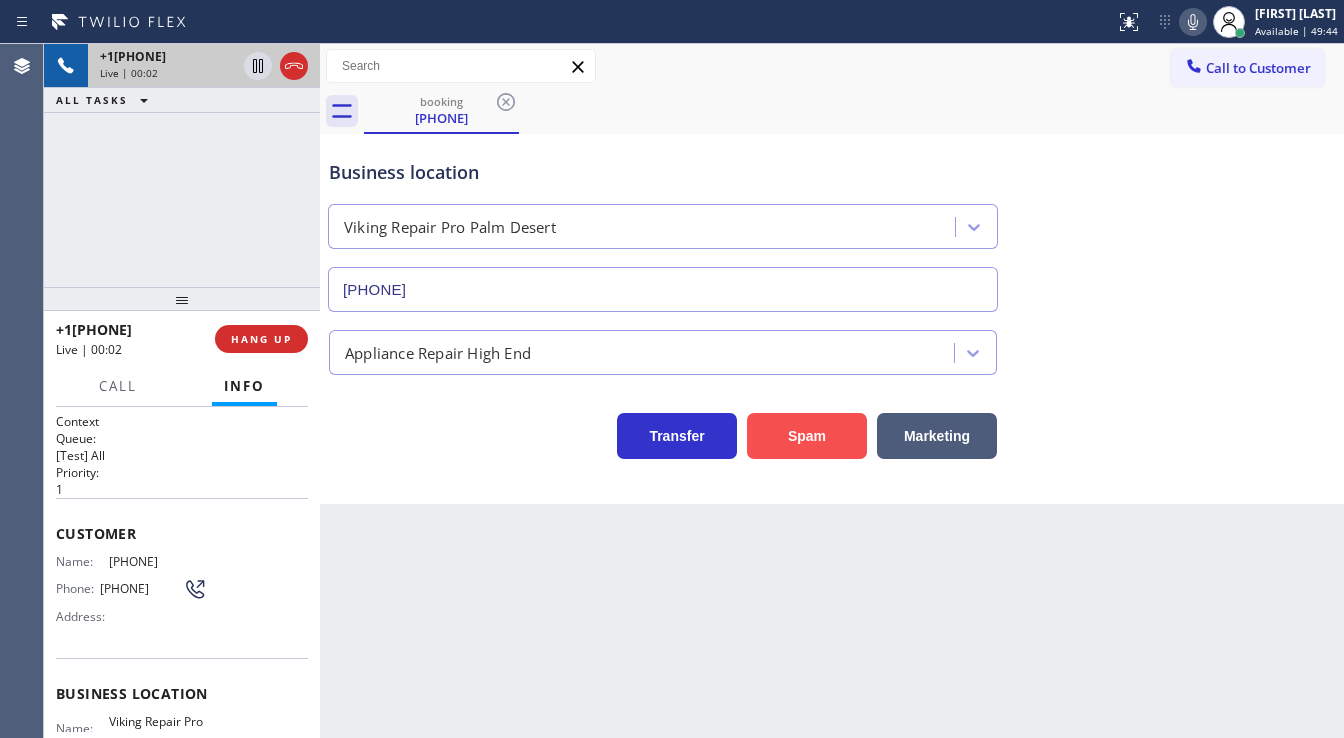 click on "Spam" at bounding box center [807, 436] 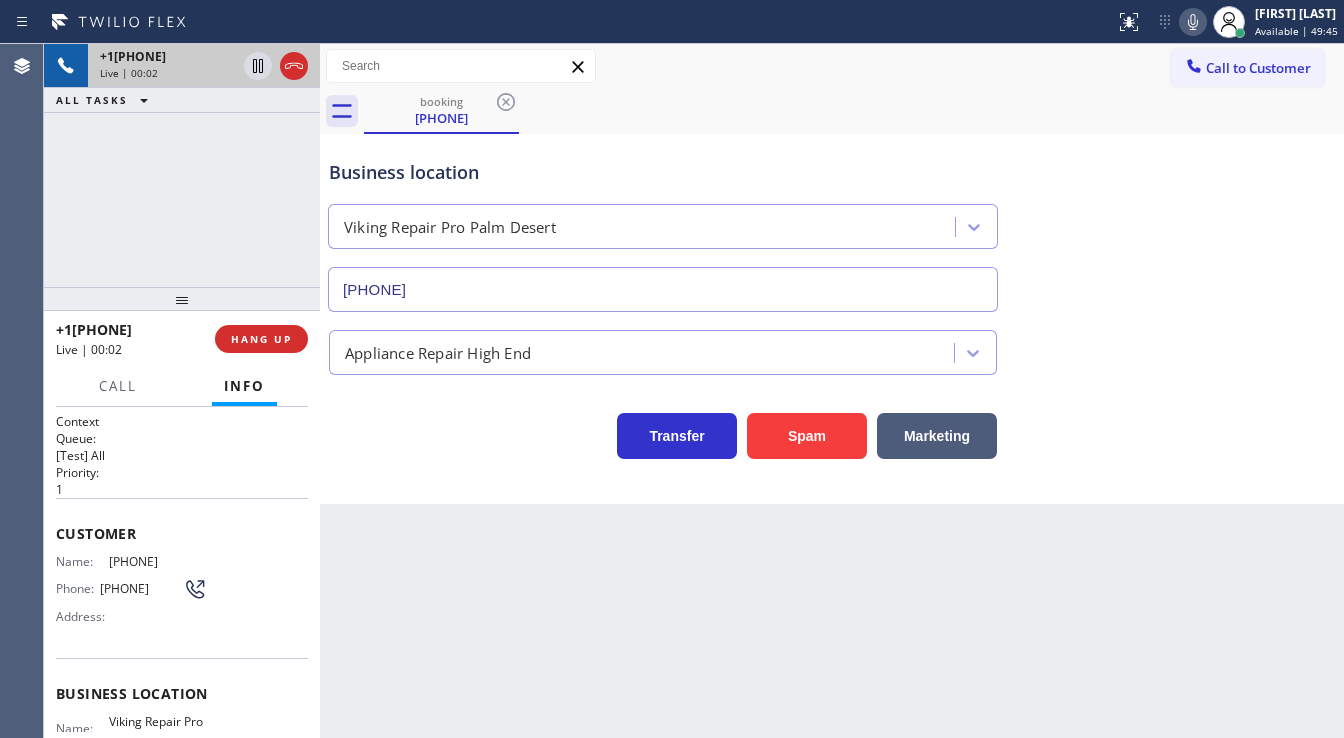 type 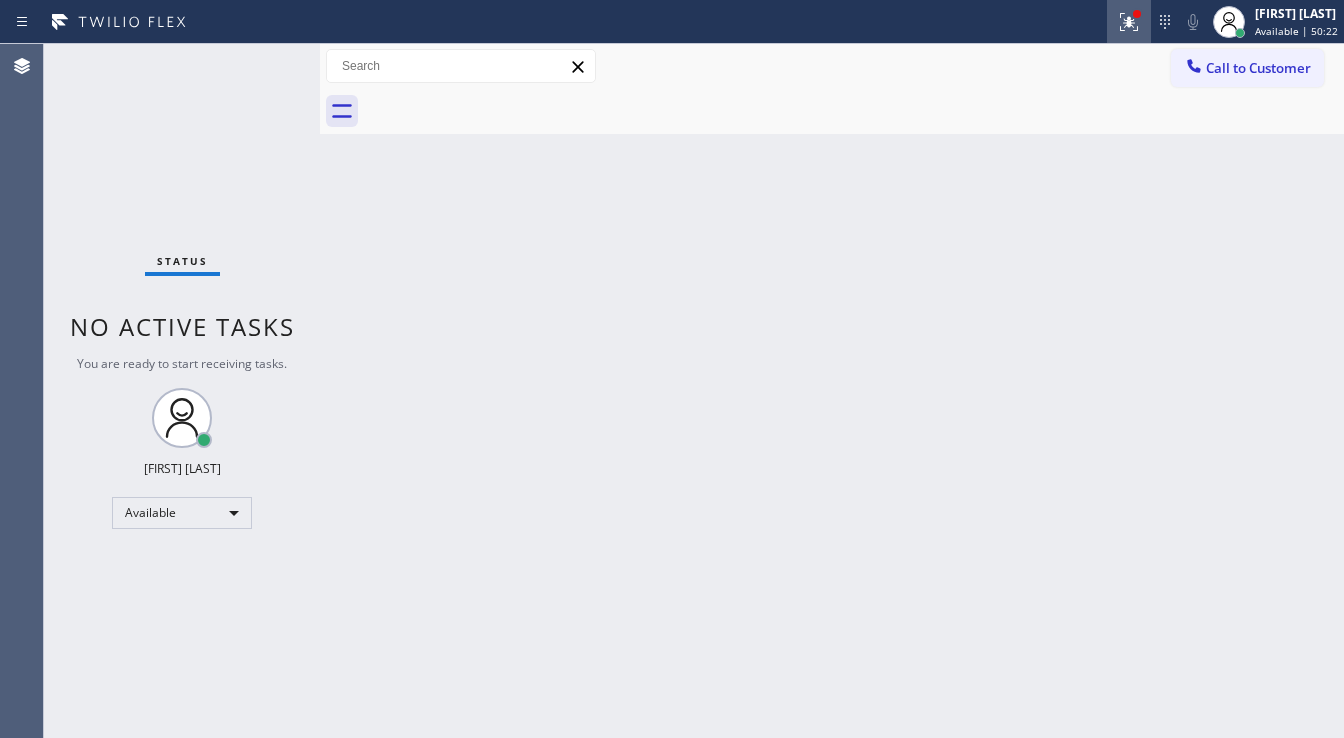 click at bounding box center (1129, 22) 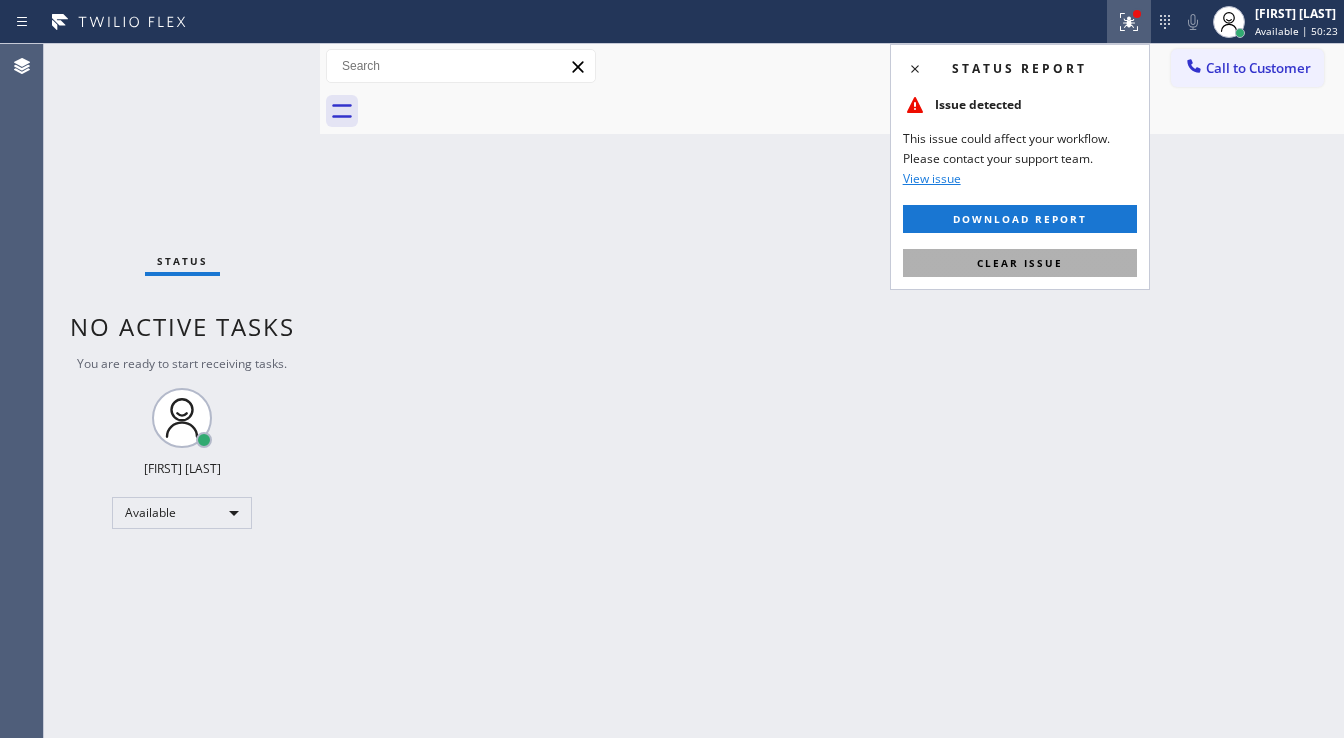 click on "Clear issue" at bounding box center [1020, 263] 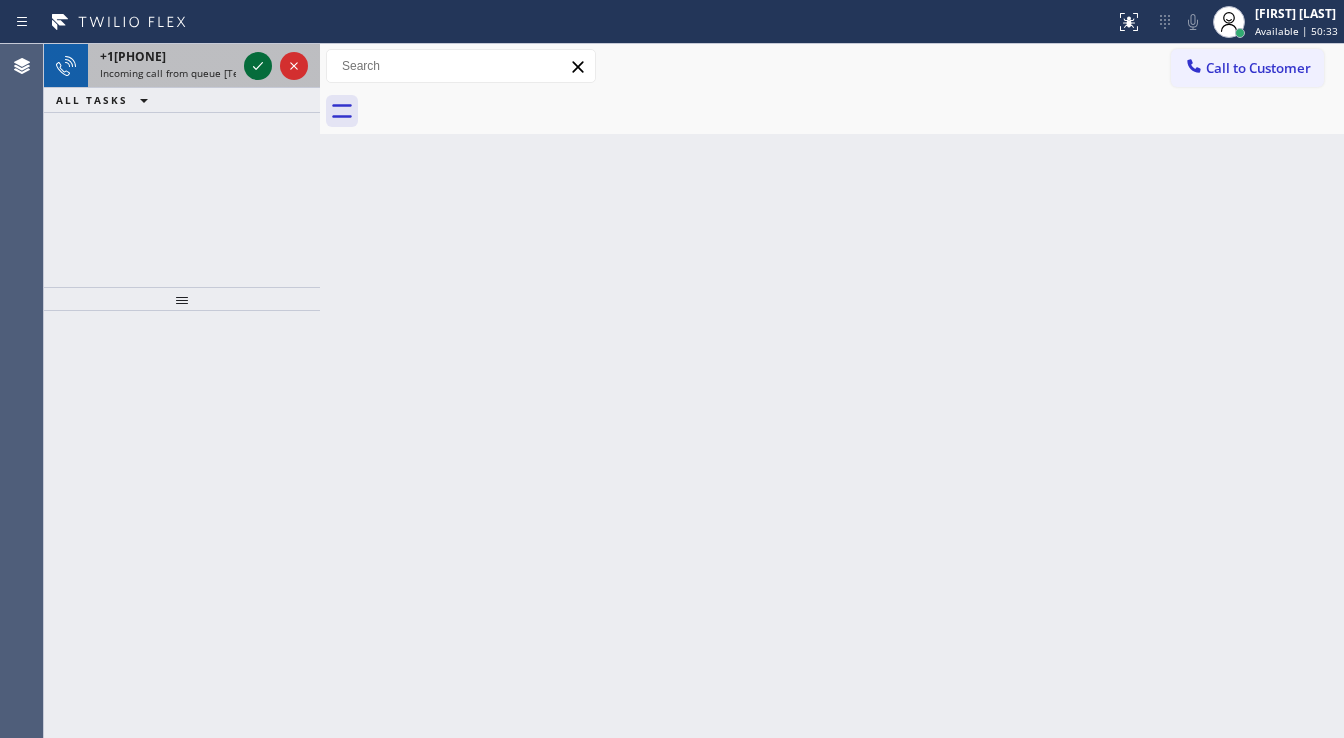 click 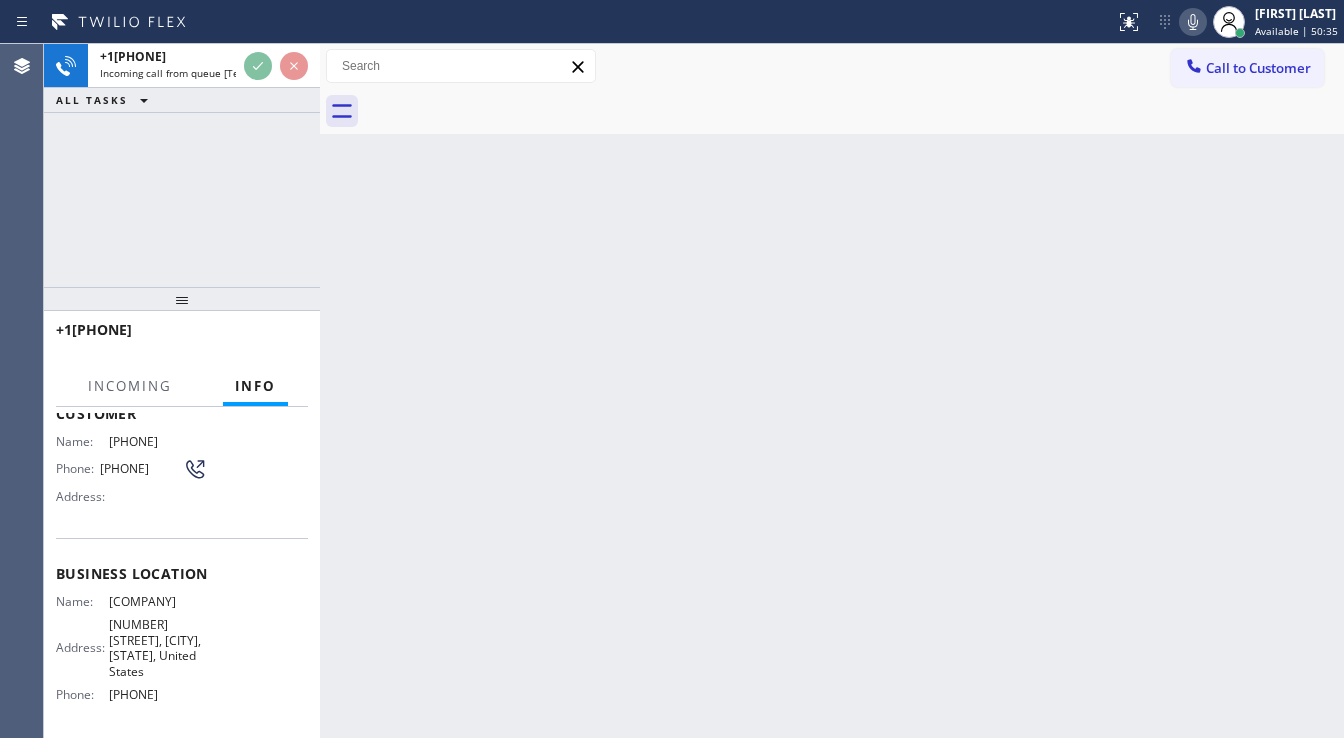 scroll, scrollTop: 160, scrollLeft: 0, axis: vertical 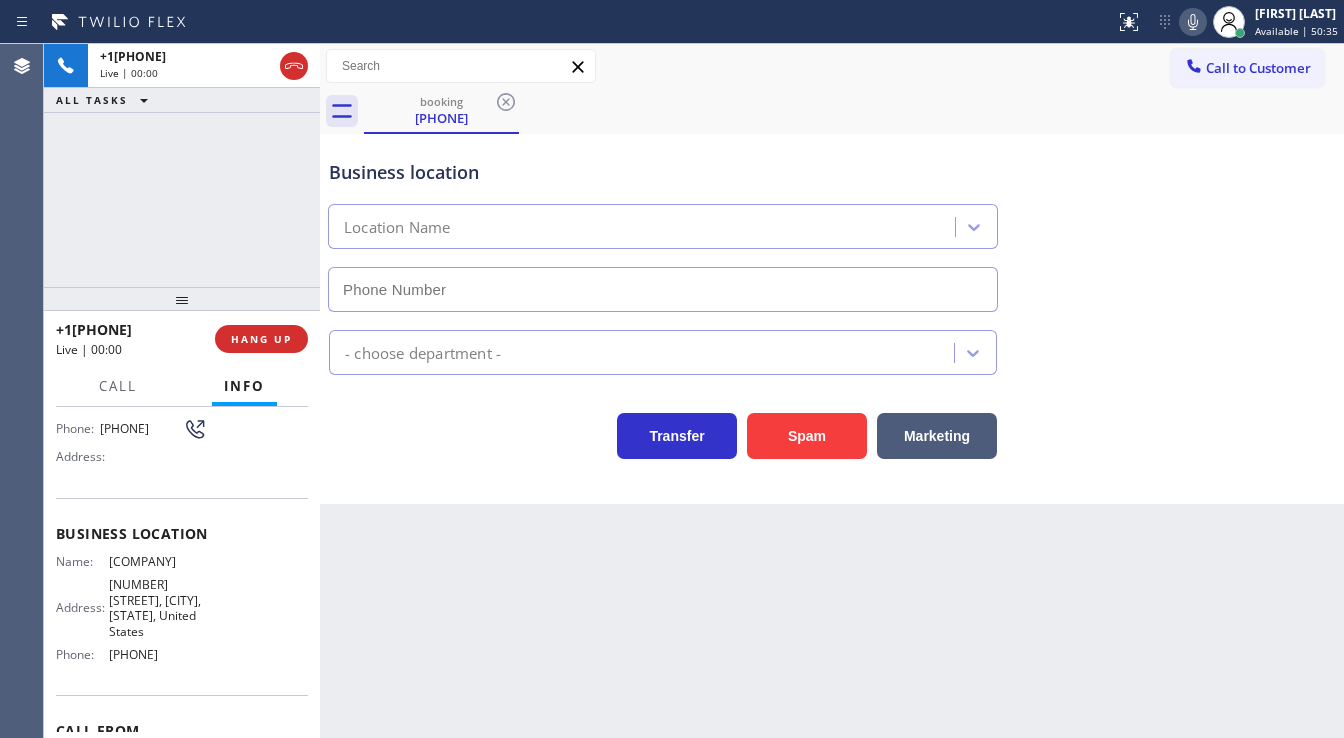type on "[PHONE]" 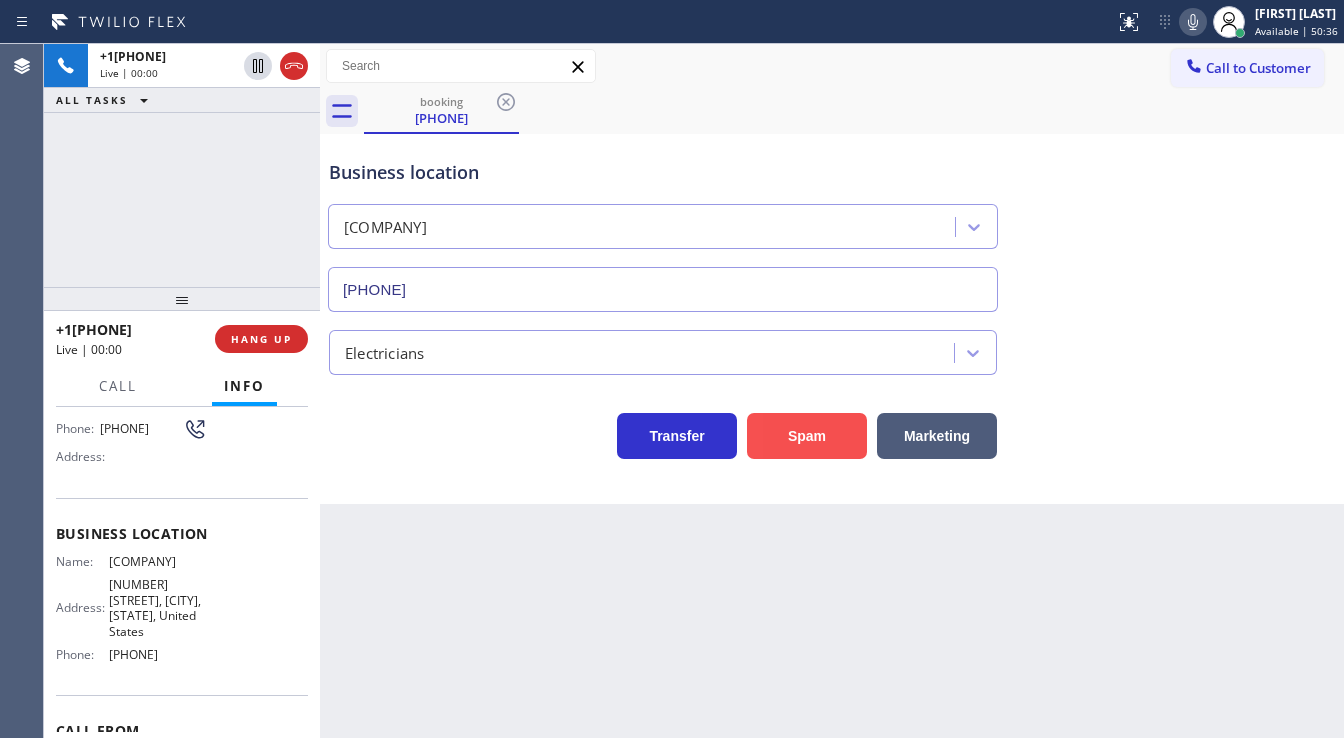 click on "Spam" at bounding box center (807, 436) 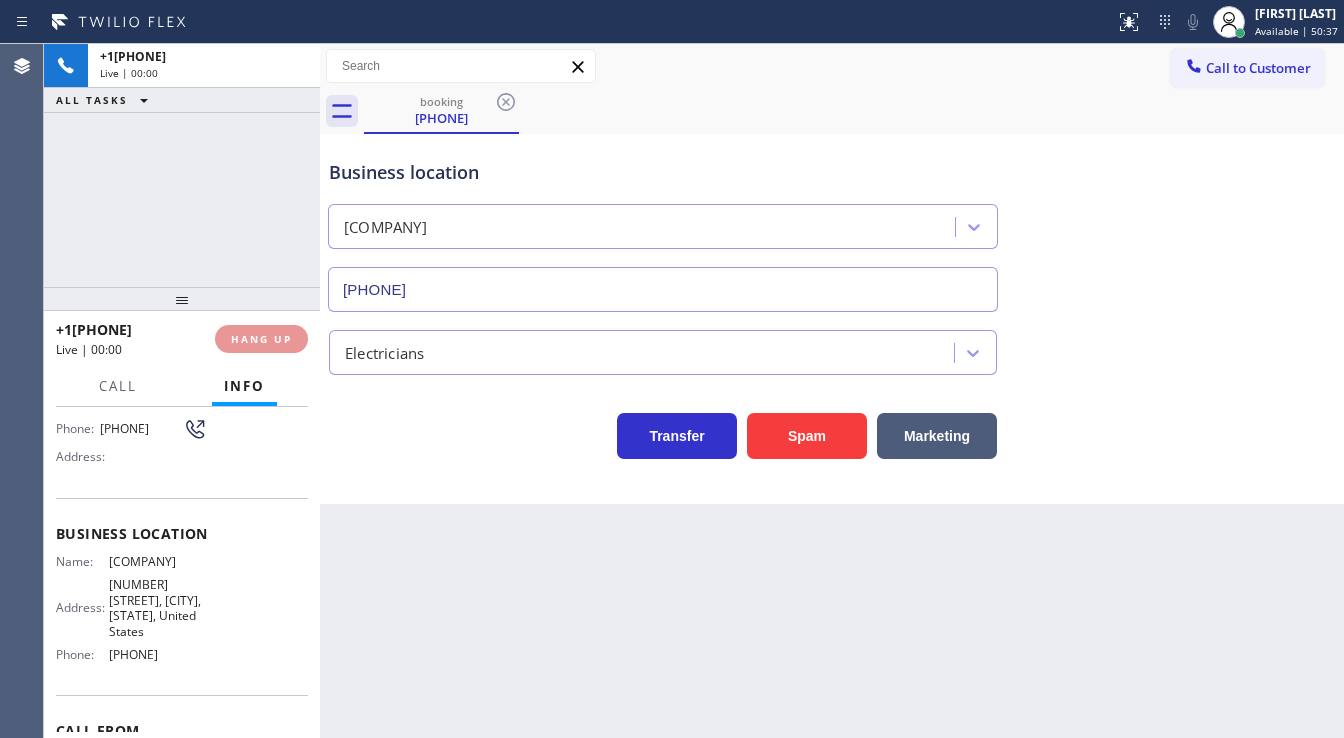 click on "+1[PHONE] Live | 00:00 ALL TASKS ALL TASKS ACTIVE TASKS TASKS IN WRAP UP" at bounding box center [182, 165] 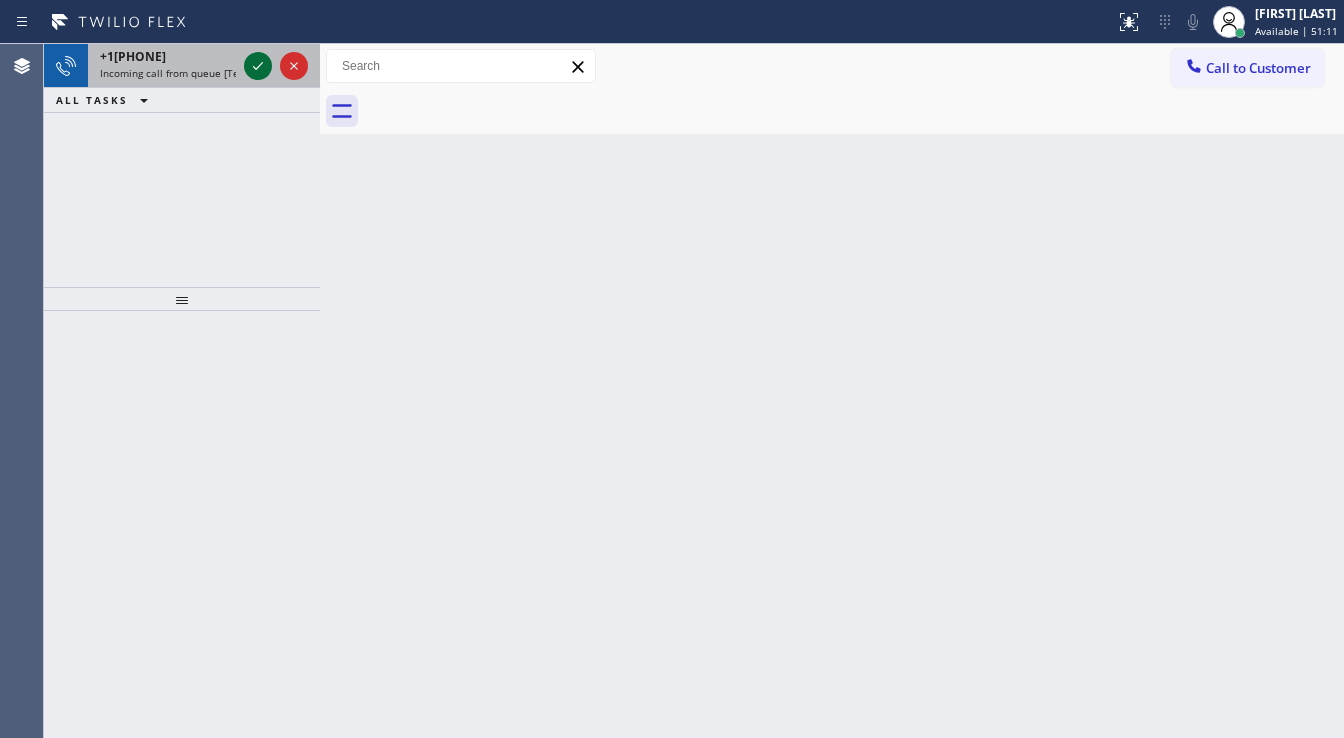 click 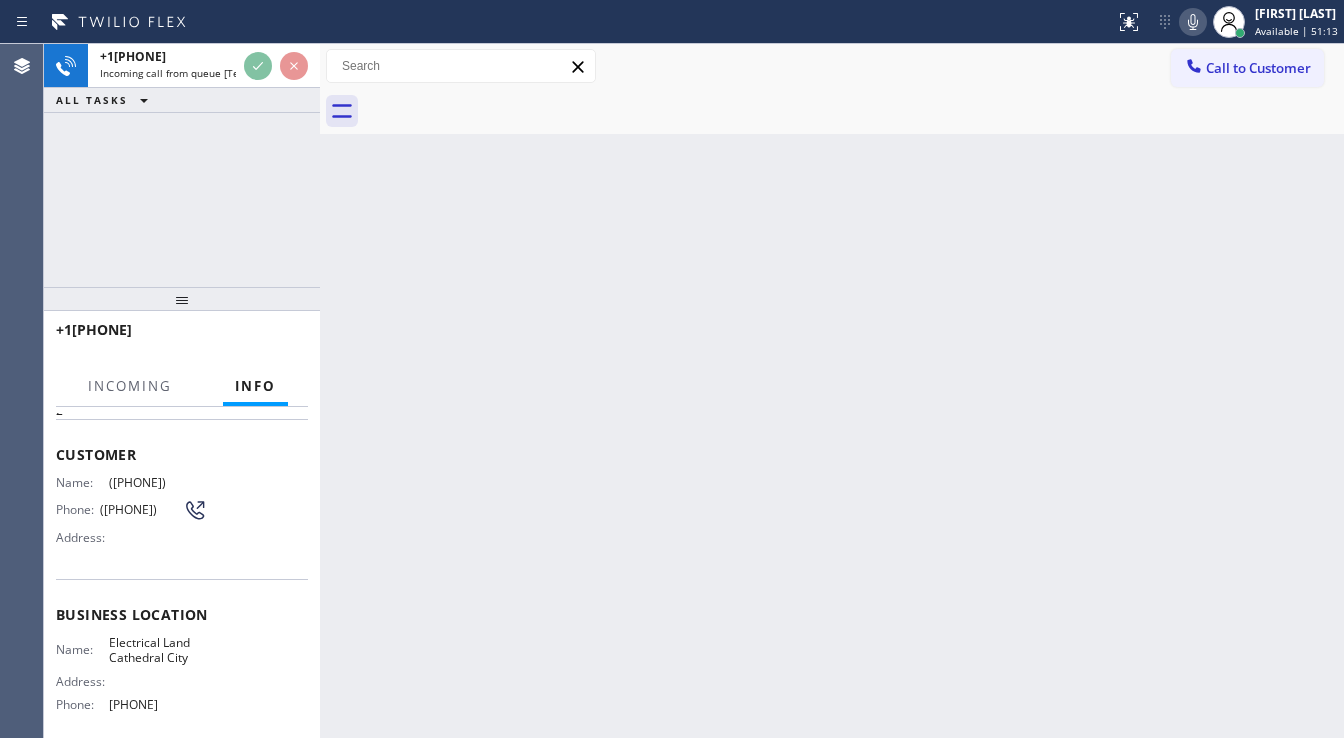 scroll, scrollTop: 80, scrollLeft: 0, axis: vertical 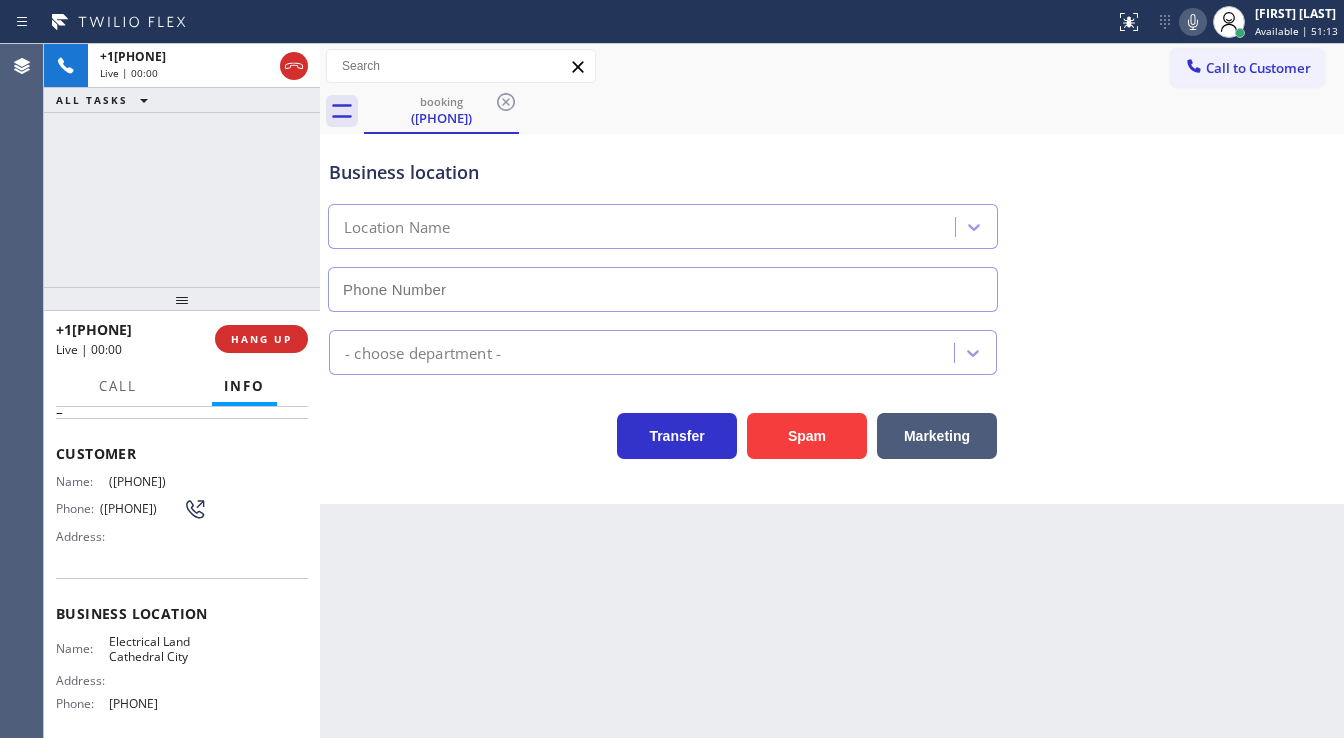 type on "[PHONE]" 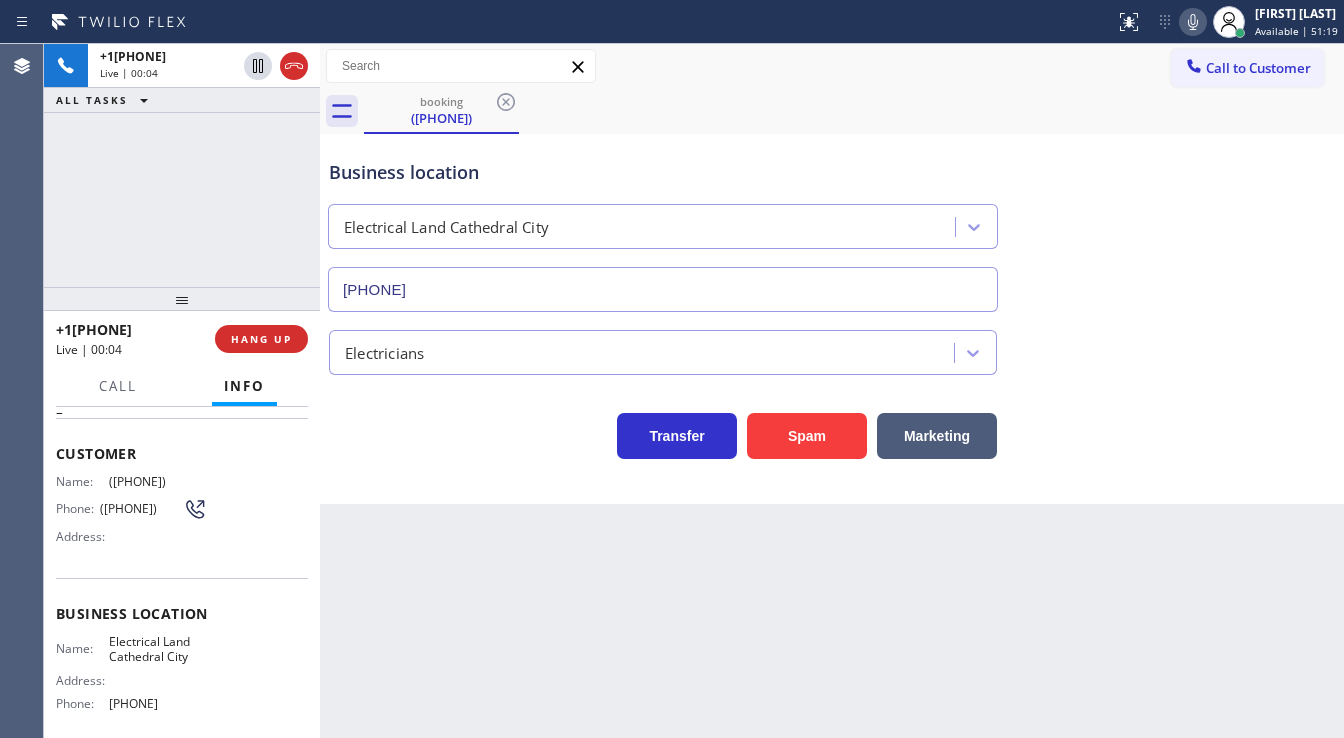 click on "Back to Dashboard Change Sender ID Customers Technicians Select a contact Outbound call Technician Search Technician Your caller id phone number Your caller id phone number Call Technician info Name   Phone none Address none Change Sender ID HVAC [PHONE] 5 Star Appliance [PHONE] Appliance Repair [PHONE] Plumbing [PHONE] Air Duct Cleaning [PHONE]  Electricians [PHONE] Cancel Change Check personal SMS Reset Change booking [PHONE] Call to Customer Outbound call Location Search location Your caller id phone number Customer number Call Outbound call Technician Search Technician Your caller id phone number Your caller id phone number Call booking [PHONE] Business location Electrical Land [CITY] [PHONE] Electricians Transfer Spam Marketing" at bounding box center [832, 391] 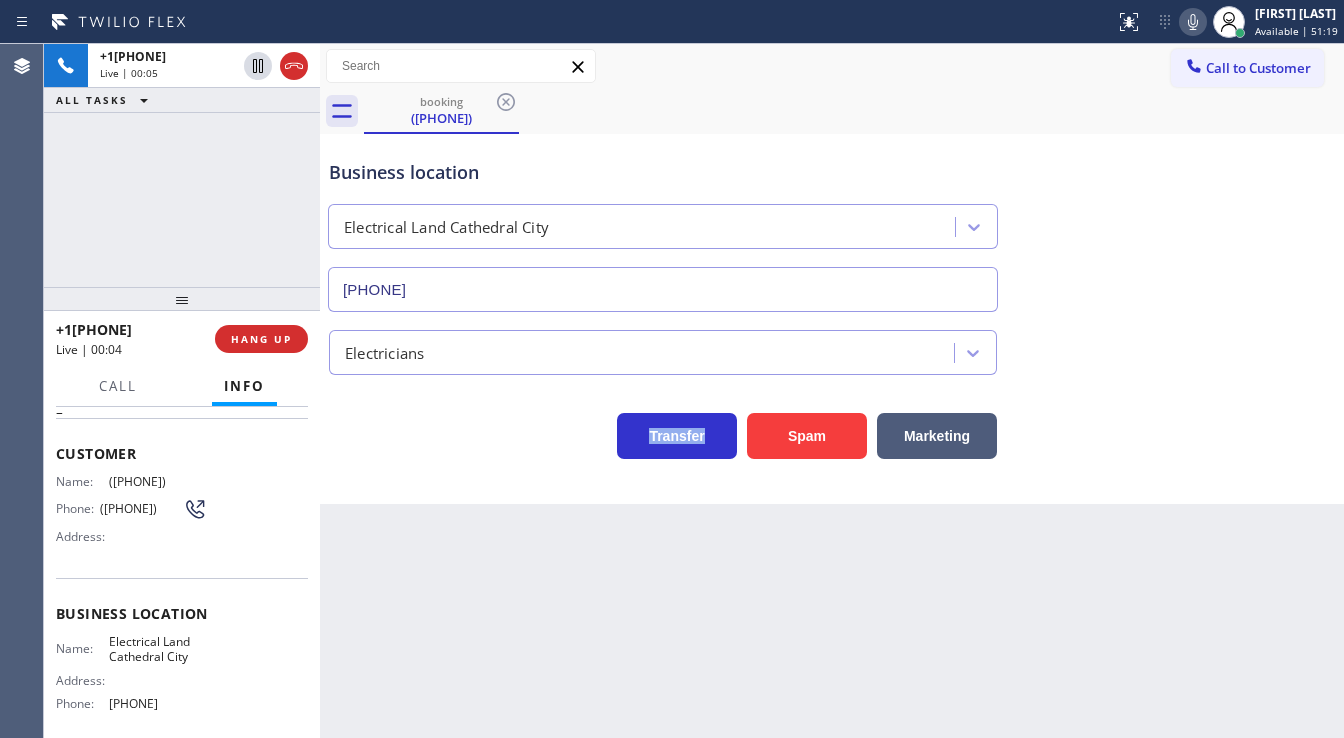 click on "Back to Dashboard Change Sender ID Customers Technicians Select a contact Outbound call Technician Search Technician Your caller id phone number Your caller id phone number Call Technician info Name   Phone none Address none Change Sender ID HVAC [PHONE] 5 Star Appliance [PHONE] Appliance Repair [PHONE] Plumbing [PHONE] Air Duct Cleaning [PHONE]  Electricians [PHONE] Cancel Change Check personal SMS Reset Change booking [PHONE] Call to Customer Outbound call Location Search location Your caller id phone number Customer number Call Outbound call Technician Search Technician Your caller id phone number Your caller id phone number Call booking [PHONE] Business location Electrical Land [CITY] [PHONE] Electricians Transfer Spam Marketing" at bounding box center [832, 391] 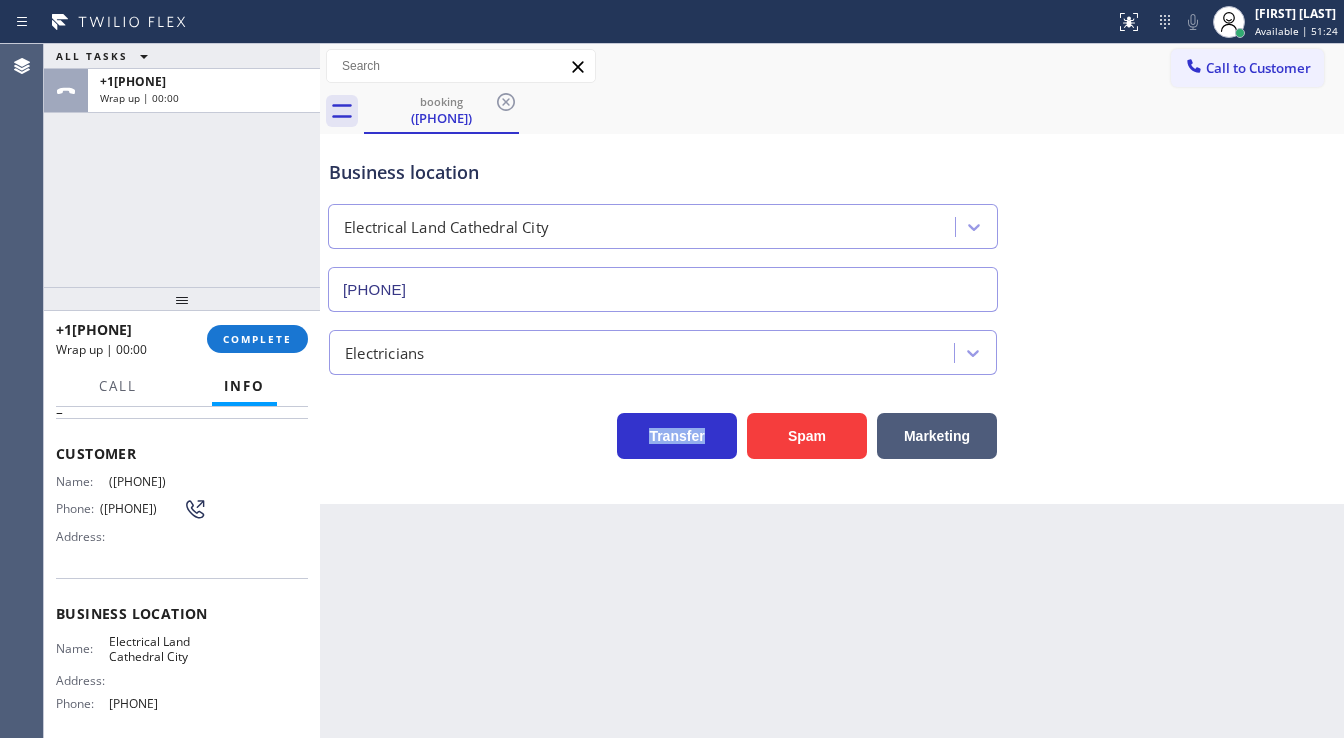 click on "ALL TASKS ALL TASKS ACTIVE TASKS TASKS IN WRAP UP +1[PHONE] Wrap up | 00:00" at bounding box center [182, 165] 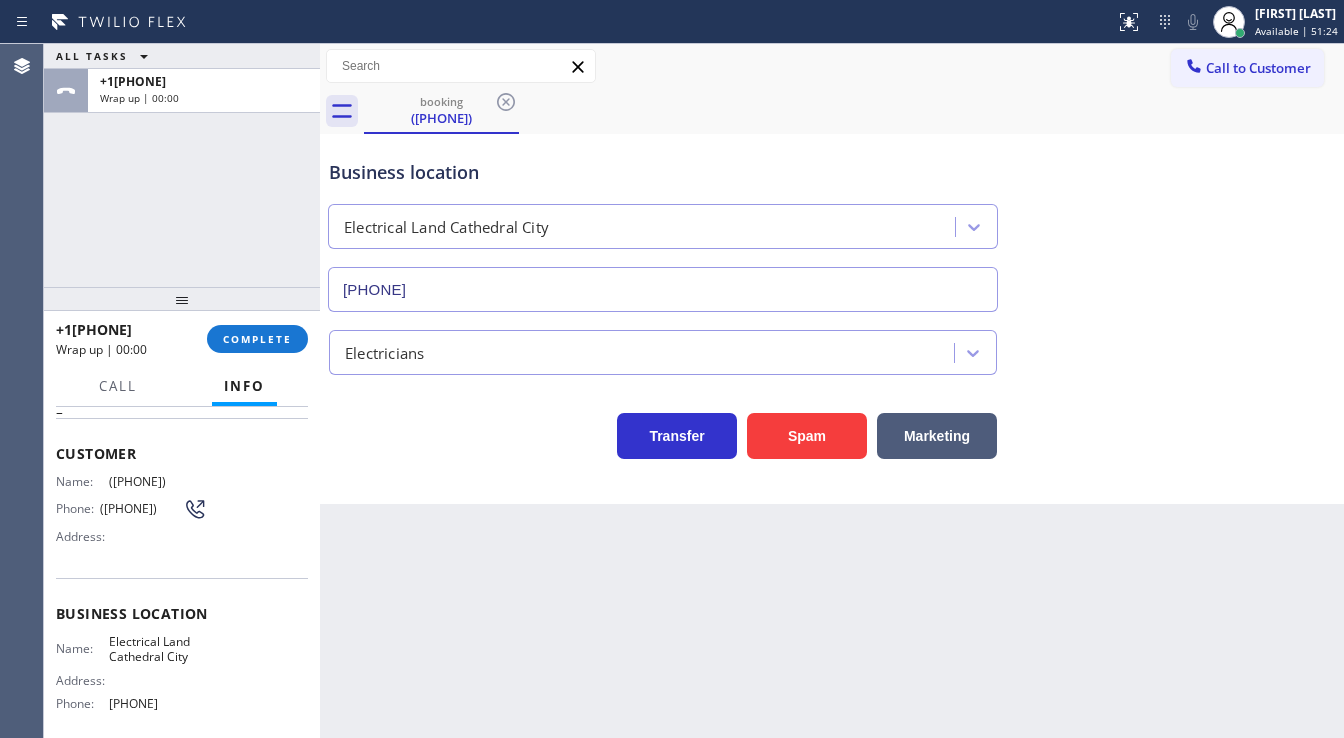 click on "[PHONE] Wrap up | 00:00 COMPLETE" at bounding box center [182, 339] 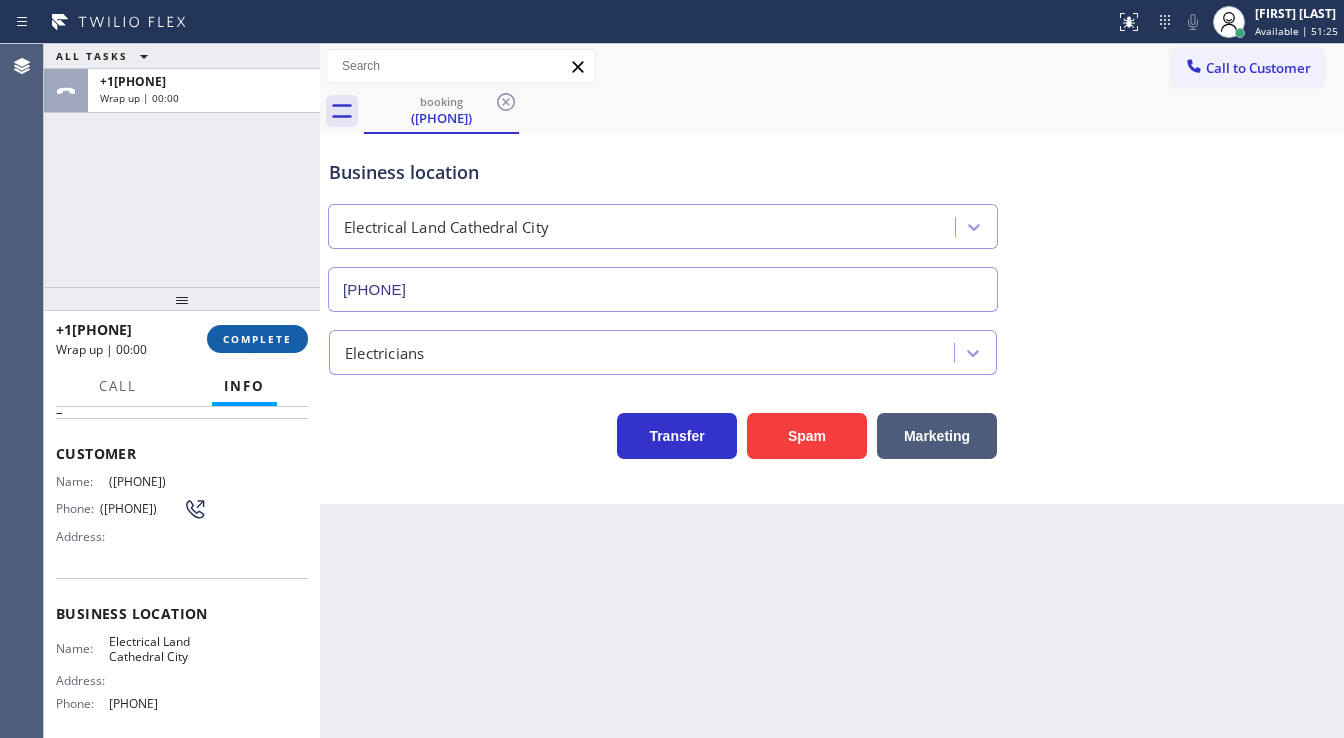 click on "COMPLETE" at bounding box center (257, 339) 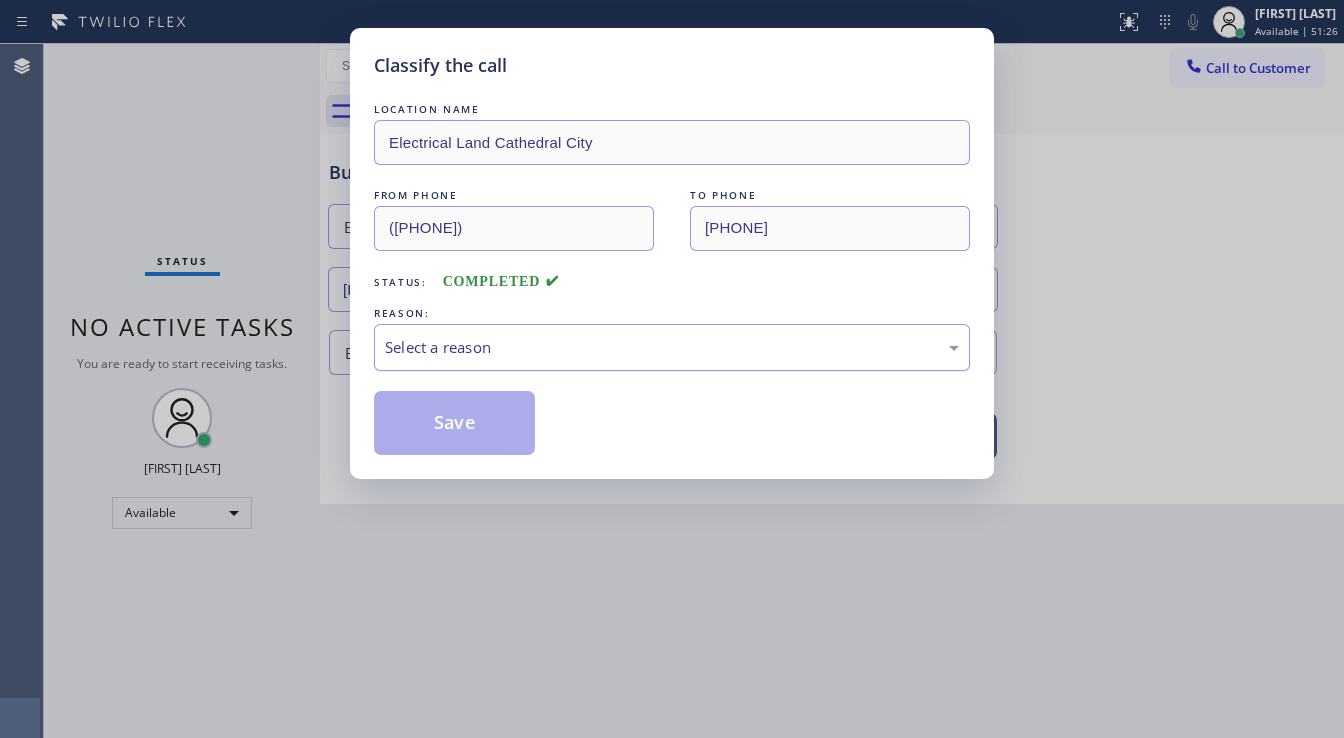 click on "Select a reason" at bounding box center (672, 347) 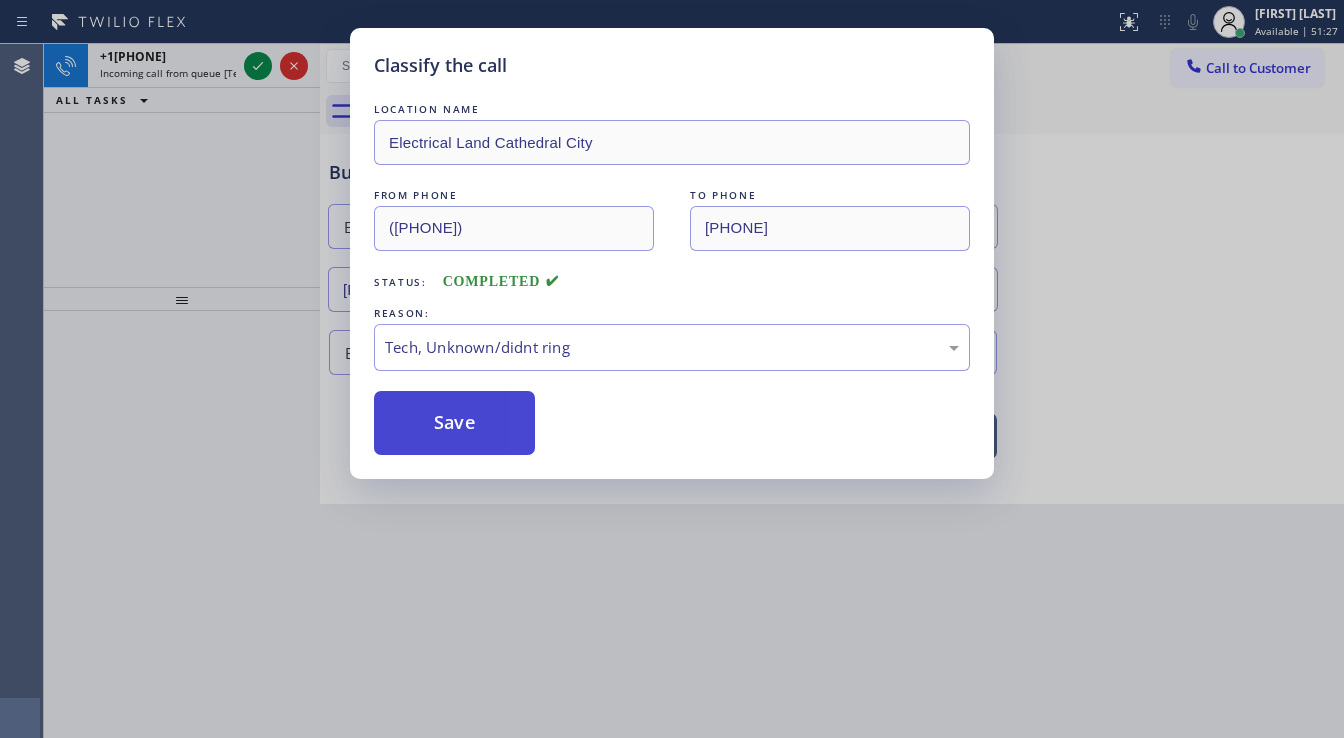 click on "Save" at bounding box center (454, 423) 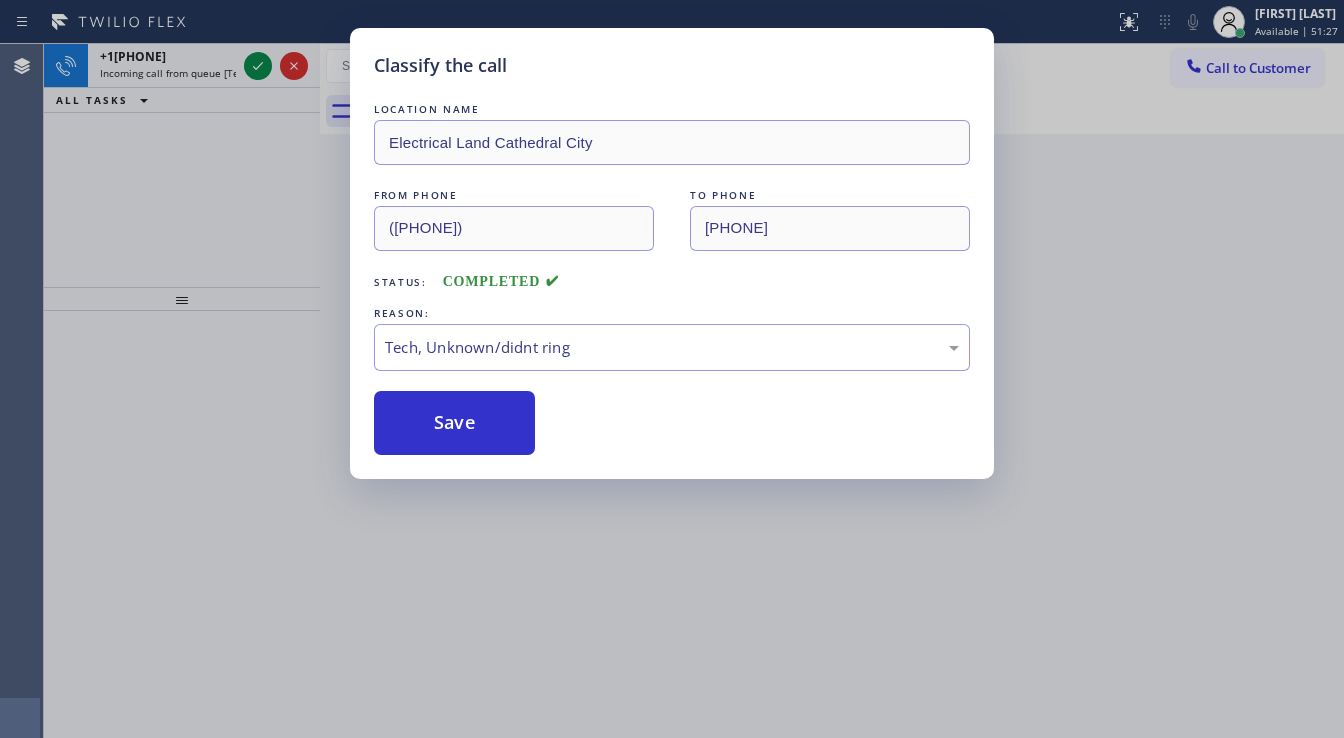 click on "Classify the call LOCATION NAME Electrical Land [CITY] FROM PHONE [PHONE] TO PHONE [PHONE] Status: COMPLETED REASON: Tech, Unknown/didnt ring Save" at bounding box center [672, 369] 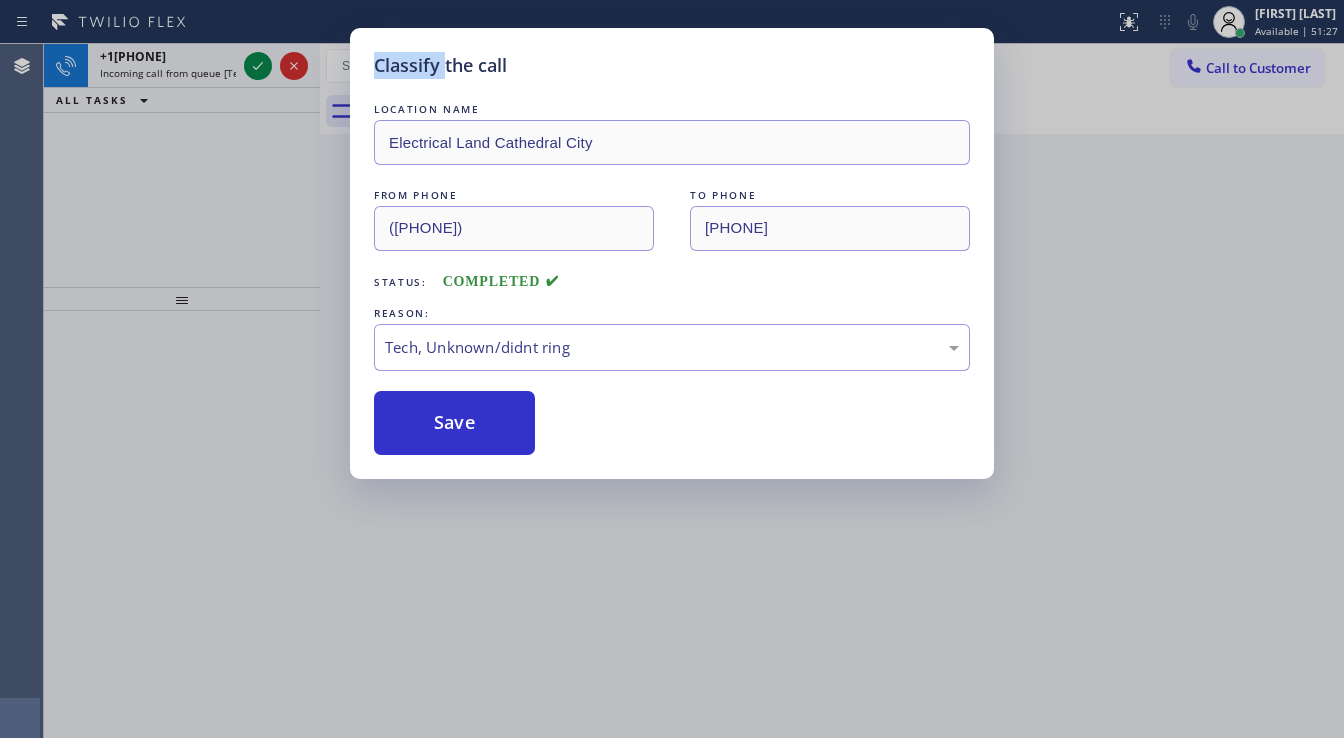 click on "Classify the call LOCATION NAME Electrical Land [CITY] FROM PHONE [PHONE] TO PHONE [PHONE] Status: COMPLETED REASON: Tech, Unknown/didnt ring Save" at bounding box center (672, 369) 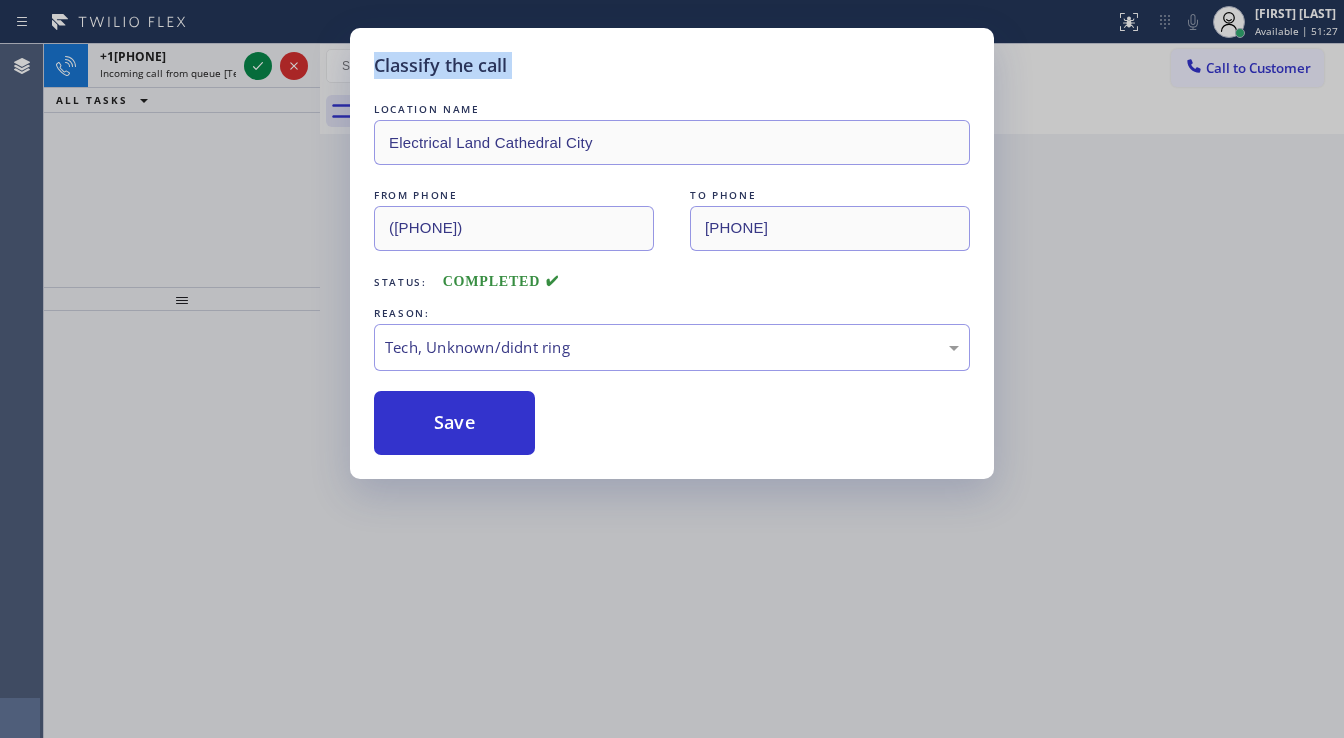 click on "Classify the call LOCATION NAME Electrical Land [CITY] FROM PHONE [PHONE] TO PHONE [PHONE] Status: COMPLETED REASON: Tech, Unknown/didnt ring Save" at bounding box center (672, 369) 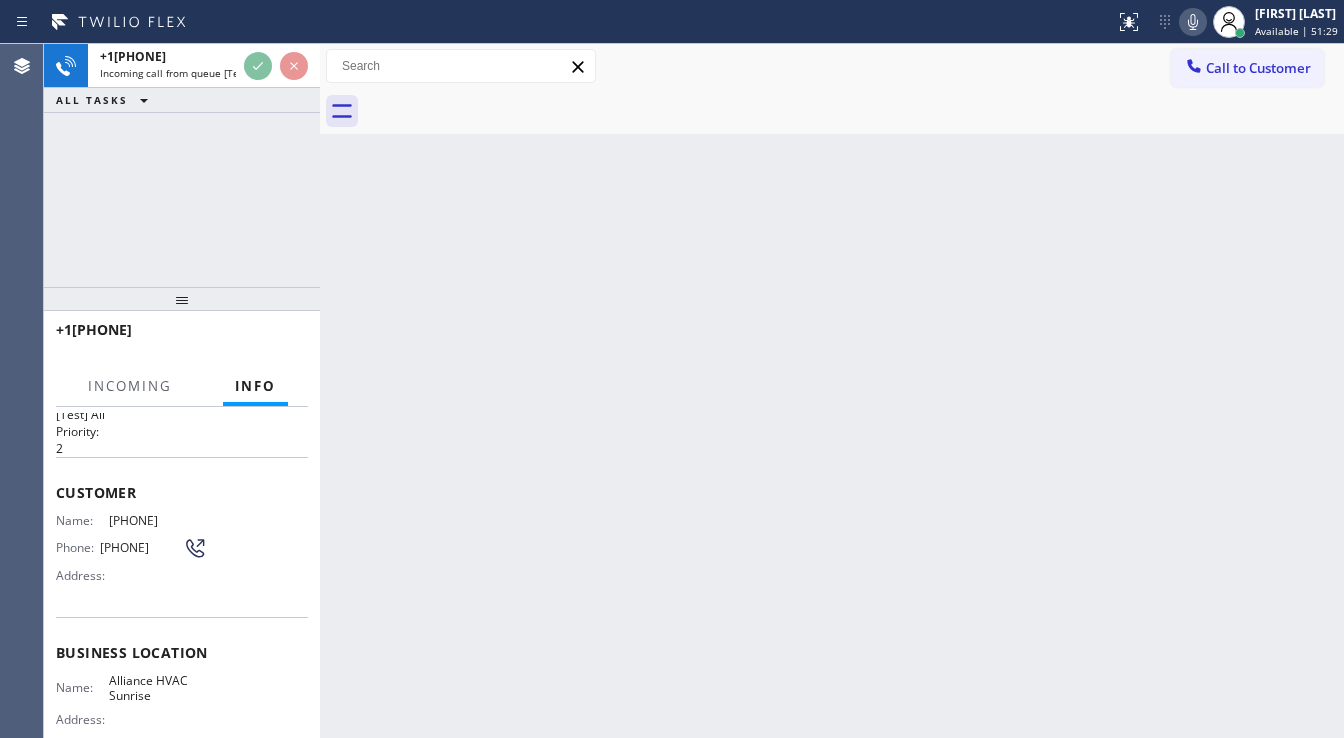scroll, scrollTop: 80, scrollLeft: 0, axis: vertical 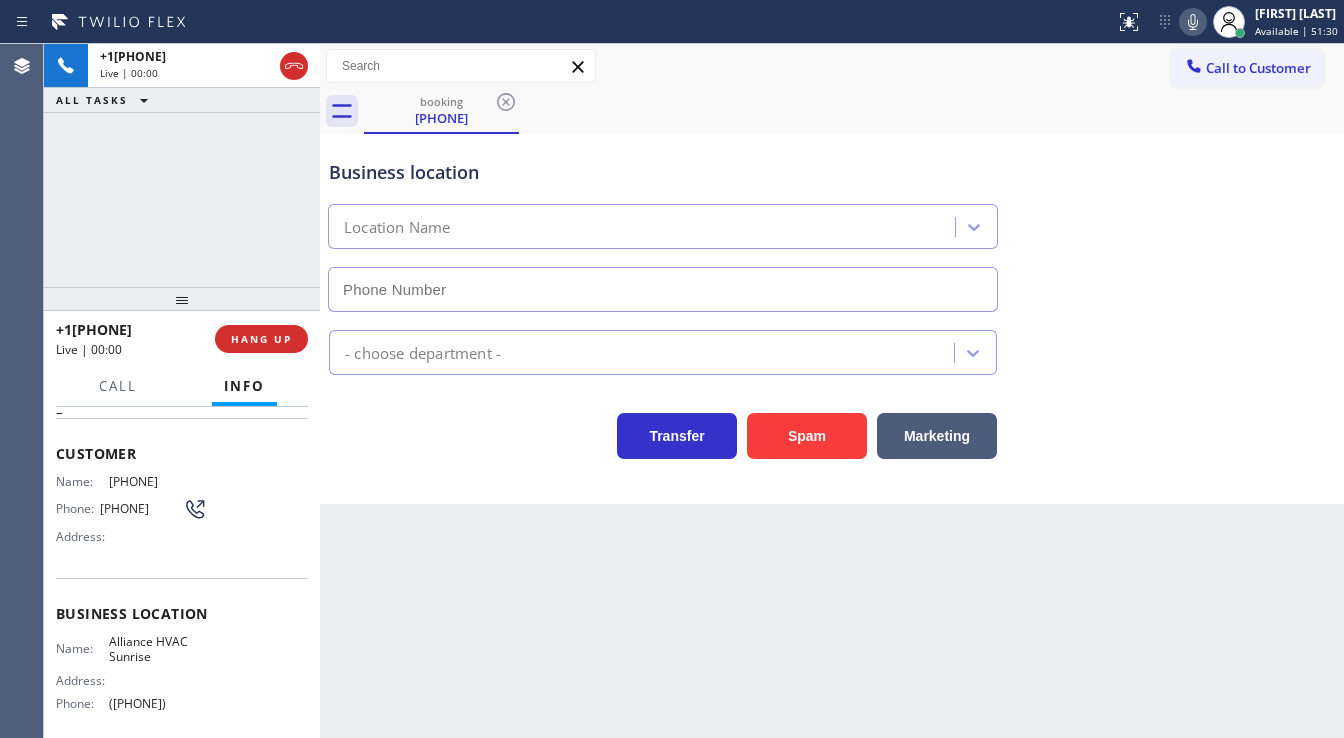 type on "([PHONE])" 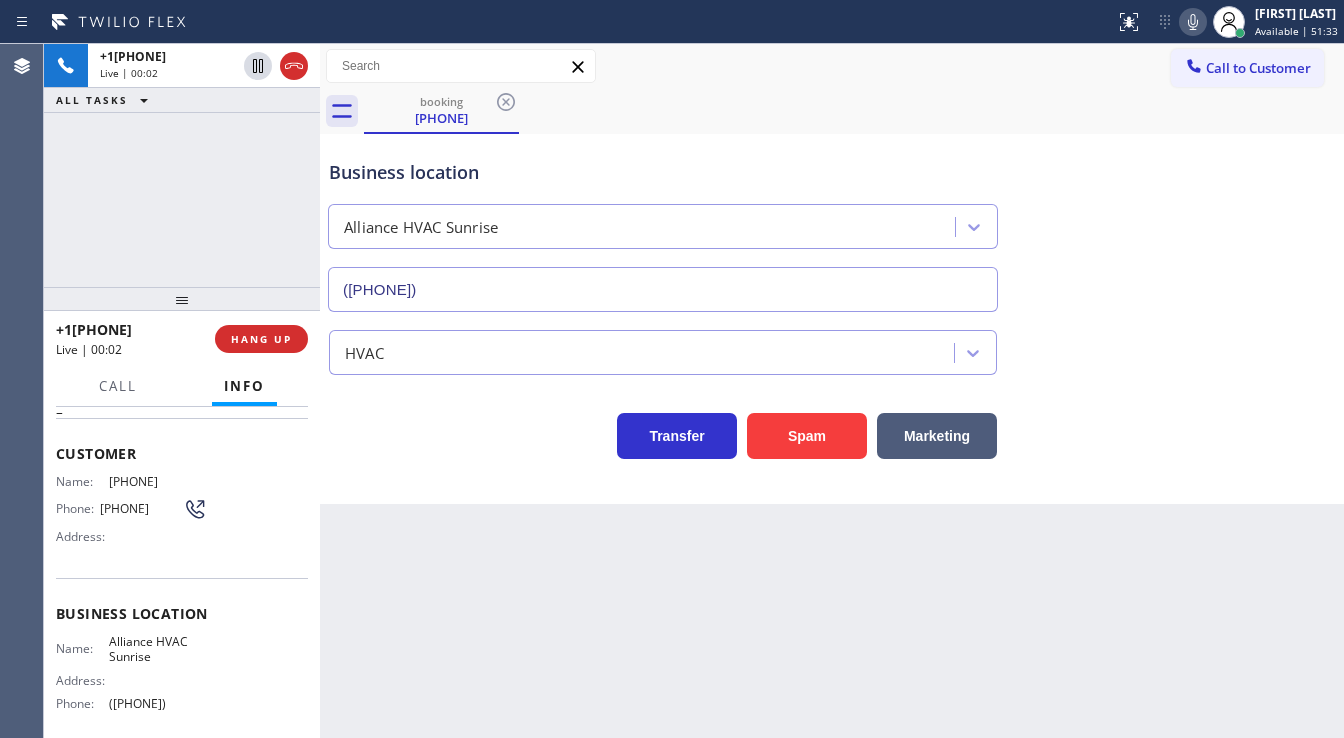 click on "Back to Dashboard Change Sender ID Customers Technicians Select a contact Outbound call Technician Search Technician Your caller id phone number Your caller id phone number Call Technician info Name   Phone none Address none Change Sender ID HVAC [PHONE] 5 Star Appliance [PHONE] Appliance Repair [PHONE] Plumbing [PHONE] Air Duct Cleaning [PHONE]  Electricians [PHONE] Cancel Change Check personal SMS Reset Change booking [PHONE] Call to Customer Outbound call Location Search location Your caller id phone number Customer number Call Outbound call Technician Search Technician Your caller id phone number Your caller id phone number Call booking [PHONE] Business location Alliance HVAC Sunrise [PHONE] HVAC Transfer Spam Marketing" at bounding box center (832, 391) 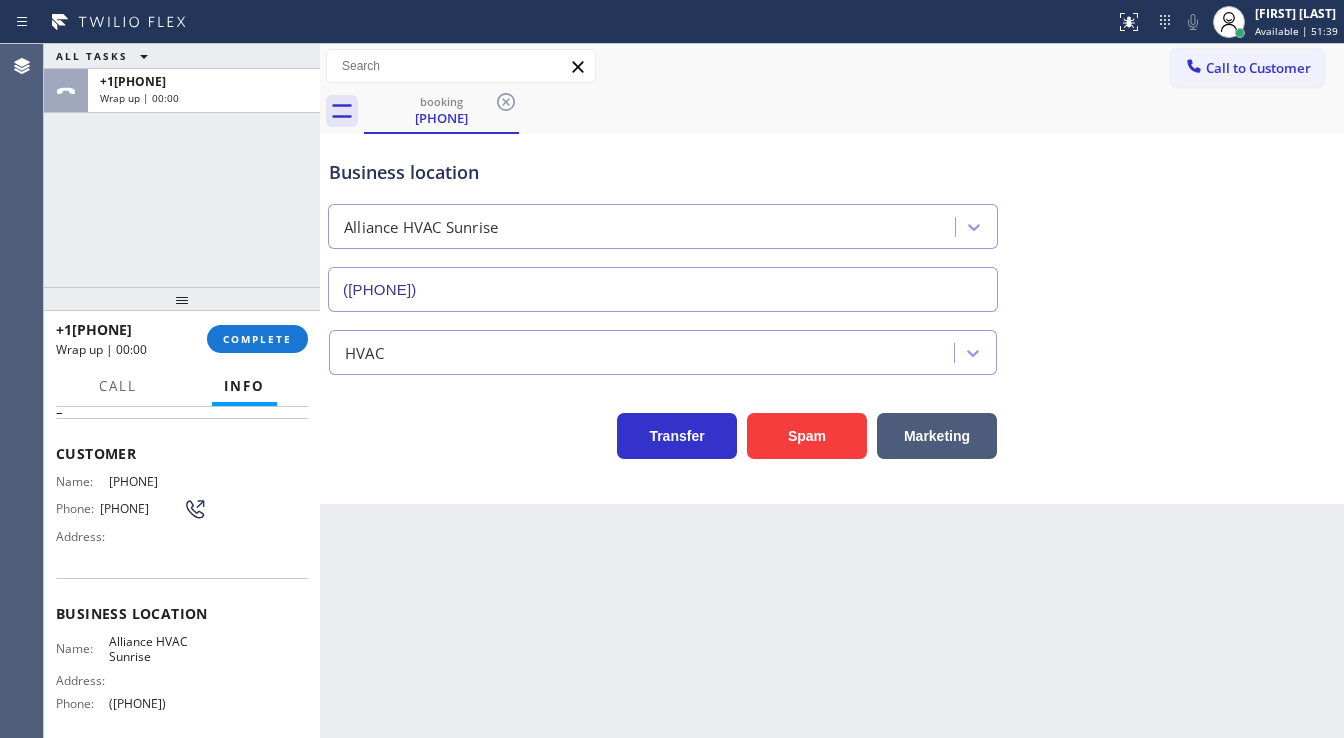 drag, startPoint x: 38, startPoint y: 175, endPoint x: 53, endPoint y: 184, distance: 17.492855 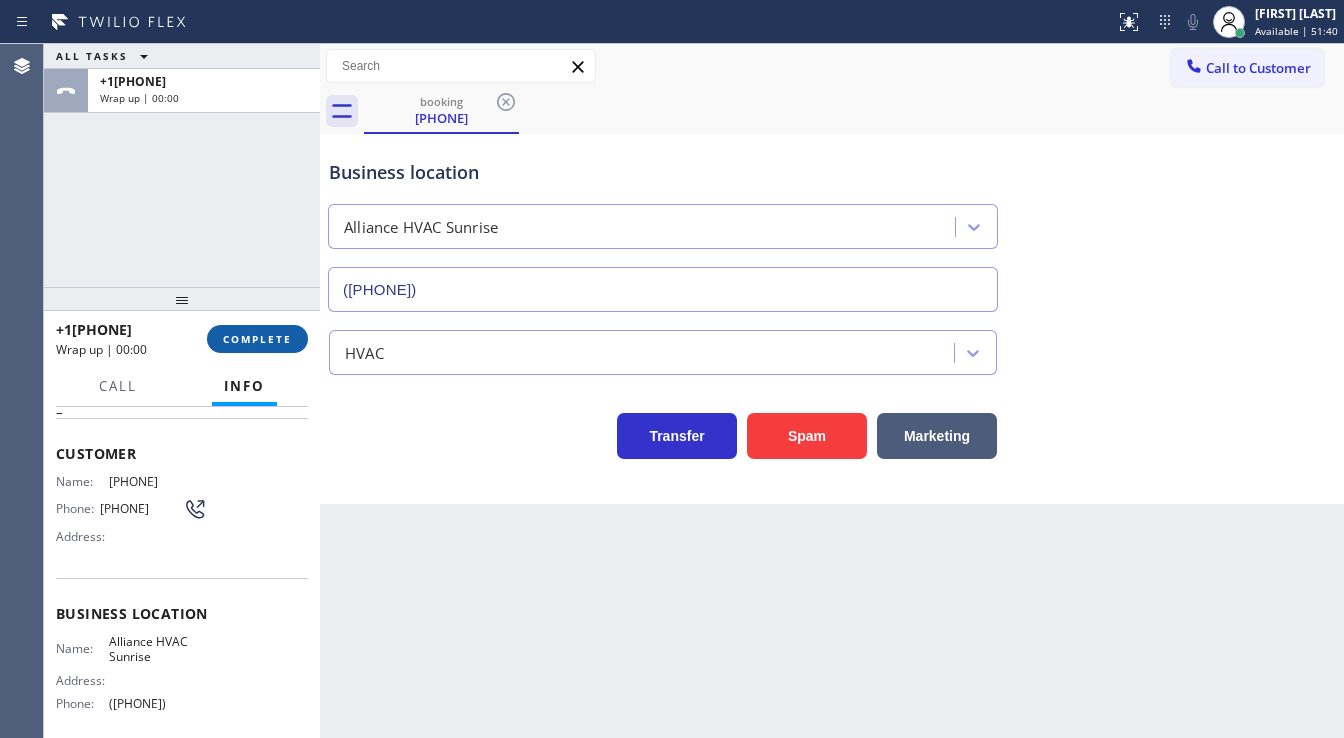 click on "COMPLETE" at bounding box center [257, 339] 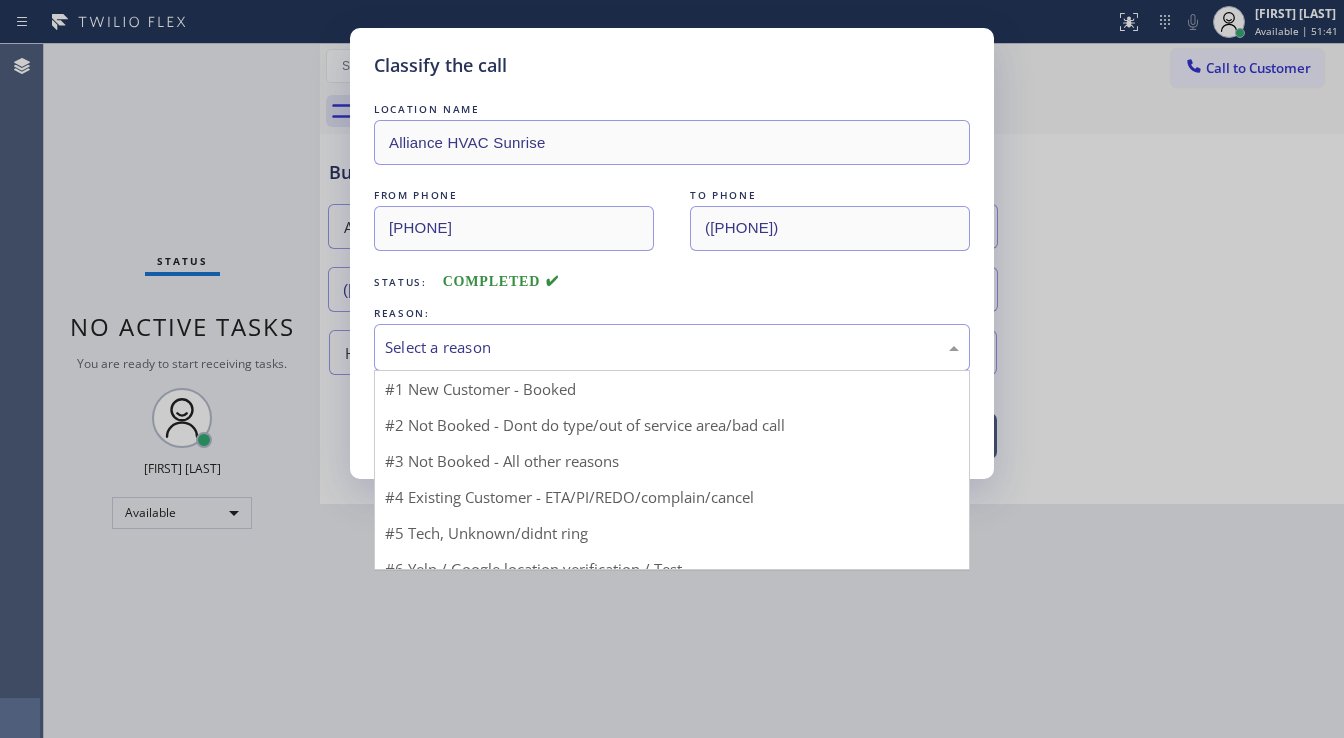 click on "Select a reason" at bounding box center (672, 347) 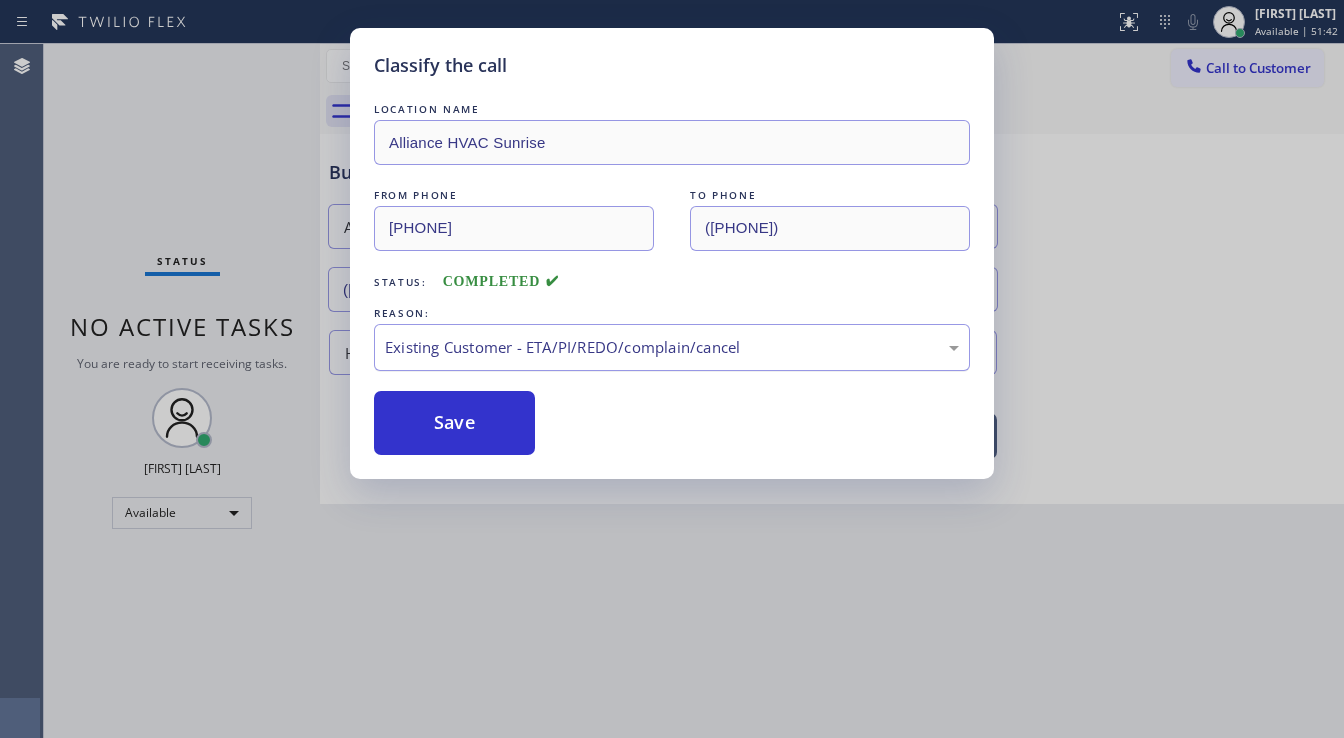 click on "Existing Customer - ETA/PI/REDO/complain/cancel" at bounding box center (672, 347) 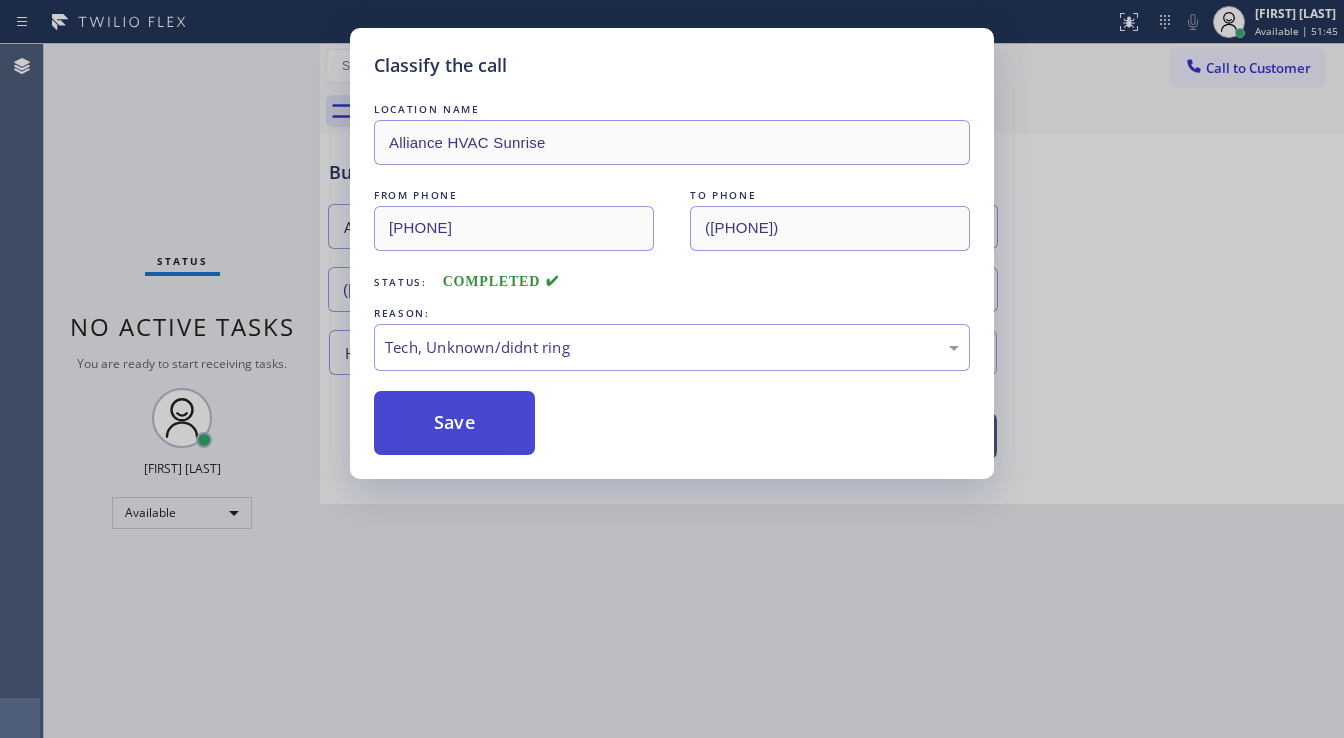 click on "Save" at bounding box center (454, 423) 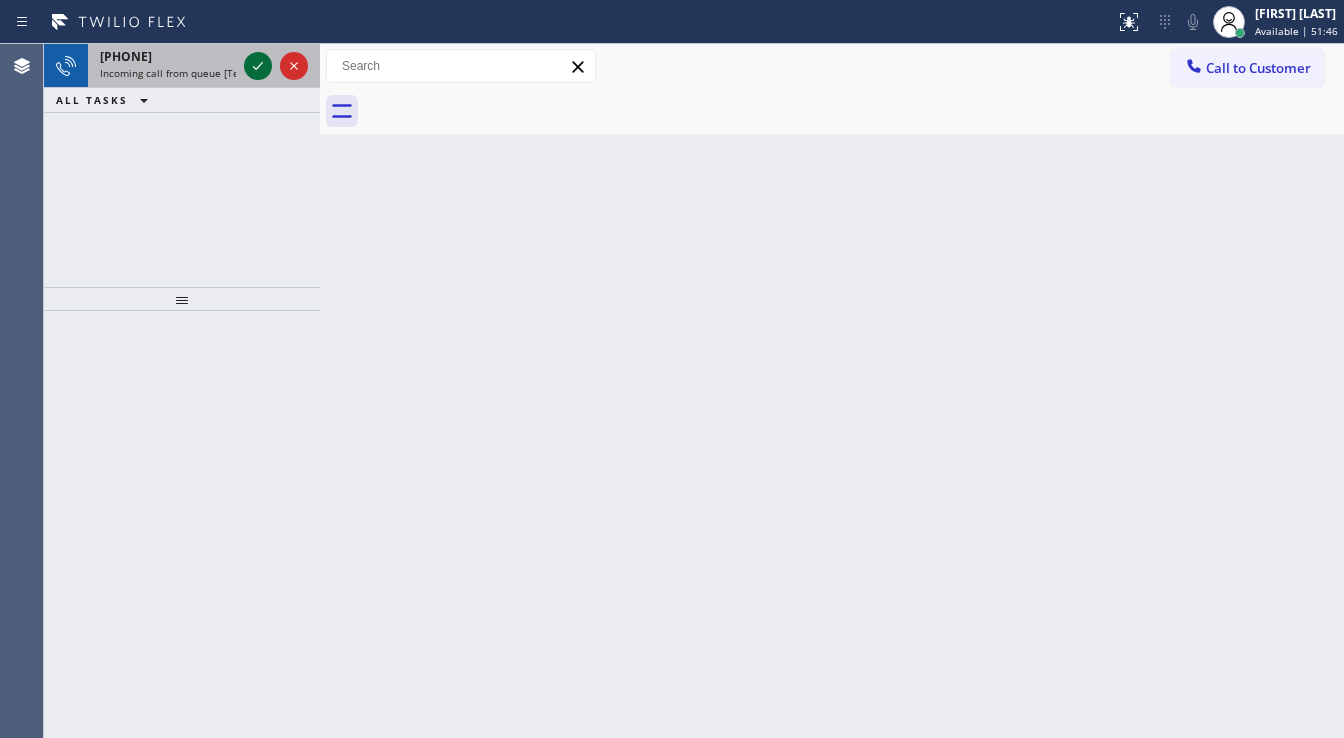 click 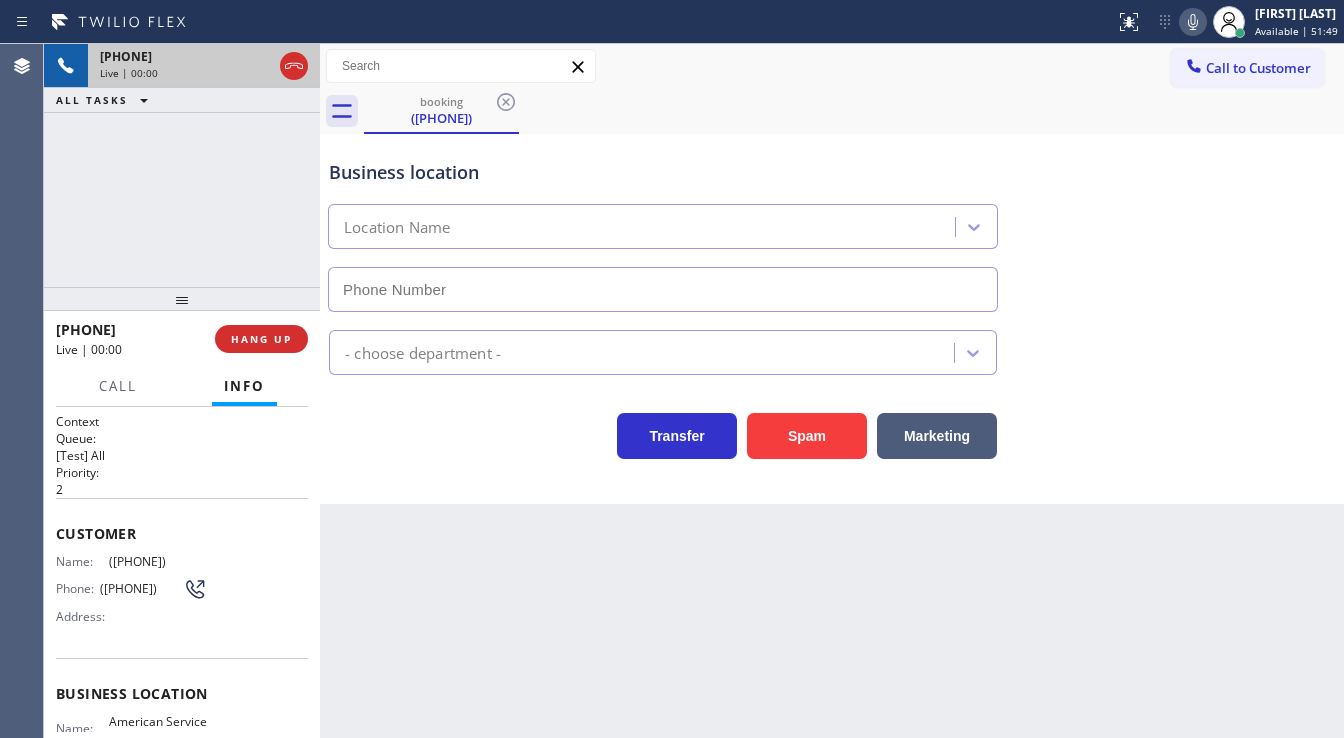 type on "[PHONE]" 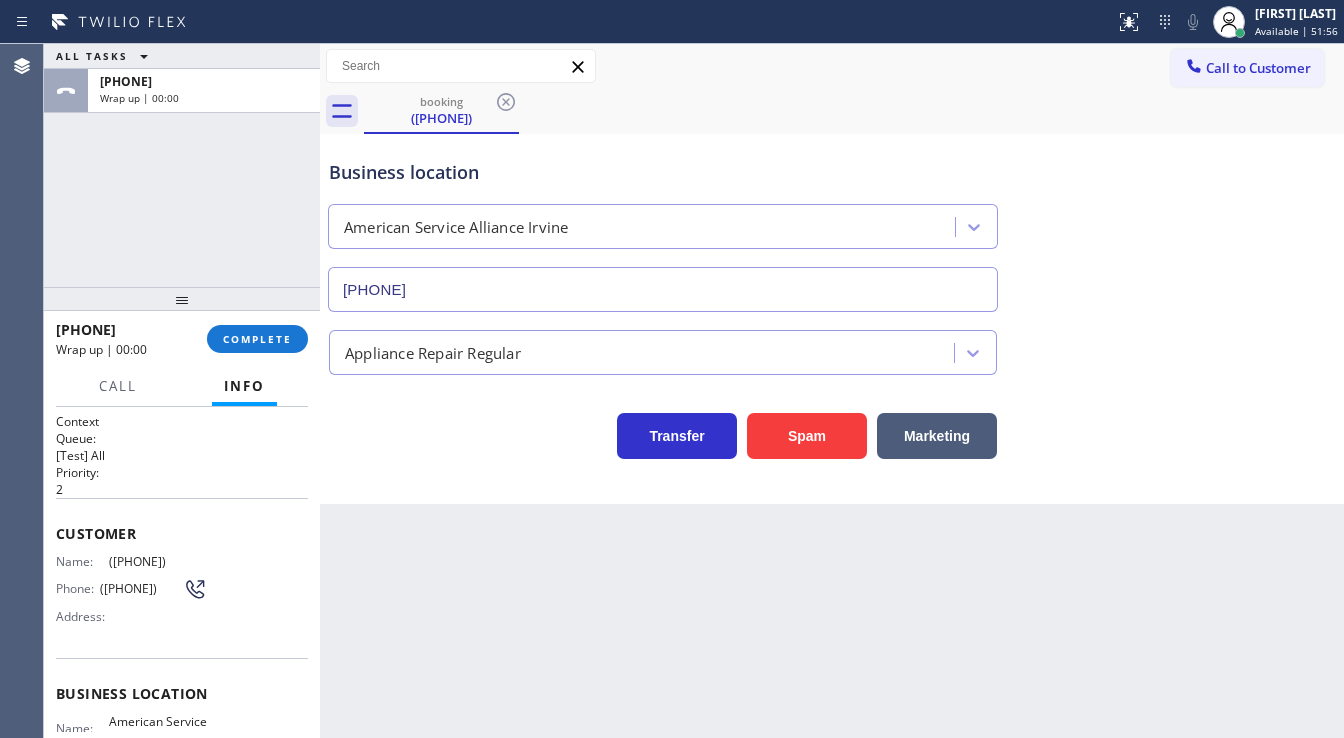 drag, startPoint x: 68, startPoint y: 219, endPoint x: 371, endPoint y: 328, distance: 322.0093 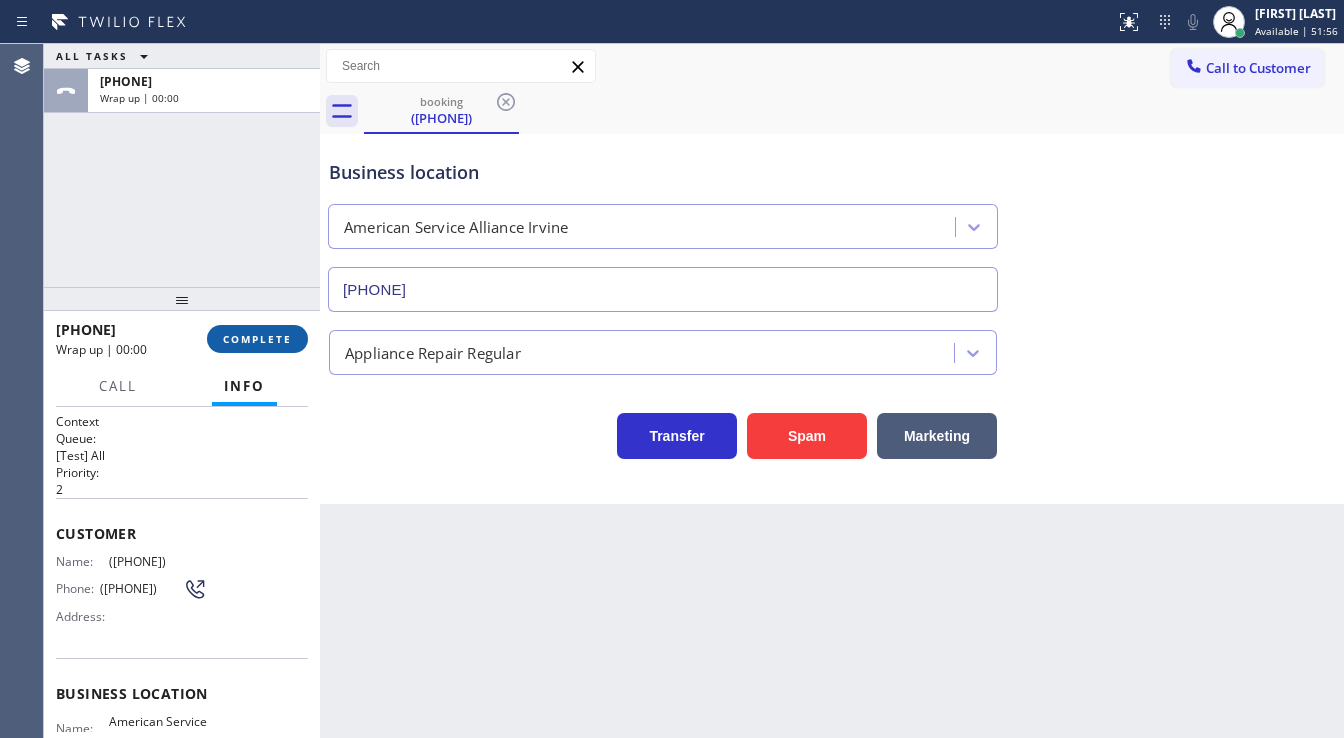 click on "COMPLETE" at bounding box center [257, 339] 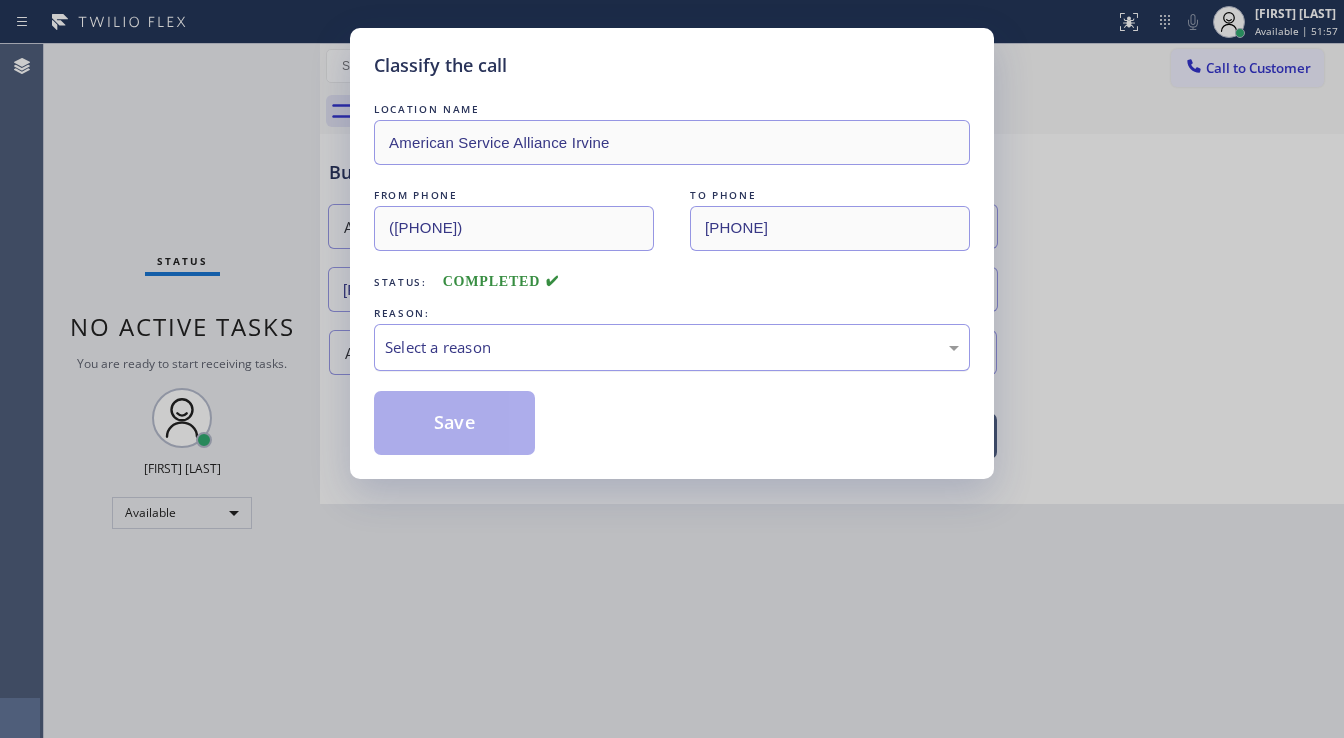 click on "Select a reason" at bounding box center (672, 347) 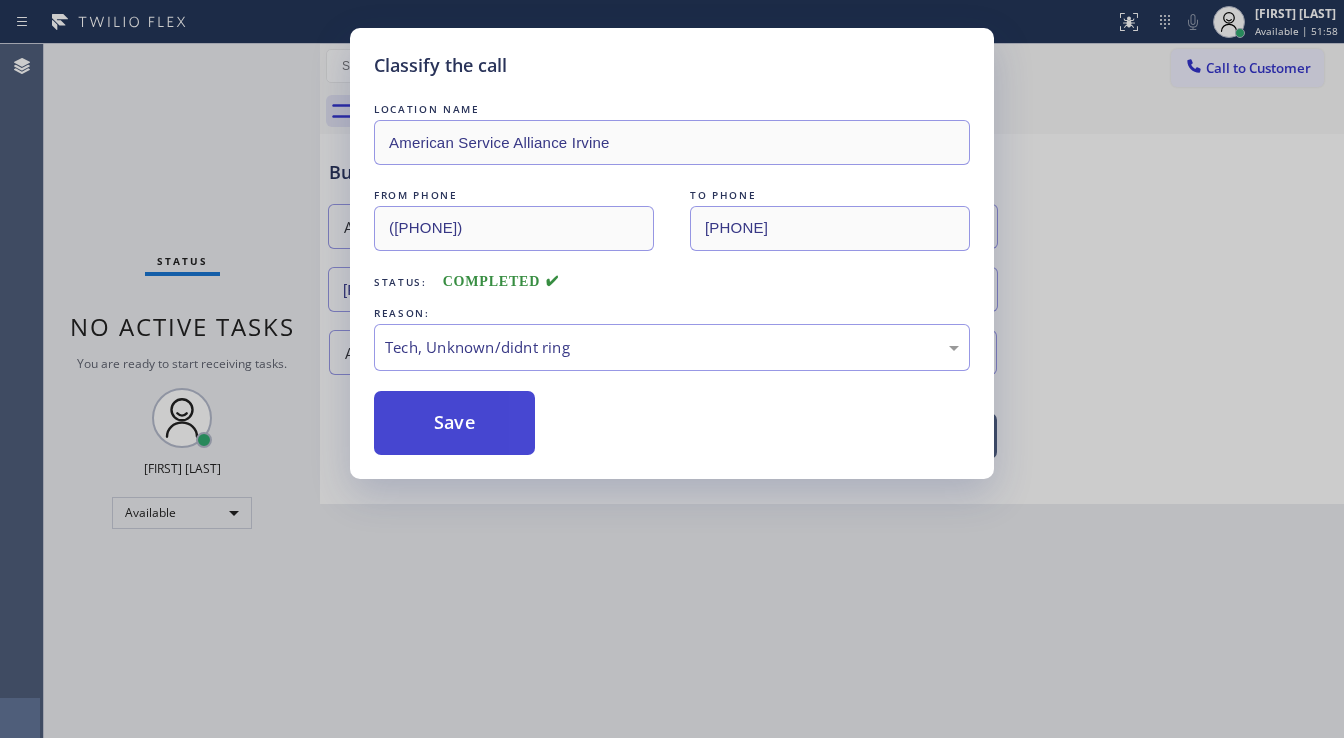 click on "Save" at bounding box center (454, 423) 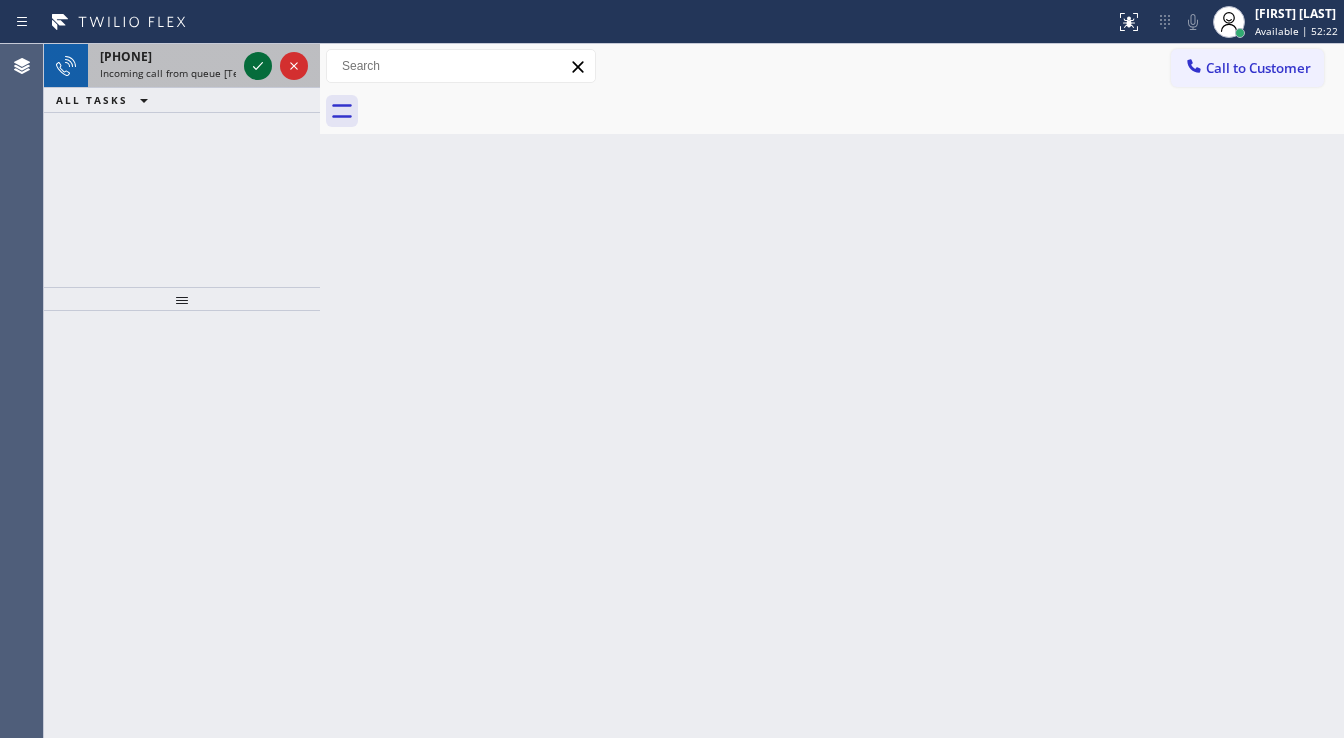 click 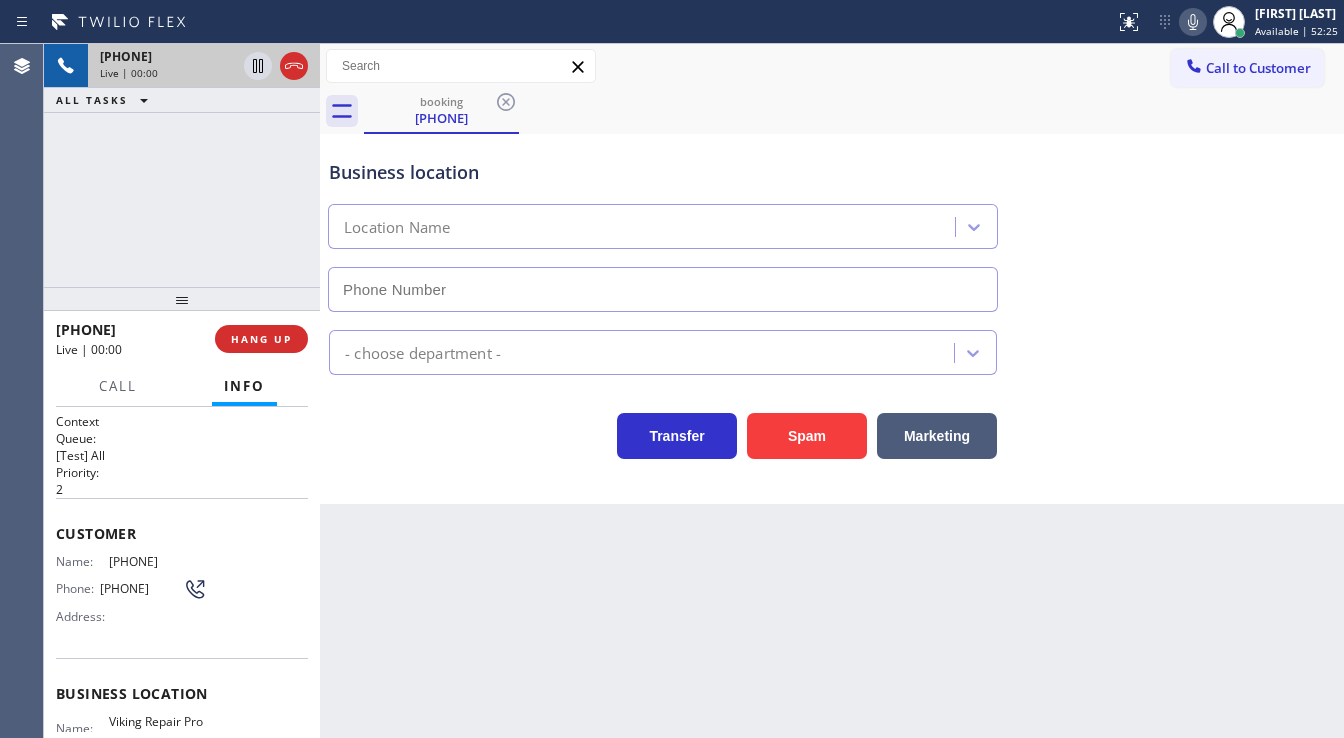 type on "([PHONE])" 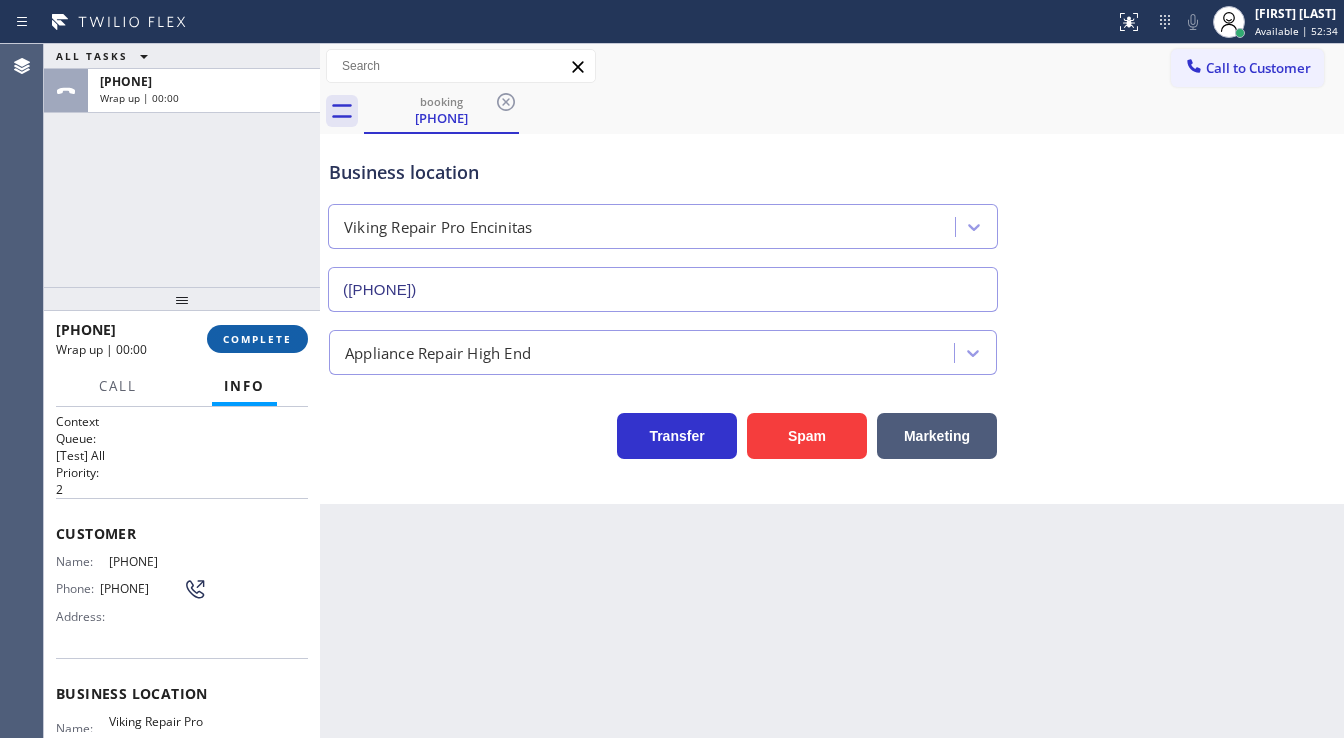 click on "COMPLETE" at bounding box center (257, 339) 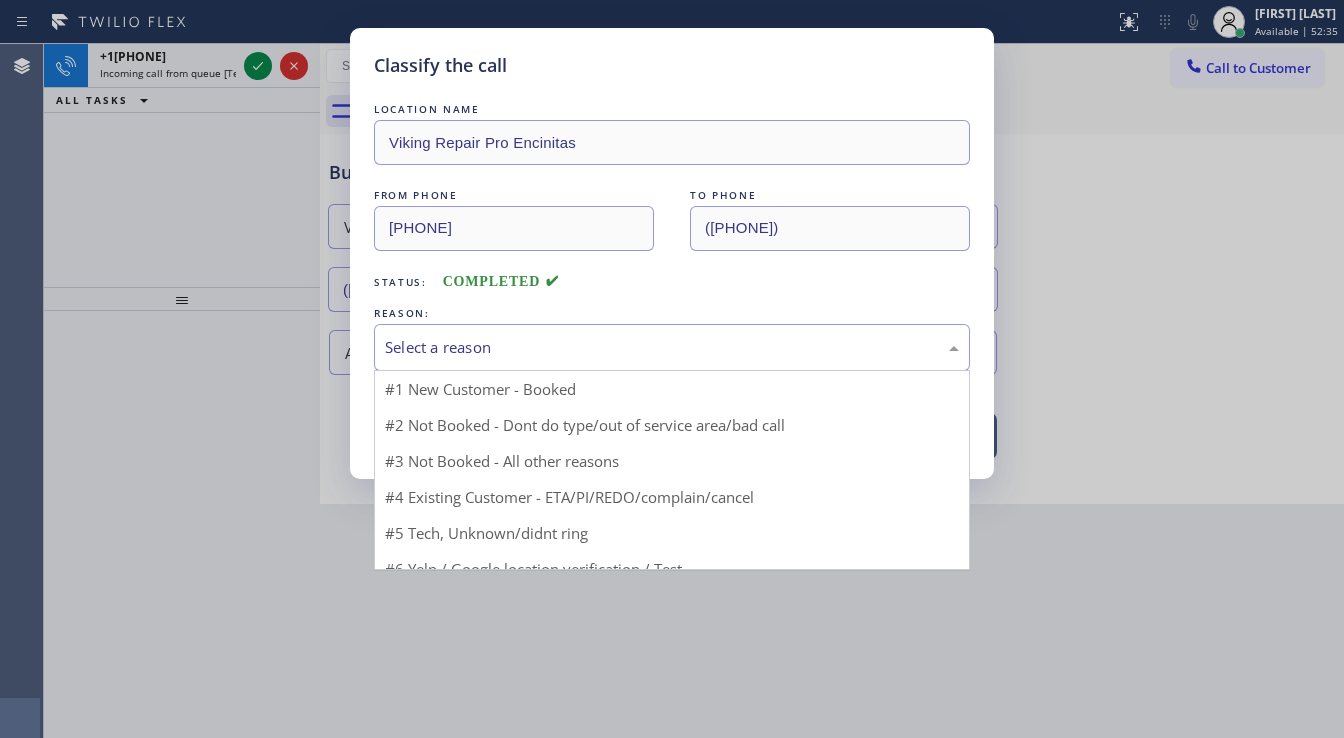 click on "Select a reason" at bounding box center (672, 347) 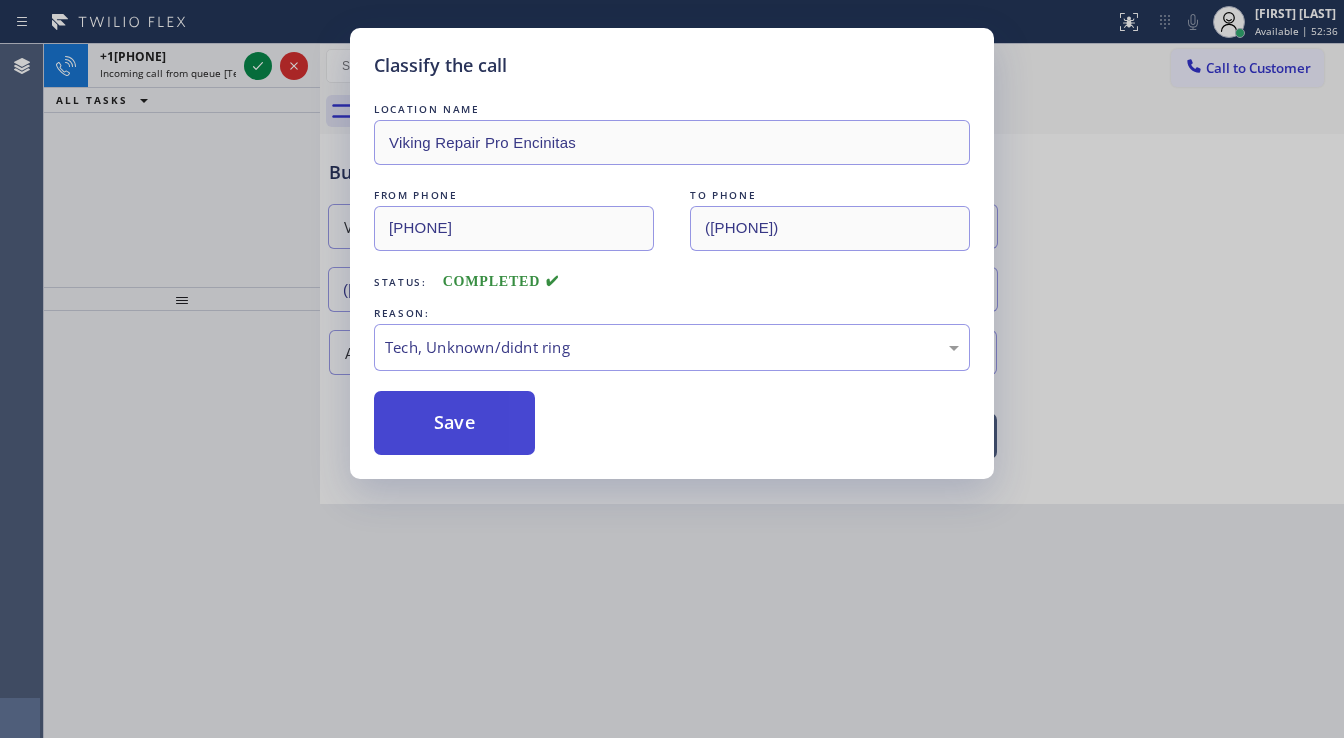 click on "Save" at bounding box center [454, 423] 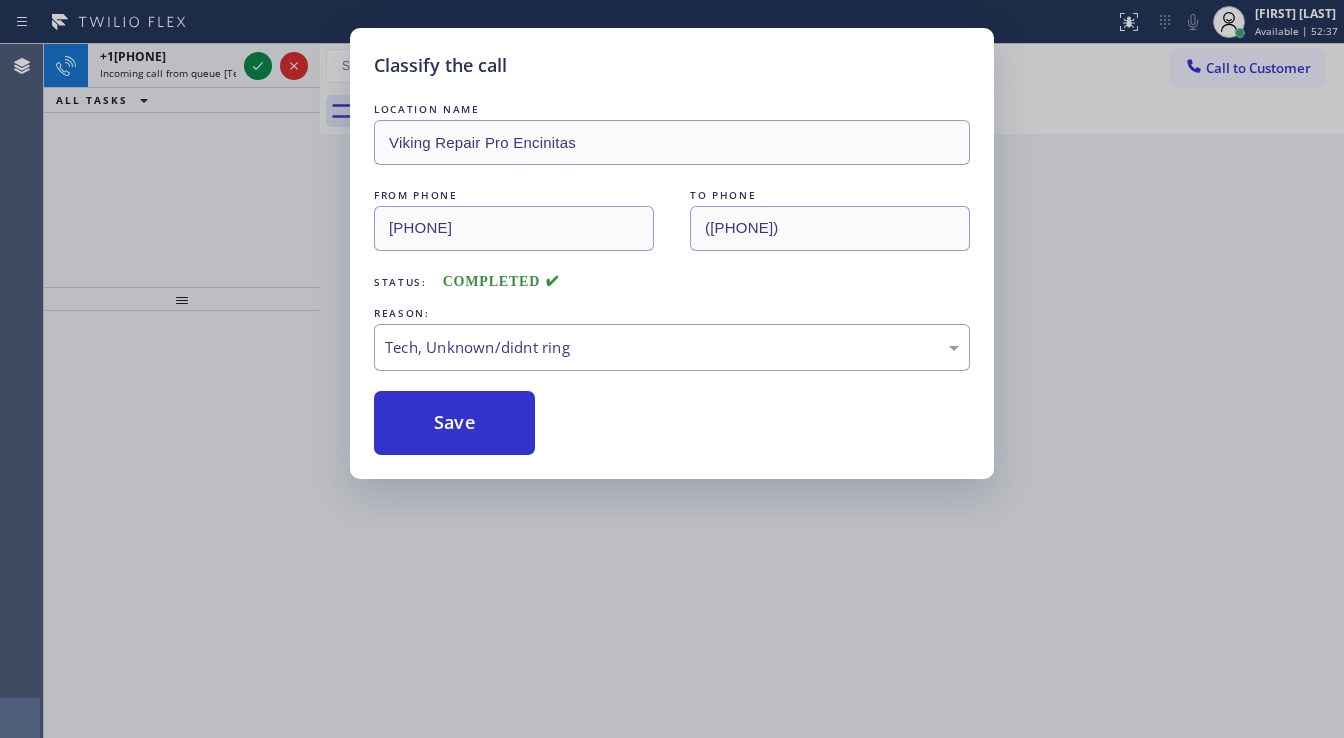 click on "Classify the call LOCATION NAME Viking Repair Pro [CITY] FROM PHONE [PHONE] TO PHONE [PHONE] Status: COMPLETED REASON: Tech, Unknown/didnt ring Save" at bounding box center (672, 369) 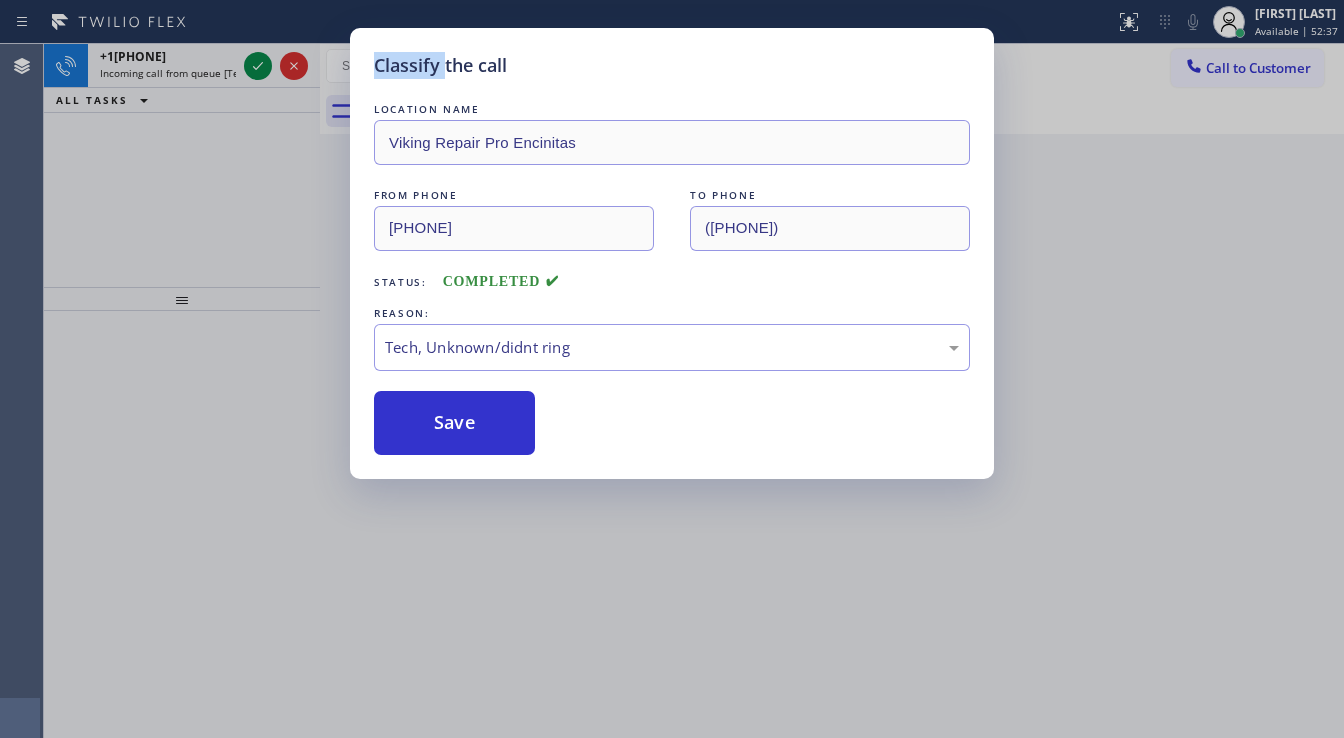 click on "Classify the call LOCATION NAME Viking Repair Pro [CITY] FROM PHONE [PHONE] TO PHONE [PHONE] Status: COMPLETED REASON: Tech, Unknown/didnt ring Save" at bounding box center (672, 369) 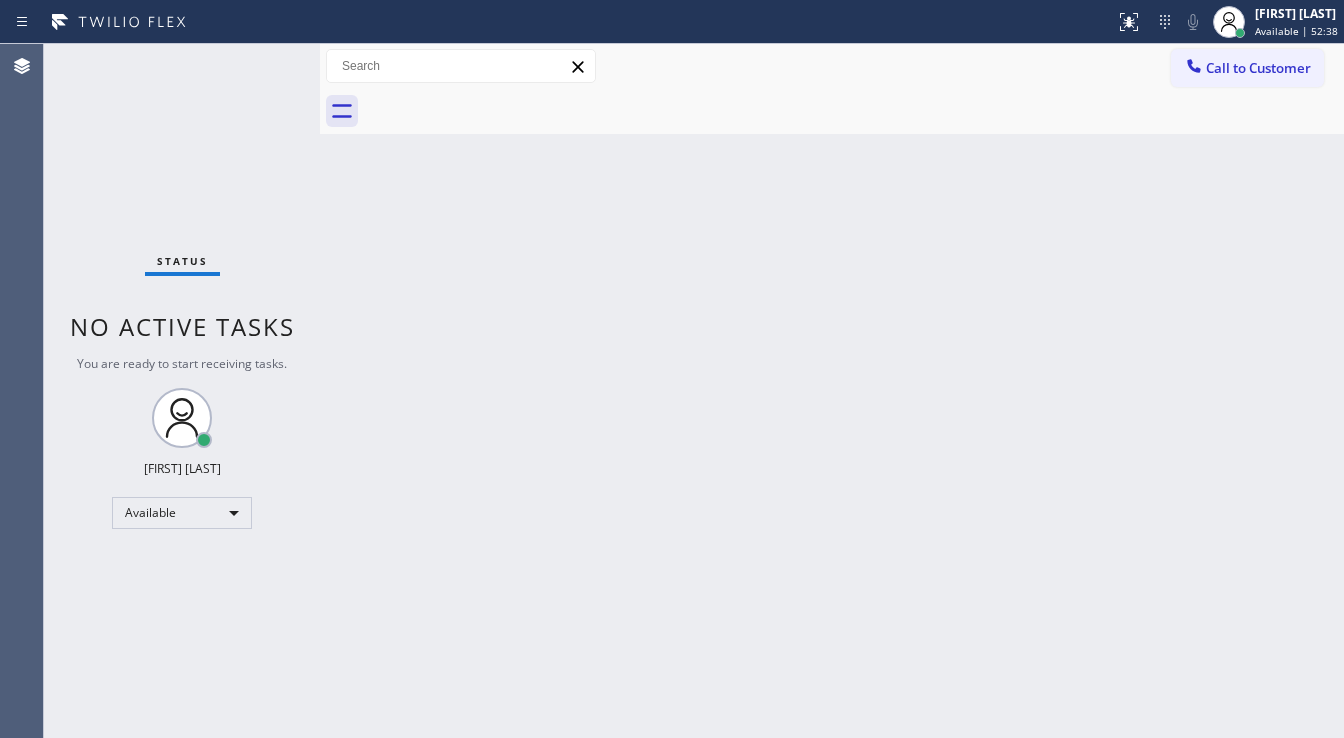 click on "Status   No active tasks     You are ready to start receiving tasks.   [FIRST] [LAST] Available" at bounding box center [182, 391] 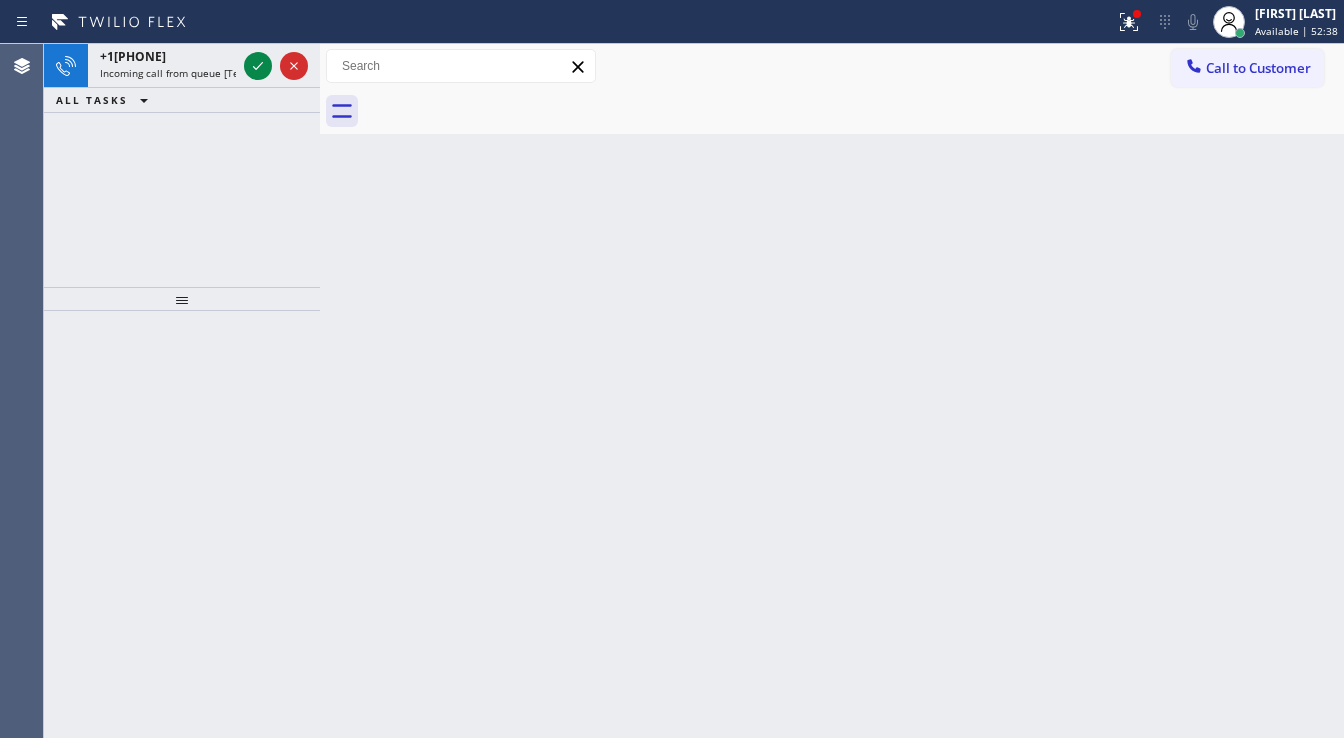 click 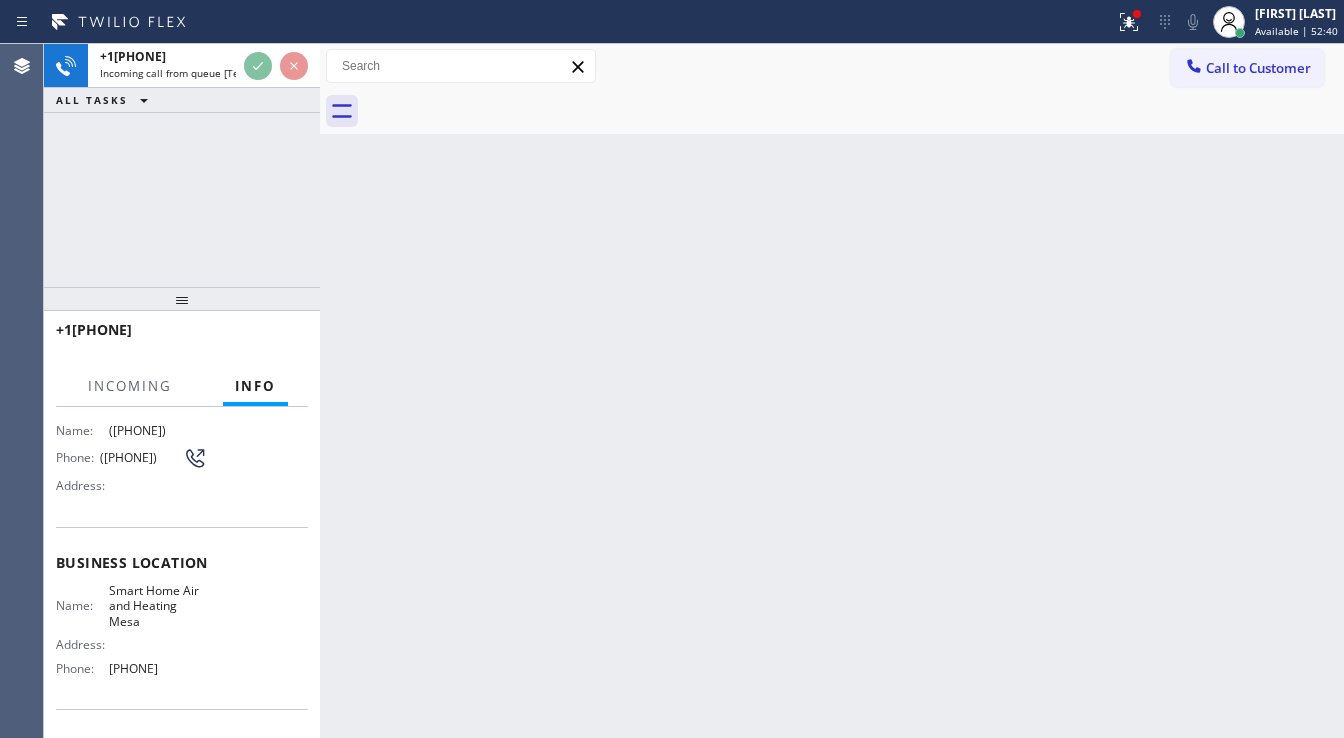 scroll, scrollTop: 160, scrollLeft: 0, axis: vertical 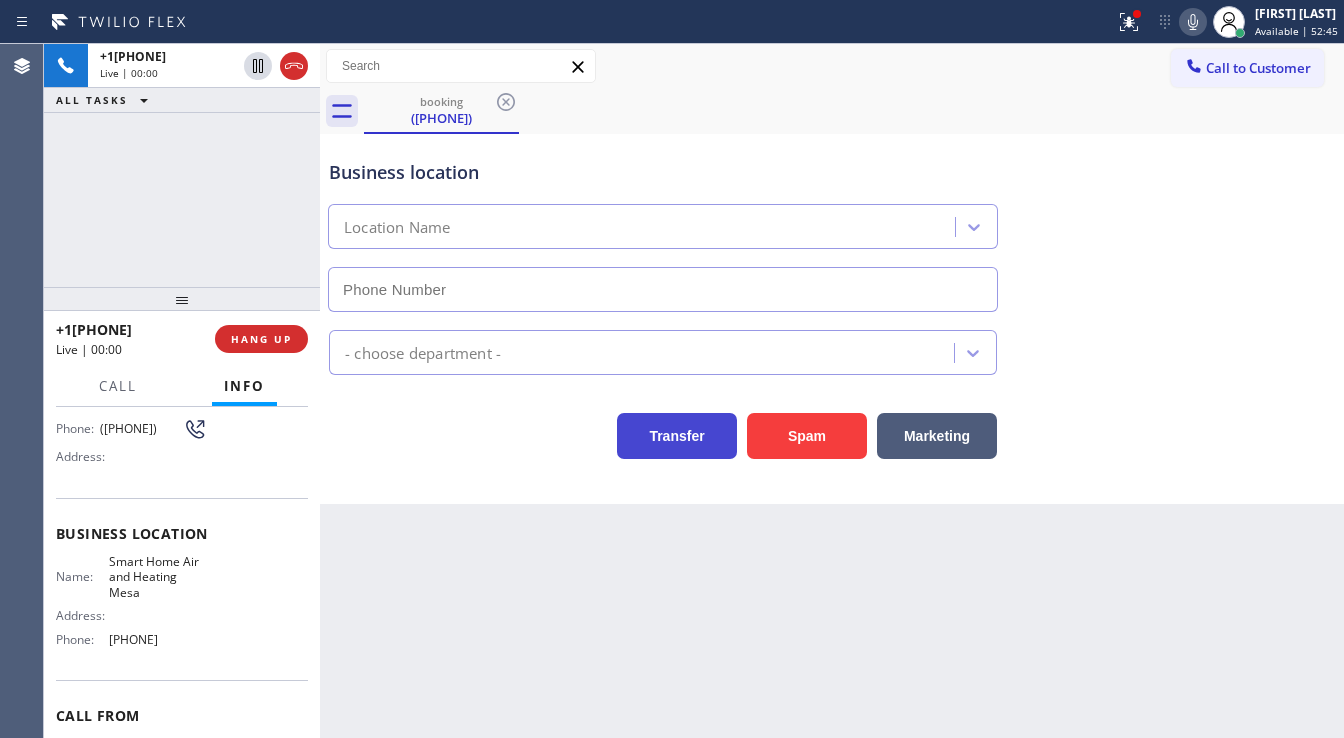 type on "[PHONE]" 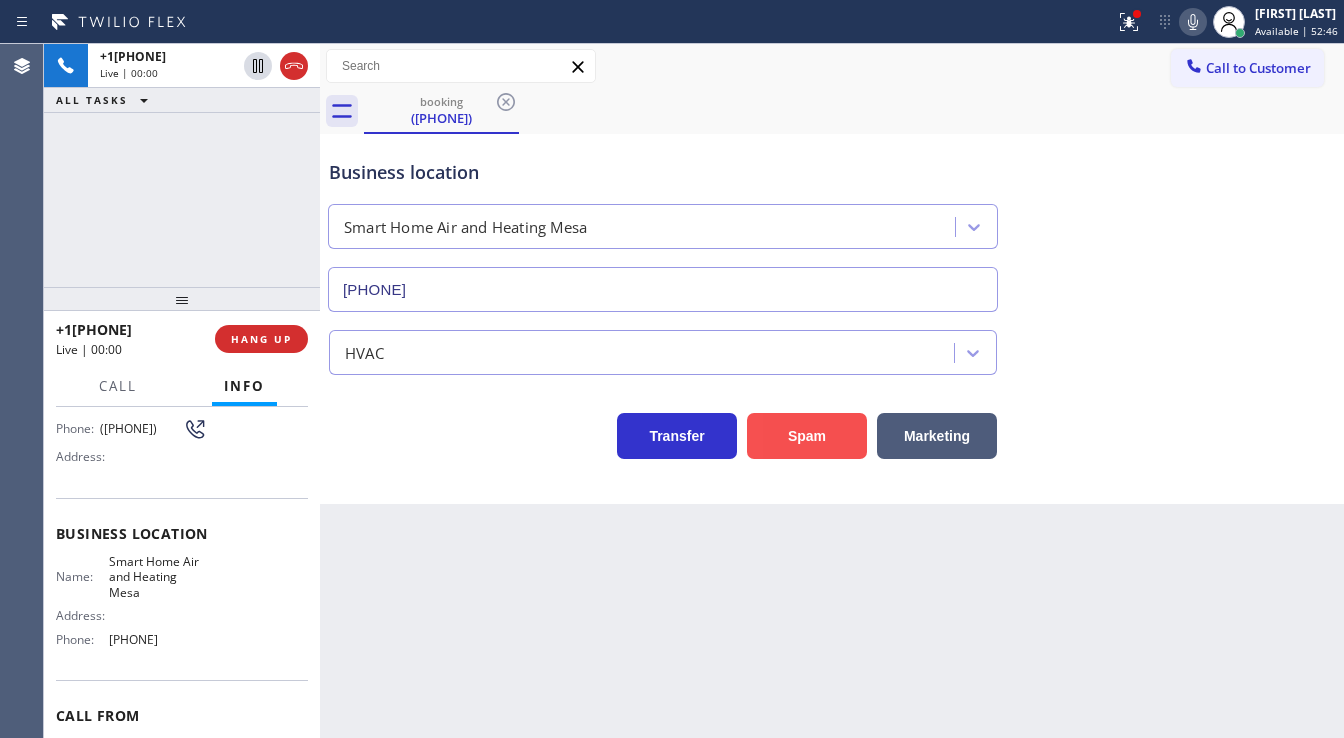 click on "Spam" at bounding box center (807, 436) 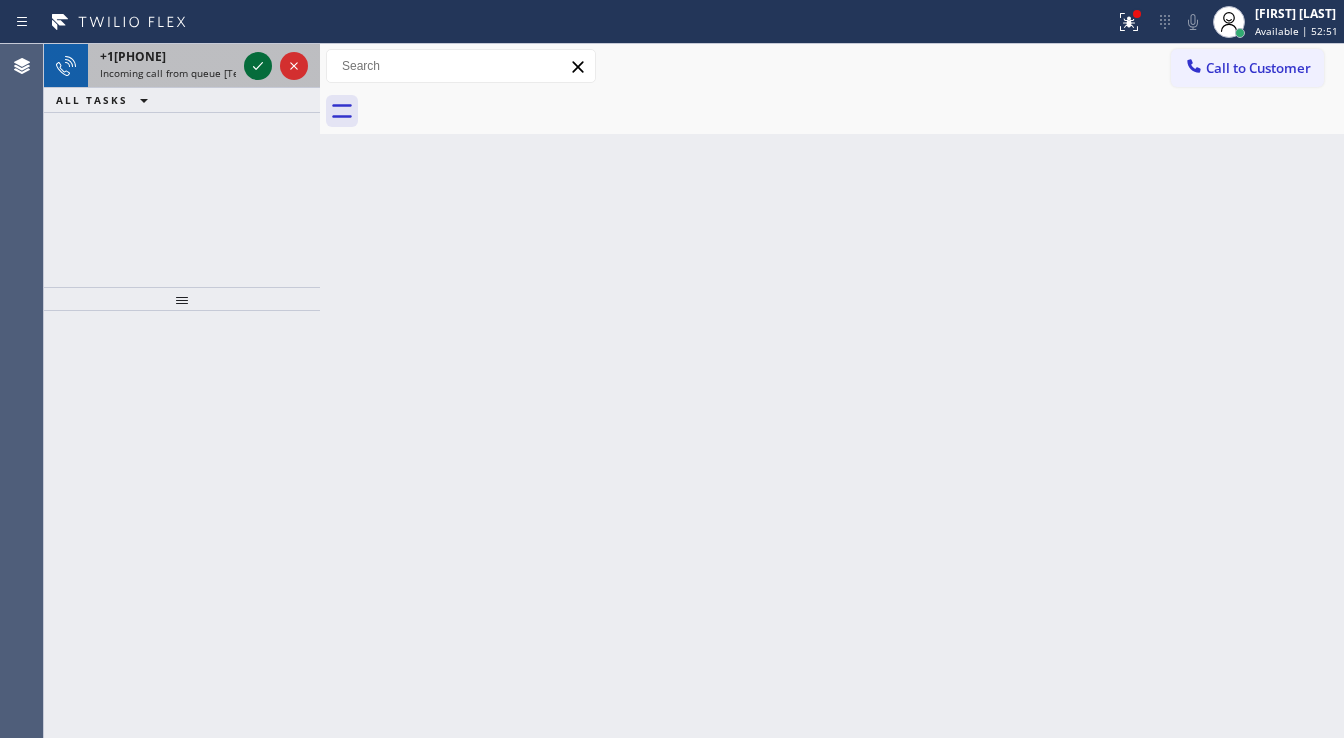 click 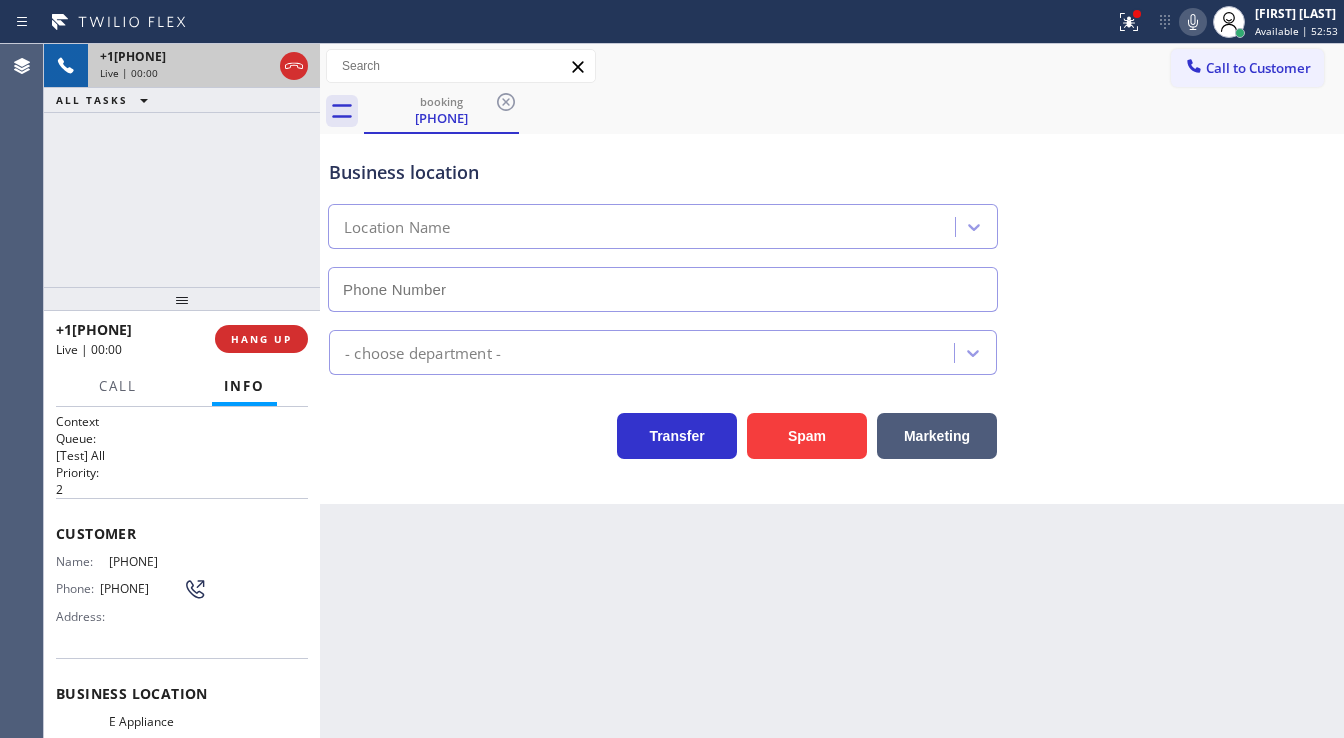 type on "[PHONE]" 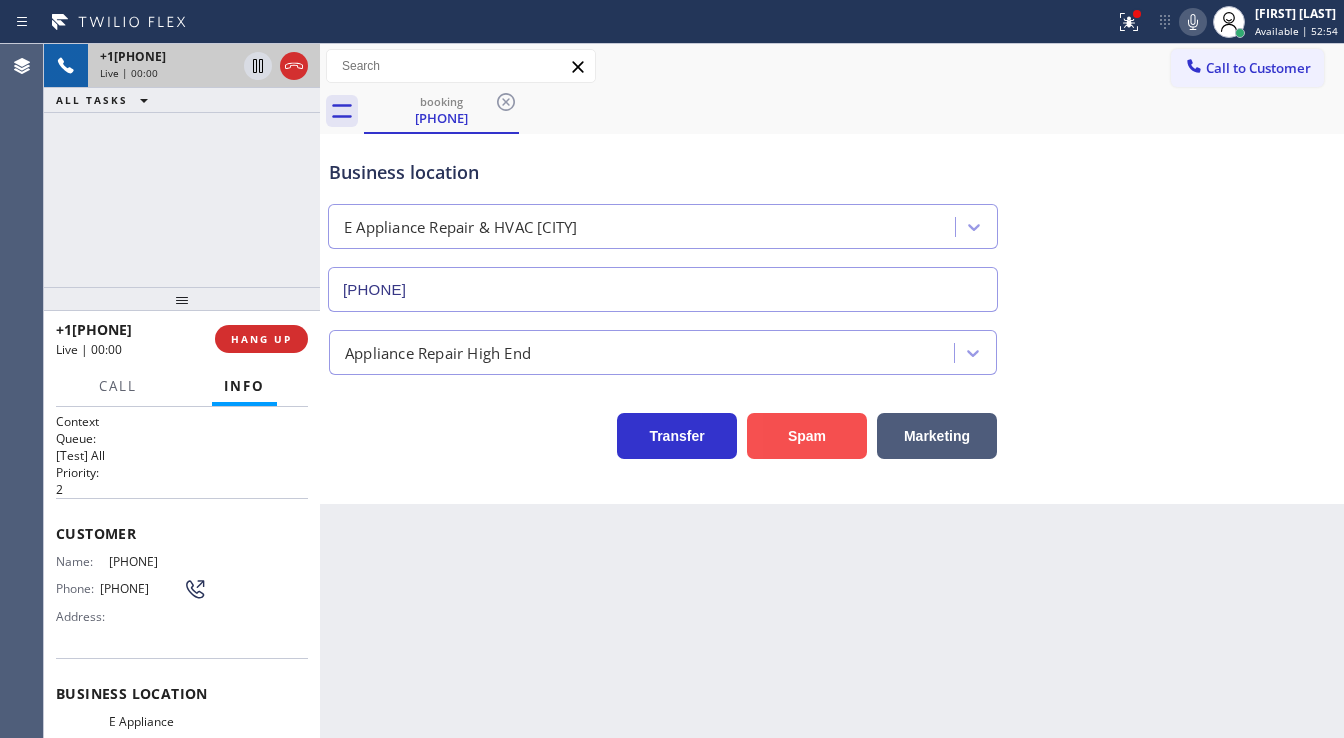 click on "Spam" at bounding box center (807, 436) 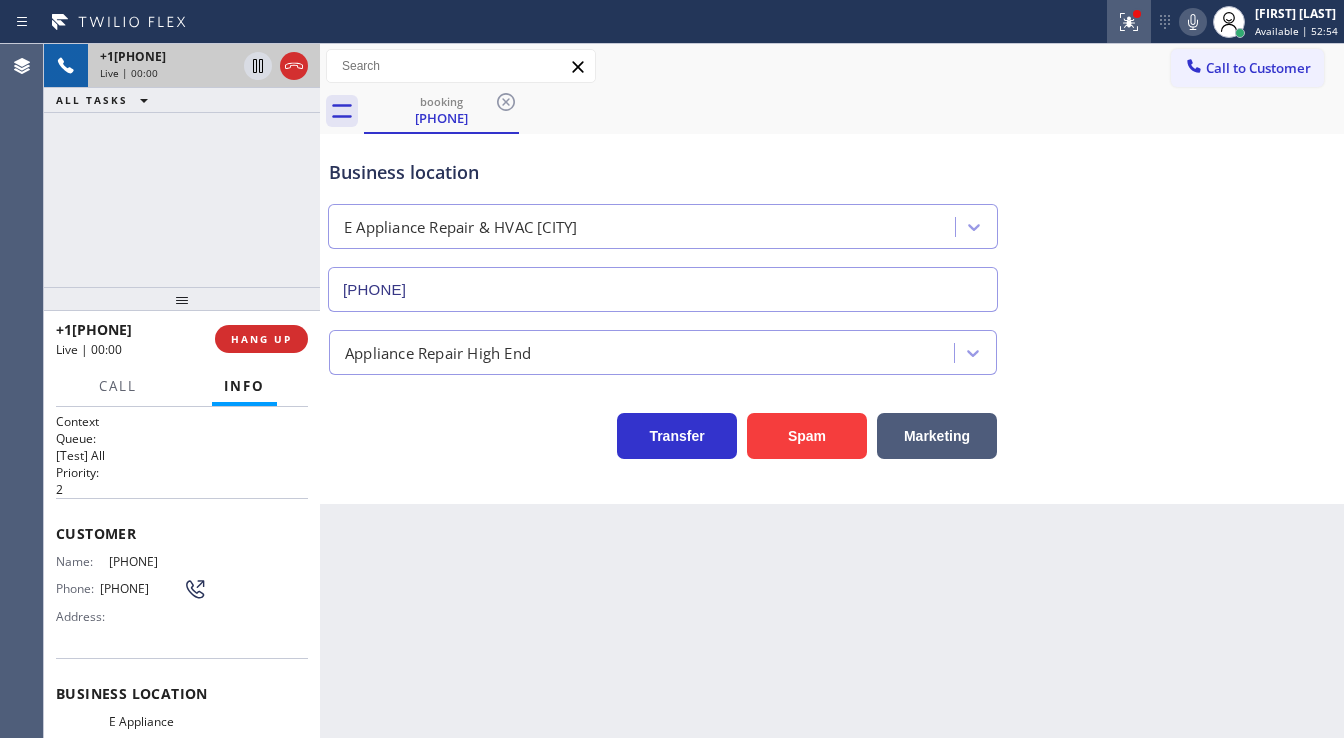 click at bounding box center [1129, 22] 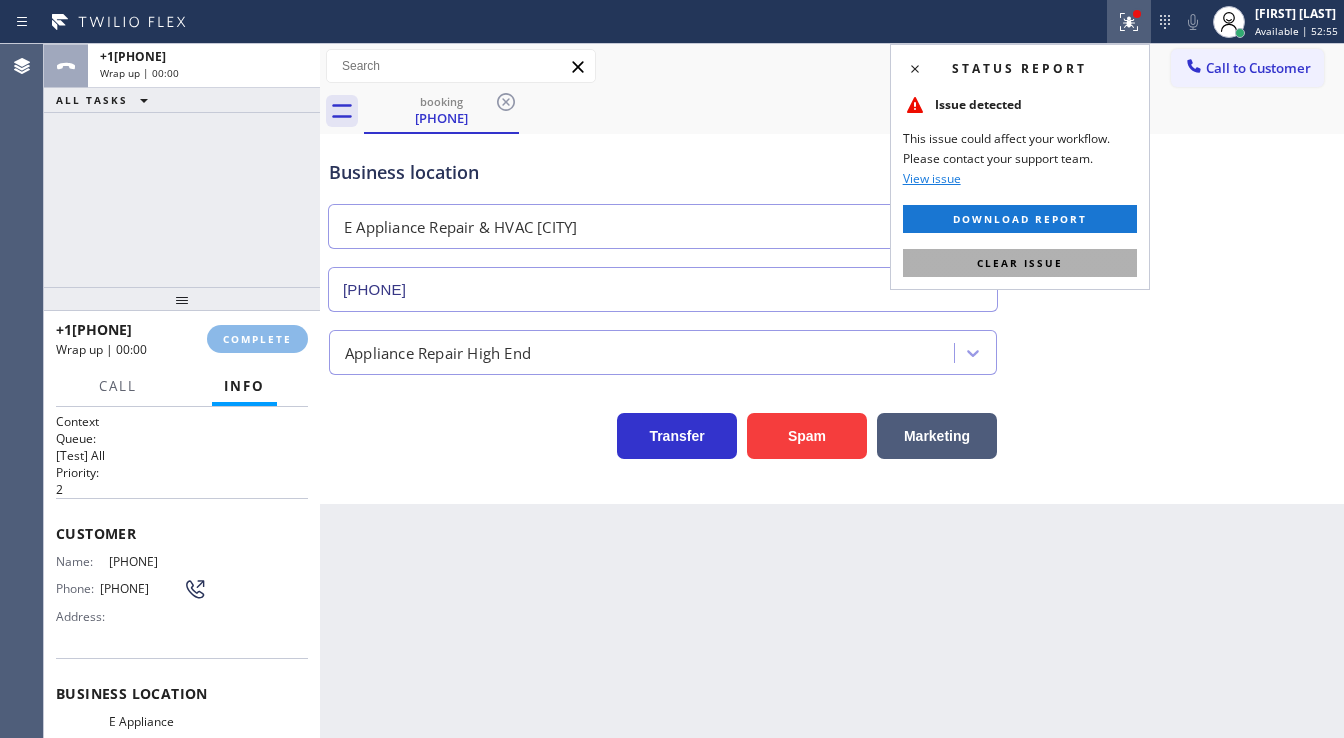 click on "Clear issue" at bounding box center (1020, 263) 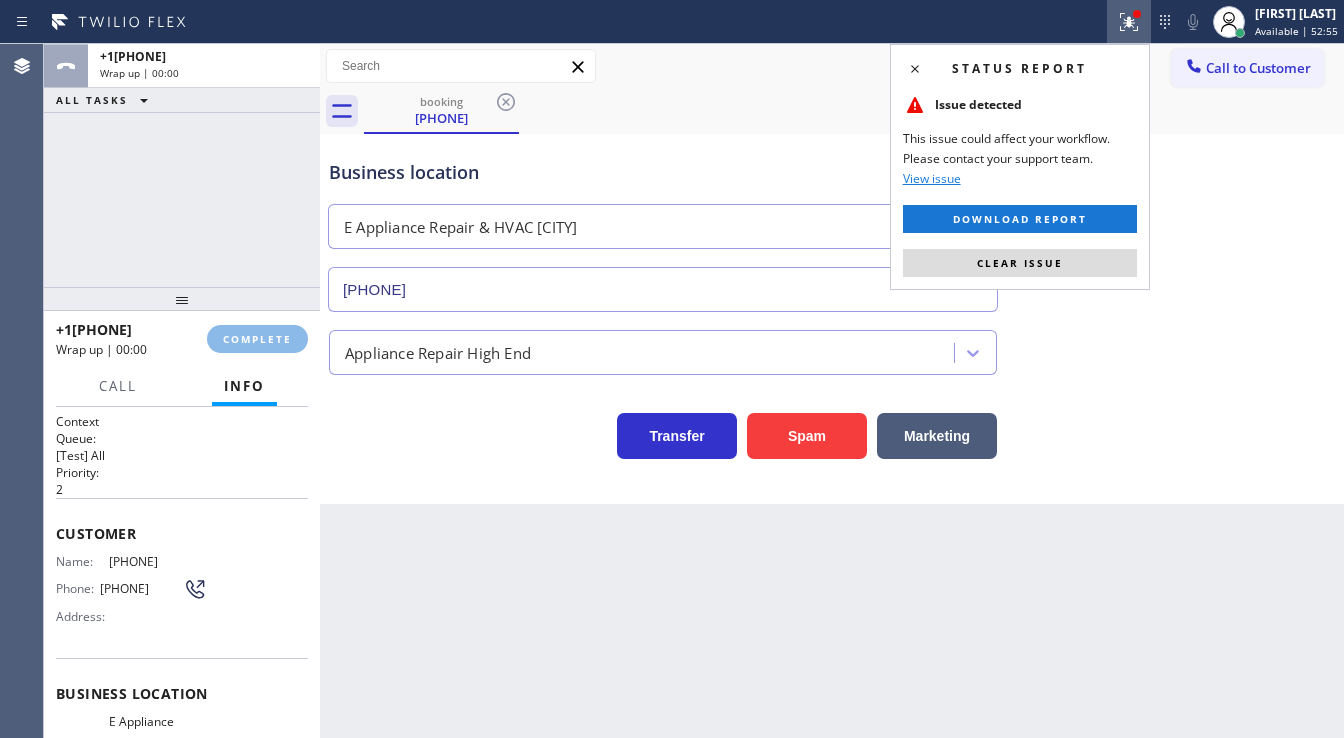 click on "Back to Dashboard Change Sender ID Customers Technicians Select a contact Outbound call Technician Search Technician Your caller id phone number Your caller id phone number Call Technician info Name   Phone none Address none Change Sender ID HVAC [PHONE] 5 Star Appliance [PHONE] Appliance Repair [PHONE] Plumbing [PHONE] Air Duct Cleaning [PHONE]  Electricians [PHONE] Cancel Change Check personal SMS Reset Change booking [PHONE] Call to Customer Outbound call Location Search location Your caller id phone number Customer number Call Outbound call Technician Search Technician Your caller id phone number Your caller id phone number Call booking [PHONE] Business location E Appliance Repair & HVAC [CITY] [PHONE] Appliance Repair High End Transfer Spam Marketing" at bounding box center [832, 391] 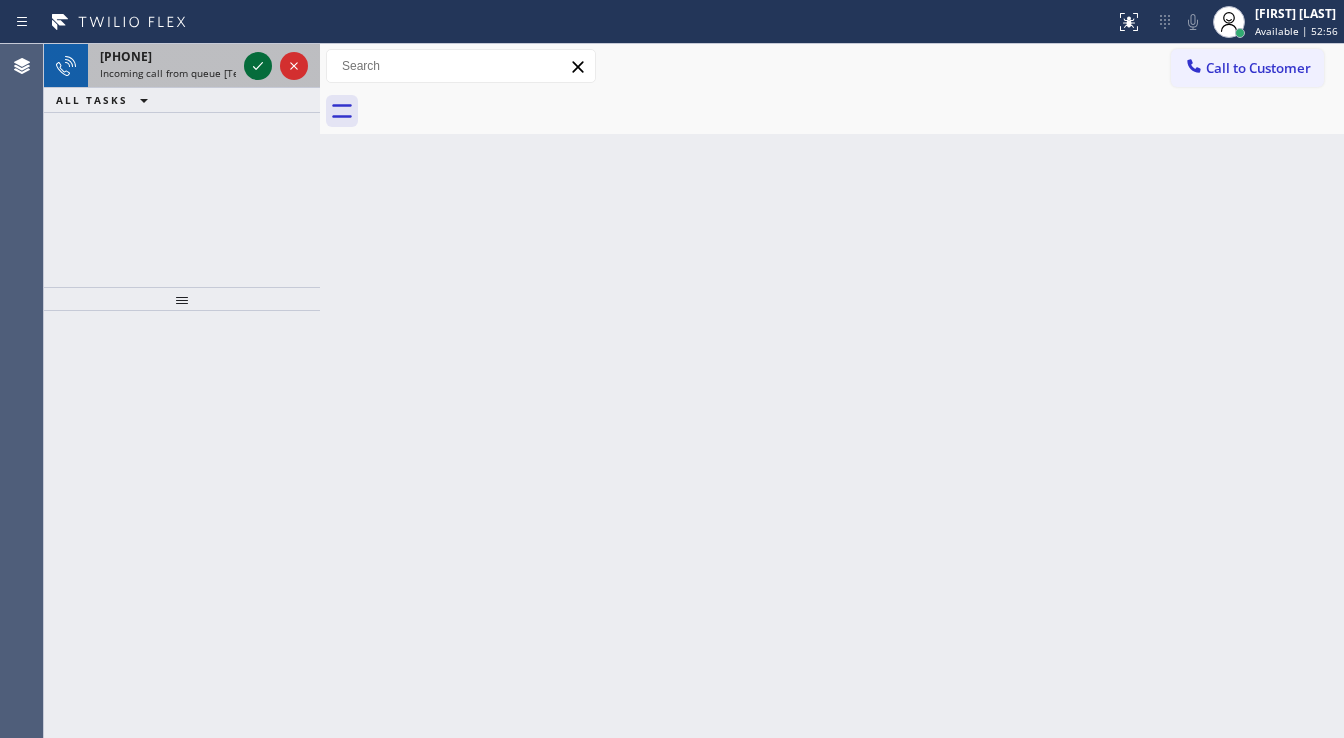 click 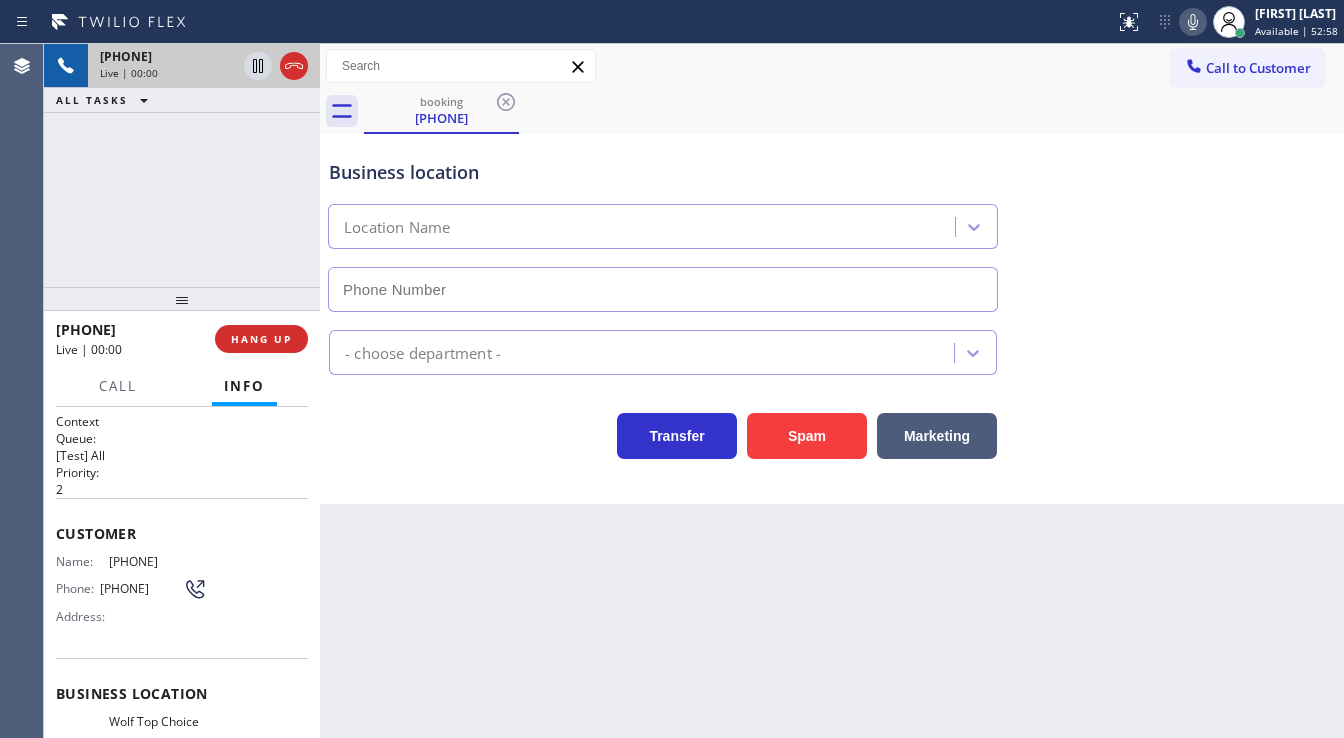 type on "[PHONE]" 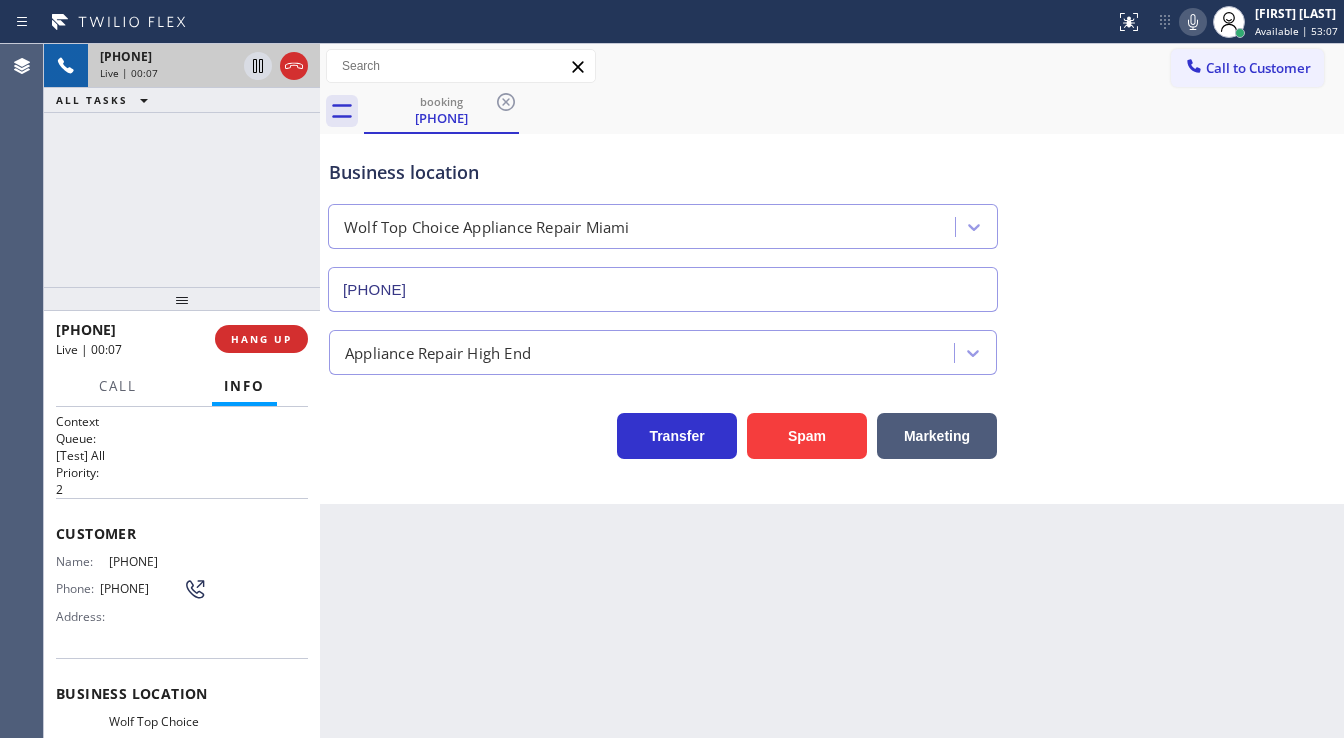 click 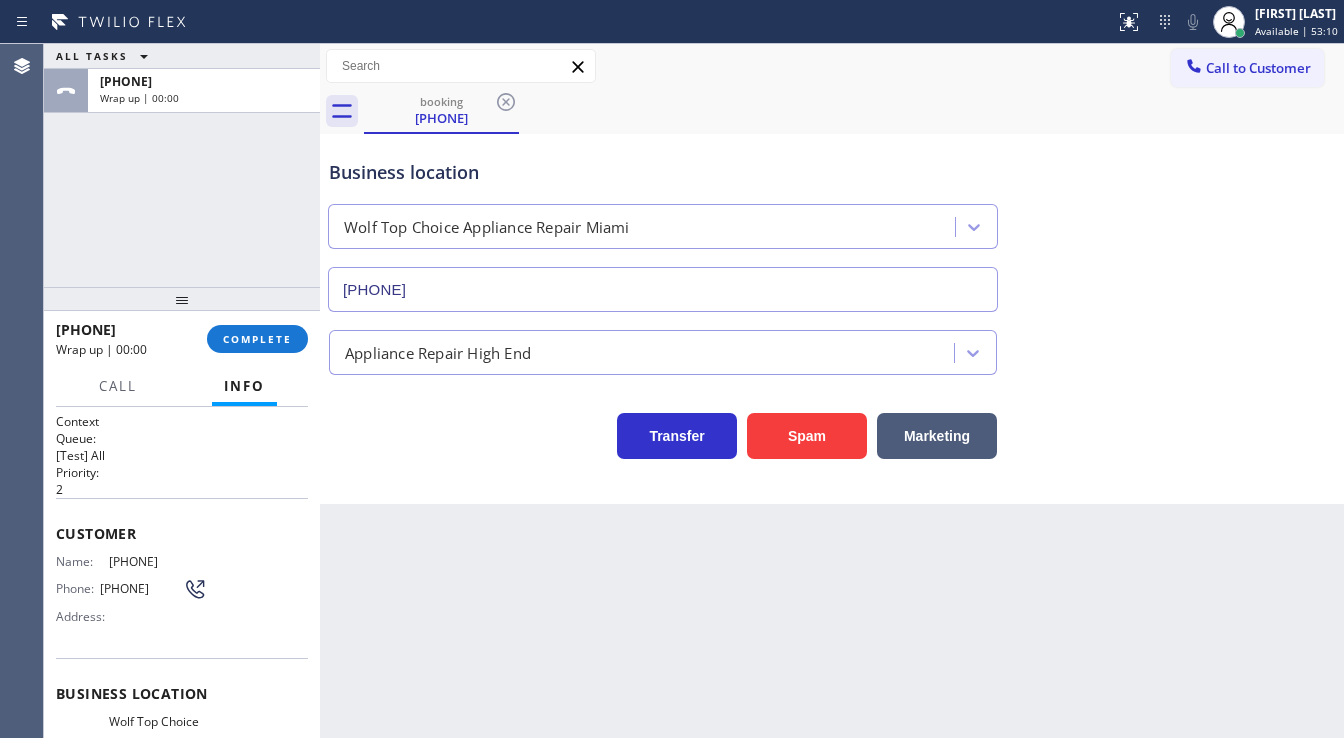 click on "[PHONE] Wrap up | 00:00 COMPLETE" at bounding box center [182, 339] 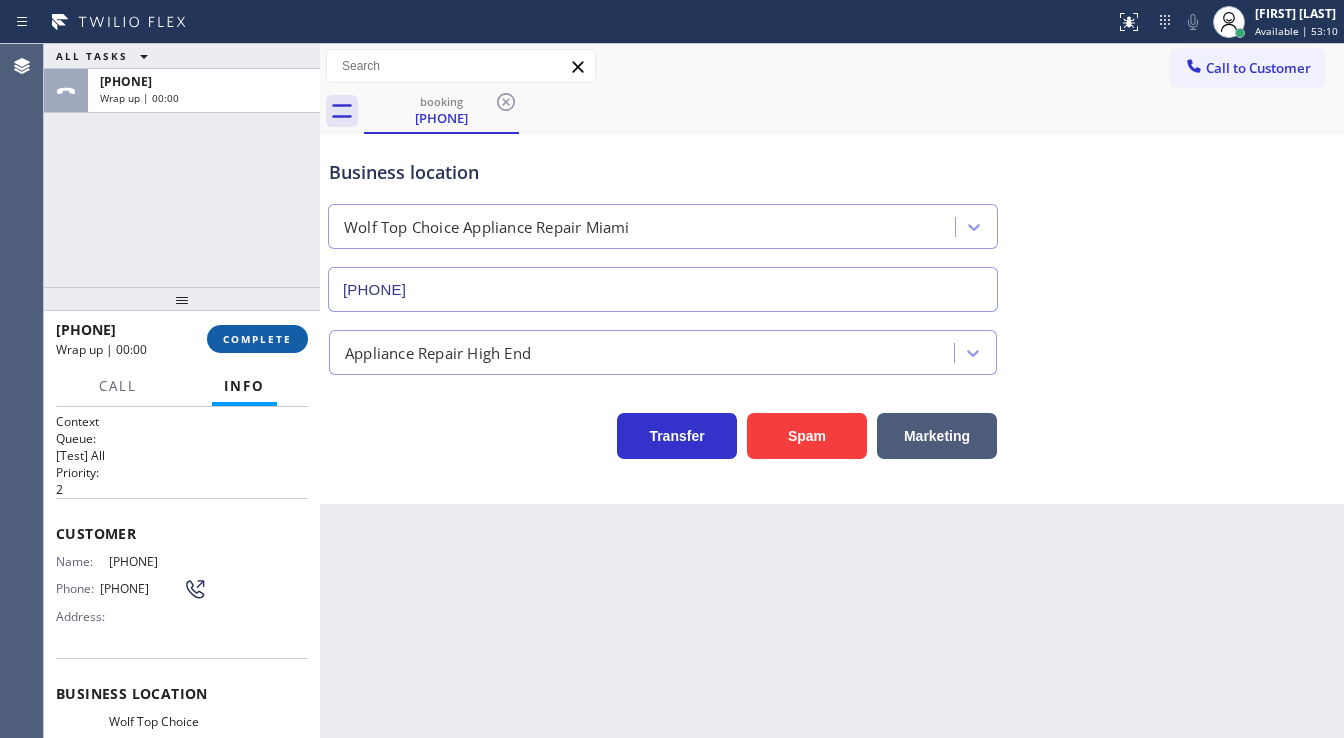 click on "COMPLETE" at bounding box center (257, 339) 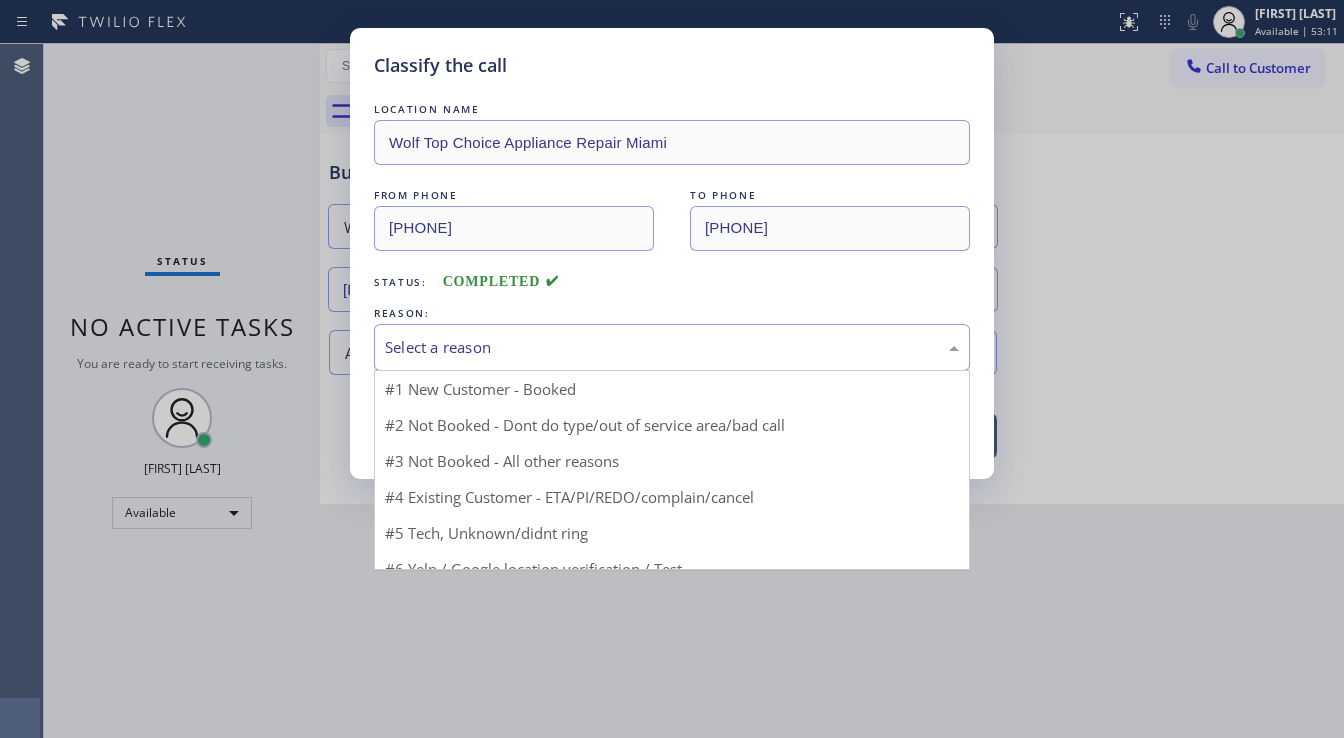 click on "Select a reason" at bounding box center [672, 347] 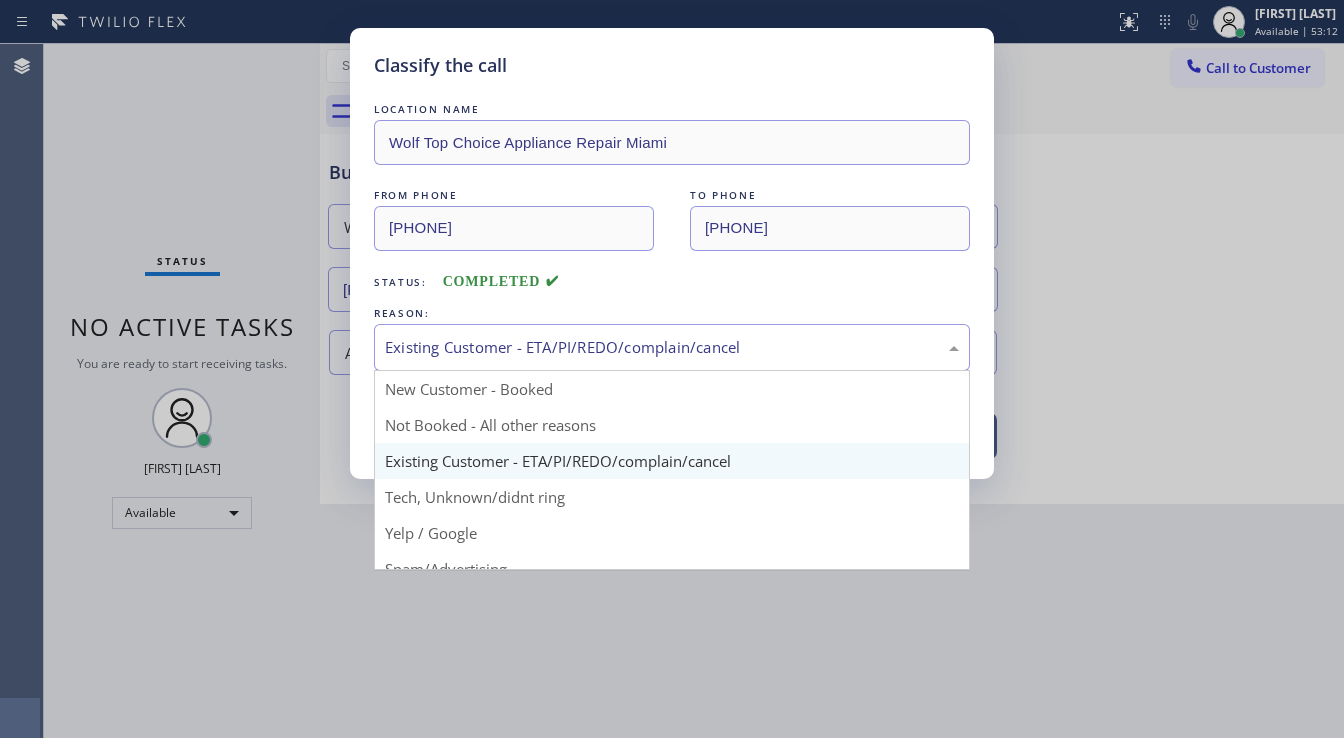 click on "Existing Customer - ETA/PI/REDO/complain/cancel" at bounding box center [672, 347] 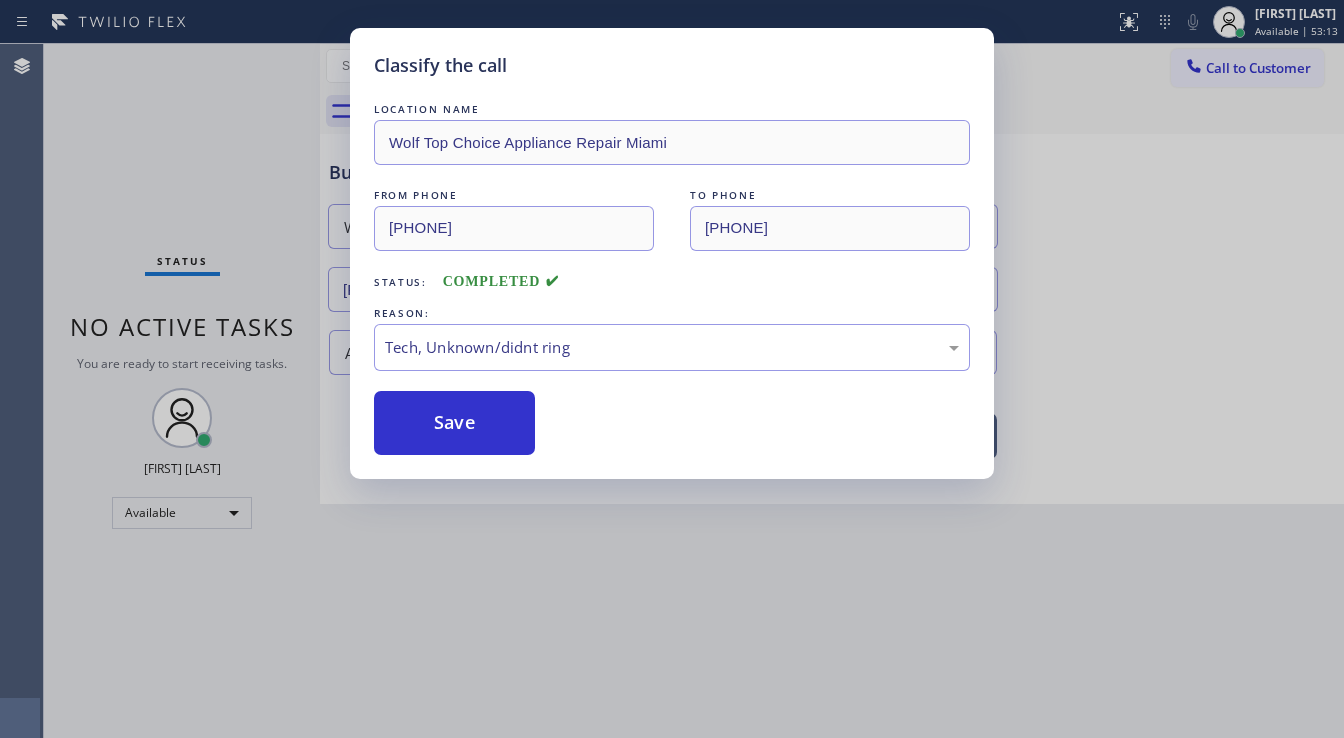 click on "Save" at bounding box center [454, 423] 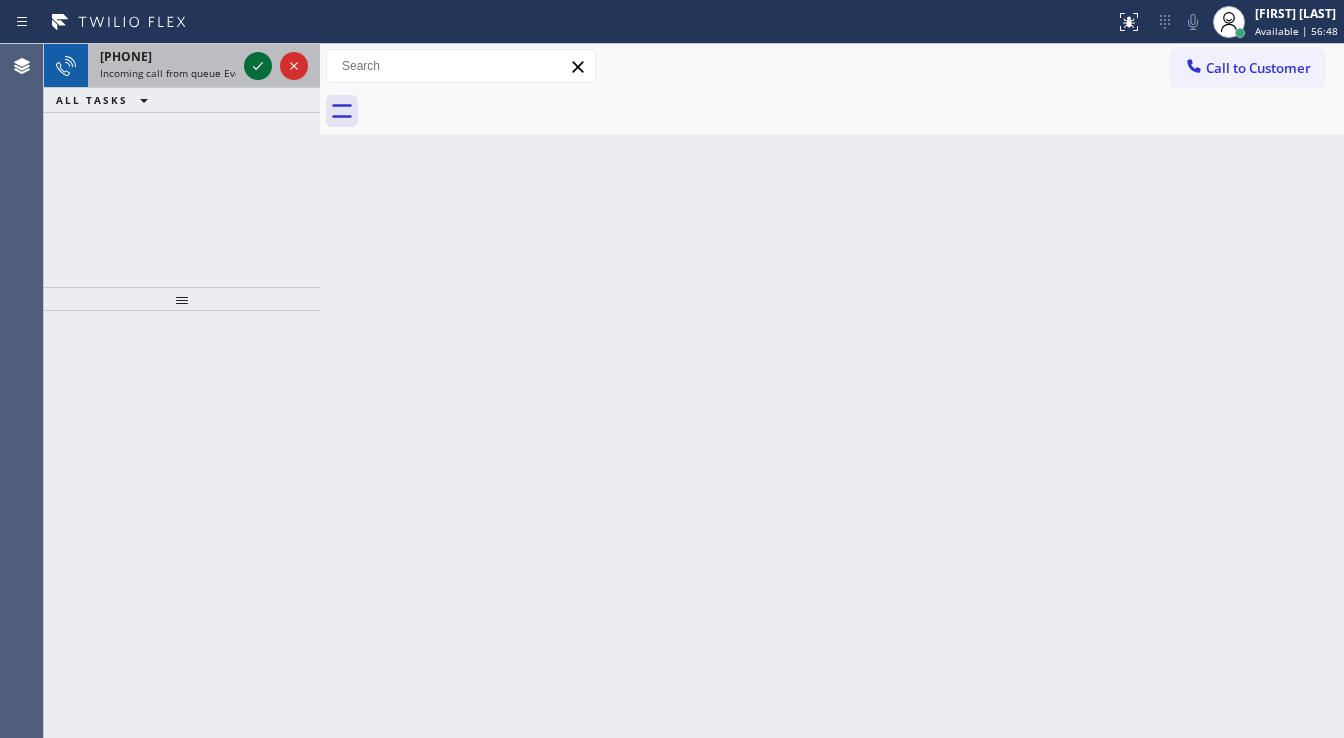 click 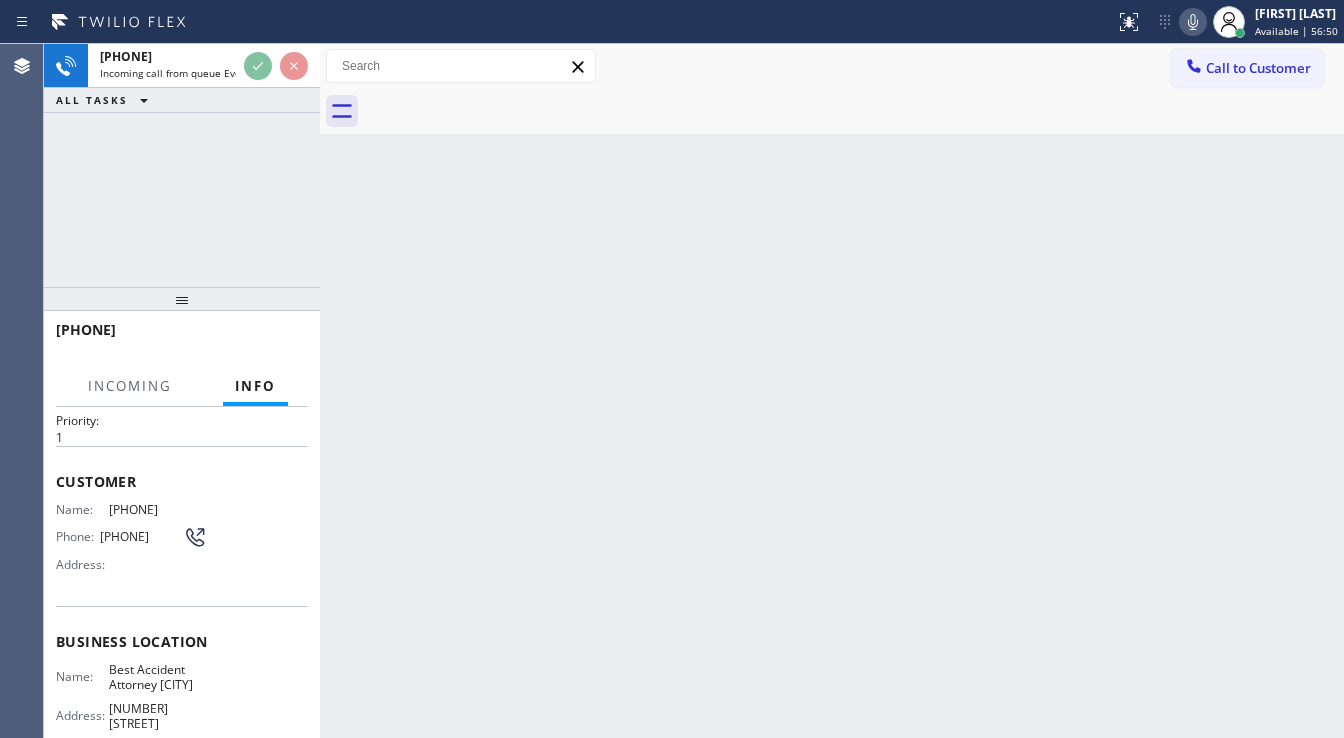 scroll, scrollTop: 80, scrollLeft: 0, axis: vertical 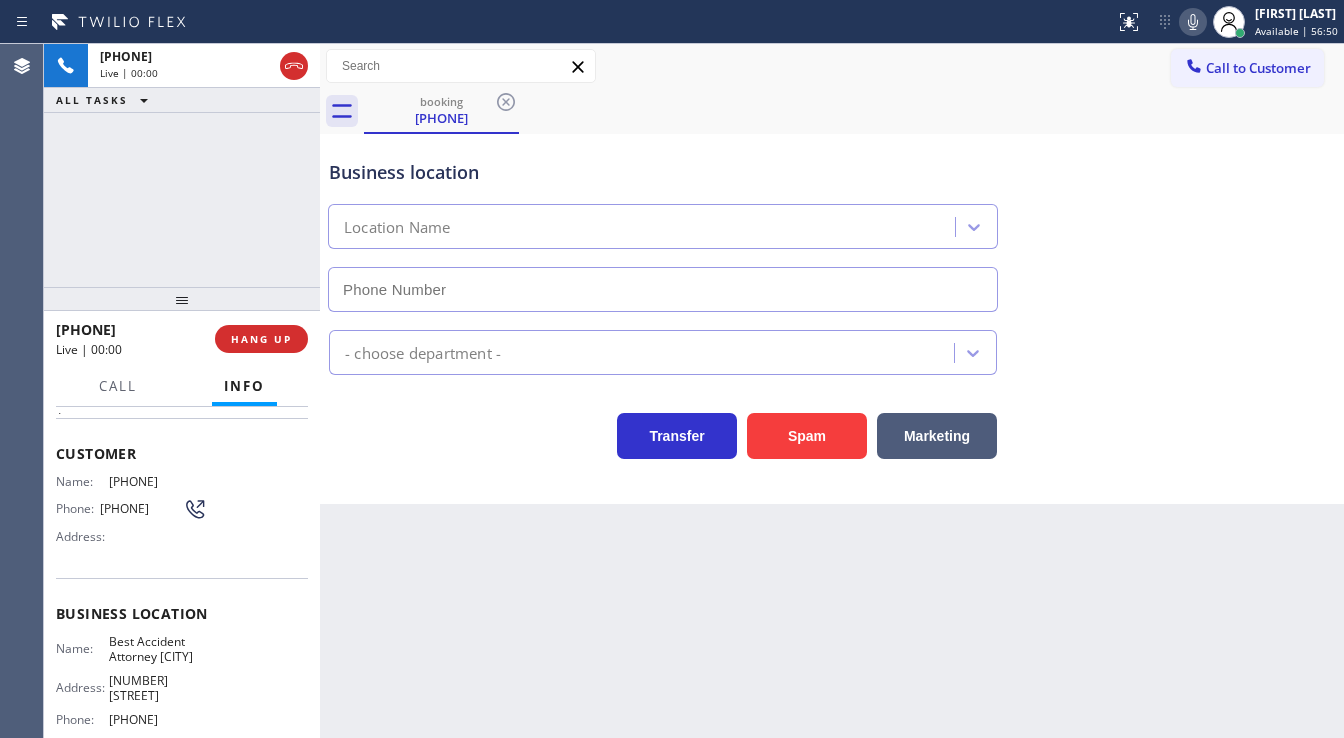 type on "[PHONE]" 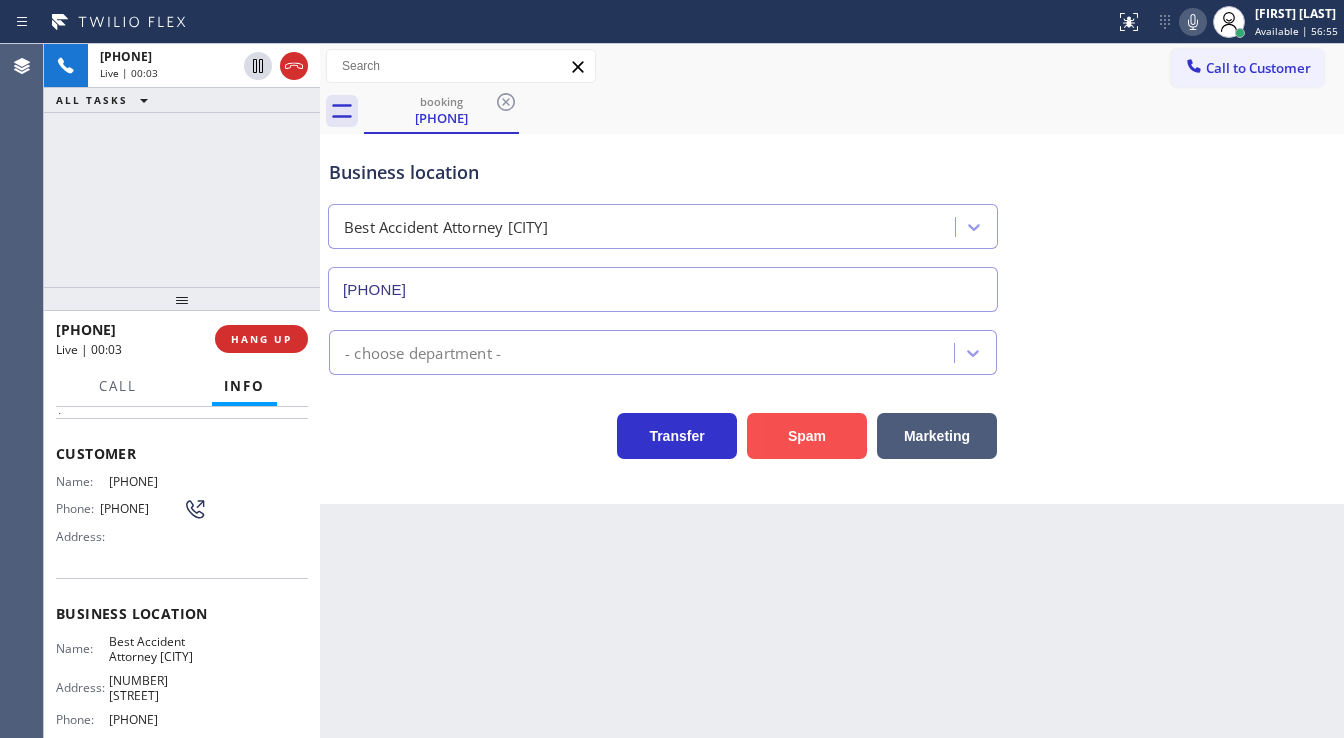 click on "Spam" at bounding box center (807, 436) 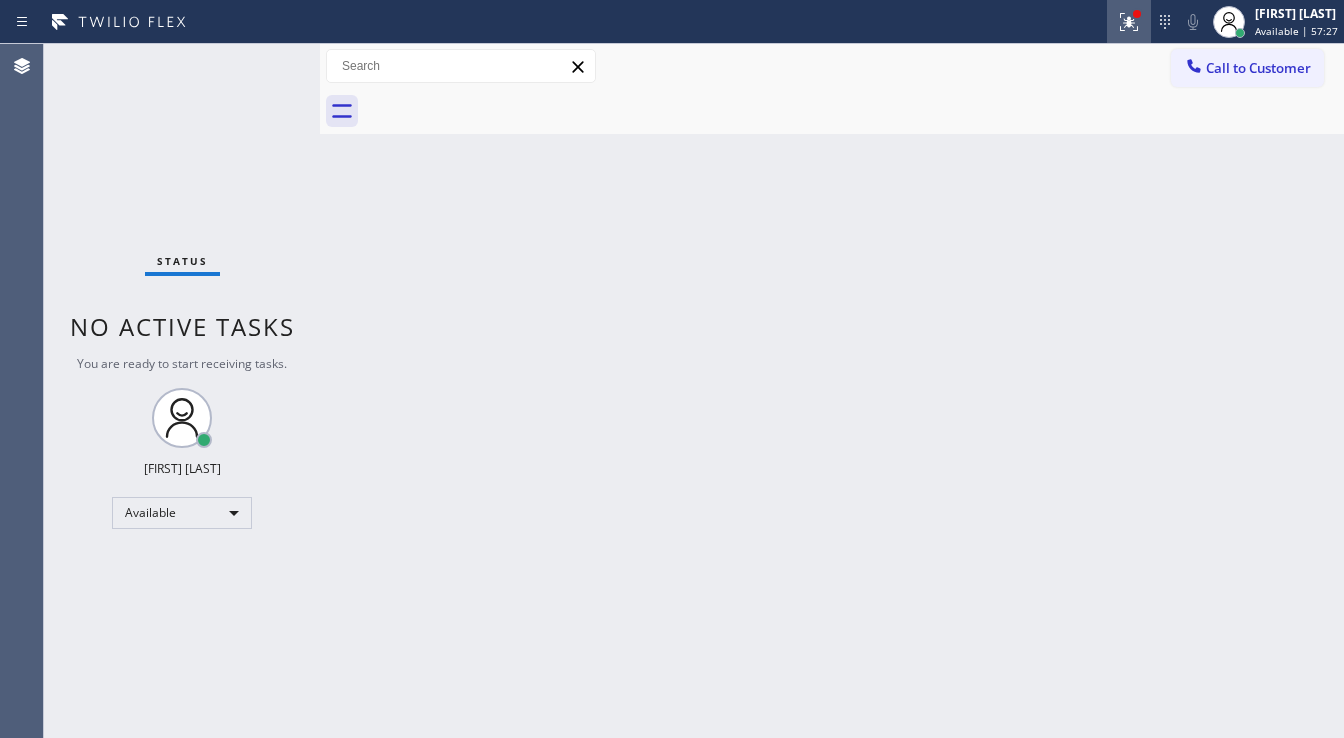 click at bounding box center [1129, 22] 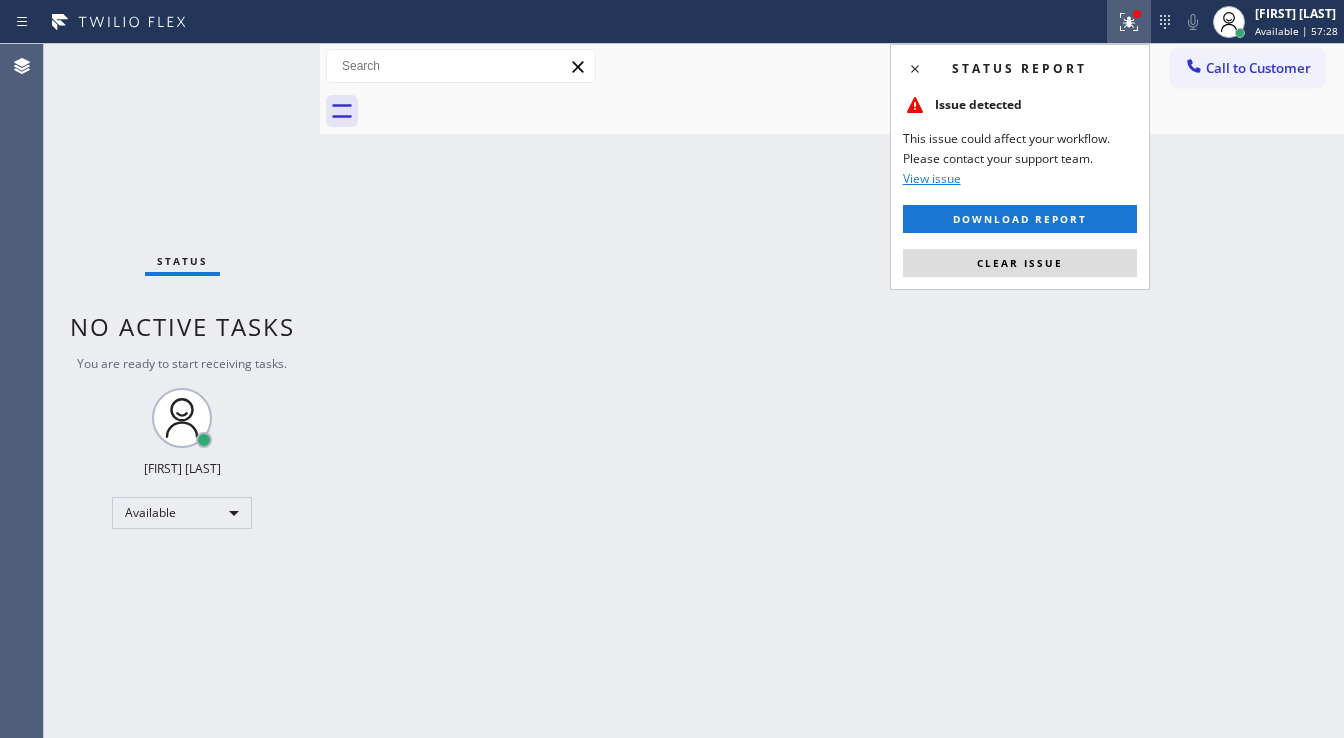 click on "Status report Issue detected This issue could affect your workflow. Please contact your support team. View issue Download report Clear issue" at bounding box center [1020, 167] 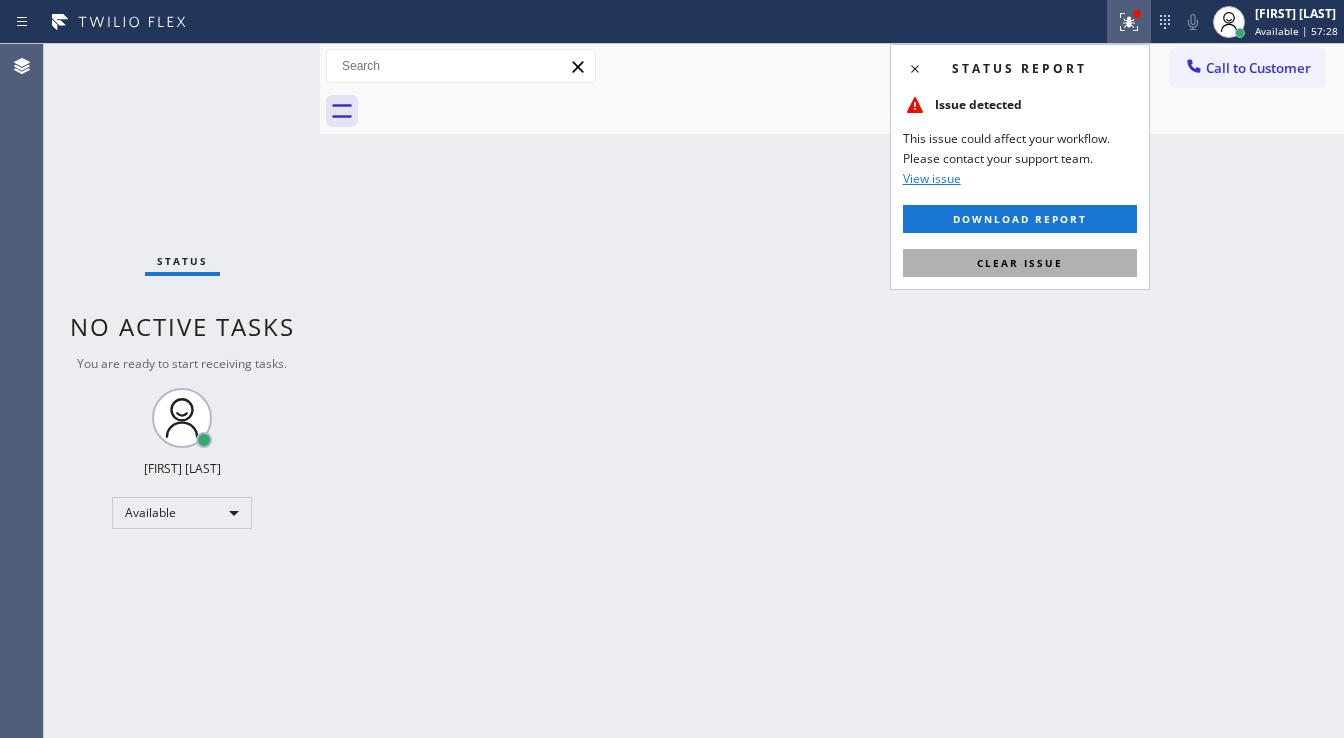 click on "Clear issue" at bounding box center [1020, 263] 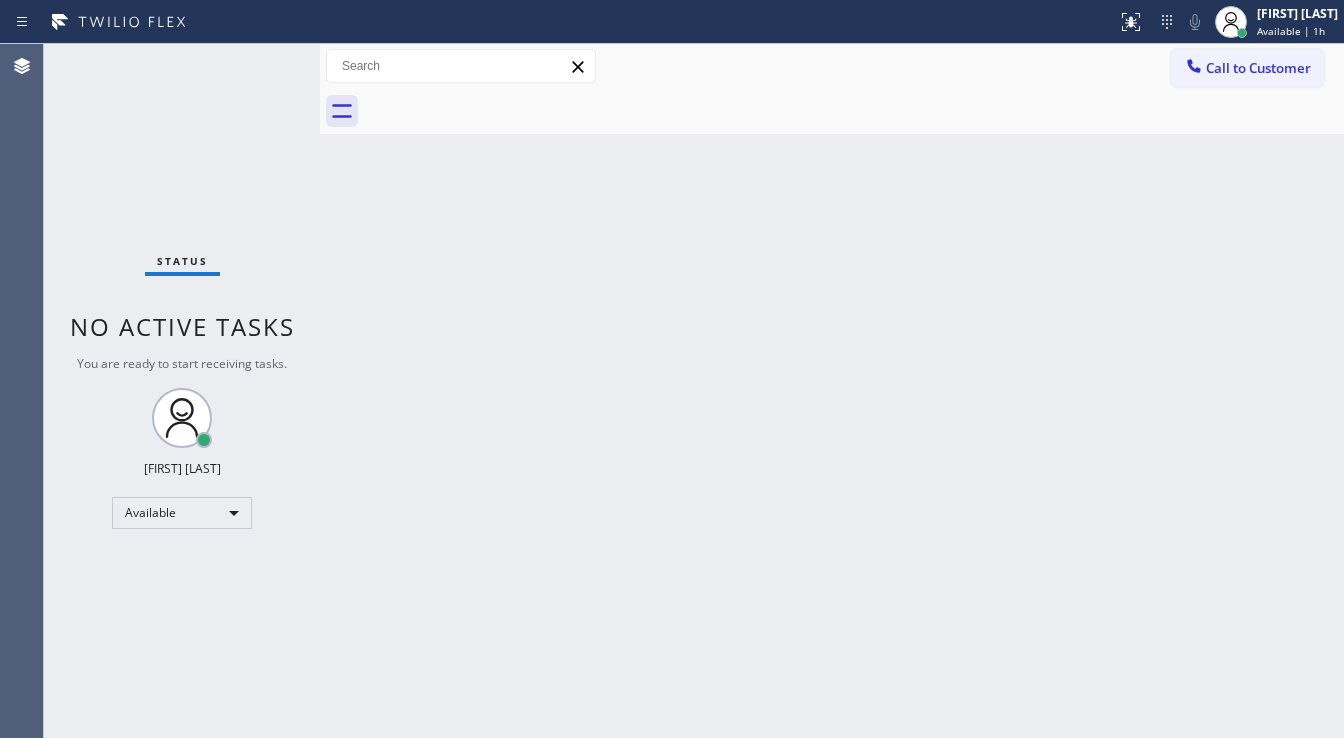 drag, startPoint x: 262, startPoint y: 48, endPoint x: 263, endPoint y: 59, distance: 11.045361 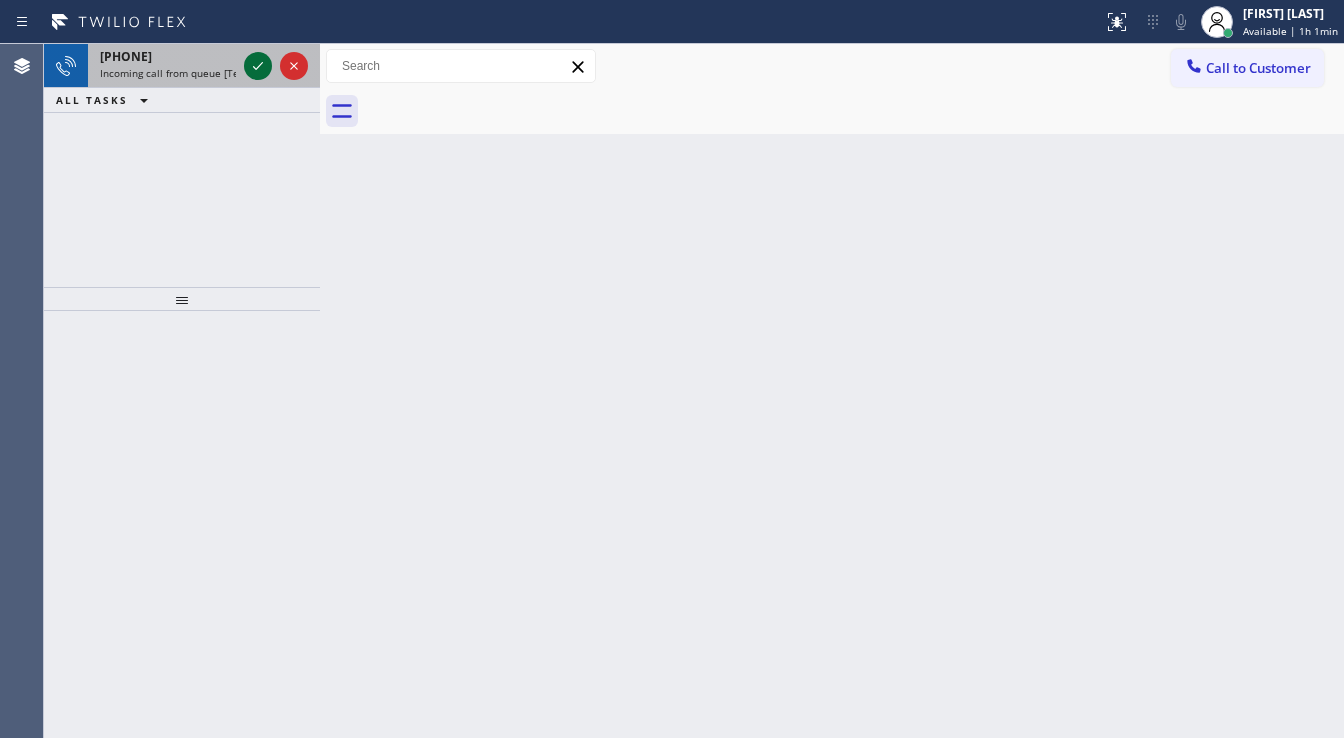 click 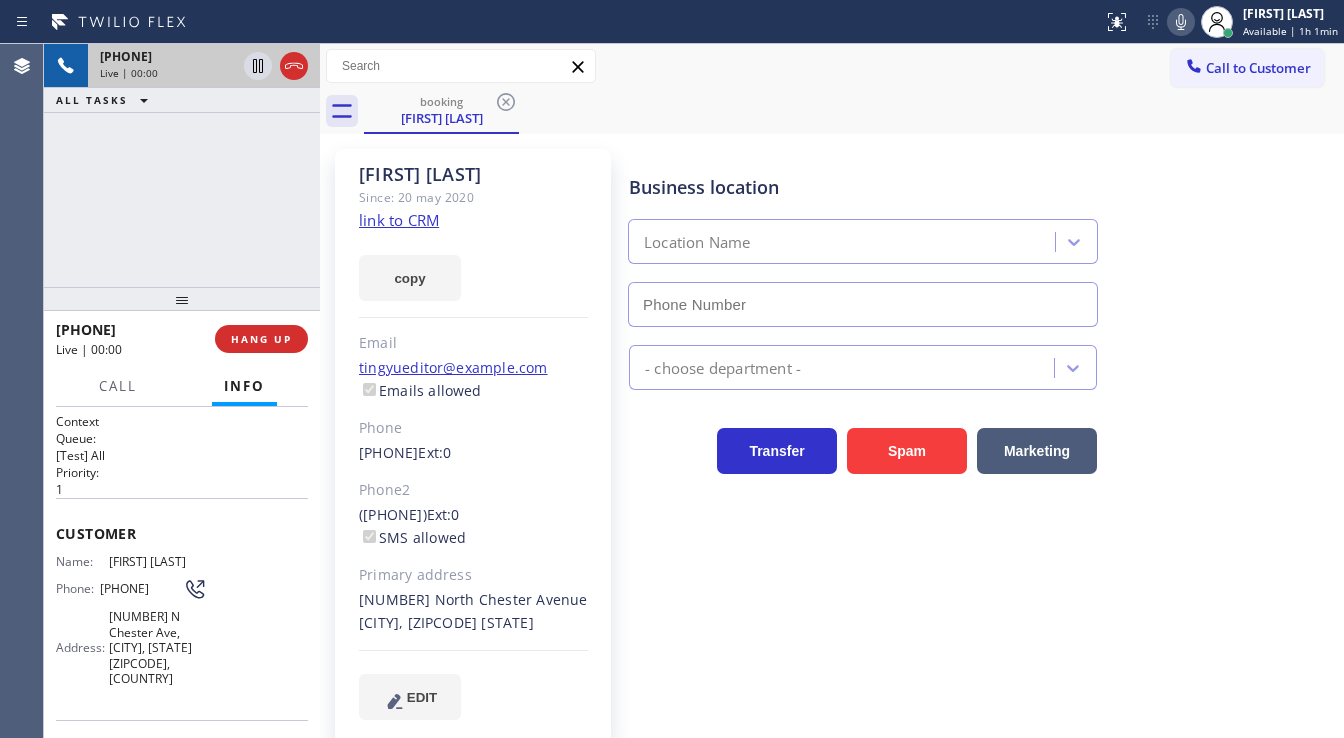 type on "[PHONE]" 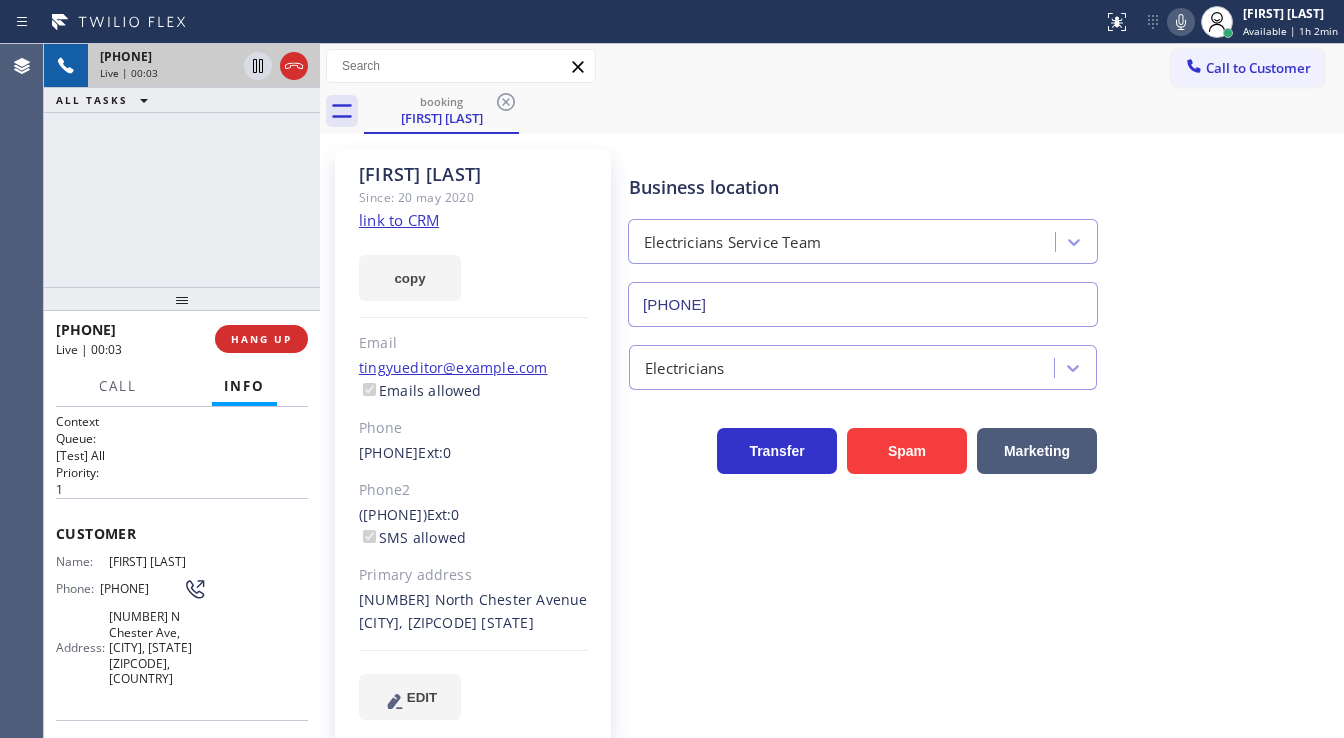 click on "link to CRM" 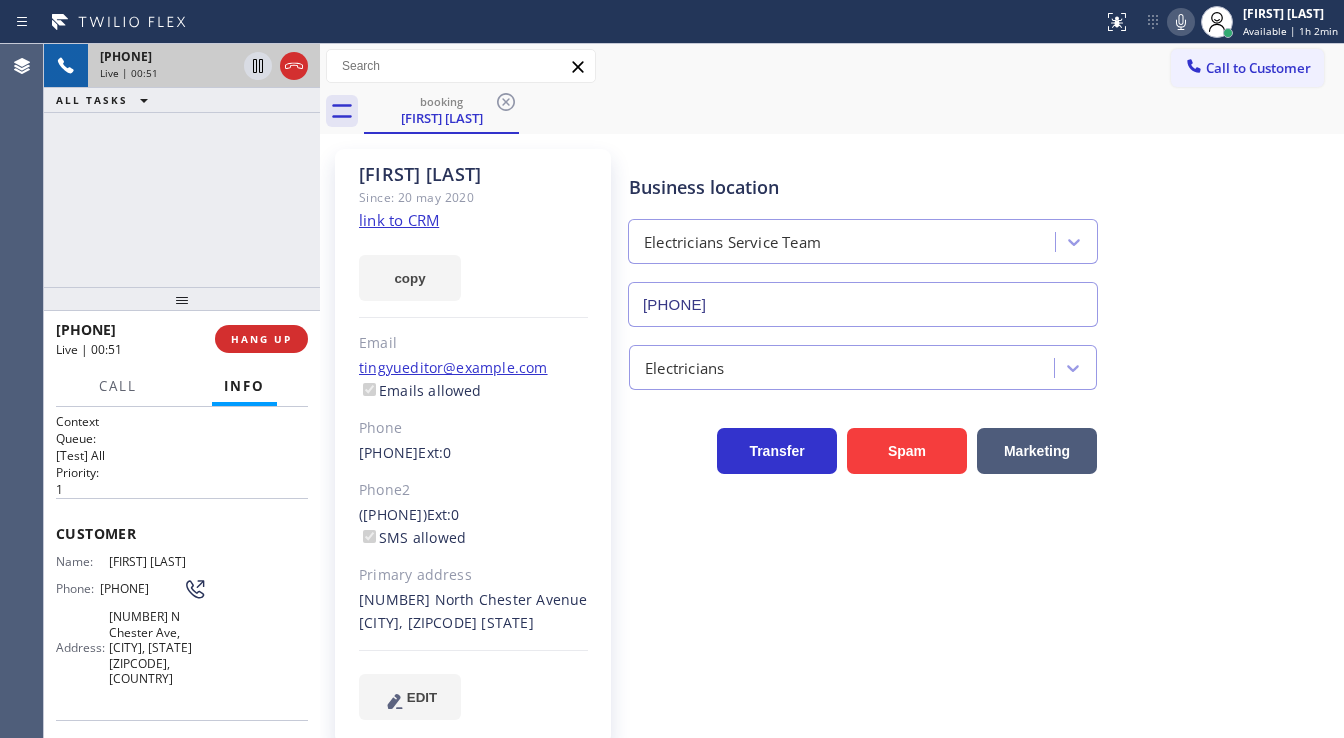 click on "[PHONE] Live | 00:51 ALL TASKS ALL TASKS ACTIVE TASKS TASKS IN WRAP UP" at bounding box center [182, 165] 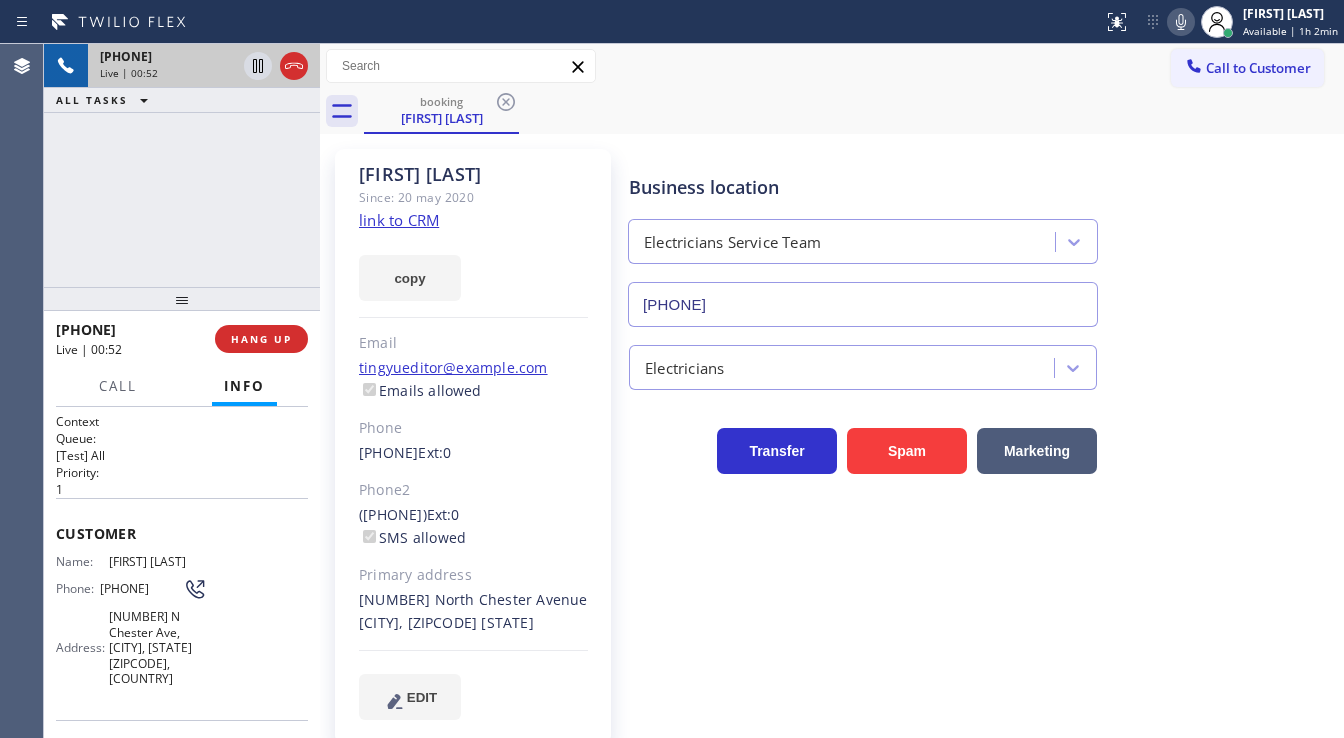 click on "[PHONE] Live | 00:52 ALL TASKS ALL TASKS ACTIVE TASKS TASKS IN WRAP UP" at bounding box center [182, 165] 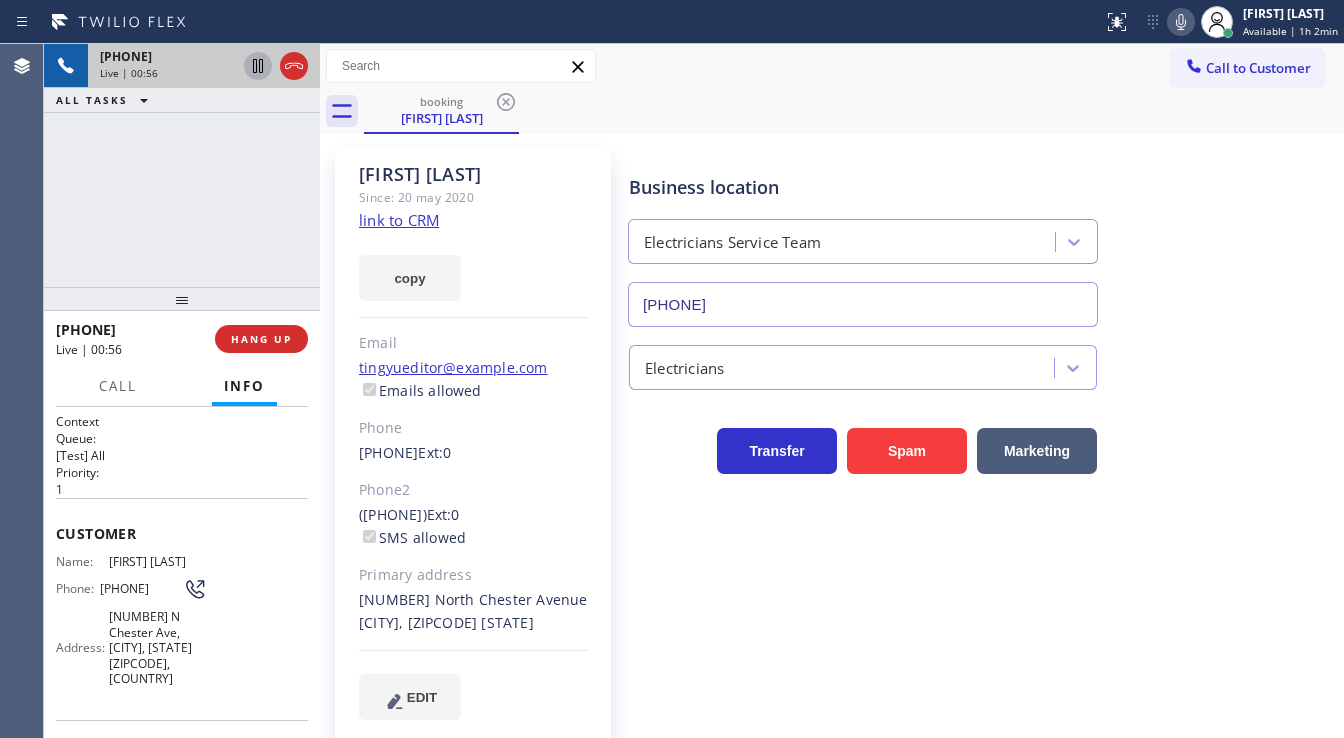click 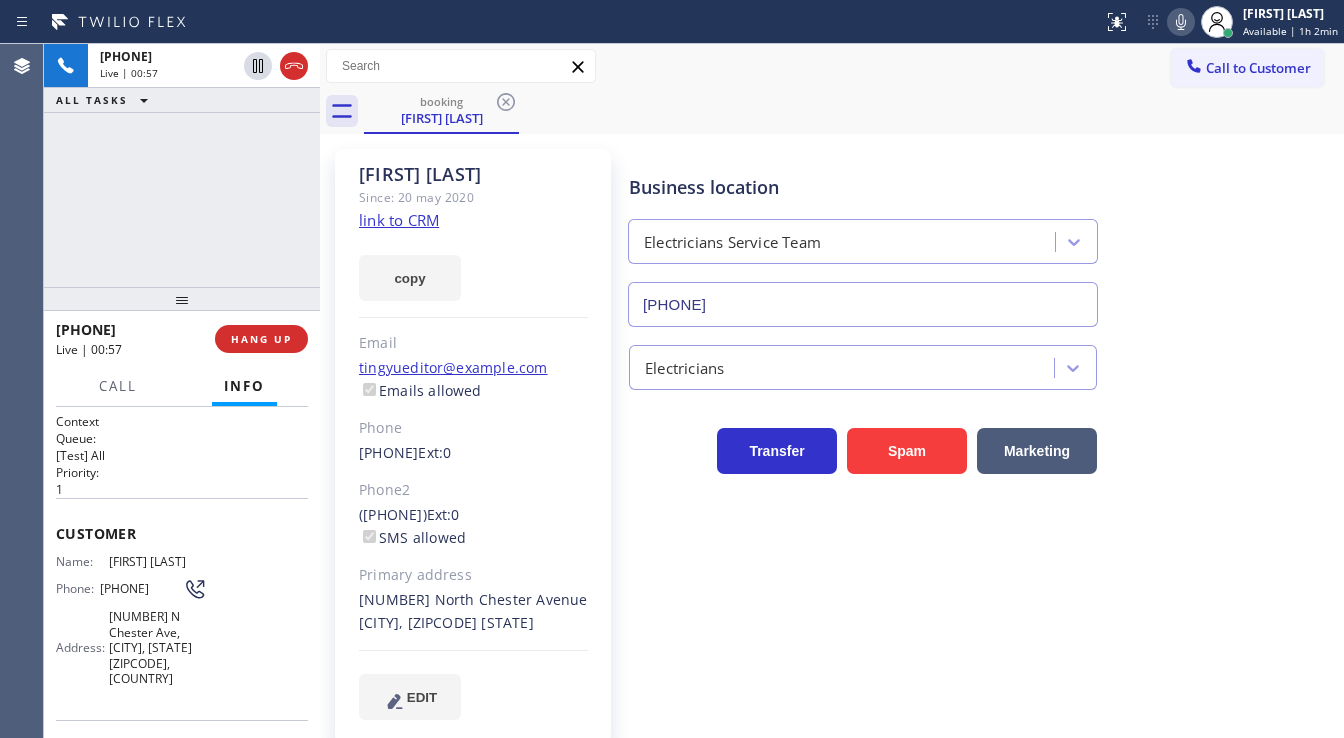 click 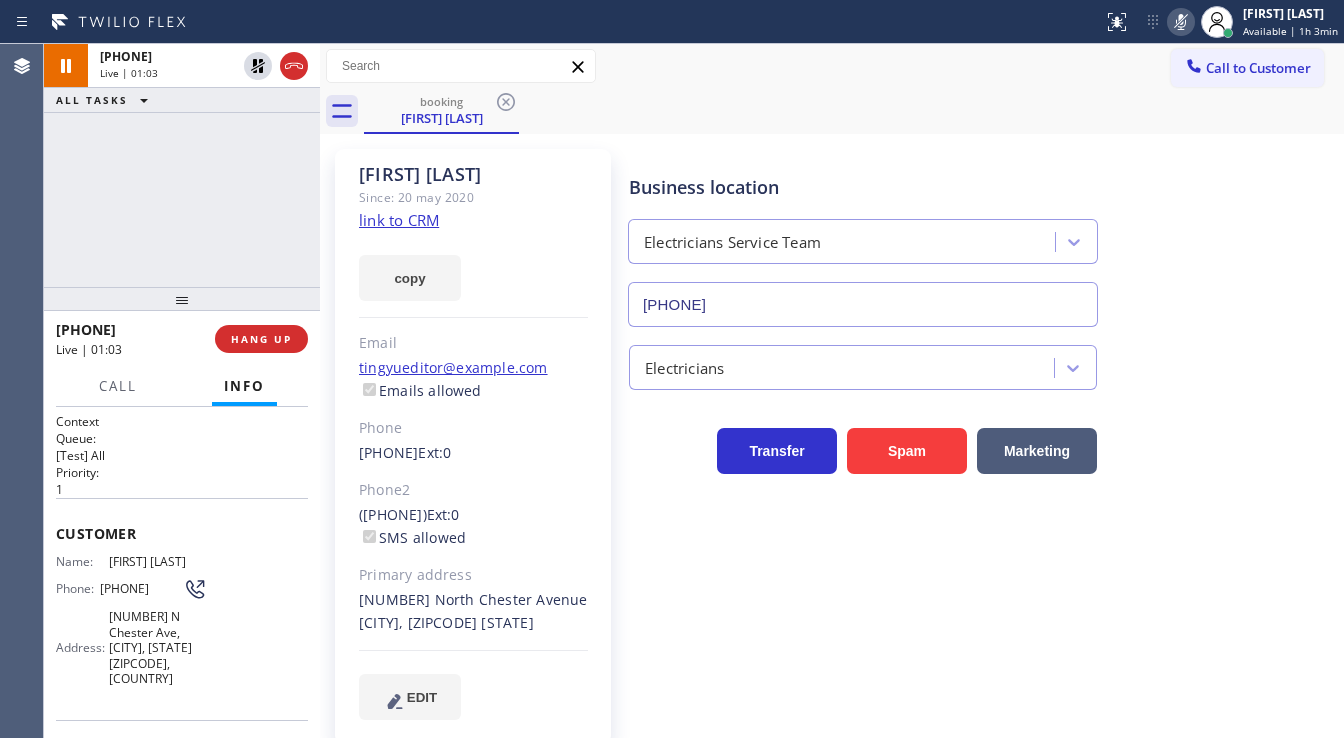 click 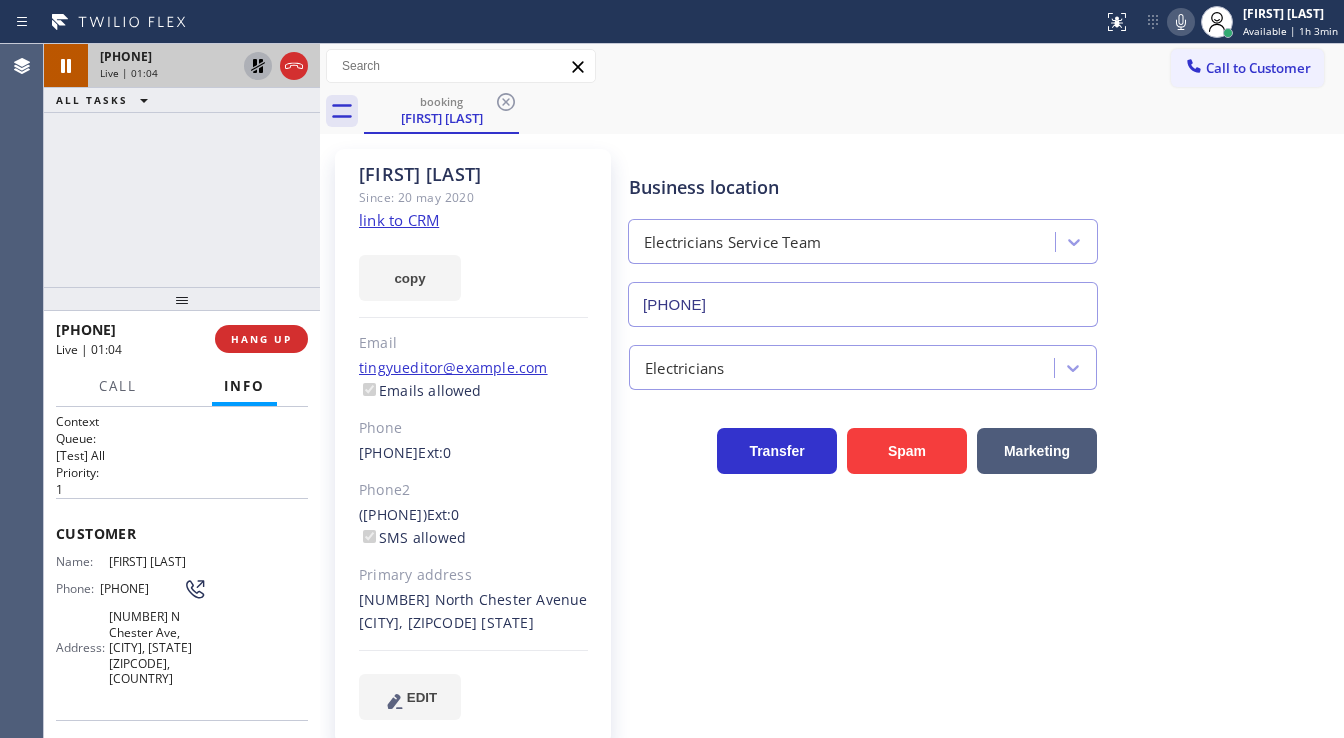 click 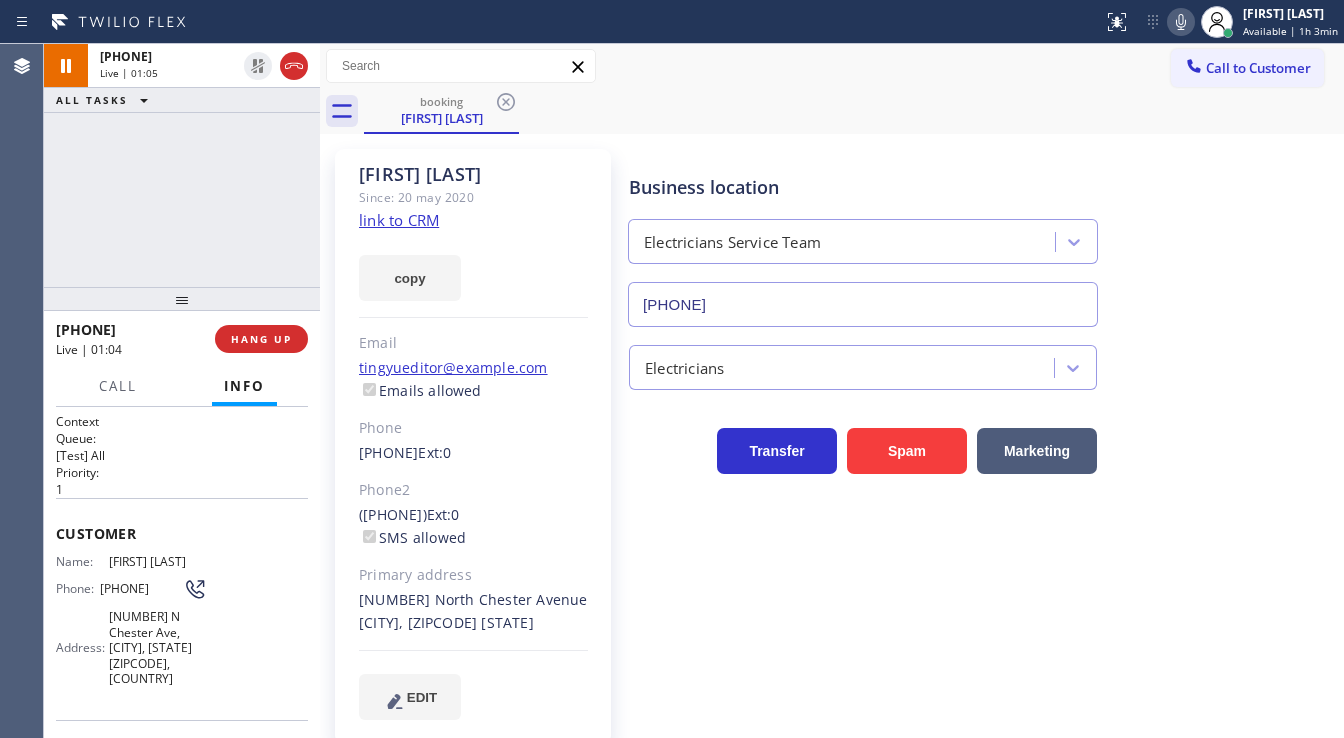 drag, startPoint x: 216, startPoint y: 164, endPoint x: 200, endPoint y: 204, distance: 43.081318 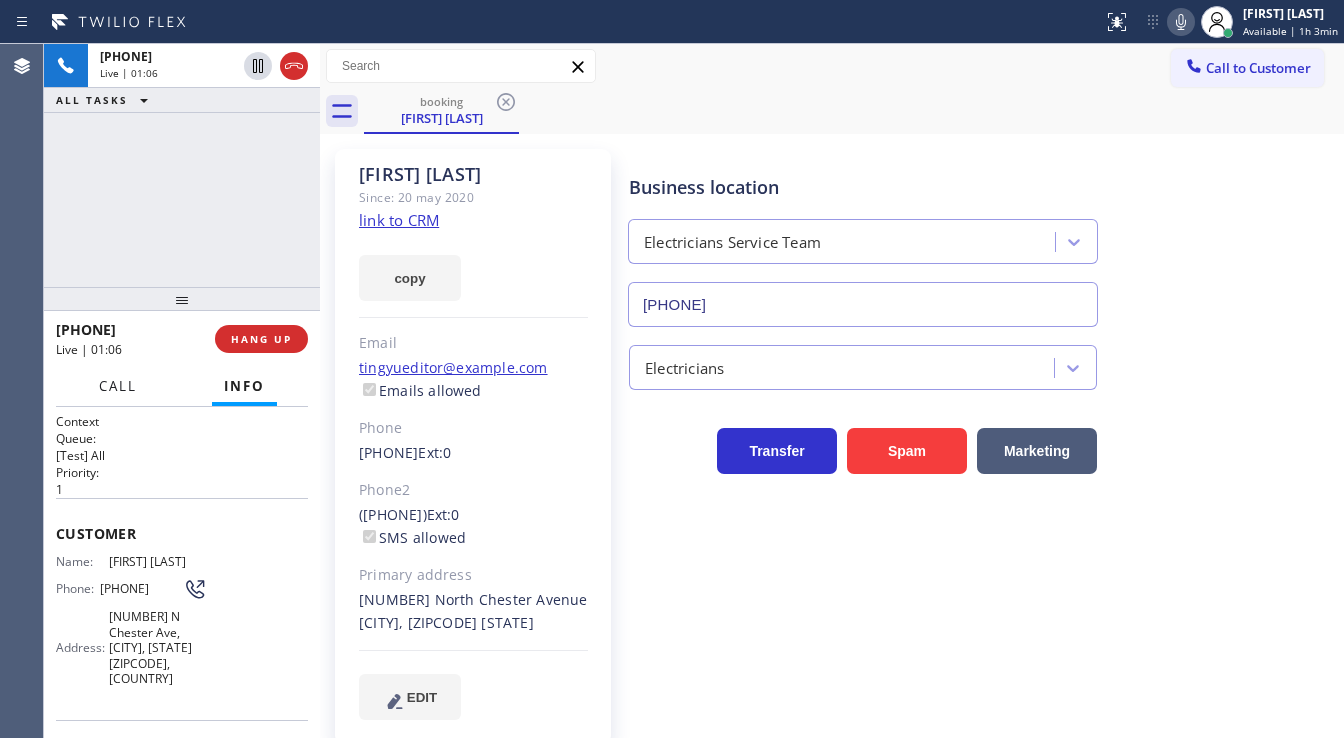 click on "Call" at bounding box center [118, 386] 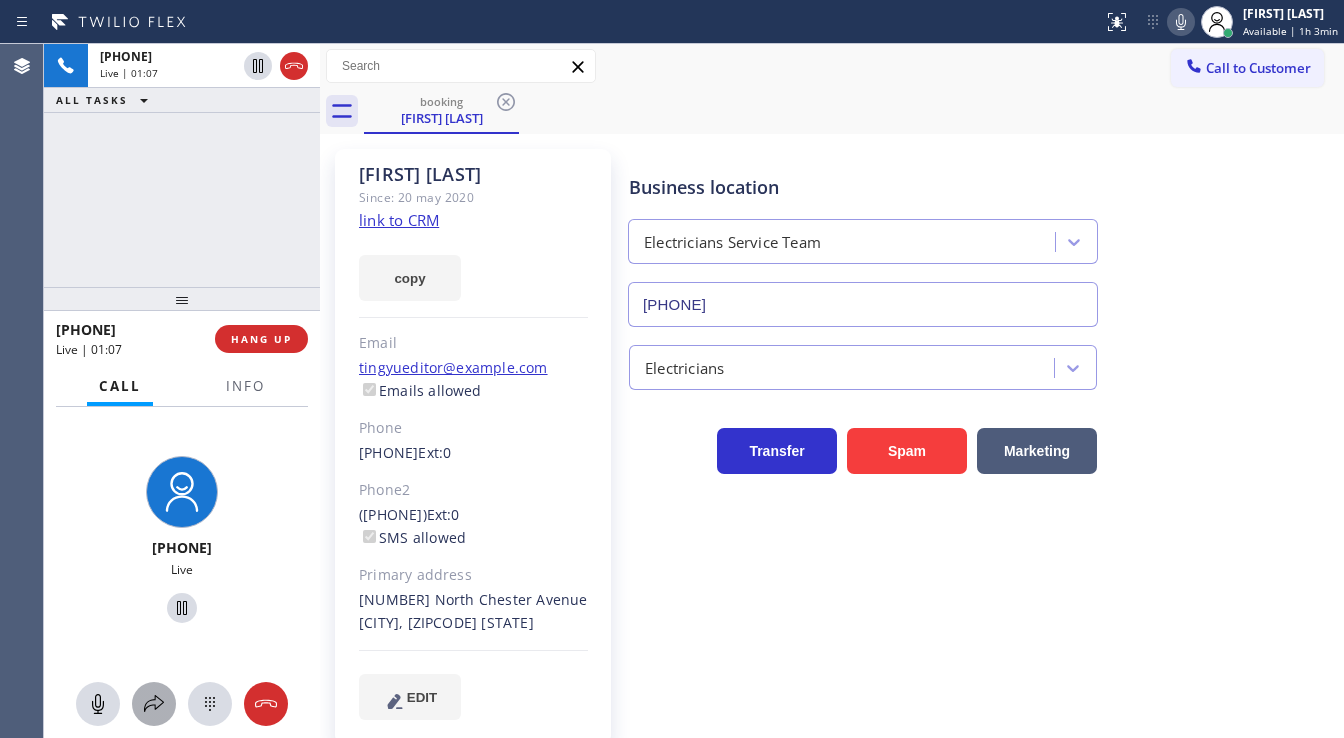 click 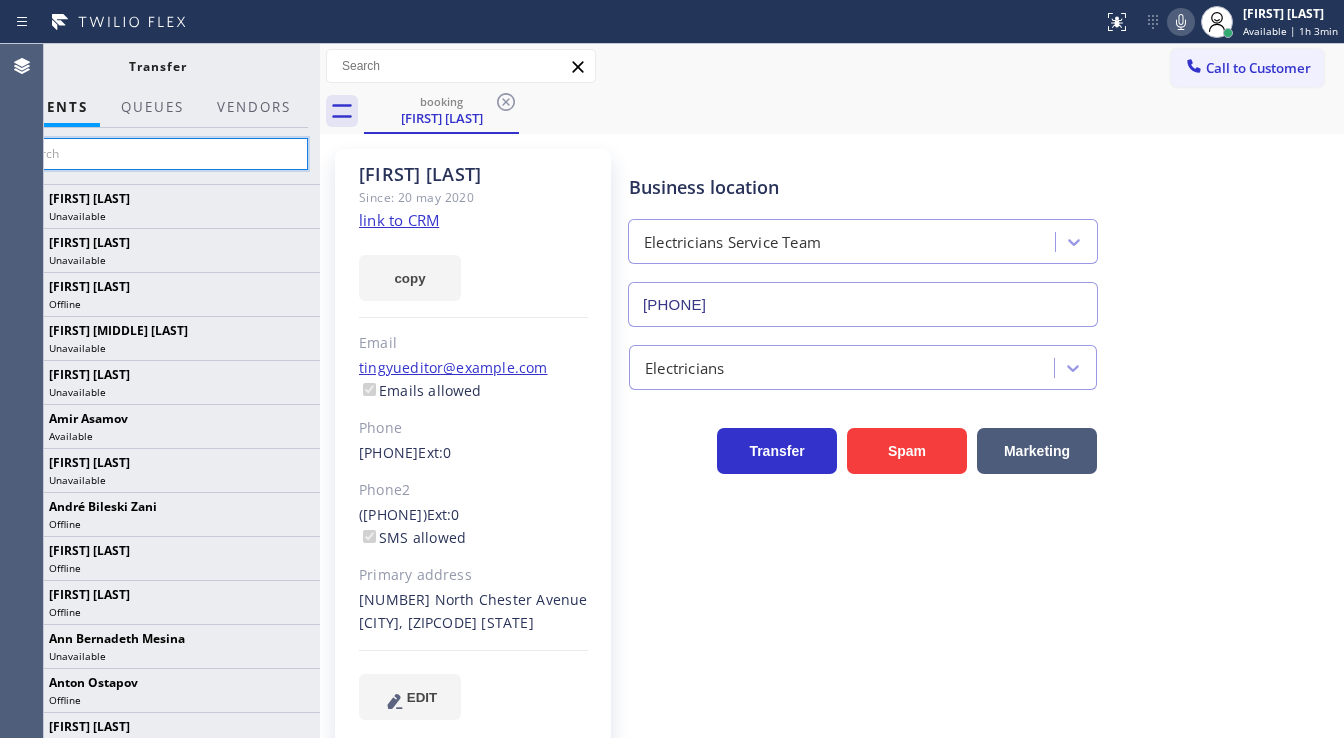 click at bounding box center (157, 154) 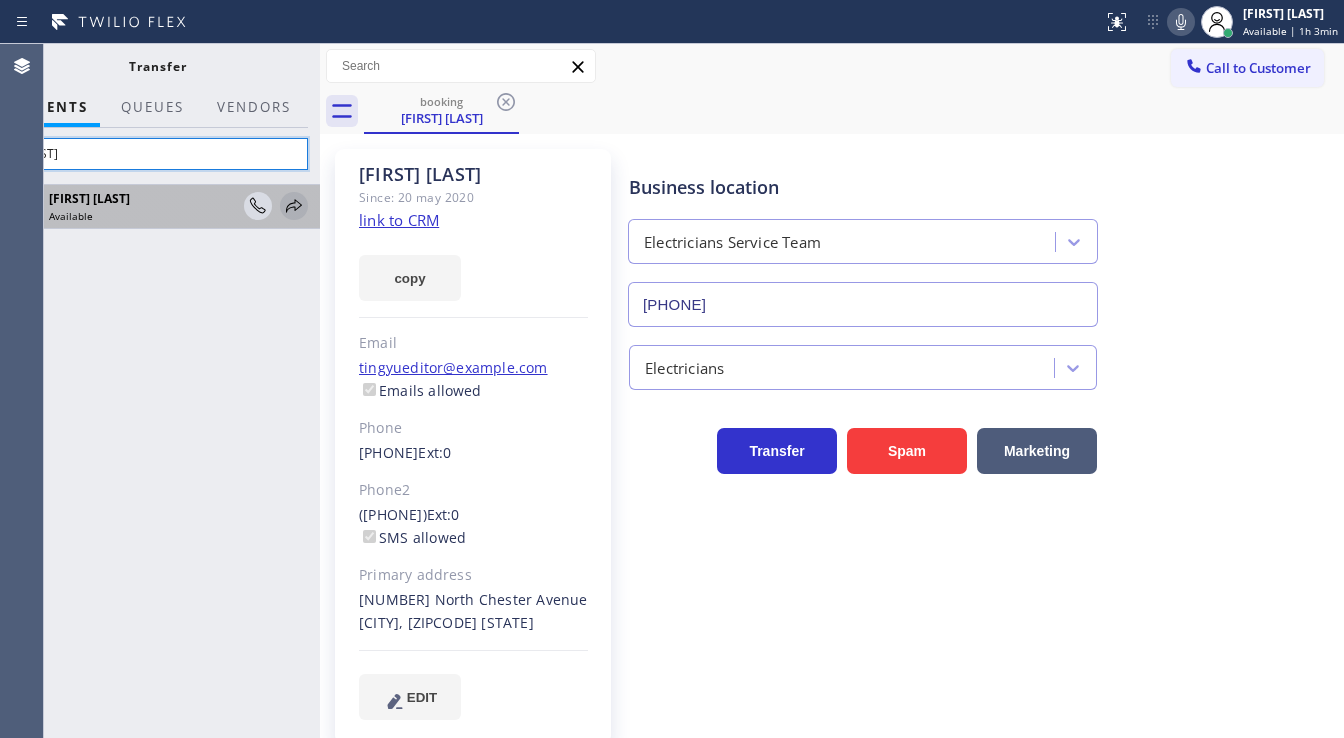 type on "[FIRST]" 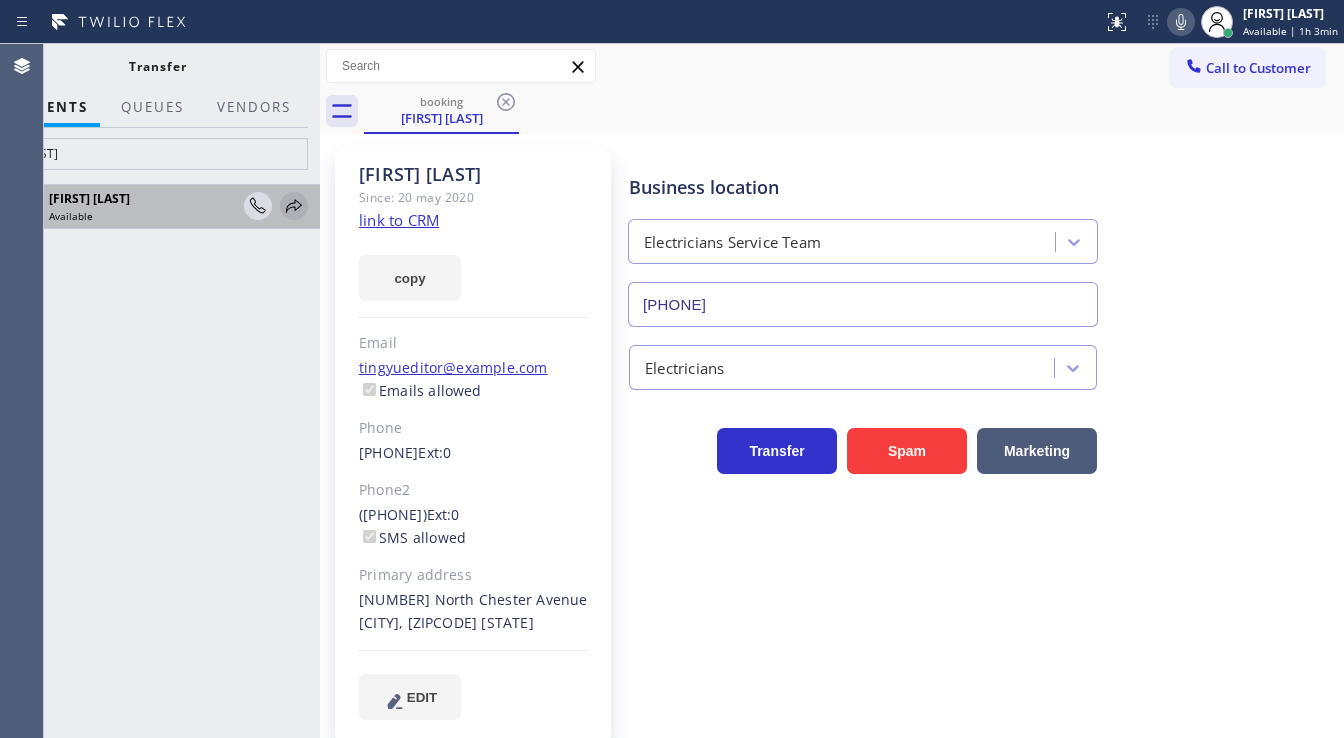 click 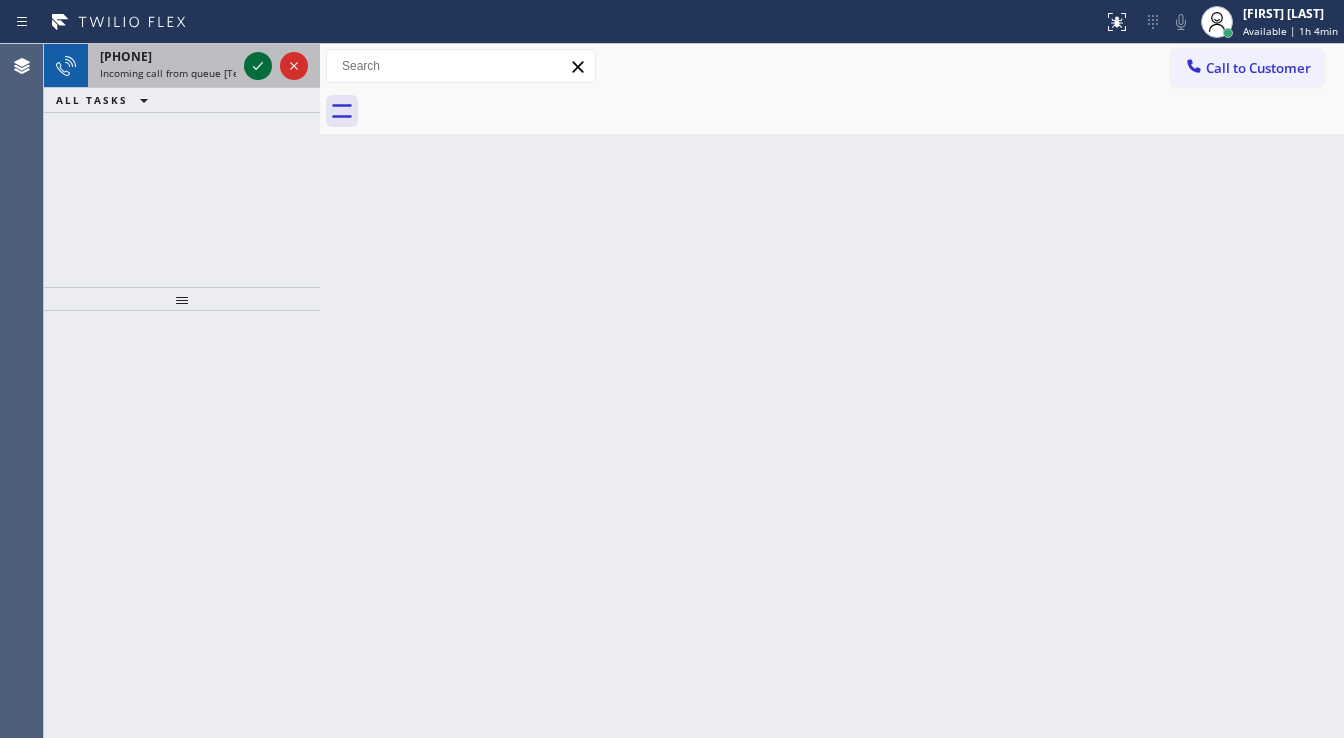 click 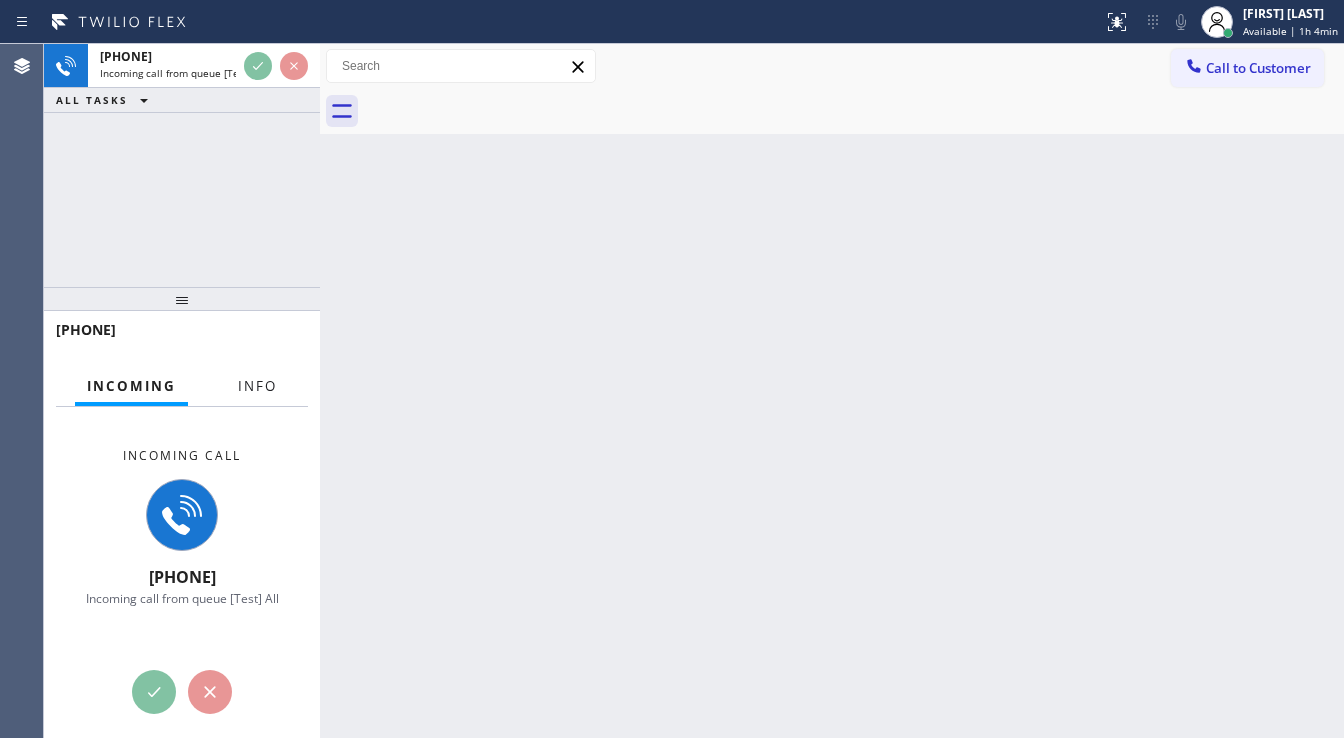 click on "Info" at bounding box center (257, 386) 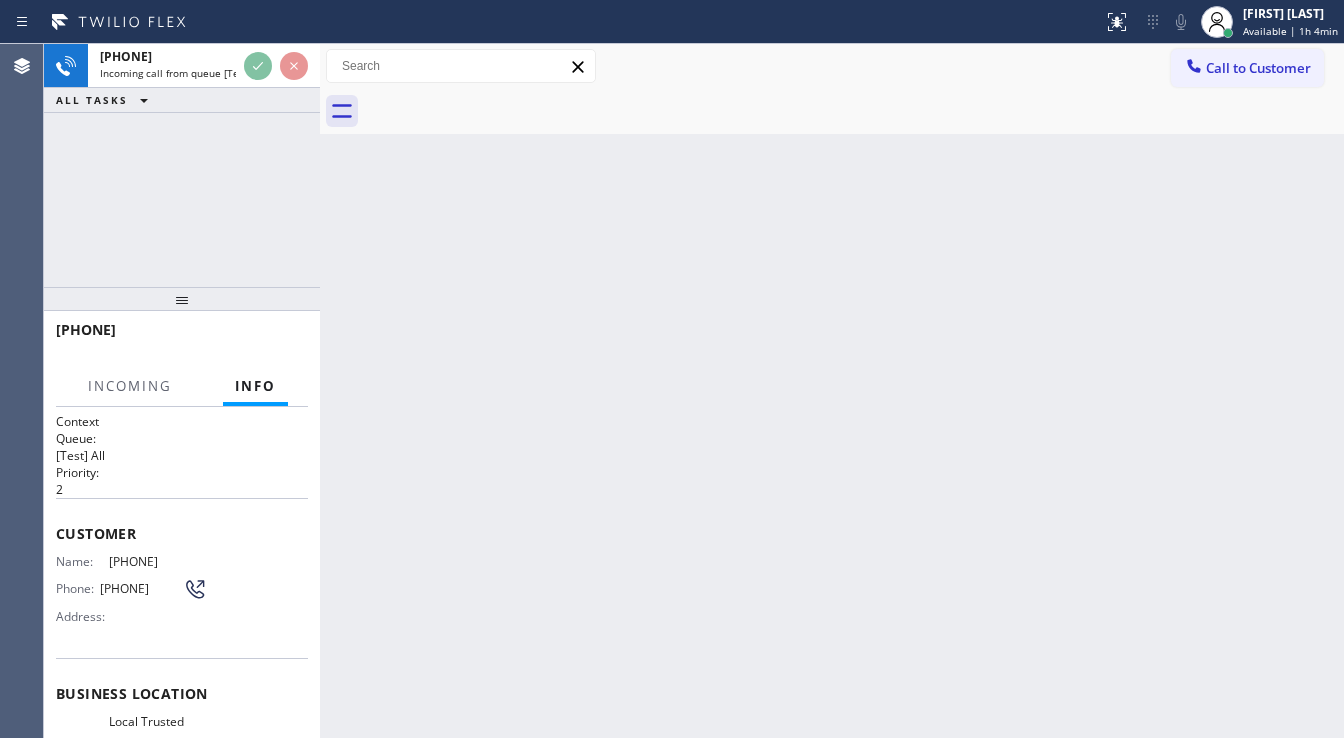 scroll, scrollTop: 80, scrollLeft: 0, axis: vertical 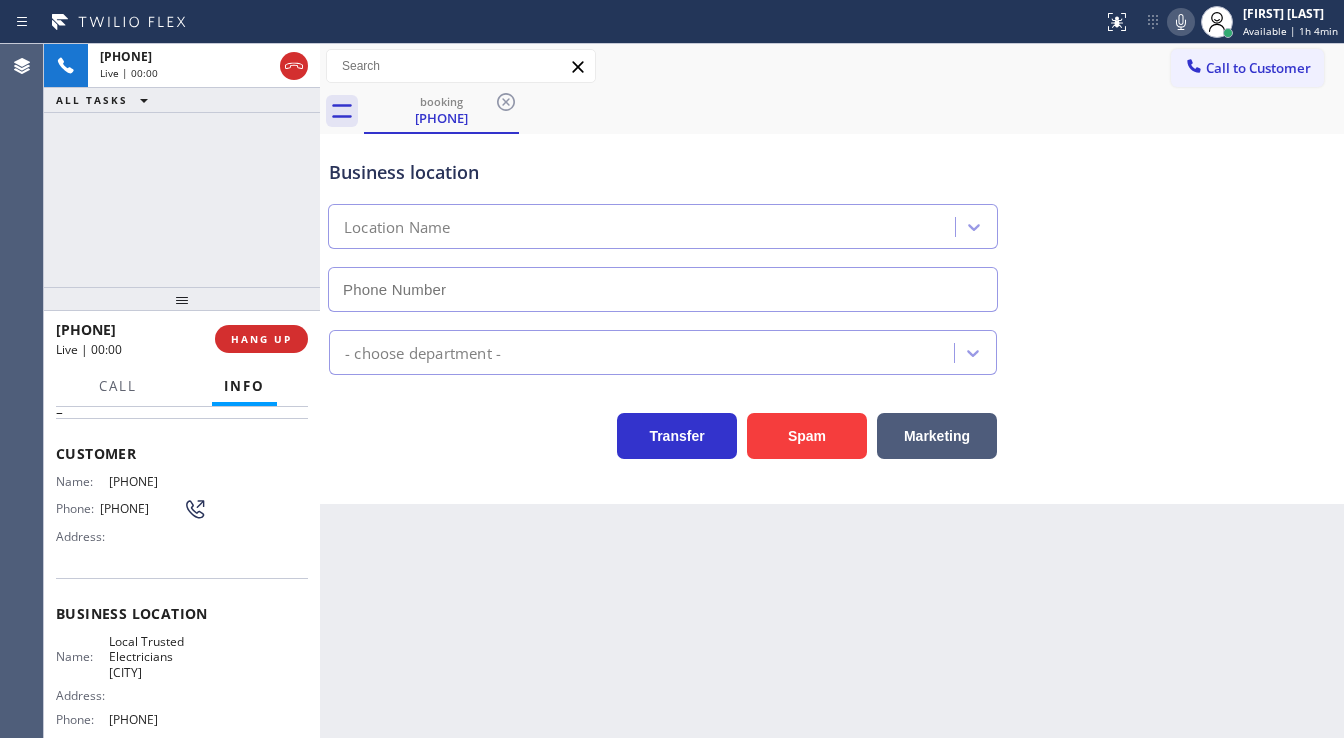 type on "[PHONE]" 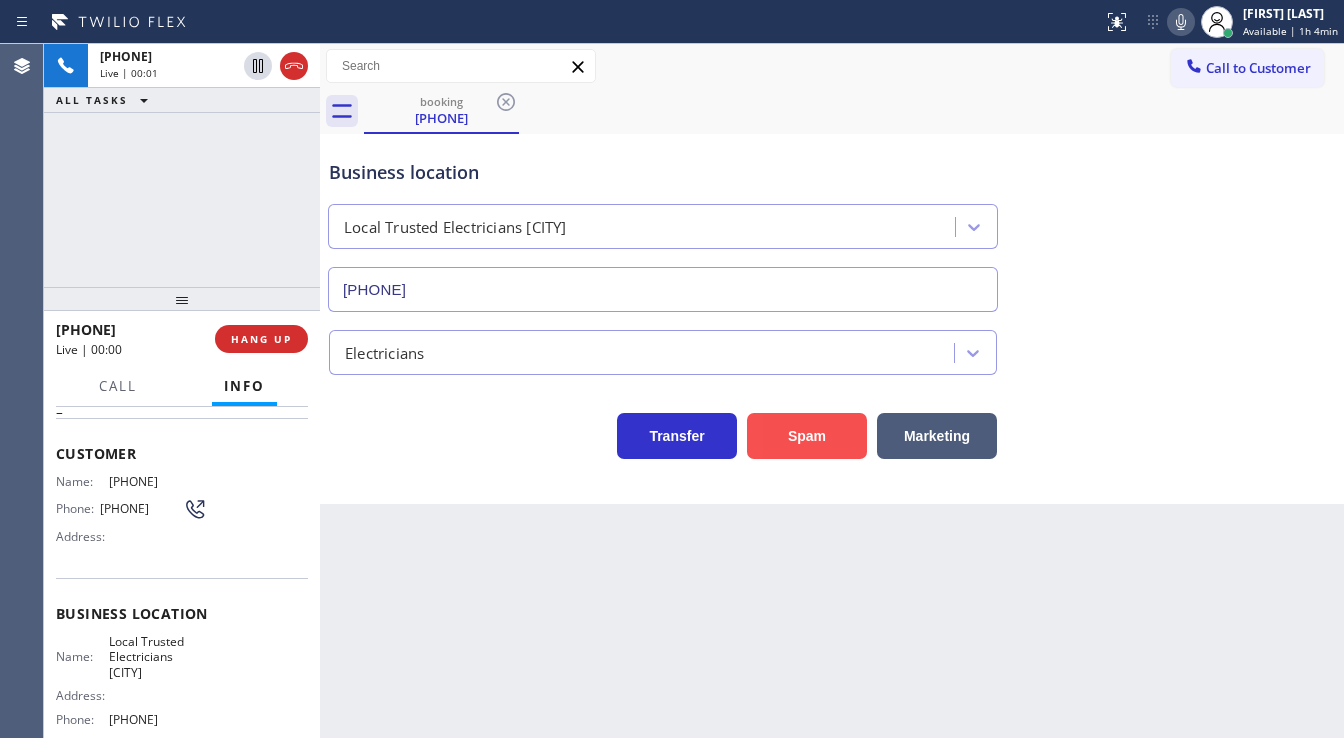 click on "Spam" at bounding box center [807, 436] 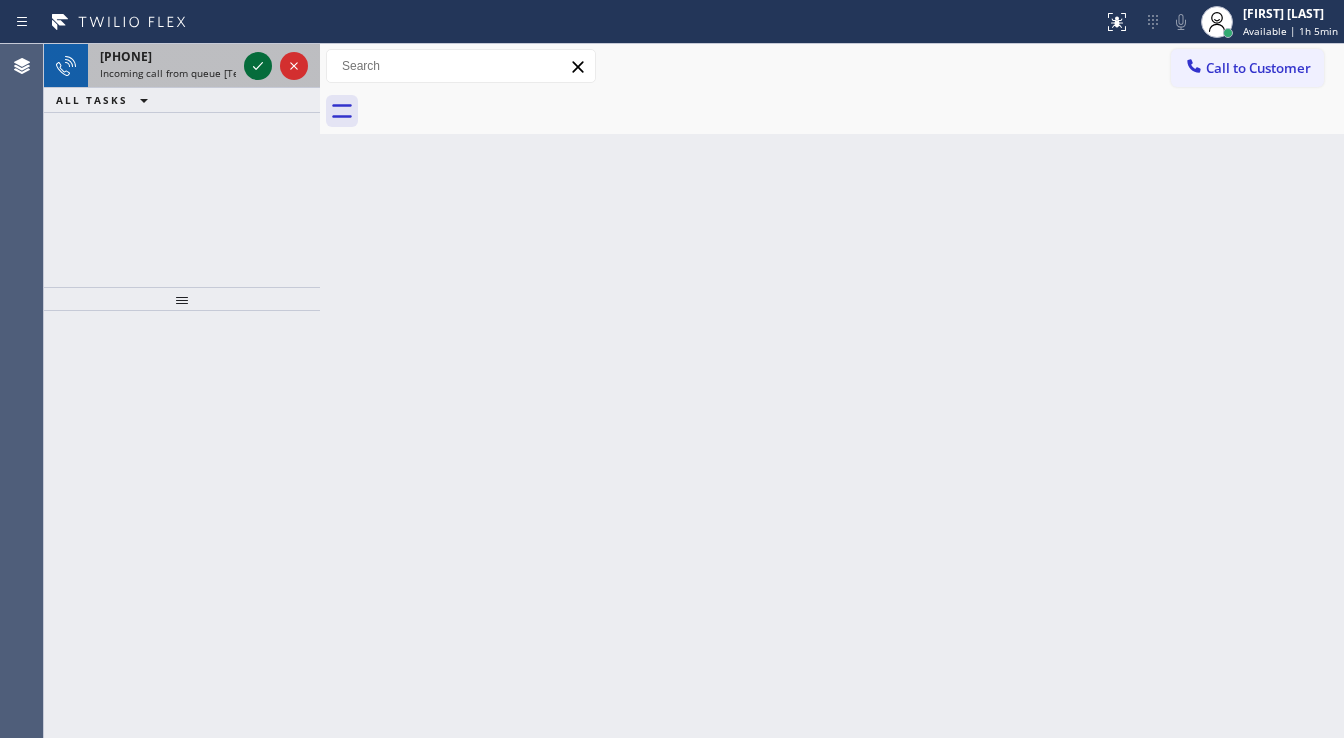 click 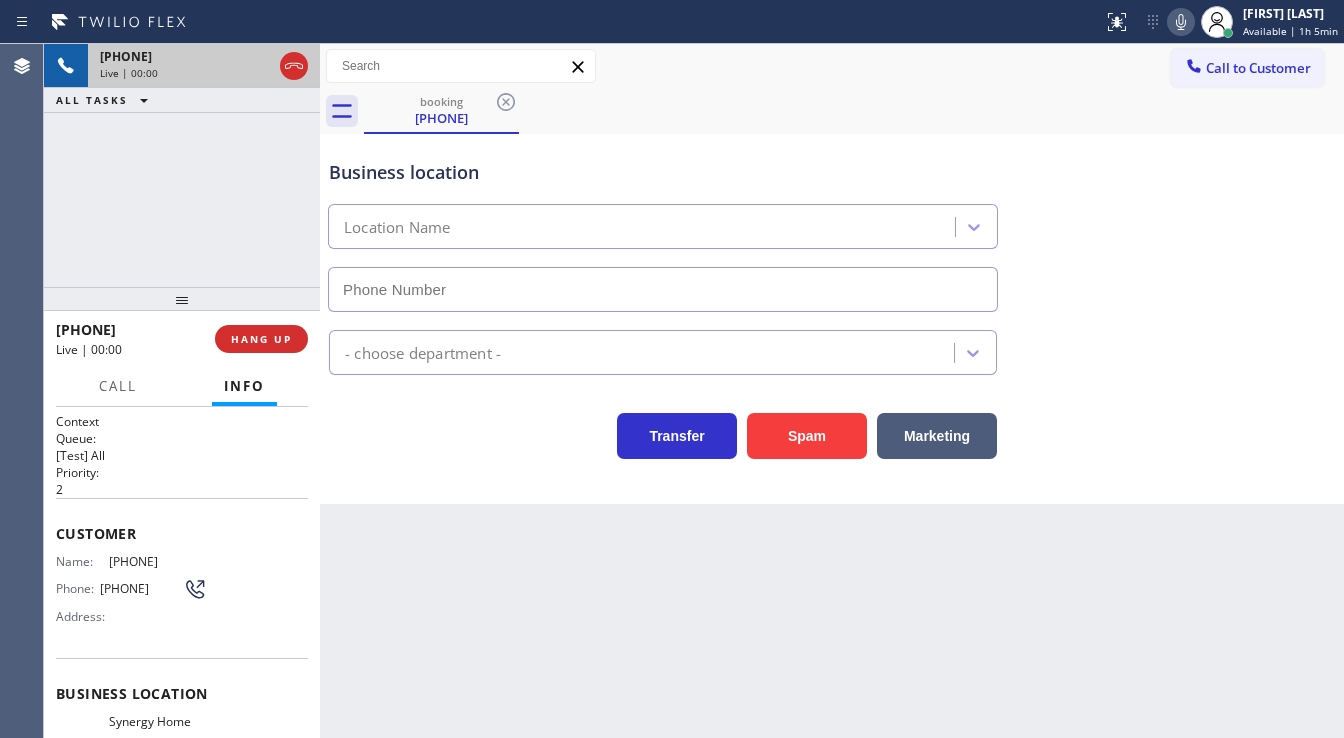 type on "([PHONE])" 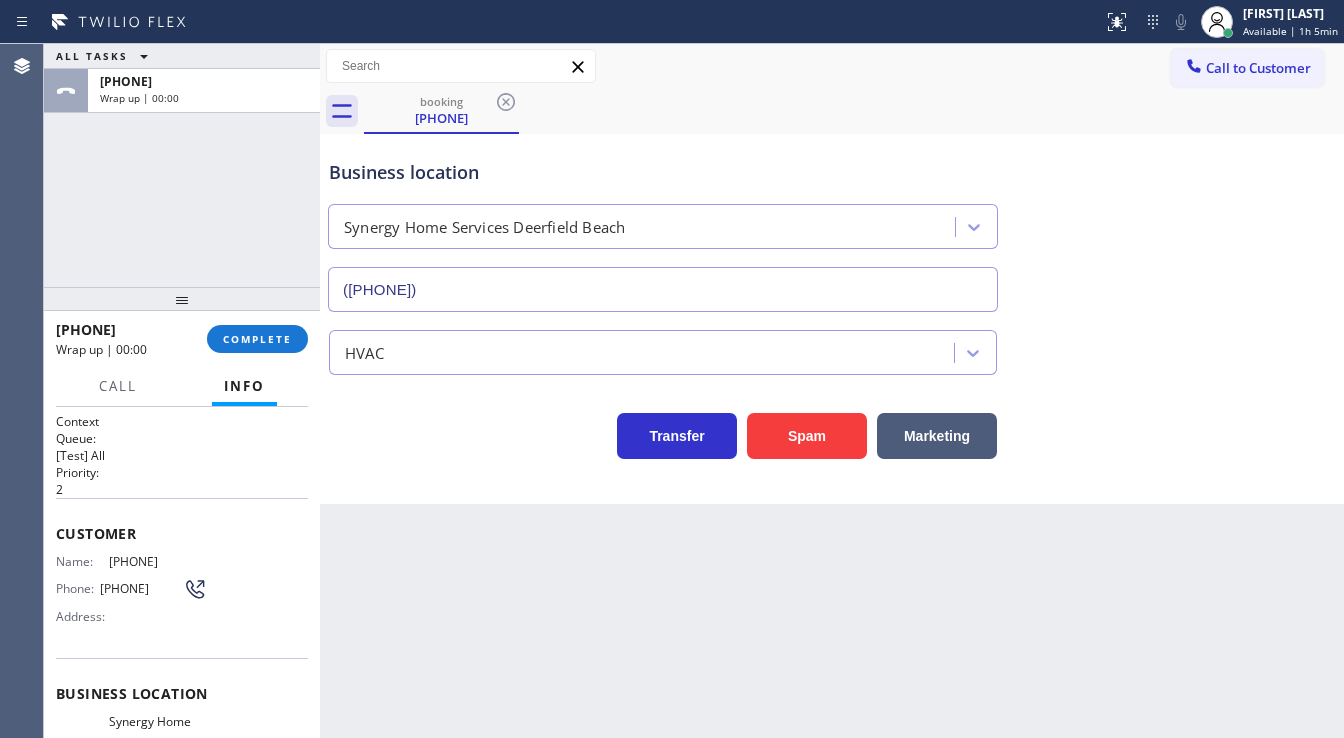 click on "[PHONE] Wrap up | 00:00 COMPLETE" at bounding box center [182, 339] 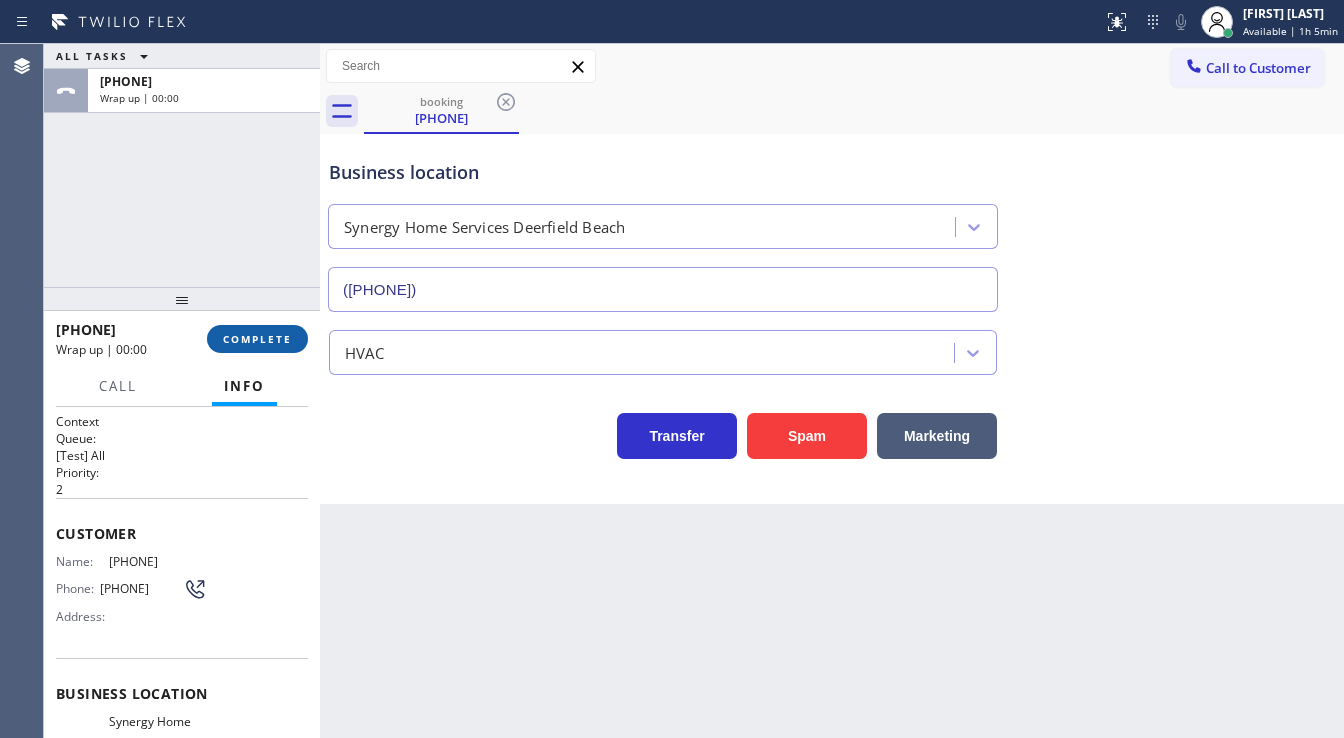 click on "COMPLETE" at bounding box center [257, 339] 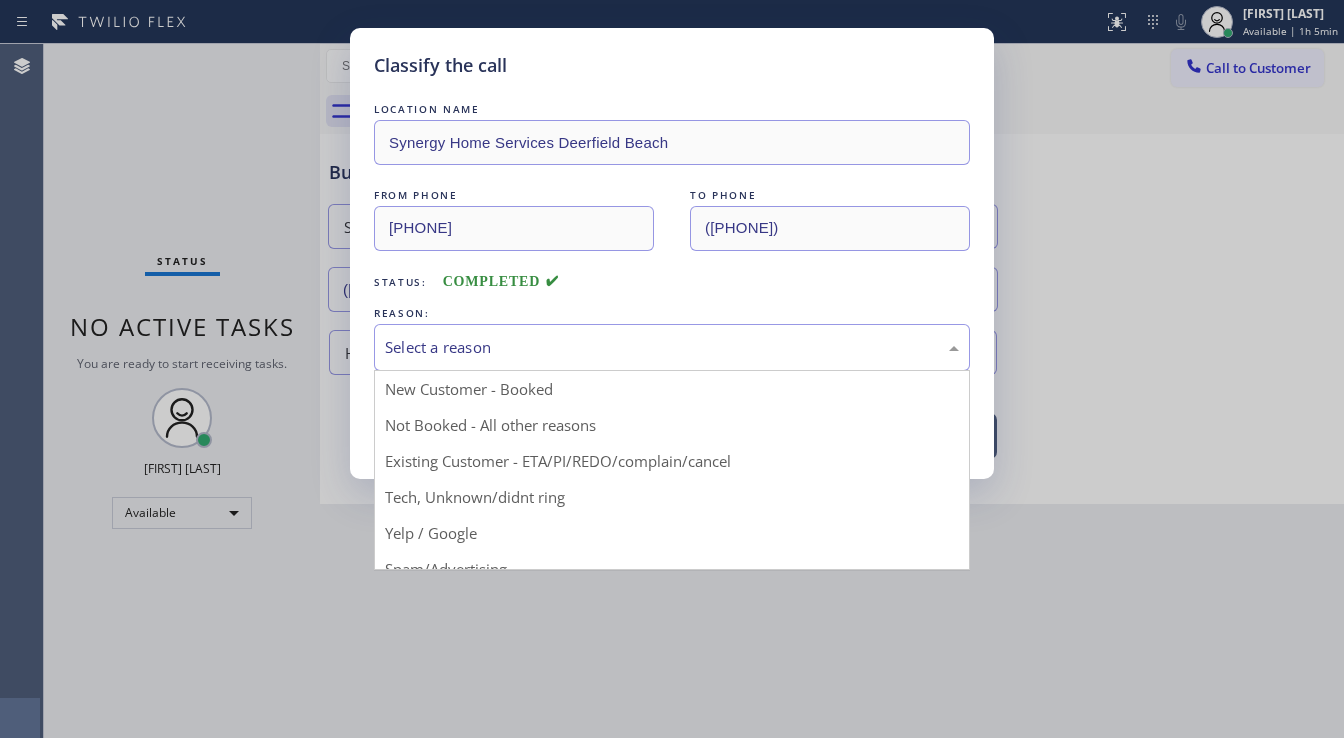 click on "Select a reason" at bounding box center [672, 347] 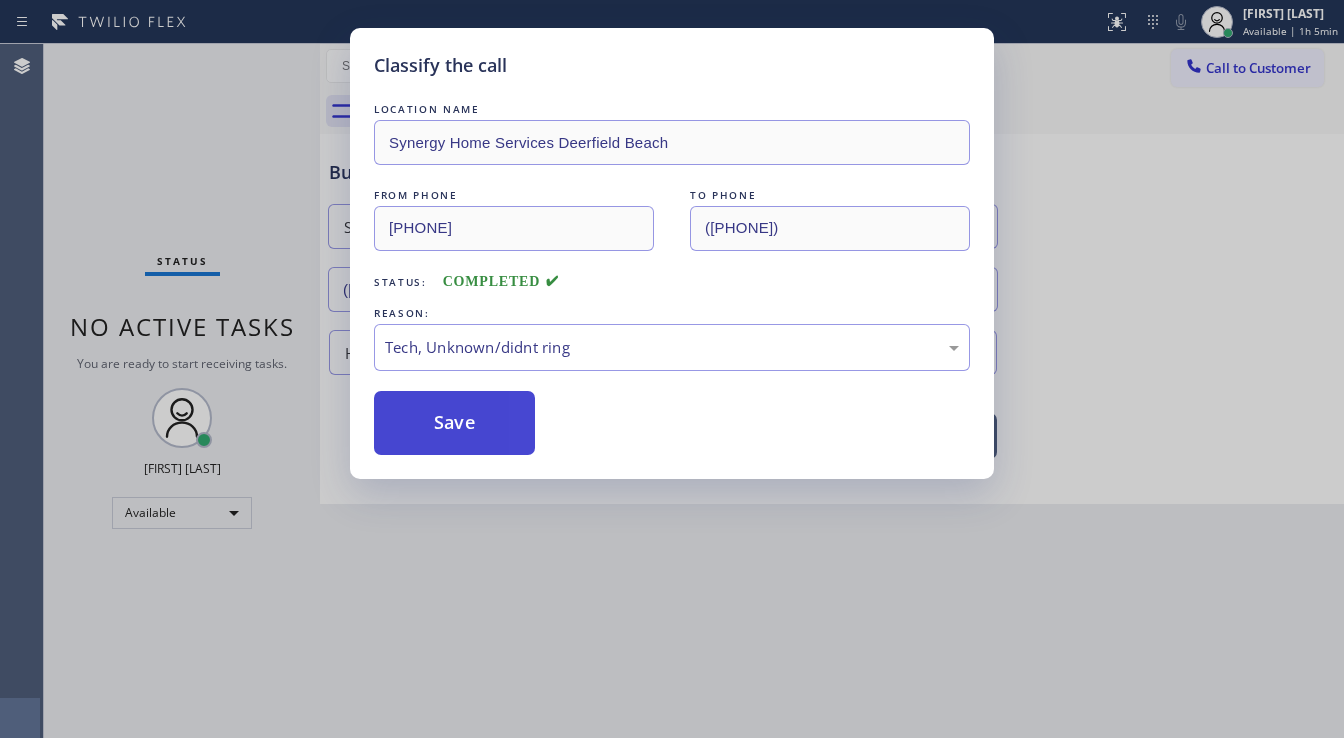click on "Save" at bounding box center [454, 423] 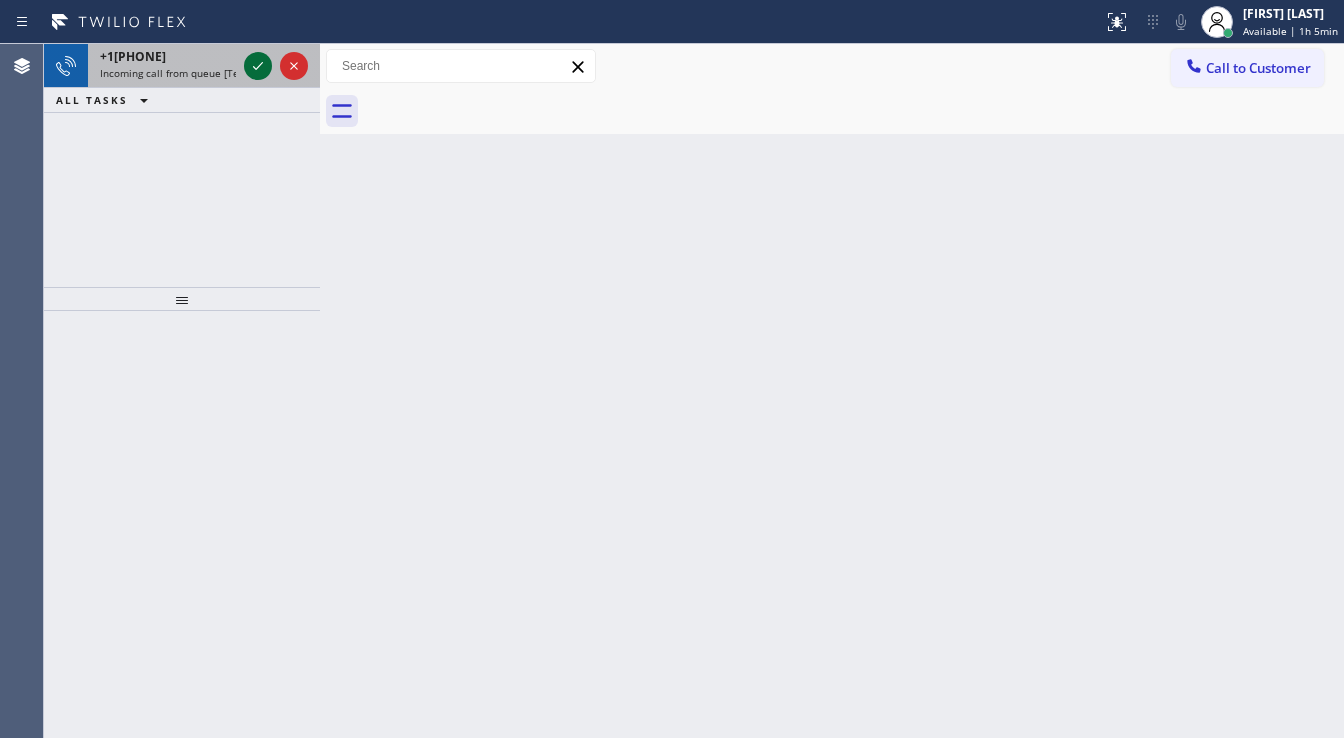 click 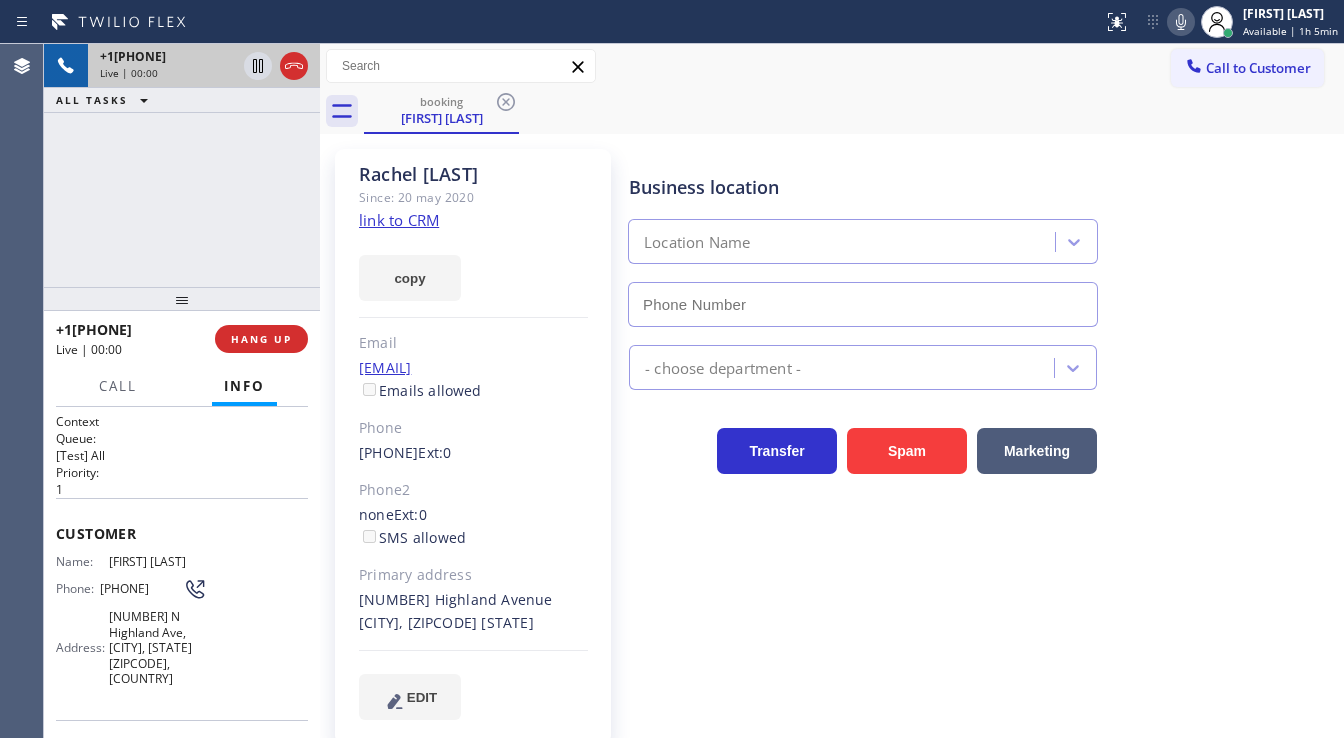 type on "[PHONE]" 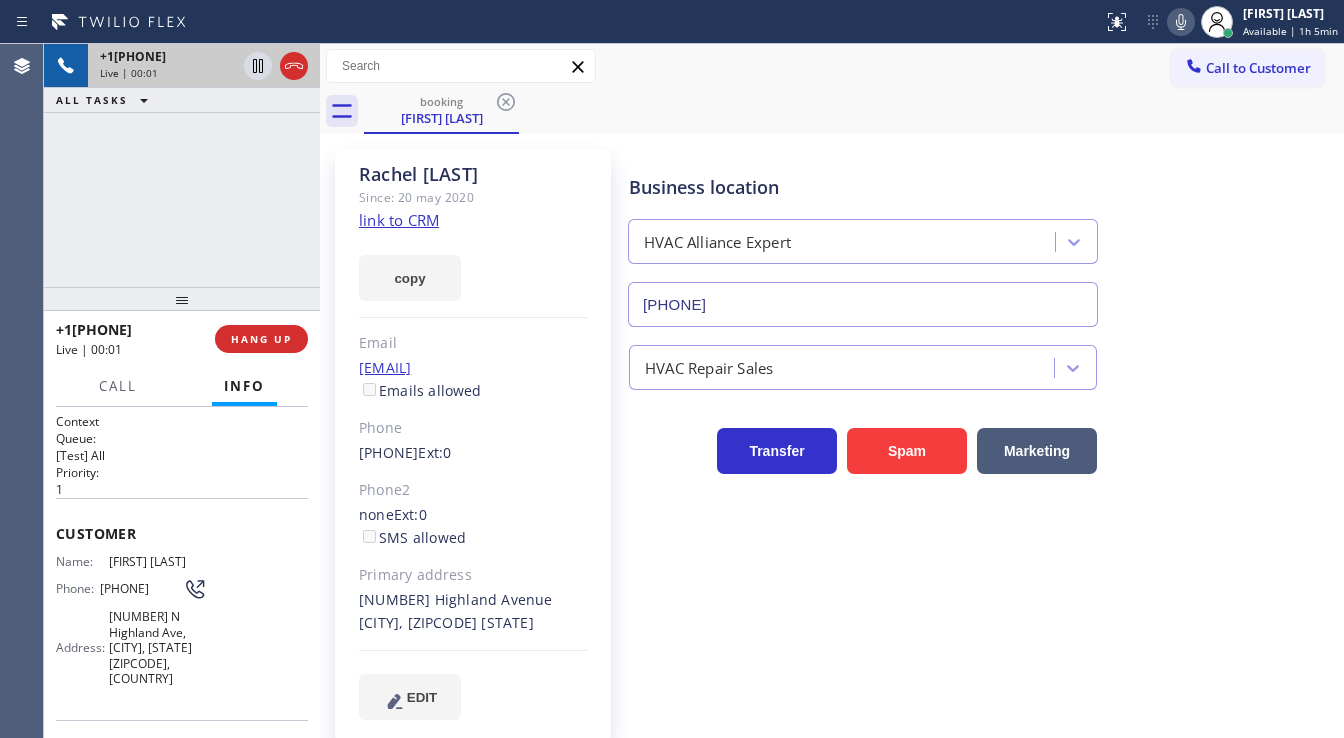 click on "link to CRM" 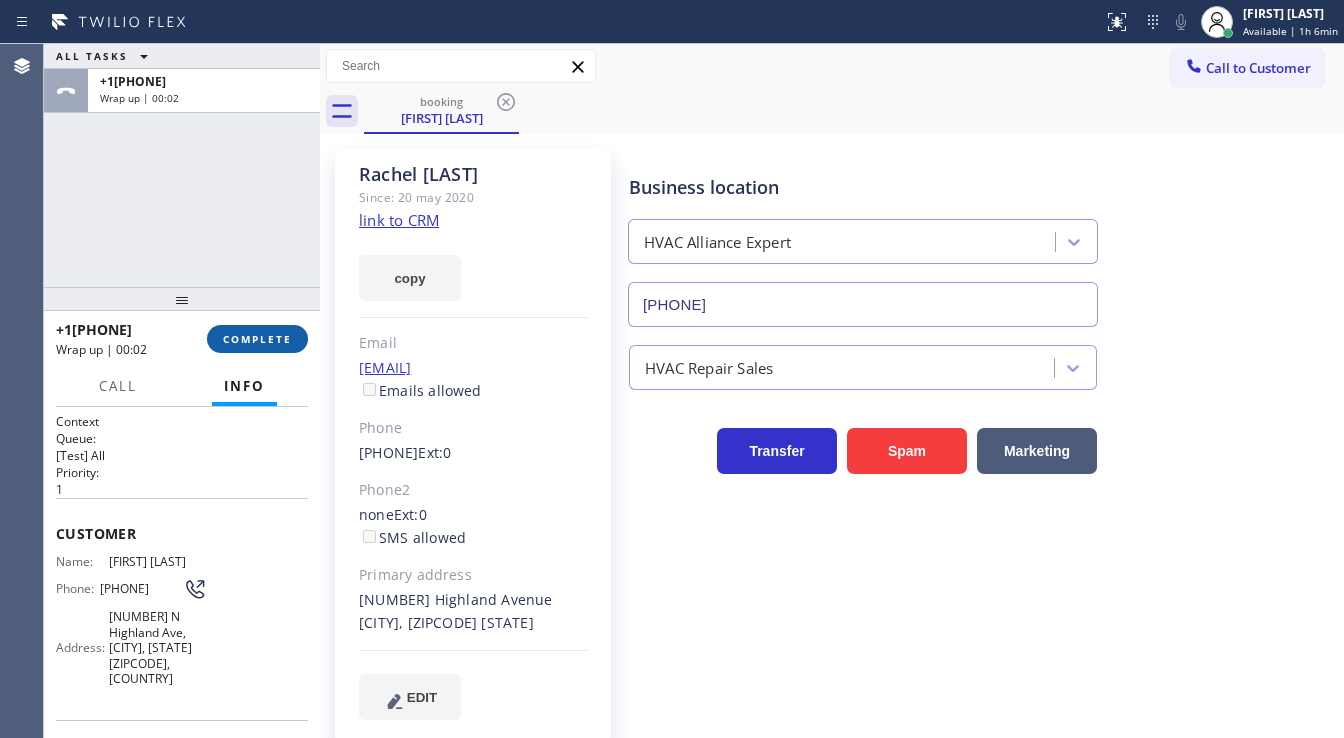 click on "COMPLETE" at bounding box center (257, 339) 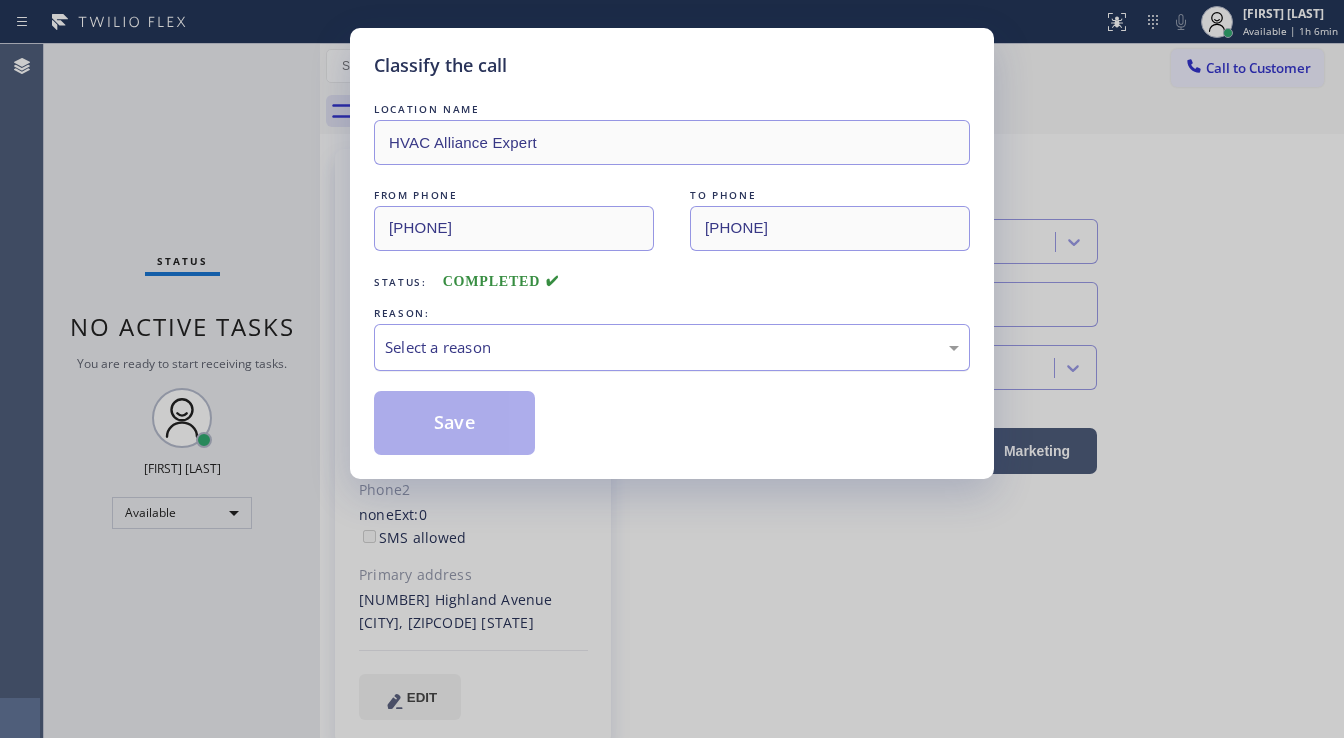 click on "Select a reason" at bounding box center (672, 347) 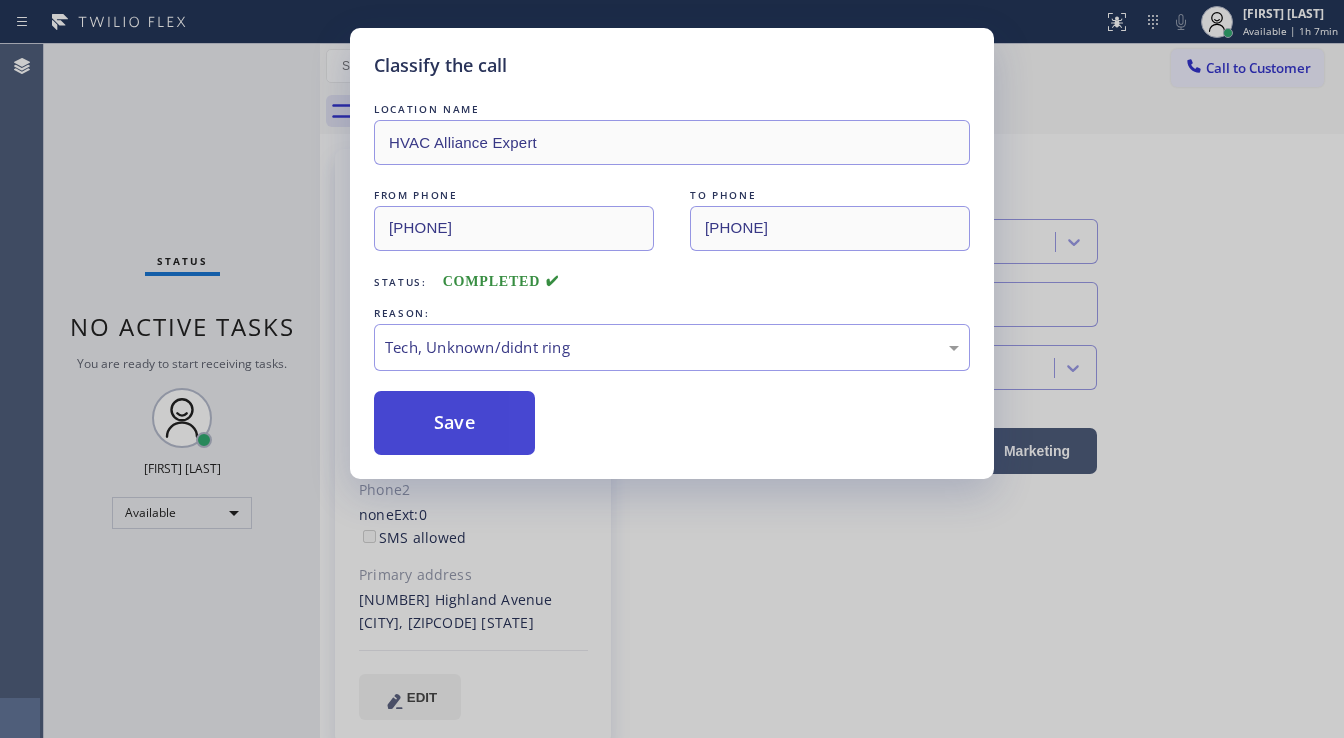 click on "Save" at bounding box center (454, 423) 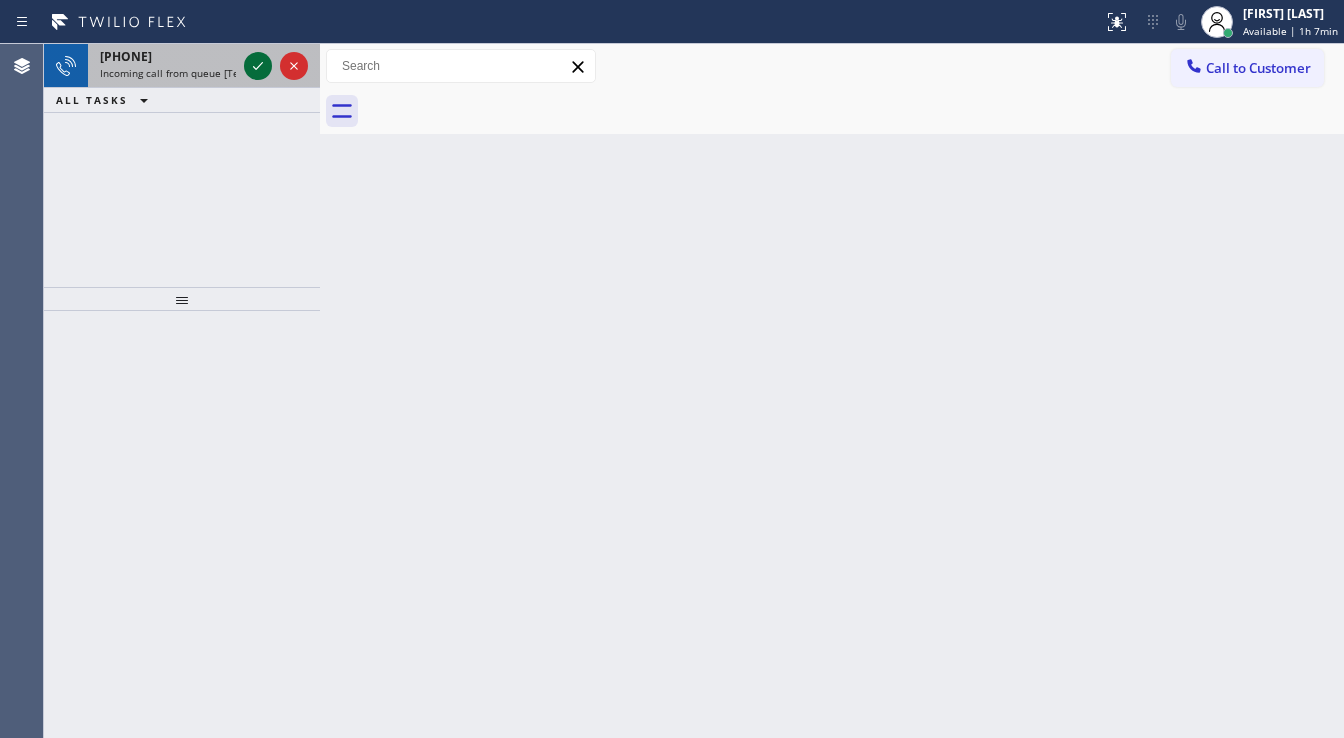 drag, startPoint x: 237, startPoint y: 72, endPoint x: 248, endPoint y: 68, distance: 11.7046995 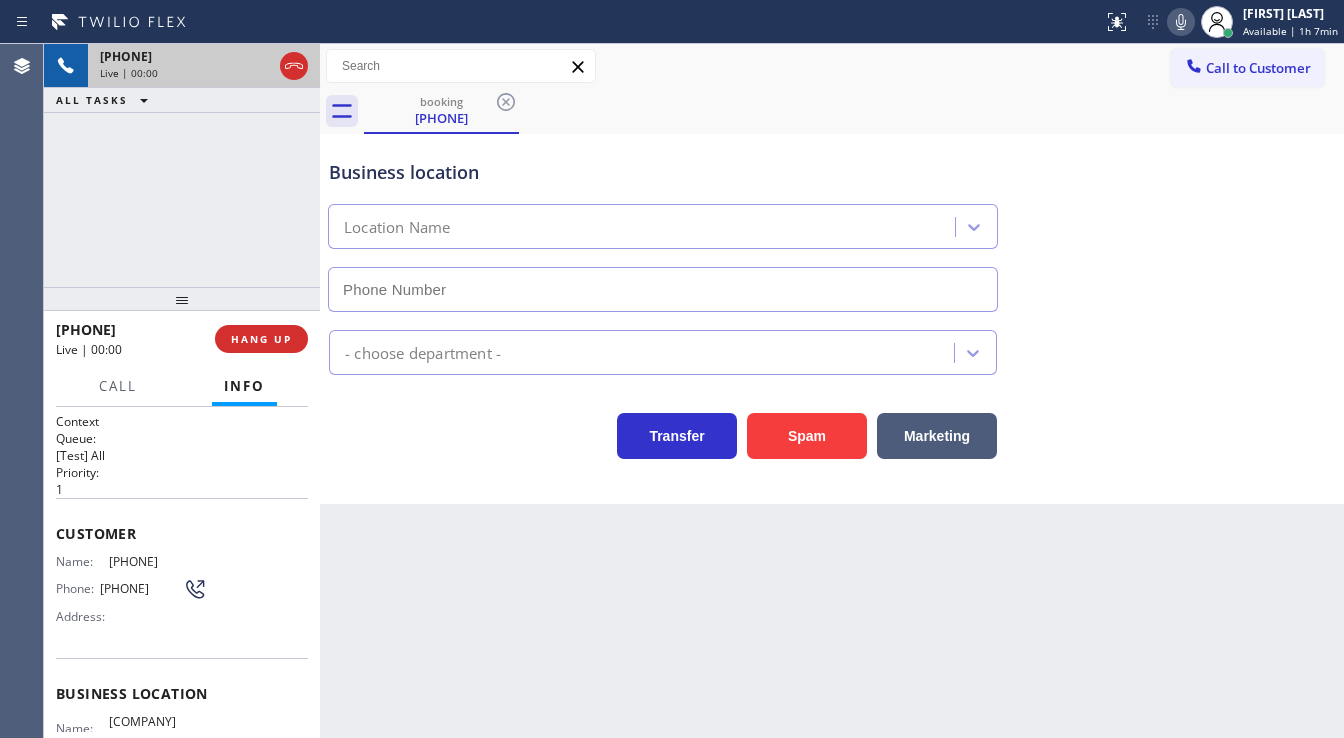 type on "[PHONE]" 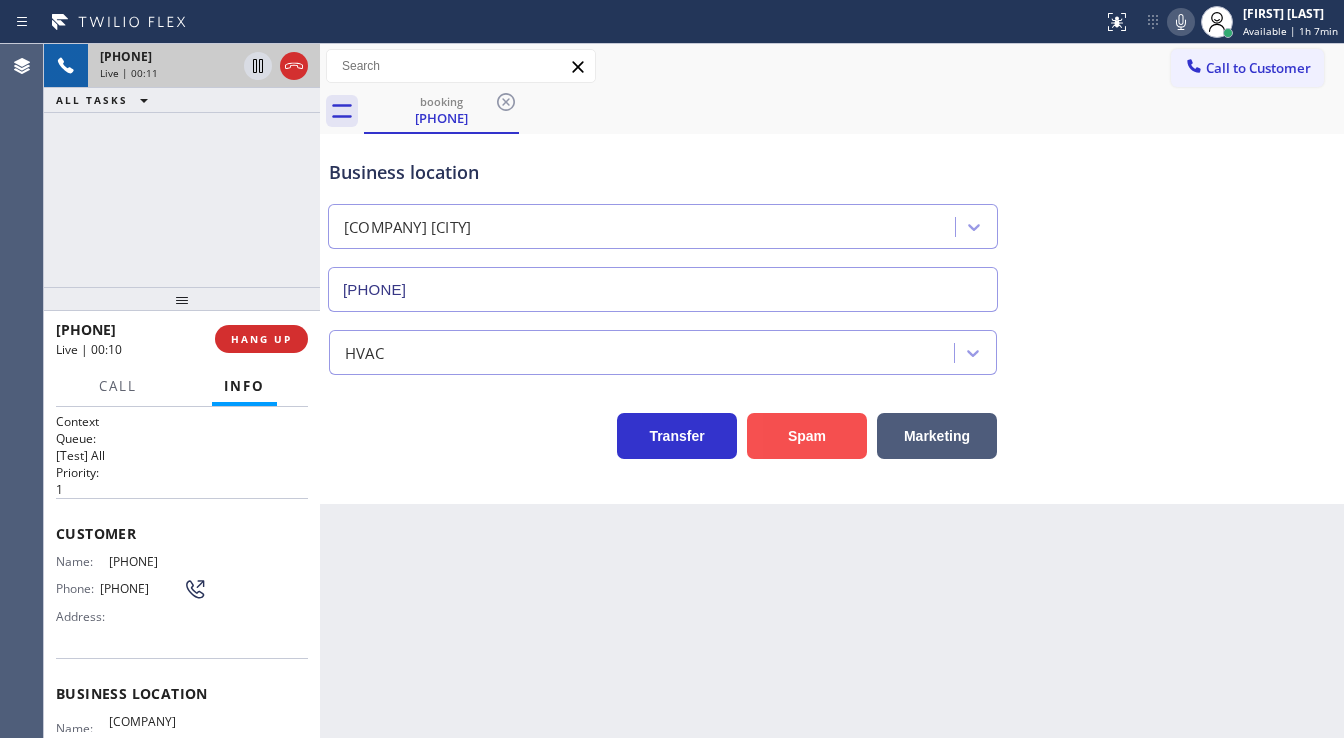 click on "Spam" at bounding box center (807, 436) 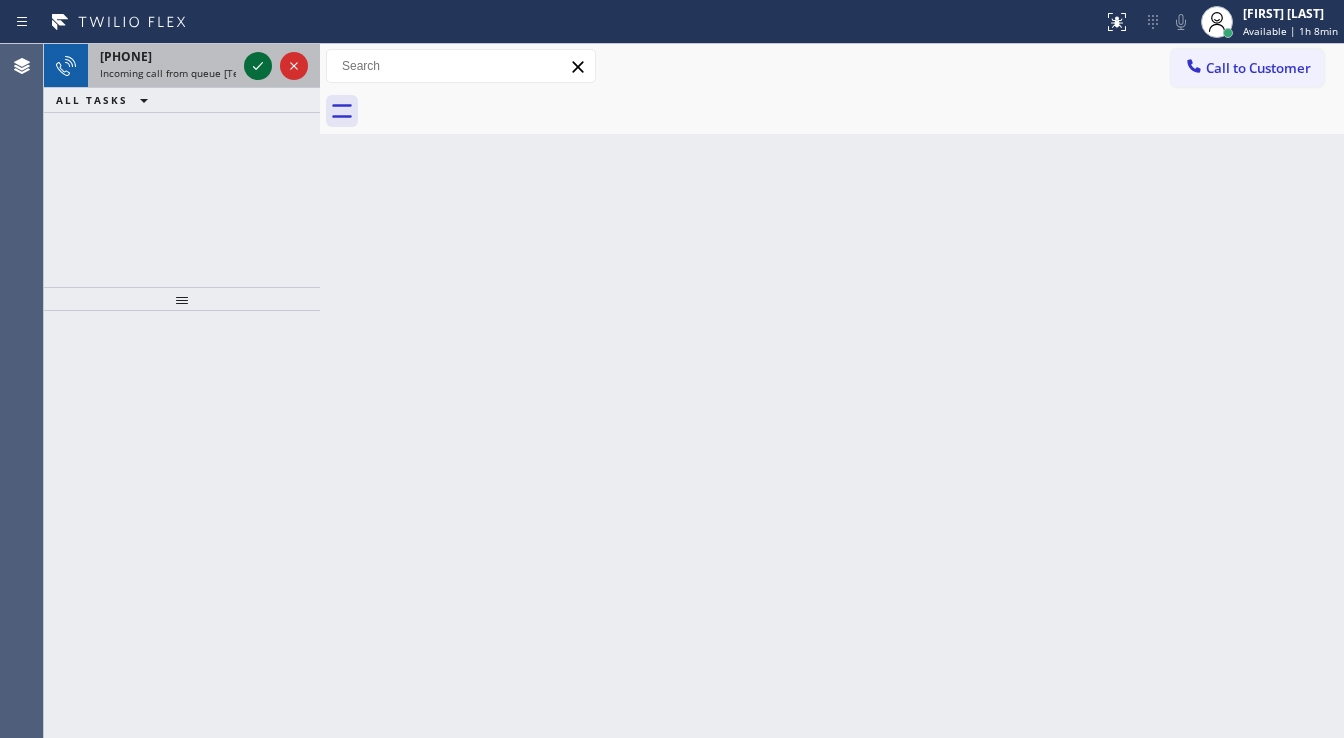 click 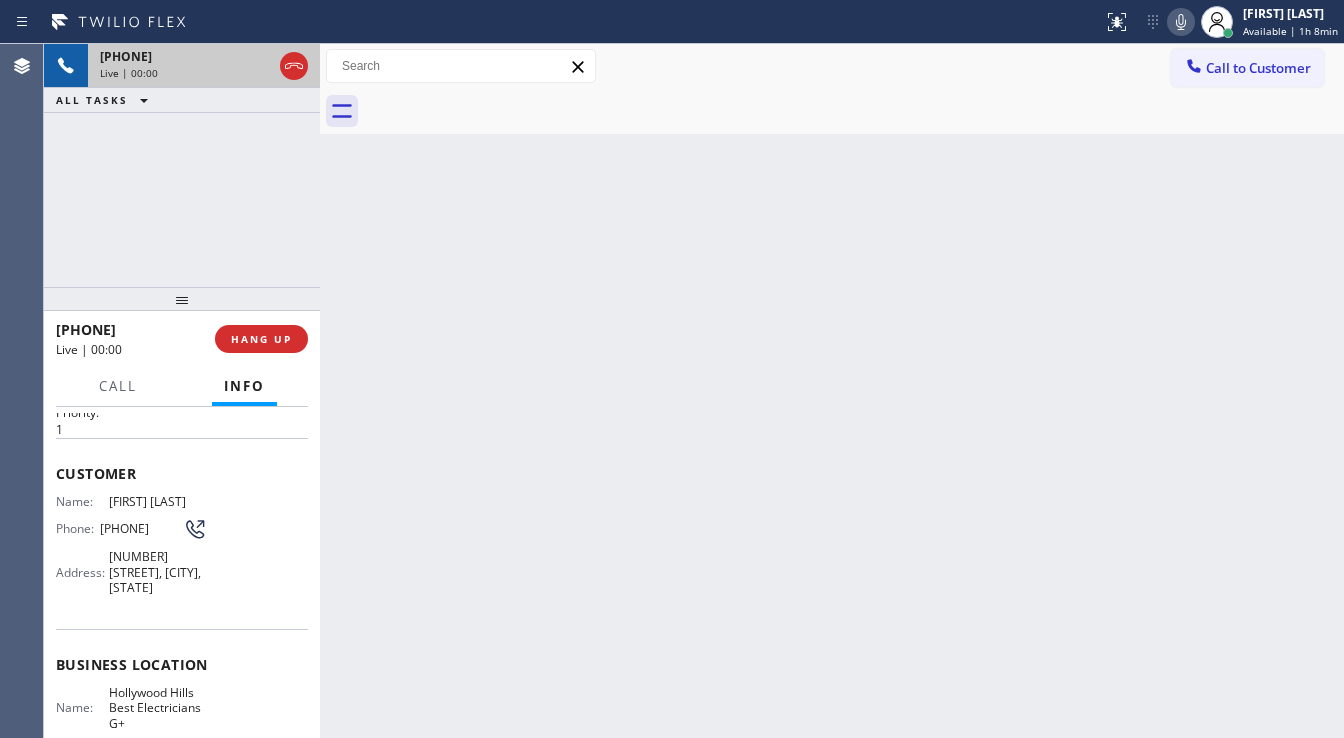 scroll, scrollTop: 160, scrollLeft: 0, axis: vertical 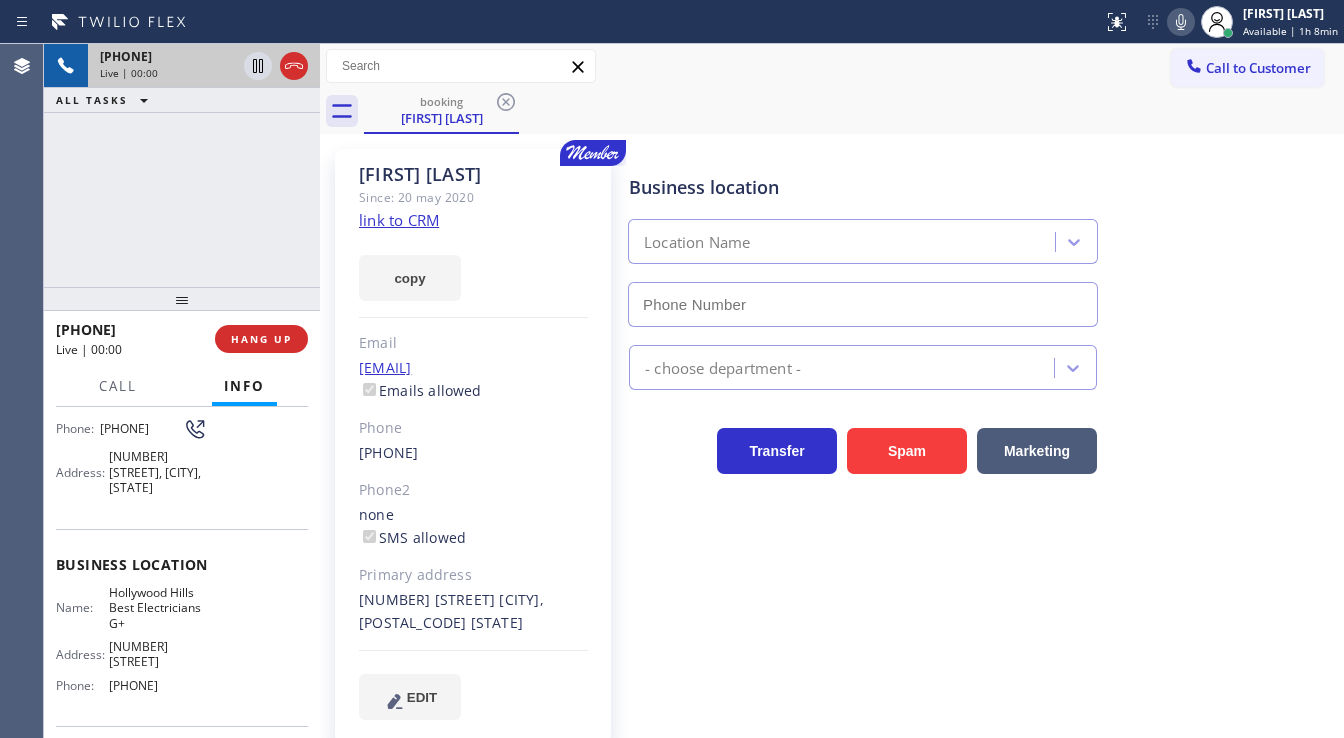 type on "[PHONE]" 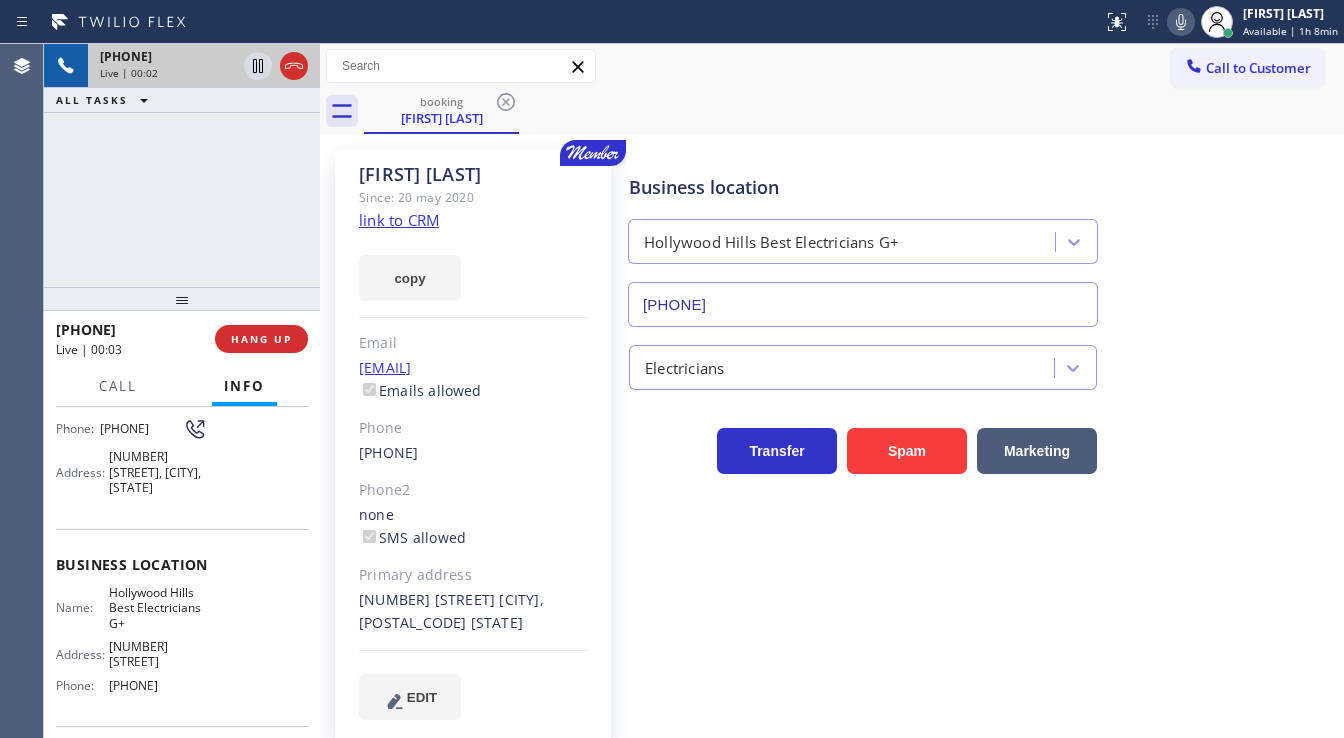 click on "link to CRM" at bounding box center (399, 220) 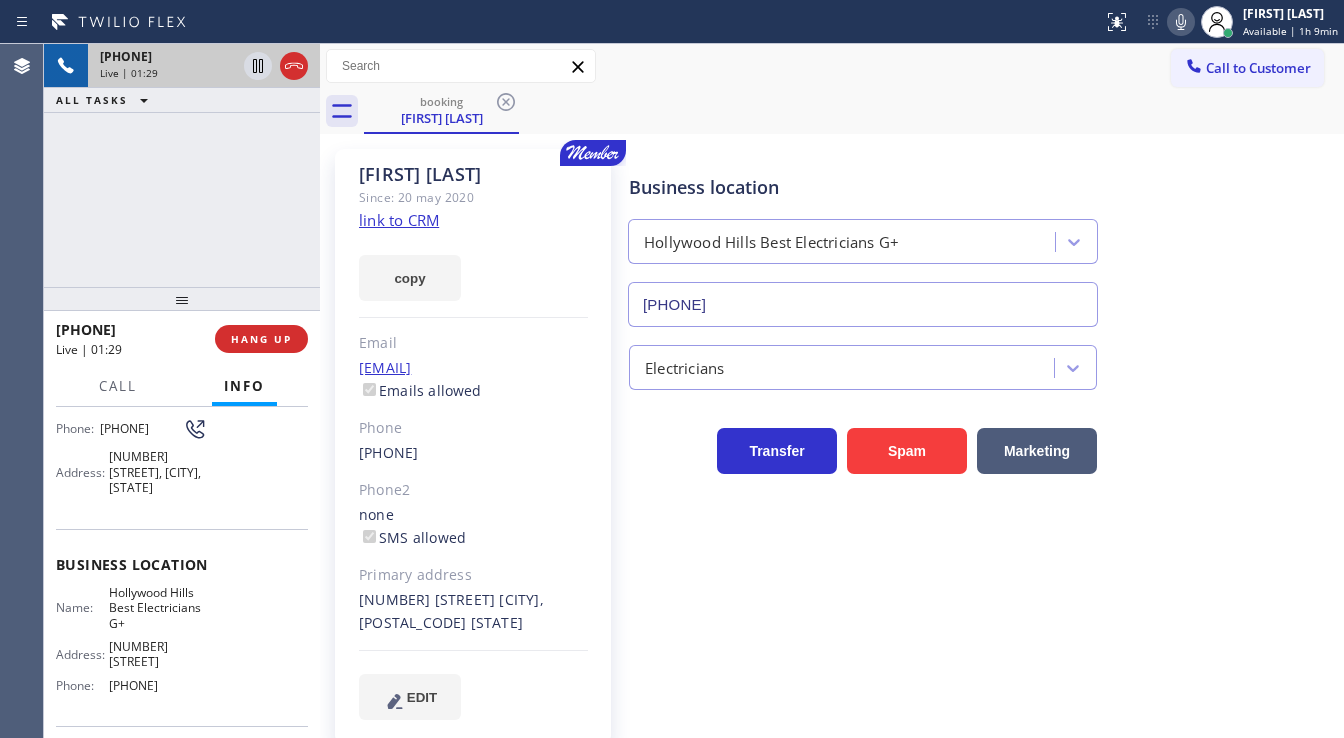 click on "Call to Customer Outbound call Location Search location Your caller id phone number Customer number Call Outbound call Technician Search Technician Your caller id phone number Your caller id phone number Call" at bounding box center [832, 66] 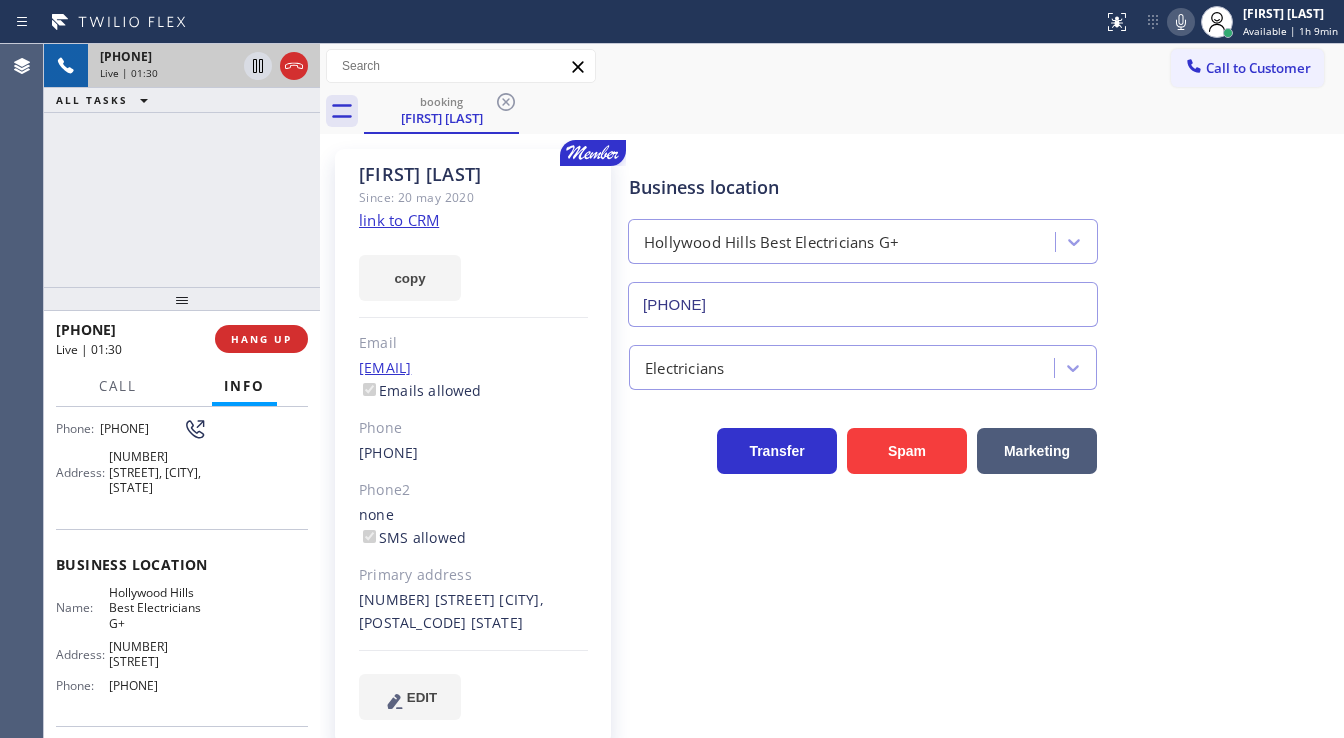 click 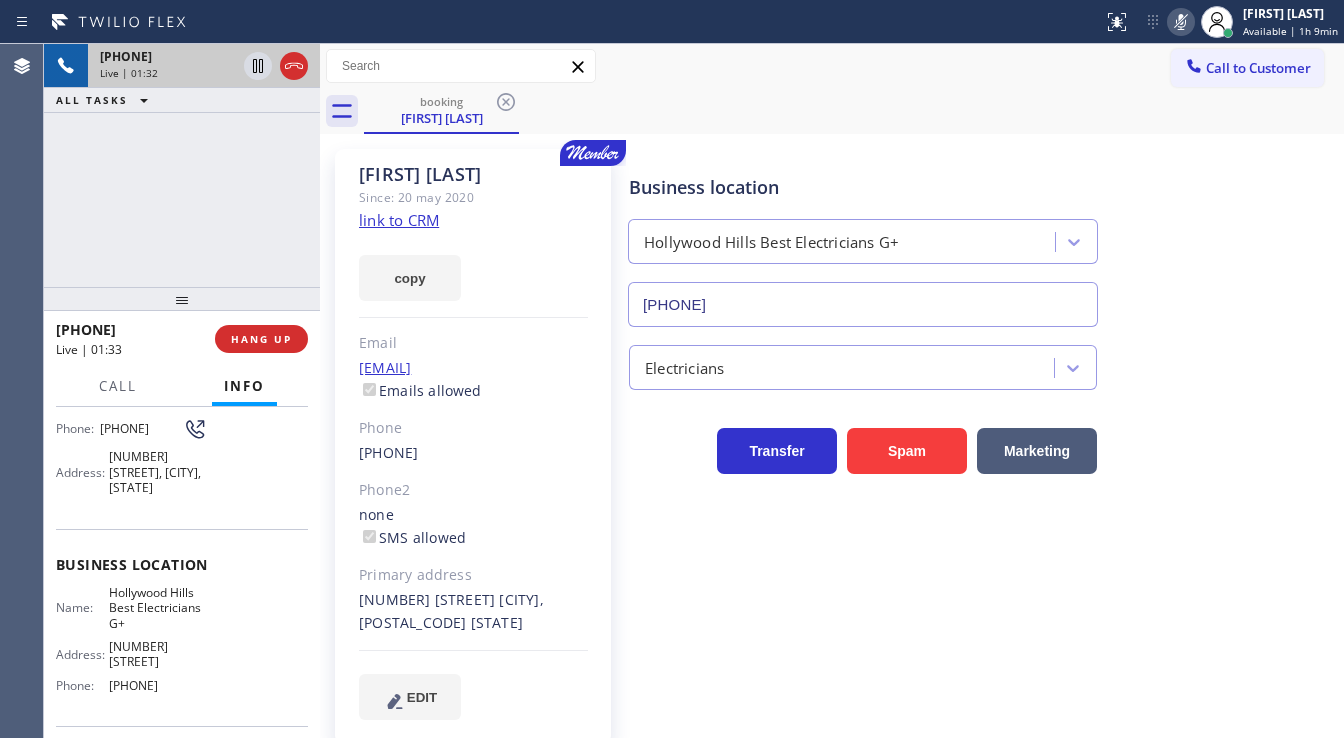 click 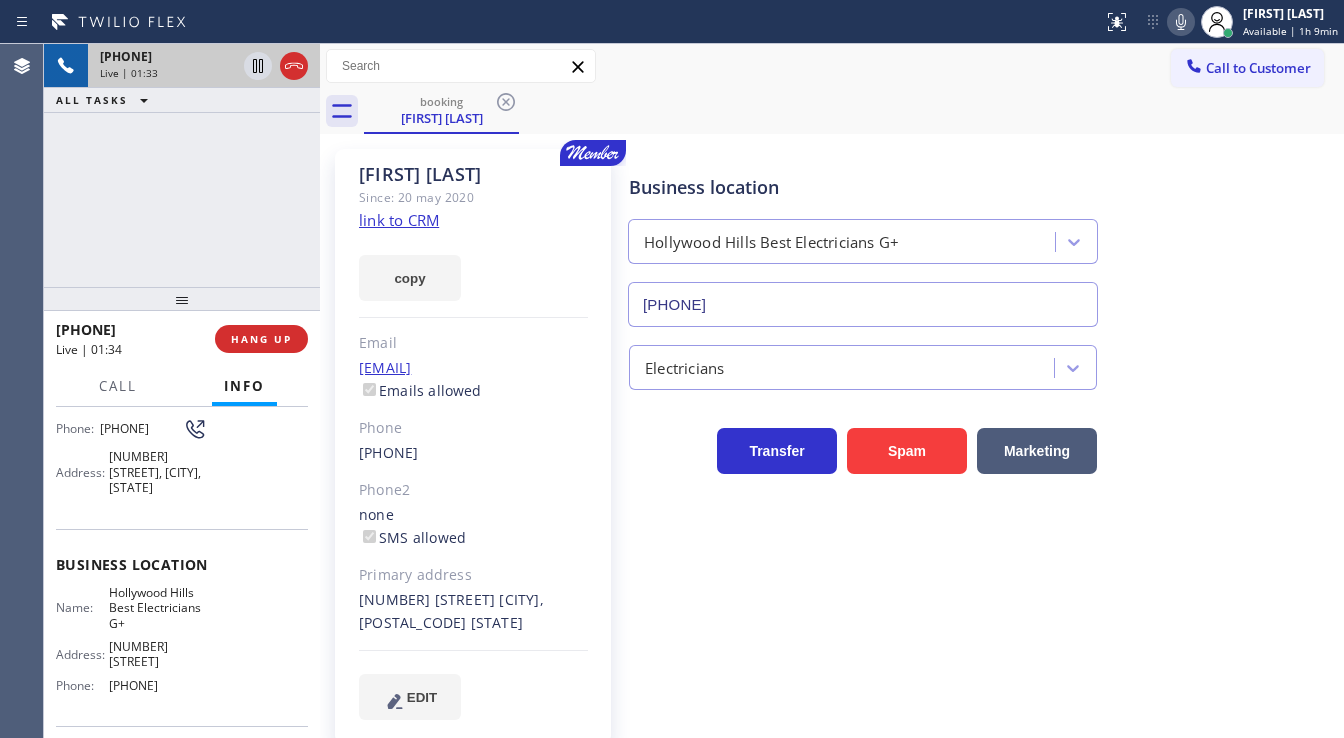 click 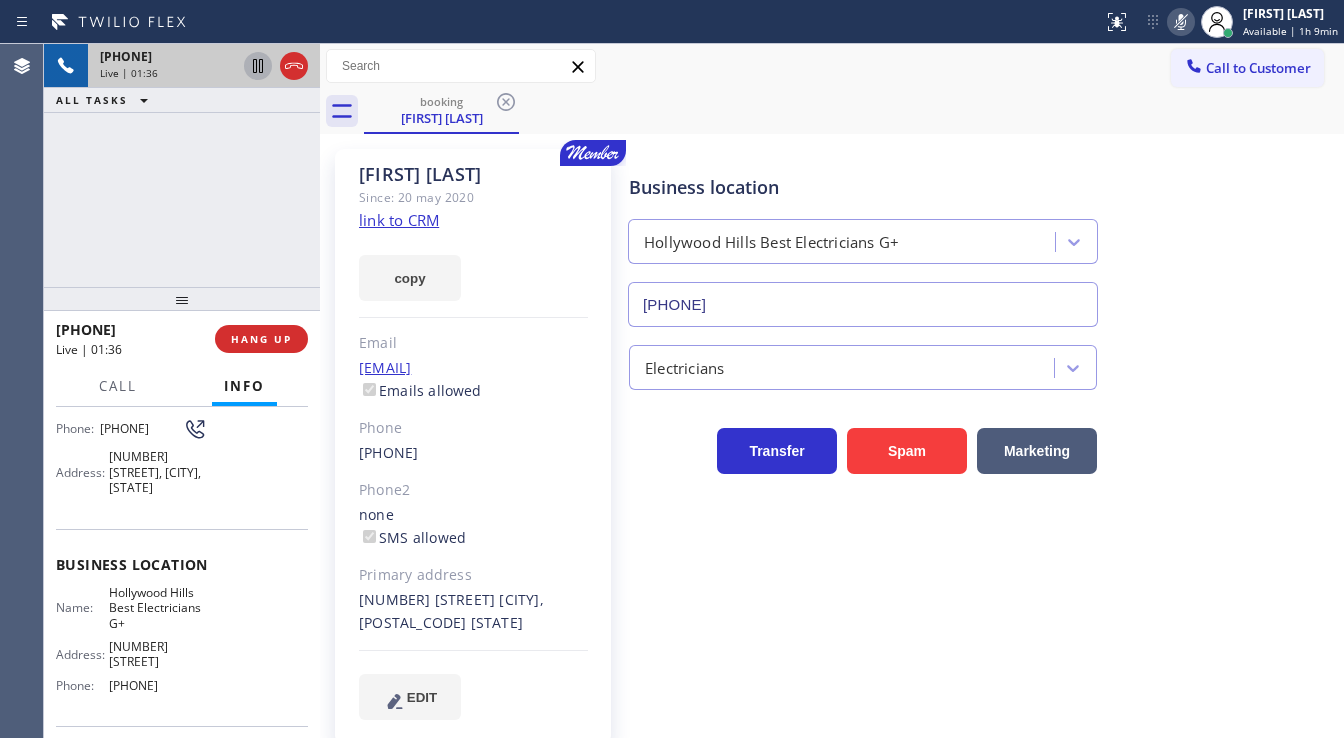 click 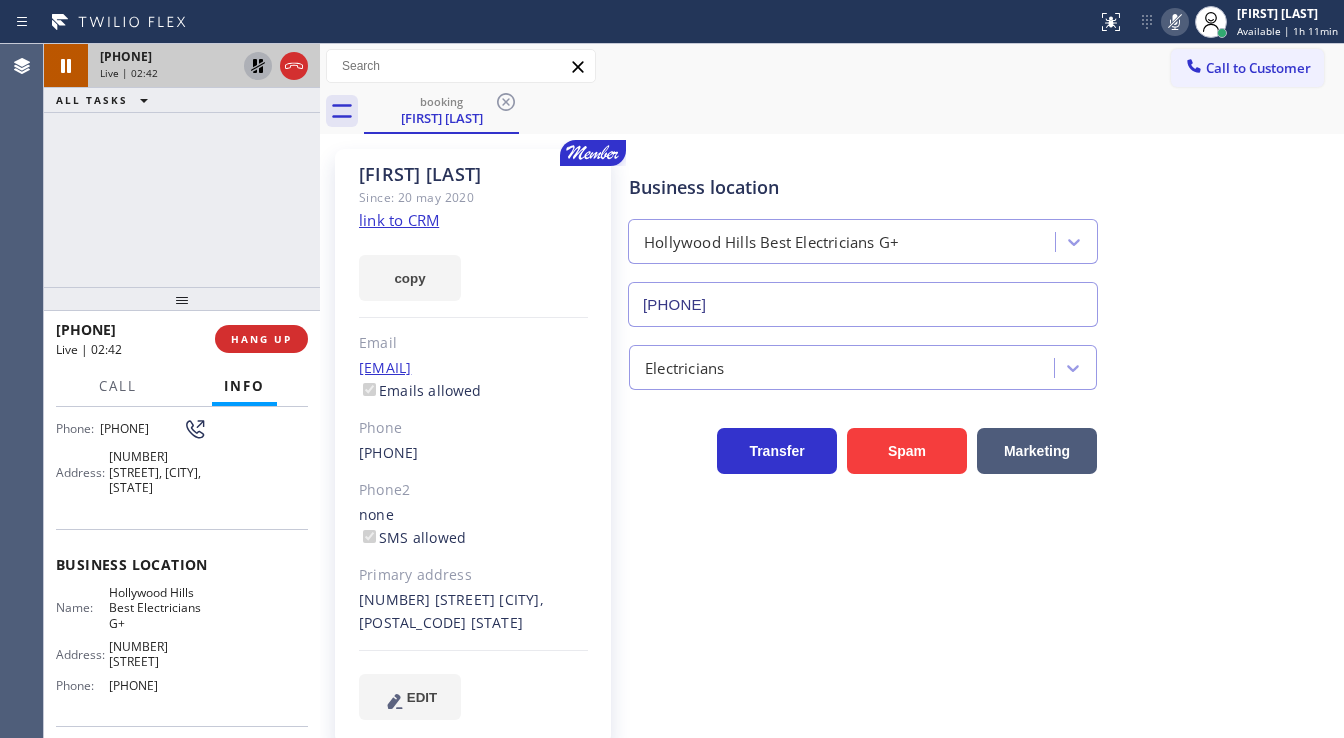 click 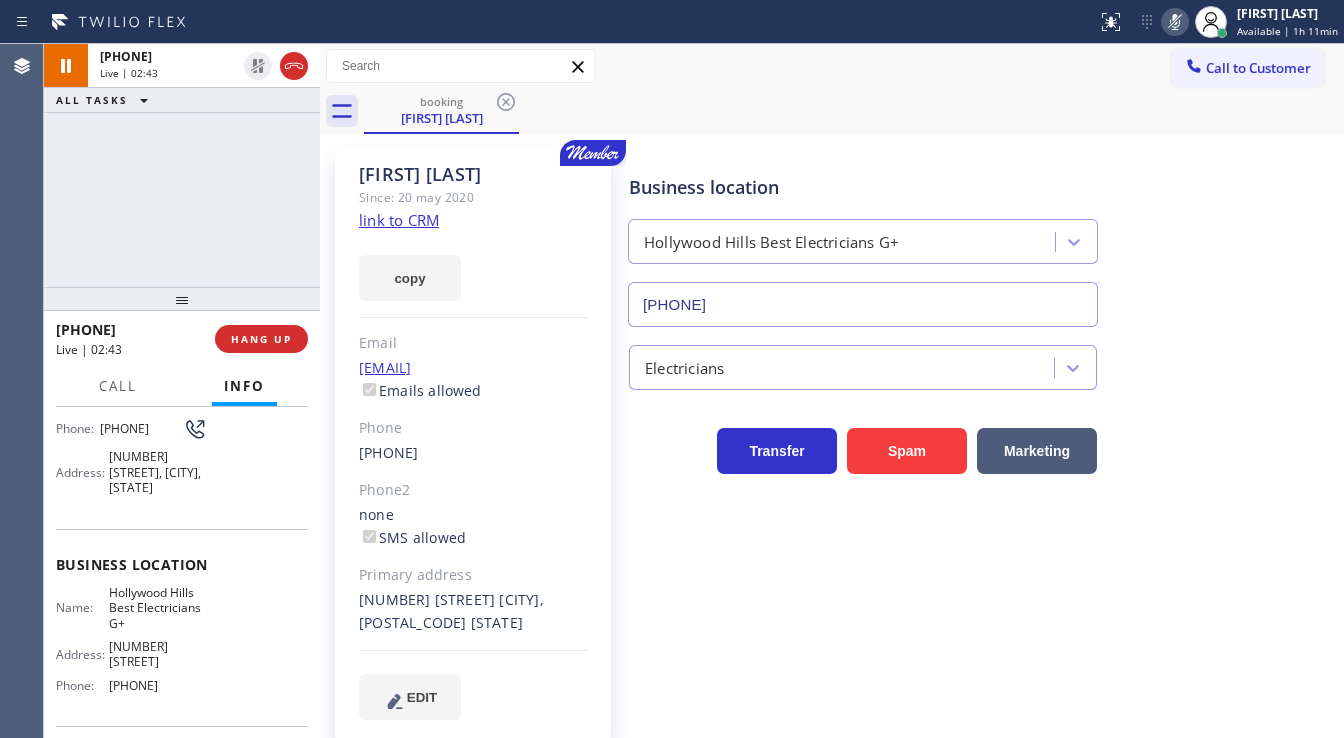 click 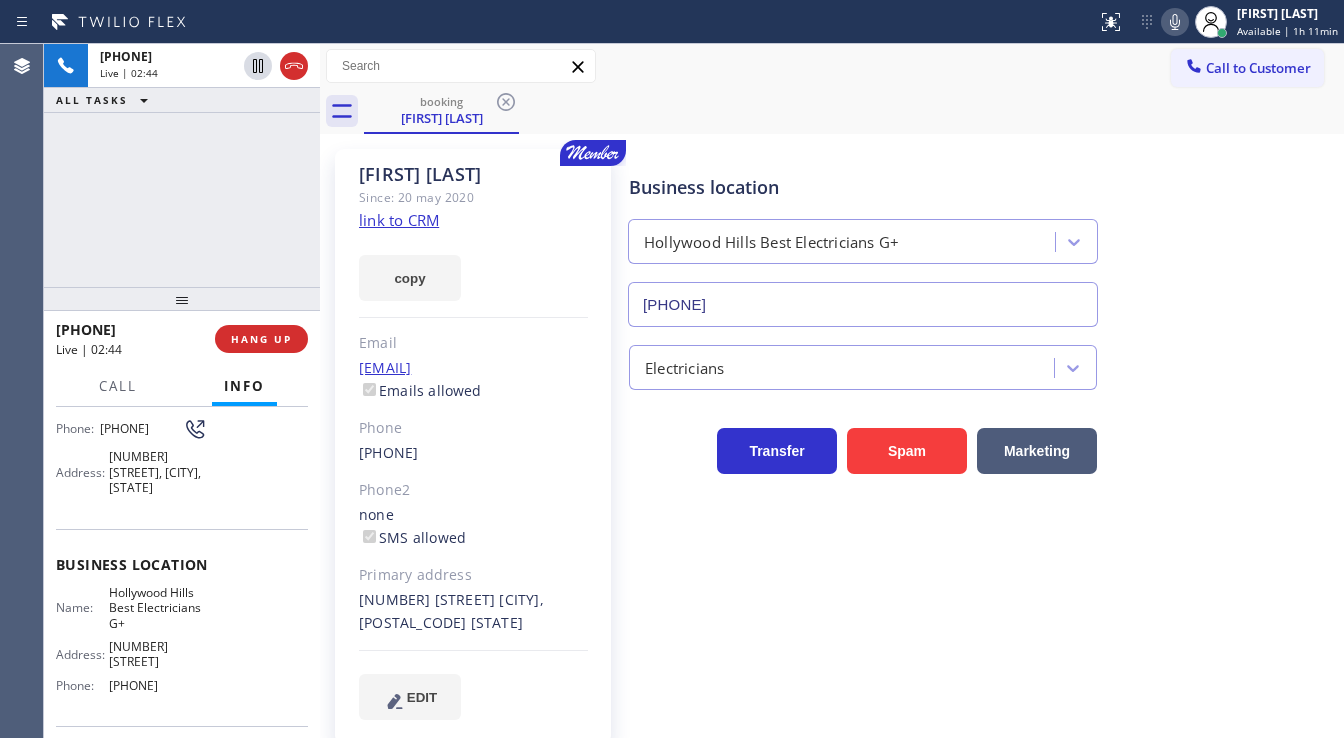 click on "+1[PHONE] Live | 02:44 ALL TASKS ALL TASKS ACTIVE TASKS TASKS IN WRAP UP" at bounding box center [182, 165] 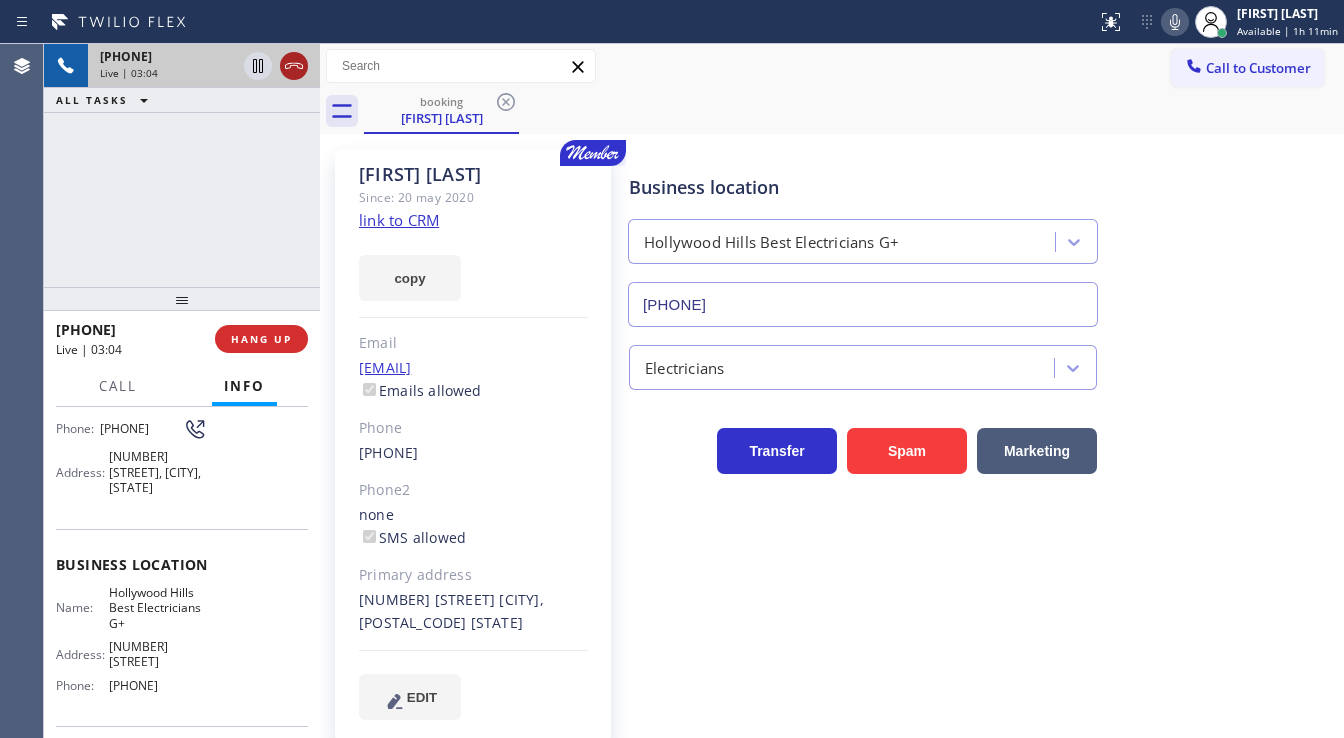 click 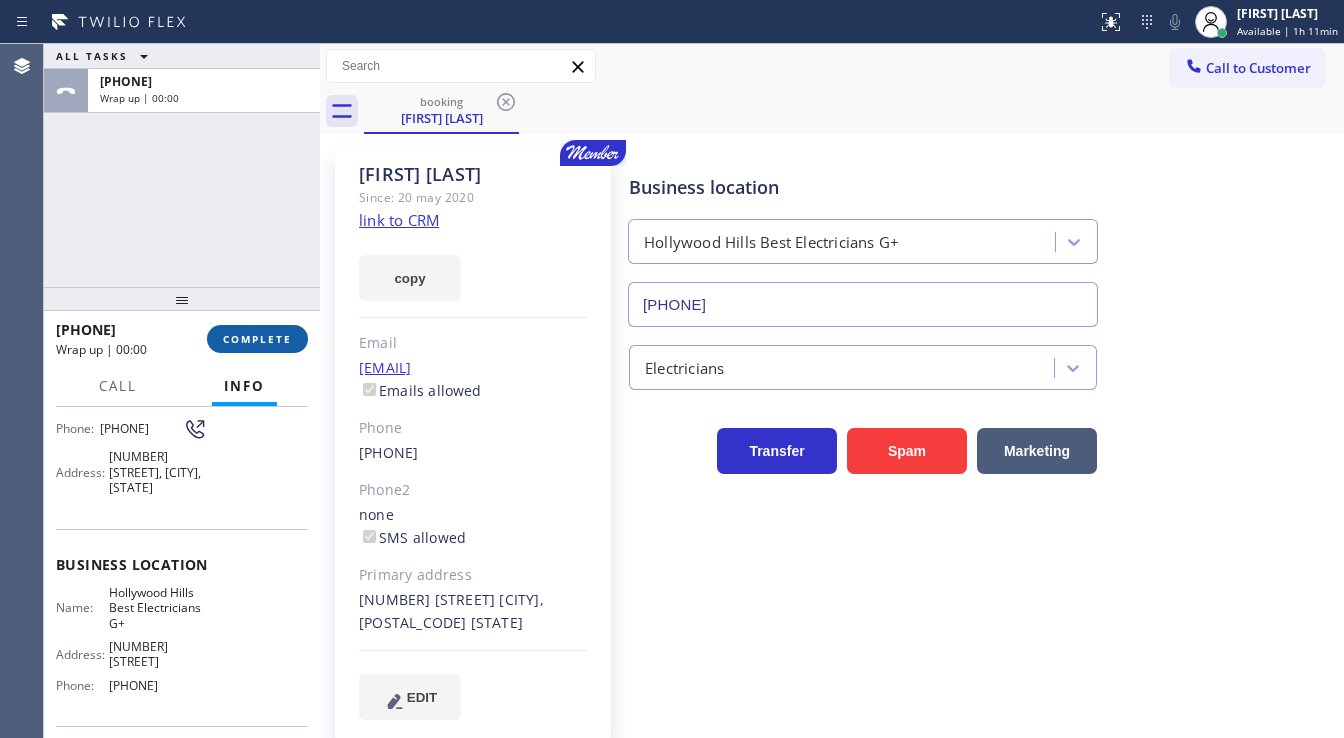 click on "COMPLETE" at bounding box center [257, 339] 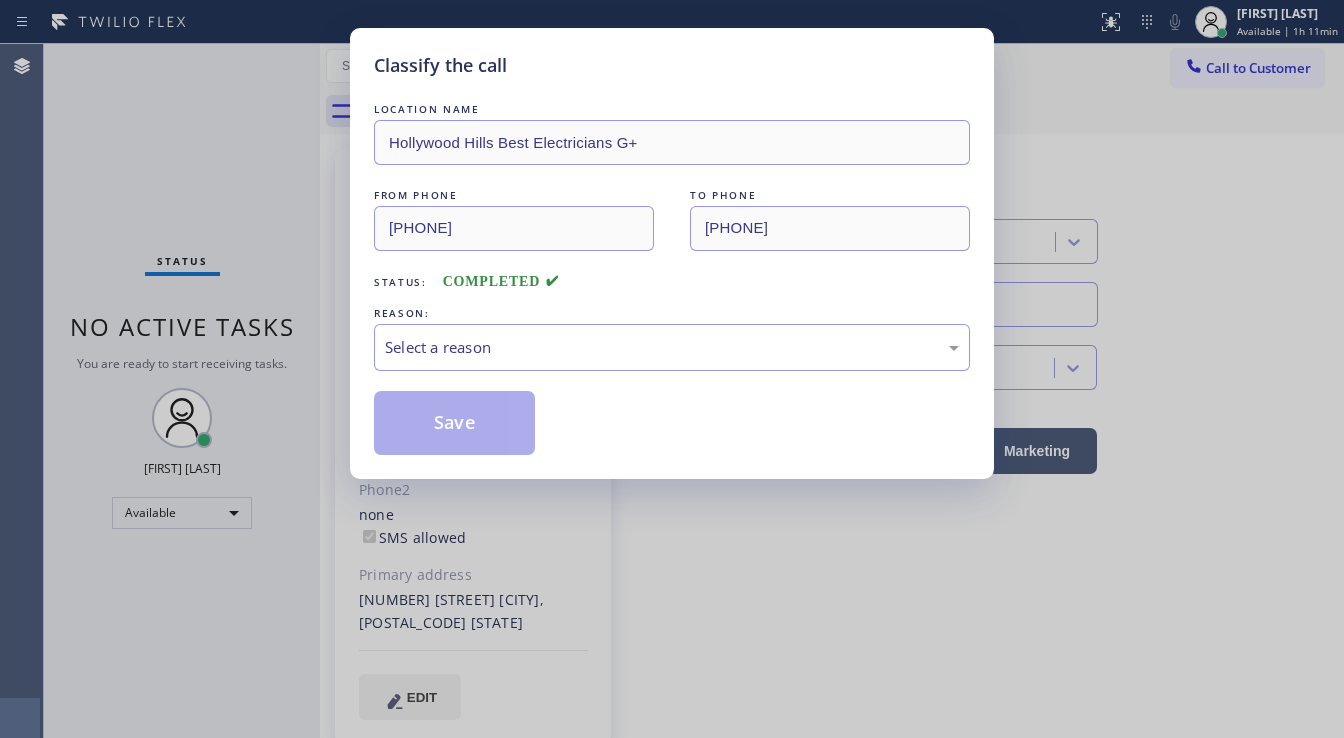 click on "LOCATION NAME Hollywood Hills Best Electricians G+ FROM PHONE [PHONE] TO PHONE [PHONE] Status: COMPLETED REASON: Select a reason Save" at bounding box center [672, 277] 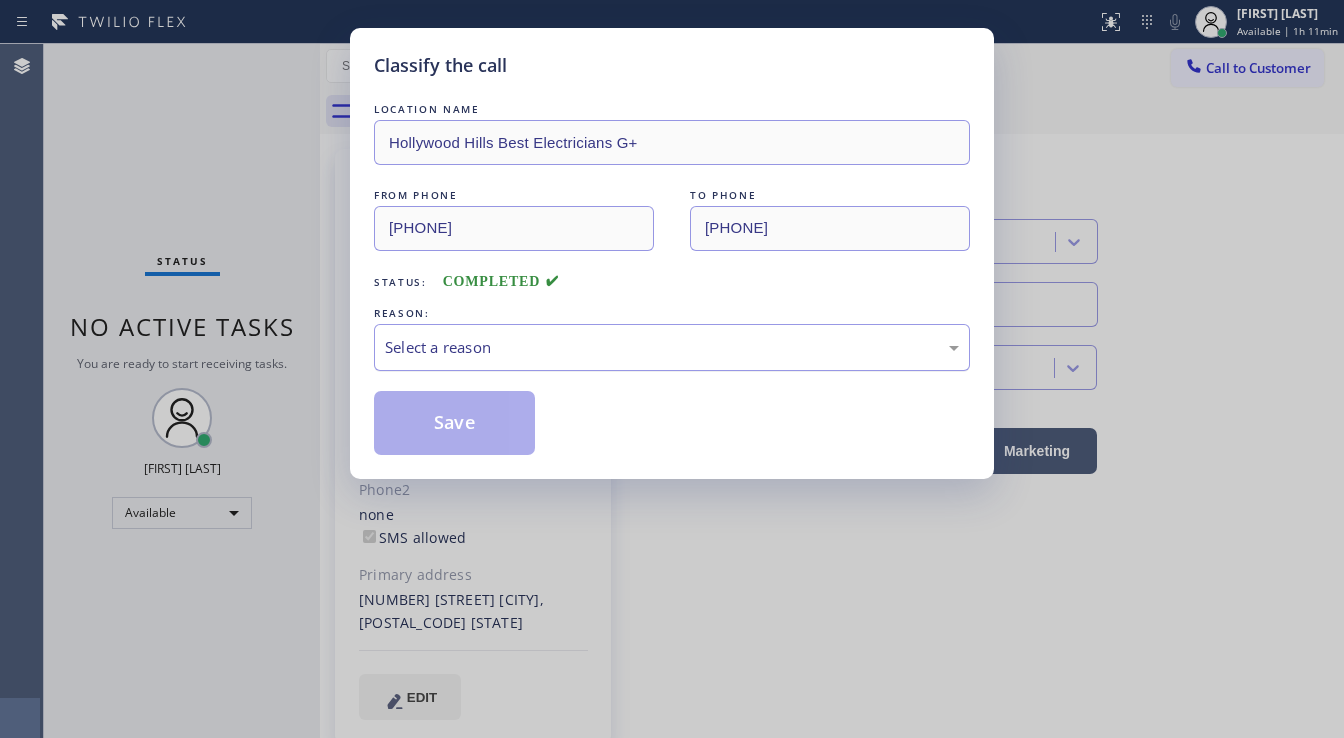 click on "Select a reason" at bounding box center [672, 347] 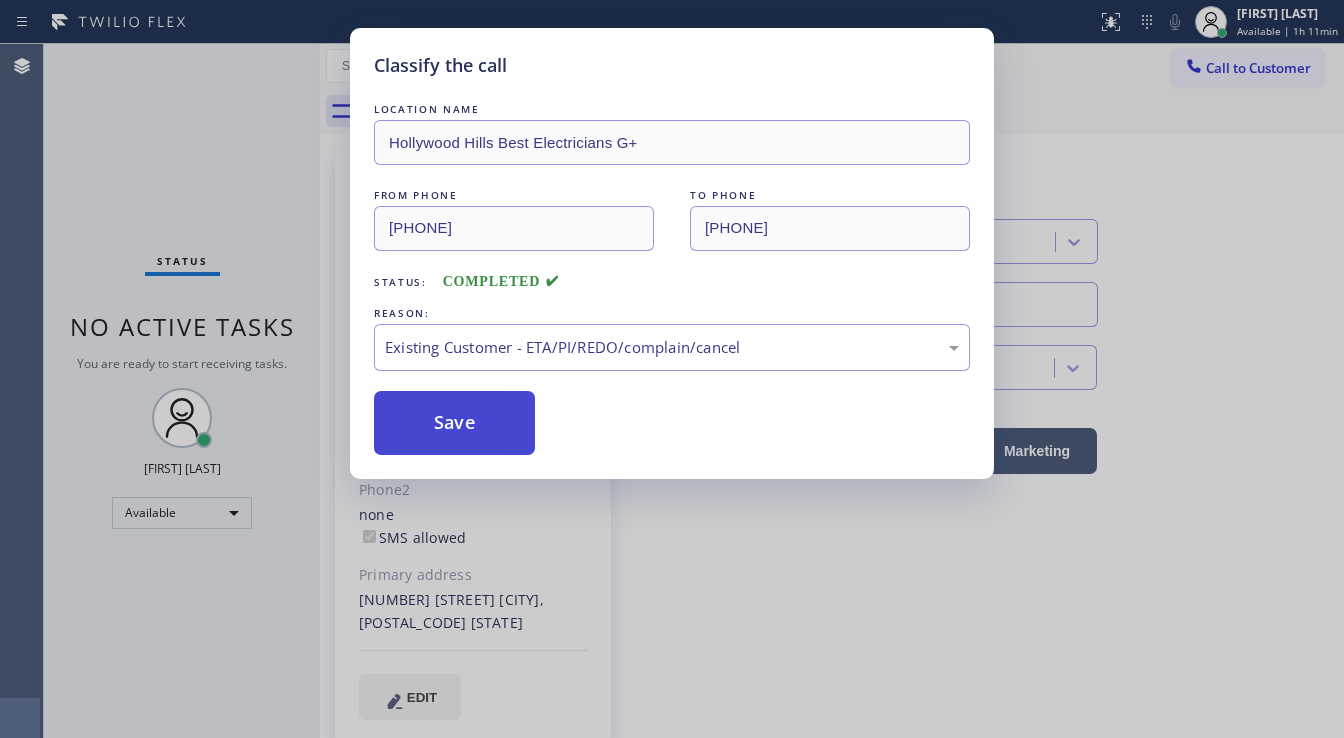 click on "Save" at bounding box center (454, 423) 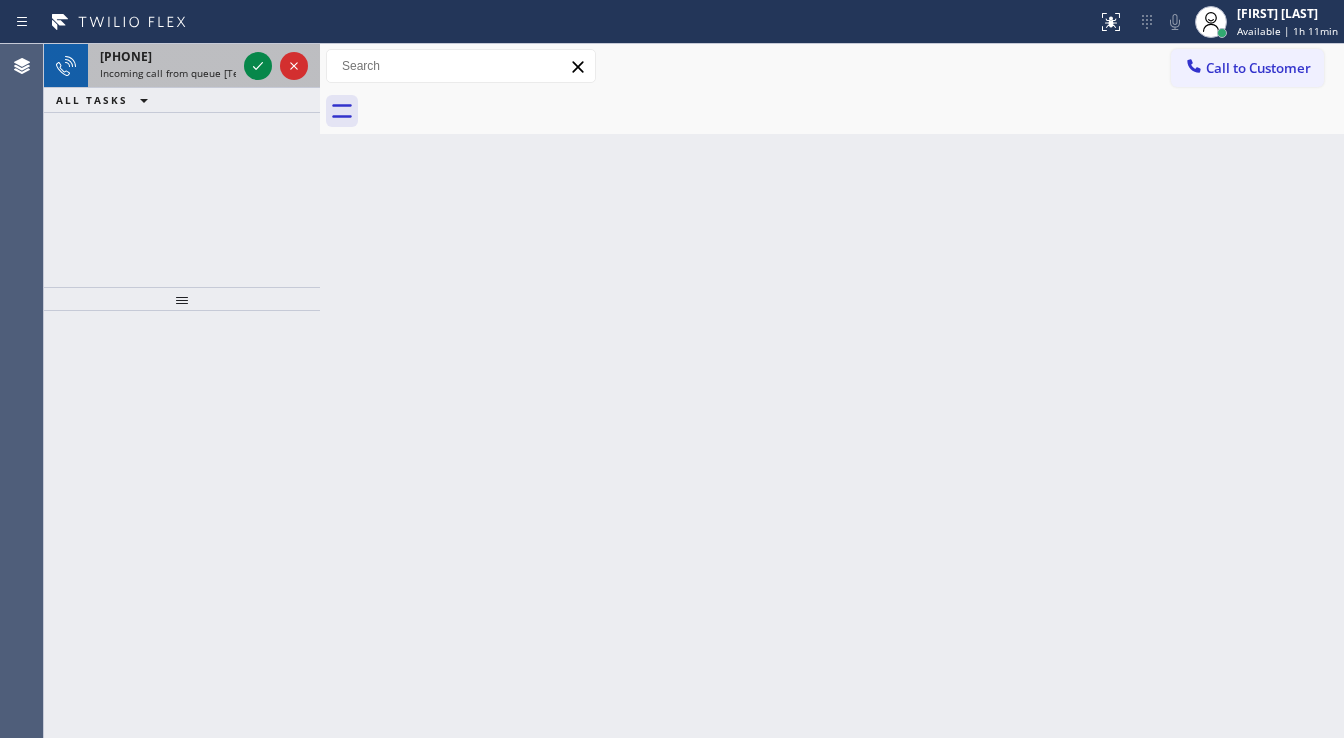 click at bounding box center (276, 66) 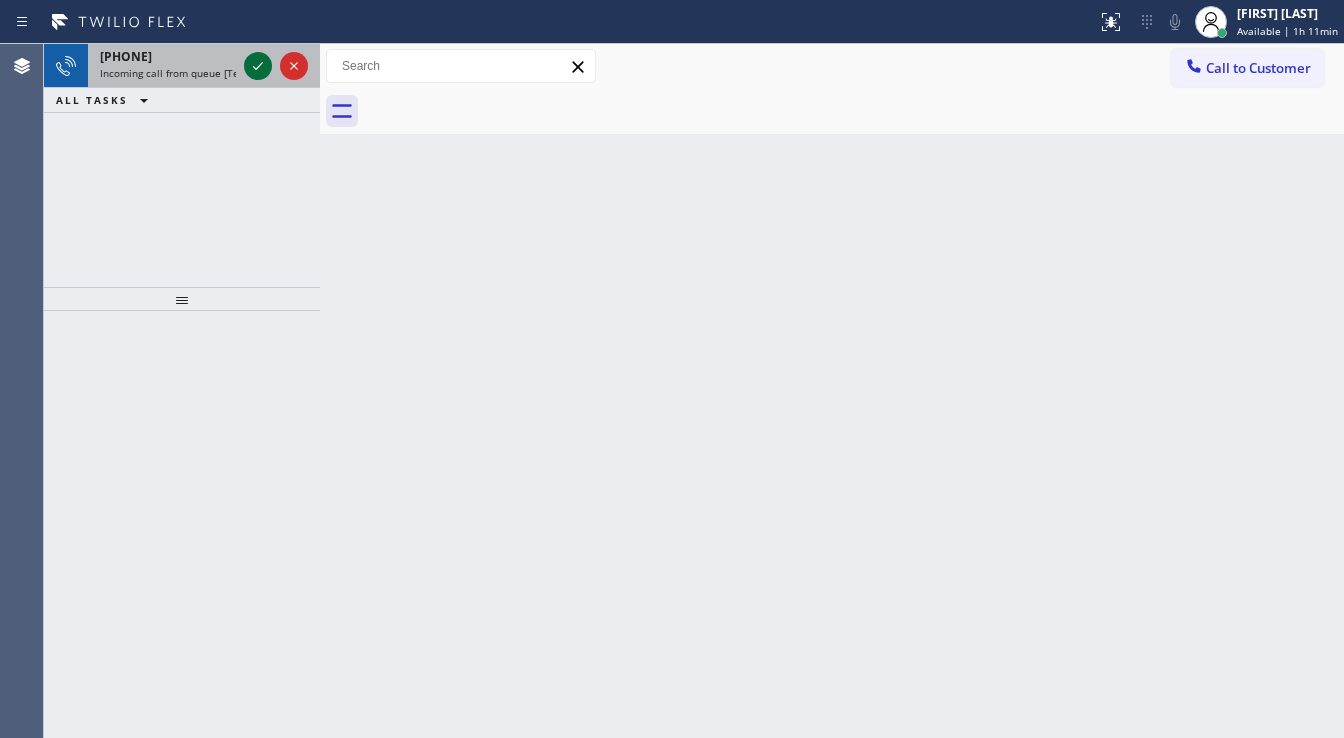 click at bounding box center (276, 66) 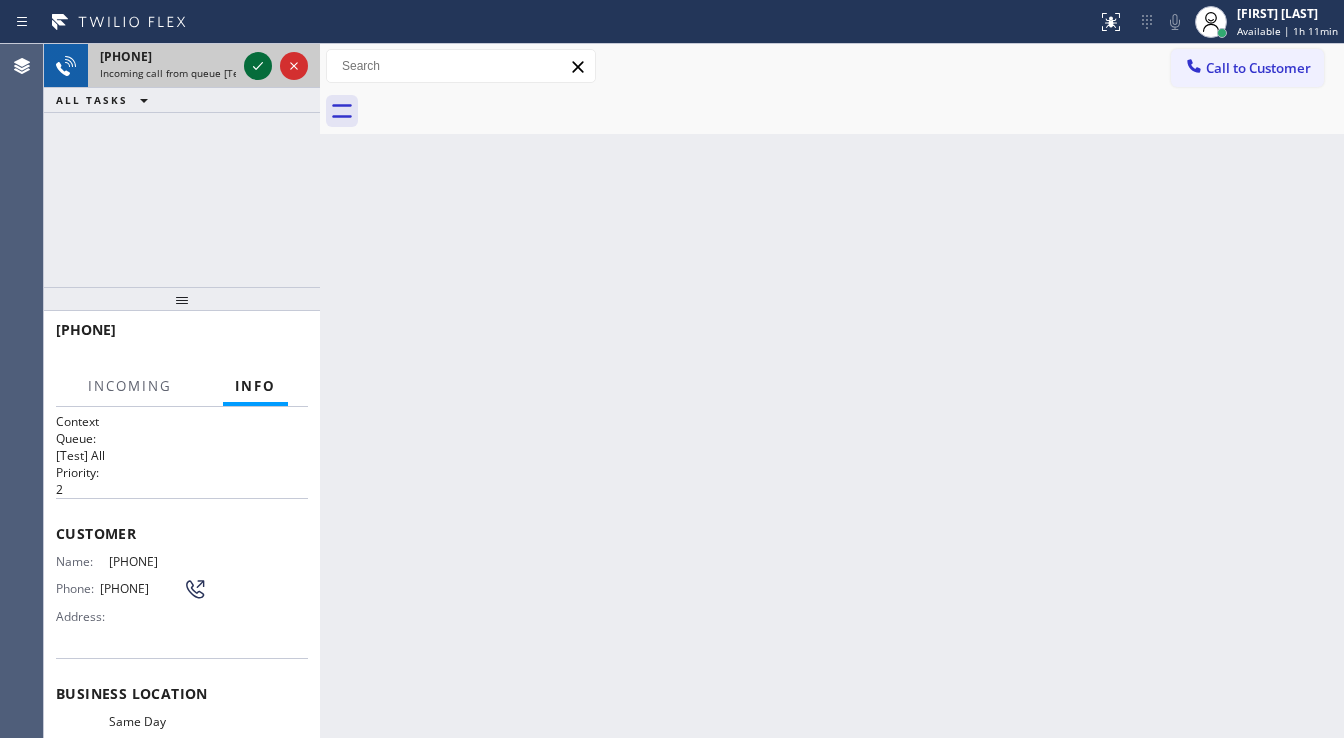 click 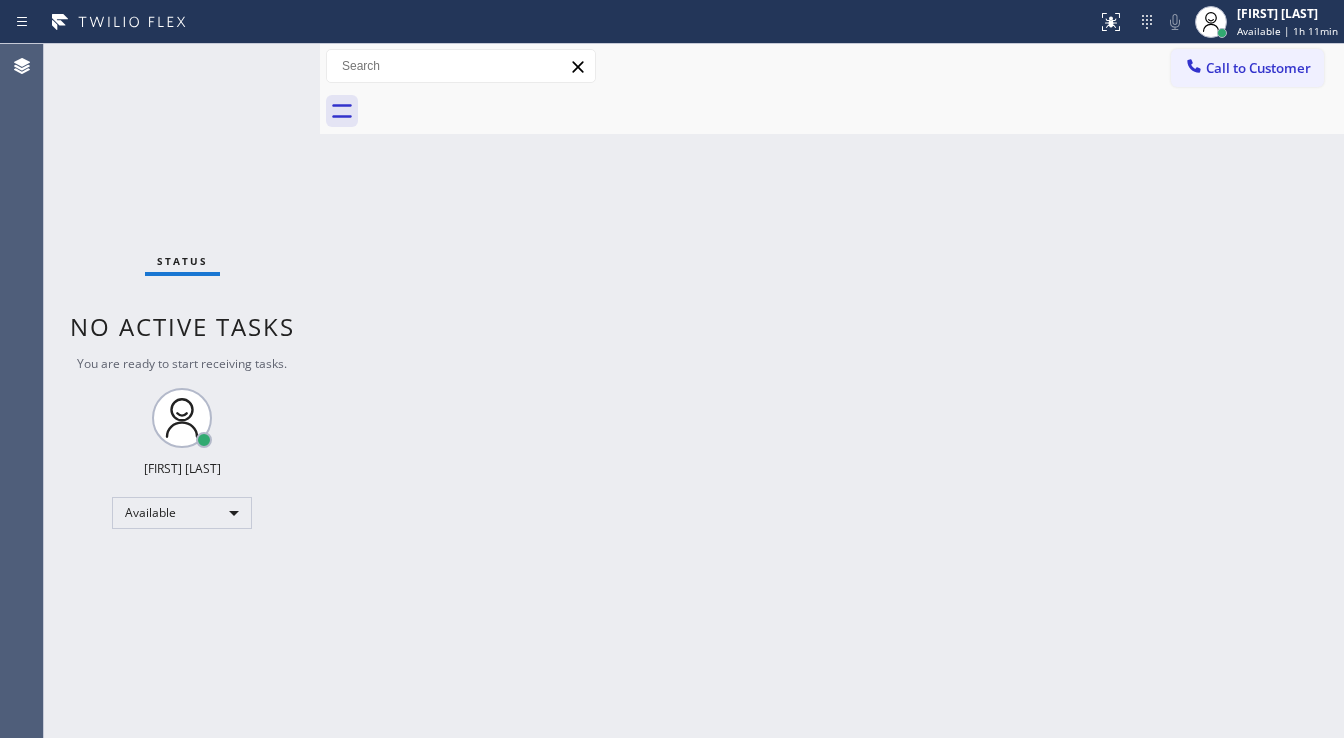 click on "Status   No active tasks     You are ready to start receiving tasks.   [FIRST] [LAST] Available" at bounding box center (182, 391) 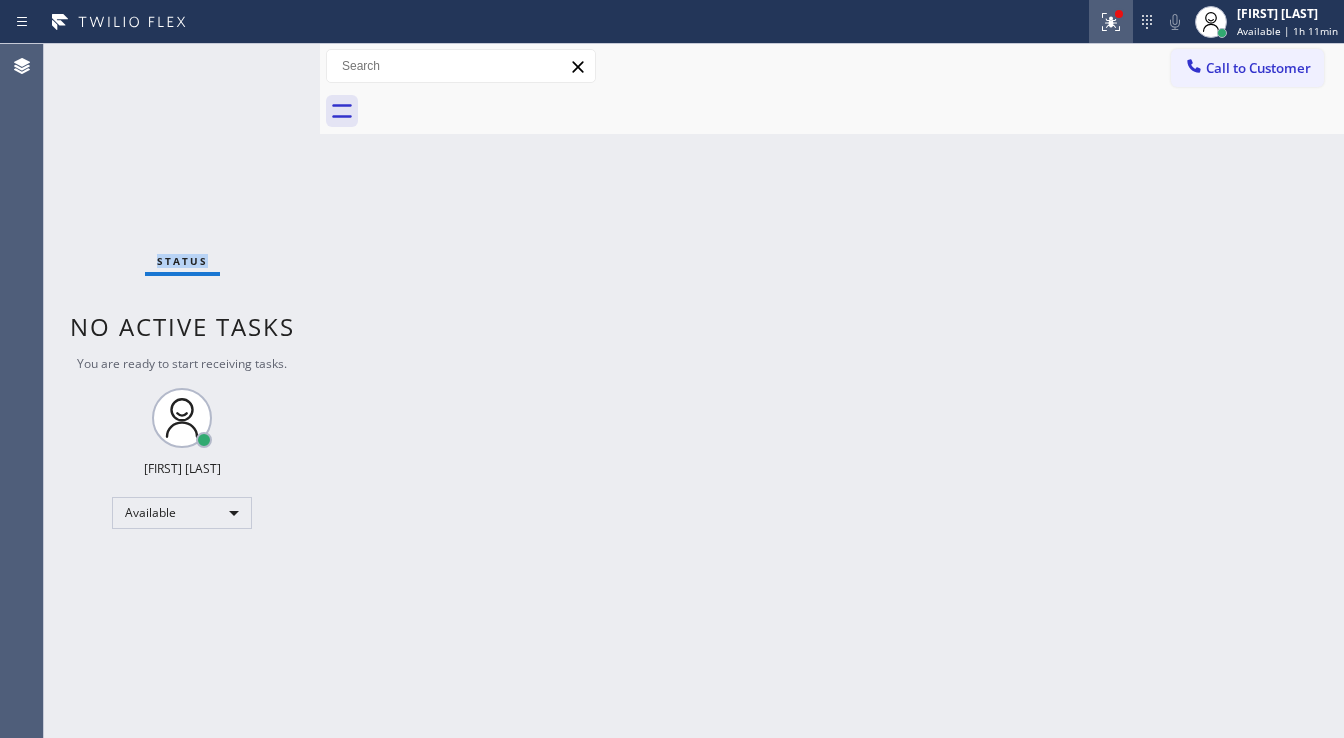 click 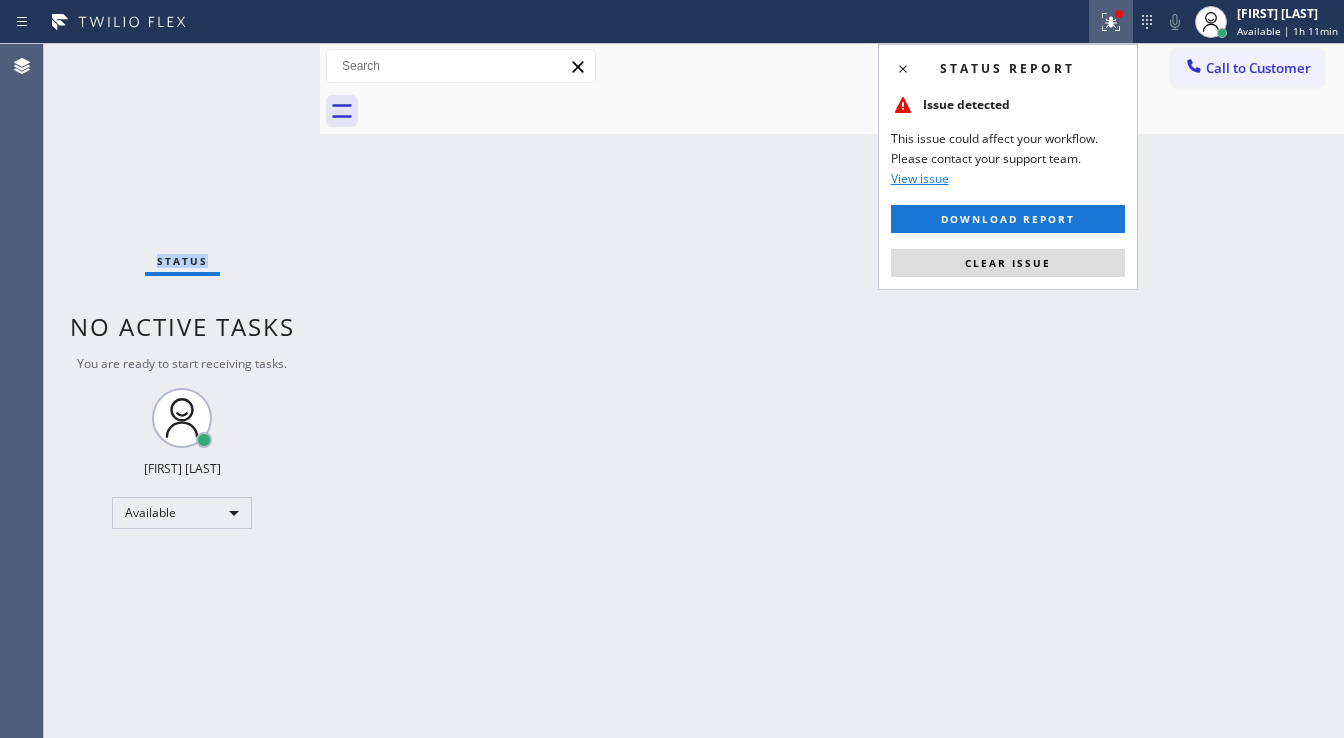 click on "Clear issue" at bounding box center (1008, 263) 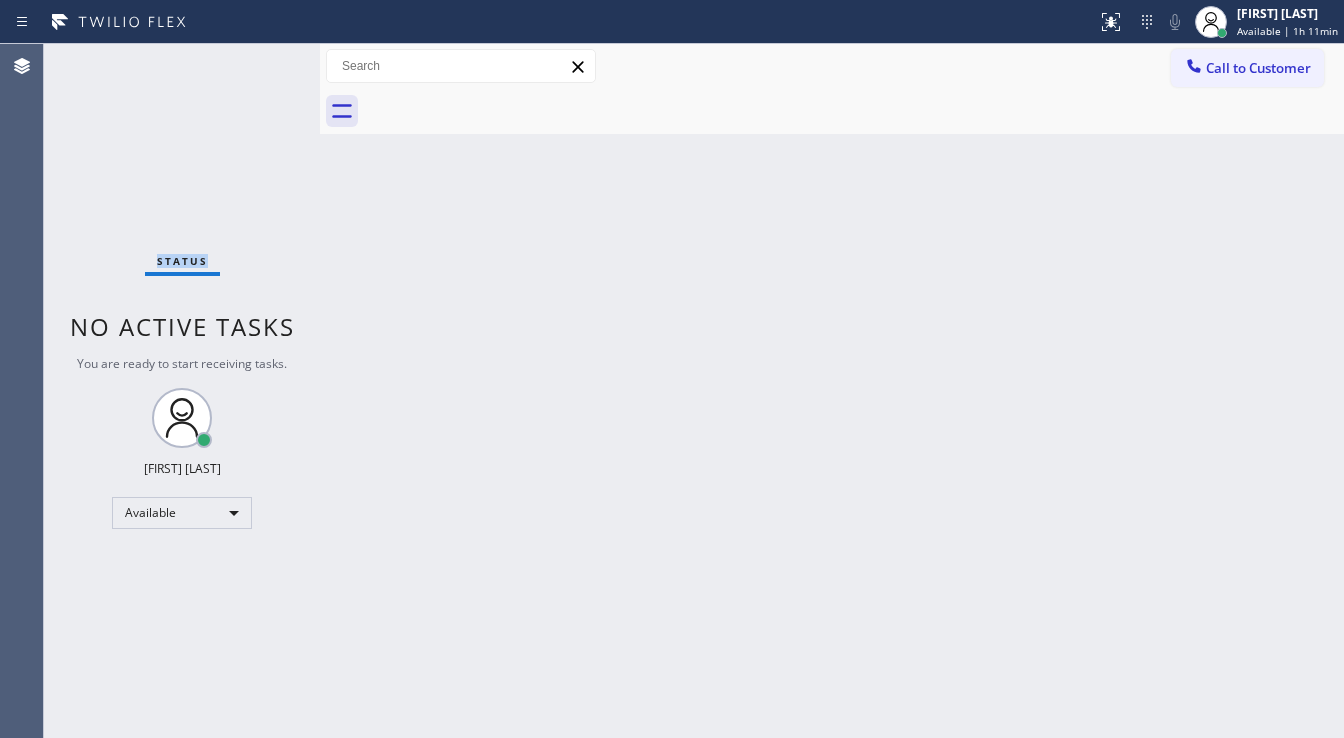 click on "Status   No active tasks     You are ready to start receiving tasks.   [FIRST] [LAST] Available" at bounding box center [182, 391] 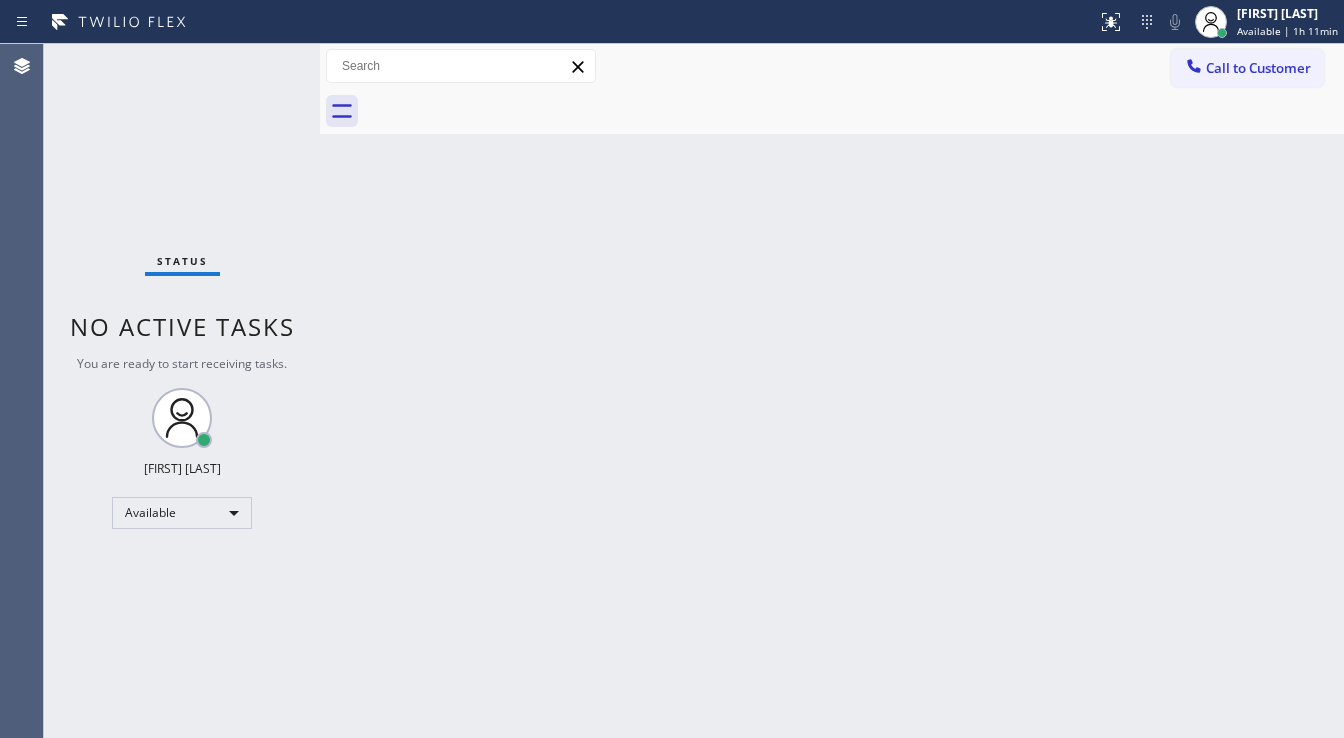 click on "Status   No active tasks     You are ready to start receiving tasks.   [FIRST] [LAST] Available" at bounding box center (182, 391) 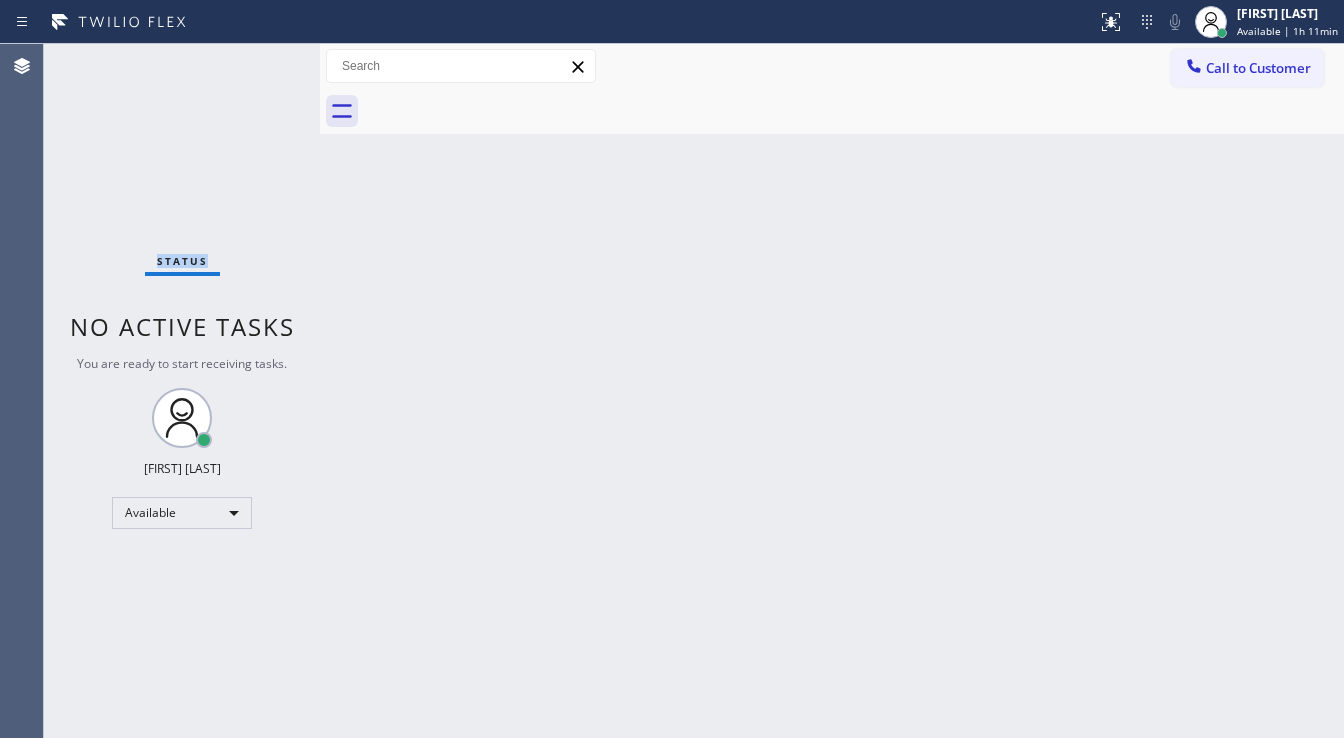 click on "Status   No active tasks     You are ready to start receiving tasks.   [FIRST] [LAST] Available" at bounding box center [182, 391] 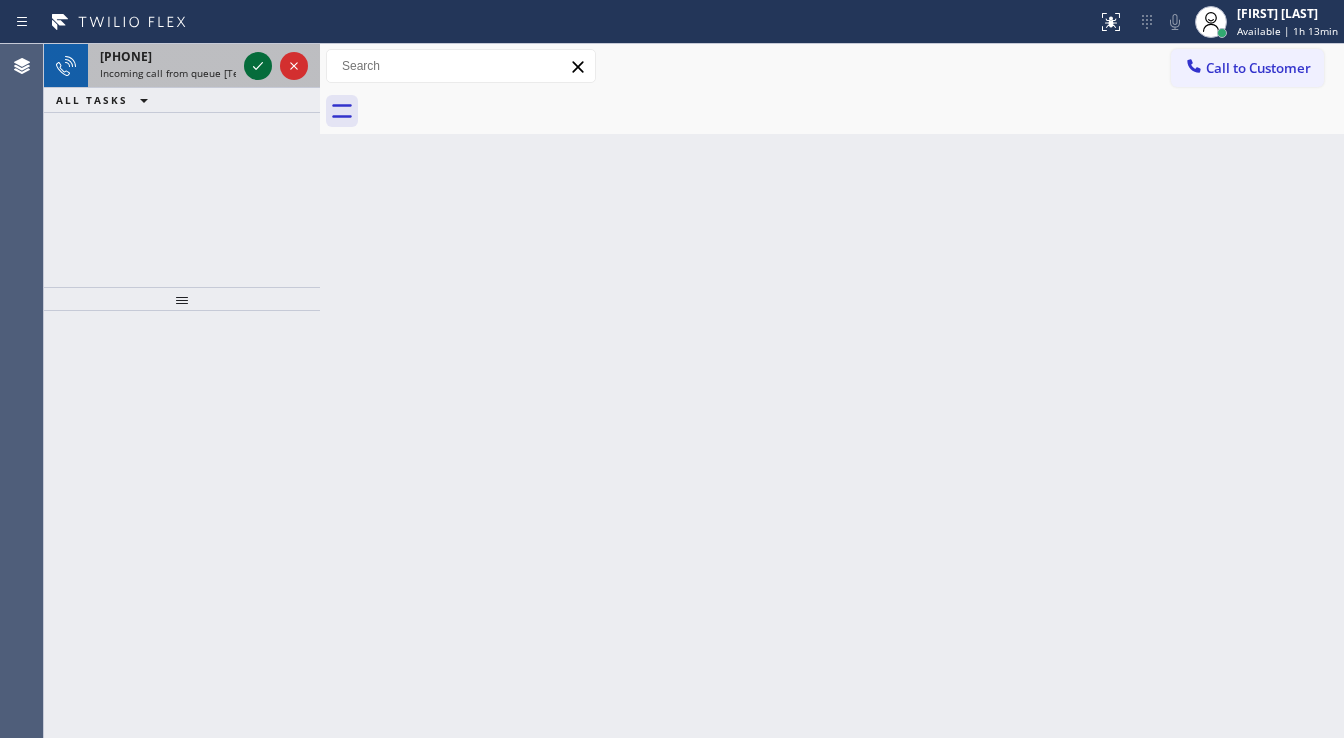 click 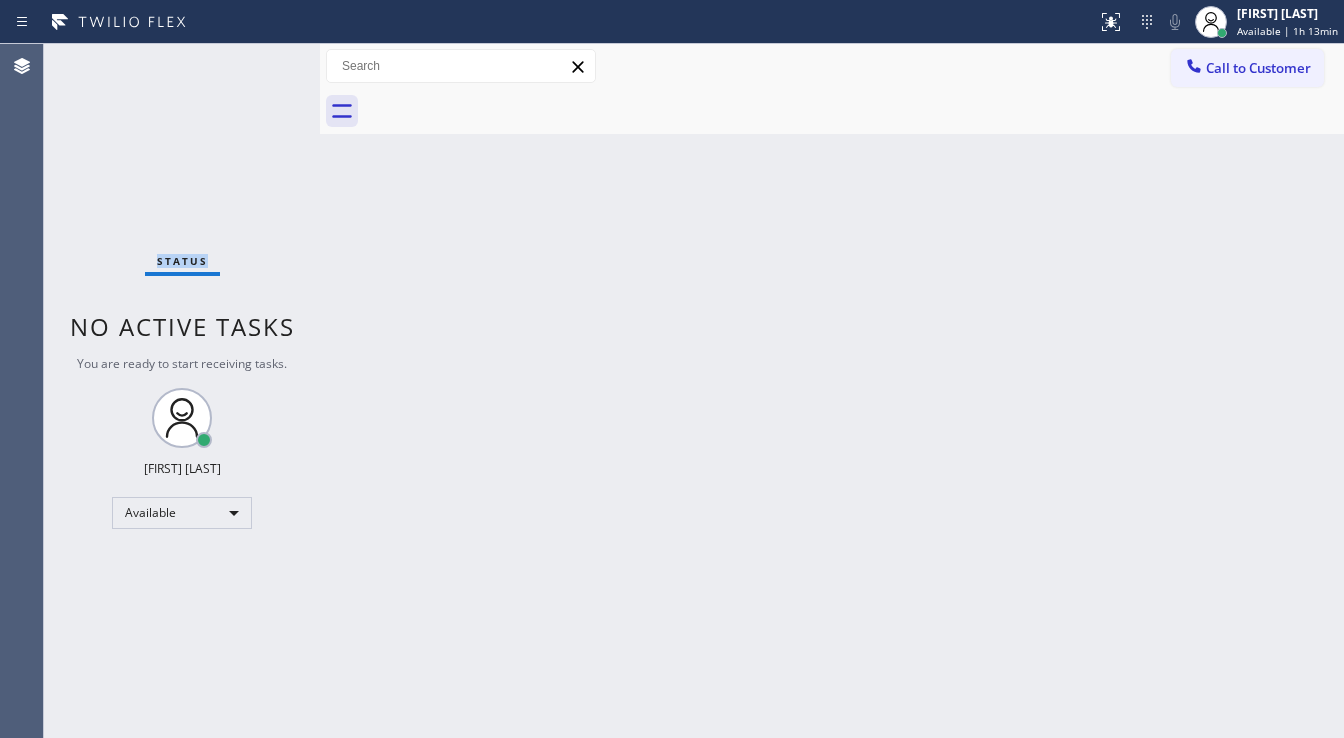 click on "Status   No active tasks     You are ready to start receiving tasks.   [FIRST] [LAST] Available" at bounding box center [182, 391] 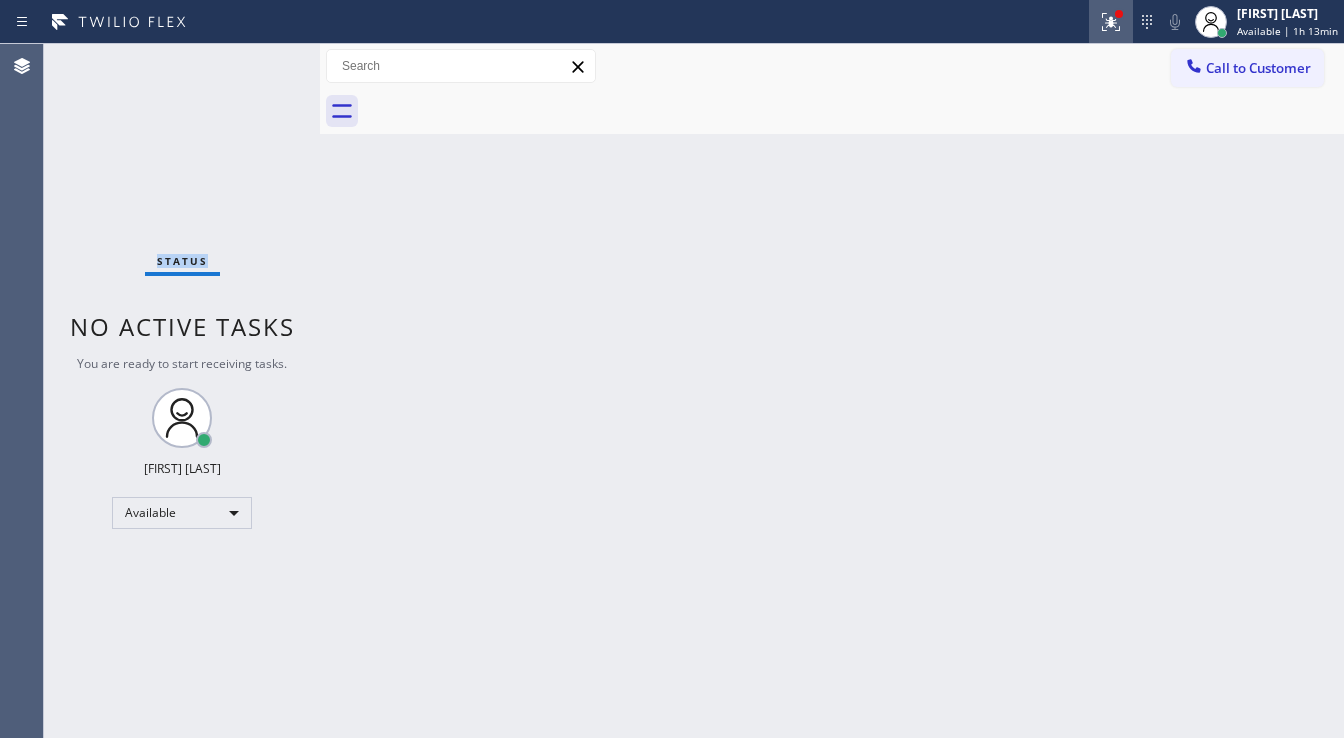click 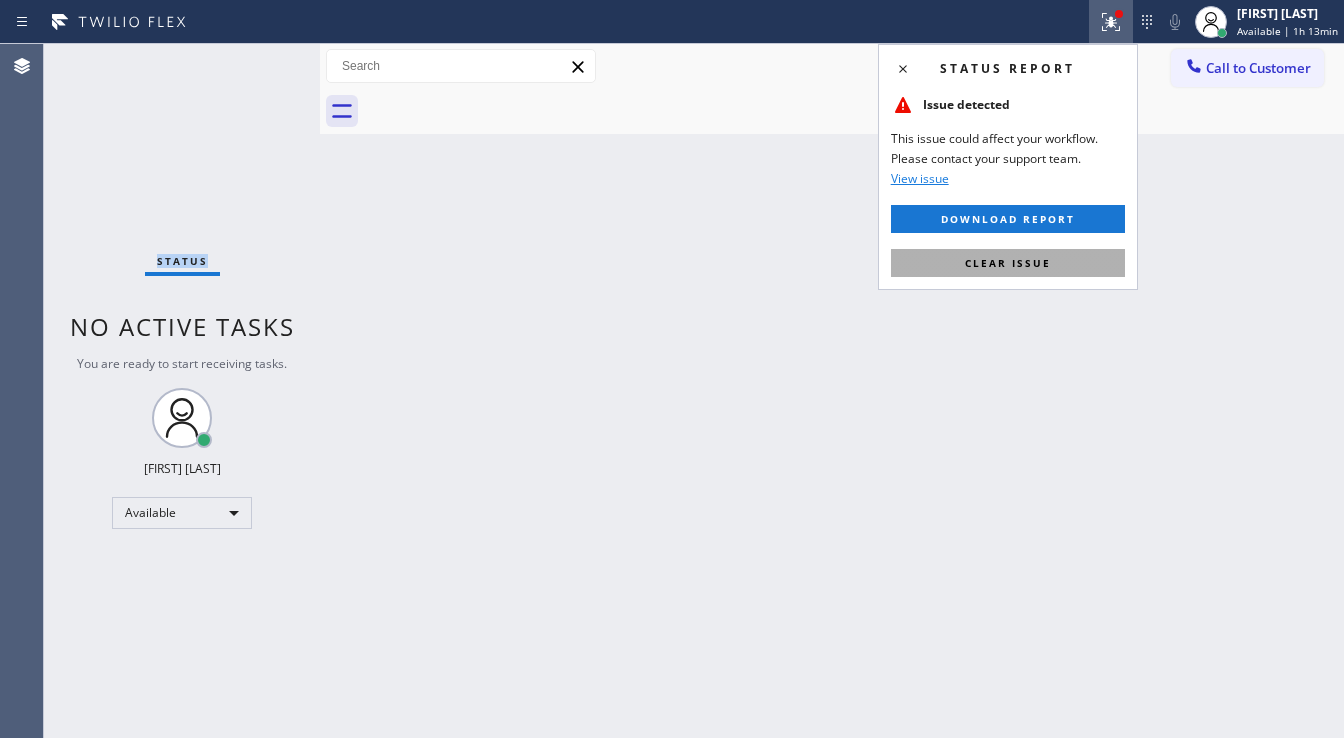 click on "Clear issue" at bounding box center (1008, 263) 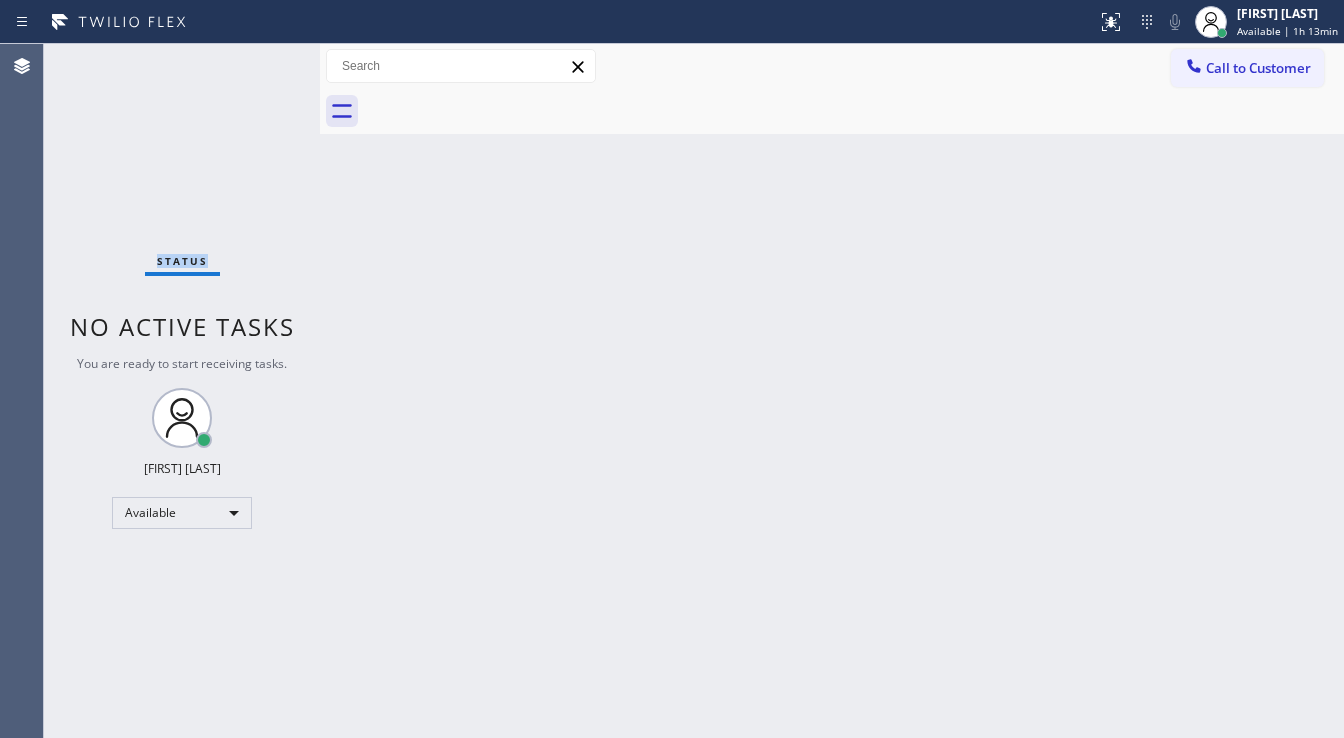 click on "Status   No active tasks     You are ready to start receiving tasks.   [FIRST] [LAST] Available" at bounding box center (182, 391) 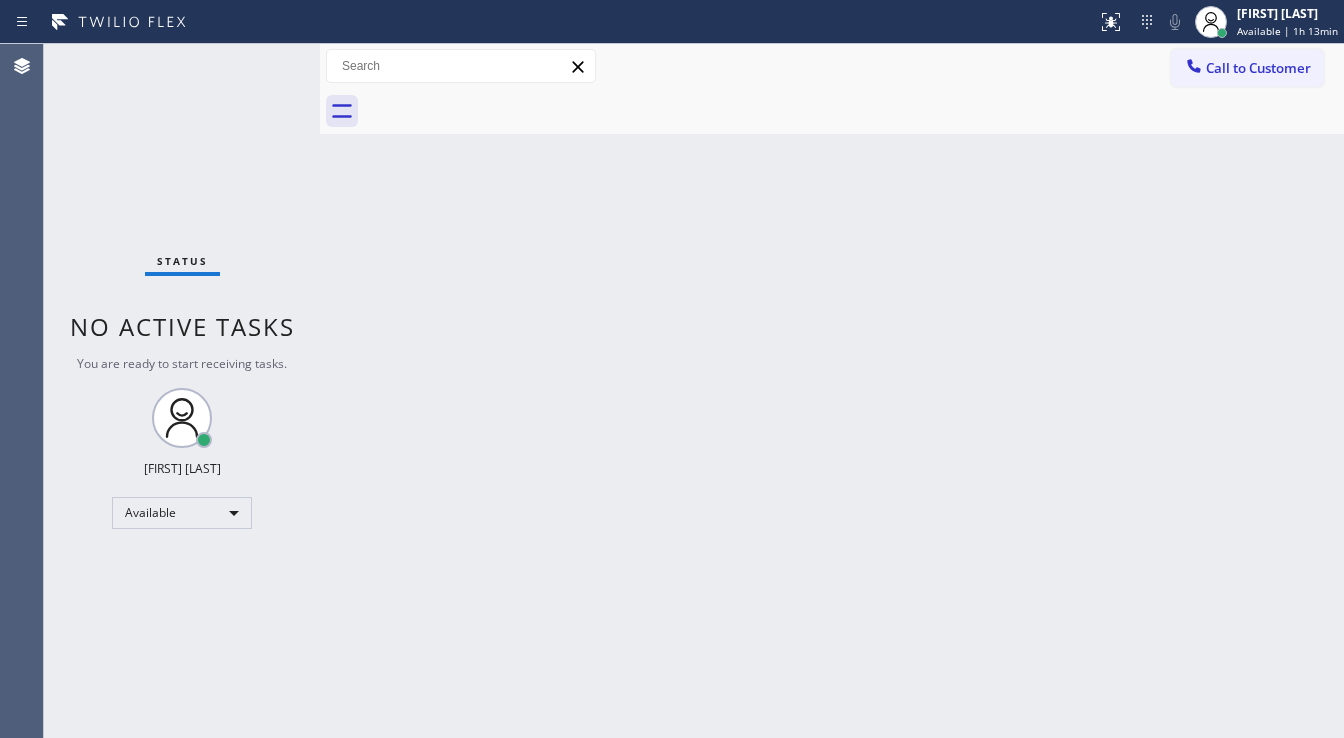 click on "Status   No active tasks     You are ready to start receiving tasks.   [FIRST] [LAST] Available" at bounding box center [182, 391] 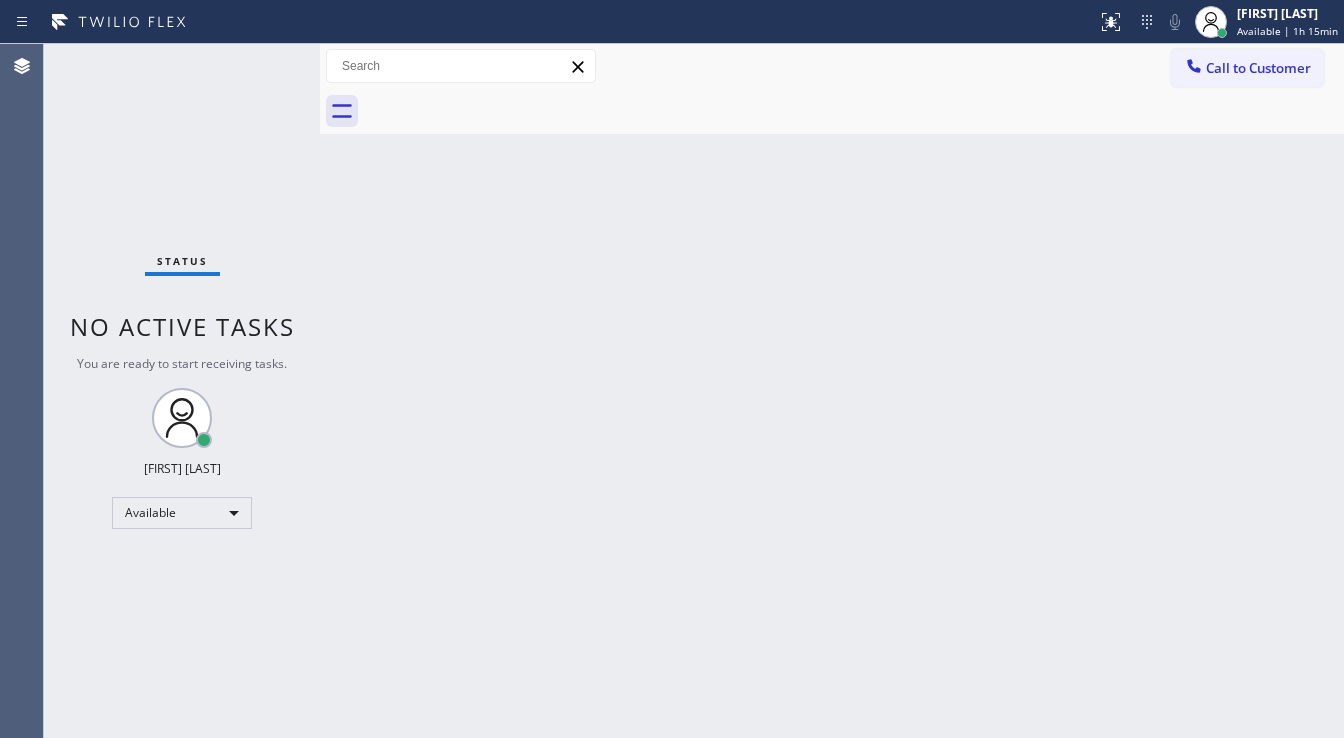 click on "Status   No active tasks     You are ready to start receiving tasks.   [FIRST] [LAST] Available" at bounding box center [182, 391] 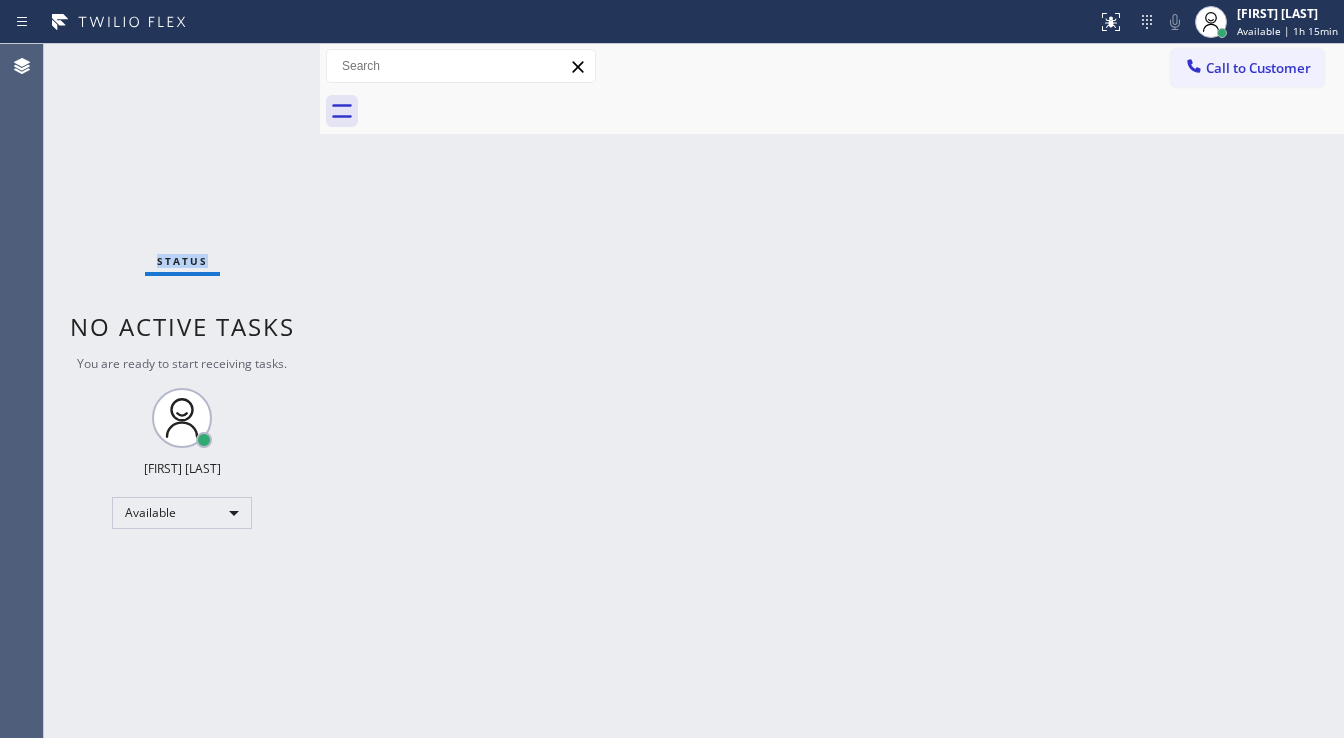 click on "Status   No active tasks     You are ready to start receiving tasks.   [FIRST] [LAST] Available" at bounding box center [182, 391] 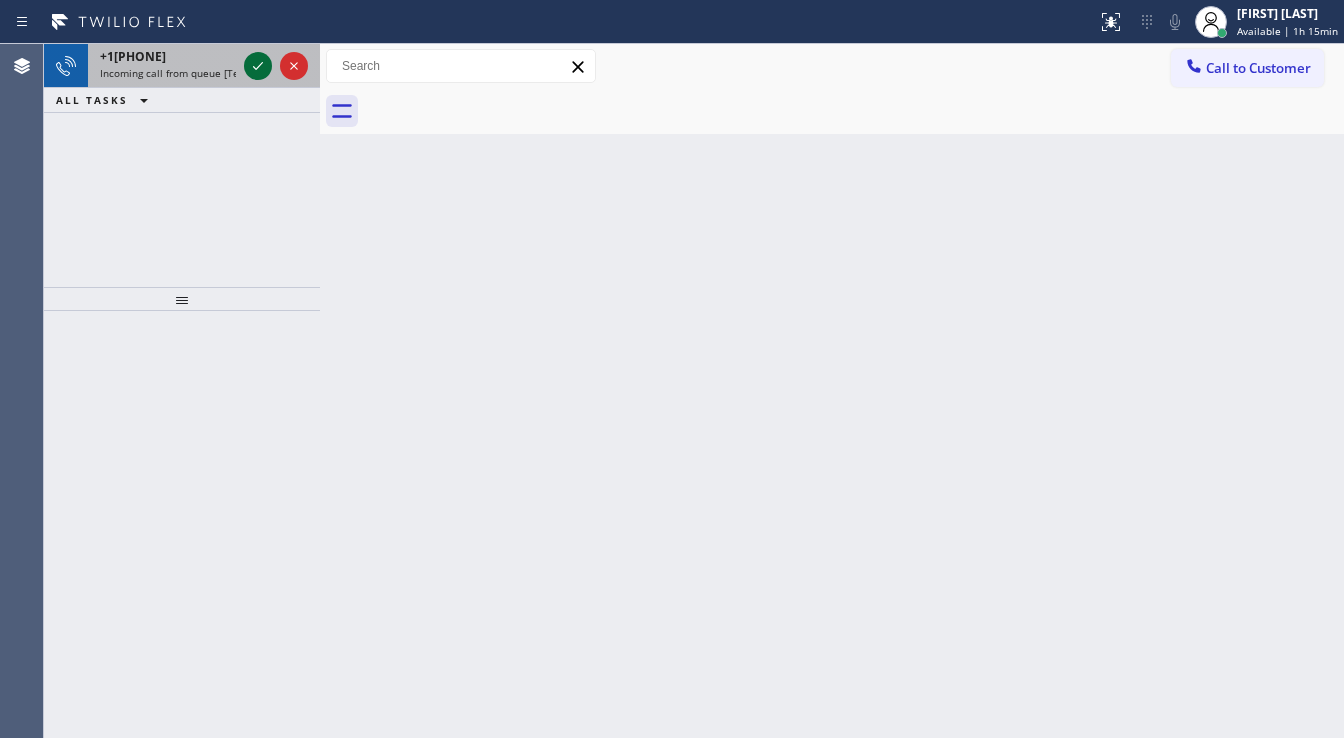 click 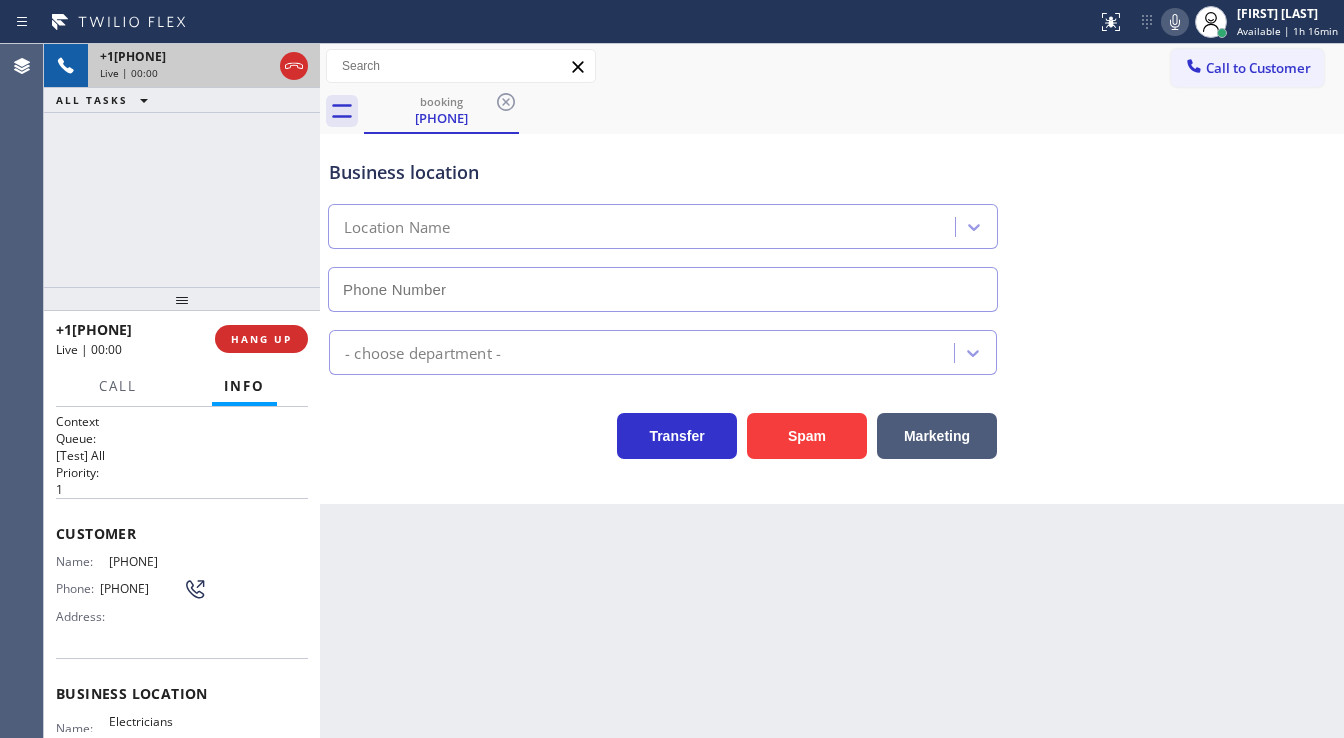 click on "[PHONE] Live | 00:00 ALL TASKS ALL TASKS ACTIVE TASKS TASKS IN WRAP UP" at bounding box center [182, 165] 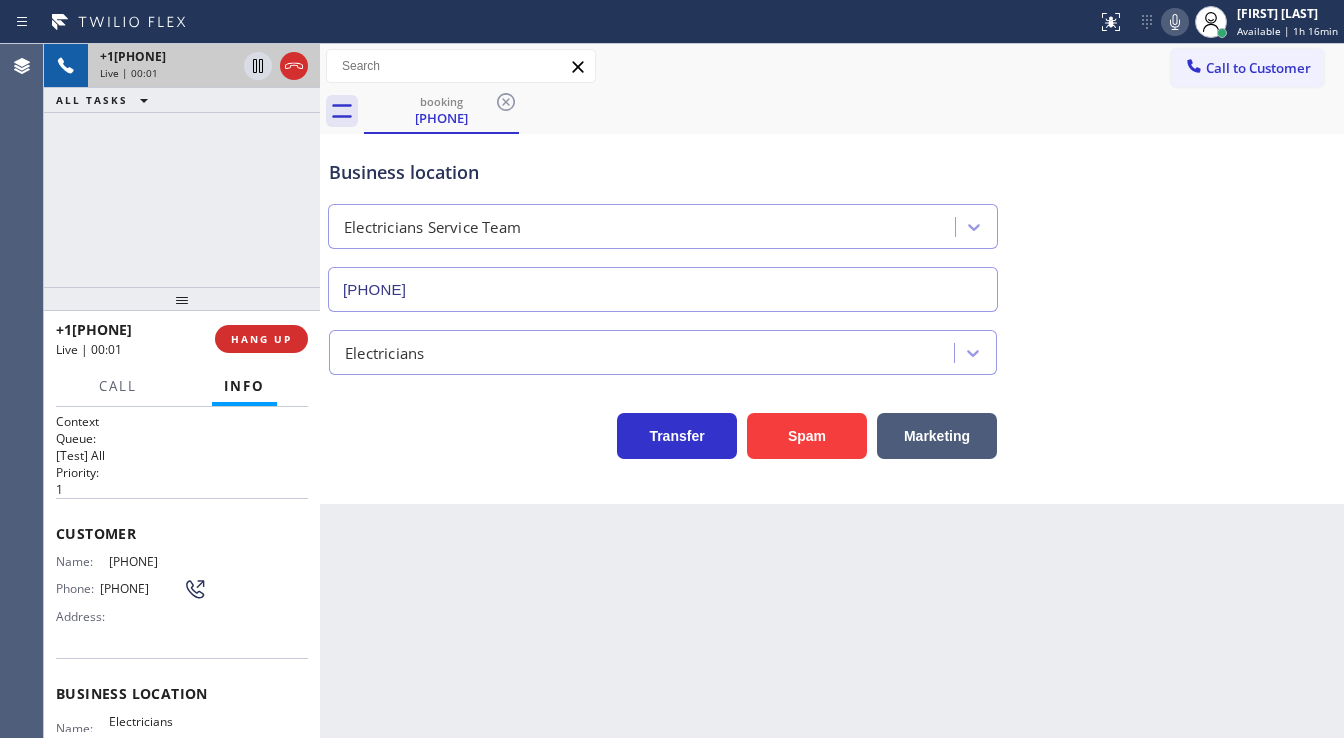 click on "[PHONE] Live | 00:01 ALL TASKS ALL TASKS ACTIVE TASKS TASKS IN WRAP UP" at bounding box center (182, 165) 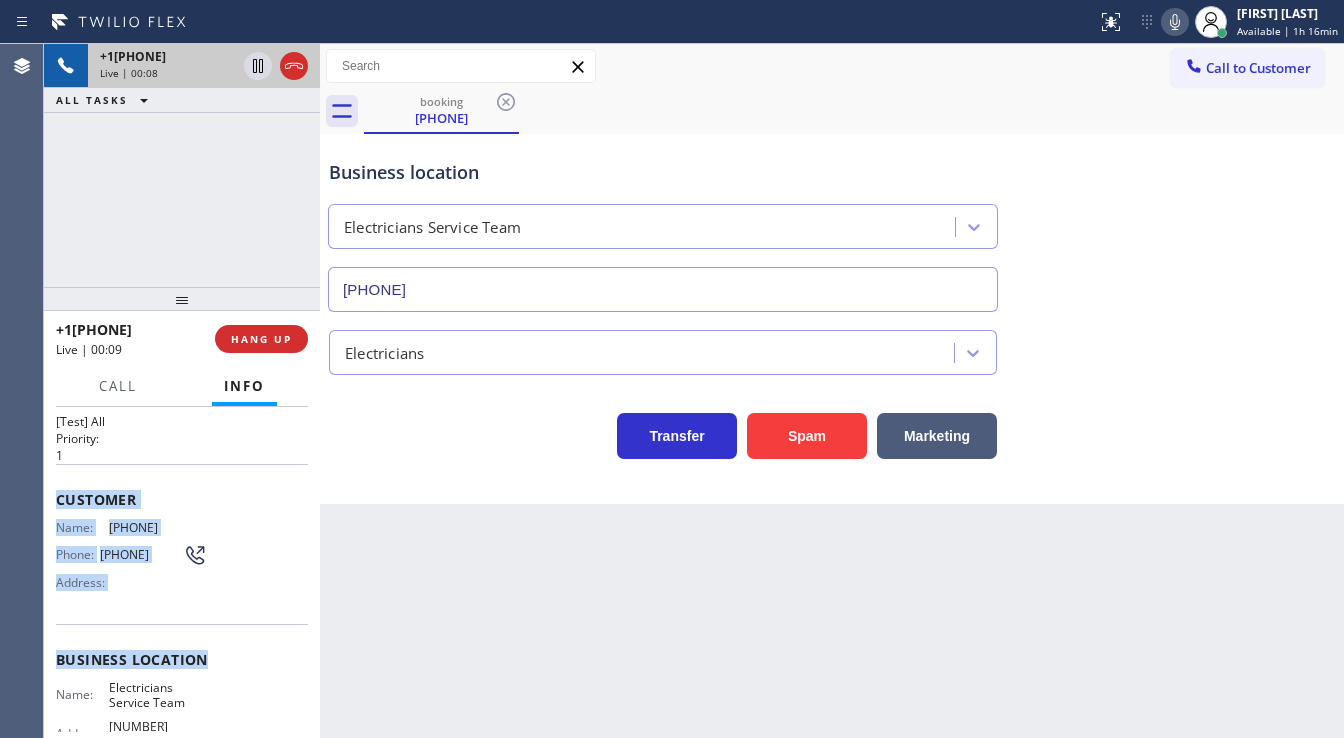 scroll, scrollTop: 160, scrollLeft: 0, axis: vertical 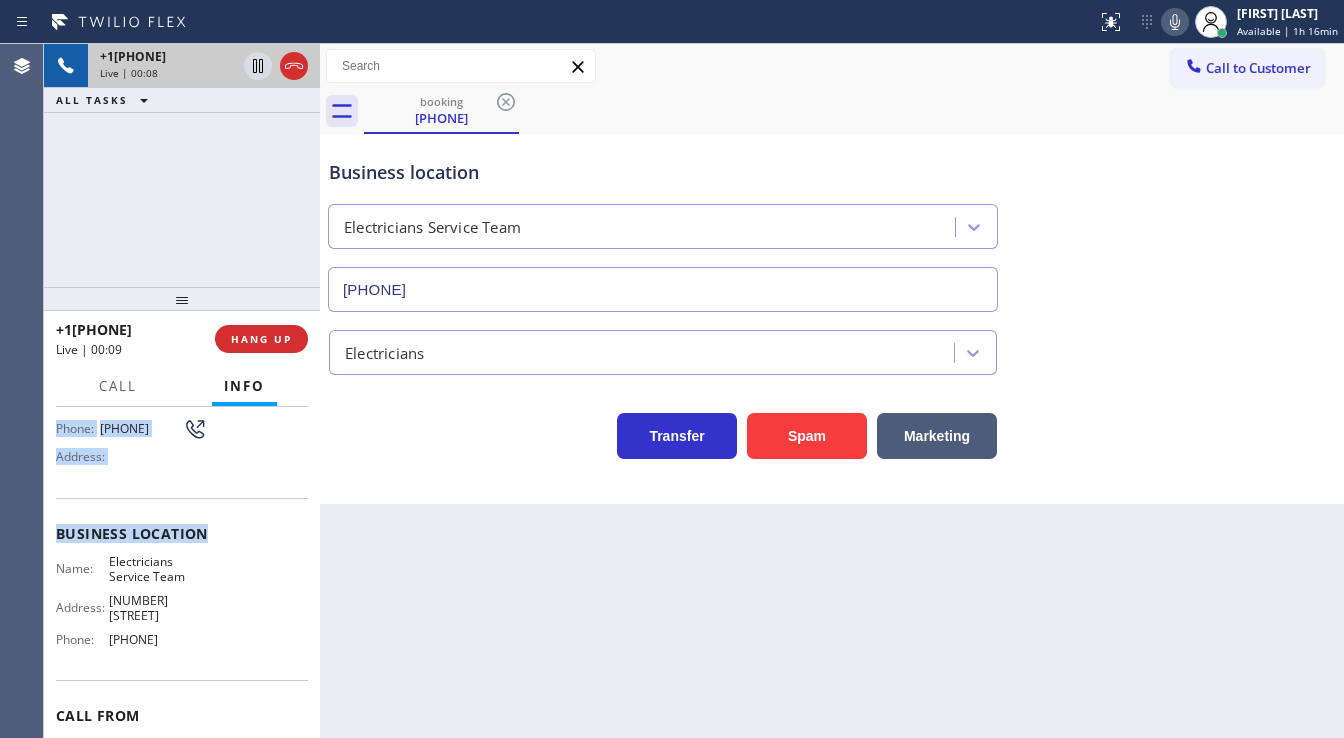 drag, startPoint x: 86, startPoint y: 543, endPoint x: 216, endPoint y: 645, distance: 165.23923 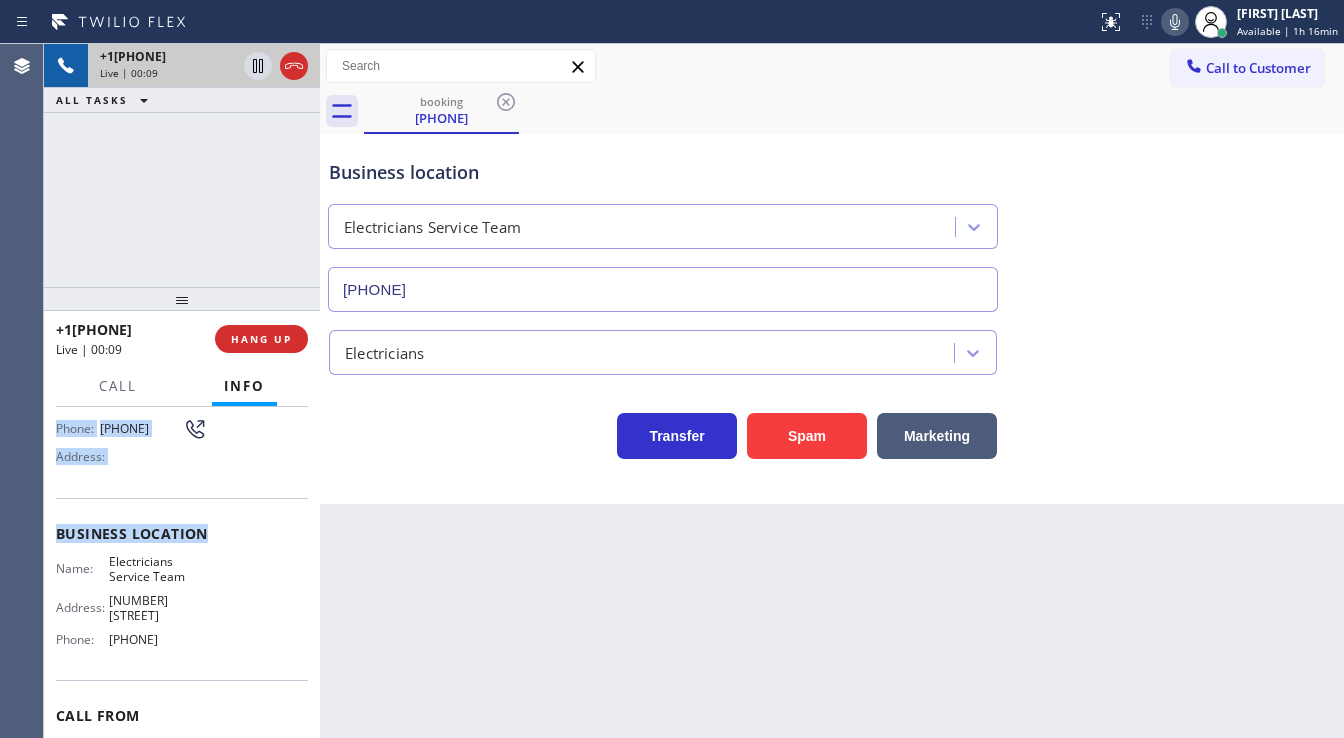copy on "Customer Name: [PHONE] Phone: [PHONE] Address: Business location Name: Electricians Service  Team Address: [NUMBER] [STREET]  Phone: [PHONE]" 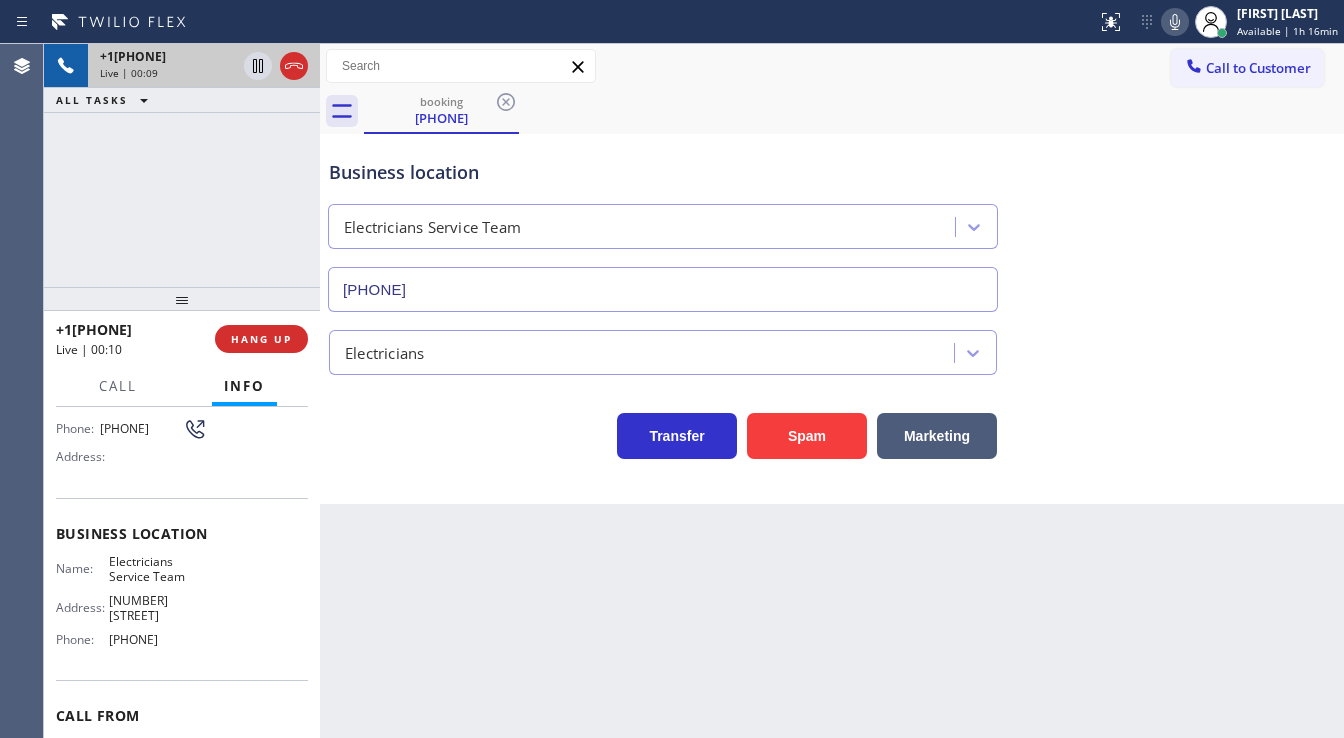 click on "[PHONE] Live | 00:09 ALL TASKS ALL TASKS ACTIVE TASKS TASKS IN WRAP UP" at bounding box center (182, 165) 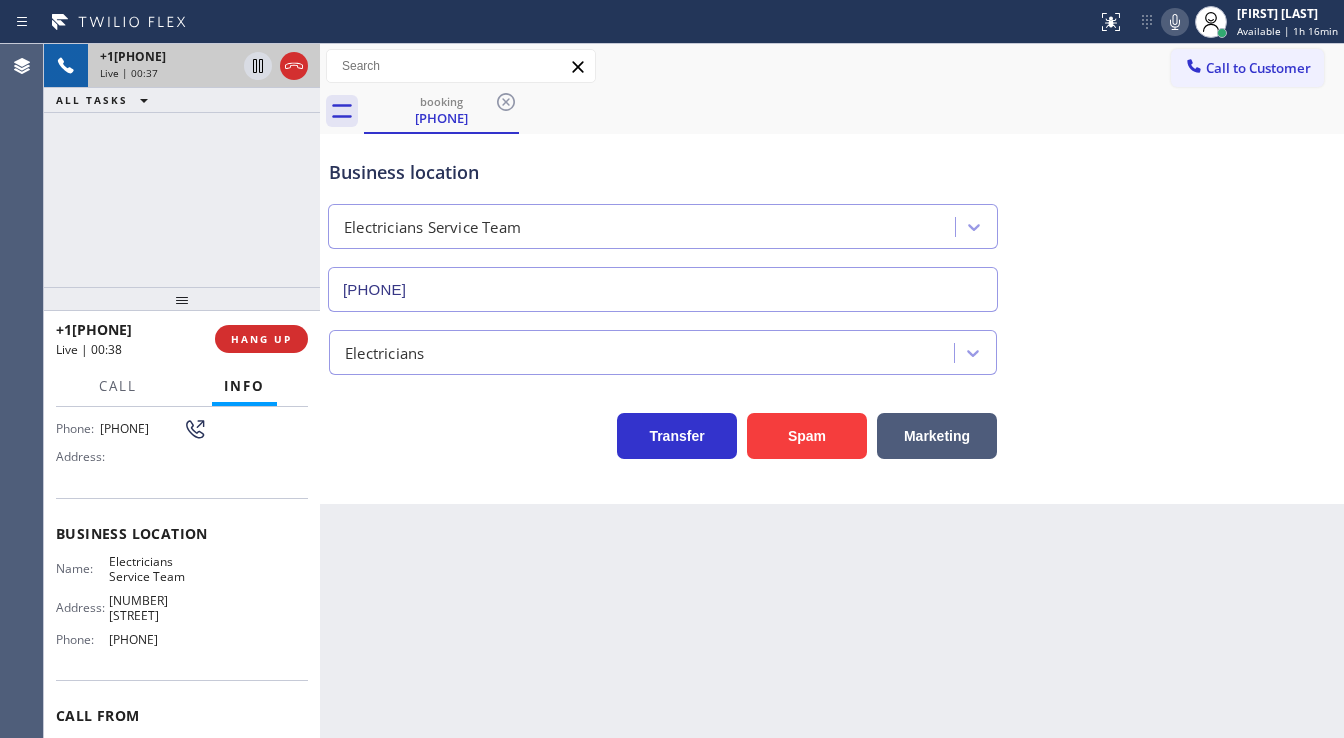 drag, startPoint x: 144, startPoint y: 203, endPoint x: 159, endPoint y: 181, distance: 26.627054 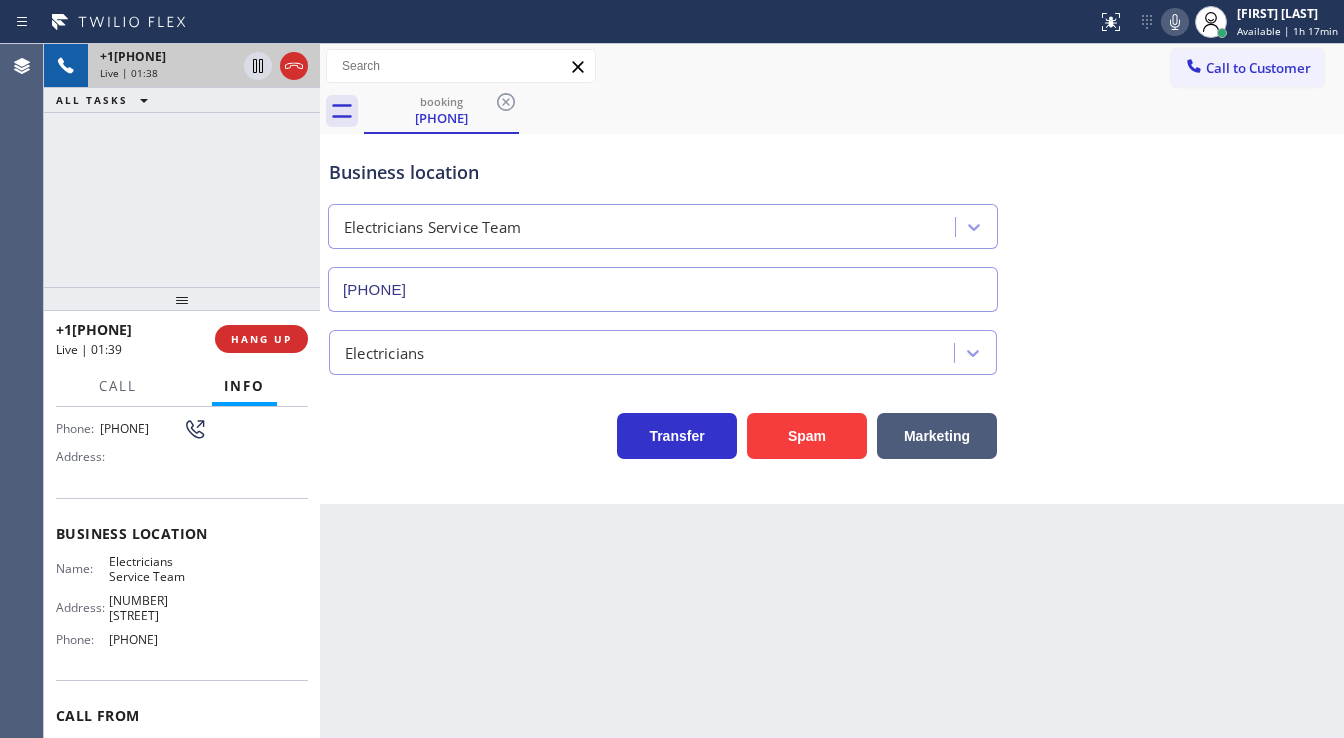 click 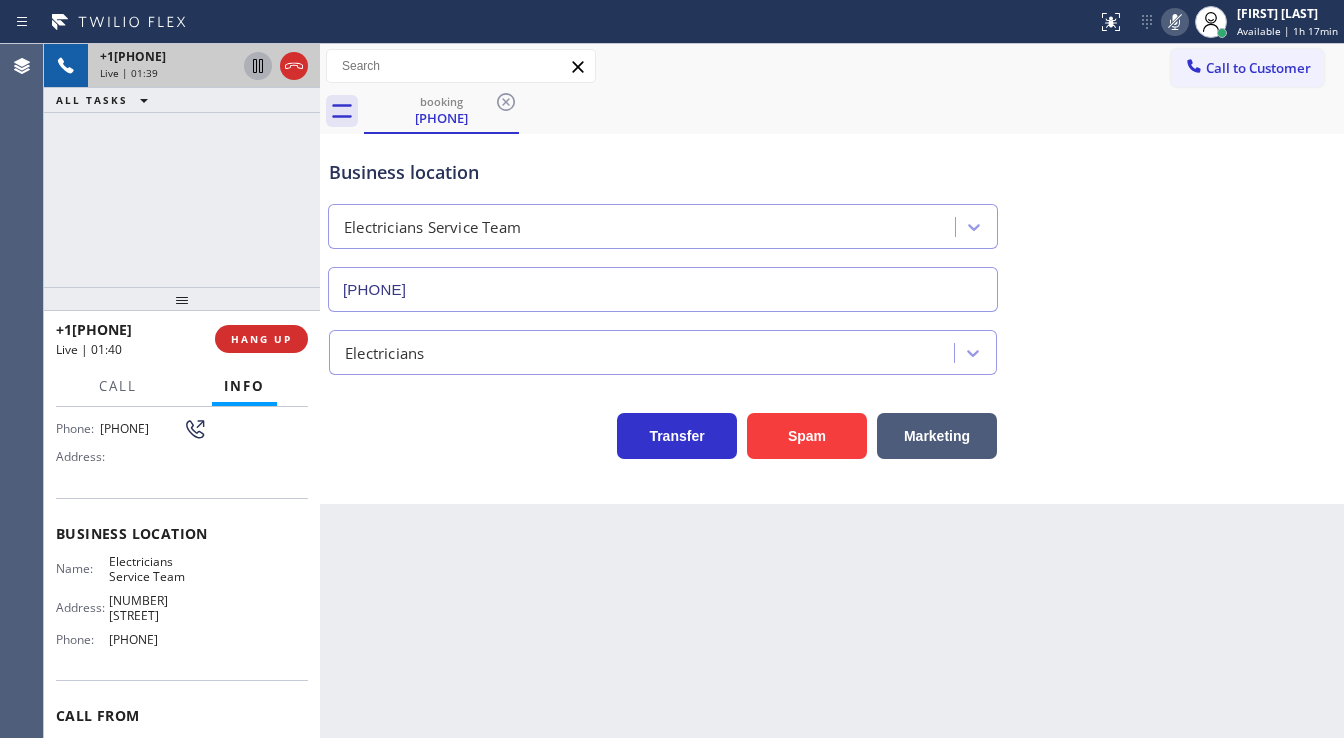 click 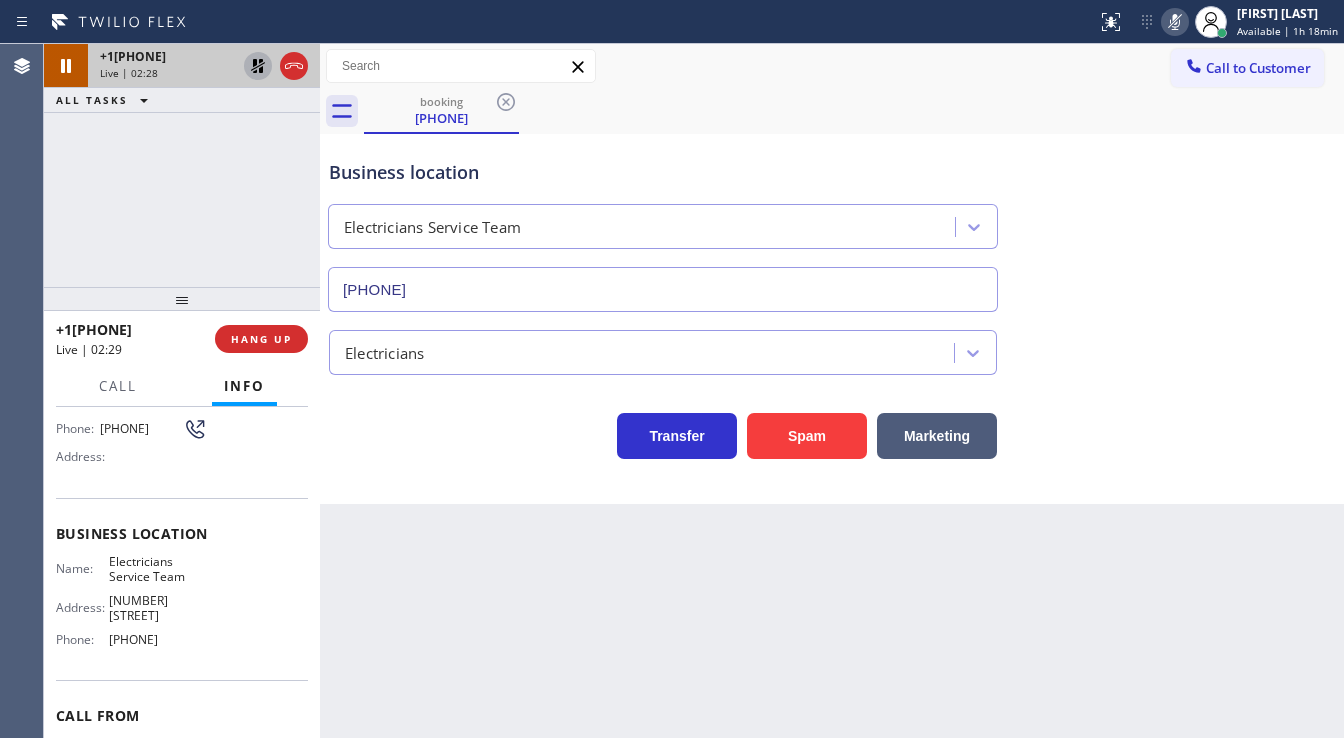 click on "+1[PHONE] Live | 02:28 ALL TASKS ALL TASKS ACTIVE TASKS TASKS IN WRAP UP" at bounding box center (182, 165) 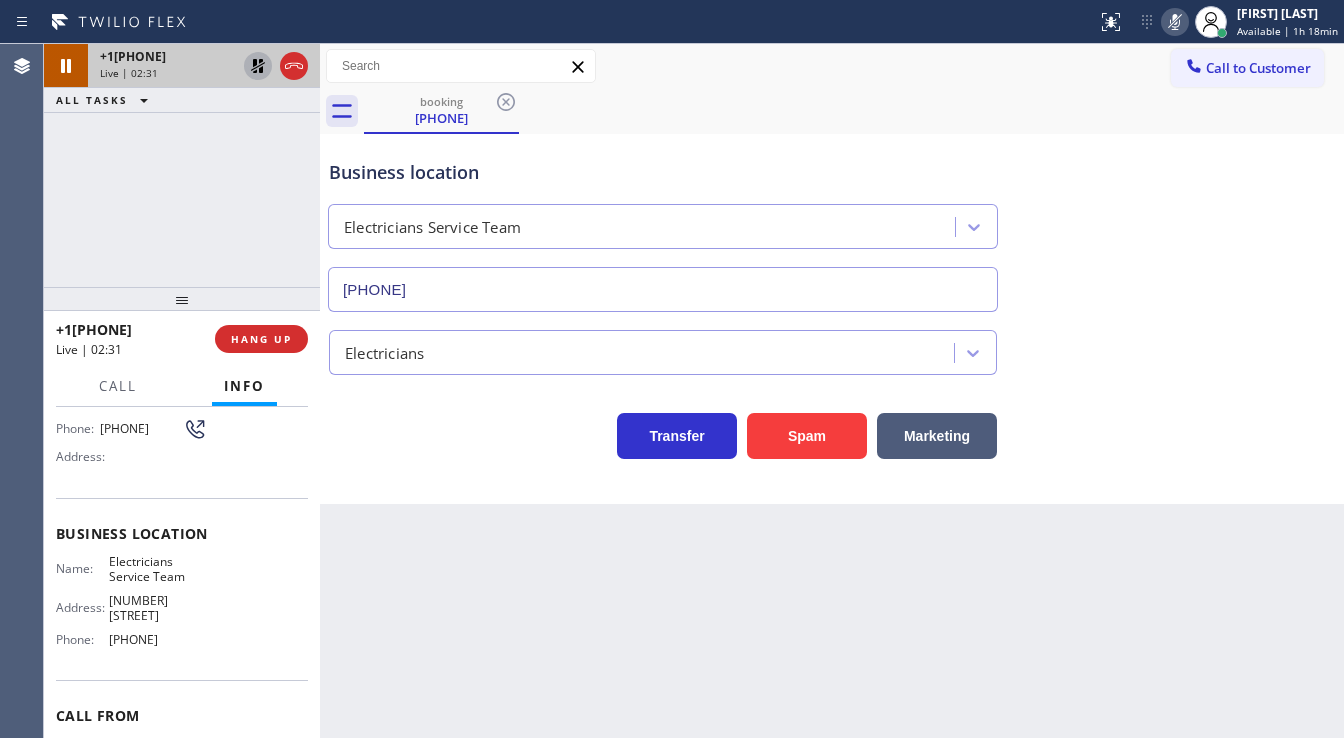 click on "[PHONE] Live | 02:31 ALL TASKS ALL TASKS ACTIVE TASKS TASKS IN WRAP UP" at bounding box center (182, 165) 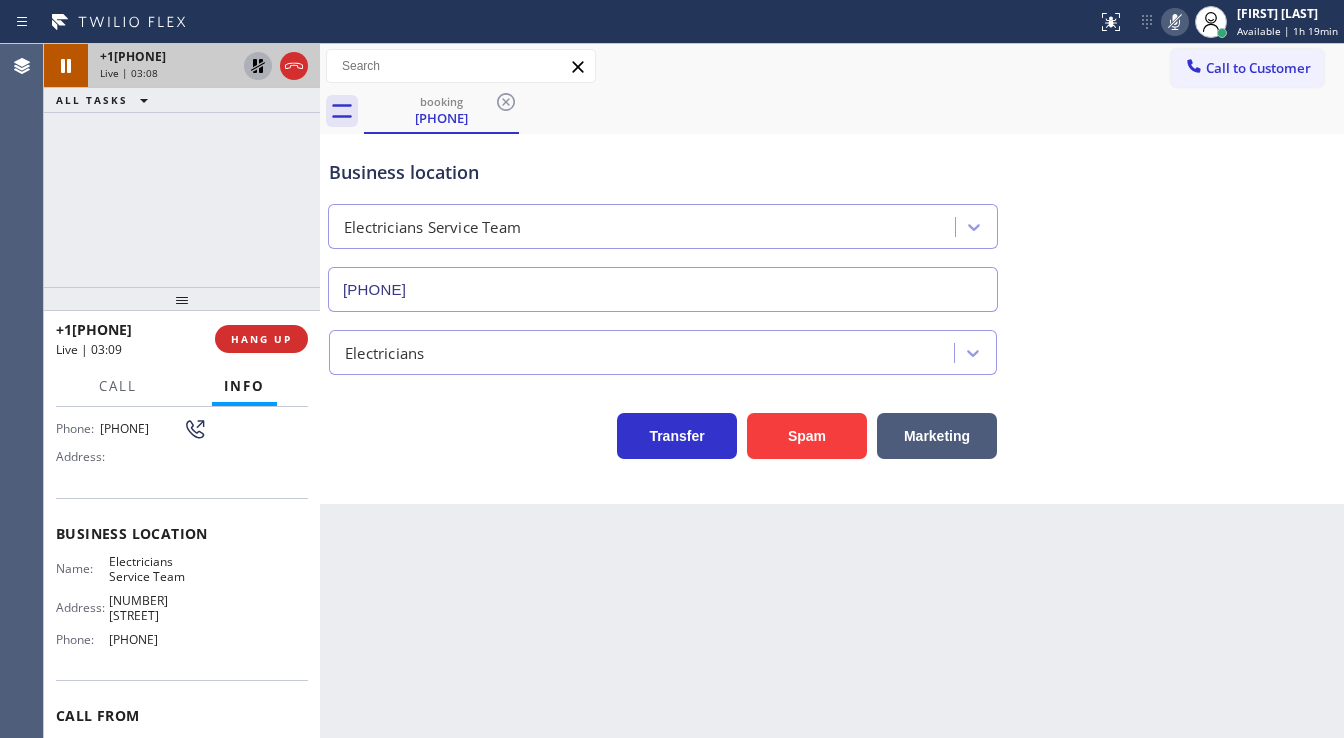 click on "+1[PHONE] Live | 03:08 ALL TASKS ALL TASKS ACTIVE TASKS TASKS IN WRAP UP" at bounding box center [182, 165] 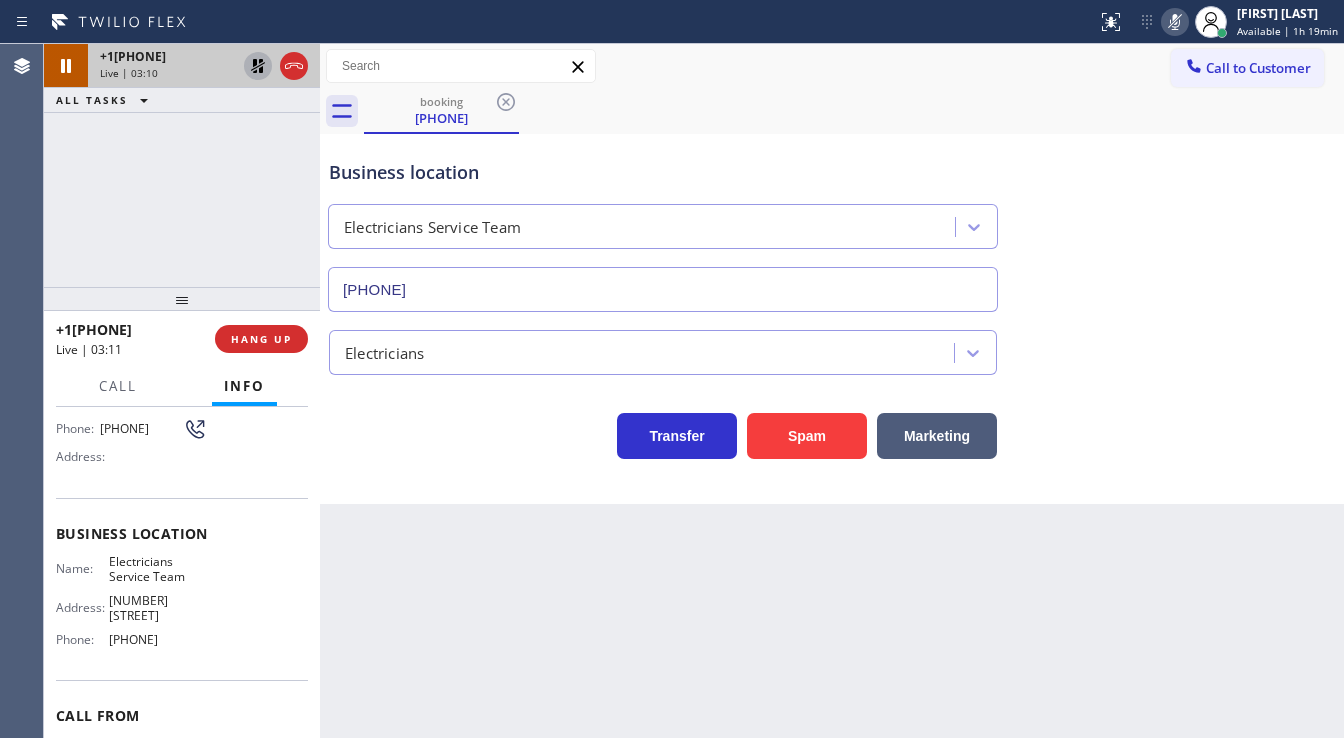 click on "[PHONE] Live | 03:10 ALL TASKS ALL TASKS ACTIVE TASKS TASKS IN WRAP UP" at bounding box center (182, 165) 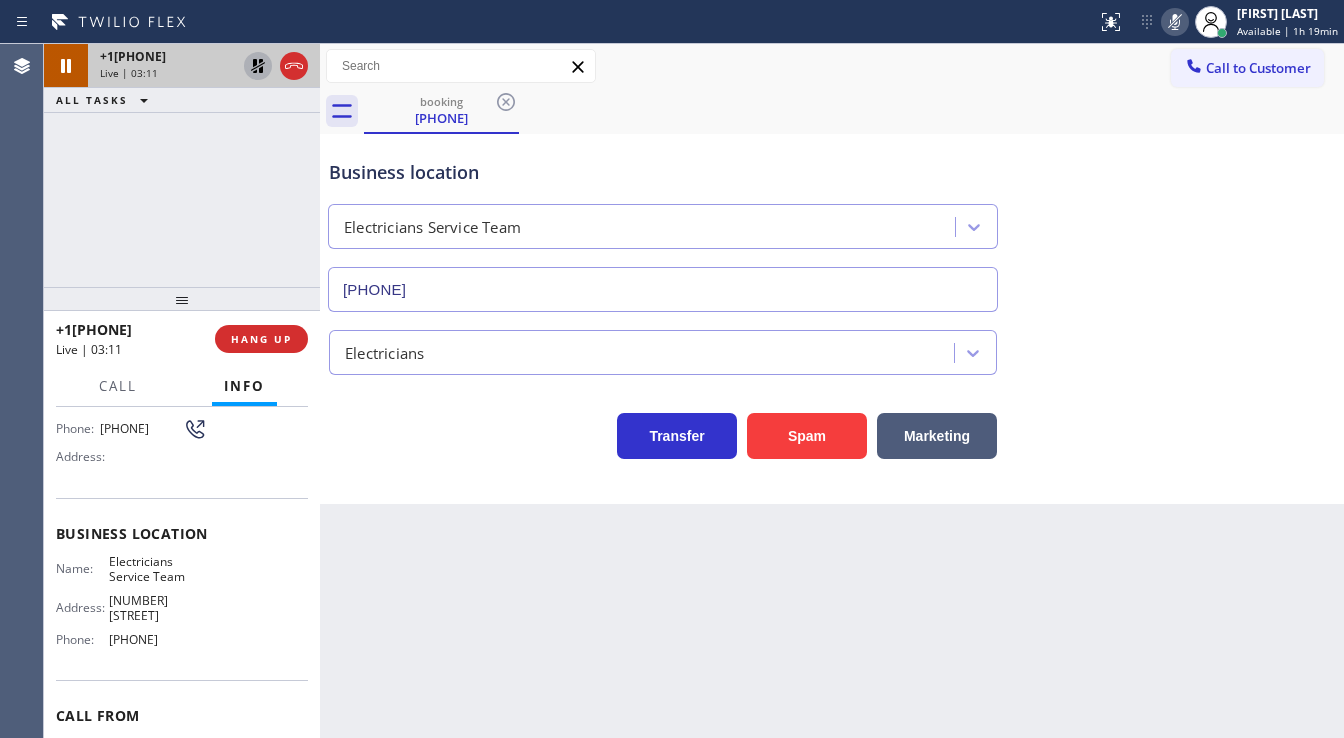 click 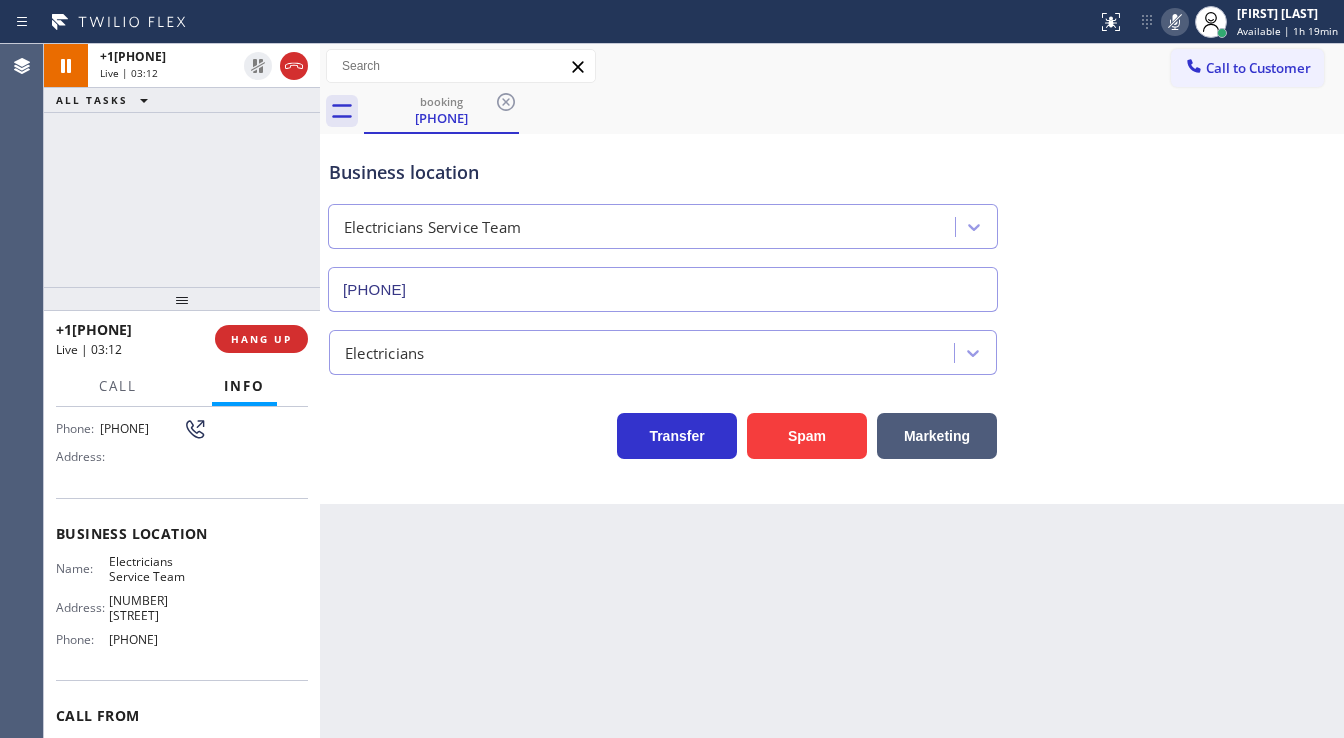 click 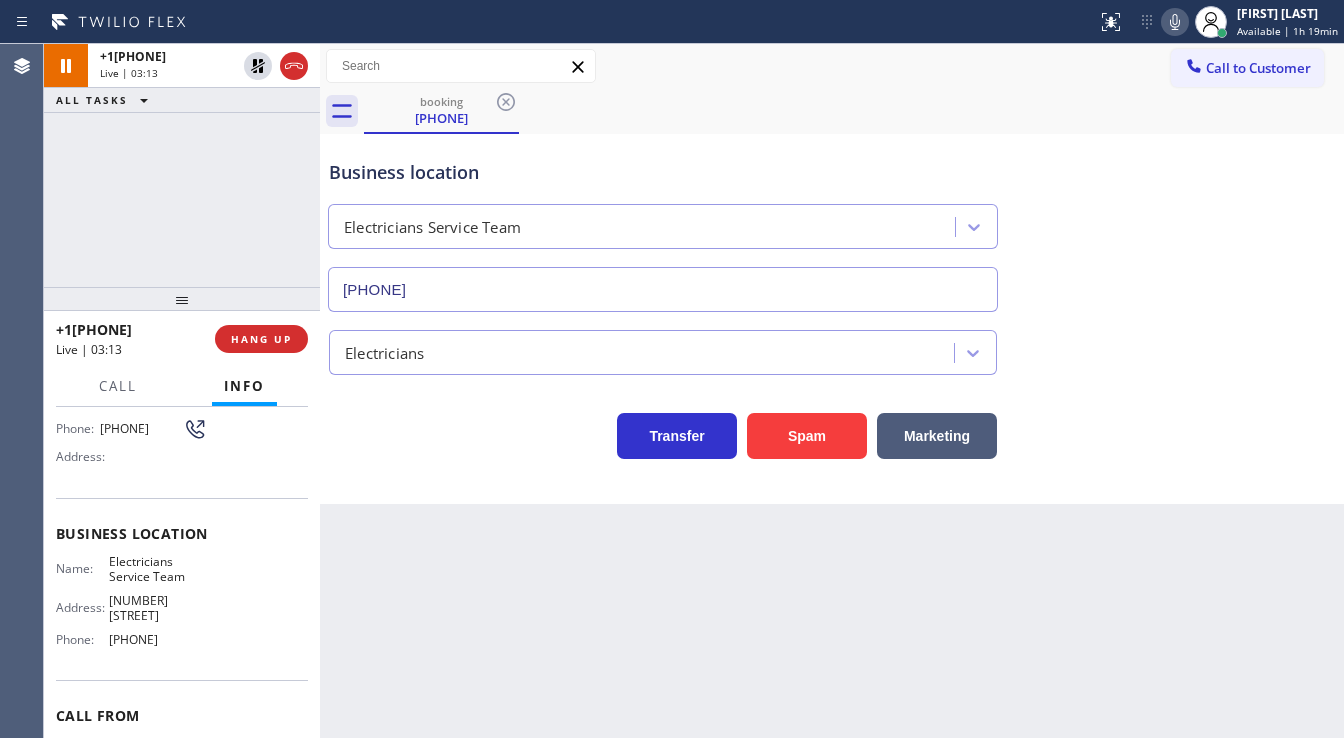click on "Business location Electricians Service  Team ([PHONE])" at bounding box center (832, 221) 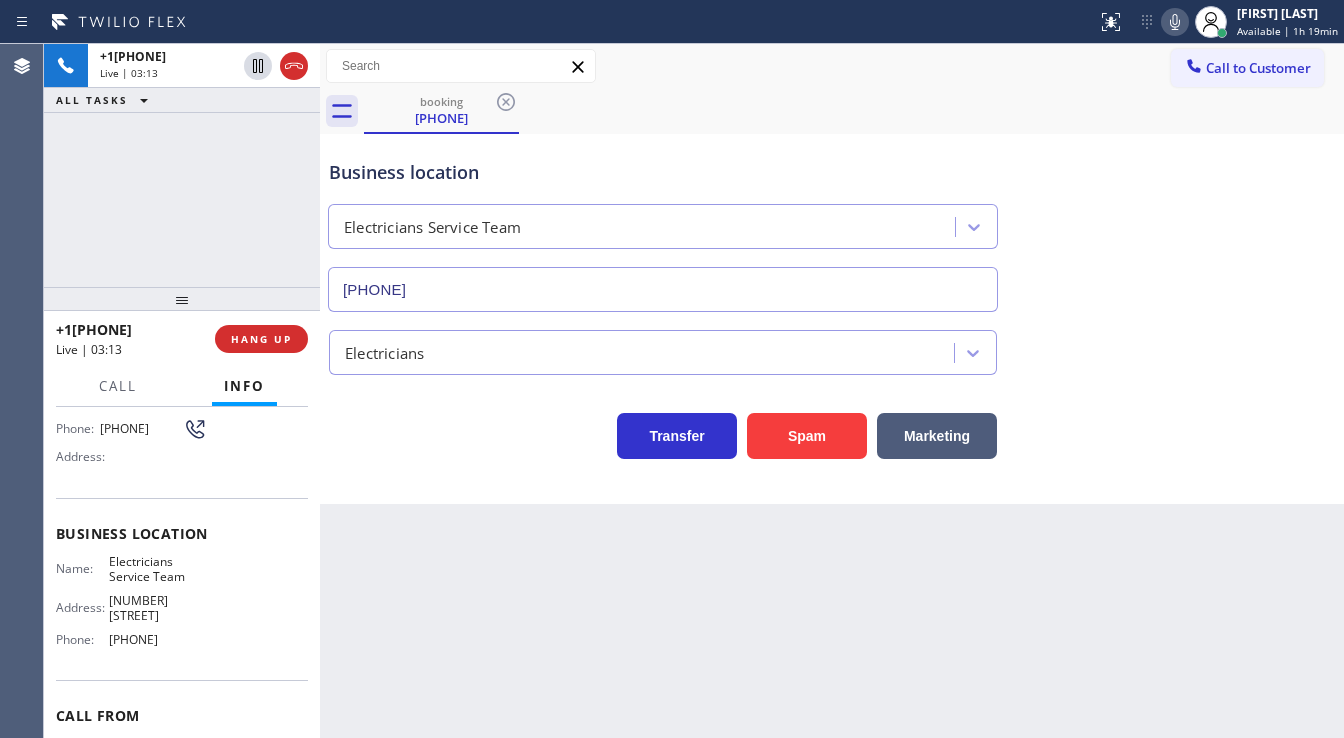 click on "[PHONE] Live | 03:13 ALL TASKS ALL TASKS ACTIVE TASKS TASKS IN WRAP UP" at bounding box center (182, 165) 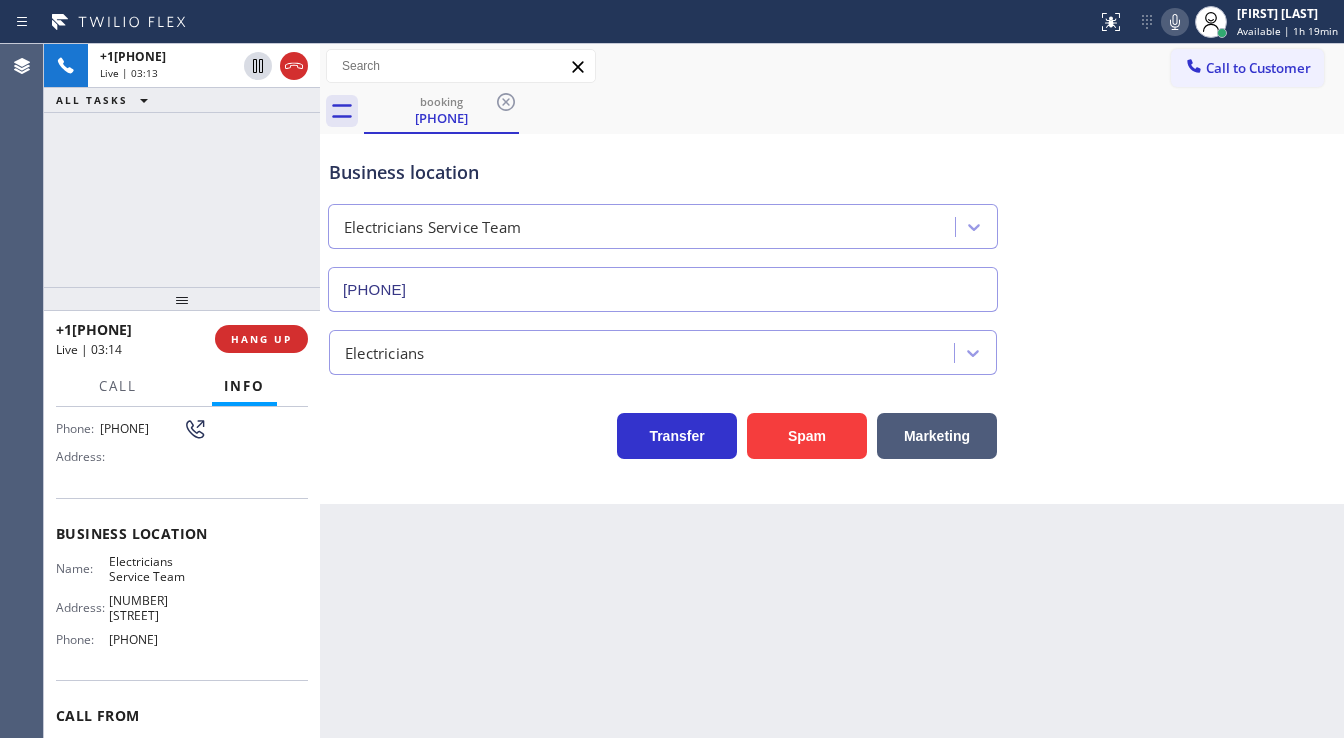 click on "[PHONE] Live | 03:13 ALL TASKS ALL TASKS ACTIVE TASKS TASKS IN WRAP UP" at bounding box center (182, 165) 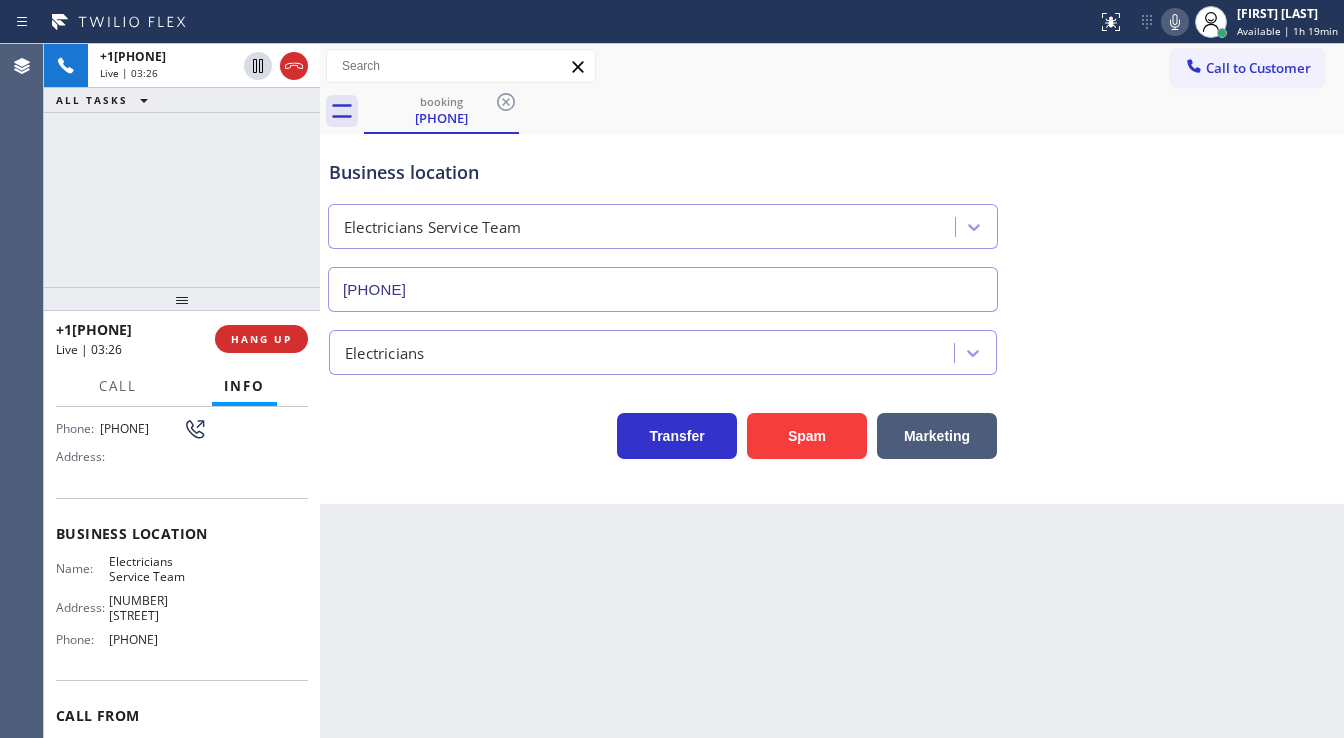 click on "[PHONE] Live | 03:26 ALL TASKS ALL TASKS ACTIVE TASKS TASKS IN WRAP UP" at bounding box center [182, 165] 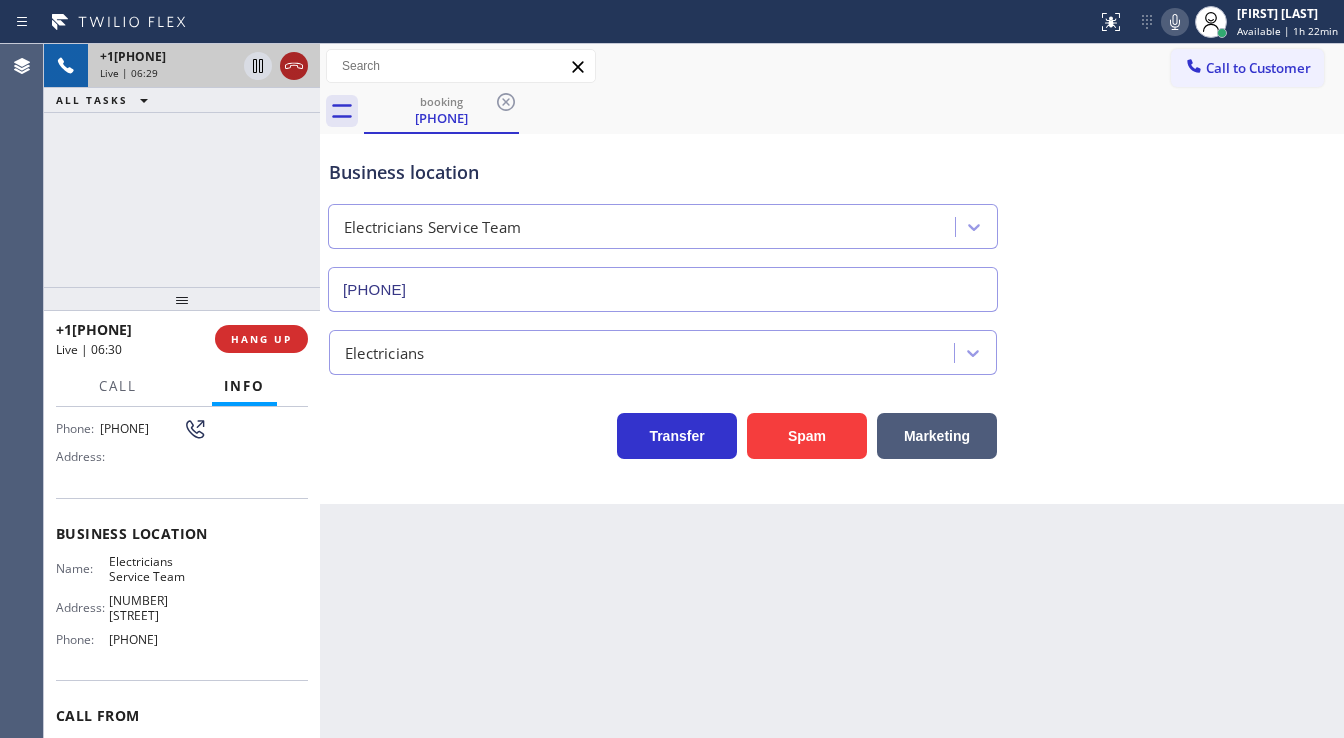 click 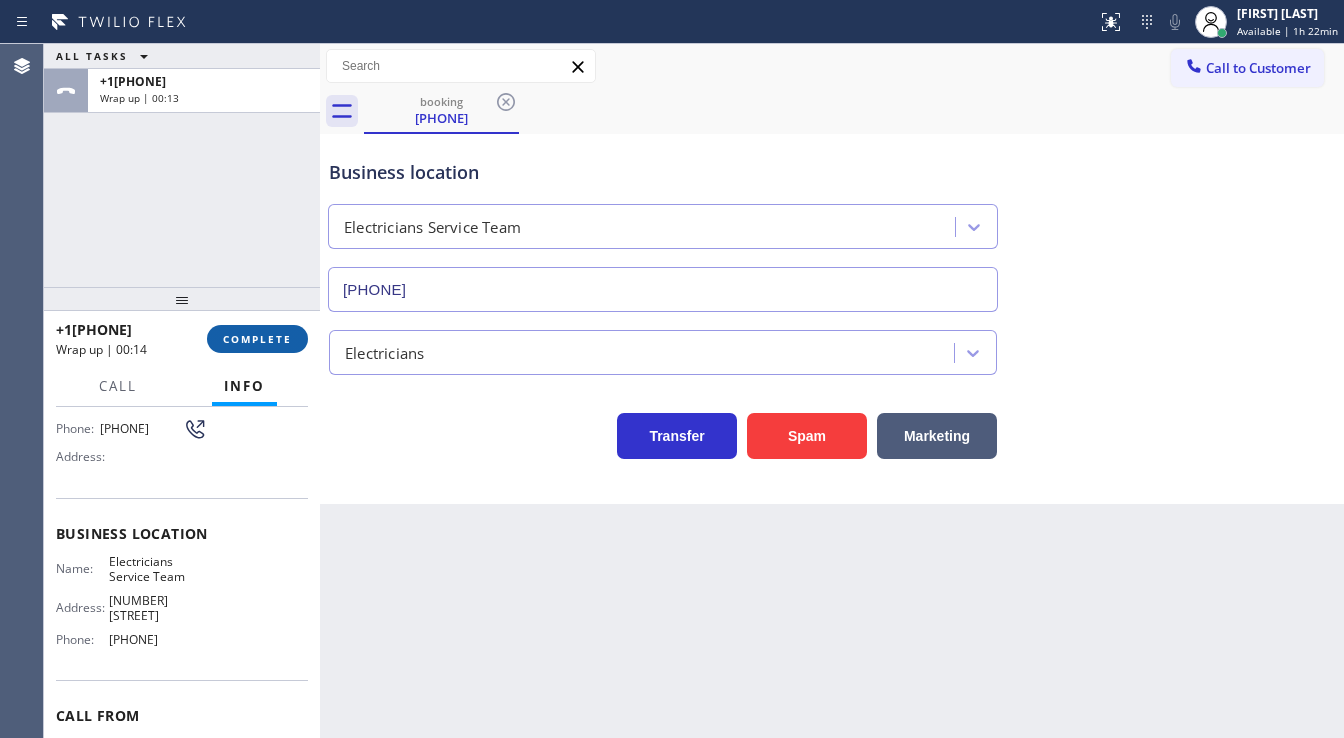 drag, startPoint x: 241, startPoint y: 362, endPoint x: 247, endPoint y: 351, distance: 12.529964 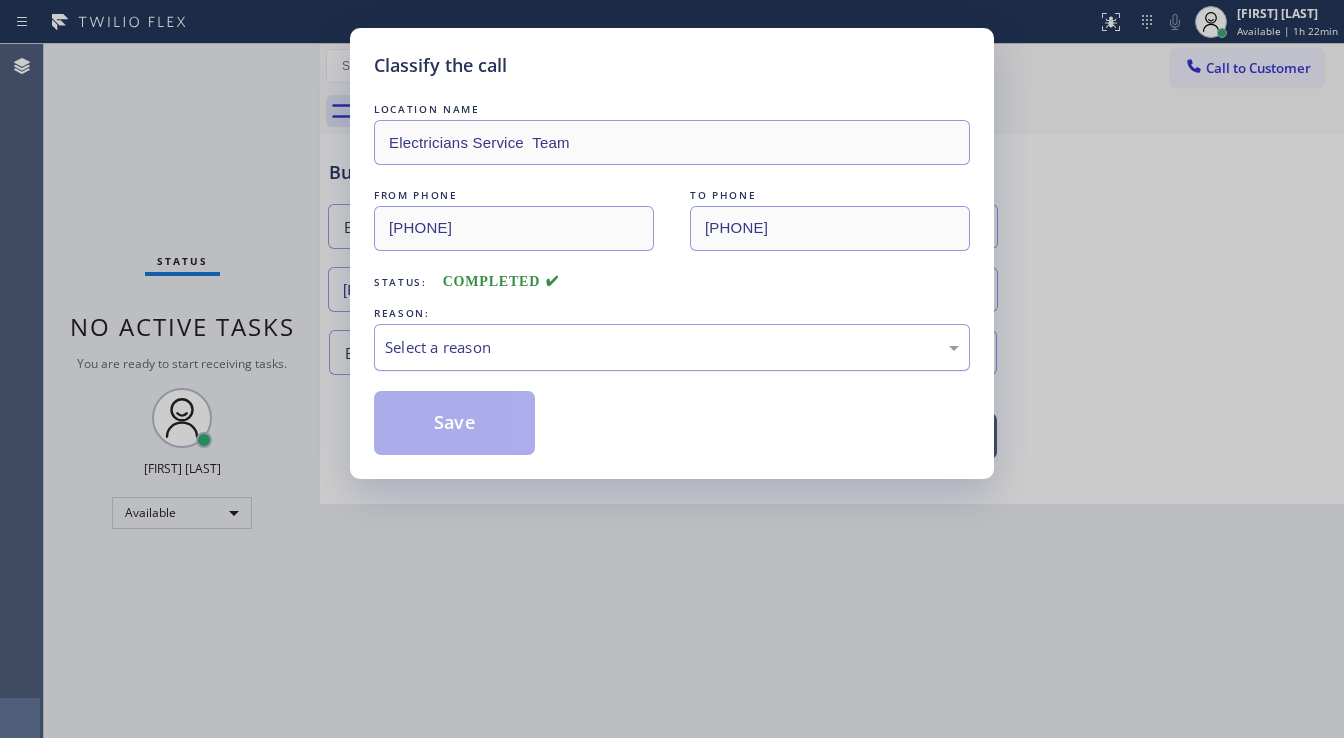 click on "Select a reason" at bounding box center (672, 347) 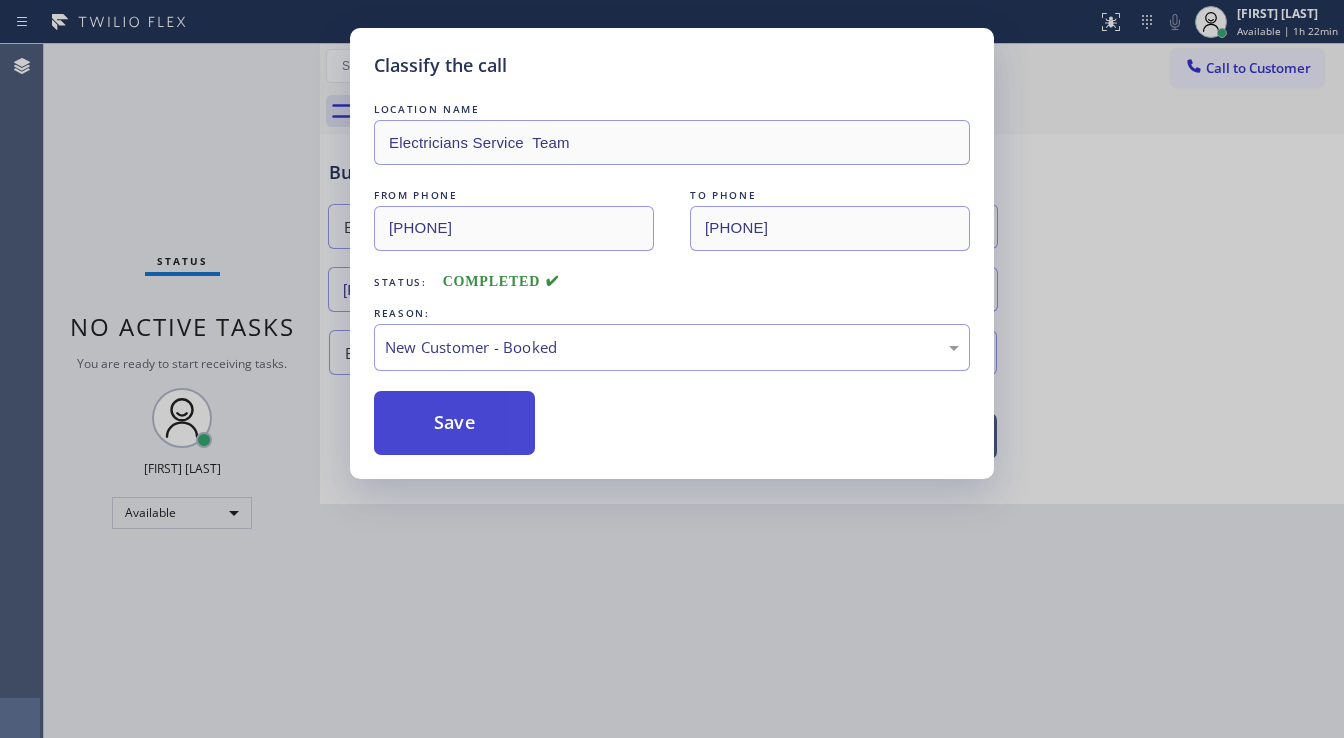 click on "Save" at bounding box center (454, 423) 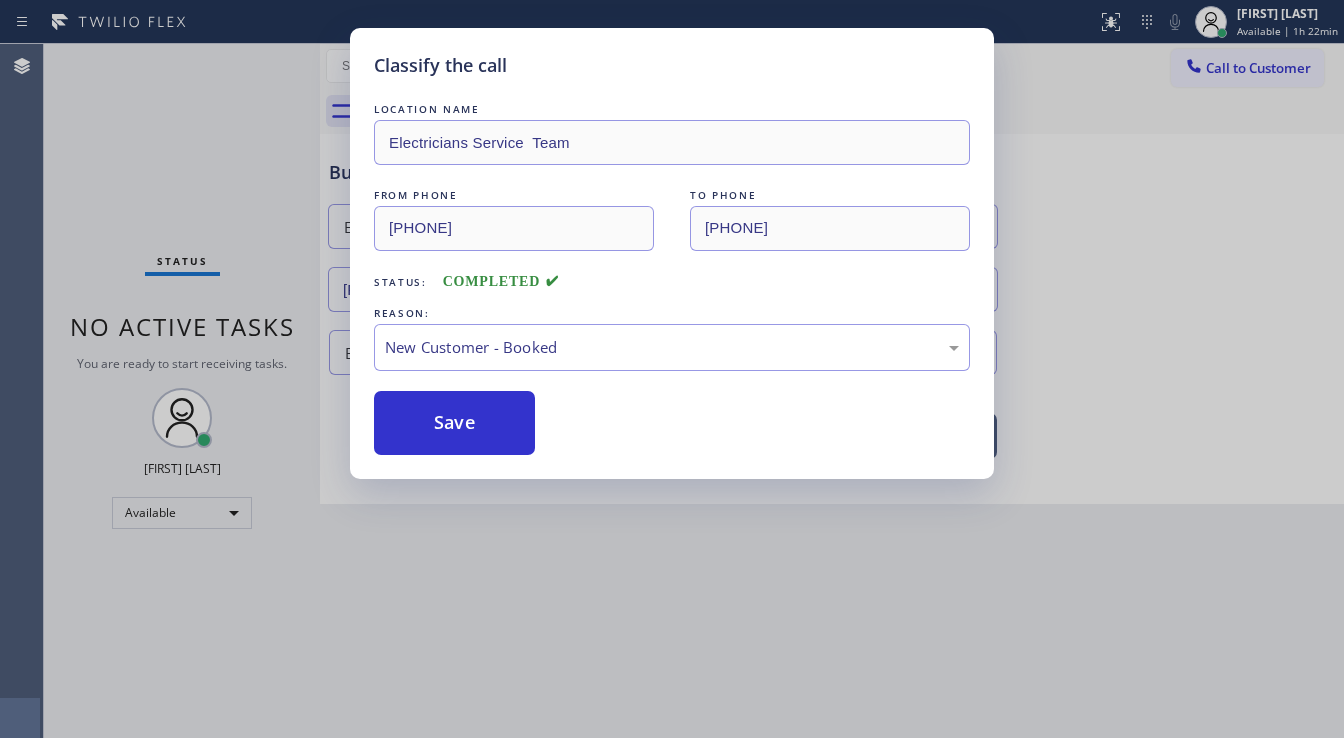 click on "Save" at bounding box center [454, 423] 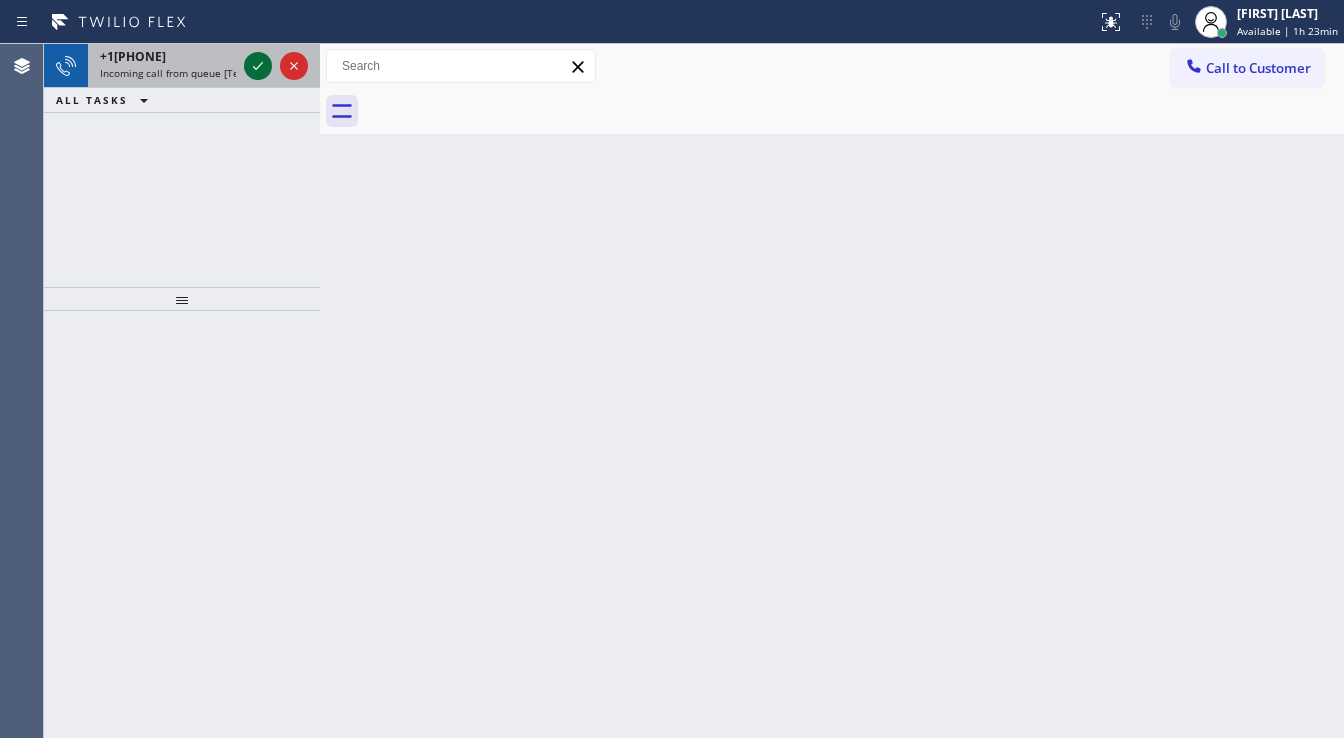 click 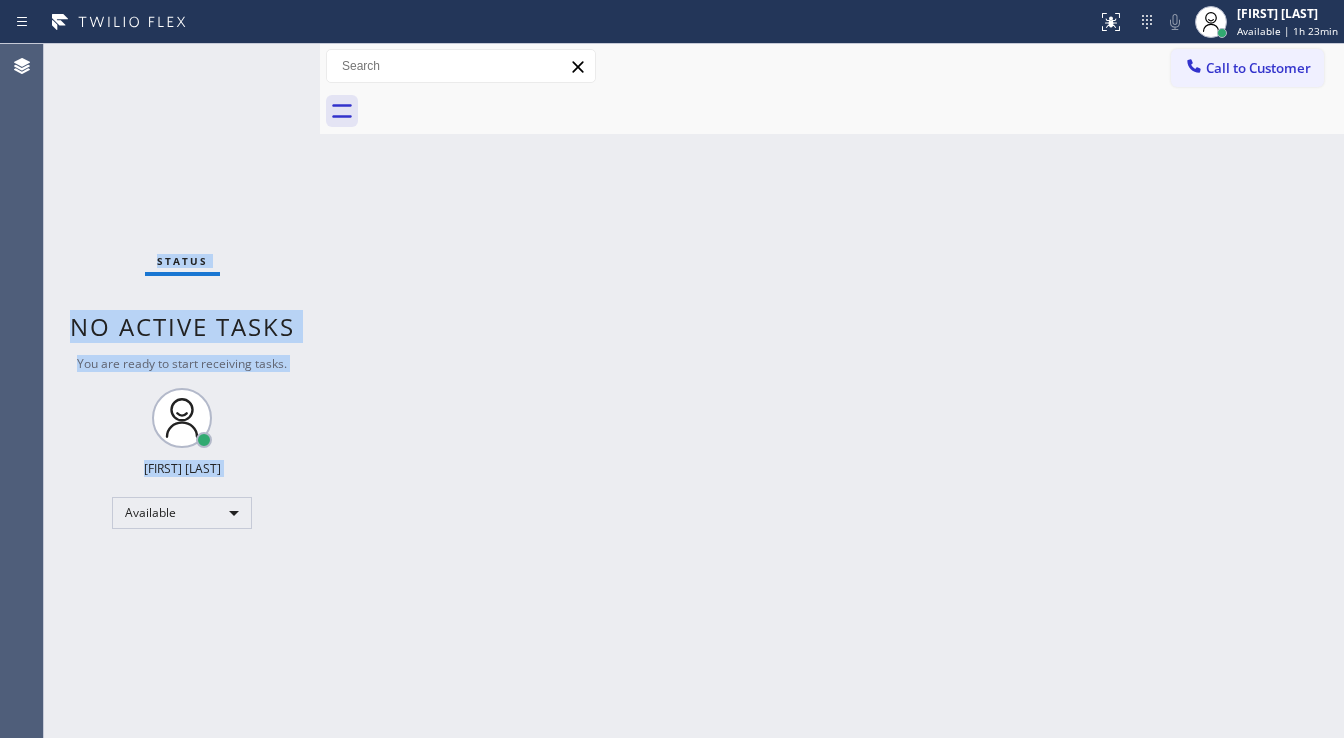 click on "Status   No active tasks     You are ready to start receiving tasks.   [FIRST] [LAST] Available" at bounding box center [182, 391] 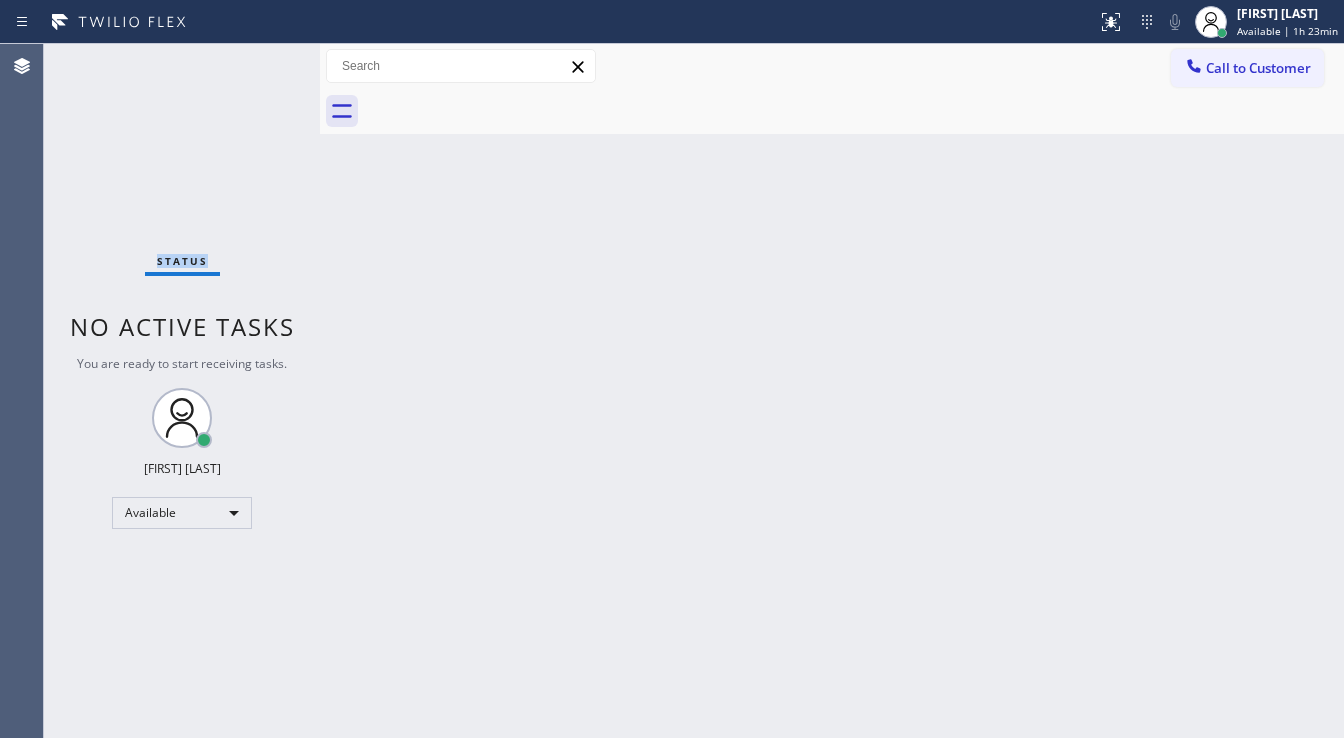 click on "Status   No active tasks     You are ready to start receiving tasks.   [FIRST] [LAST] Available" at bounding box center [182, 391] 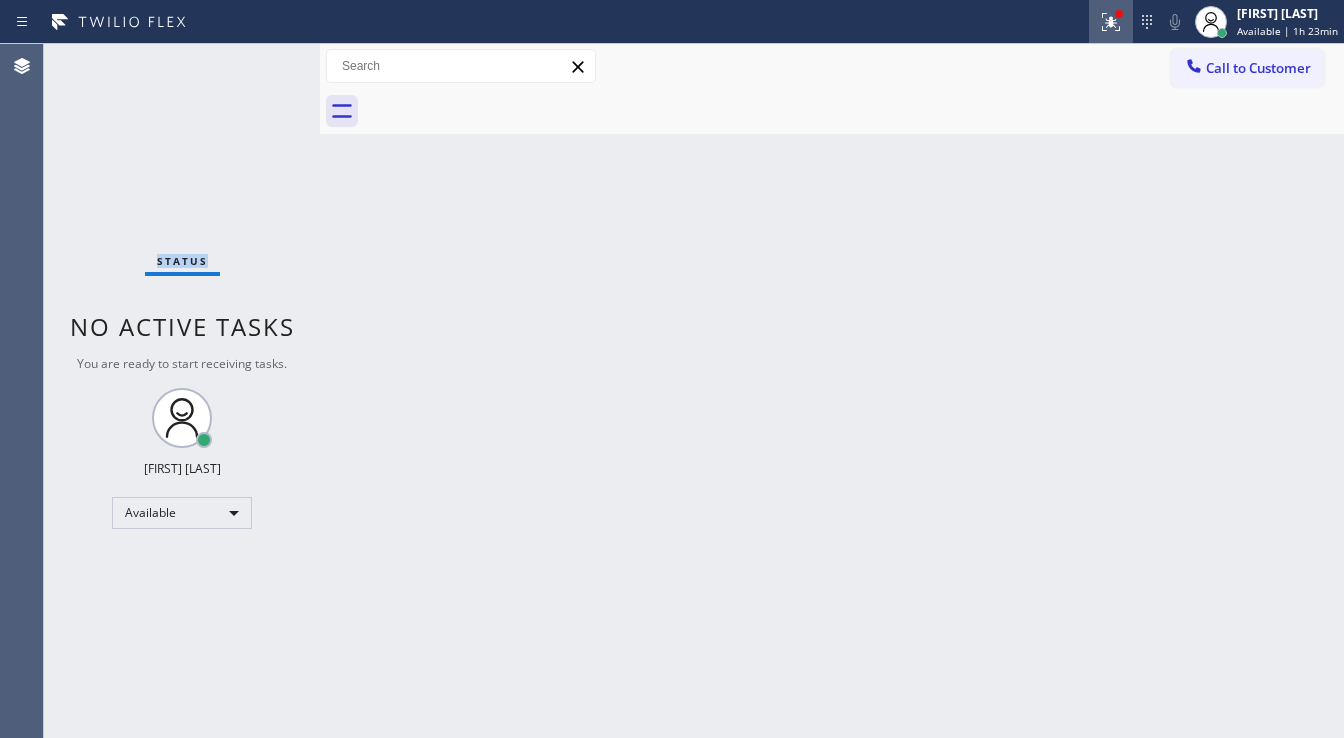click at bounding box center (1111, 22) 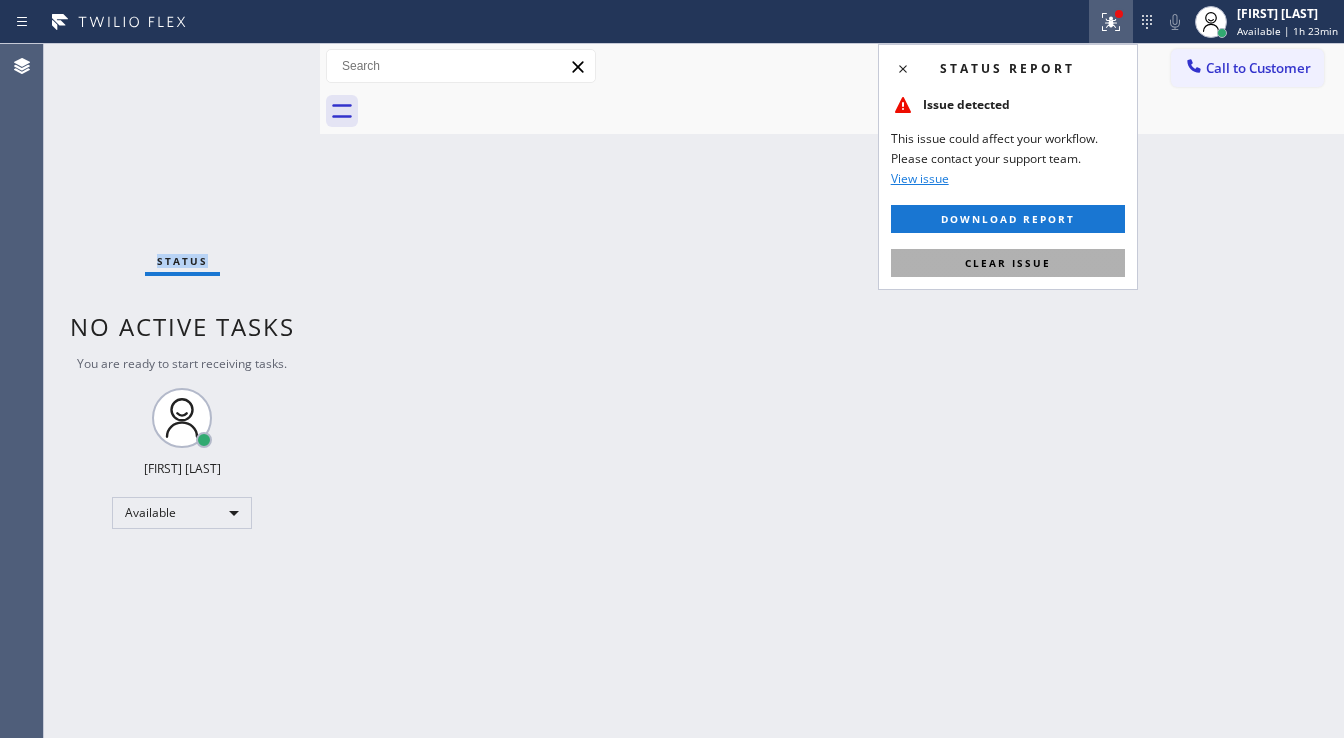 click on "Clear issue" at bounding box center (1008, 263) 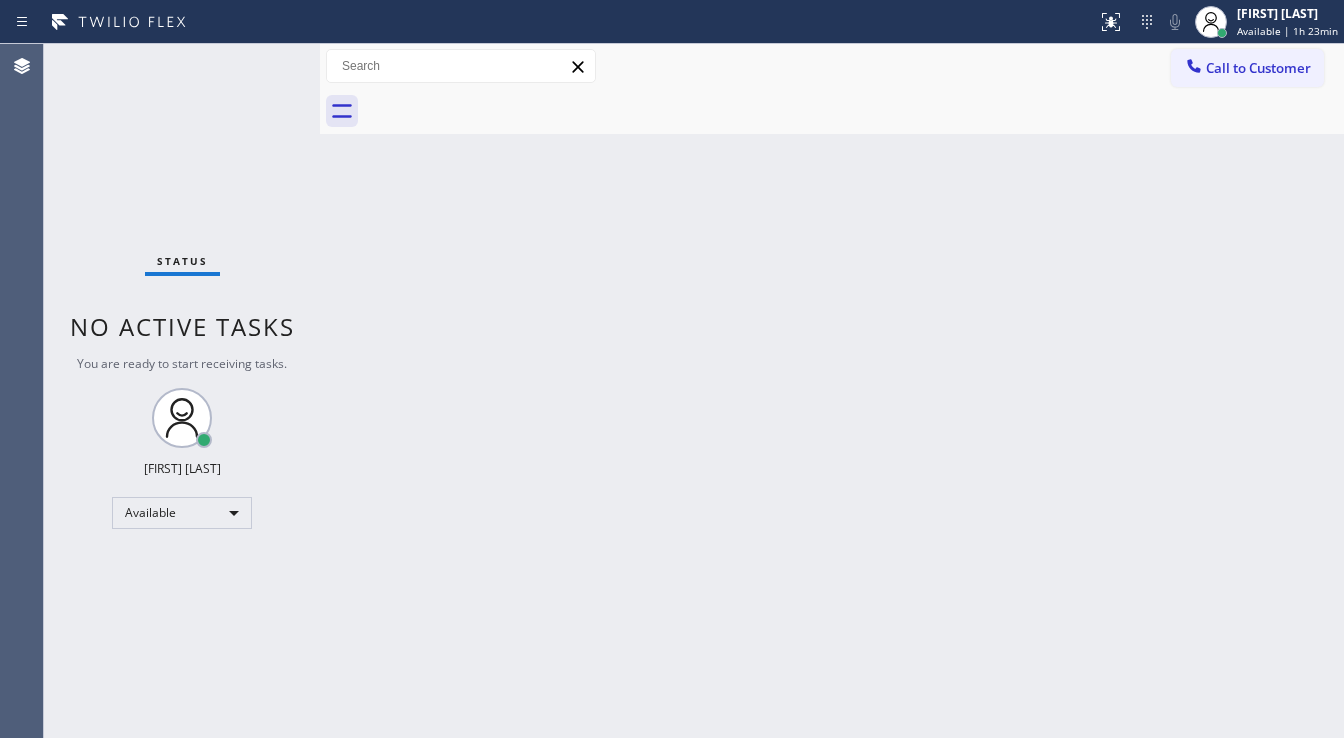 click on "Back to Dashboard Change Sender ID Customers Technicians Select a contact Outbound call Technician Search Technician Your caller id phone number Your caller id phone number Call Technician info Name   Phone none Address none Change Sender ID HVAC +18559994417 5 Star Appliance +18557314952 Appliance Repair +18554611149 Plumbing +18889090120 Air Duct Cleaning +18006865038  Electricians +18005688664 Cancel Change Check personal SMS Reset Change No tabs Call to Customer Outbound call Location Search location Your caller id phone number Customer number Call Outbound call Technician Search Technician Your caller id phone number Your caller id phone number Call" at bounding box center (832, 391) 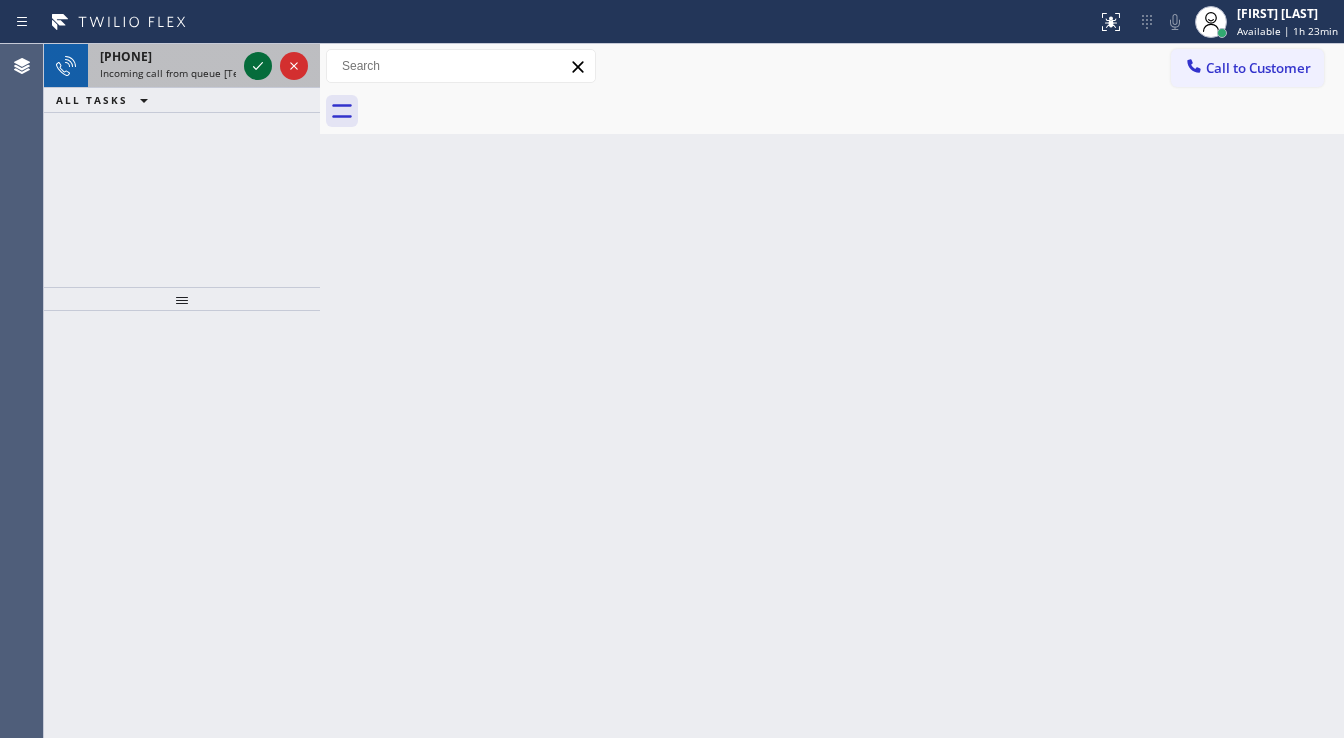 click 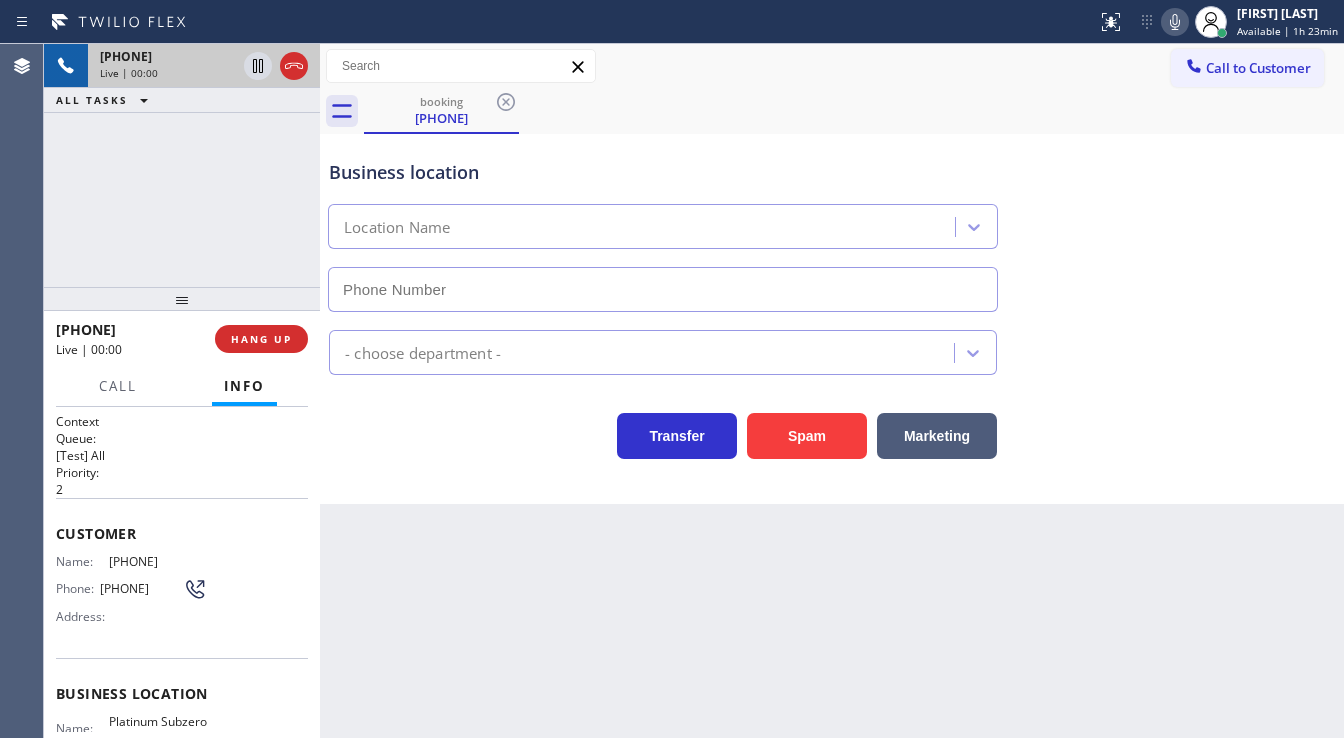 type on "([PHONE])" 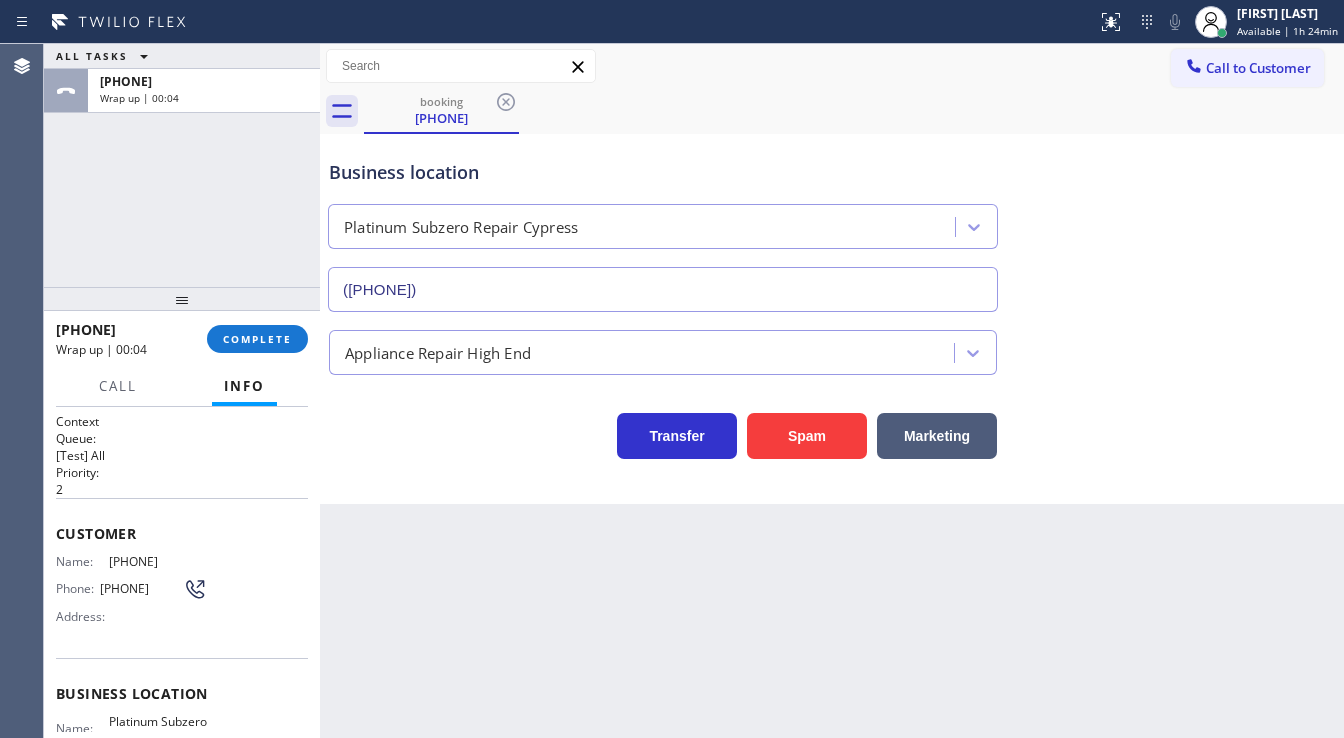 click on "ALL TASKS ALL TASKS ACTIVE TASKS TASKS IN WRAP UP +1[PHONE] Wrap up | 00:04" at bounding box center [182, 165] 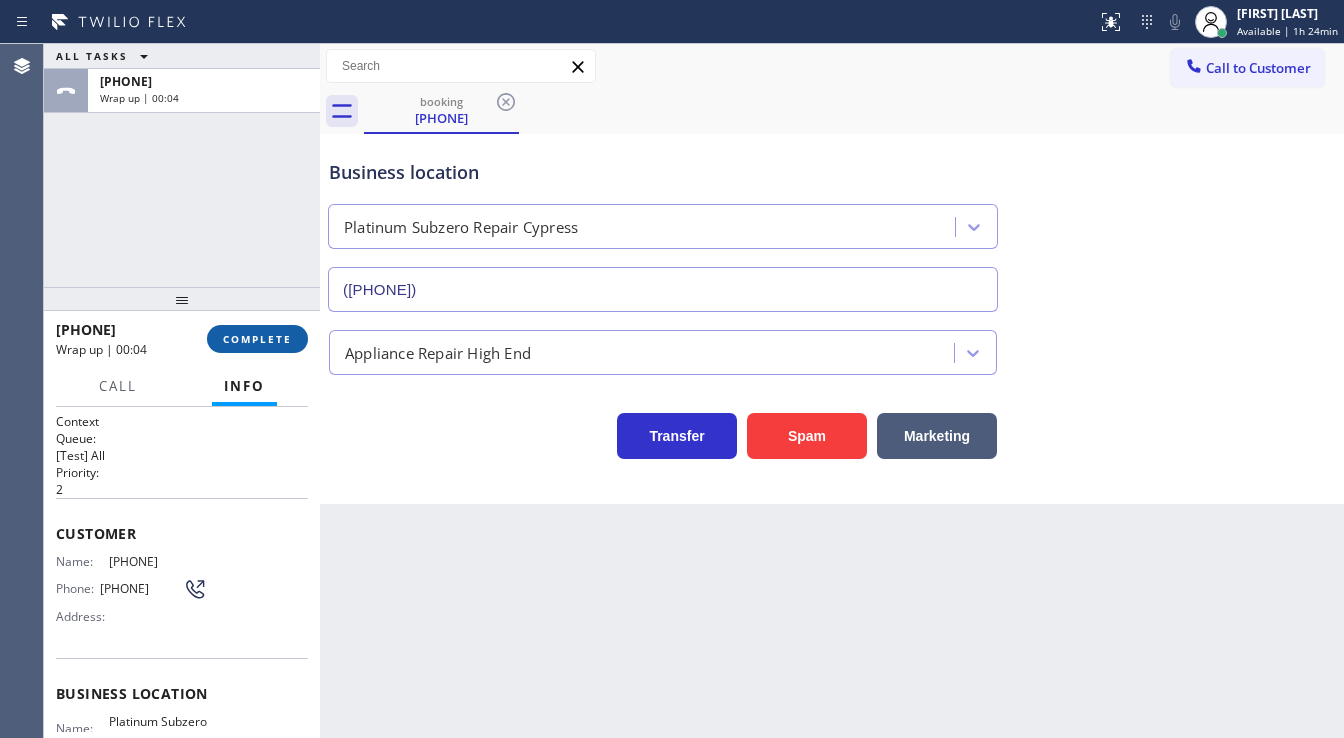 click on "COMPLETE" at bounding box center [257, 339] 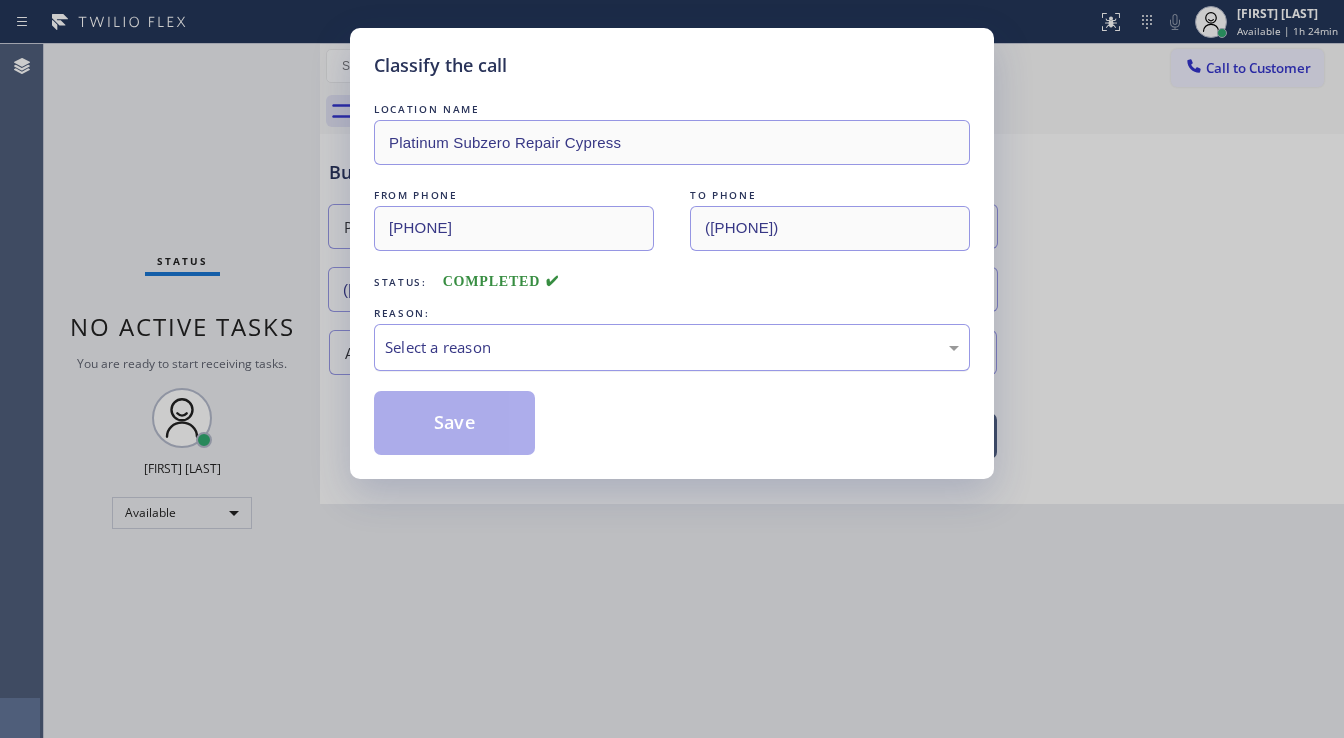 click on "Select a reason" at bounding box center [672, 347] 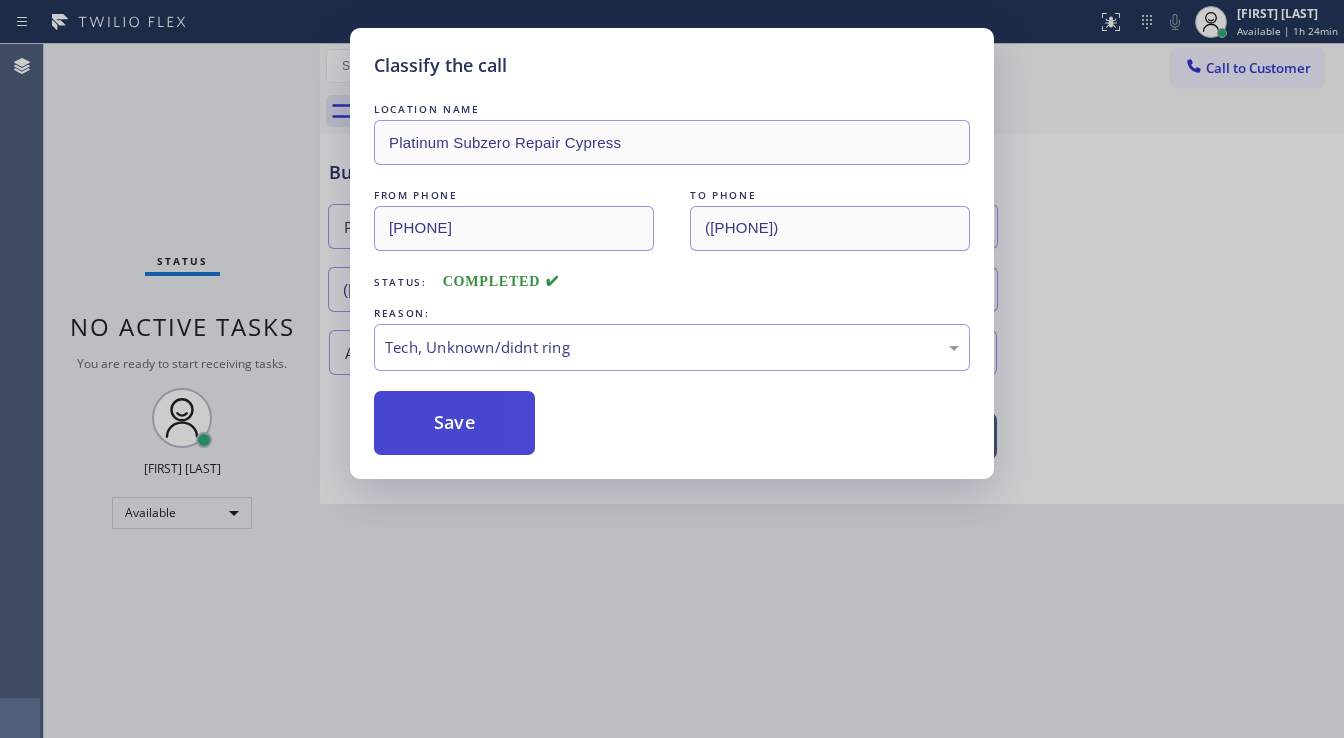 click on "Save" at bounding box center (454, 423) 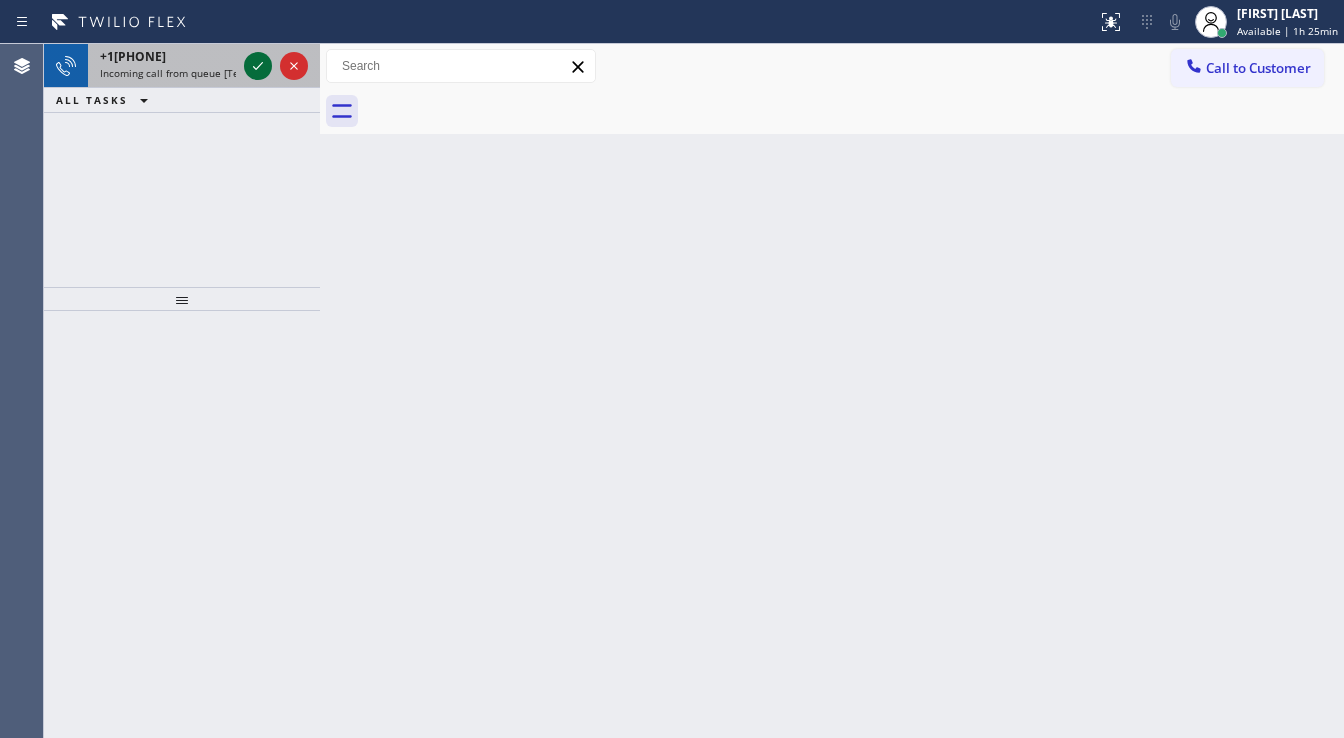 click 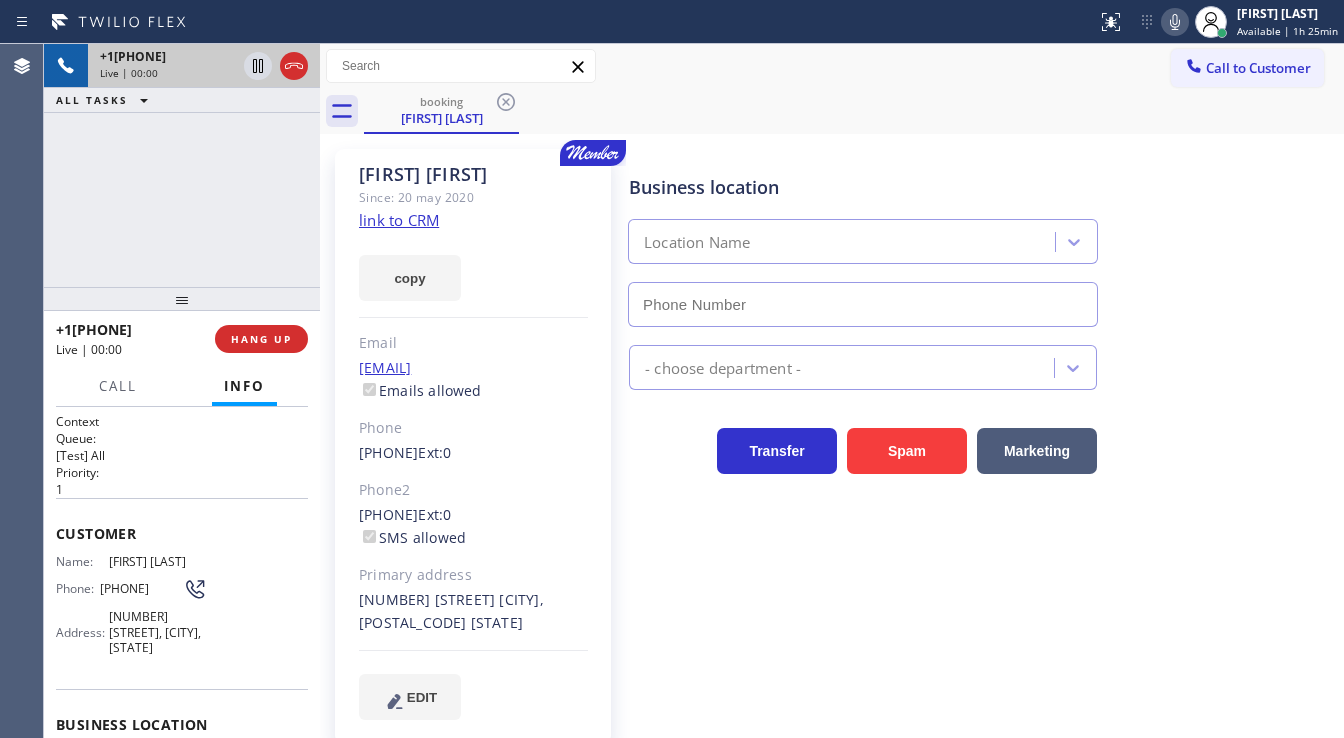 type on "[PHONE]" 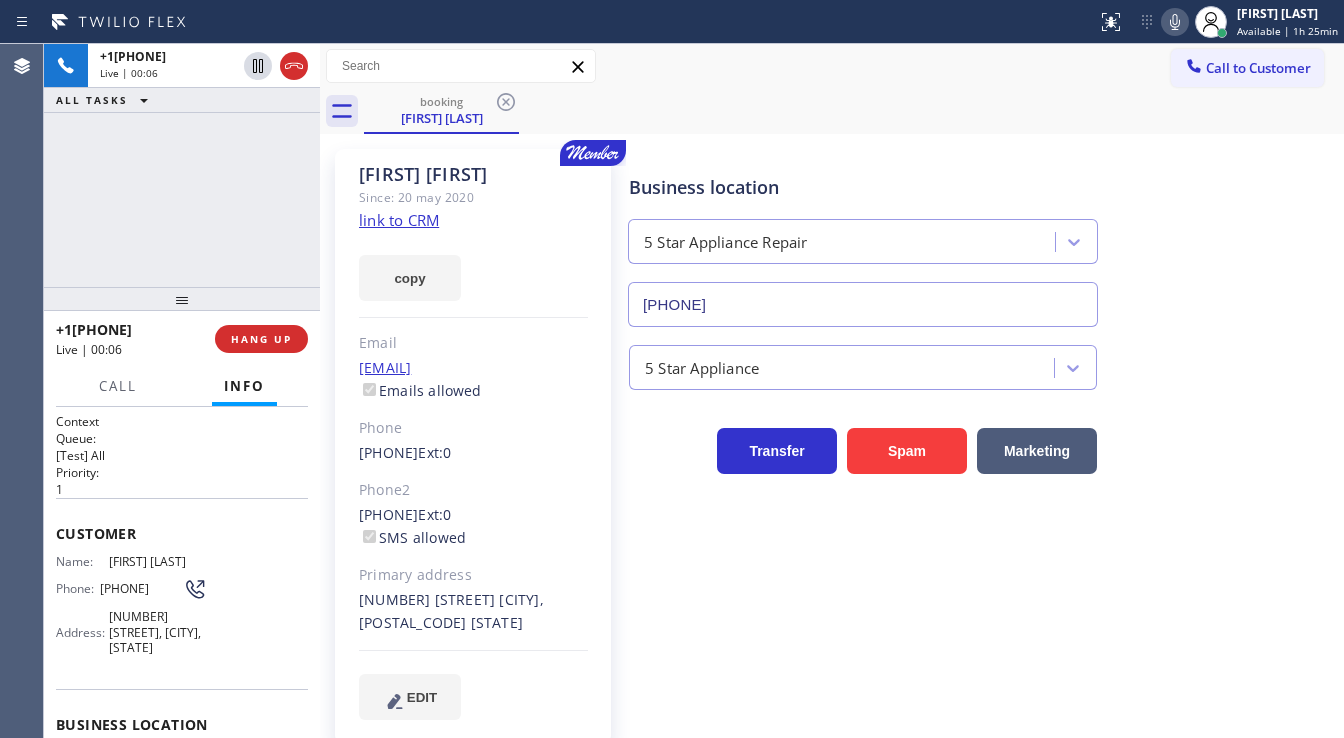 drag, startPoint x: 52, startPoint y: 230, endPoint x: 193, endPoint y: 227, distance: 141.0319 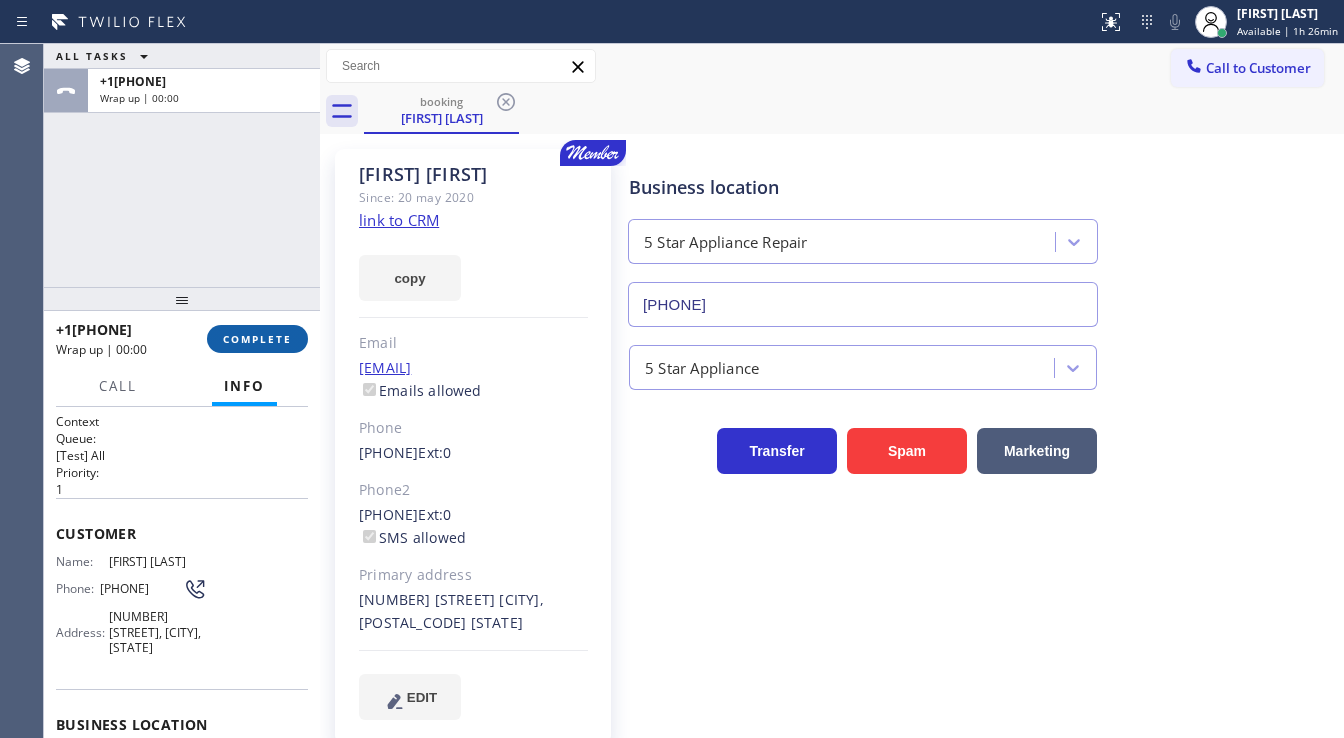 click on "COMPLETE" at bounding box center [257, 339] 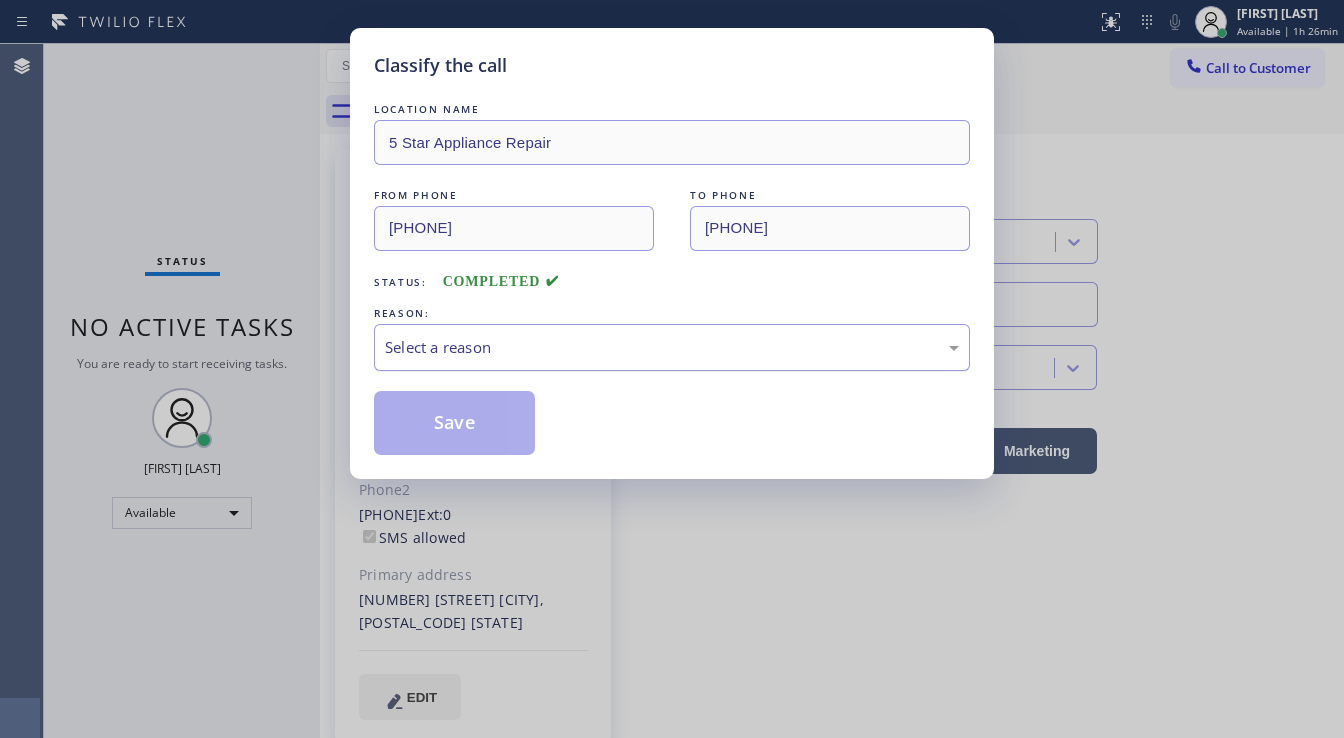 click on "Select a reason" at bounding box center [672, 347] 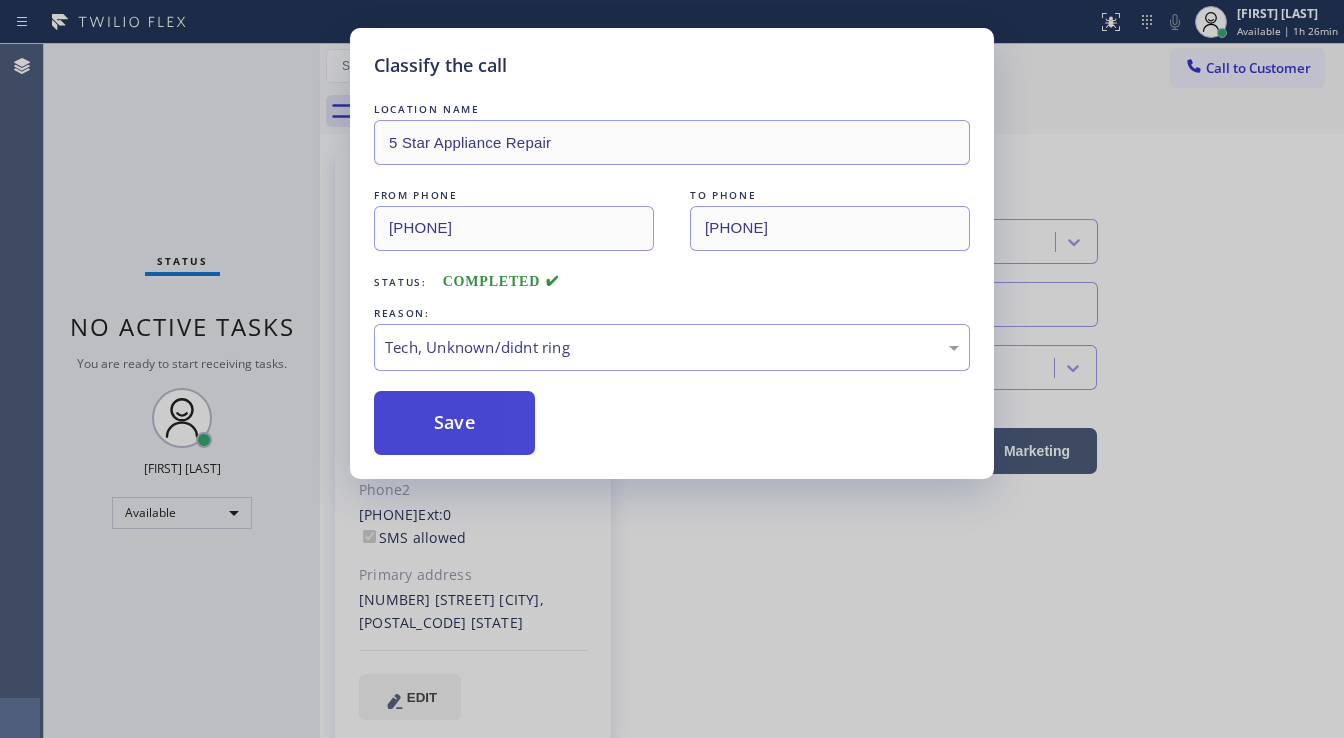 click on "Save" at bounding box center [454, 423] 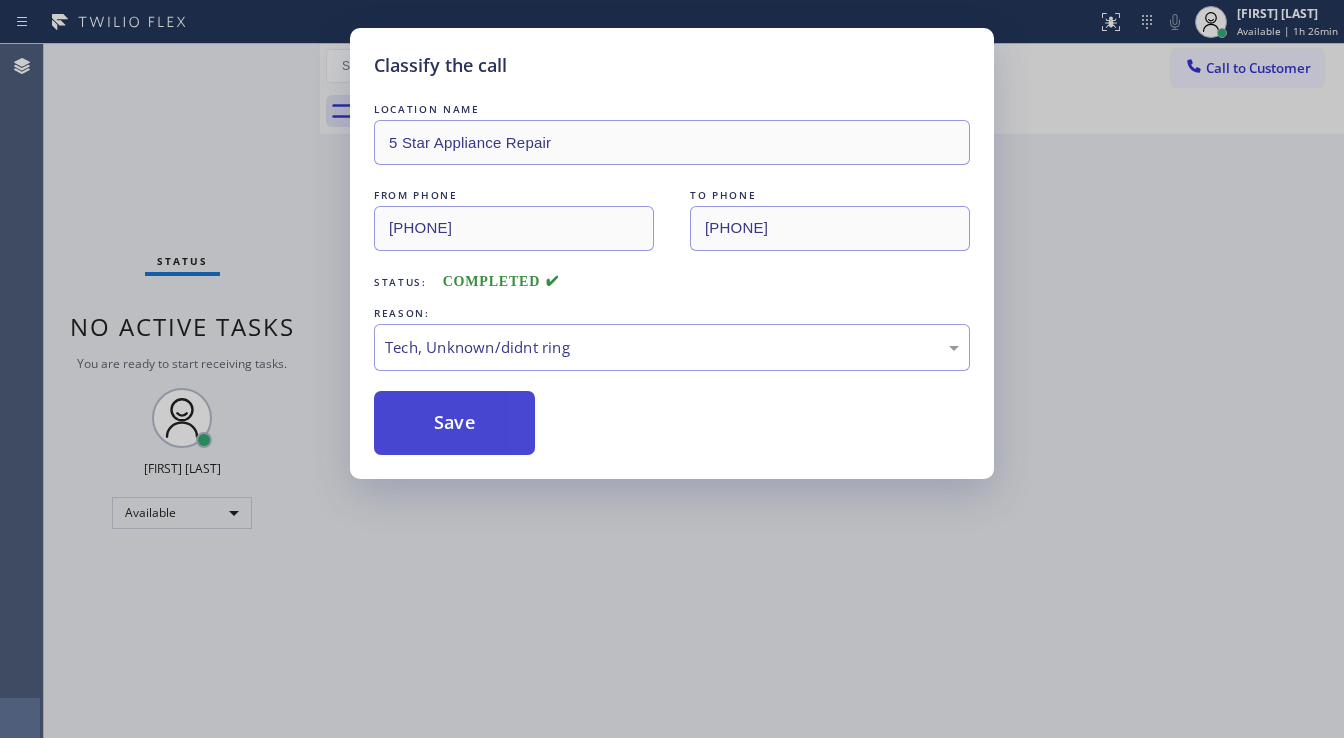 click on "Save" at bounding box center [454, 423] 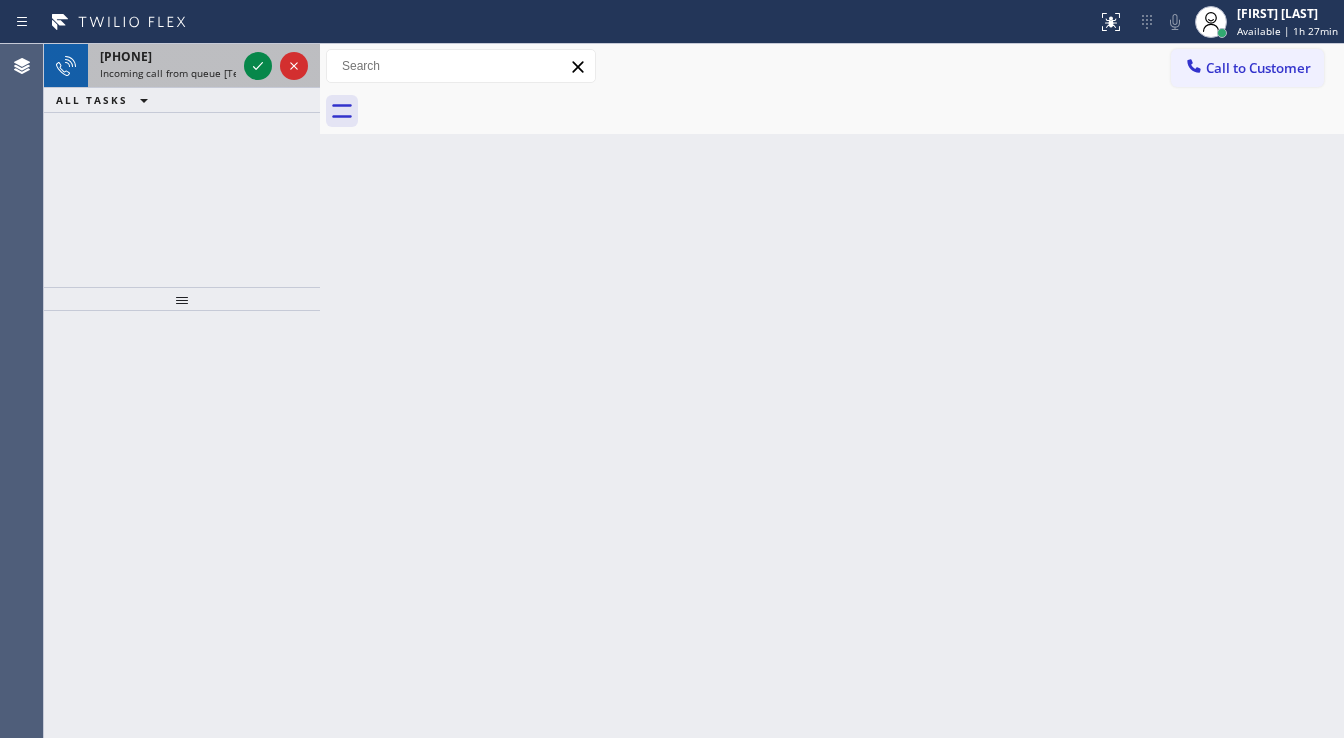 click at bounding box center [276, 66] 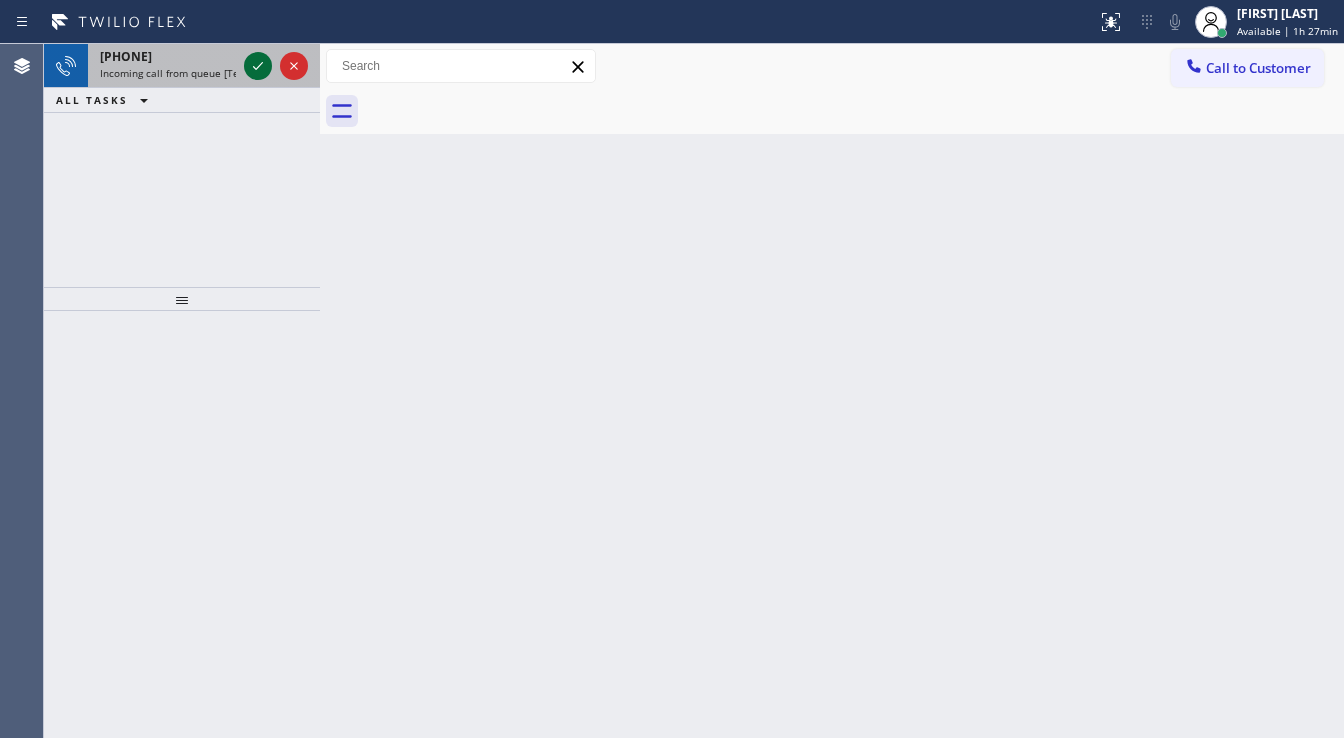 click at bounding box center (276, 66) 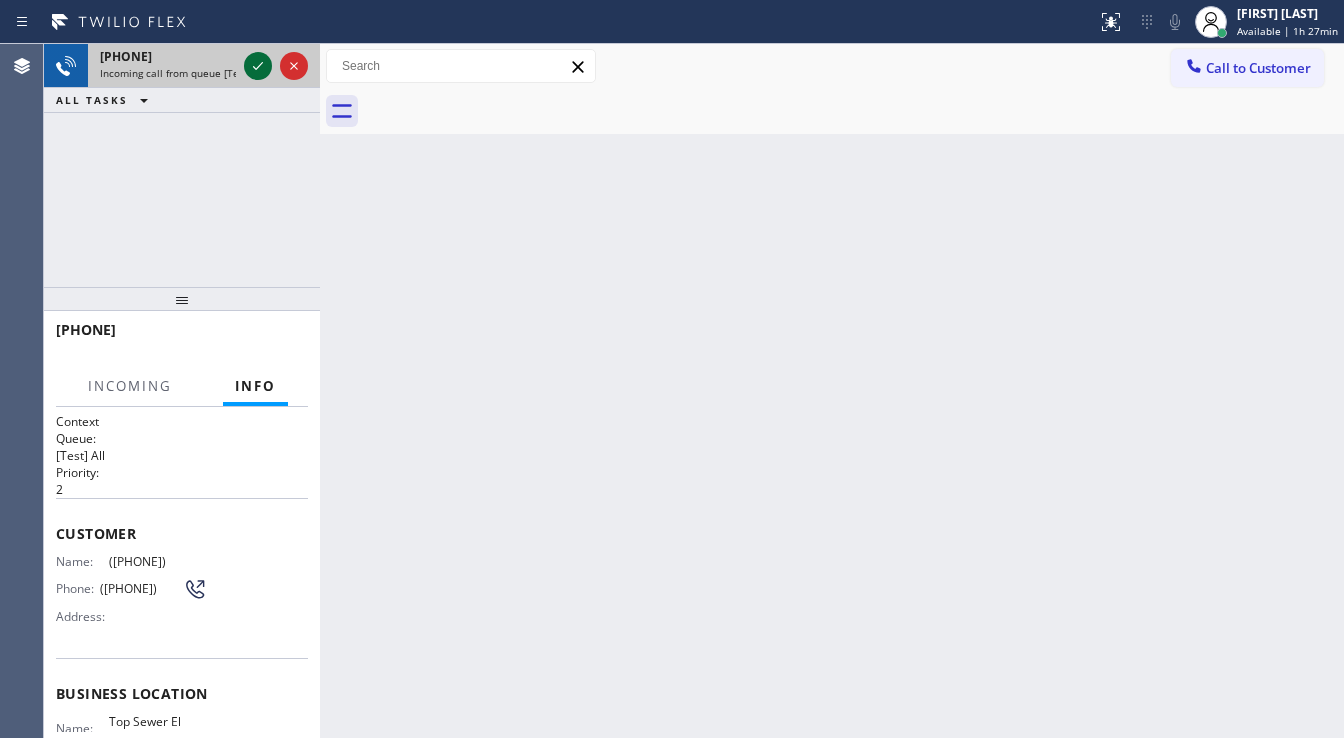 click 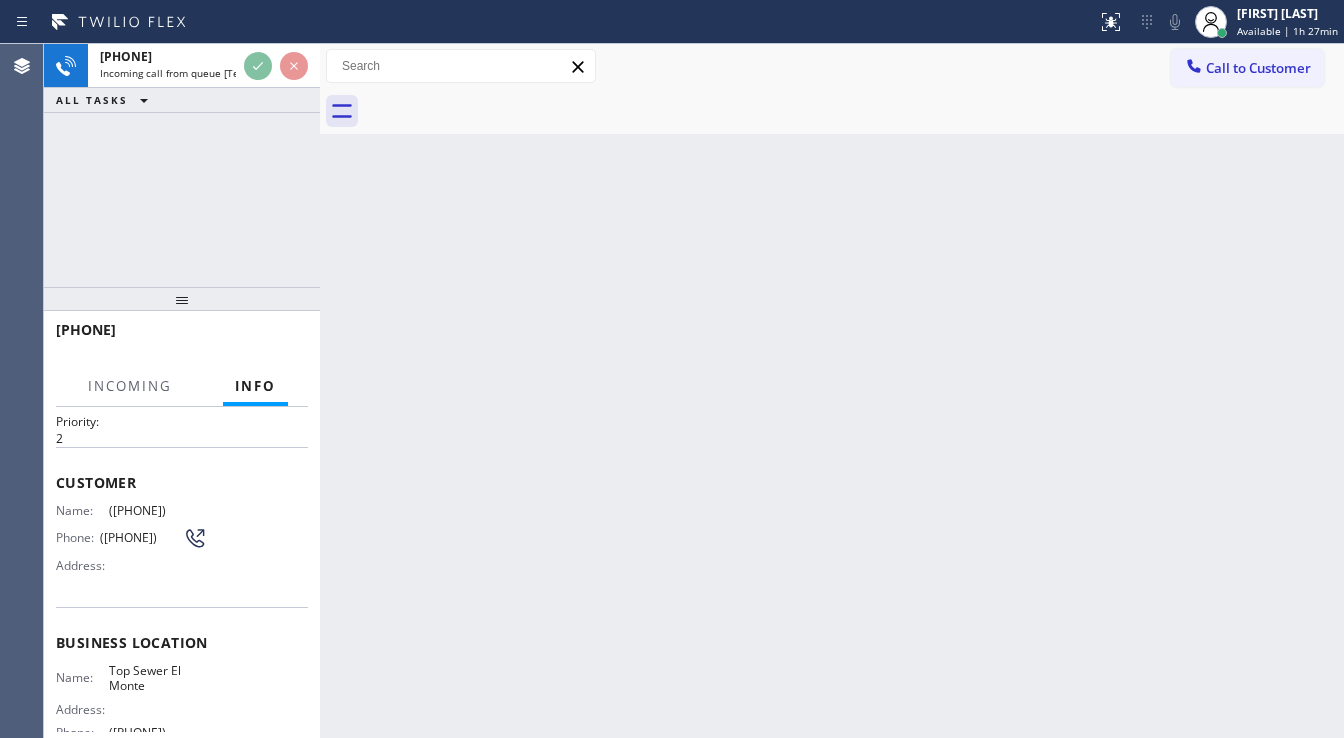 scroll, scrollTop: 80, scrollLeft: 0, axis: vertical 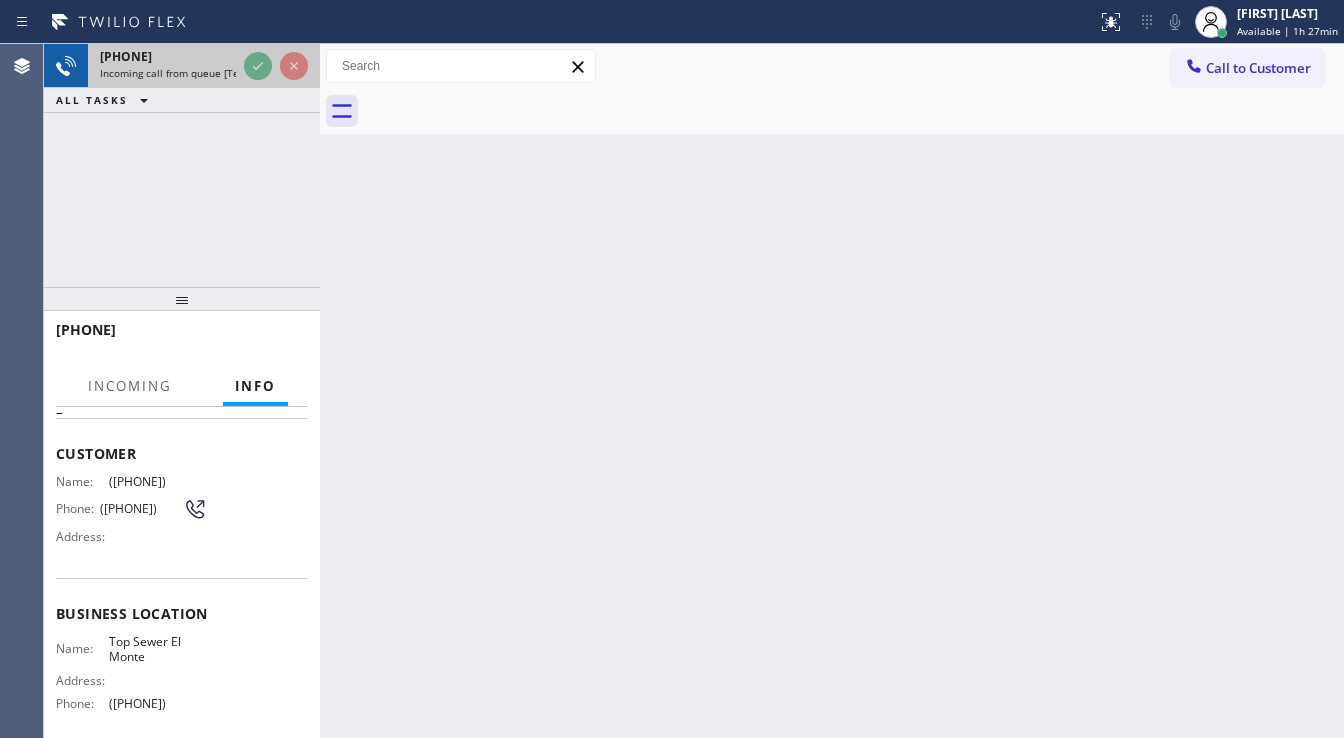 click at bounding box center (276, 66) 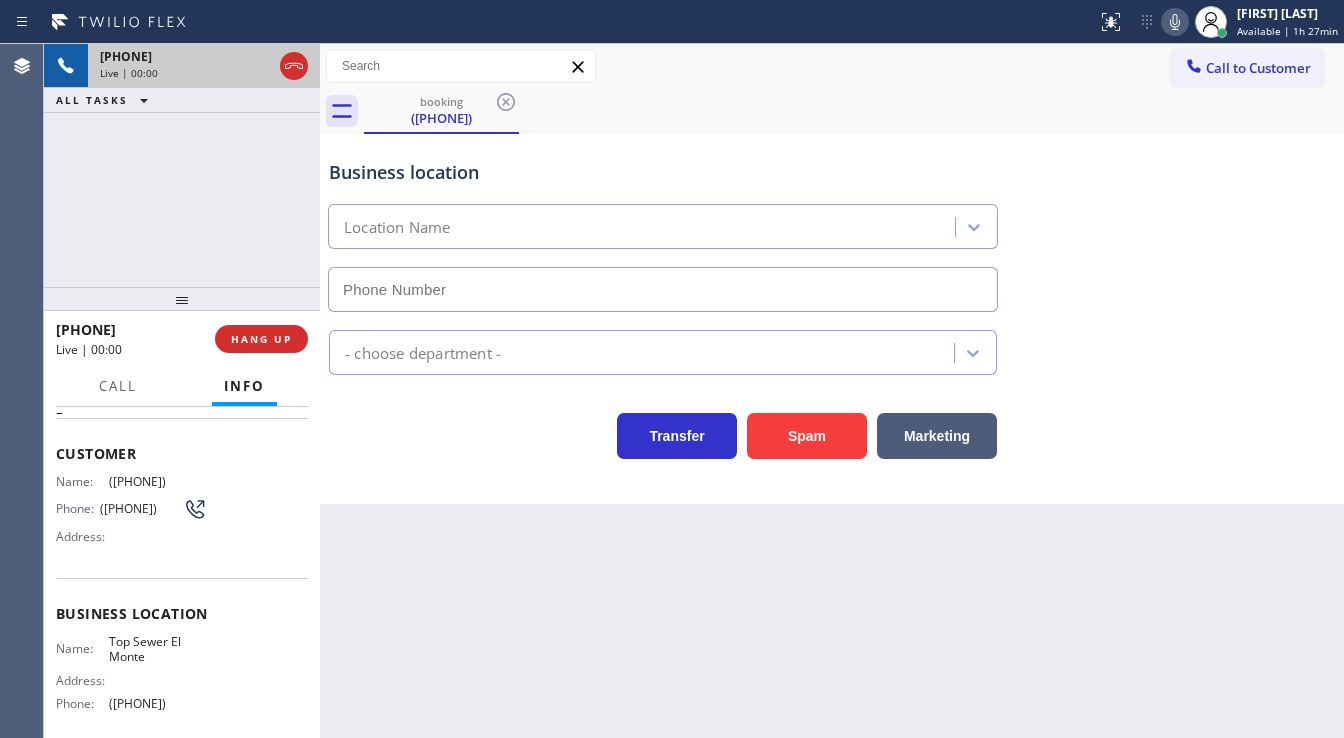 type on "([PHONE])" 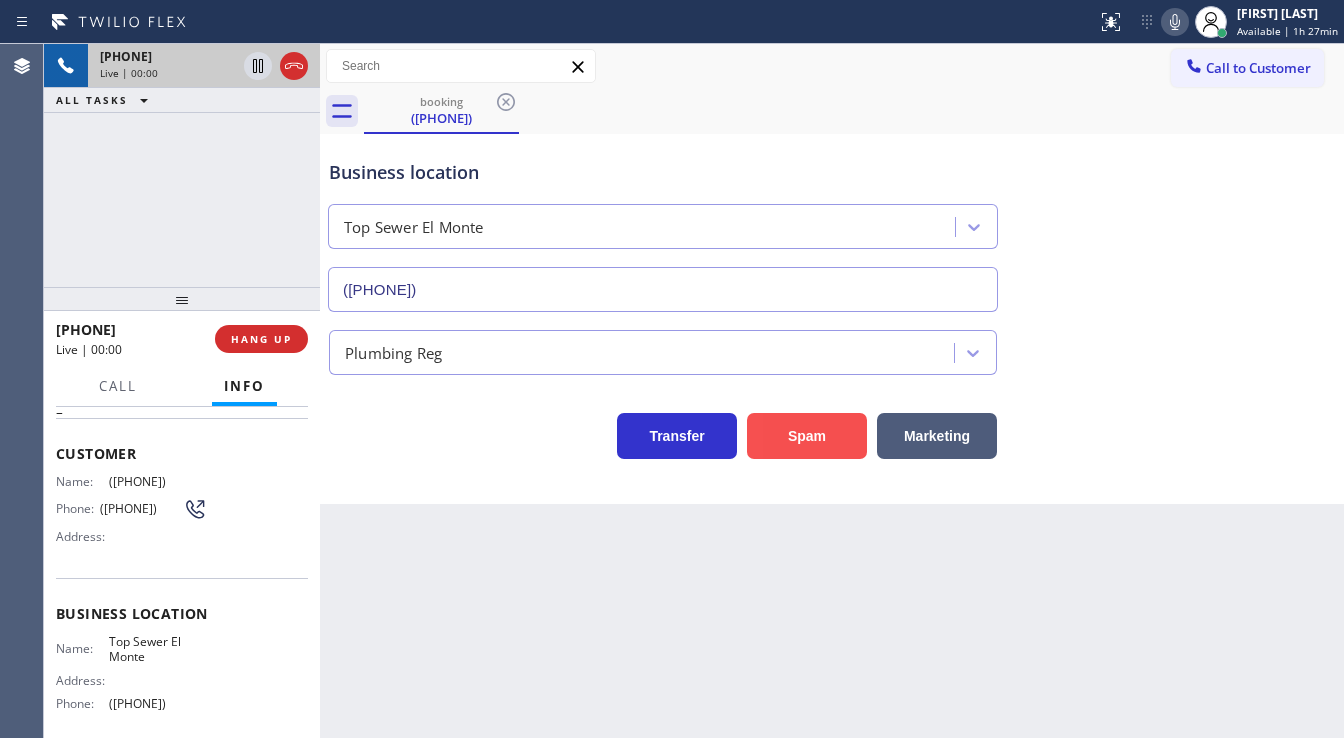 click on "Spam" at bounding box center (807, 436) 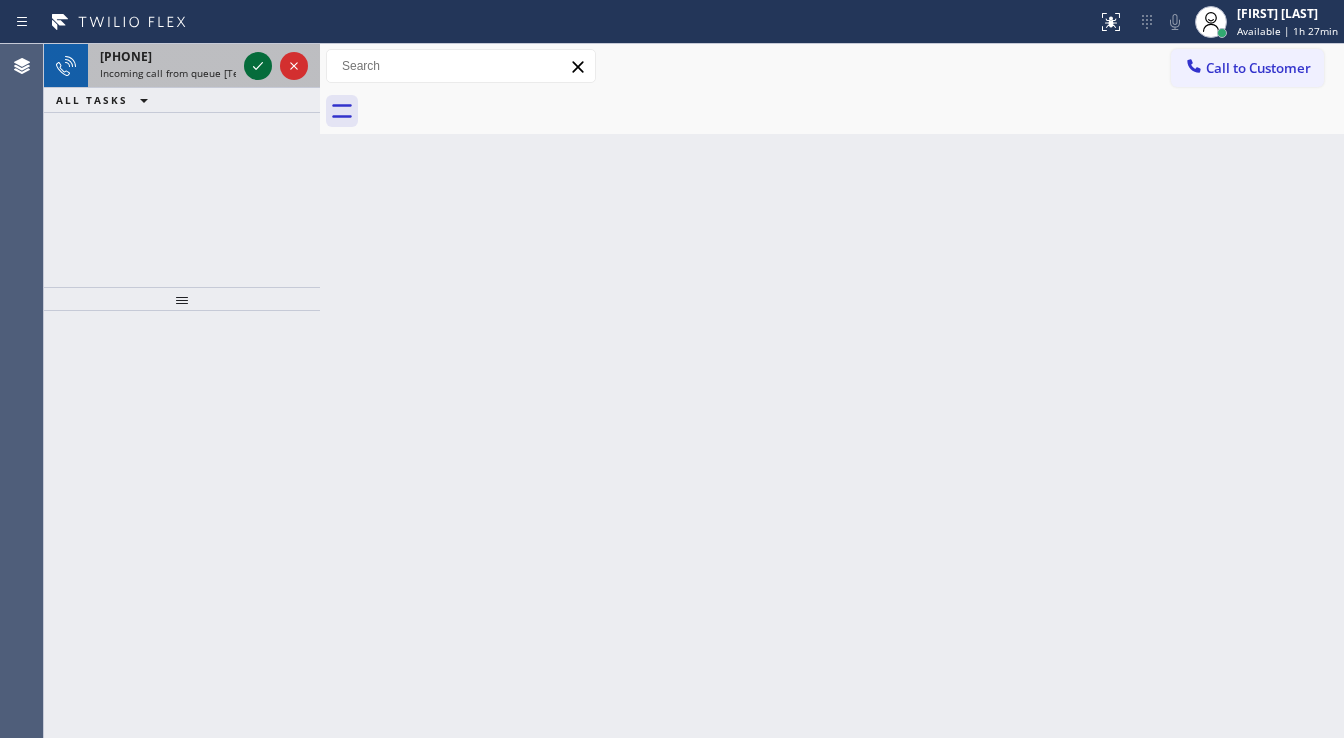 click 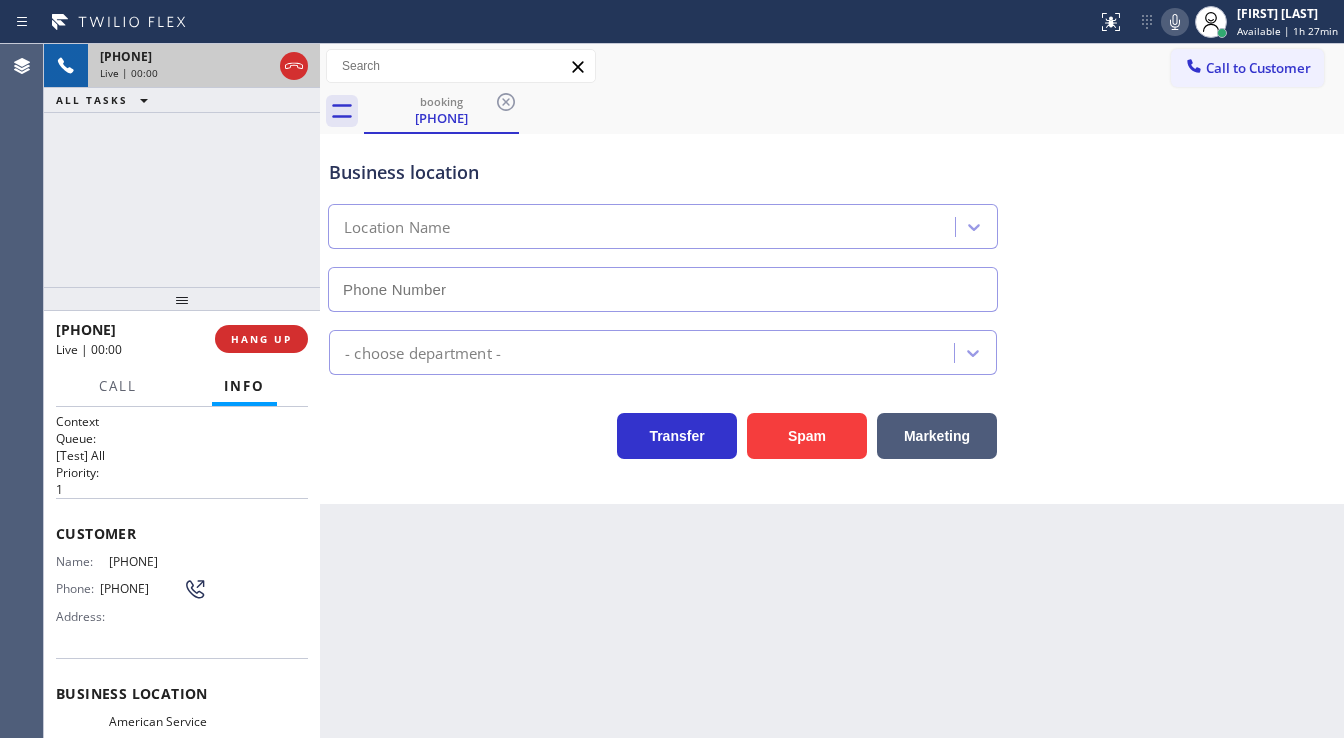 type on "[PHONE]" 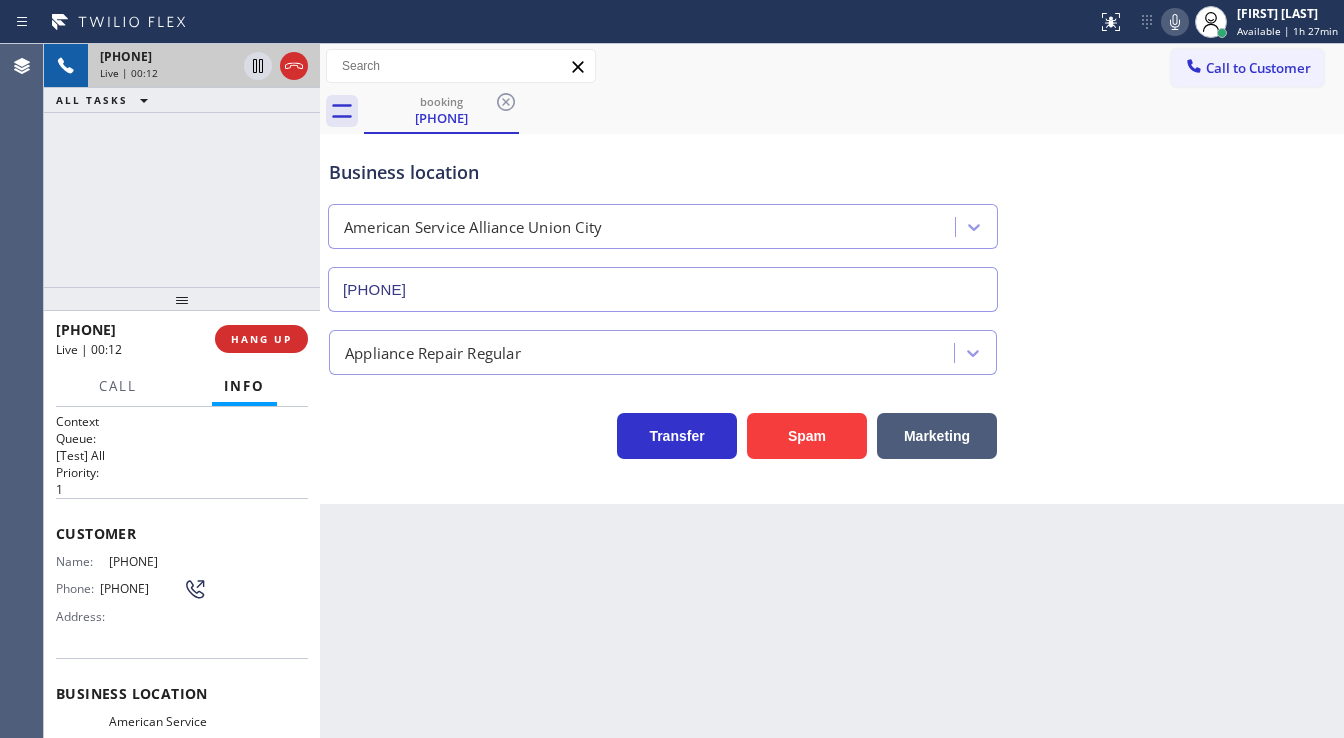 click on "[PHONE] Live | 00:12 ALL TASKS ALL TASKS ACTIVE TASKS TASKS IN WRAP UP" at bounding box center (182, 165) 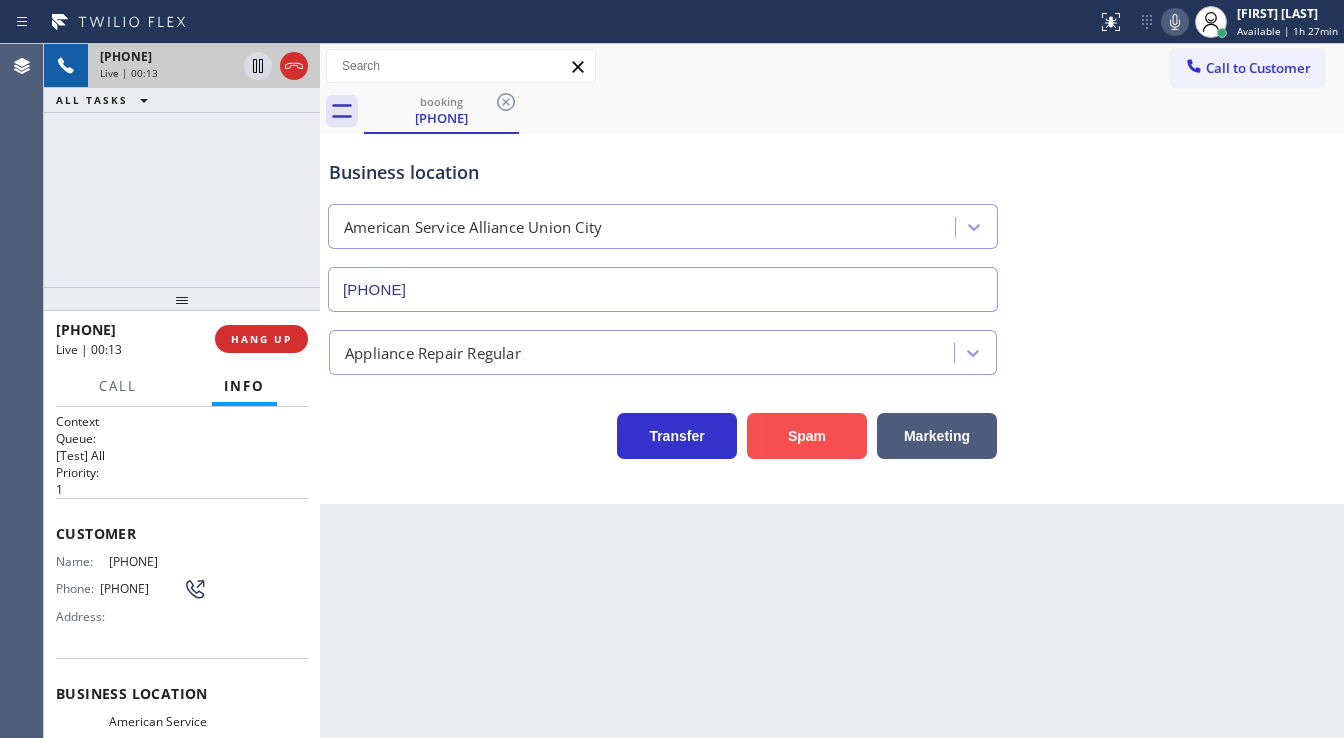 click on "Spam" at bounding box center [807, 436] 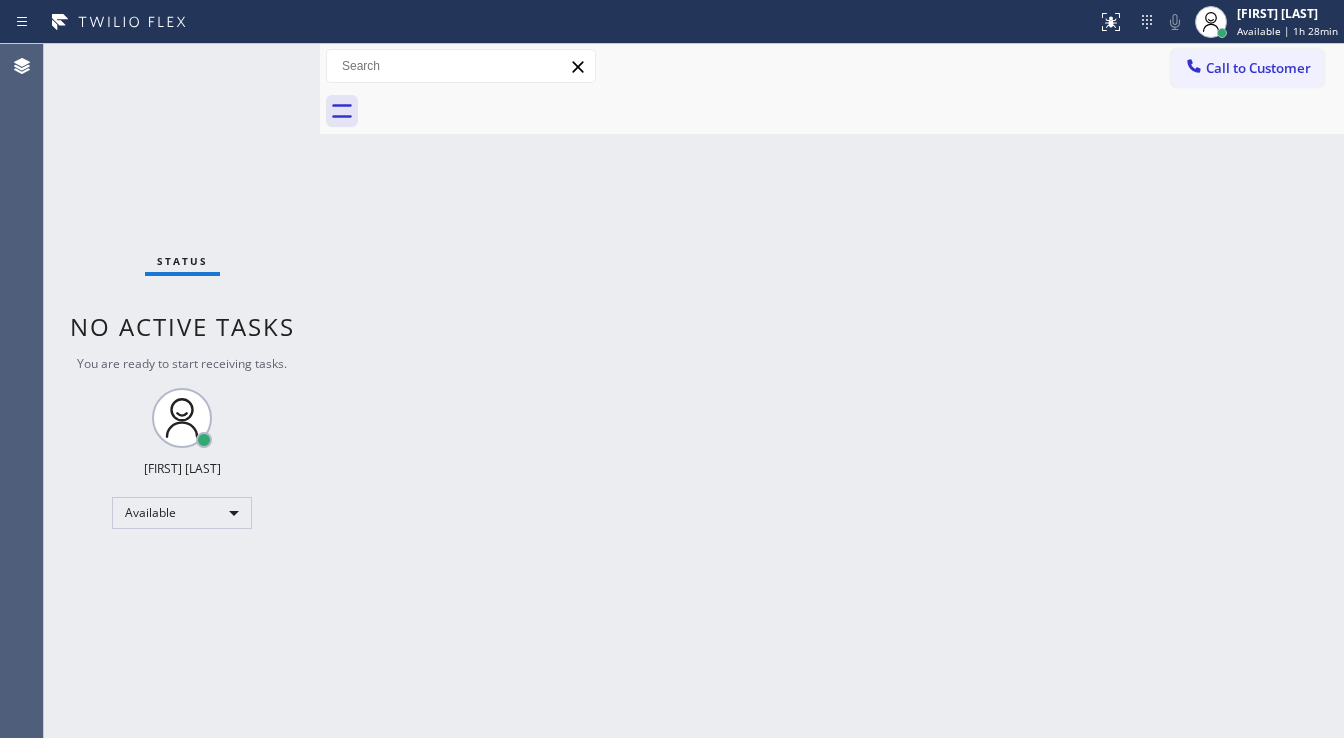 click on "Status   No active tasks     You are ready to start receiving tasks.   [FIRST] [LAST] Available" at bounding box center [182, 391] 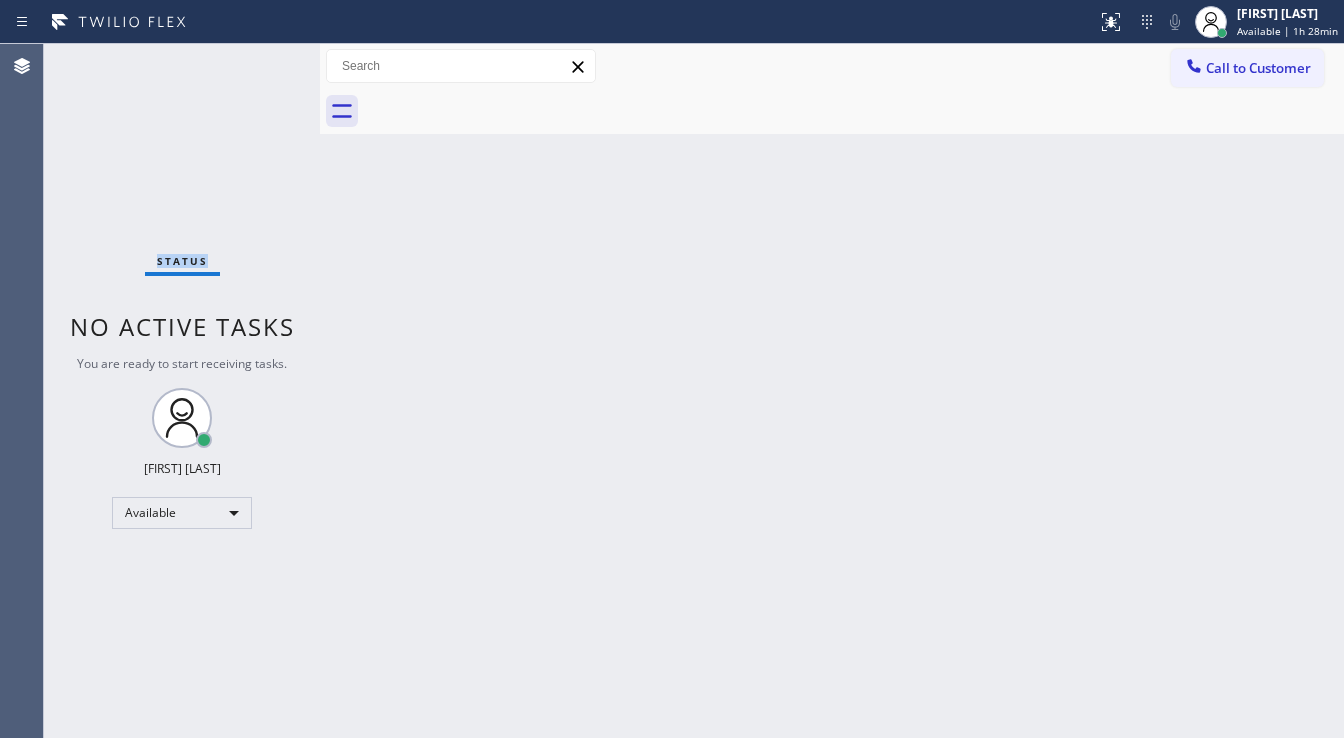 click on "Status   No active tasks     You are ready to start receiving tasks.   [FIRST] [LAST] Available" at bounding box center [182, 391] 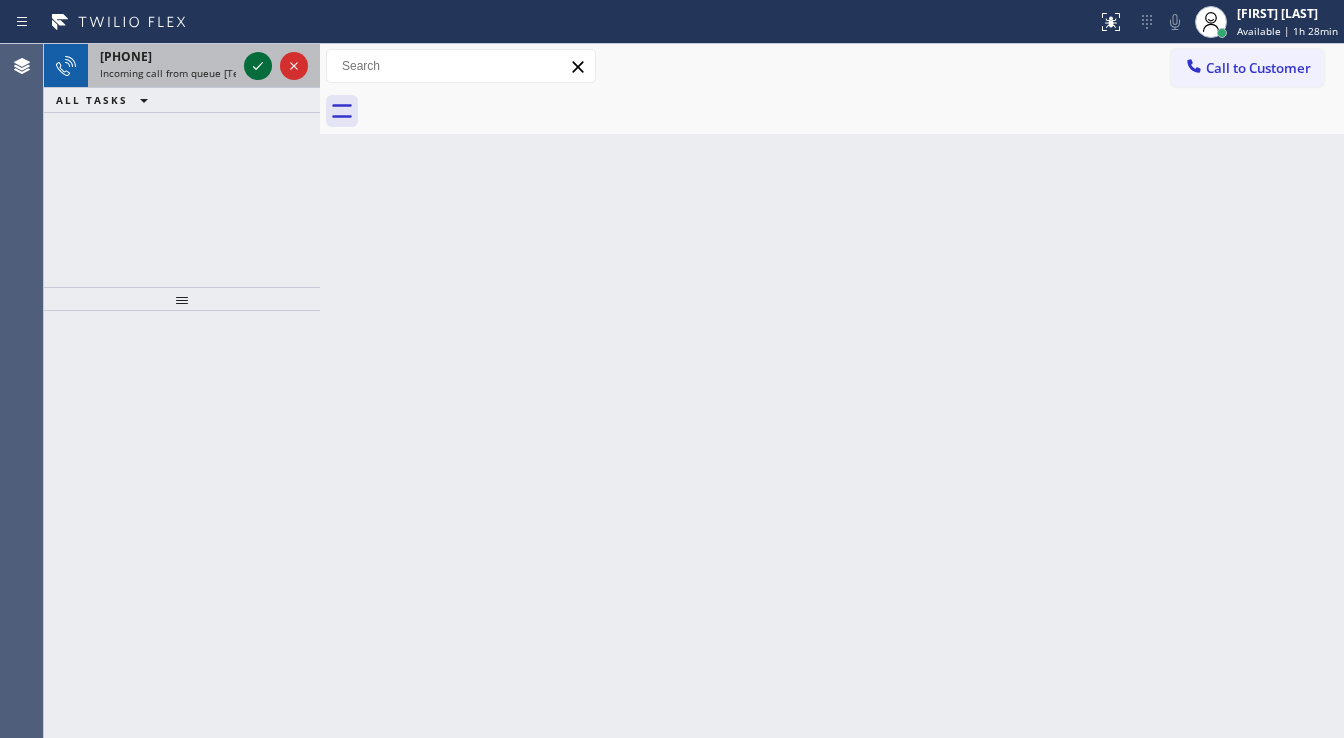 click 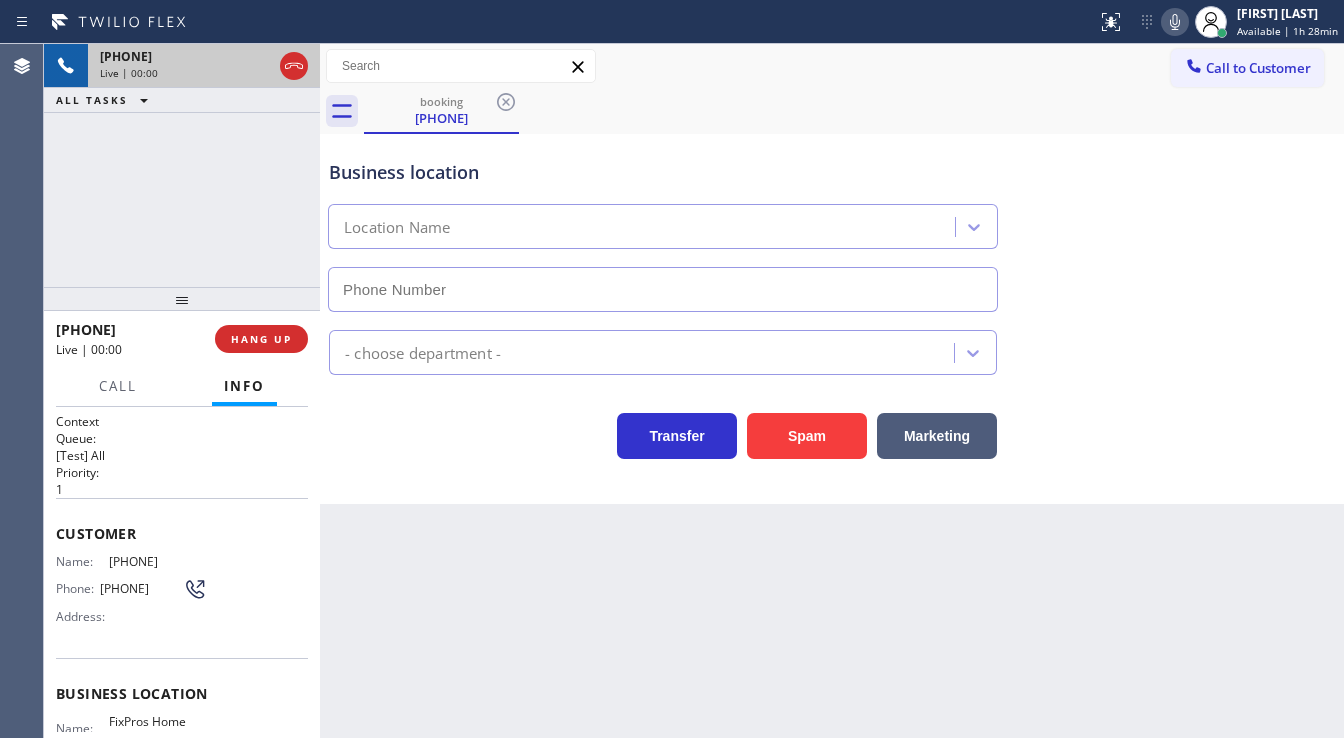 type on "[PHONE]" 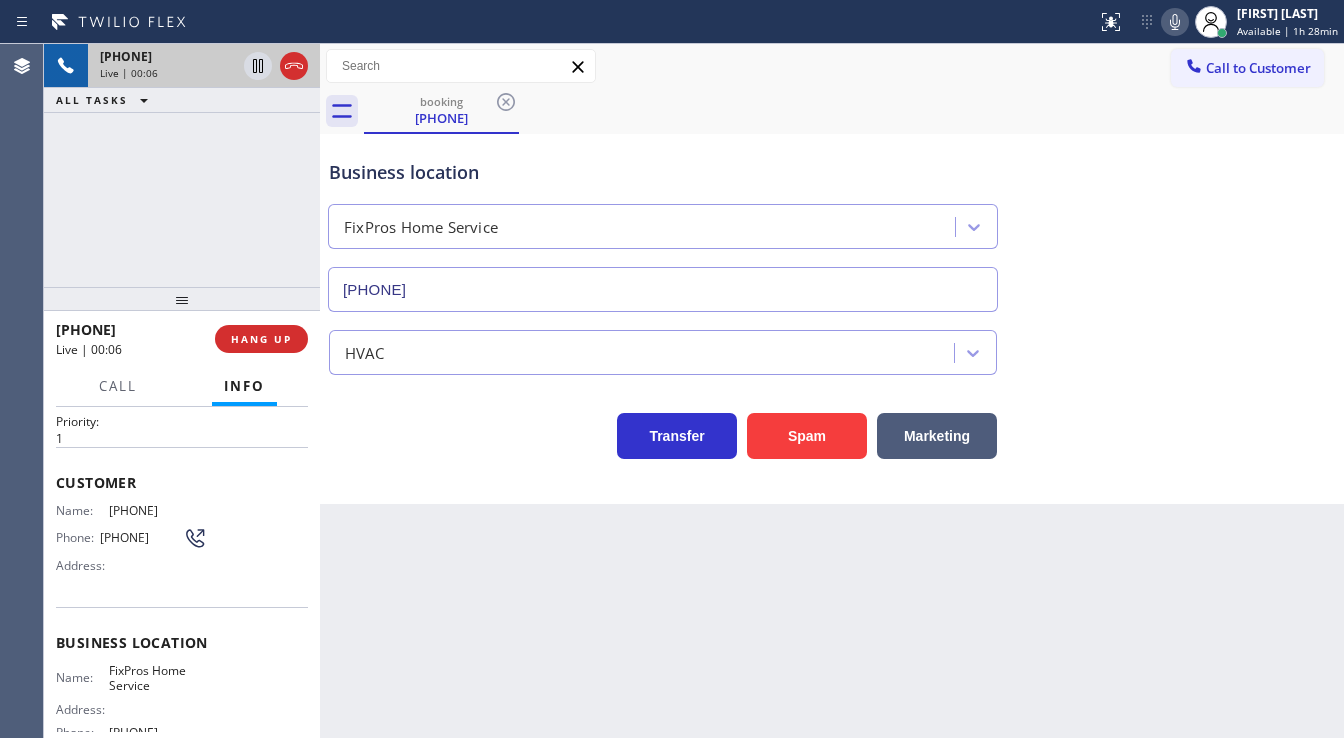 scroll, scrollTop: 48, scrollLeft: 0, axis: vertical 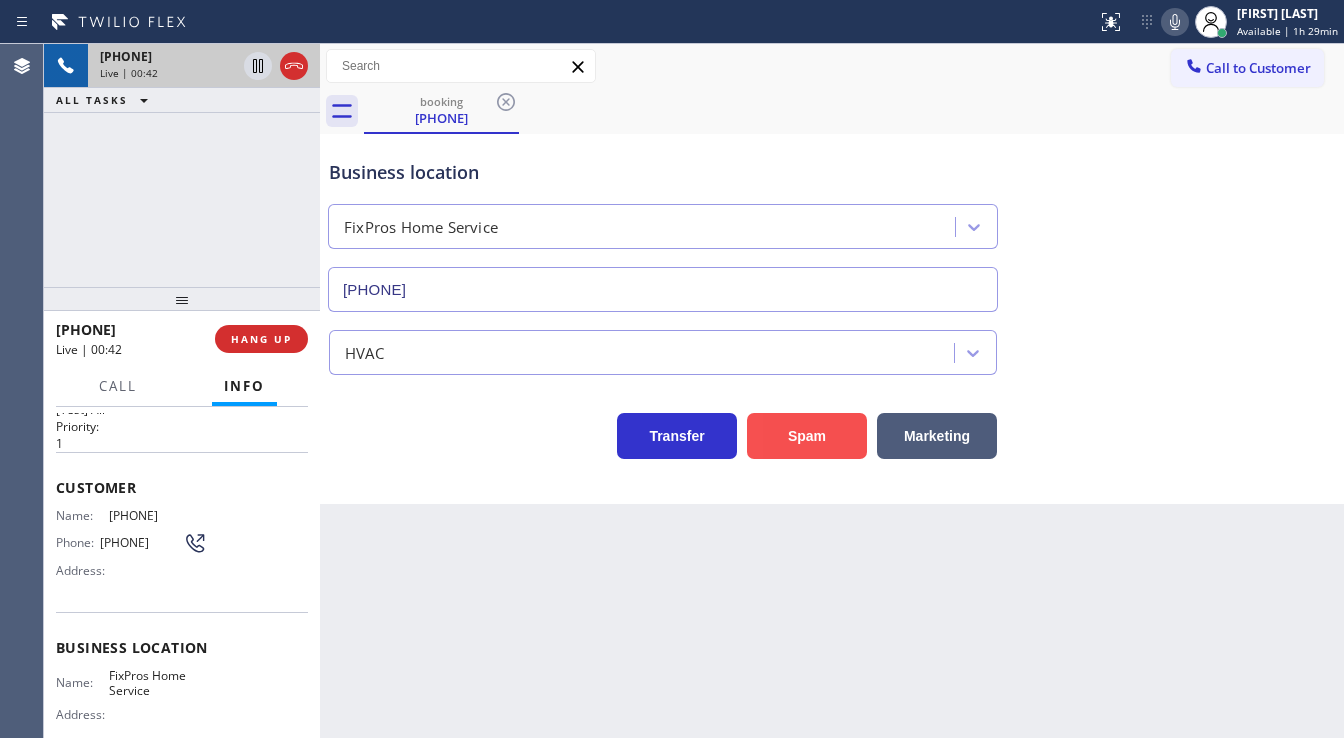 click on "Spam" at bounding box center [807, 436] 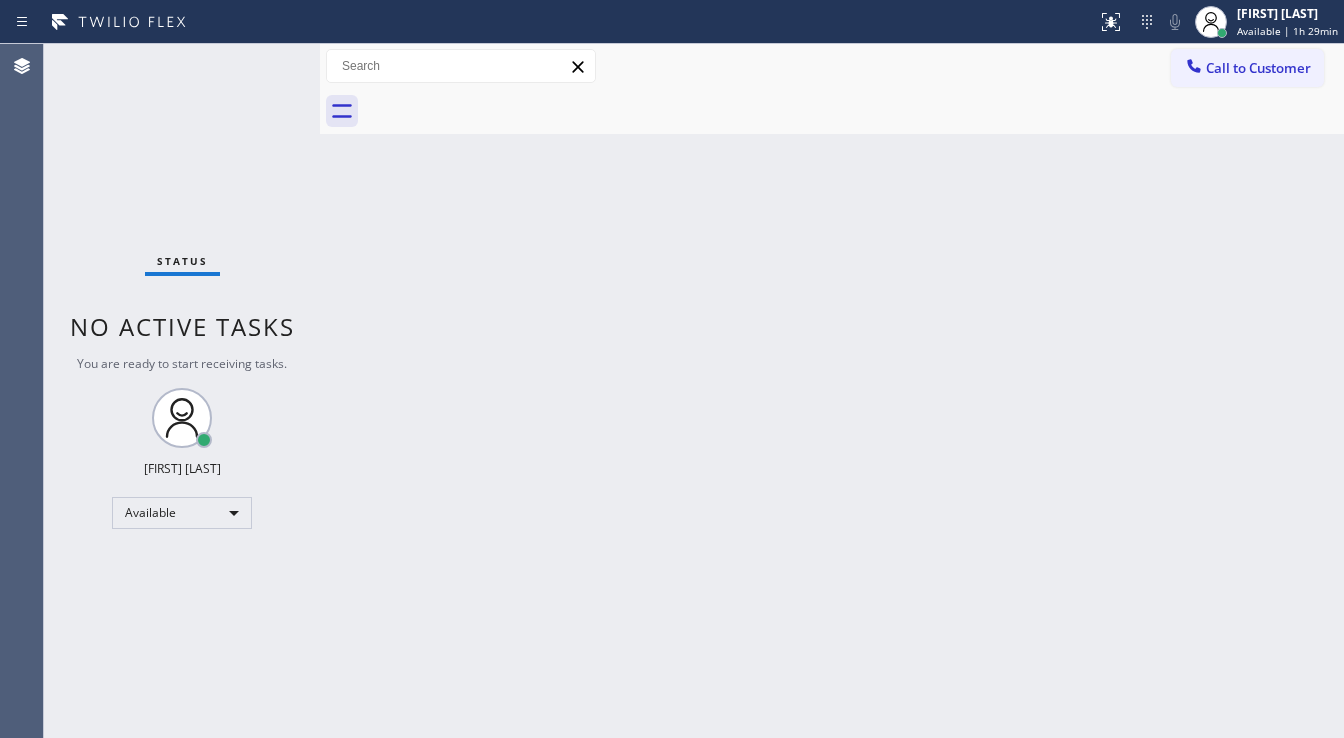 click on "Status   No active tasks     You are ready to start receiving tasks.   [FIRST] [LAST] Available" at bounding box center (182, 391) 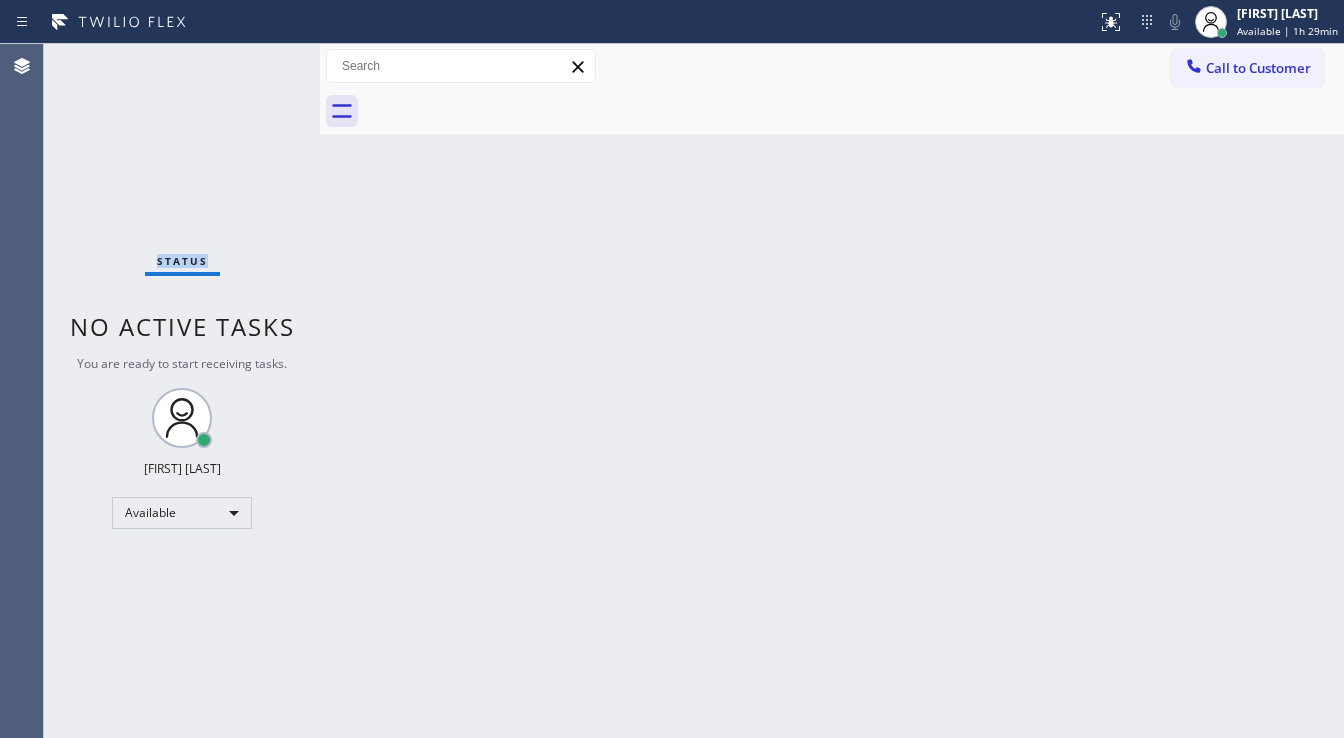 click on "Status   No active tasks     You are ready to start receiving tasks.   [FIRST] [LAST] Available" at bounding box center (182, 391) 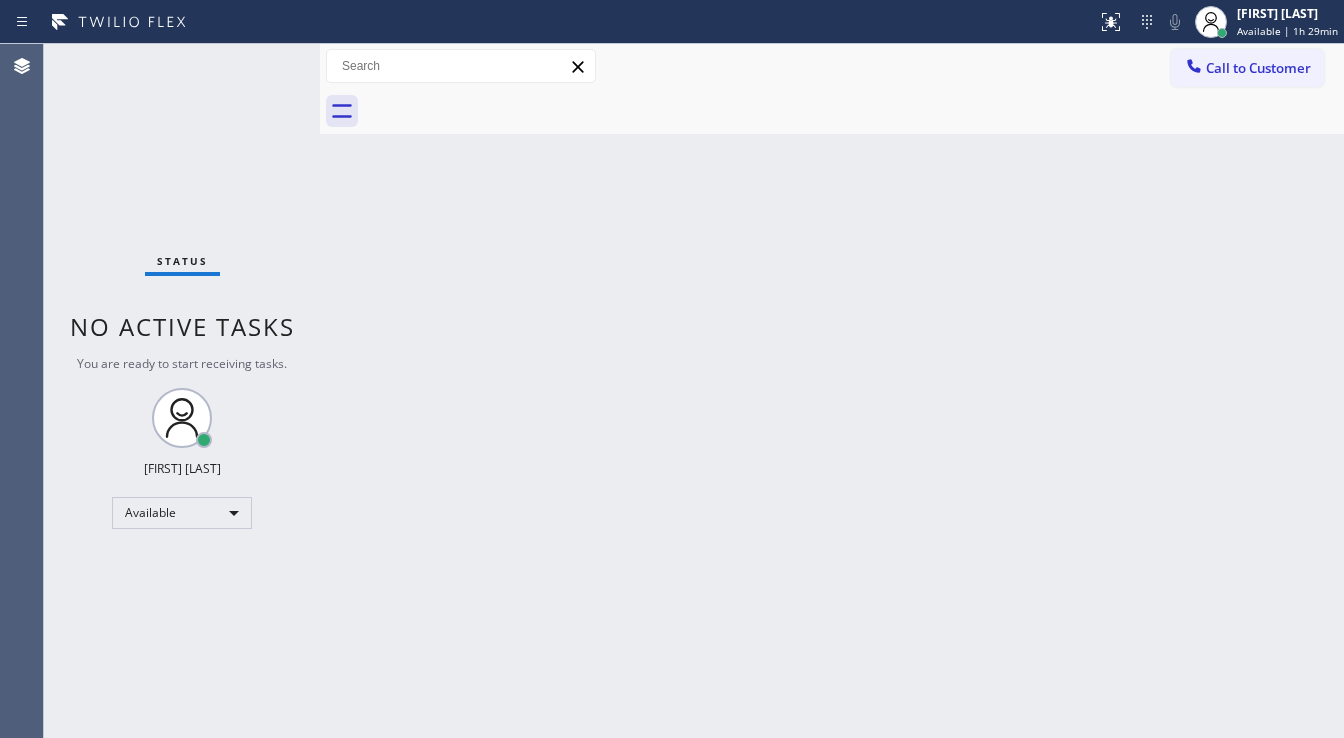 click on "Status   No active tasks     You are ready to start receiving tasks.   [FIRST] [LAST] Available" at bounding box center (182, 391) 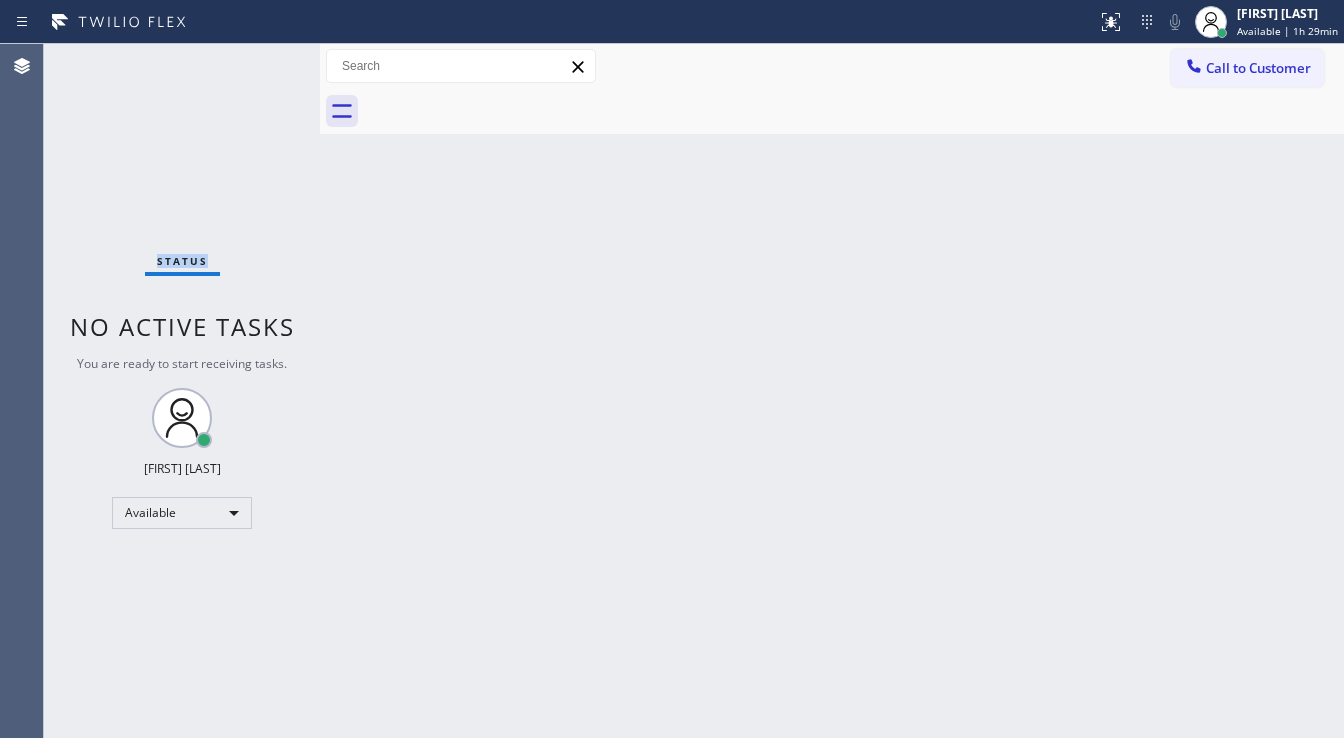 click on "Status   No active tasks     You are ready to start receiving tasks.   [FIRST] [LAST] Available" at bounding box center [182, 391] 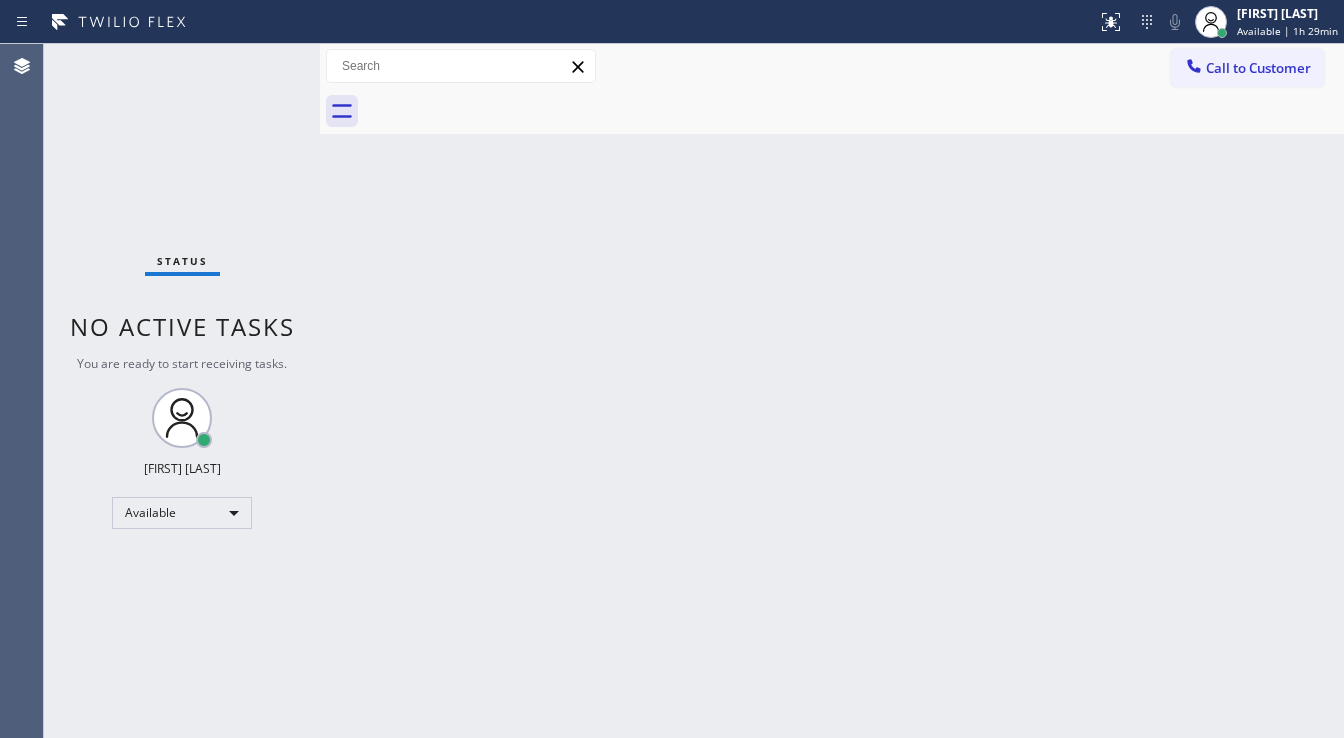 click on "Status   No active tasks     You are ready to start receiving tasks.   [FIRST] [LAST] Available" at bounding box center [182, 391] 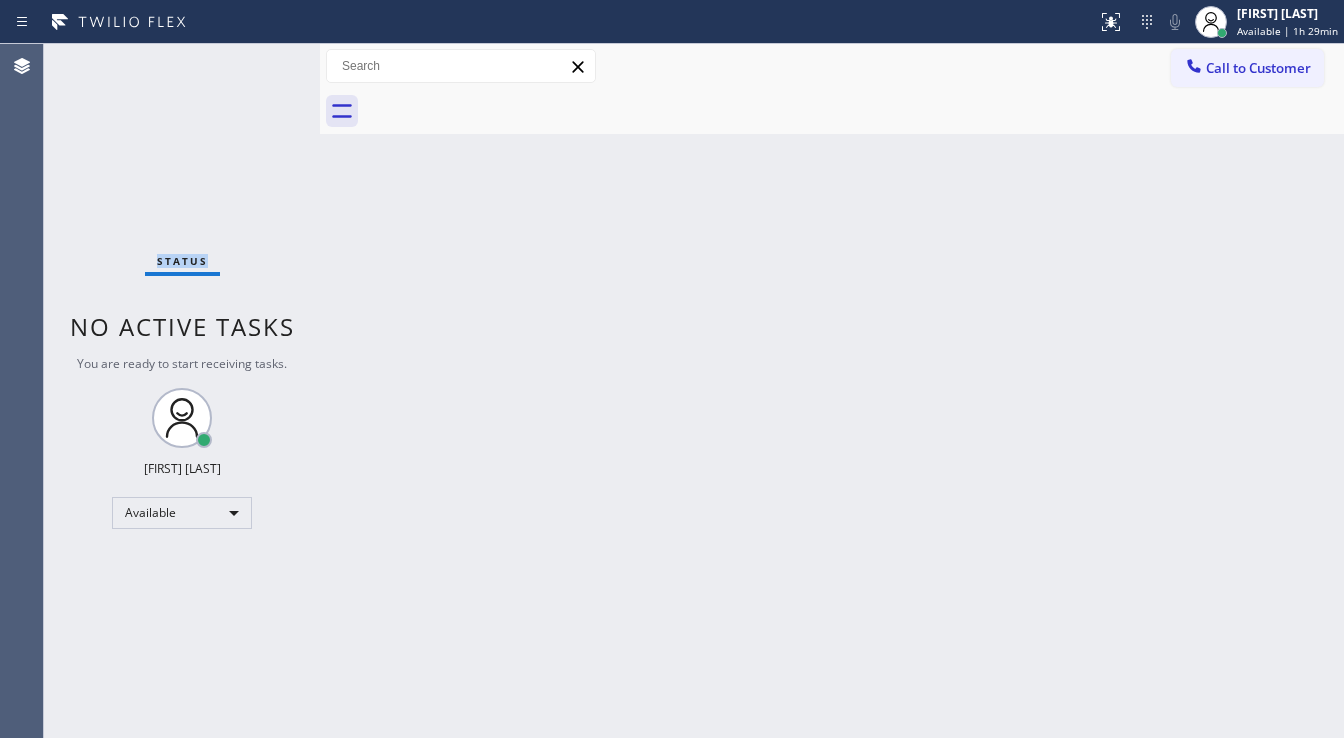 click on "Status   No active tasks     You are ready to start receiving tasks.   [FIRST] [LAST] Available" at bounding box center (182, 391) 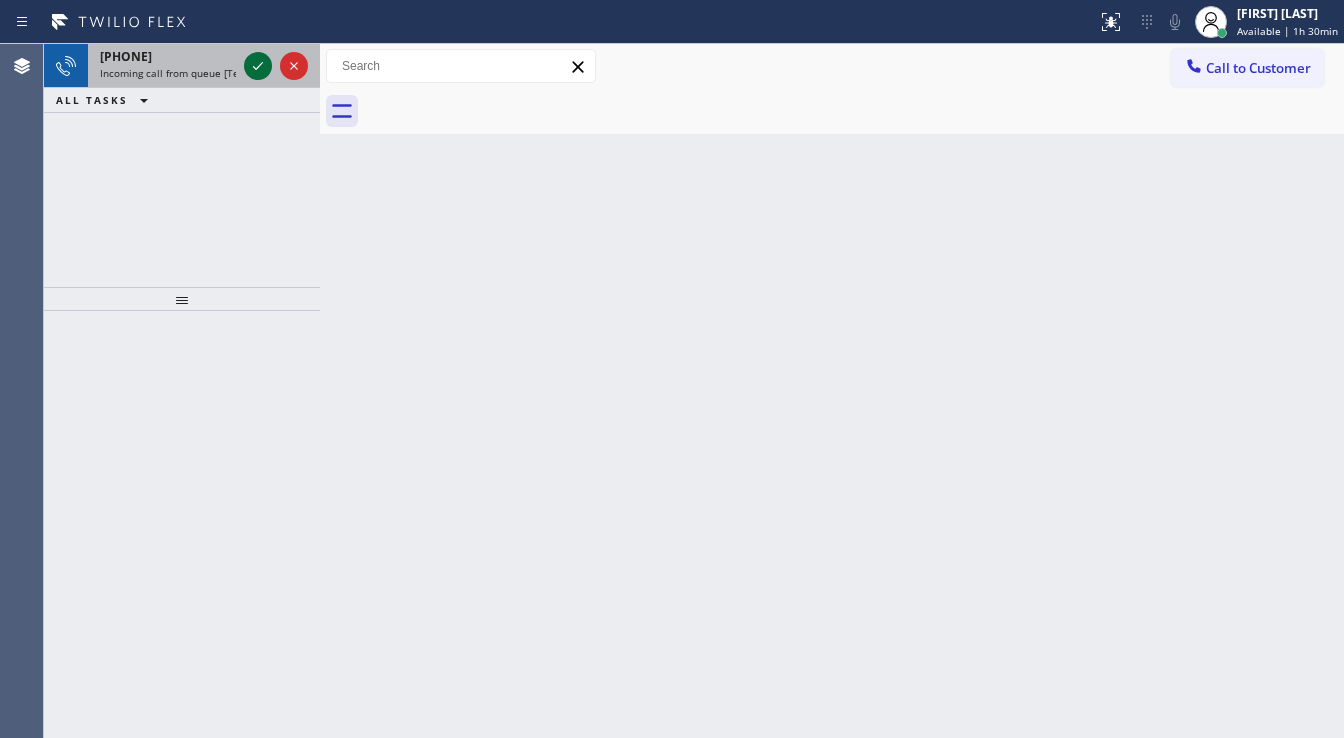 click 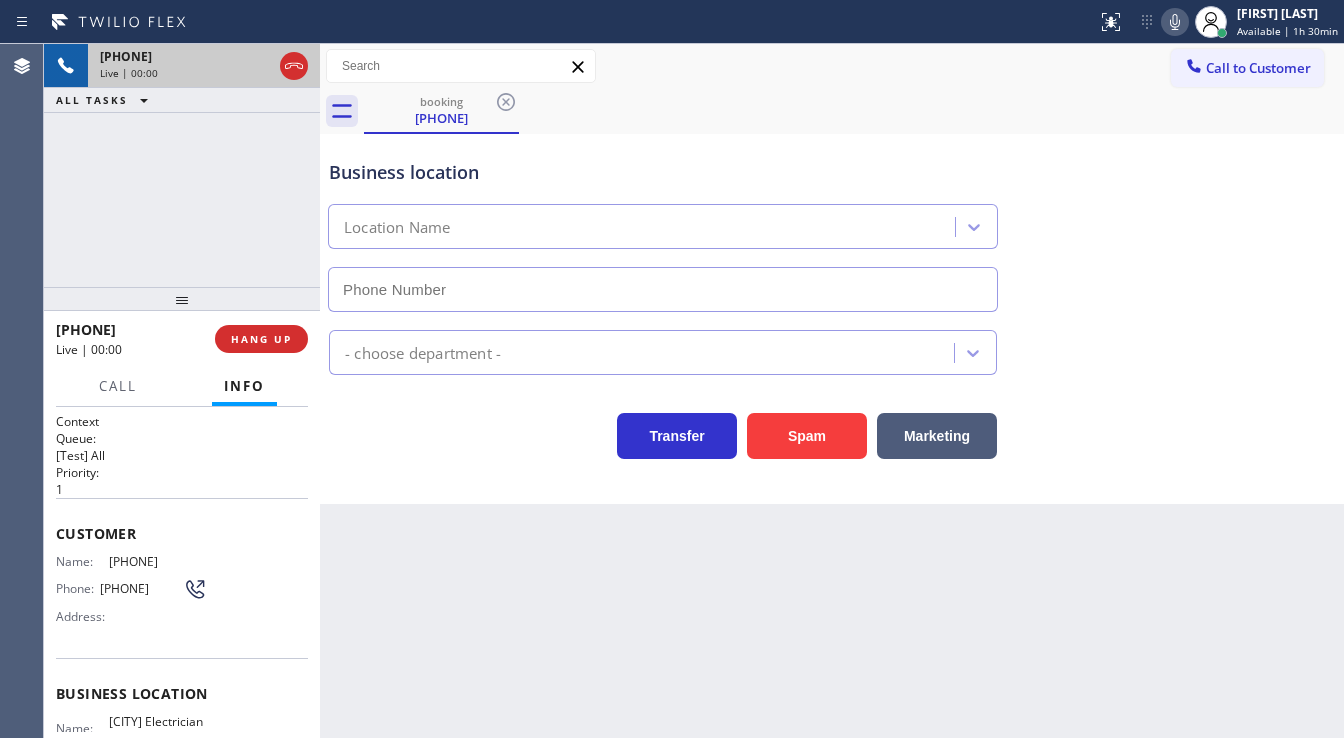 type on "[PHONE]" 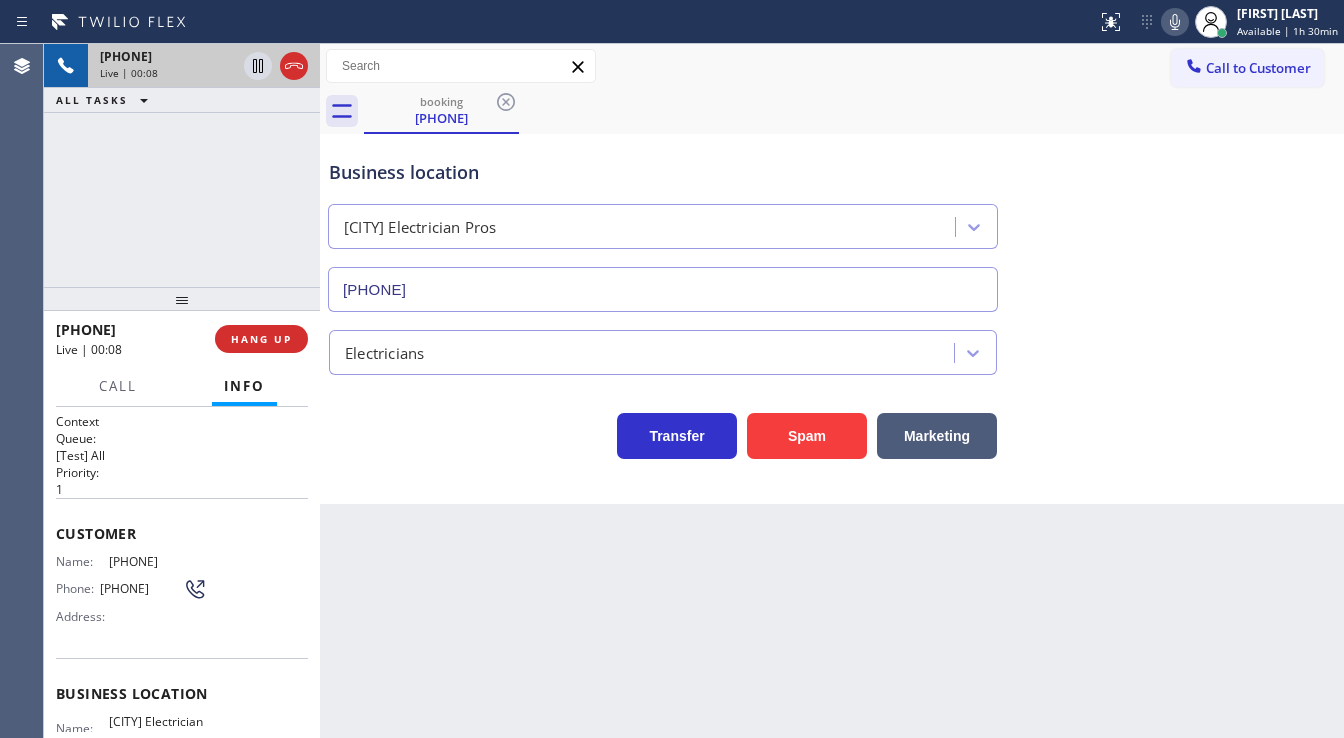 click on "+1[PHONE] Live | 00:08 ALL TASKS ALL TASKS ACTIVE TASKS TASKS IN WRAP UP" at bounding box center (182, 165) 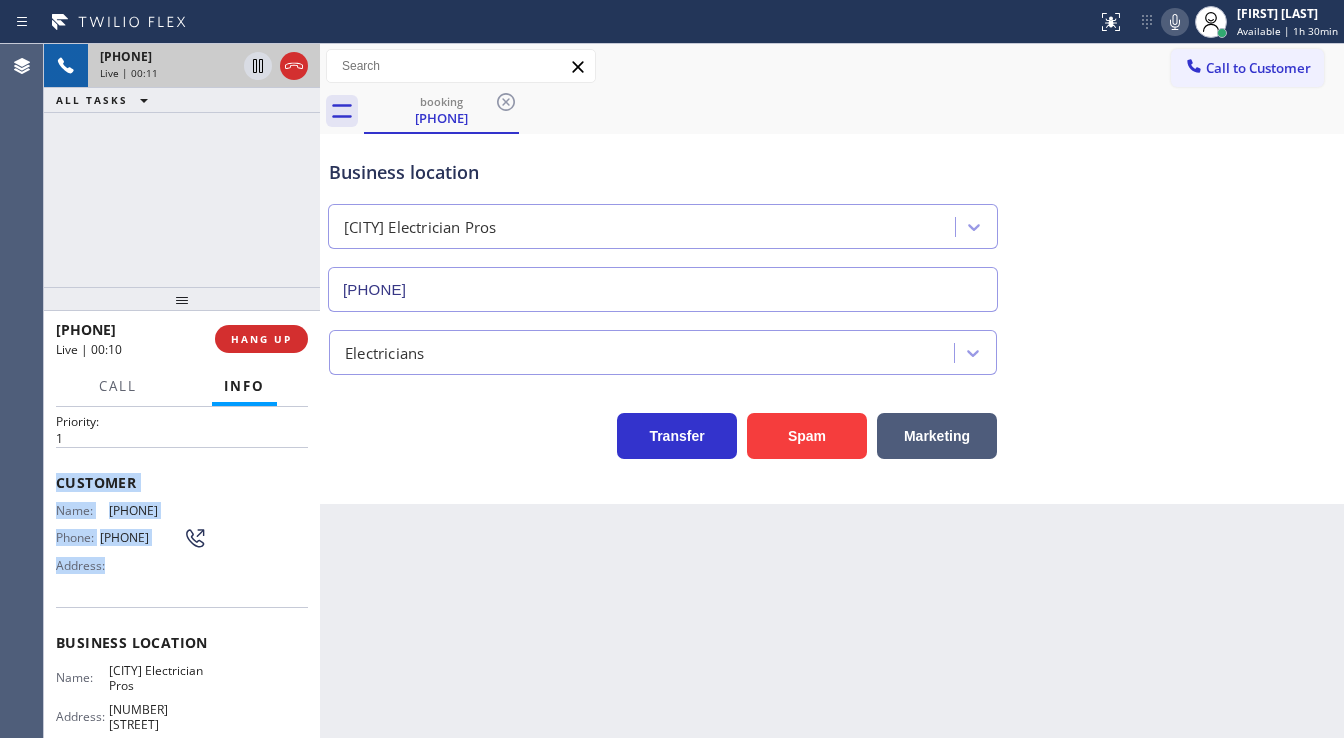 scroll, scrollTop: 160, scrollLeft: 0, axis: vertical 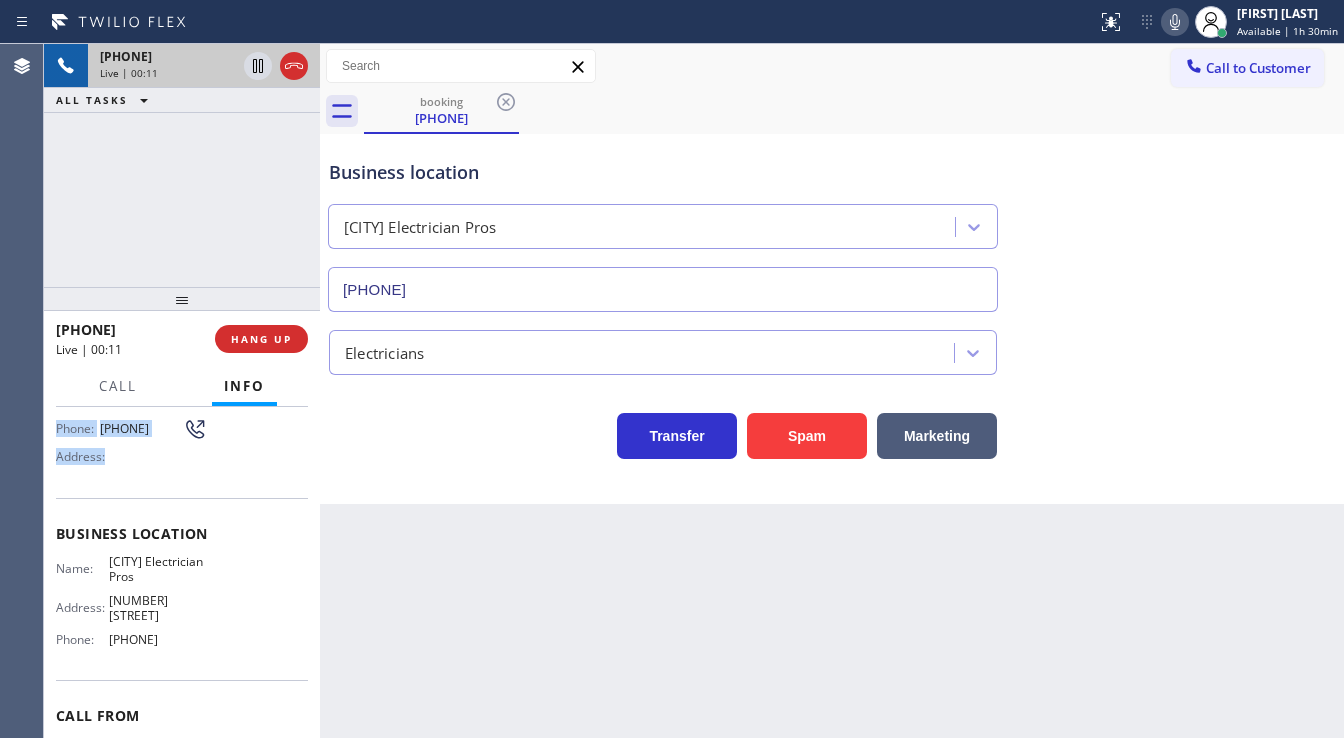 drag, startPoint x: 57, startPoint y: 522, endPoint x: 218, endPoint y: 636, distance: 197.27393 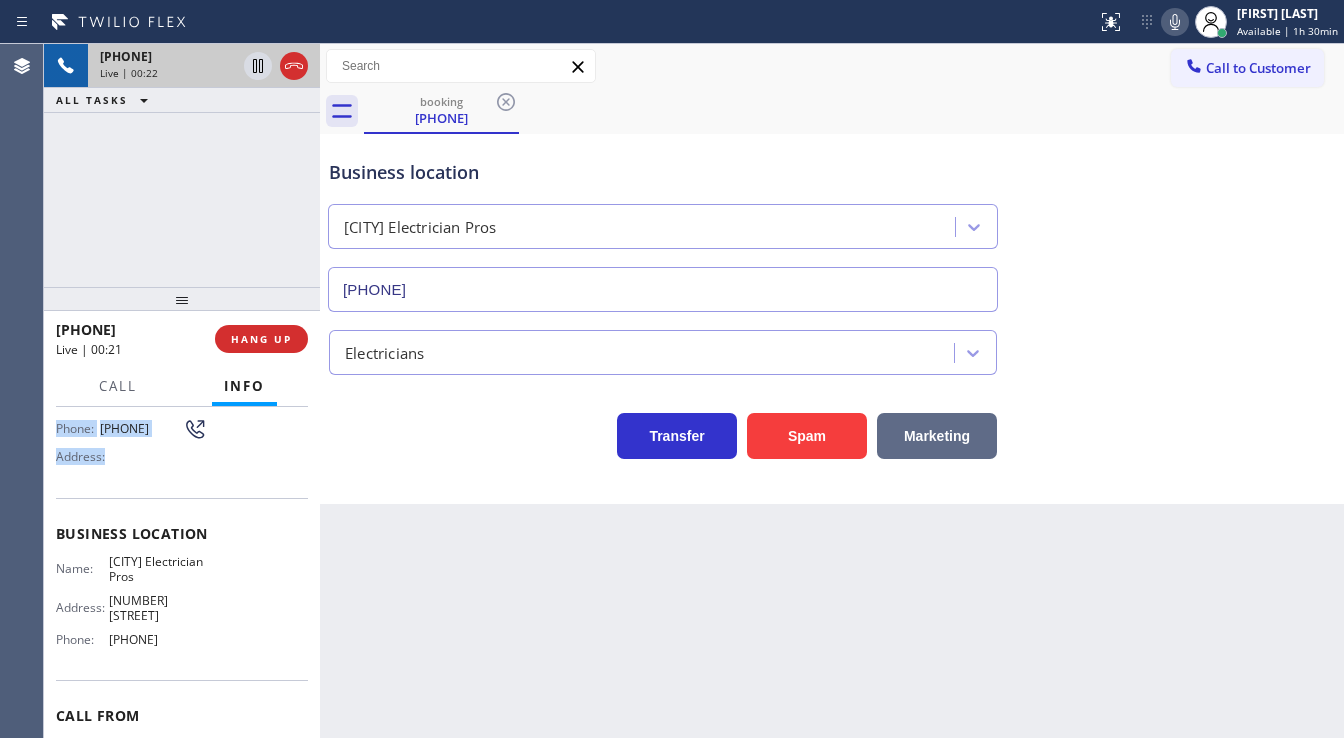 click on "Marketing" at bounding box center [937, 436] 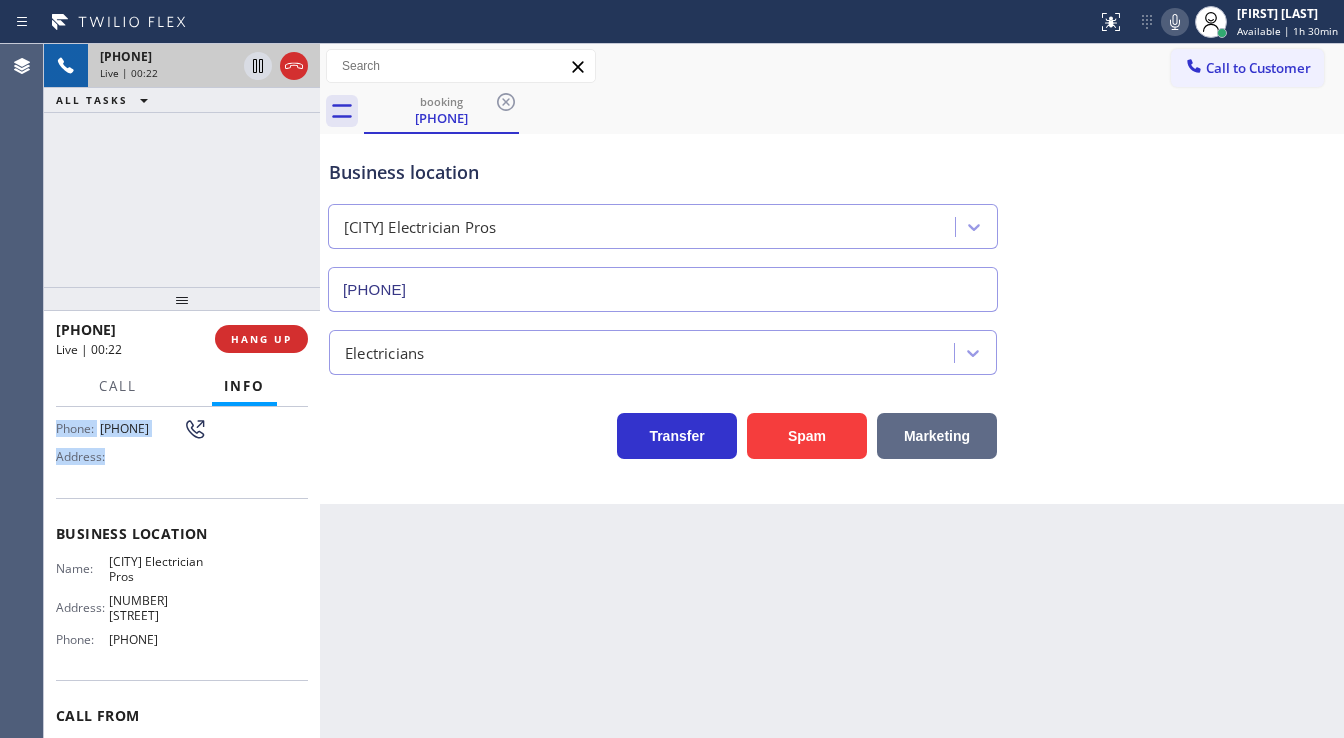 click on "Marketing" at bounding box center [937, 436] 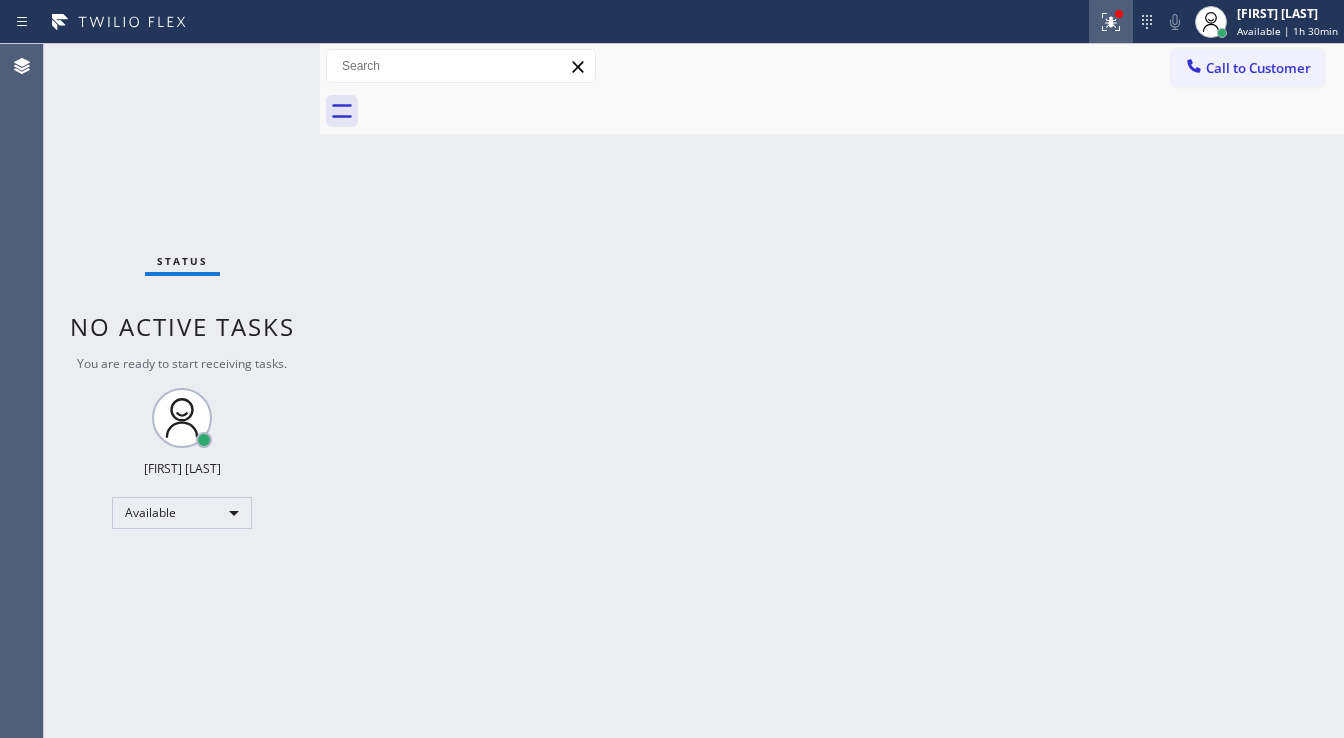 drag, startPoint x: 1108, startPoint y: 25, endPoint x: 1108, endPoint y: 36, distance: 11 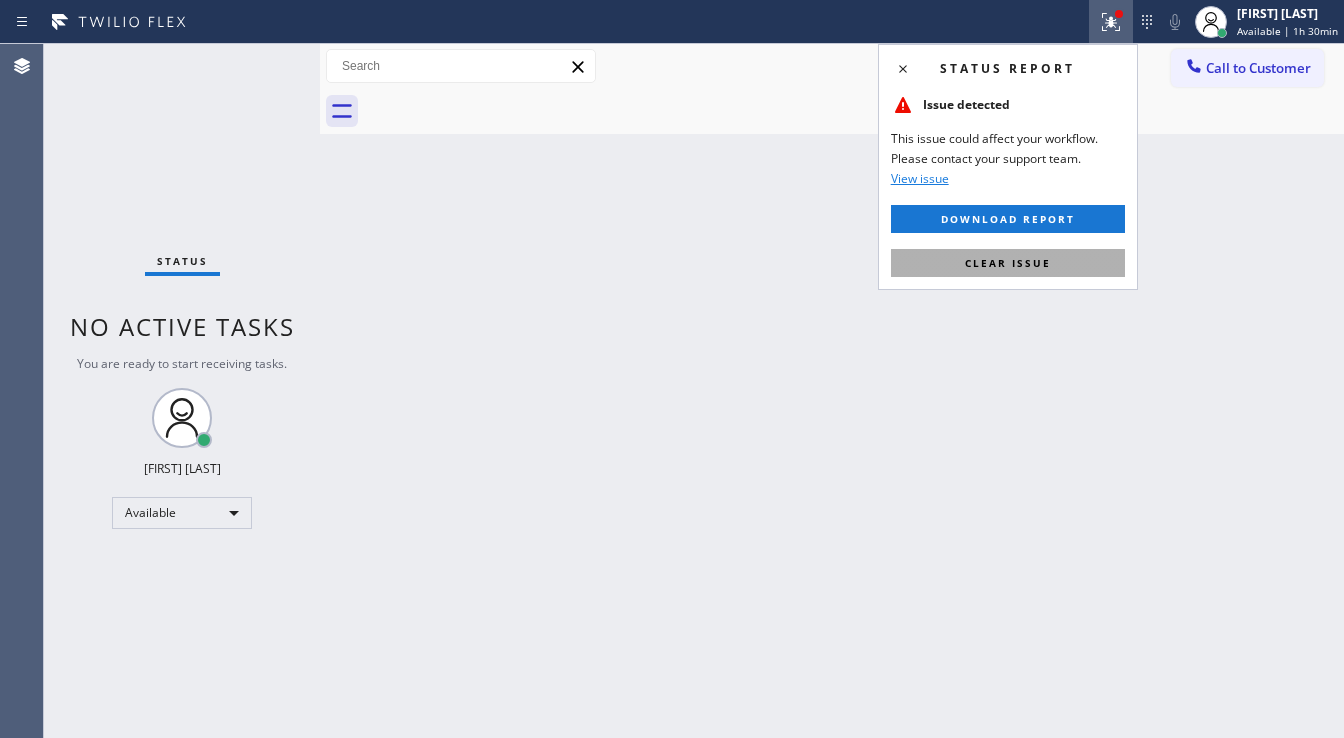 click on "Clear issue" at bounding box center (1008, 263) 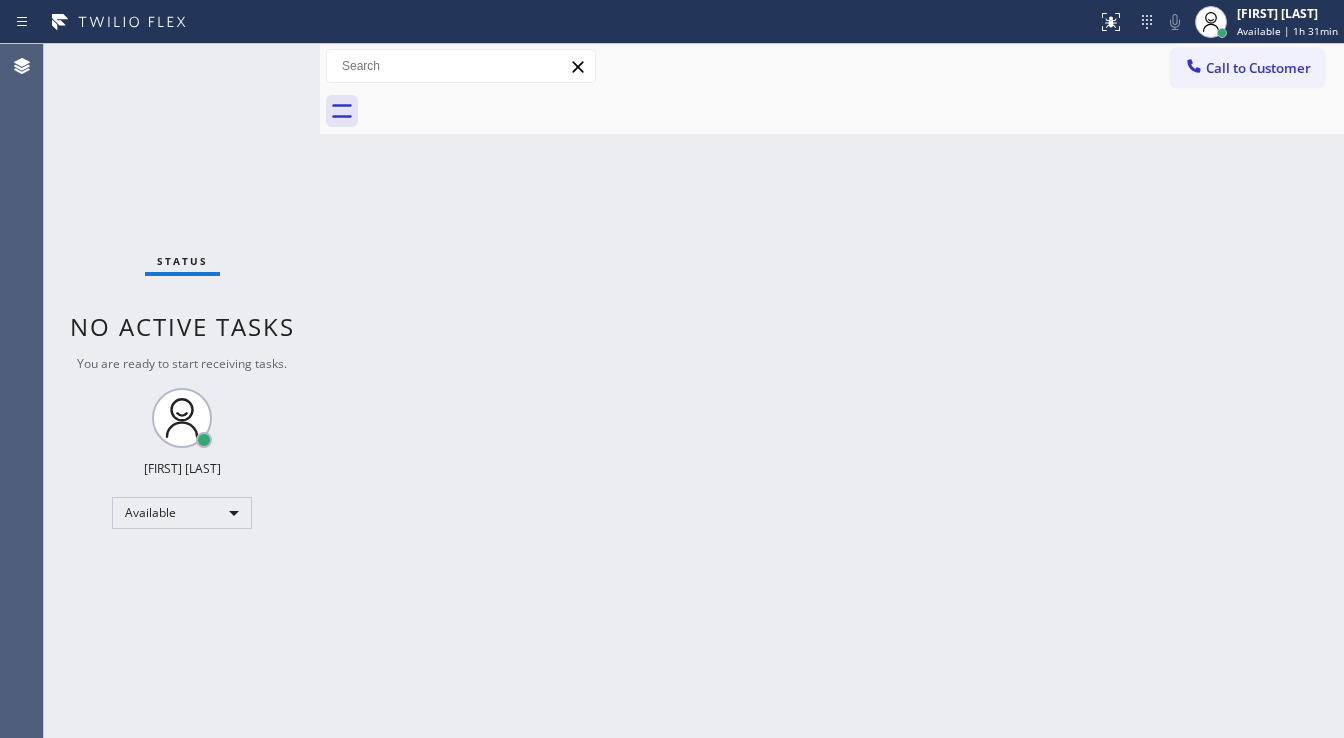 drag, startPoint x: 275, startPoint y: 83, endPoint x: 265, endPoint y: 70, distance: 16.40122 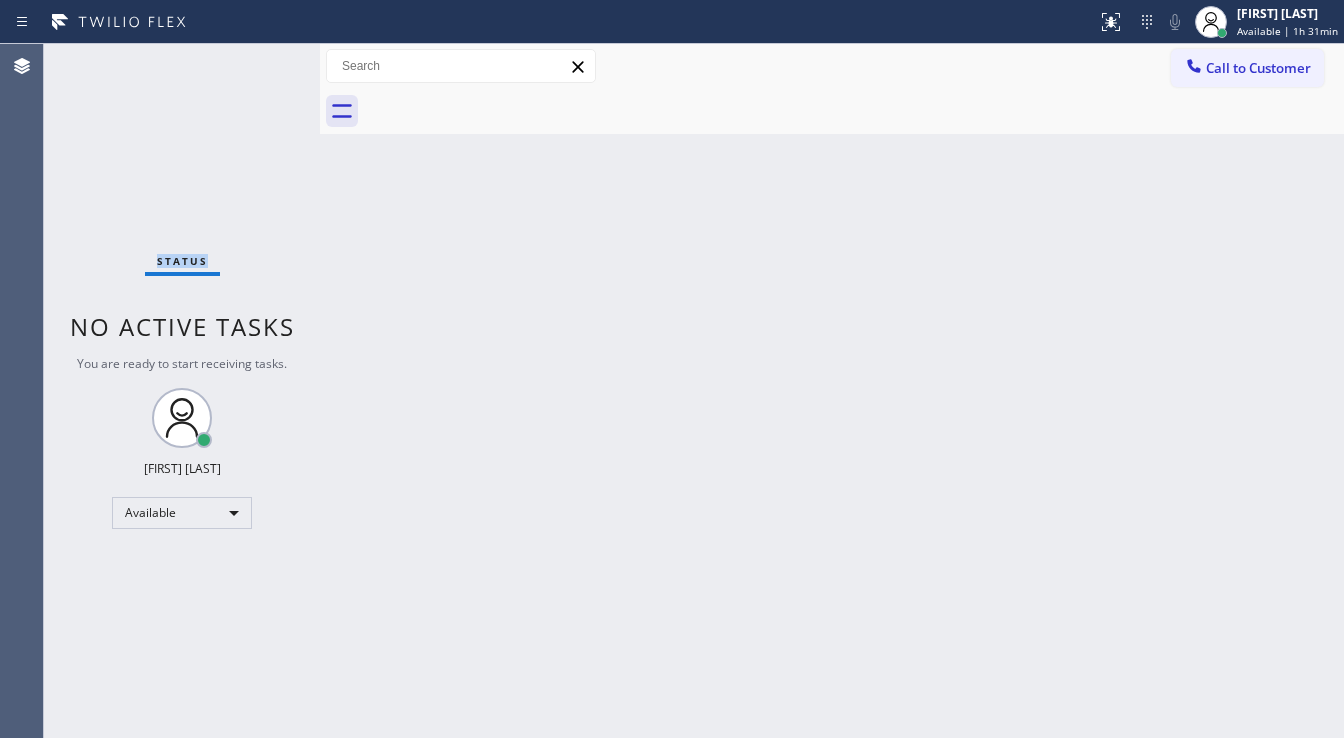 click on "Status   No active tasks     You are ready to start receiving tasks.   [FIRST] [LAST] Available" at bounding box center [182, 391] 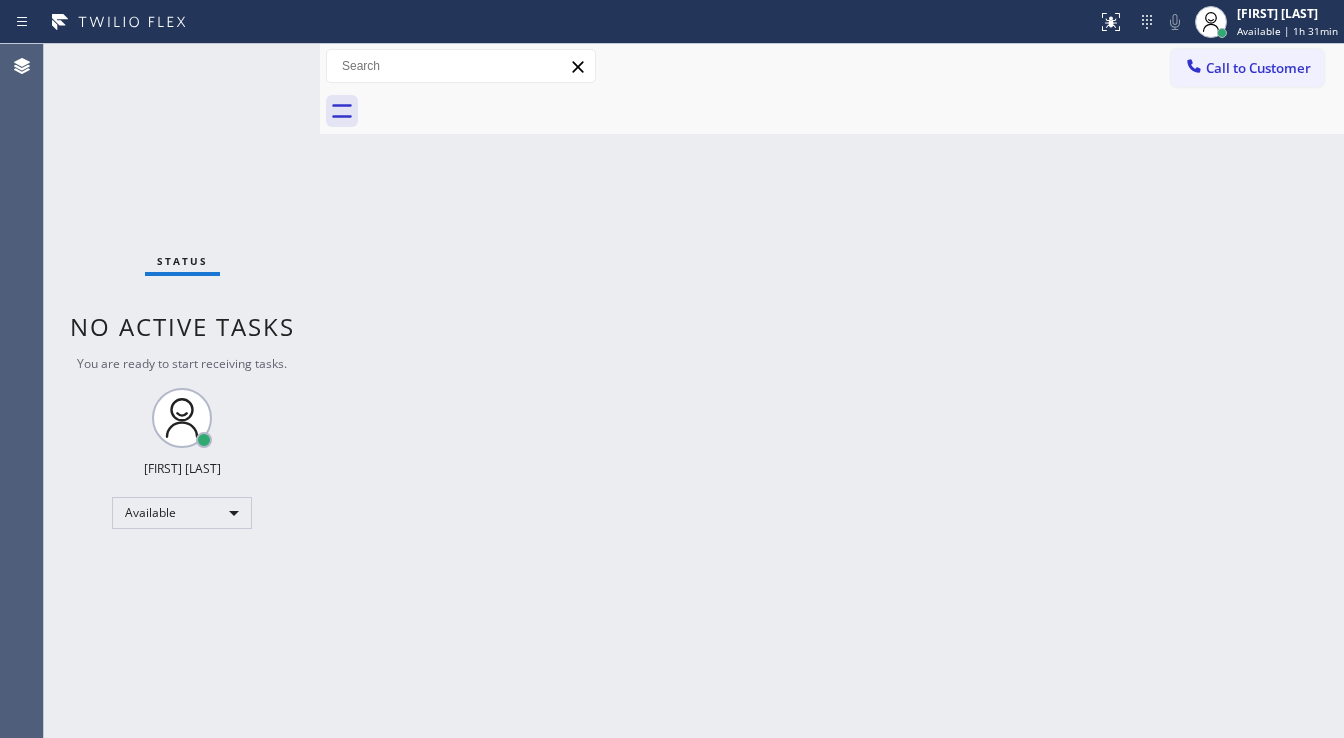 click on "Status   No active tasks     You are ready to start receiving tasks.   [FIRST] [LAST] Available" at bounding box center [182, 391] 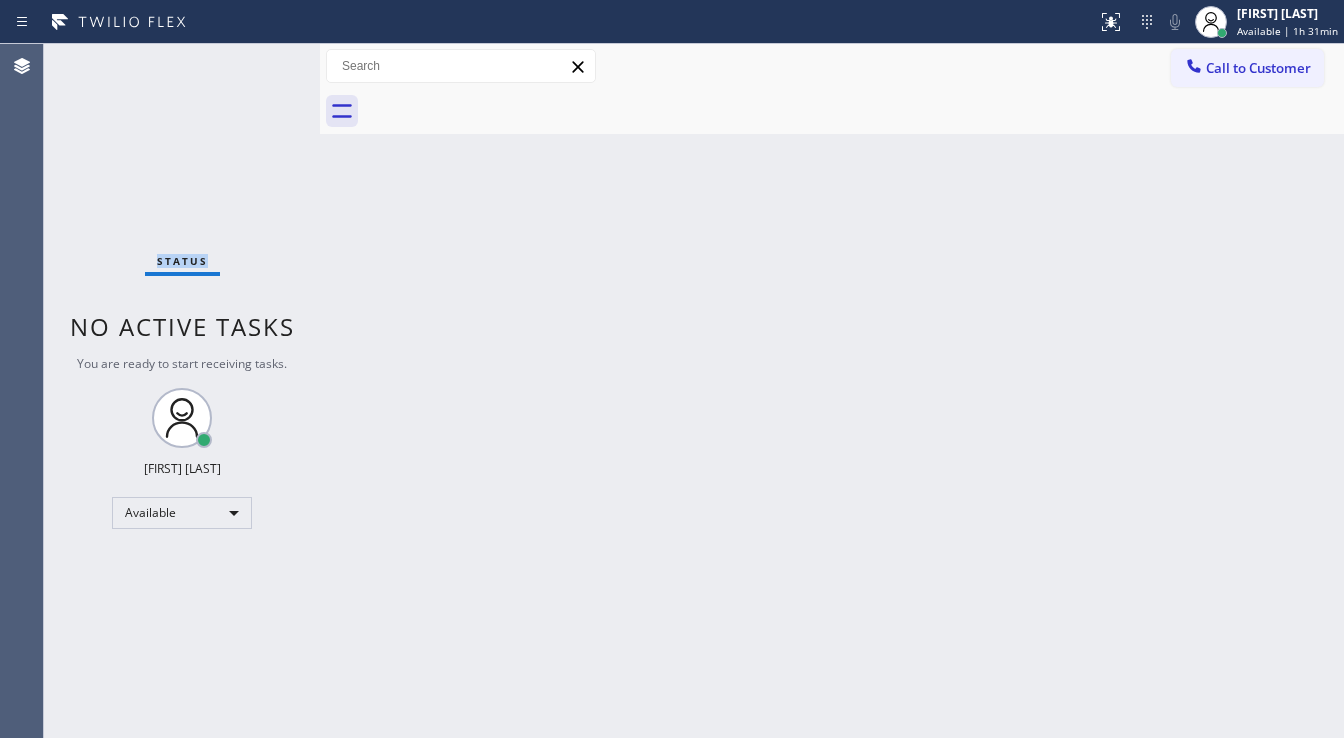 click on "Status   No active tasks     You are ready to start receiving tasks.   [FIRST] [LAST] Available" at bounding box center (182, 391) 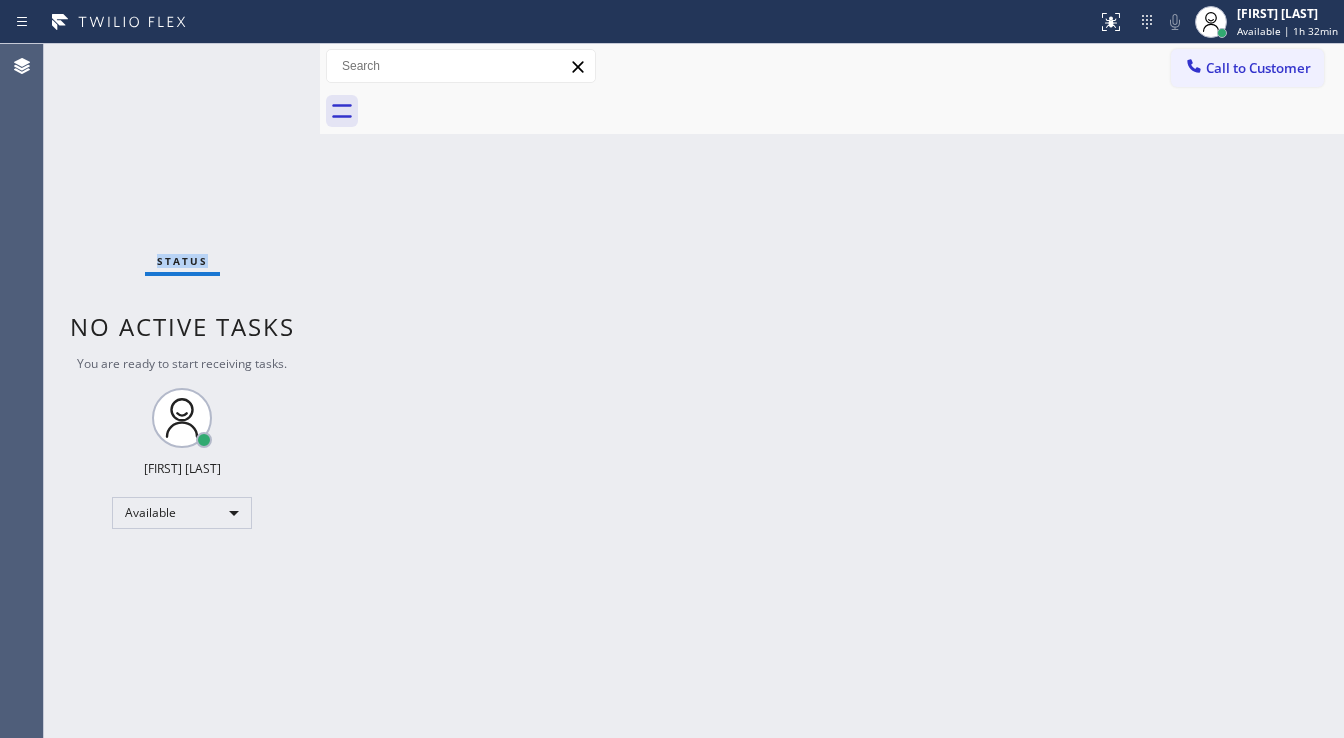 click on "Status   No active tasks     You are ready to start receiving tasks.   [FIRST] [LAST] Available" at bounding box center (182, 391) 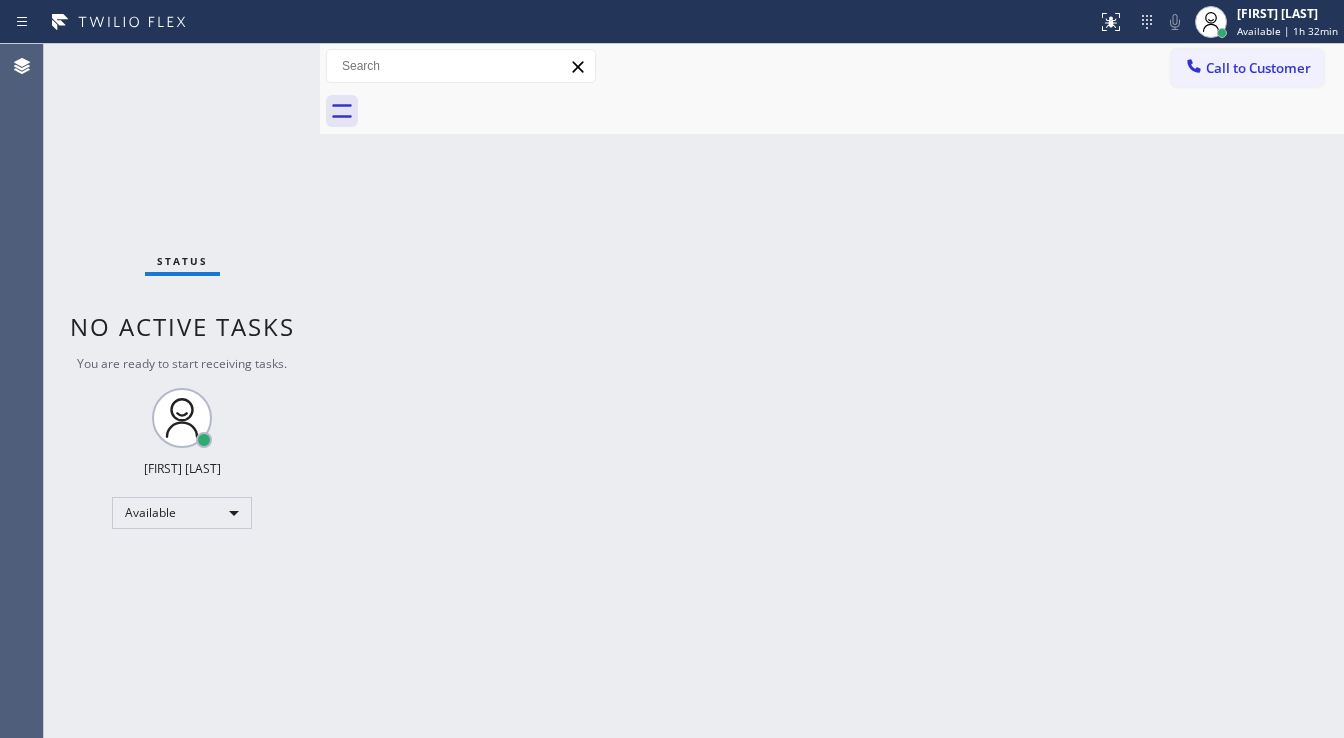 click on "Status   No active tasks     You are ready to start receiving tasks.   [FIRST] [LAST] Available" at bounding box center [182, 391] 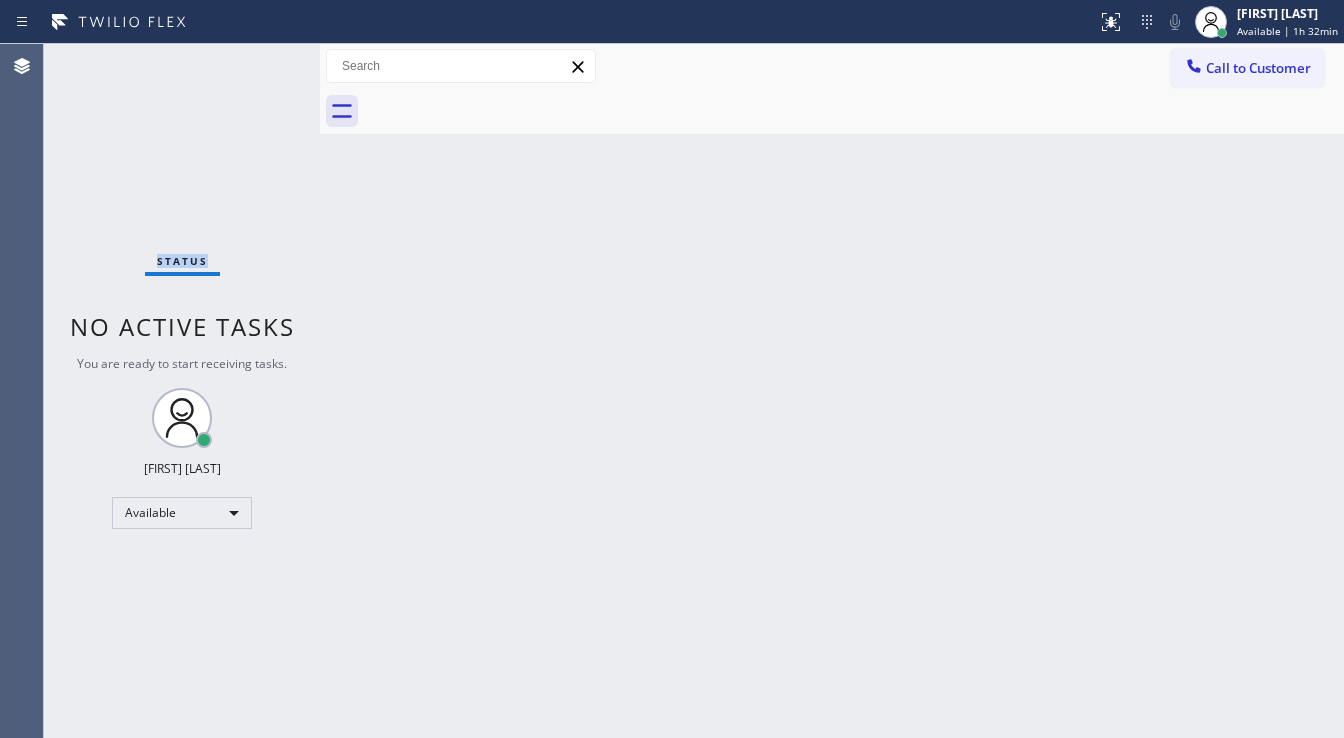click on "Status   No active tasks     You are ready to start receiving tasks.   [FIRST] [LAST] Available" at bounding box center (182, 391) 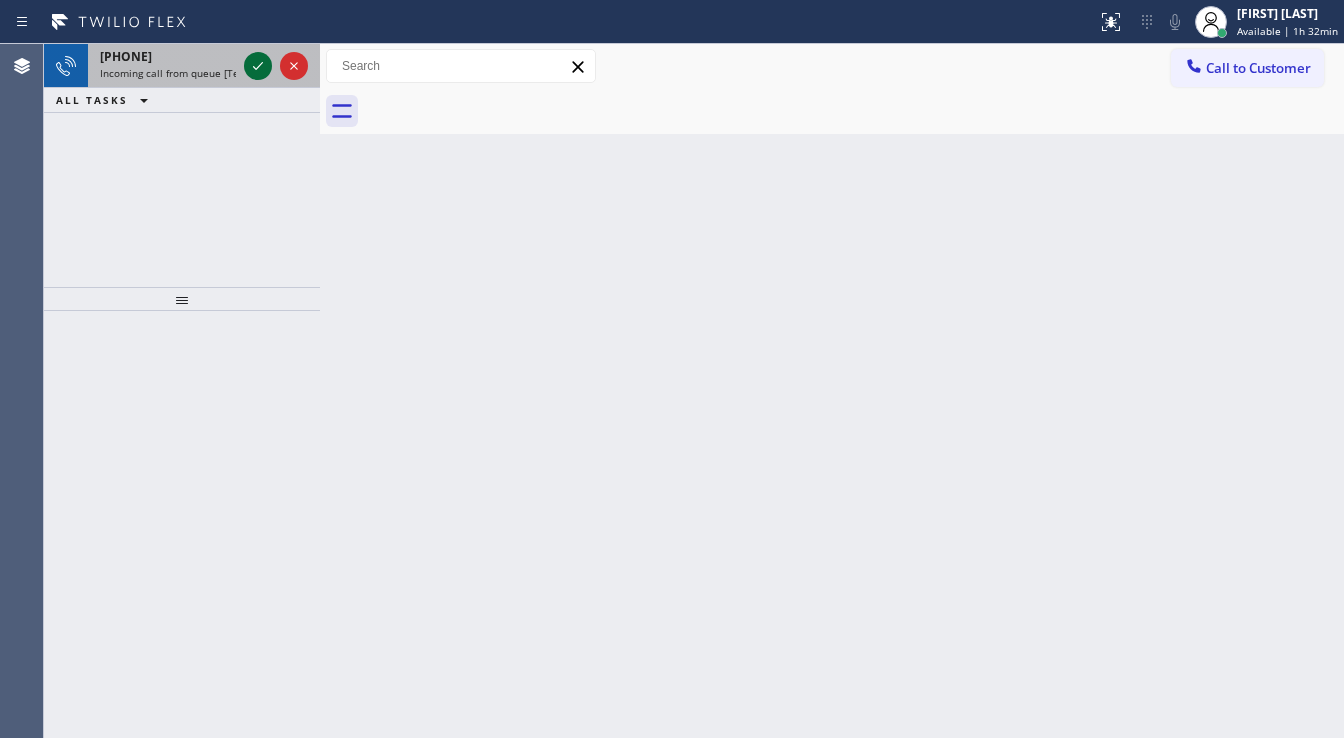 click 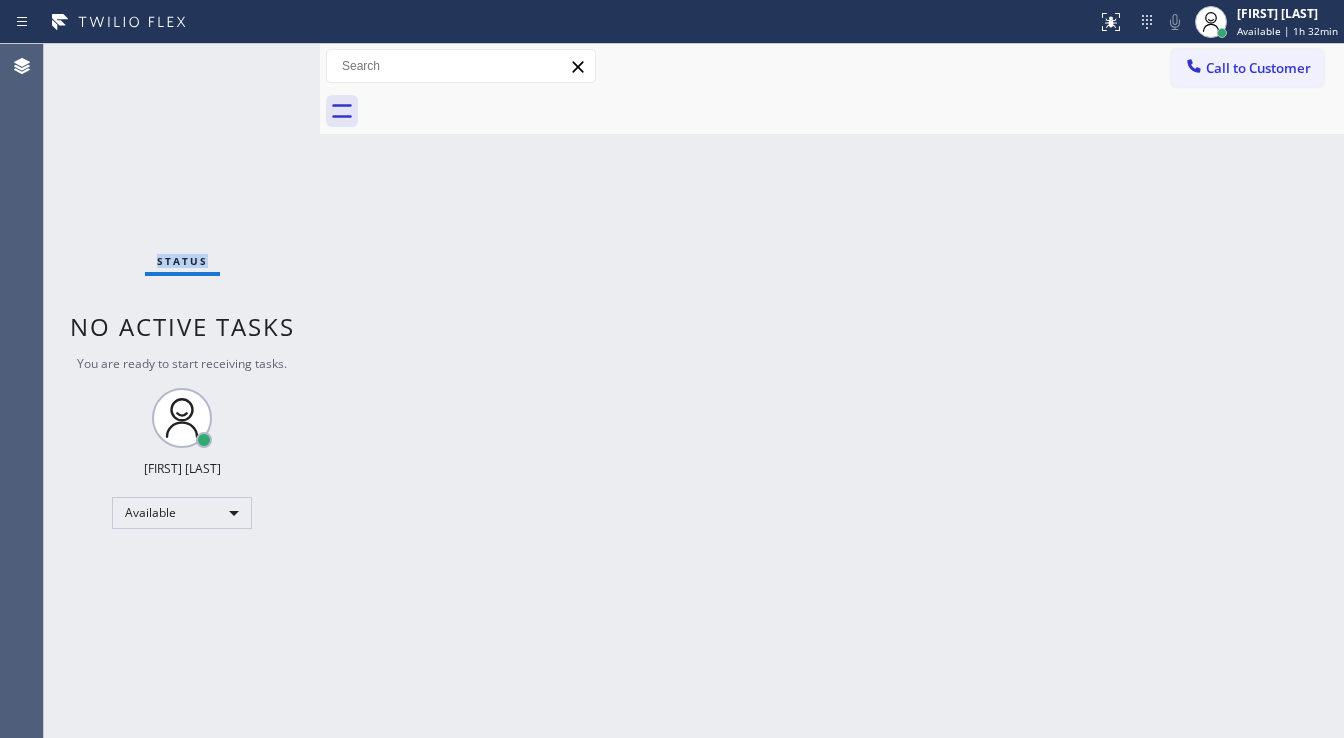 click on "Status   No active tasks     You are ready to start receiving tasks.   [FIRST] [LAST] Available" at bounding box center (182, 391) 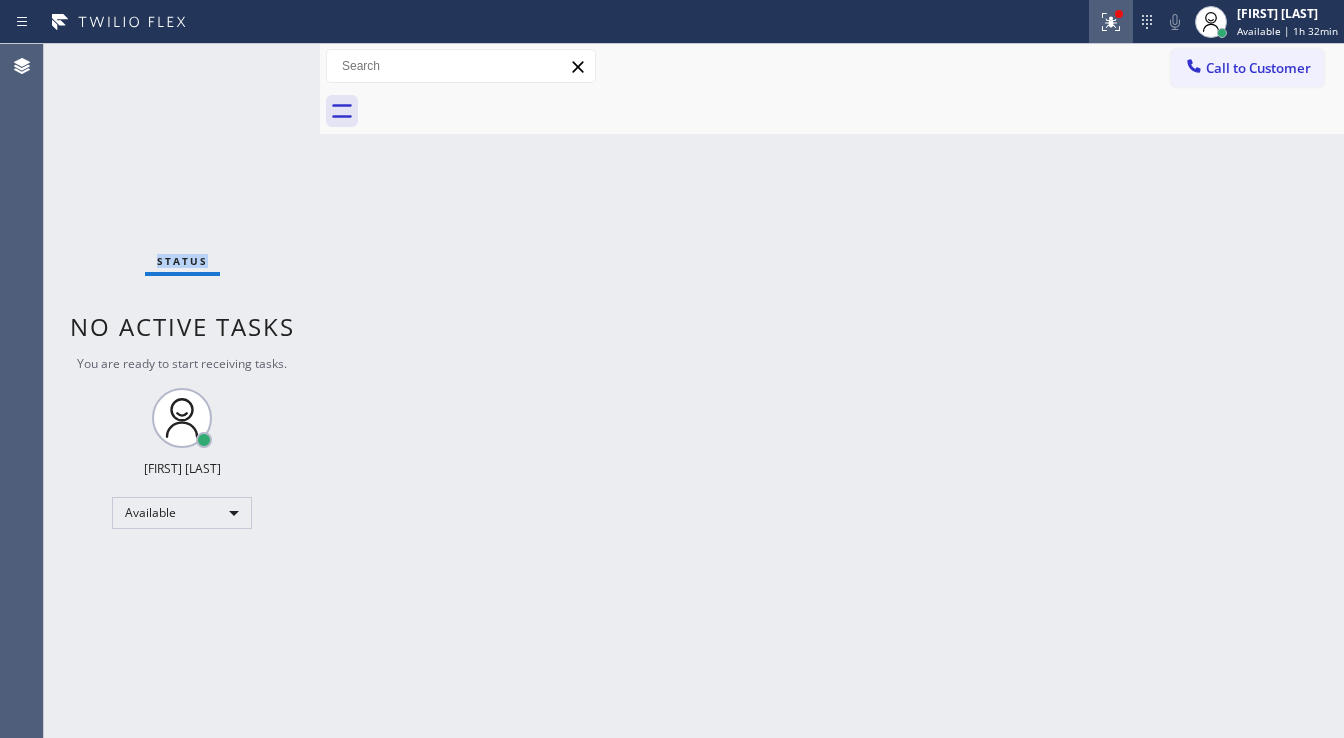 click 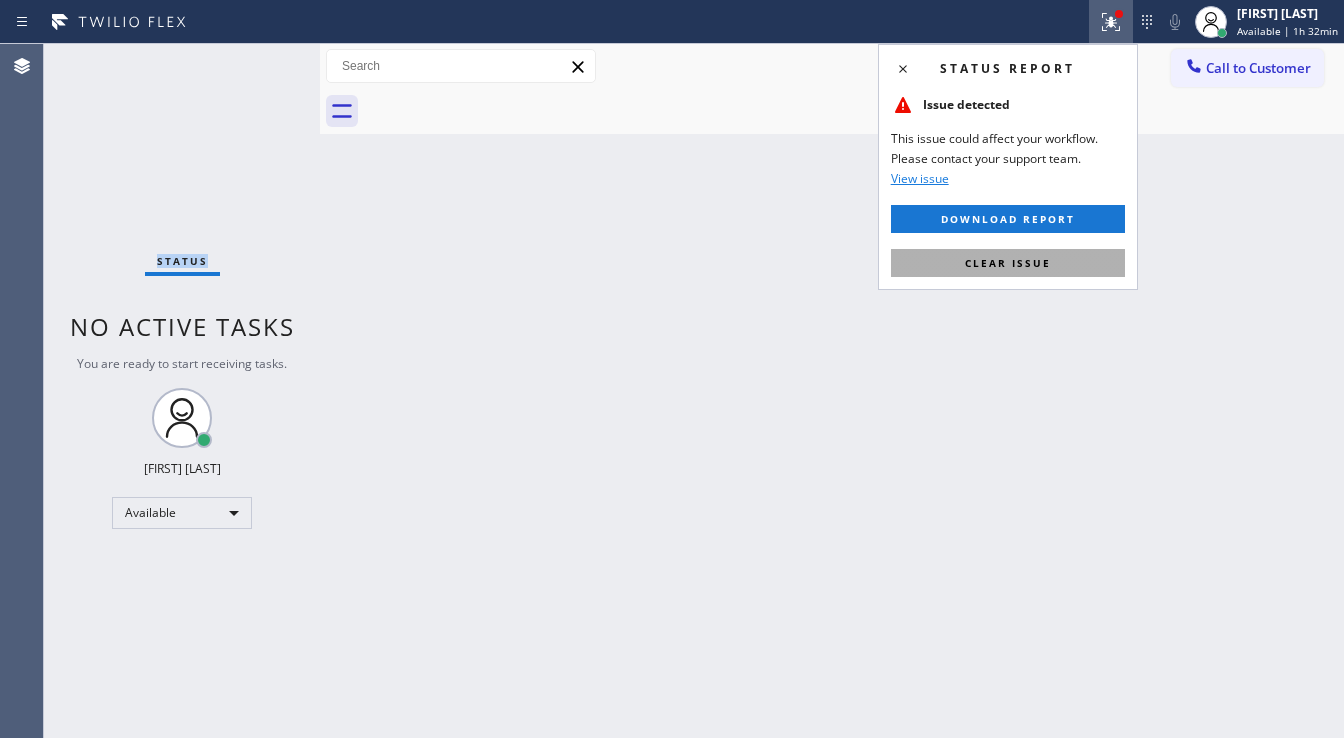 click on "Clear issue" at bounding box center (1008, 263) 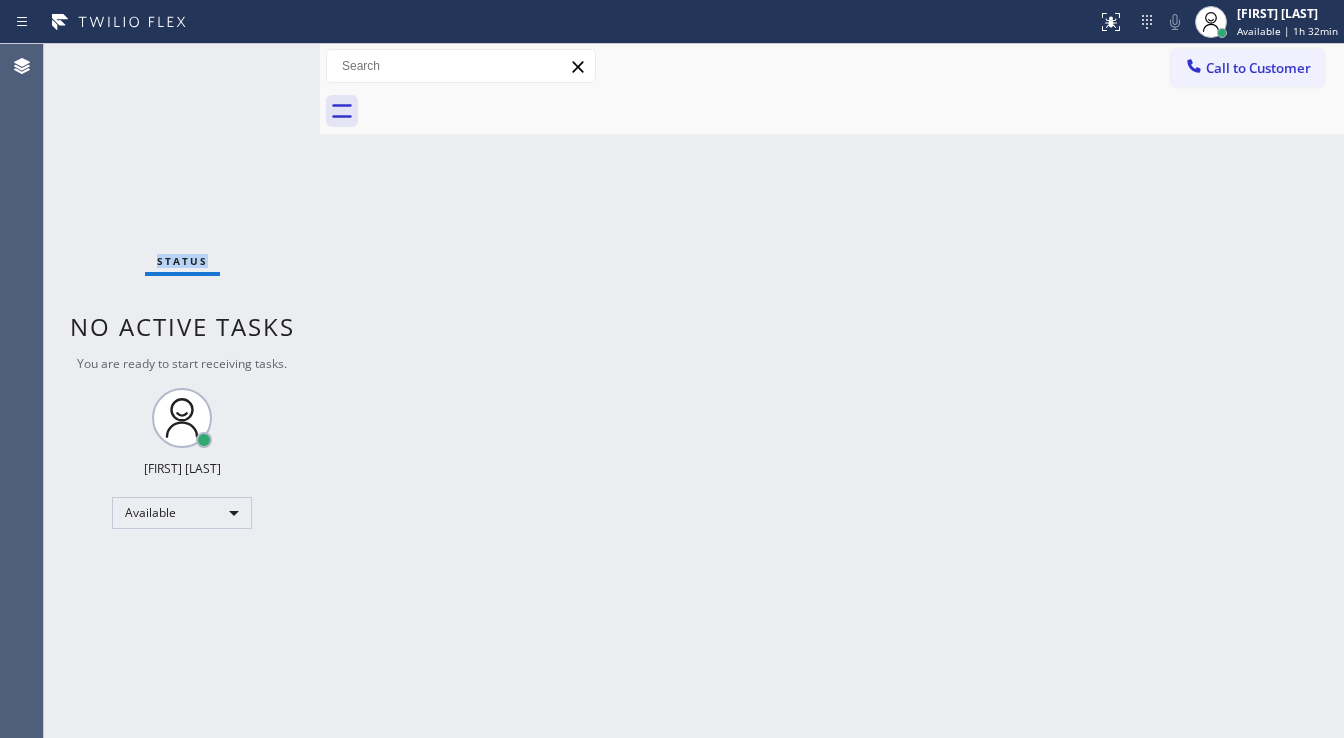 click on "Status   No active tasks     You are ready to start receiving tasks.   [FIRST] [LAST] Available" at bounding box center (182, 391) 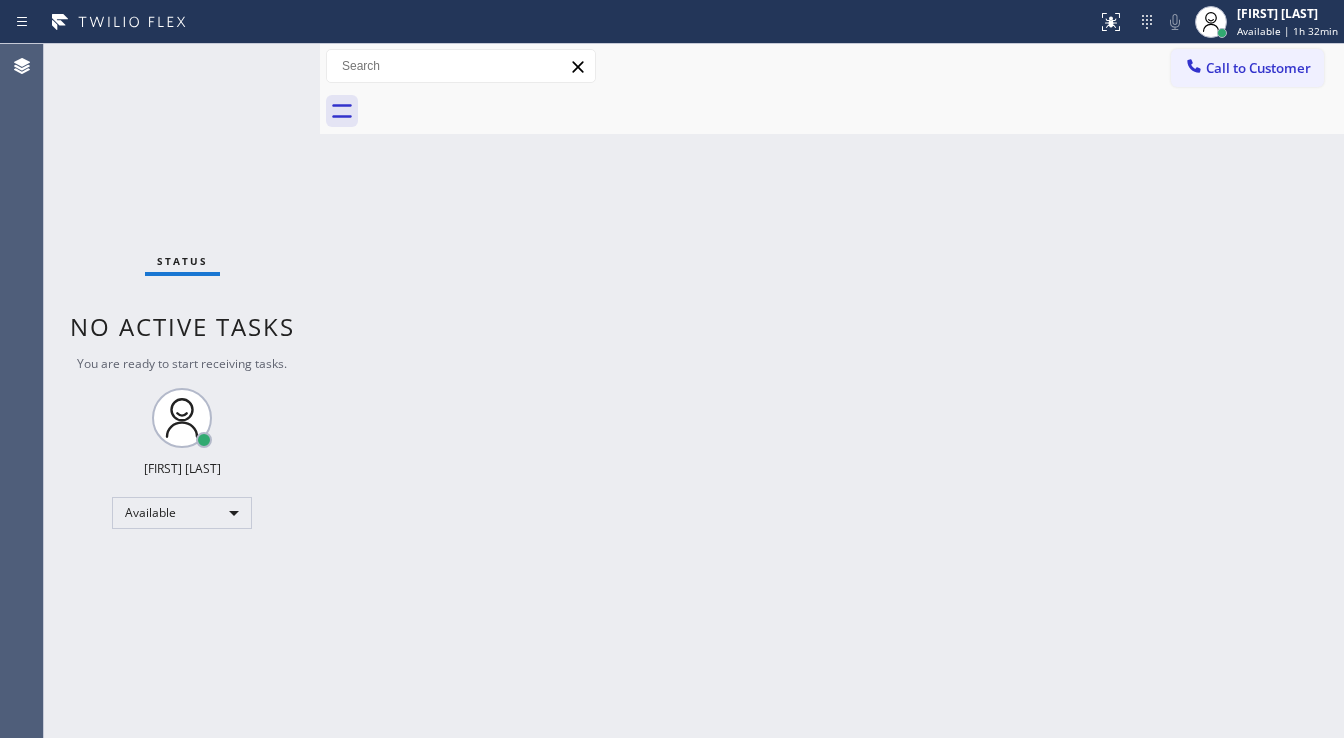 click on "Status   No active tasks     You are ready to start receiving tasks.   [FIRST] [LAST] Available" at bounding box center [182, 391] 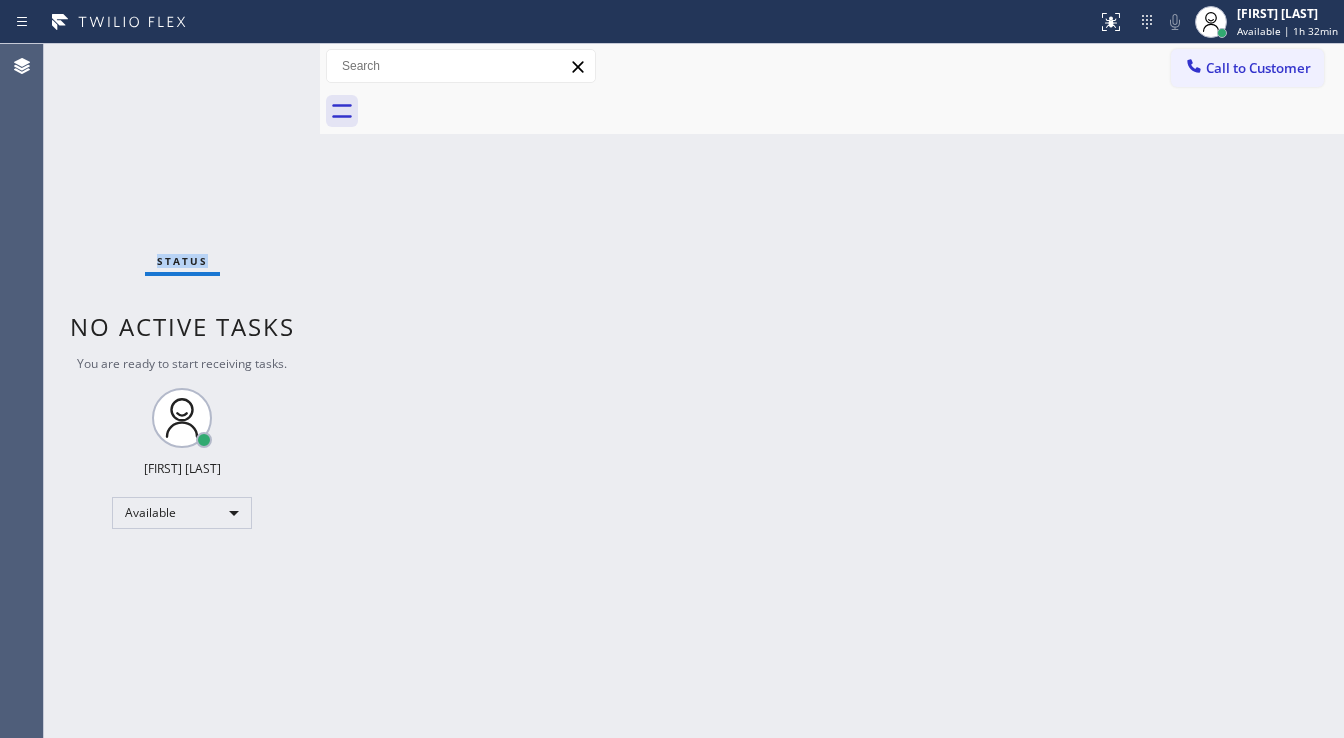 click on "Status   No active tasks     You are ready to start receiving tasks.   [FIRST] [LAST] Available" at bounding box center (182, 391) 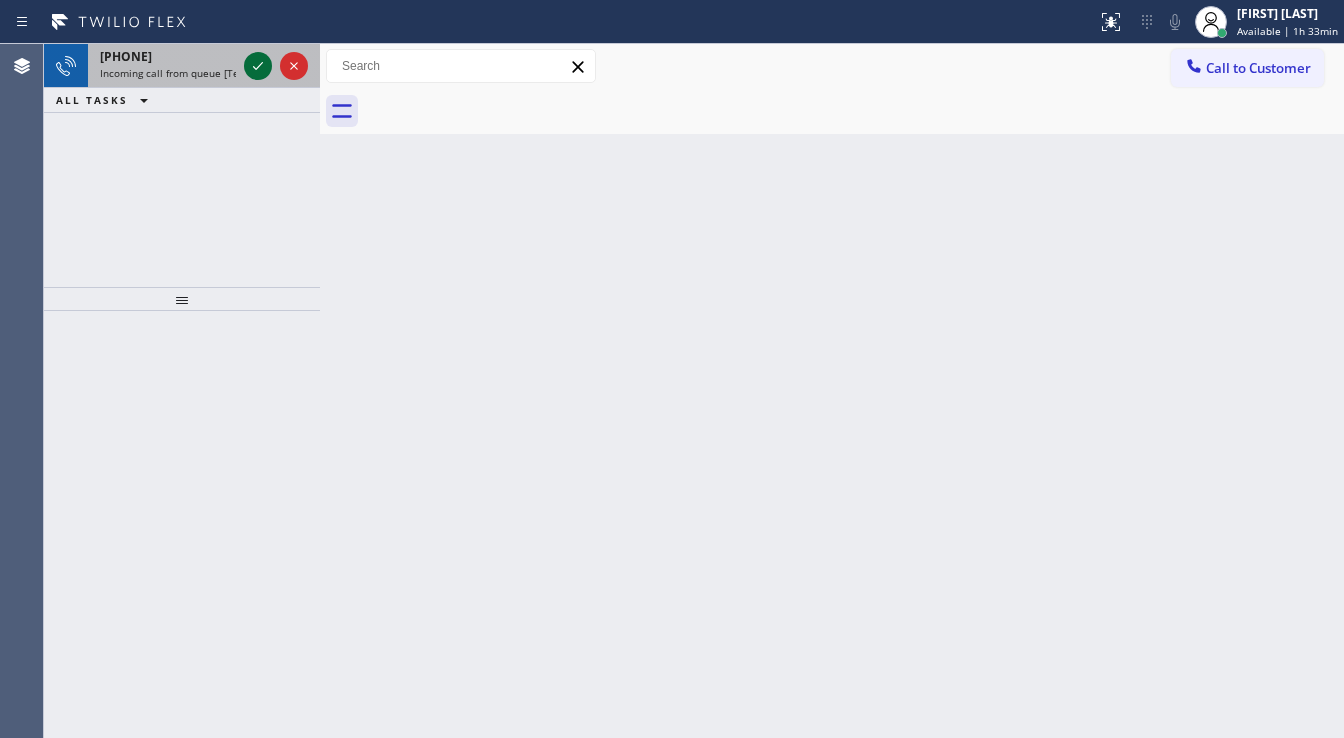 click 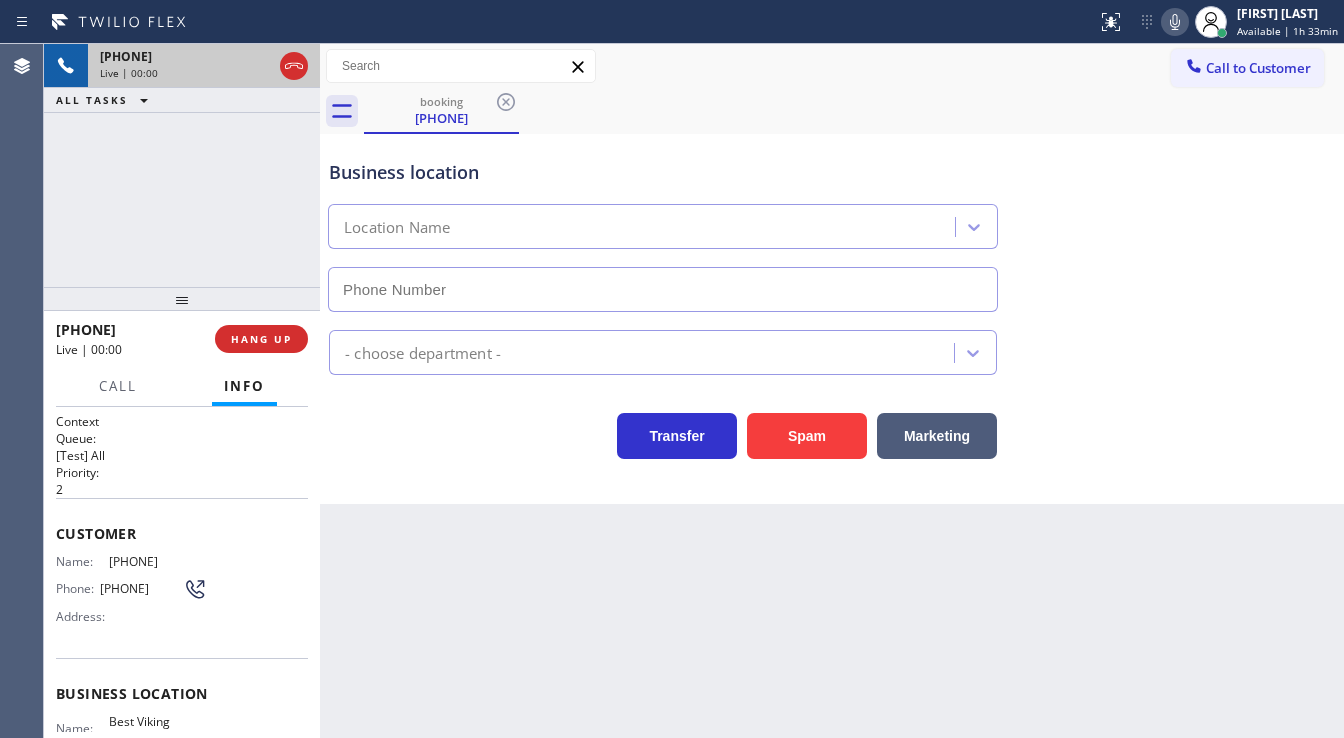type on "[PHONE]" 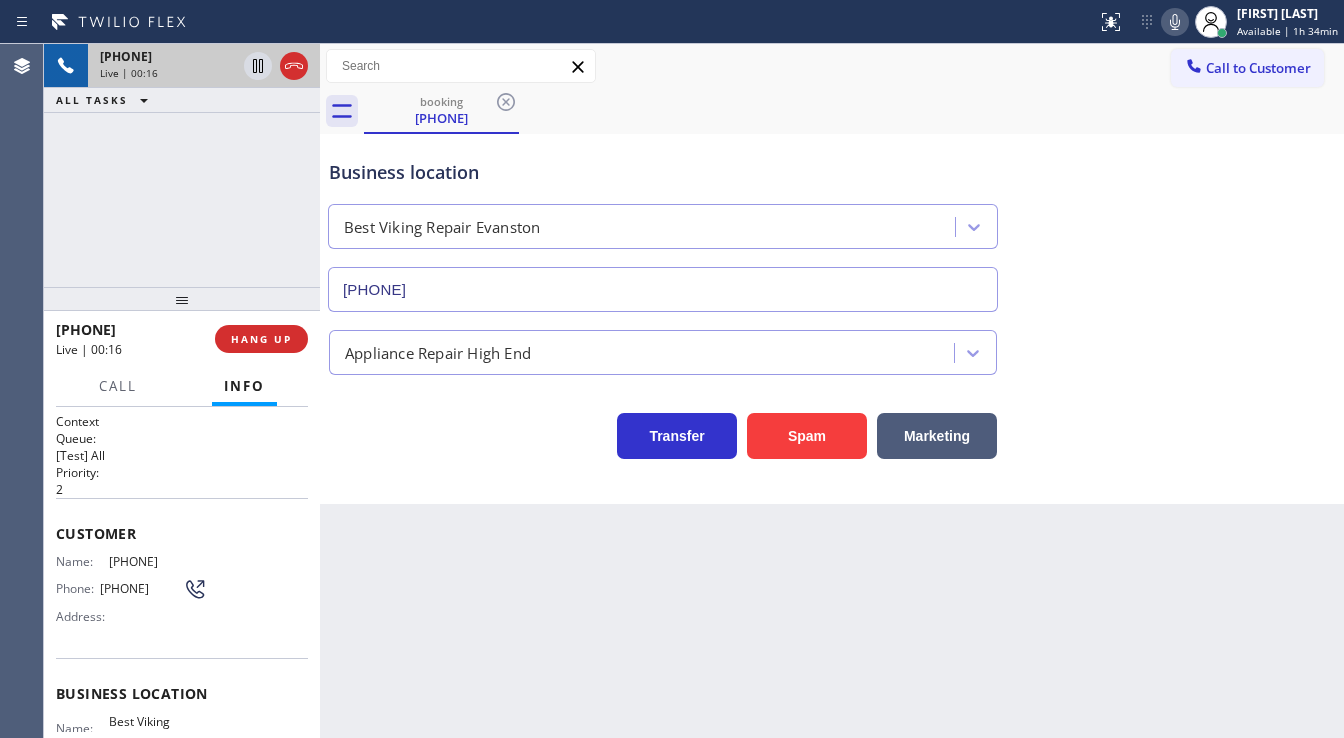 drag, startPoint x: 317, startPoint y: 253, endPoint x: 300, endPoint y: 253, distance: 17 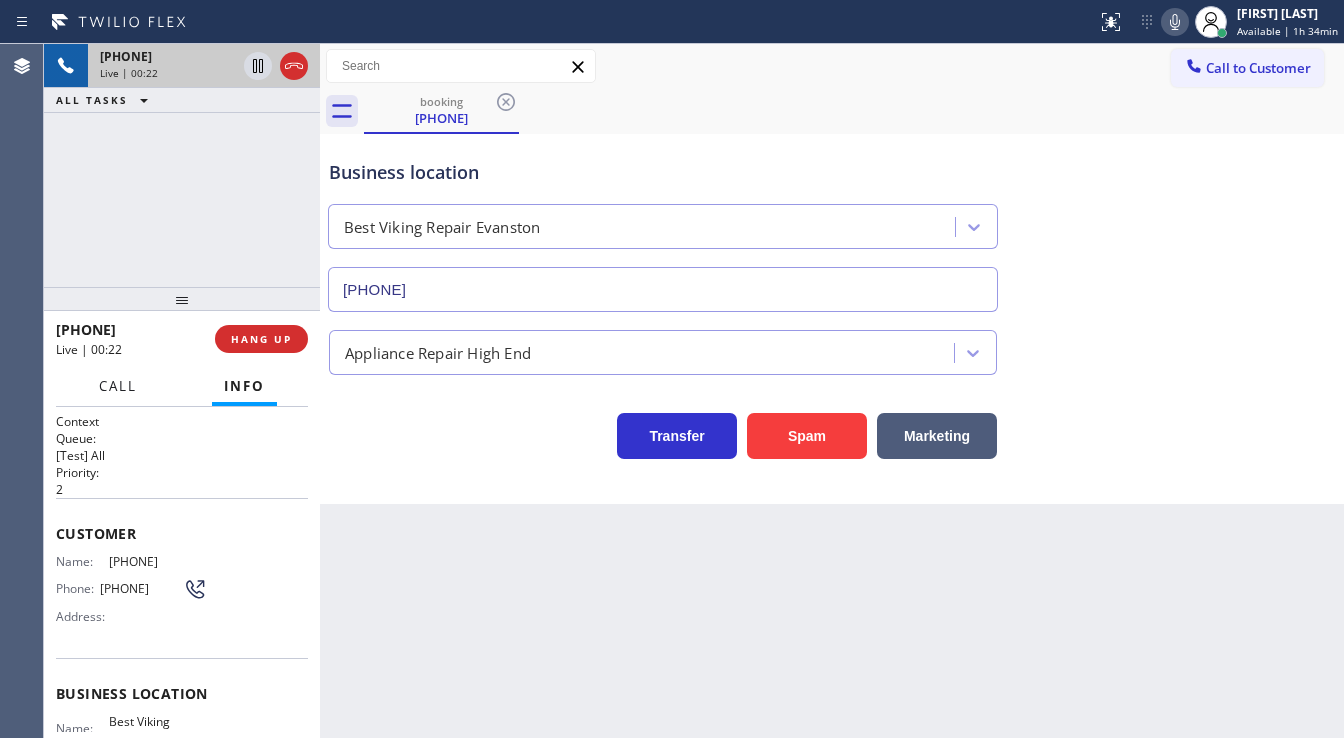 click on "Call" at bounding box center [118, 386] 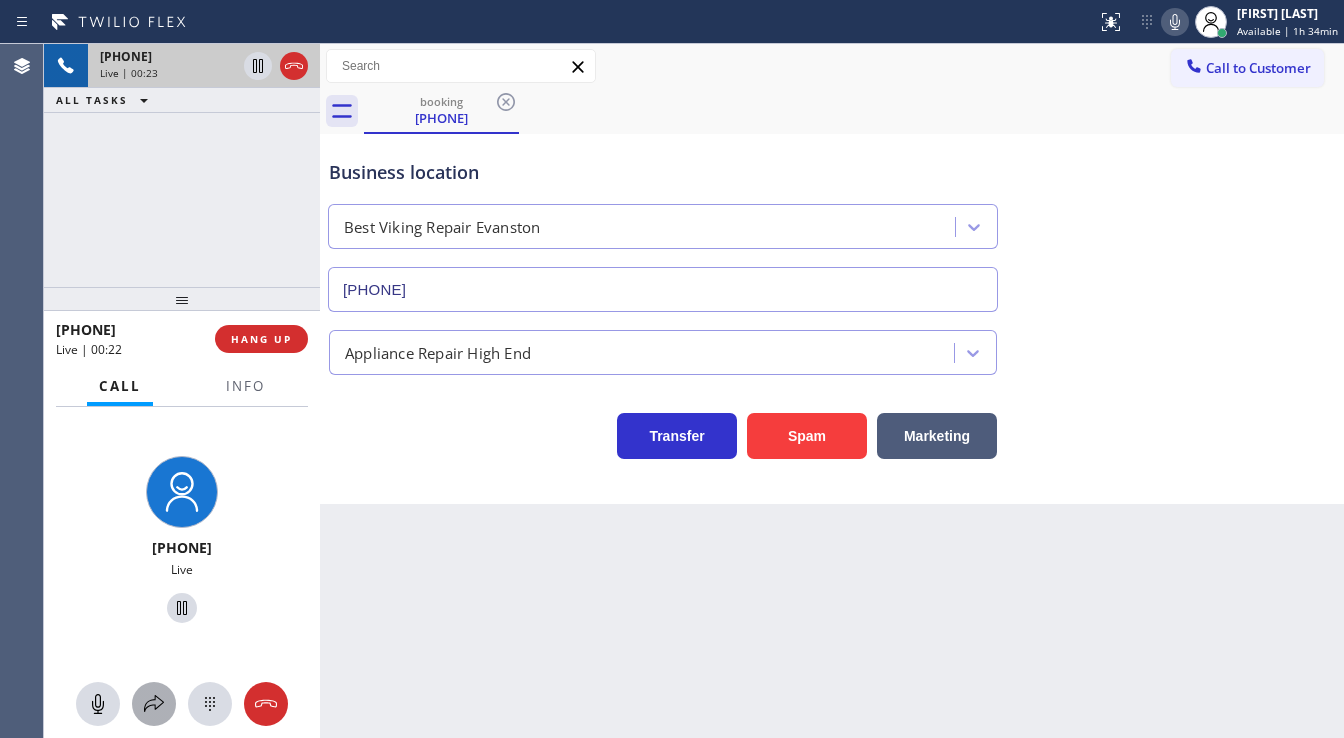 click 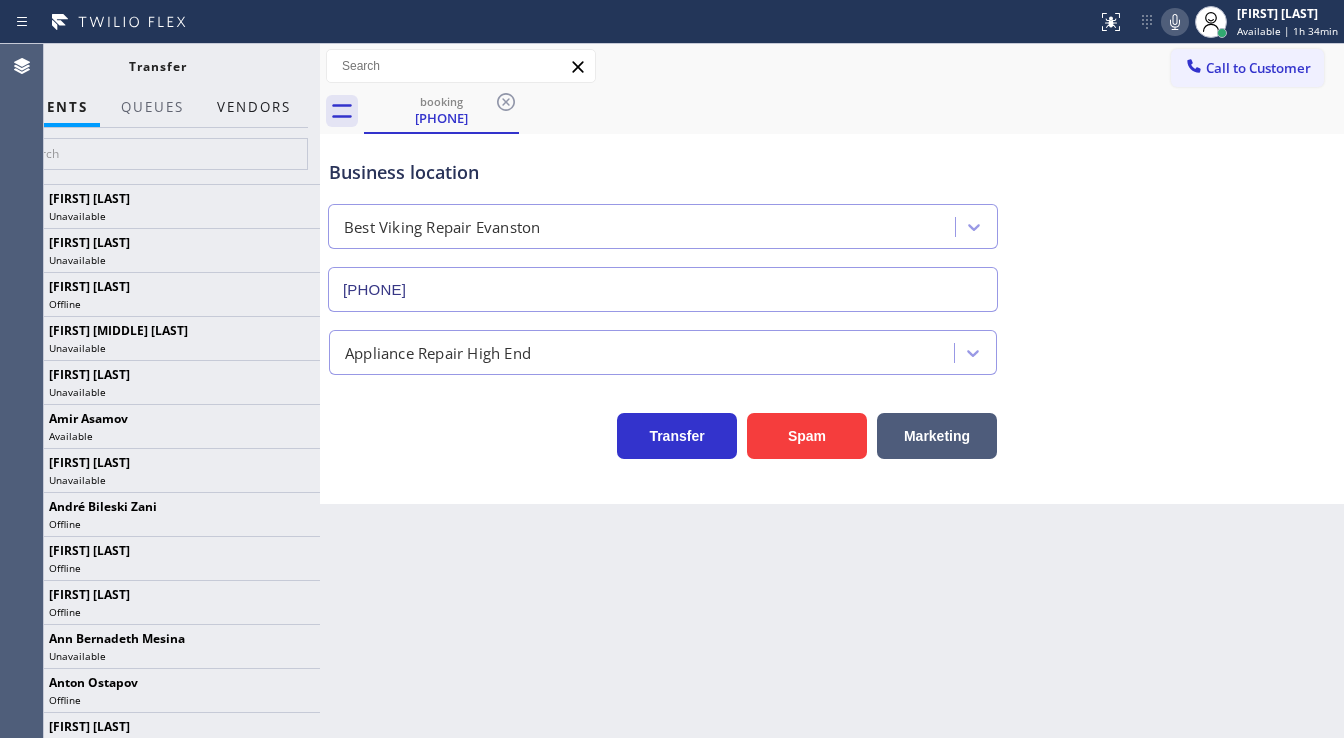 click on "Vendors" at bounding box center [254, 107] 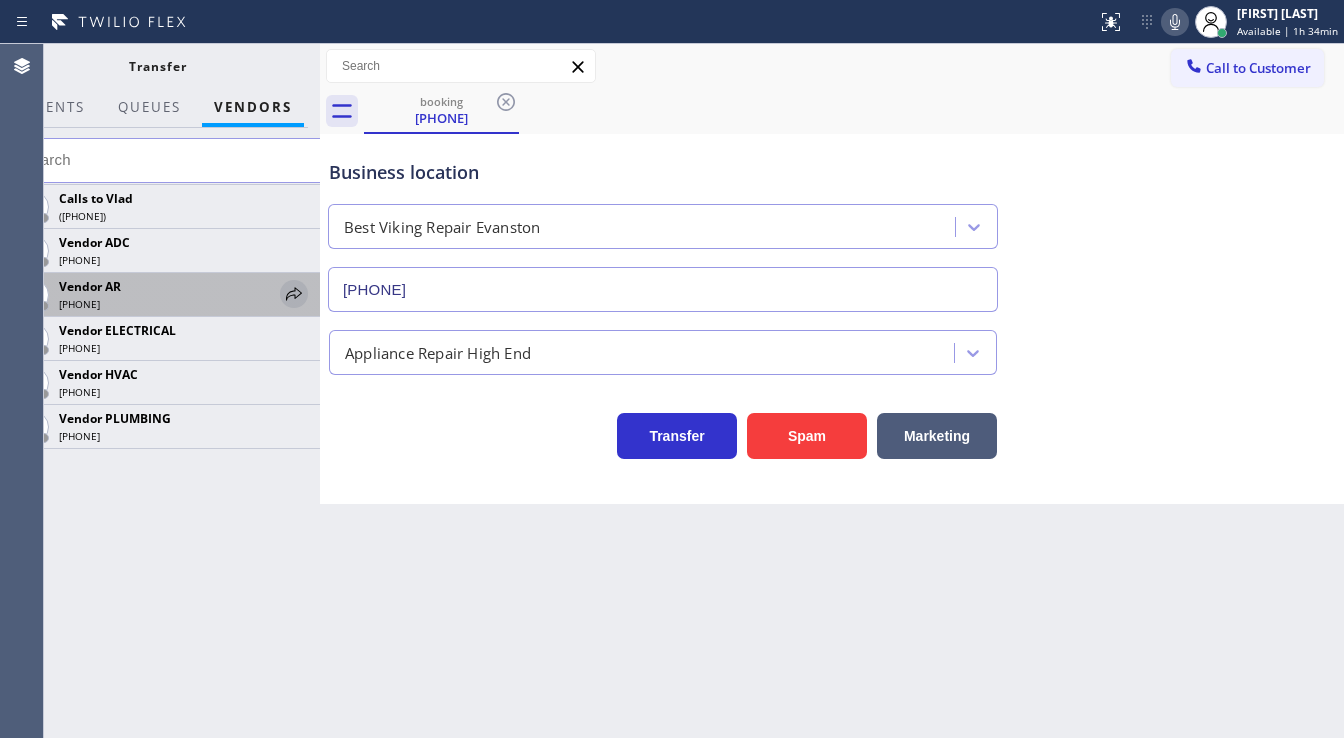 click 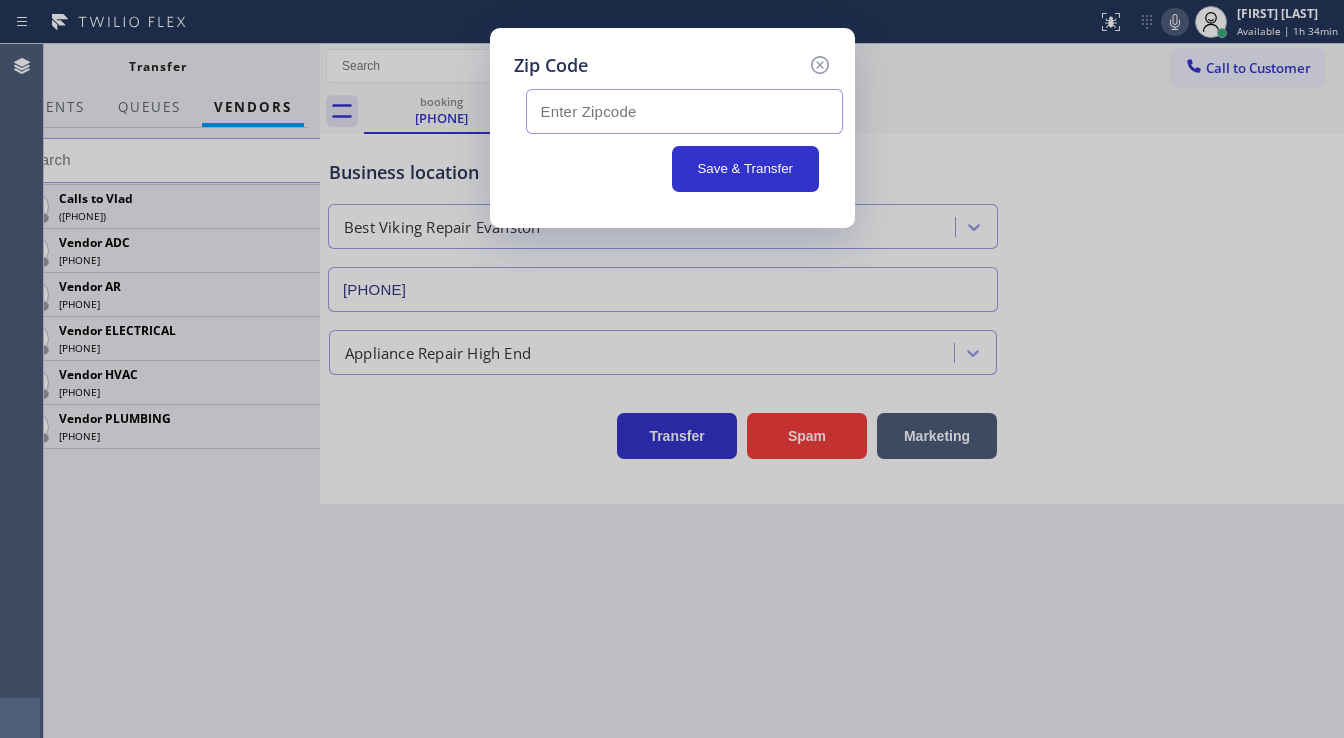 click at bounding box center [684, 111] 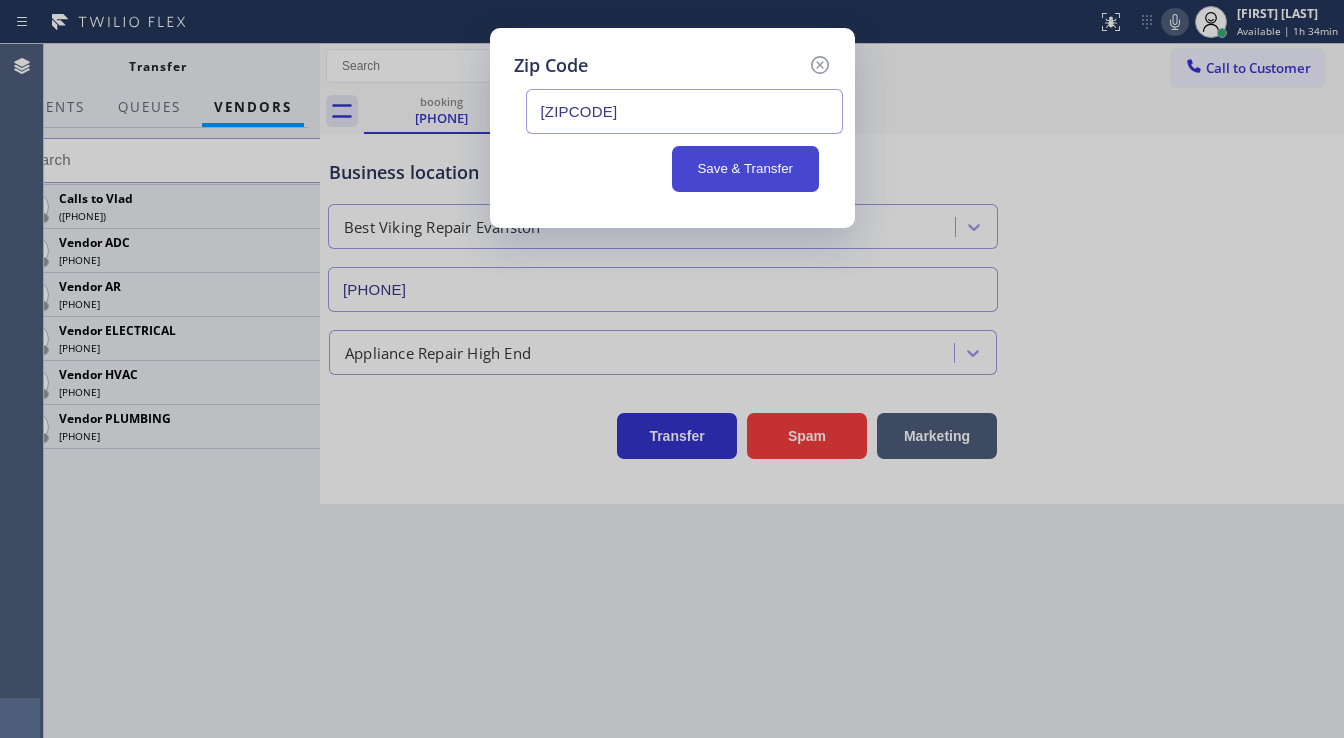 type on "[ZIPCODE]" 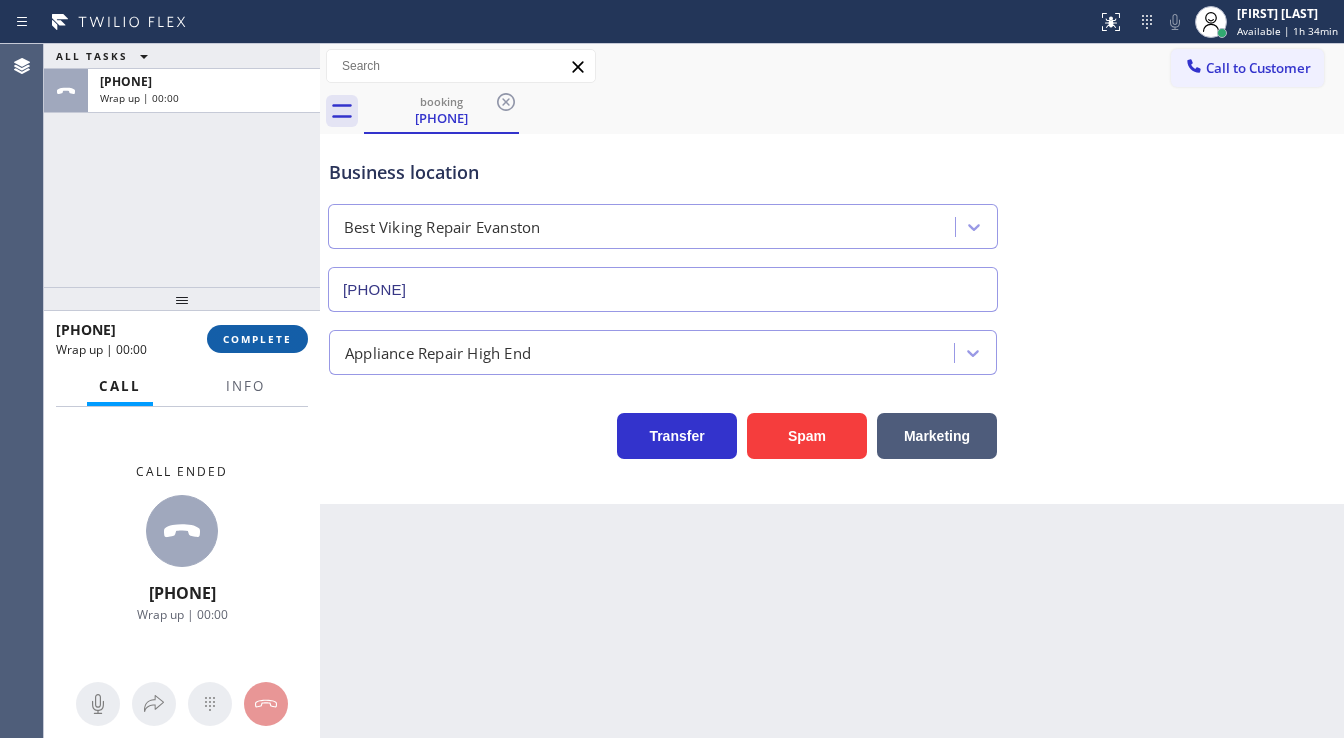 click on "COMPLETE" at bounding box center [257, 339] 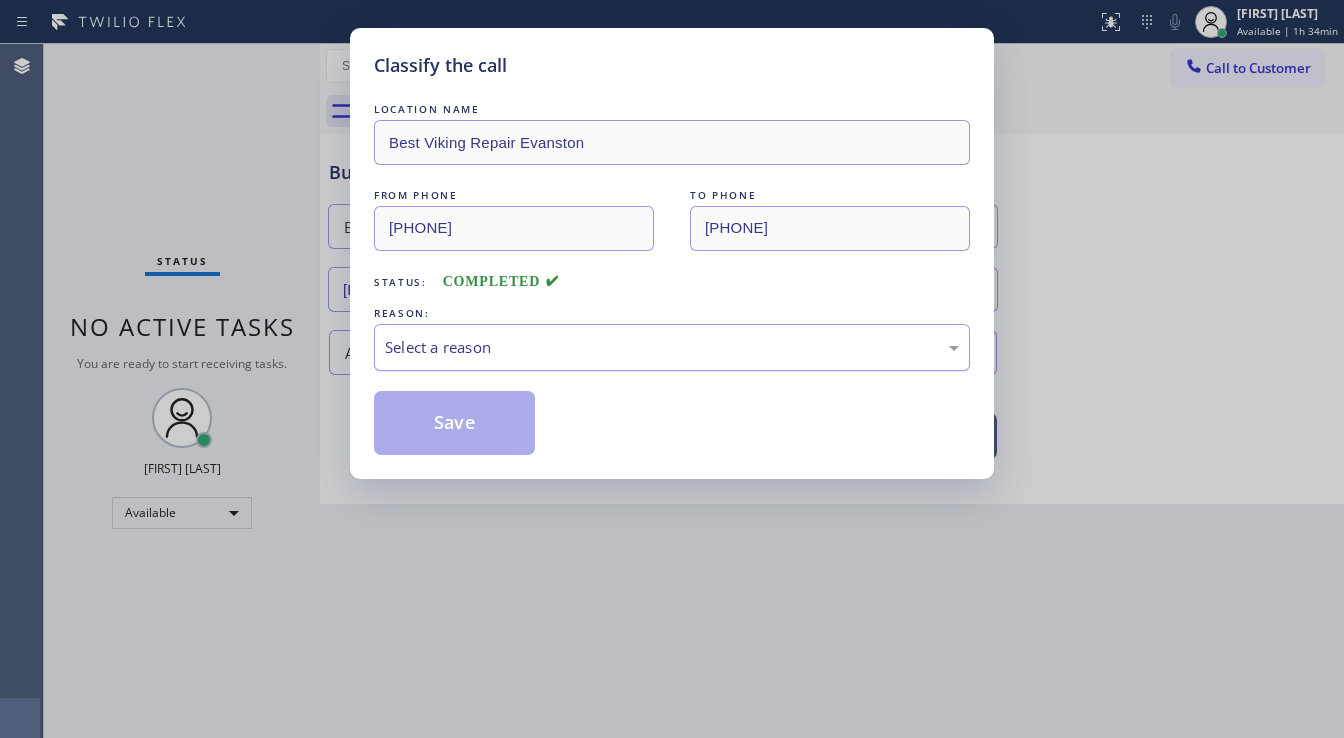 click on "Select a reason" at bounding box center (672, 347) 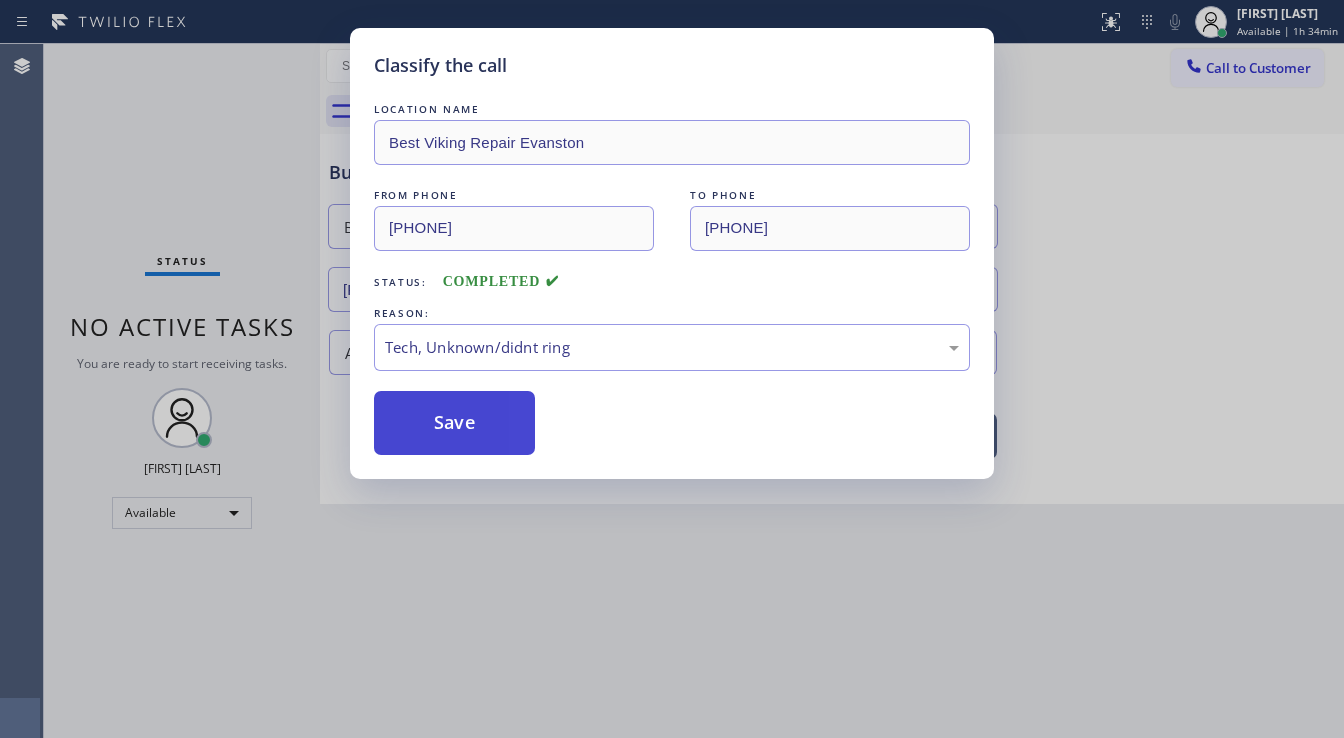 click on "Save" at bounding box center (454, 423) 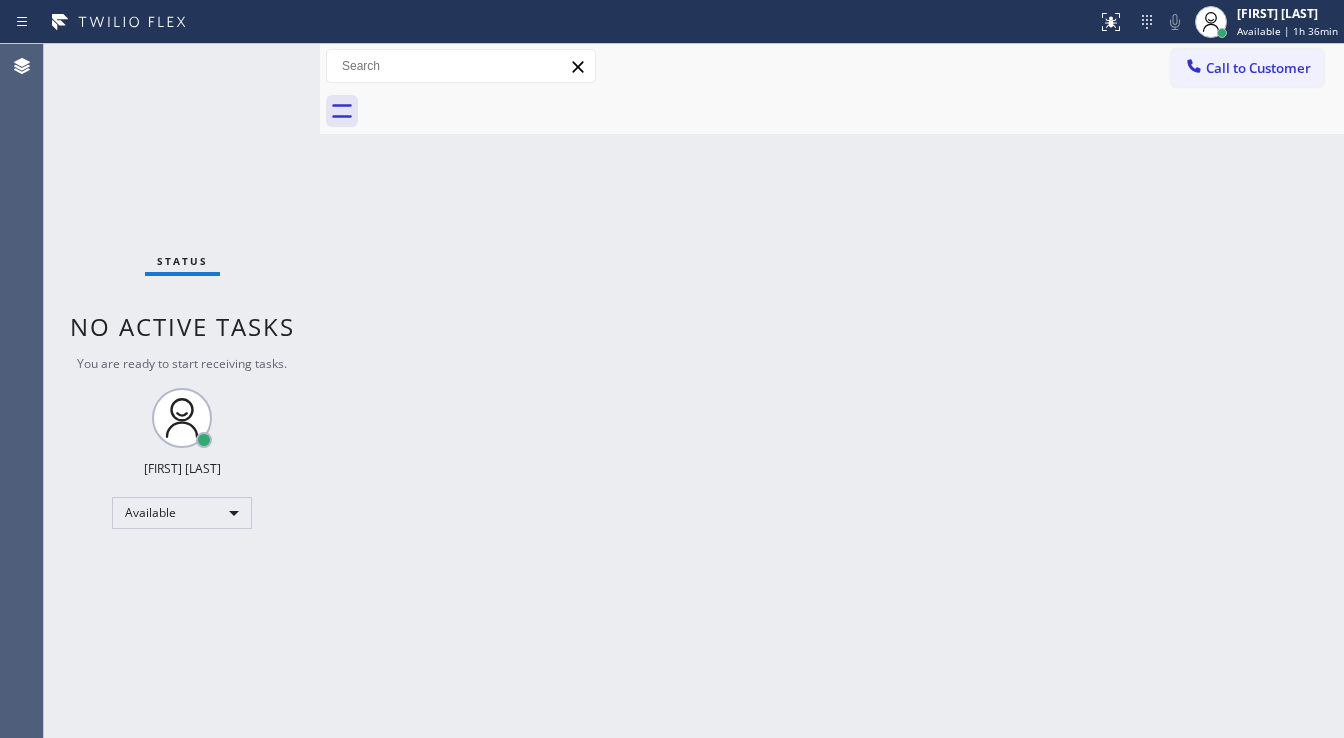 click on "Status   No active tasks     You are ready to start receiving tasks.   [FIRST] [LAST] Available" at bounding box center [182, 391] 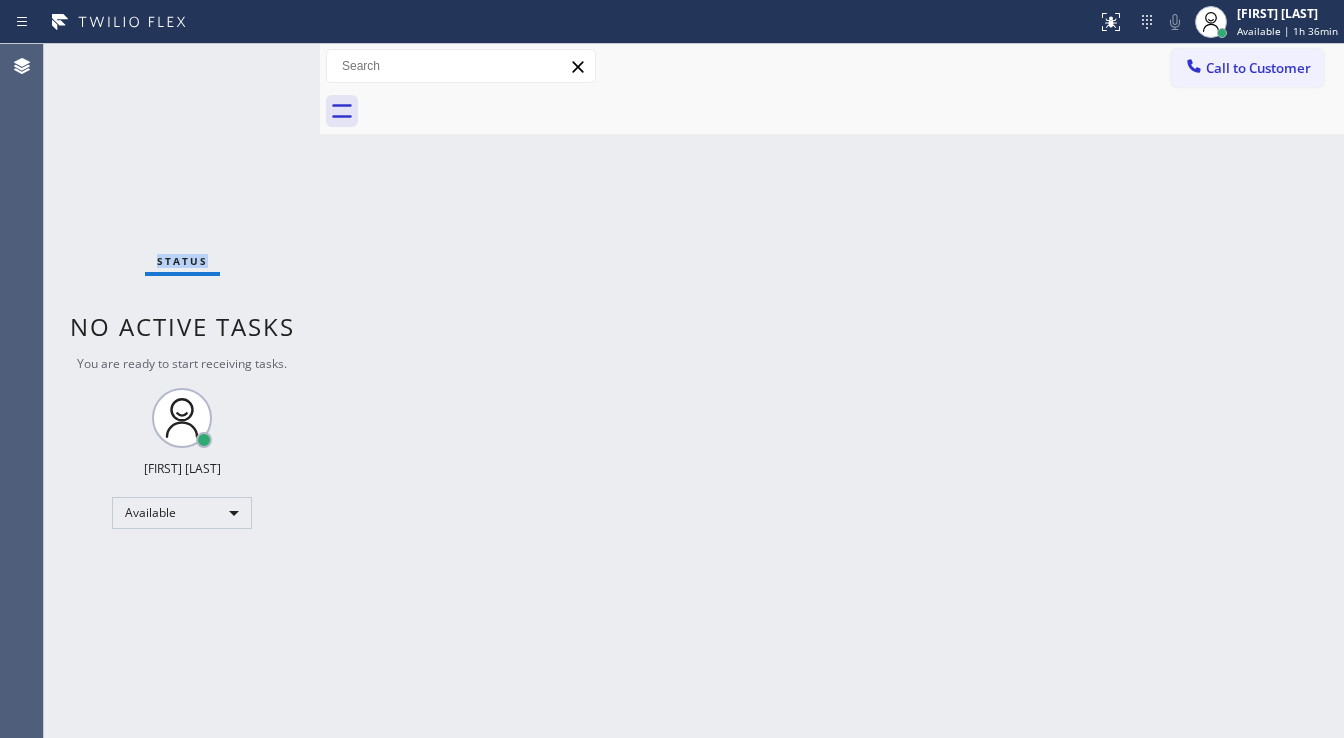 click on "Status   No active tasks     You are ready to start receiving tasks.   [FIRST] [LAST] Available" at bounding box center [182, 391] 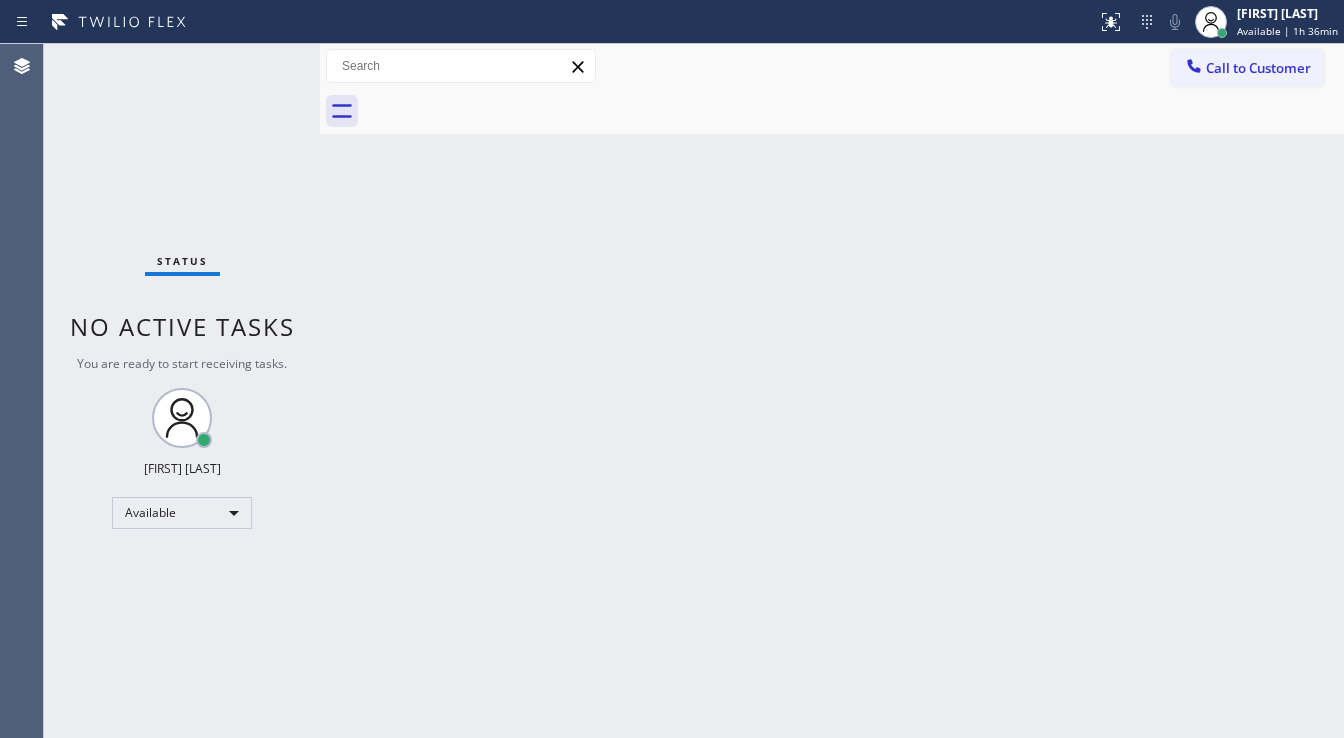 click on "Status   No active tasks     You are ready to start receiving tasks.   [FIRST] [LAST] Available" at bounding box center (182, 391) 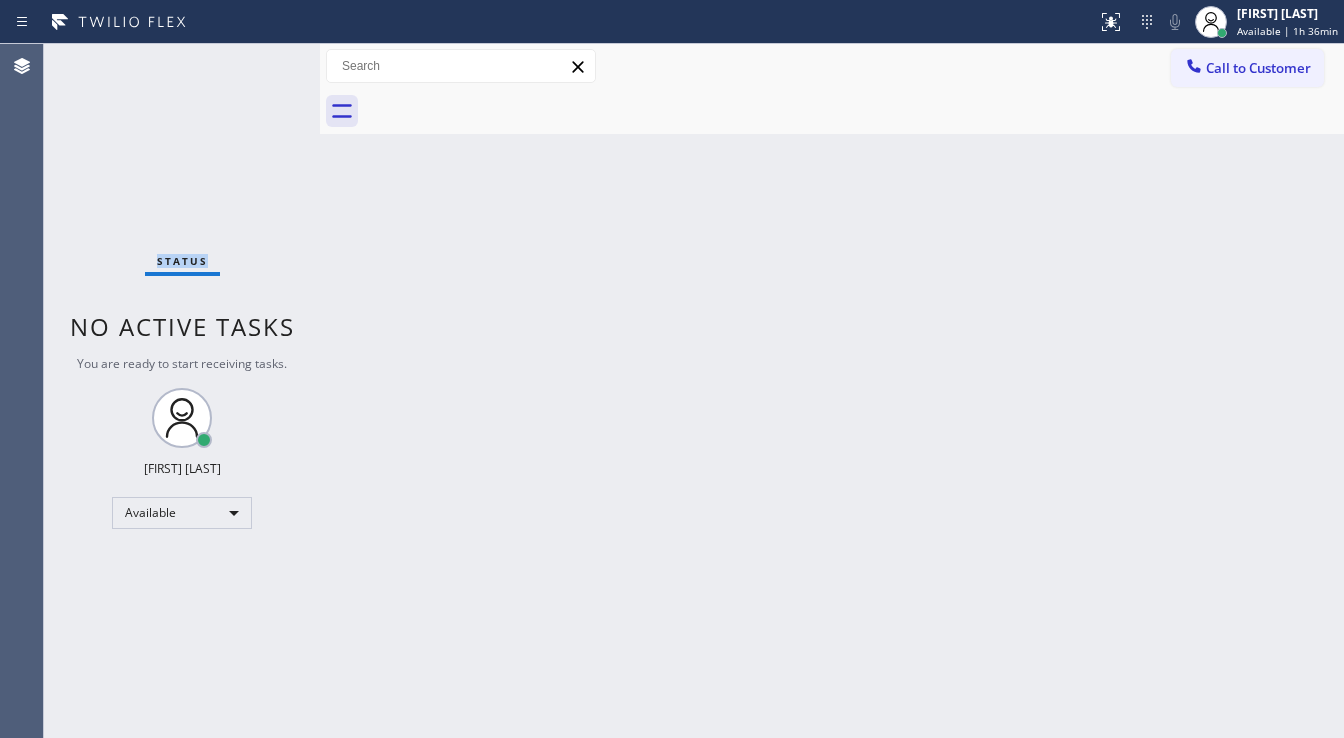 click on "Status   No active tasks     You are ready to start receiving tasks.   [FIRST] [LAST] Available" at bounding box center (182, 391) 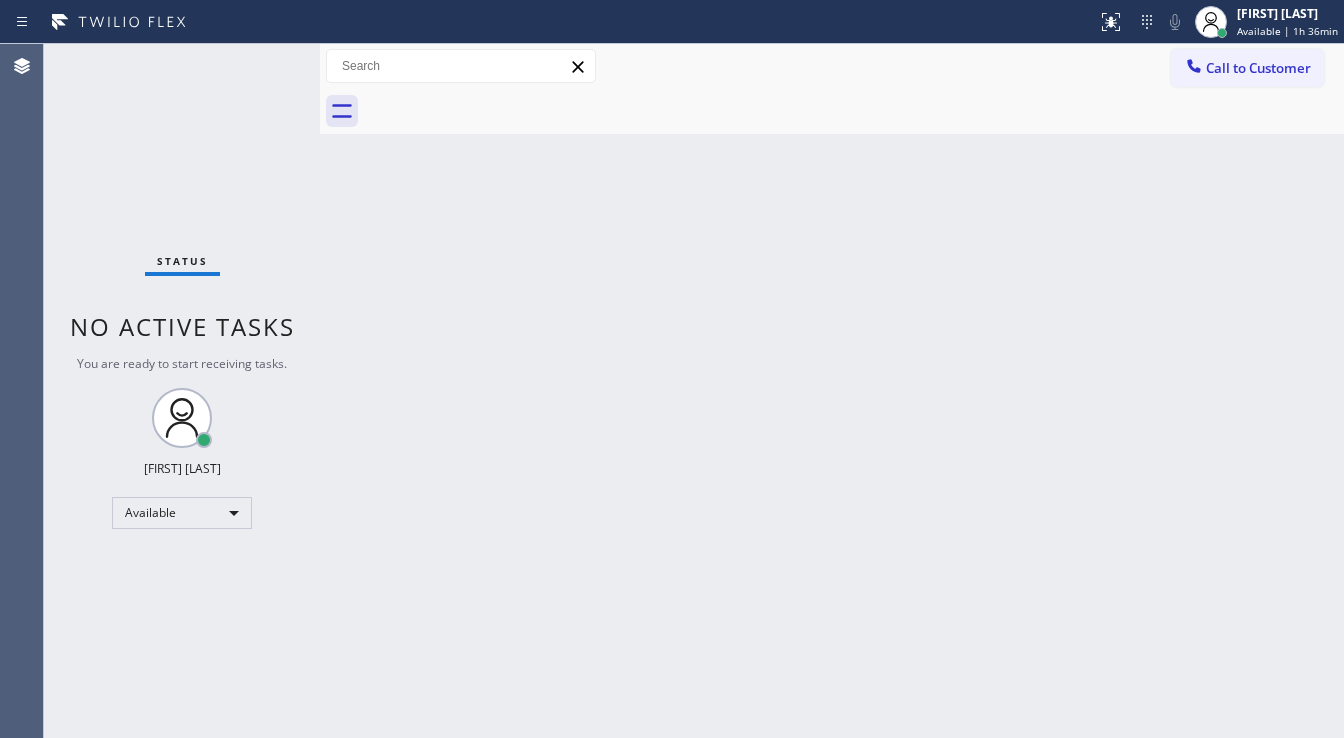 click on "Status   No active tasks     You are ready to start receiving tasks.   [FIRST] [LAST] Available" at bounding box center (182, 391) 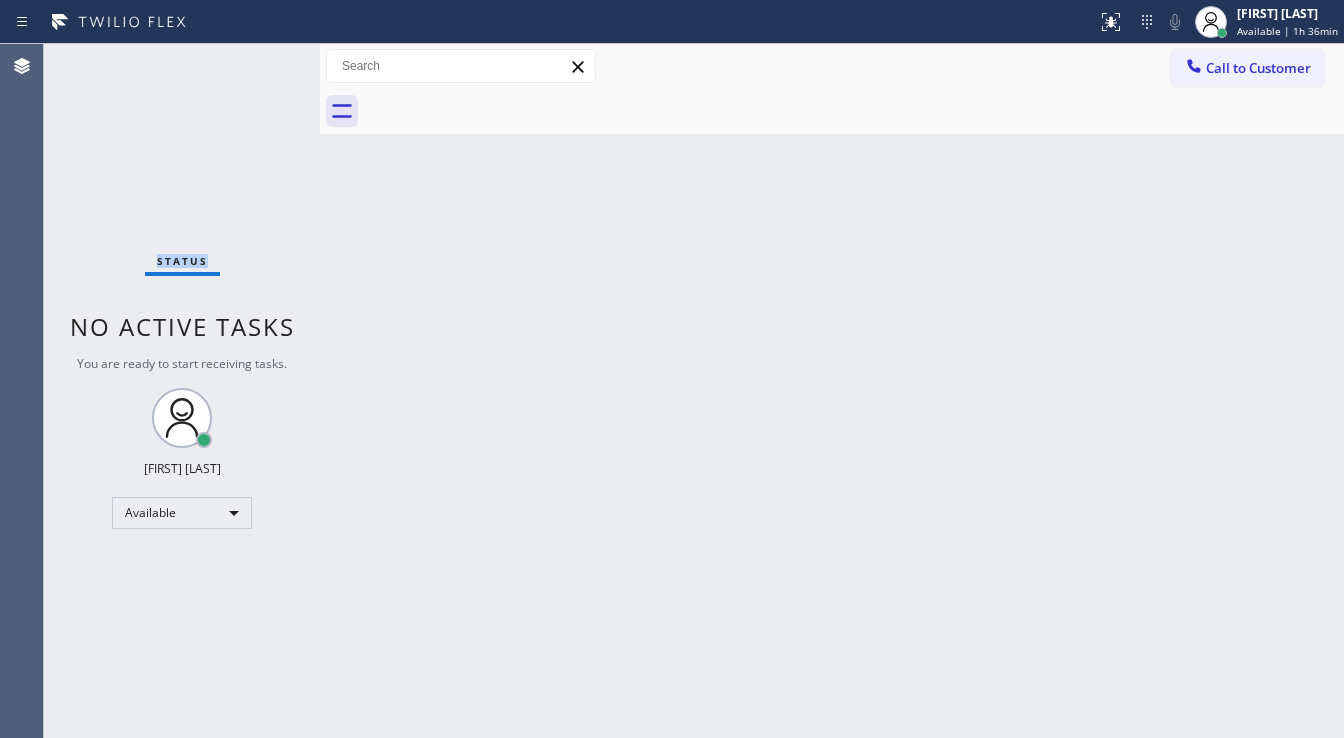 click on "Status   No active tasks     You are ready to start receiving tasks.   [FIRST] [LAST] Available" at bounding box center [182, 391] 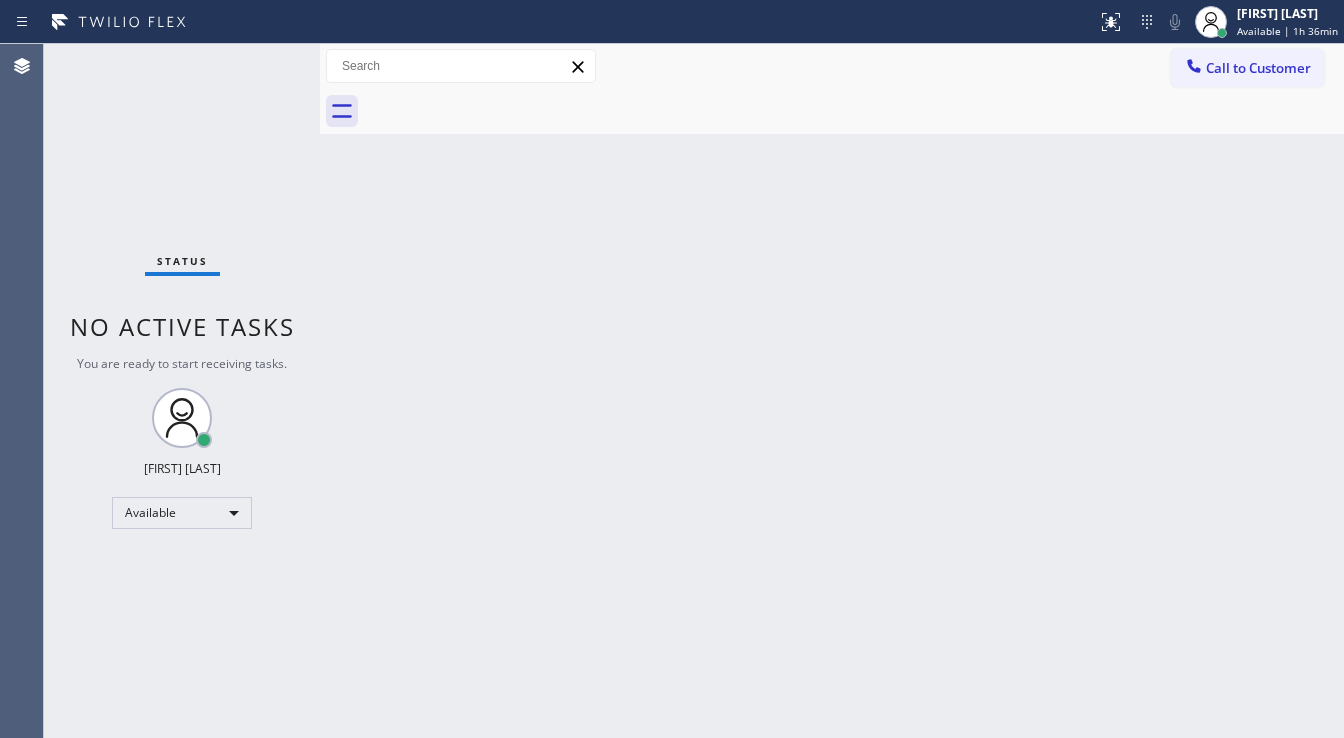 click on "Status   No active tasks     You are ready to start receiving tasks.   [FIRST] [LAST] Available" at bounding box center (182, 391) 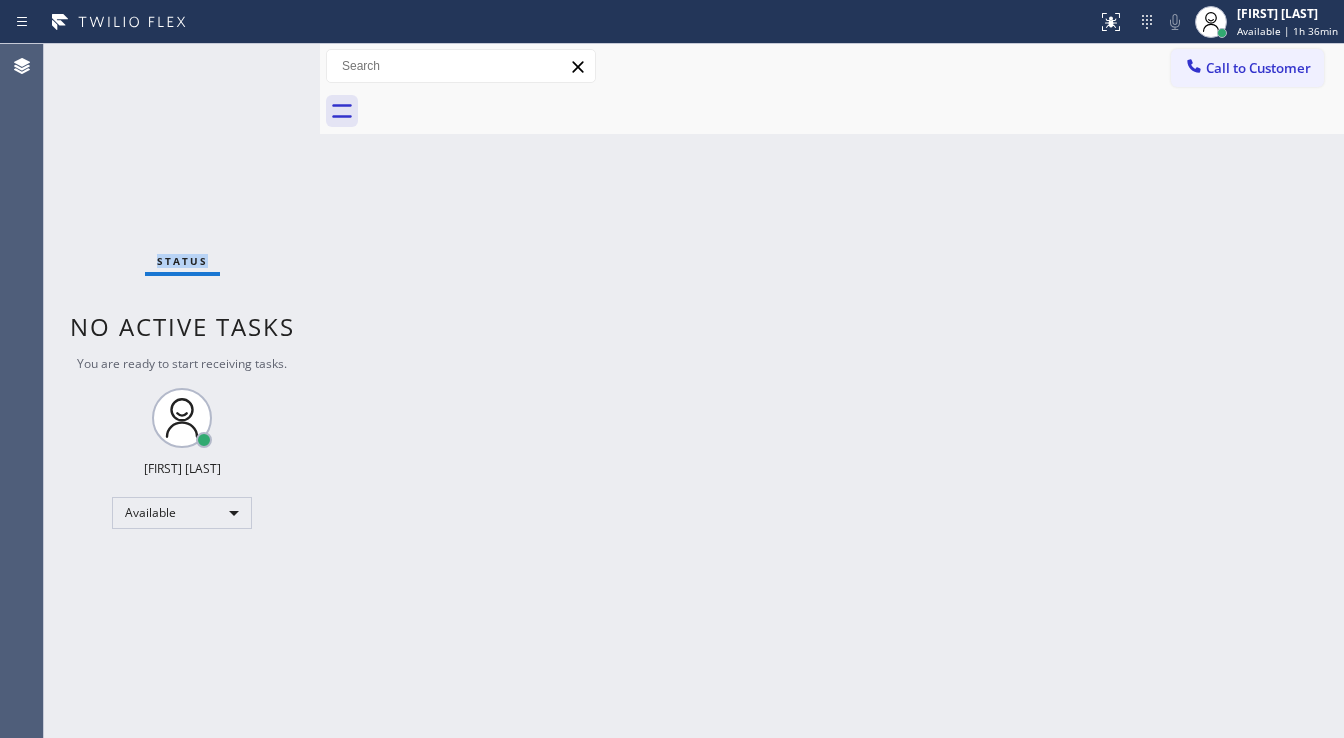 click on "Status   No active tasks     You are ready to start receiving tasks.   [FIRST] [LAST] Available" at bounding box center (182, 391) 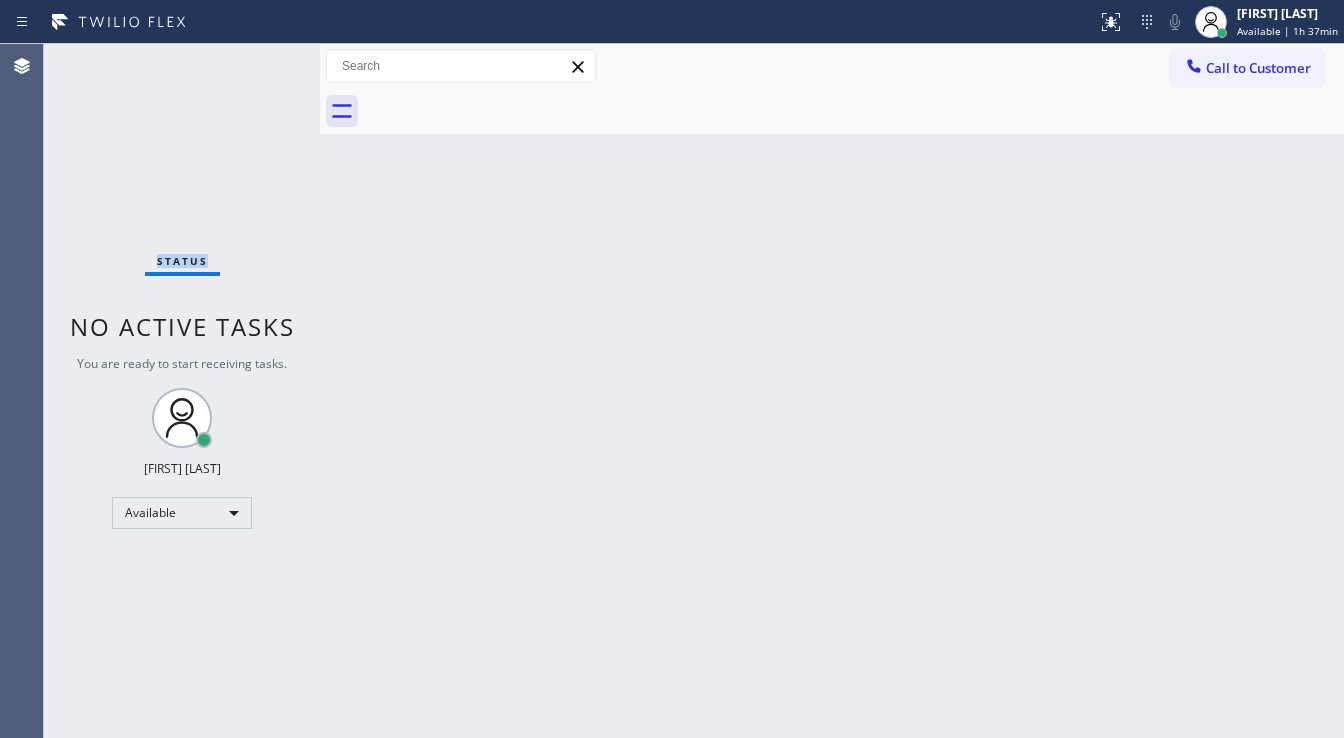 click on "Status   No active tasks     You are ready to start receiving tasks.   [FIRST] [LAST] Available" at bounding box center (182, 391) 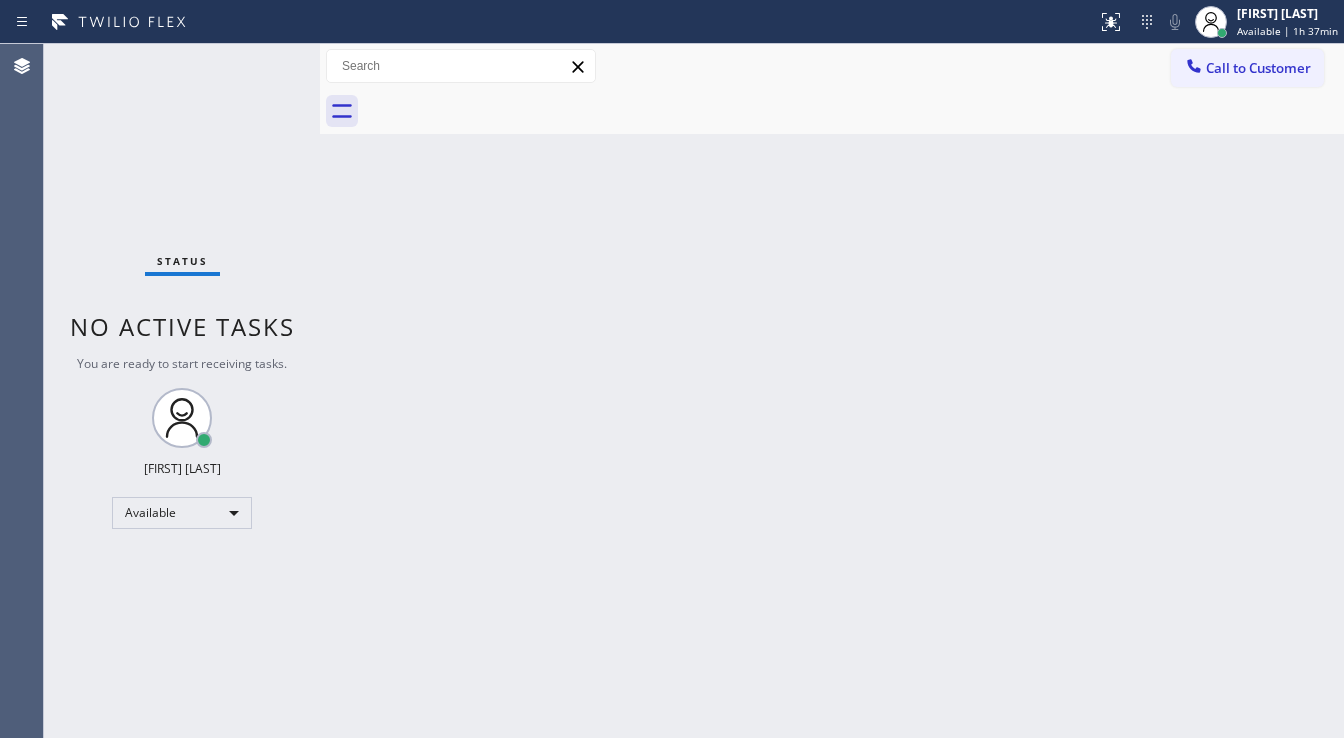 click on "Status   No active tasks     You are ready to start receiving tasks.   [FIRST] [LAST] Available" at bounding box center [182, 391] 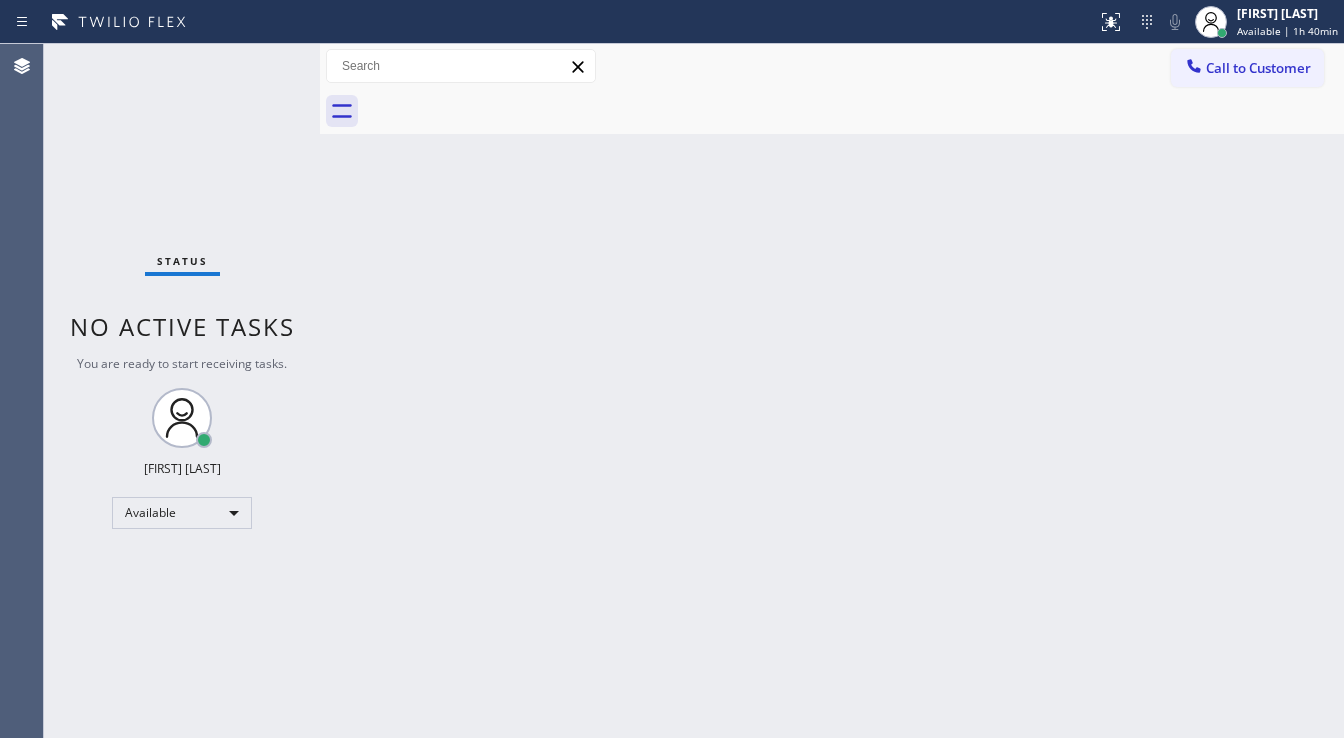 click on "Status   No active tasks     You are ready to start receiving tasks.   [FIRST] [LAST] Available" at bounding box center [182, 391] 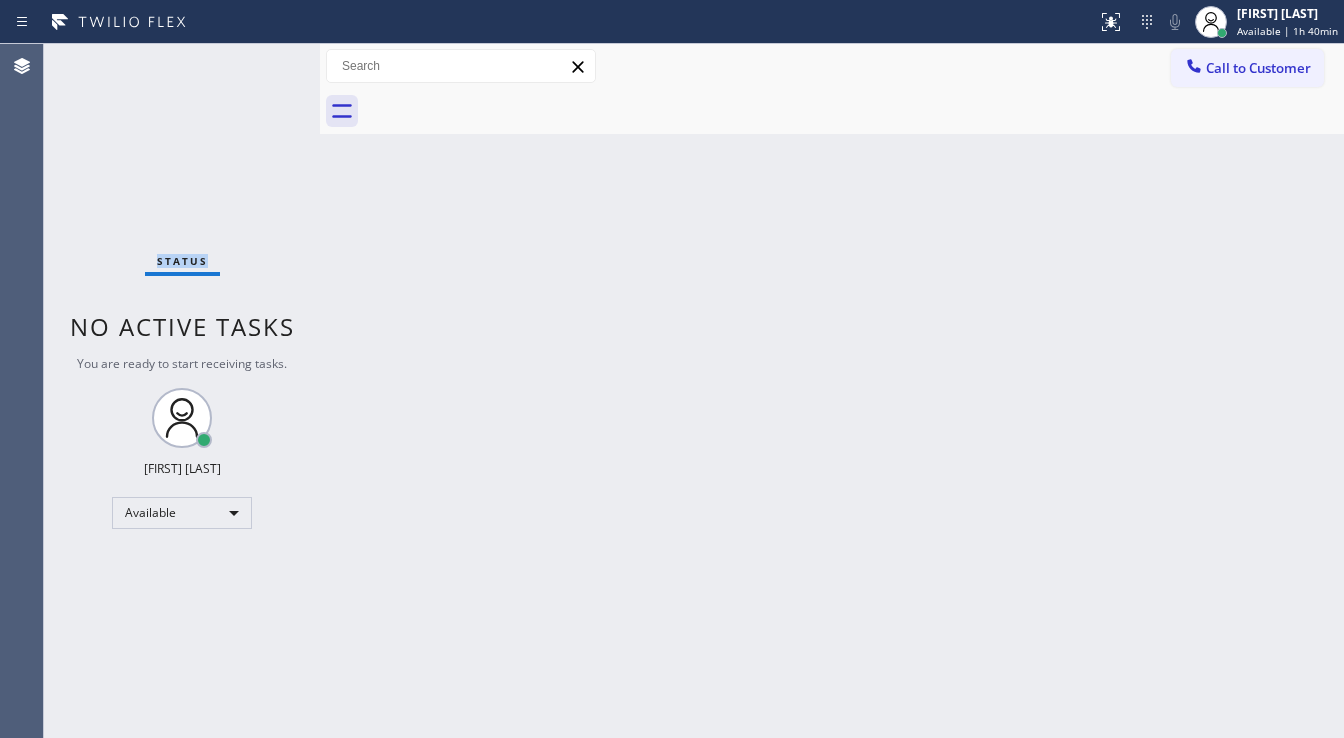 click on "Status   No active tasks     You are ready to start receiving tasks.   [FIRST] [LAST] Available" at bounding box center (182, 391) 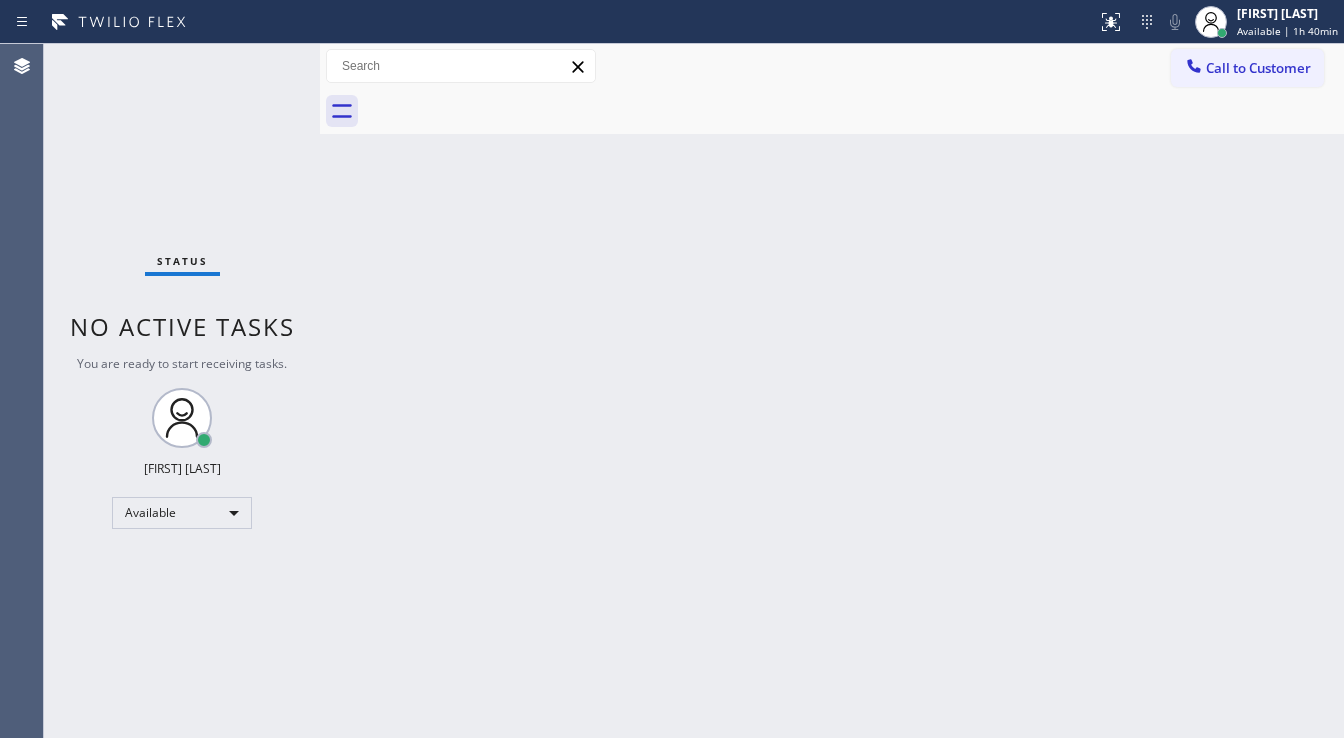 click on "Status   No active tasks     You are ready to start receiving tasks.   [FIRST] [LAST] Available" at bounding box center (182, 391) 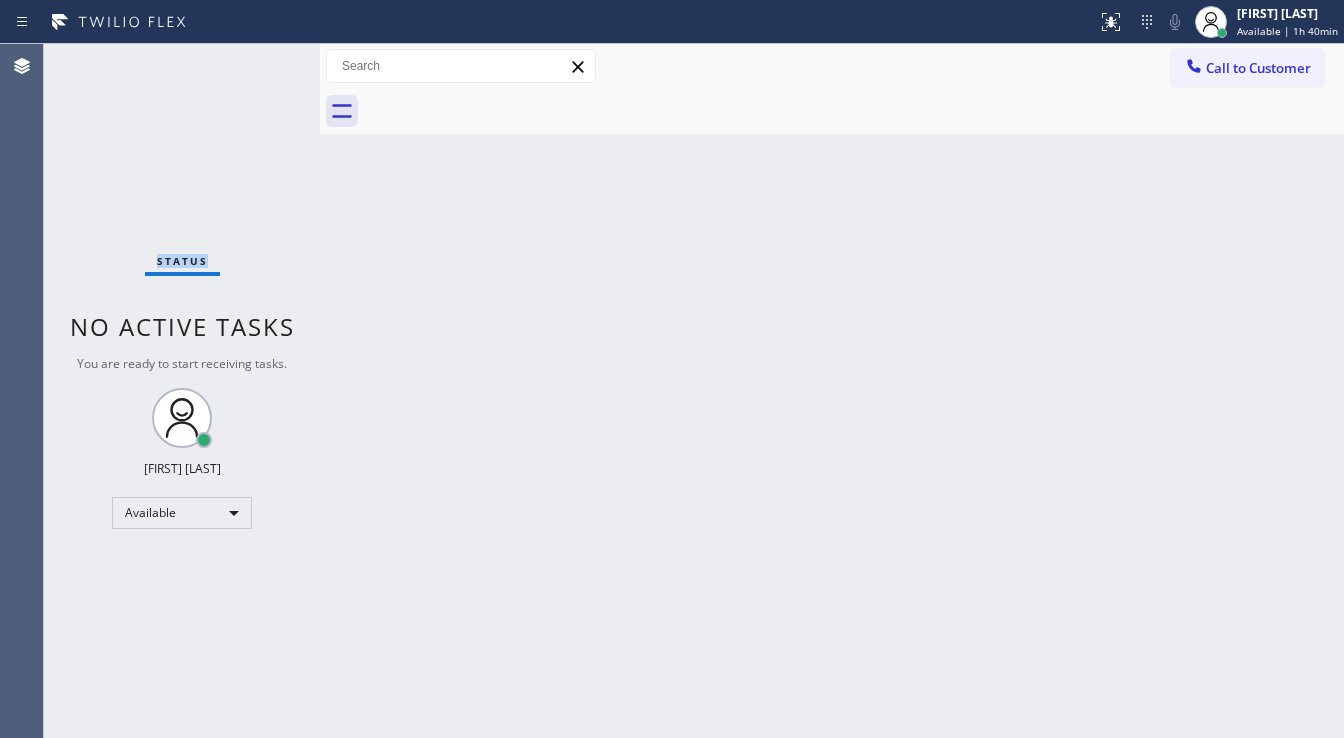 click on "Status   No active tasks     You are ready to start receiving tasks.   [FIRST] [LAST] Available" at bounding box center [182, 391] 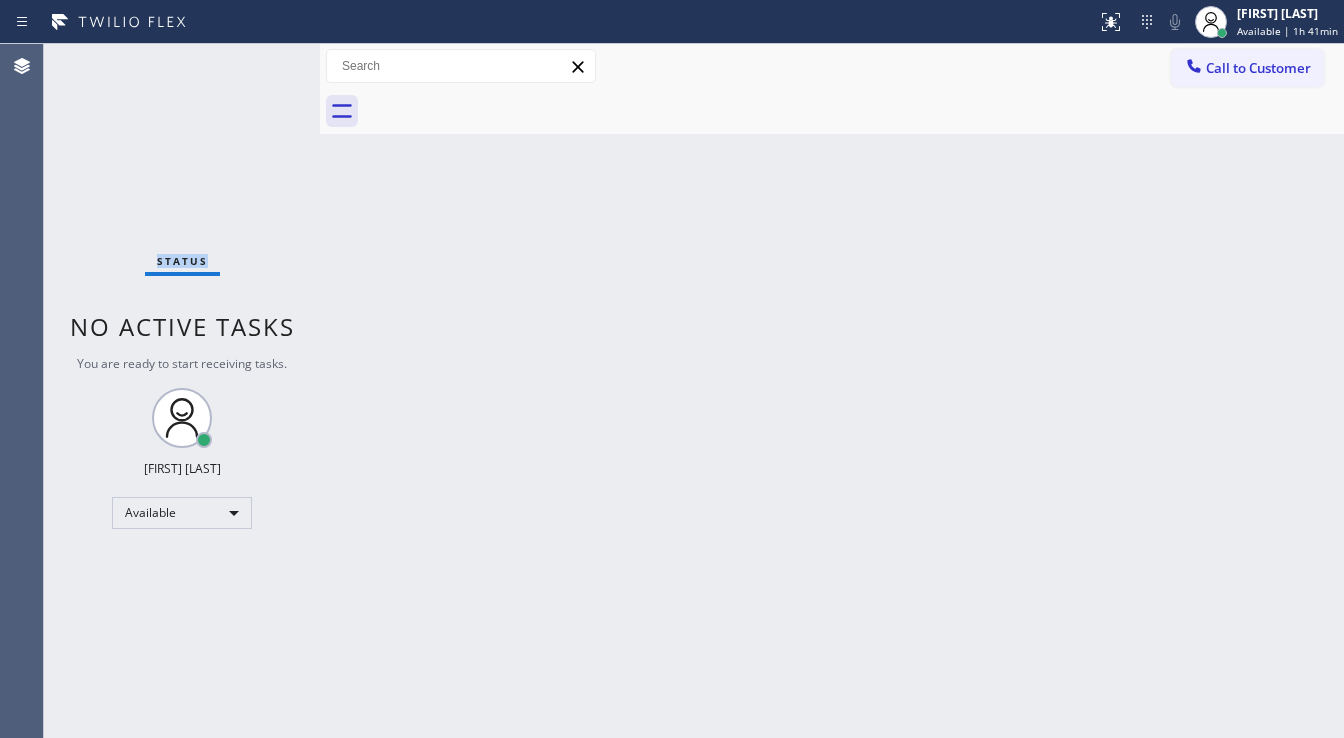 click on "Status   No active tasks     You are ready to start receiving tasks.   [FIRST] [LAST] Available" at bounding box center (182, 391) 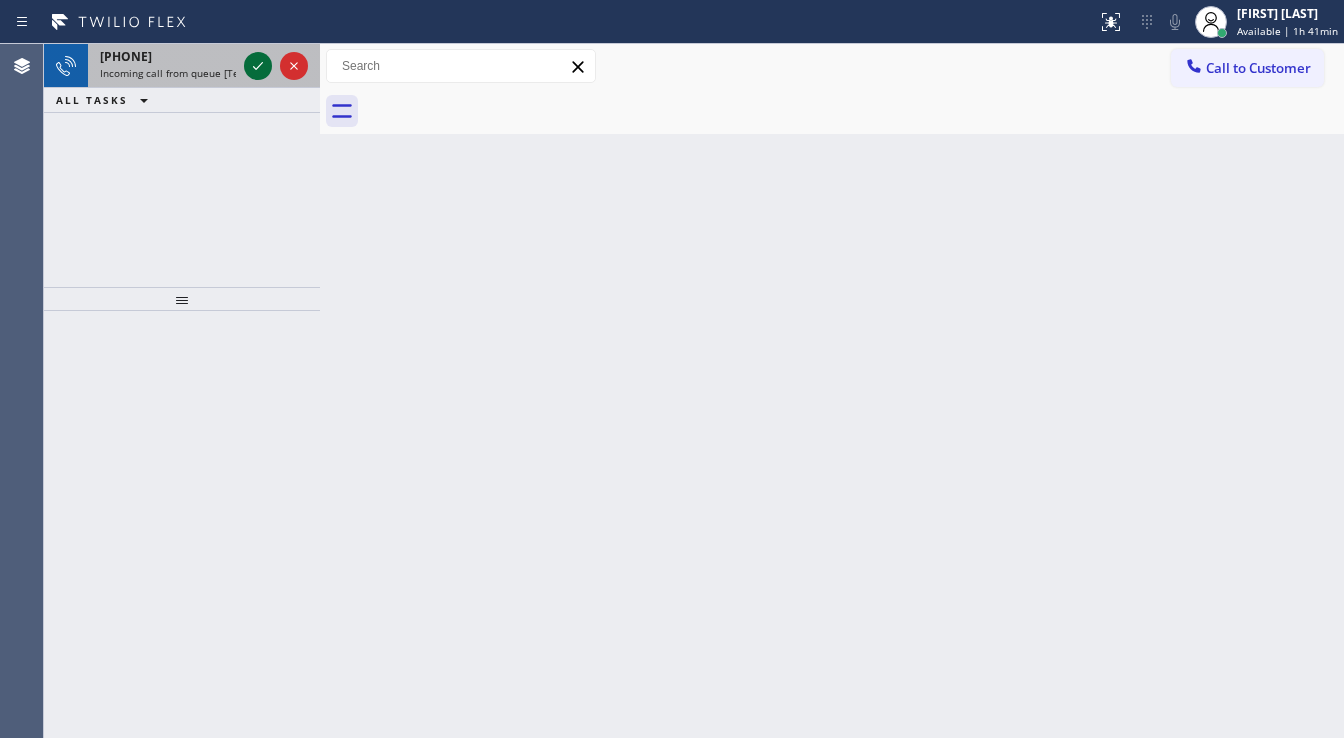 click 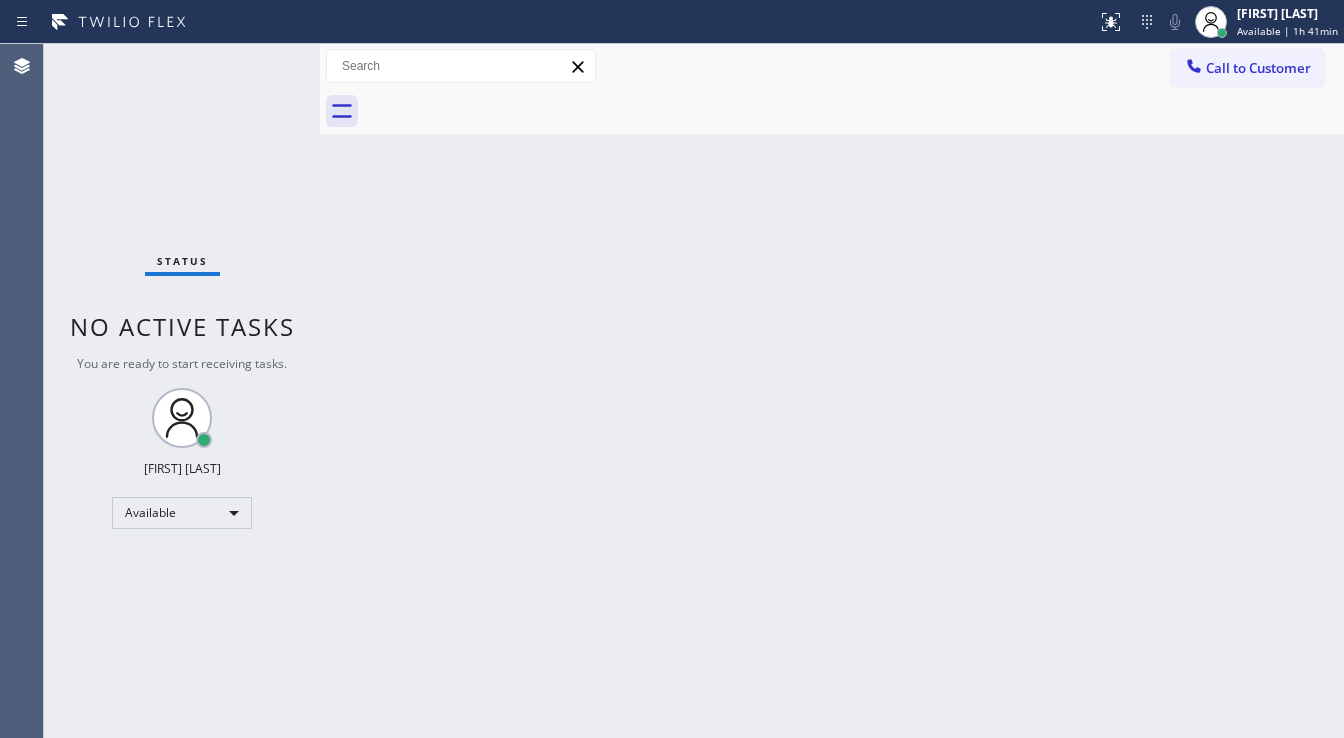 click on "Status   No active tasks     You are ready to start receiving tasks.   [FIRST] [LAST] Available" at bounding box center (182, 391) 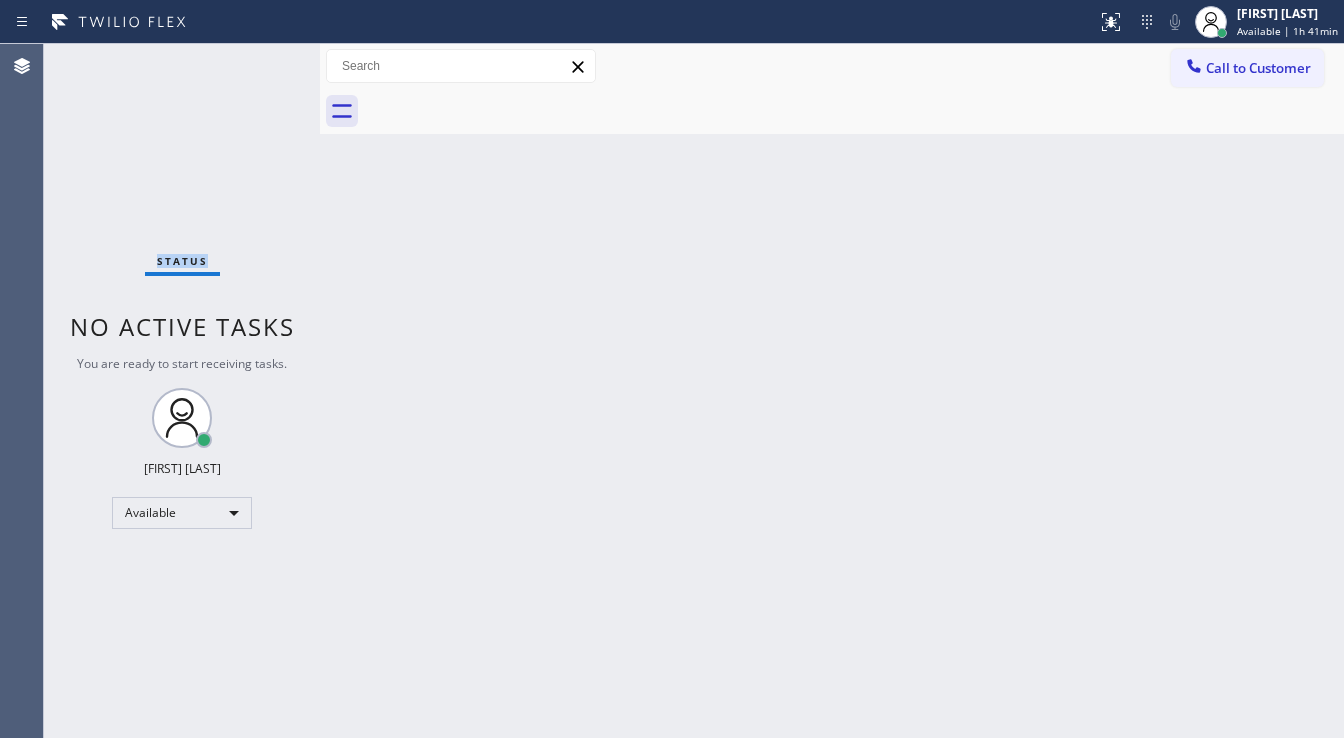 click on "Status   No active tasks     You are ready to start receiving tasks.   [FIRST] [LAST] Available" at bounding box center [182, 391] 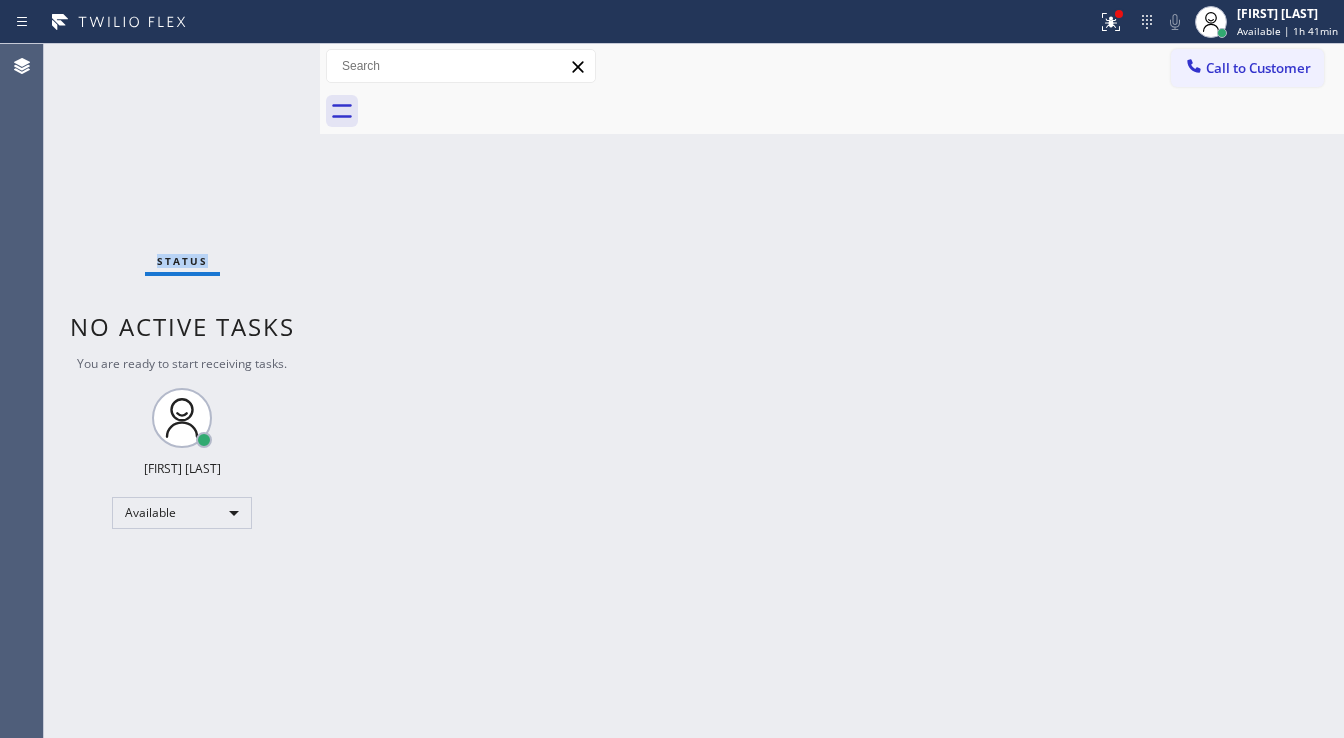 click on "Status   No active tasks     You are ready to start receiving tasks.   [FIRST] [LAST] Available" at bounding box center (182, 391) 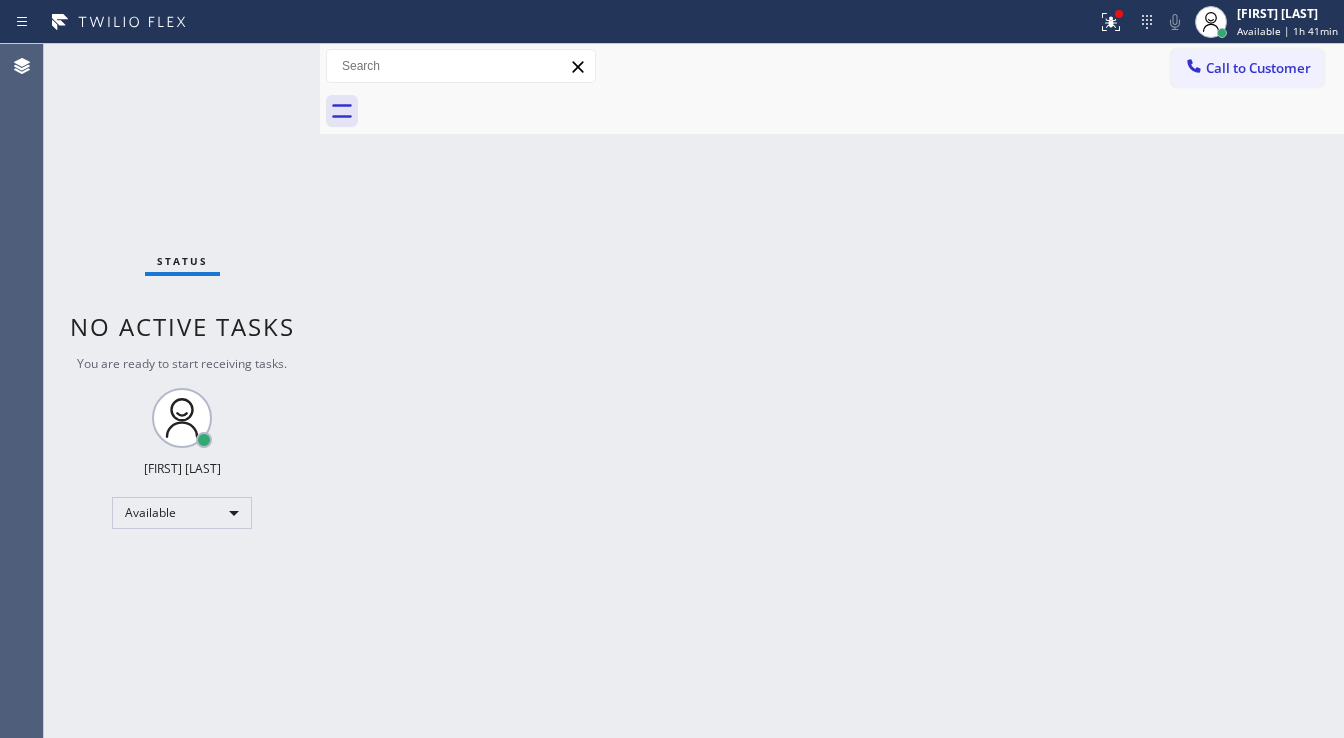click on "Status   No active tasks     You are ready to start receiving tasks.   [FIRST] [LAST] Available" at bounding box center [182, 391] 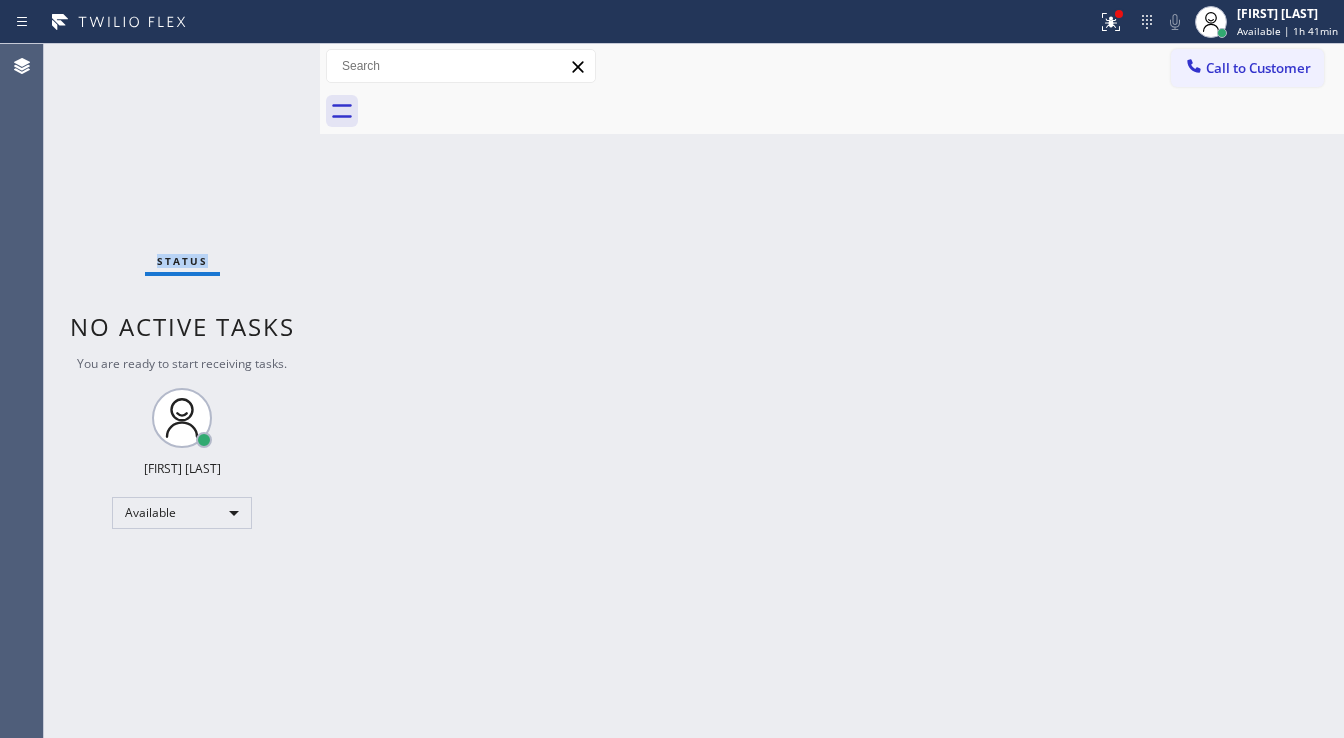 click on "Status   No active tasks     You are ready to start receiving tasks.   [FIRST] [LAST] Available" at bounding box center (182, 391) 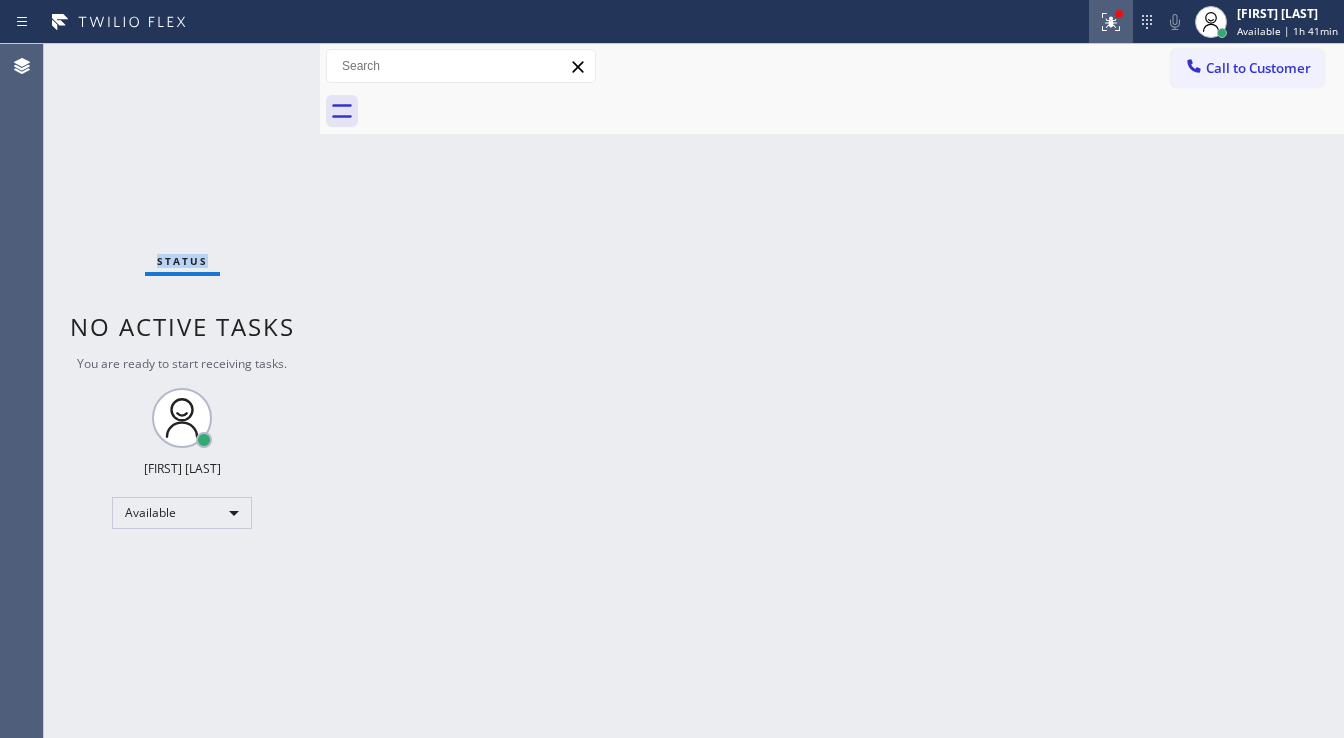click 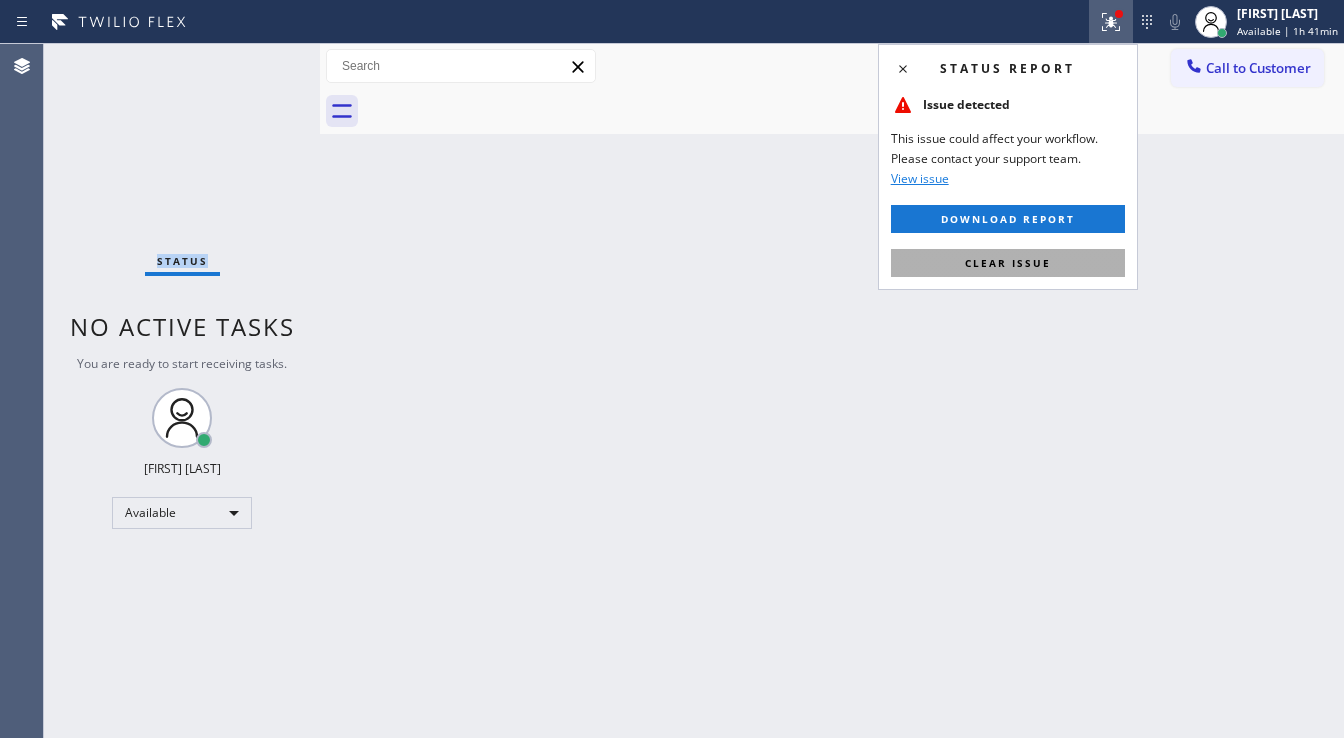 click on "Clear issue" at bounding box center [1008, 263] 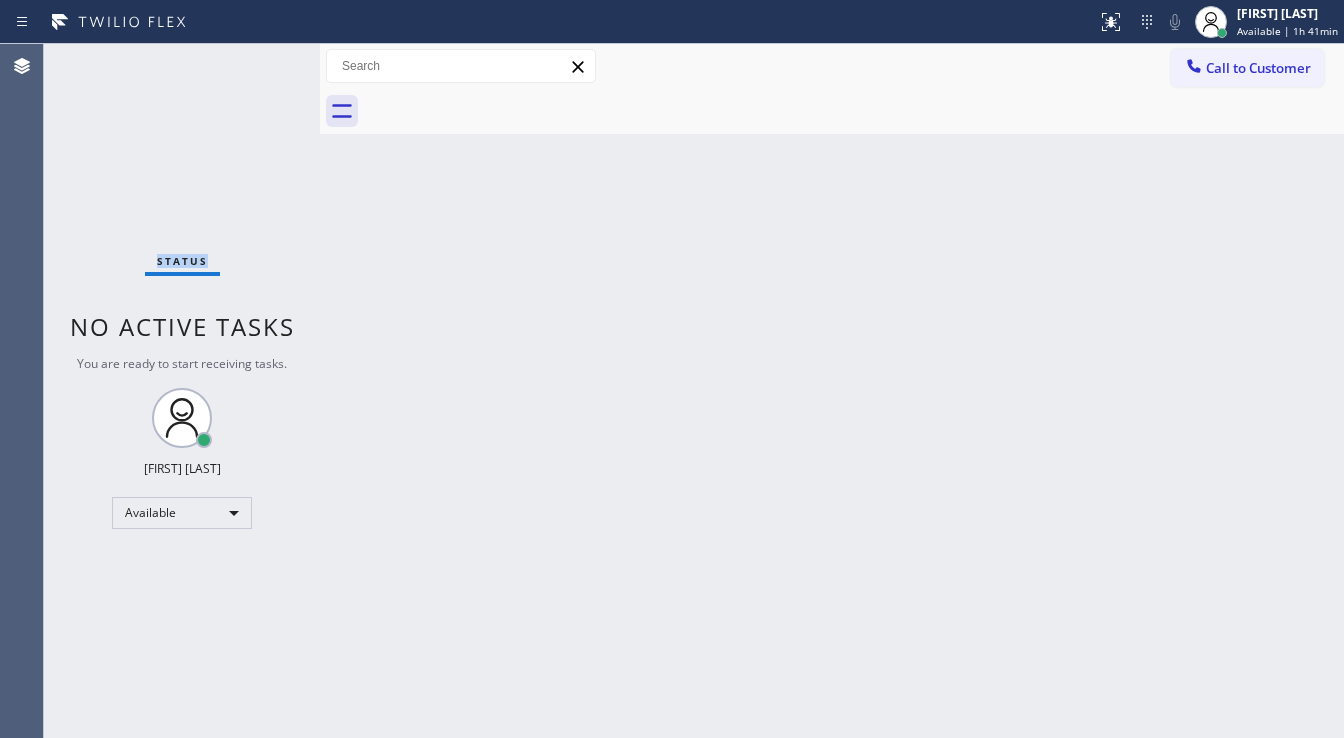 click on "Status   No active tasks     You are ready to start receiving tasks.   [FIRST] [LAST] Available" at bounding box center (182, 391) 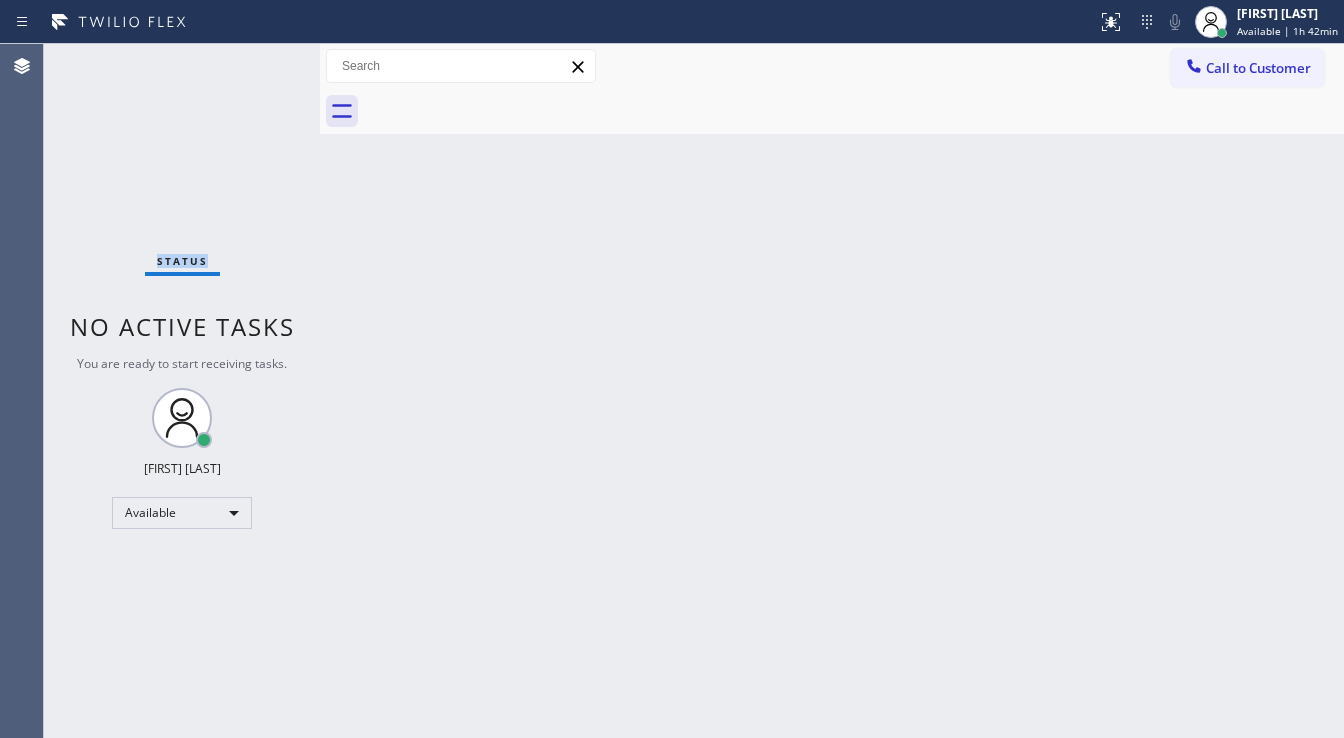 click on "Status   No active tasks     You are ready to start receiving tasks.   [FIRST] [LAST] Available" at bounding box center [182, 391] 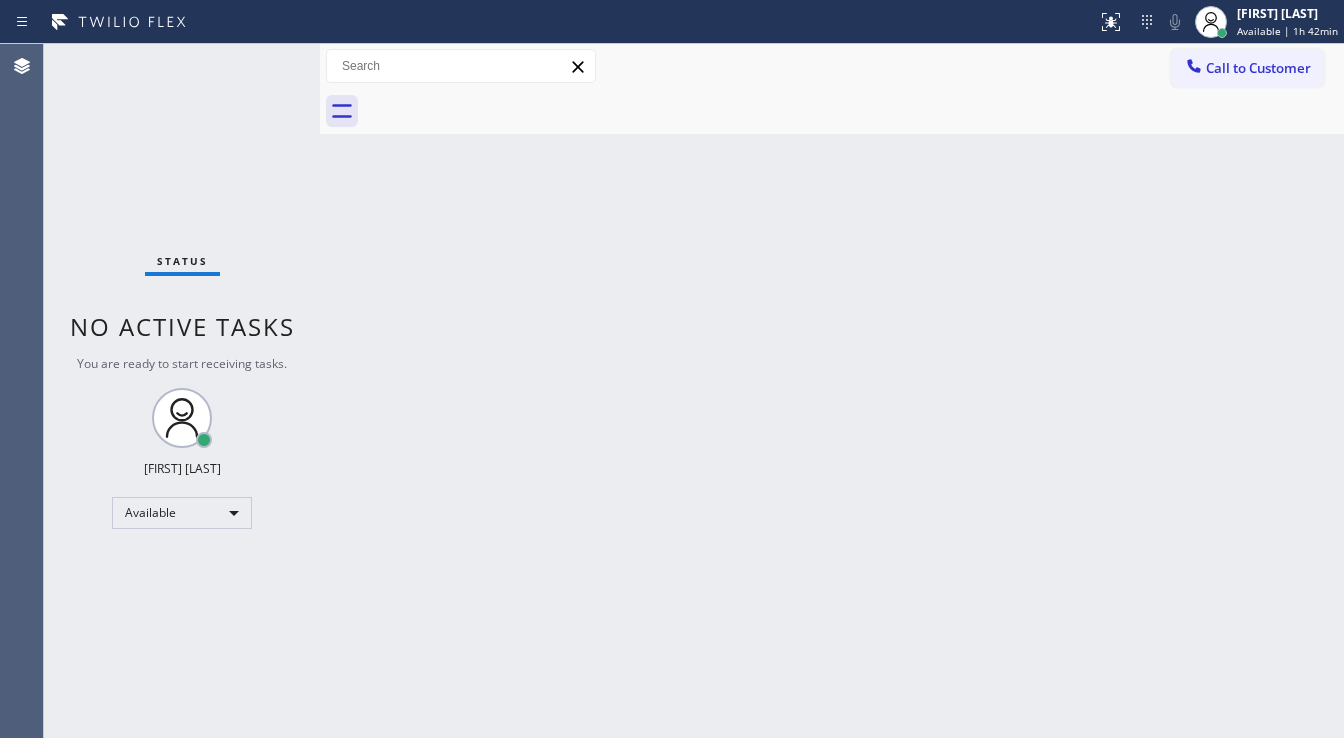 click on "Status   No active tasks     You are ready to start receiving tasks.   [FIRST] [LAST] Available" at bounding box center (182, 391) 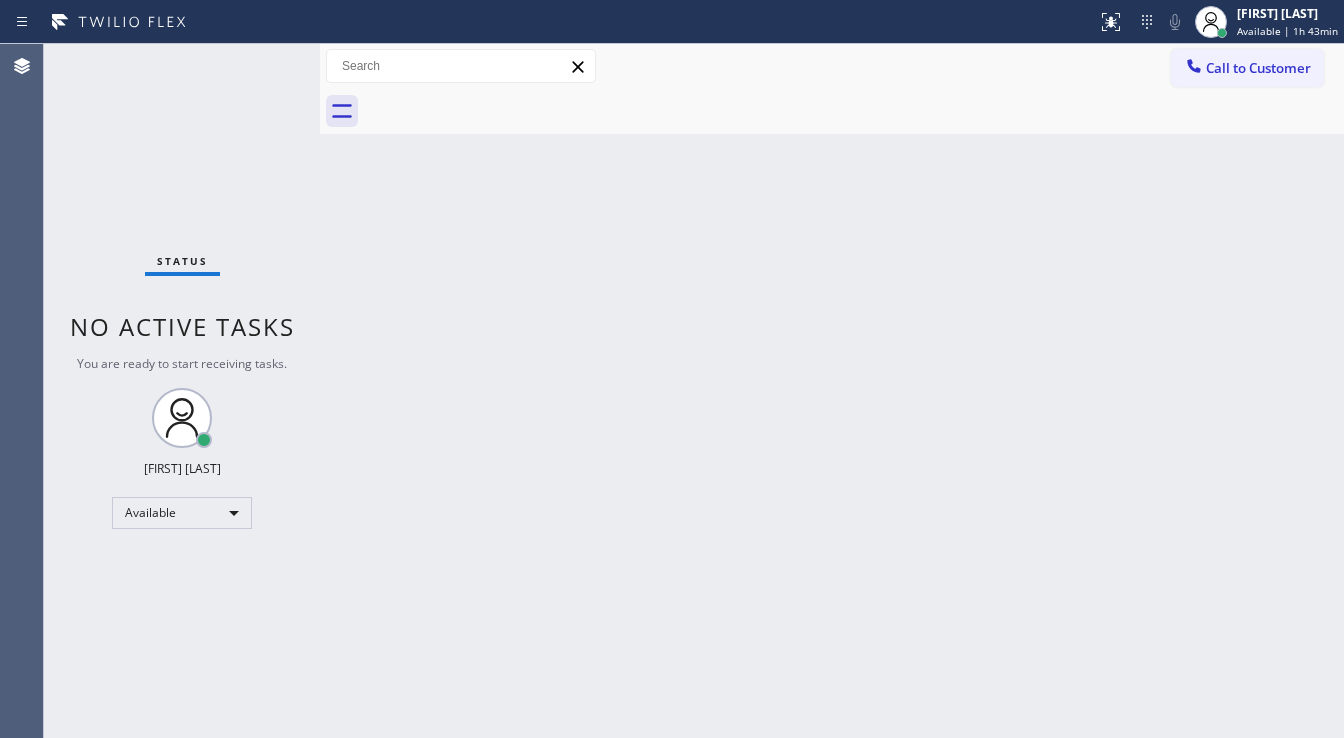 click on "Status   No active tasks     You are ready to start receiving tasks.   [FIRST] [LAST] Available" at bounding box center (182, 391) 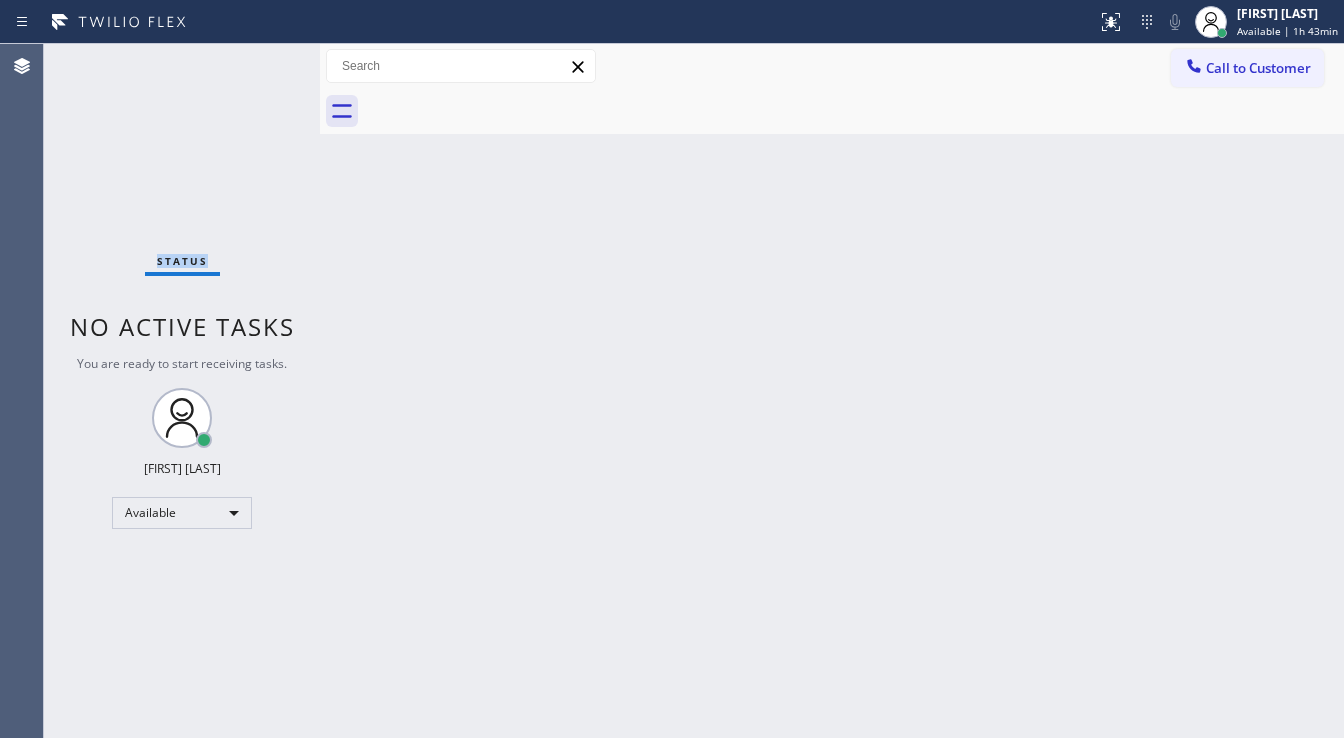 click on "Status   No active tasks     You are ready to start receiving tasks.   [FIRST] [LAST] Available" at bounding box center [182, 391] 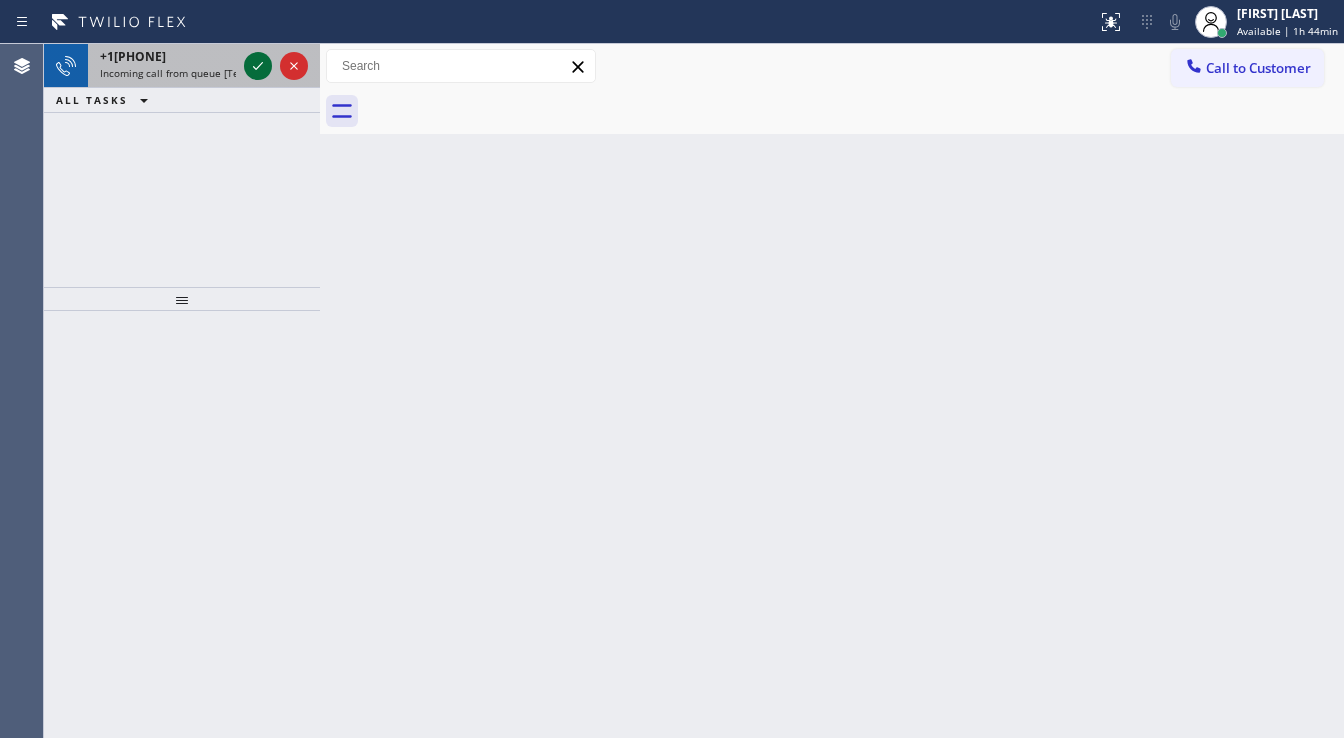 click 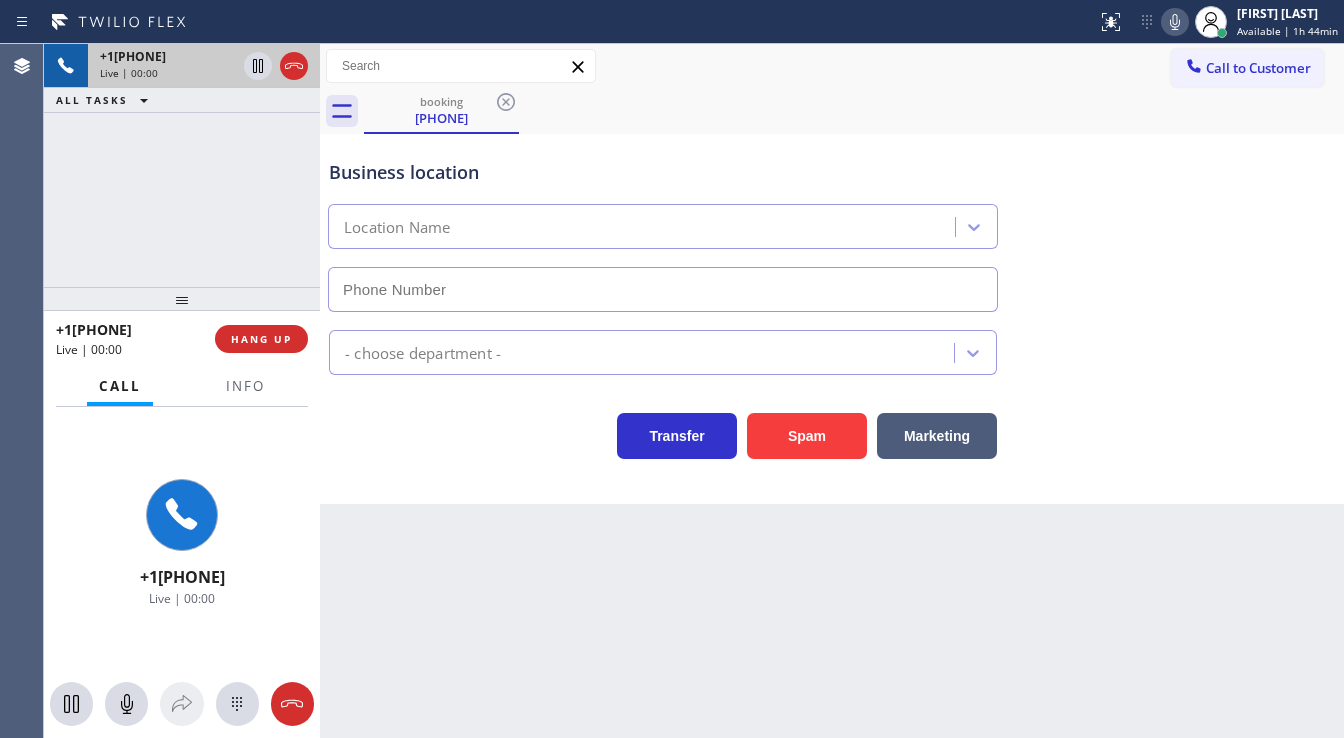 type on "[PHONE]" 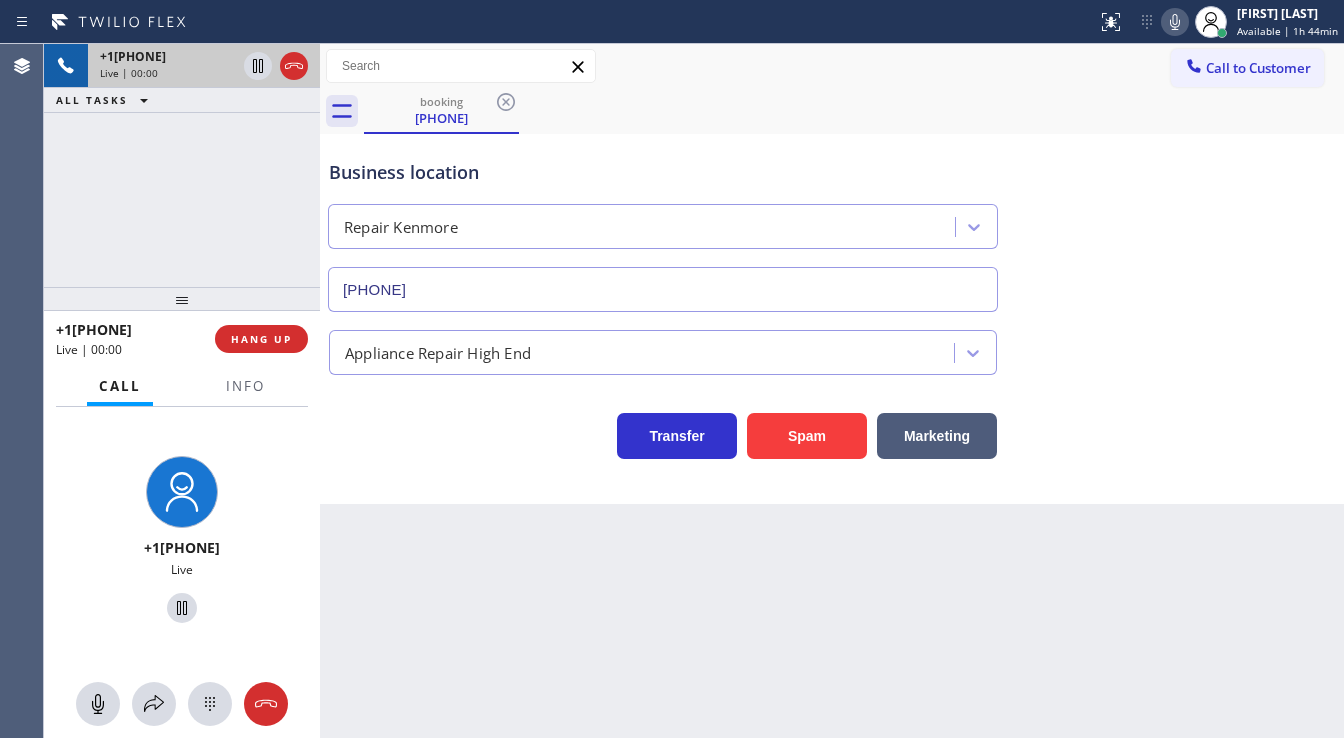 click on "[PHONE] Live | 00:00 ALL TASKS ALL TASKS ACTIVE TASKS TASKS IN WRAP UP" at bounding box center [182, 165] 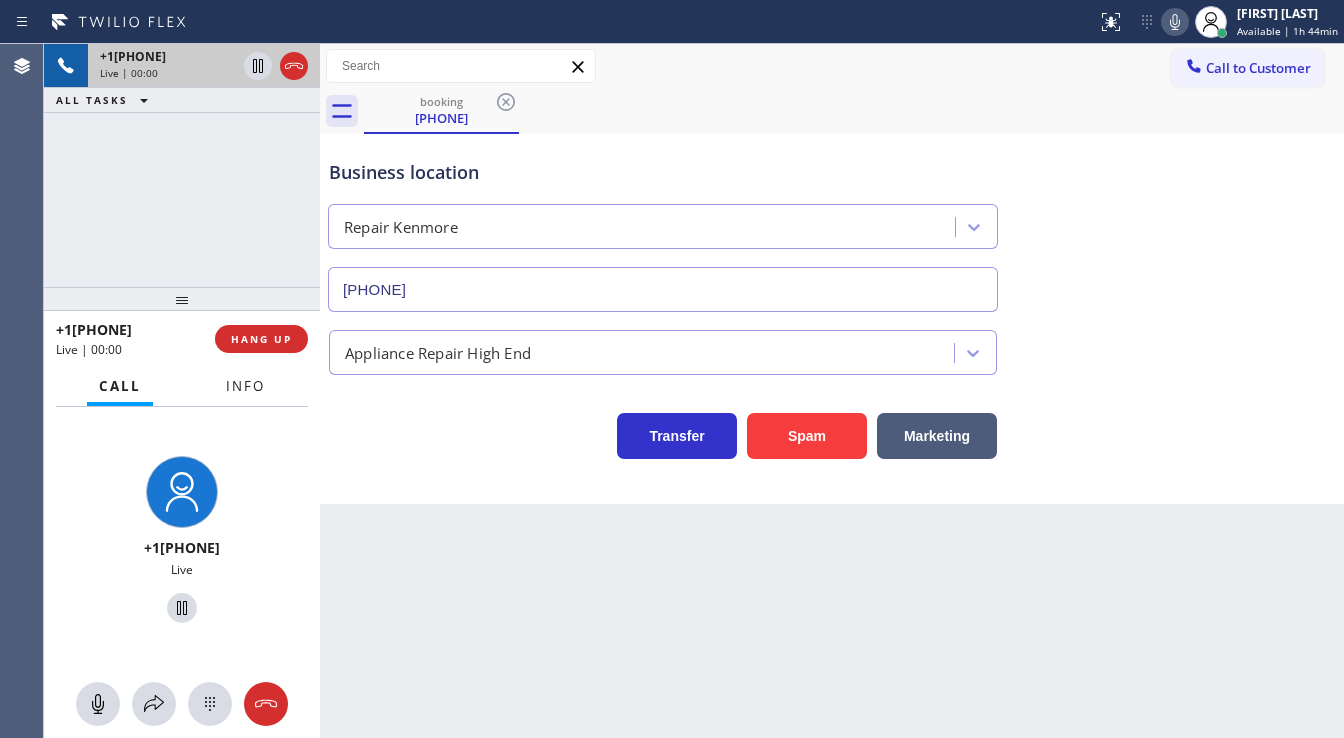 click on "Info" at bounding box center [245, 386] 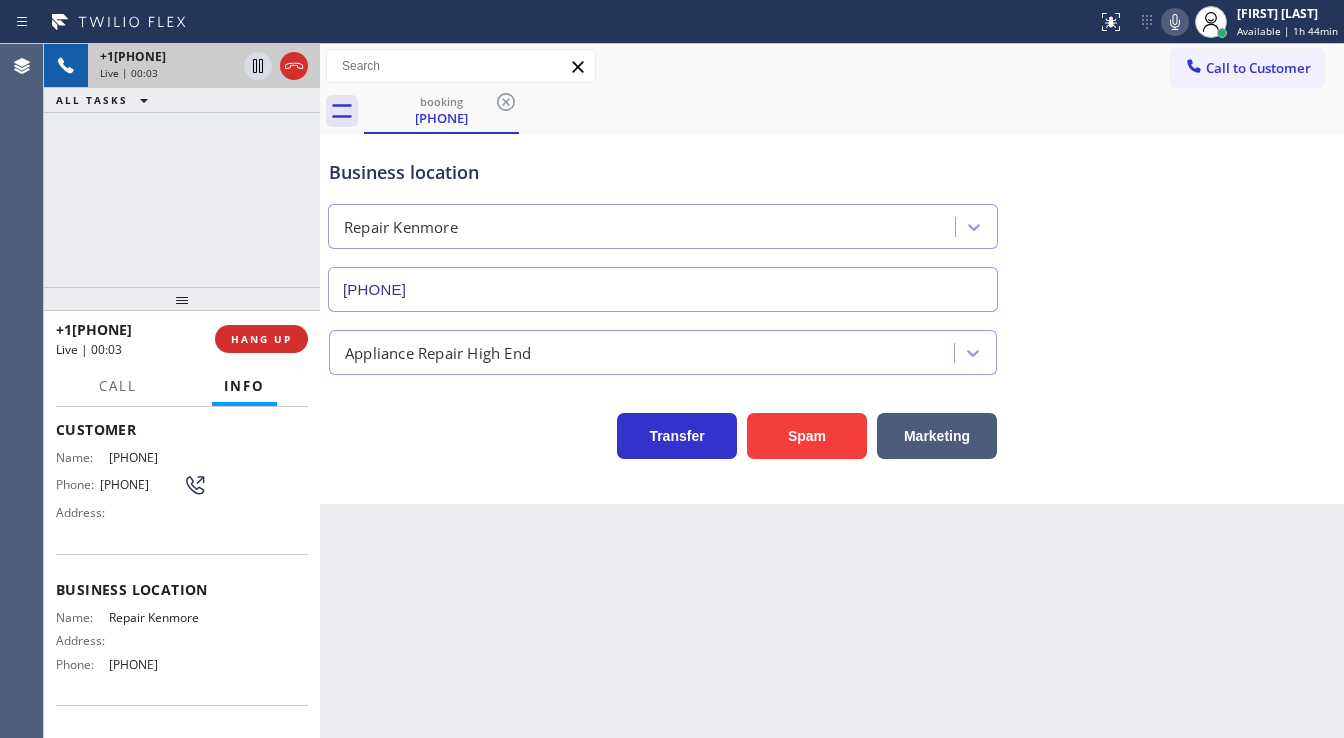 scroll, scrollTop: 80, scrollLeft: 0, axis: vertical 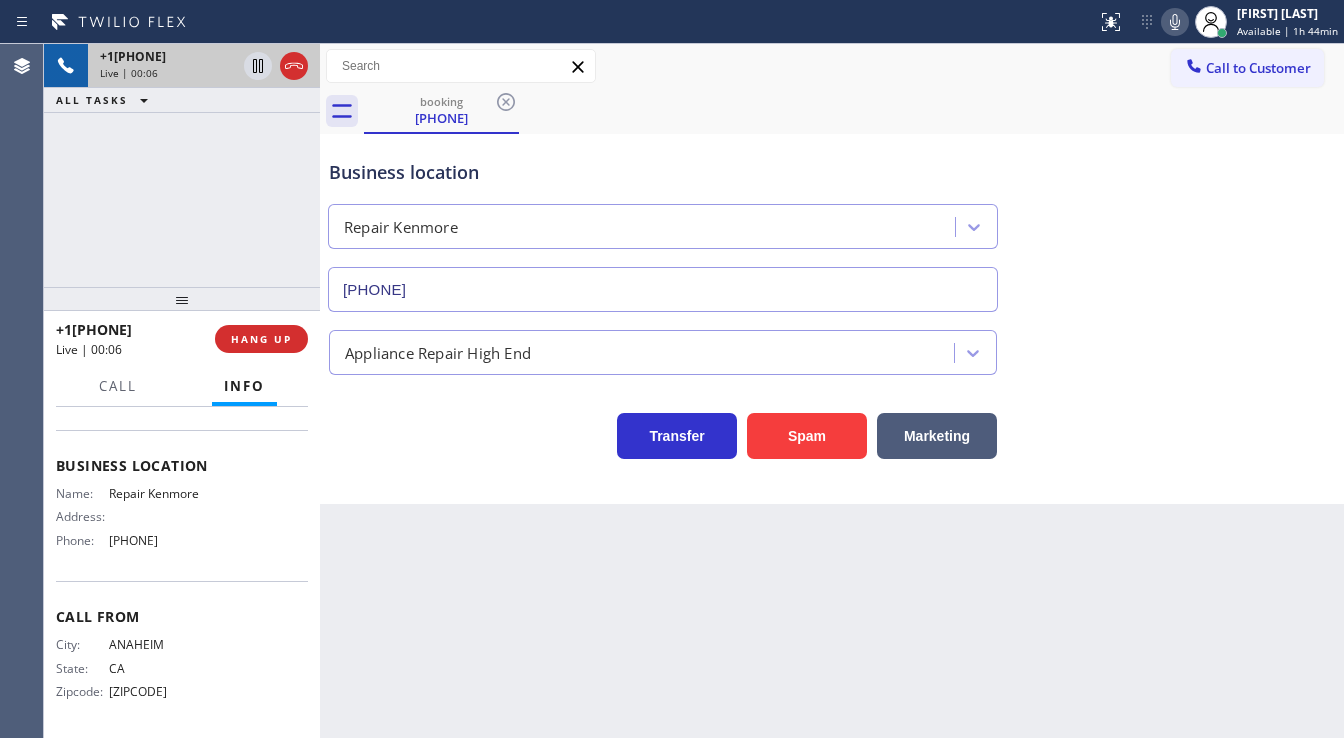 drag, startPoint x: 60, startPoint y: 441, endPoint x: 233, endPoint y: 555, distance: 207.18349 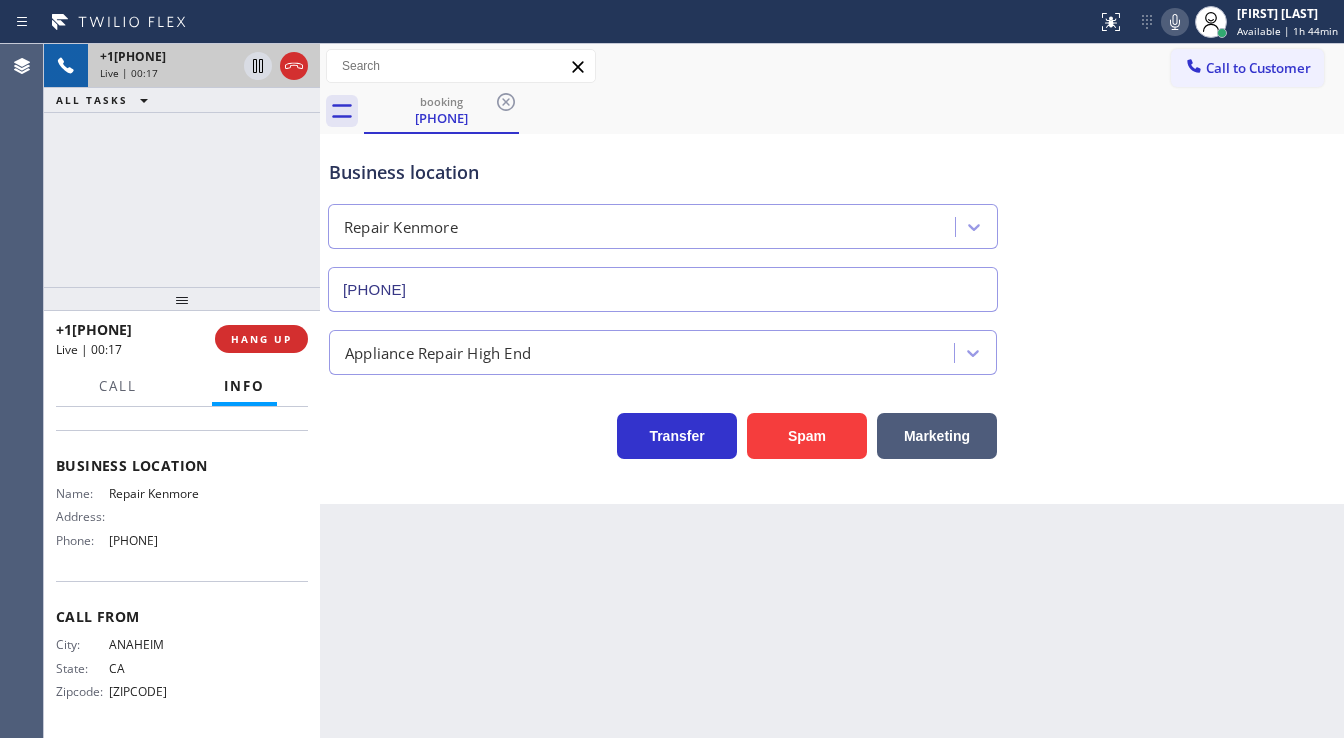 drag, startPoint x: 93, startPoint y: 268, endPoint x: 739, endPoint y: 402, distance: 659.75146 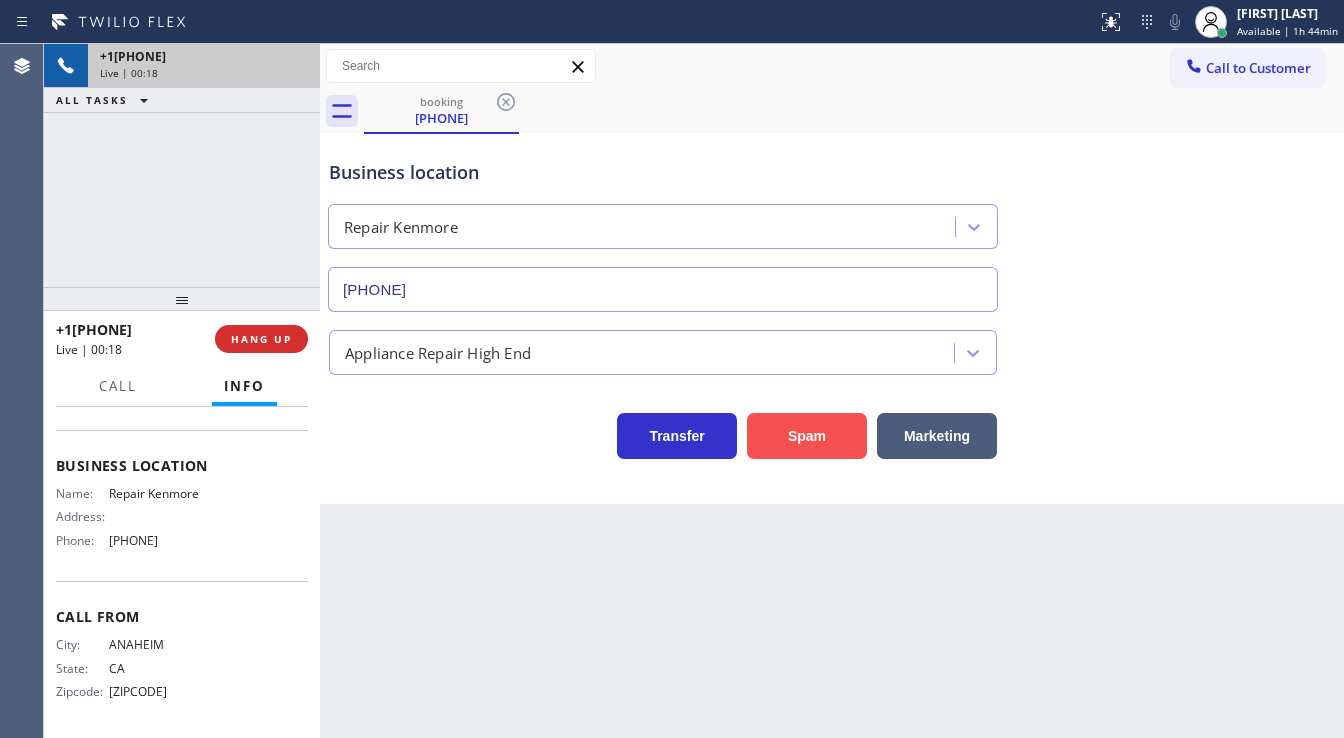 click on "Spam" at bounding box center (807, 436) 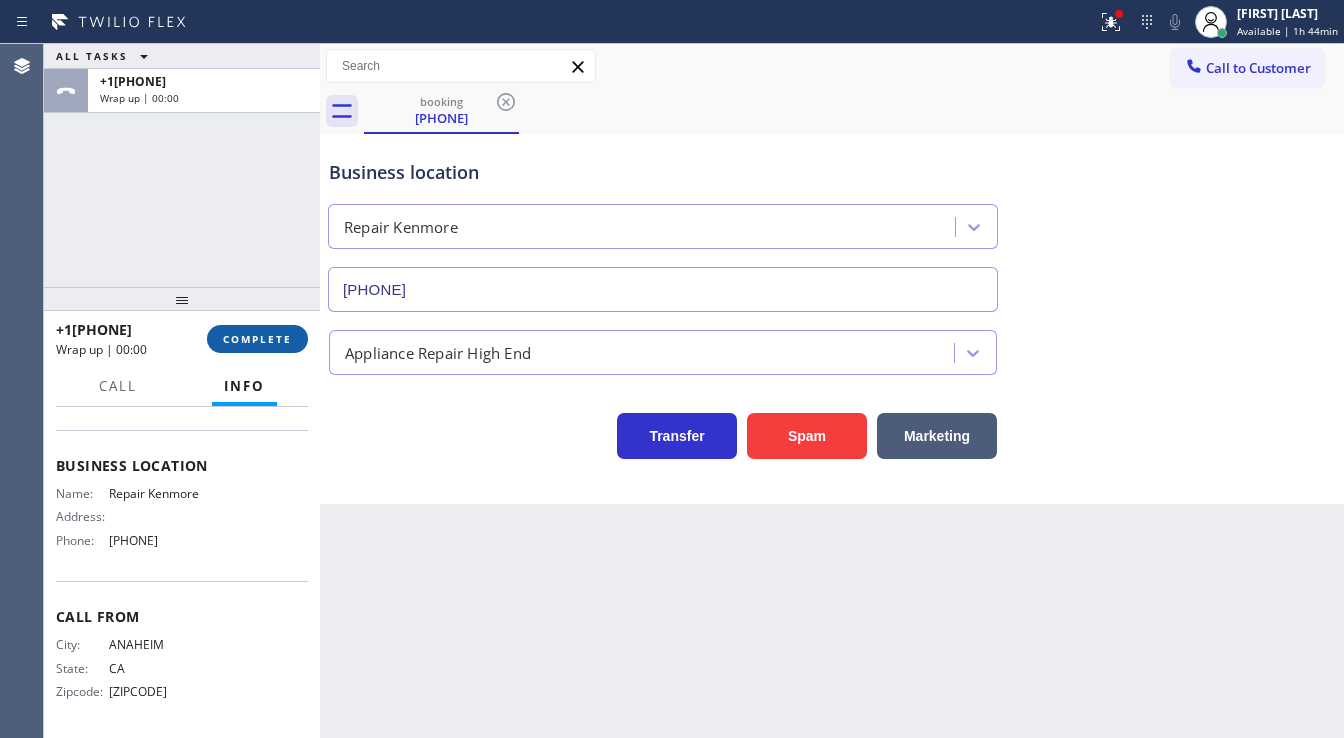 click on "COMPLETE" at bounding box center (257, 339) 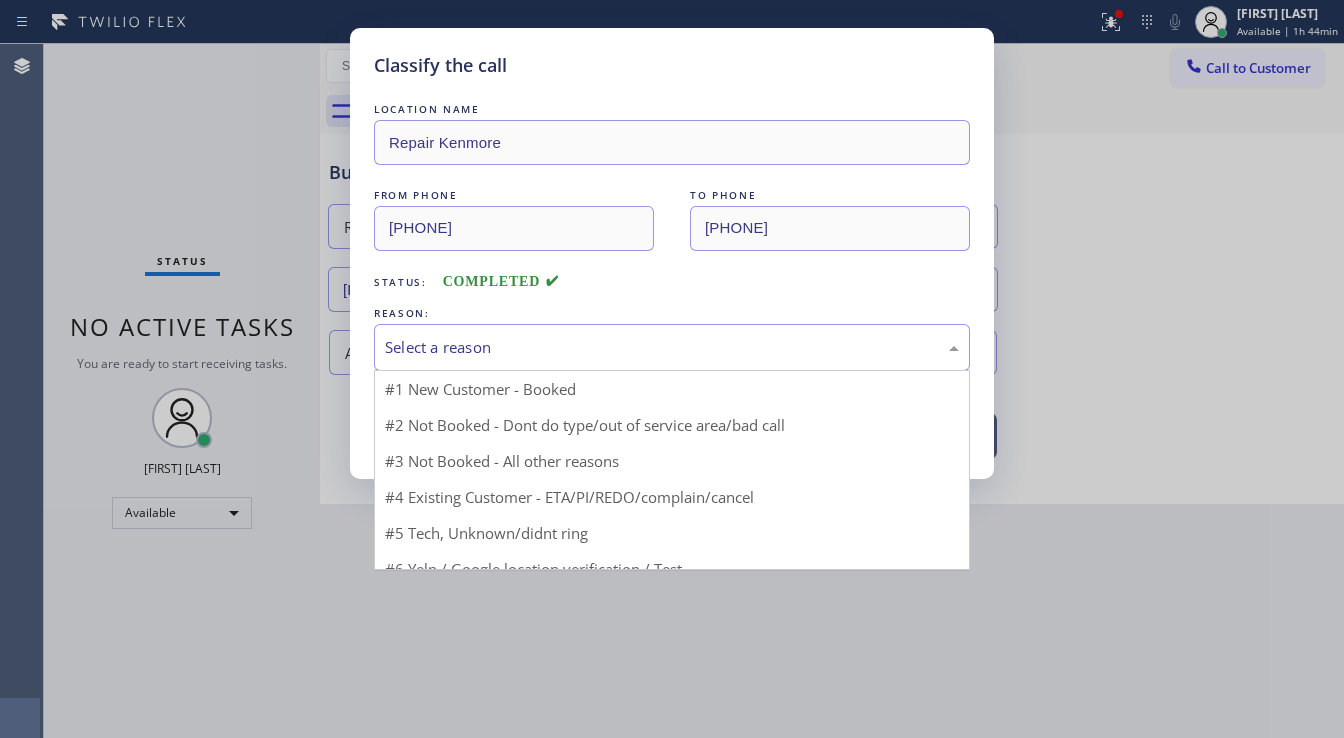 click on "Select a reason" at bounding box center (672, 347) 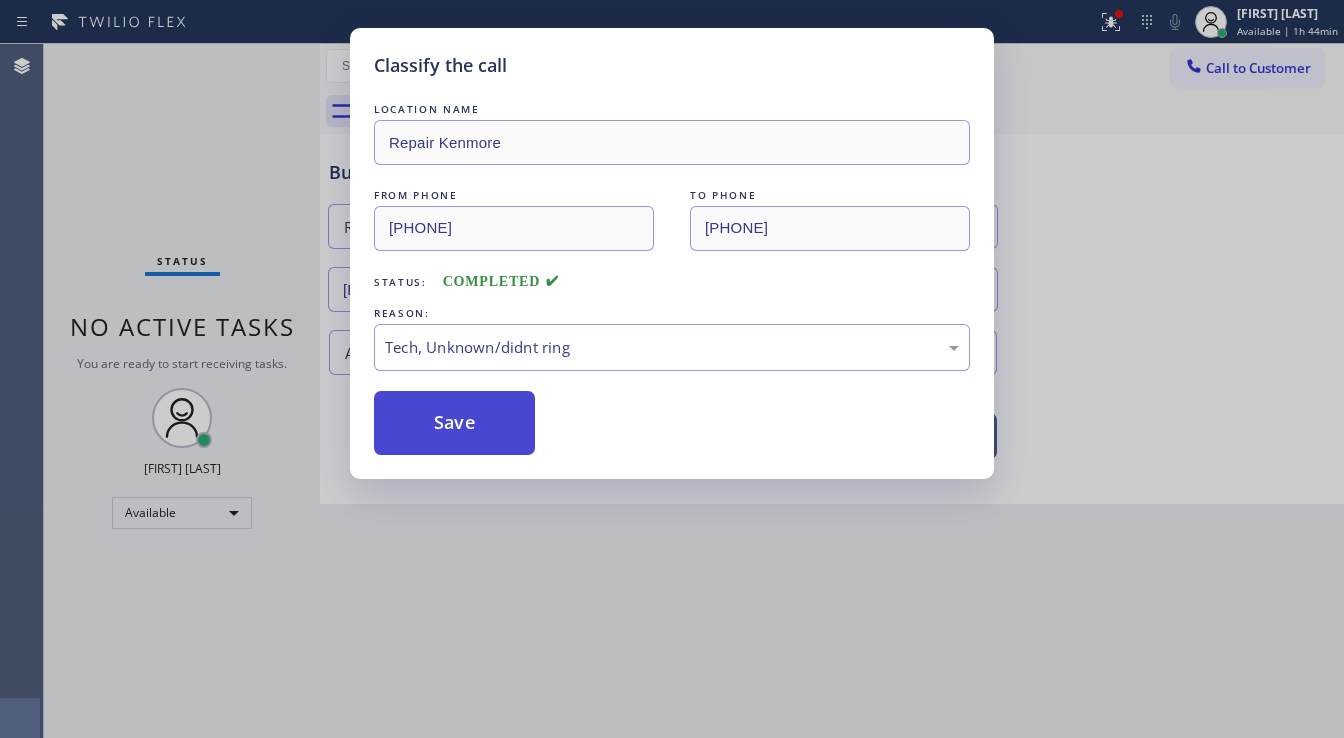 click on "Save" at bounding box center [454, 423] 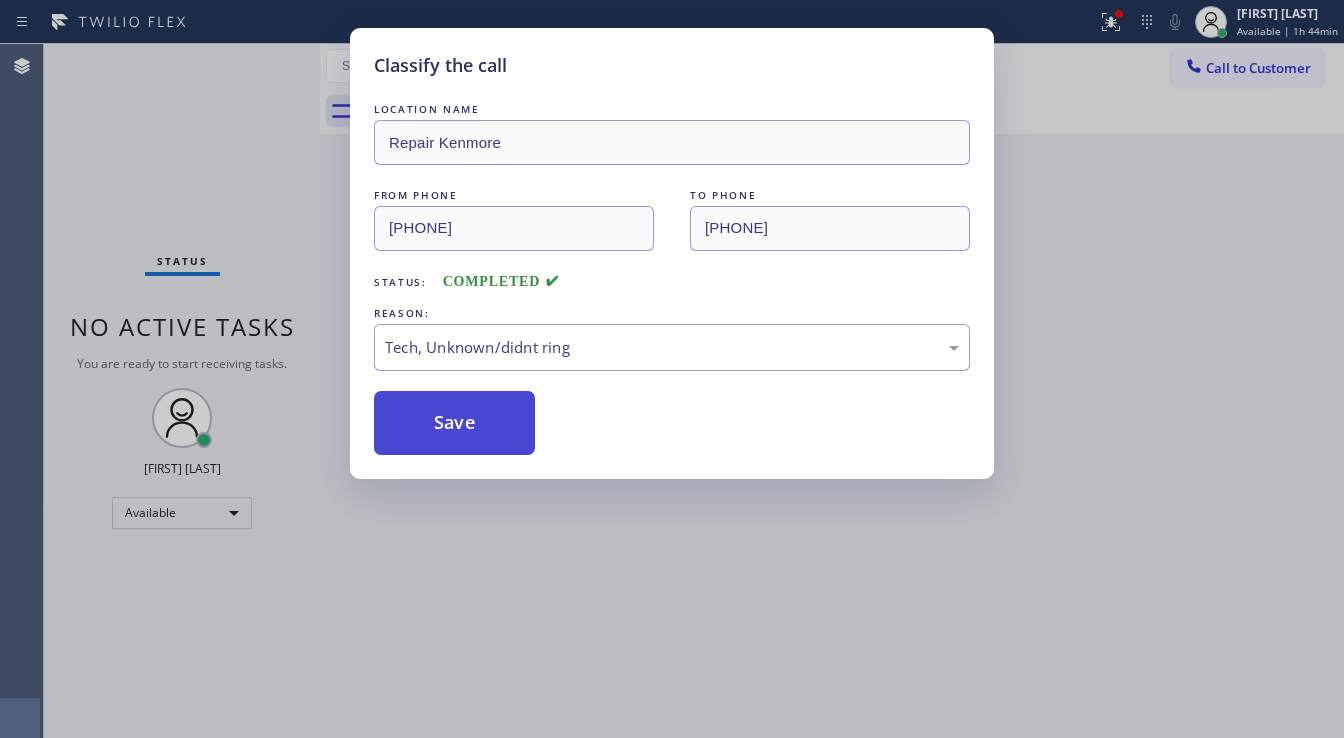 click on "Save" at bounding box center [454, 423] 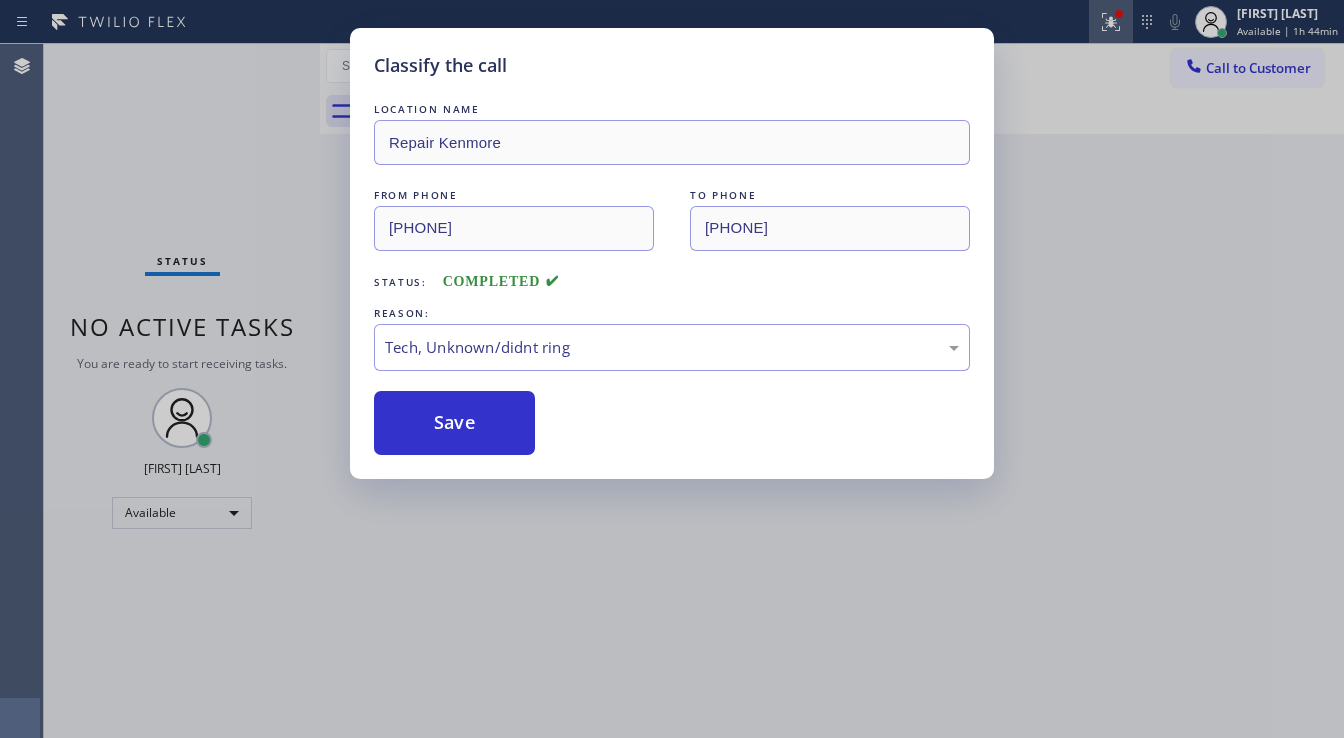 click 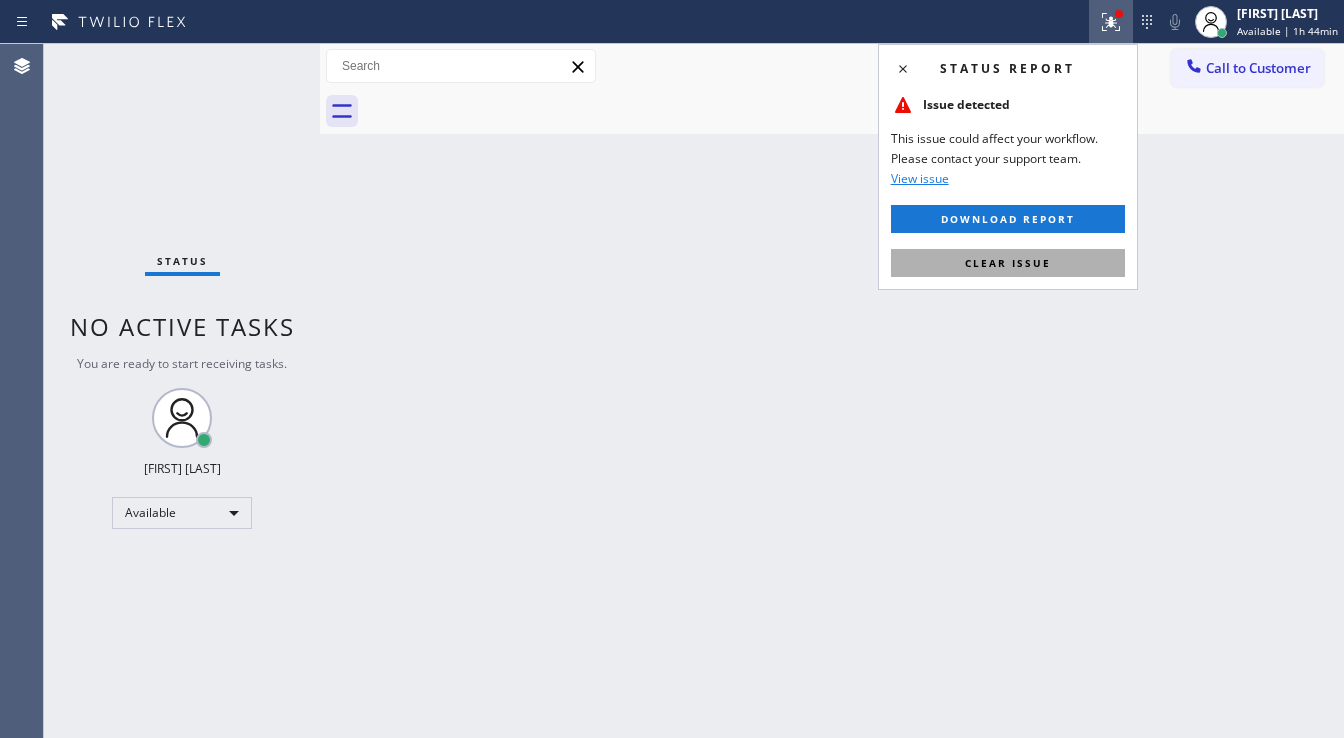 click on "Clear issue" at bounding box center (1008, 263) 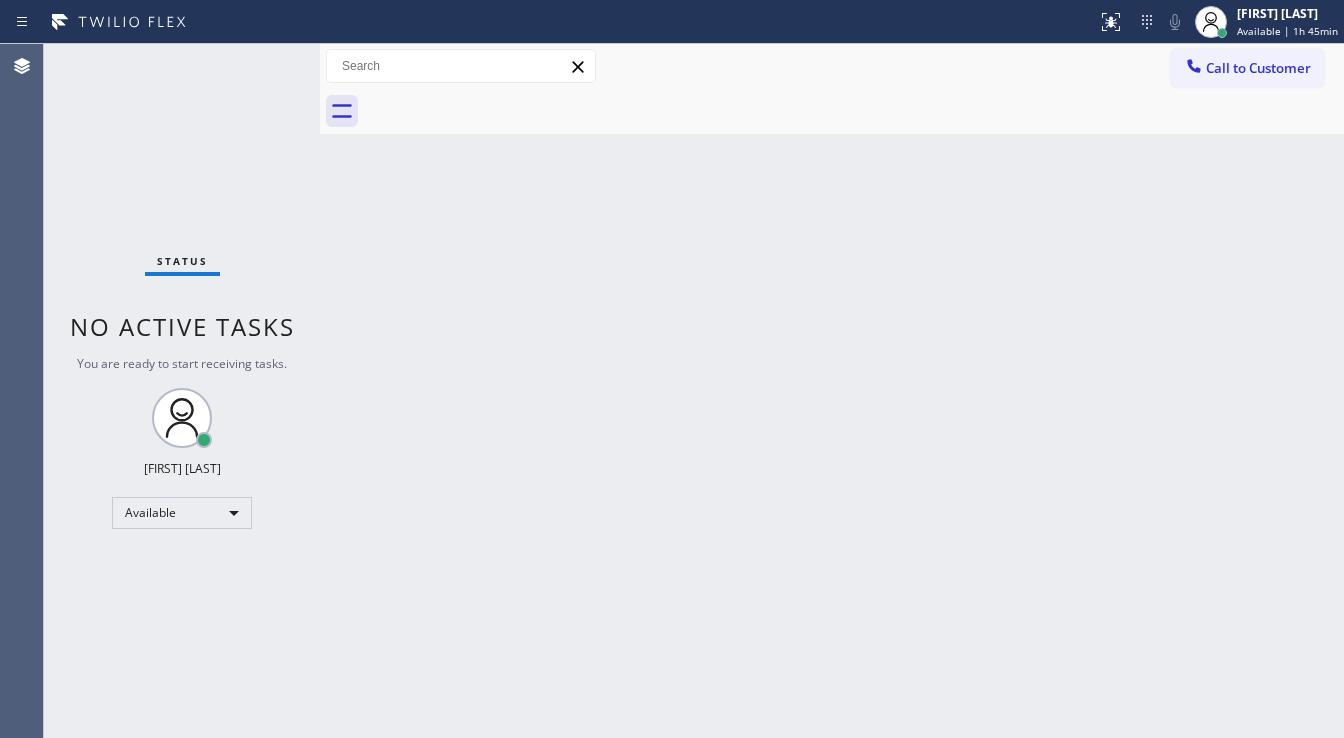 click on "Status   No active tasks     You are ready to start receiving tasks.   [FIRST] [LAST] Available" at bounding box center [182, 391] 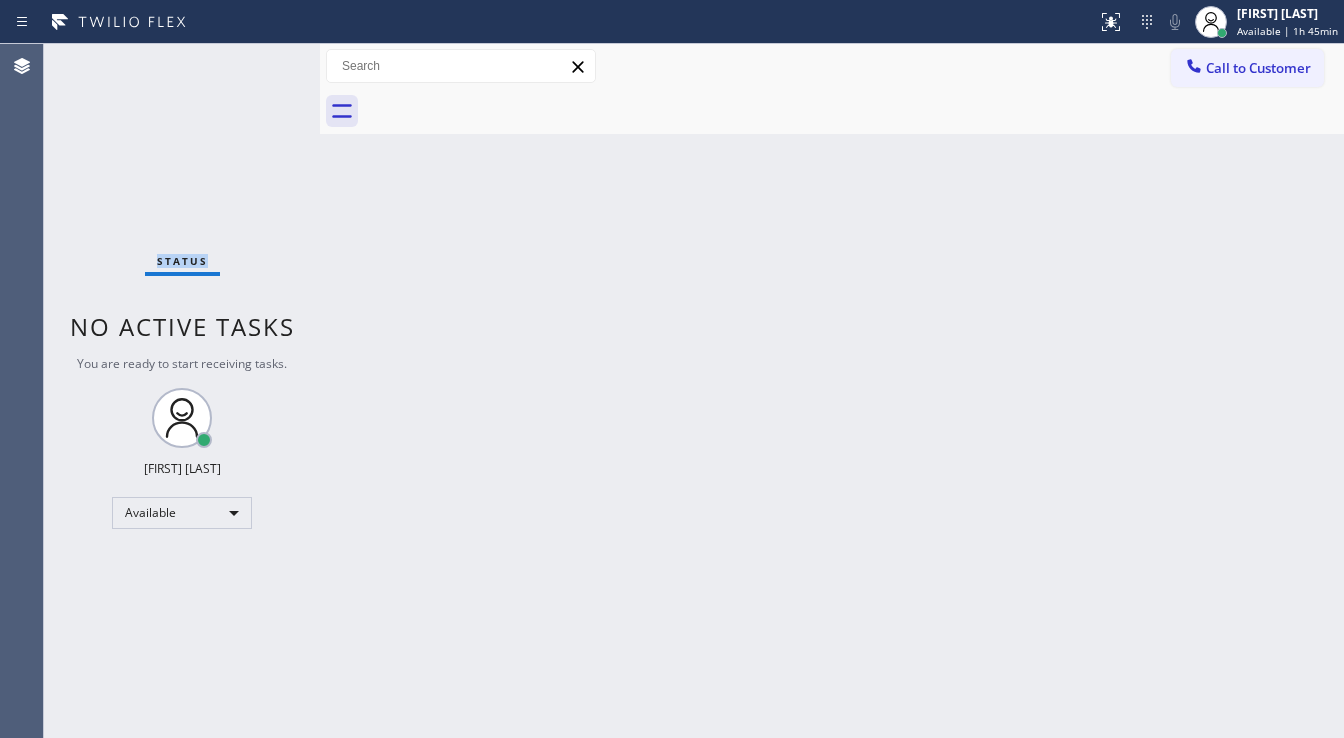 click on "Status   No active tasks     You are ready to start receiving tasks.   [FIRST] [LAST] Available" at bounding box center [182, 391] 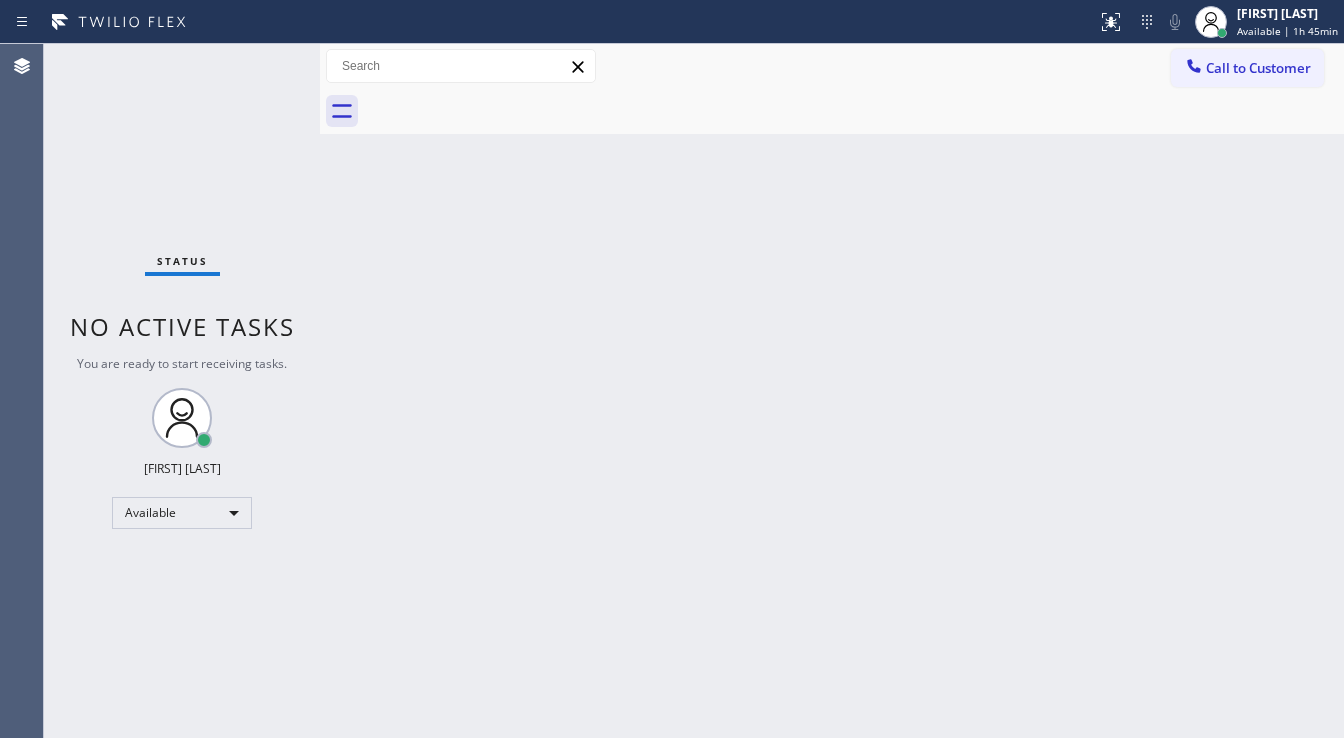 click on "Status   No active tasks     You are ready to start receiving tasks.   [FIRST] [LAST] Available" at bounding box center (182, 391) 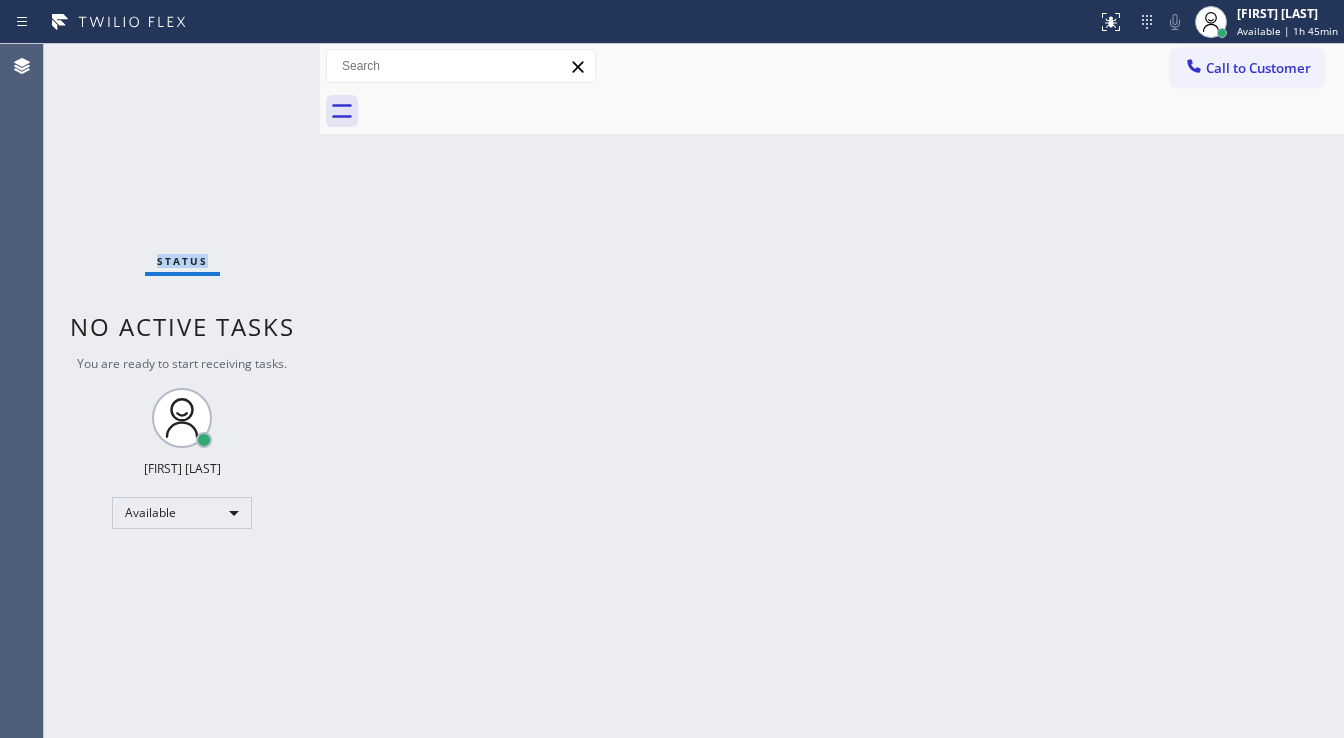 click on "Status   No active tasks     You are ready to start receiving tasks.   [FIRST] [LAST] Available" at bounding box center [182, 391] 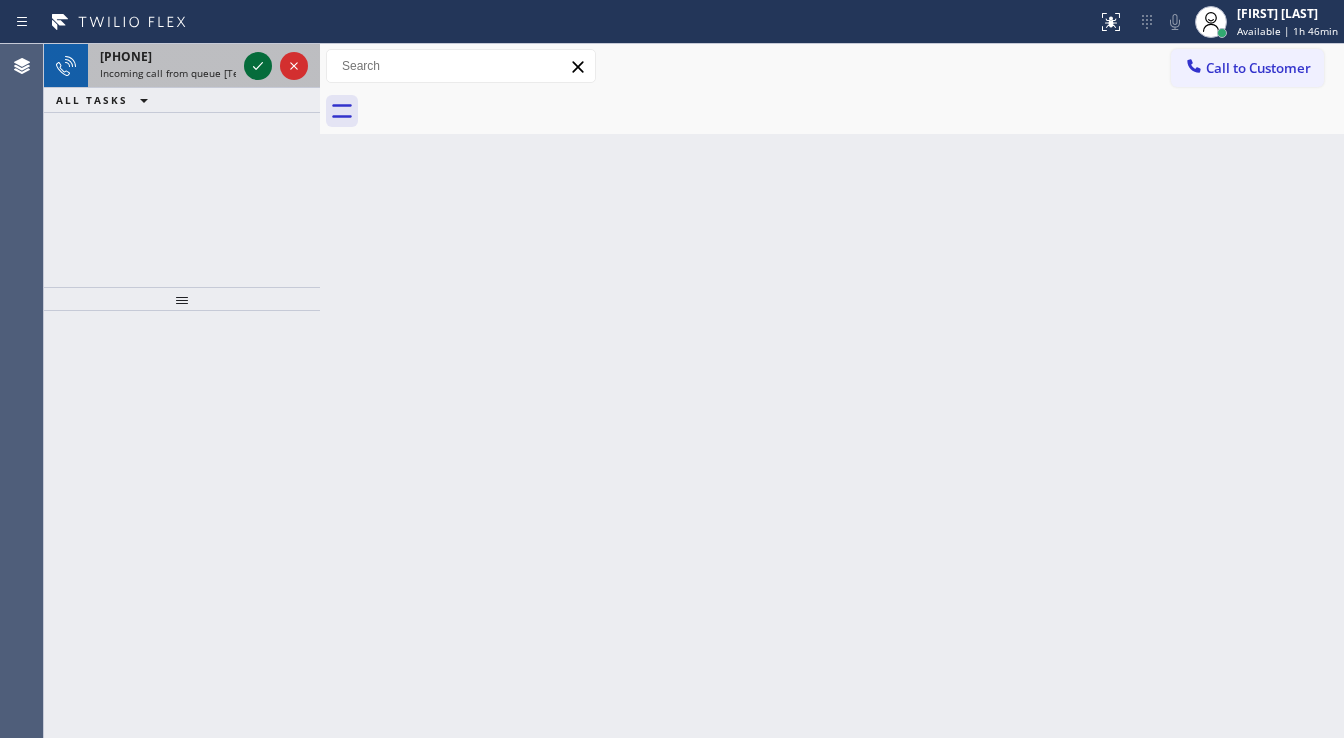 click 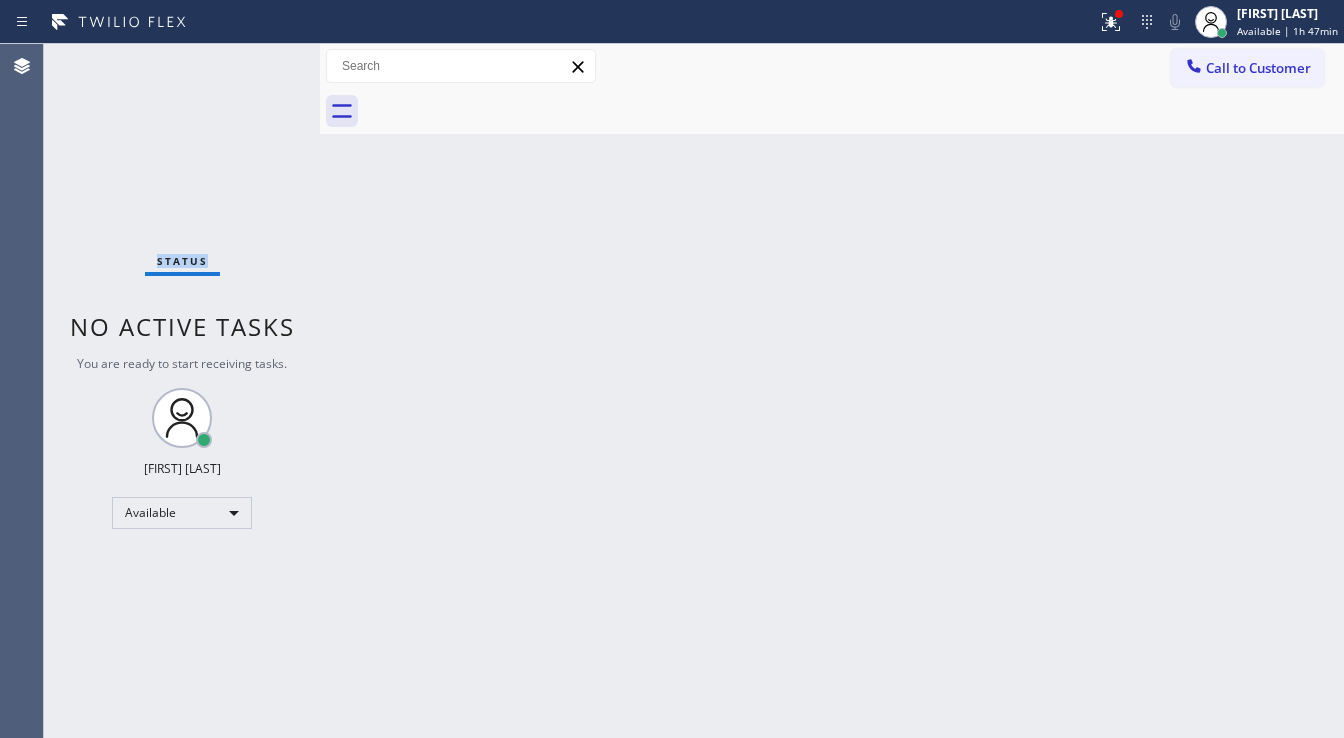 click on "Status   No active tasks     You are ready to start receiving tasks.   [FIRST] [LAST] Available" at bounding box center (182, 391) 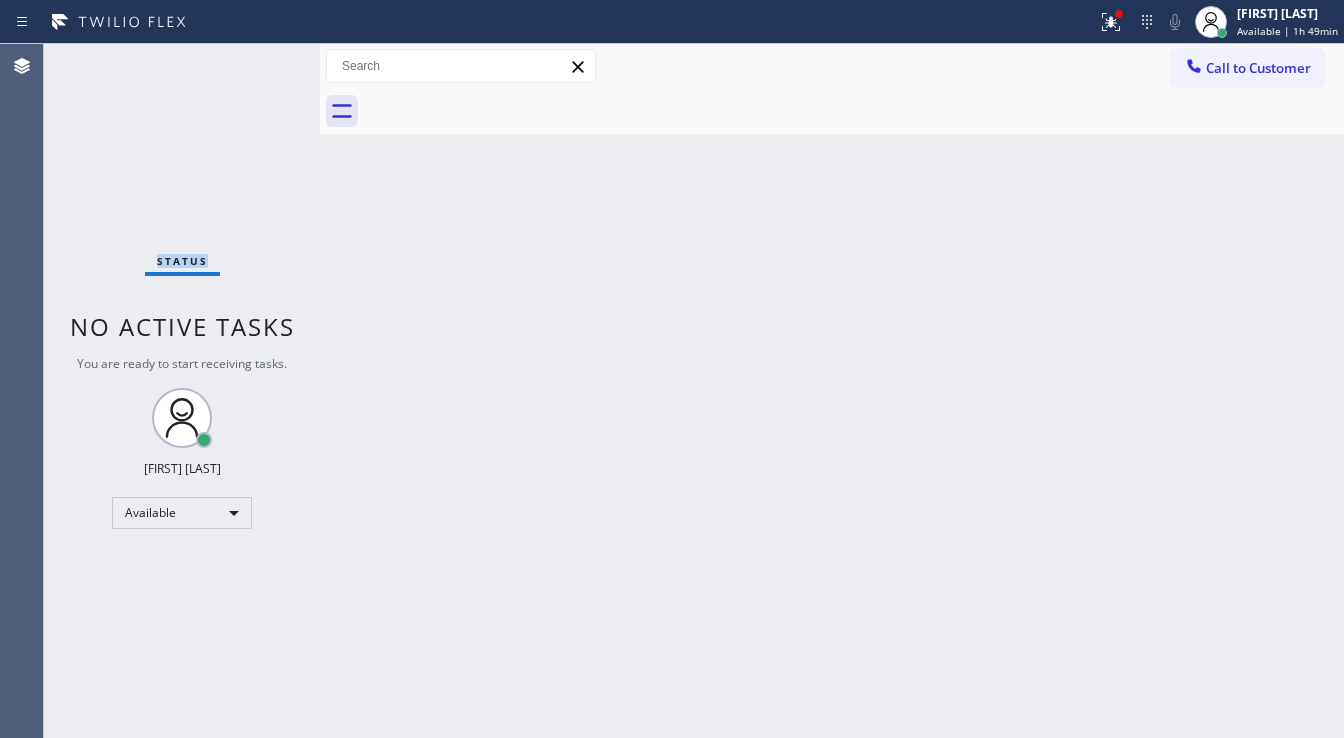 click on "Status" at bounding box center [182, 265] 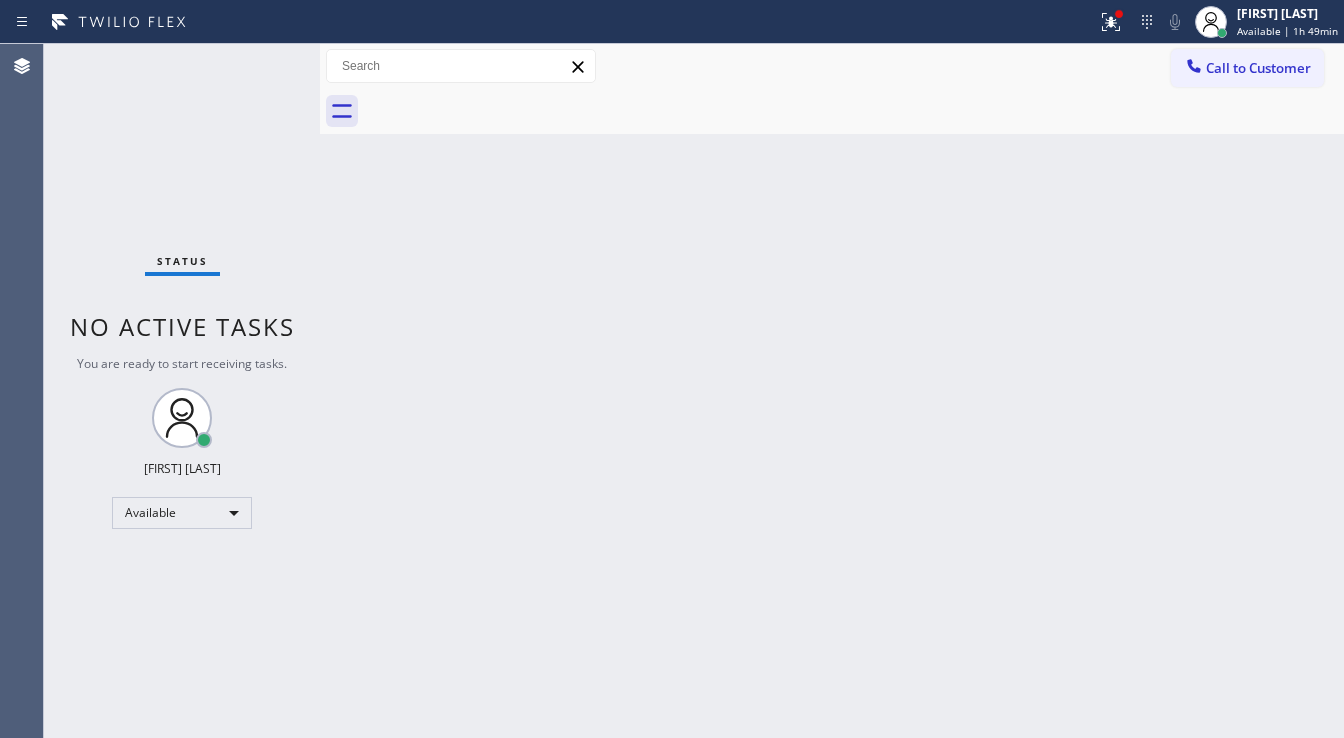 click on "Status   No active tasks     You are ready to start receiving tasks.   [FIRST] [LAST] Available" at bounding box center (182, 391) 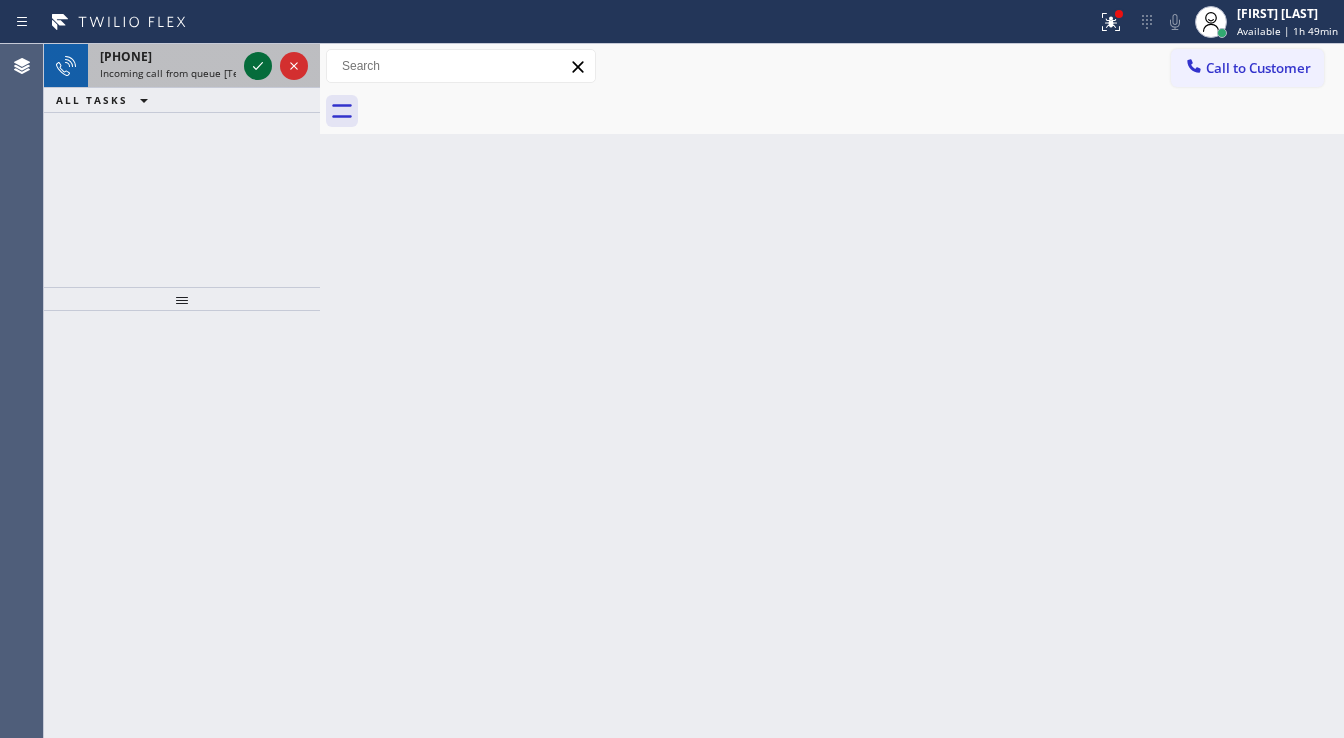 click 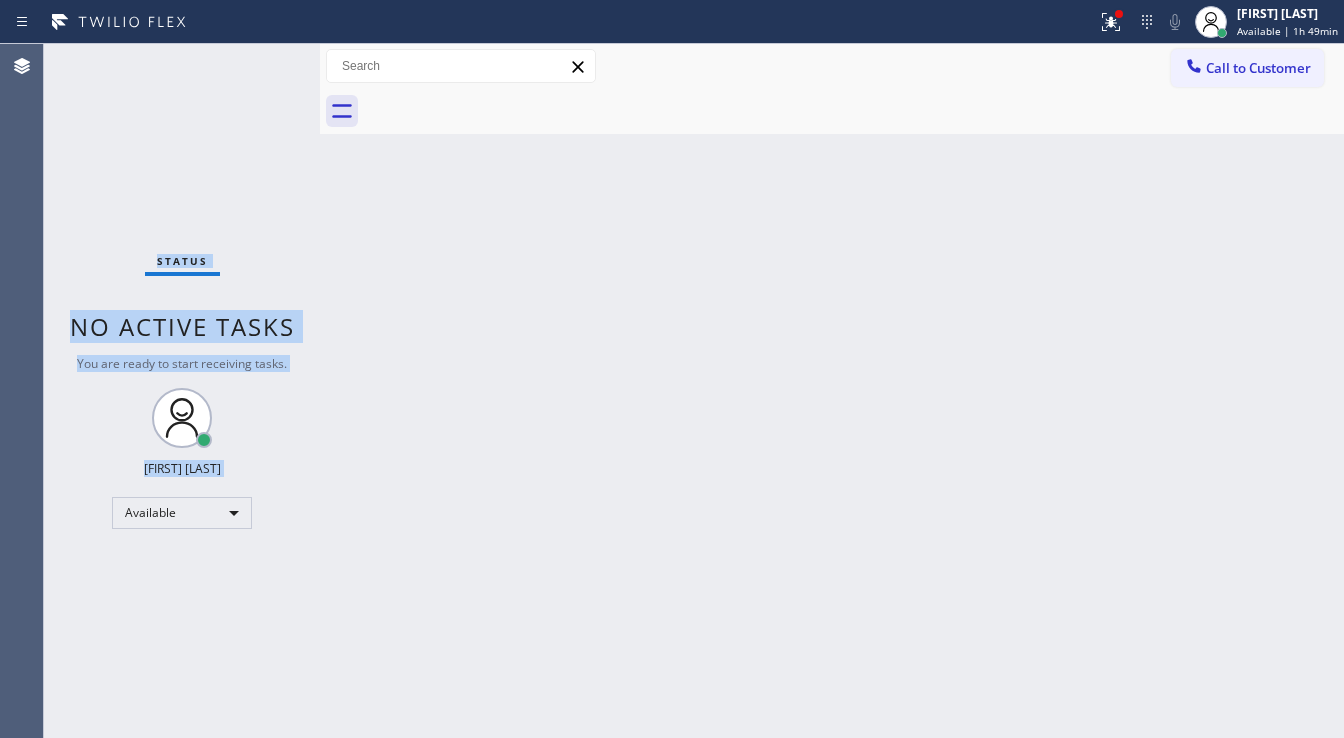 click on "Status   No active tasks     You are ready to start receiving tasks.   [FIRST] [LAST] Available" at bounding box center (182, 391) 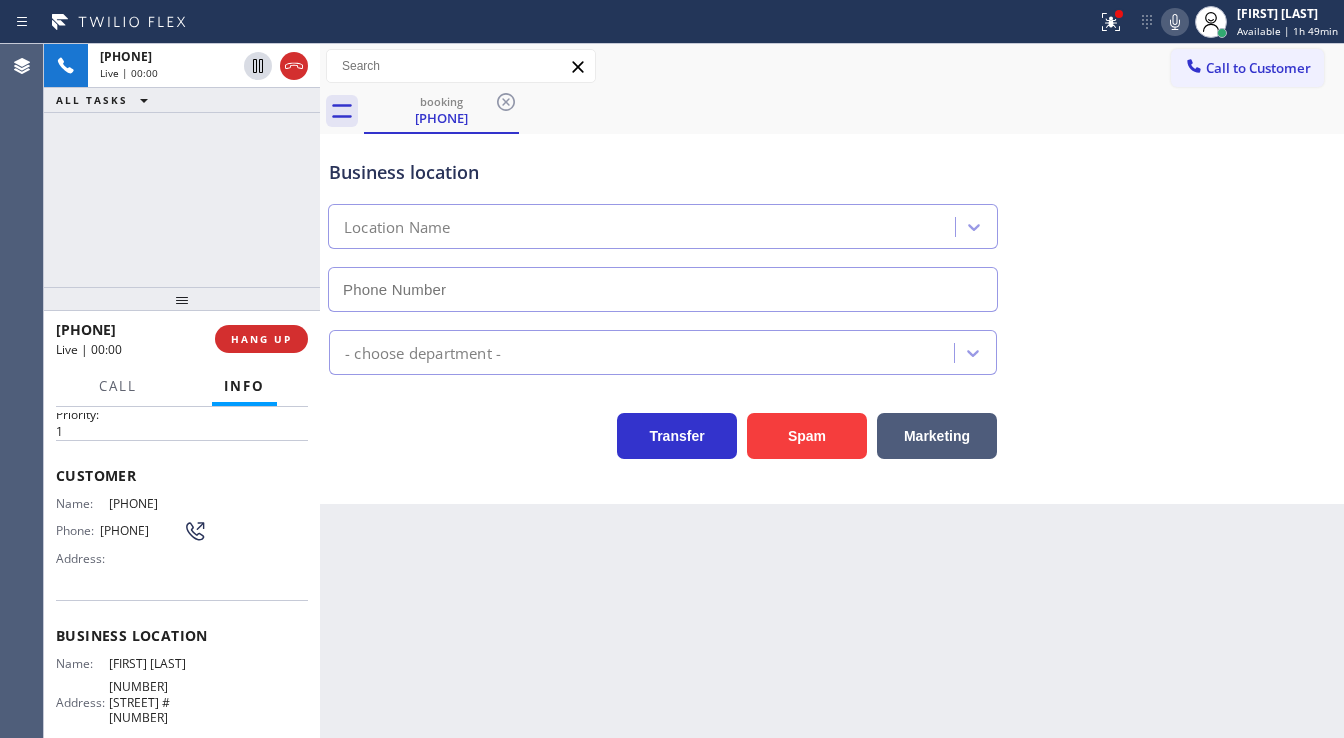 scroll, scrollTop: 160, scrollLeft: 0, axis: vertical 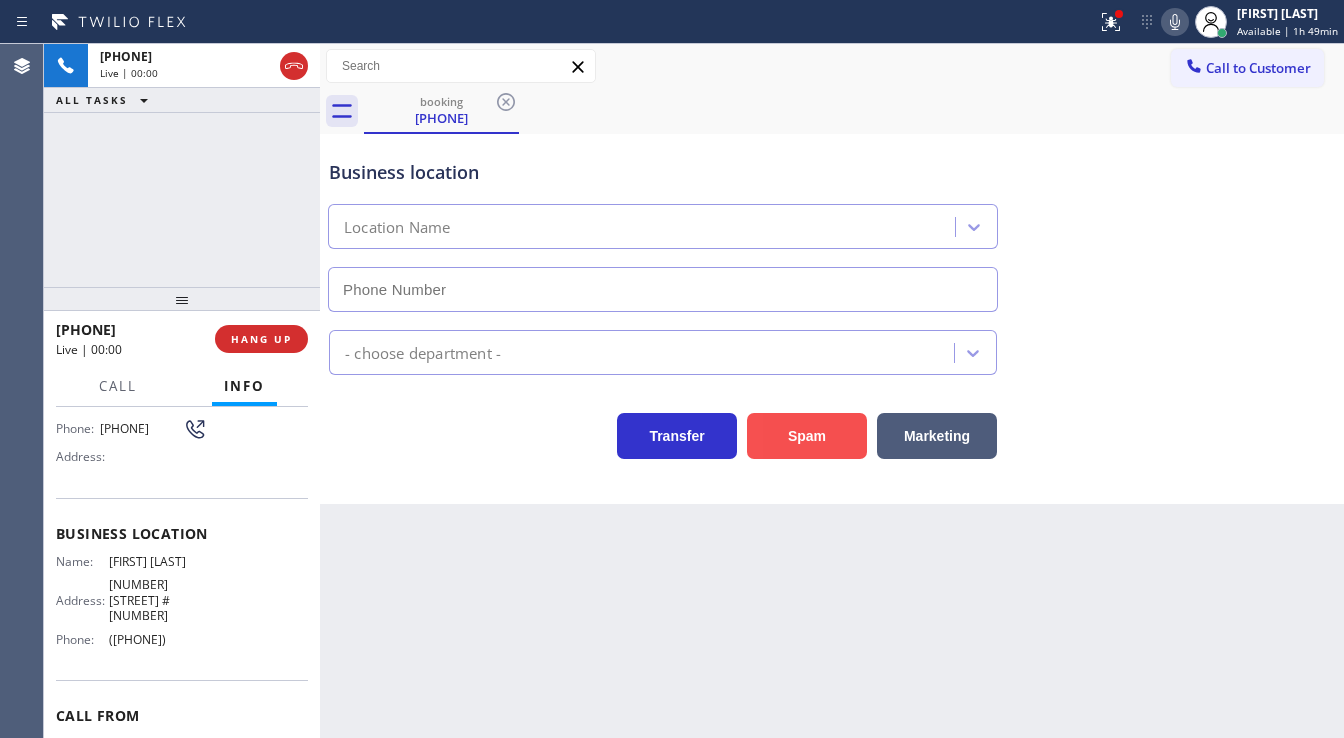 type on "([PHONE])" 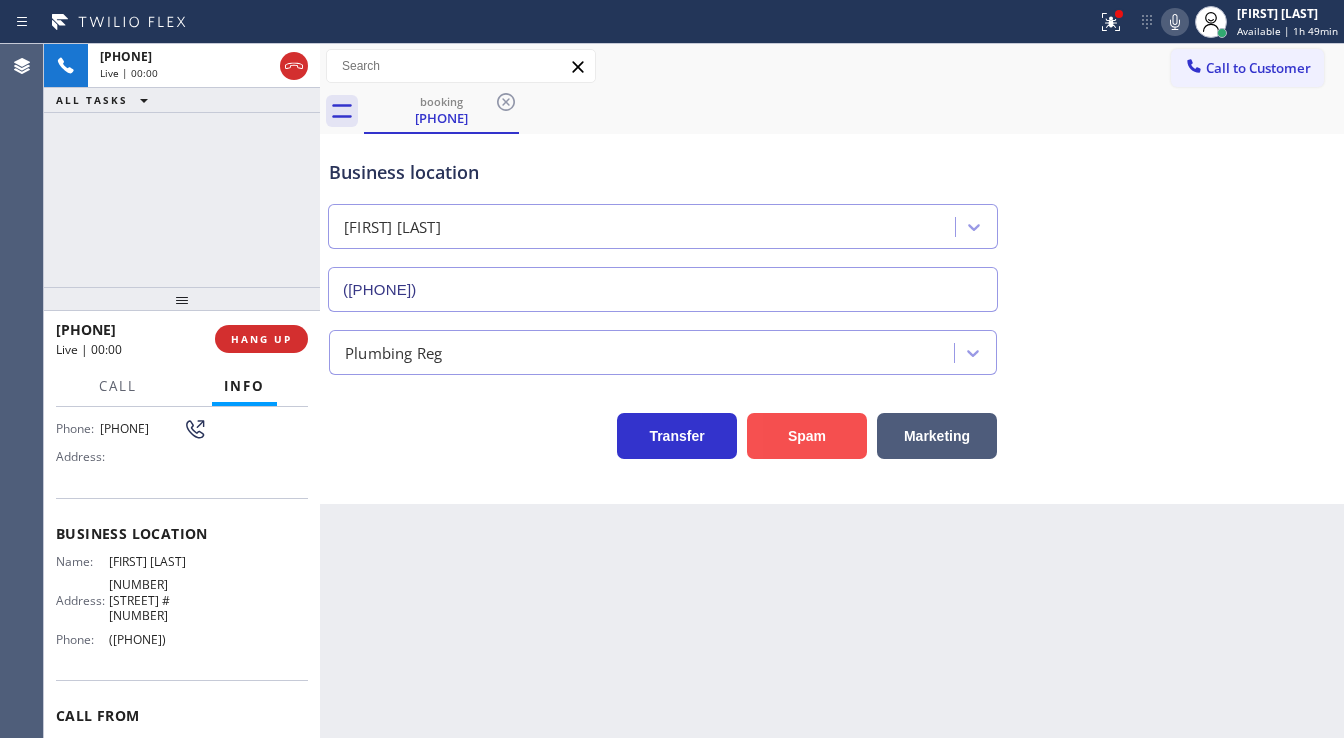 click on "Spam" at bounding box center [807, 436] 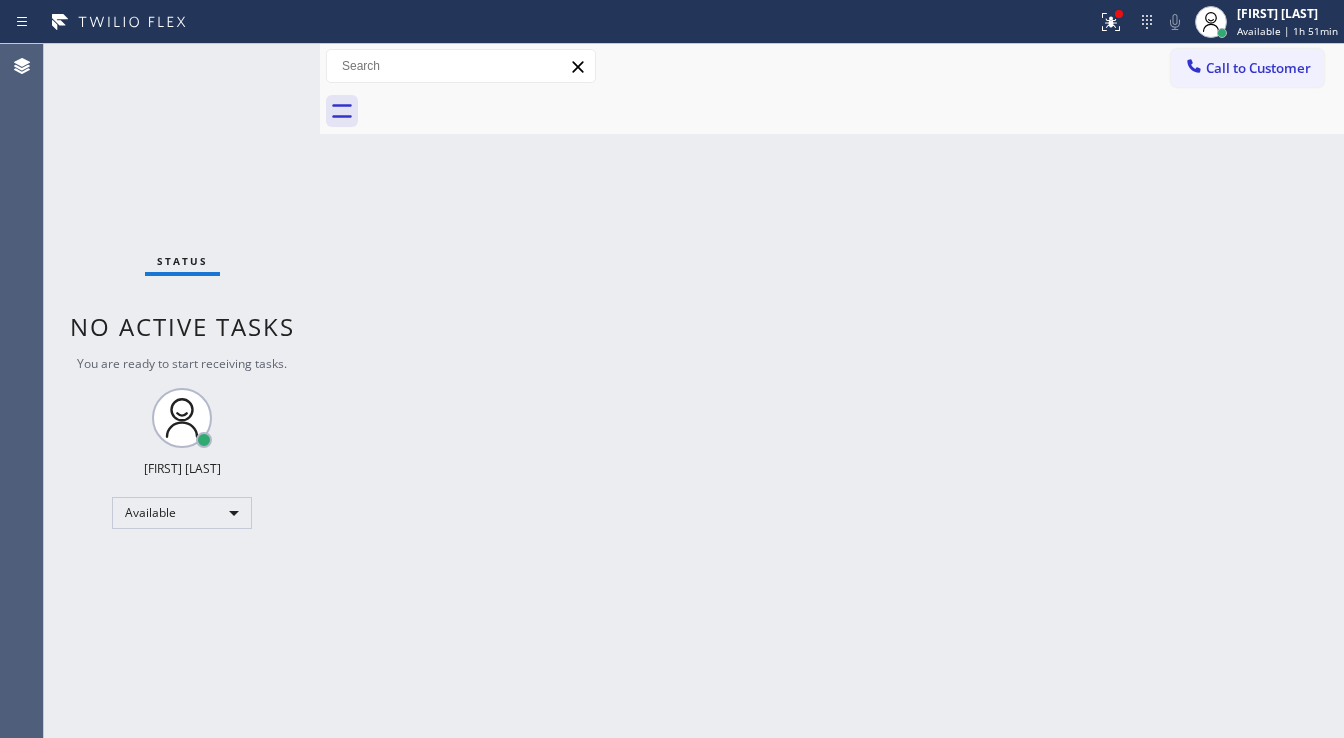 click on "Status   No active tasks     You are ready to start receiving tasks.   [FIRST] [LAST] Available" at bounding box center (182, 391) 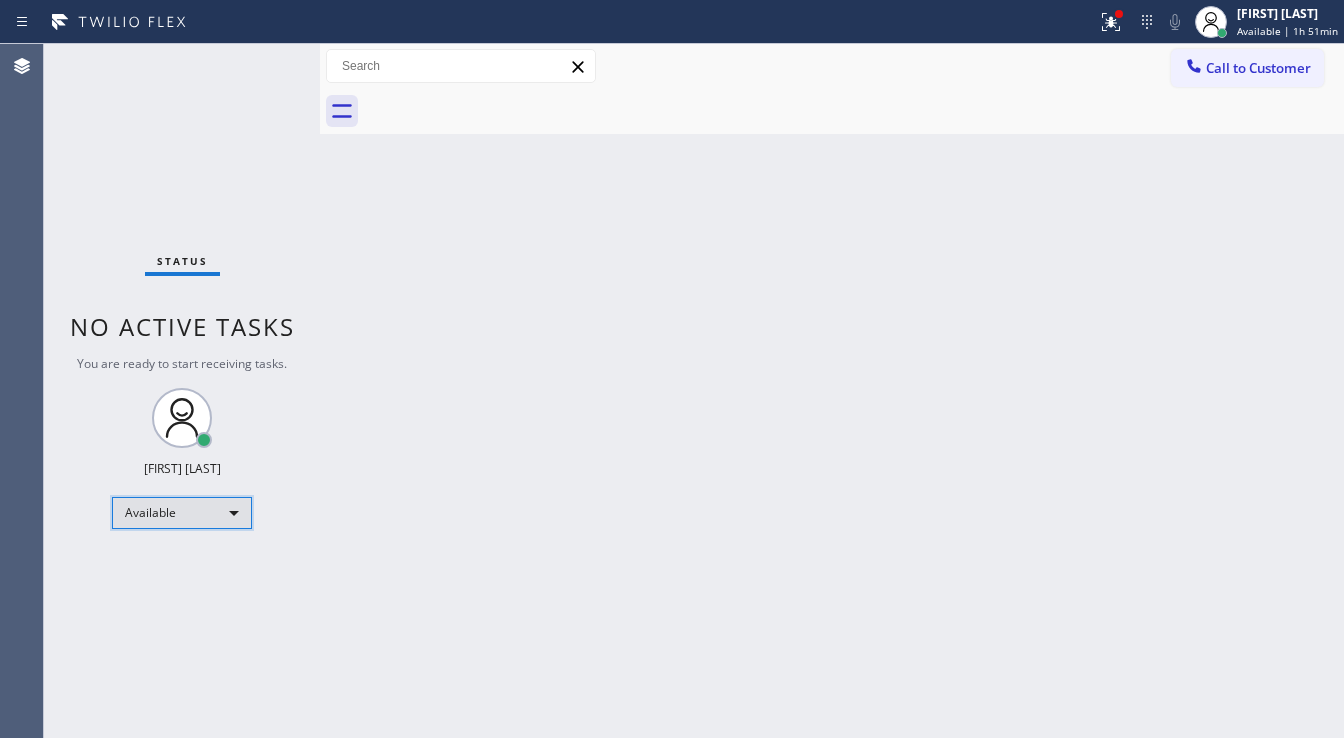 click on "Available" at bounding box center [182, 513] 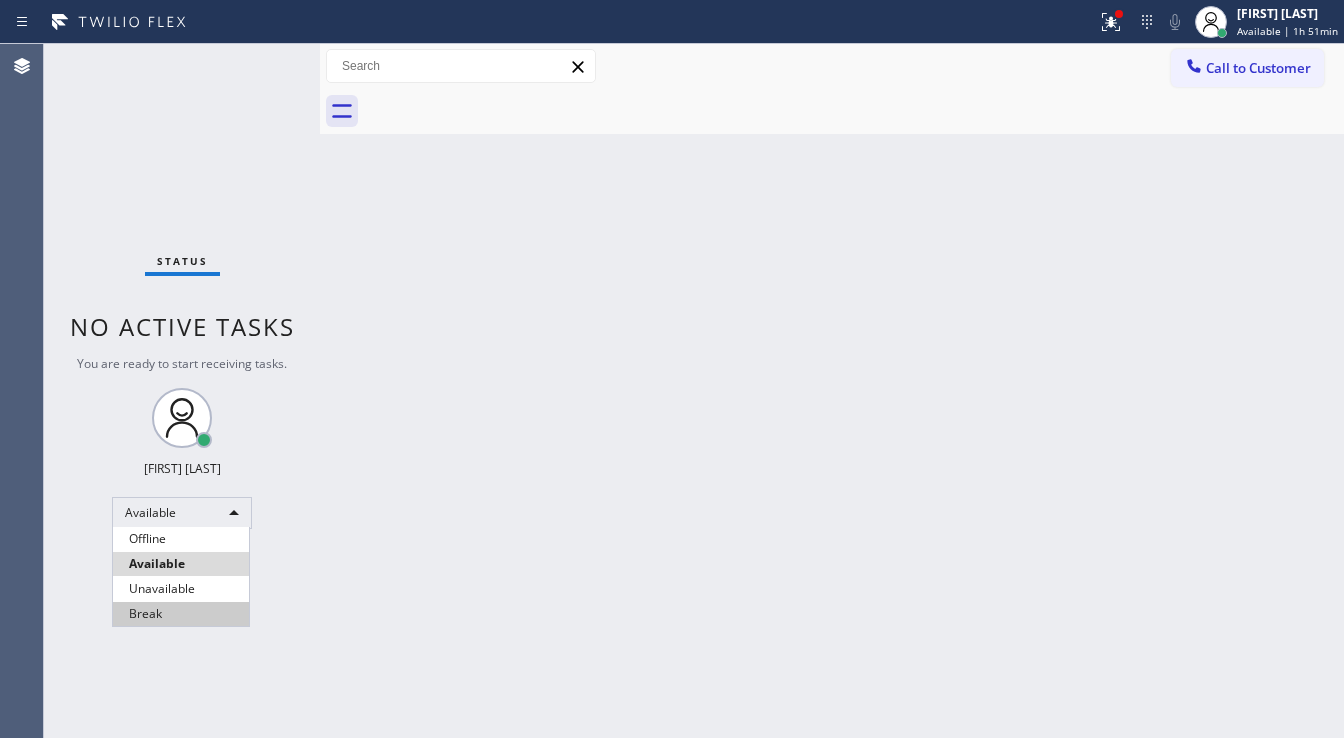 click on "Break" at bounding box center (181, 614) 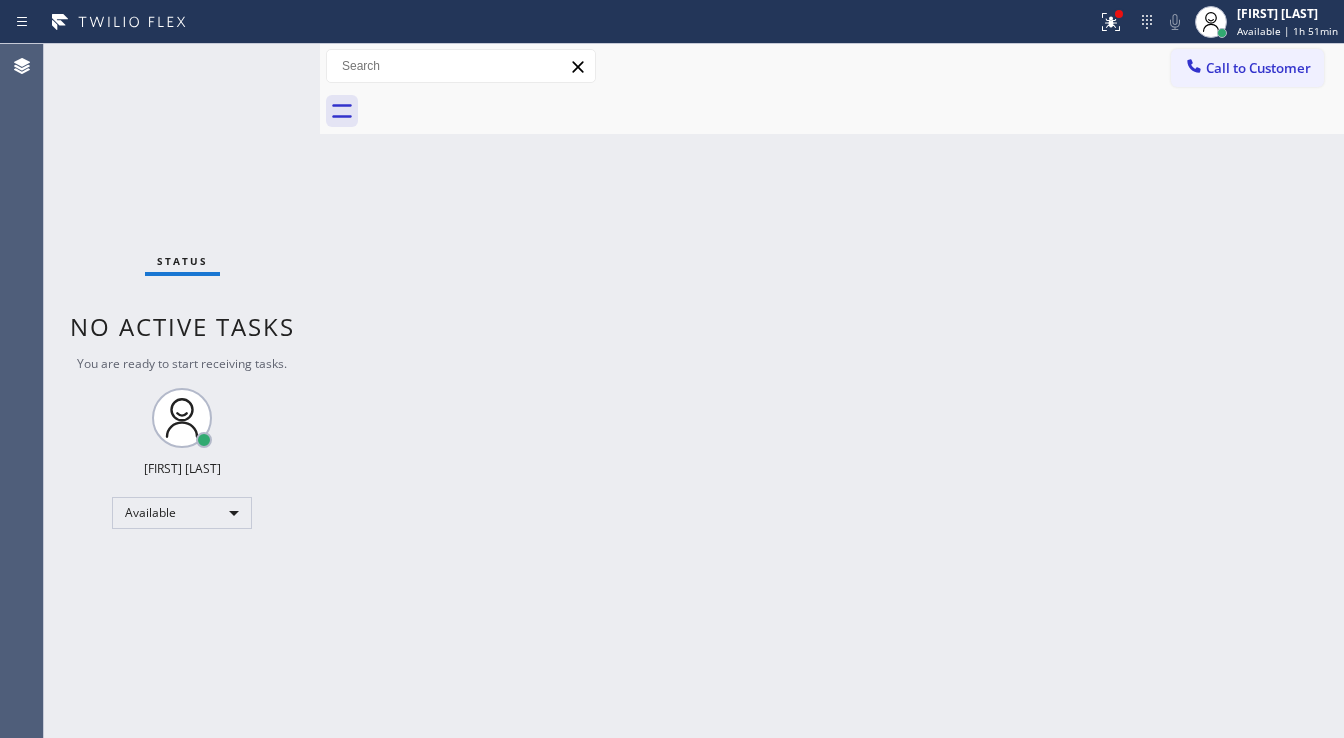 click on "Back to Dashboard Change Sender ID Customers Technicians Select a contact Outbound call Technician Search Technician Your caller id phone number Your caller id phone number Call Technician info Name   Phone none Address none Change Sender ID HVAC +18559994417 5 Star Appliance +18557314952 Appliance Repair +18554611149 Plumbing +18889090120 Air Duct Cleaning +18006865038  Electricians +18005688664 Cancel Change Check personal SMS Reset Change No tabs Call to Customer Outbound call Location Search location Your caller id phone number Customer number Call Outbound call Technician Search Technician Your caller id phone number Your caller id phone number Call" at bounding box center (832, 391) 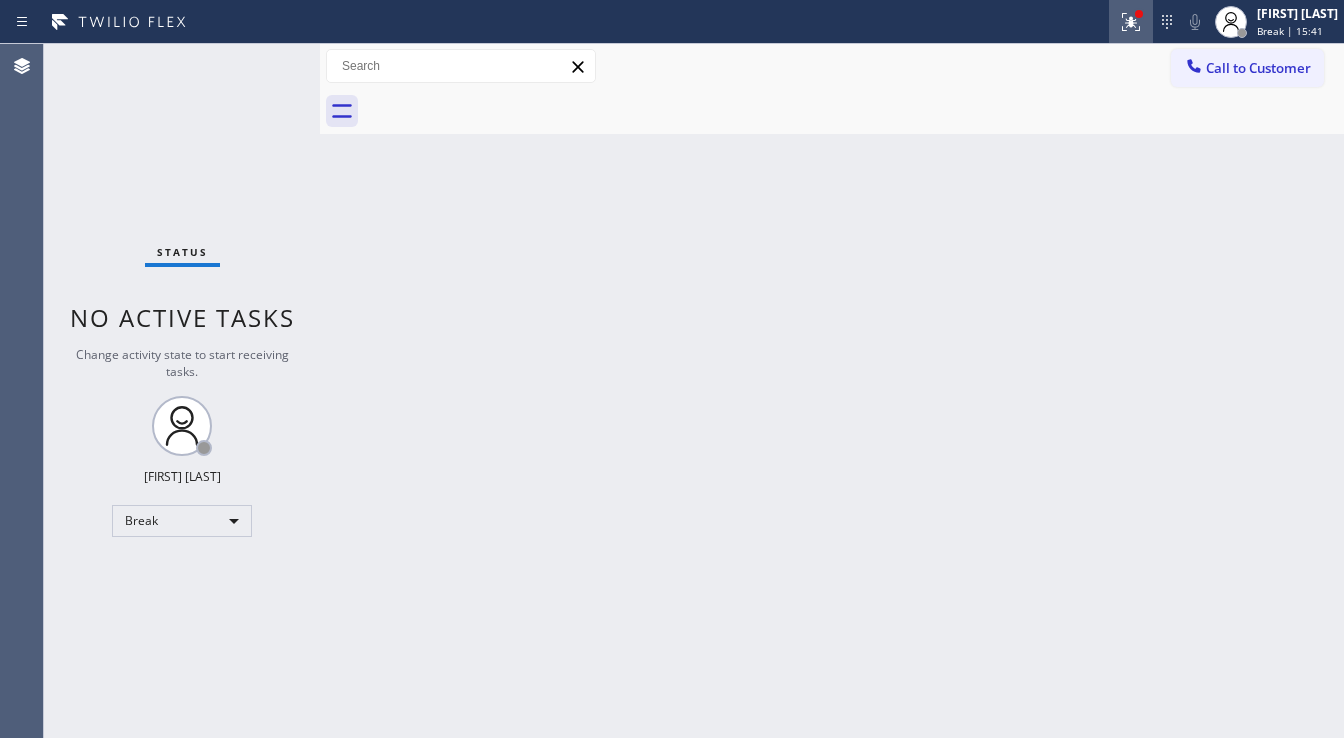 click at bounding box center (1131, 22) 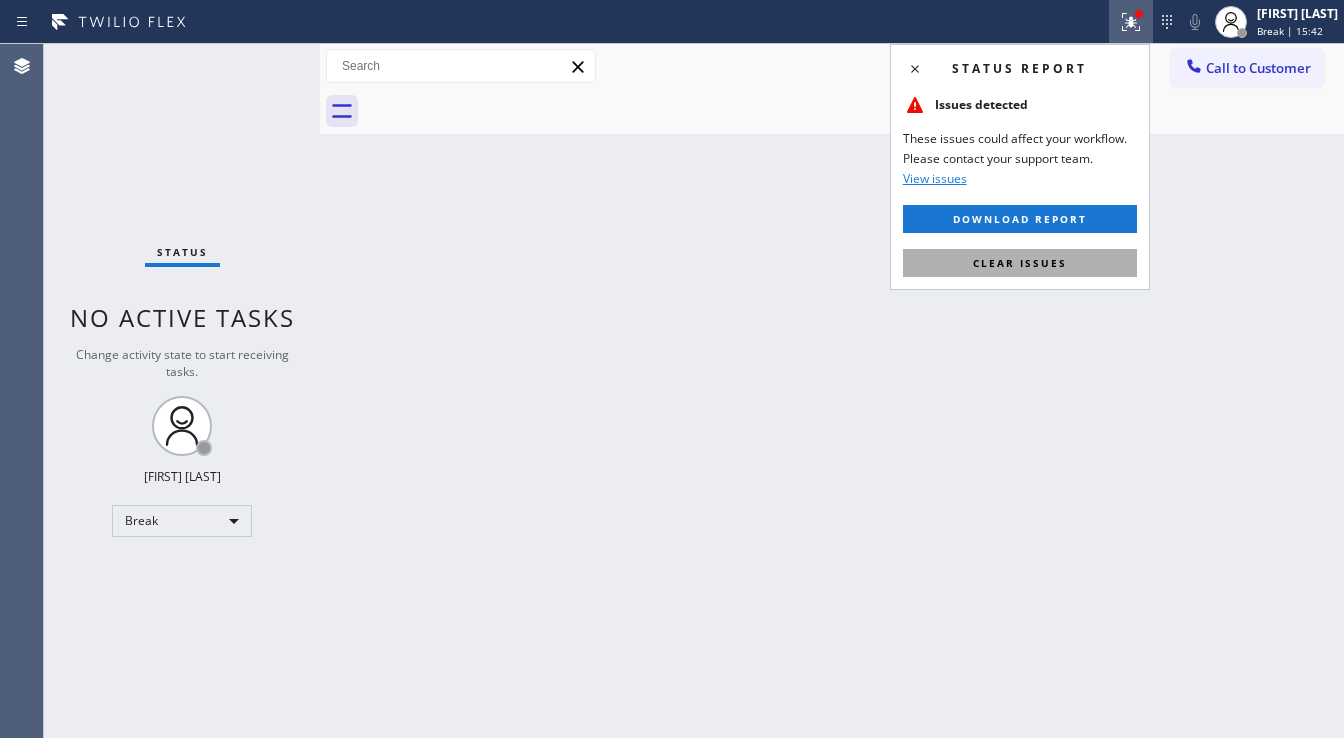 click on "Clear issues" at bounding box center [1020, 263] 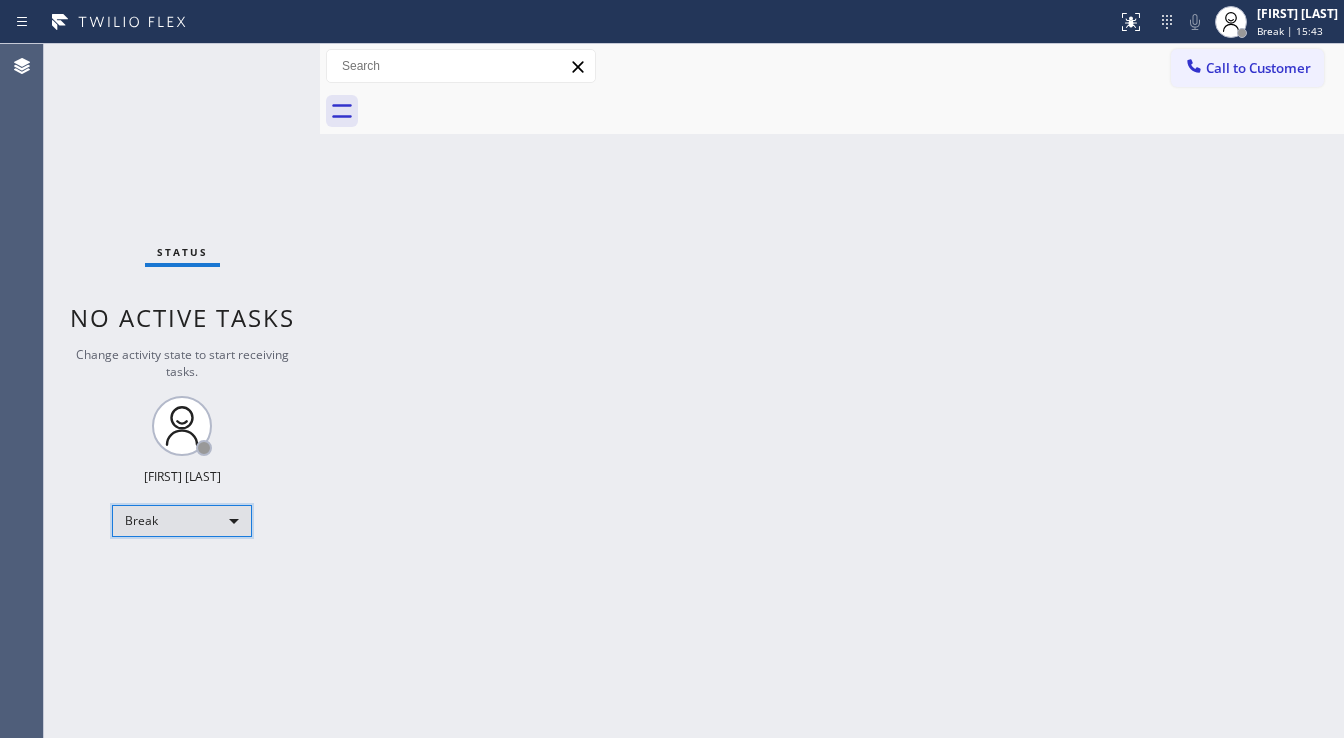 click on "Break" at bounding box center (182, 521) 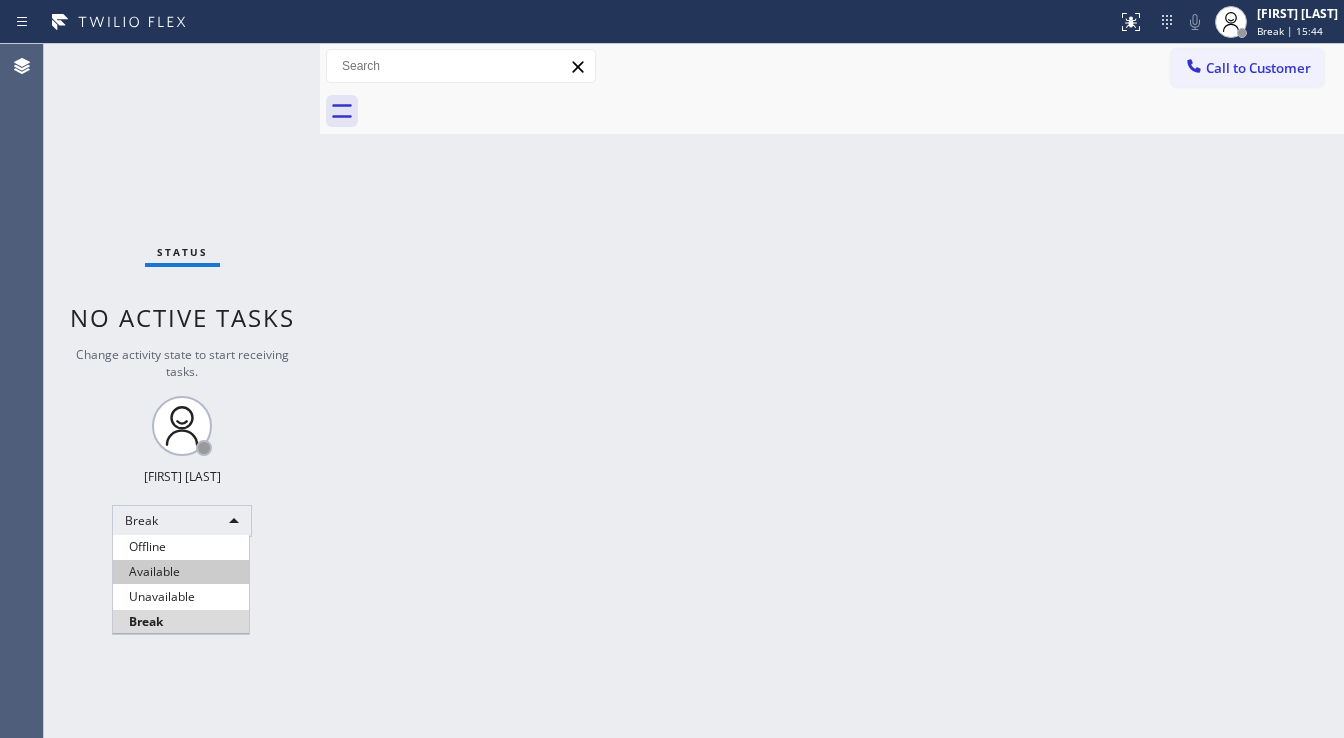 click on "Available" at bounding box center [181, 572] 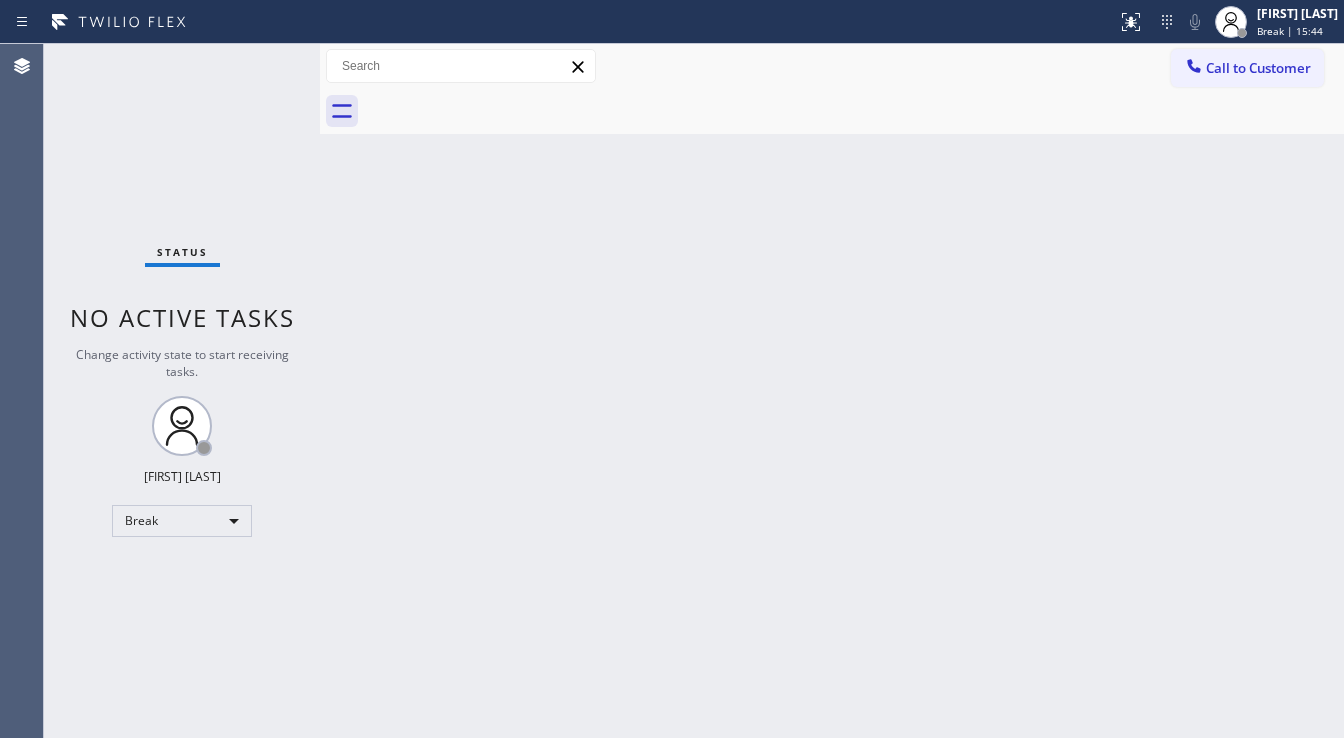 click on "Status   No active tasks     Change activity state to start receiving tasks.   [FIRST] [LAST] Break" at bounding box center [182, 391] 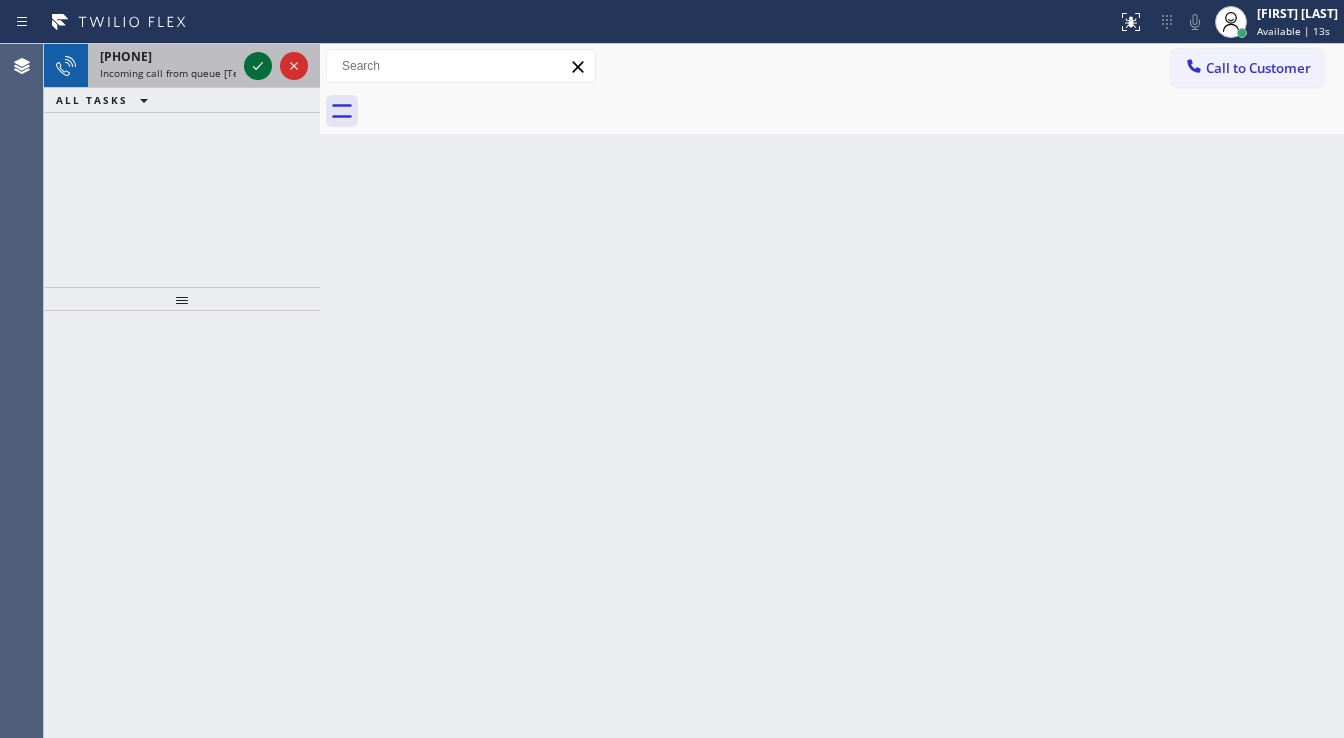 click 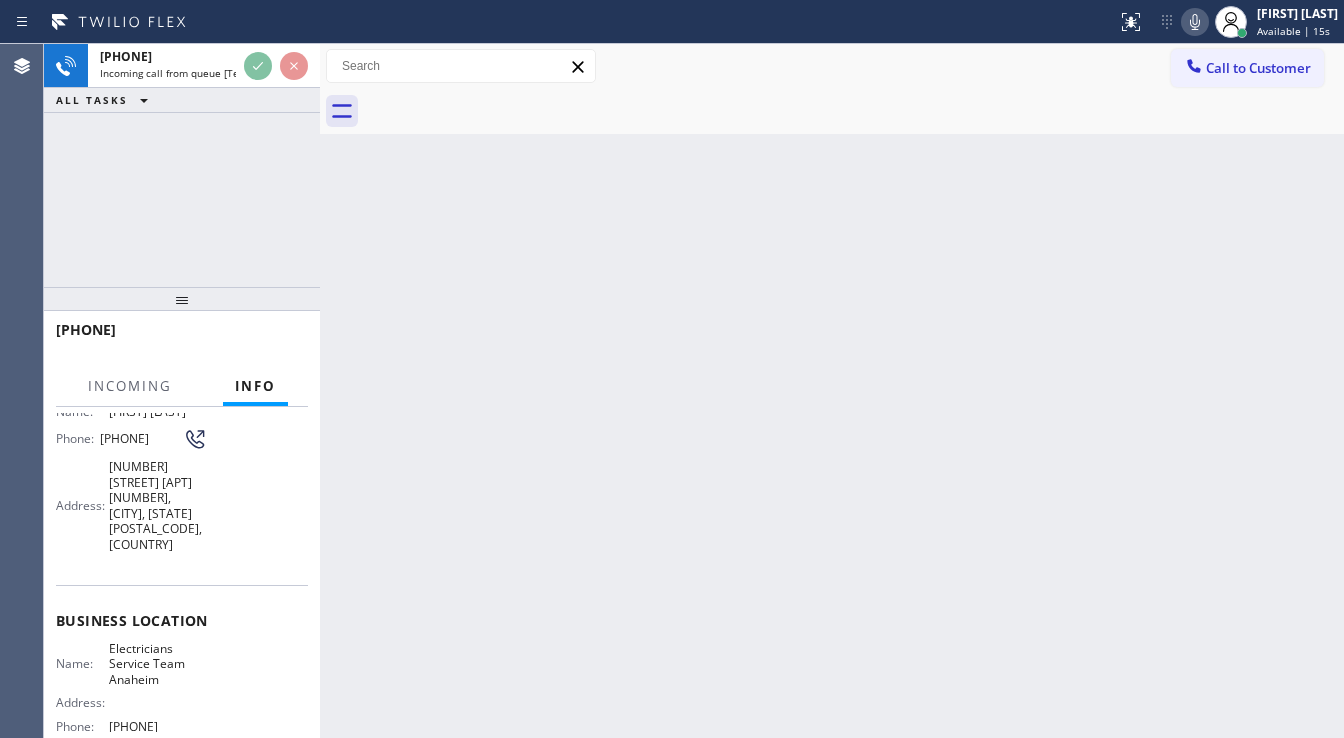 scroll, scrollTop: 160, scrollLeft: 0, axis: vertical 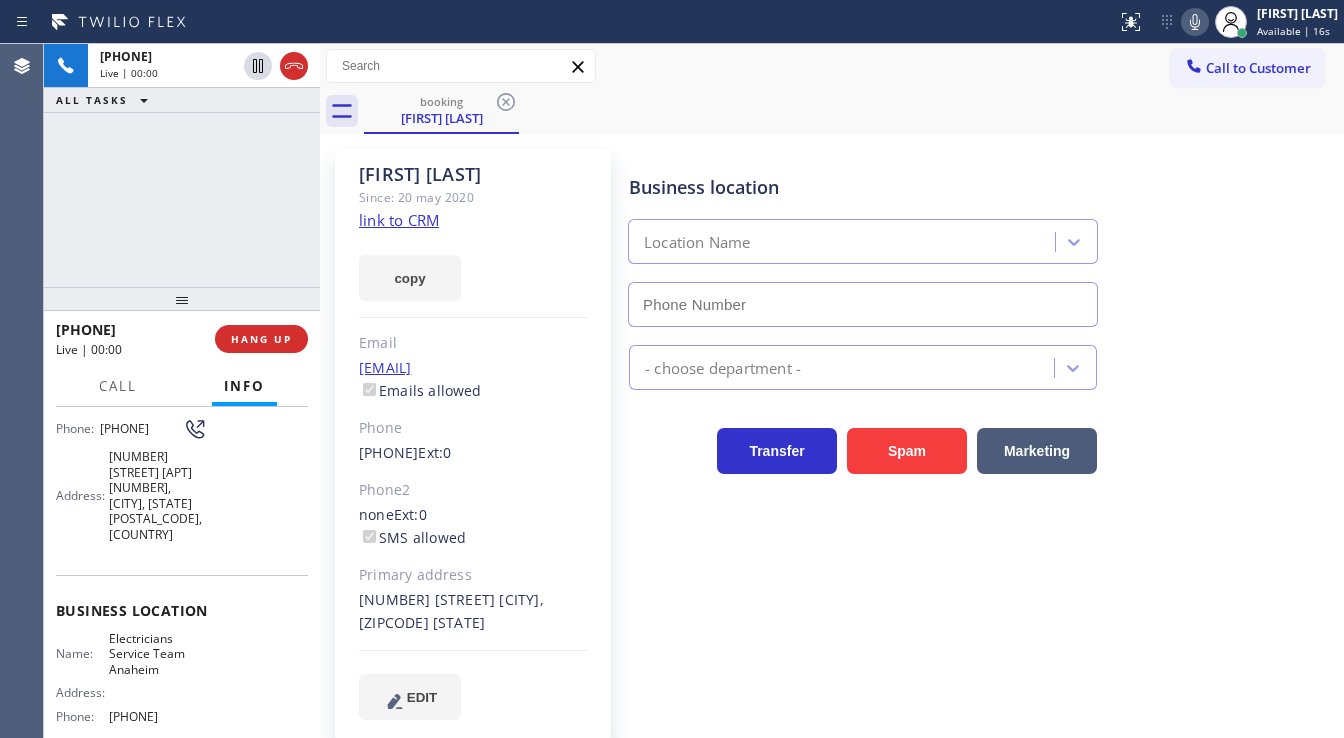 type on "[PHONE]" 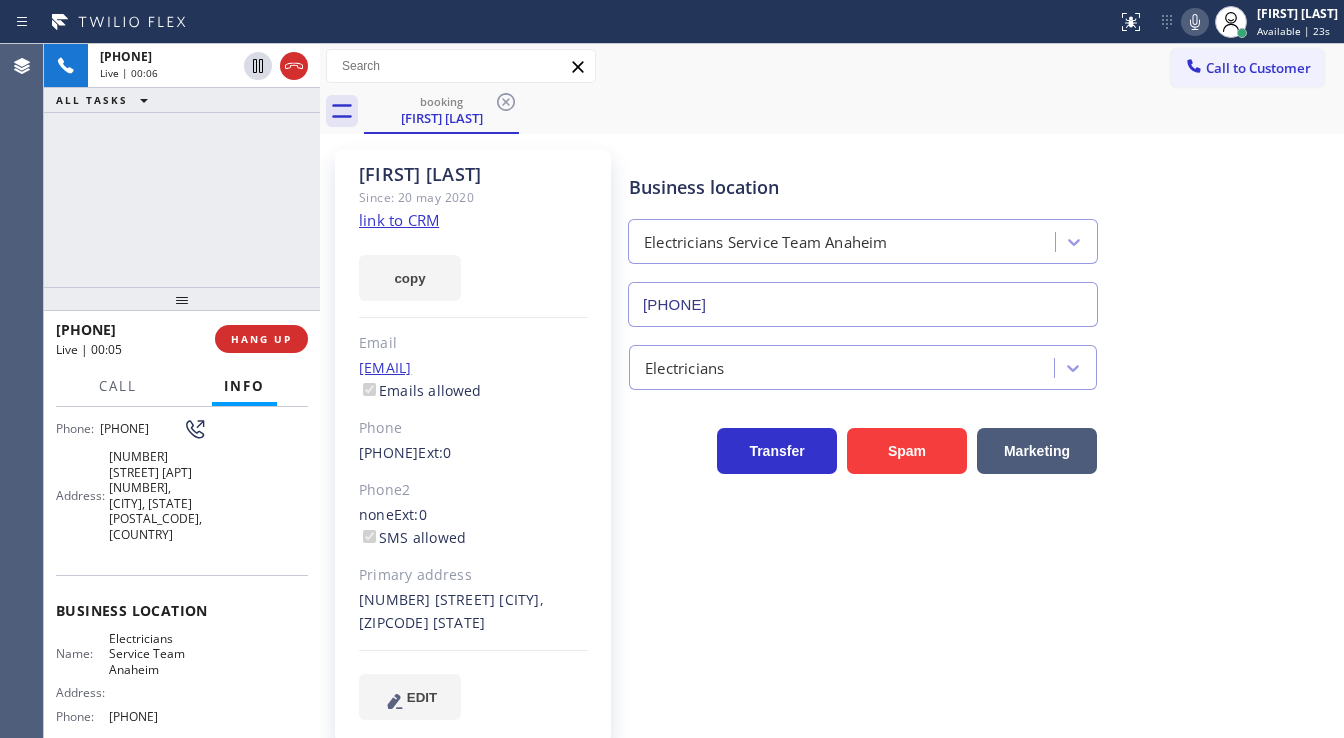 click on "[PHONE] Live | 00:06 ALL TASKS ALL TASKS ACTIVE TASKS TASKS IN WRAP UP" at bounding box center (182, 165) 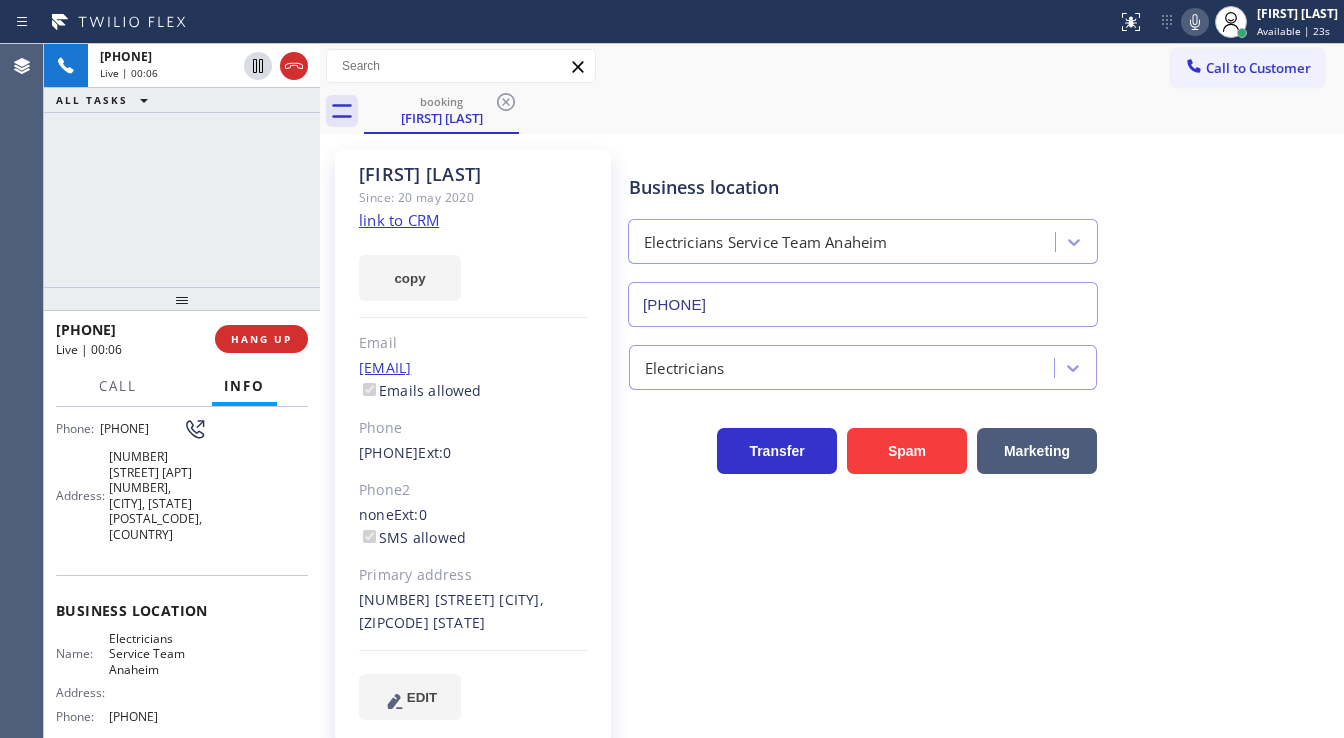 click on "link to CRM" 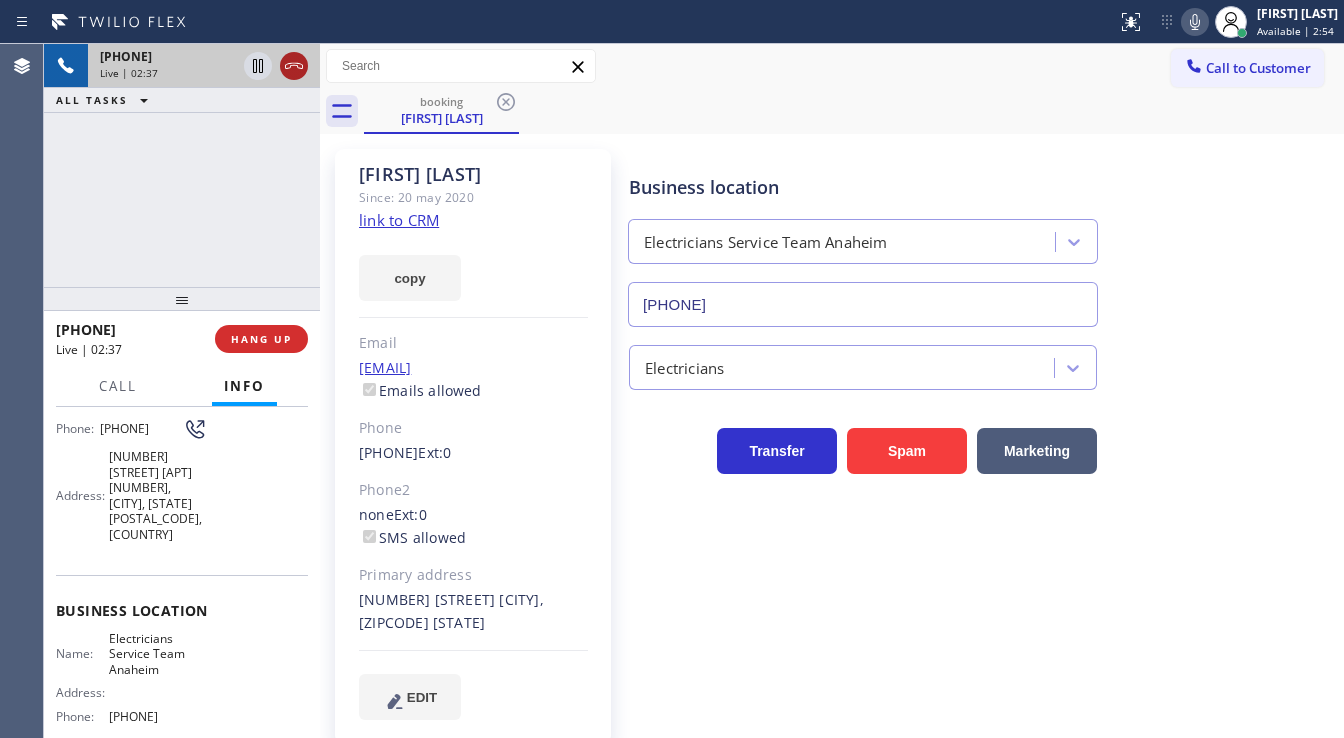 click 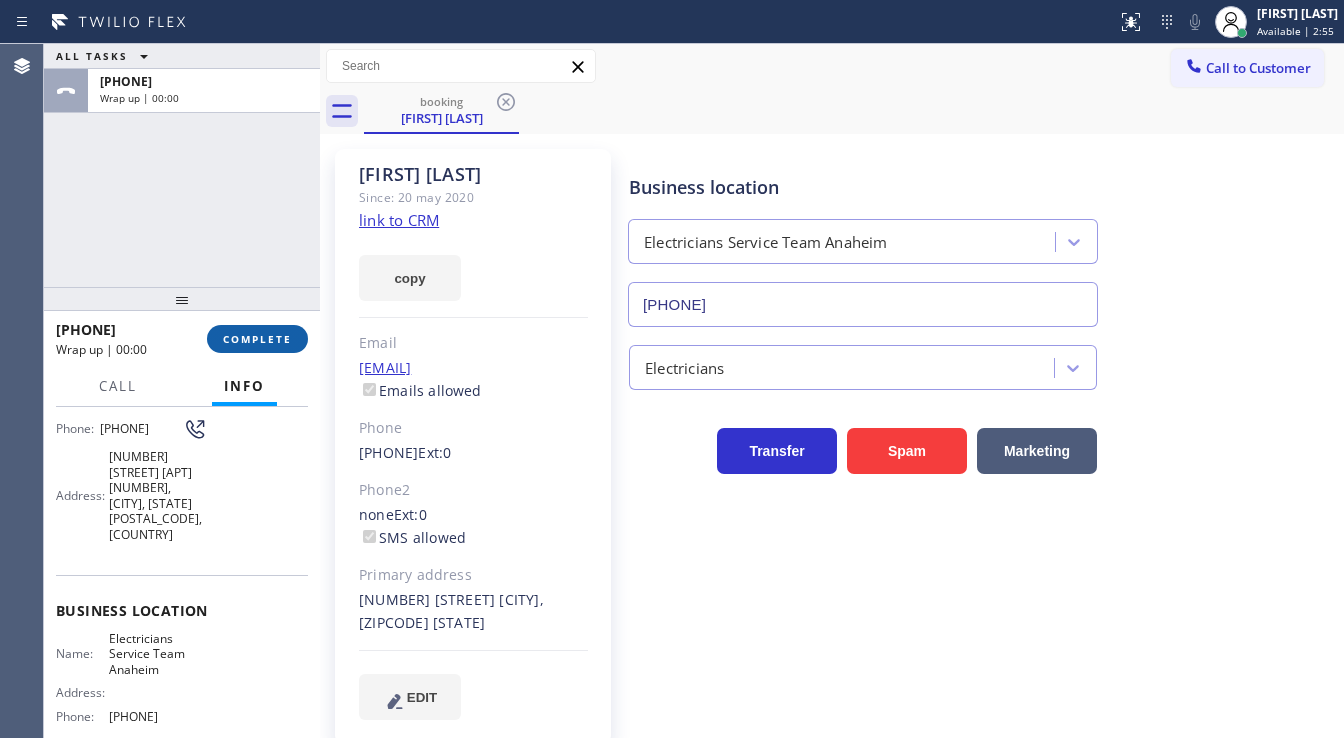 click on "COMPLETE" at bounding box center [257, 339] 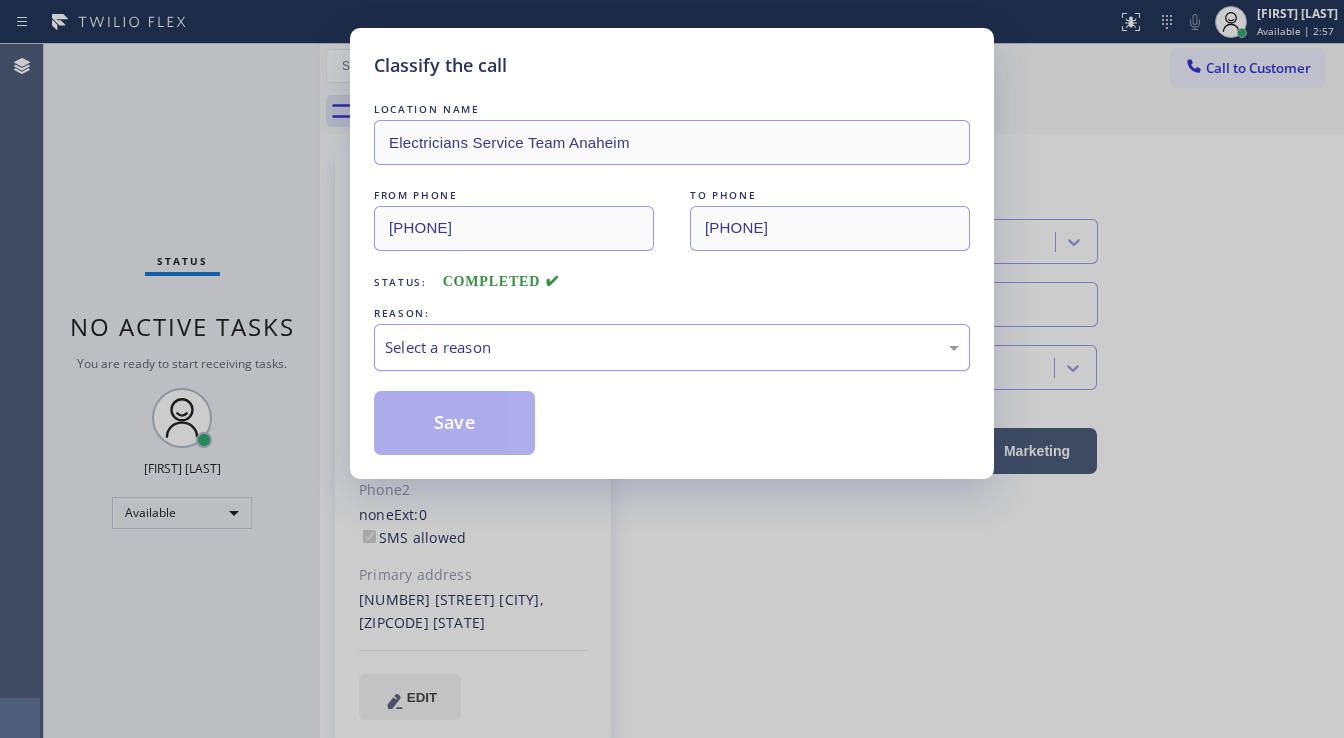 click on "Select a reason" at bounding box center [672, 347] 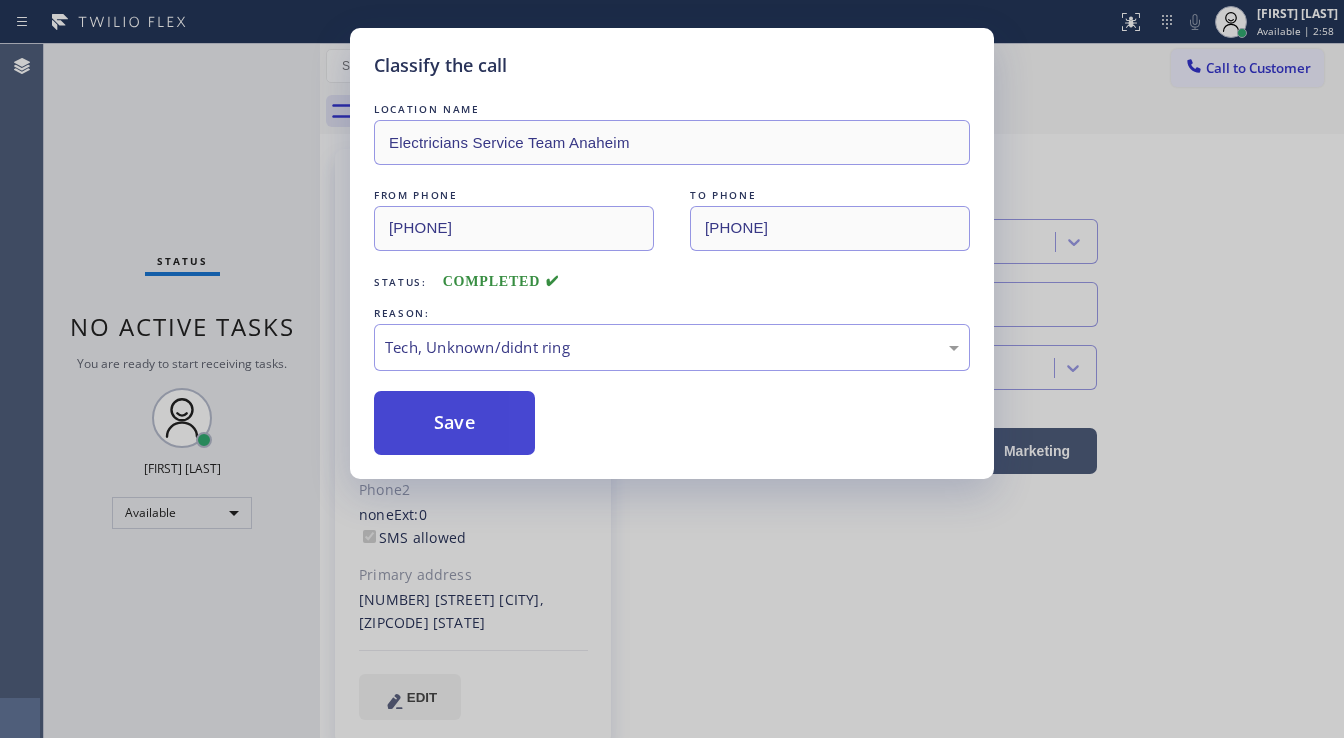 click on "Save" at bounding box center (454, 423) 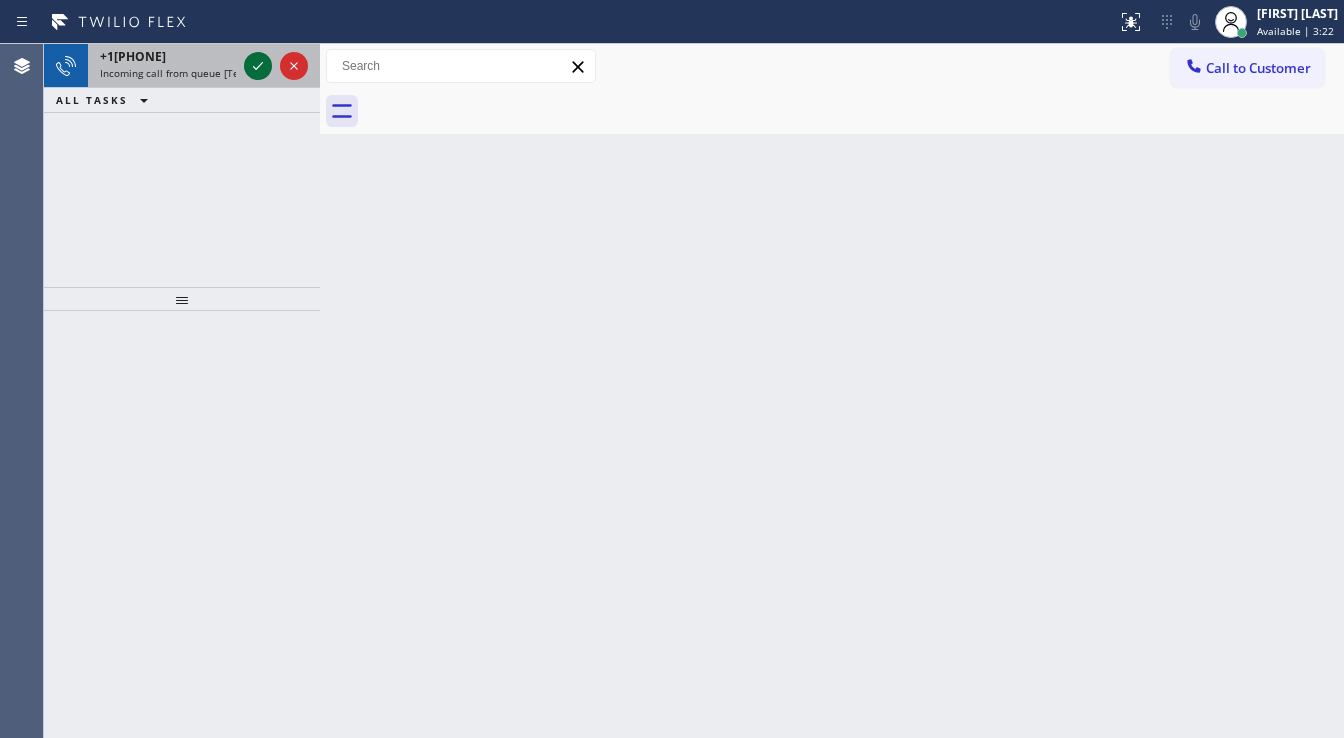 click 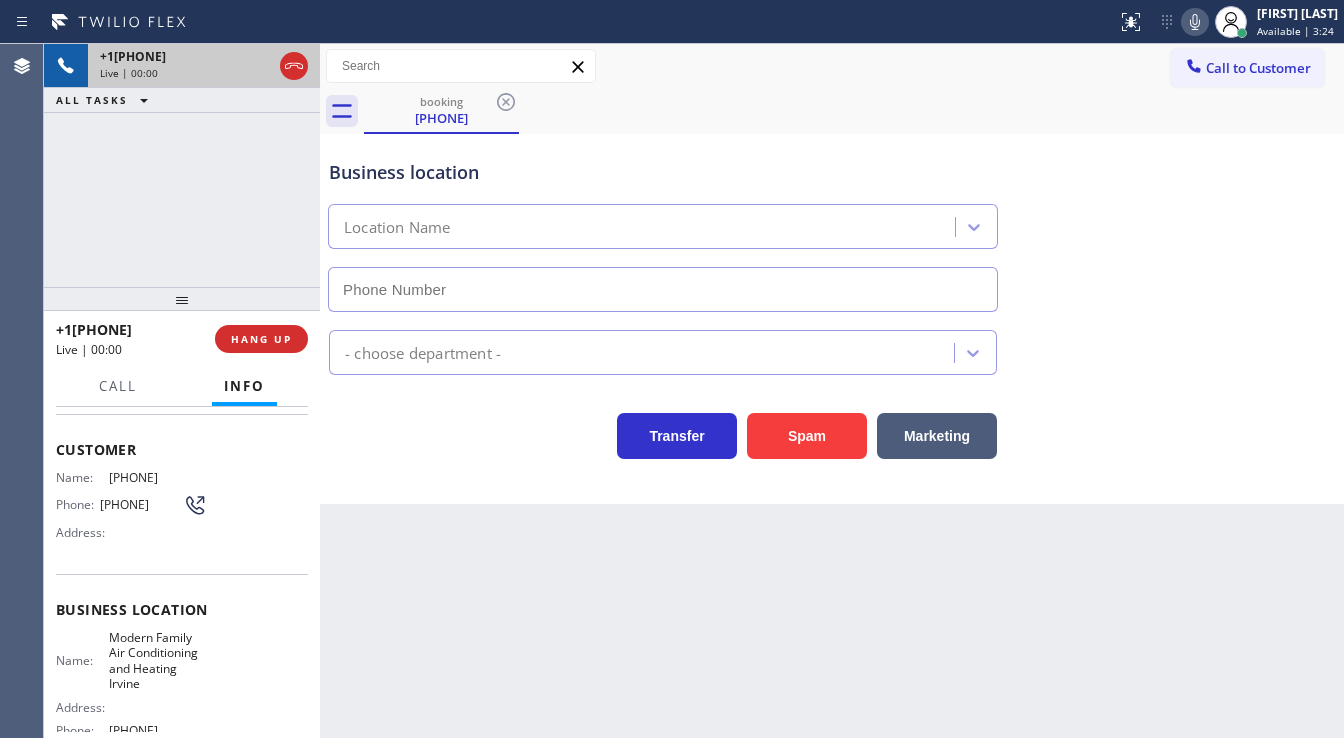 type on "[PHONE]" 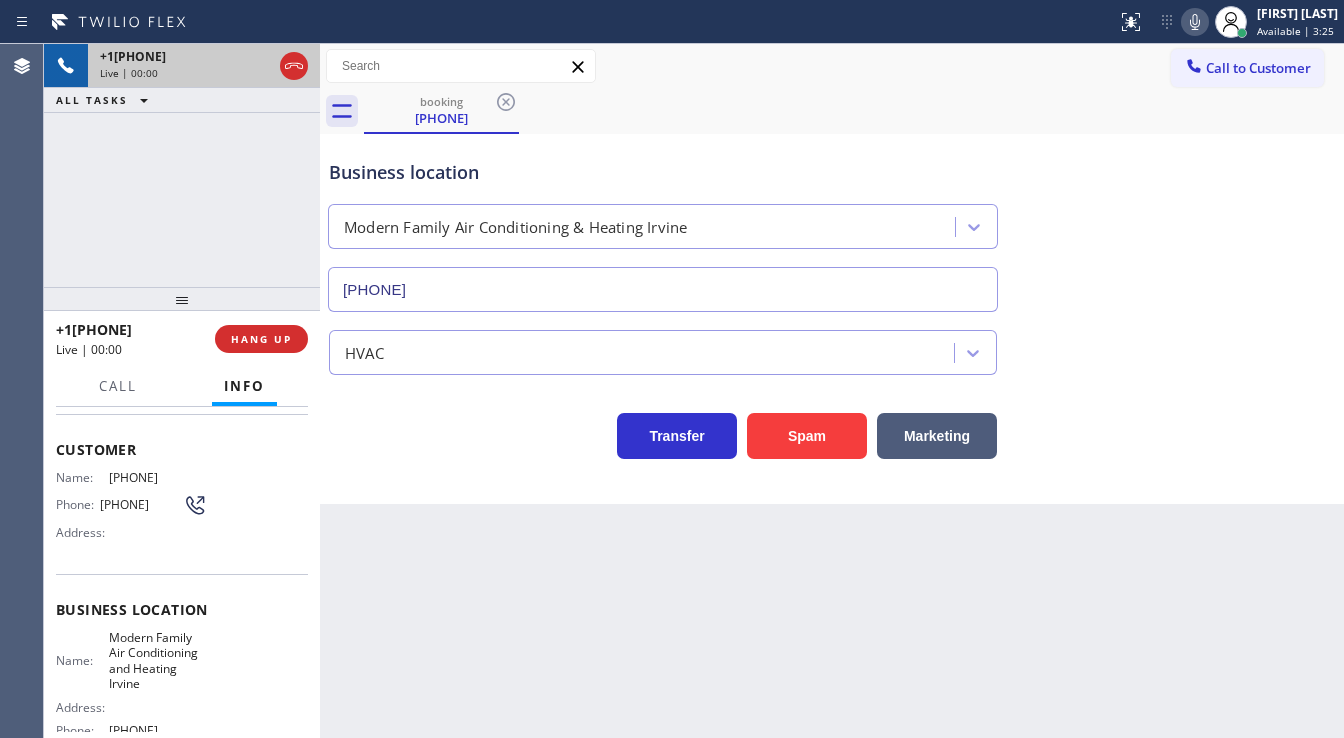 scroll, scrollTop: 80, scrollLeft: 0, axis: vertical 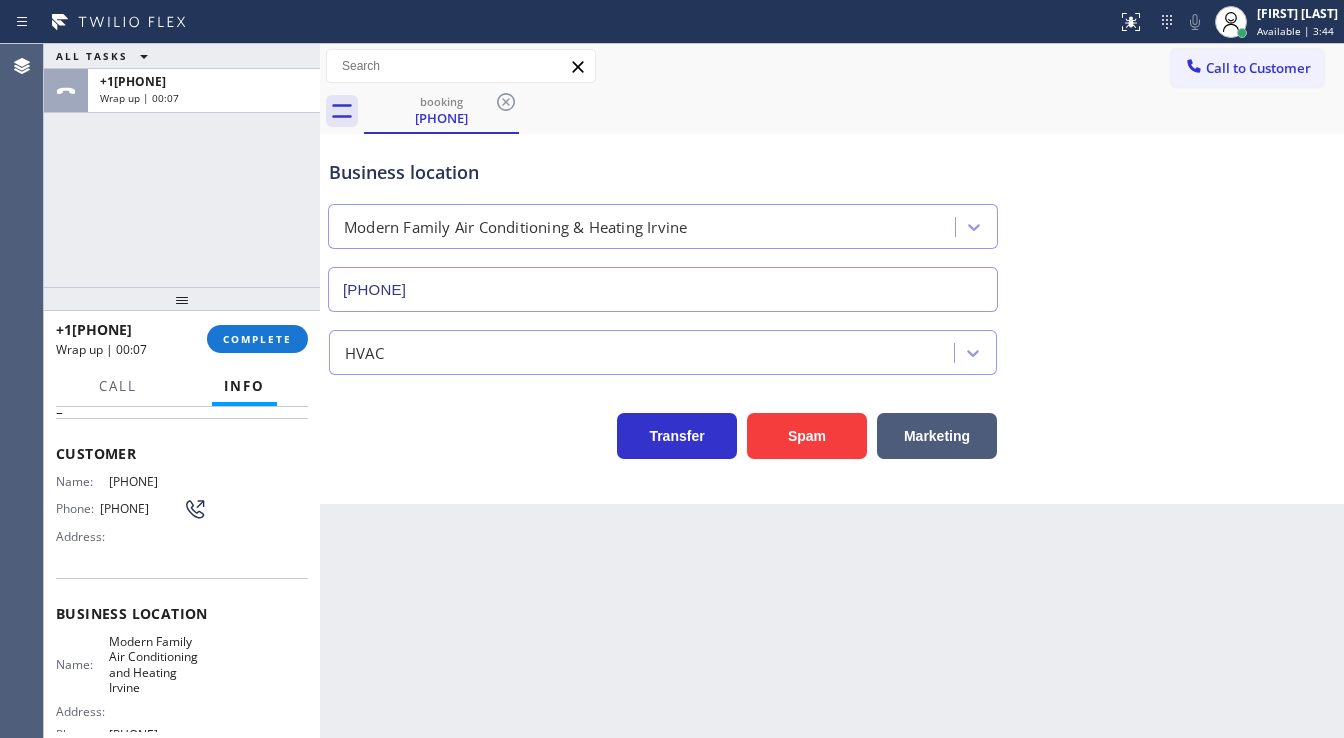 drag, startPoint x: 0, startPoint y: 180, endPoint x: 156, endPoint y: 236, distance: 165.7468 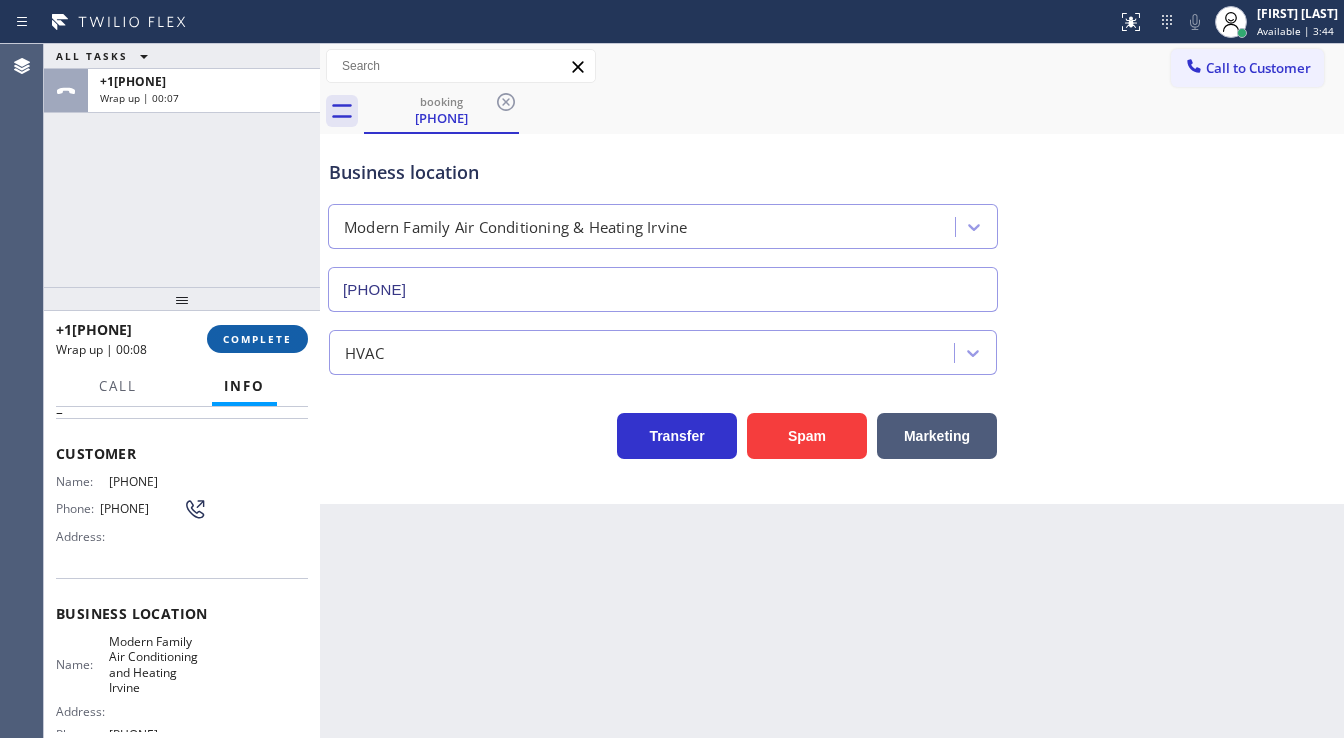 click on "COMPLETE" at bounding box center [257, 339] 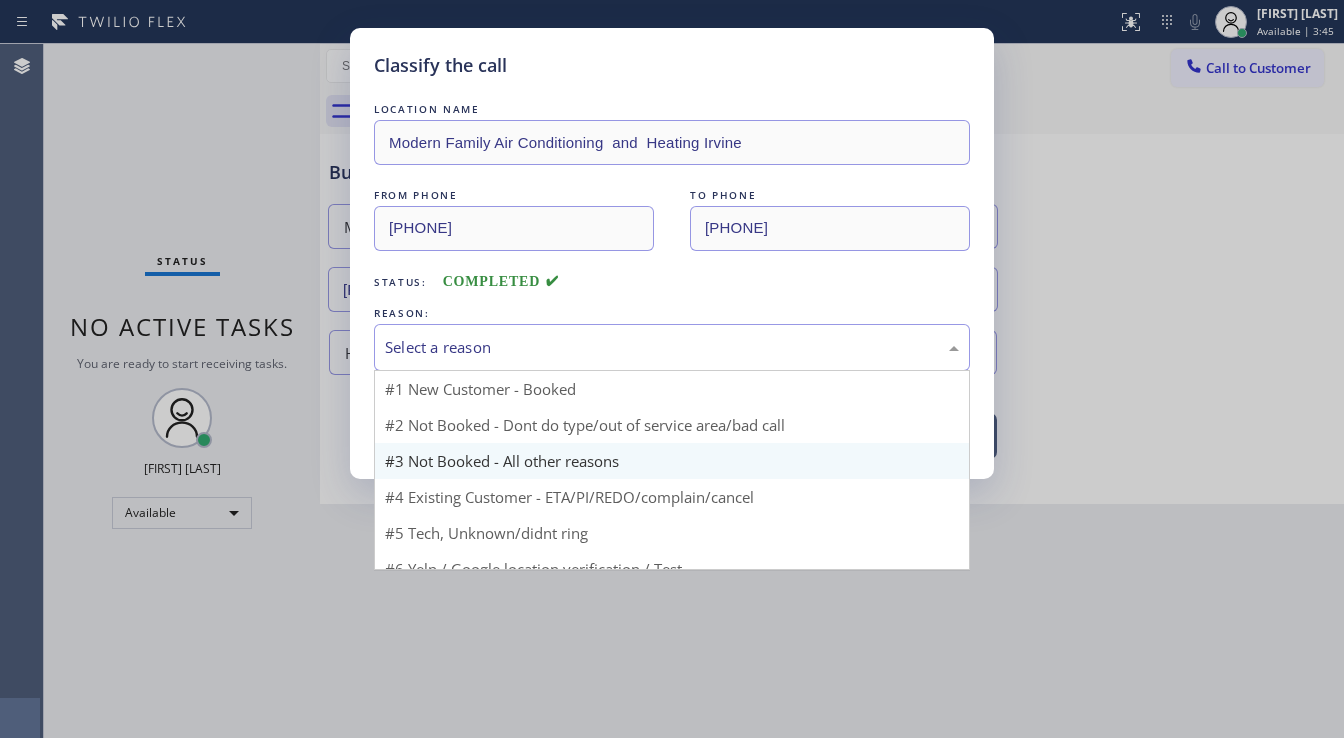 drag, startPoint x: 481, startPoint y: 353, endPoint x: 455, endPoint y: 438, distance: 88.88757 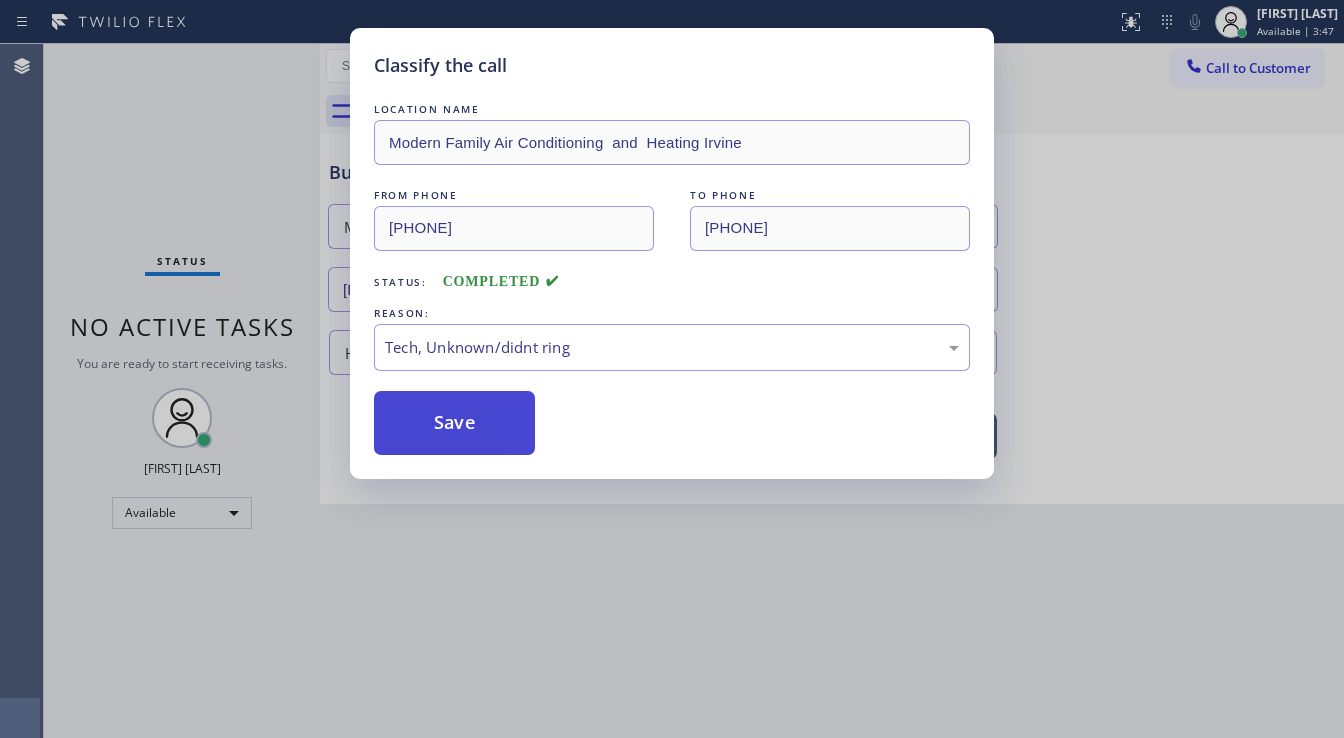 click on "Save" at bounding box center [454, 423] 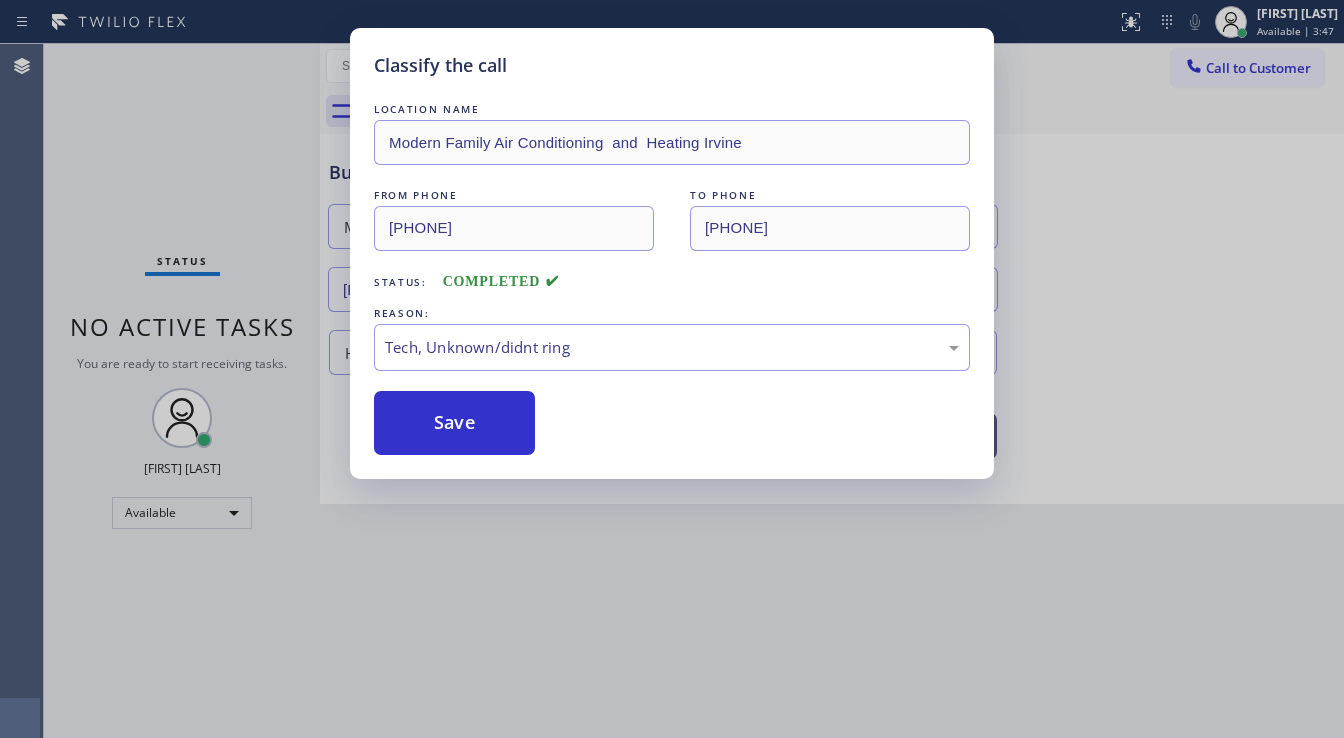 type 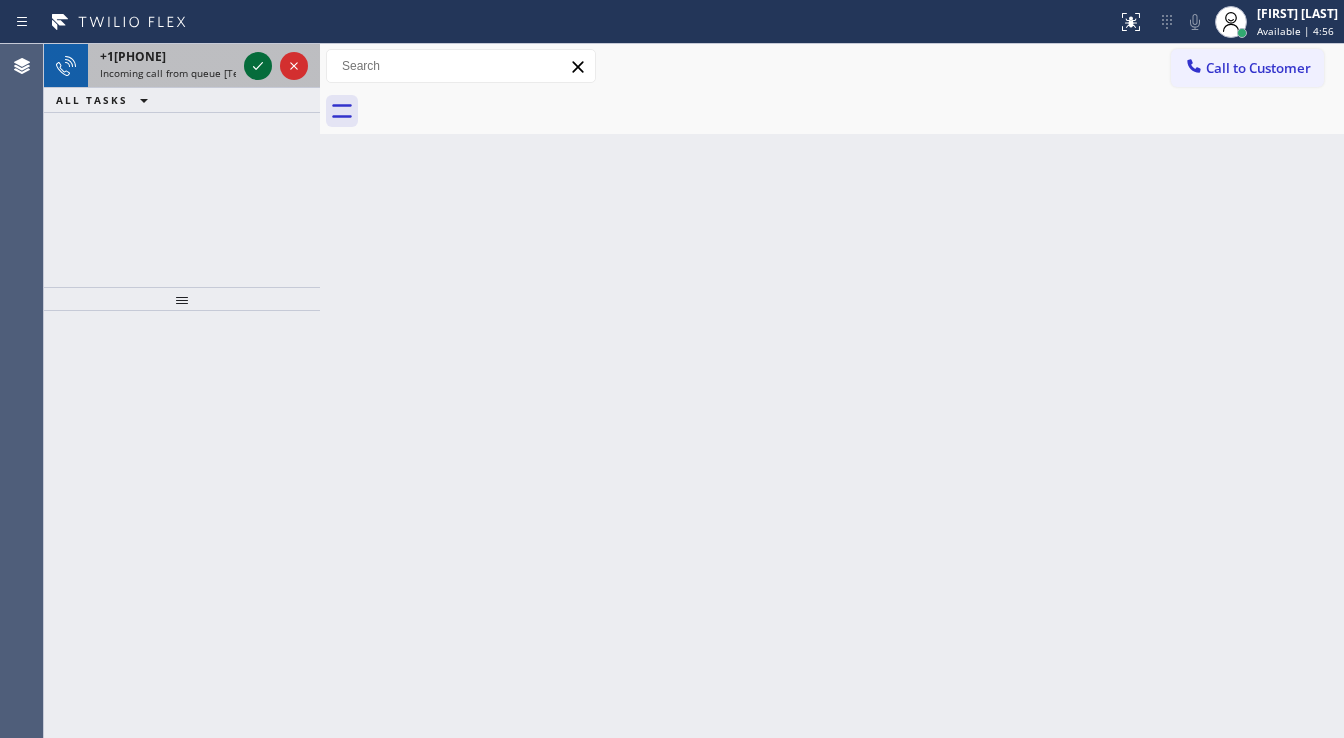 drag, startPoint x: 232, startPoint y: 74, endPoint x: 245, endPoint y: 70, distance: 13.601471 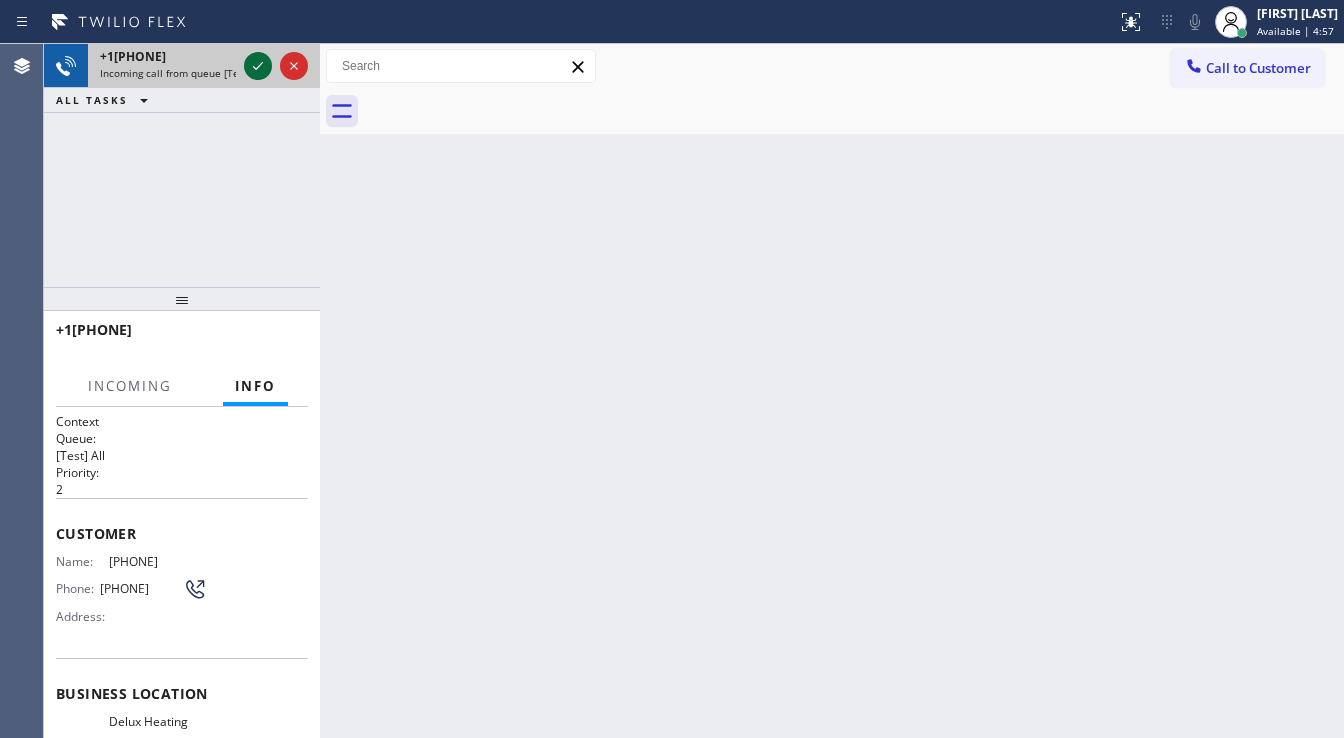 click 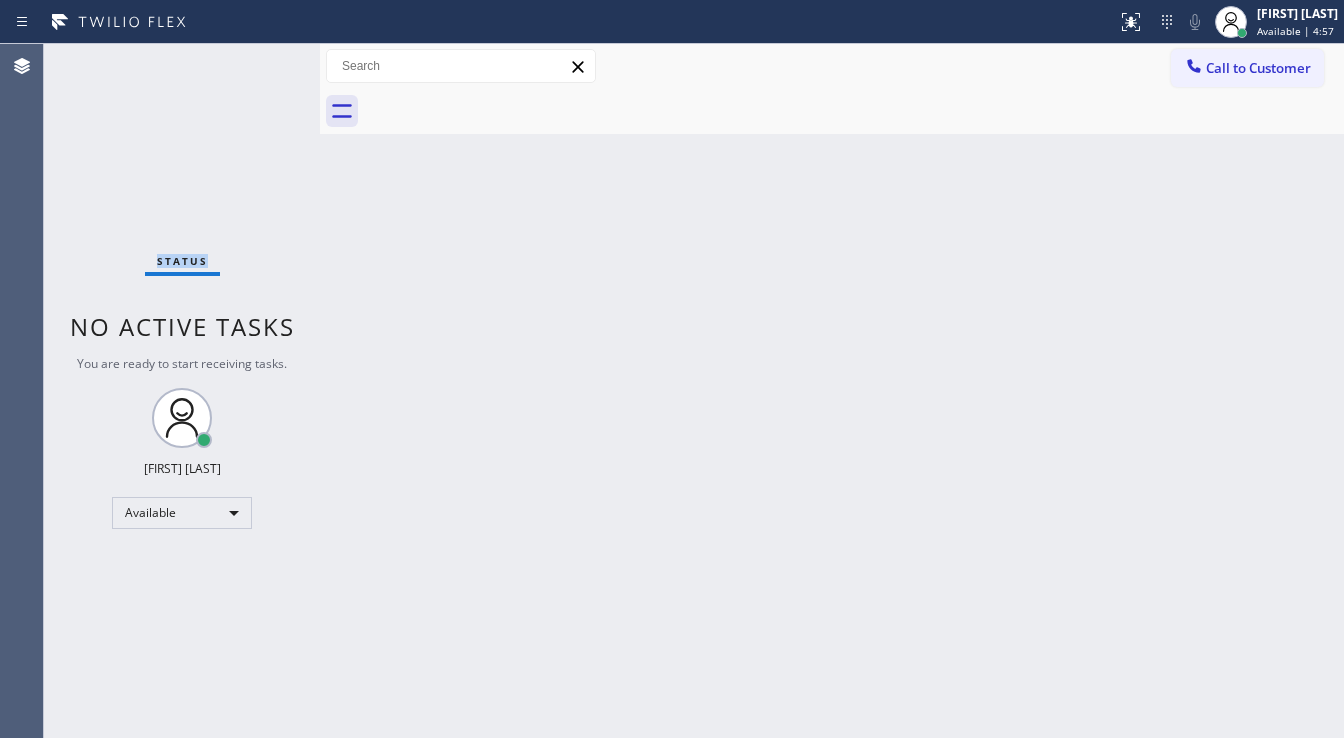 click on "Status   No active tasks     You are ready to start receiving tasks.   [FIRST] [LAST] Available" at bounding box center (182, 391) 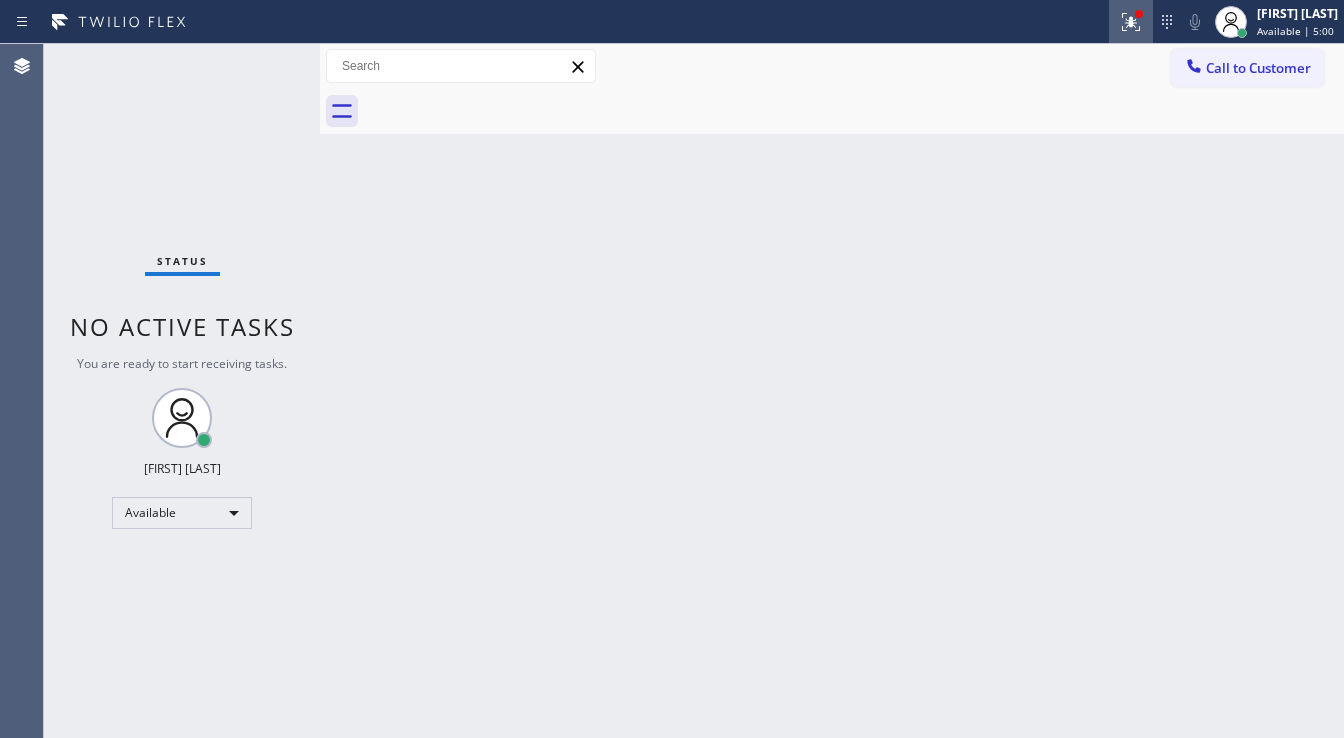 drag, startPoint x: 1123, startPoint y: 32, endPoint x: 1116, endPoint y: 72, distance: 40.60788 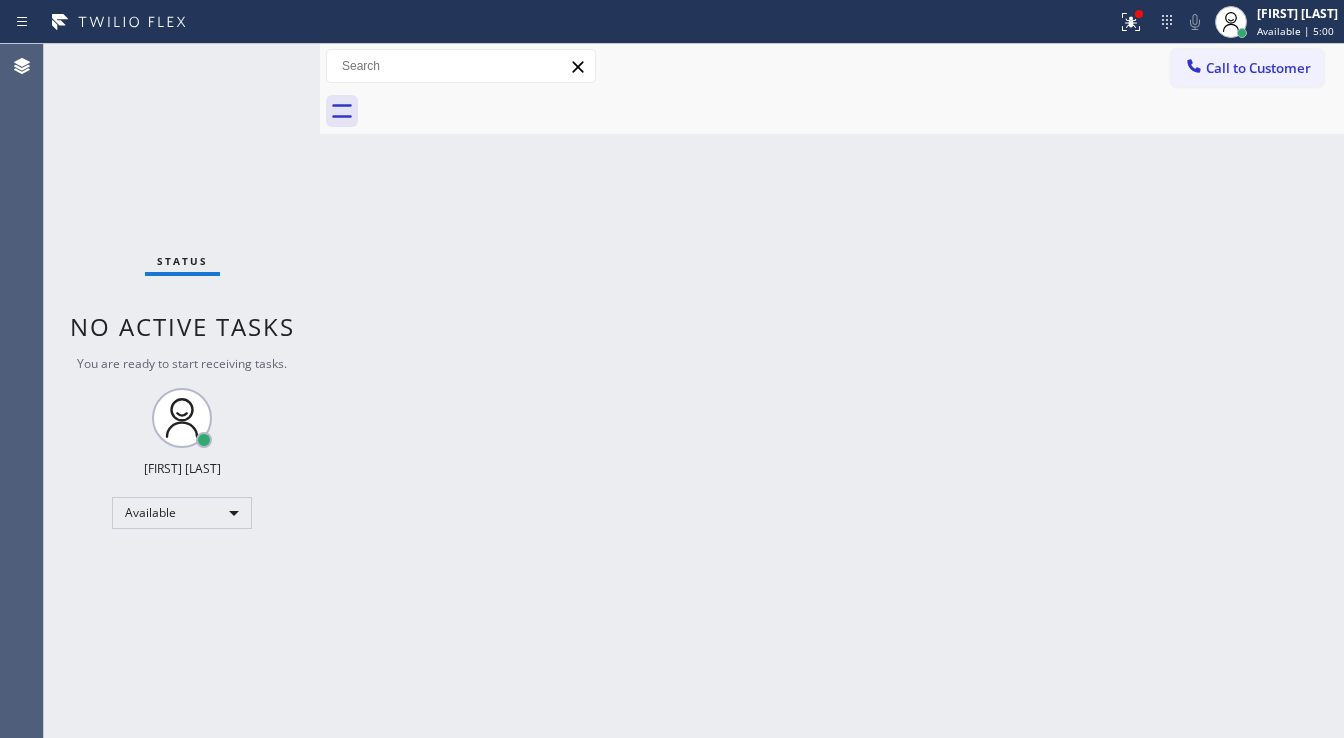 click 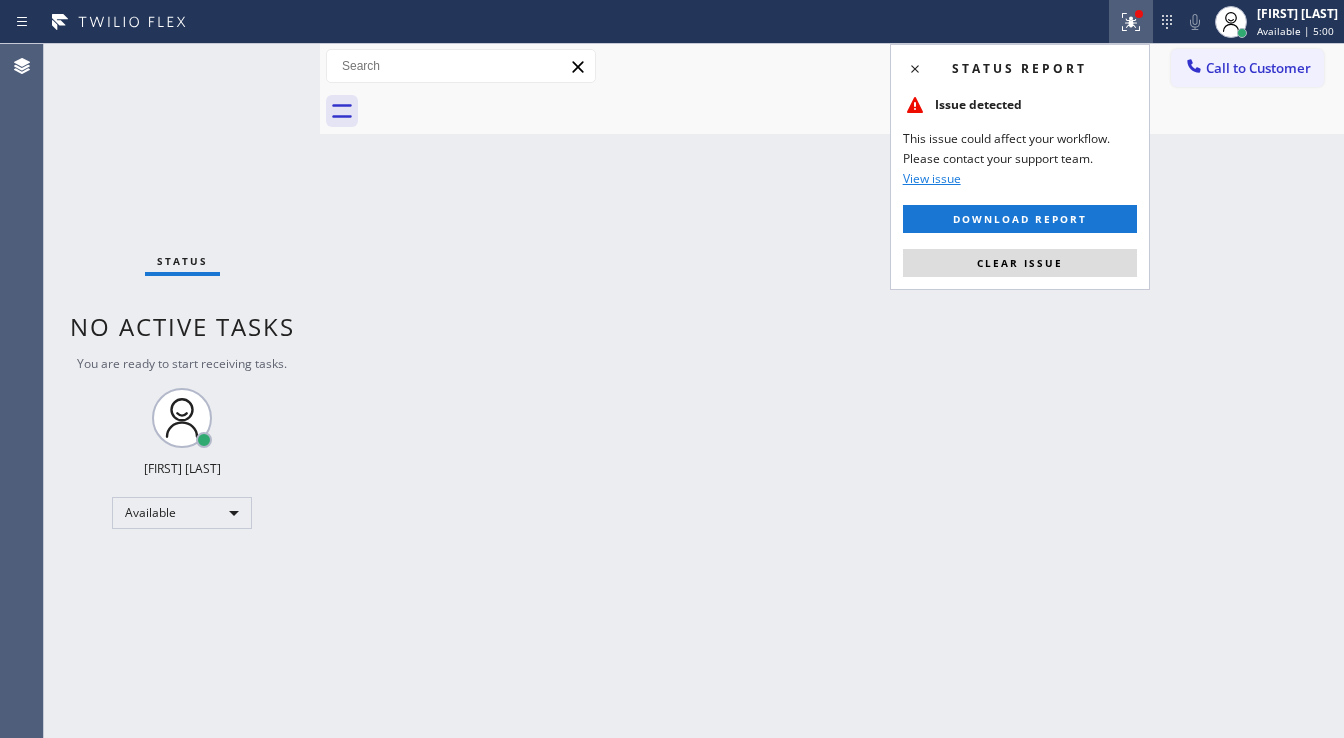 click on "Status report Issue detected This issue could affect your workflow. Please contact your support team. View issue Download report Clear issue" at bounding box center (1020, 167) 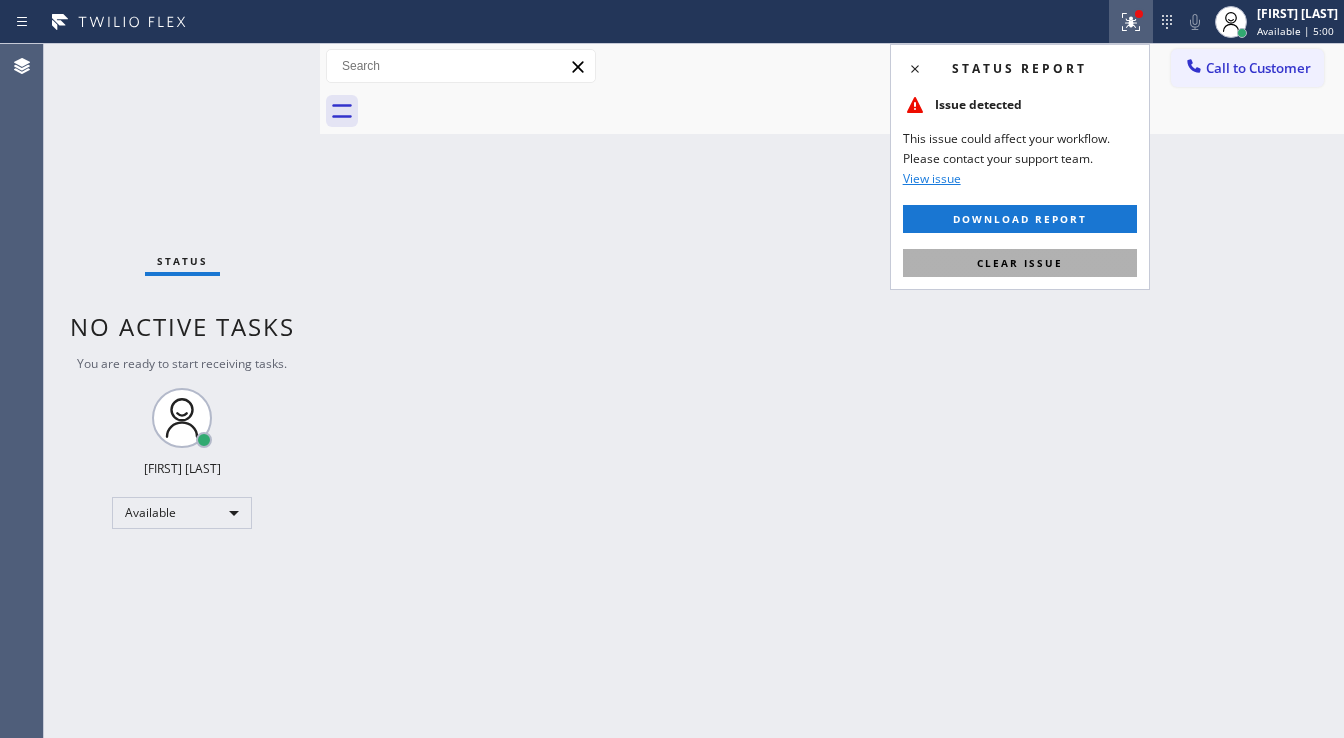 click on "Clear issue" at bounding box center (1020, 263) 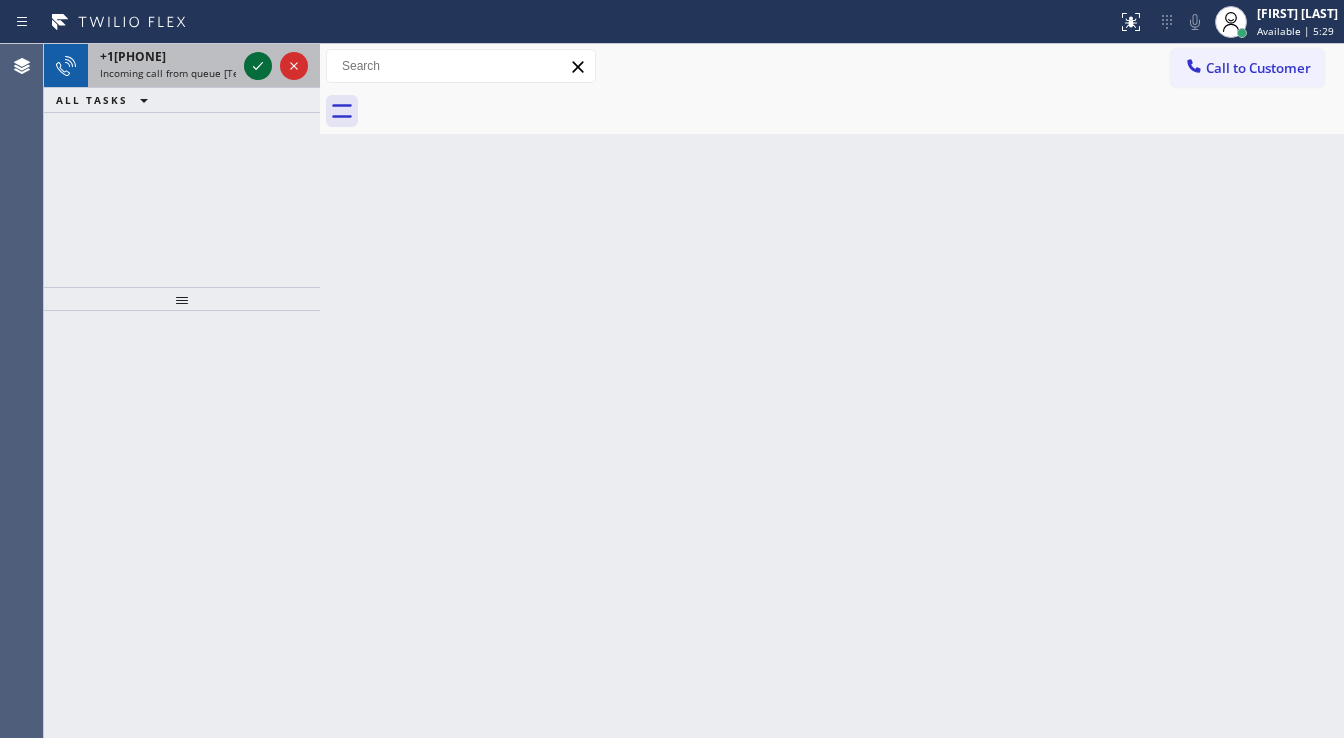 click 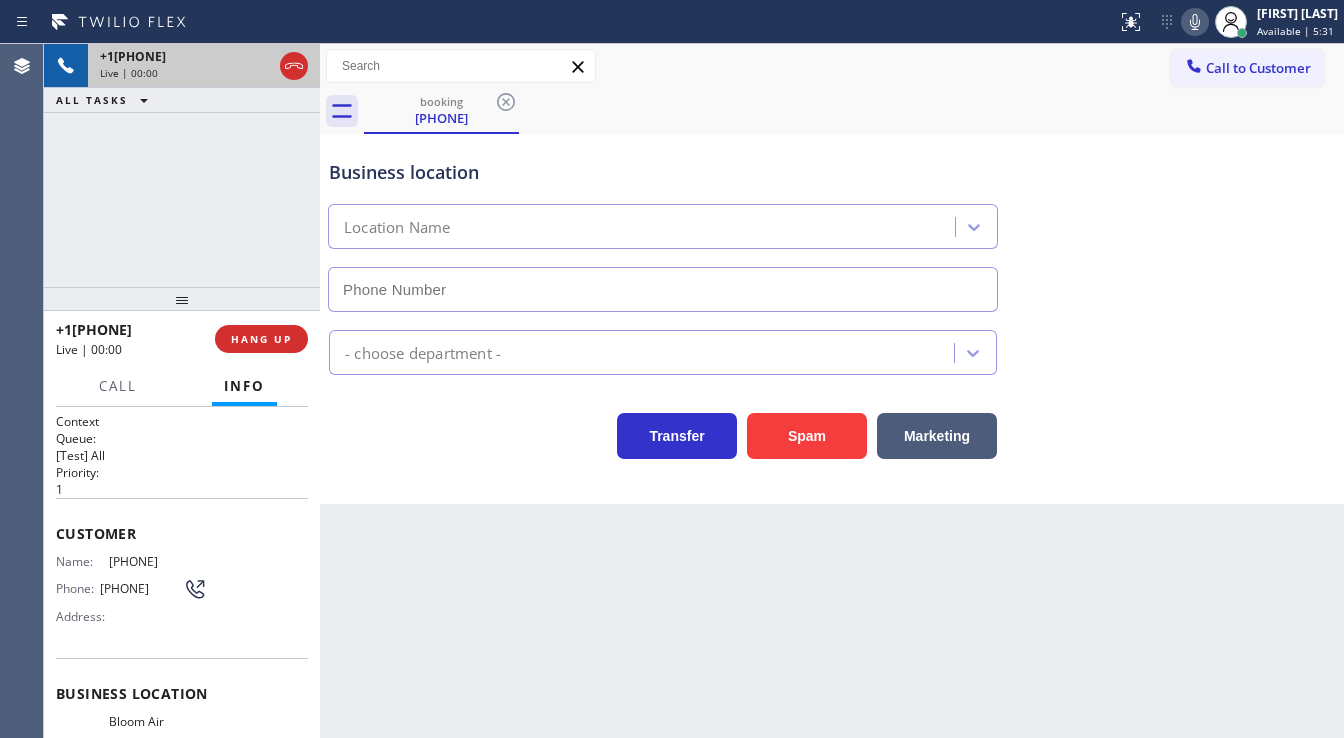 type on "[PHONE]" 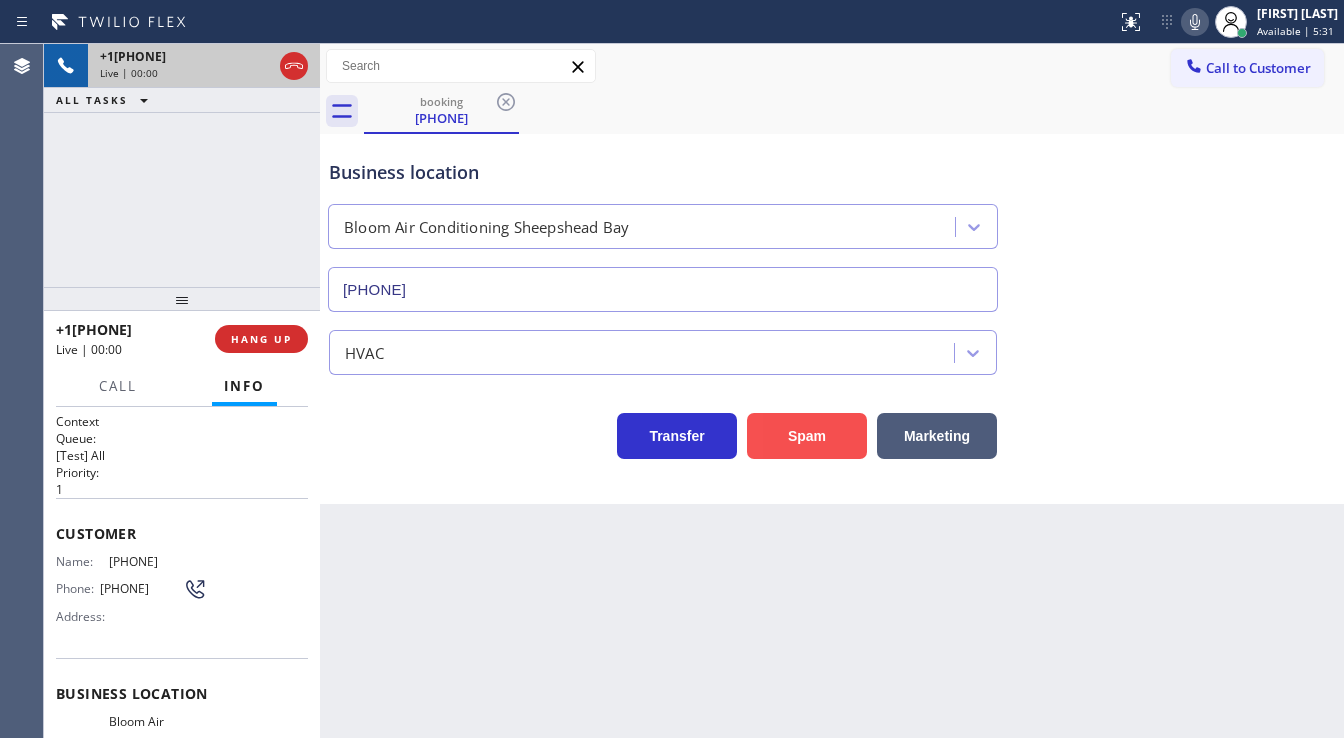 click on "Spam" at bounding box center (807, 436) 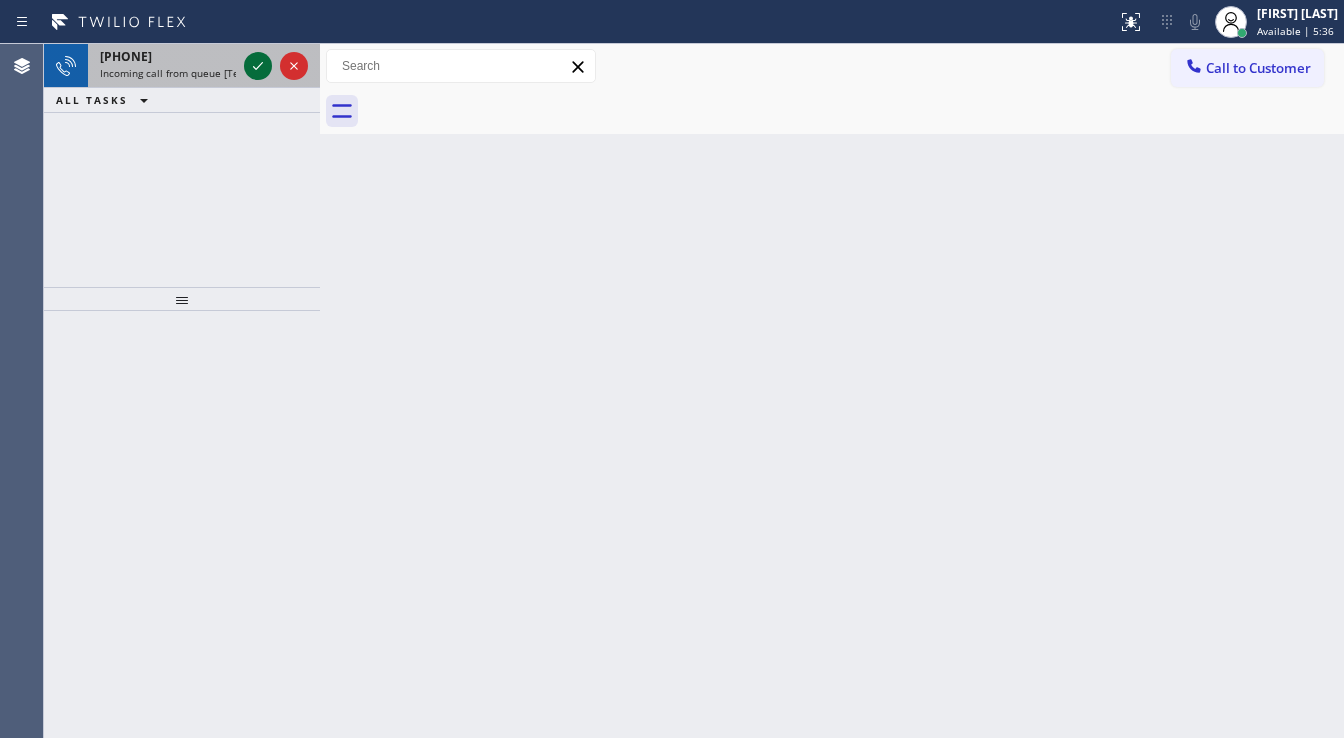 click 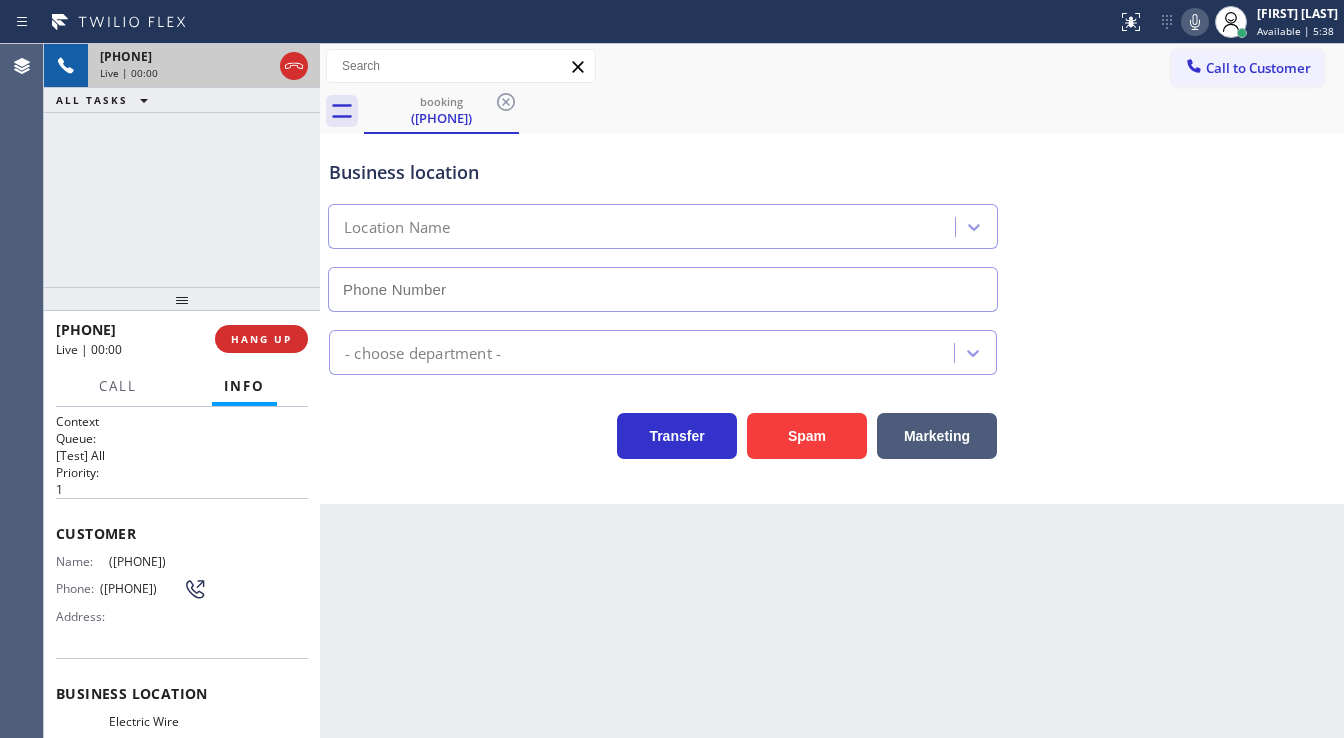 type on "([PHONE])" 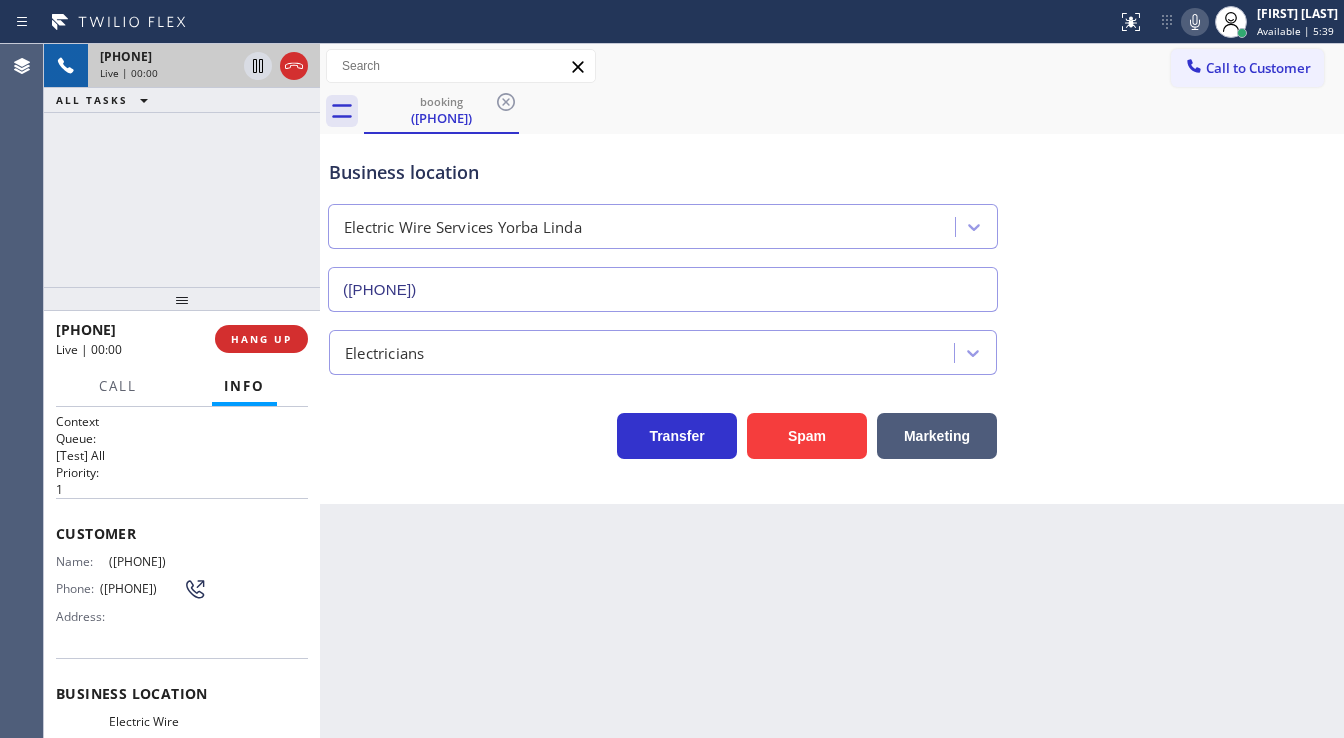 click on "[PHONE] Live | 00:00 ALL TASKS ALL TASKS ACTIVE TASKS TASKS IN WRAP UP" at bounding box center [182, 165] 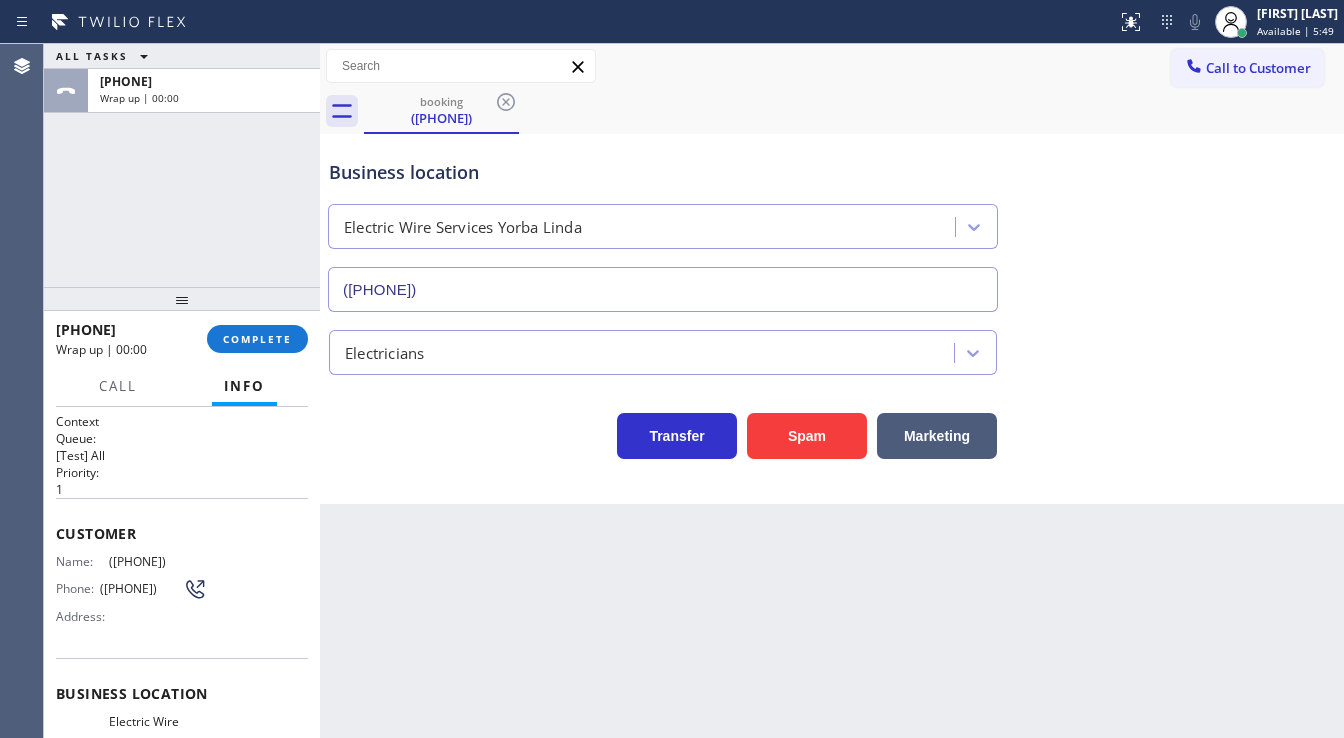 drag, startPoint x: 68, startPoint y: 202, endPoint x: 221, endPoint y: 258, distance: 162.92636 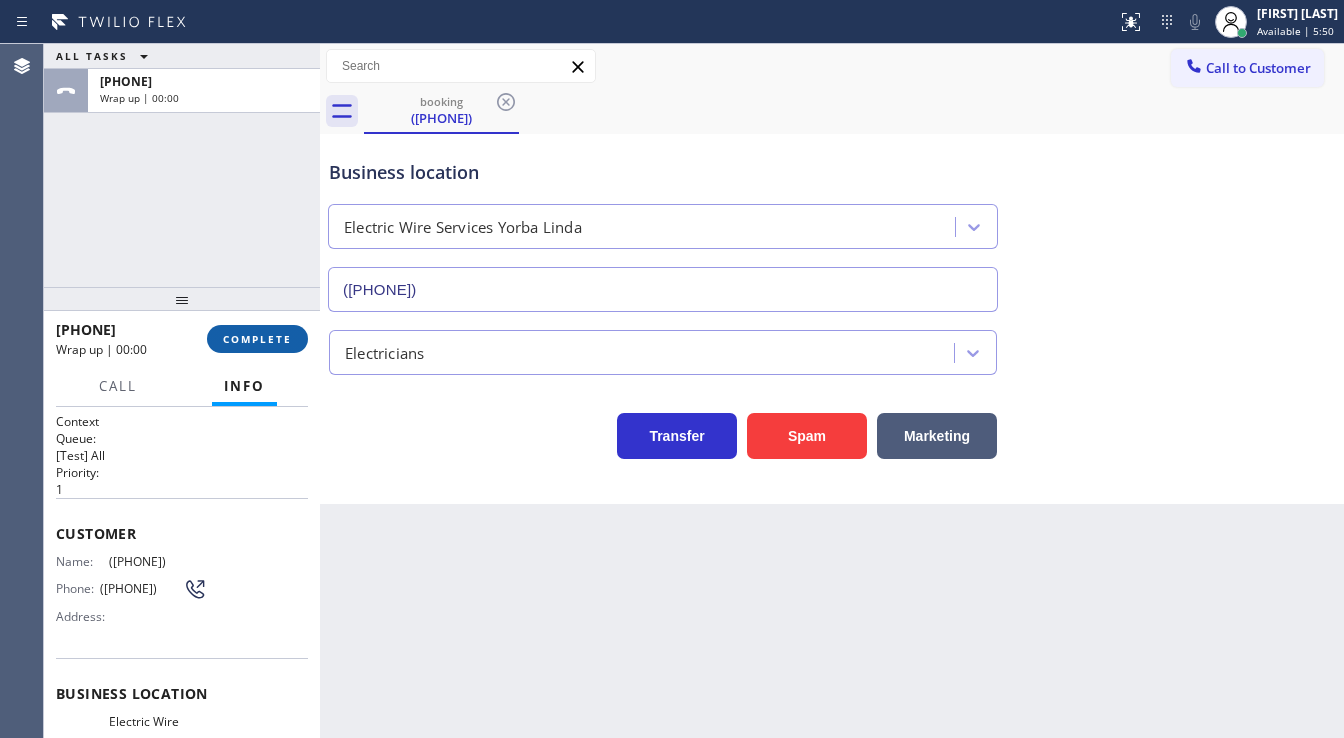 click on "COMPLETE" at bounding box center [257, 339] 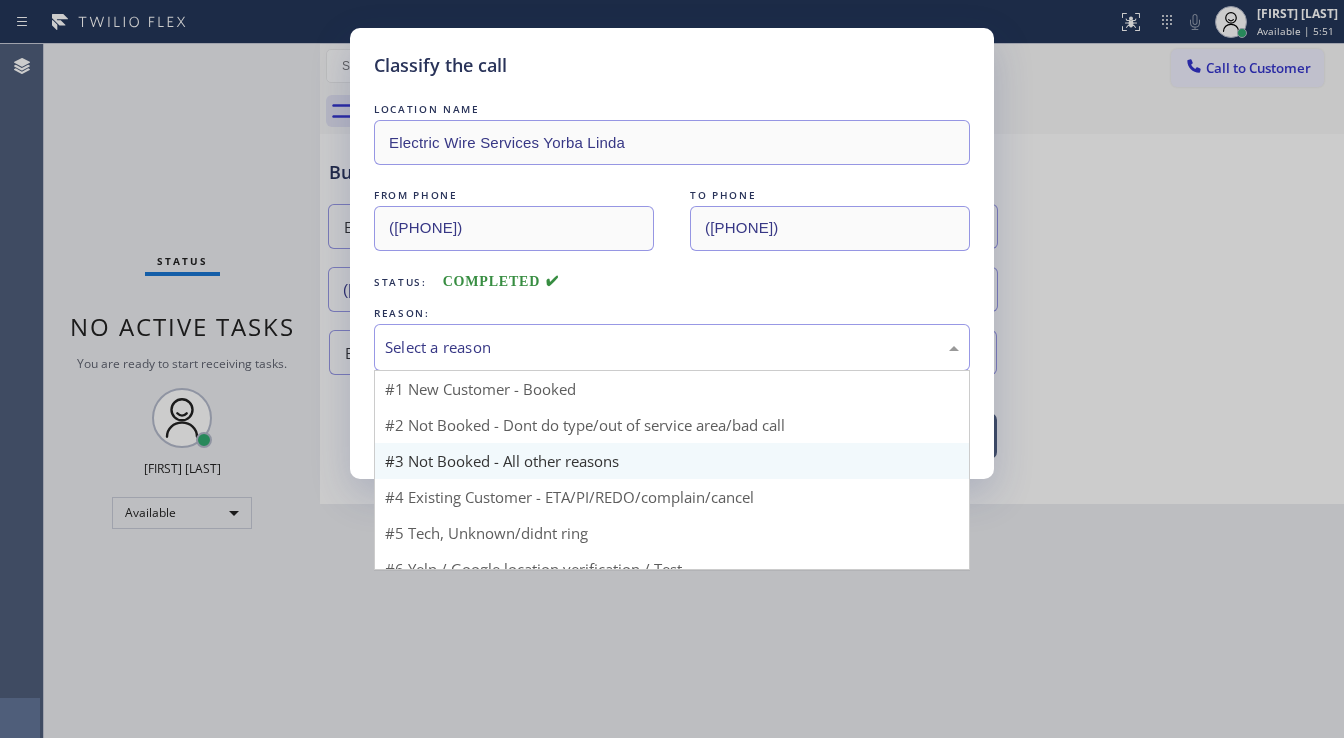 drag, startPoint x: 474, startPoint y: 349, endPoint x: 488, endPoint y: 428, distance: 80.23092 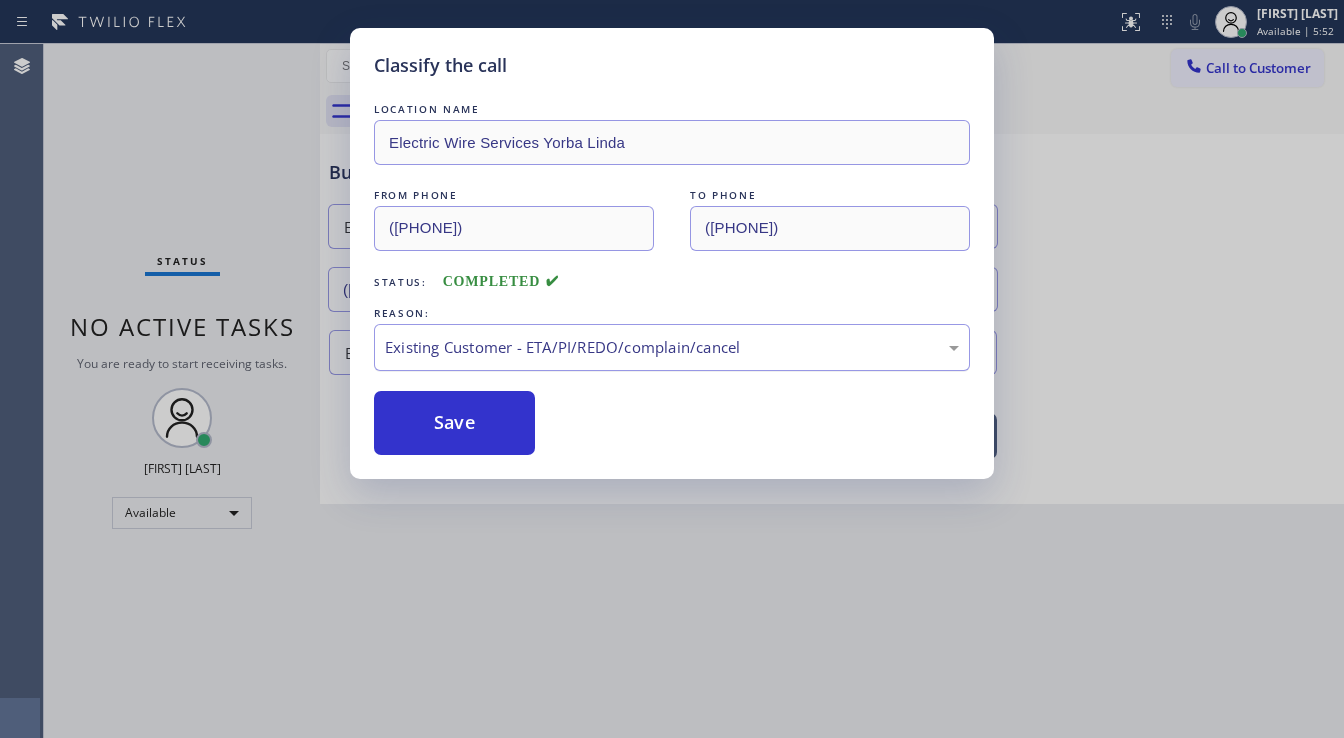 click on "Existing Customer - ETA/PI/REDO/complain/cancel" at bounding box center [672, 347] 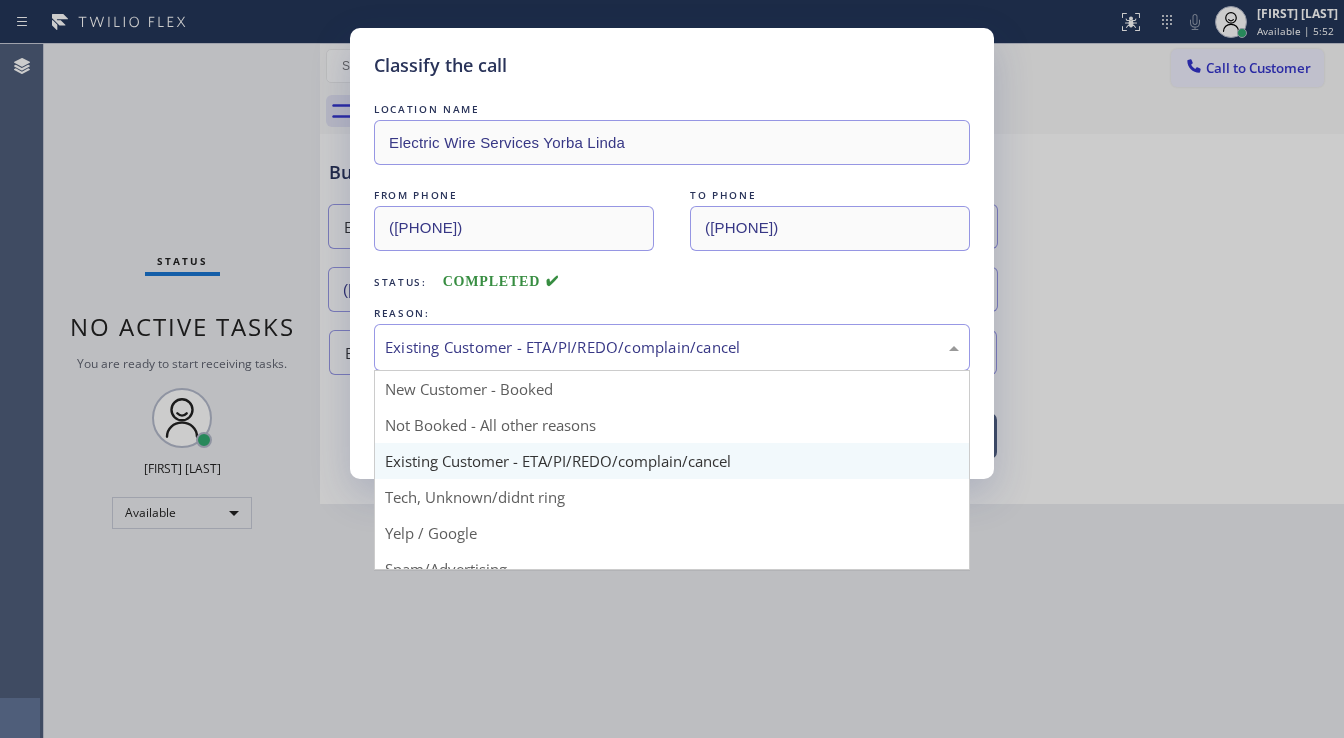drag, startPoint x: 472, startPoint y: 491, endPoint x: 465, endPoint y: 460, distance: 31.780497 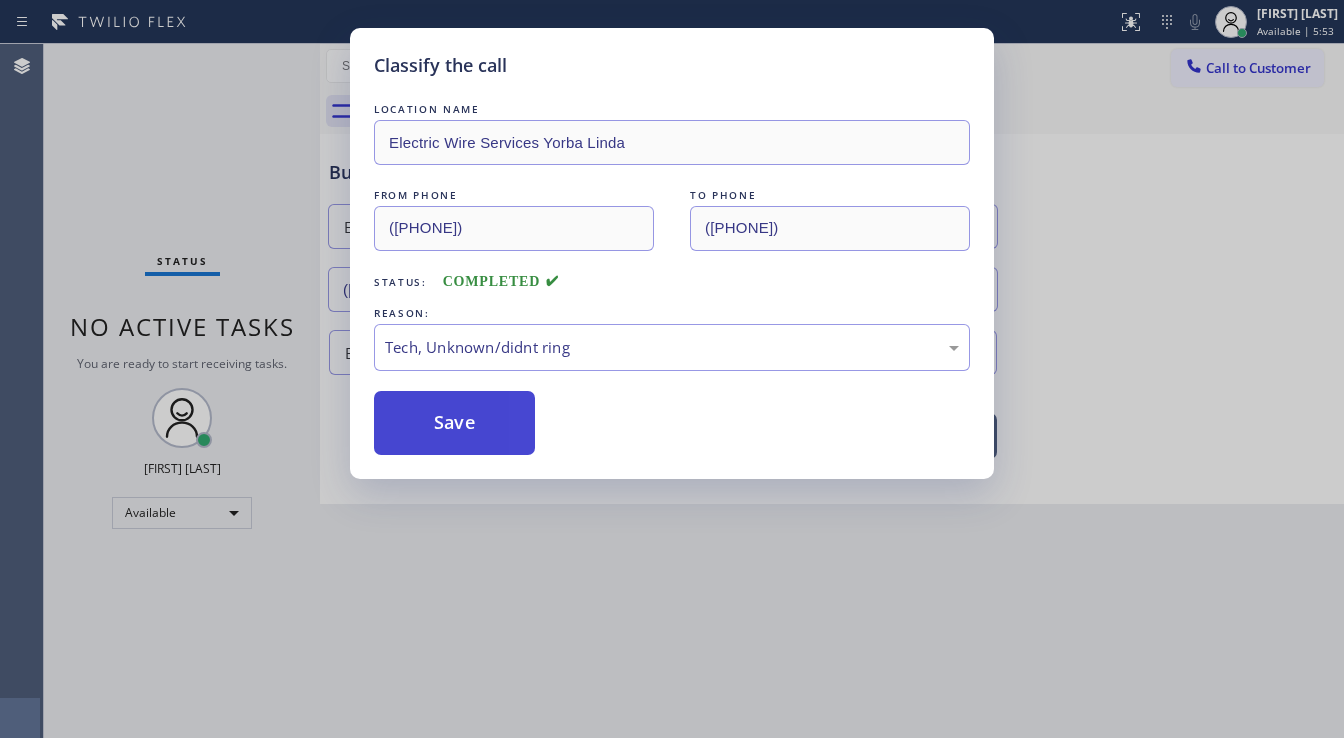 drag, startPoint x: 461, startPoint y: 430, endPoint x: 553, endPoint y: 688, distance: 273.91238 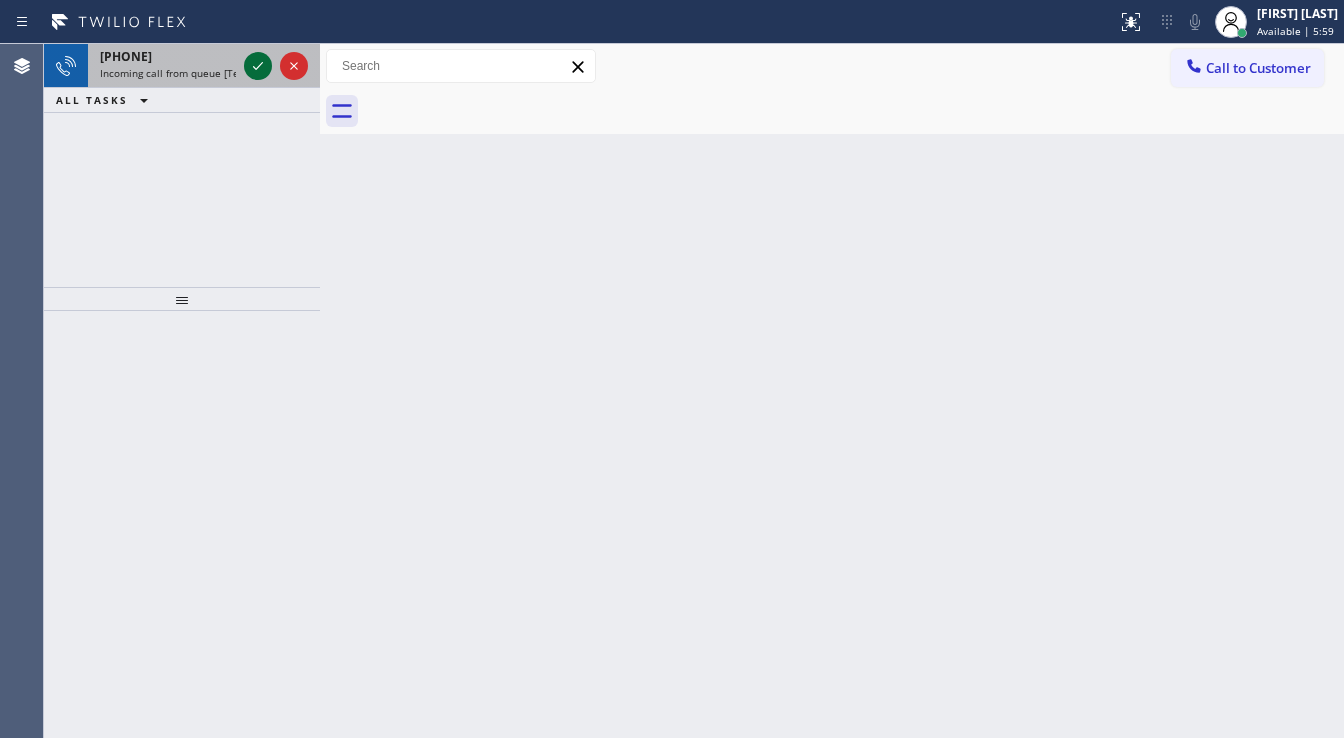 click 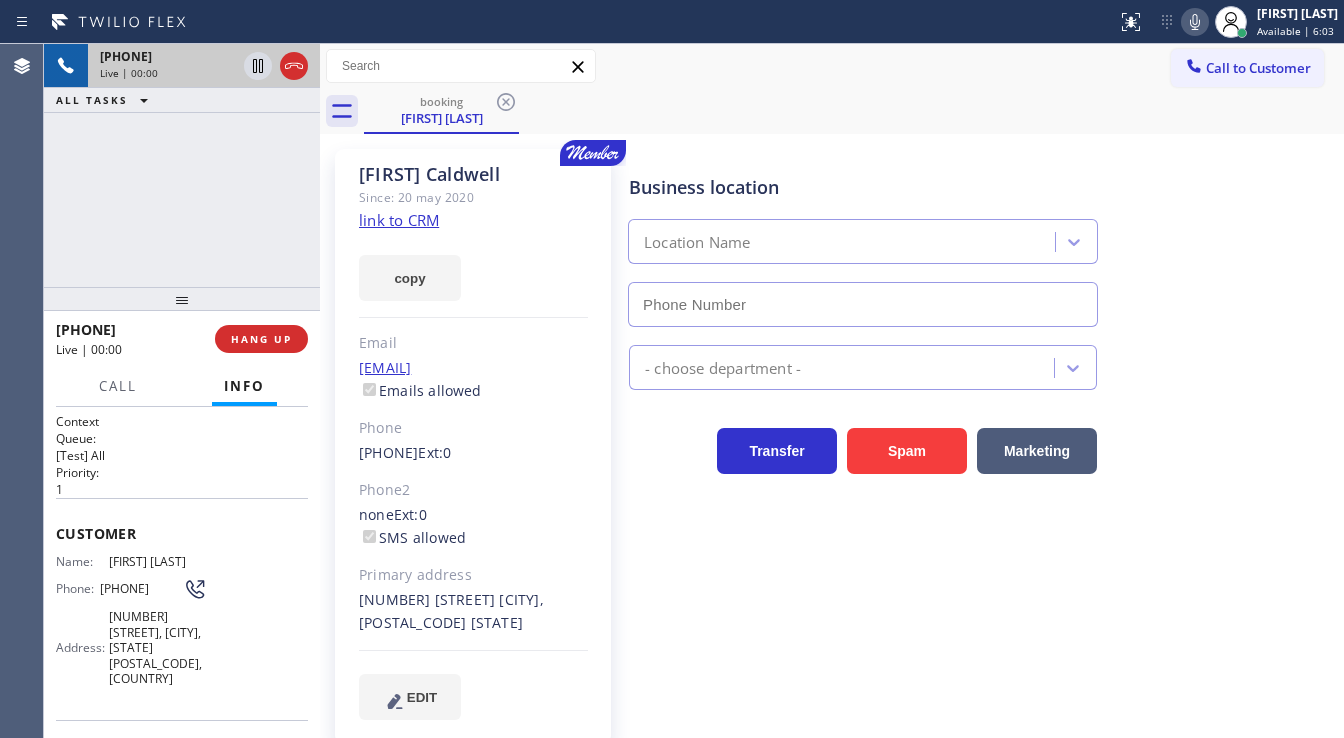 type on "[PHONE]" 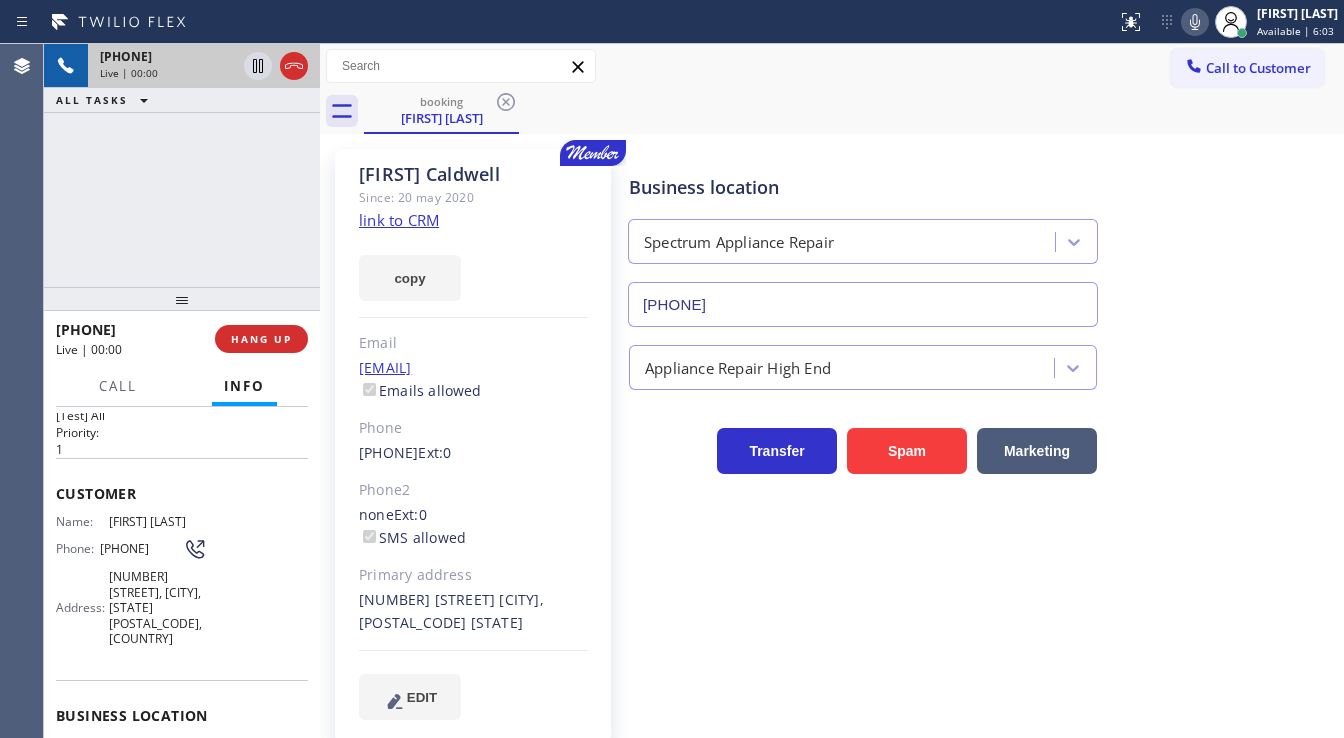 scroll, scrollTop: 160, scrollLeft: 0, axis: vertical 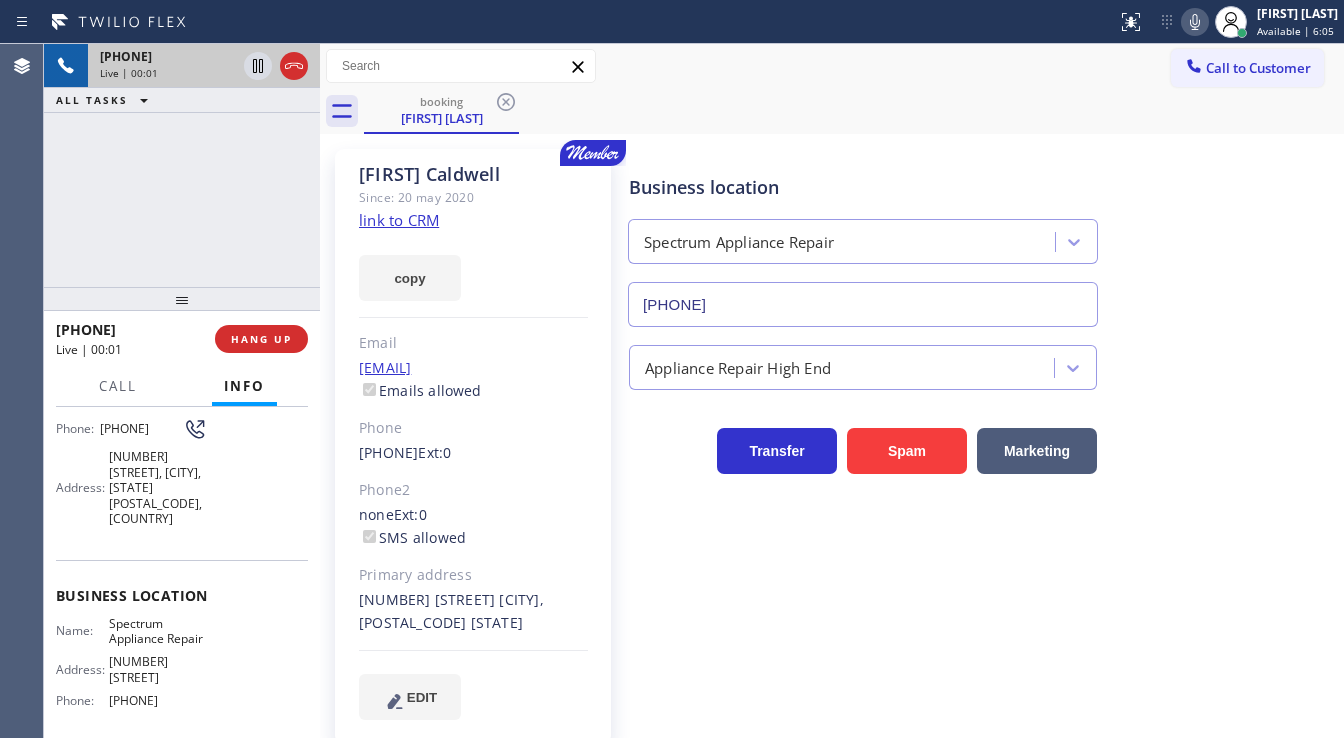 click on "[PHONE] Live | 00:01 ALL TASKS ALL TASKS ACTIVE TASKS TASKS IN WRAP UP" at bounding box center (182, 165) 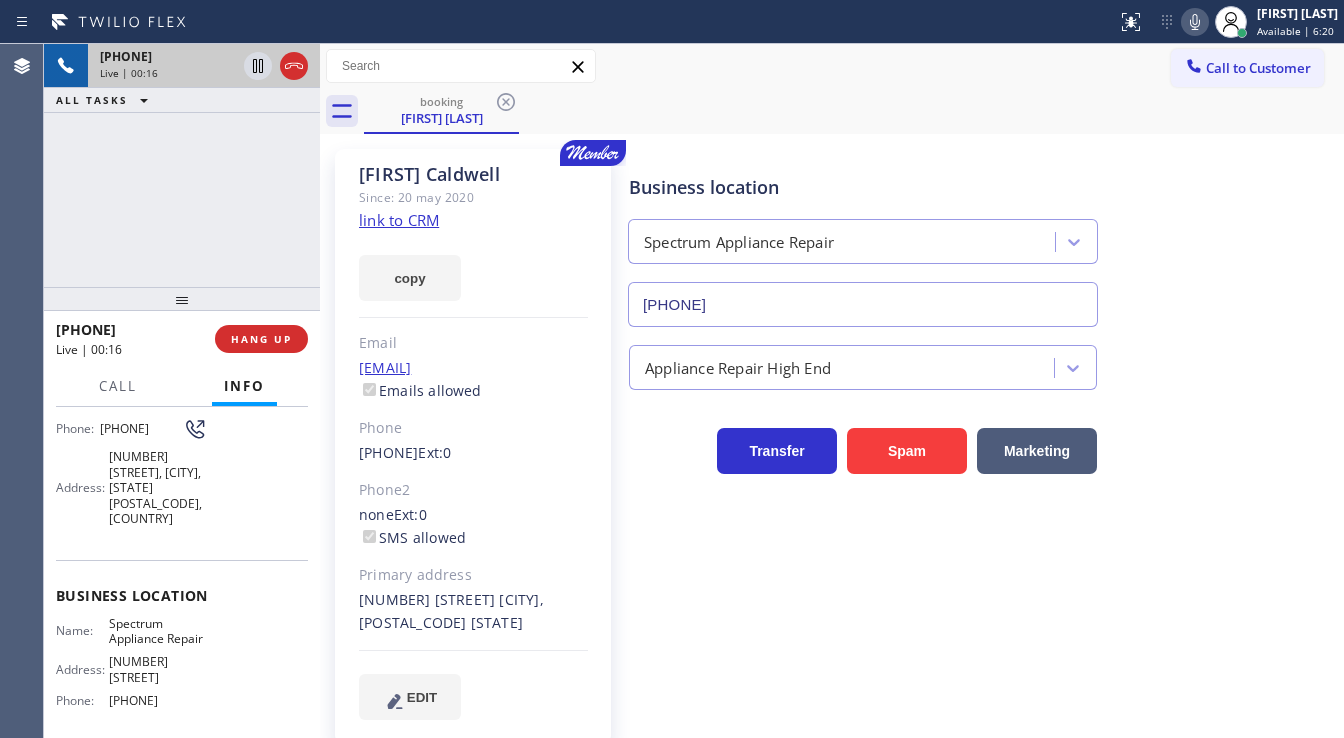 click on "[PHONE] Live | 00:16 ALL TASKS ALL TASKS ACTIVE TASKS TASKS IN WRAP UP" at bounding box center [182, 165] 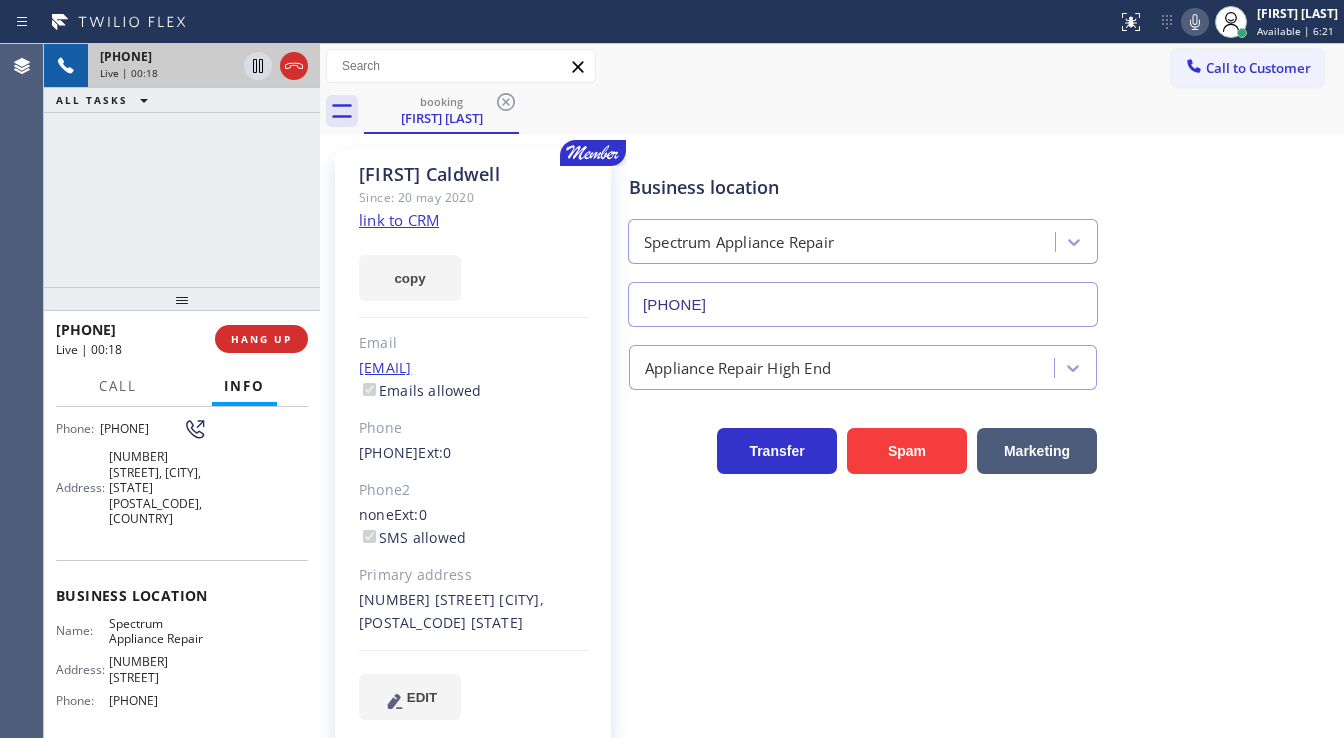 click on "link to CRM" at bounding box center [399, 220] 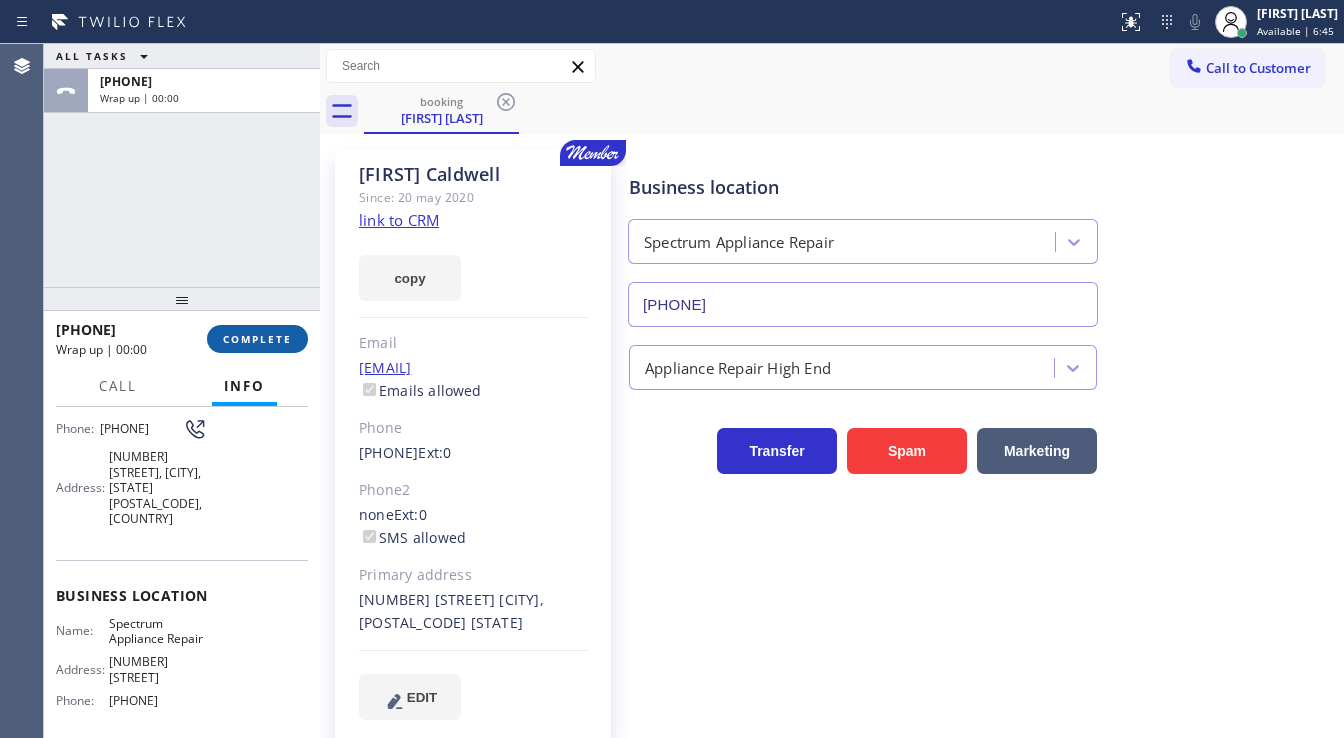 click on "COMPLETE" at bounding box center (257, 339) 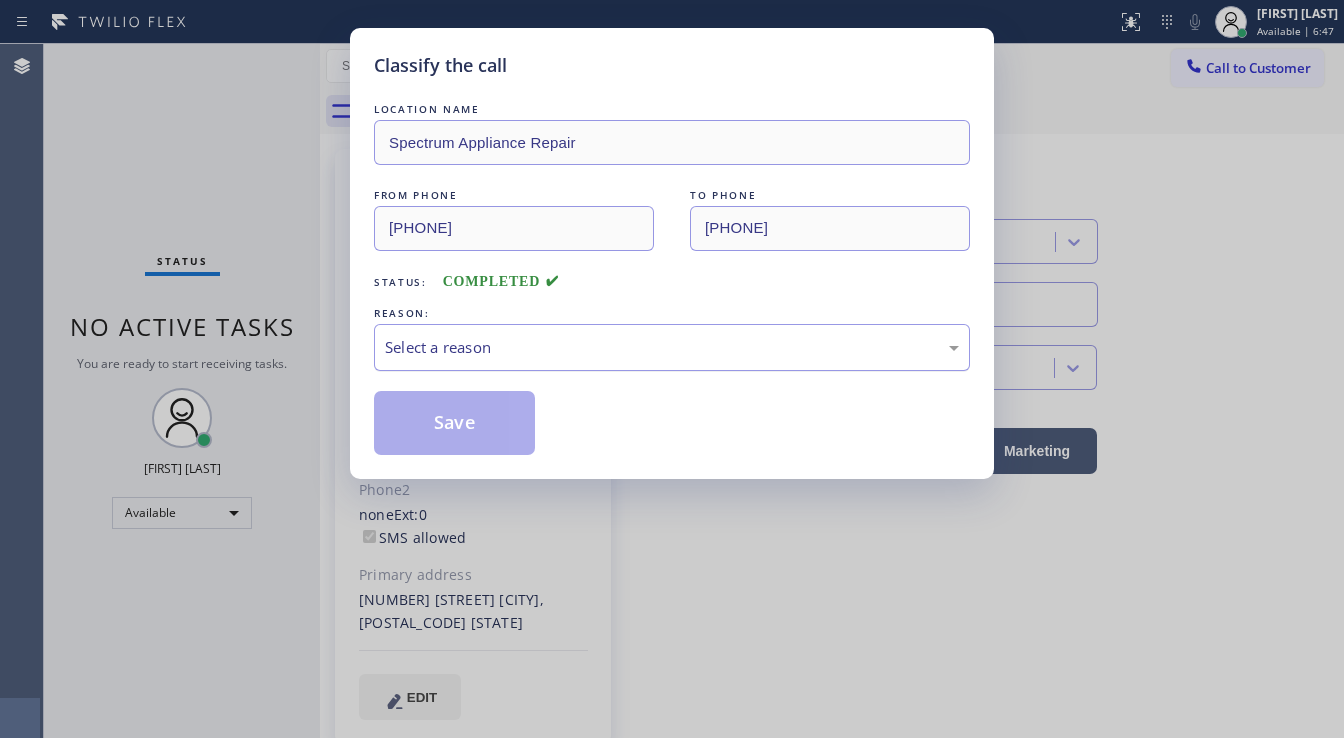 click on "Select a reason" at bounding box center [672, 347] 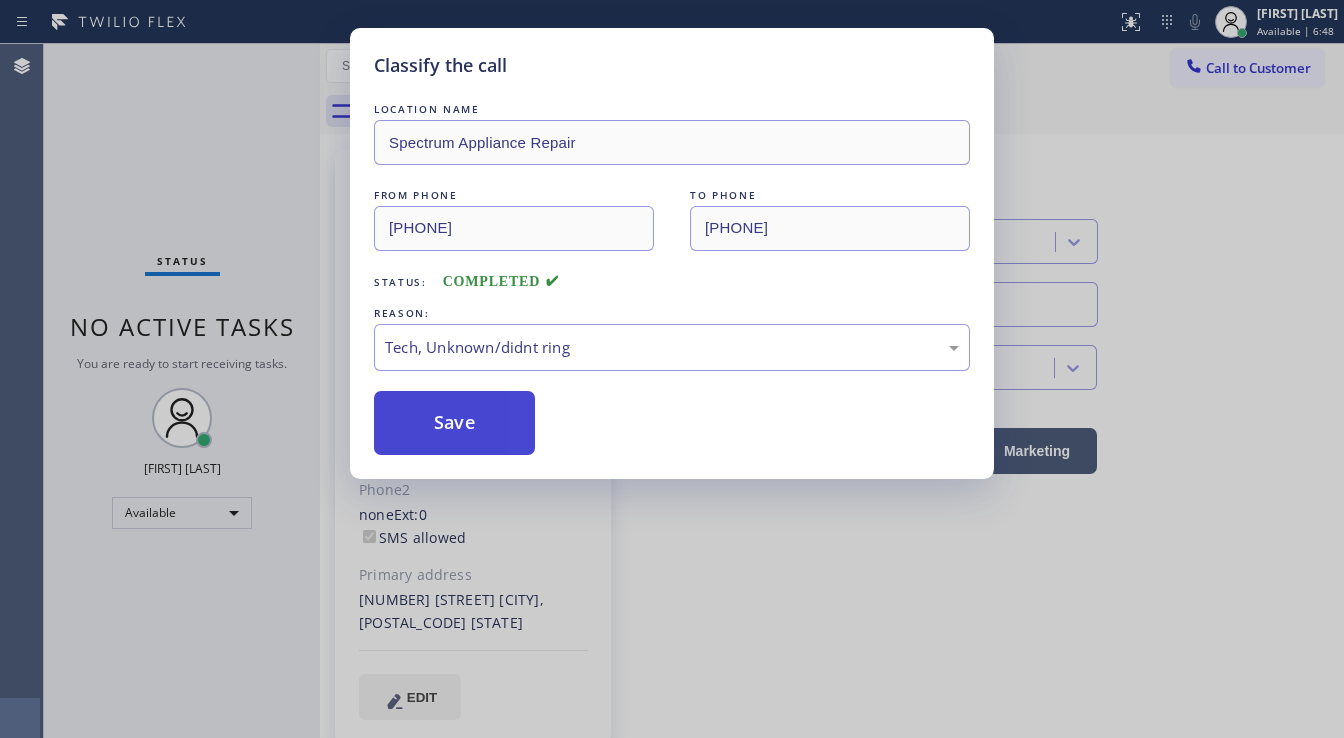 click on "Save" at bounding box center [454, 423] 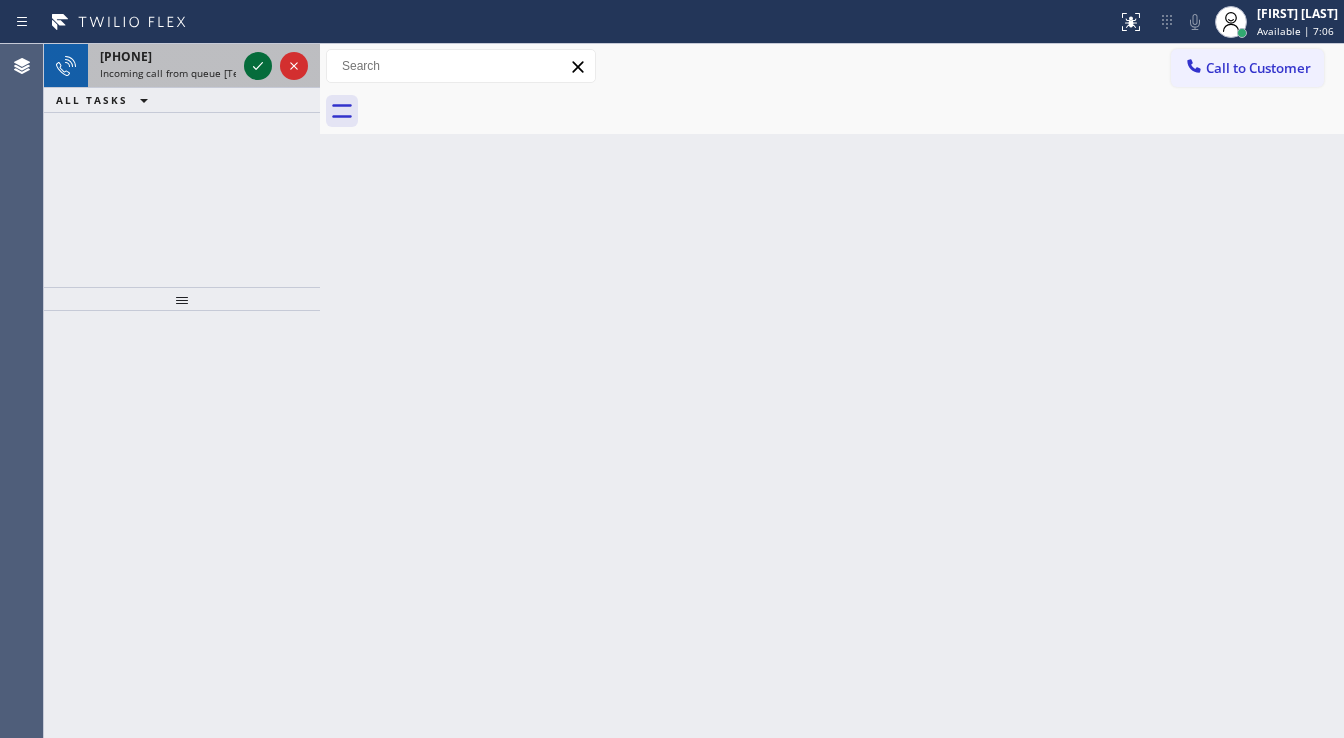 click 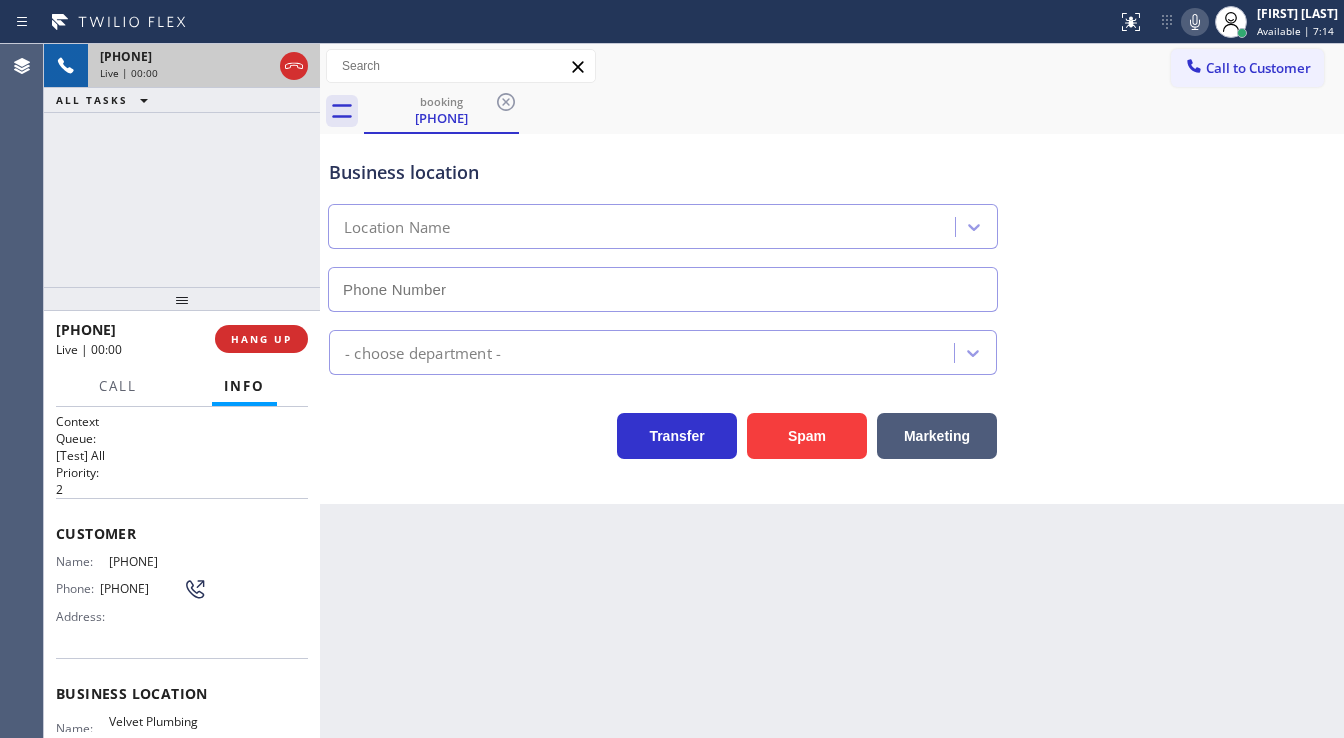 type on "[PHONE]" 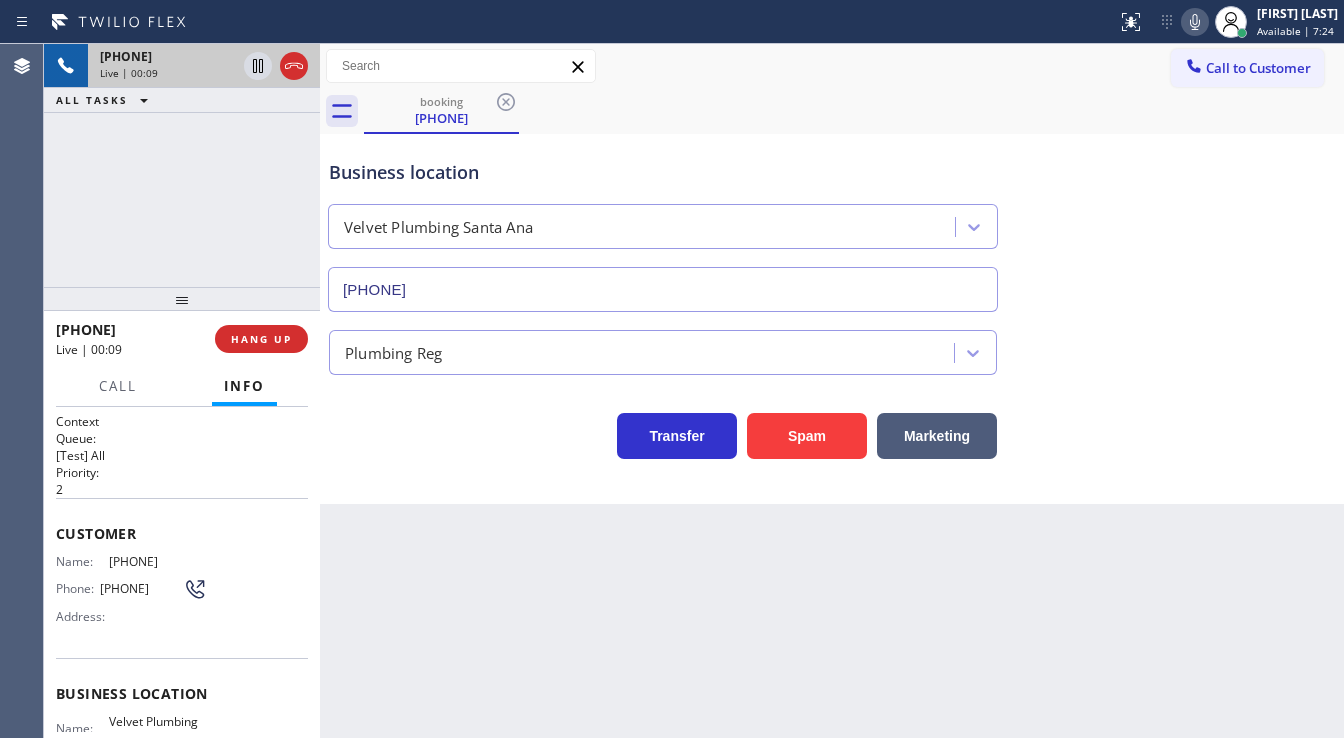 click on "booking [PHONE]" at bounding box center (854, 111) 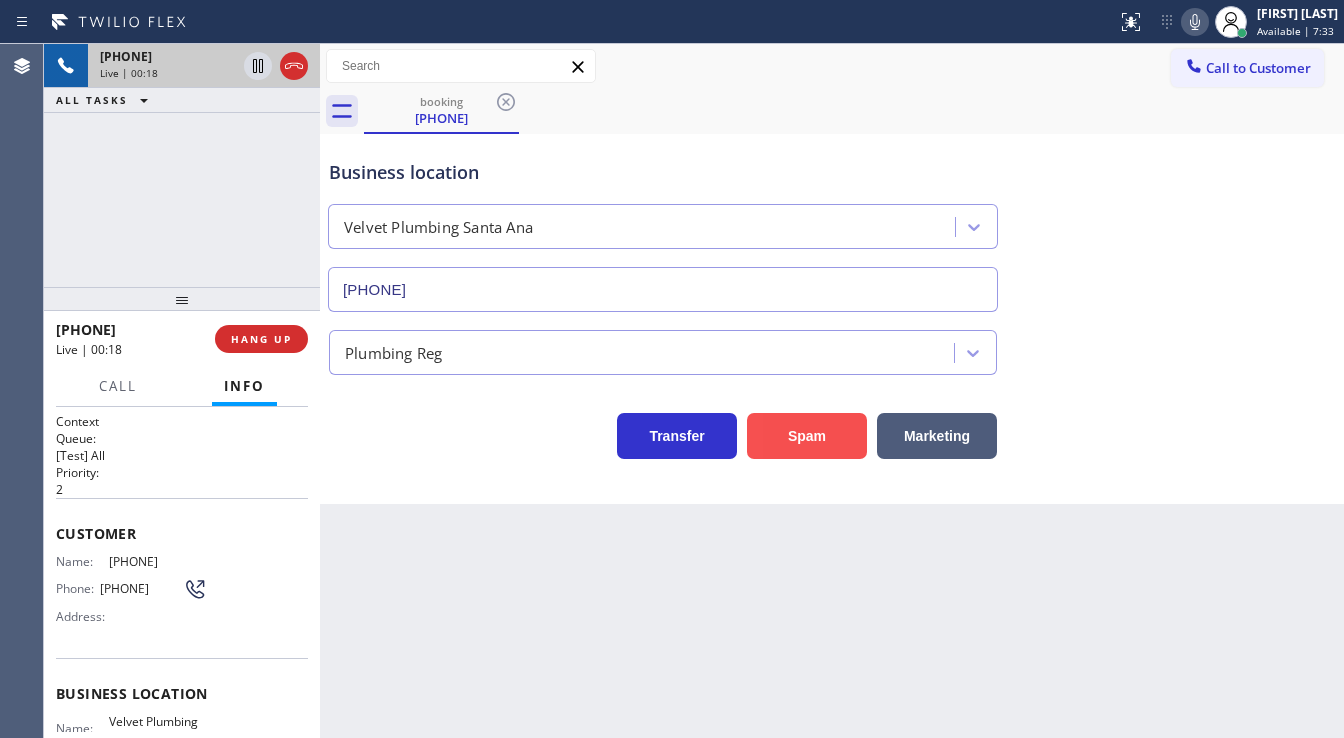 click on "Spam" at bounding box center (807, 436) 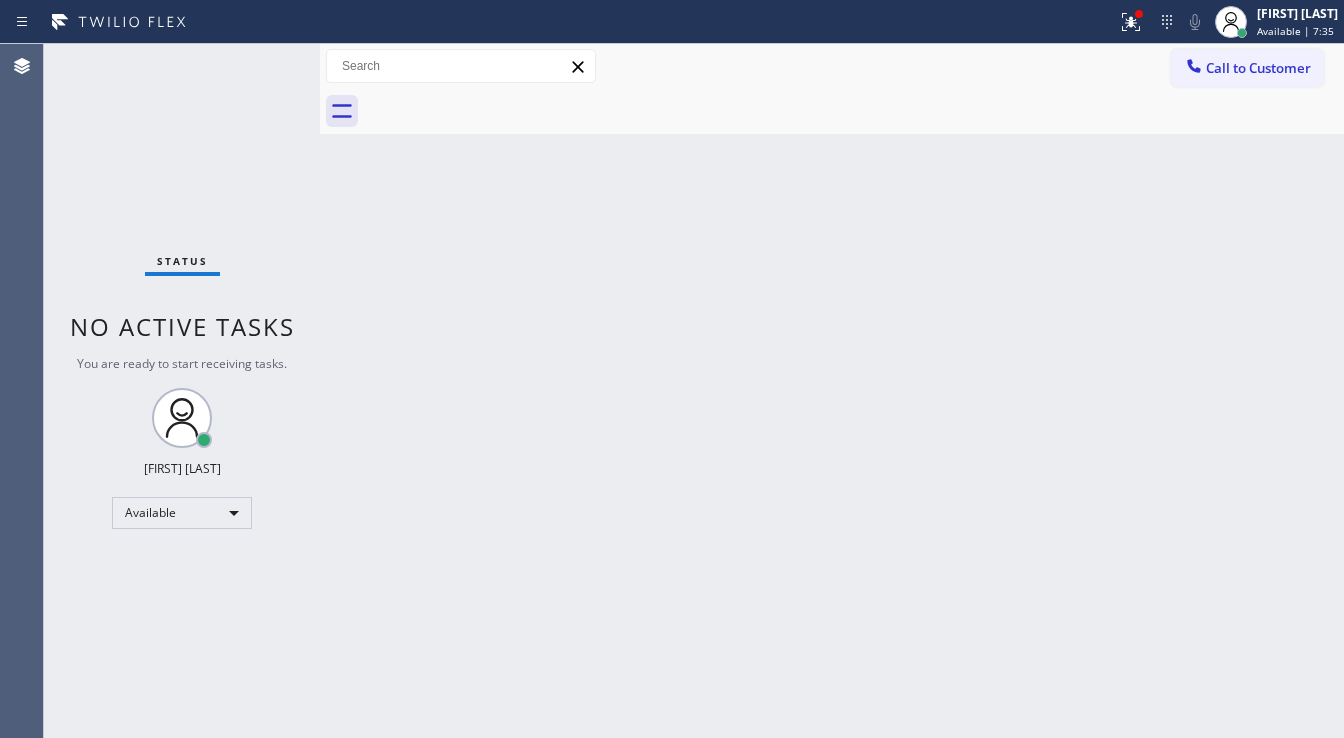 click on "Back to Dashboard Change Sender ID Customers Technicians Select a contact Outbound call Technician Search Technician Your caller id phone number Your caller id phone number Call Technician info Name   Phone none Address none Change Sender ID HVAC +18559994417 5 Star Appliance +18557314952 Appliance Repair +18554611149 Plumbing +18889090120 Air Duct Cleaning +18006865038  Electricians +18005688664 Cancel Change Check personal SMS Reset Change No tabs Call to Customer Outbound call Location Search location Your caller id phone number Customer number Call Outbound call Technician Search Technician Your caller id phone number Your caller id phone number Call" at bounding box center [832, 391] 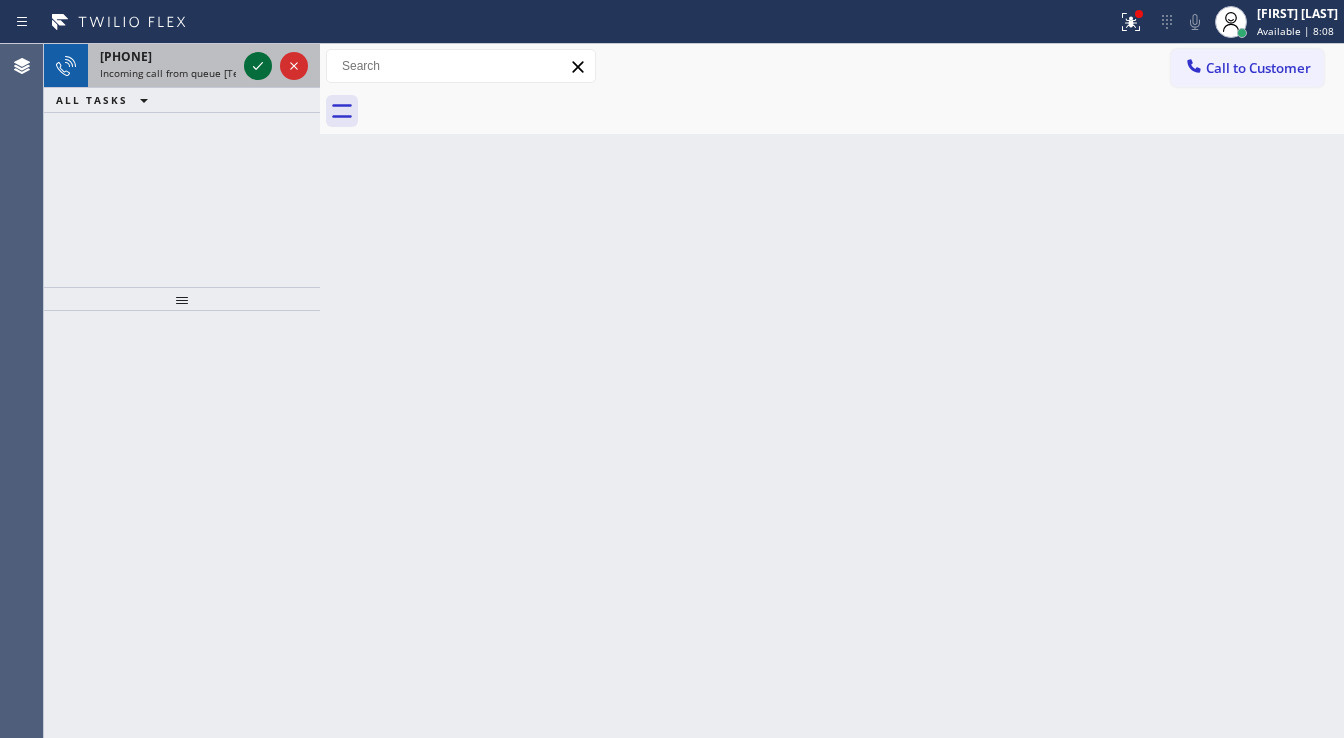 click 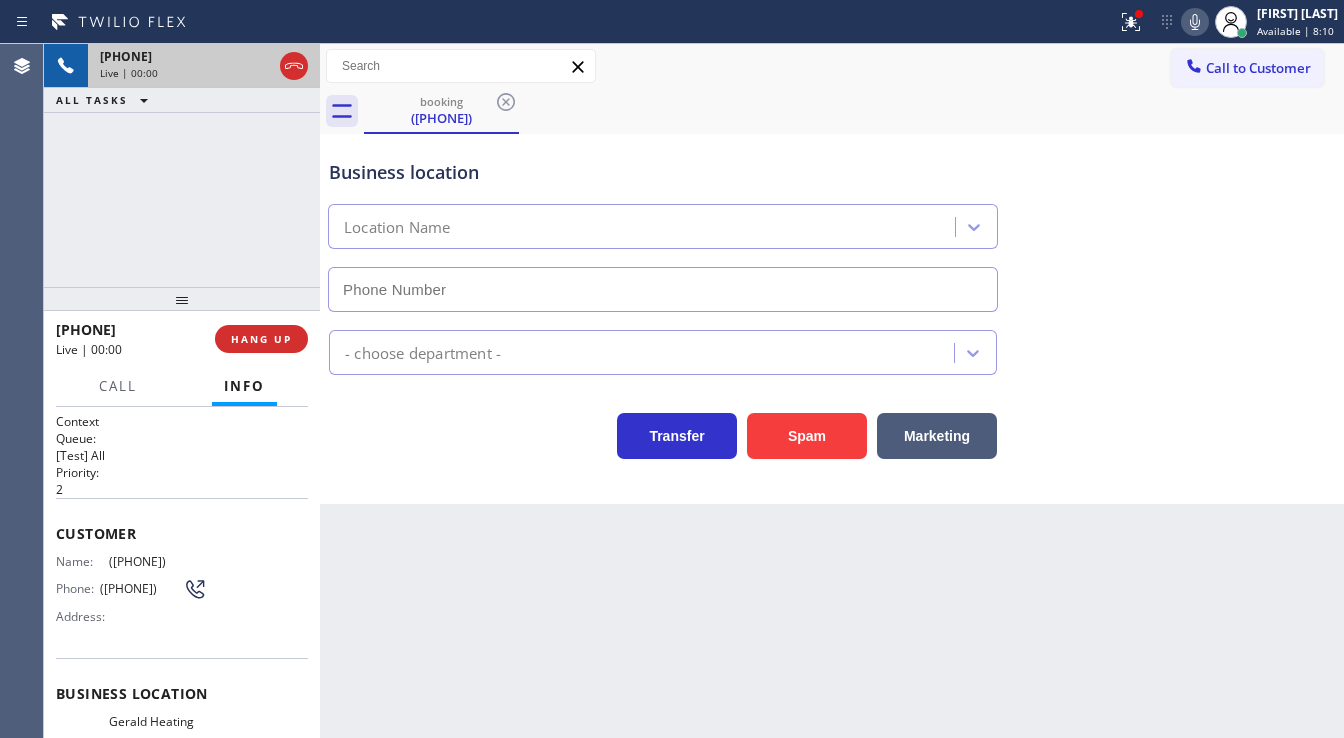 type on "[PHONE]" 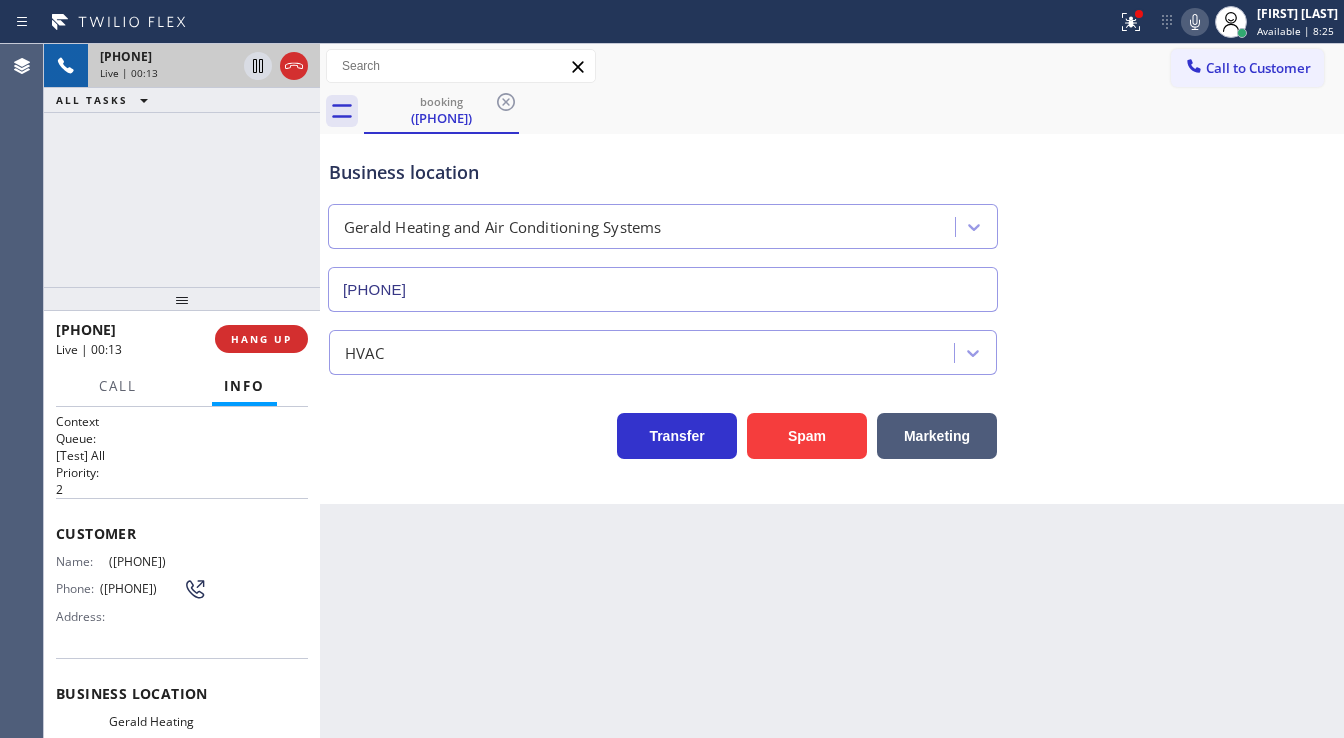 click on "[PHONE] Live | 00:13 ALL TASKS ALL TASKS ACTIVE TASKS TASKS IN WRAP UP" at bounding box center (182, 165) 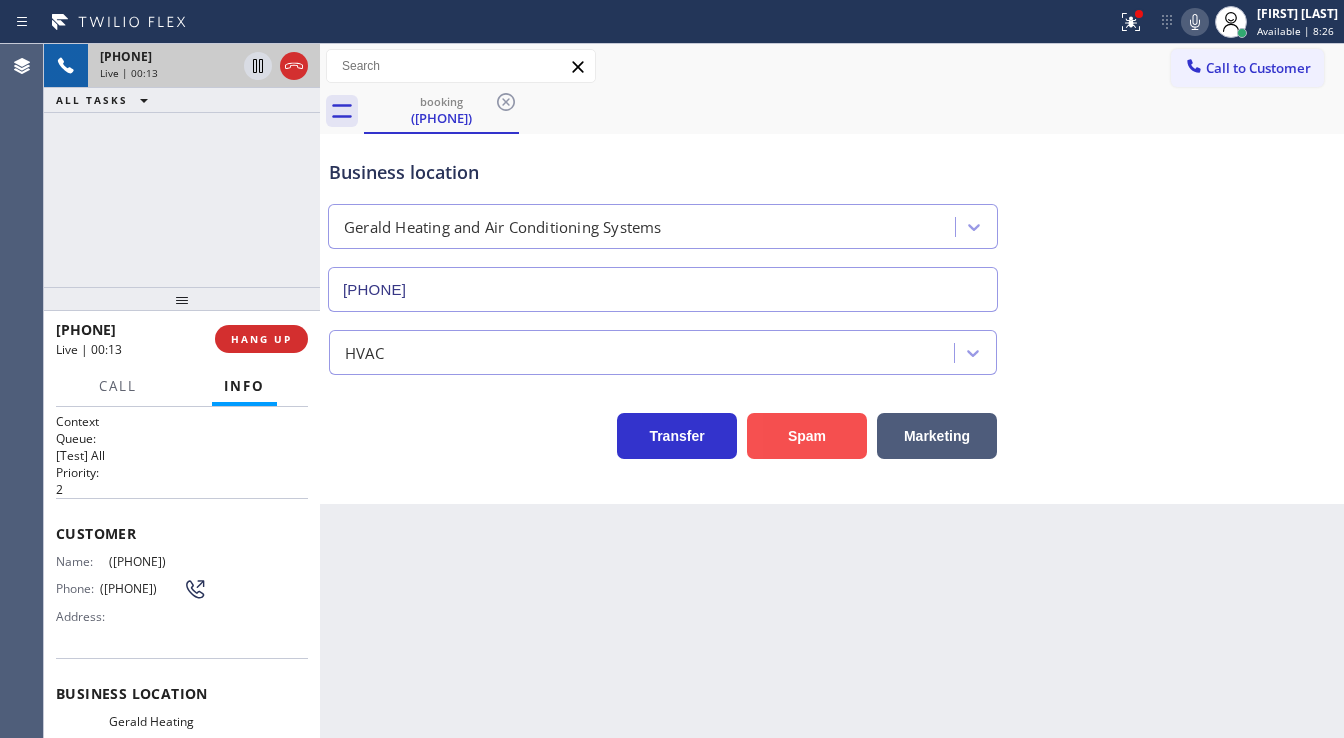 click on "Spam" at bounding box center [807, 436] 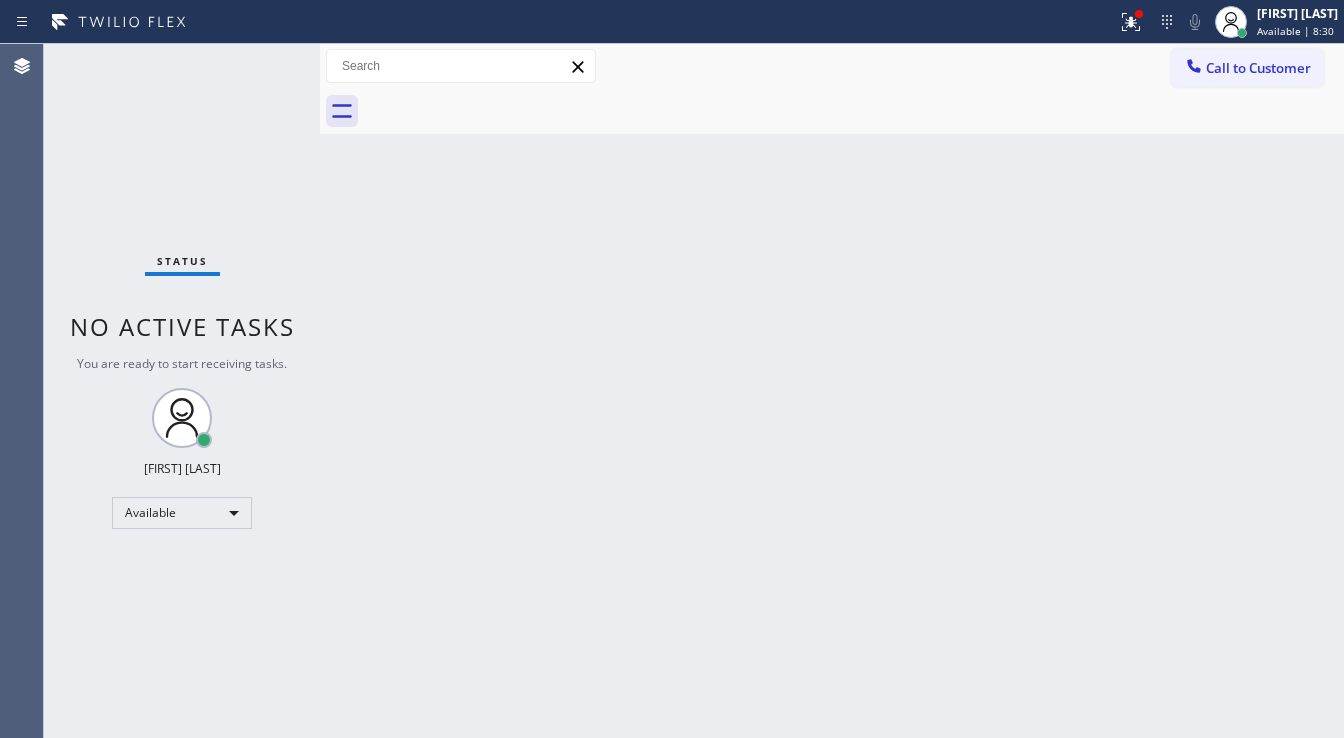 click on "Status   No active tasks     You are ready to start receiving tasks.   [FIRST] [LAST] Available" at bounding box center [182, 391] 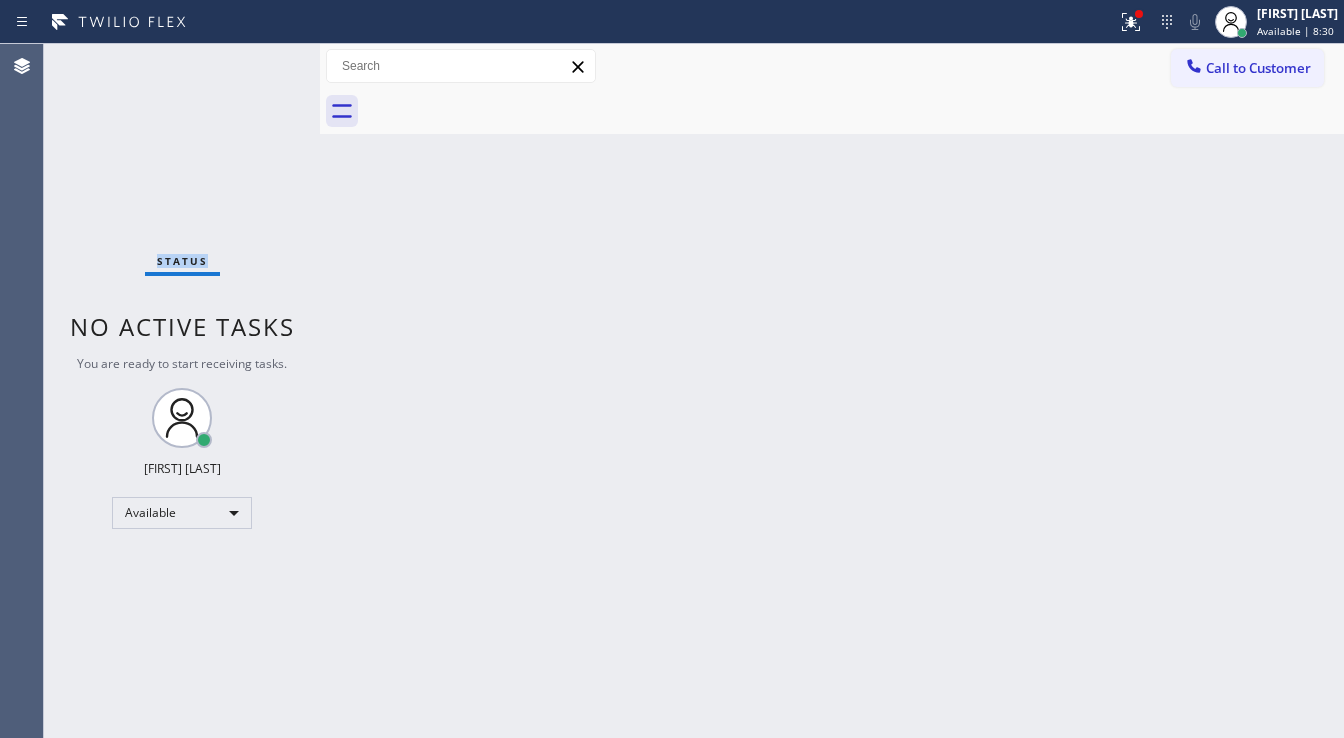 click on "Status   No active tasks     You are ready to start receiving tasks.   [FIRST] [LAST] Available" at bounding box center (182, 391) 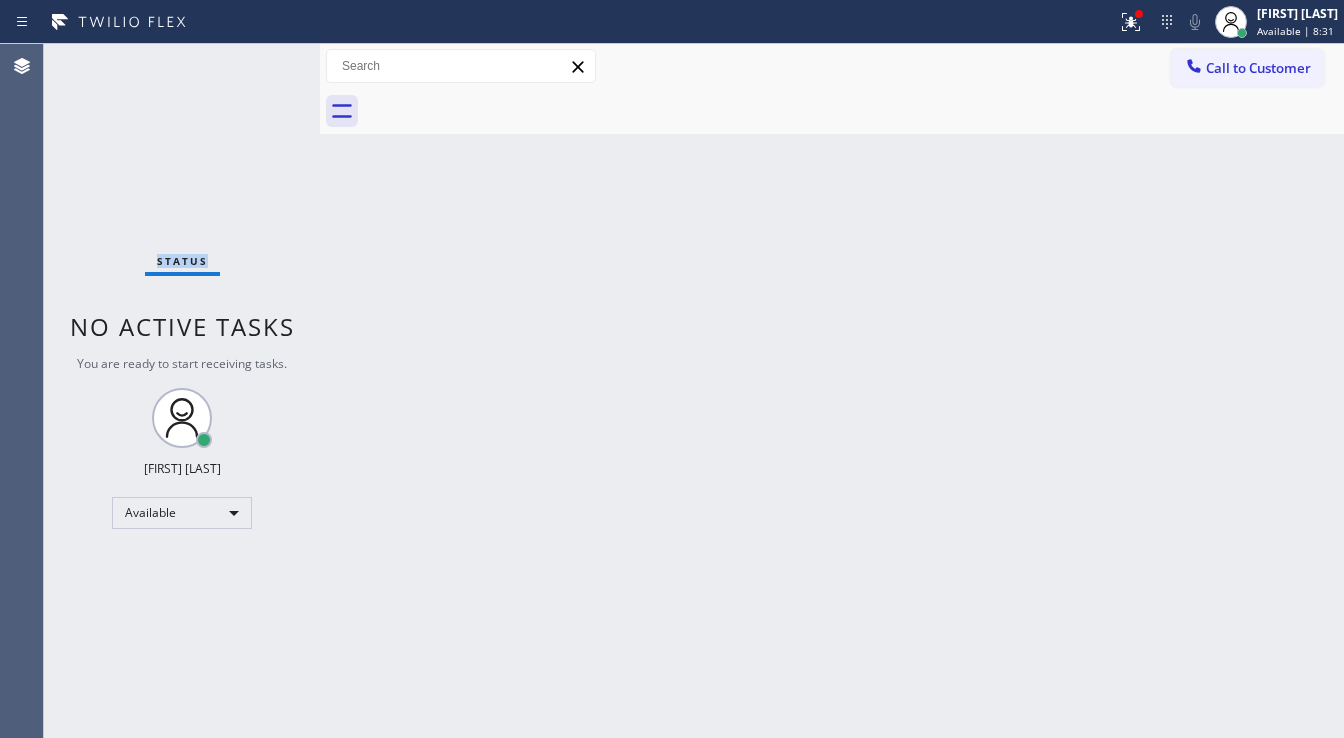 click on "Status   No active tasks     You are ready to start receiving tasks.   [FIRST] [LAST] Available" at bounding box center (182, 391) 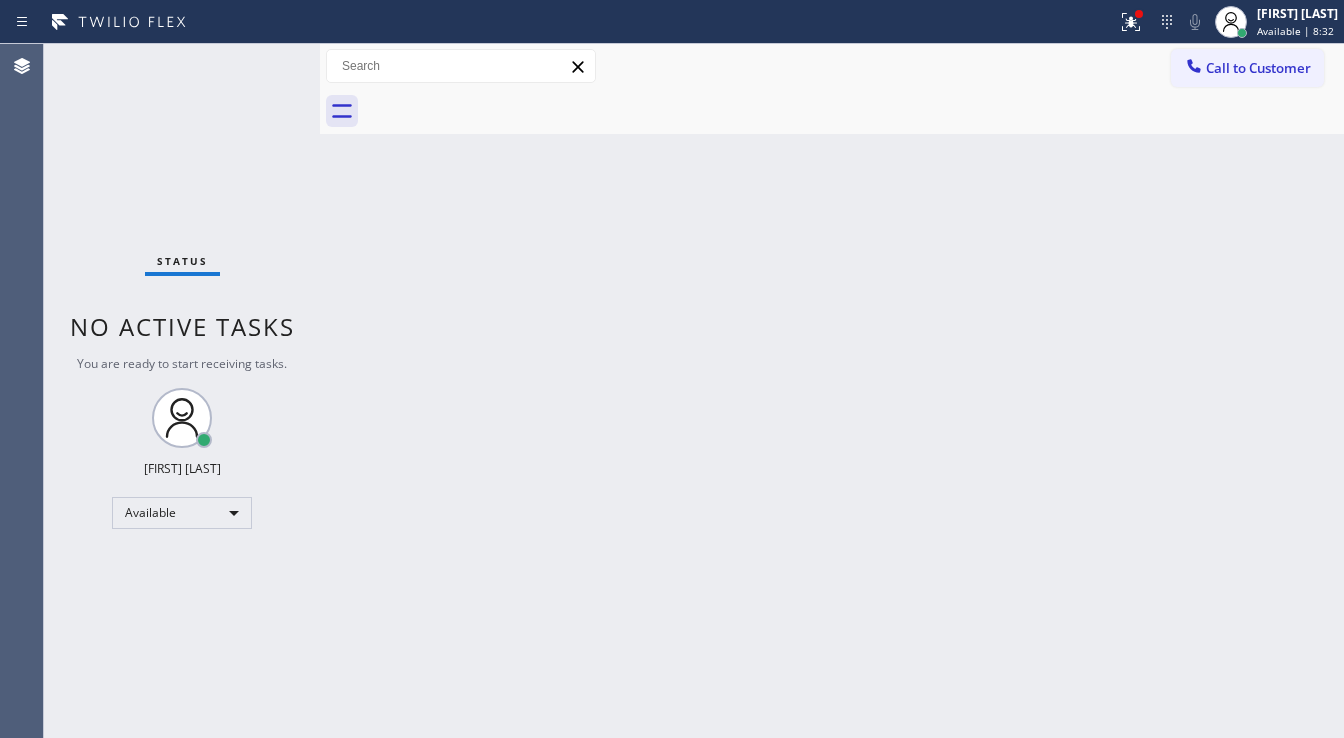 click on "Status   No active tasks     You are ready to start receiving tasks.   [FIRST] [LAST] Available" at bounding box center (182, 391) 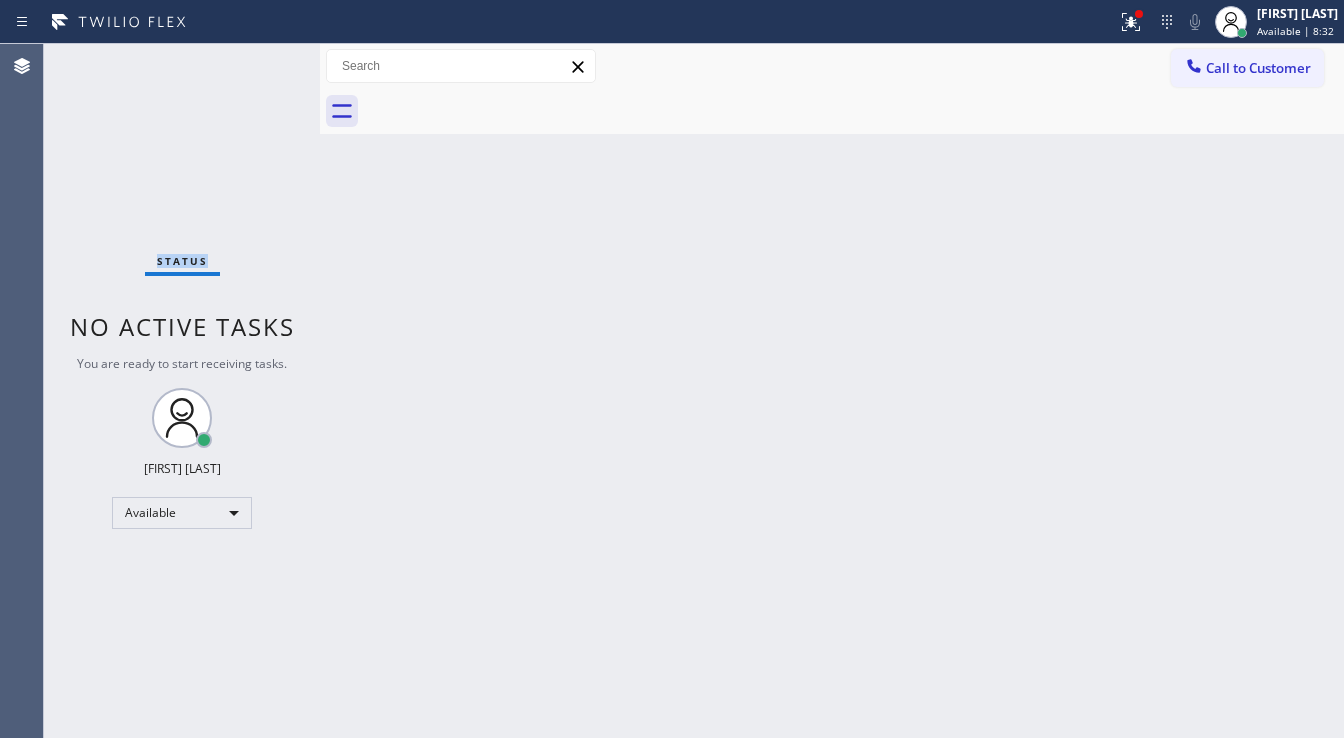 click on "Status   No active tasks     You are ready to start receiving tasks.   [FIRST] [LAST] Available" at bounding box center (182, 391) 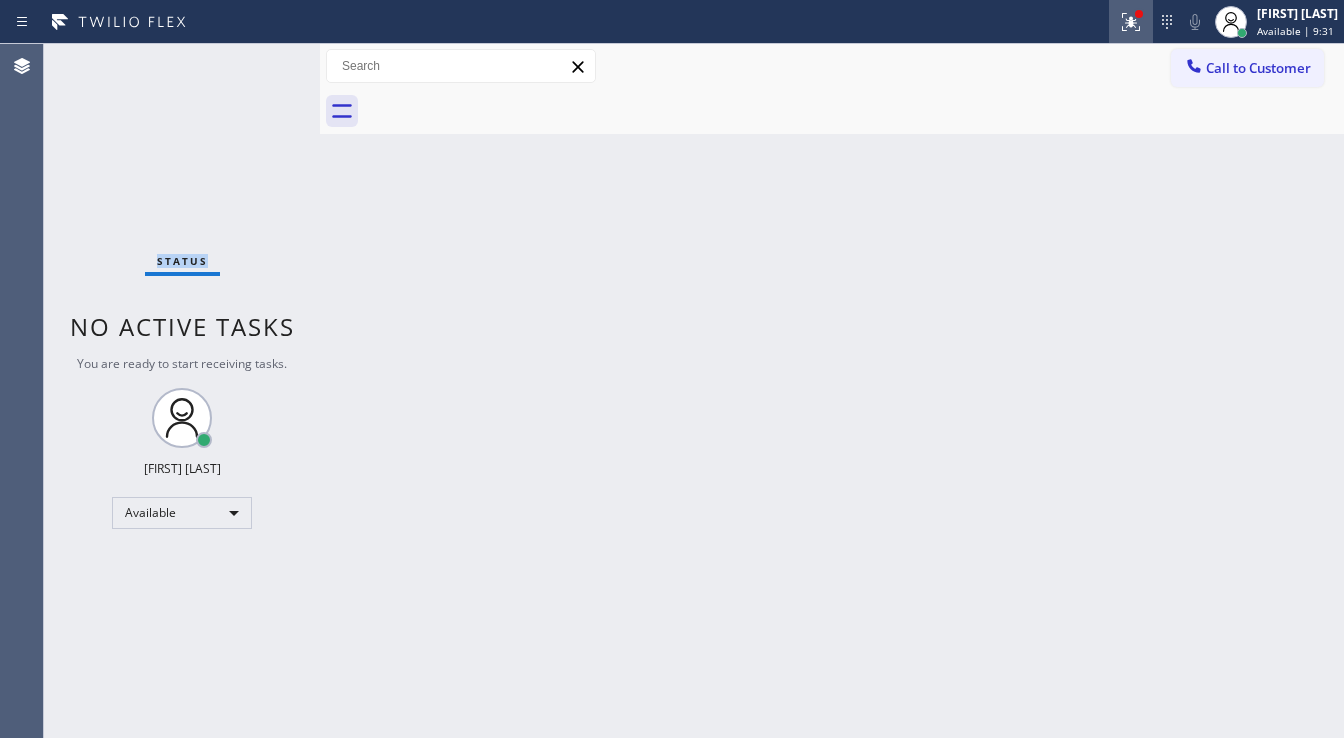 click 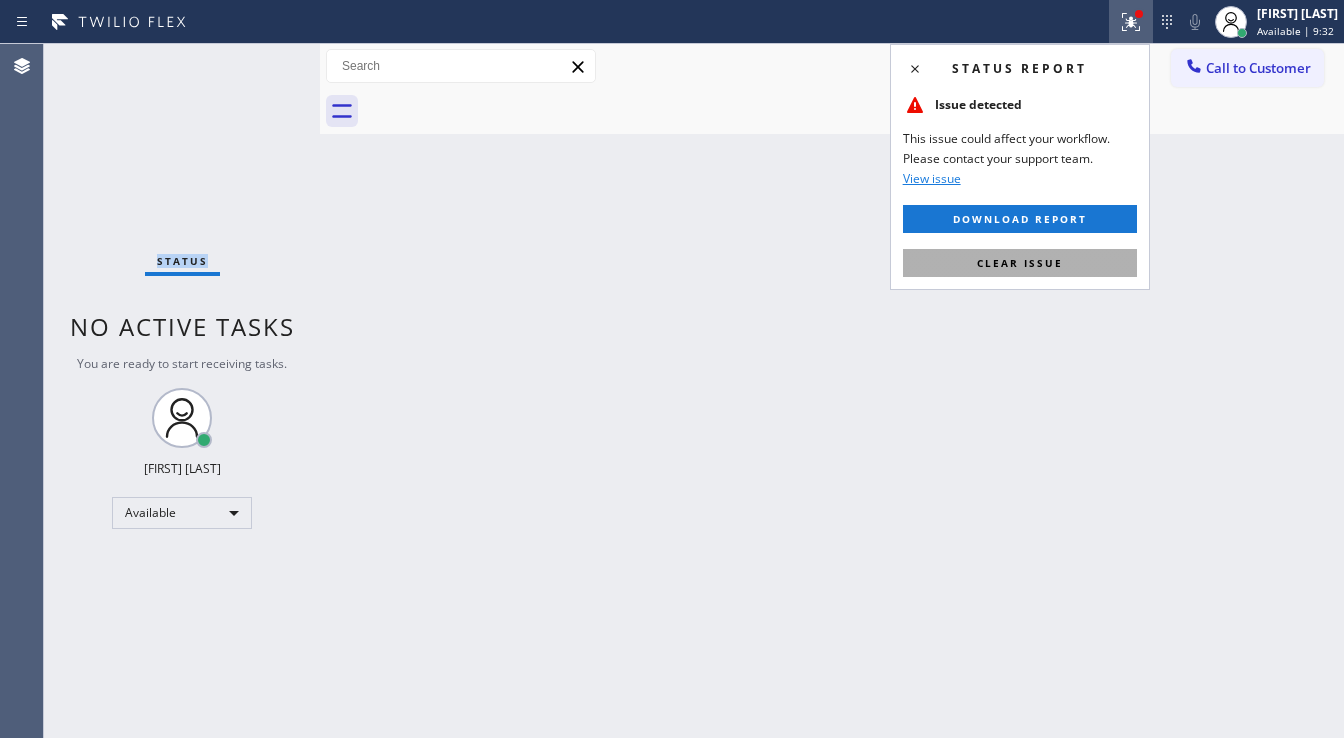 click on "Clear issue" at bounding box center [1020, 263] 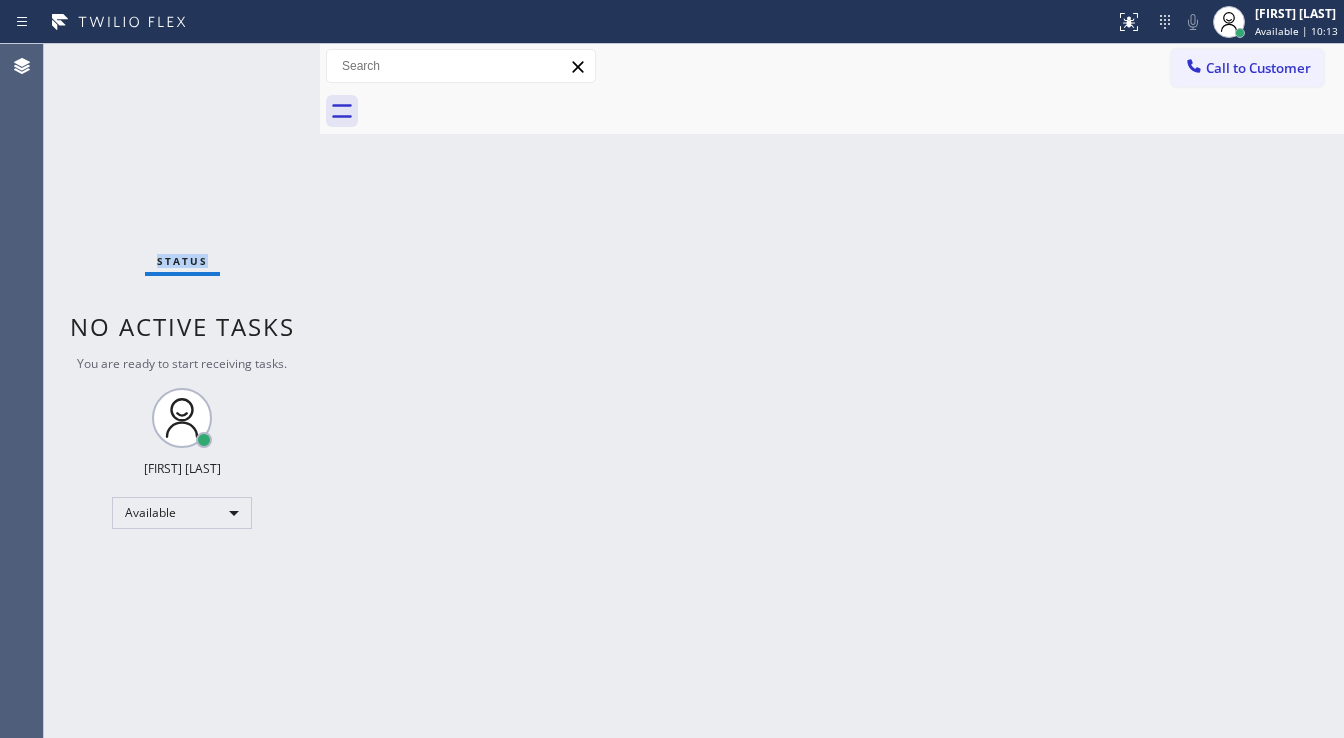 click on "Status   No active tasks     You are ready to start receiving tasks.   [FIRST] [LAST] Available" at bounding box center [182, 391] 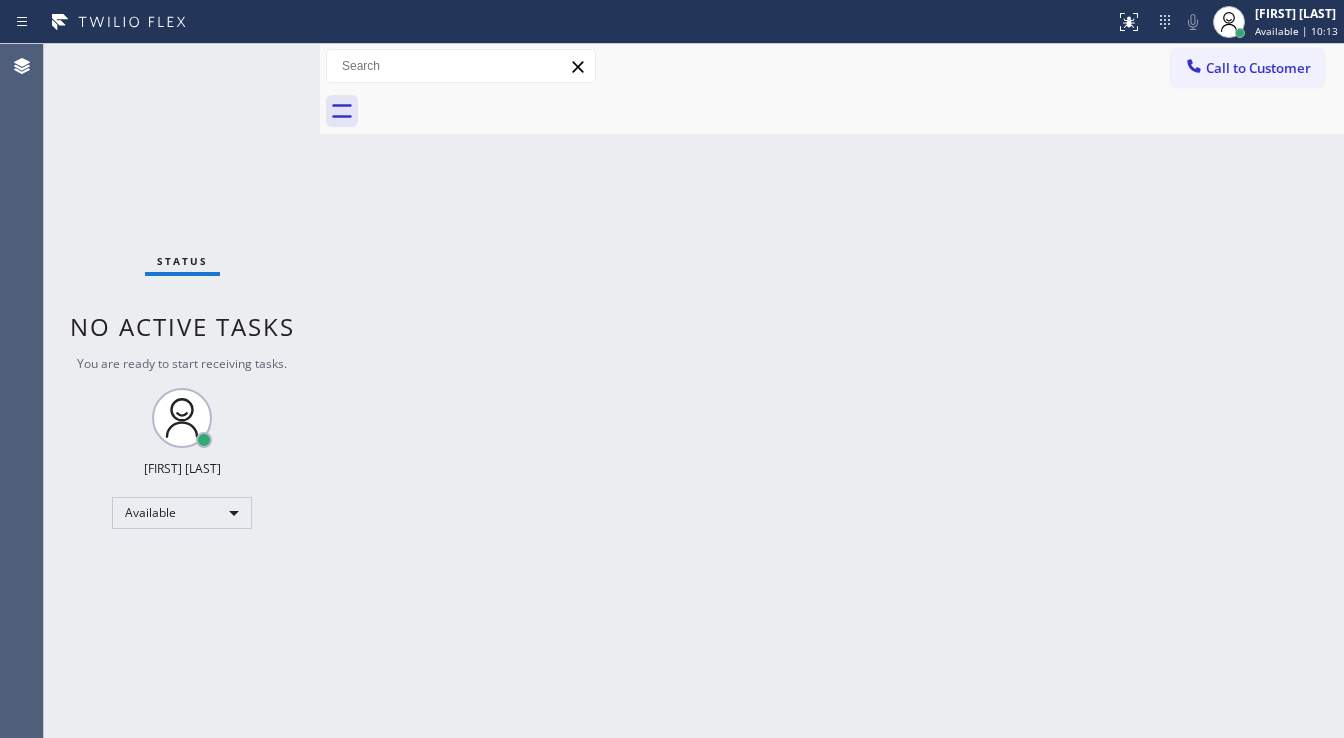 click on "Status   No active tasks     You are ready to start receiving tasks.   [FIRST] [LAST] Available" at bounding box center (182, 391) 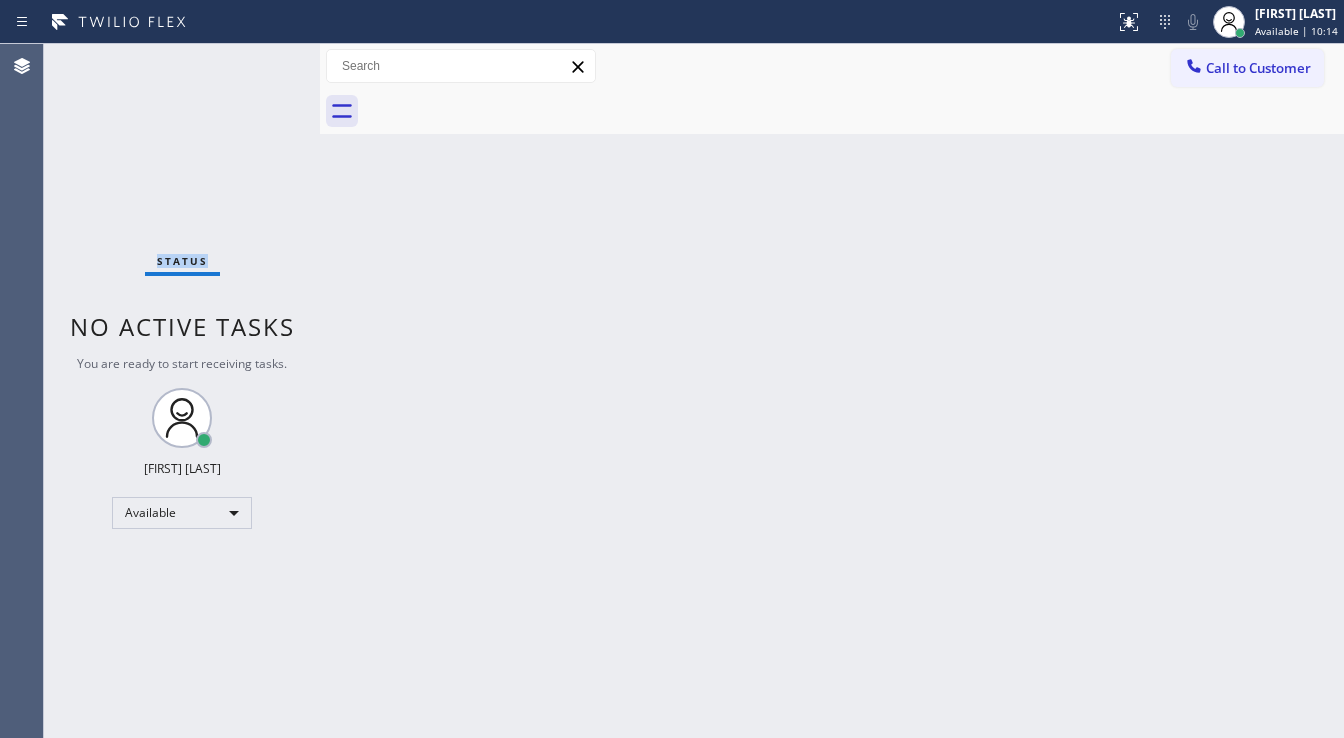 click on "Status   No active tasks     You are ready to start receiving tasks.   [FIRST] [LAST] Available" at bounding box center [182, 391] 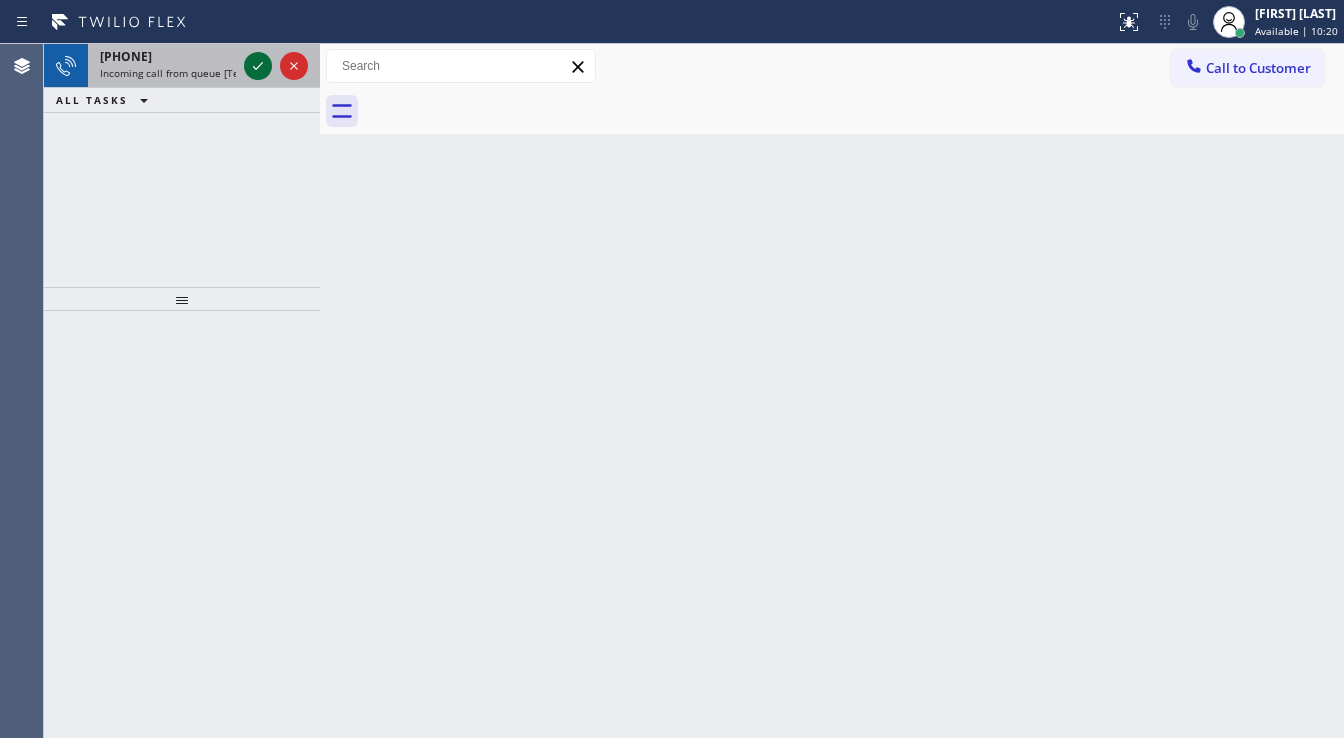 click 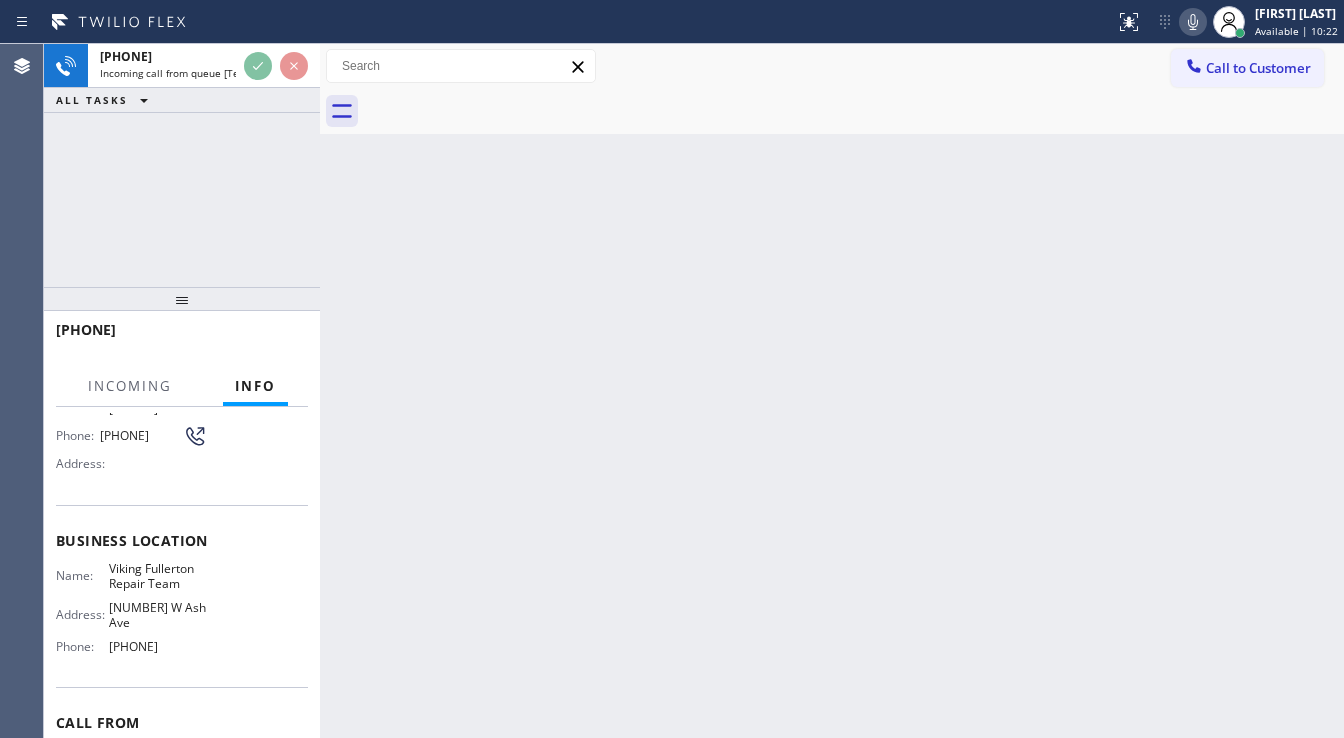 scroll, scrollTop: 160, scrollLeft: 0, axis: vertical 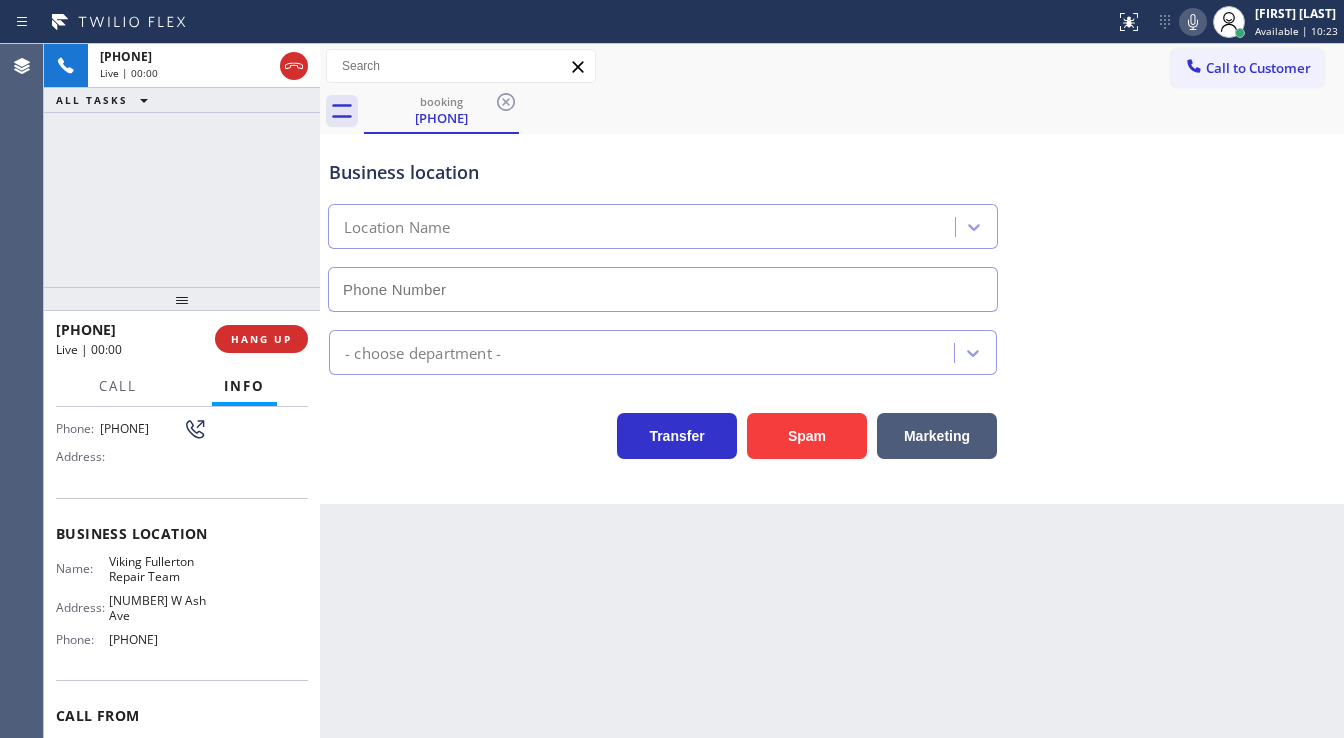 type on "[PHONE]" 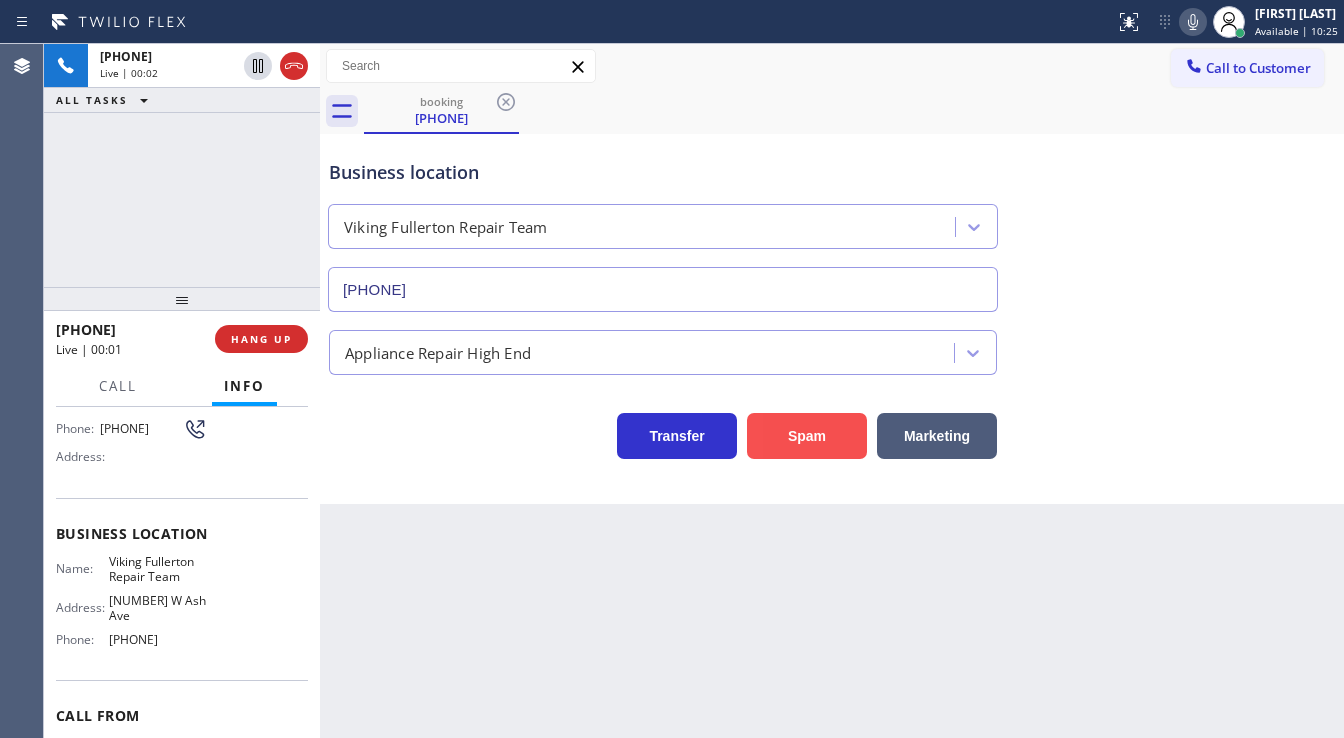 click on "Spam" at bounding box center [807, 436] 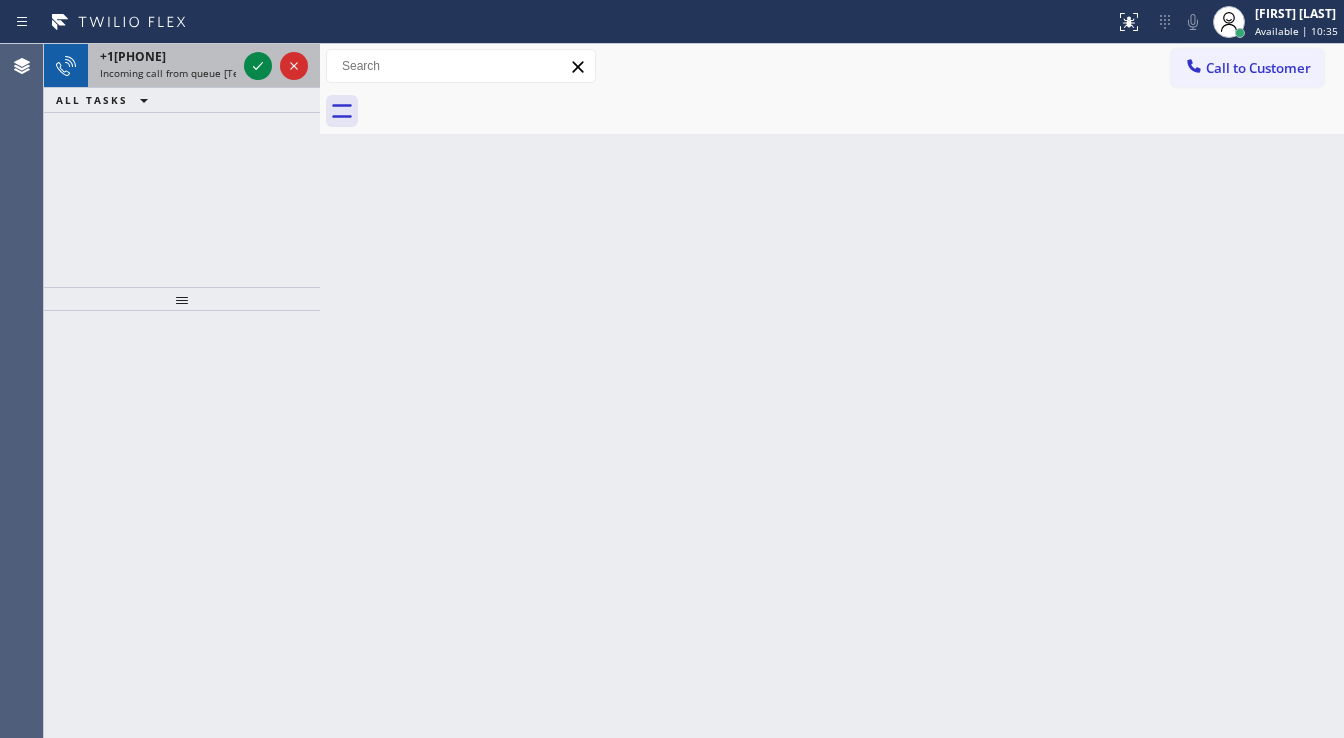 click on "+1[PHONE]" at bounding box center [168, 56] 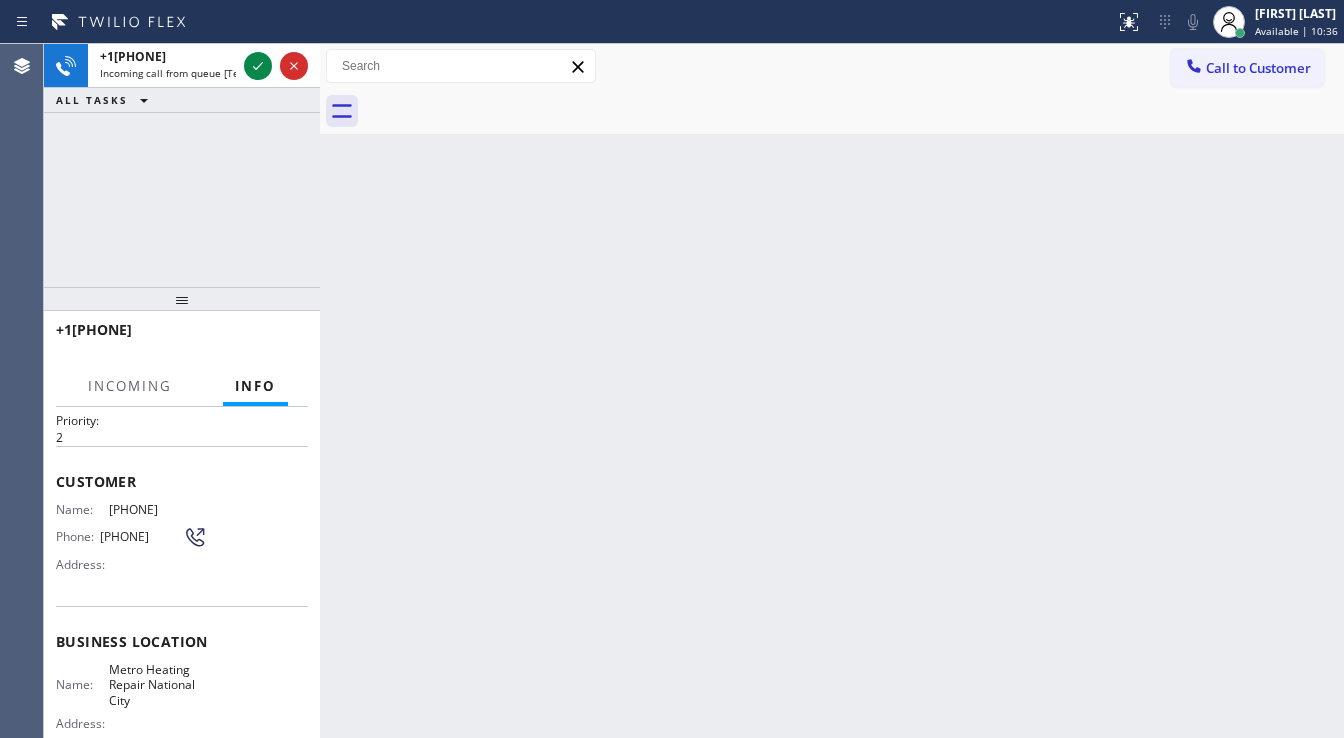 scroll, scrollTop: 151, scrollLeft: 0, axis: vertical 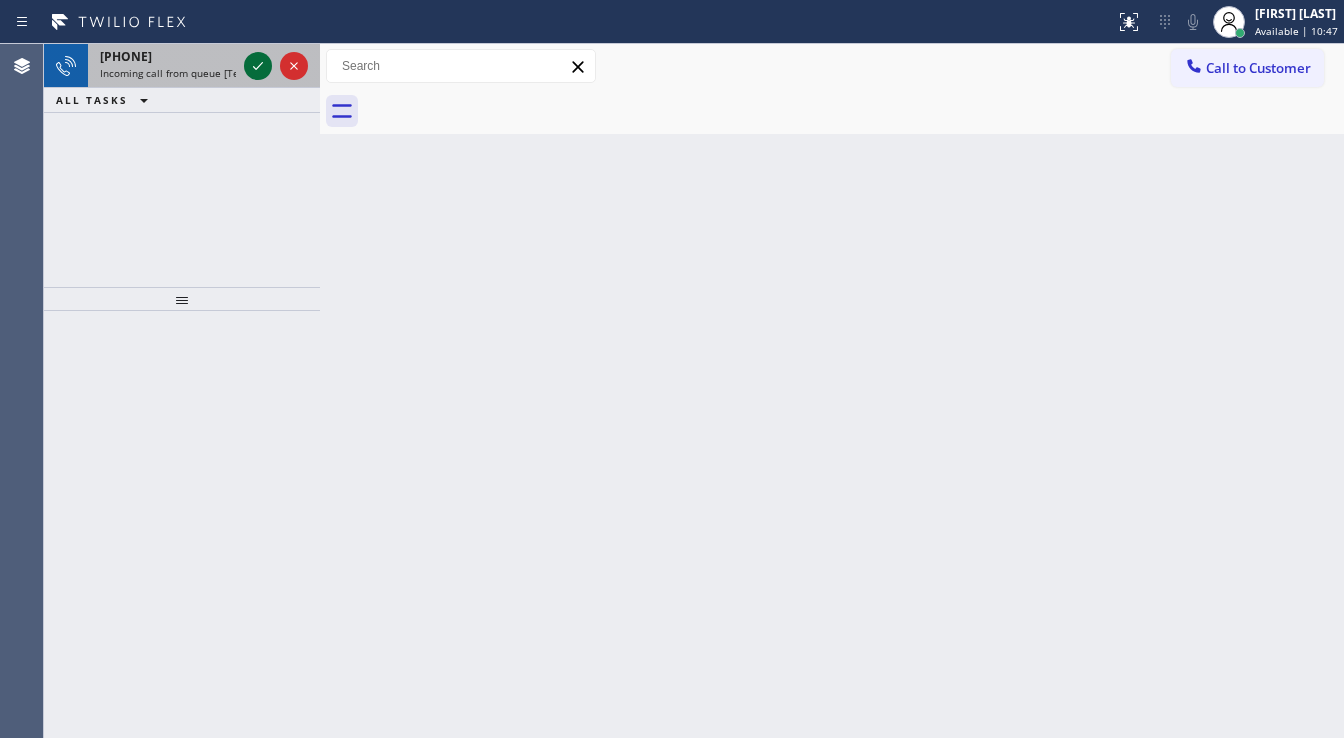 click at bounding box center (276, 66) 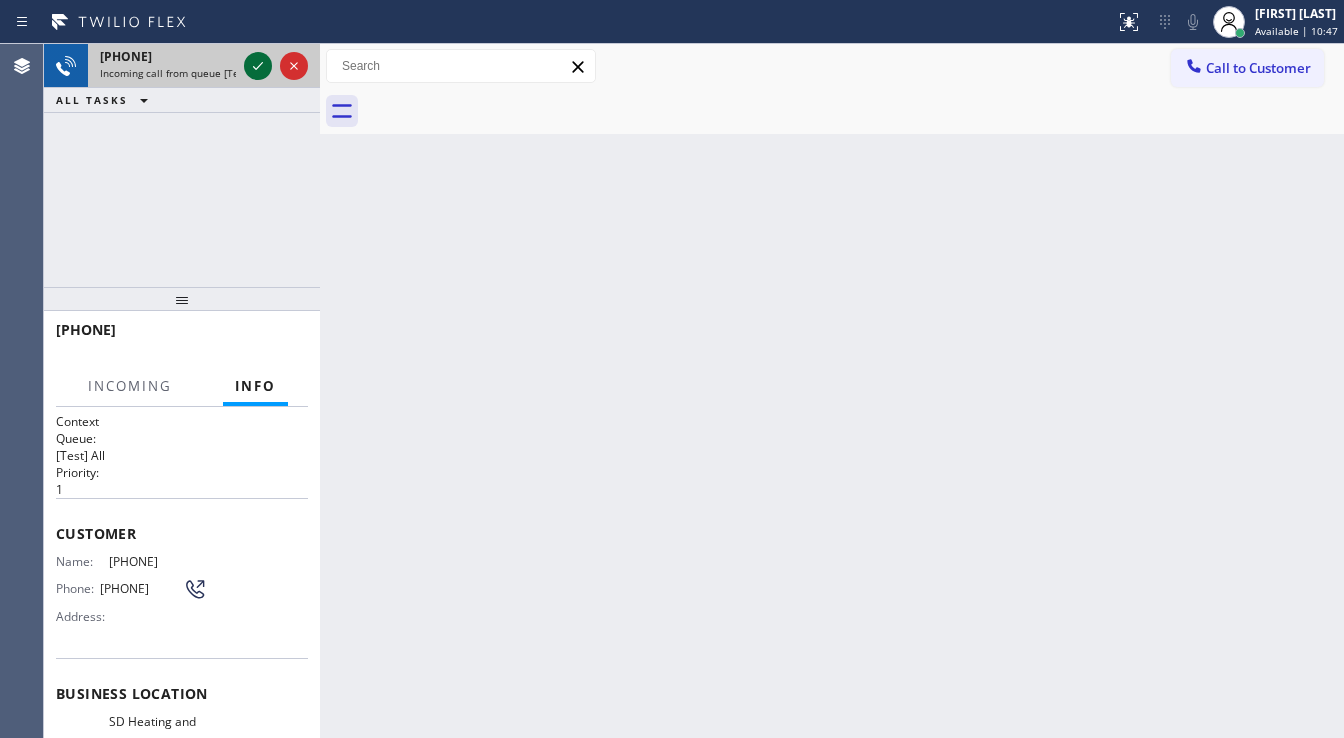 click 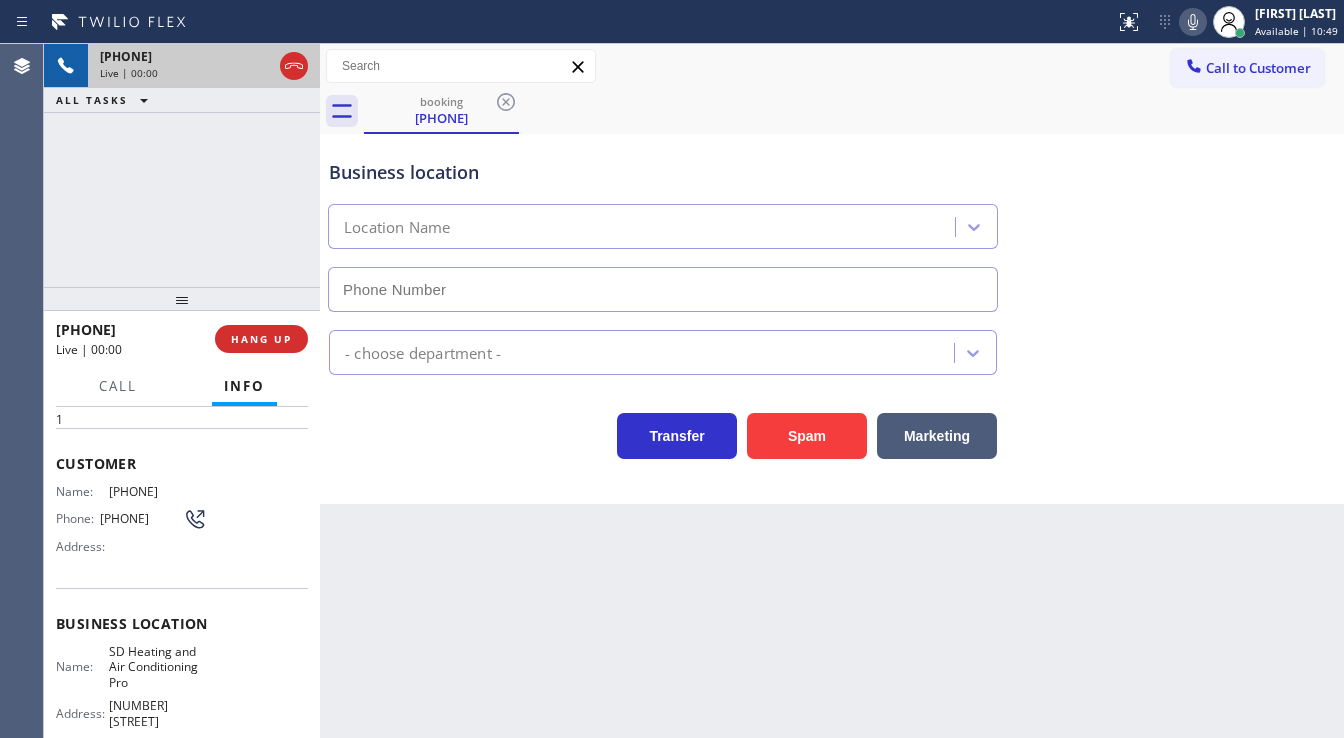 scroll, scrollTop: 80, scrollLeft: 0, axis: vertical 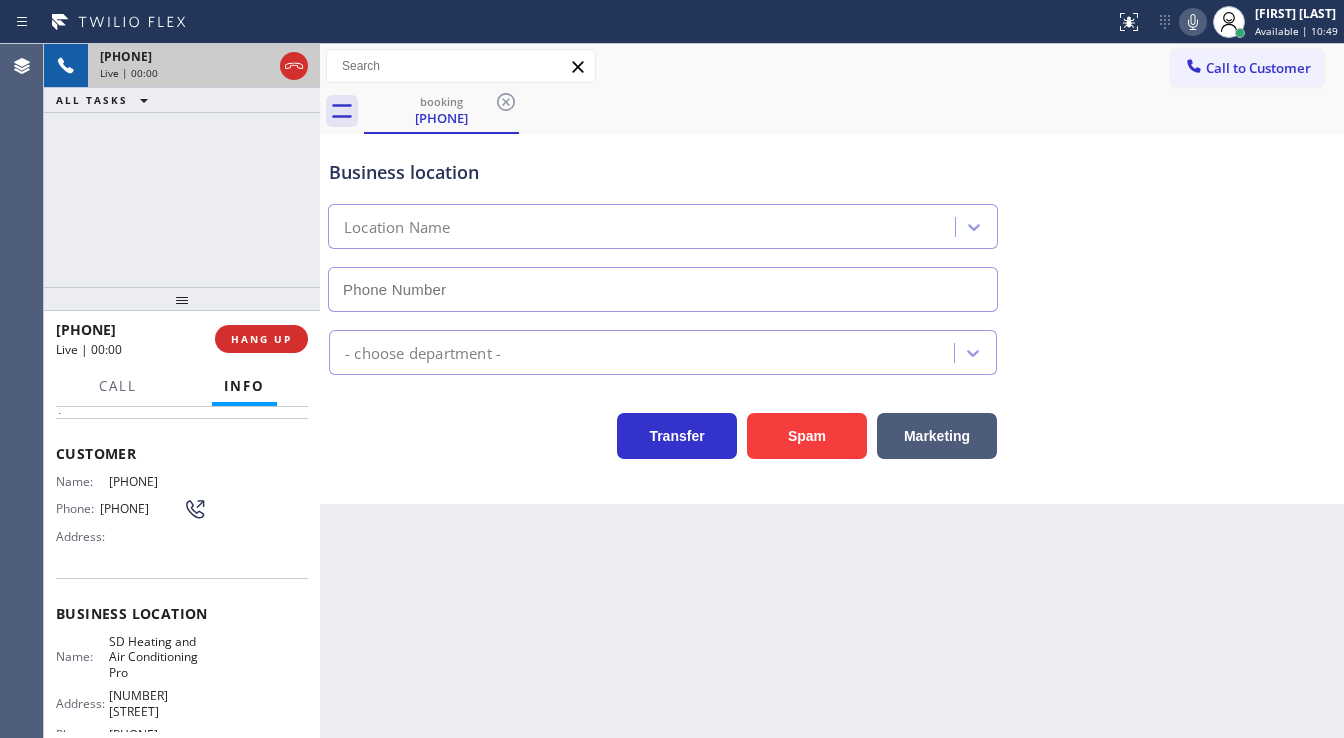 type on "[PHONE]" 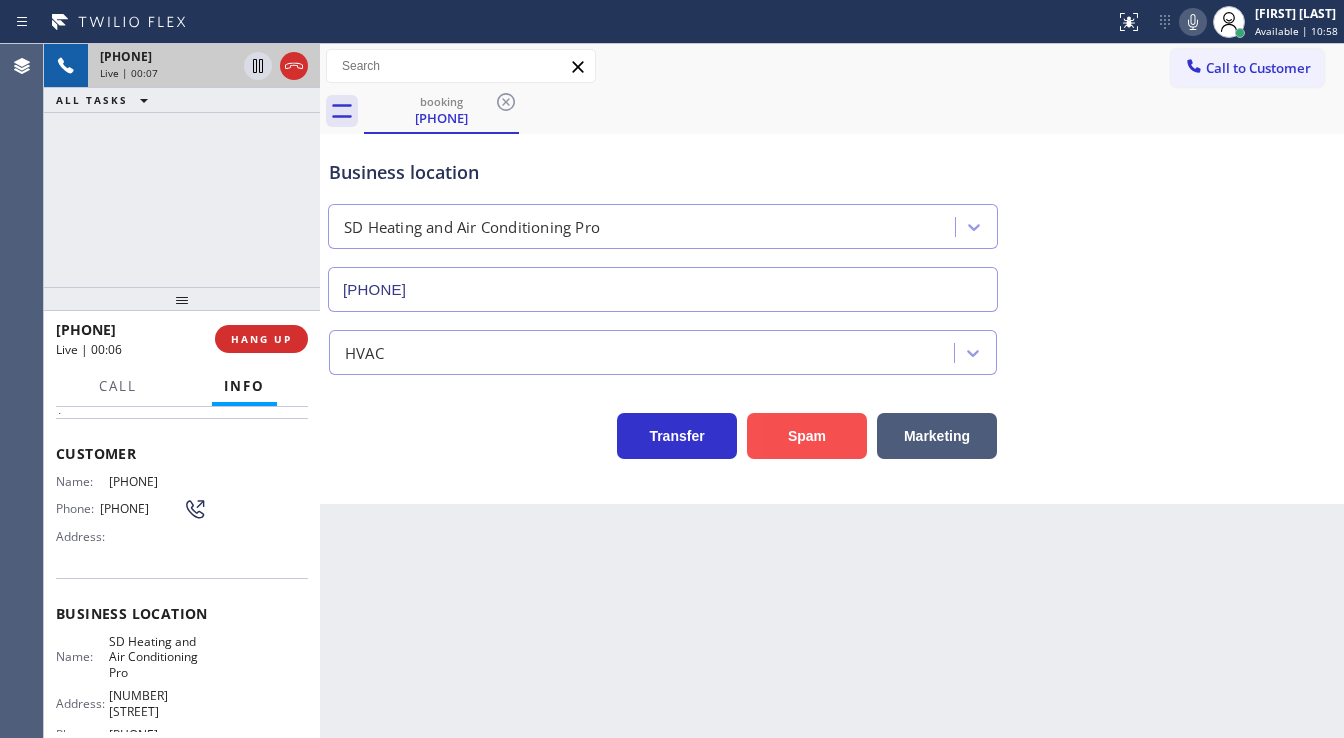 click on "Spam" at bounding box center [807, 436] 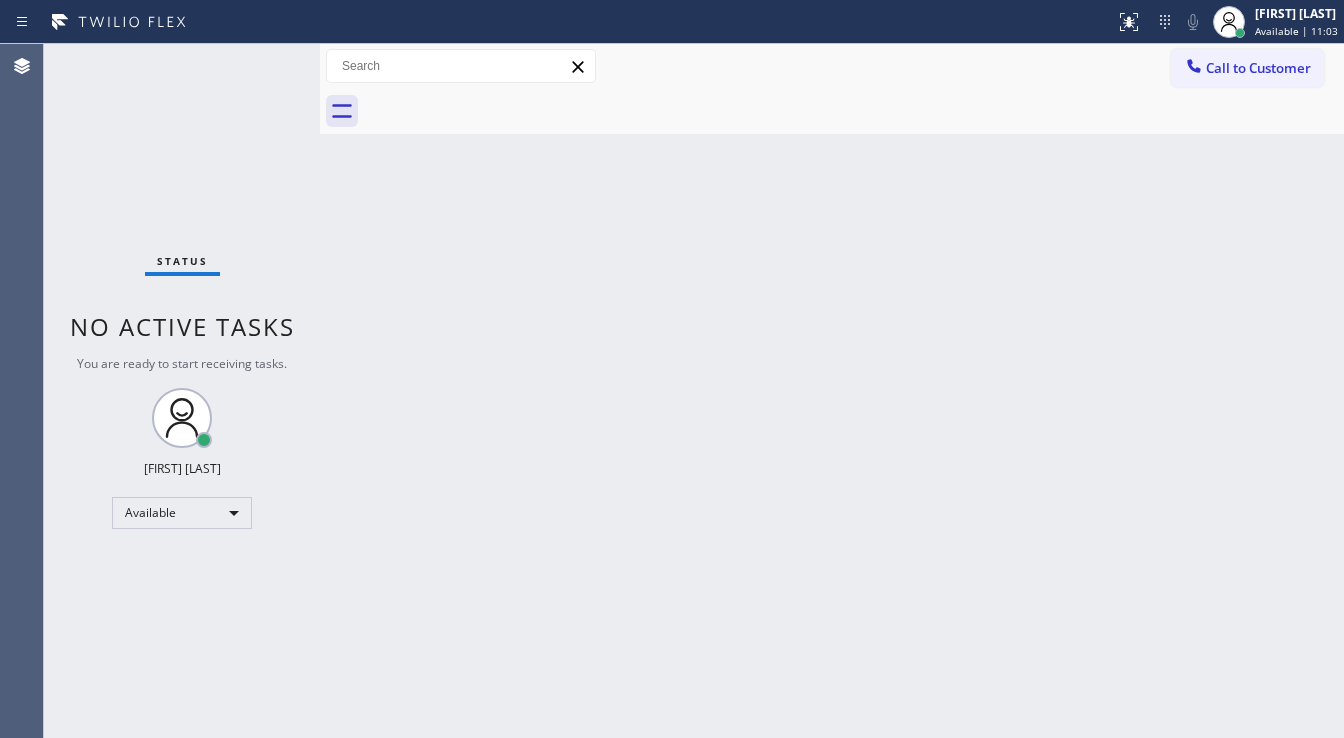click on "Back to Dashboard Change Sender ID Customers Technicians Select a contact Outbound call Technician Search Technician Your caller id phone number Your caller id phone number Call Technician info Name   Phone none Address none Change Sender ID HVAC +18559994417 5 Star Appliance +18557314952 Appliance Repair +18554611149 Plumbing +18889090120 Air Duct Cleaning +18006865038  Electricians +18005688664 Cancel Change Check personal SMS Reset Change No tabs Call to Customer Outbound call Location Search location Your caller id phone number Customer number Call Outbound call Technician Search Technician Your caller id phone number Your caller id phone number Call" at bounding box center (832, 391) 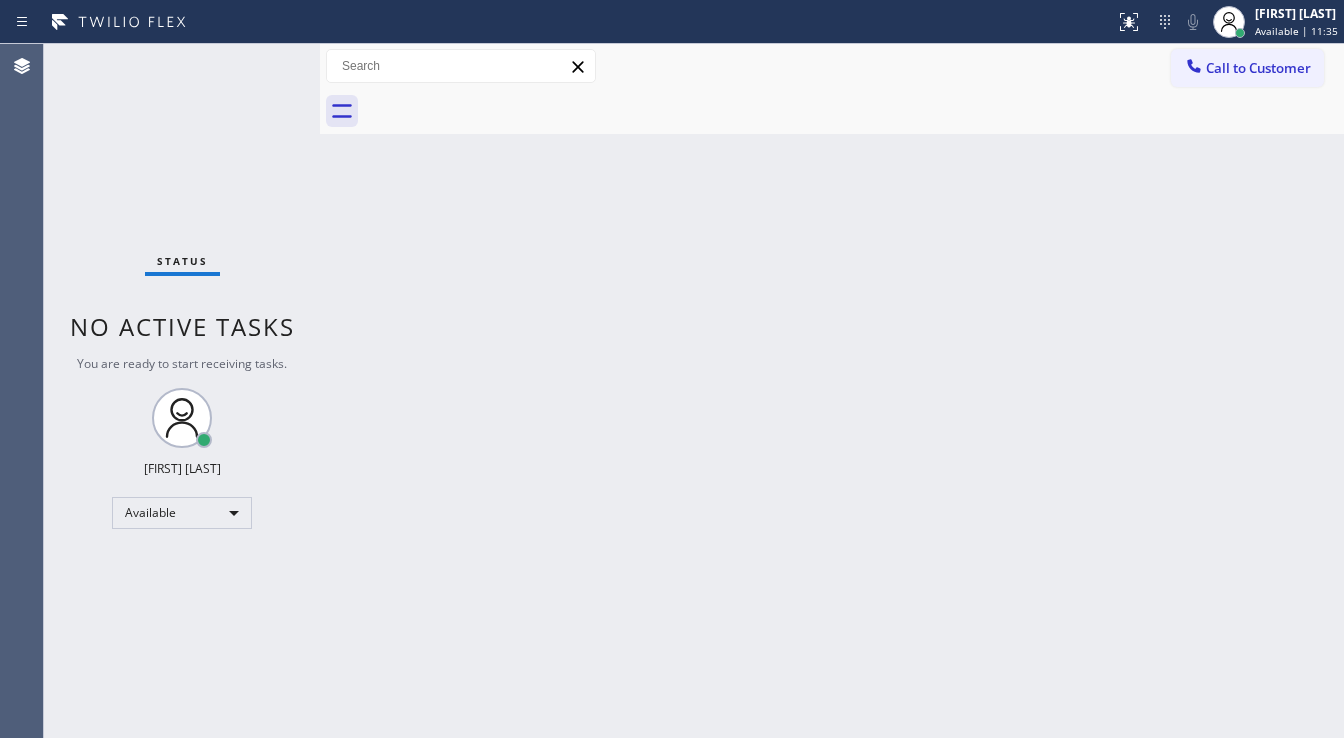 click on "Status   No active tasks     You are ready to start receiving tasks.   [FIRST] [LAST] Available" at bounding box center [182, 391] 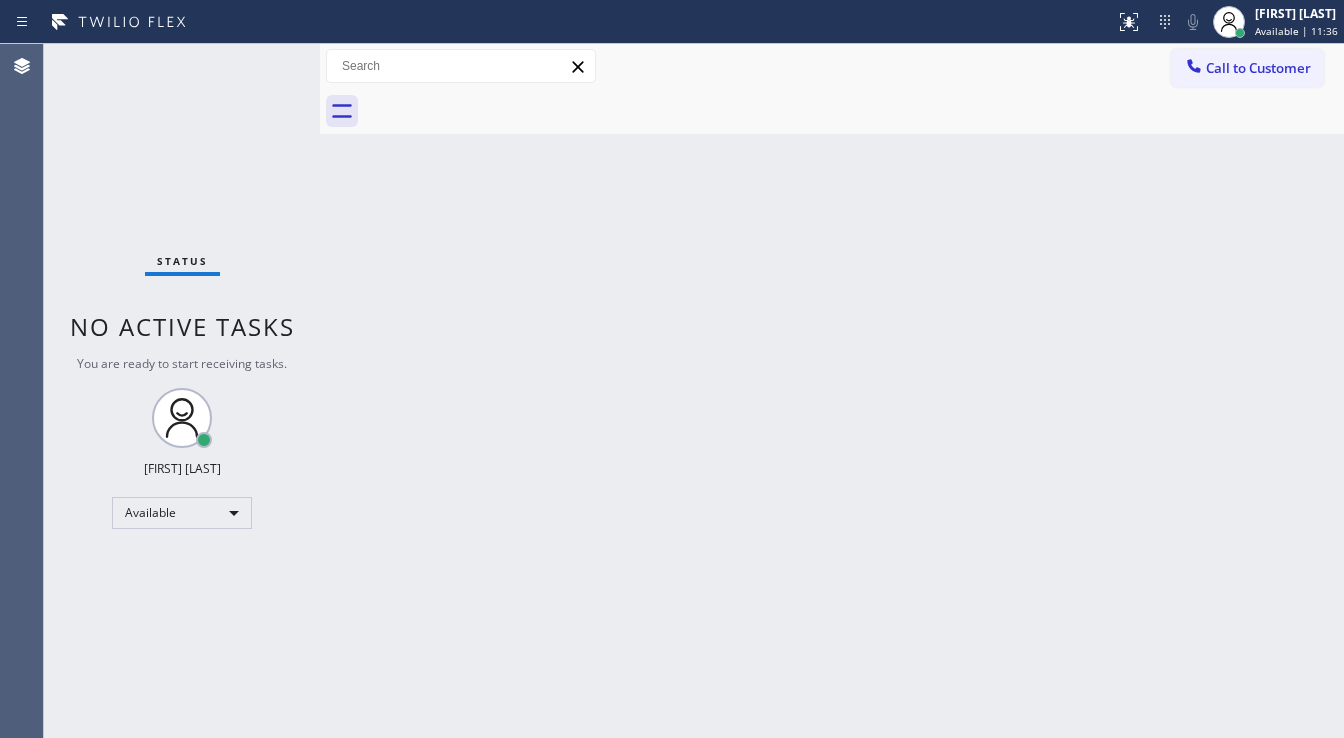 click on "Status   No active tasks     You are ready to start receiving tasks.   [FIRST] [LAST] Available" at bounding box center [182, 391] 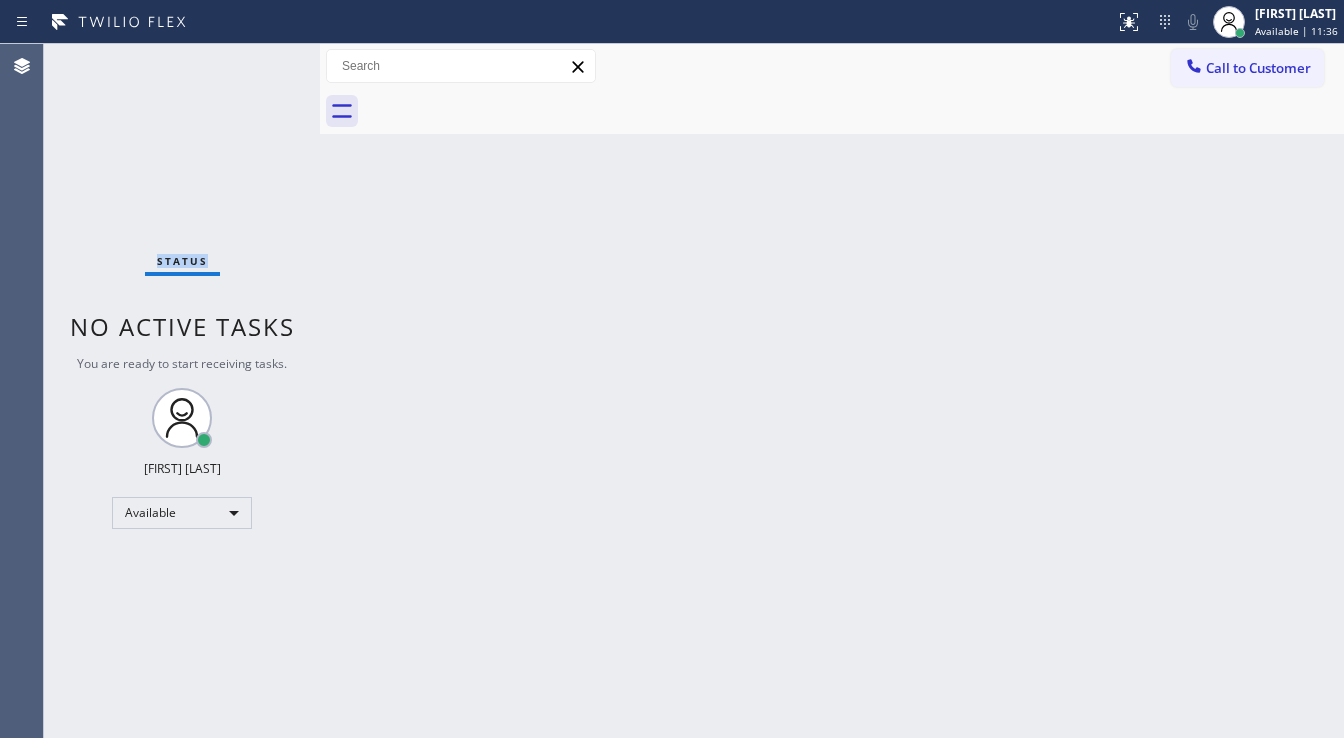 click on "Status   No active tasks     You are ready to start receiving tasks.   [FIRST] [LAST] Available" at bounding box center [182, 391] 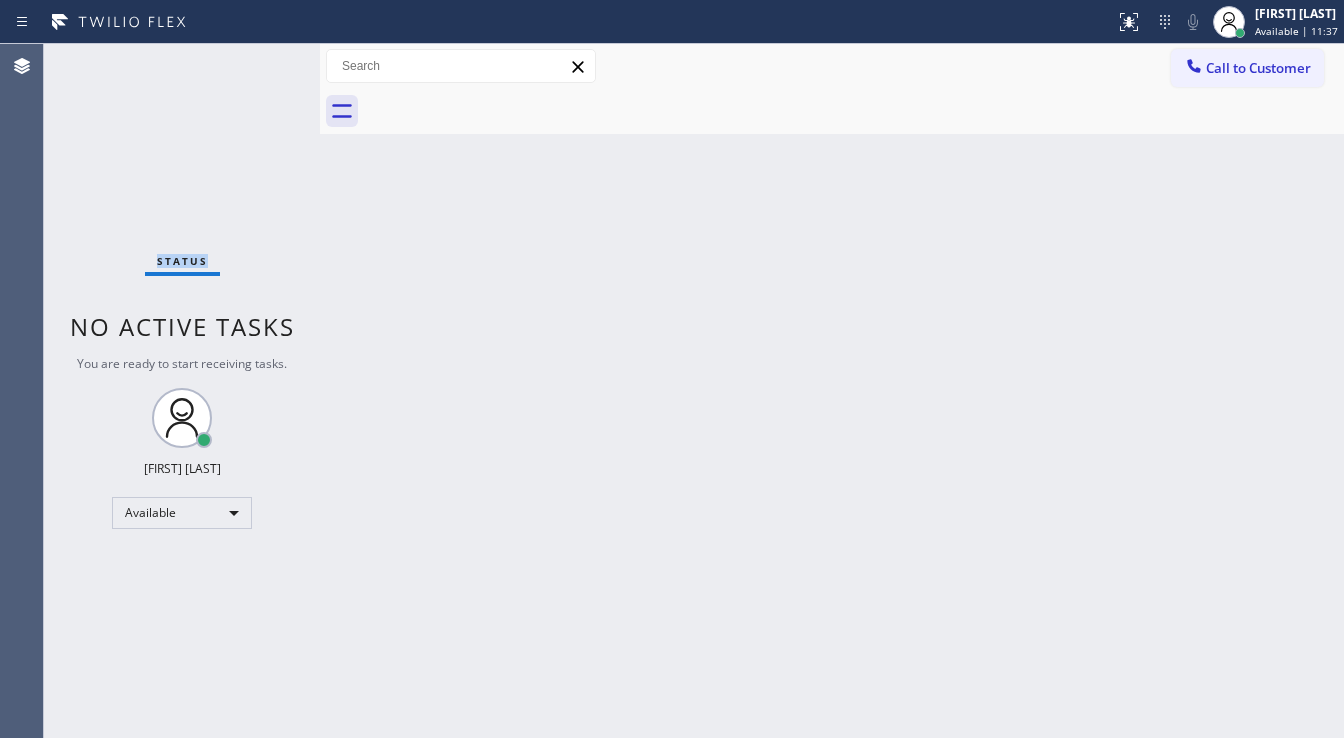 click on "Status   No active tasks     You are ready to start receiving tasks.   [FIRST] [LAST] Available" at bounding box center (182, 391) 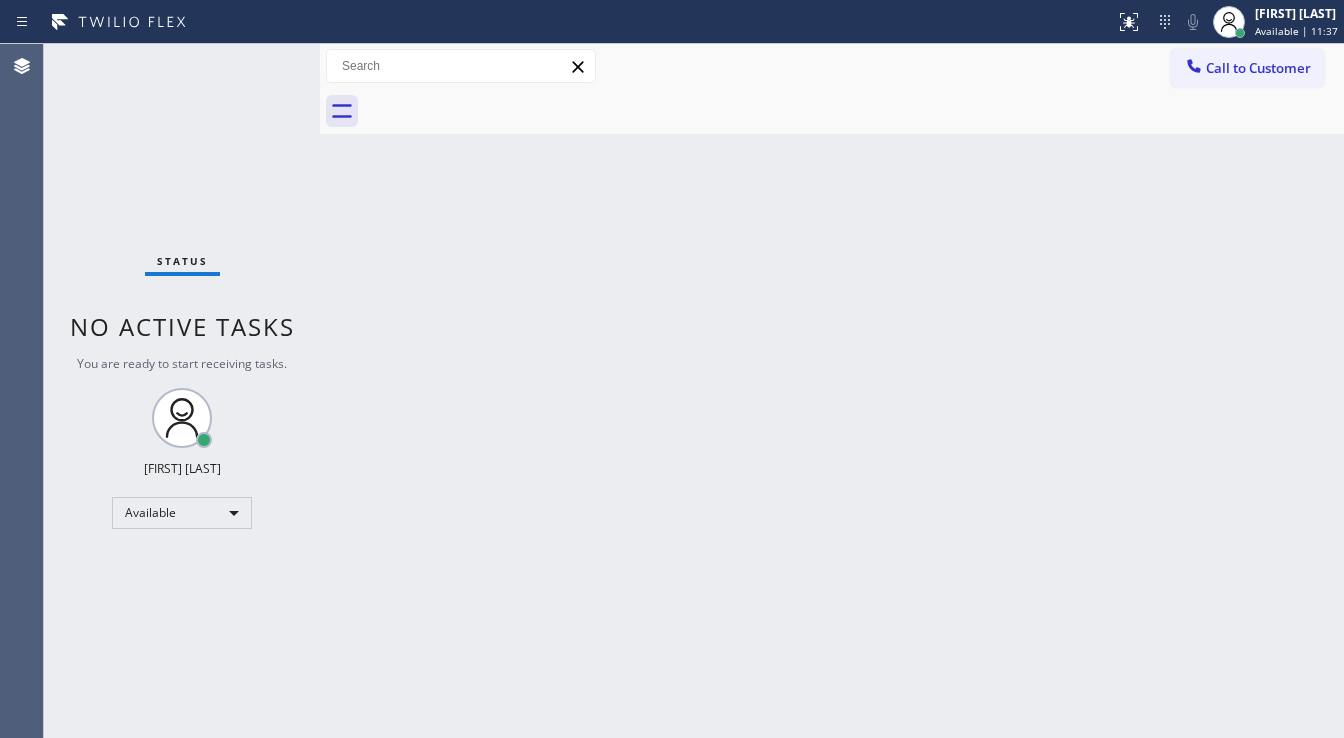 click on "Status   No active tasks     You are ready to start receiving tasks.   [FIRST] [LAST] Available" at bounding box center [182, 391] 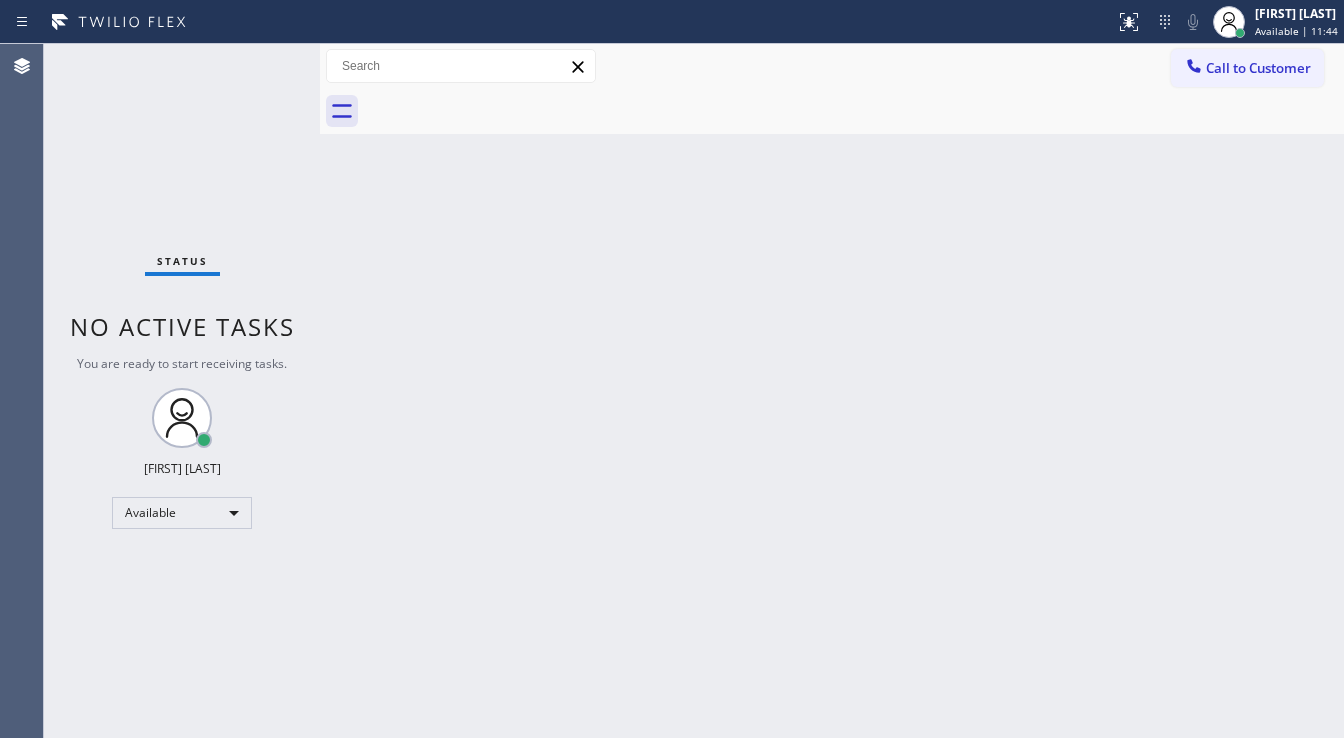 click on "Status   No active tasks     You are ready to start receiving tasks.   [FIRST] [LAST] Available" at bounding box center [182, 391] 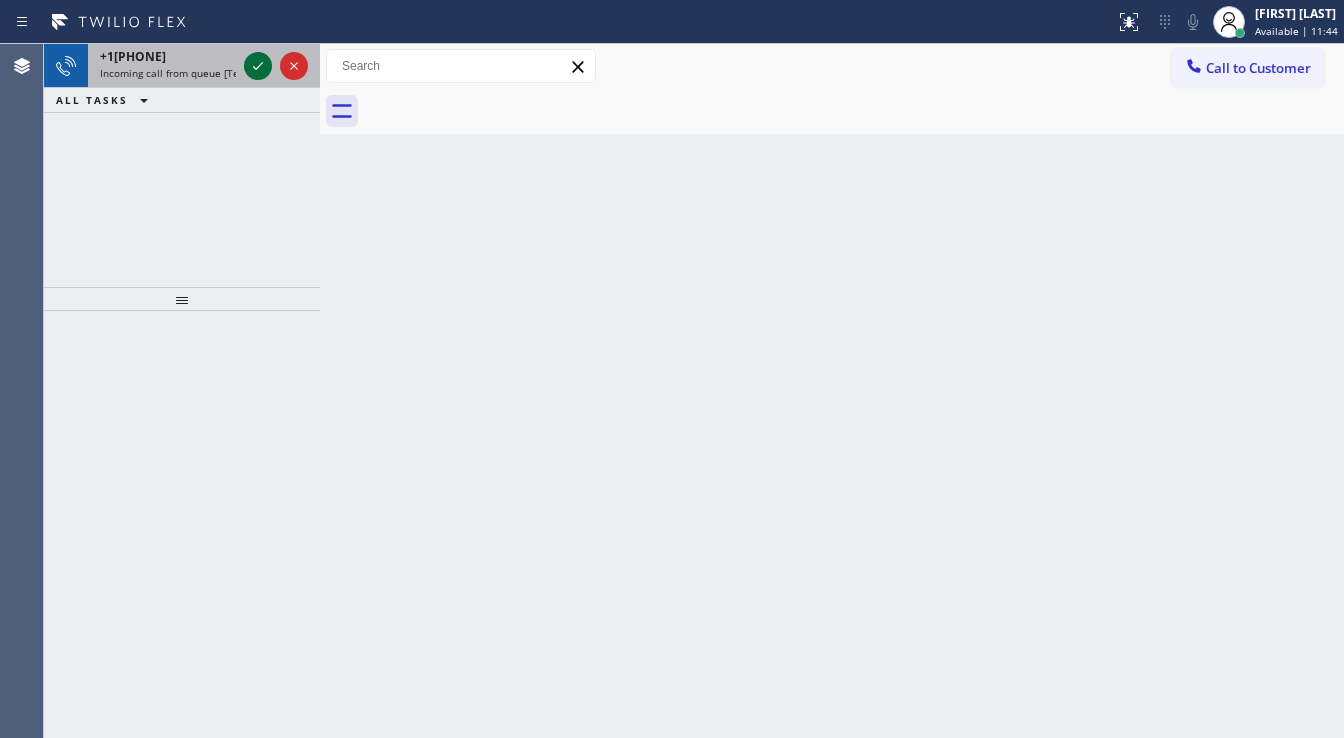 click 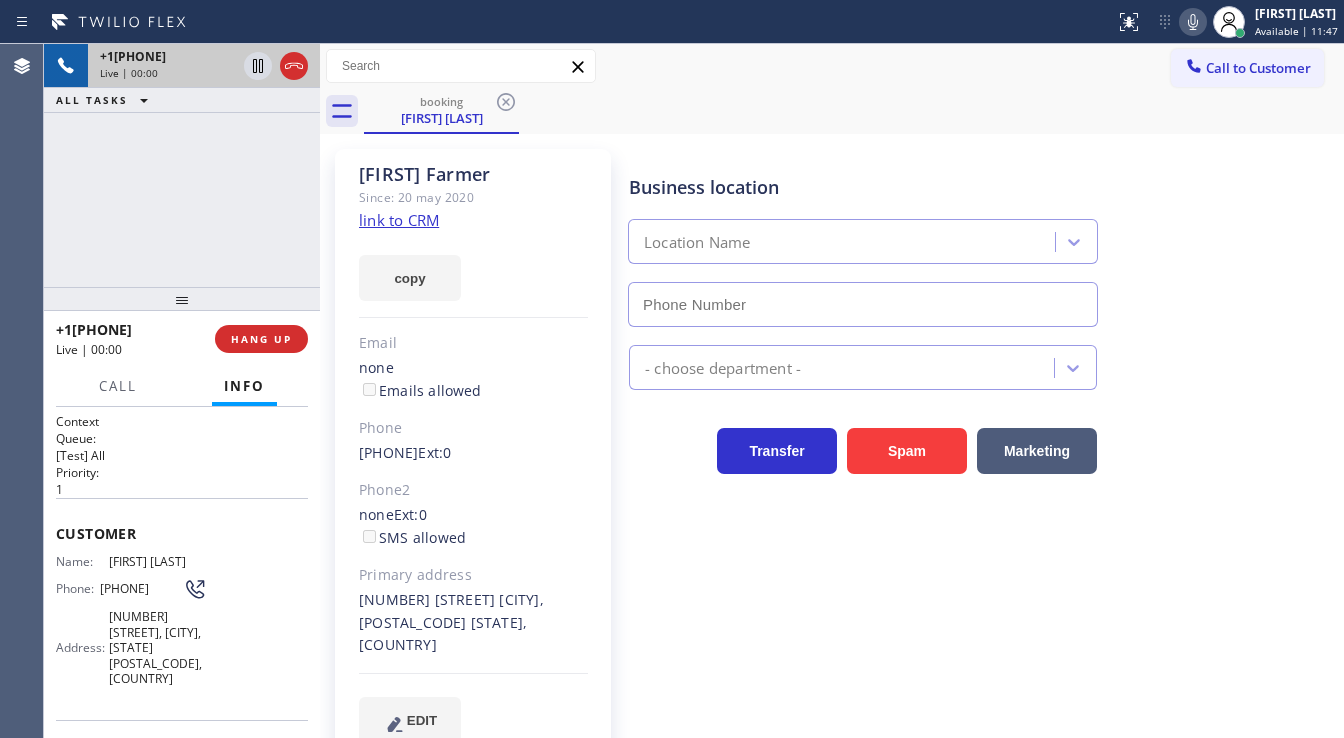 scroll, scrollTop: 80, scrollLeft: 0, axis: vertical 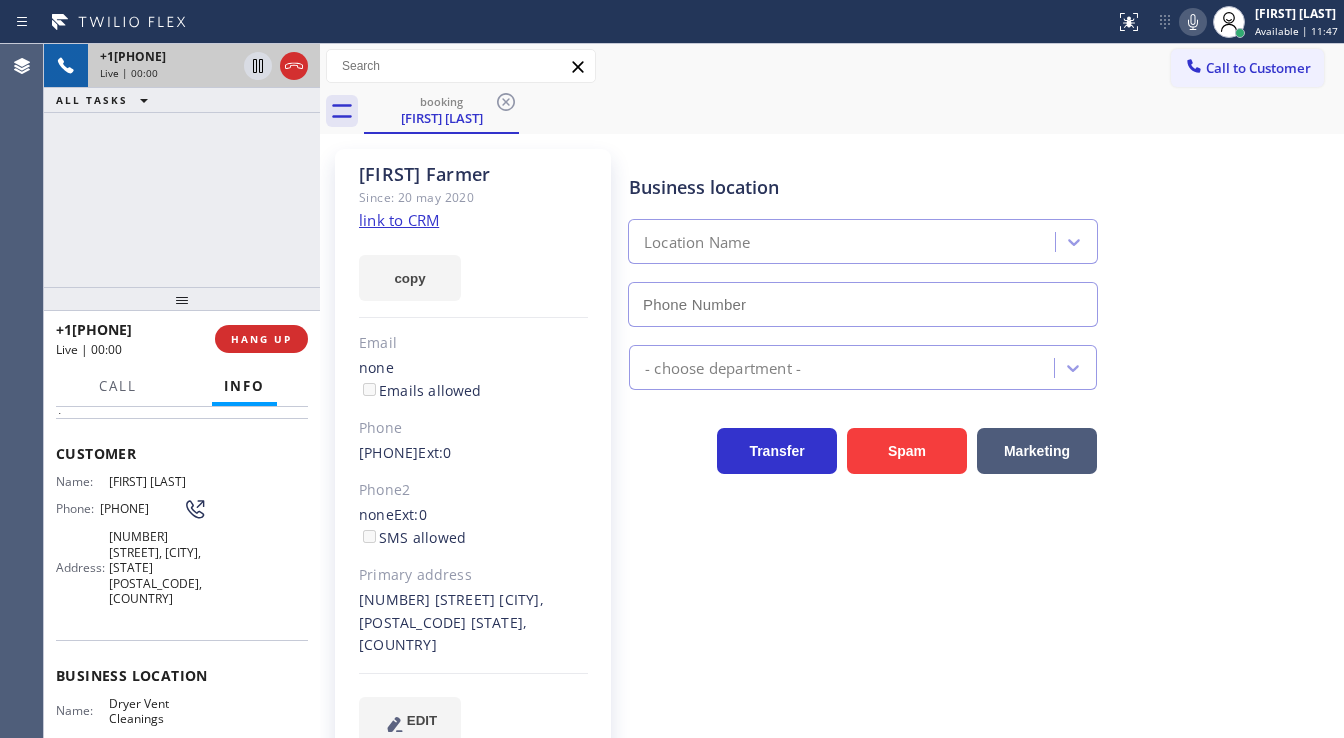type on "[PHONE]" 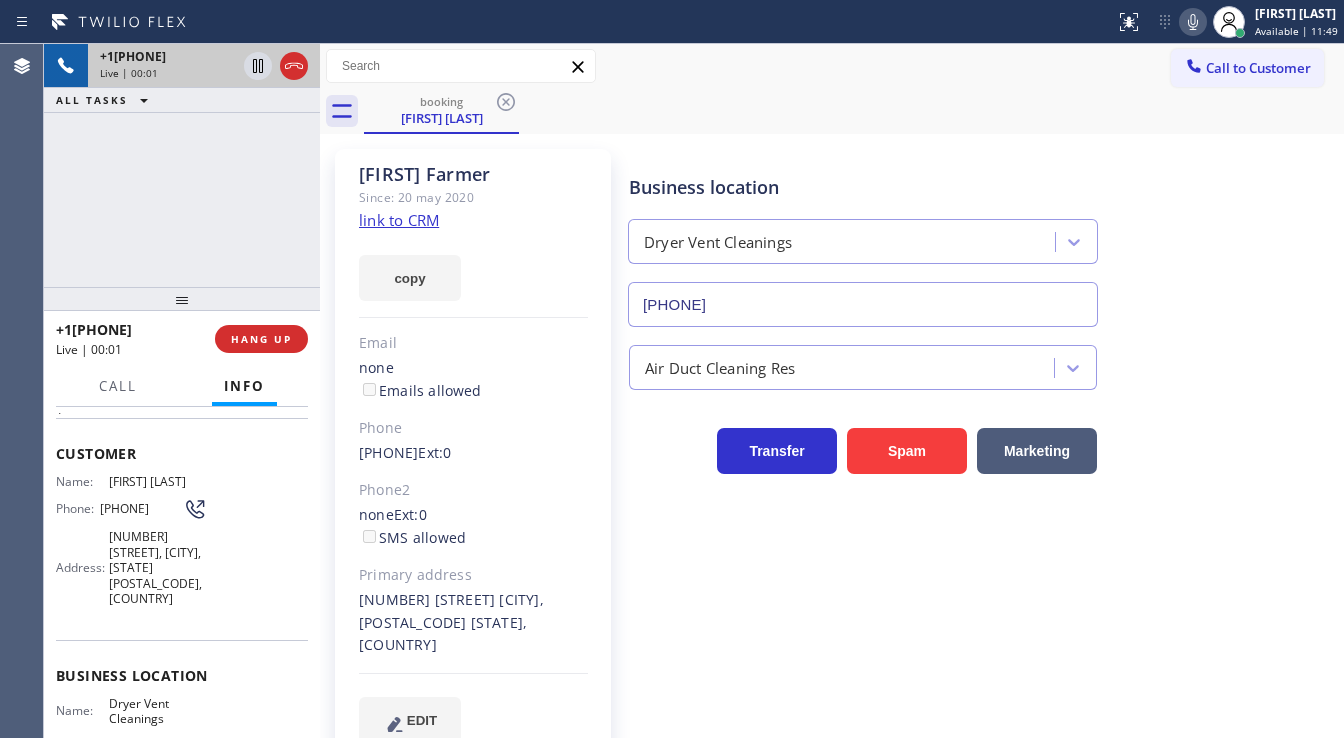 click on "link to CRM" 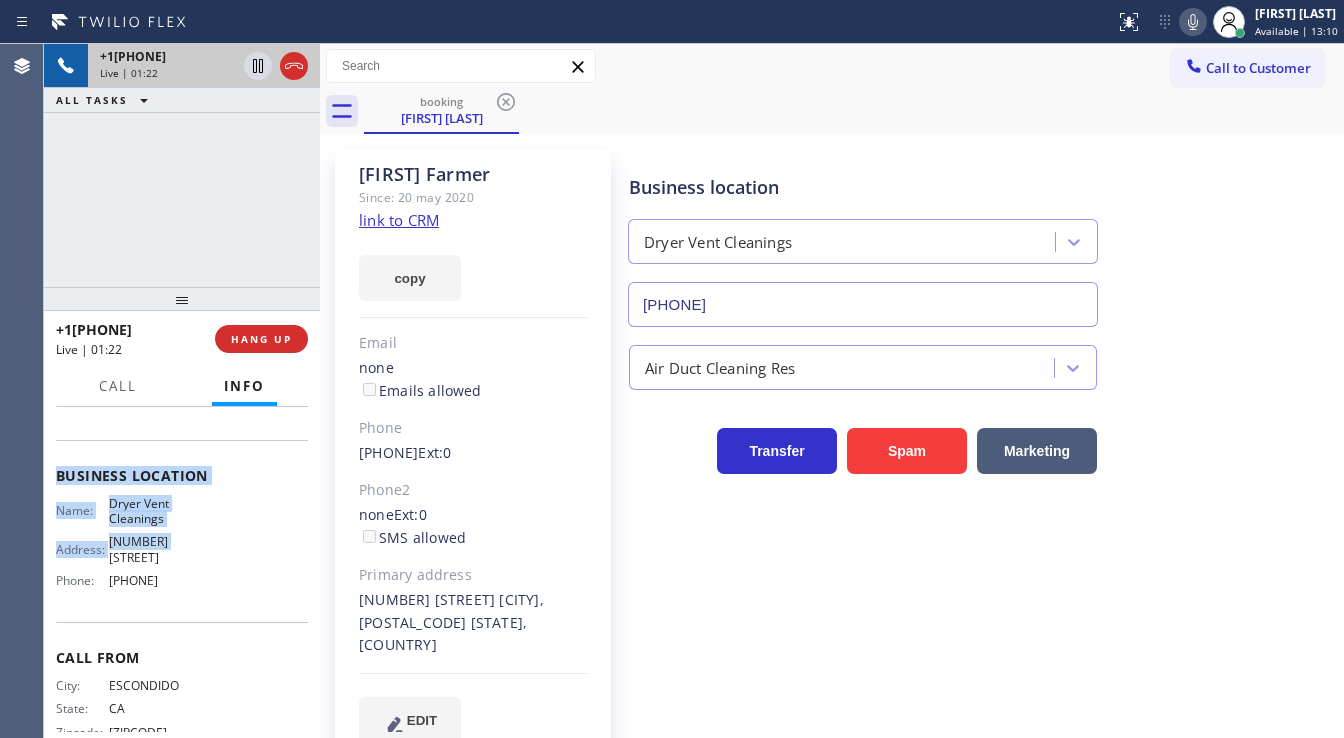 scroll, scrollTop: 292, scrollLeft: 0, axis: vertical 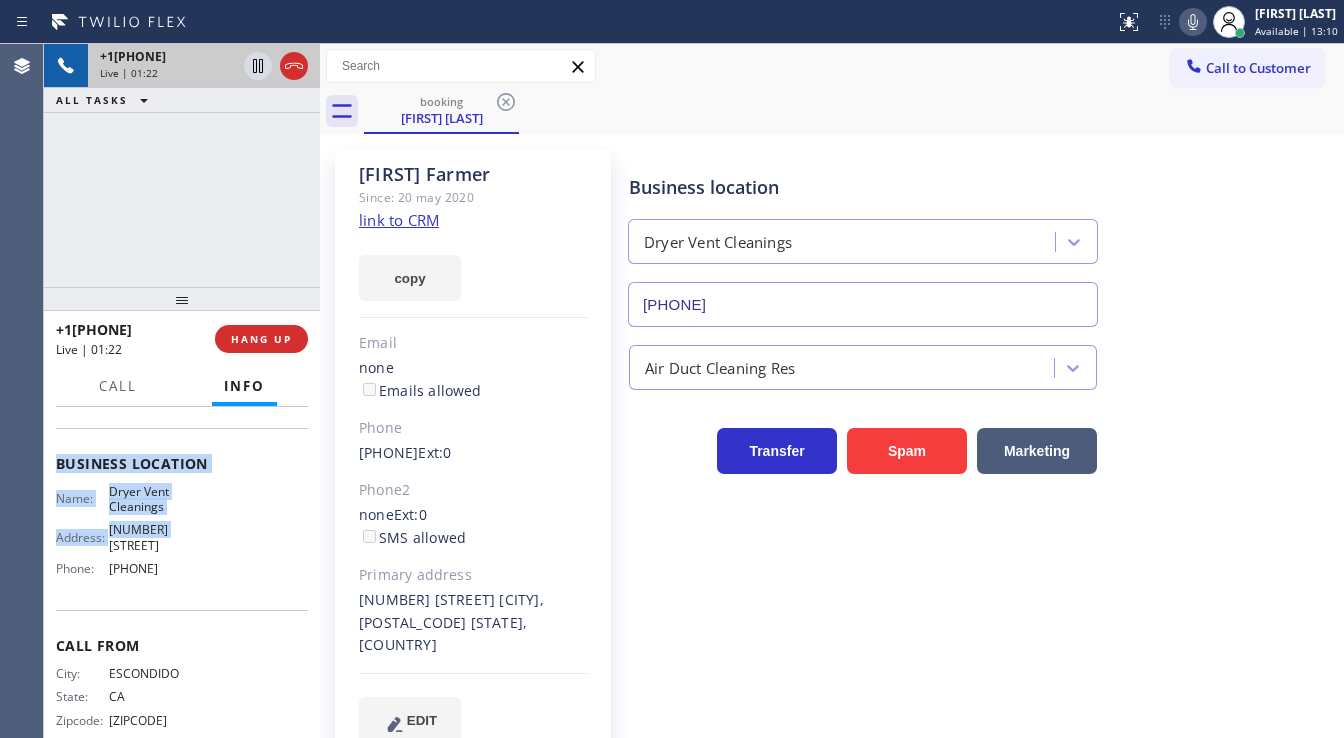 drag, startPoint x: 57, startPoint y: 445, endPoint x: 198, endPoint y: 539, distance: 169.4609 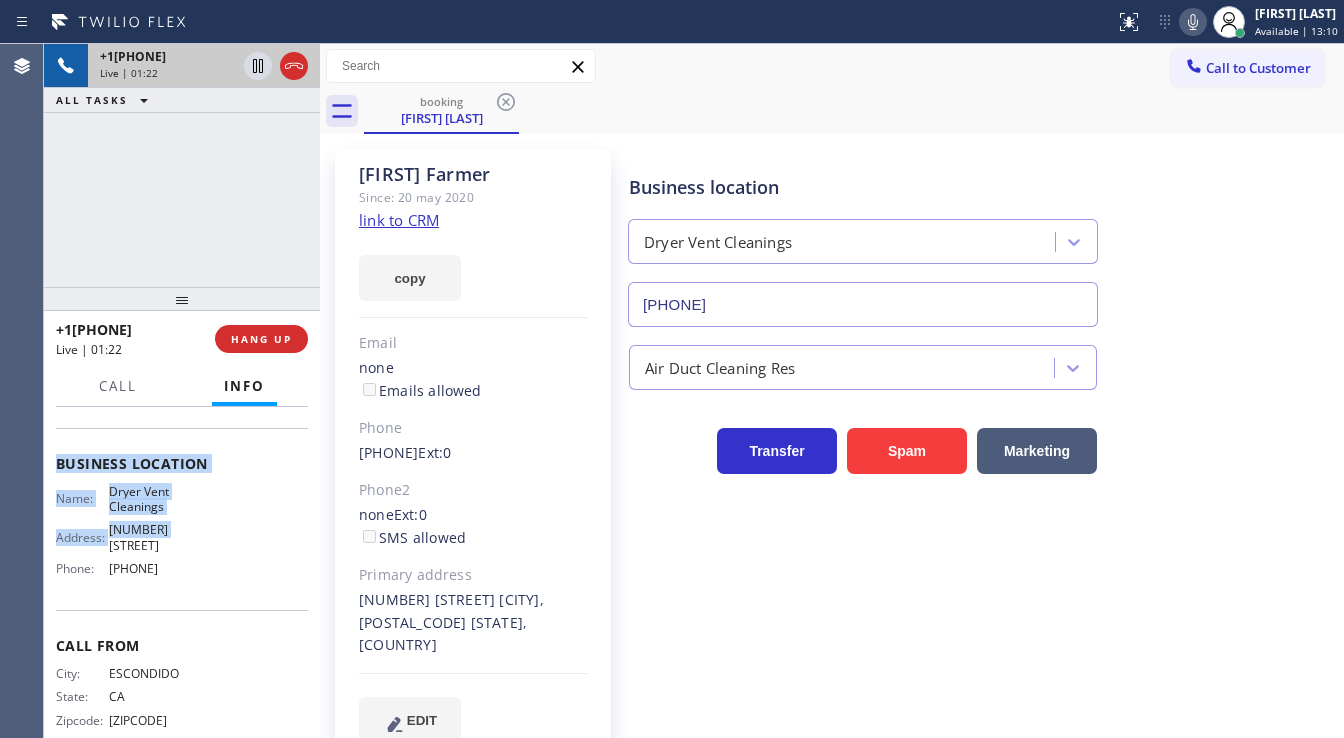 click on "Context Queue: [Test] All Priority: 1 Customer Name: [FIRST] [LAST] Phone: [PHONE] Address: [NUMBER] [STREET], [CITY], [STATE], USA Business location Name: Dryer Vent Cleanings Address: [NUMBER] [STREET]  Phone: [PHONE] Call From City: ESCONDIDO State: CA Zipcode: [ZIPCODE] Outbound call Location Dryer Vent Cleanings Your caller id phone number [PHONE] Customer number [PHONE] Call" at bounding box center (182, 441) 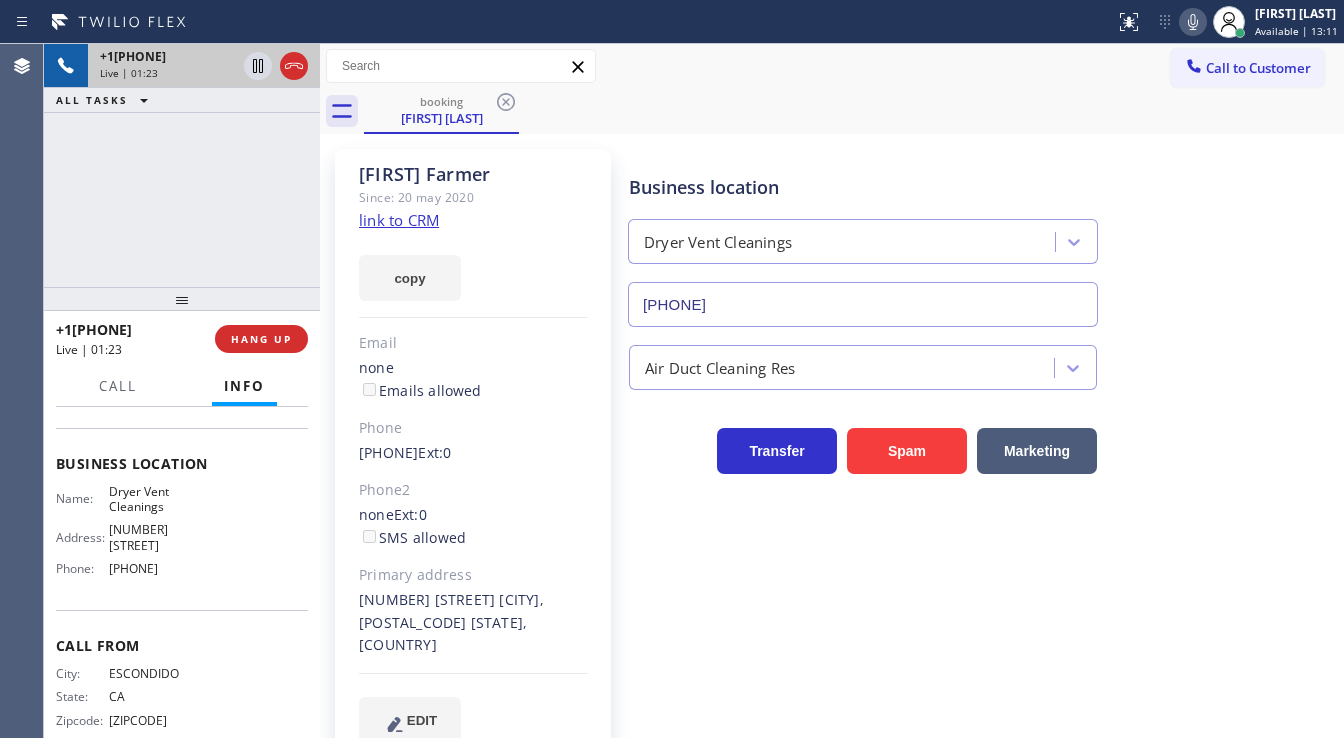 click on "+1[PHONE] Live | 01:23 ALL TASKS ALL TASKS ACTIVE TASKS TASKS IN WRAP UP" at bounding box center (182, 165) 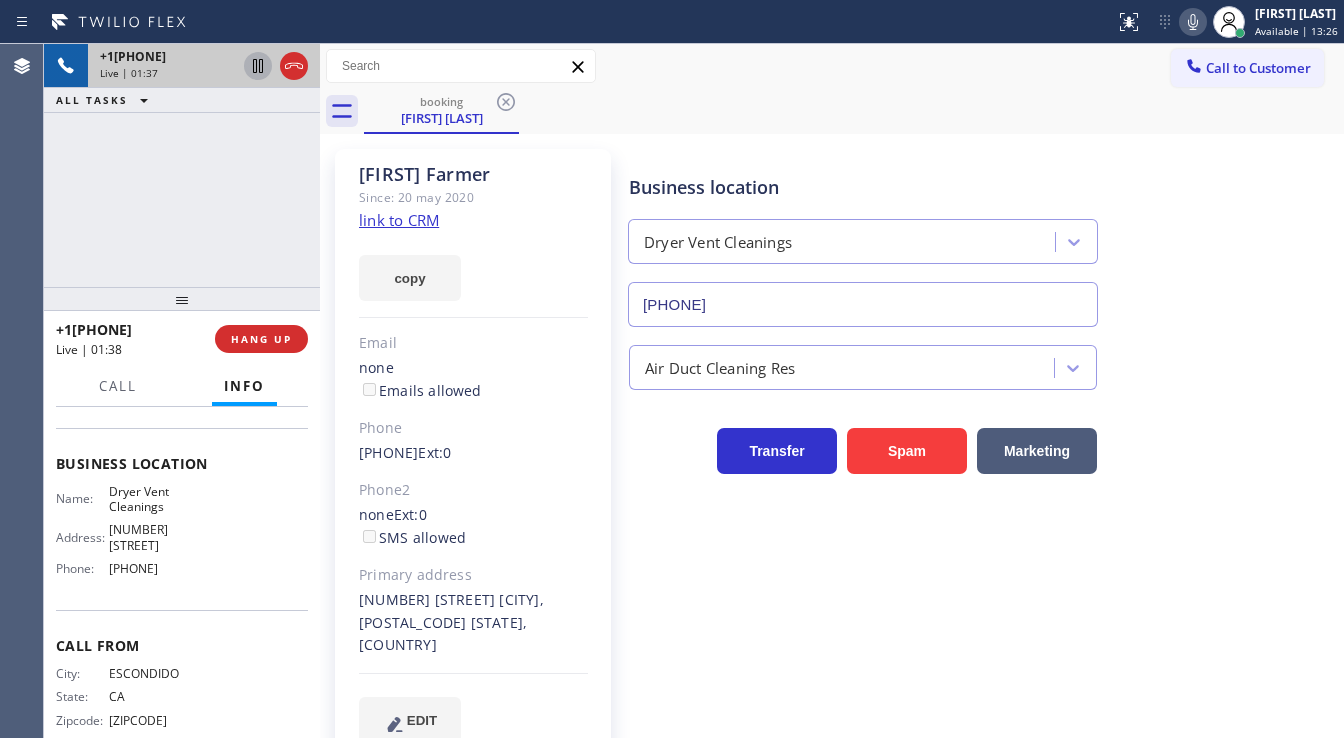 click 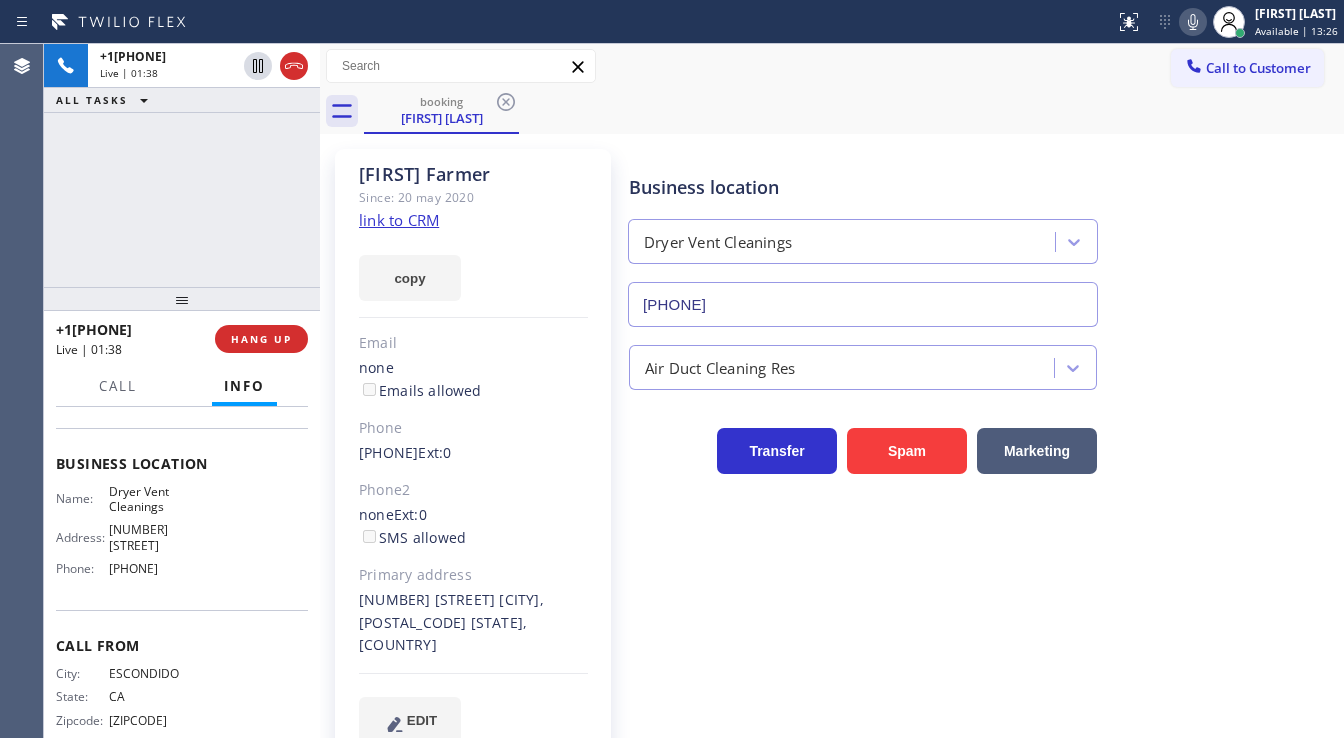 click 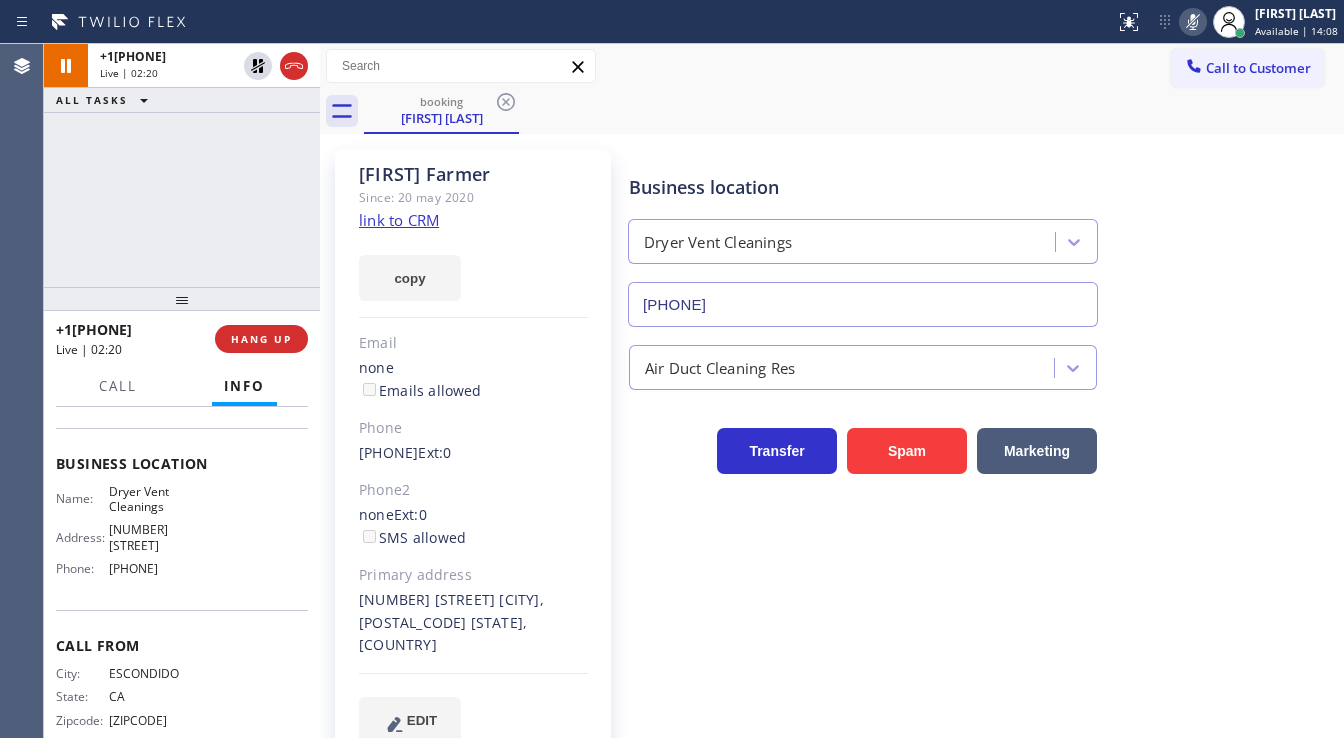 click on "[PHONE] Live | 02:20 ALL TASKS ALL TASKS ACTIVE TASKS TASKS IN WRAP UP" at bounding box center (182, 165) 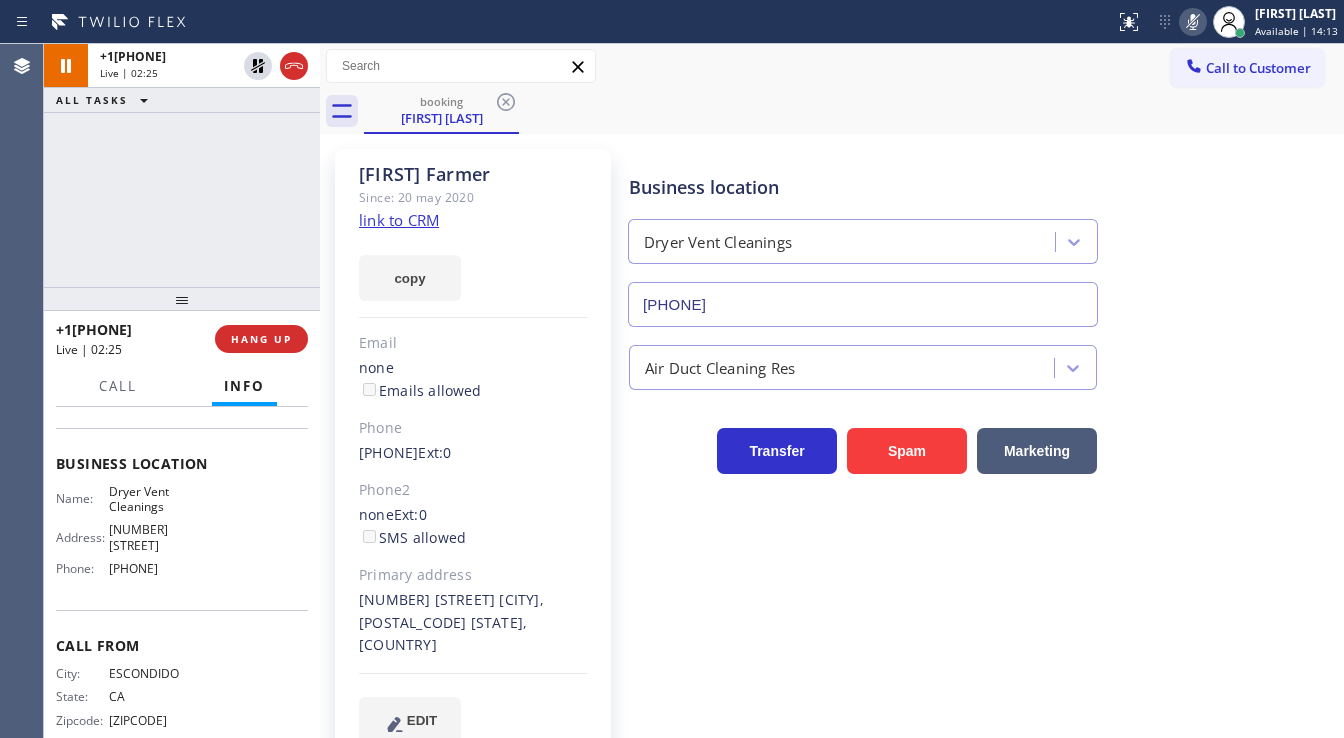 drag, startPoint x: 124, startPoint y: 178, endPoint x: 214, endPoint y: 125, distance: 104.44616 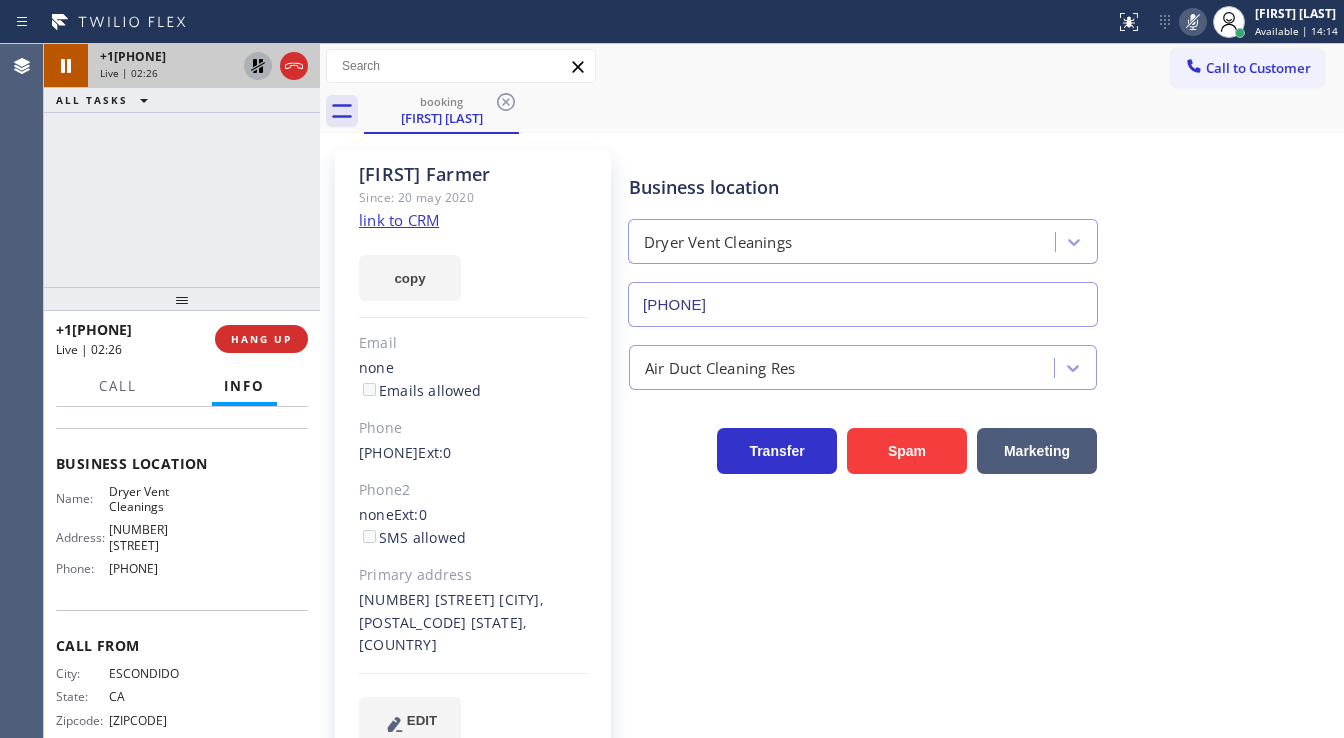 click 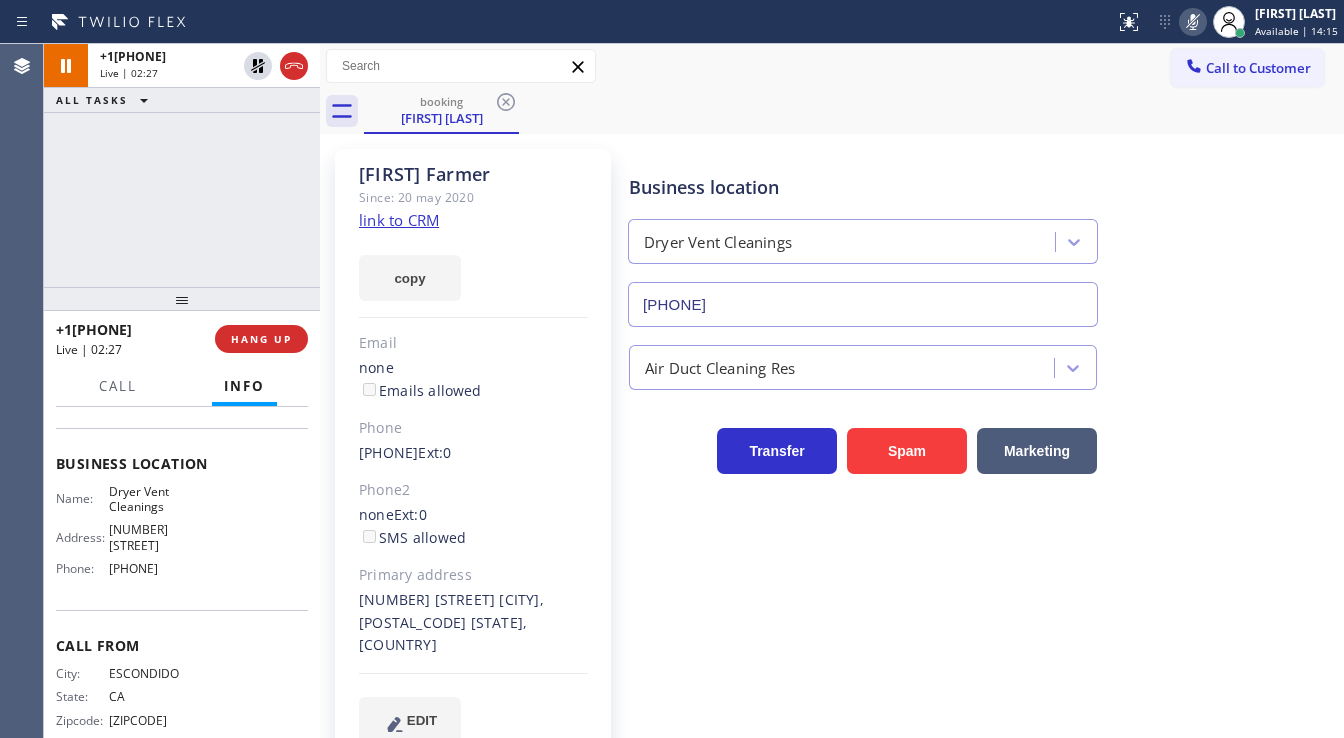 click 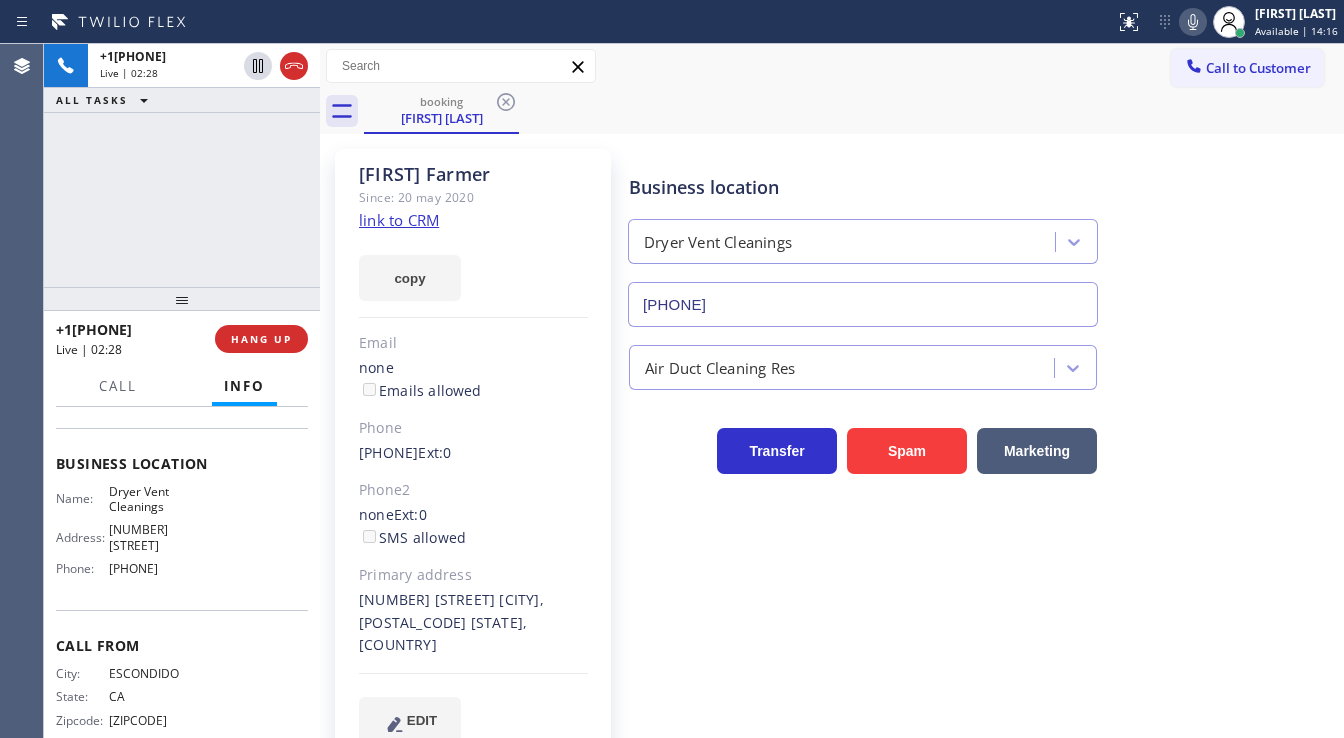 click on "[PHONE] Live | 02:28 ALL TASKS ALL TASKS ACTIVE TASKS TASKS IN WRAP UP" at bounding box center (182, 165) 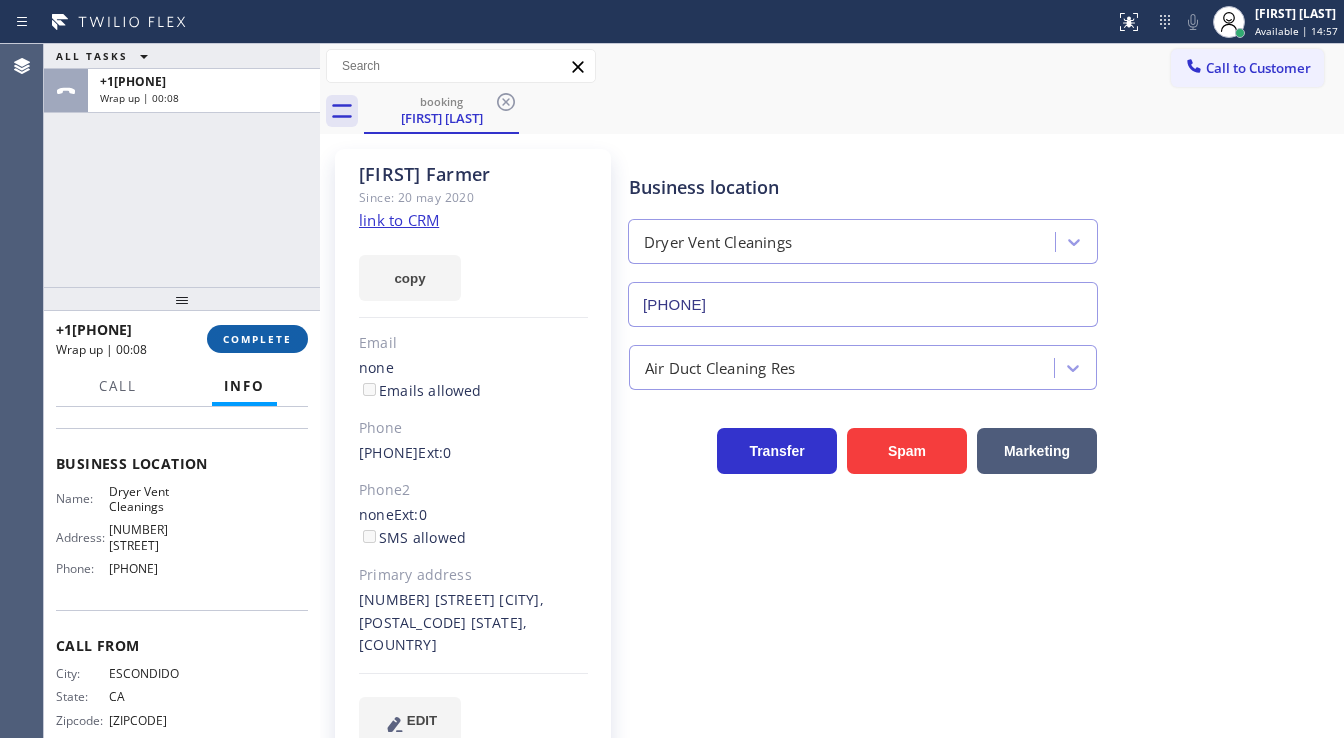 click on "COMPLETE" at bounding box center (257, 339) 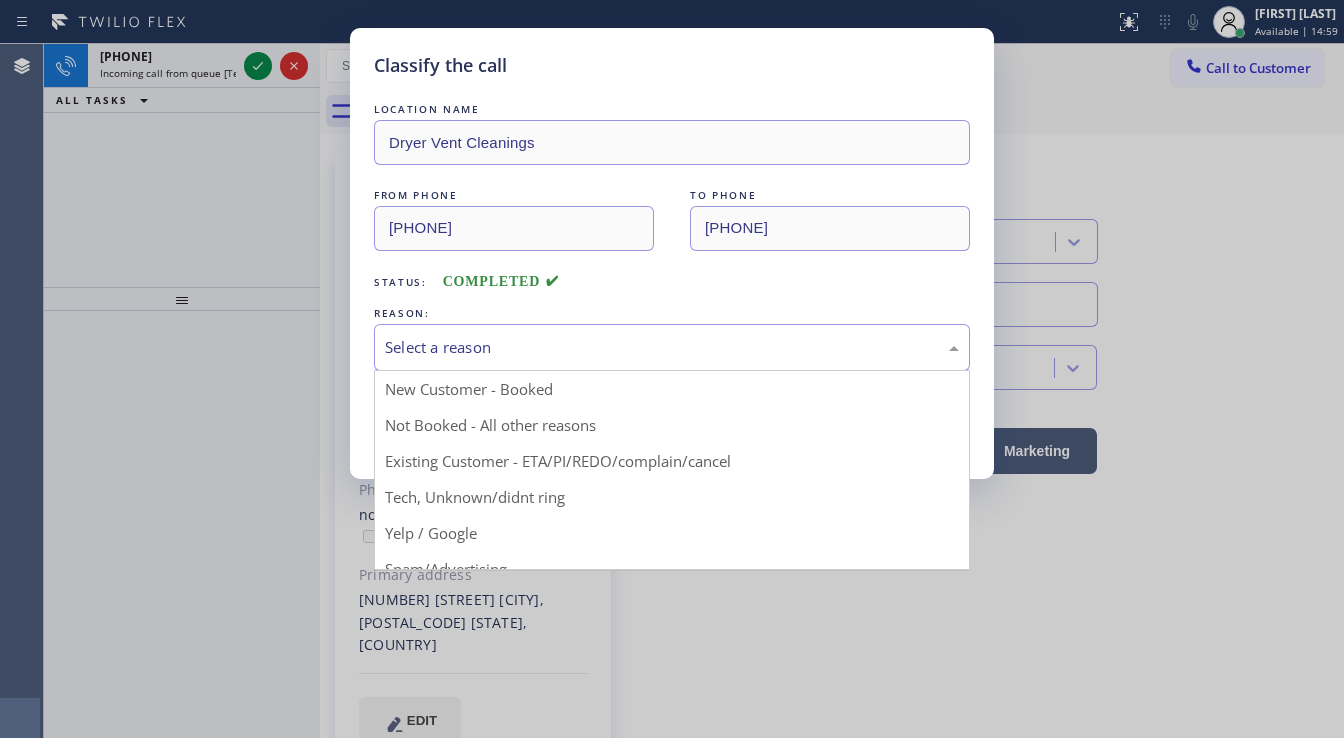 click on "Select a reason" at bounding box center (672, 347) 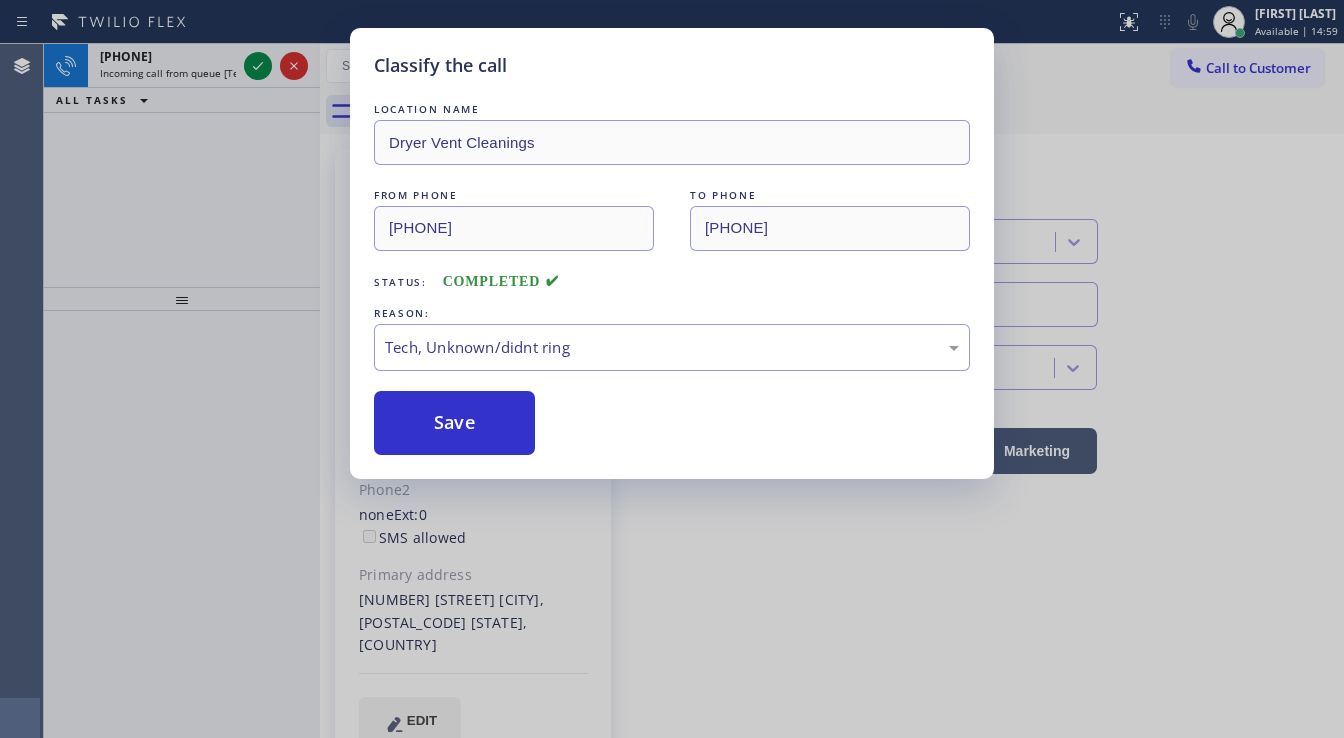 click on "Save" at bounding box center [454, 423] 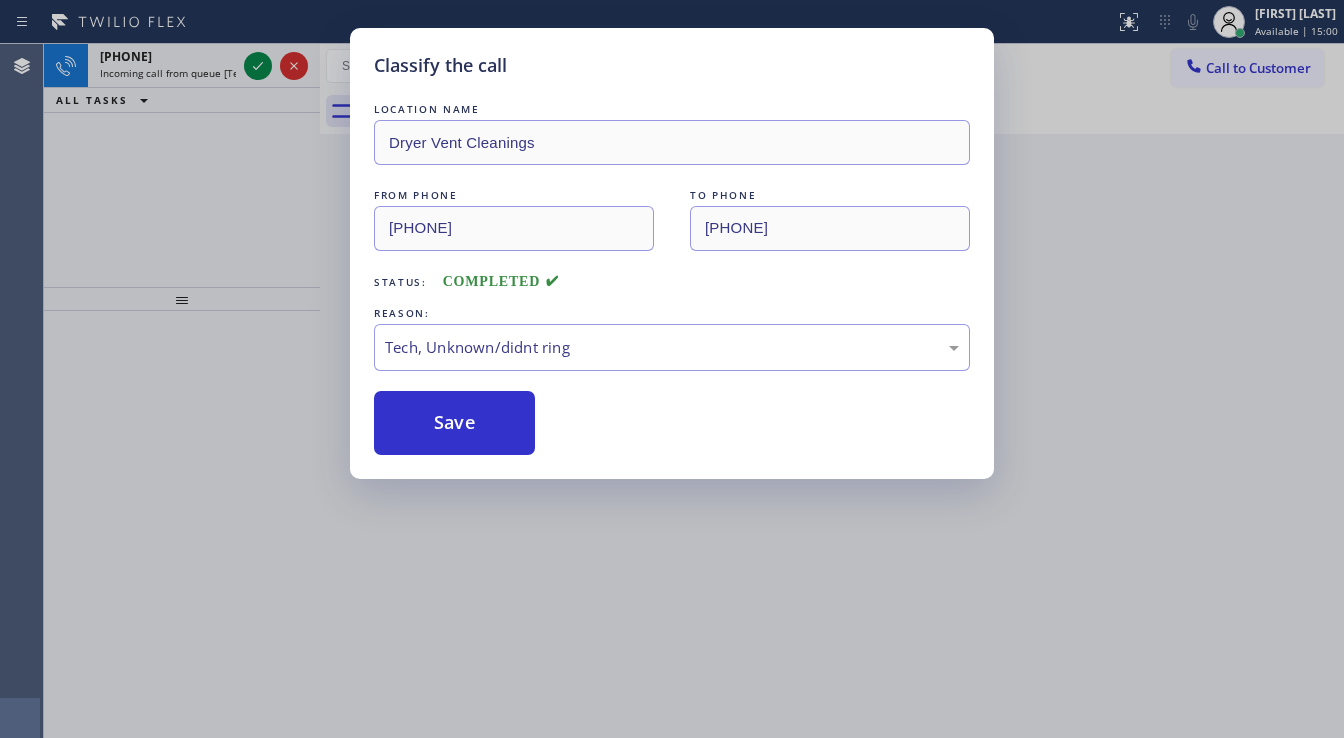 click on "Classify the call LOCATION NAME Dryer Vent Cleanings FROM PHONE [PHONE] TO PHONE [PHONE] Status: COMPLETED REASON: Tech, Unknown/didnt ring Save" at bounding box center [672, 369] 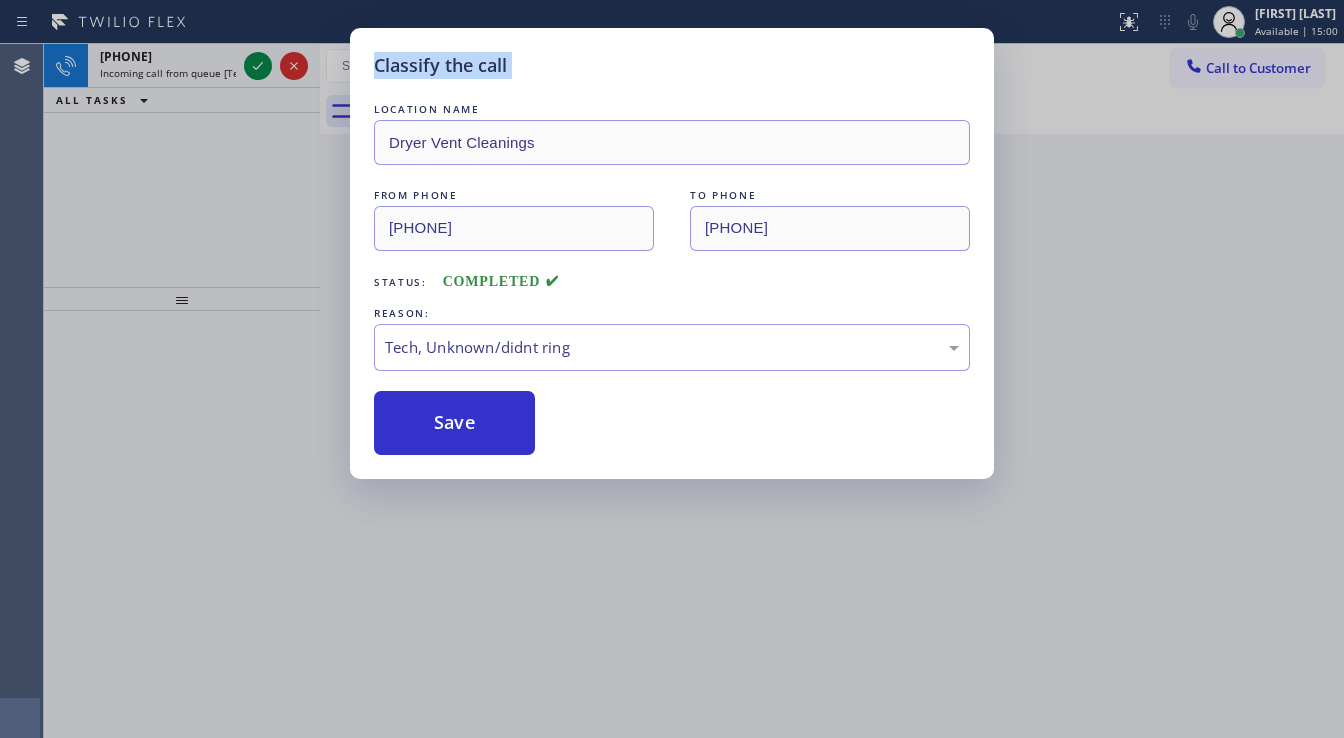 click on "Classify the call LOCATION NAME Dryer Vent Cleanings FROM PHONE [PHONE] TO PHONE [PHONE] Status: COMPLETED REASON: Tech, Unknown/didnt ring Save" at bounding box center (672, 369) 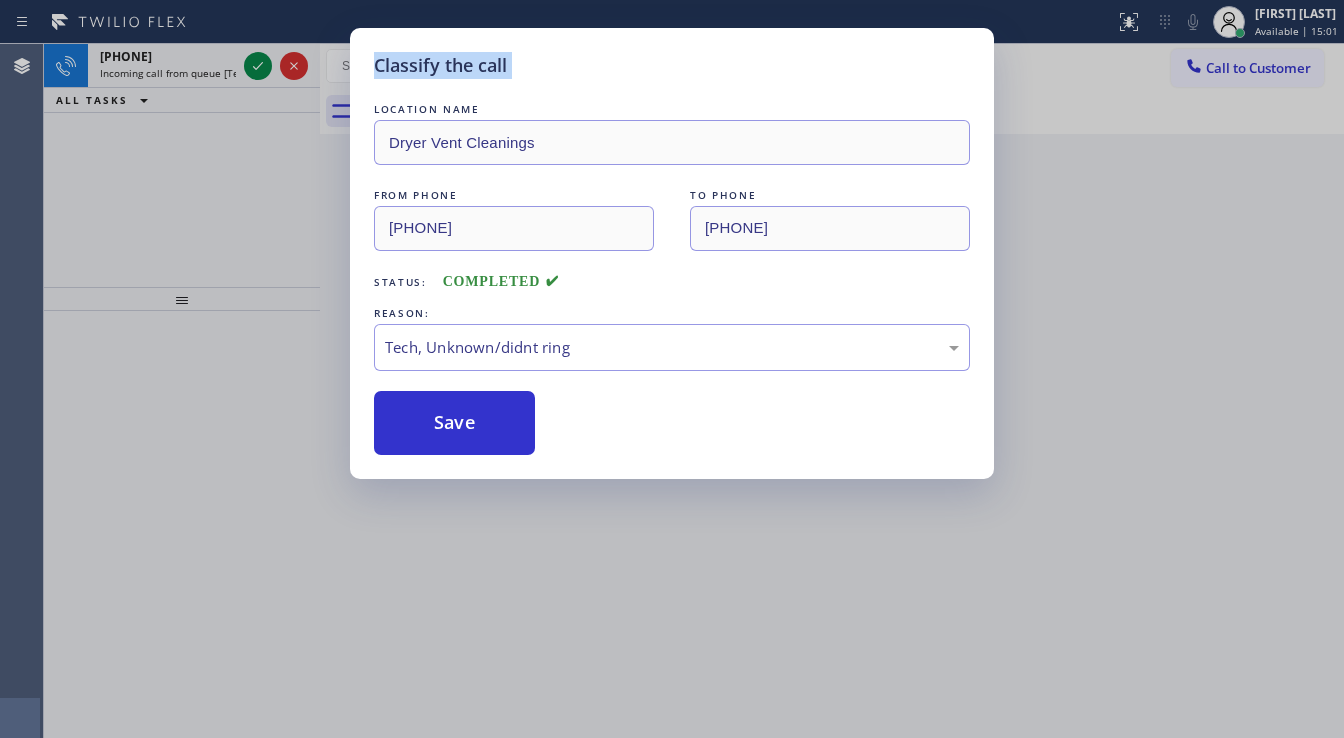 click on "Classify the call LOCATION NAME Dryer Vent Cleanings FROM PHONE [PHONE] TO PHONE [PHONE] Status: COMPLETED REASON: Tech, Unknown/didnt ring Save" at bounding box center (672, 369) 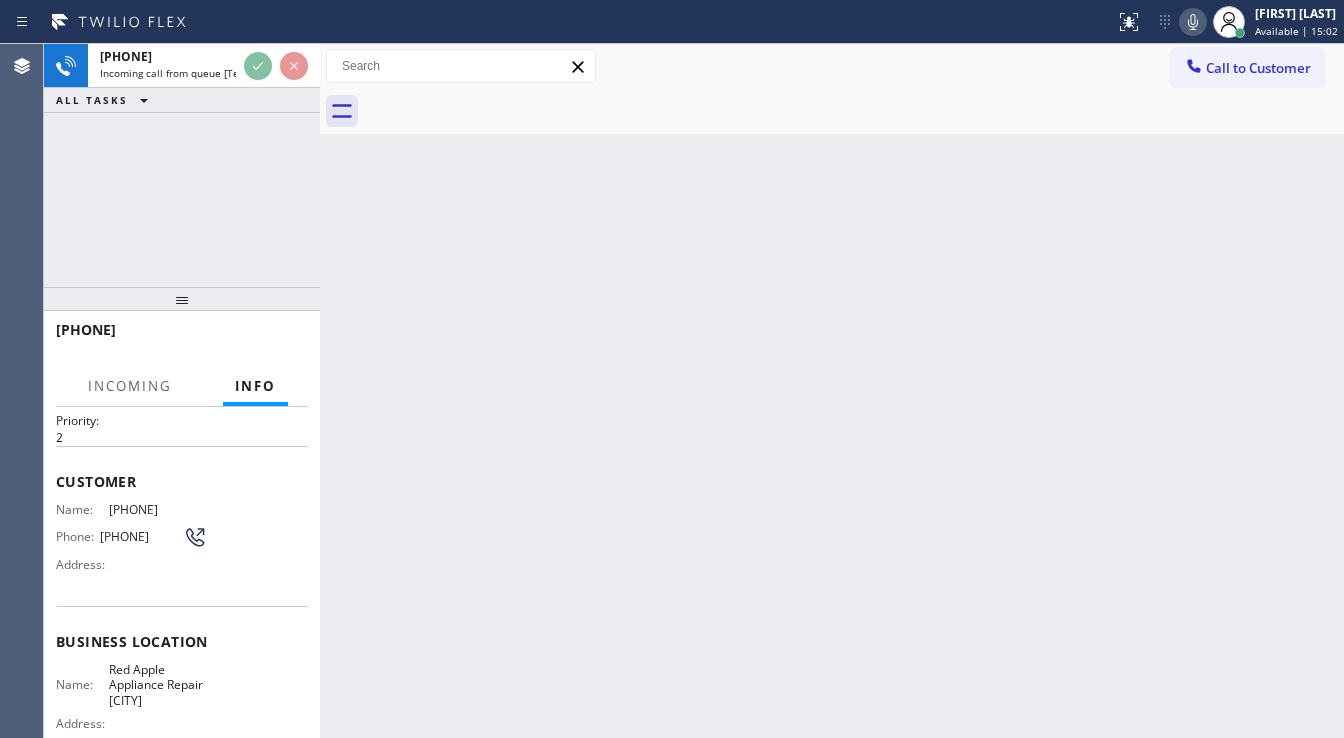 scroll, scrollTop: 80, scrollLeft: 0, axis: vertical 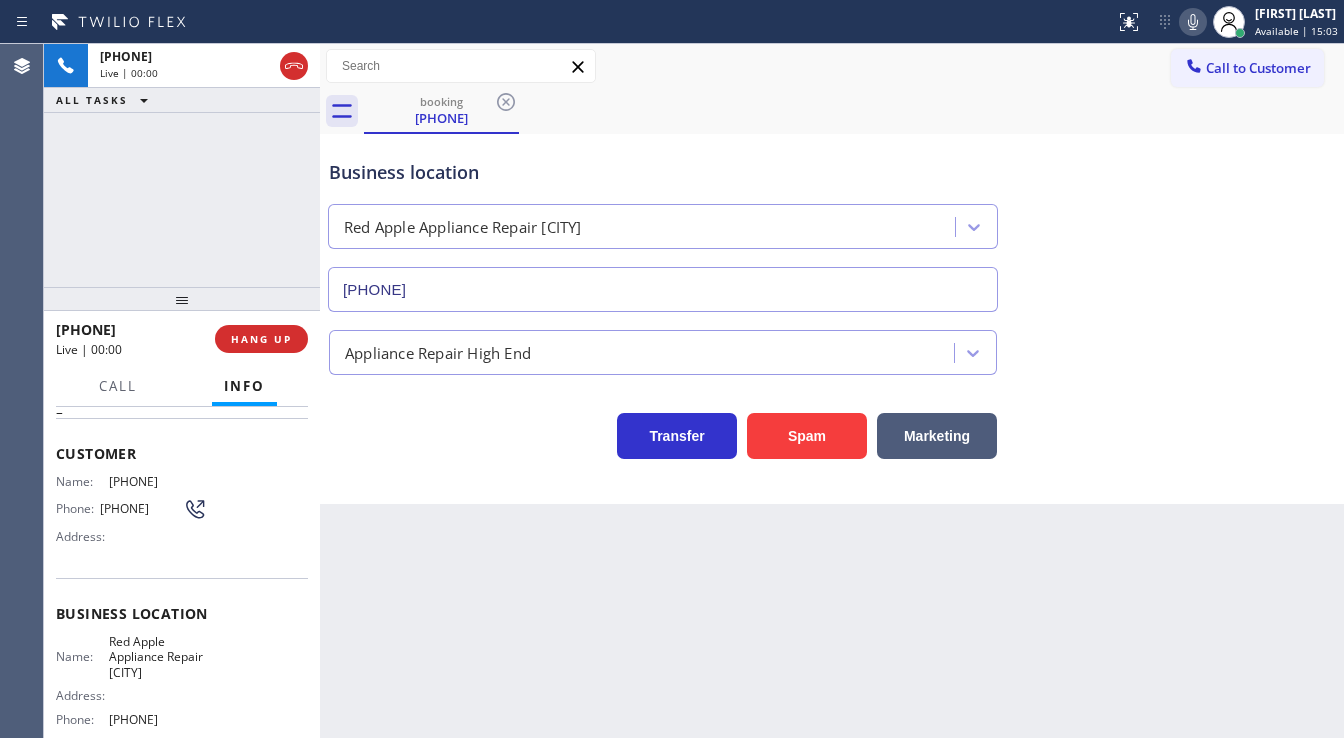 type on "[PHONE]" 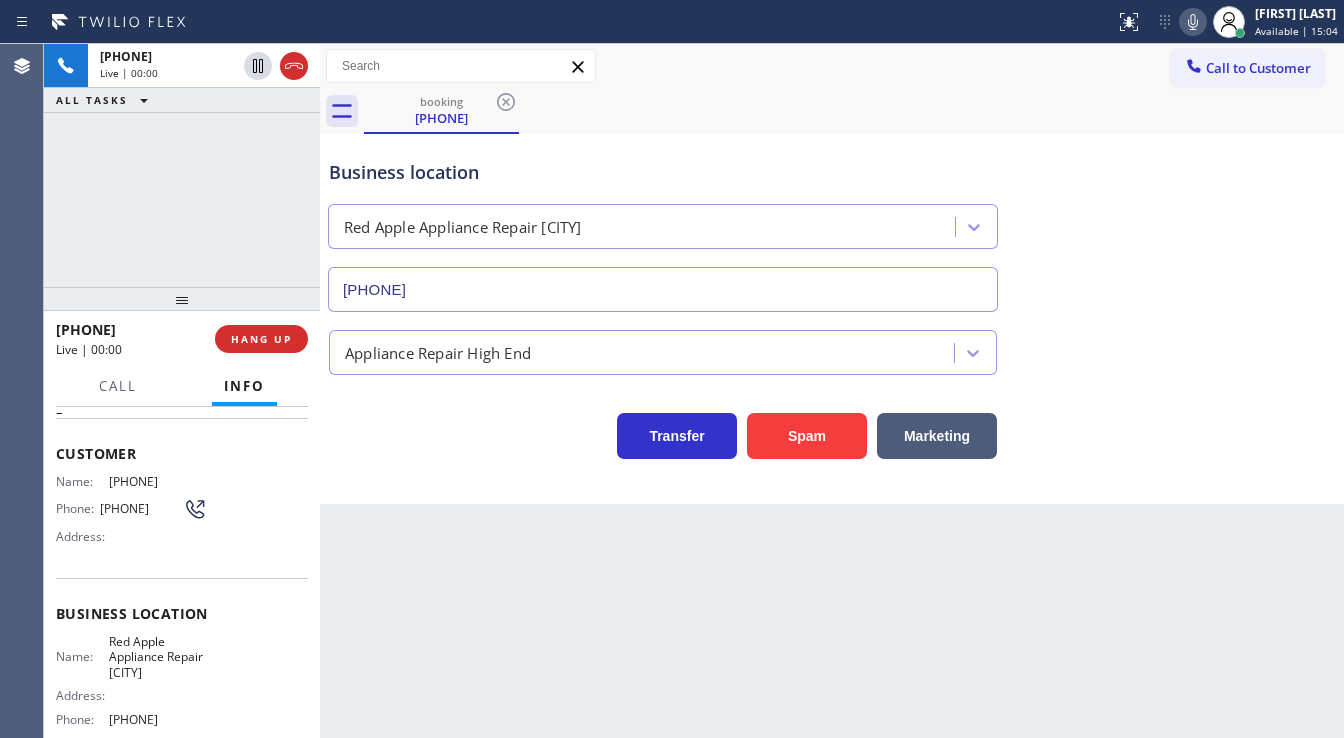 drag, startPoint x: 208, startPoint y: 236, endPoint x: 220, endPoint y: 4, distance: 232.31013 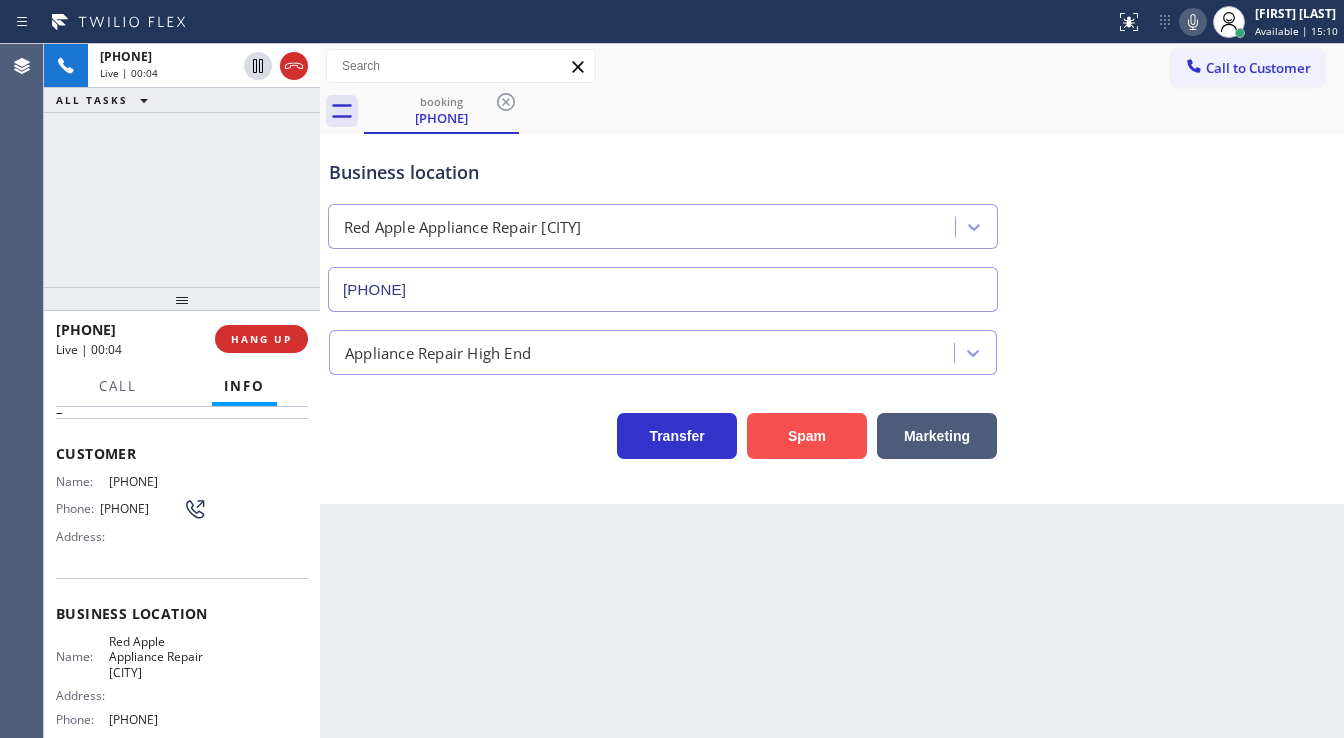 click on "Spam" at bounding box center [807, 436] 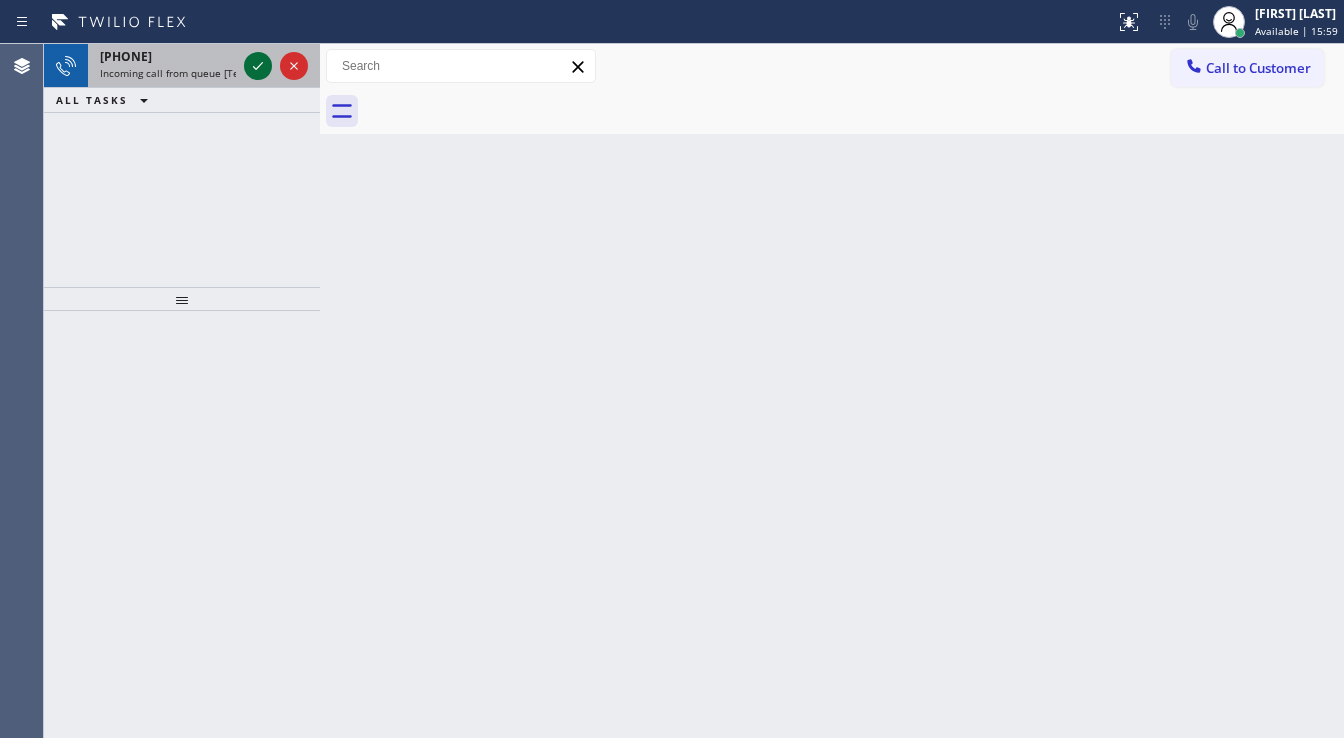 click 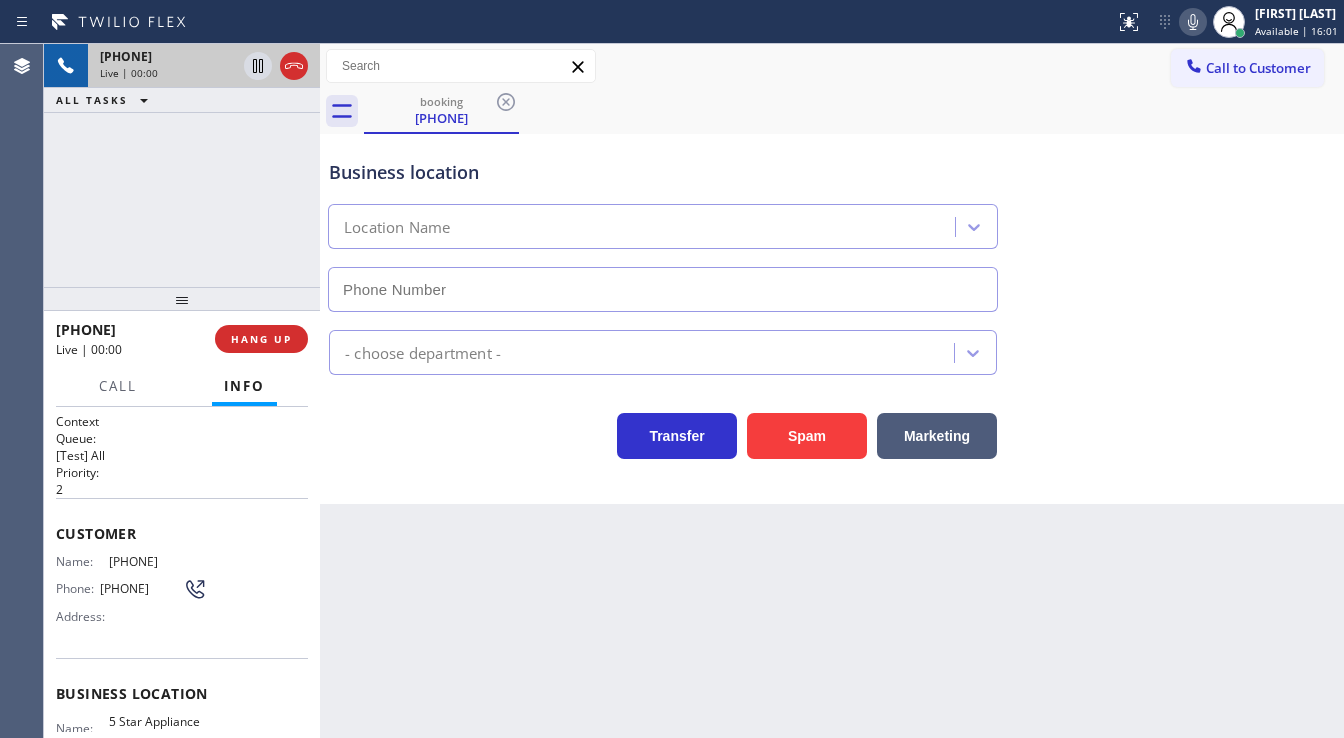 type on "[PHONE]" 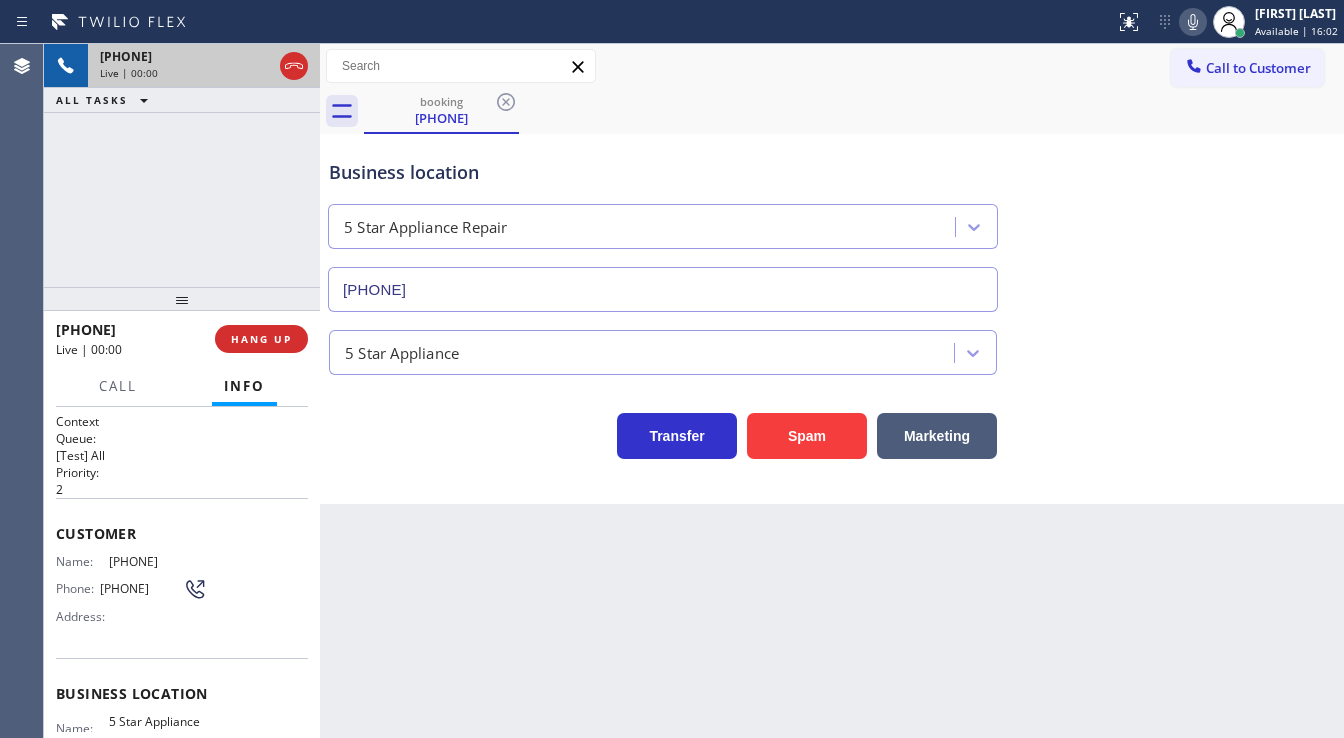 click on "+1[PHONE] Live | 00:00 ALL TASKS ALL TASKS ACTIVE TASKS TASKS IN WRAP UP" at bounding box center (182, 165) 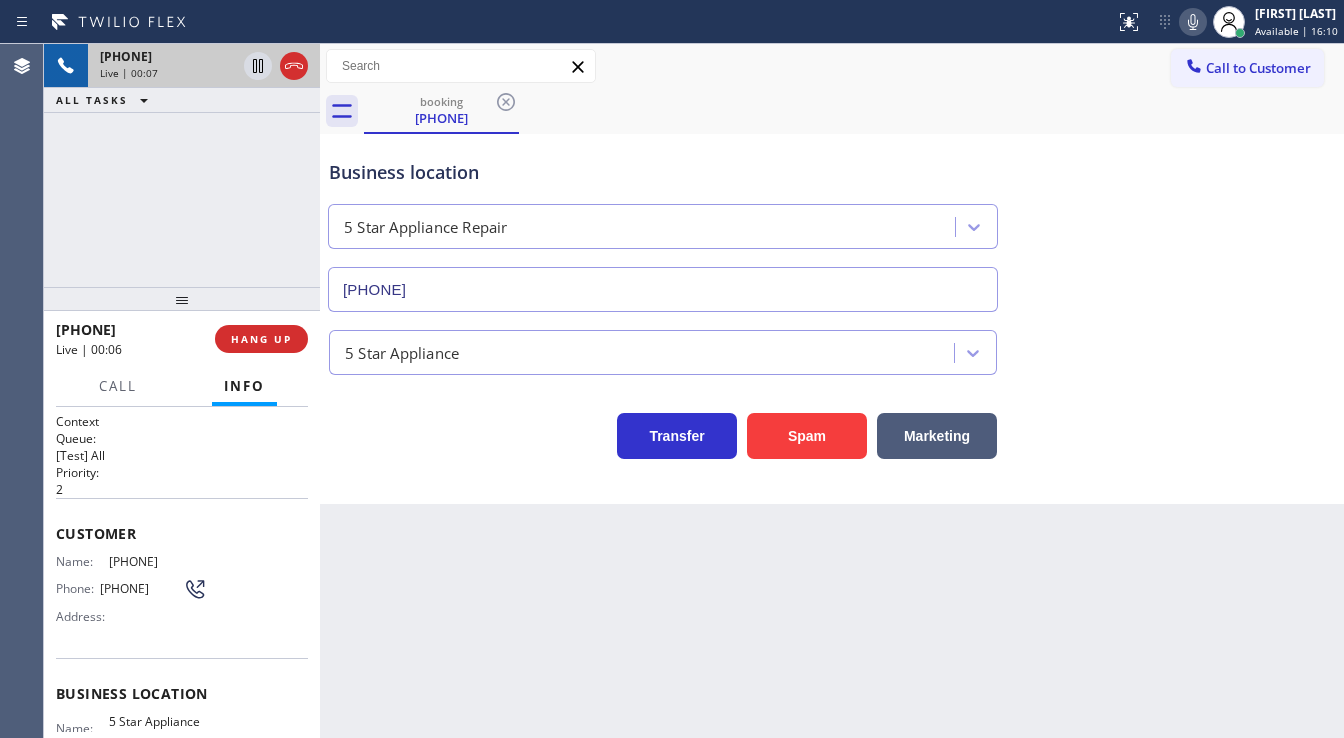 drag, startPoint x: 43, startPoint y: 231, endPoint x: 201, endPoint y: 516, distance: 325.86655 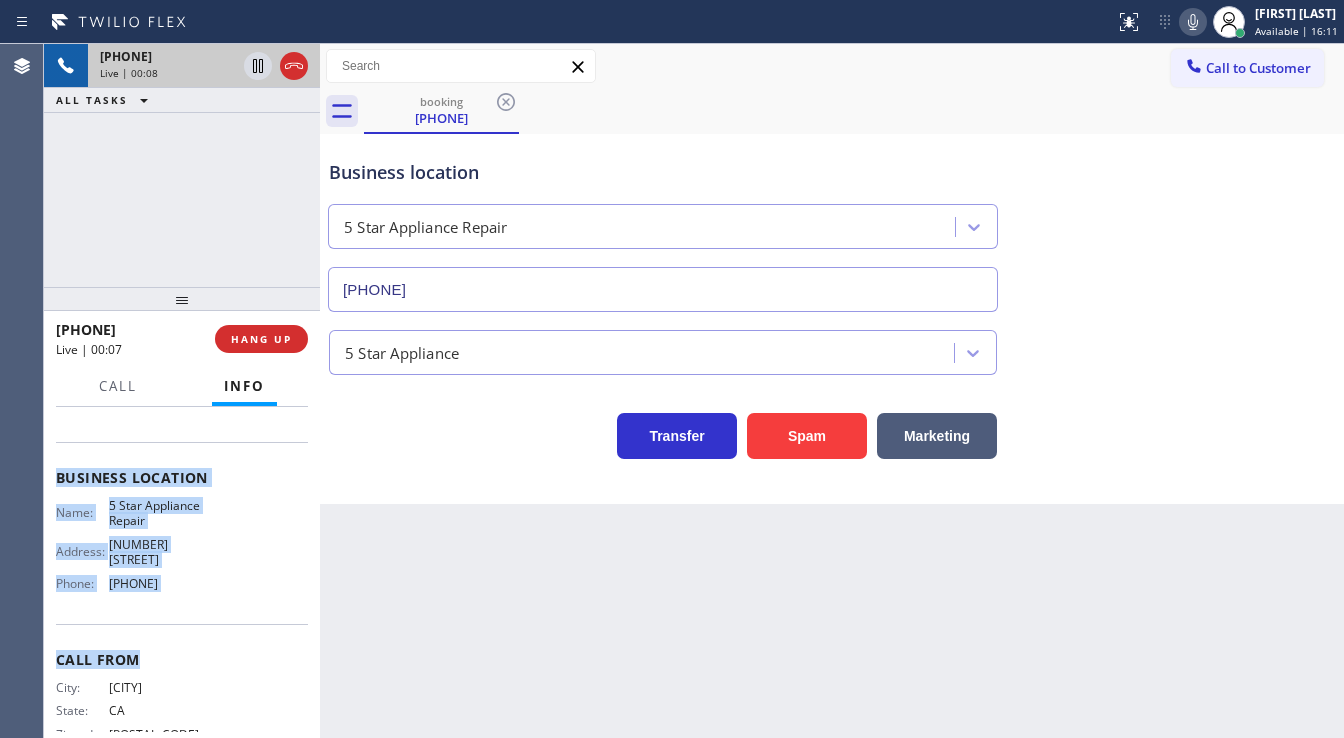 scroll, scrollTop: 240, scrollLeft: 0, axis: vertical 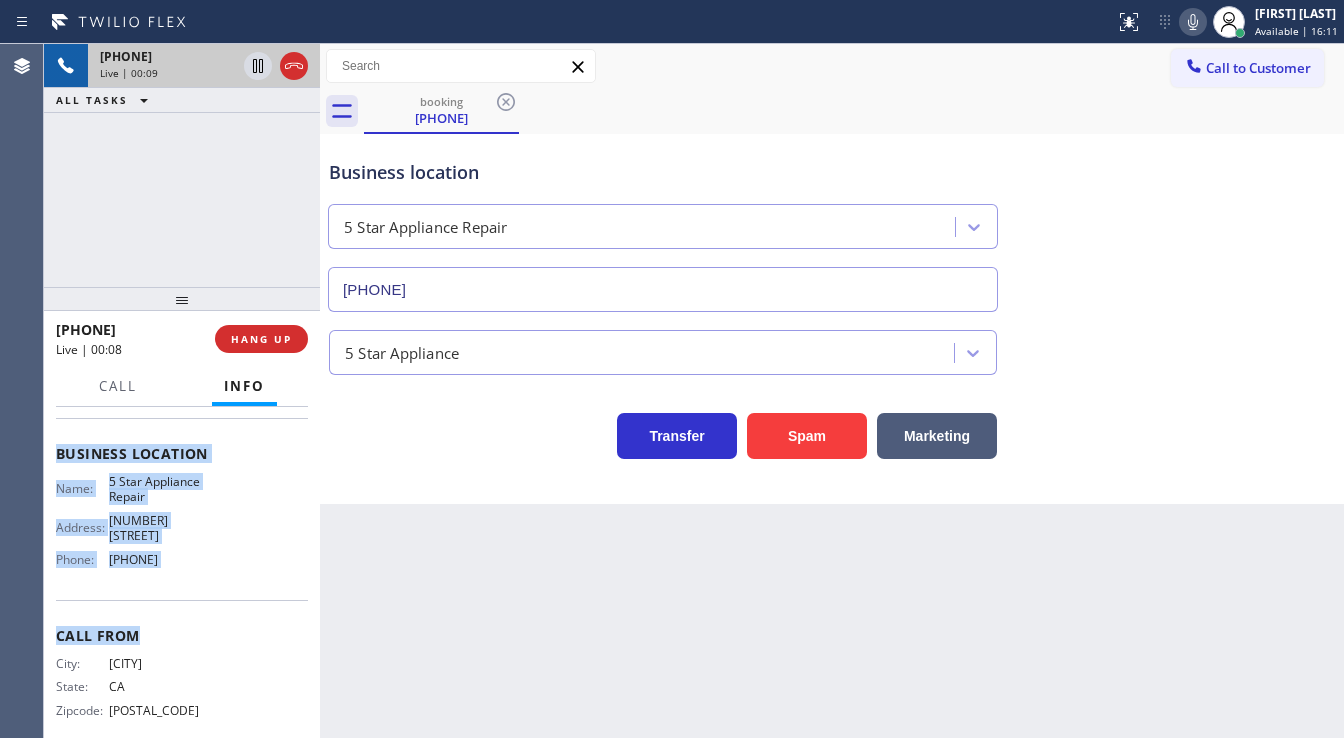 drag, startPoint x: 50, startPoint y: 525, endPoint x: 219, endPoint y: 544, distance: 170.0647 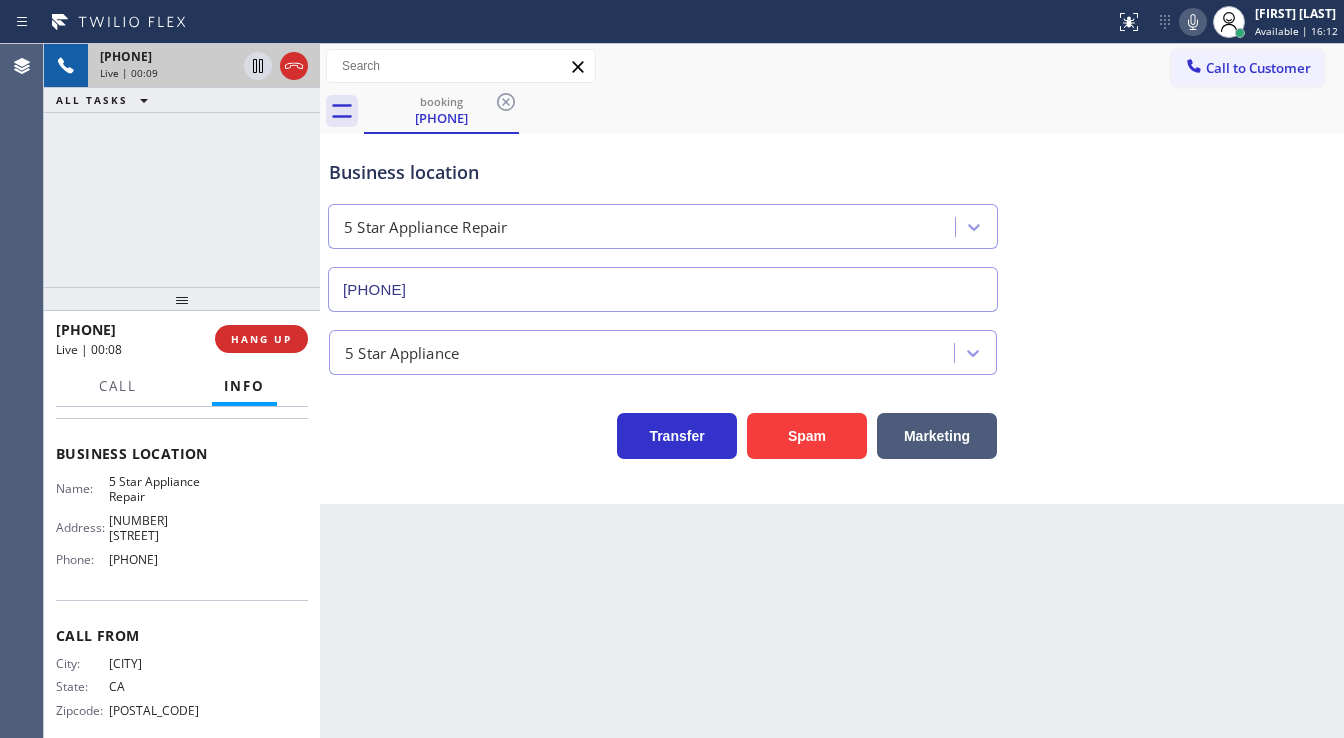 click on "+1[PHONE] Live | 00:09 ALL TASKS ALL TASKS ACTIVE TASKS TASKS IN WRAP UP" at bounding box center (182, 165) 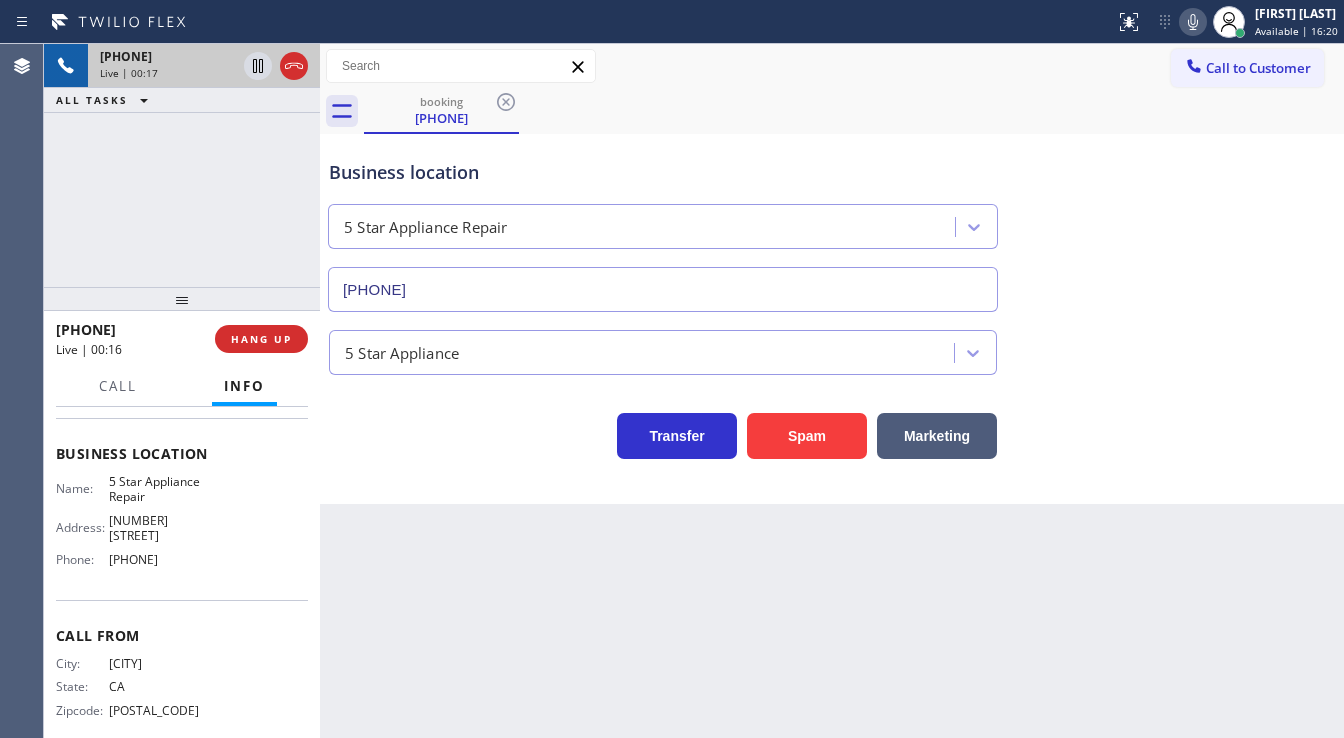 click on "+1[PHONE] Live | 00:17 ALL TASKS ALL TASKS ACTIVE TASKS TASKS IN WRAP UP" at bounding box center [182, 165] 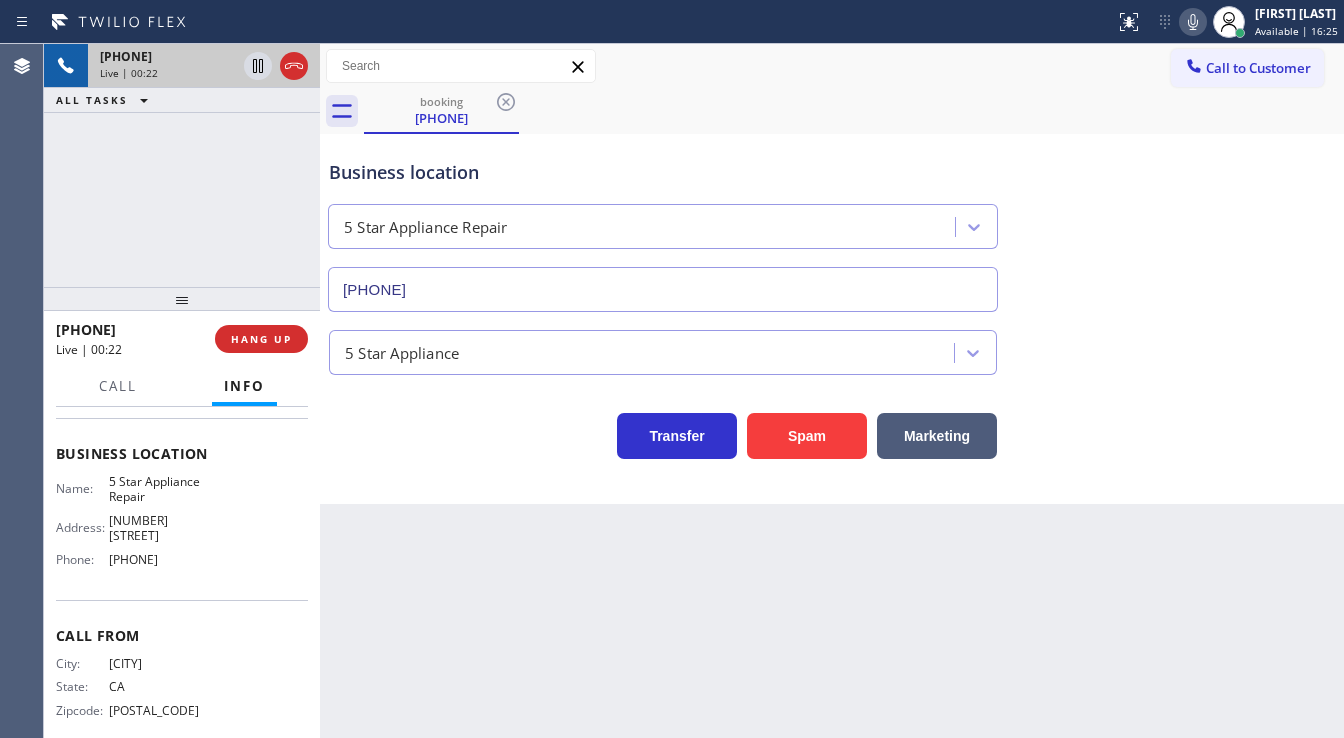 click on "[PHONE] Live | 00:22 ALL TASKS ALL TASKS ACTIVE TASKS TASKS IN WRAP UP" at bounding box center (182, 165) 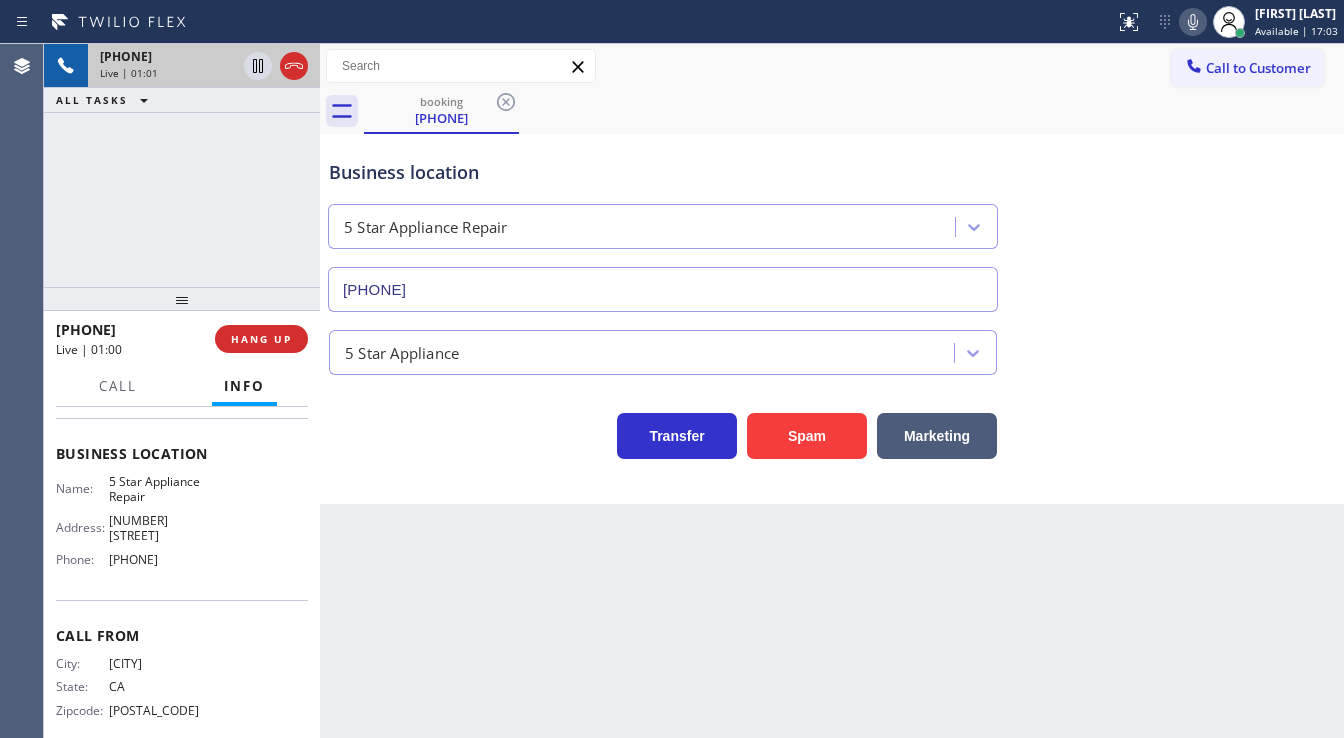 click 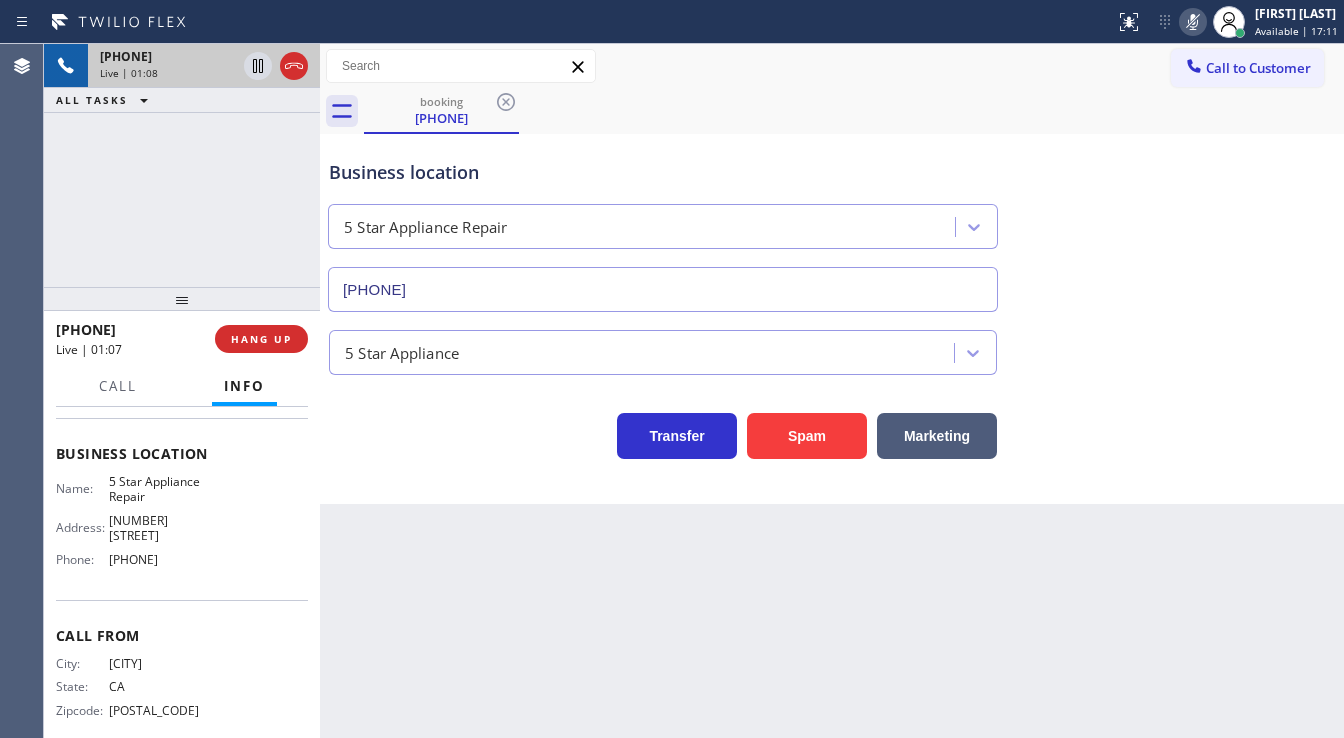click 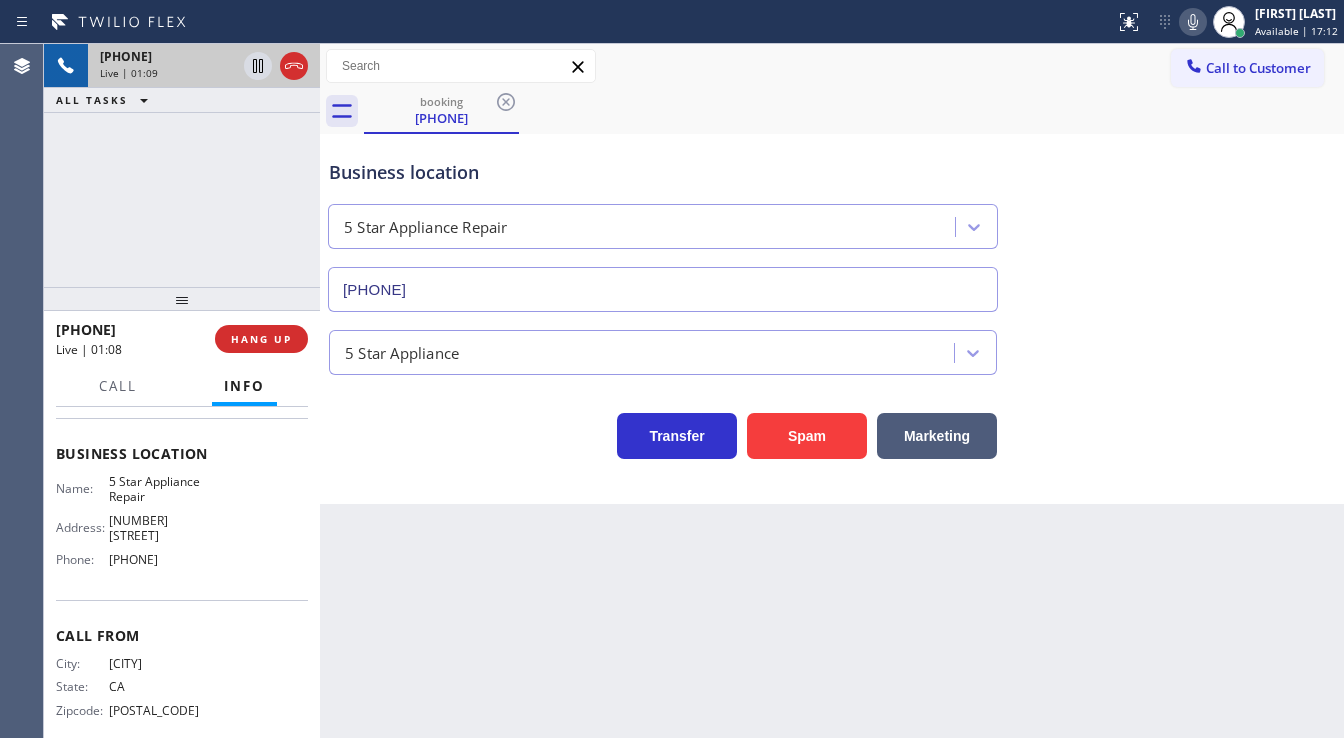click on "[PHONE] Live | 01:09 ALL TASKS ALL TASKS ACTIVE TASKS TASKS IN WRAP UP" at bounding box center (182, 165) 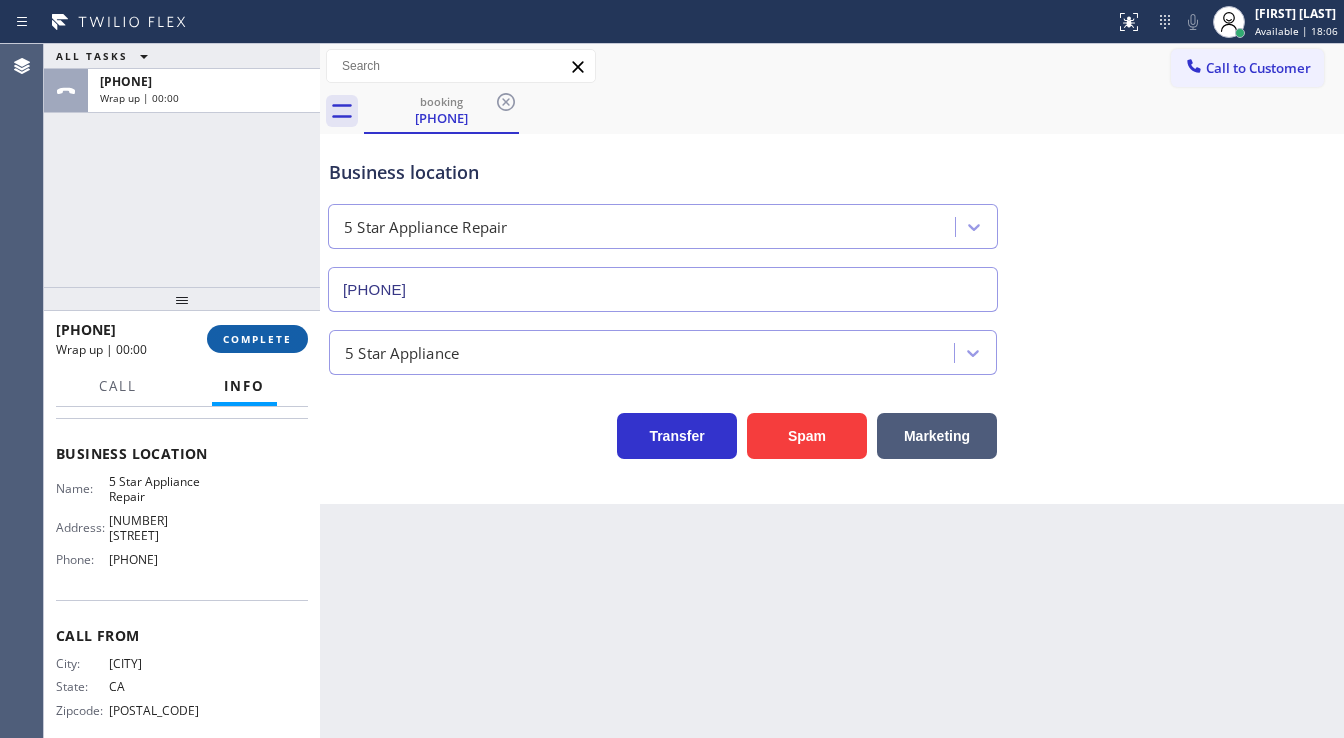 click on "COMPLETE" at bounding box center [257, 339] 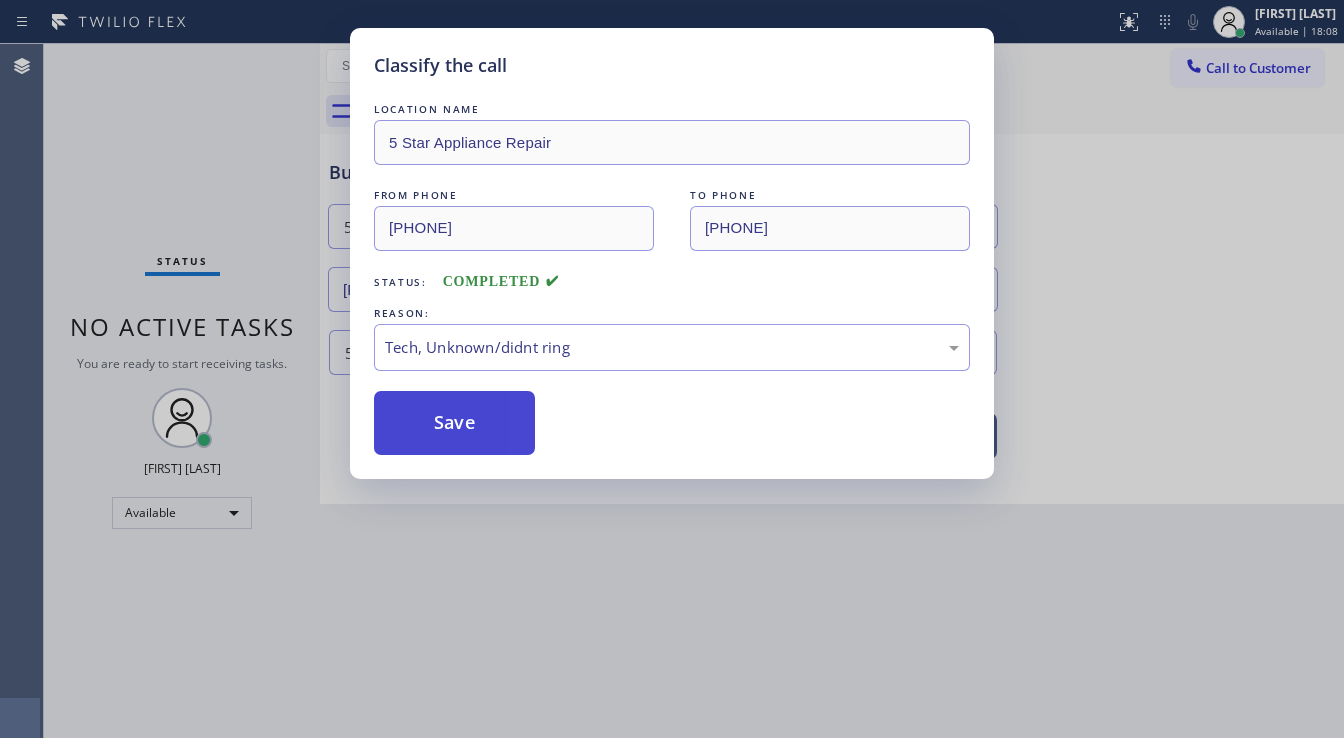 click on "Save" at bounding box center (454, 423) 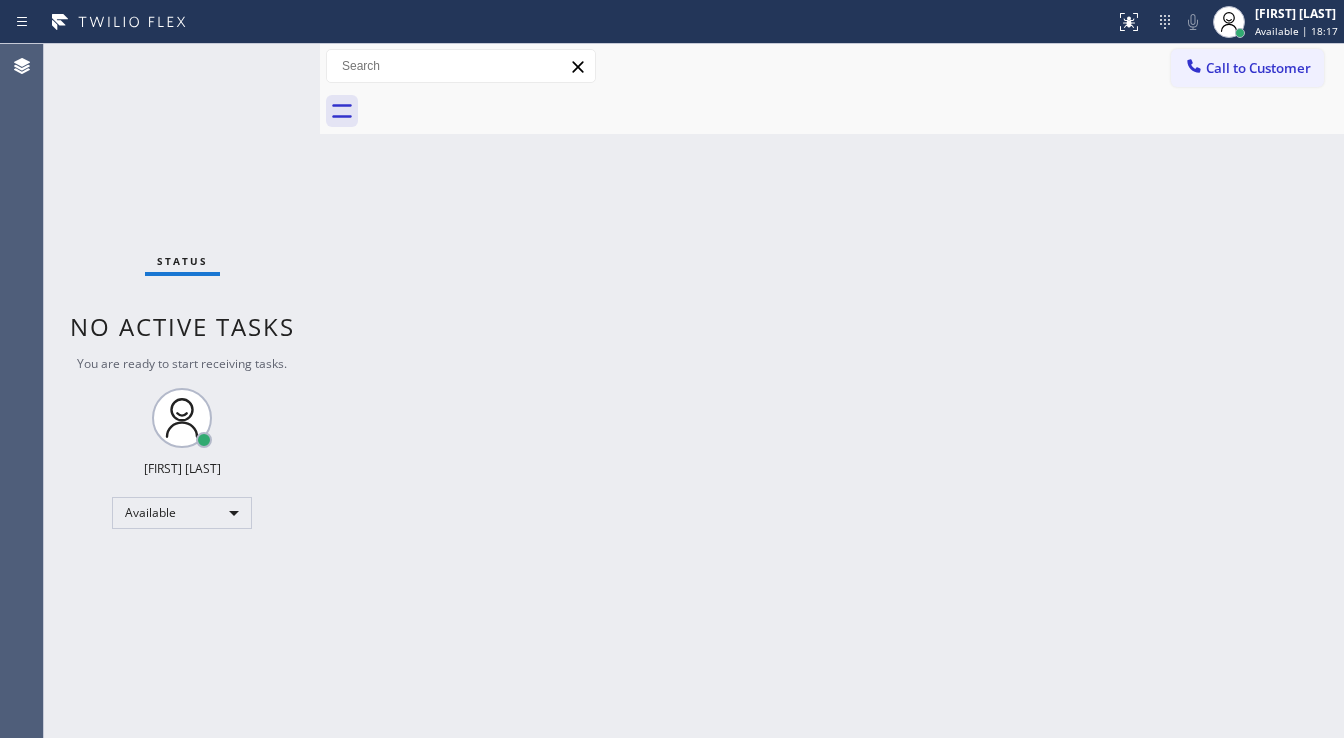 click on "Status   No active tasks     You are ready to start receiving tasks.   [FIRST] [LAST] Available" at bounding box center (182, 391) 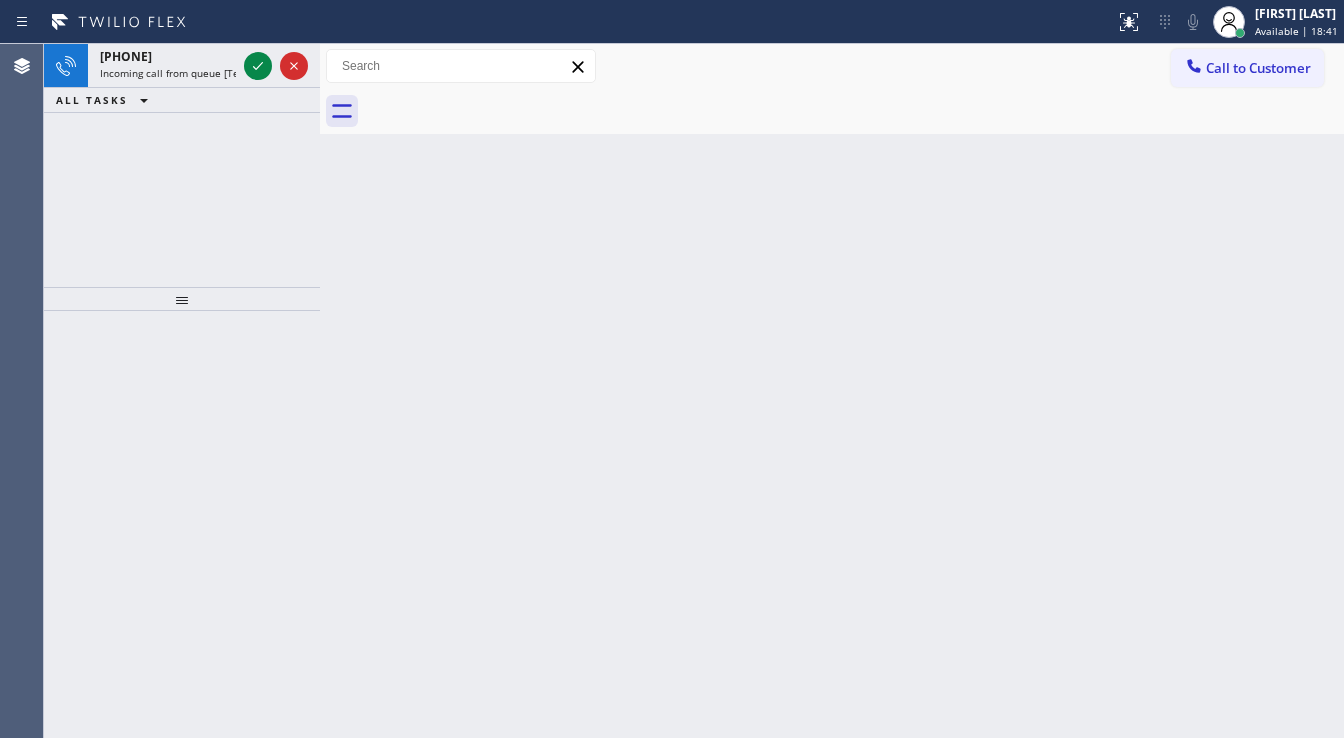 click at bounding box center [276, 66] 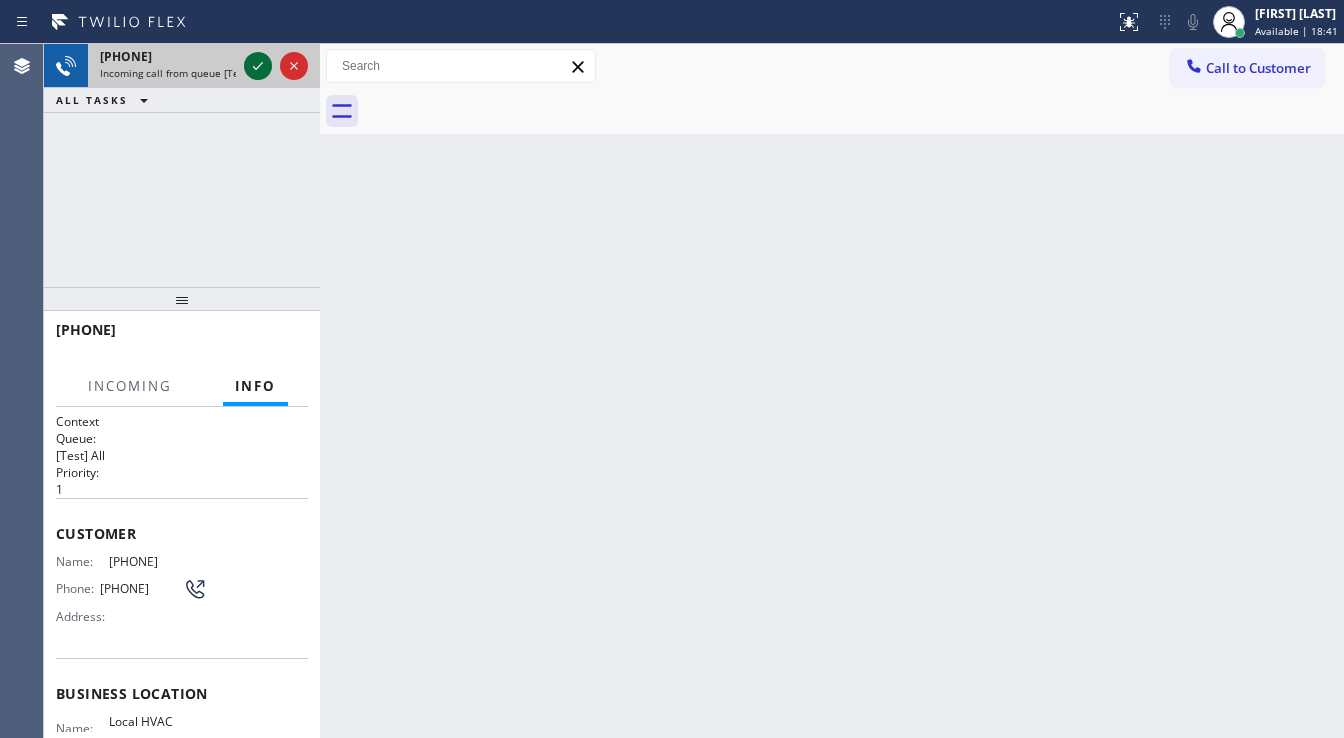 click at bounding box center [258, 66] 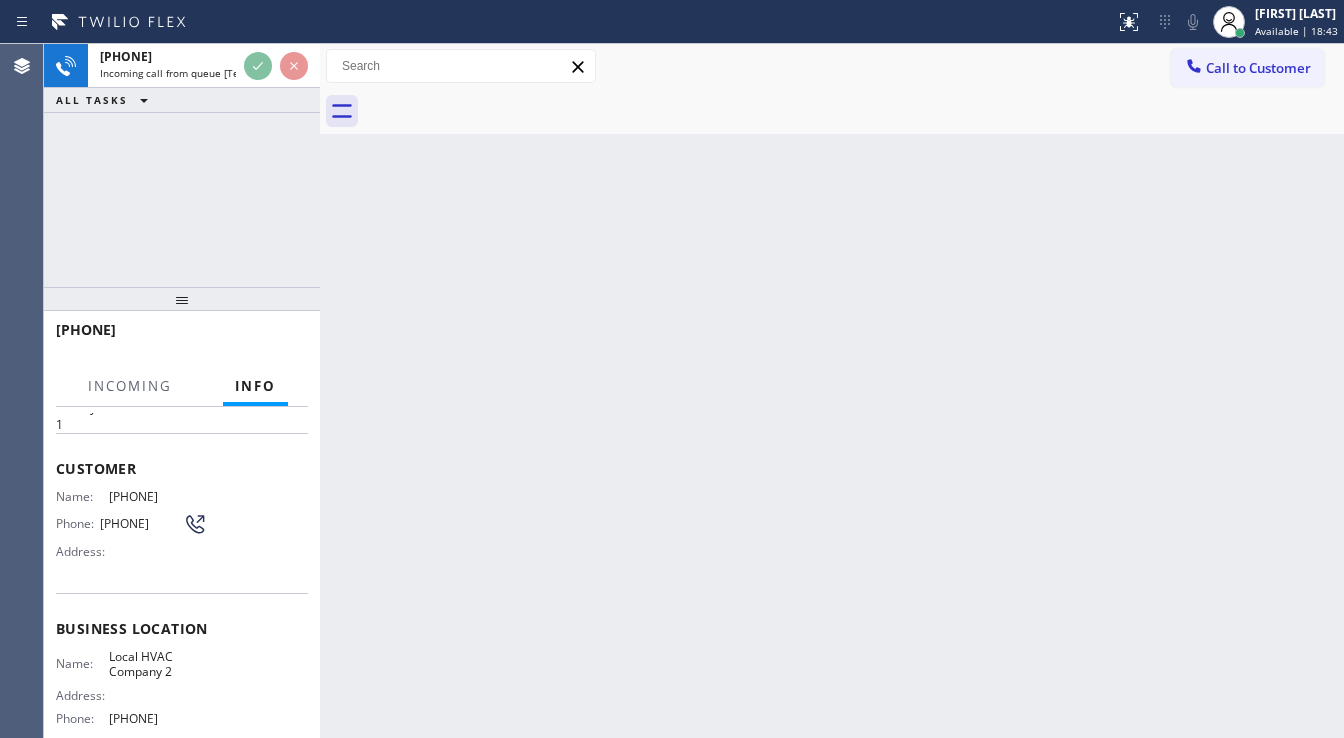 scroll, scrollTop: 160, scrollLeft: 0, axis: vertical 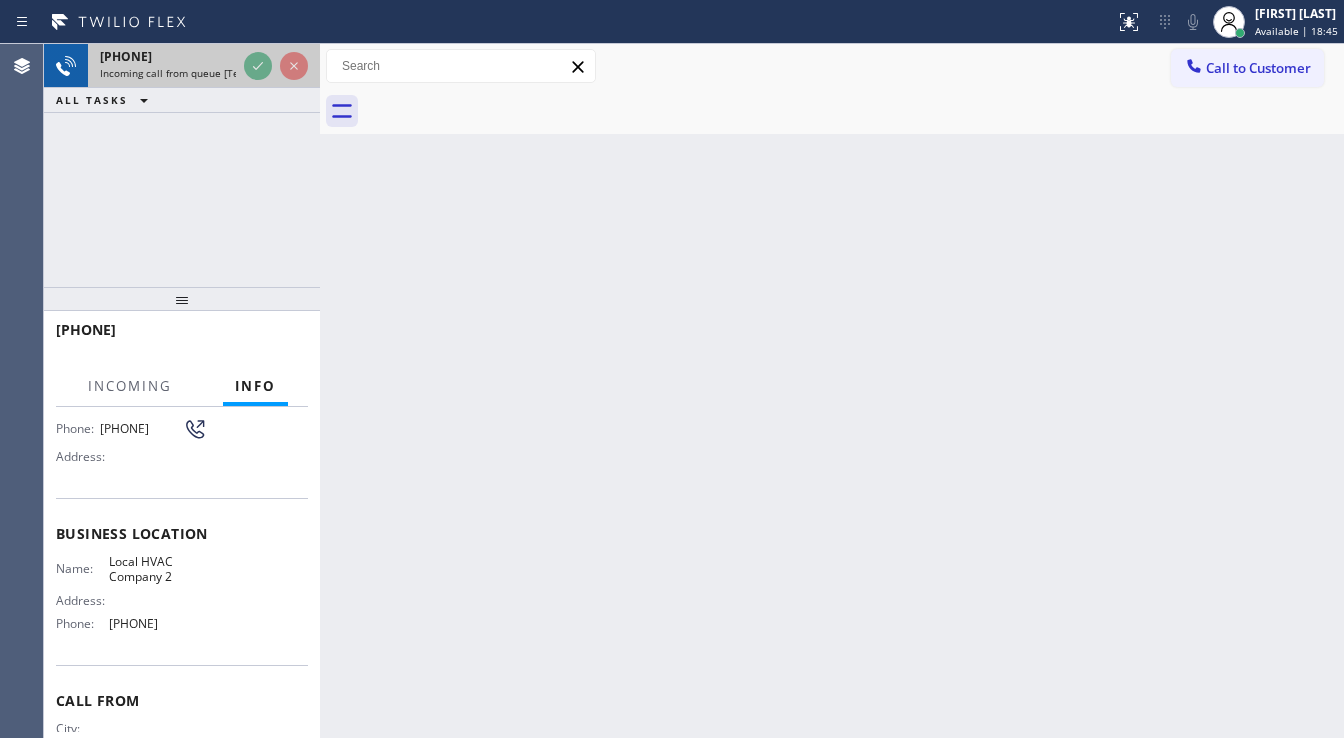 click at bounding box center (276, 66) 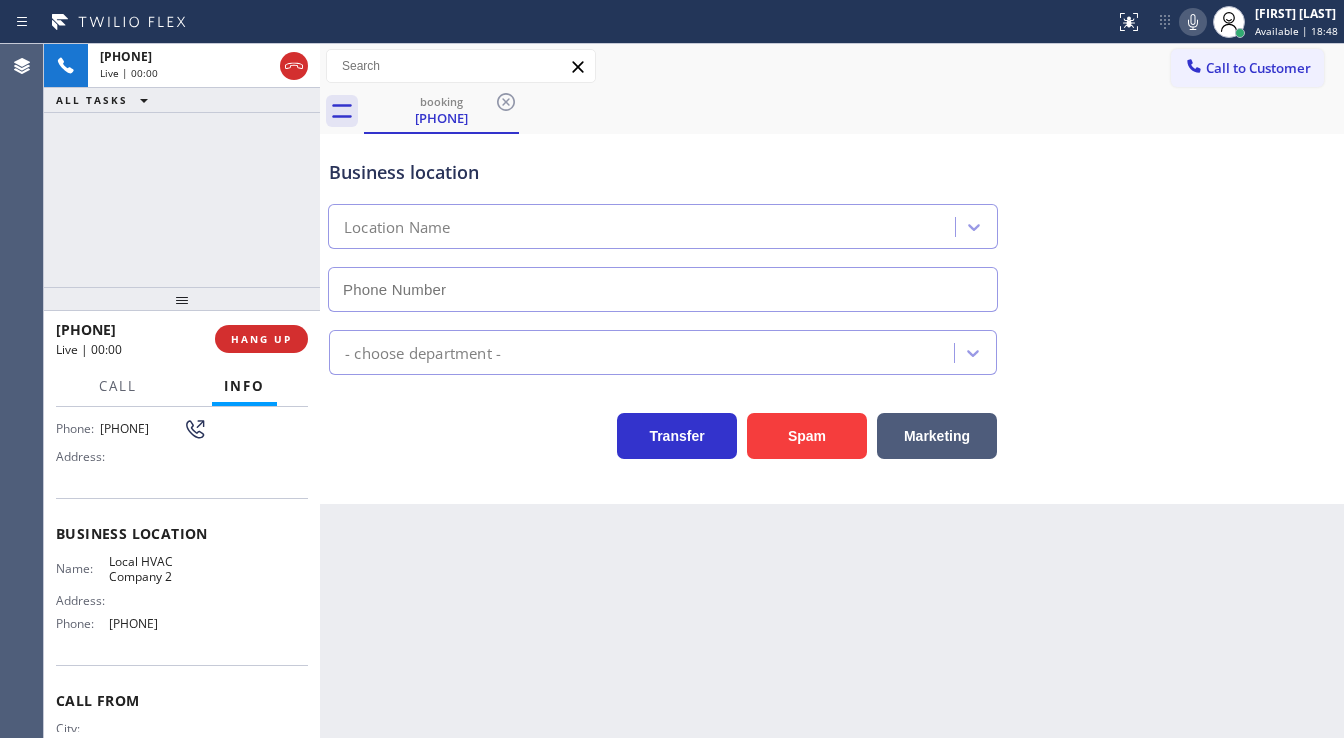 type on "[PHONE]" 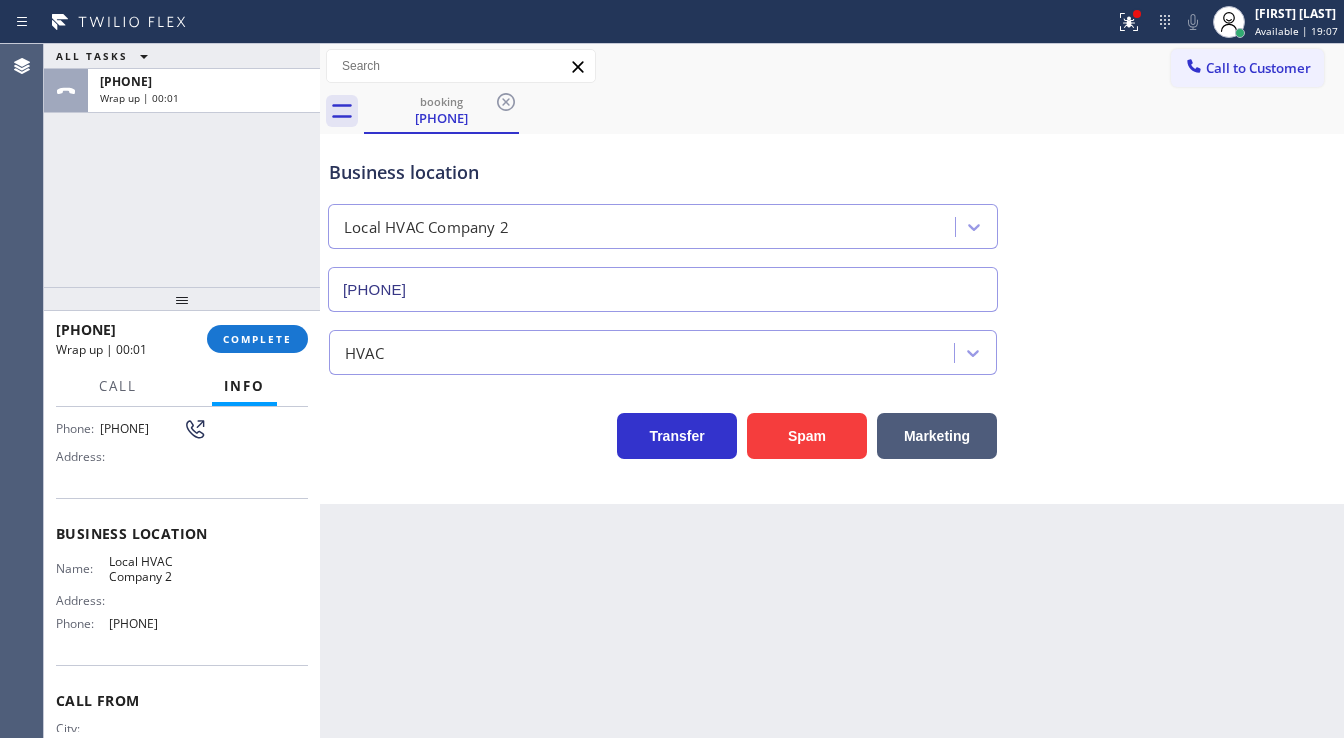 click on "ALL TASKS ALL TASKS ACTIVE TASKS TASKS IN WRAP UP [PHONE] Wrap up | 00:01" at bounding box center (182, 165) 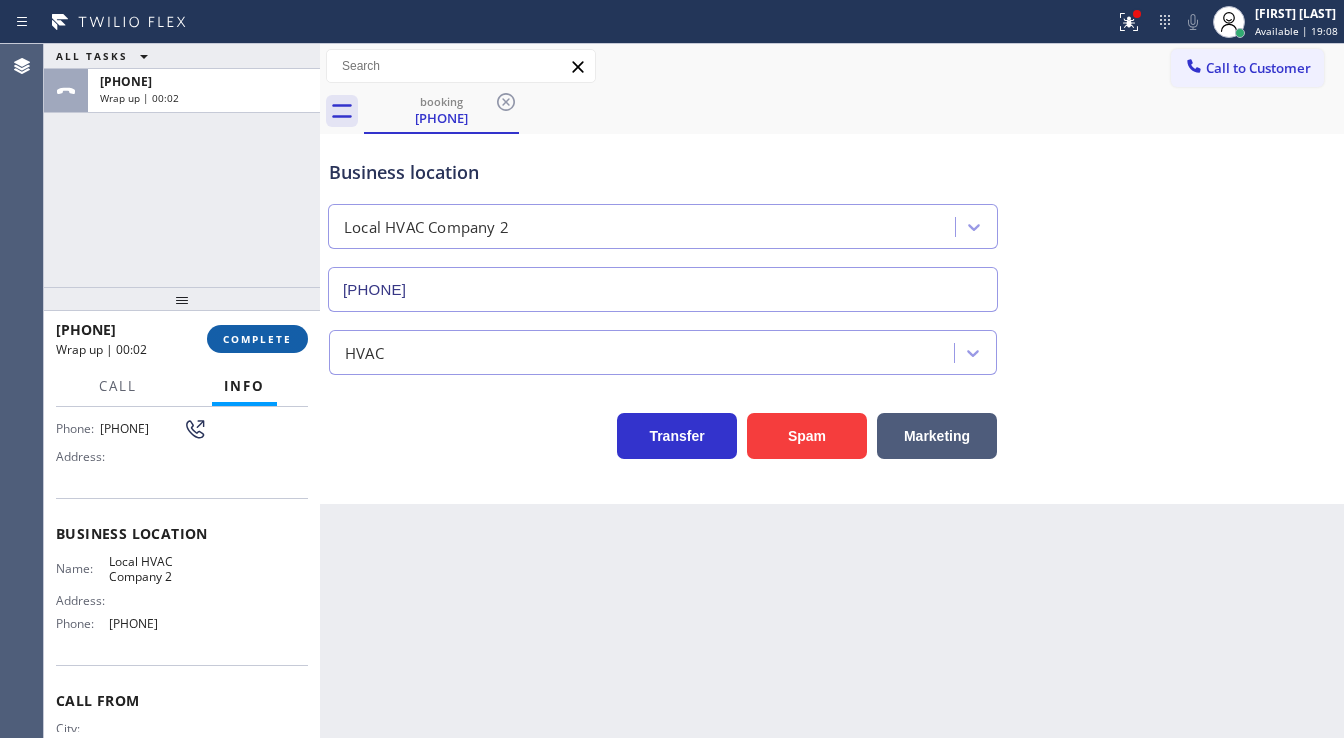 click on "COMPLETE" at bounding box center [257, 339] 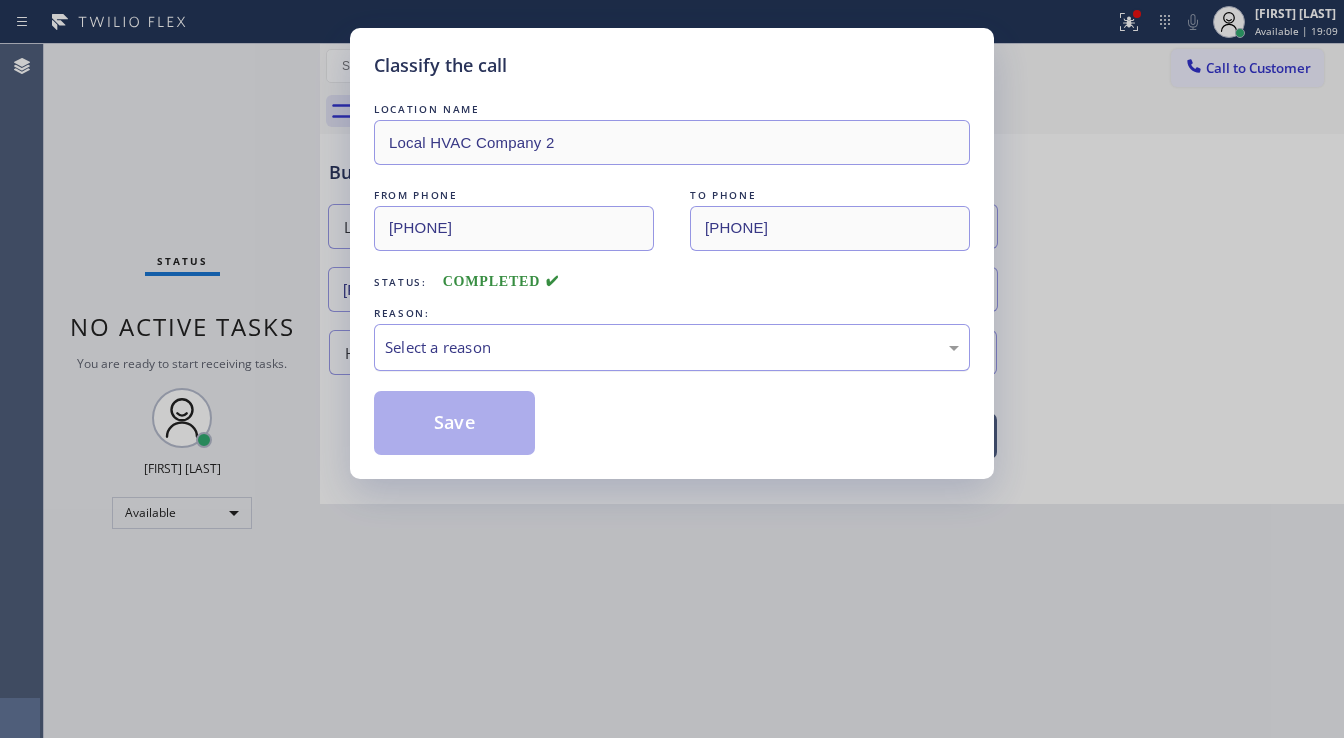 click on "Select a reason" at bounding box center [672, 347] 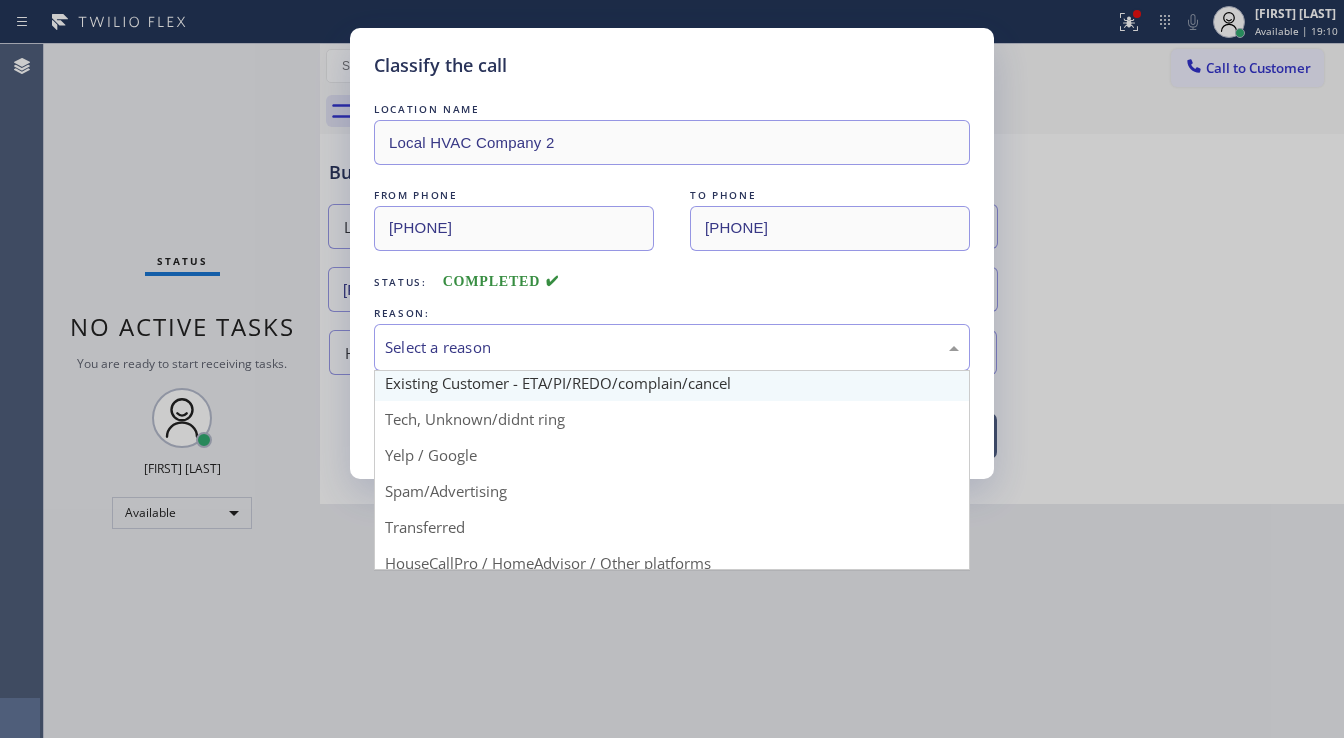 scroll, scrollTop: 125, scrollLeft: 0, axis: vertical 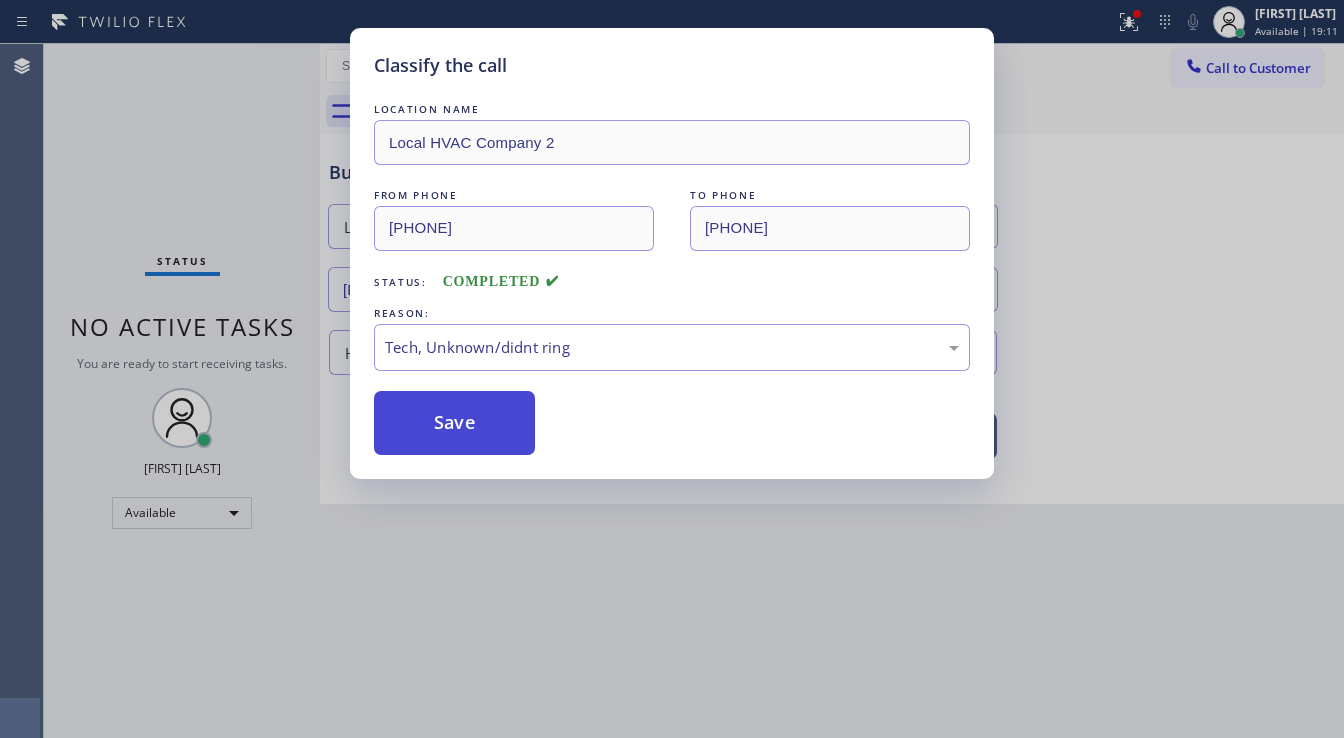 click on "Save" at bounding box center [454, 423] 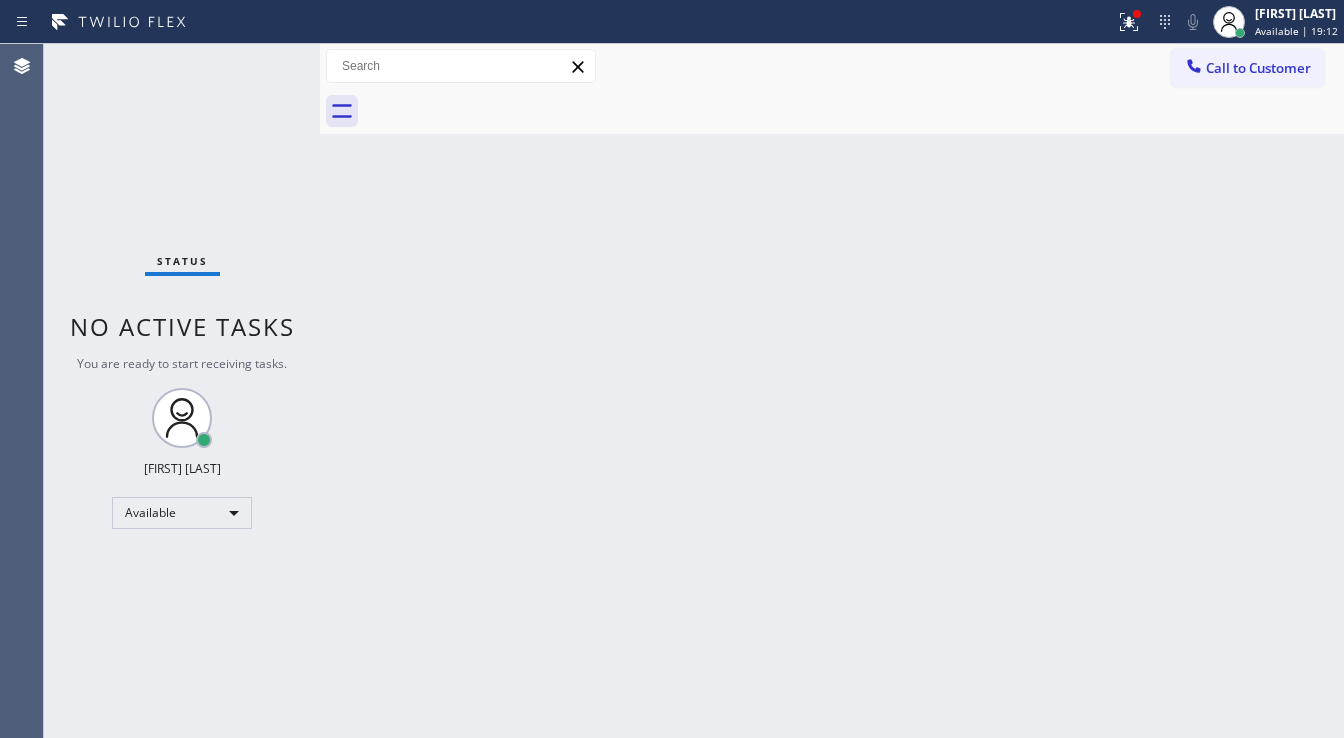 click 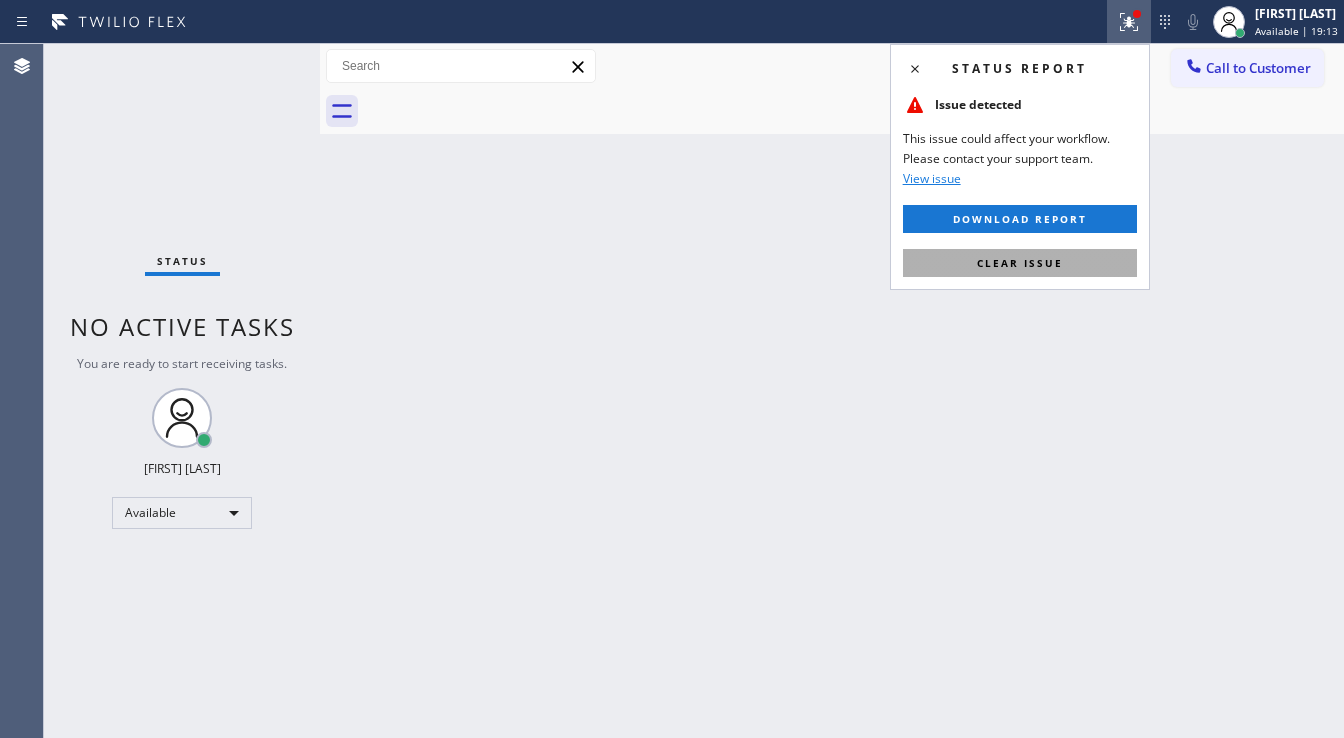 click on "Clear issue" at bounding box center (1020, 263) 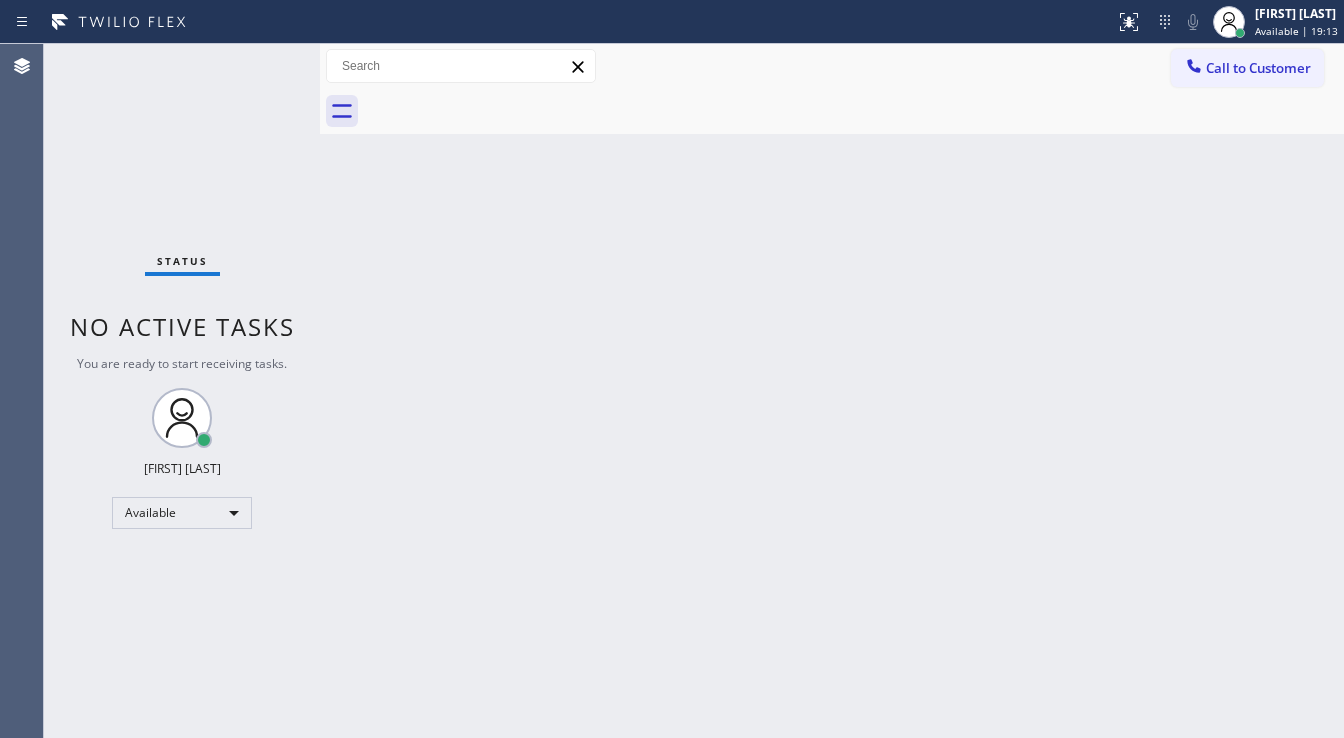 click on "Back to Dashboard Change Sender ID Customers Technicians Select a contact Outbound call Technician Search Technician Your caller id phone number Your caller id phone number Call Technician info Name   Phone none Address none Change Sender ID HVAC +18559994417 5 Star Appliance +18557314952 Appliance Repair +18554611149 Plumbing +18889090120 Air Duct Cleaning +18006865038  Electricians +18005688664 Cancel Change Check personal SMS Reset Change No tabs Call to Customer Outbound call Location Search location Your caller id phone number Customer number Call Outbound call Technician Search Technician Your caller id phone number Your caller id phone number Call" at bounding box center [832, 391] 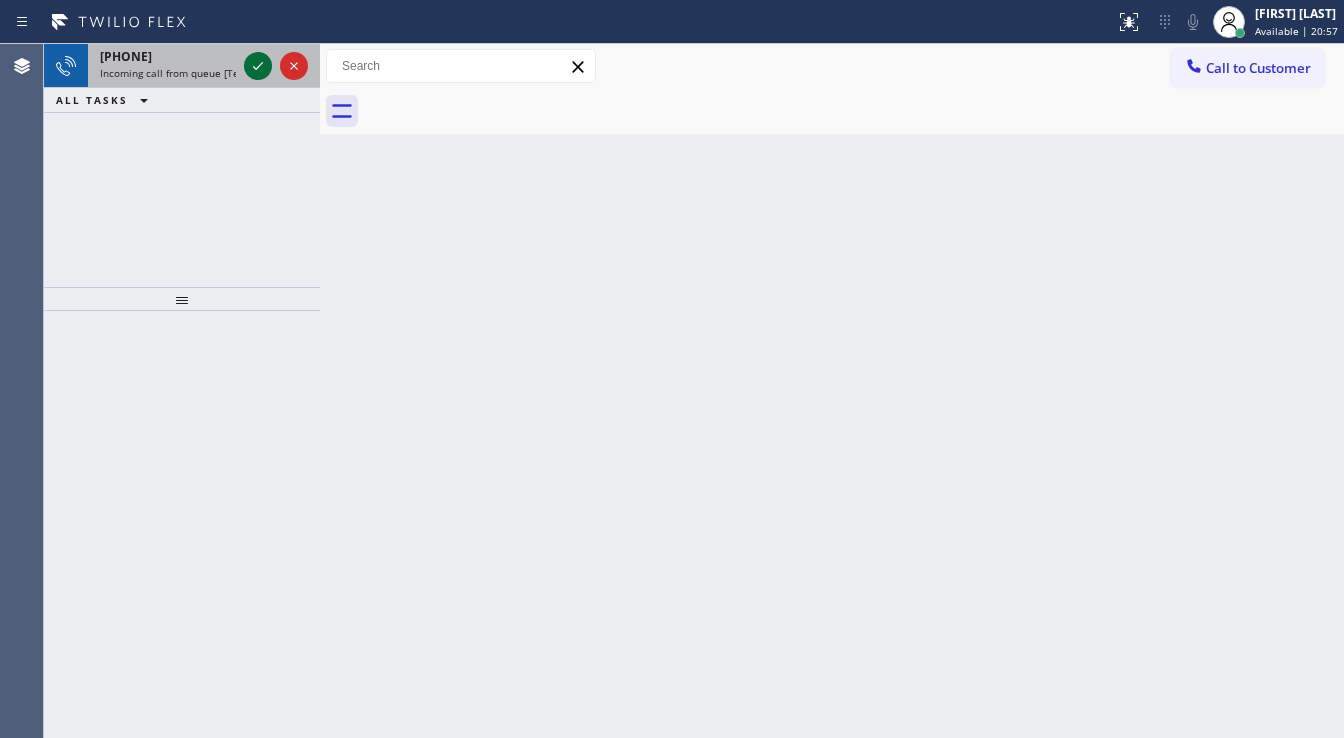 click 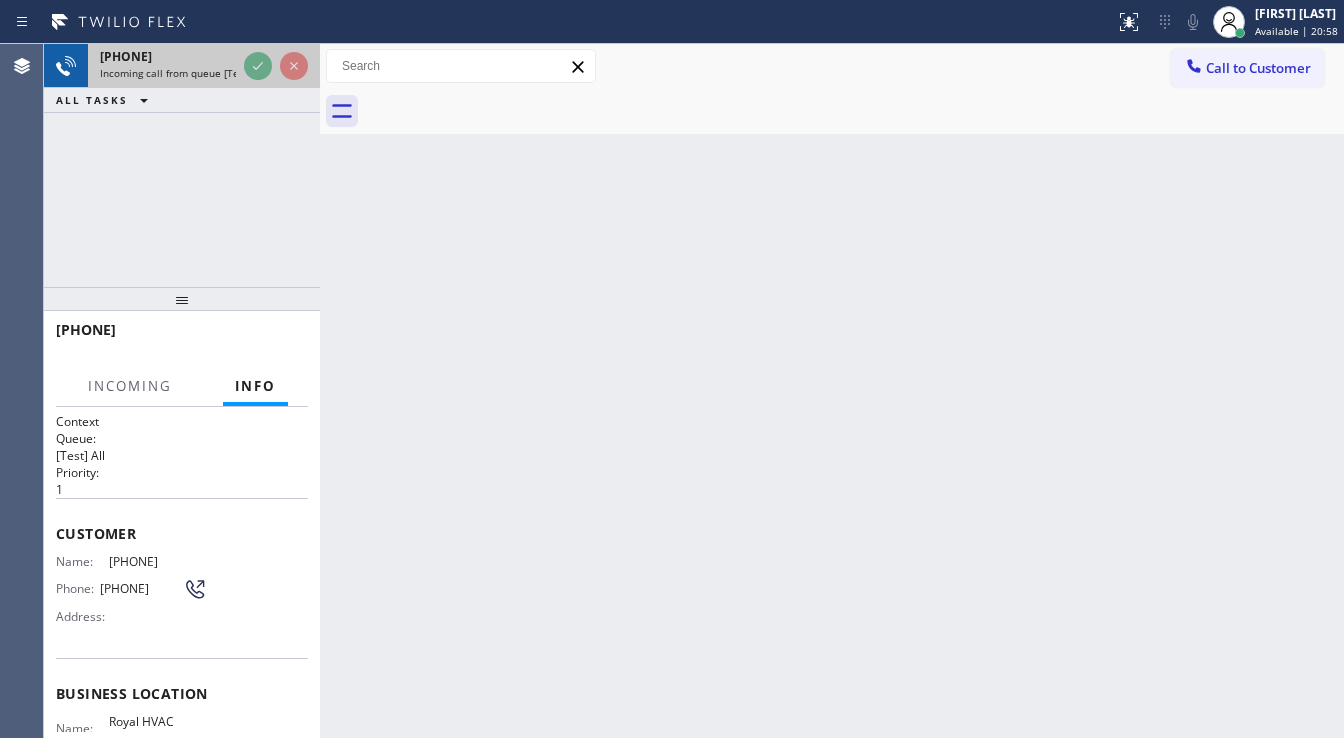 click 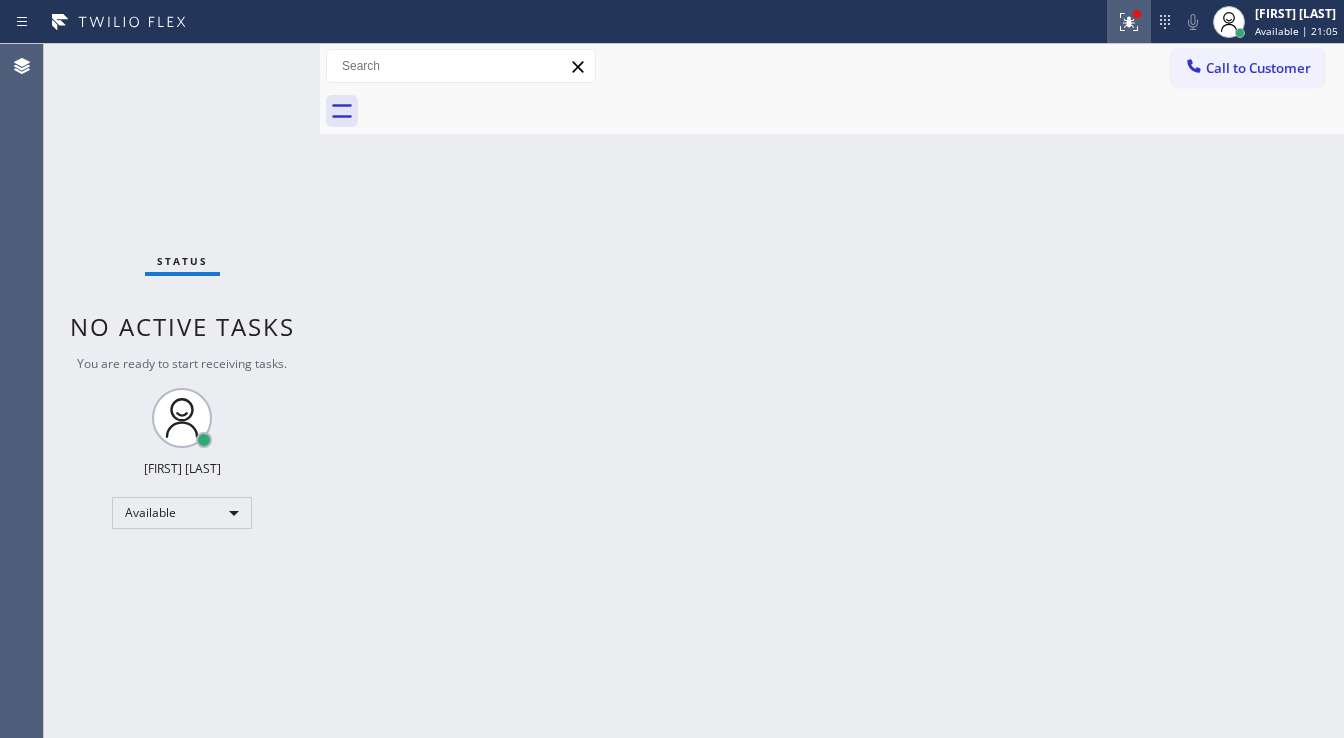 click 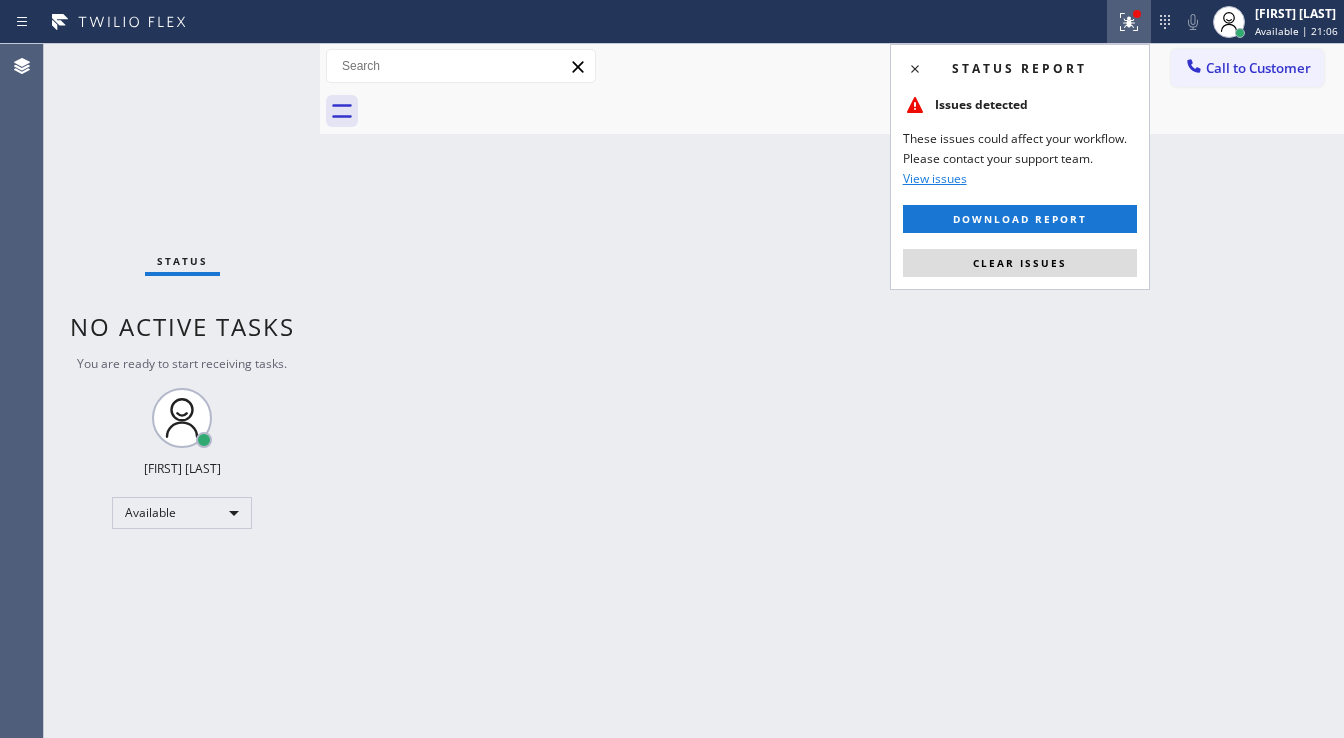 drag, startPoint x: 1035, startPoint y: 270, endPoint x: 860, endPoint y: 215, distance: 183.43936 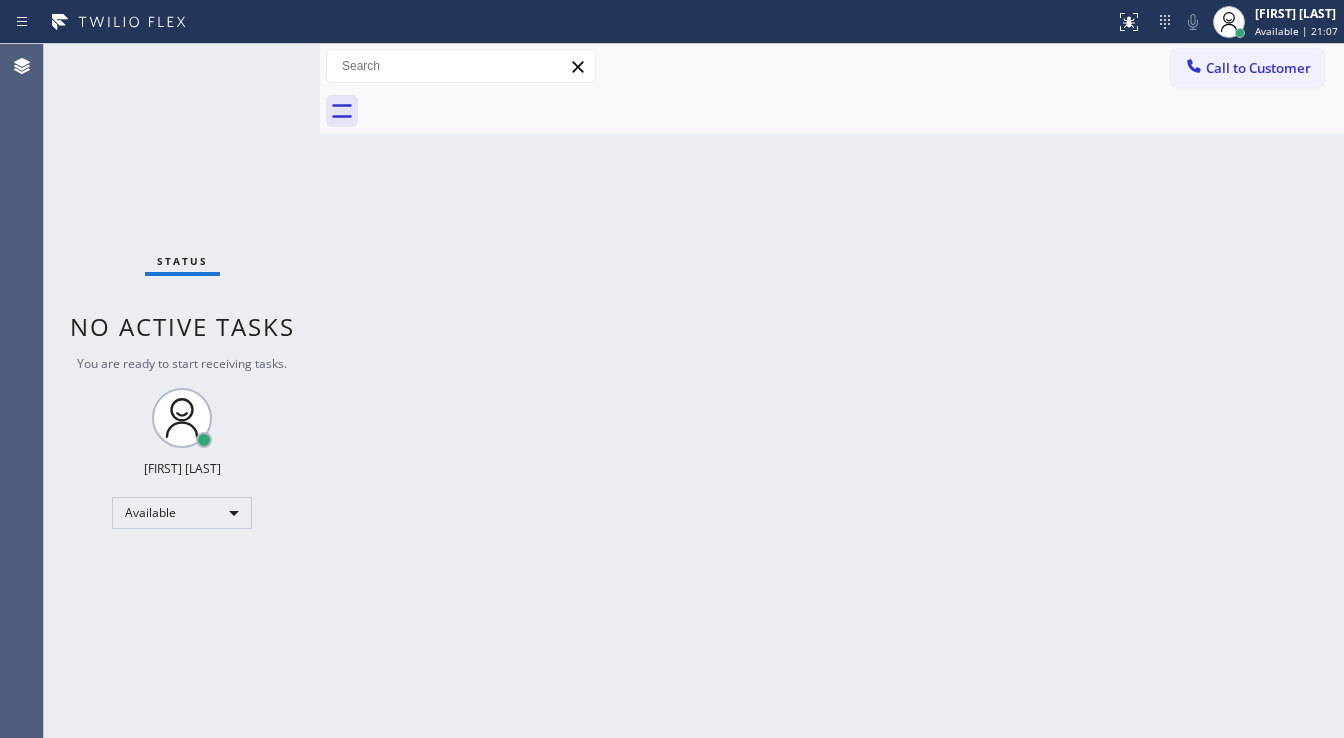 click on "Status   No active tasks     You are ready to start receiving tasks.   [FIRST] [LAST] Available" at bounding box center [182, 391] 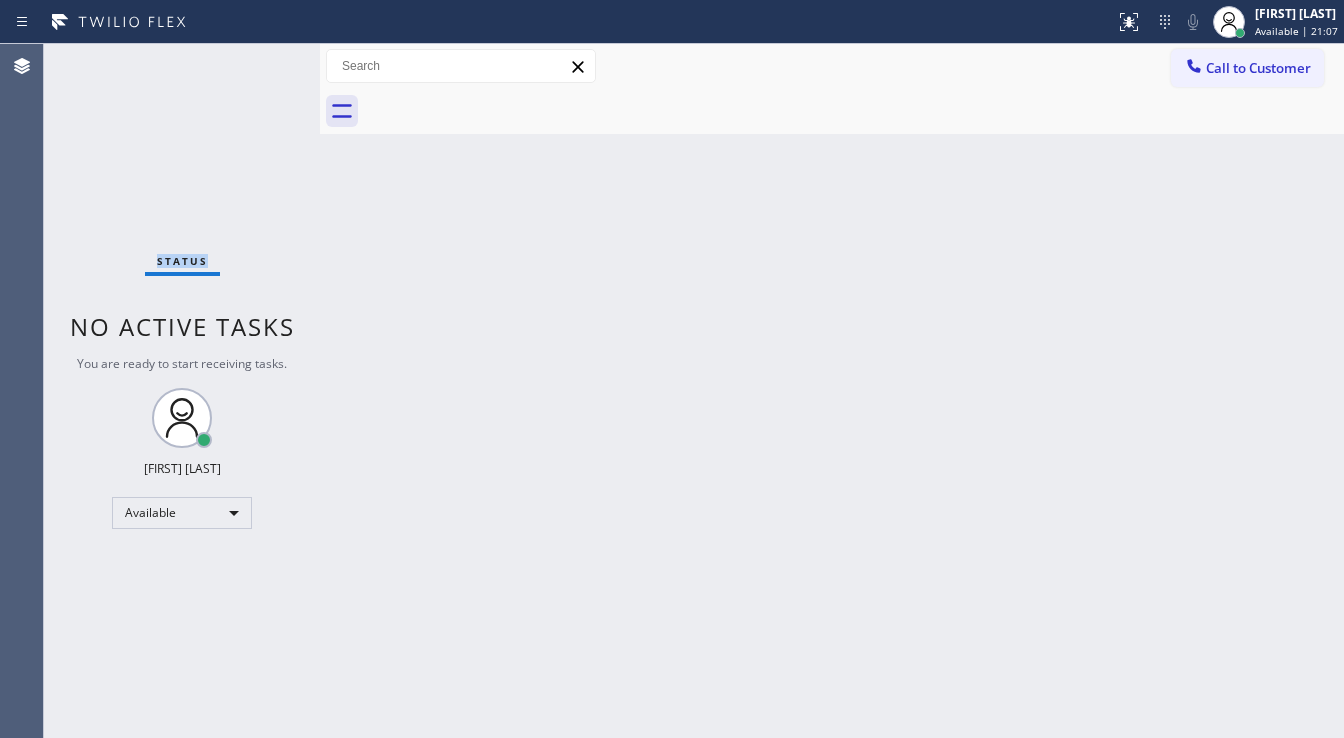click on "Status   No active tasks     You are ready to start receiving tasks.   [FIRST] [LAST] Available" at bounding box center [182, 391] 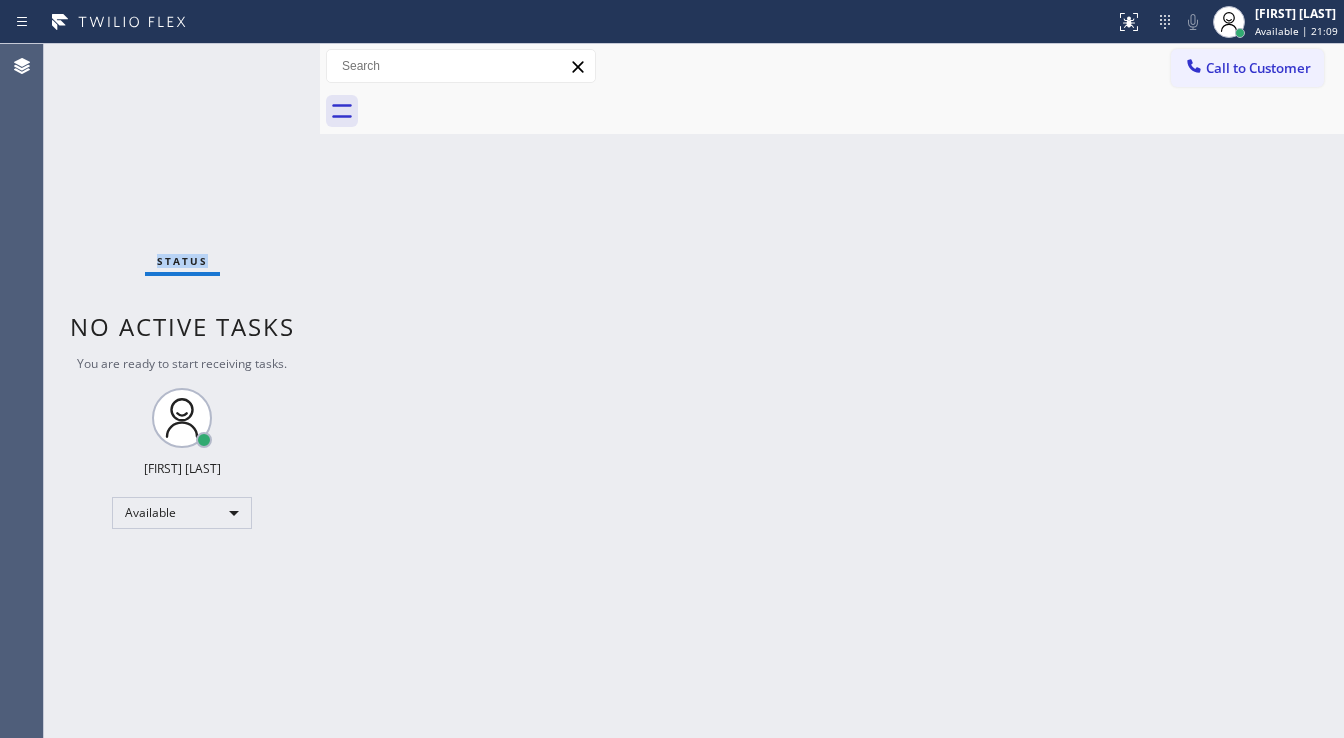click on "Status   No active tasks     You are ready to start receiving tasks.   [FIRST] [LAST] Available" at bounding box center [182, 391] 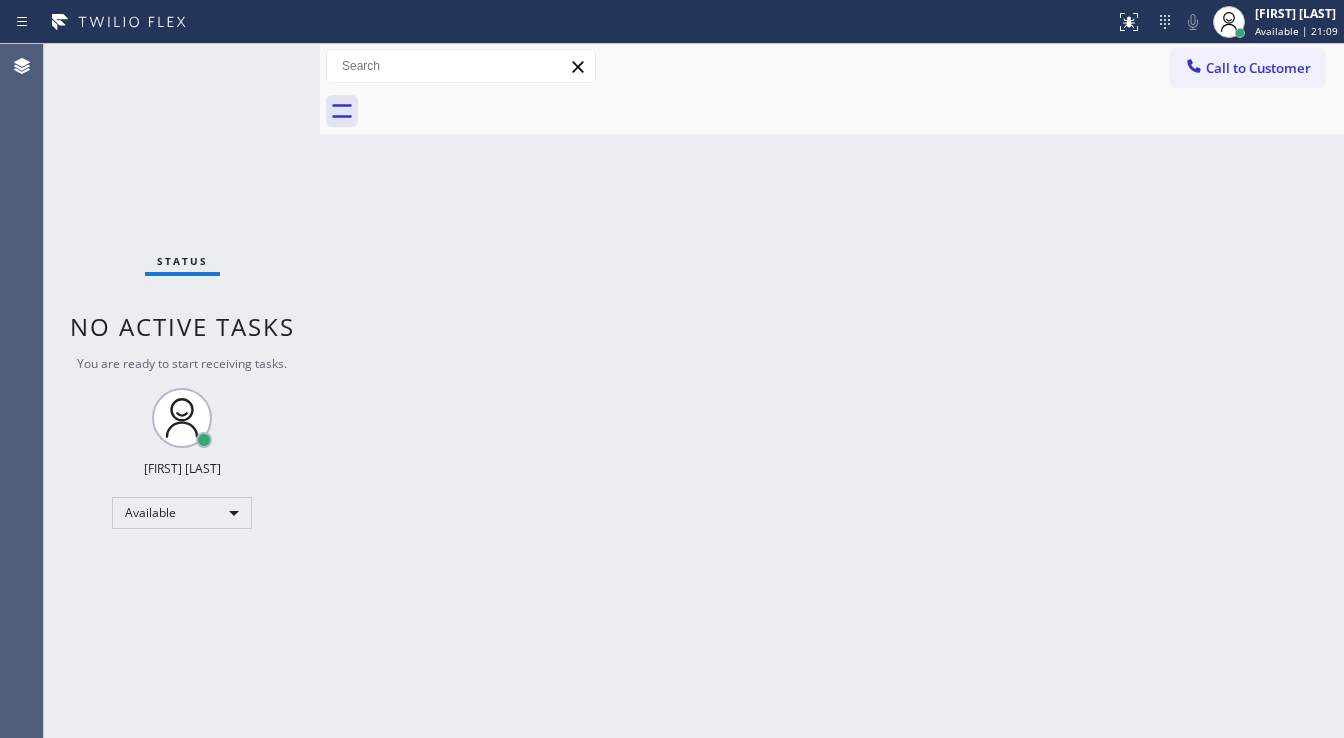 click on "Status   No active tasks     You are ready to start receiving tasks.   [FIRST] [LAST] Available" at bounding box center [182, 391] 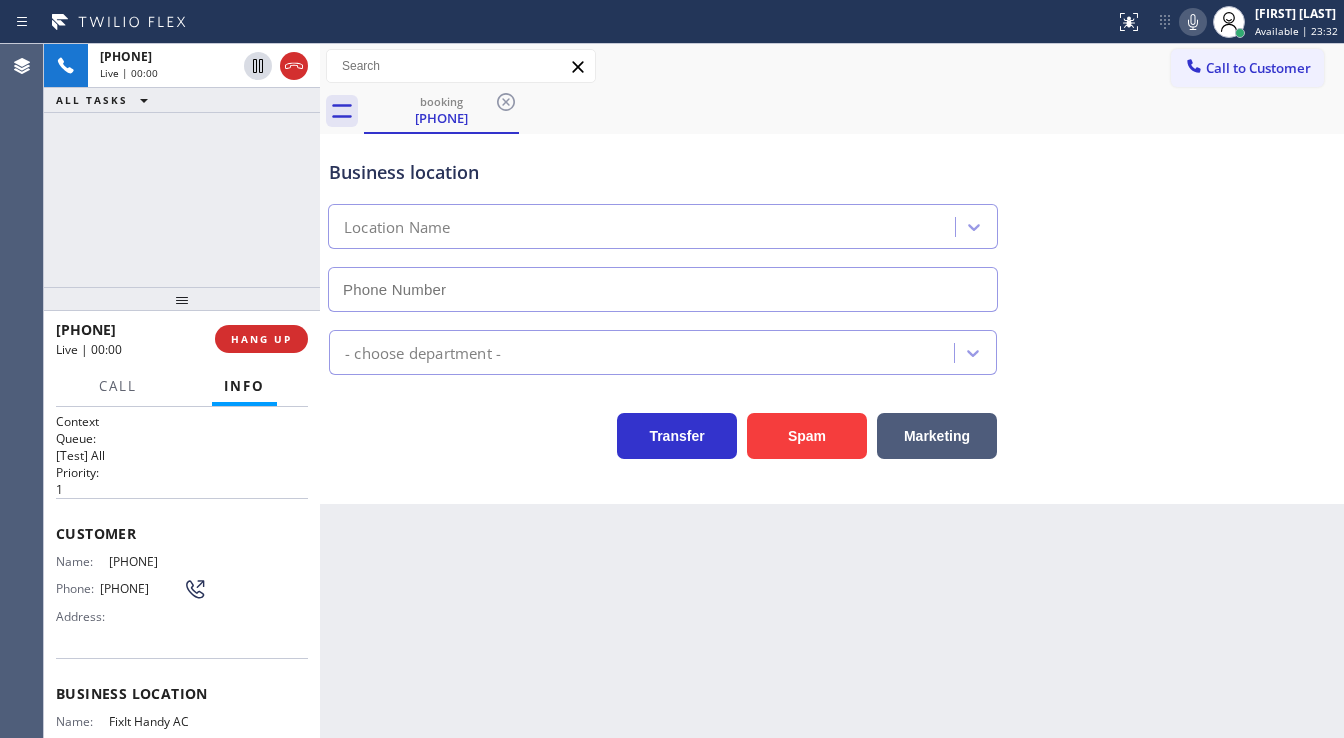 scroll, scrollTop: 160, scrollLeft: 0, axis: vertical 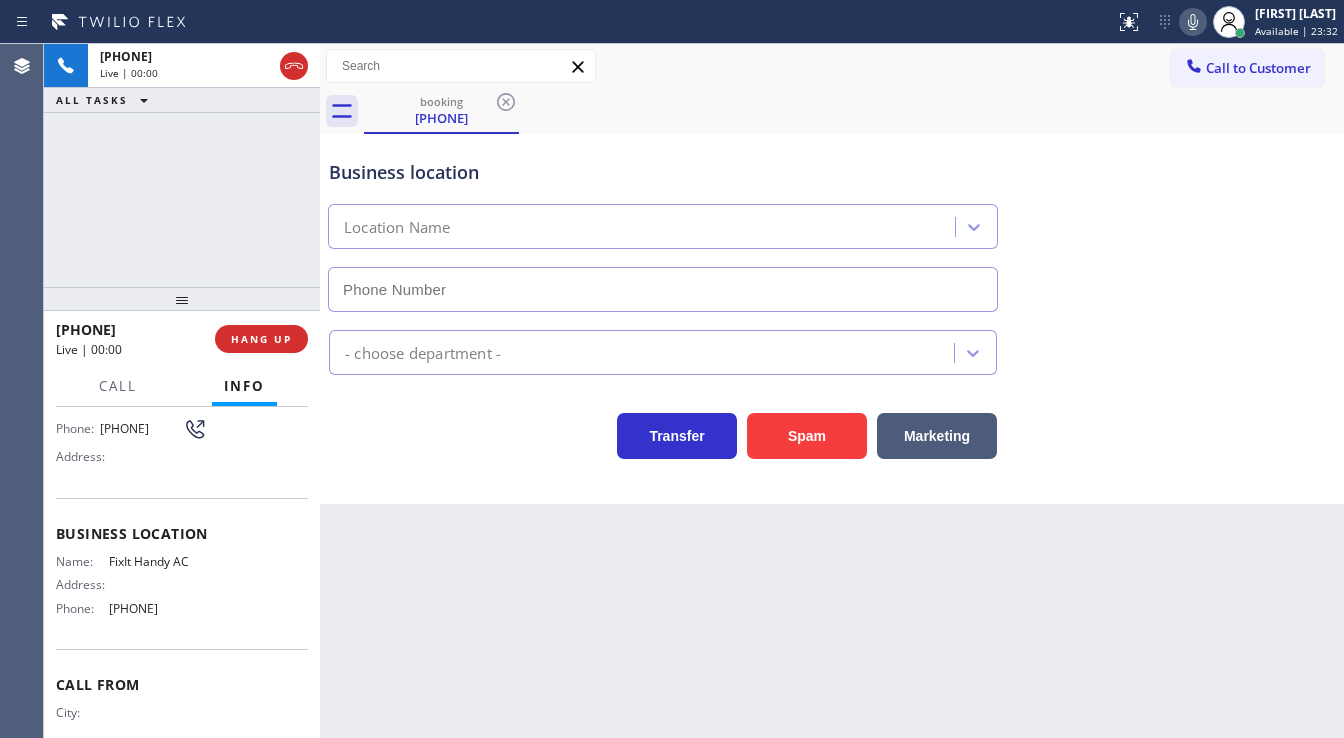 type on "[PHONE]" 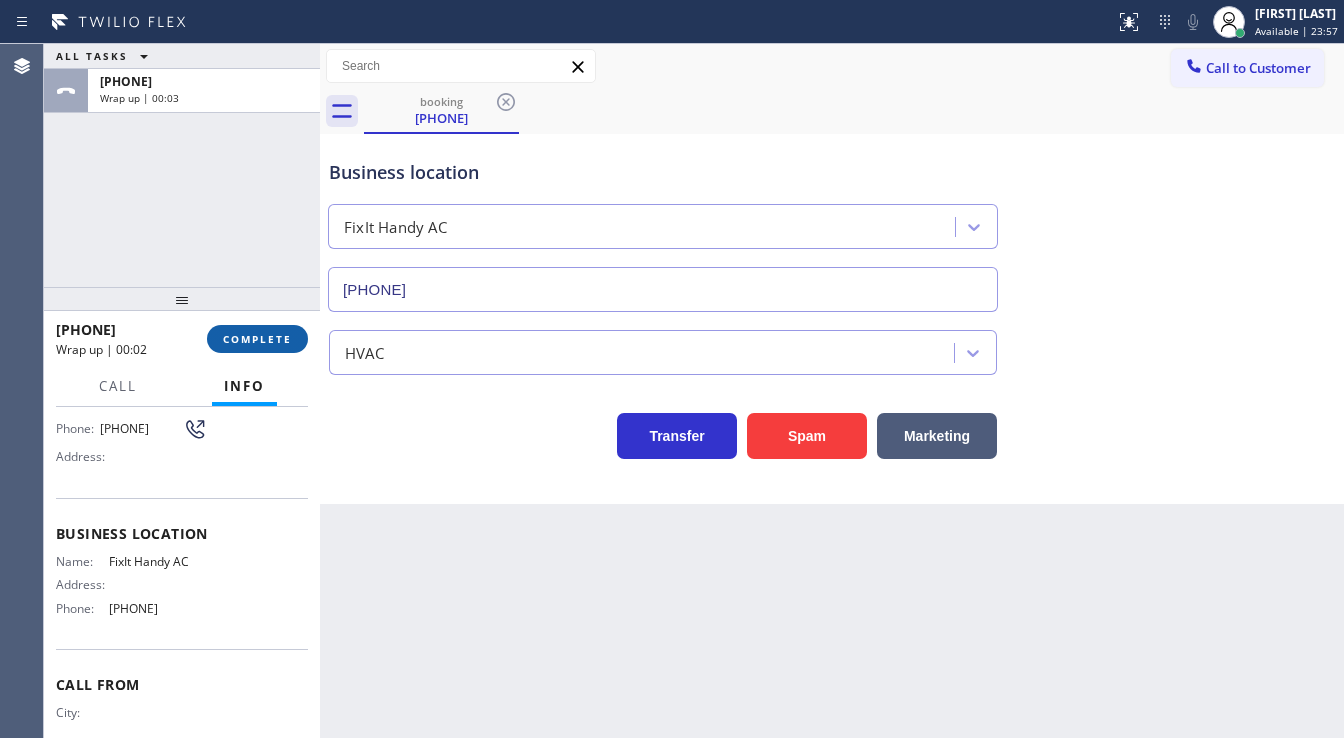 click on "COMPLETE" at bounding box center (257, 339) 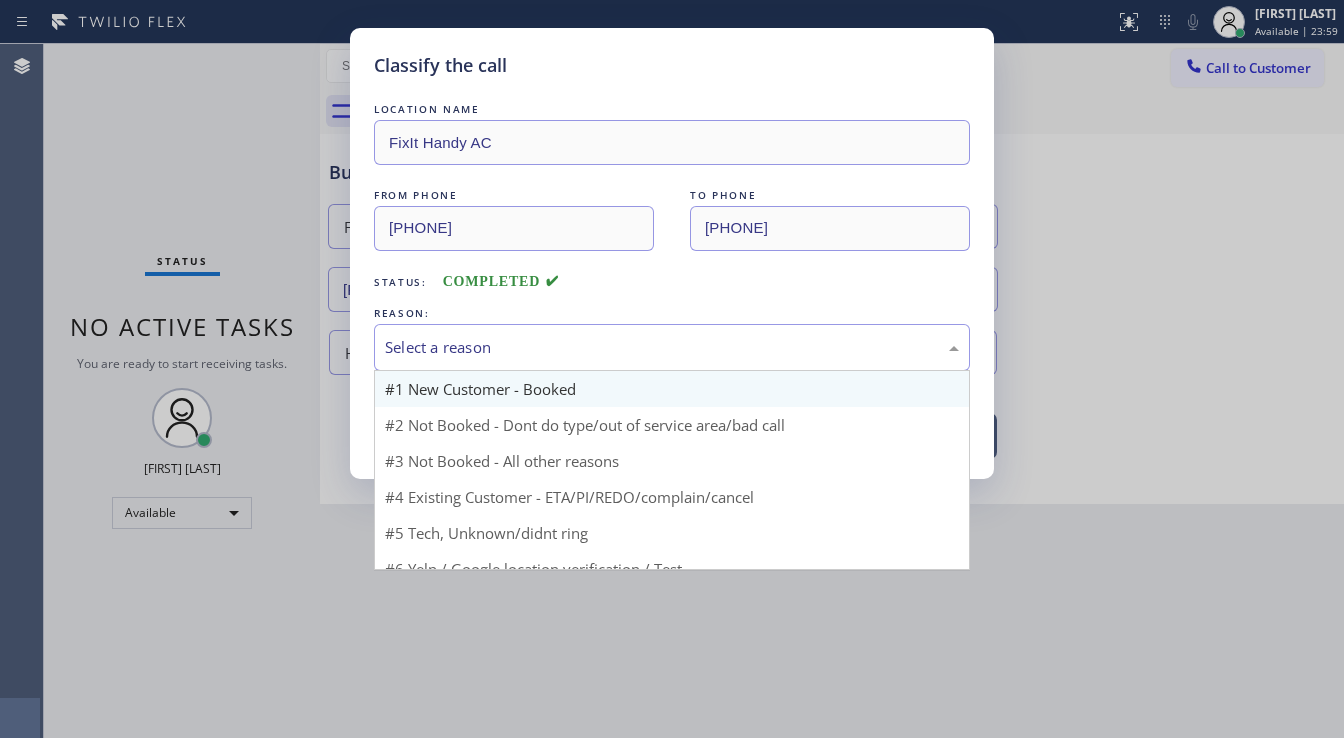 drag, startPoint x: 419, startPoint y: 343, endPoint x: 430, endPoint y: 370, distance: 29.15476 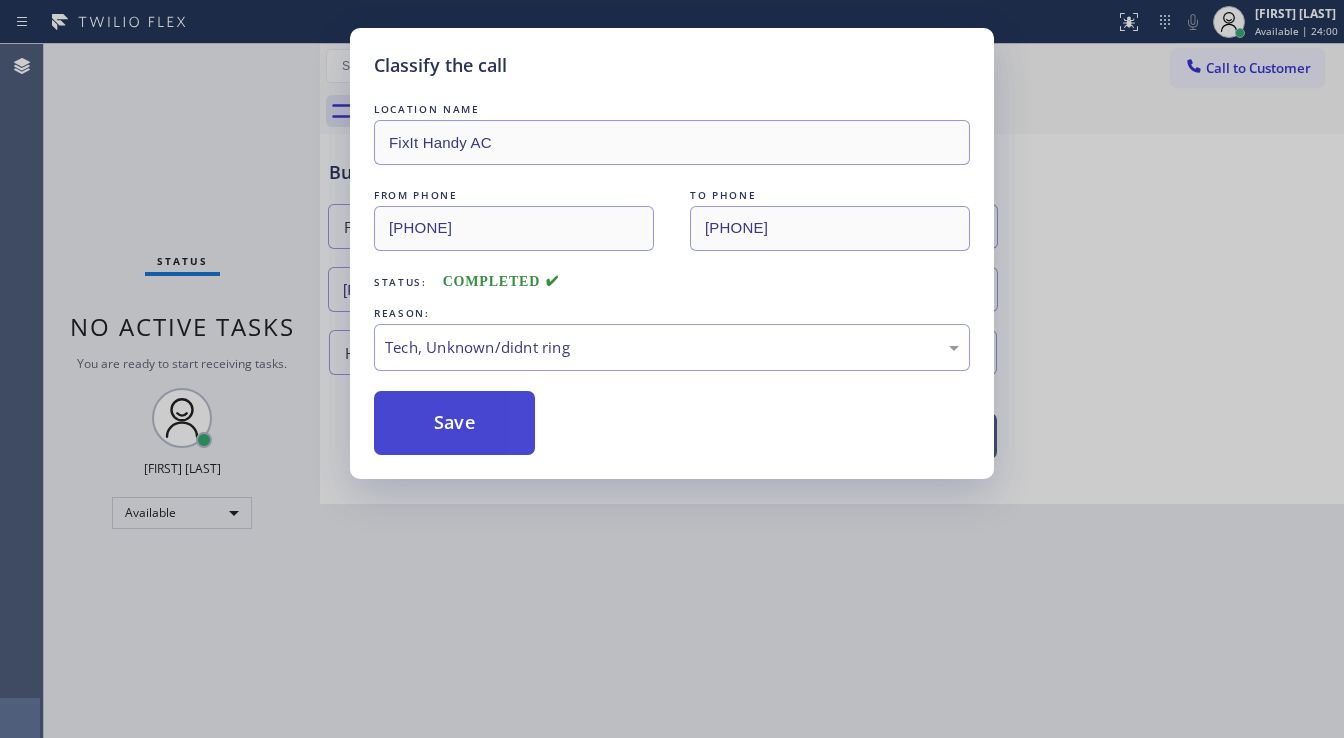click on "Save" at bounding box center (454, 423) 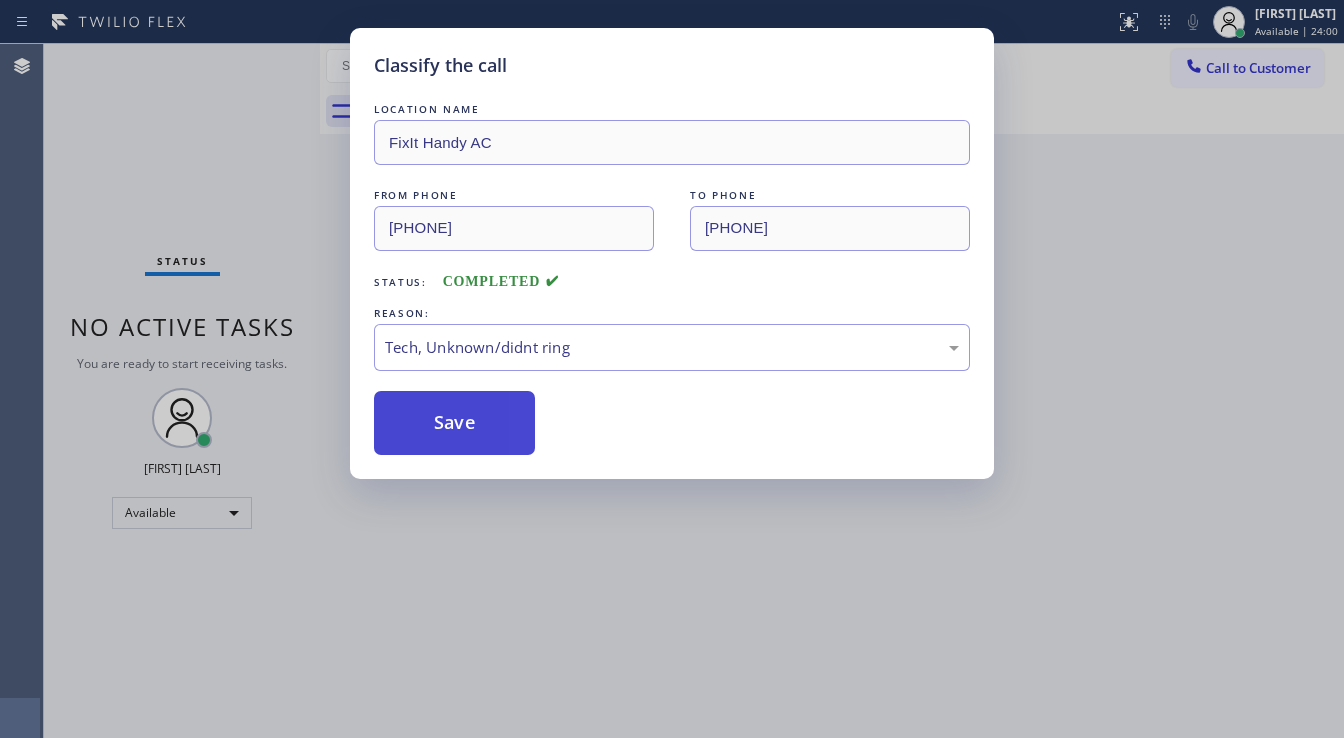 click on "Save" at bounding box center [454, 423] 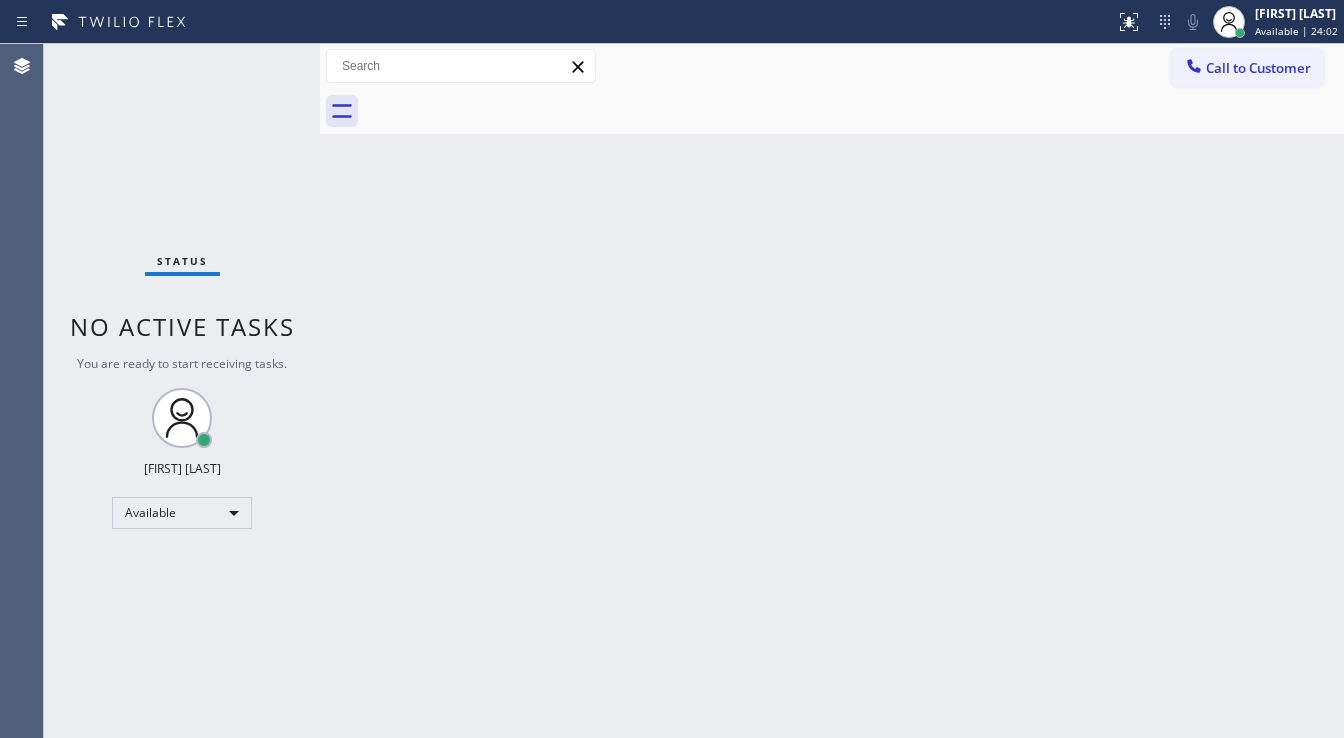 click on "Status   No active tasks     You are ready to start receiving tasks.   [FIRST] [LAST] Available" at bounding box center (182, 391) 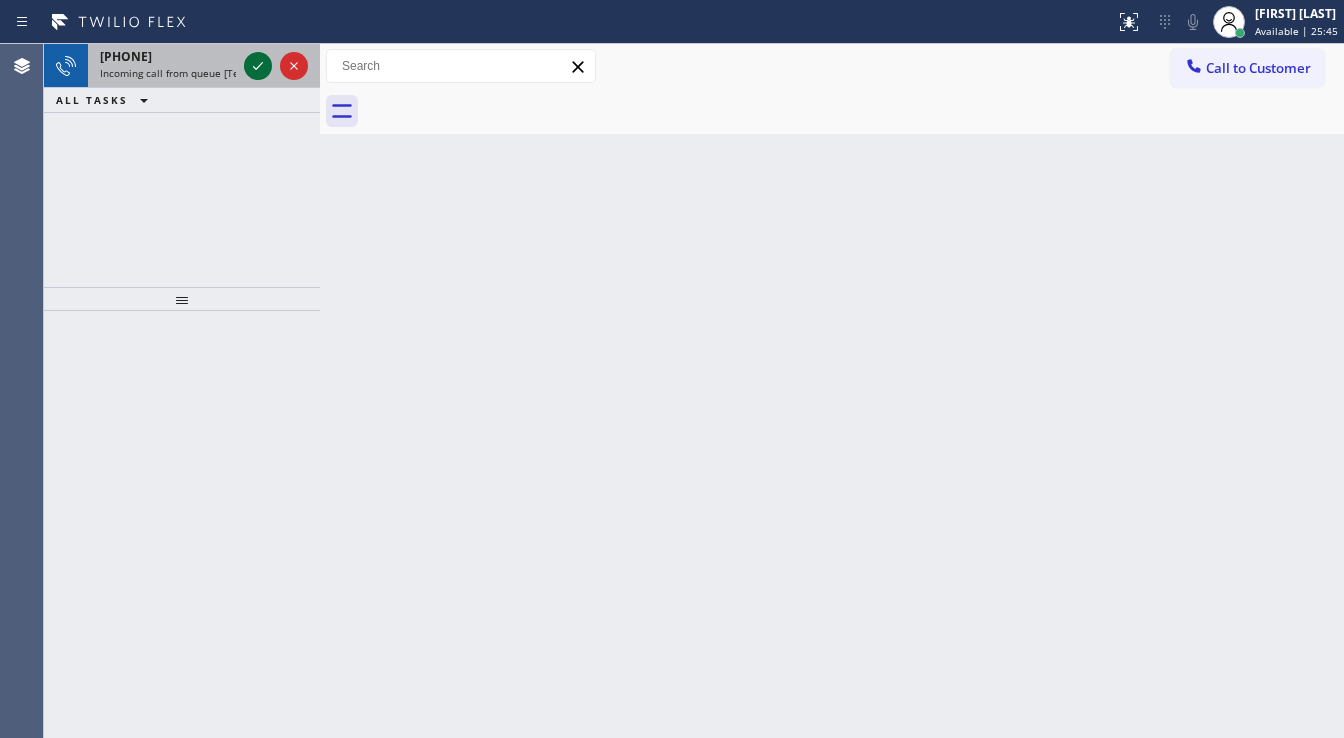 click 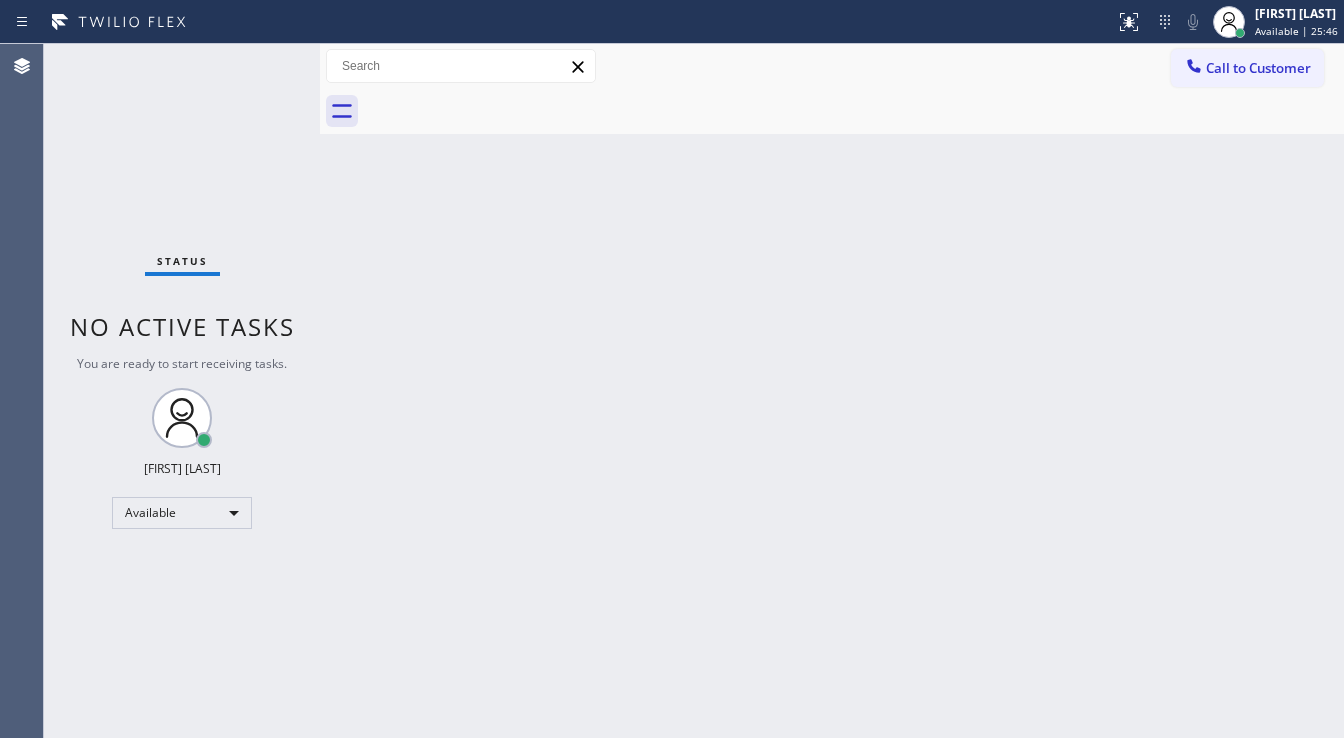 click on "Status   No active tasks     You are ready to start receiving tasks.   [FIRST] [LAST] Available" at bounding box center (182, 391) 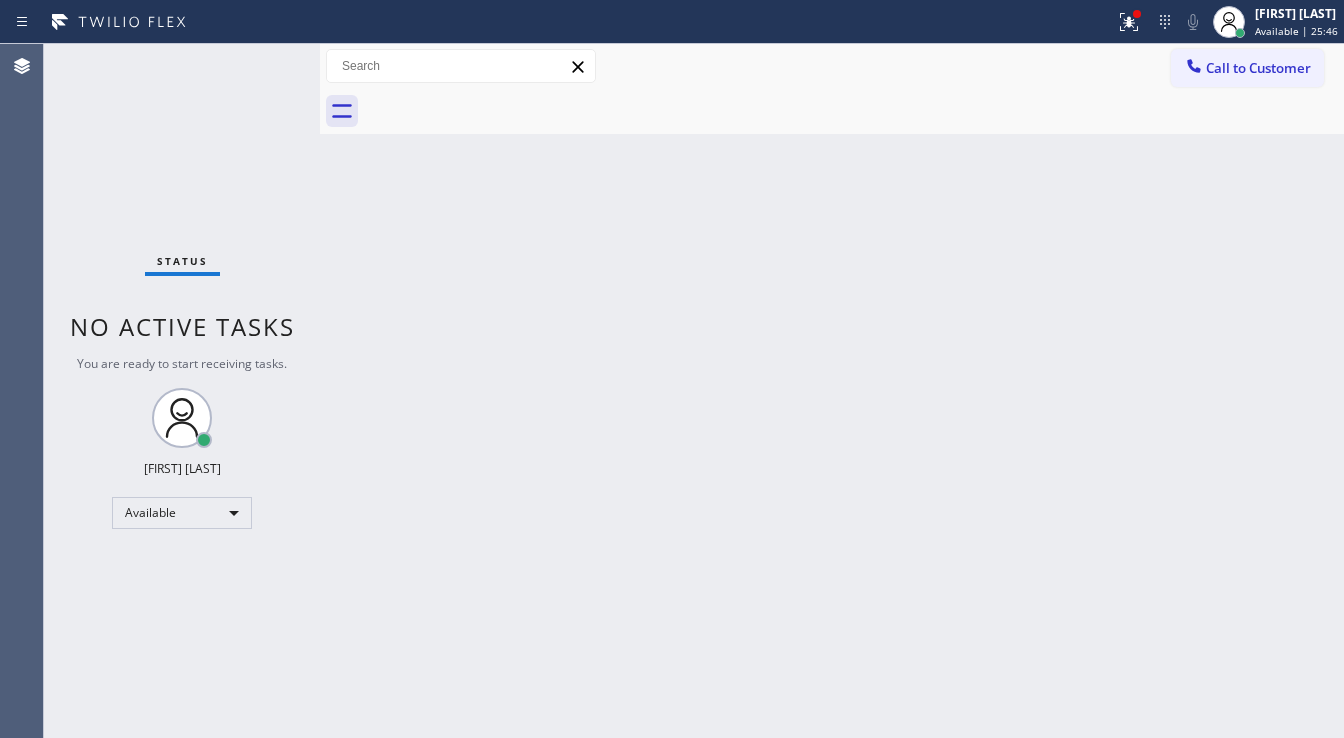 click on "Status   No active tasks     You are ready to start receiving tasks.   [FIRST] [LAST] Available" at bounding box center (182, 391) 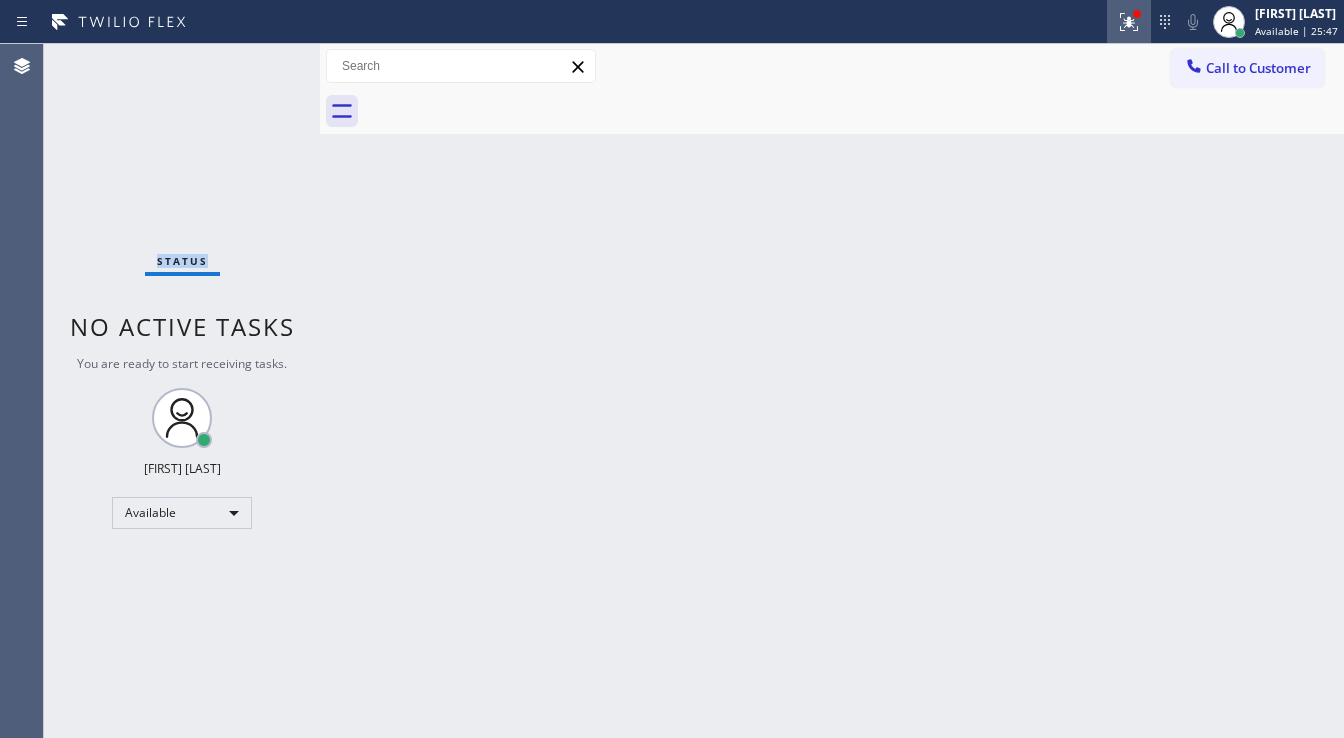 click at bounding box center [1129, 22] 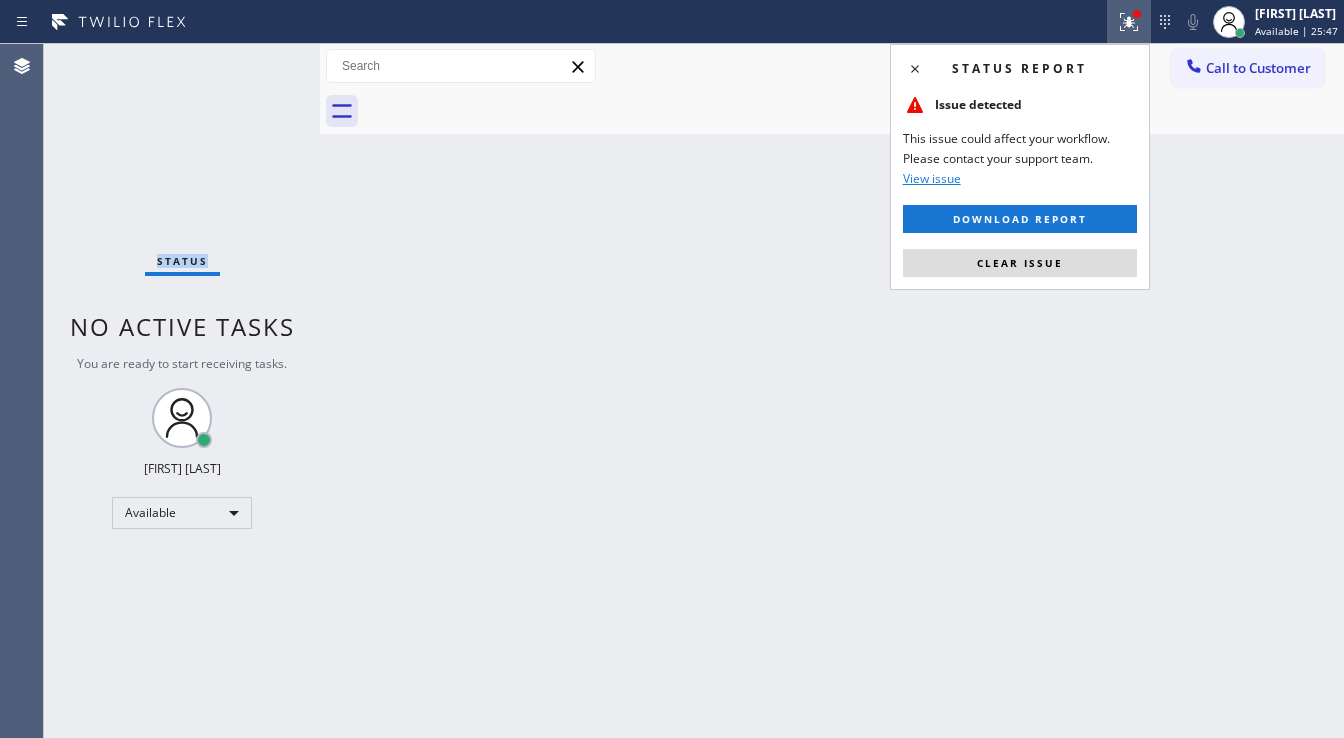 click 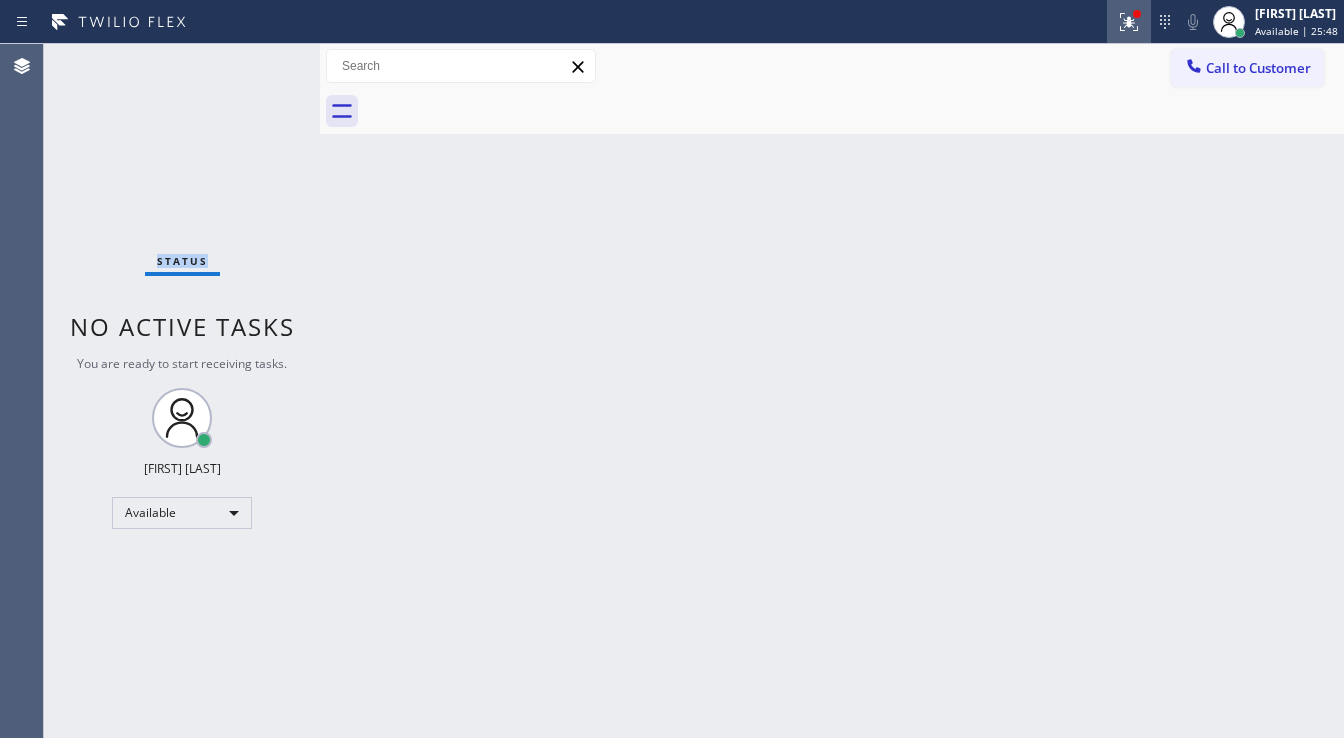 click 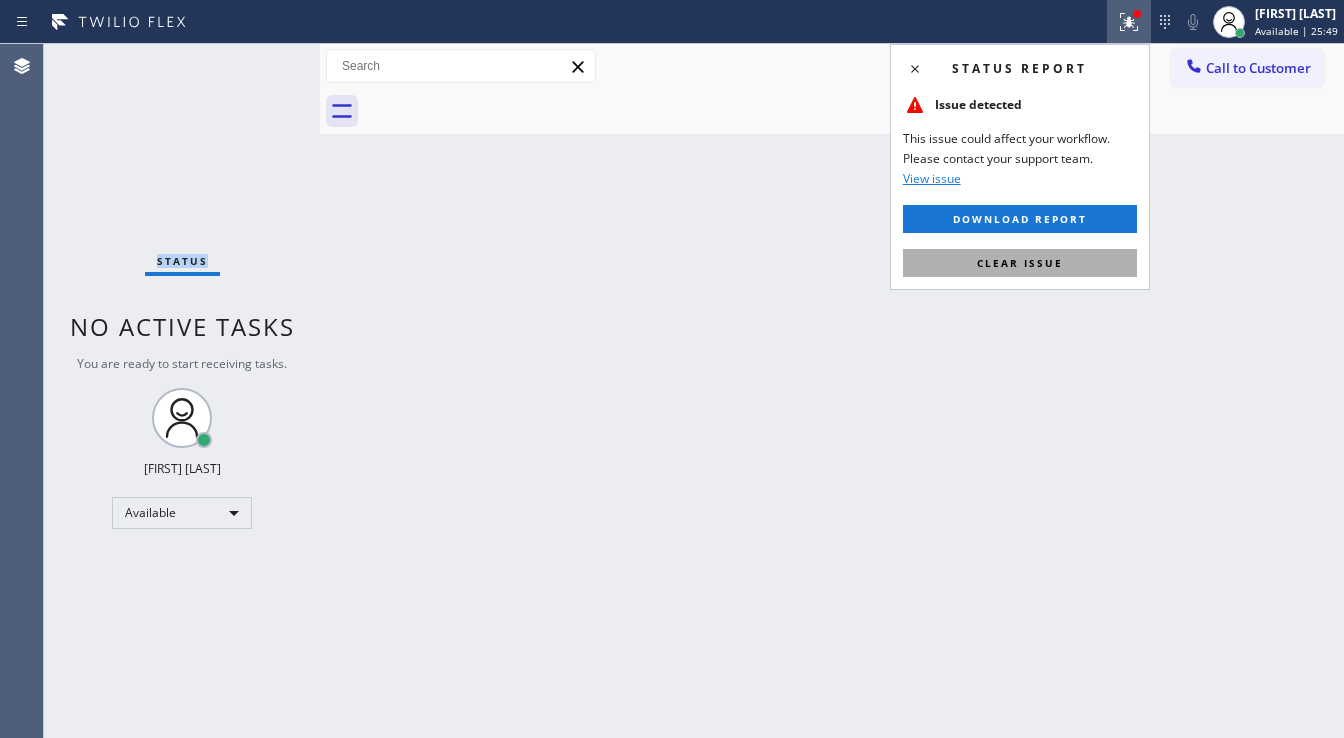 click on "Clear issue" at bounding box center (1020, 263) 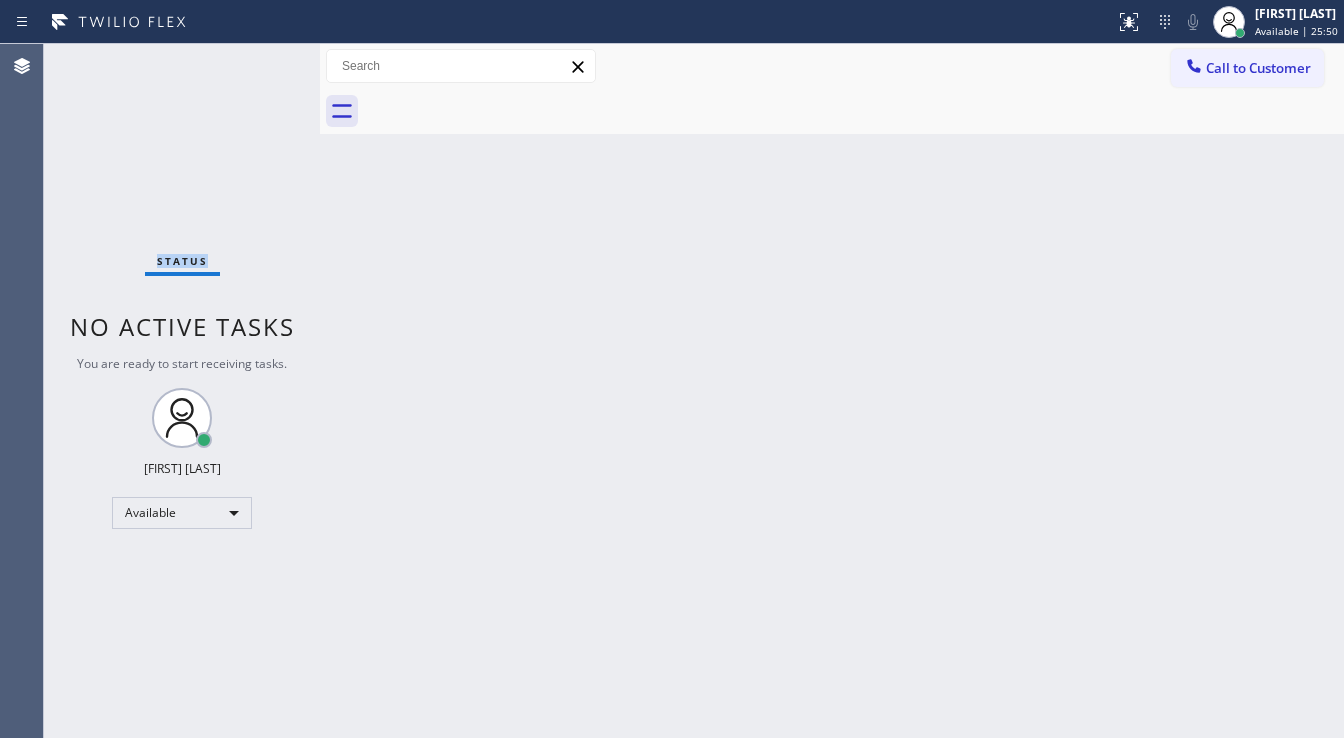click on "Status   No active tasks     You are ready to start receiving tasks.   [FIRST] [LAST] Available" at bounding box center [182, 391] 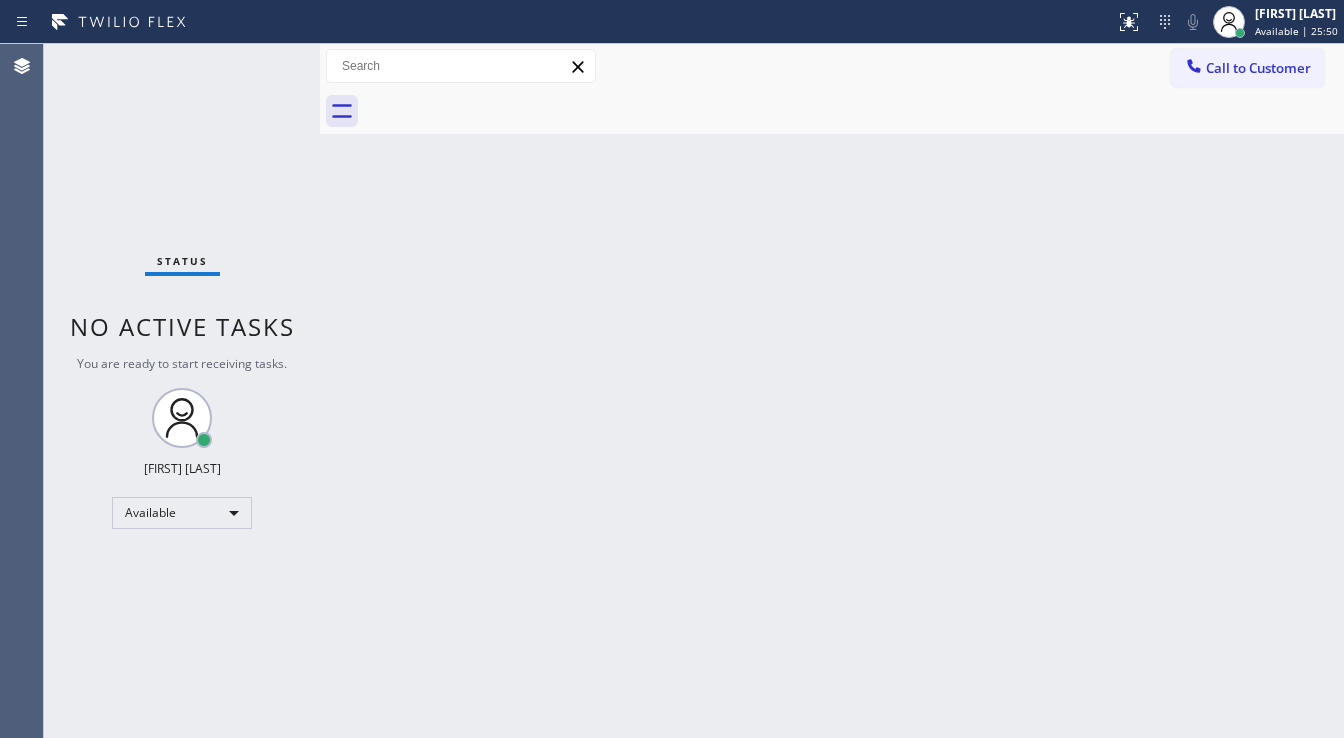 click on "Status   No active tasks     You are ready to start receiving tasks.   [FIRST] [LAST] Available" at bounding box center (182, 391) 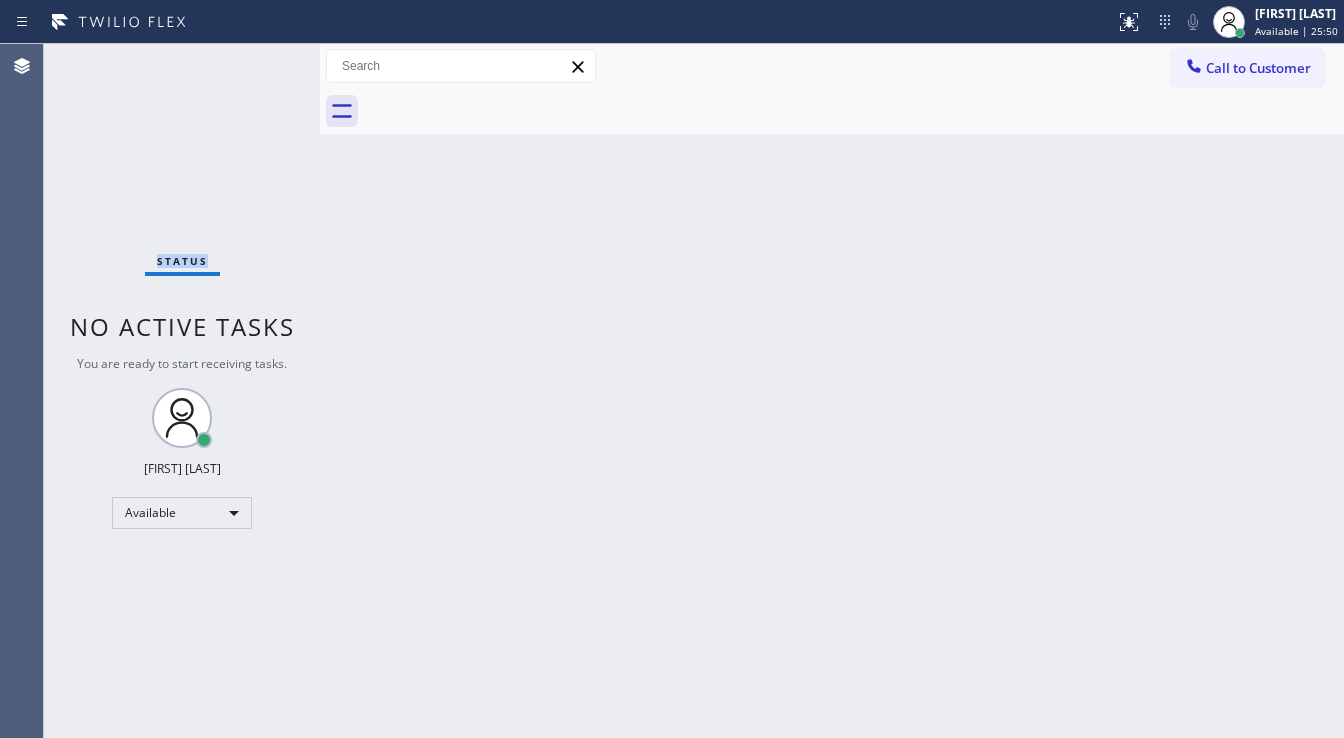 click on "Status   No active tasks     You are ready to start receiving tasks.   [FIRST] [LAST] Available" at bounding box center (182, 391) 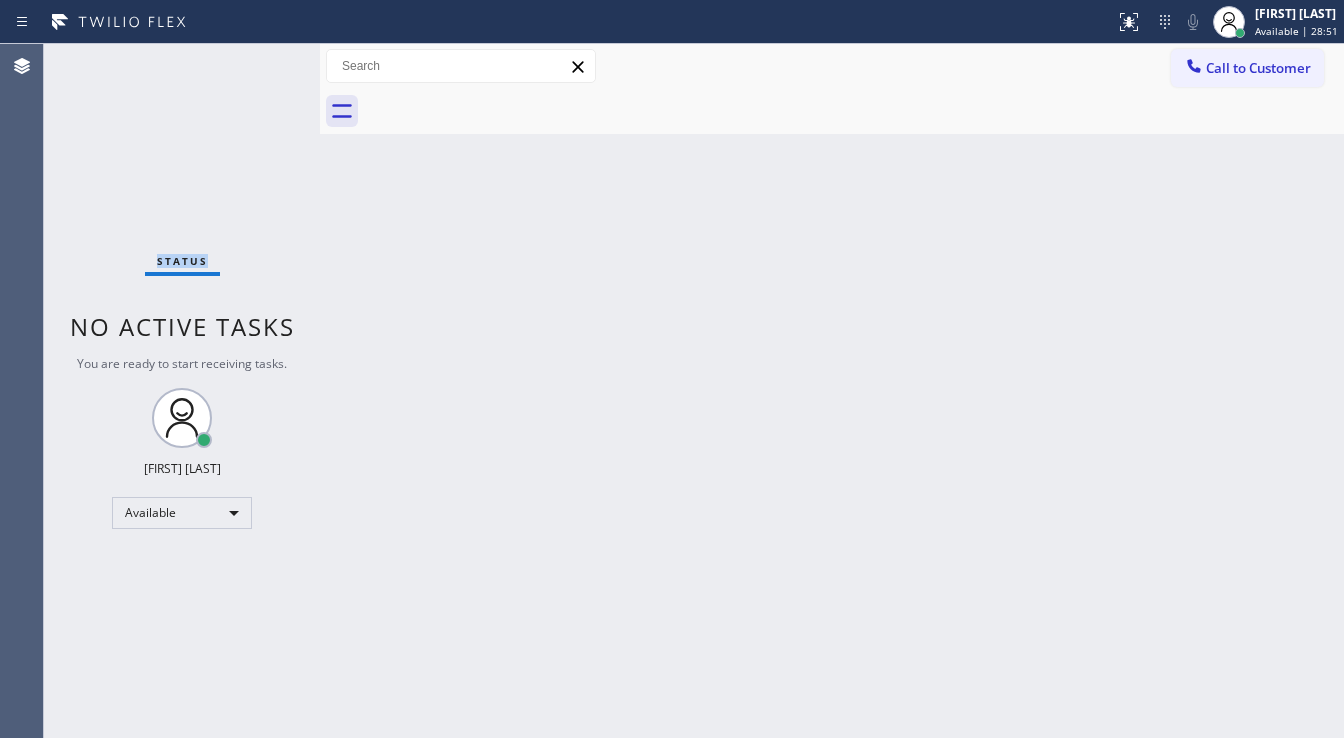 click on "Status   No active tasks     You are ready to start receiving tasks.   [FIRST] [LAST] Available" at bounding box center [182, 391] 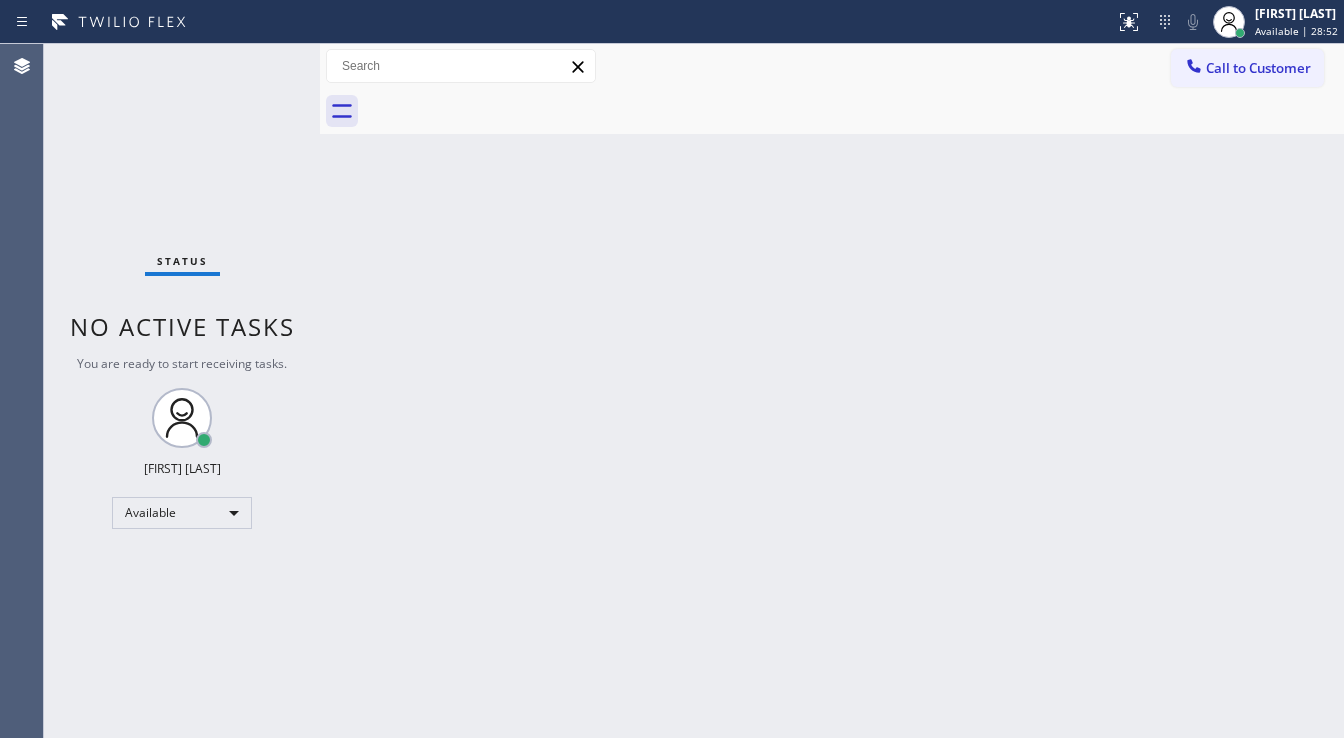 click on "Status   No active tasks     You are ready to start receiving tasks.   [FIRST] [LAST] Available" at bounding box center [182, 391] 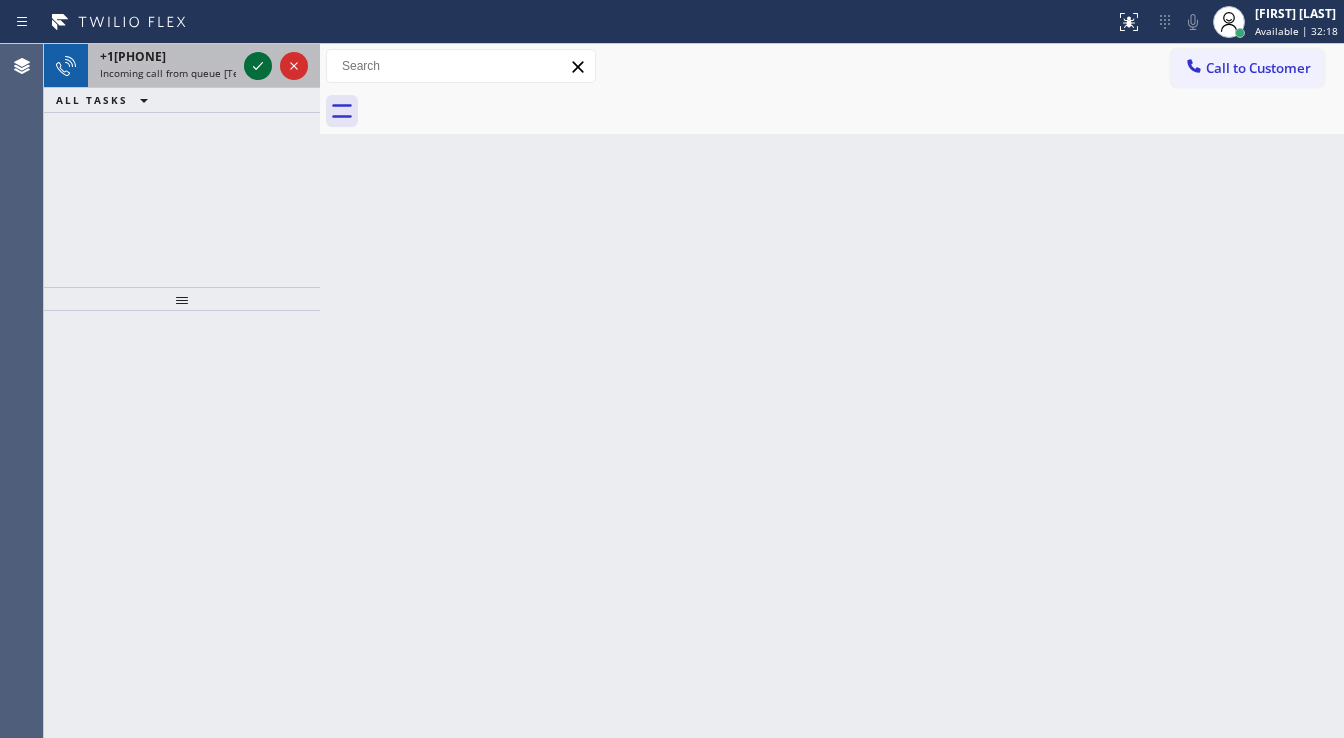 click 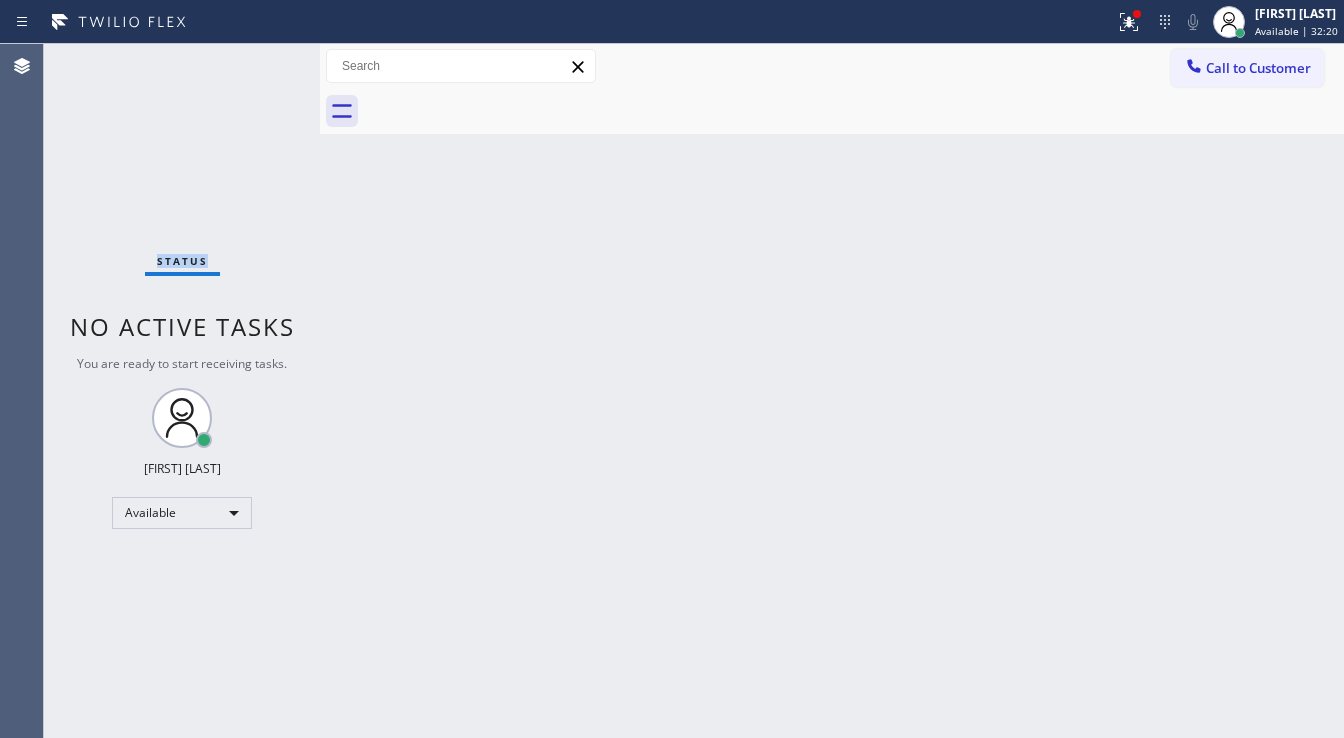 click on "Status   No active tasks     You are ready to start receiving tasks.   [FIRST] [LAST] Available" at bounding box center (182, 391) 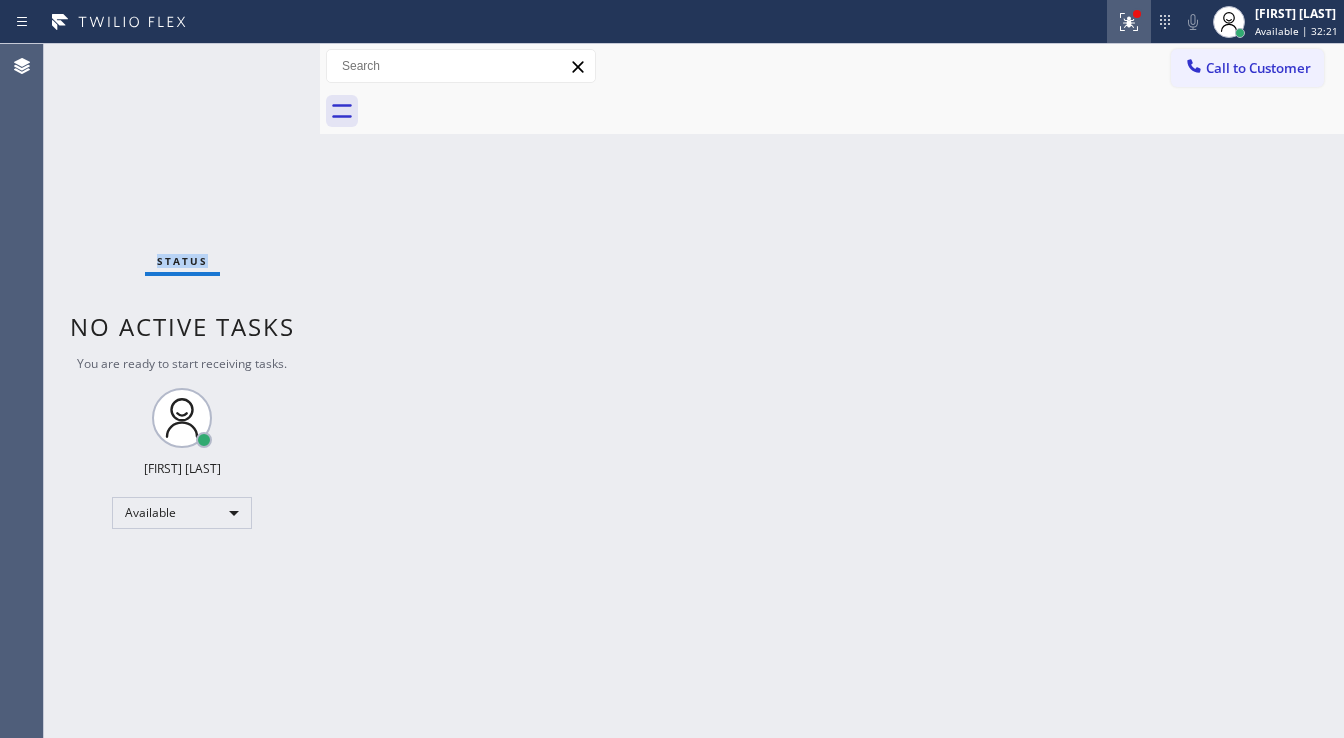 drag, startPoint x: 1118, startPoint y: 22, endPoint x: 1070, endPoint y: 213, distance: 196.93907 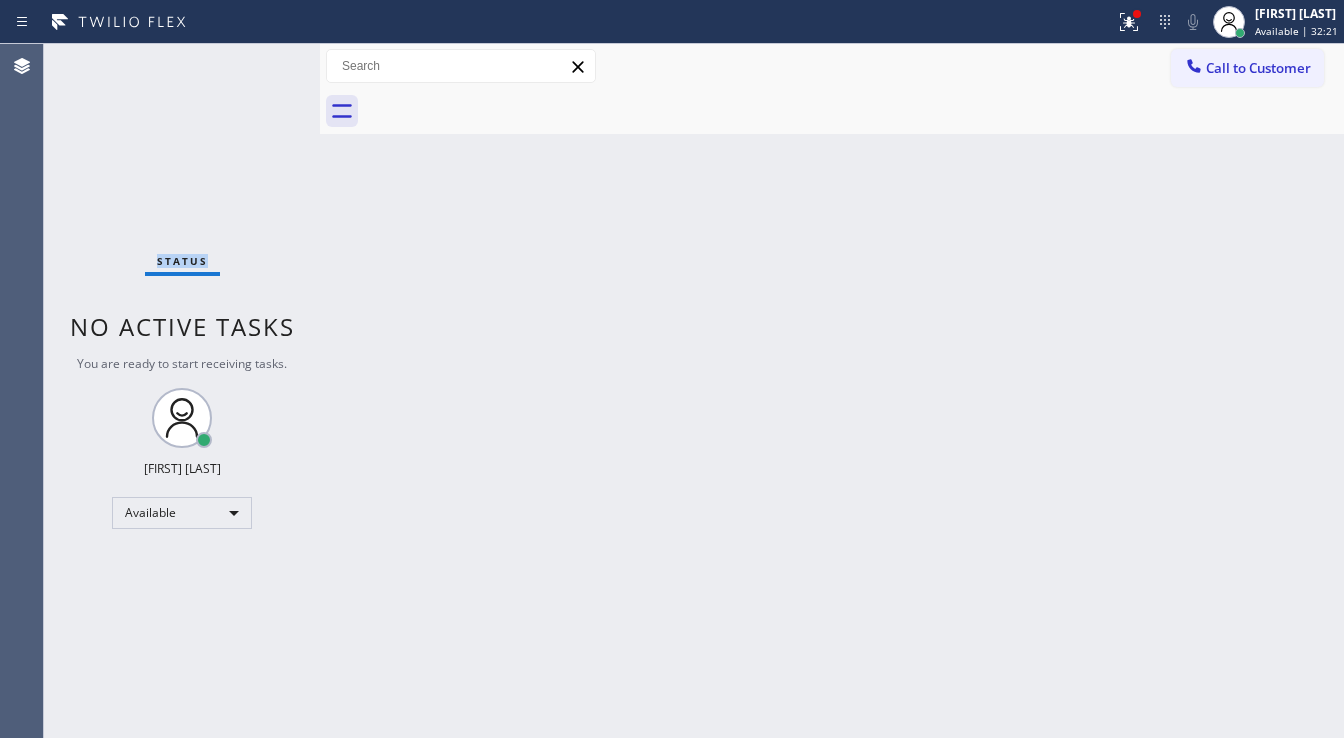 click 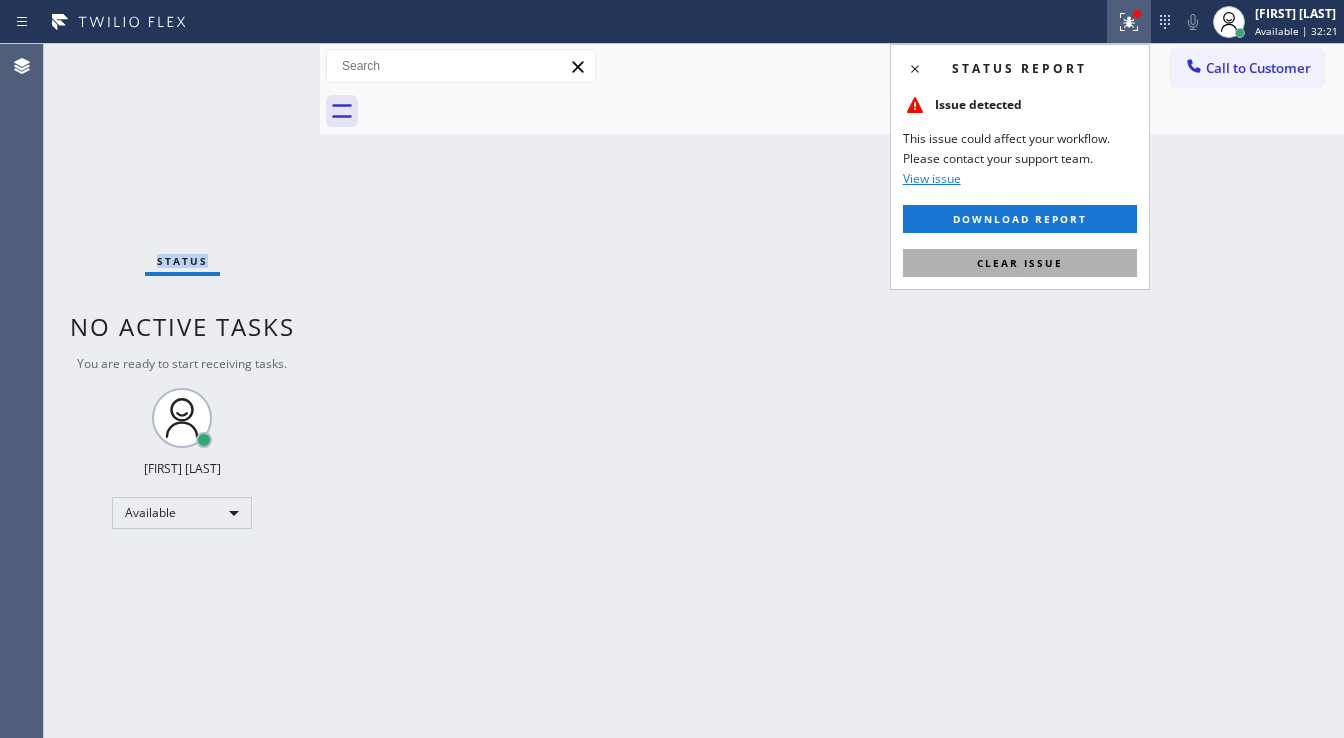 click on "Clear issue" at bounding box center (1020, 263) 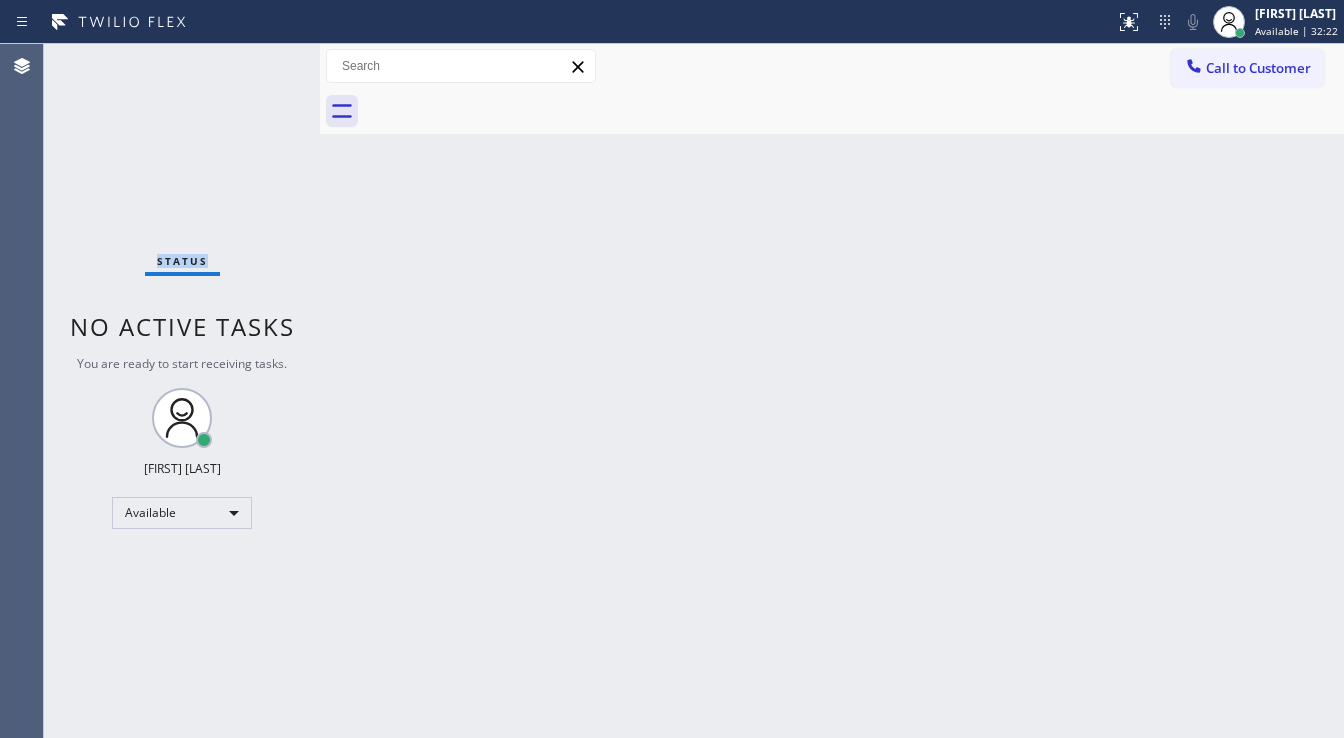 click on "Status   No active tasks     You are ready to start receiving tasks.   [FIRST] [LAST] Available" at bounding box center (182, 391) 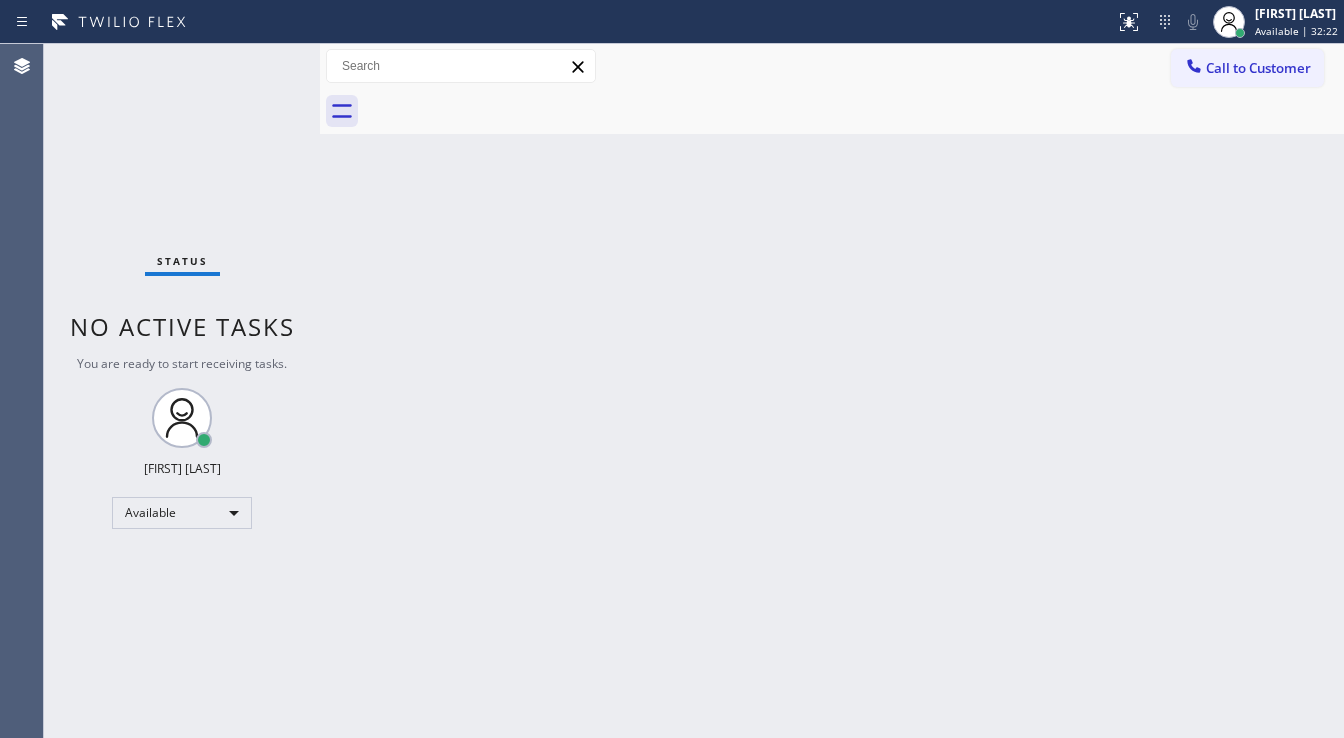 click on "Status   No active tasks     You are ready to start receiving tasks.   [FIRST] [LAST] Available" at bounding box center (182, 391) 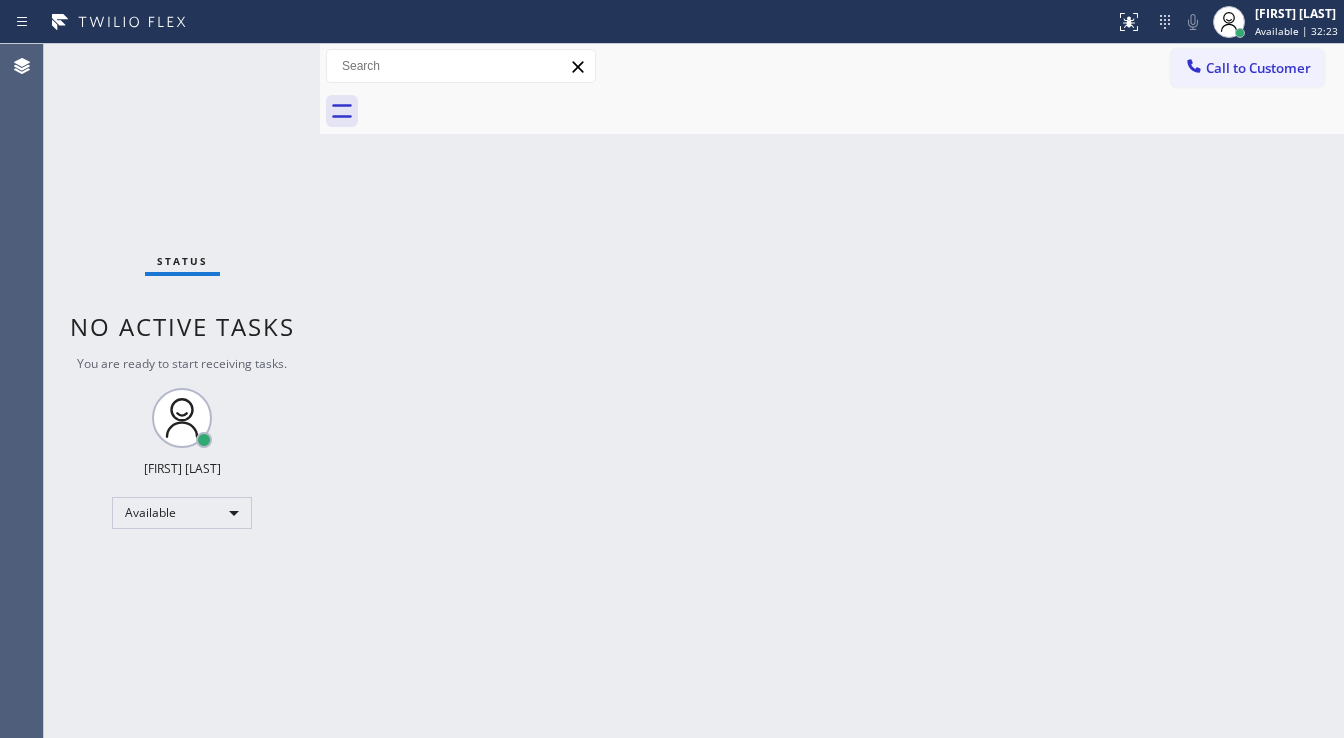 click on "Status   No active tasks     You are ready to start receiving tasks.   [FIRST] [LAST] Available" at bounding box center (182, 391) 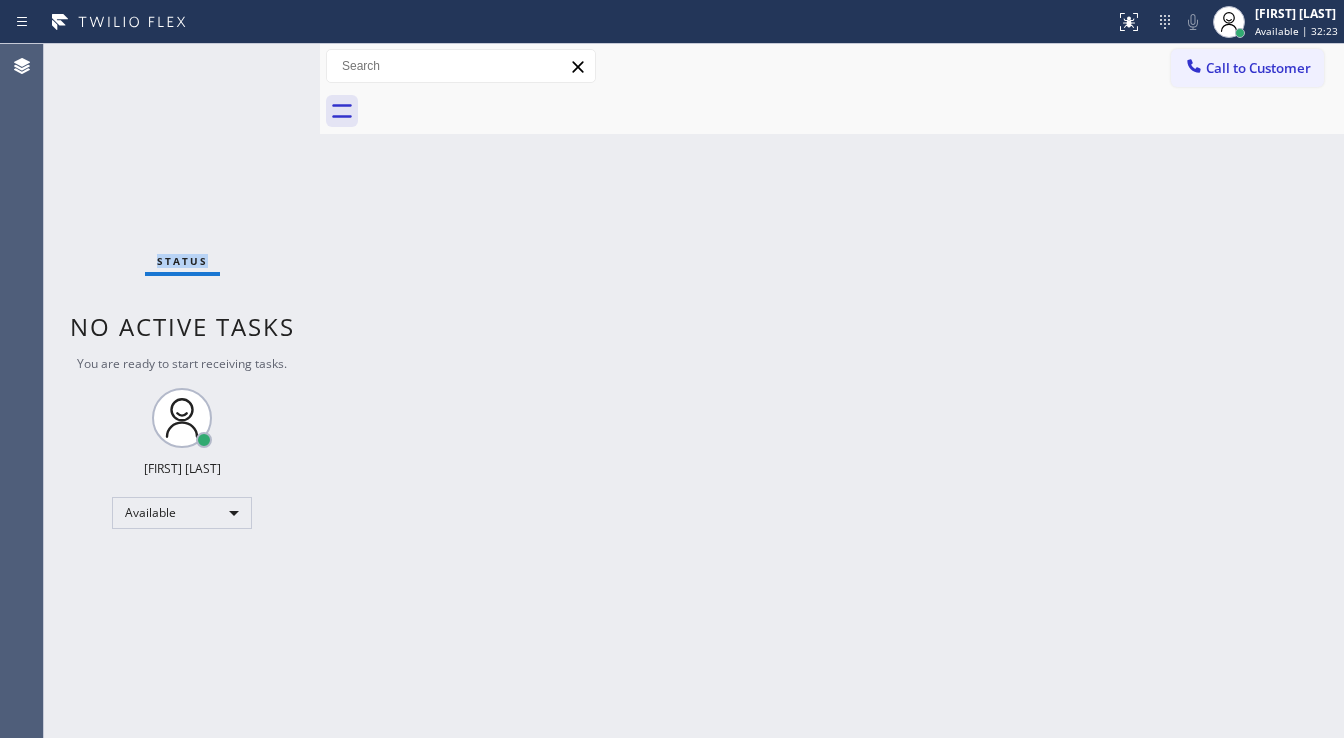 click on "Status   No active tasks     You are ready to start receiving tasks.   [FIRST] [LAST] Available" at bounding box center (182, 391) 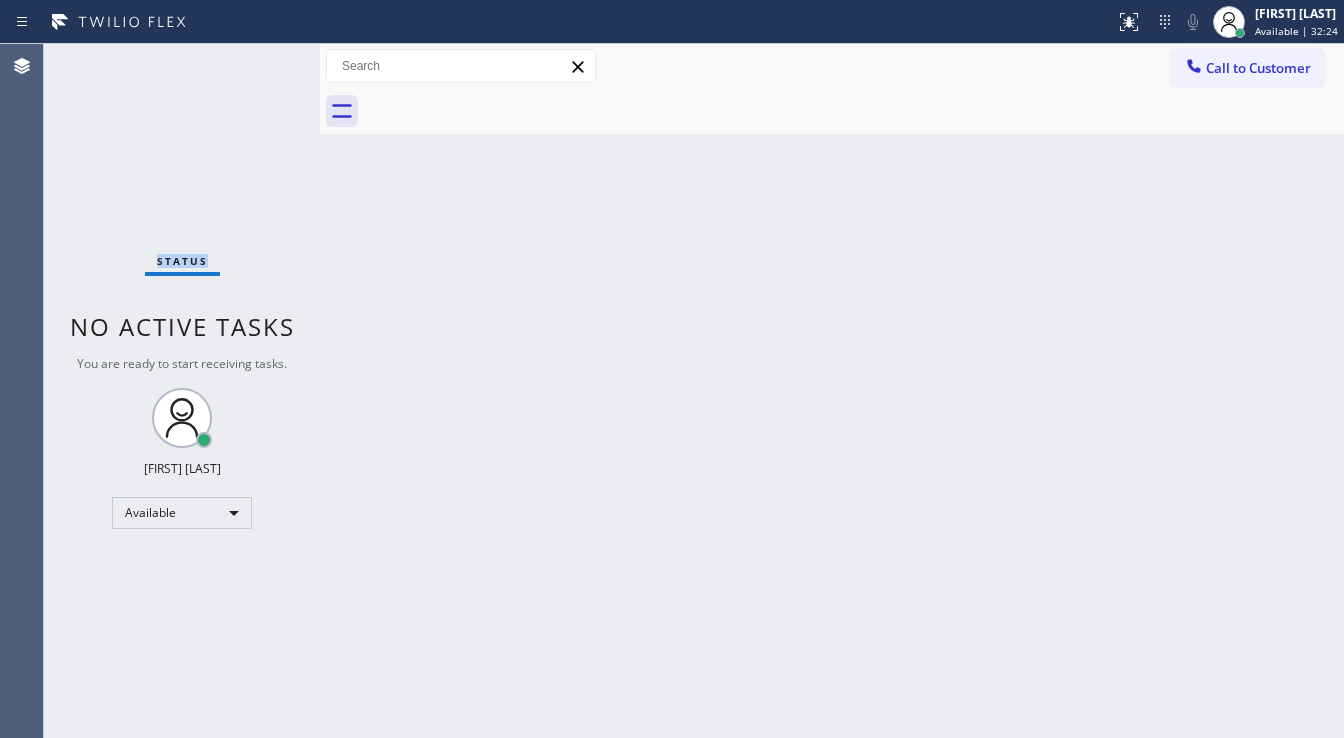 click on "Status   No active tasks     You are ready to start receiving tasks.   [FIRST] [LAST] Available" at bounding box center [182, 391] 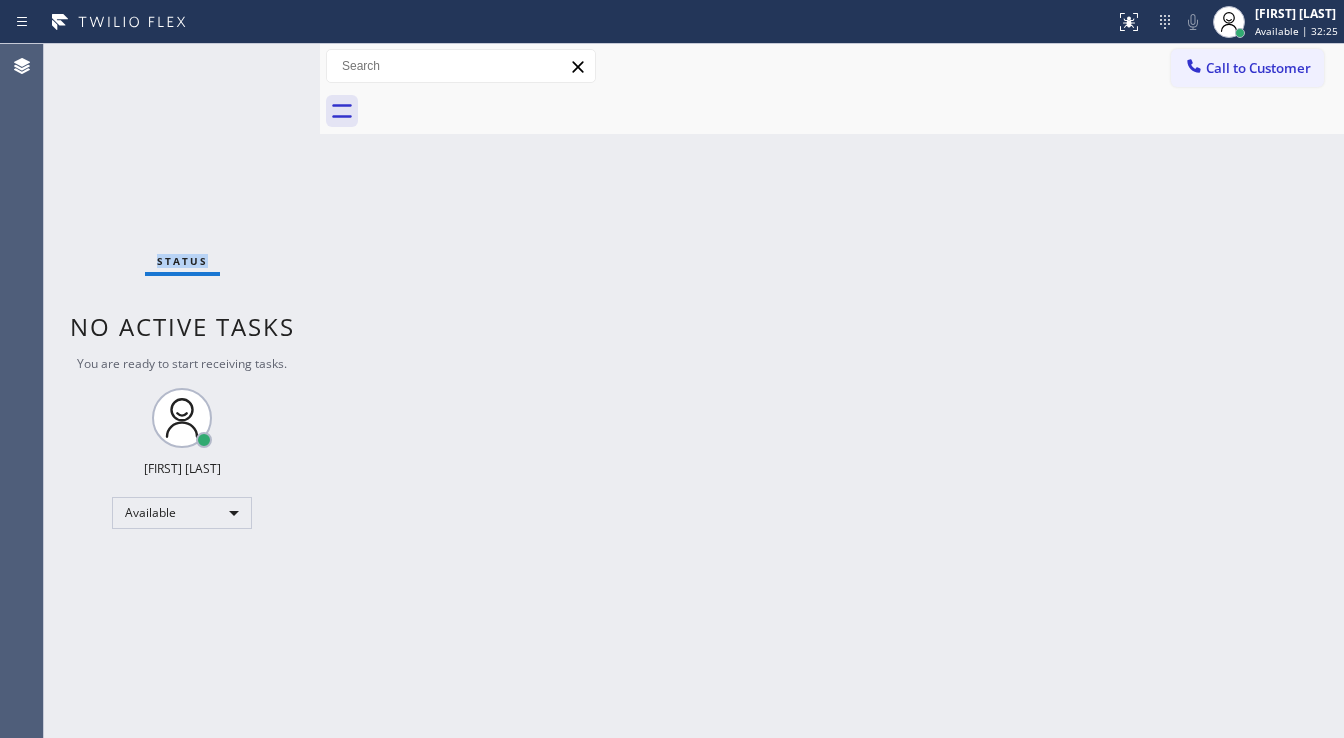 click on "Status   No active tasks     You are ready to start receiving tasks.   [FIRST] [LAST] Available" at bounding box center (182, 391) 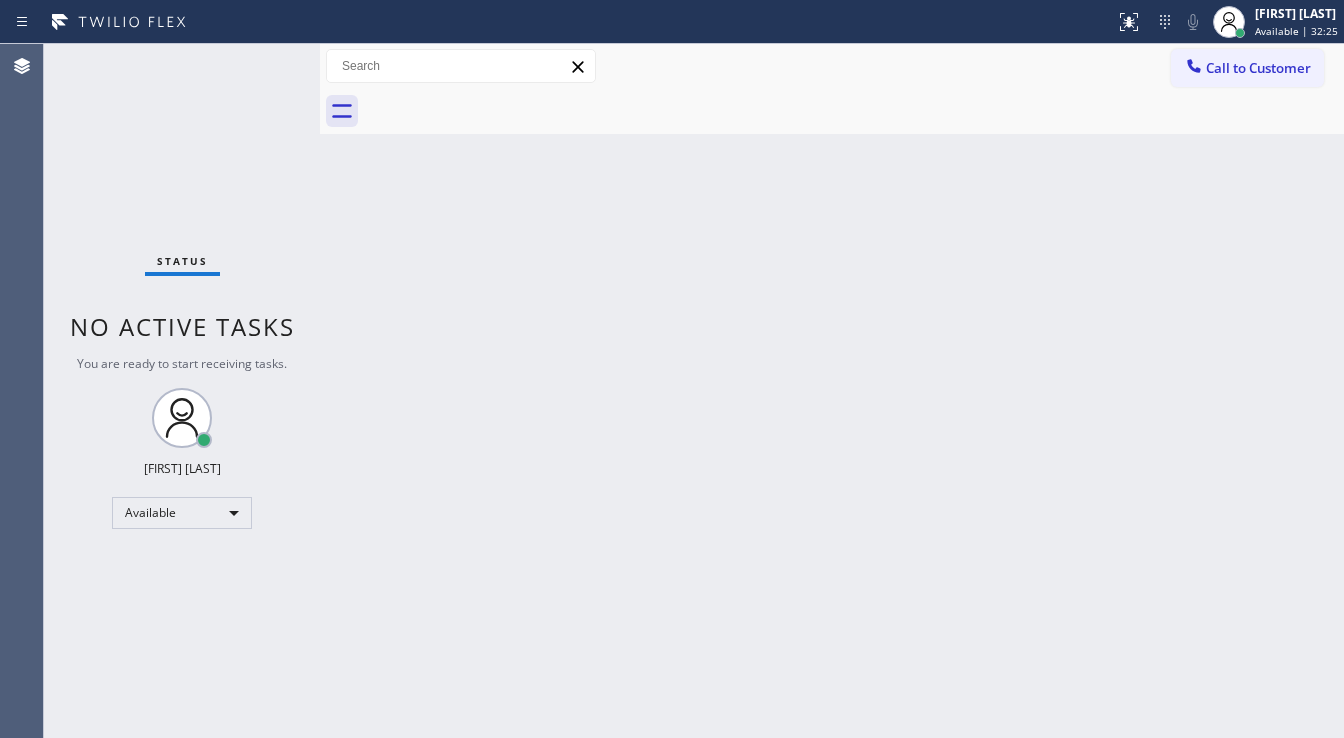 click on "Status   No active tasks     You are ready to start receiving tasks.   [FIRST] [LAST] Available" at bounding box center [182, 391] 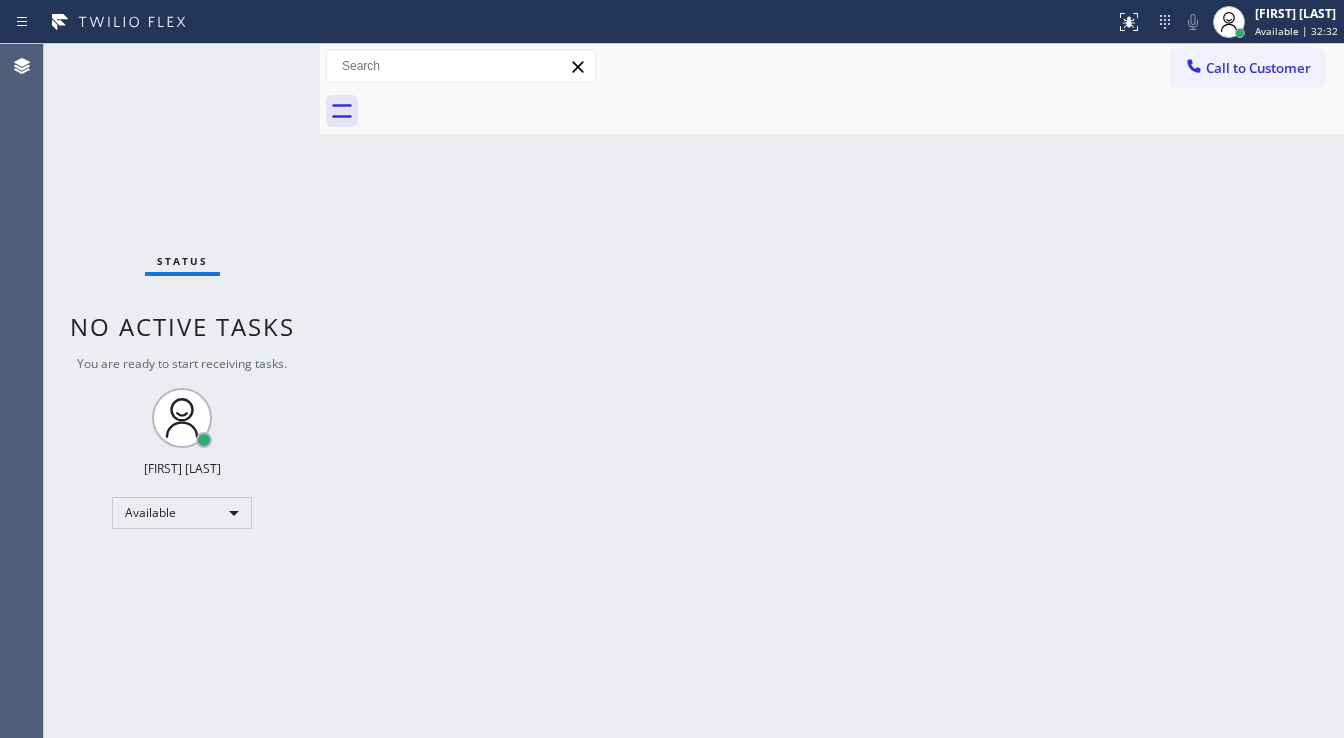 click on "Status   No active tasks     You are ready to start receiving tasks.   [FIRST] [LAST] Available" at bounding box center (182, 391) 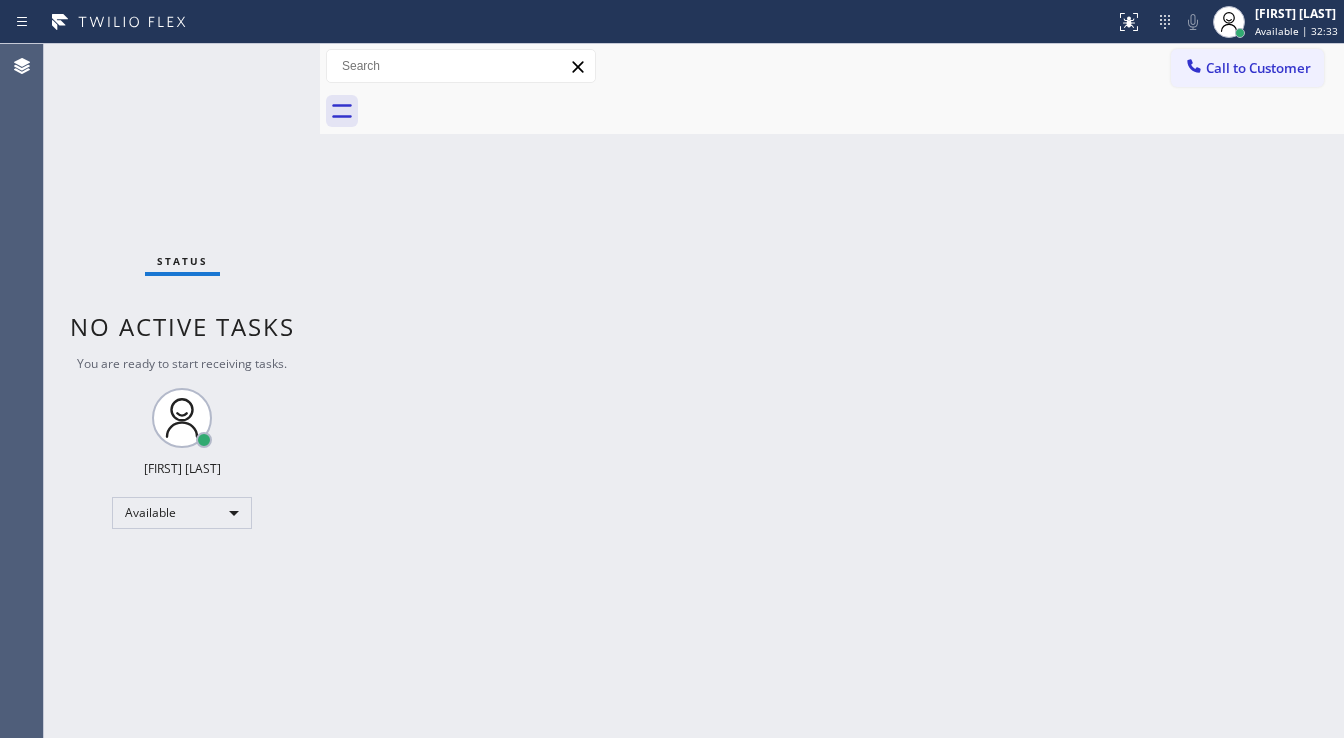 click on "Status   No active tasks     You are ready to start receiving tasks.   [FIRST] [LAST] Available" at bounding box center [182, 391] 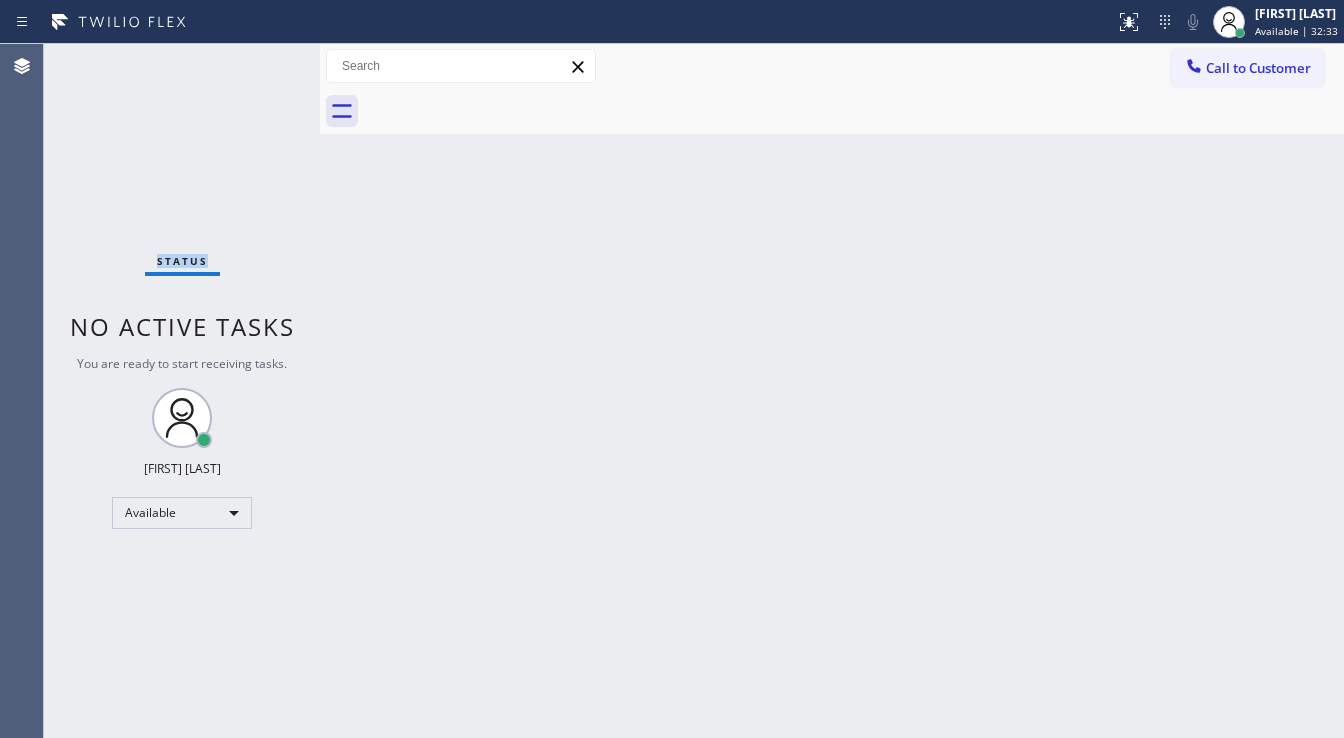 click on "Status   No active tasks     You are ready to start receiving tasks.   [FIRST] [LAST] Available" at bounding box center (182, 391) 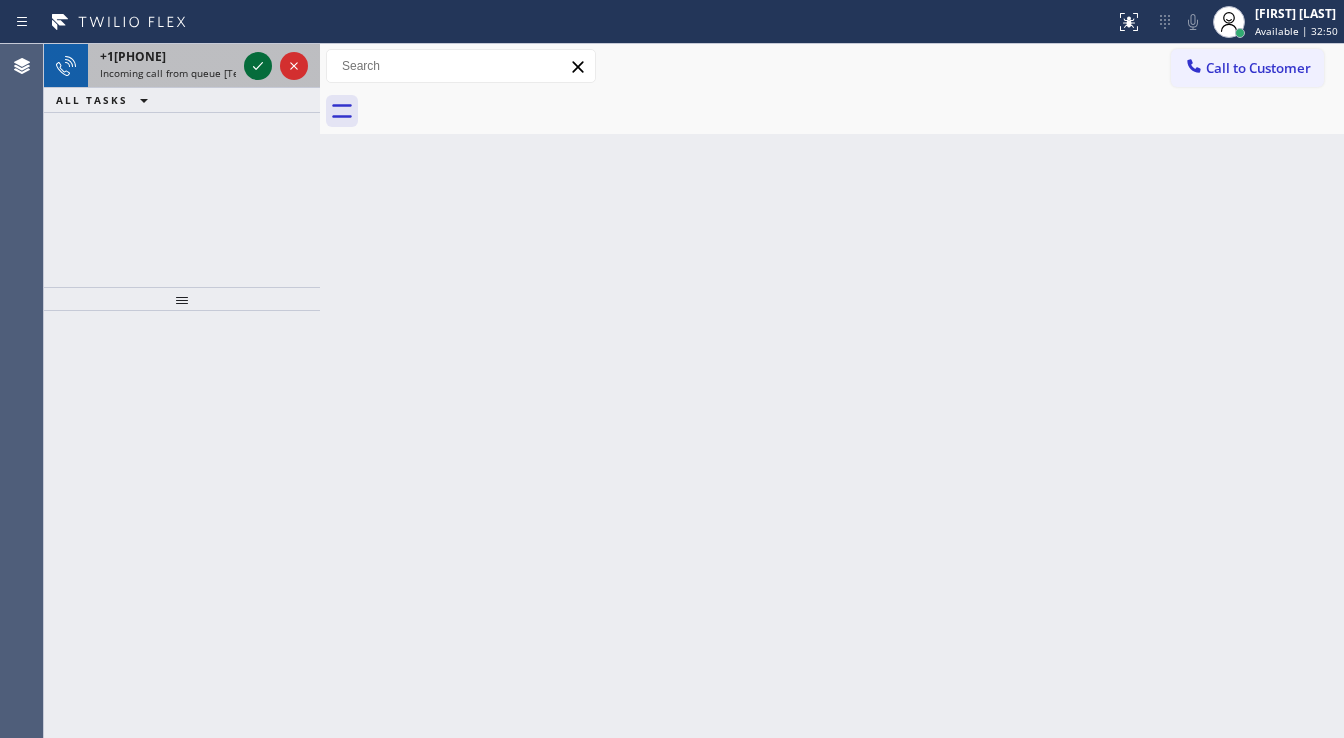 click 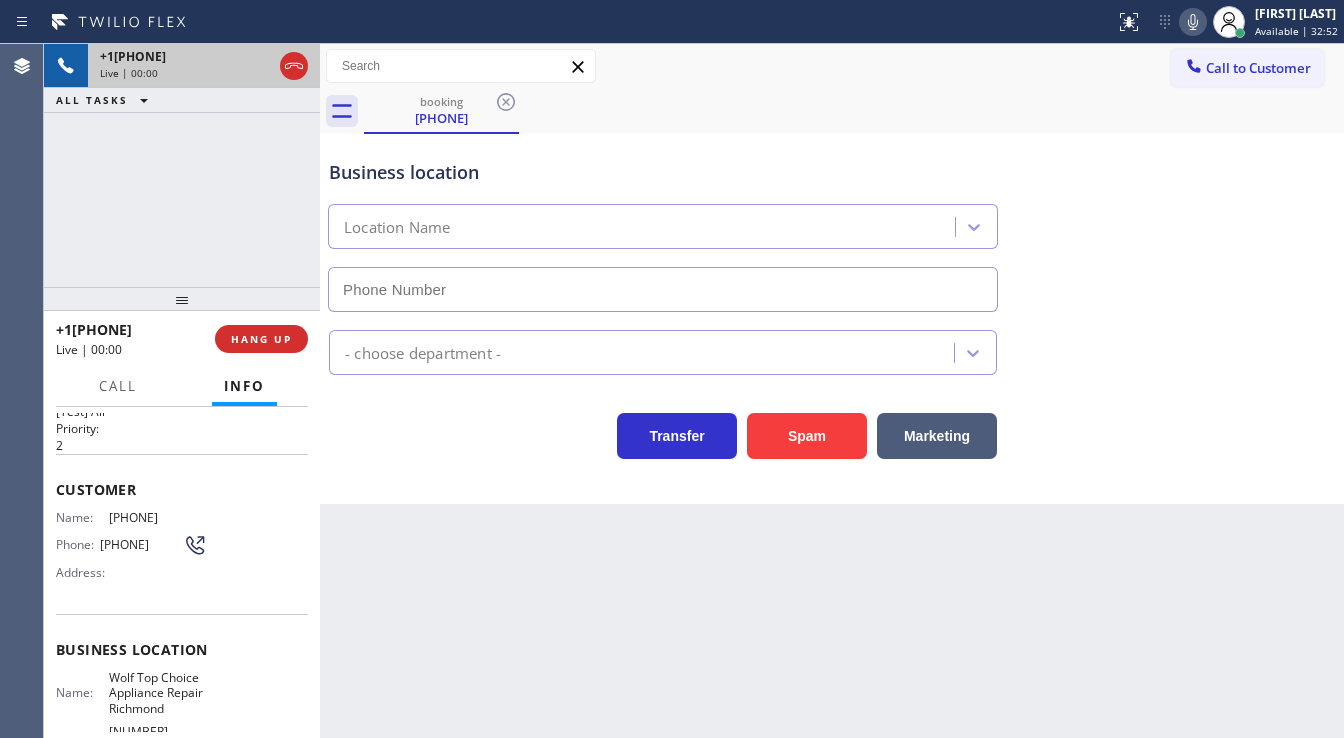 scroll, scrollTop: 80, scrollLeft: 0, axis: vertical 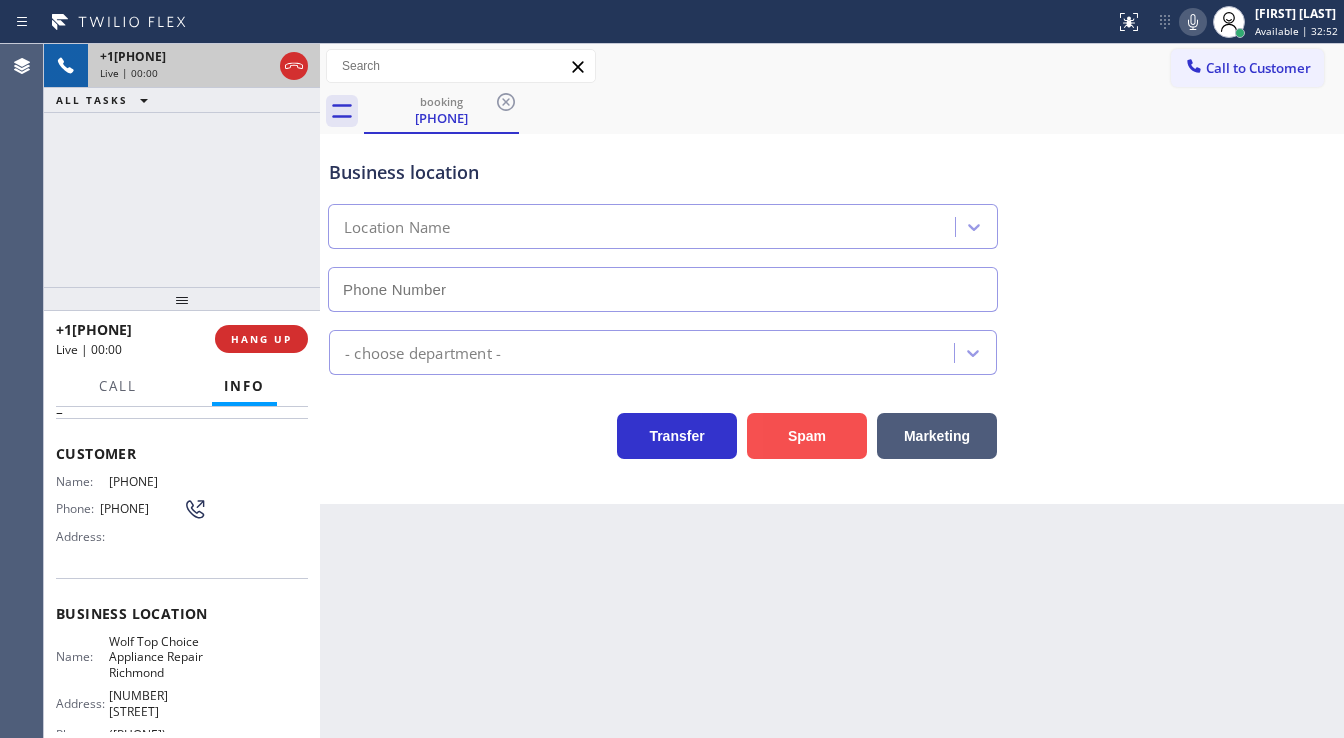 type on "([PHONE])" 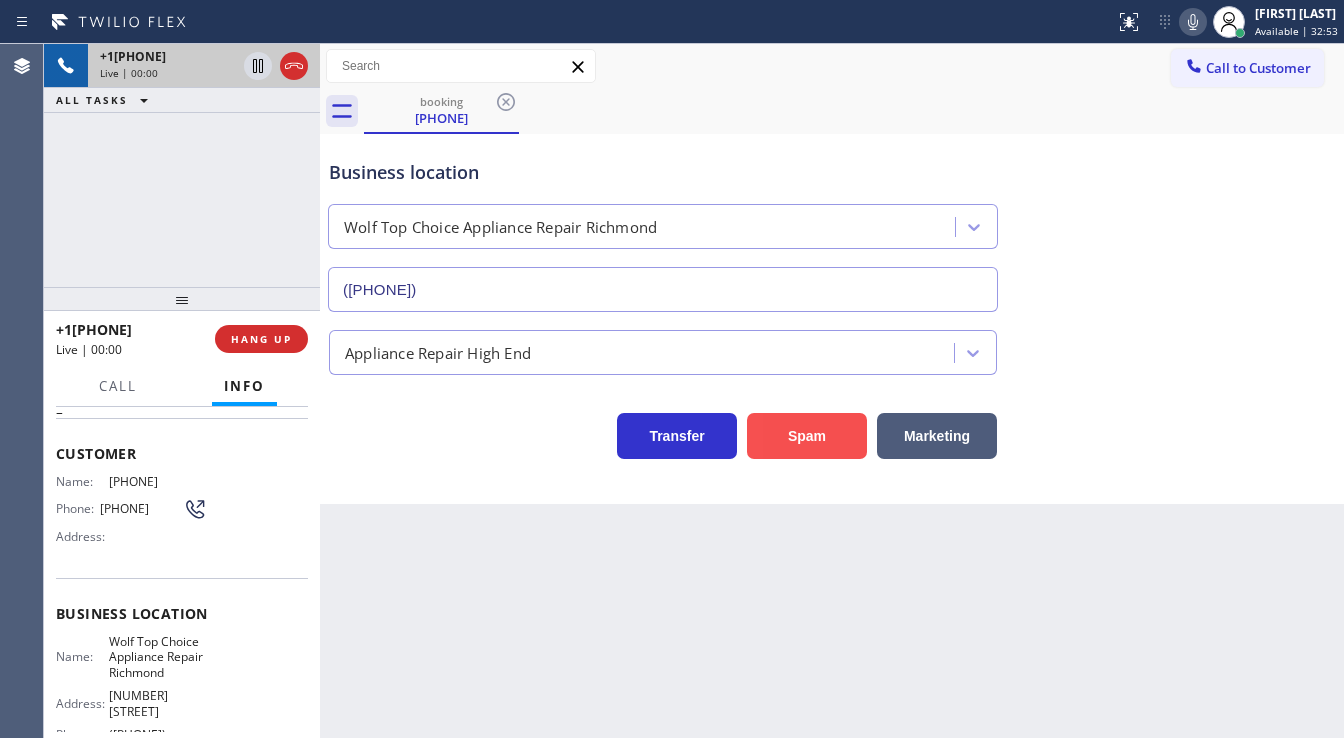 click on "Marketing" at bounding box center (932, 431) 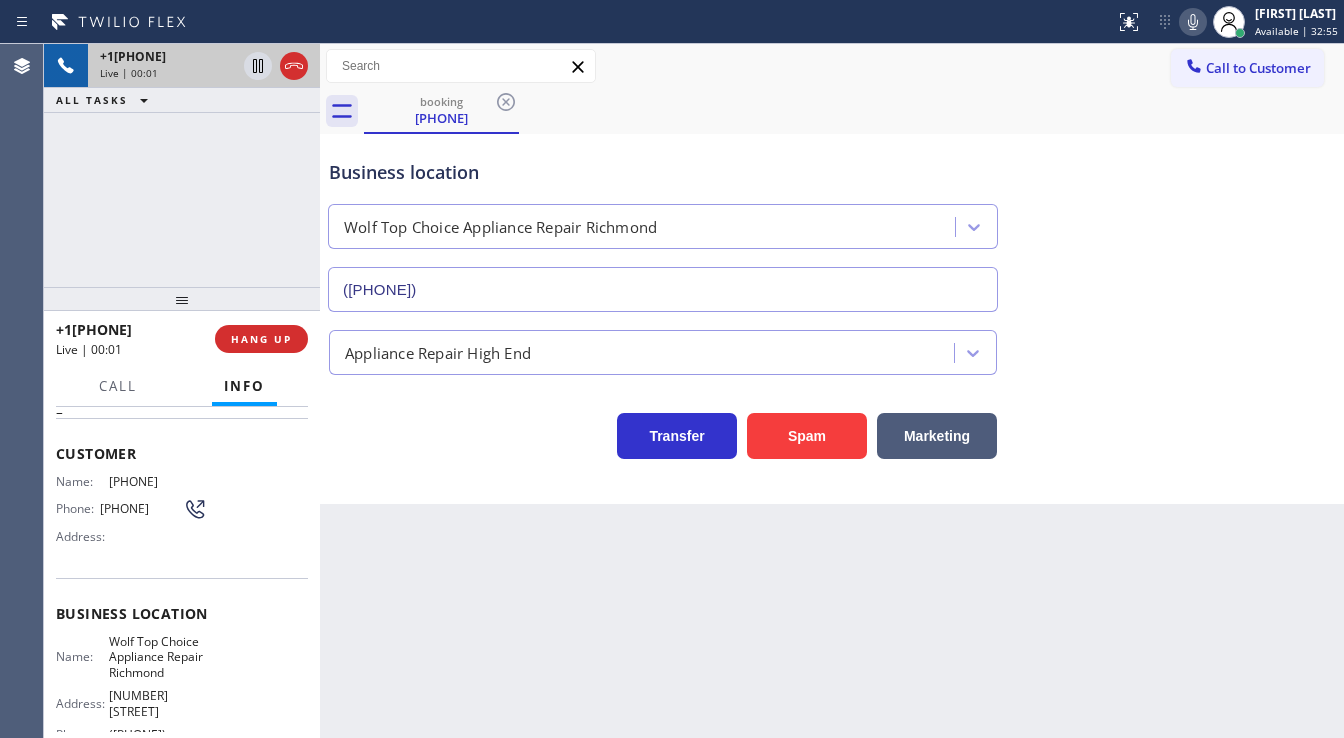 click on "Business location Wolf Top Choice Appliance Repair Richmond [PHONE] Appliance Repair High End Transfer Spam Marketing" at bounding box center [832, 319] 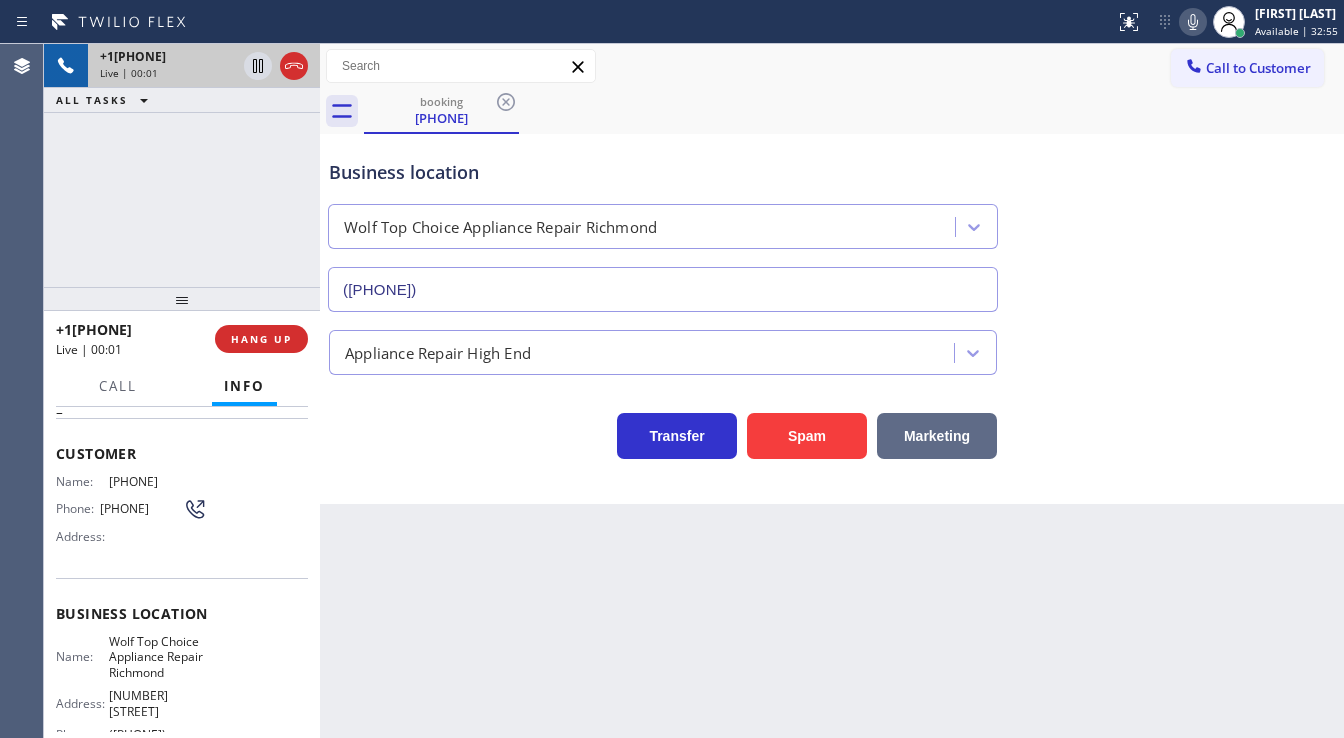 drag, startPoint x: 947, startPoint y: 427, endPoint x: 856, endPoint y: 520, distance: 130.11533 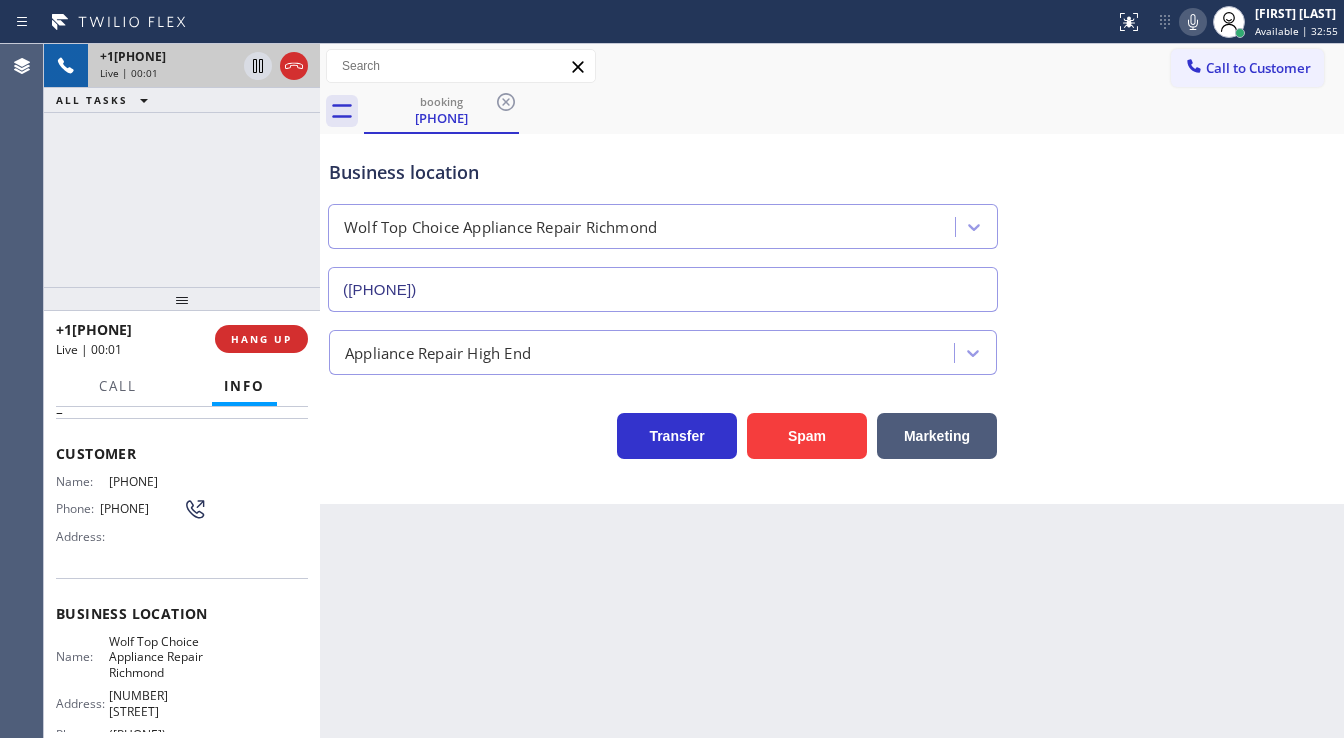 click on "Marketing" at bounding box center [937, 436] 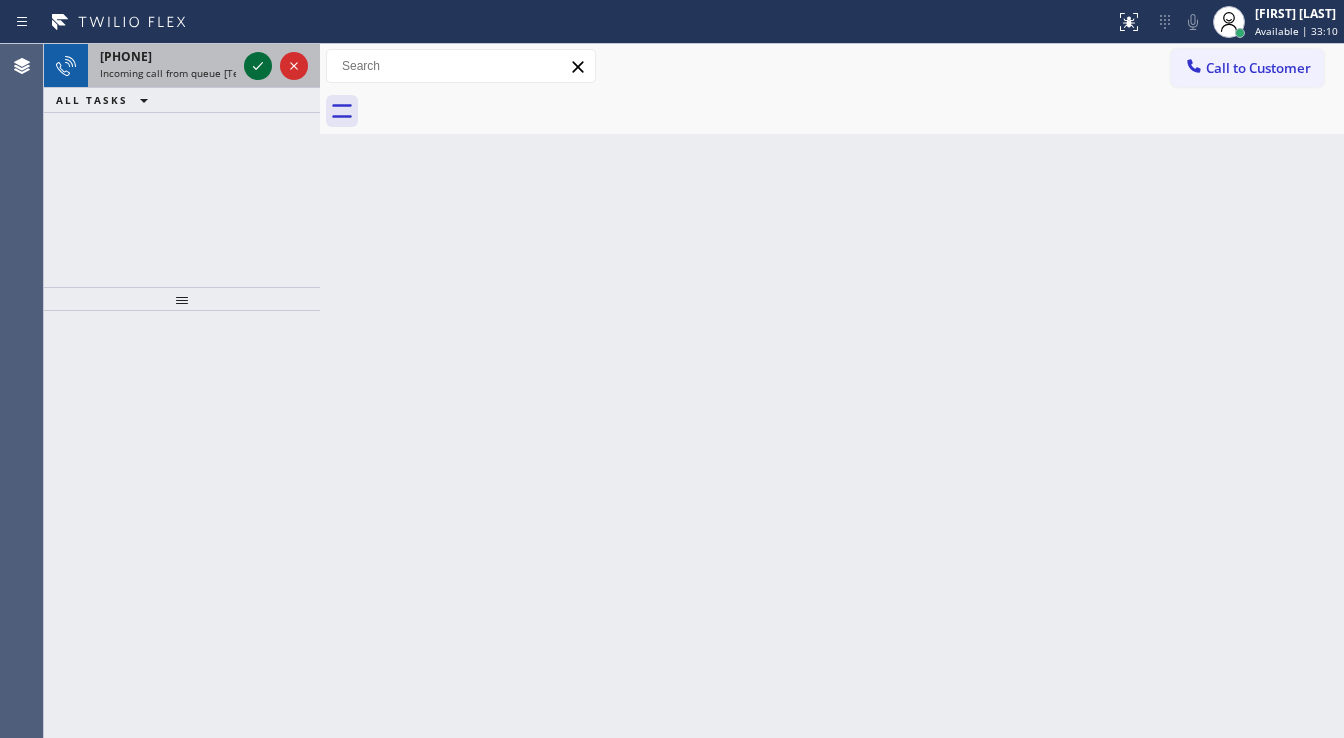 click 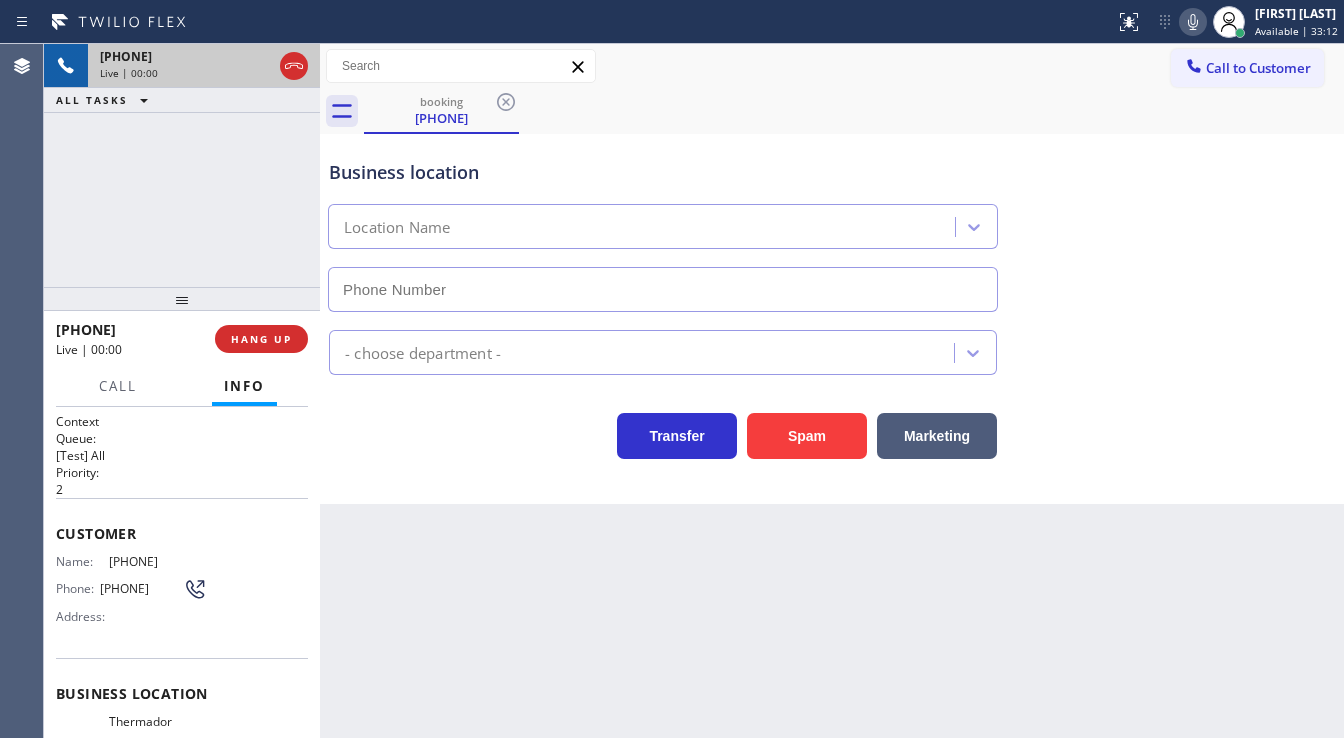 scroll, scrollTop: 80, scrollLeft: 0, axis: vertical 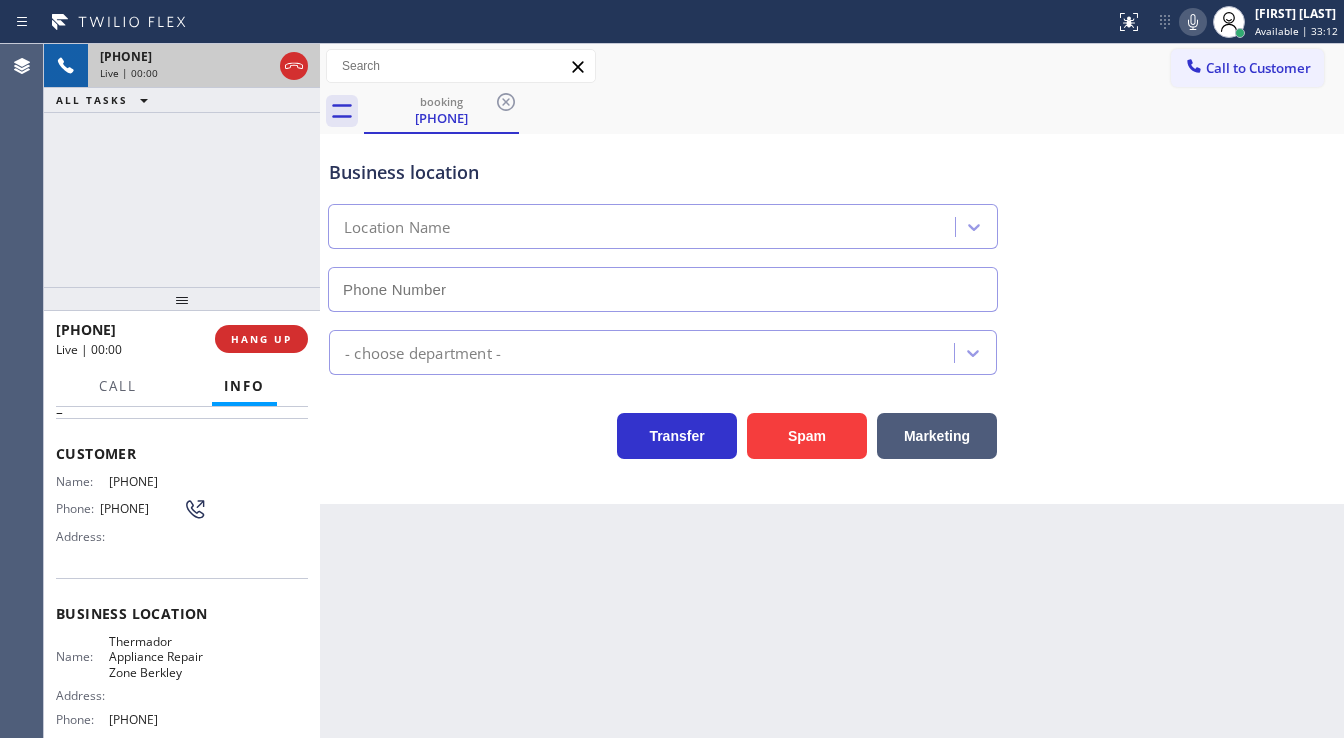 type on "[PHONE]" 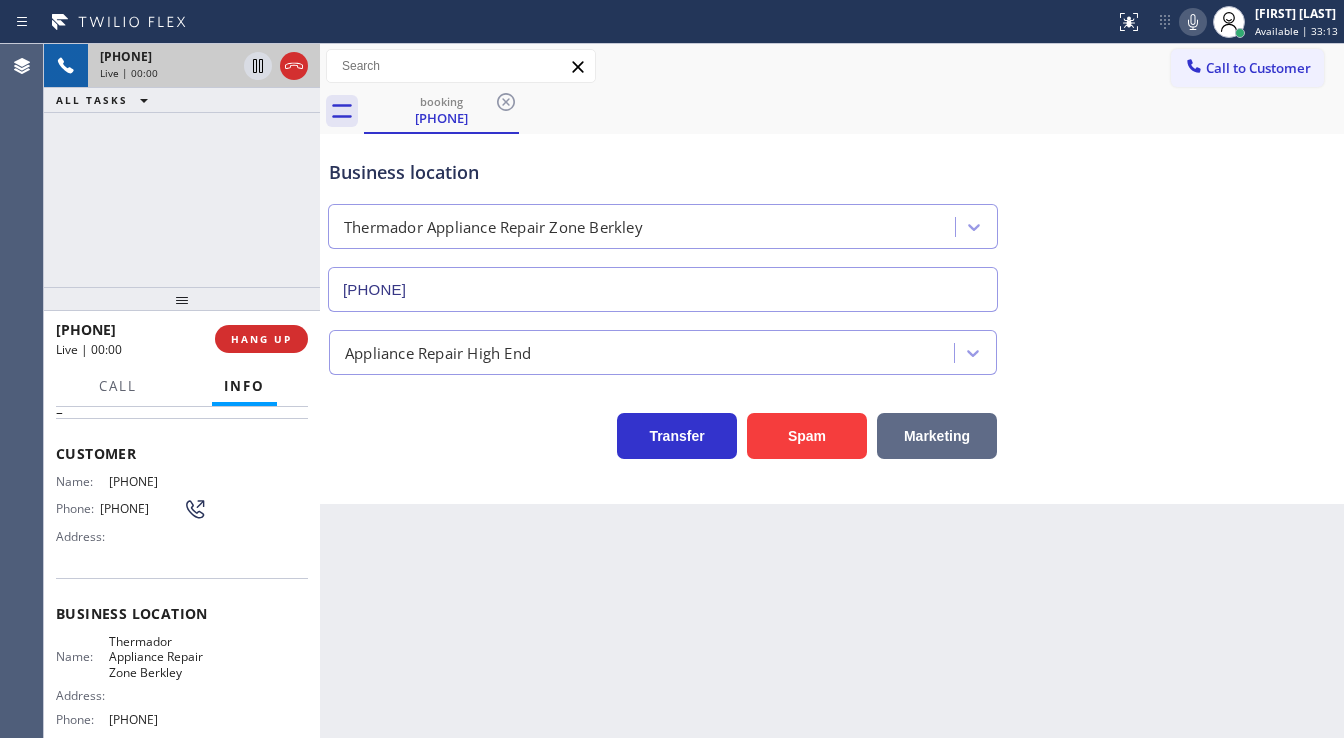 click on "Marketing" at bounding box center [937, 436] 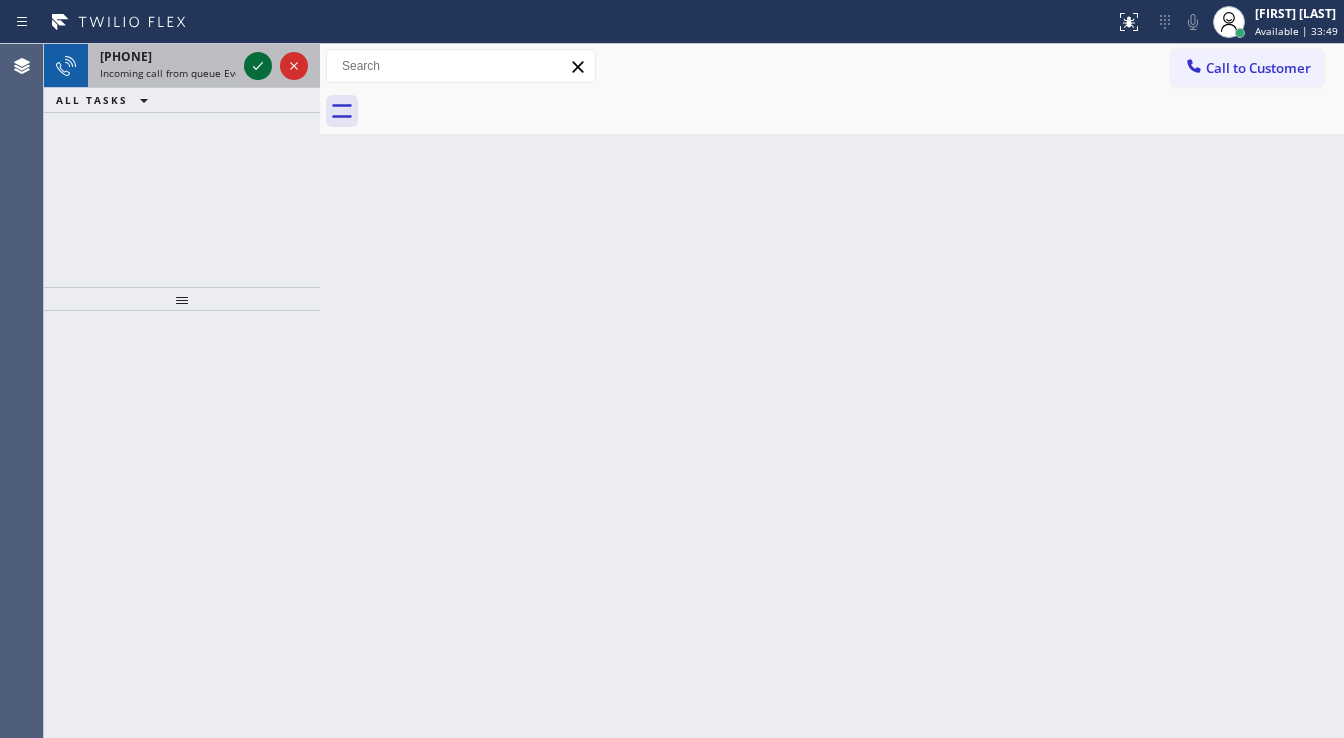 click 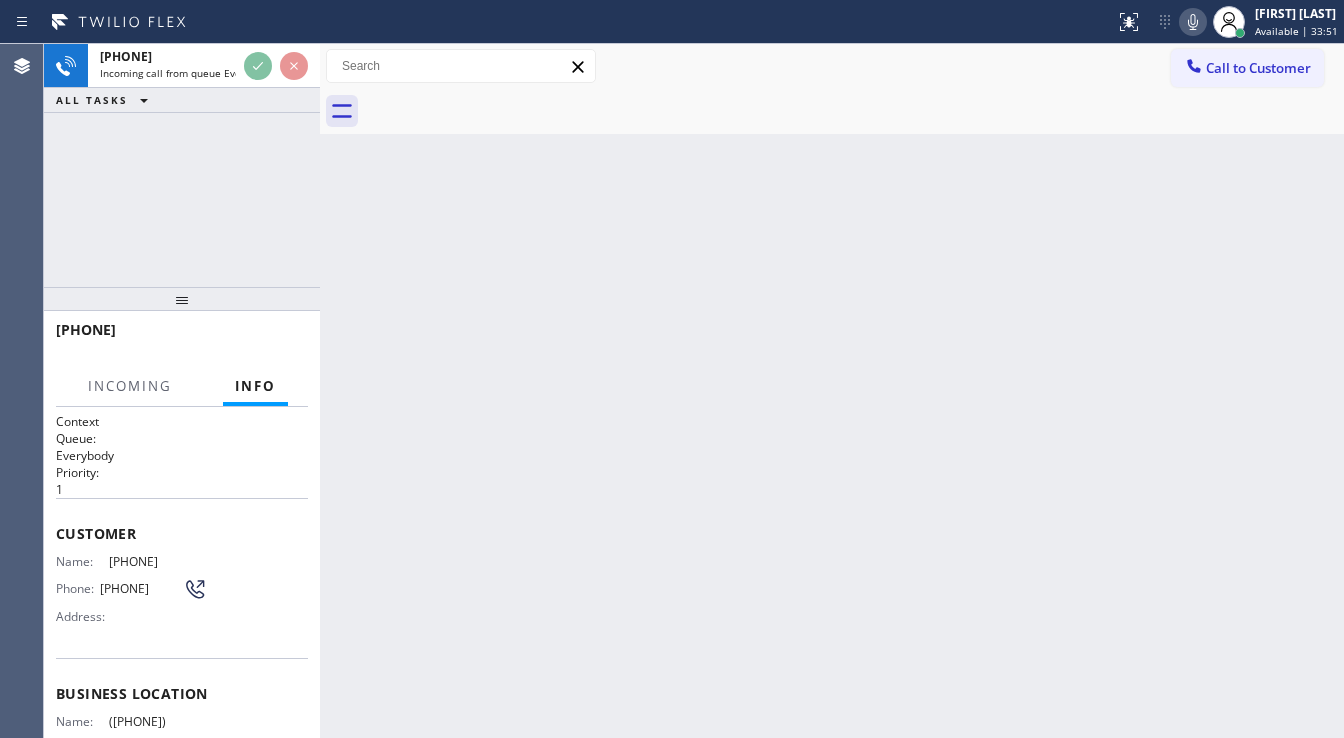 click 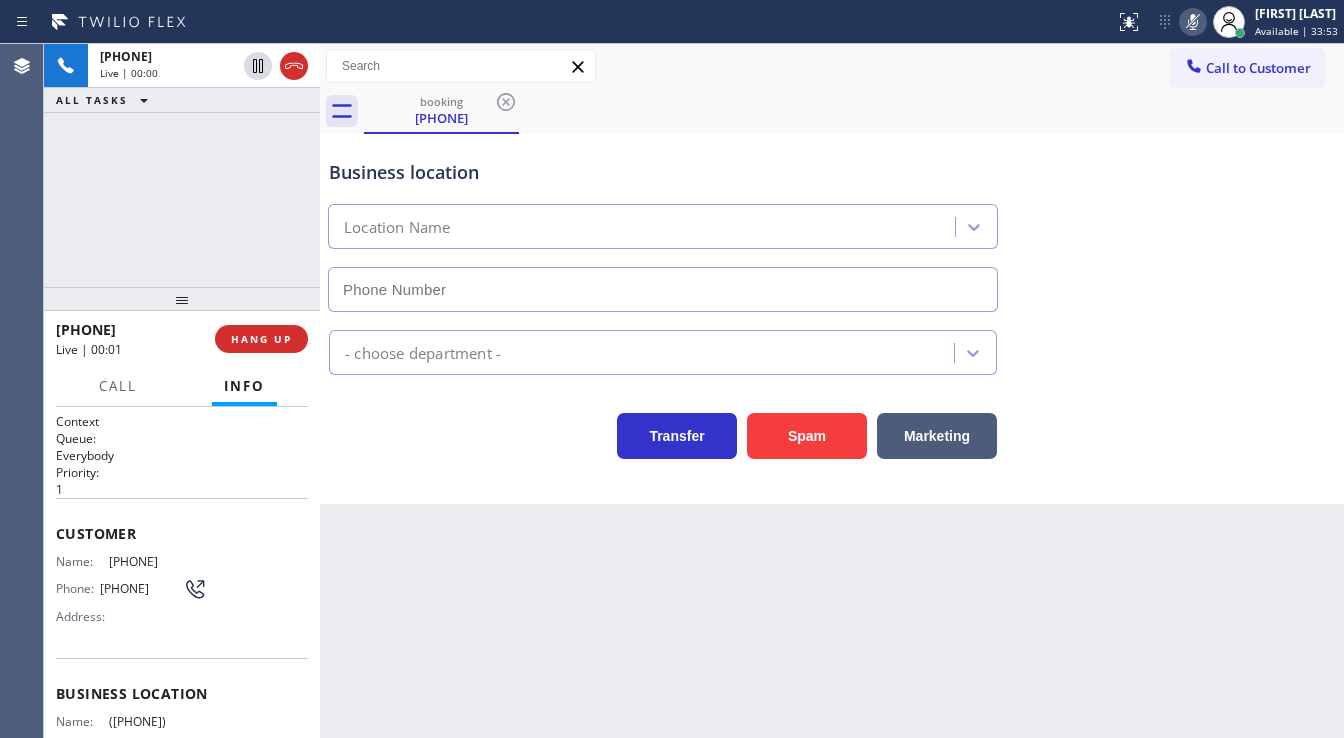 click 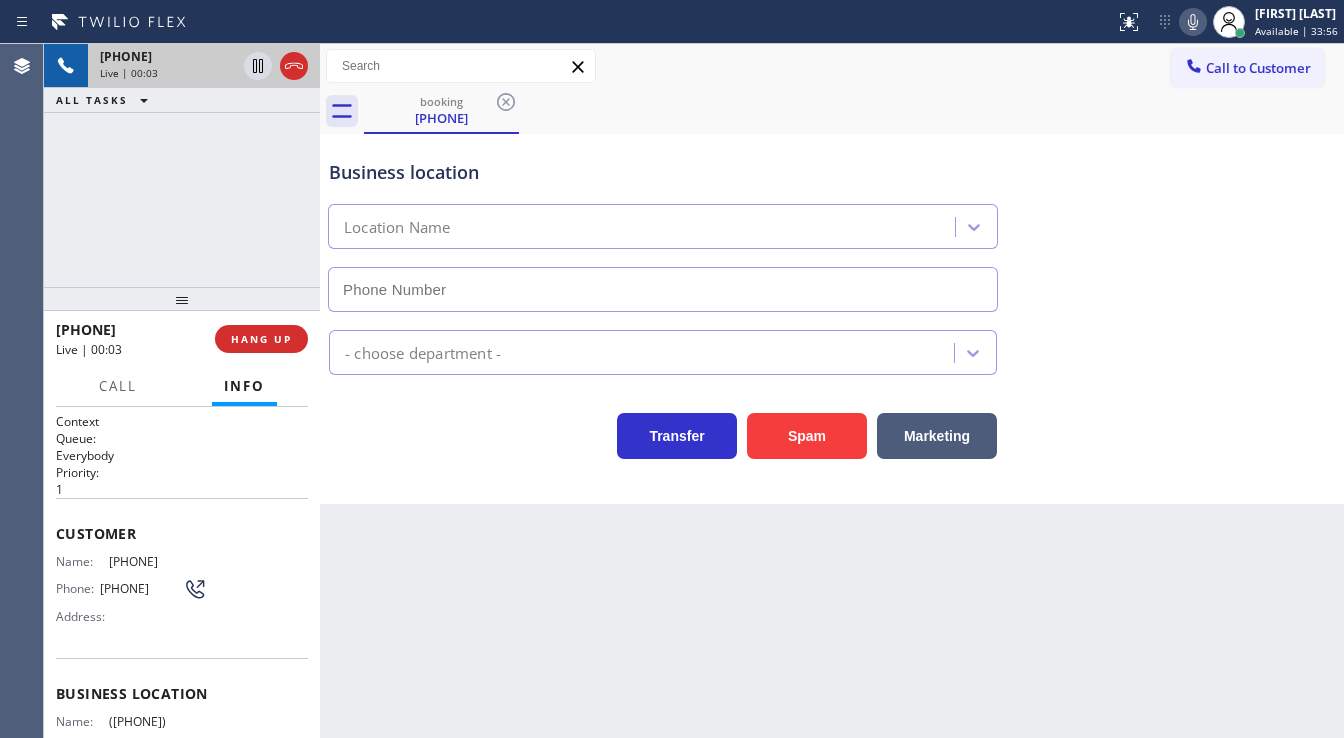 click on "ALL TASKS" at bounding box center [106, 100] 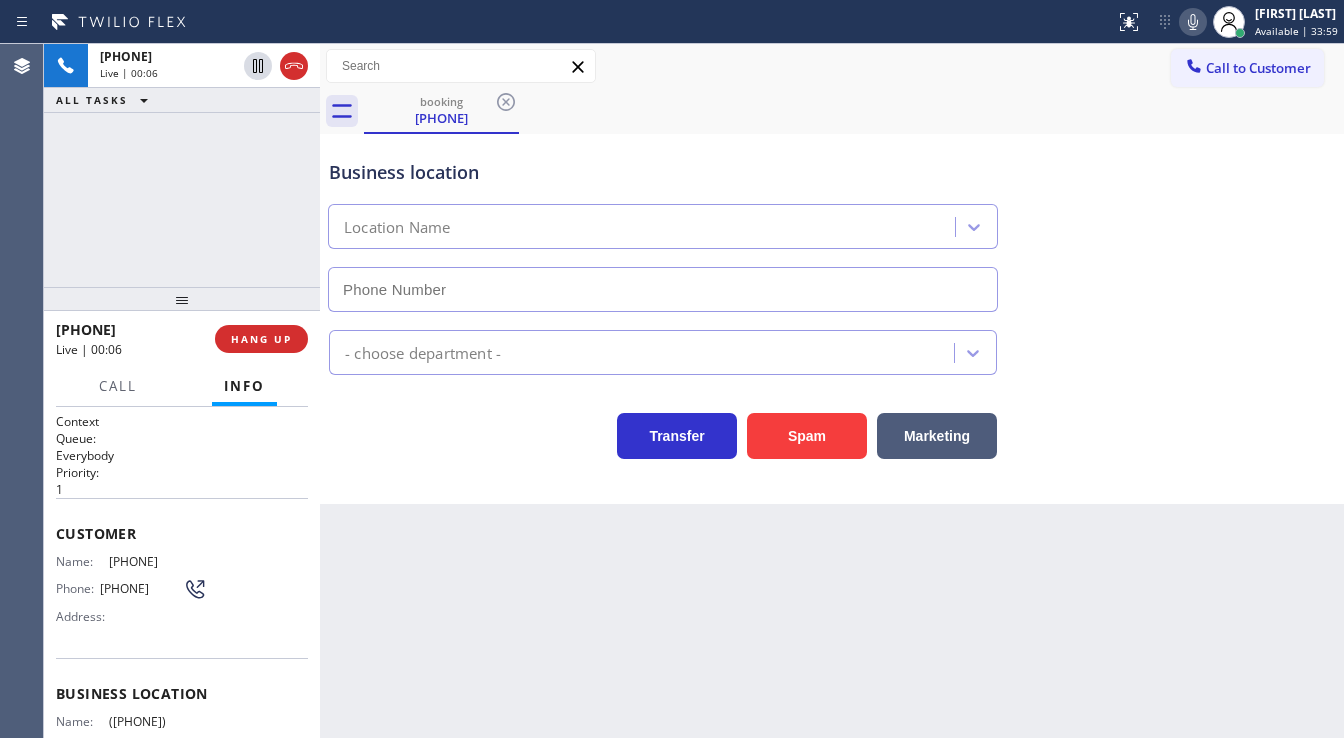 click on "Agent Desktop" at bounding box center (22, 391) 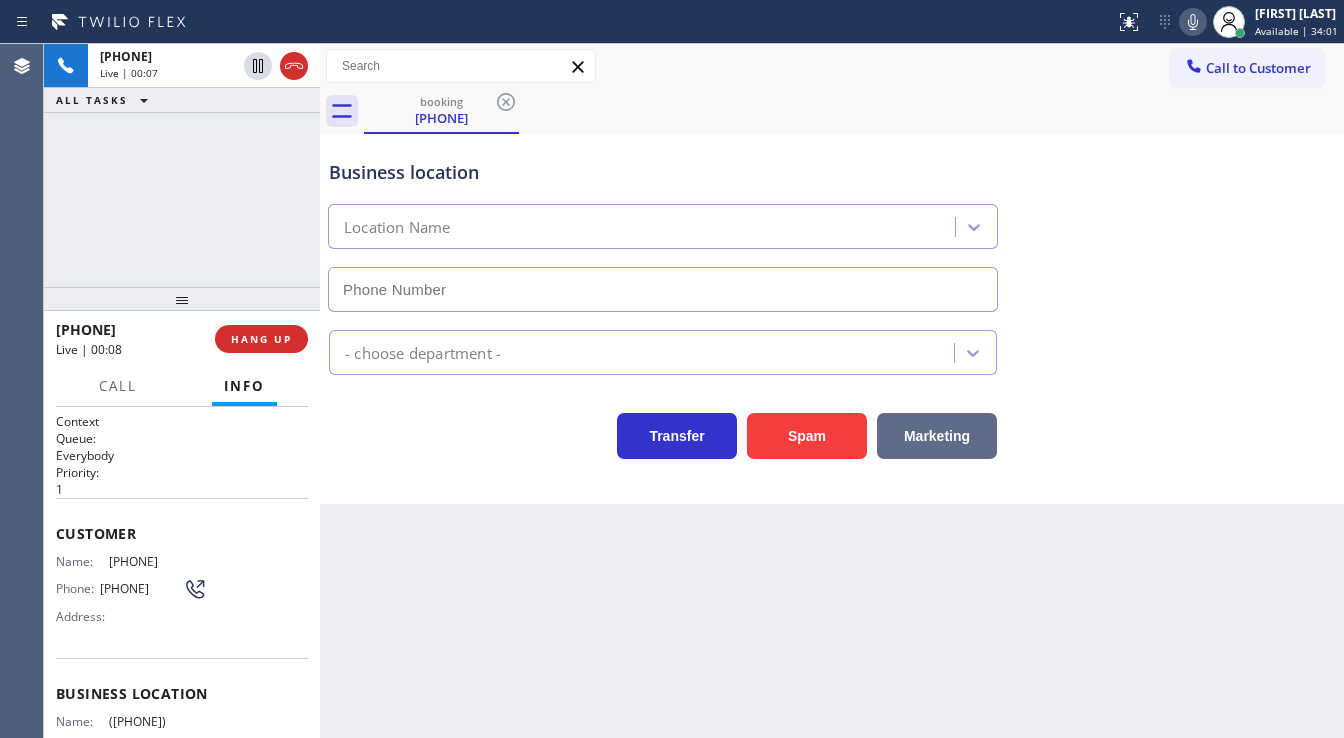 click on "Marketing" at bounding box center [937, 436] 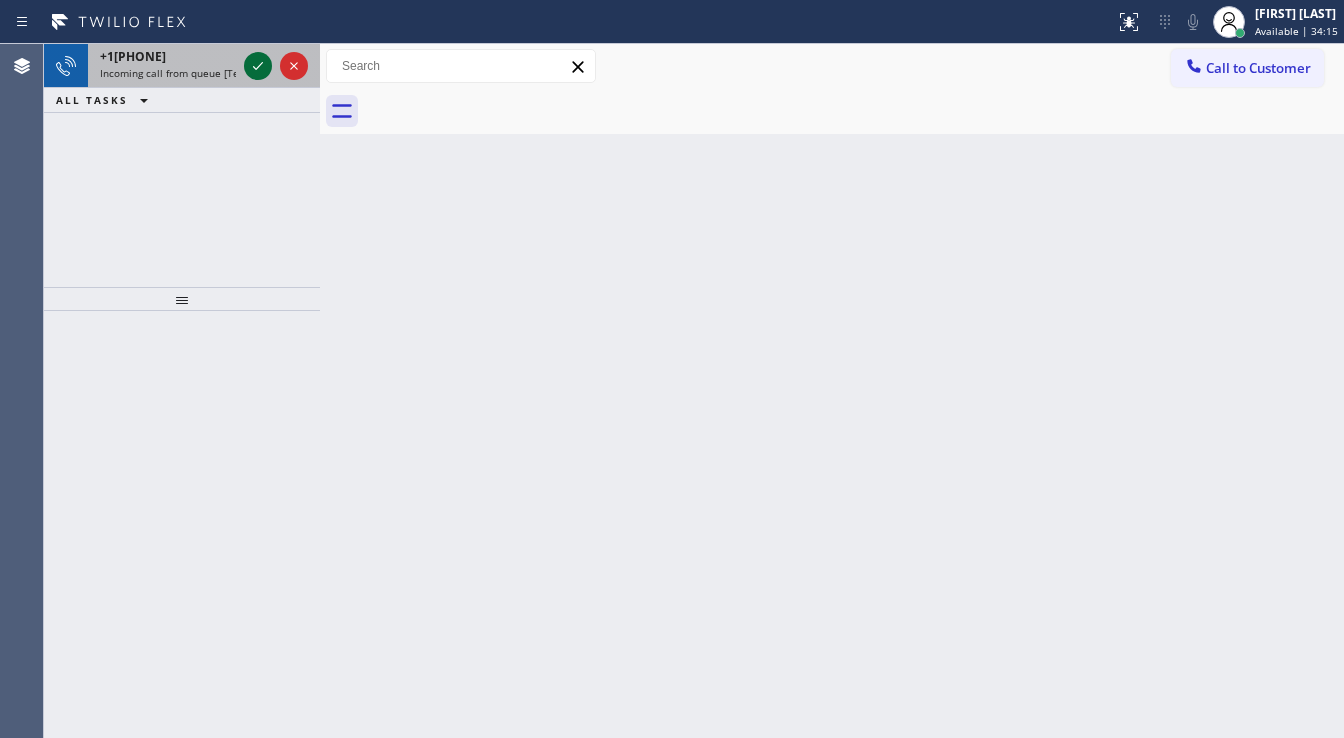 click 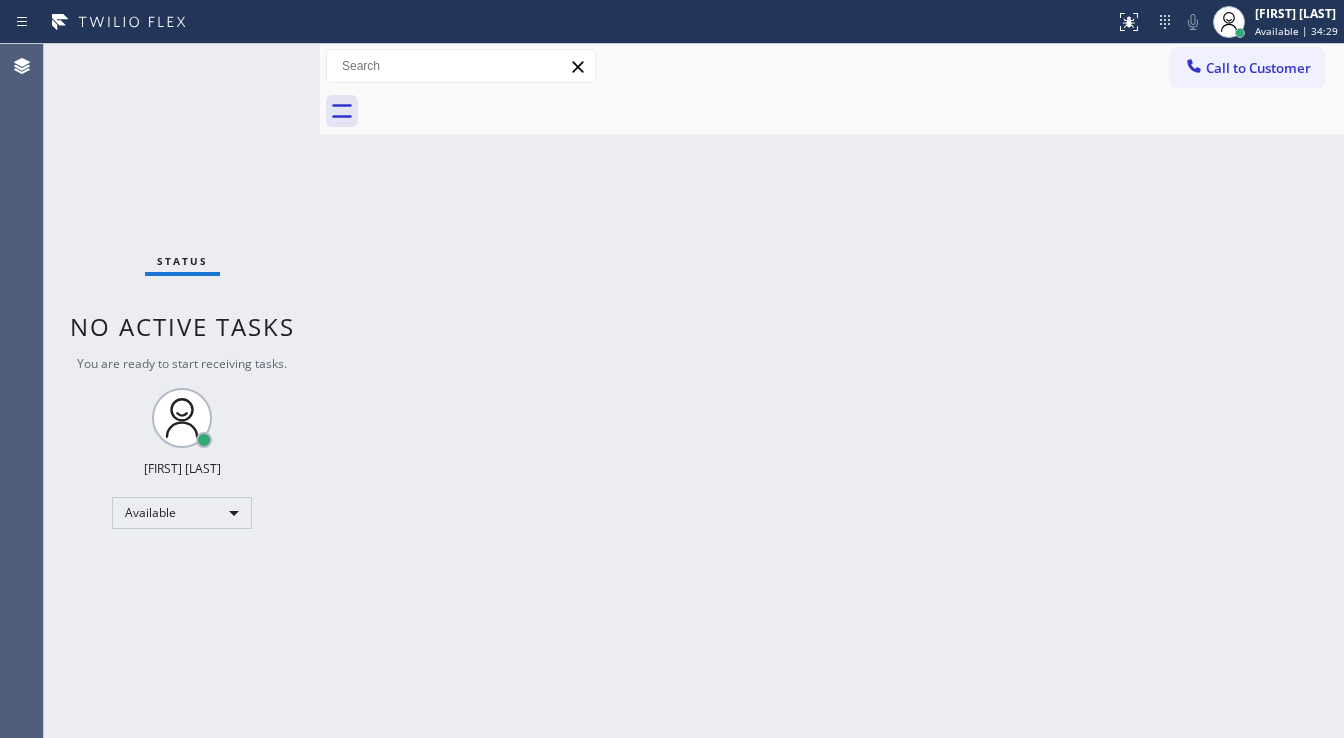 click on "Status   No active tasks     You are ready to start receiving tasks.   [FIRST] [LAST] Available" at bounding box center [182, 391] 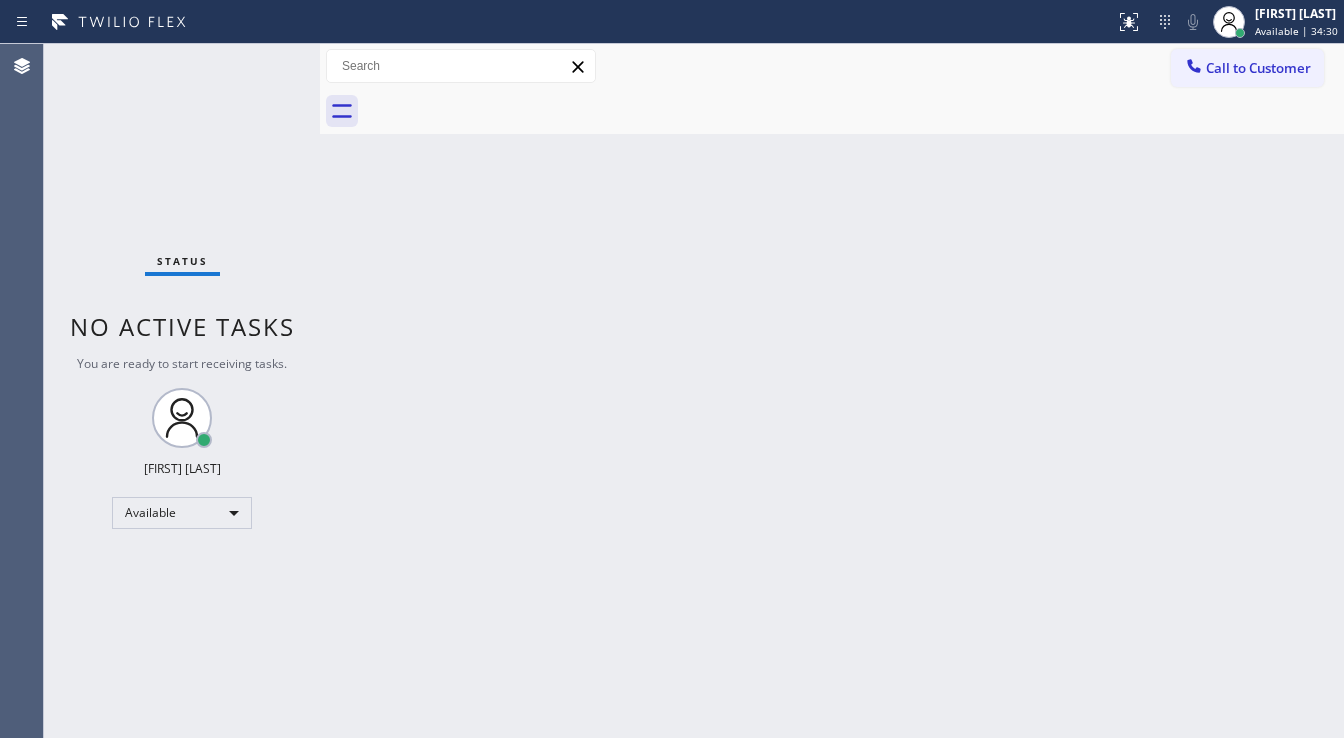 click on "Status   No active tasks     You are ready to start receiving tasks.   [FIRST] [LAST] Available" at bounding box center [182, 391] 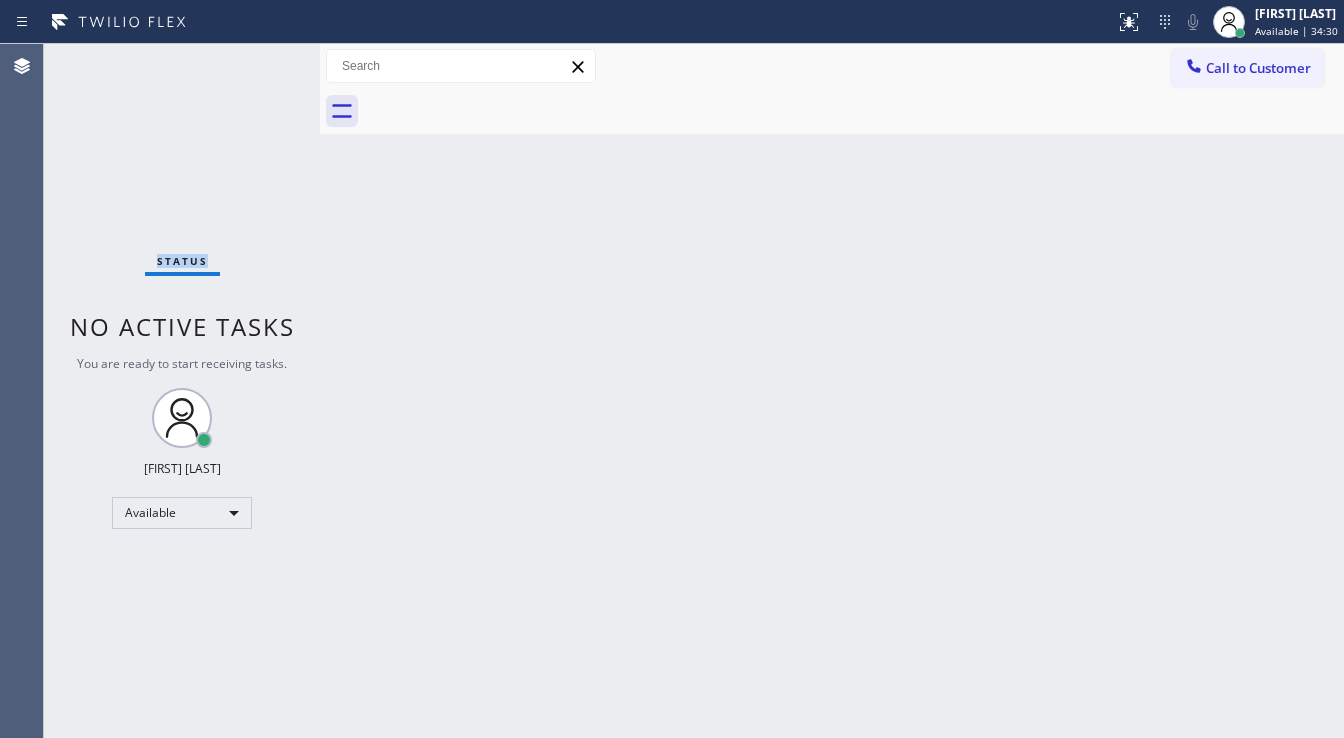 click on "Status   No active tasks     You are ready to start receiving tasks.   [FIRST] [LAST] Available" at bounding box center [182, 391] 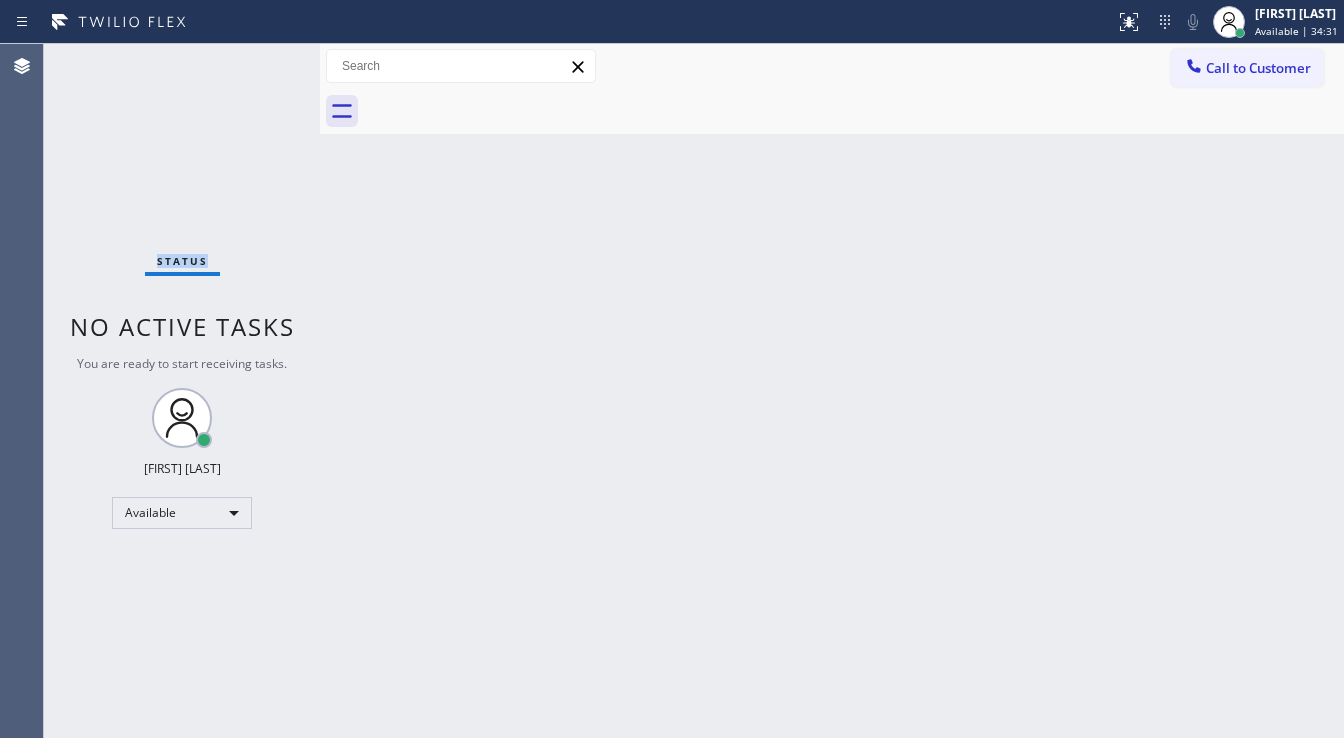 click on "Status   No active tasks     You are ready to start receiving tasks.   [FIRST] [LAST] Available" at bounding box center (182, 391) 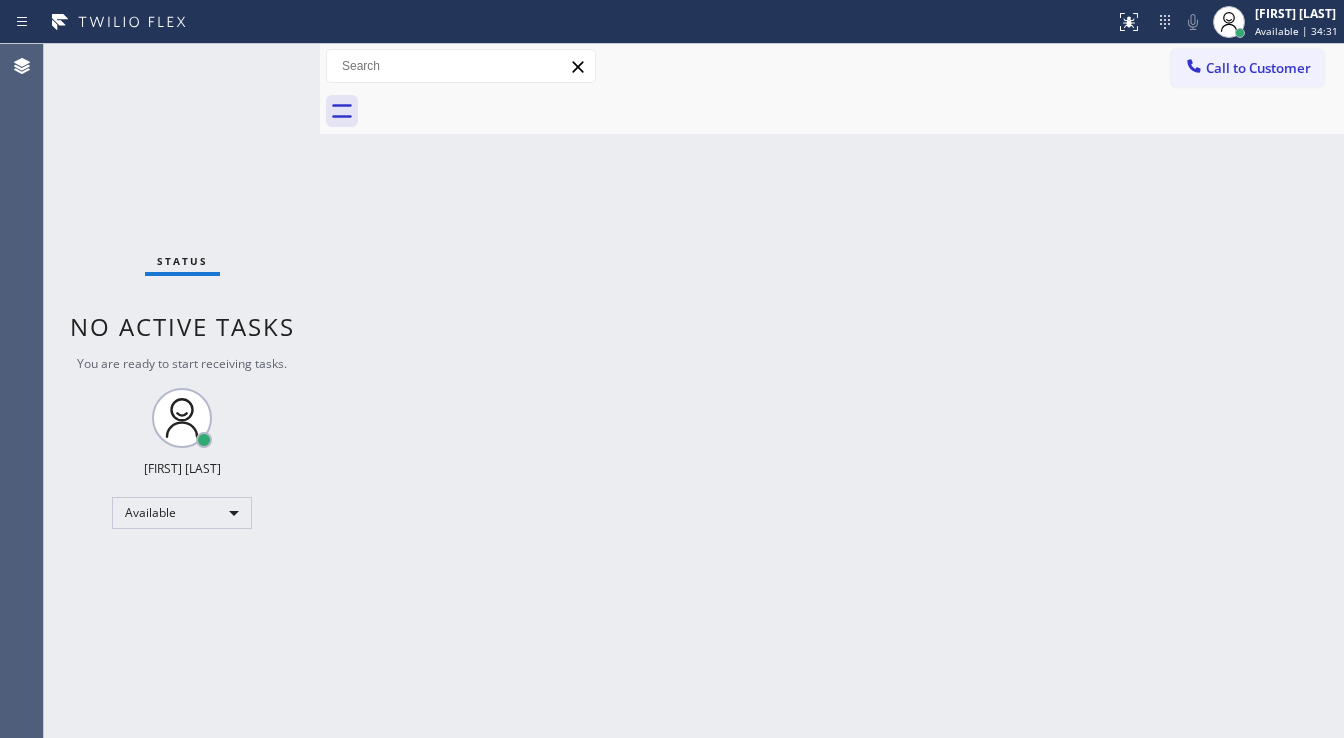 click on "Status   No active tasks     You are ready to start receiving tasks.   [FIRST] [LAST] Available" at bounding box center [182, 391] 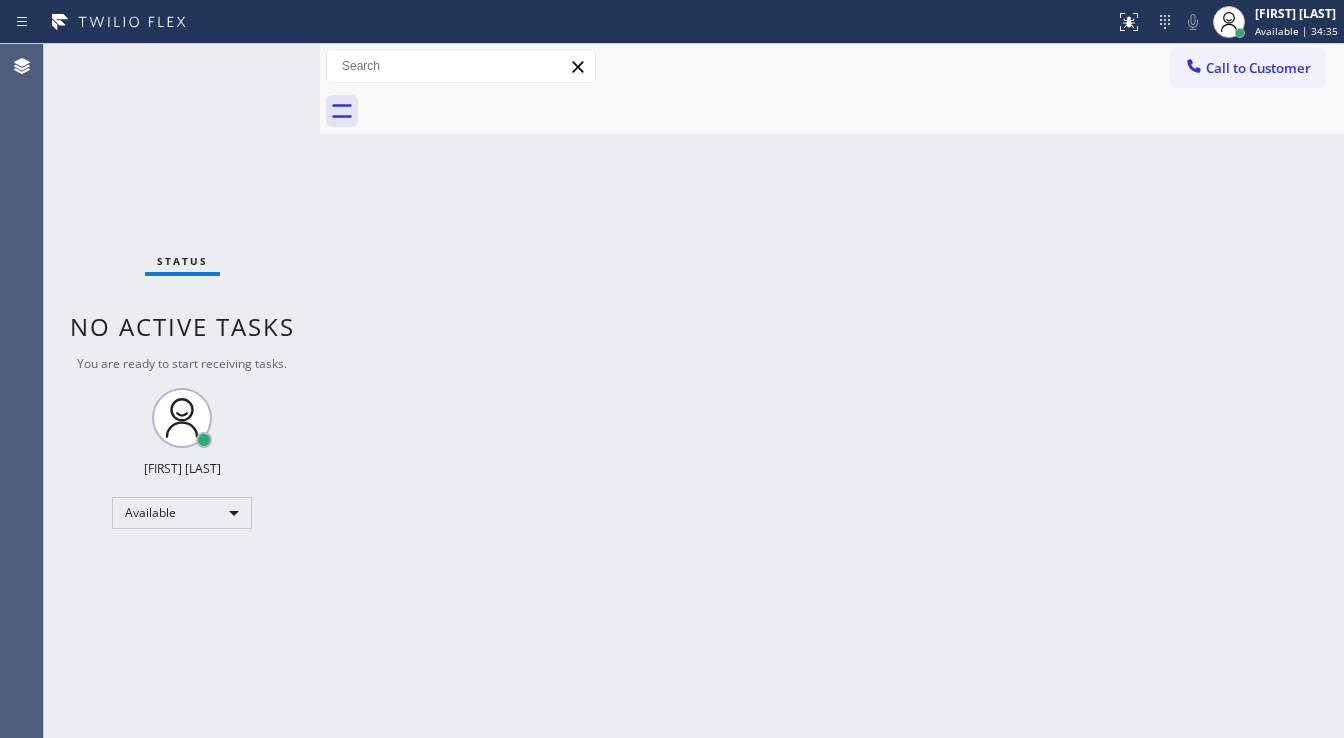 click on "Status   No active tasks     You are ready to start receiving tasks.   [FIRST] [LAST] Available" at bounding box center (182, 391) 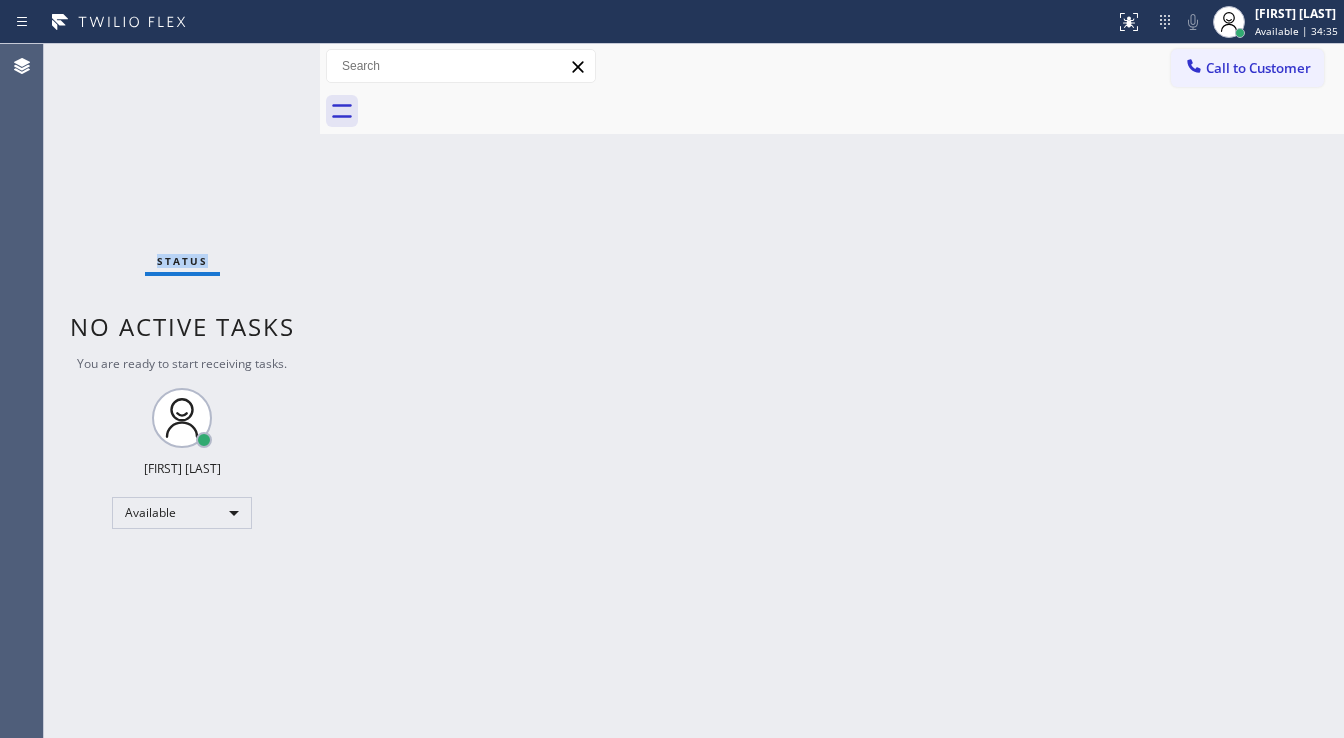 click on "Status   No active tasks     You are ready to start receiving tasks.   [FIRST] [LAST] Available" at bounding box center (182, 391) 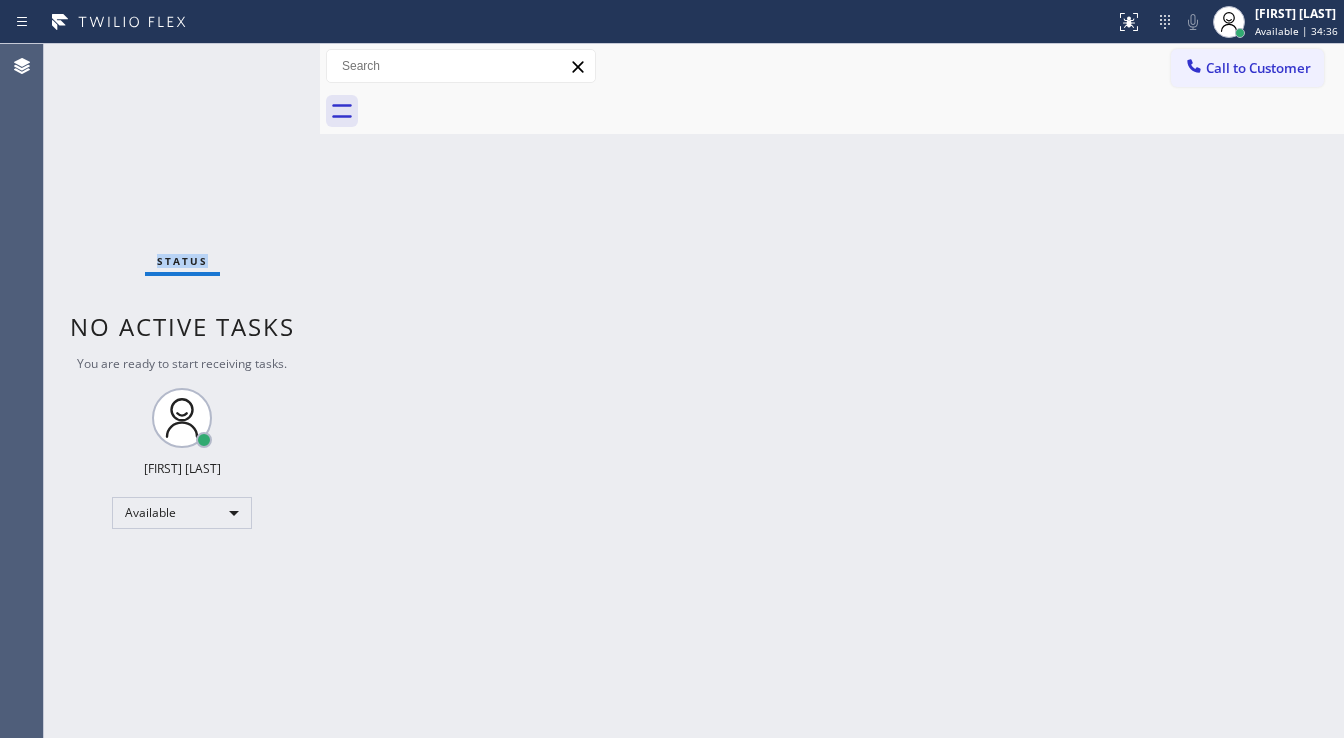 click on "Status   No active tasks     You are ready to start receiving tasks.   [FIRST] [LAST] Available" at bounding box center [182, 391] 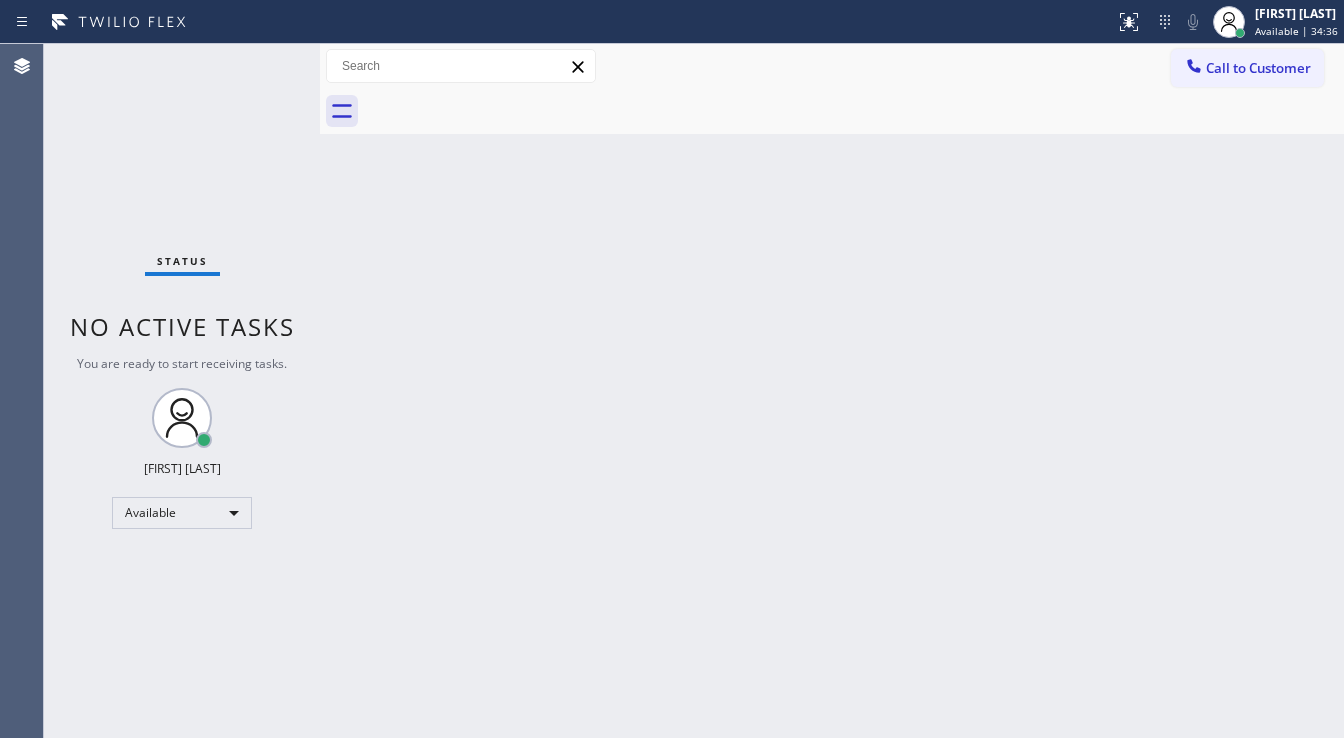click on "Status   No active tasks     You are ready to start receiving tasks.   [FIRST] [LAST] Available" at bounding box center [182, 391] 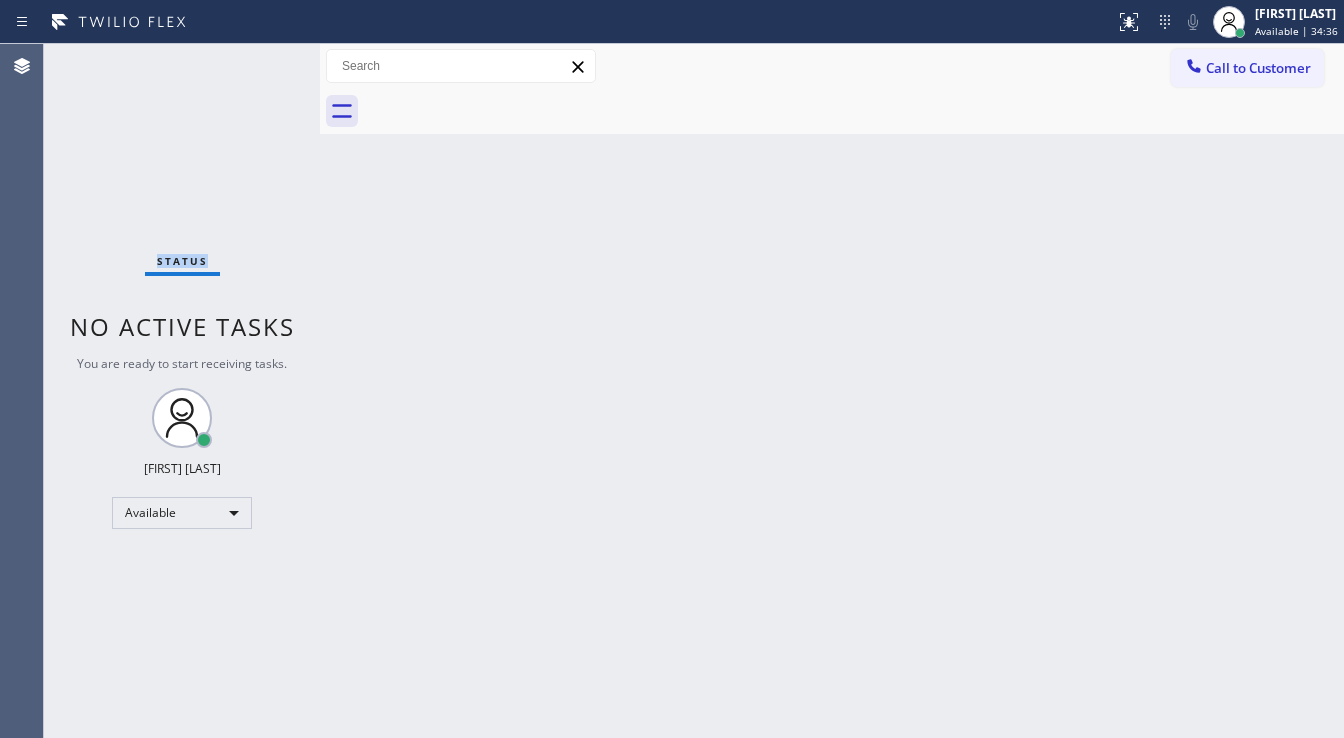 click on "Status   No active tasks     You are ready to start receiving tasks.   [FIRST] [LAST] Available" at bounding box center (182, 391) 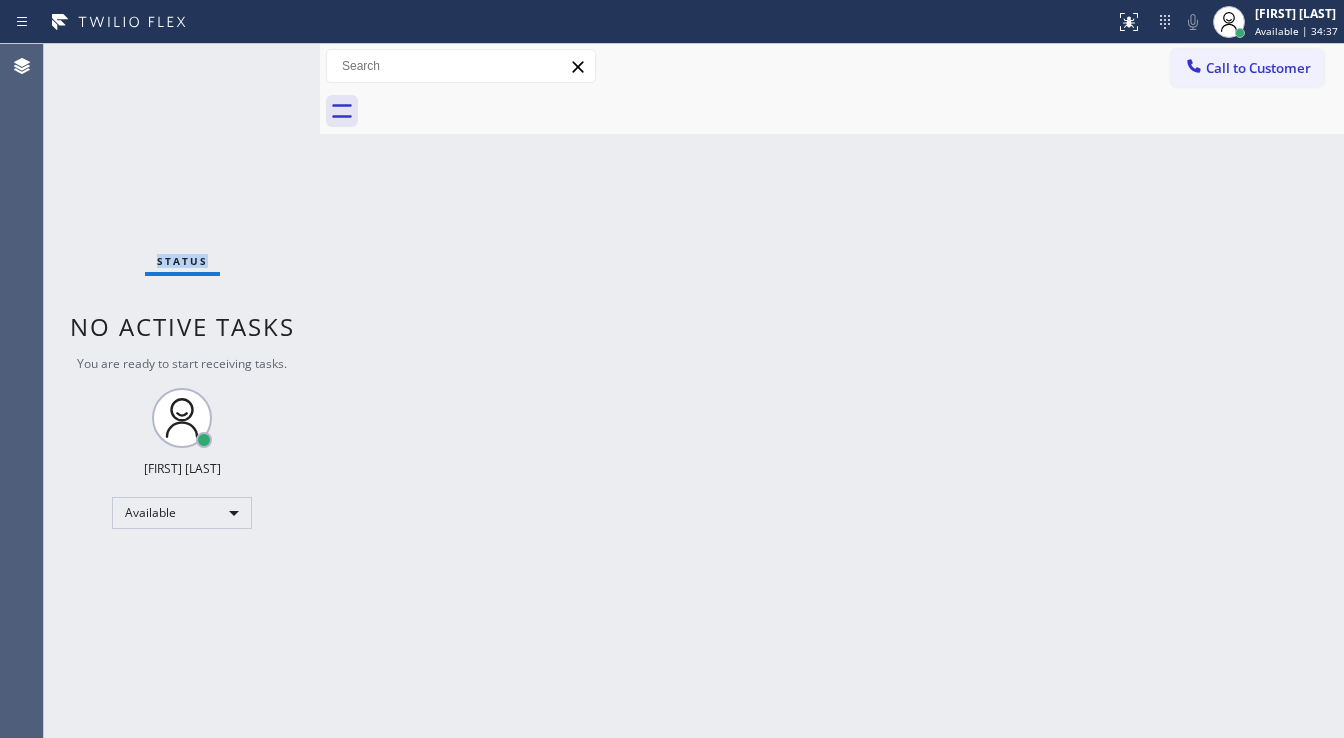 click on "Status   No active tasks     You are ready to start receiving tasks.   [FIRST] [LAST] Available" at bounding box center [182, 391] 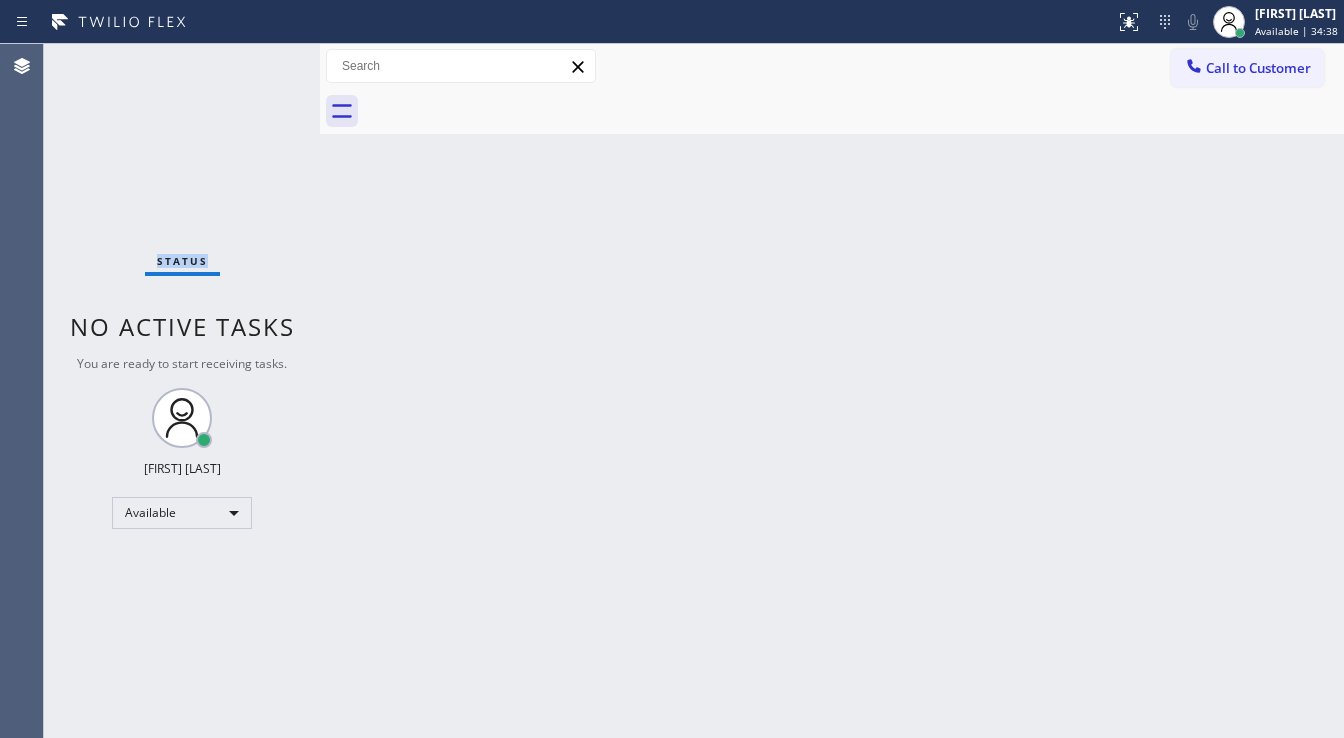 click on "Status   No active tasks     You are ready to start receiving tasks.   [FIRST] [LAST] Available" at bounding box center [182, 391] 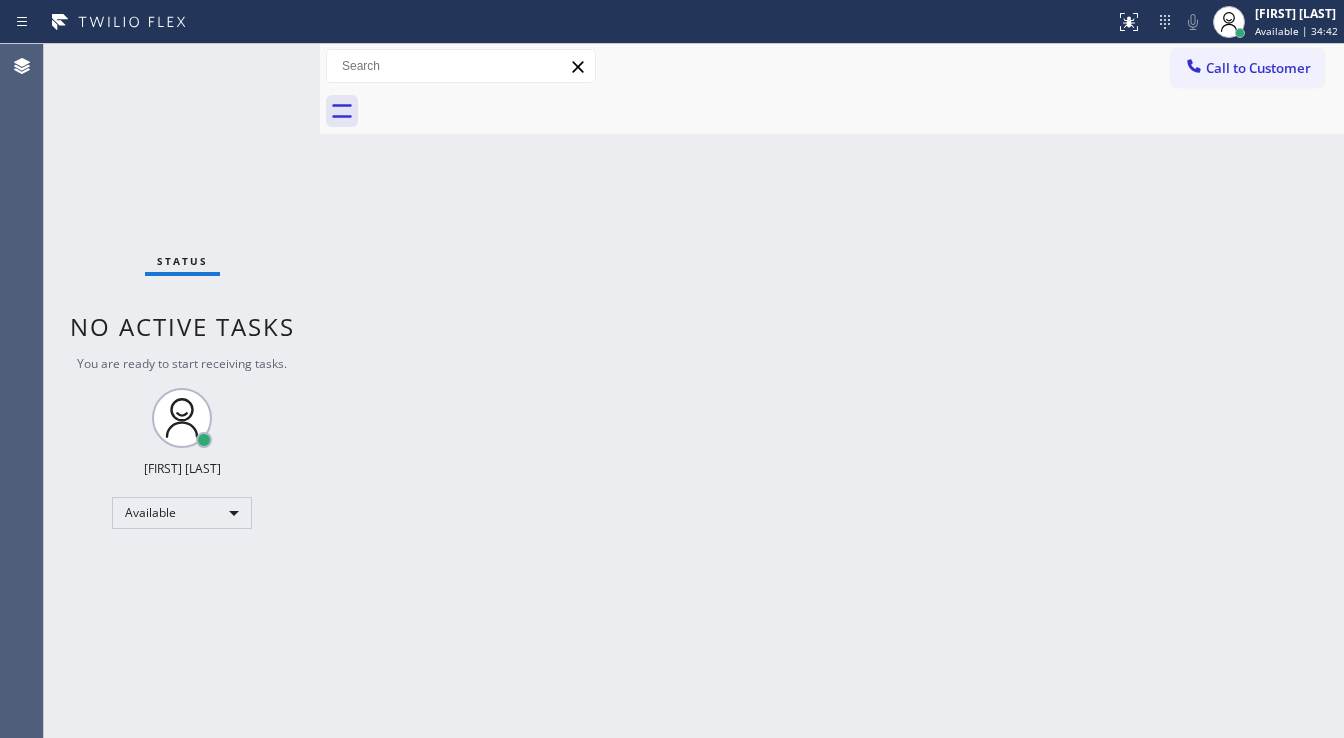 click on "Status   No active tasks     You are ready to start receiving tasks.   [FIRST] [LAST] Available" at bounding box center (182, 391) 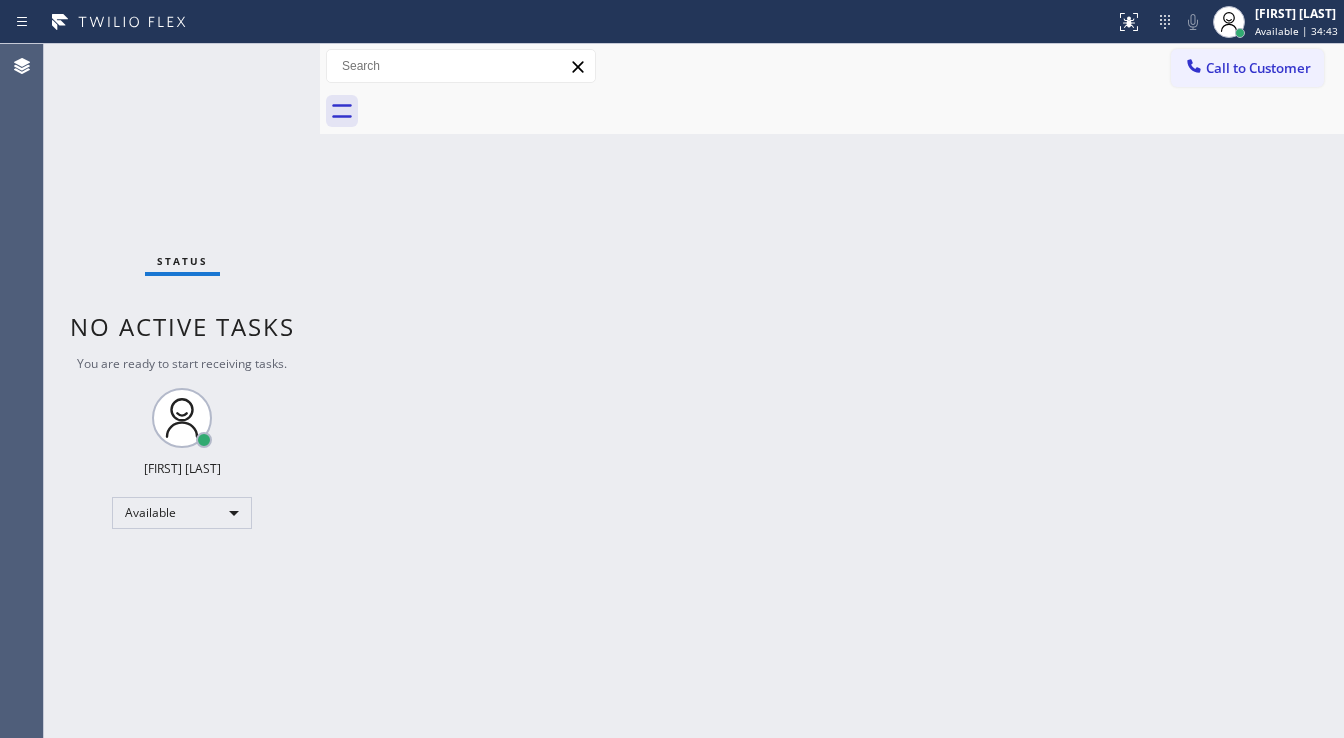 click on "Status   No active tasks     You are ready to start receiving tasks.   [FIRST] [LAST] Available" at bounding box center (182, 391) 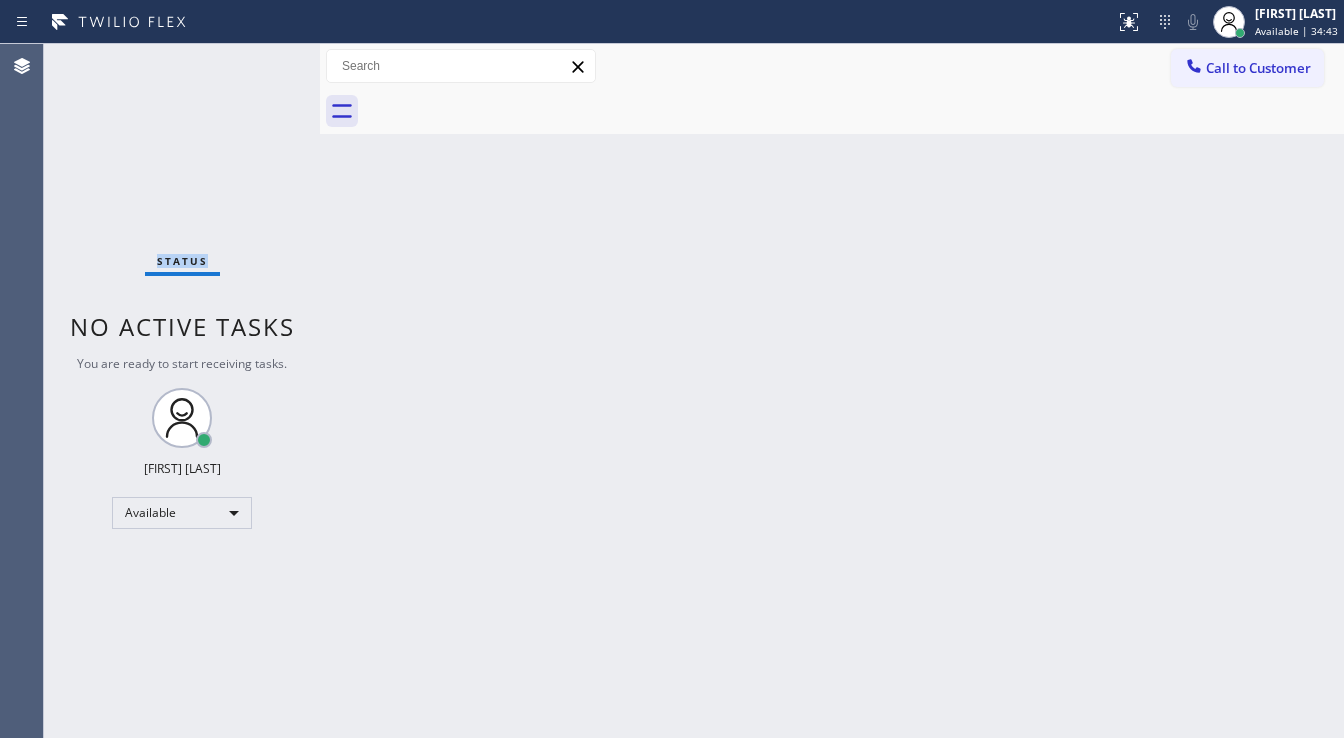 click on "Status   No active tasks     You are ready to start receiving tasks.   [FIRST] [LAST] Available" at bounding box center [182, 391] 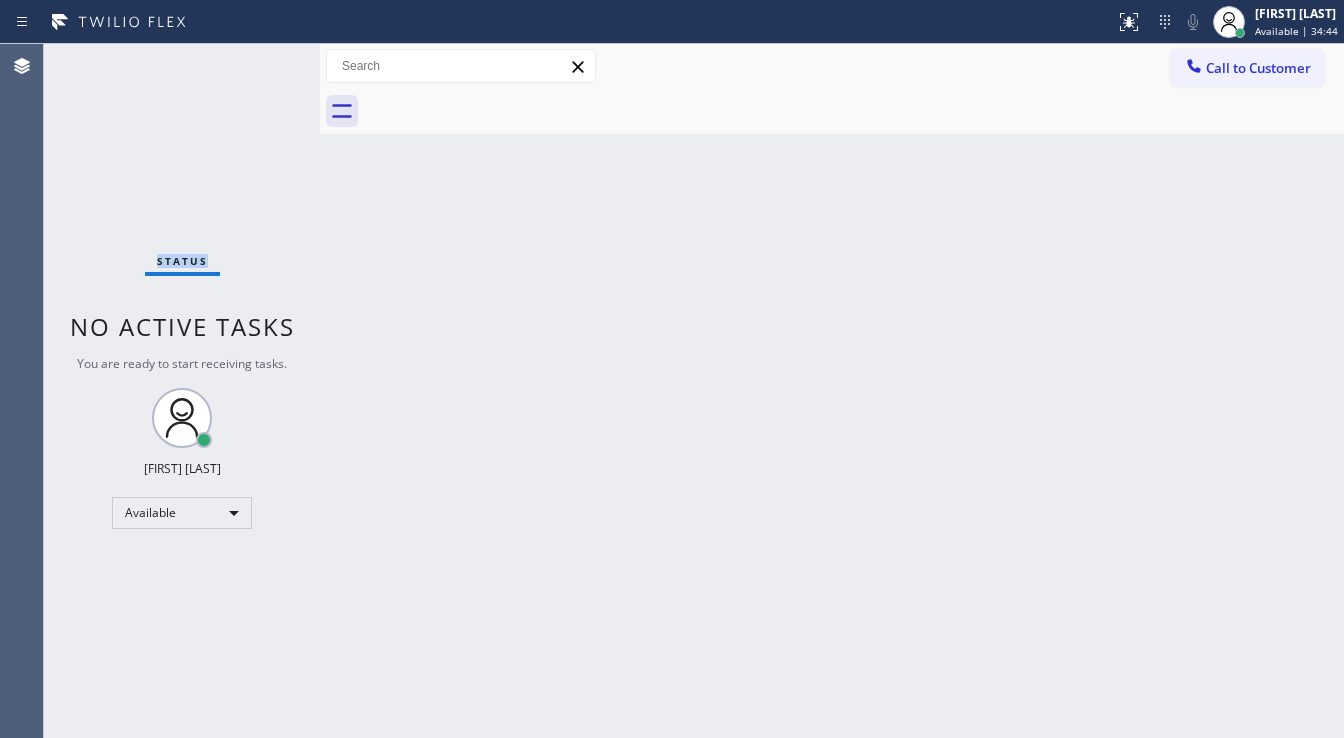click on "Status   No active tasks     You are ready to start receiving tasks.   [FIRST] [LAST] Available" at bounding box center [182, 391] 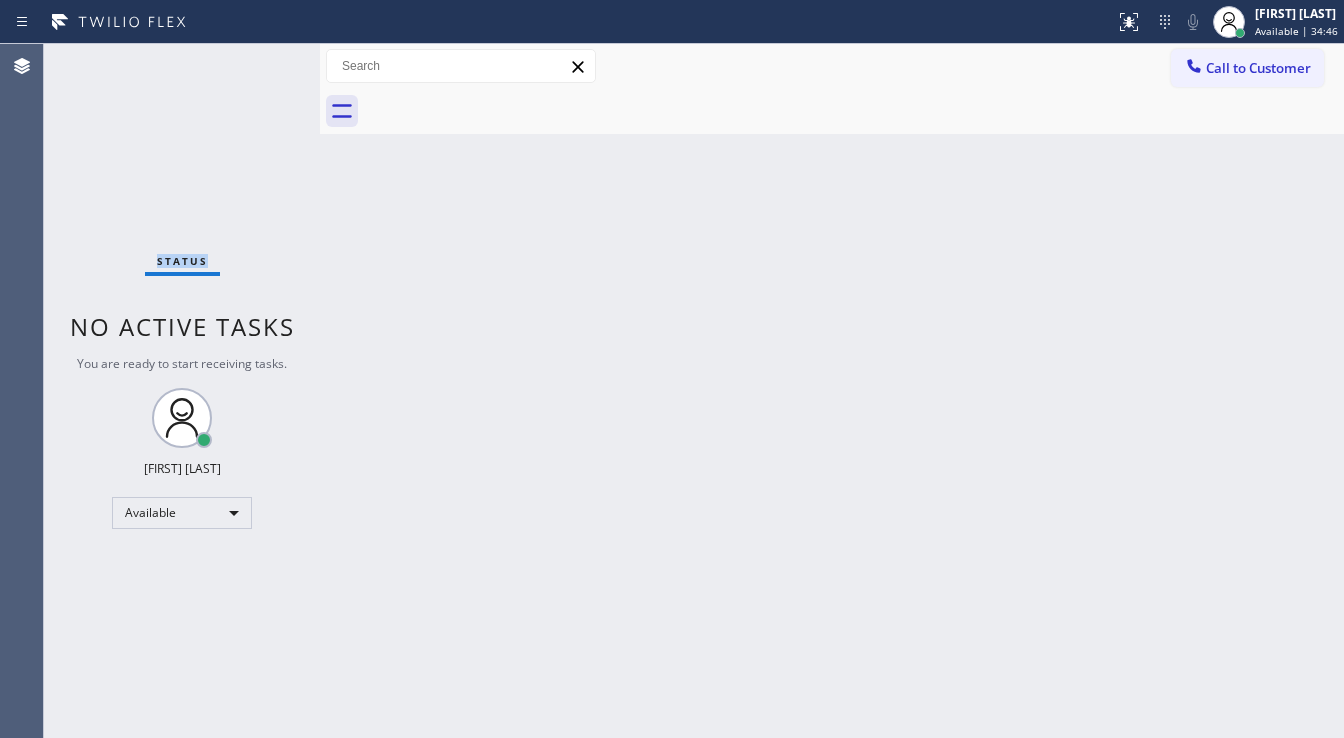 click on "Status   No active tasks     You are ready to start receiving tasks.   [FIRST] [LAST] Available" at bounding box center [182, 391] 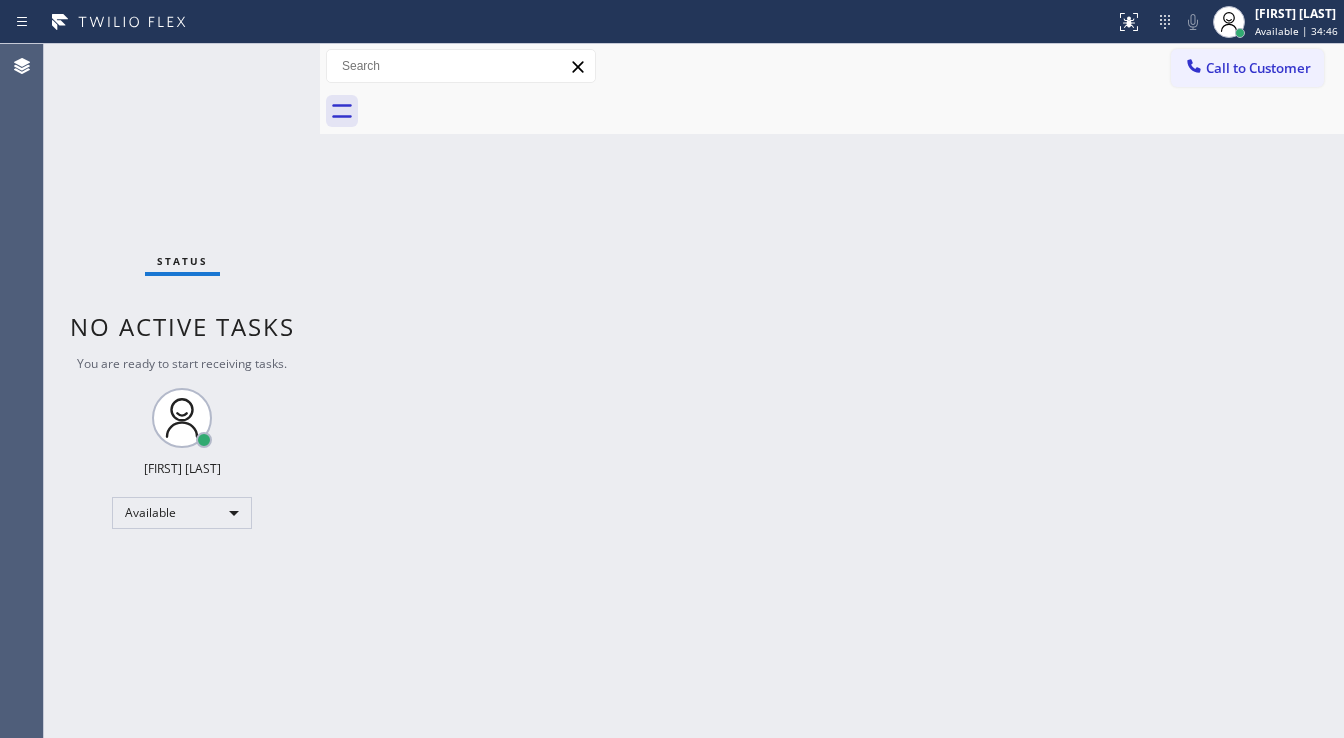 click on "Status   No active tasks     You are ready to start receiving tasks.   [FIRST] [LAST] Available" at bounding box center [182, 391] 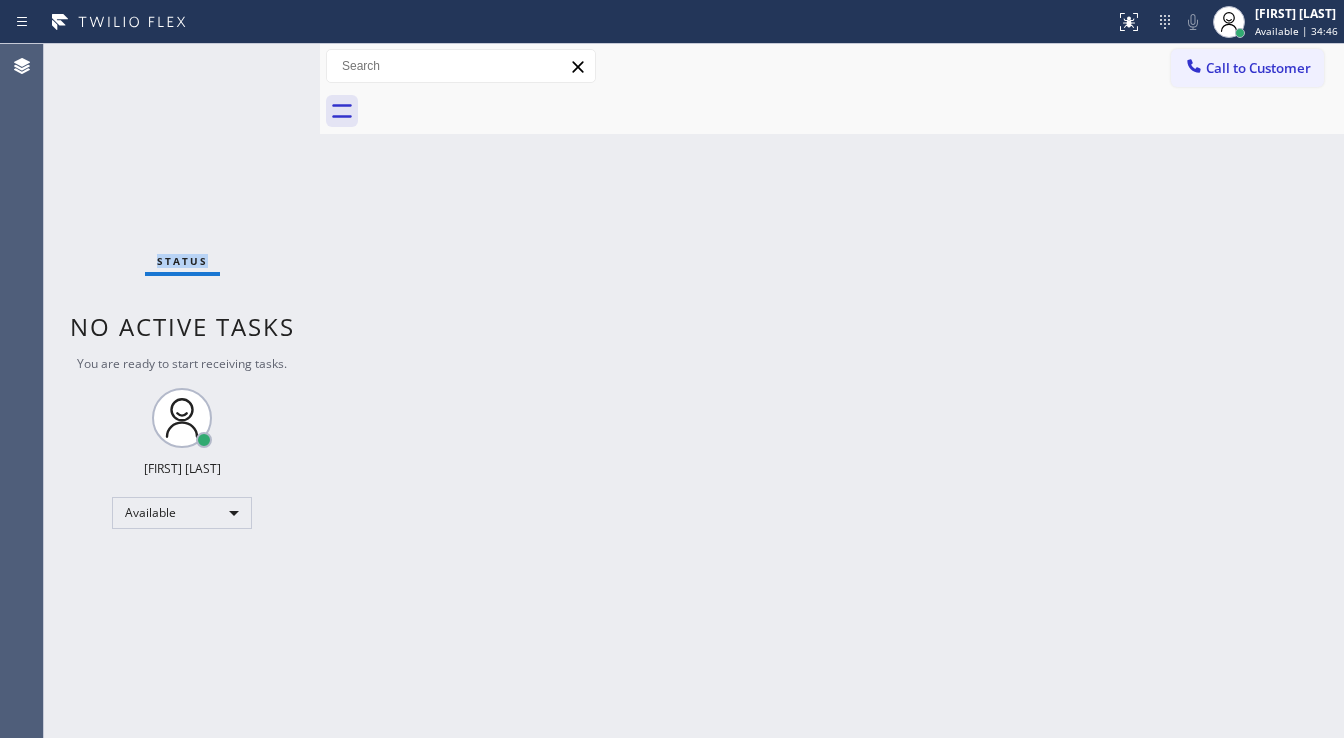 click on "Status   No active tasks     You are ready to start receiving tasks.   [FIRST] [LAST] Available" at bounding box center [182, 391] 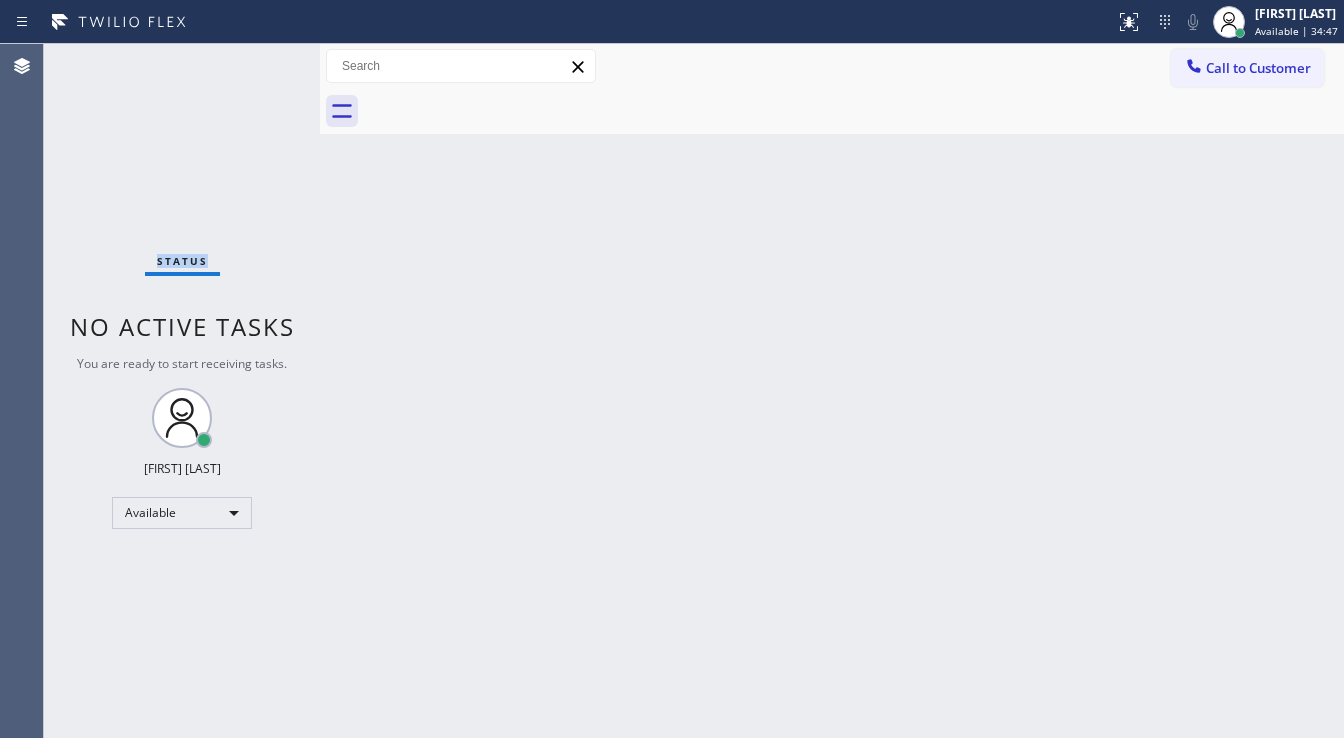click on "Status   No active tasks     You are ready to start receiving tasks.   [FIRST] [LAST] Available" at bounding box center [182, 391] 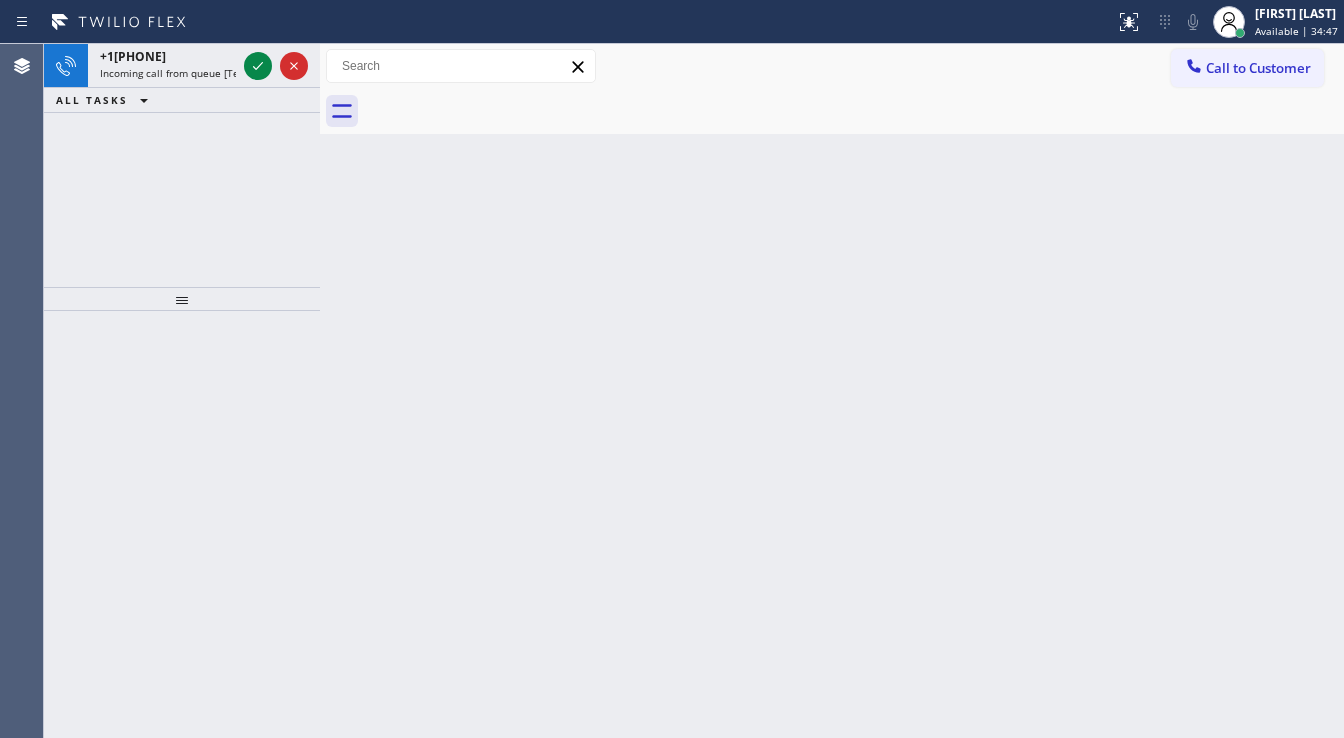 click 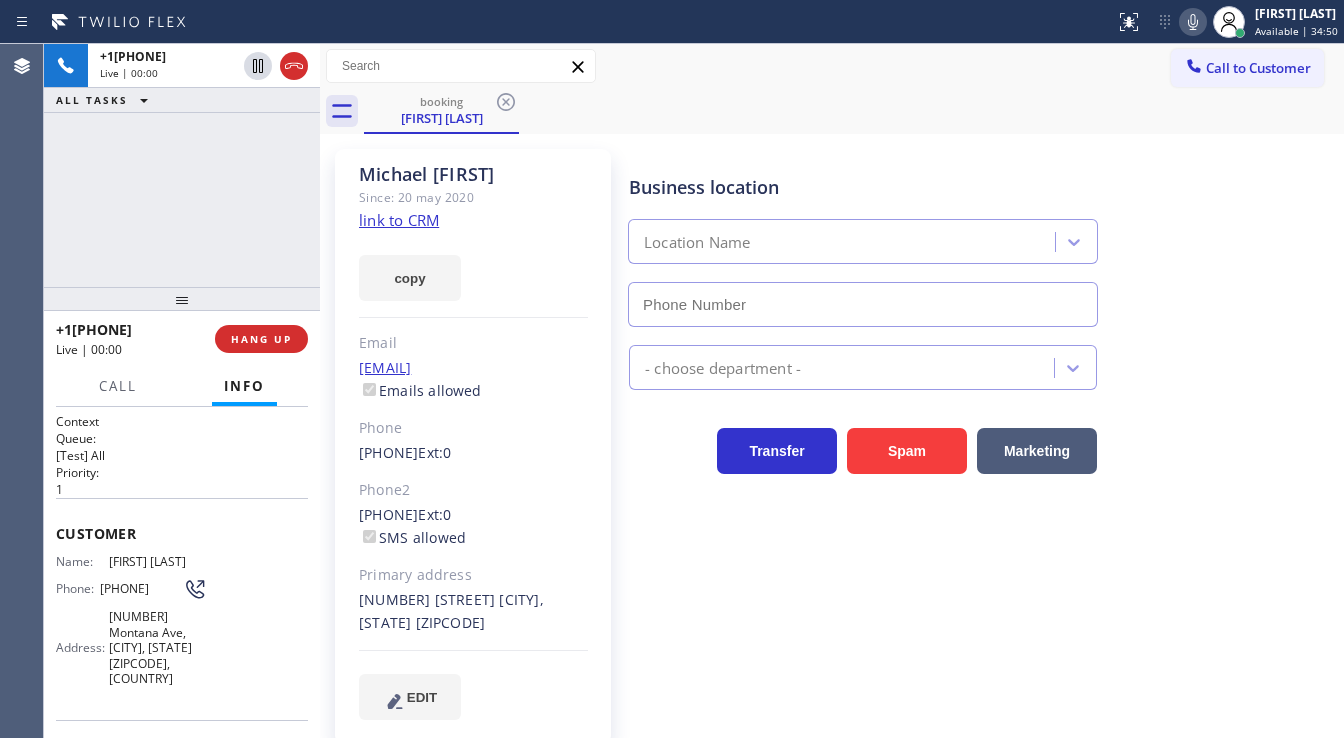 type on "[PHONE]" 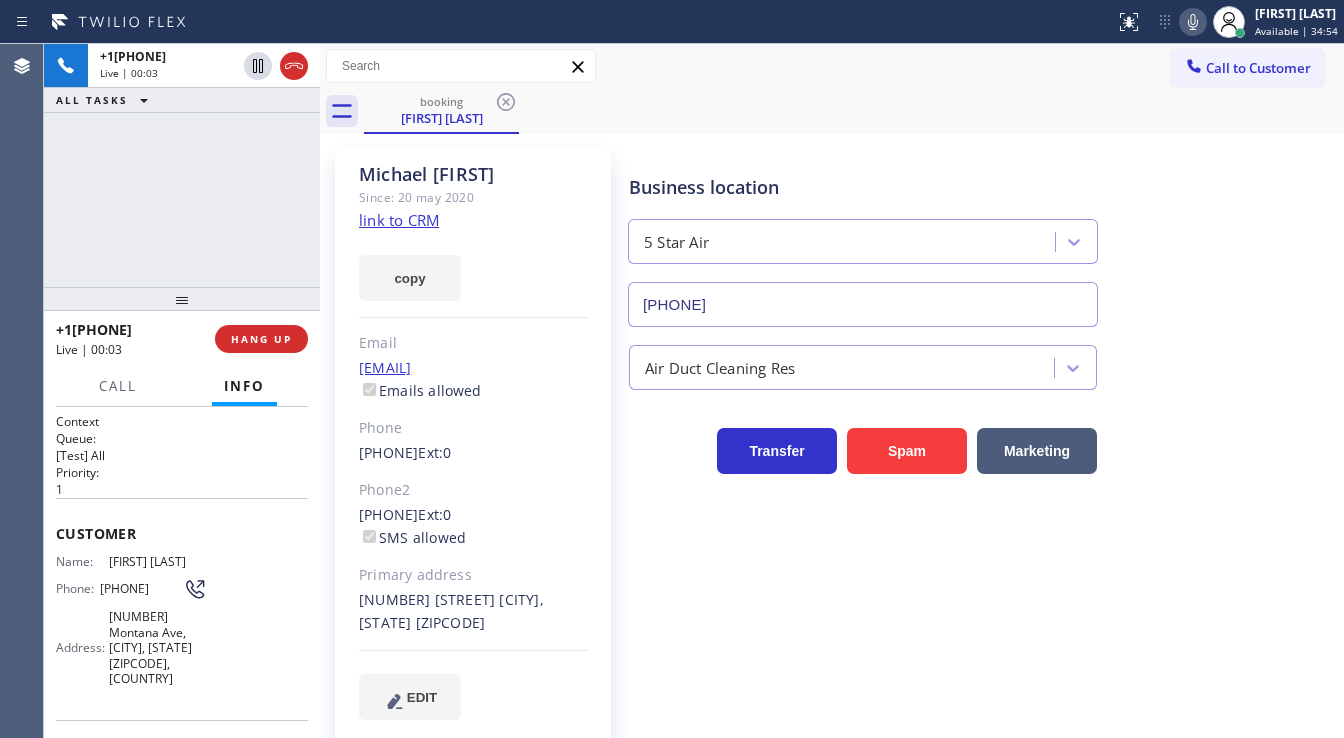 click on "link to CRM" 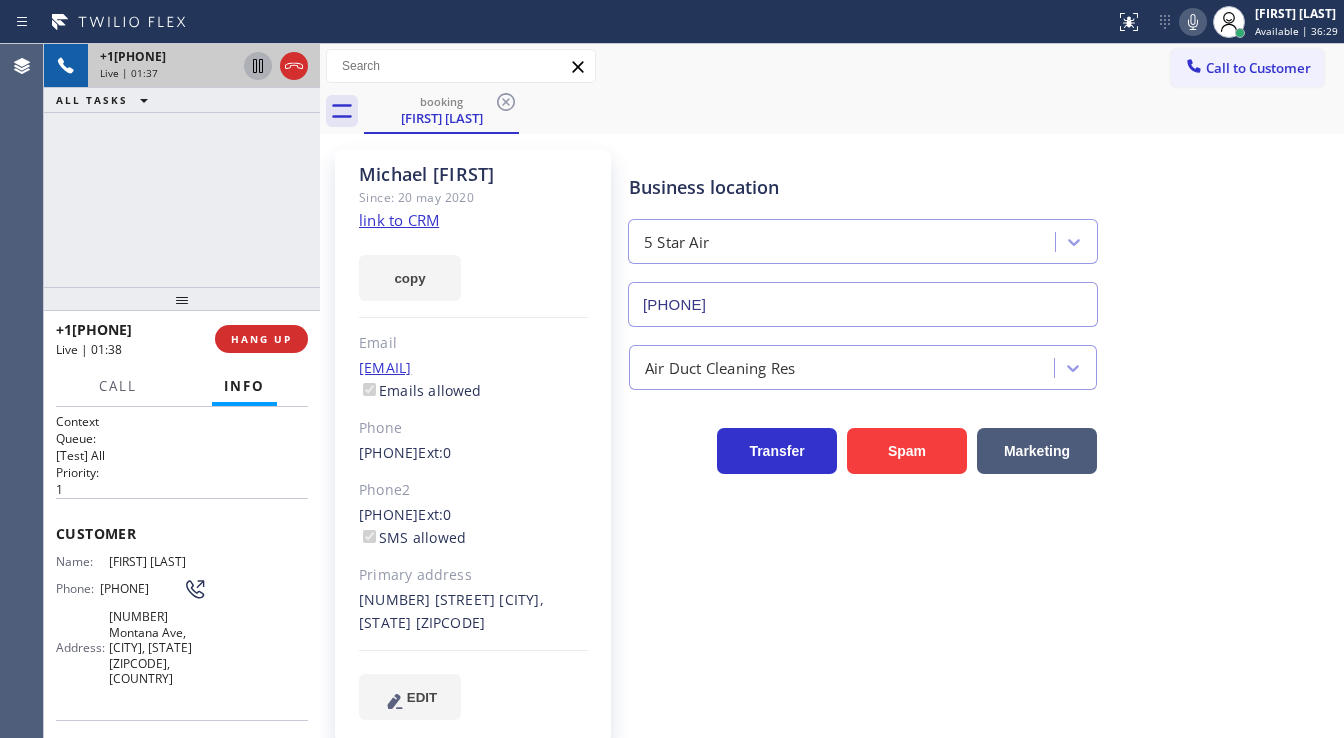 click 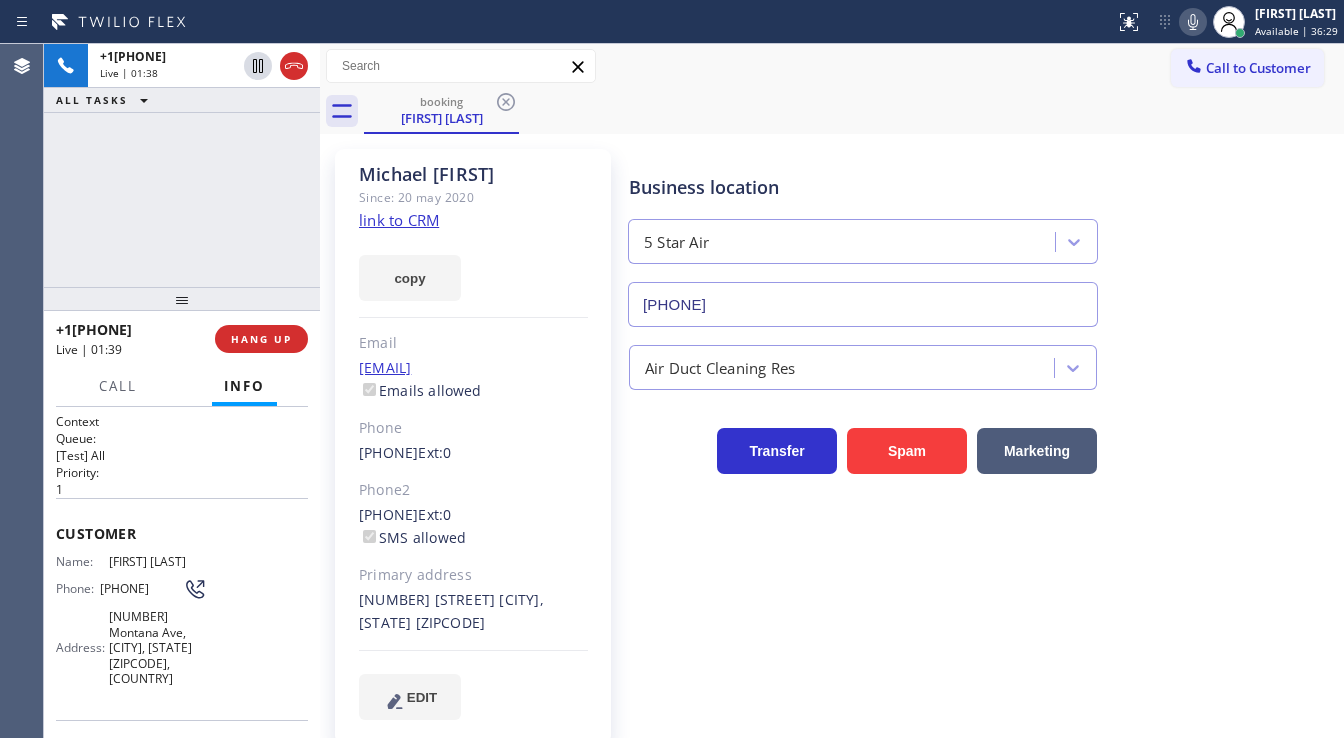 click 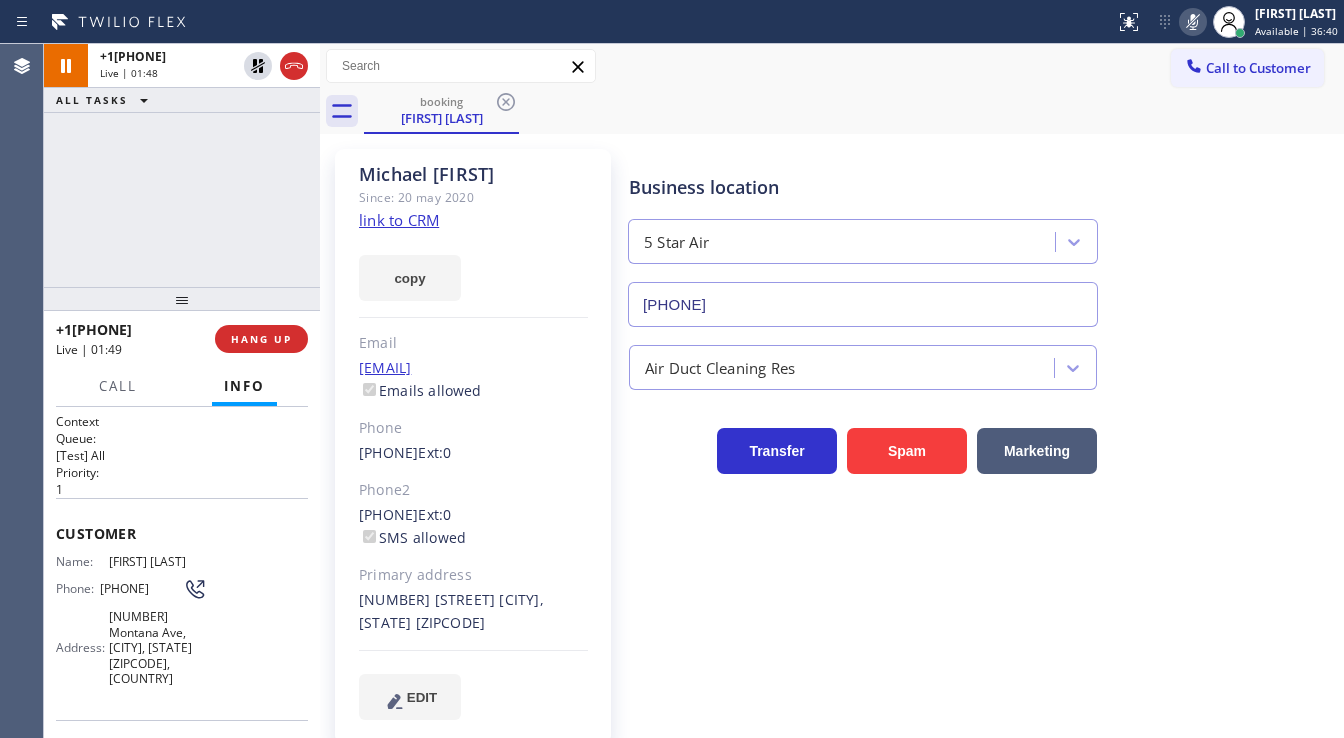 click on "+1[PHONE] Live | 01:48 ALL TASKS ALL TASKS ACTIVE TASKS TASKS IN WRAP UP" at bounding box center (182, 165) 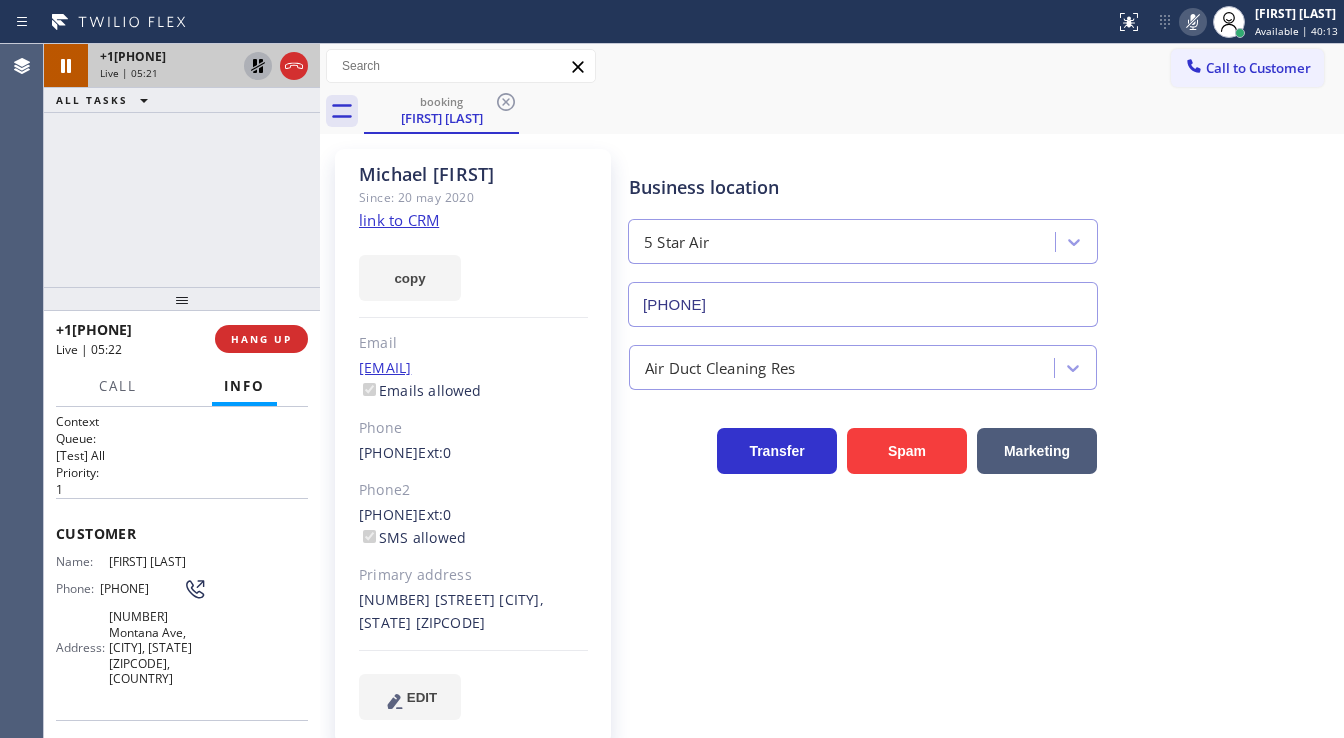 click 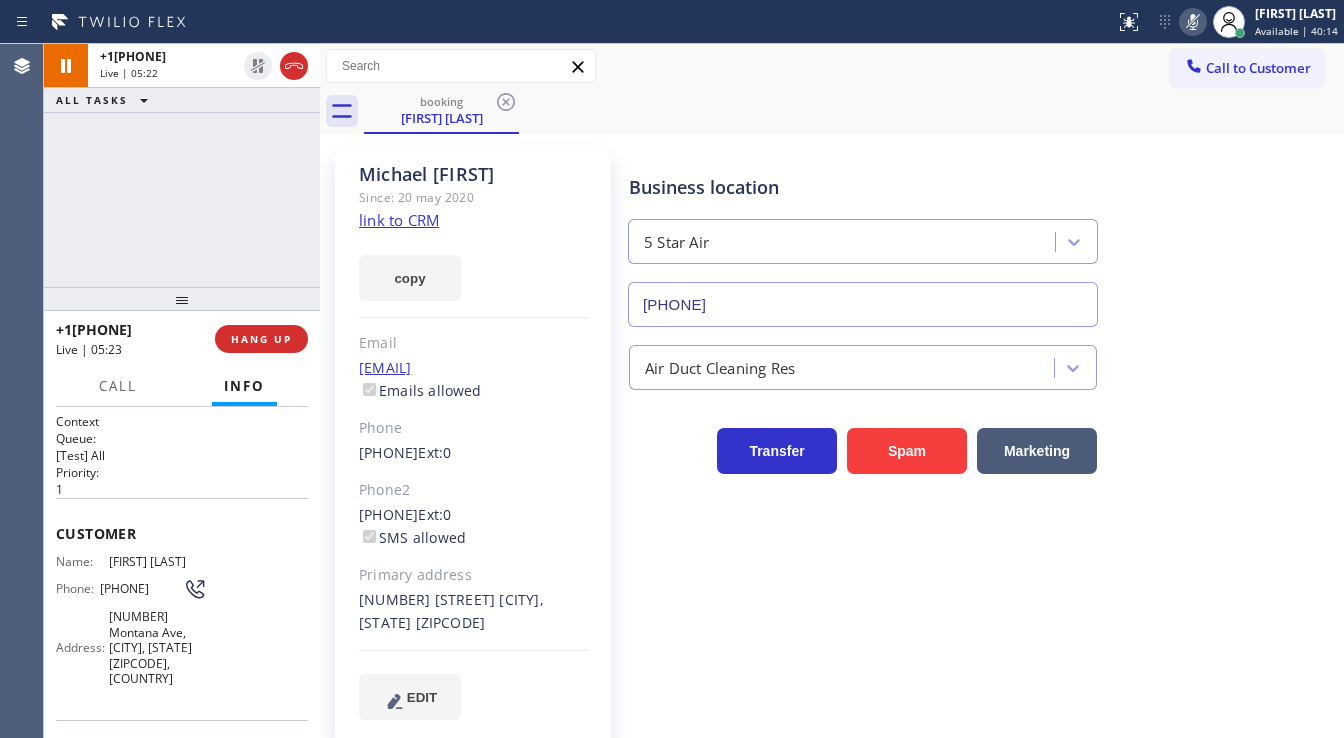 click 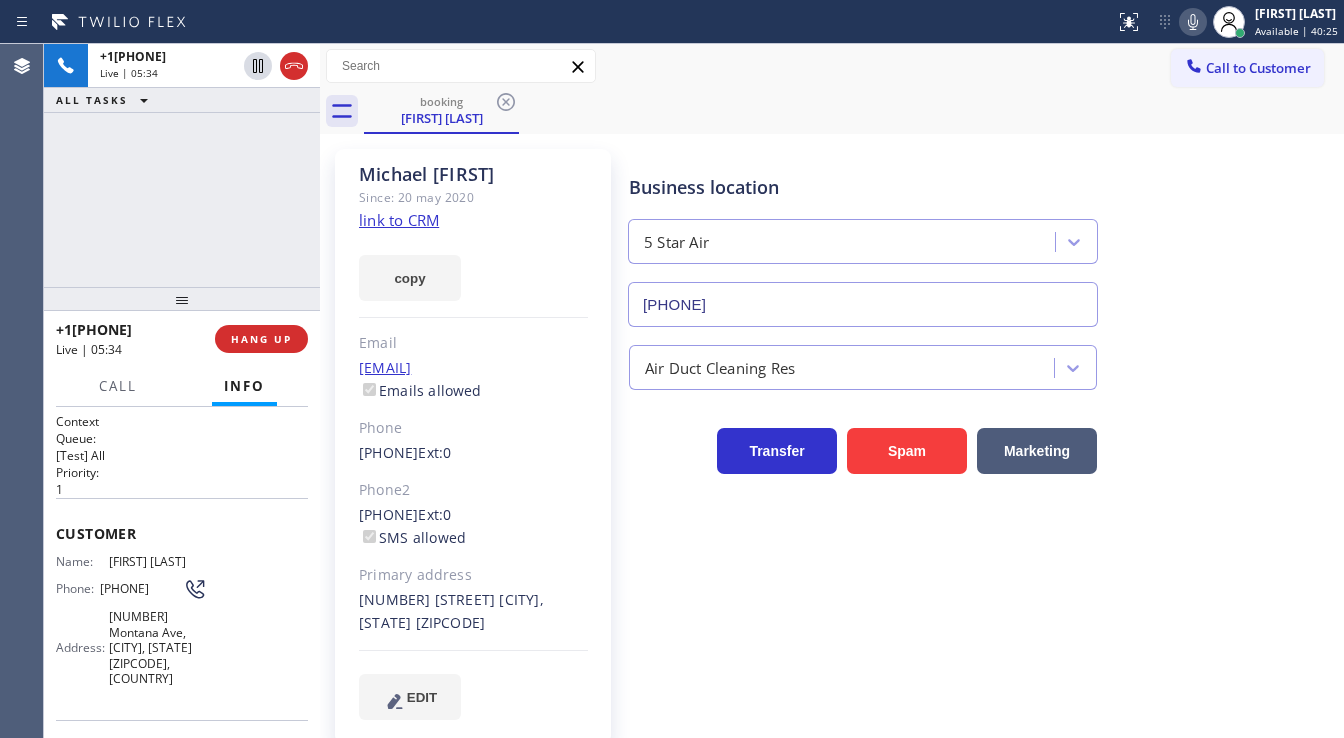 click on "+1[PHONE] Live | 05:34 ALL TASKS ALL TASKS ACTIVE TASKS TASKS IN WRAP UP" at bounding box center [182, 165] 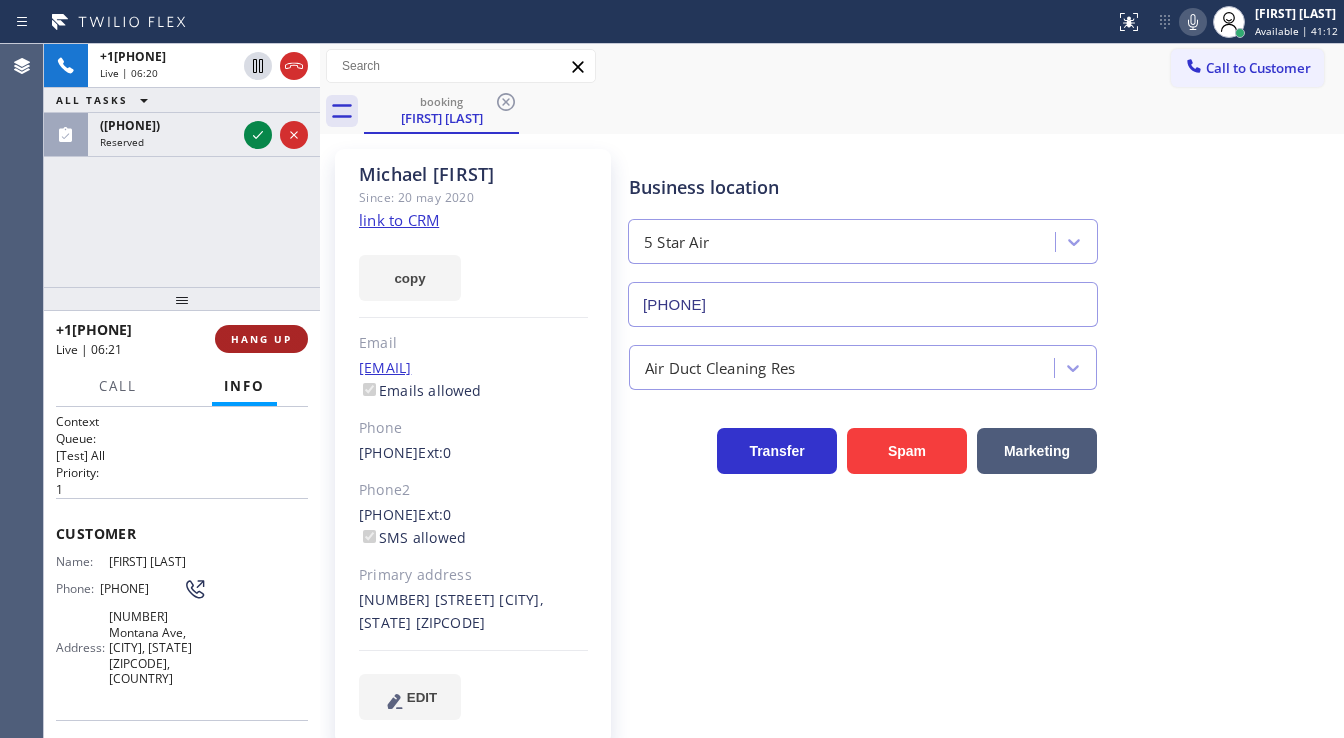 click on "HANG UP" at bounding box center [261, 339] 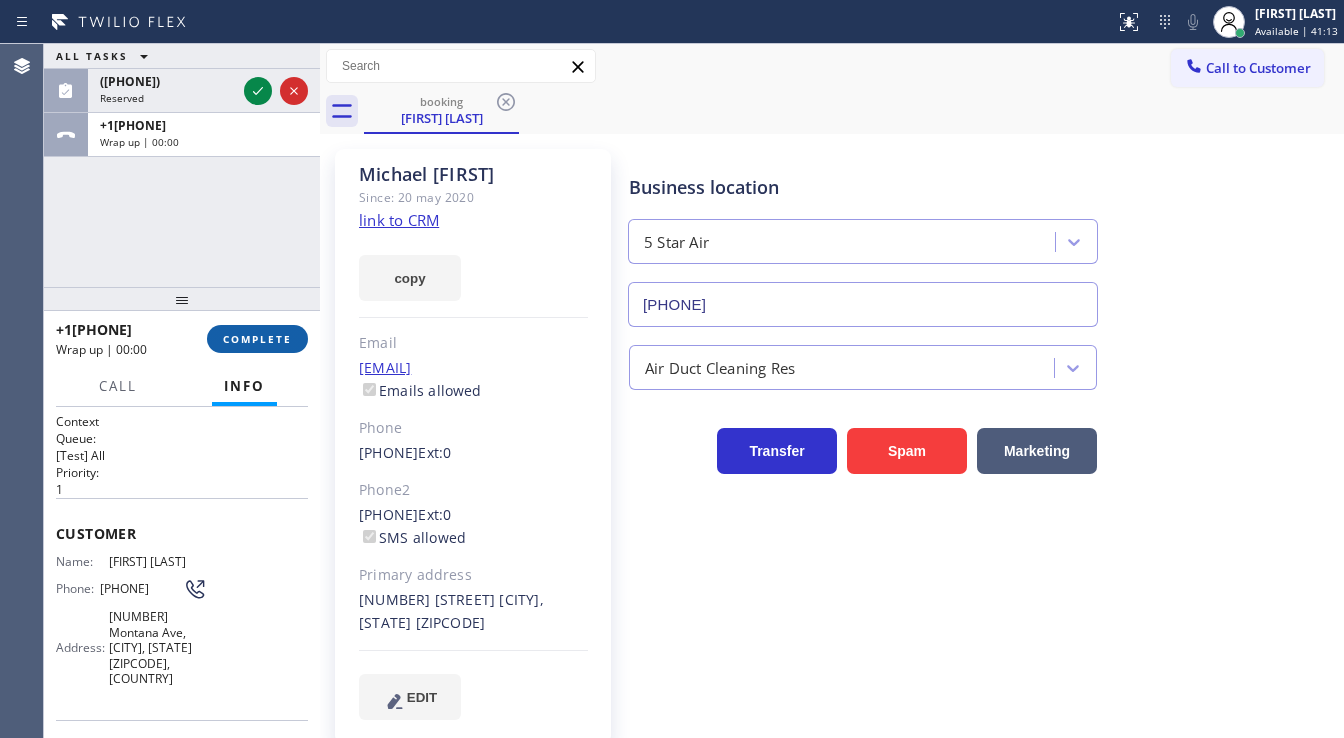 click on "COMPLETE" at bounding box center [257, 339] 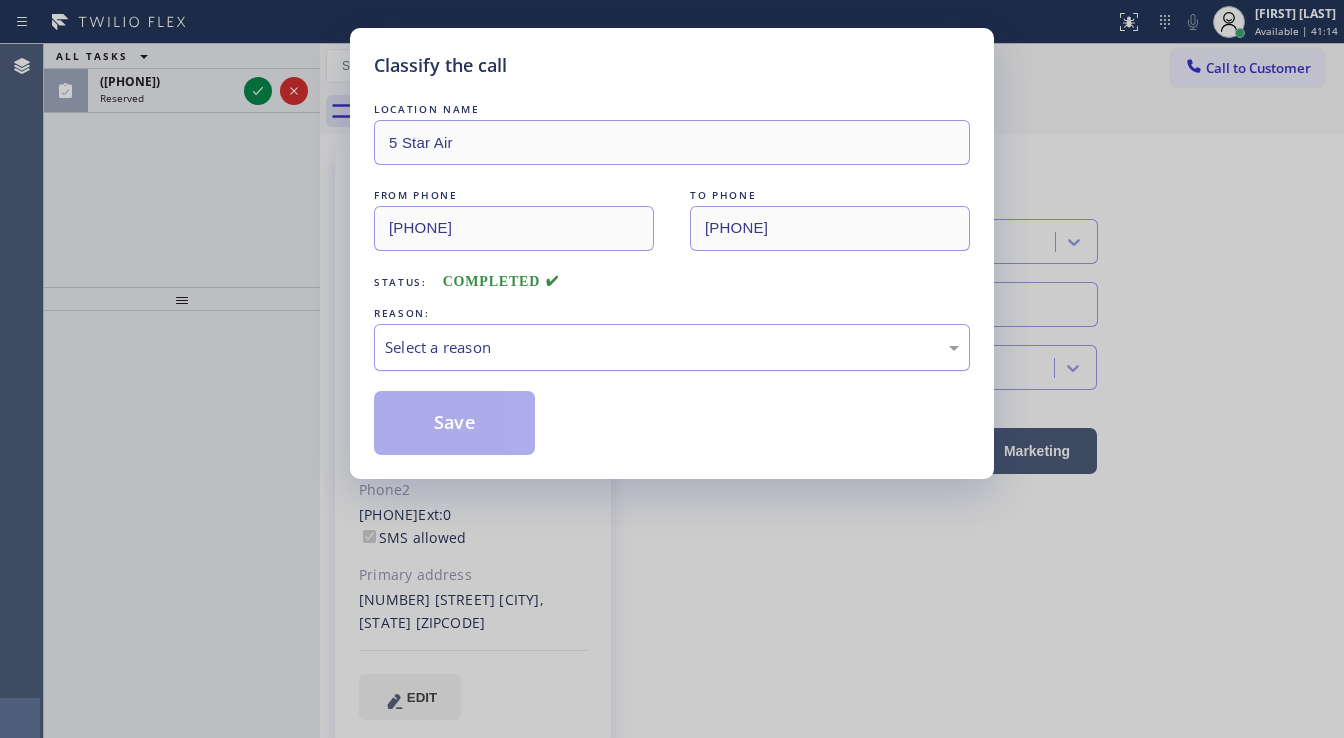 drag, startPoint x: 453, startPoint y: 317, endPoint x: 470, endPoint y: 338, distance: 27.018513 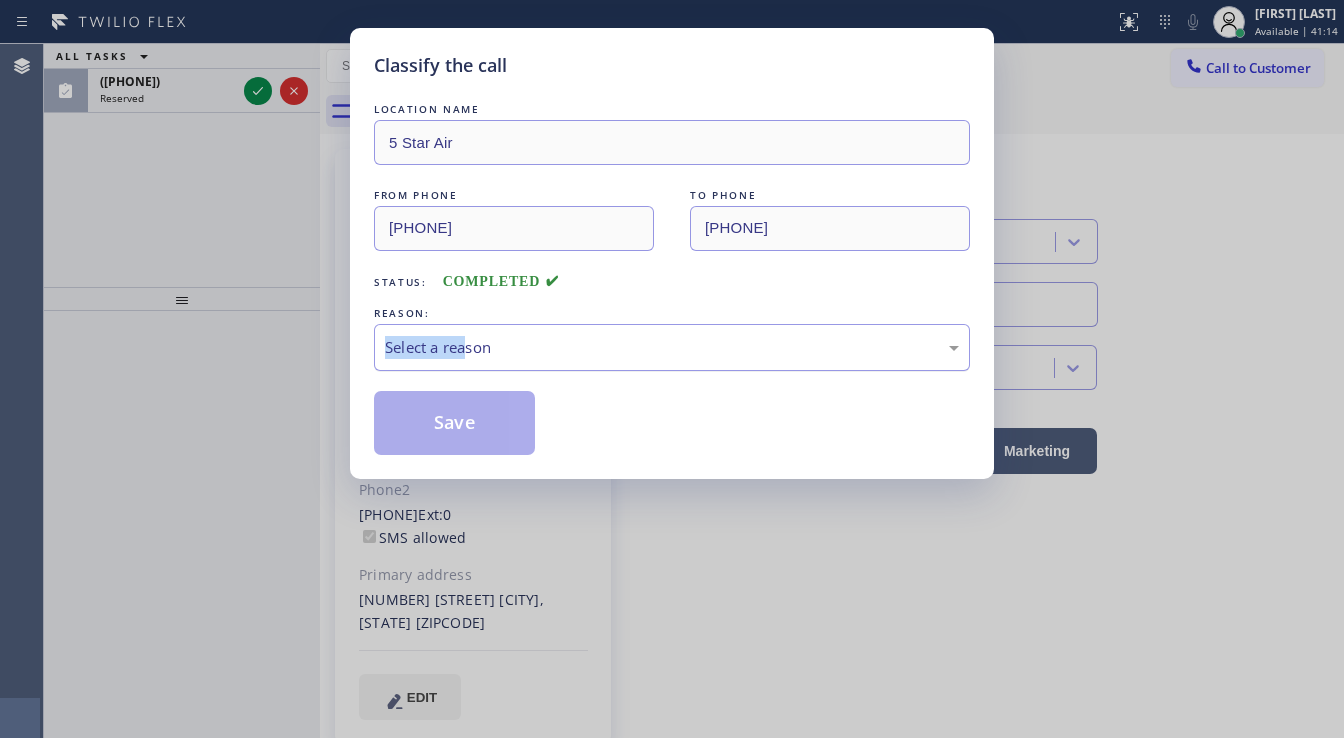 click on "Select a reason" at bounding box center (672, 347) 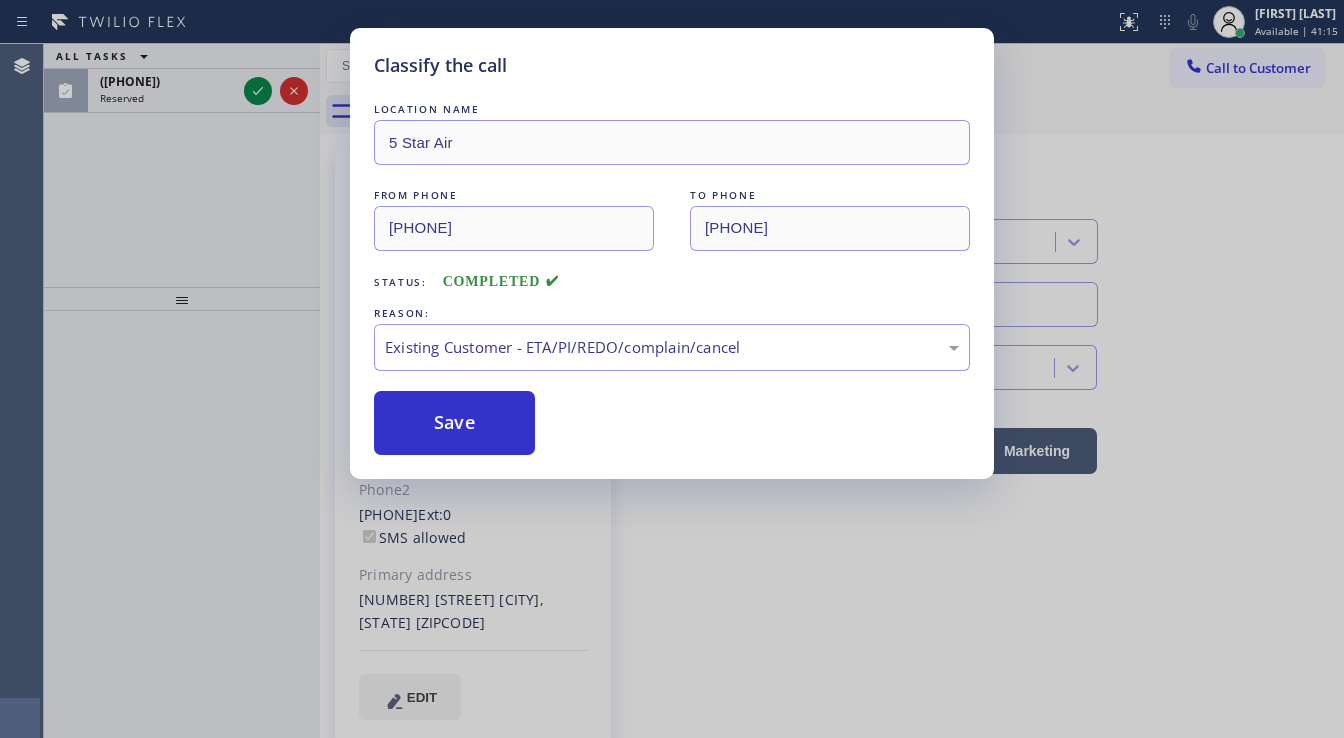 click on "Save" at bounding box center [454, 423] 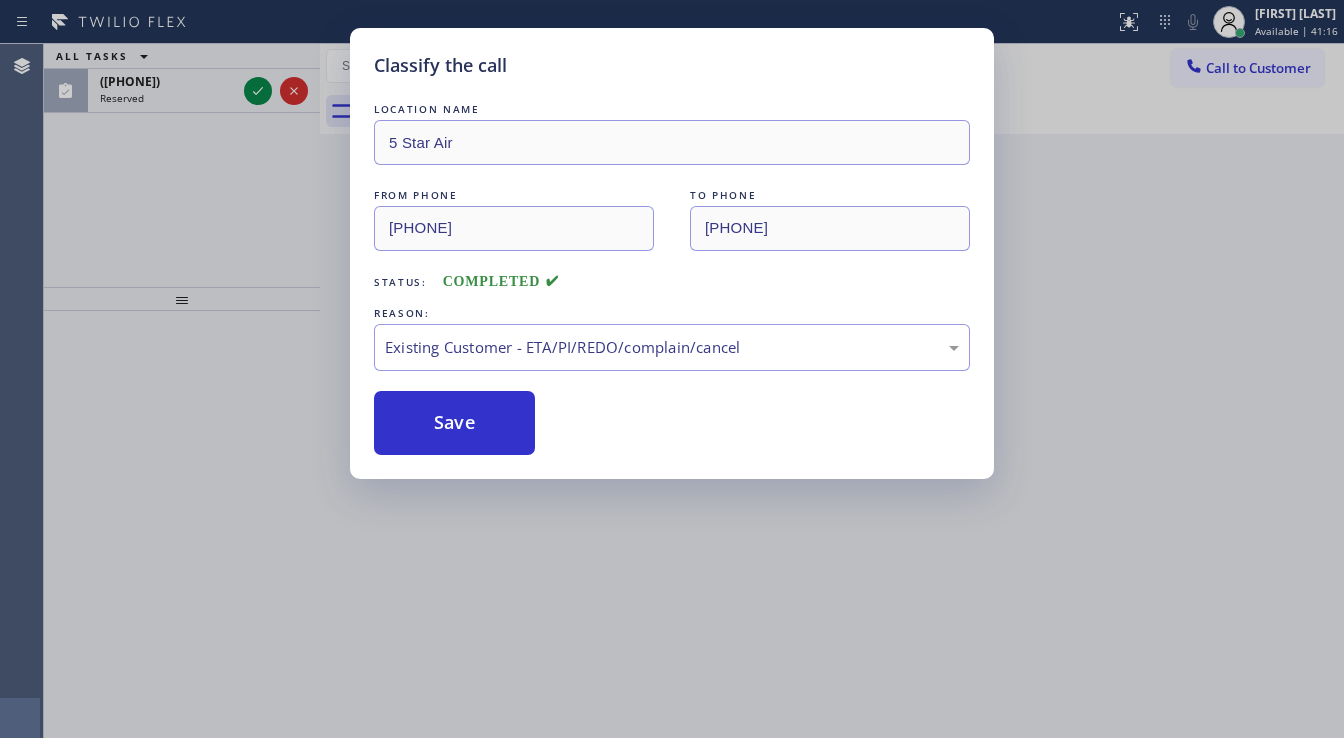 click on "Classify the call LOCATION NAME 5 Star Air FROM PHONE [PHONE] TO PHONE [PHONE] Status: COMPLETED REASON: Existing Customer - ETA/PI/REDO/complain/cancel Save" at bounding box center [672, 369] 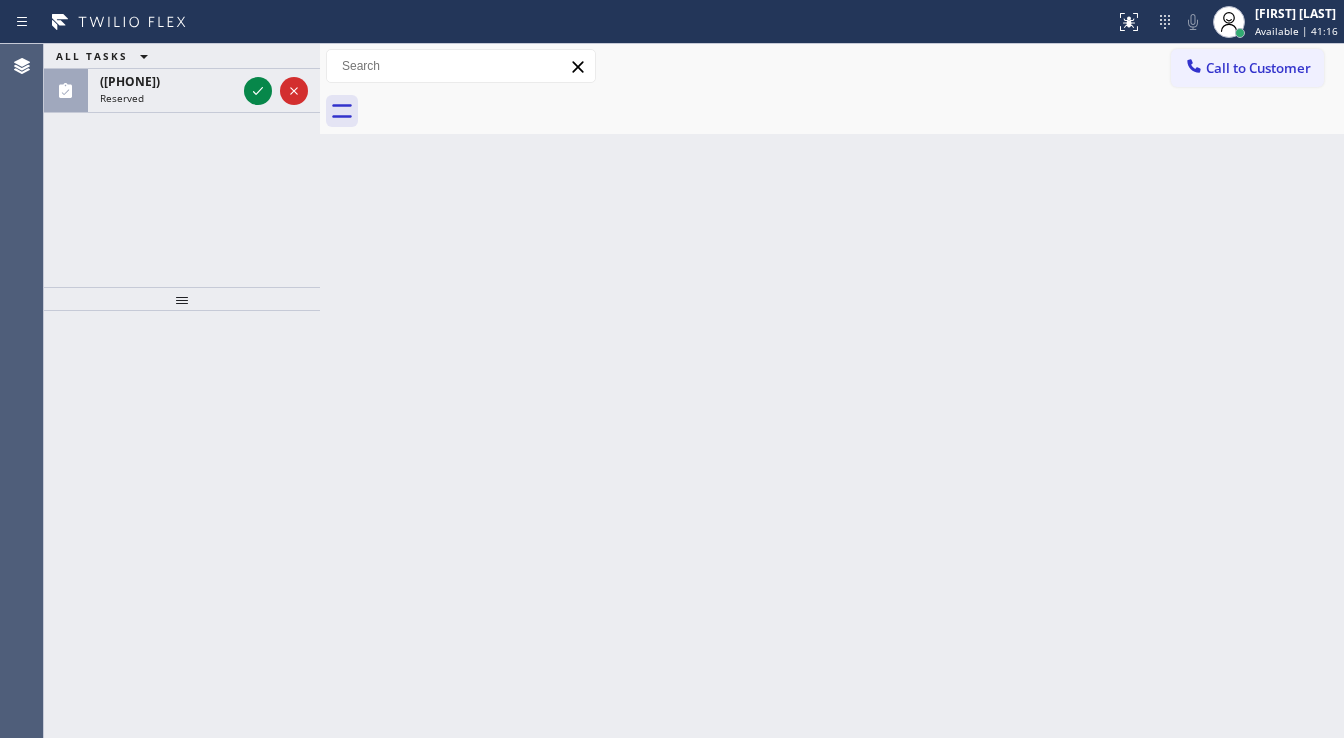 click 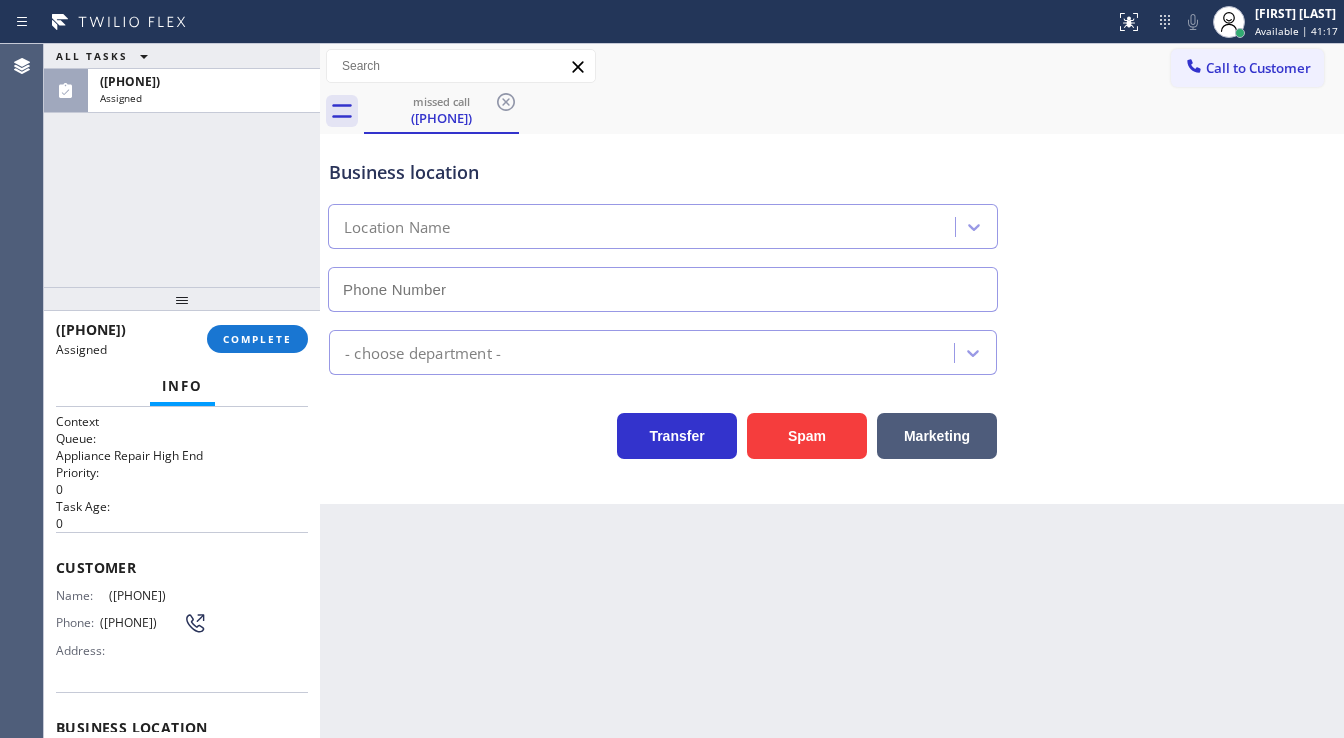 type on "[PHONE]" 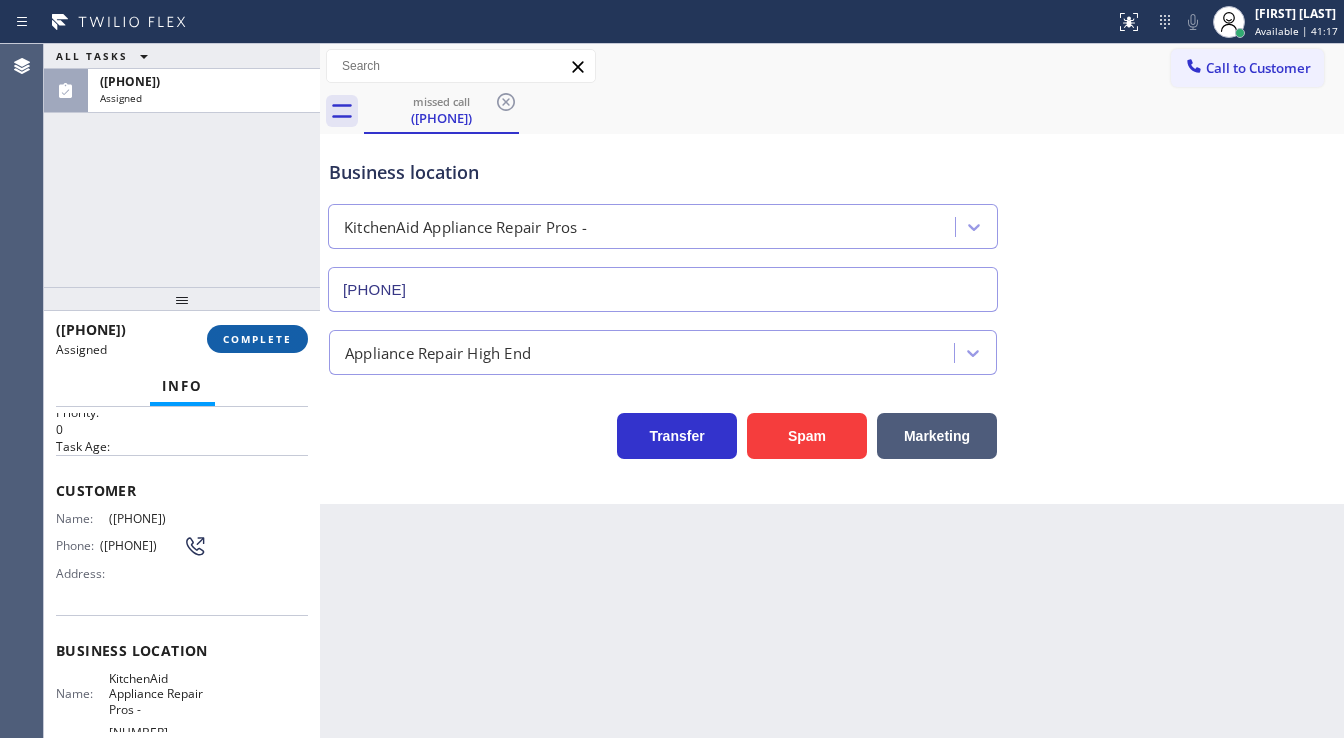 scroll, scrollTop: 80, scrollLeft: 0, axis: vertical 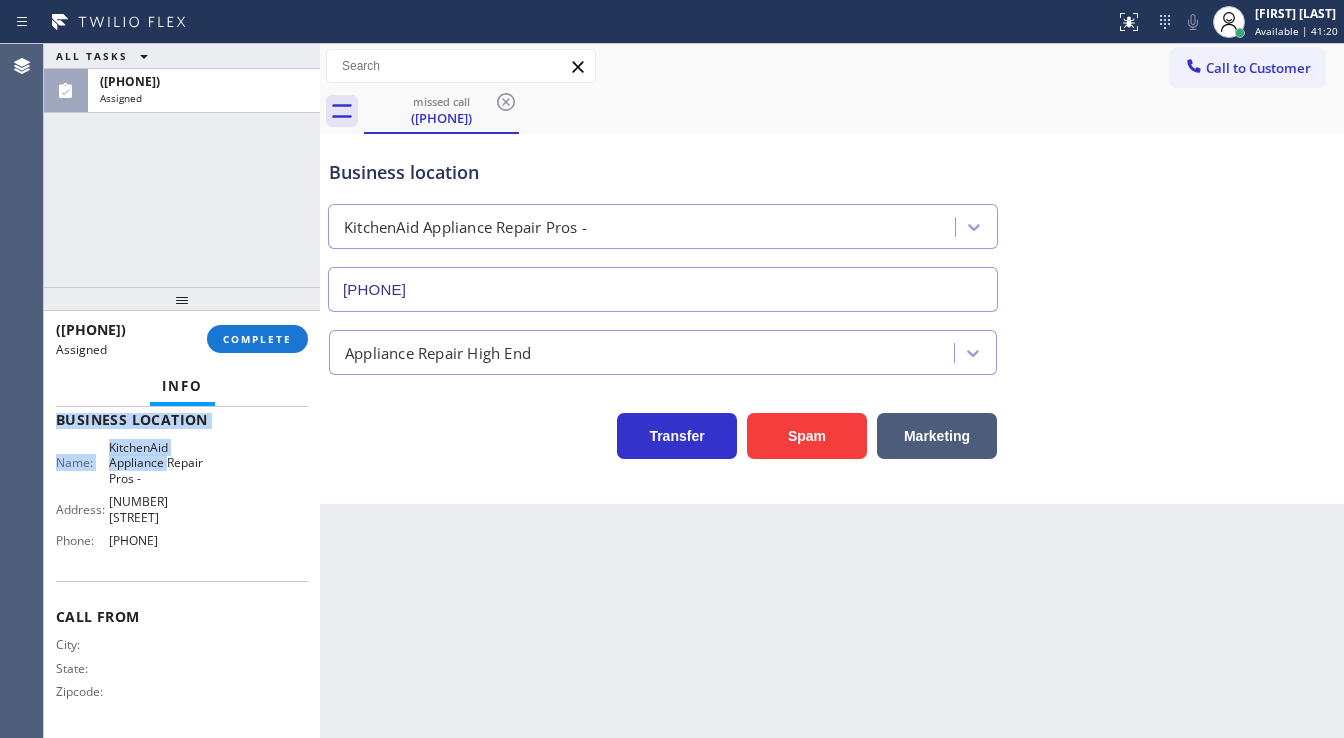 drag, startPoint x: 54, startPoint y: 459, endPoint x: 219, endPoint y: 512, distance: 173.3032 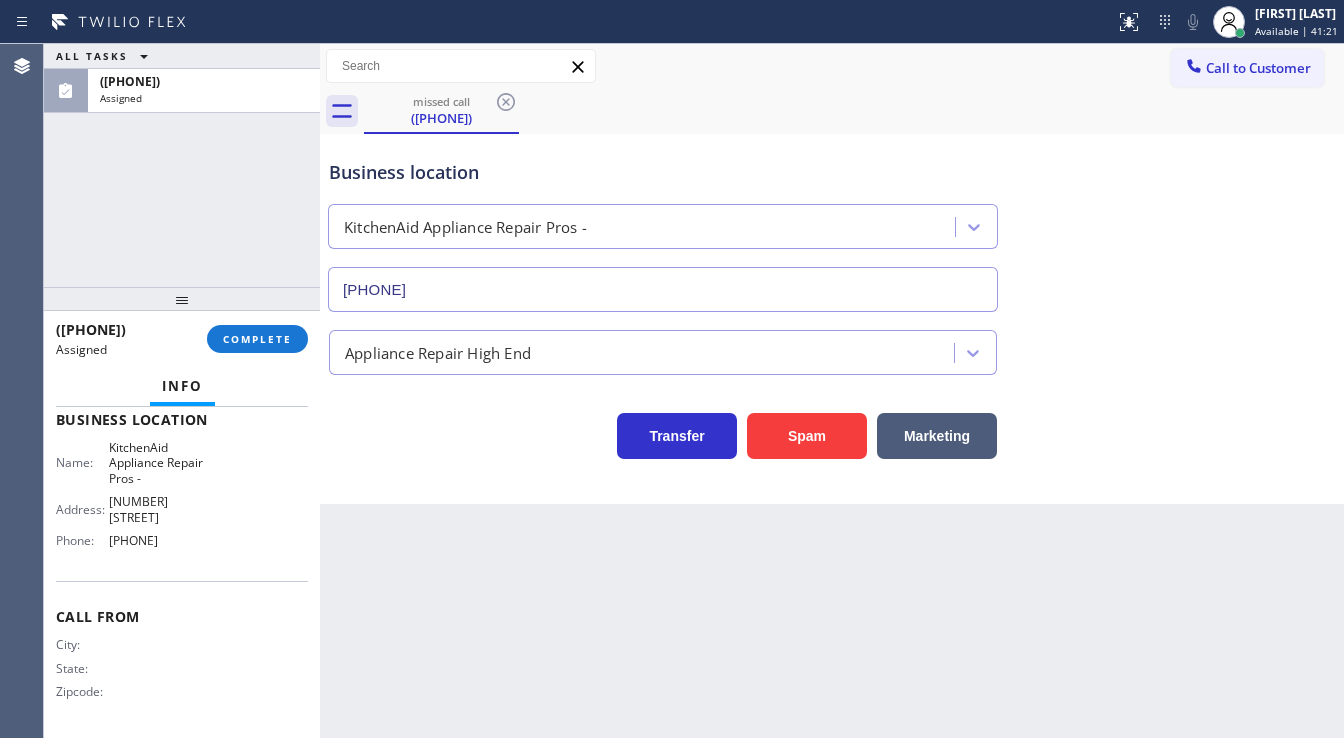 click on "ALL TASKS ALL TASKS ACTIVE TASKS TASKS IN WRAP UP [PHONE] Assigned" at bounding box center (182, 165) 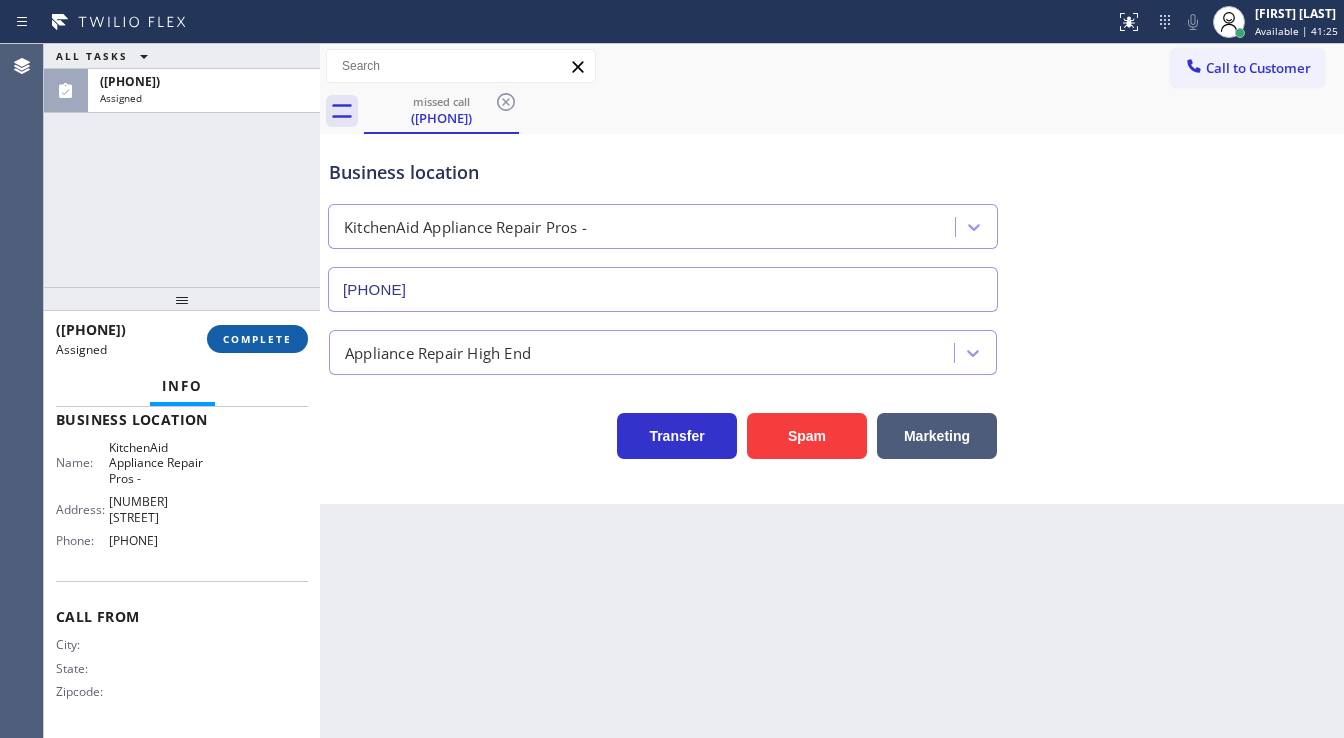 click on "COMPLETE" at bounding box center [257, 339] 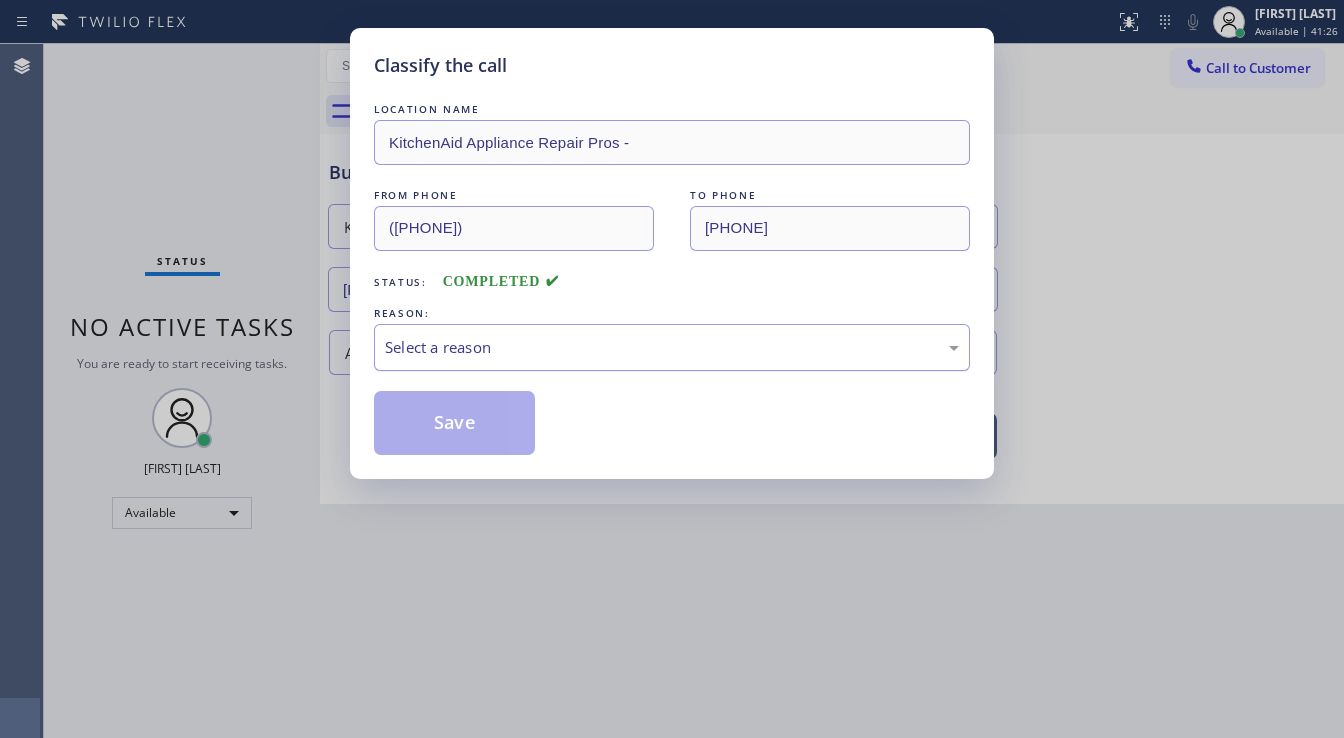 click on "Select a reason" at bounding box center [672, 347] 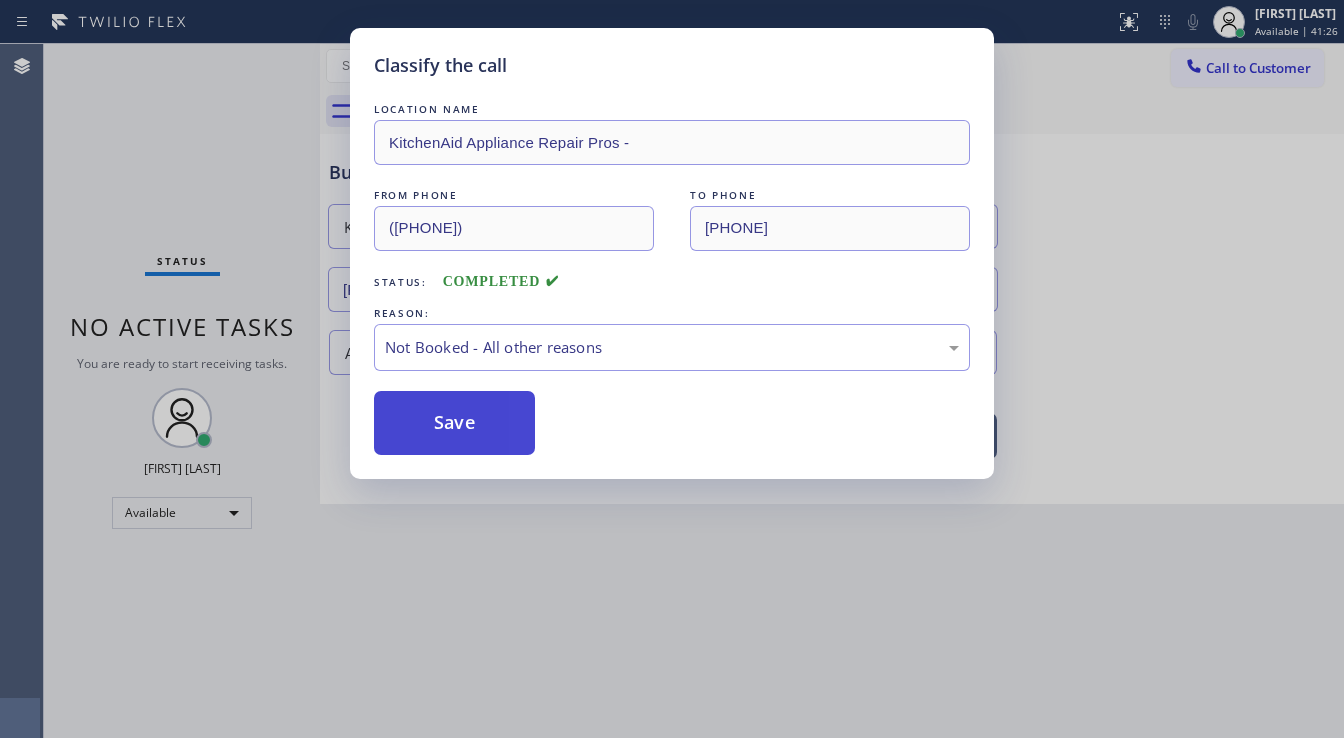 click on "Save" at bounding box center (454, 423) 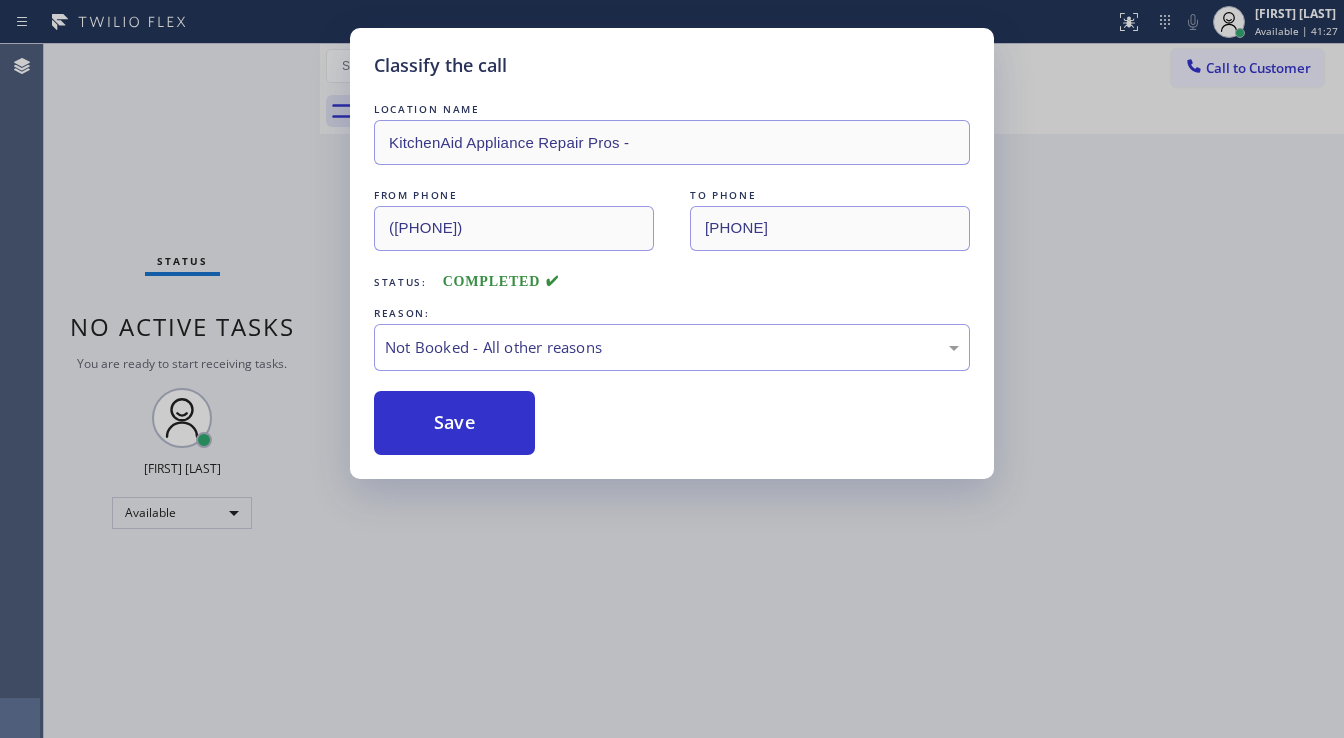 click on "Classify the call LOCATION NAME 5 Star Appliance Repair FROM PHONE [PHONE] TO PHONE [PHONE] Status: COMPLETED REASON: Existing Customer - ETA/PI/REDO/complain/cancel Save Classify the call LOCATION NAME Wolf Appliance  Expert FROM PHONE [PHONE] TO PHONE [PHONE] Status: COMPLETED REASON: Existing Customer - ETA/PI/REDO/complain/cancel Save Classify the call LOCATION NAME Calumet Heights Appliance Repair FROM PHONE [PHONE] TO PHONE [PHONE] Status: COMPLETED REASON: Not Booked - All other reasons Save Classify the call LOCATION NAME 5 Star Appliance Repair FROM PHONE [PHONE] TO PHONE [PHONE] Status: COMPLETED REASON: Existing Customer - ETA/PI/REDO/complain/cancel Save Classify the call LOCATION NAME Brentwood Circle KitchenAid Repair FROM PHONE [PHONE] TO PHONE [PHONE] Status: COMPLETED REASON: Not Booked - All other reasons Save Classify the call LOCATION NAME Viking Repair  Service FROM PHONE [PHONE] TO PHONE [PHONE] Status:" at bounding box center [694, 391] 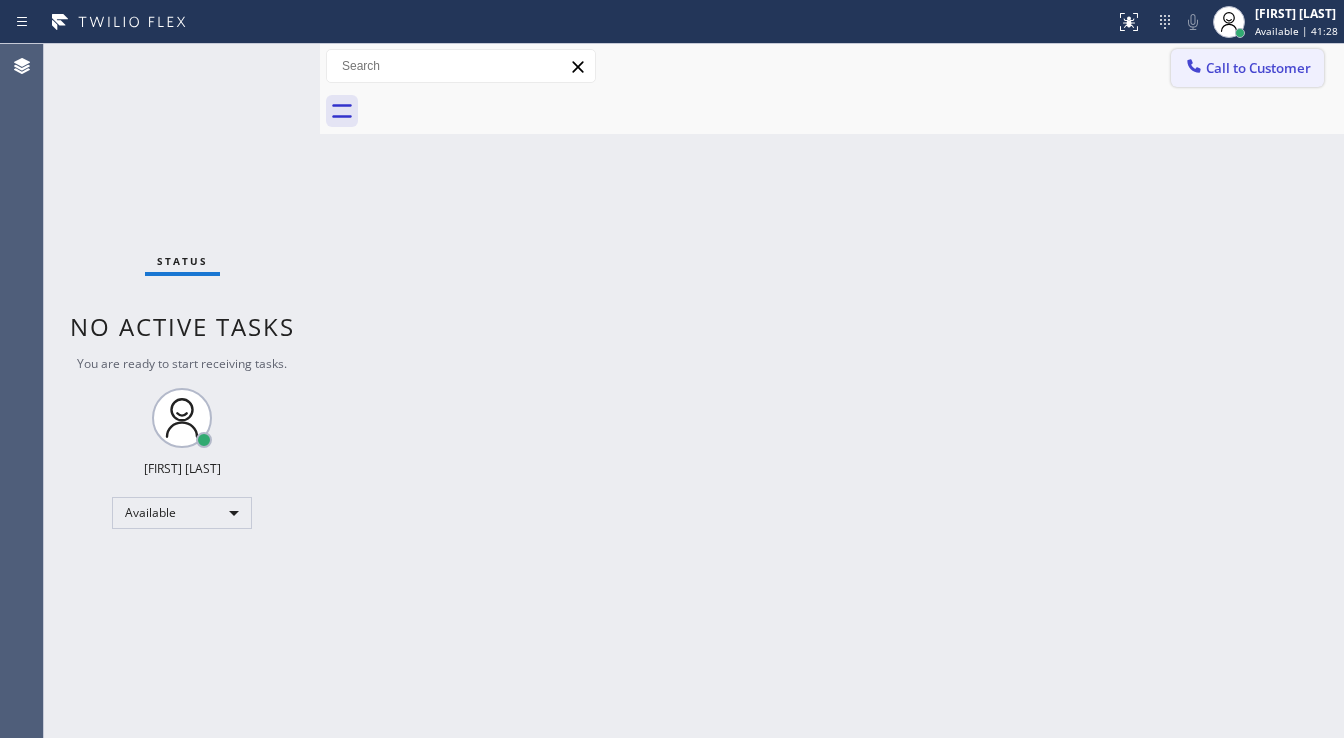 click on "Call to Customer" at bounding box center (1258, 68) 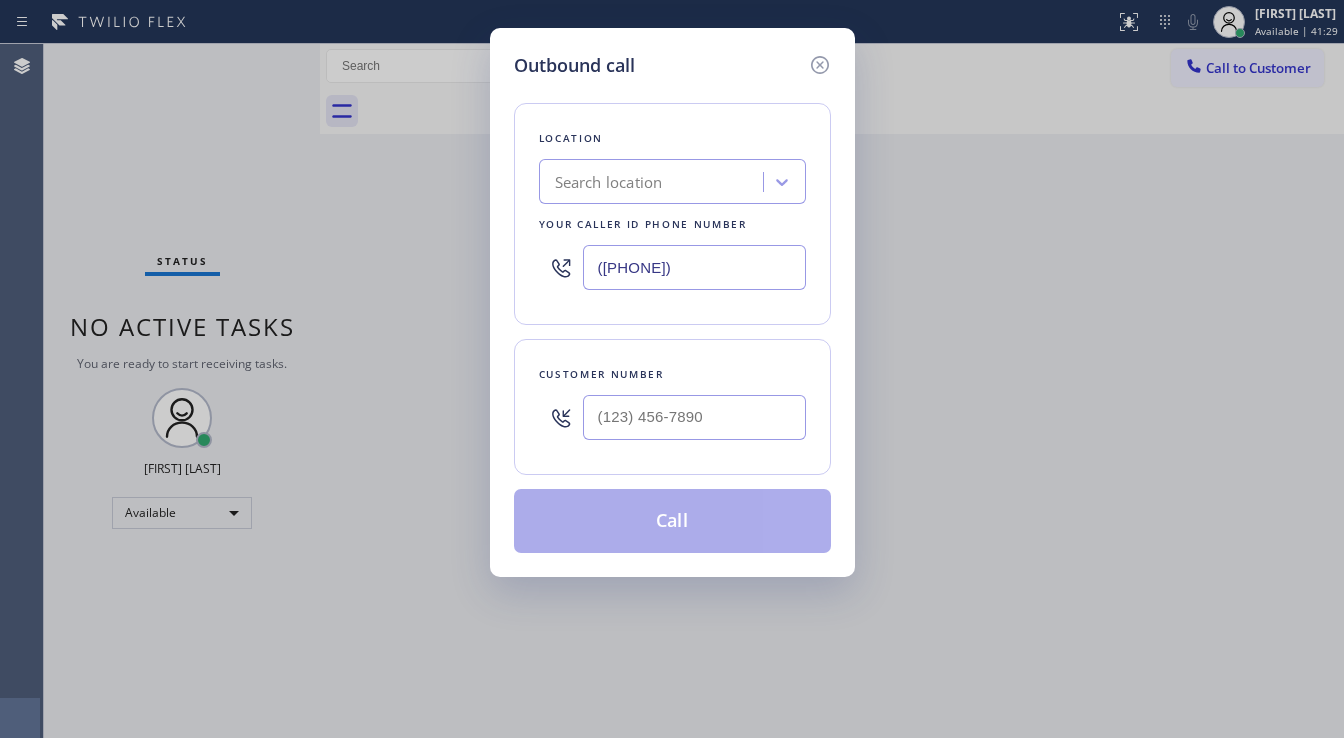 type 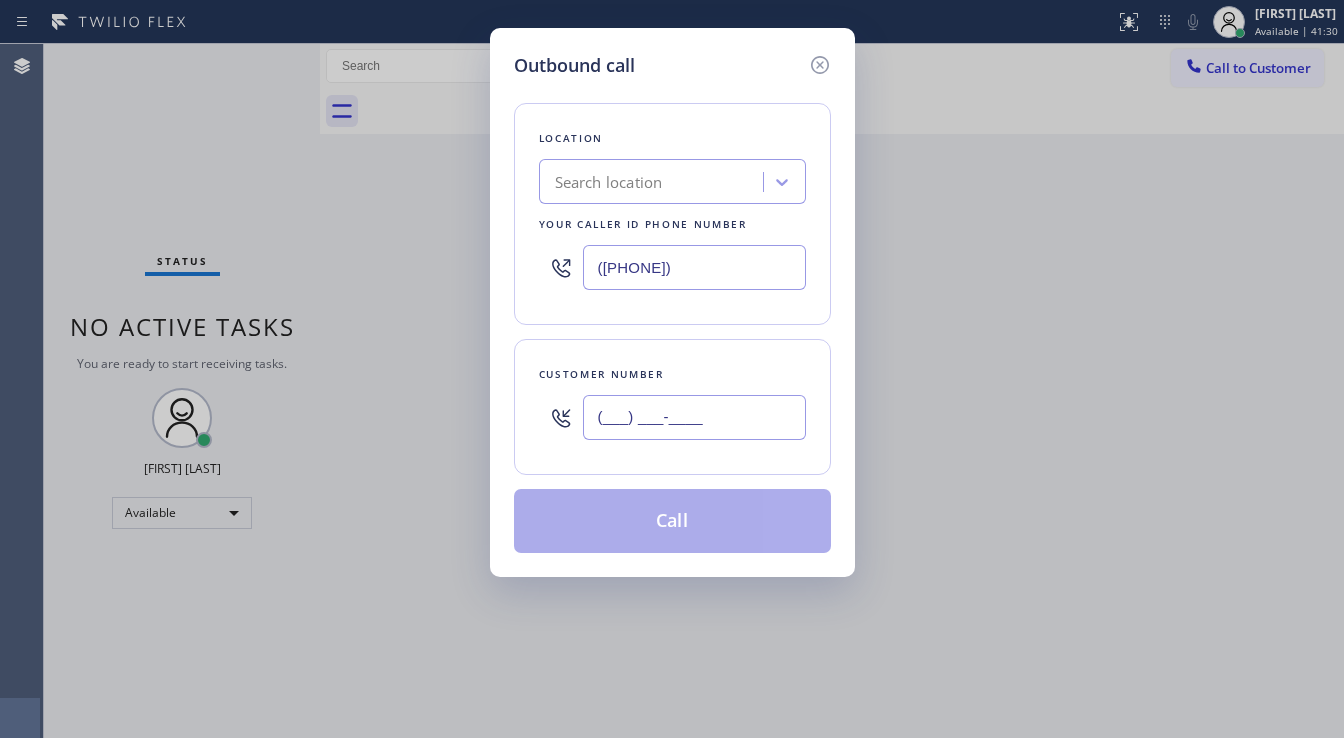 click on "(___) ___-____" at bounding box center [694, 417] 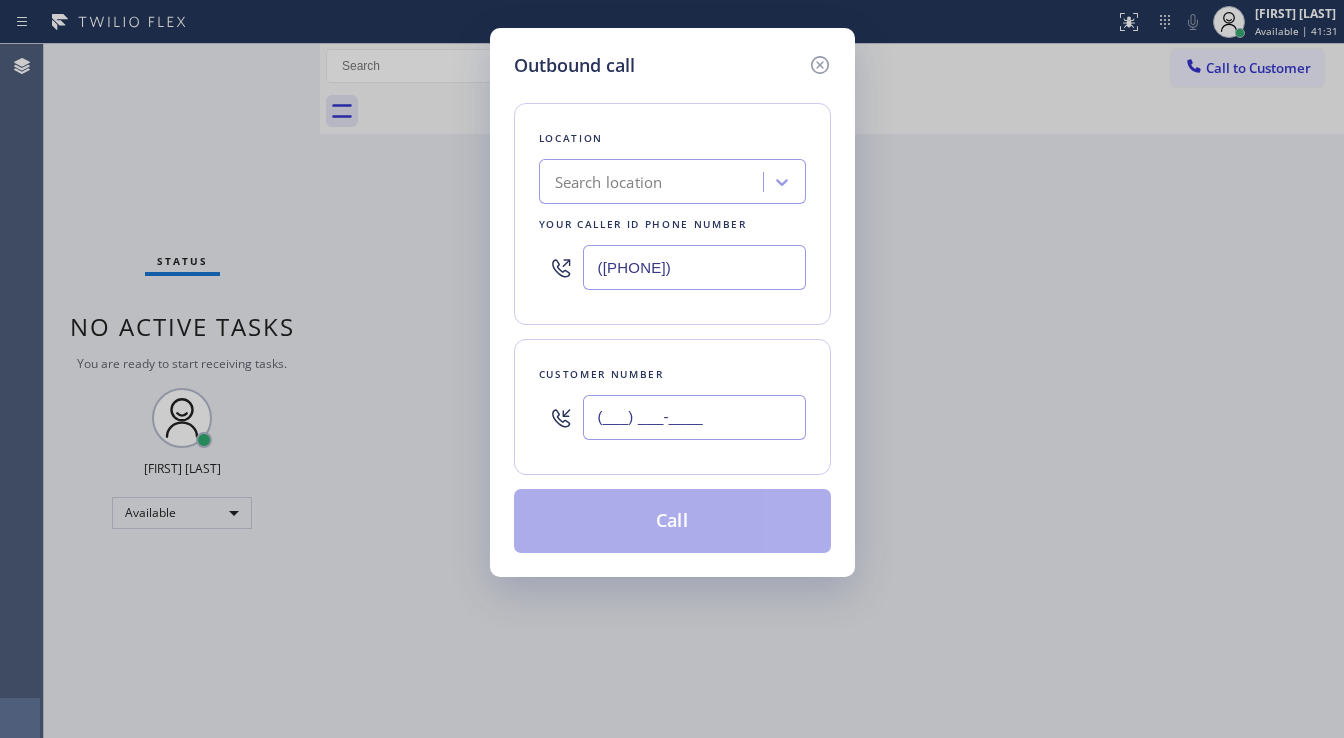 paste on "[PHONE]" 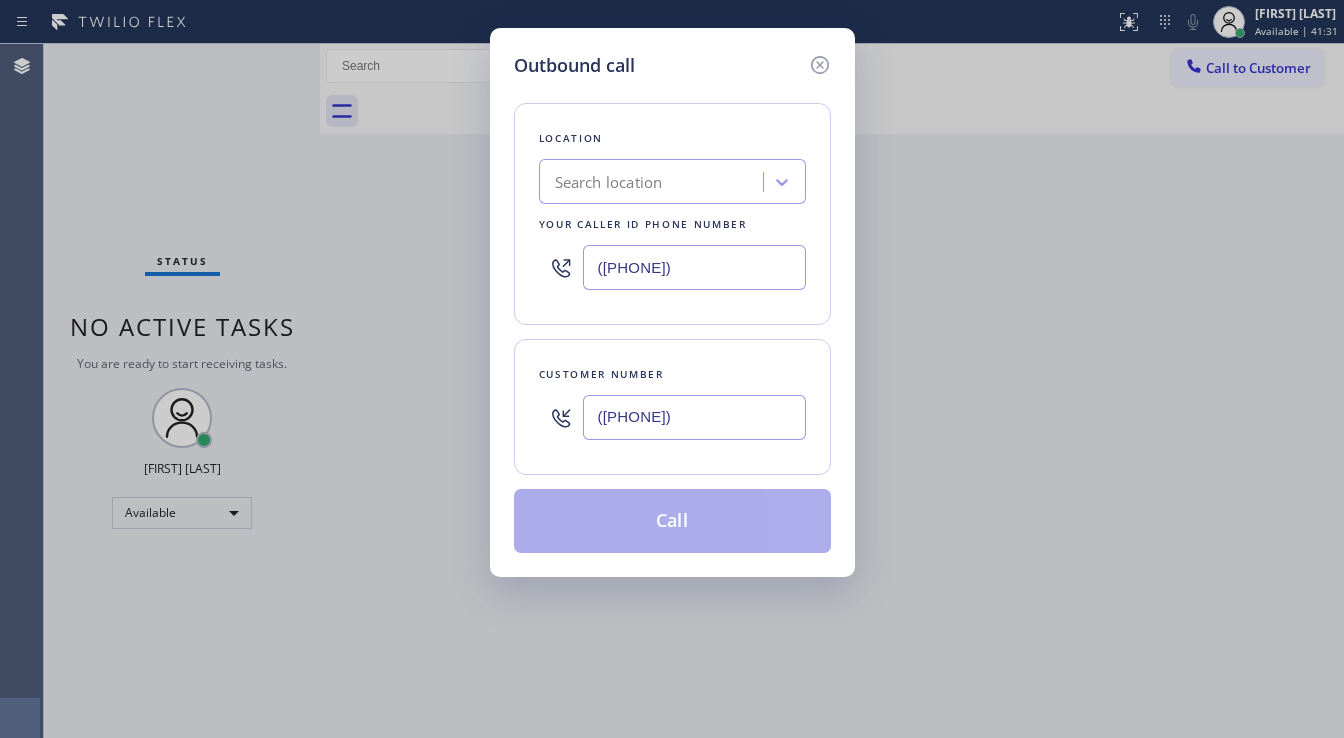 type on "([PHONE])" 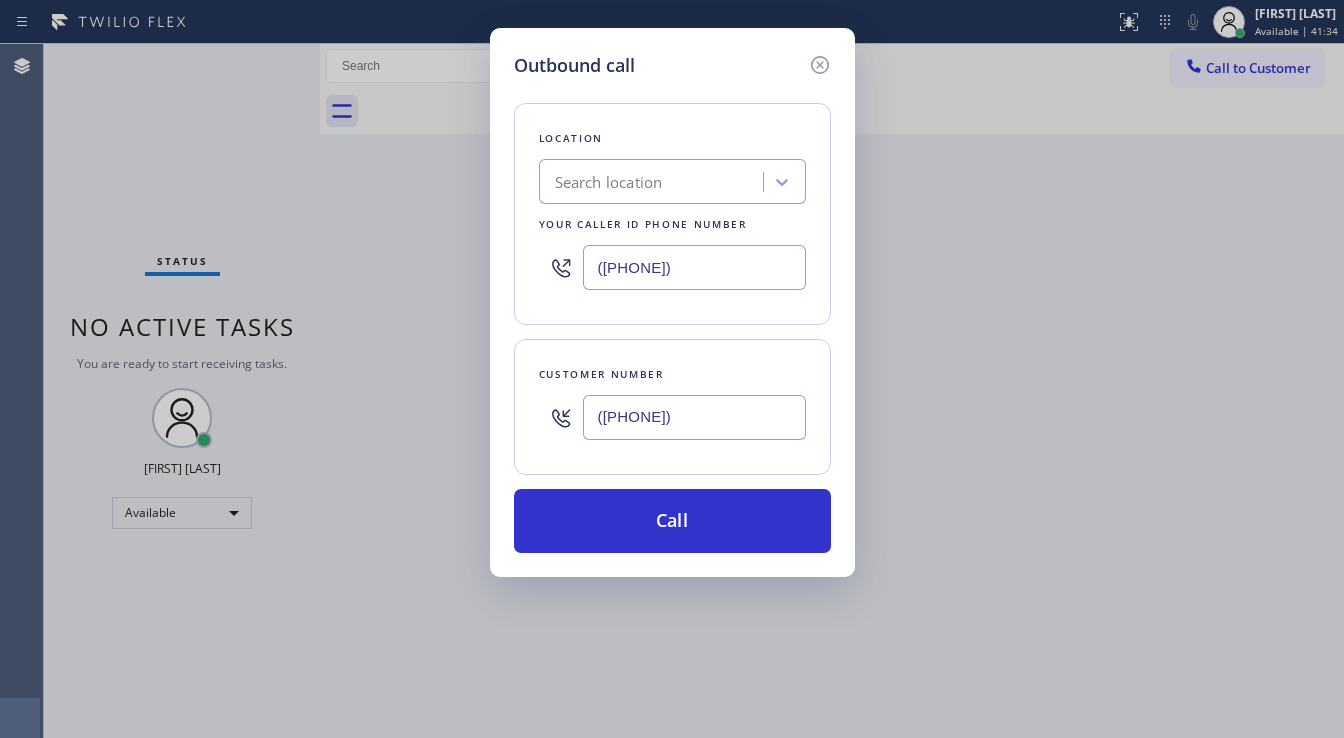 click on "([PHONE])" at bounding box center (694, 267) 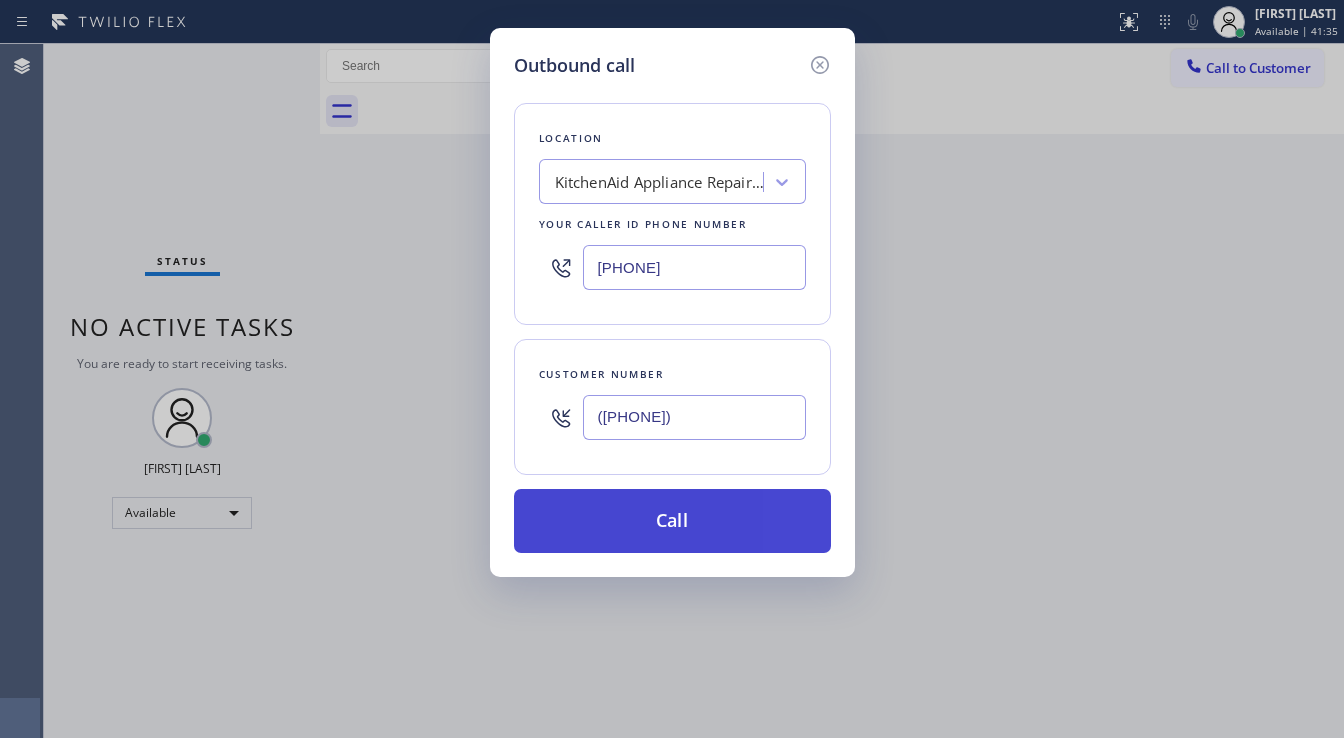 type on "[PHONE]" 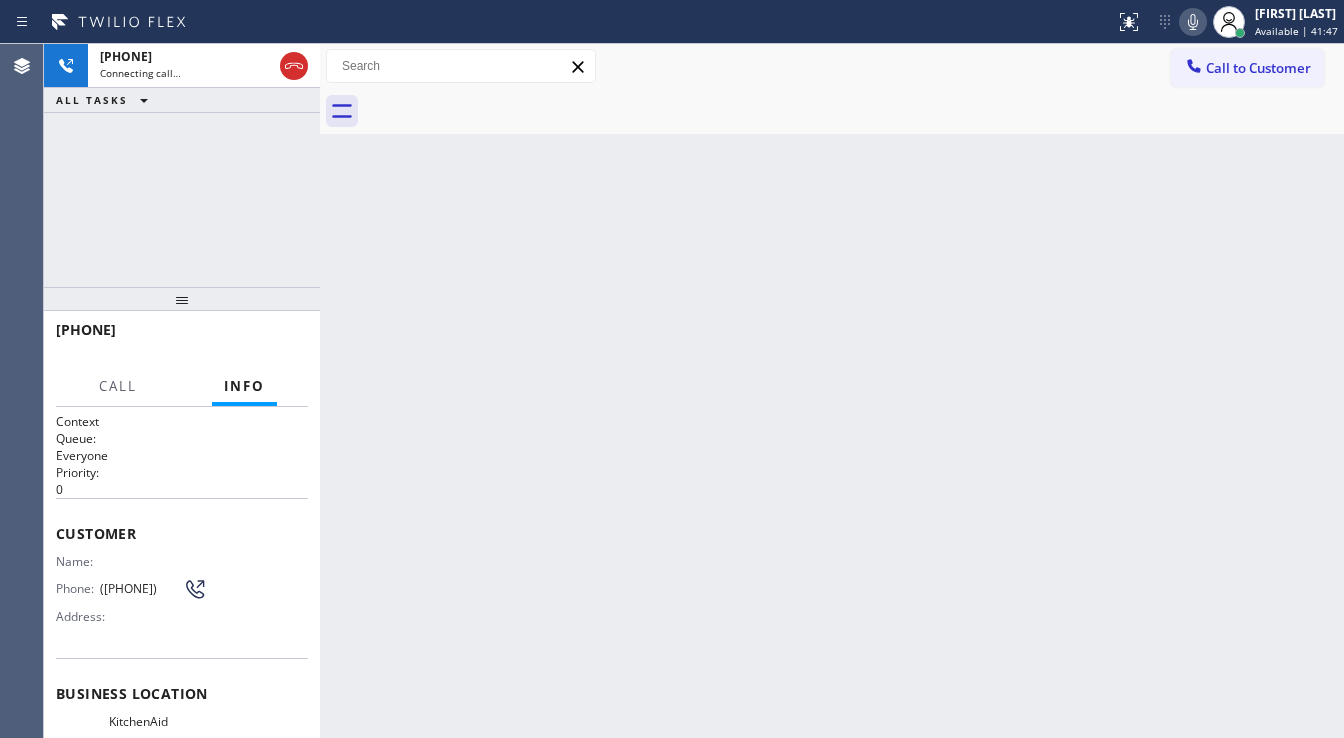 click on "[PHONE] Connecting call… ALL TASKS ALL TASKS ACTIVE TASKS TASKS IN WRAP UP" at bounding box center [182, 165] 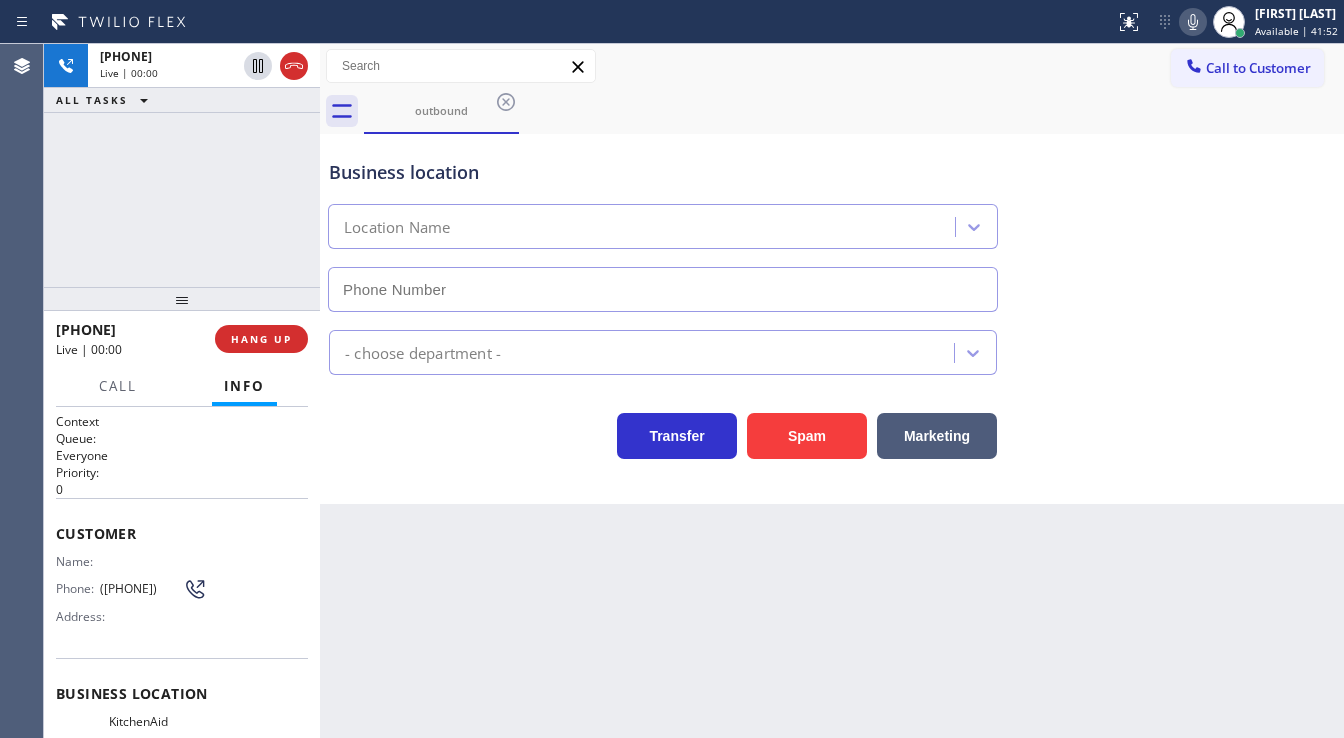 type on "[PHONE]" 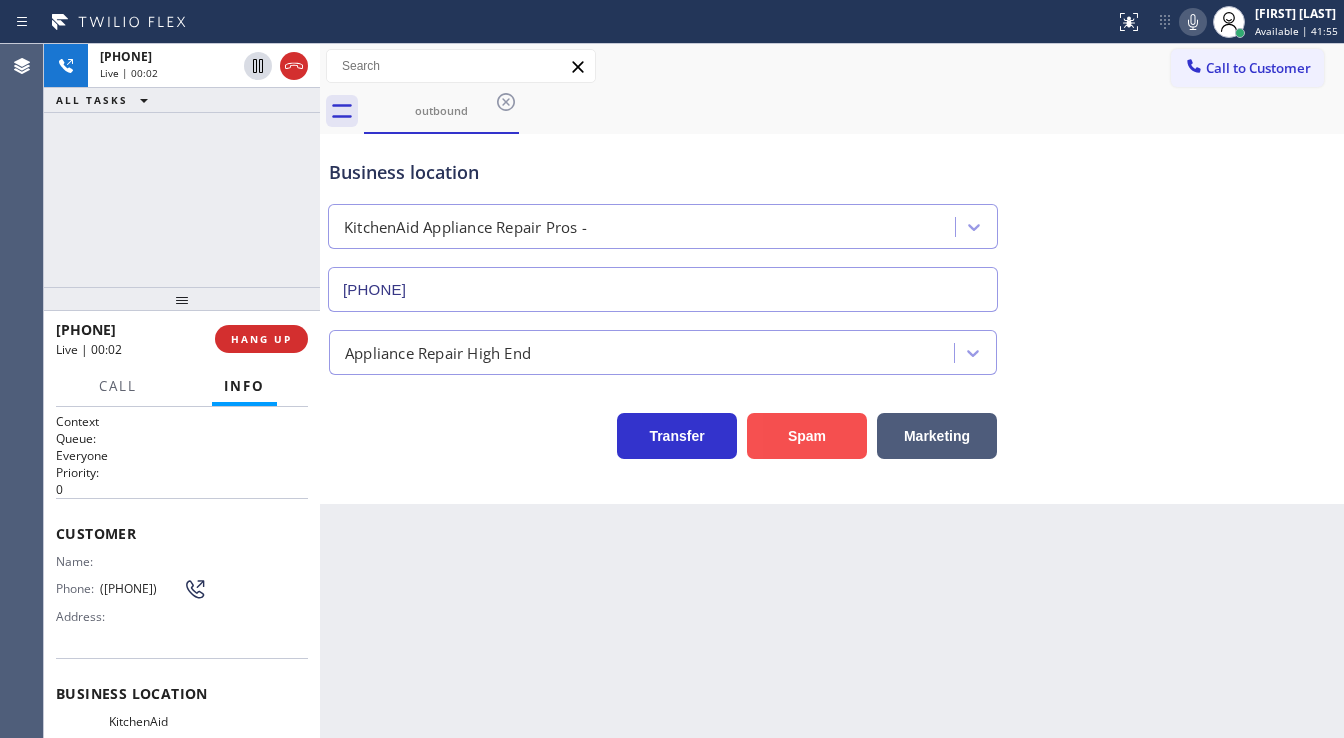 click on "Spam" at bounding box center (807, 436) 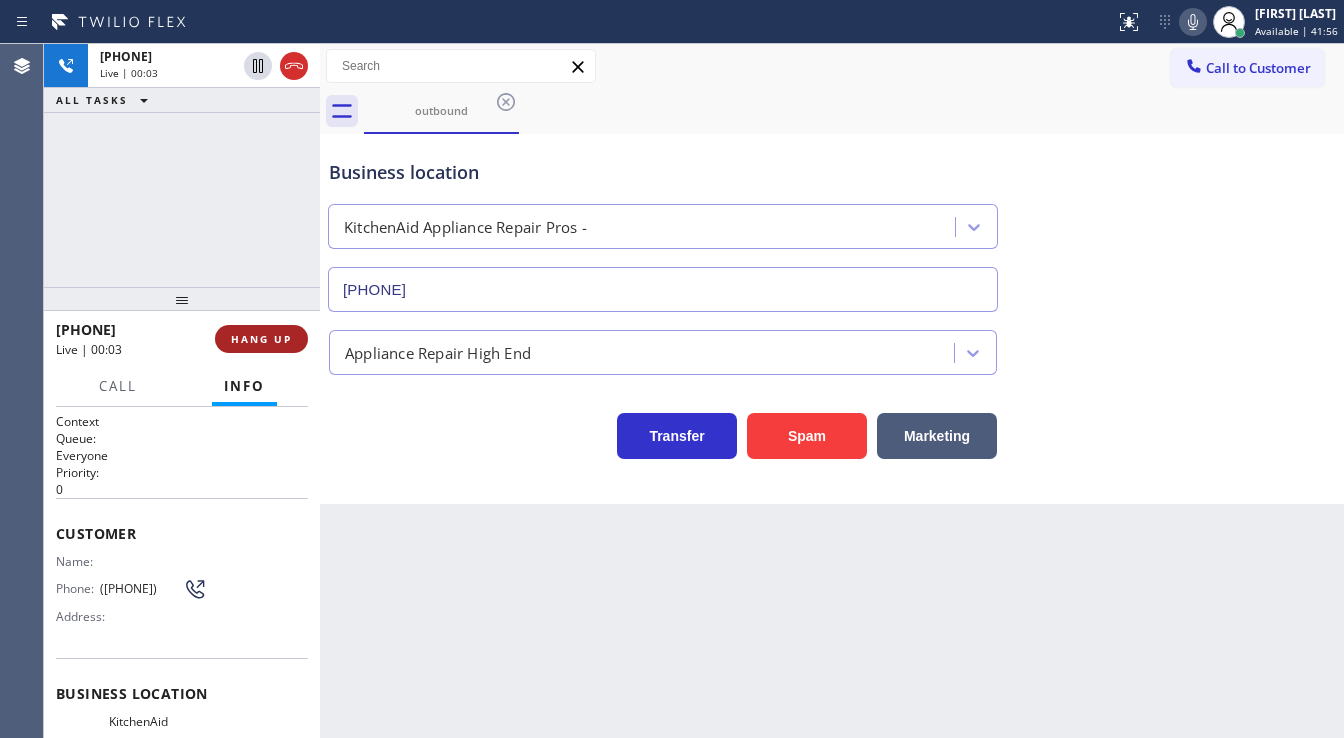 click on "HANG UP" at bounding box center [261, 339] 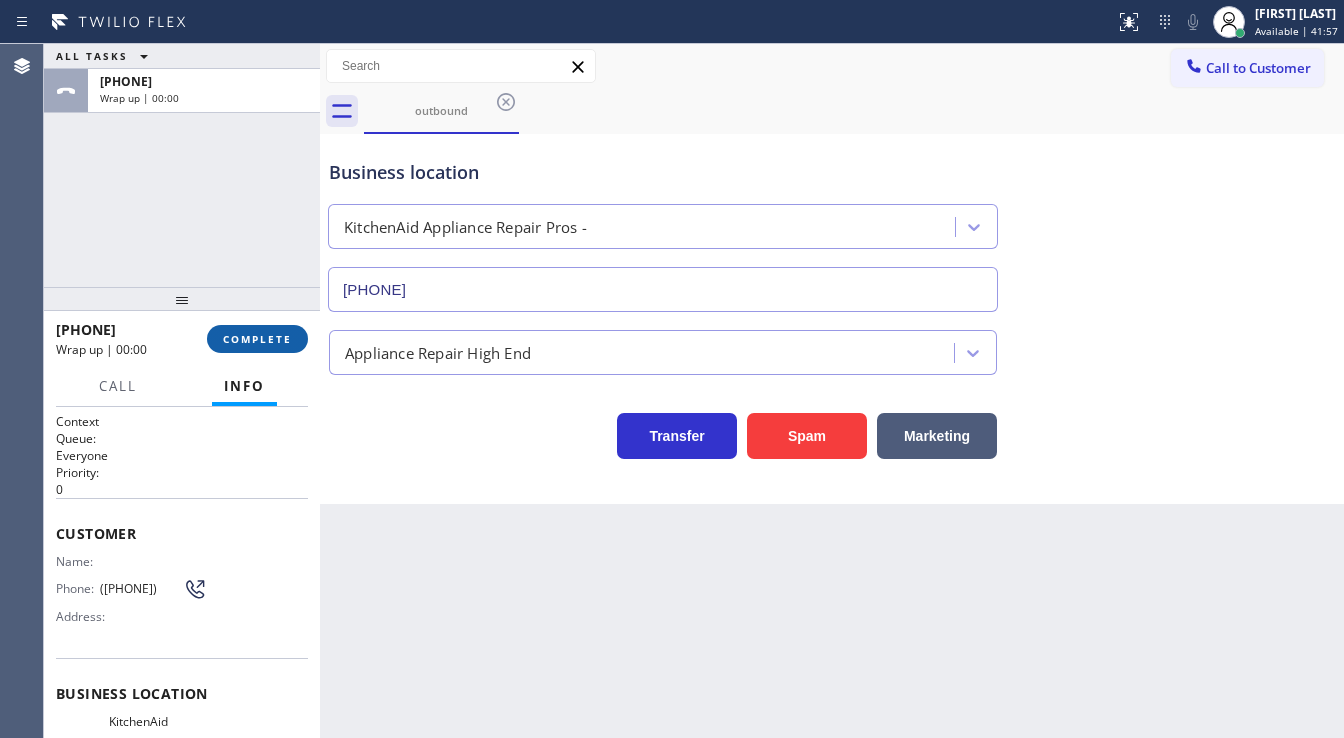 click on "COMPLETE" at bounding box center [257, 339] 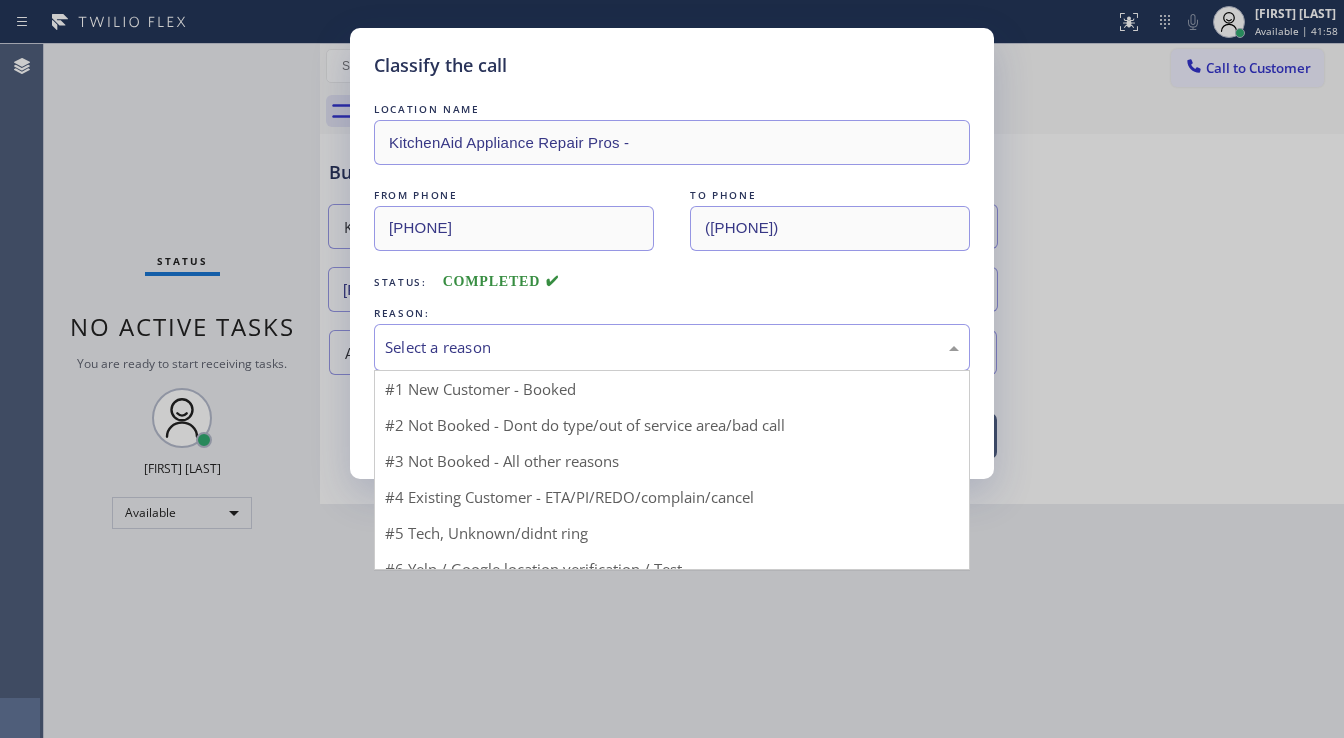 click on "Select a reason" at bounding box center (672, 347) 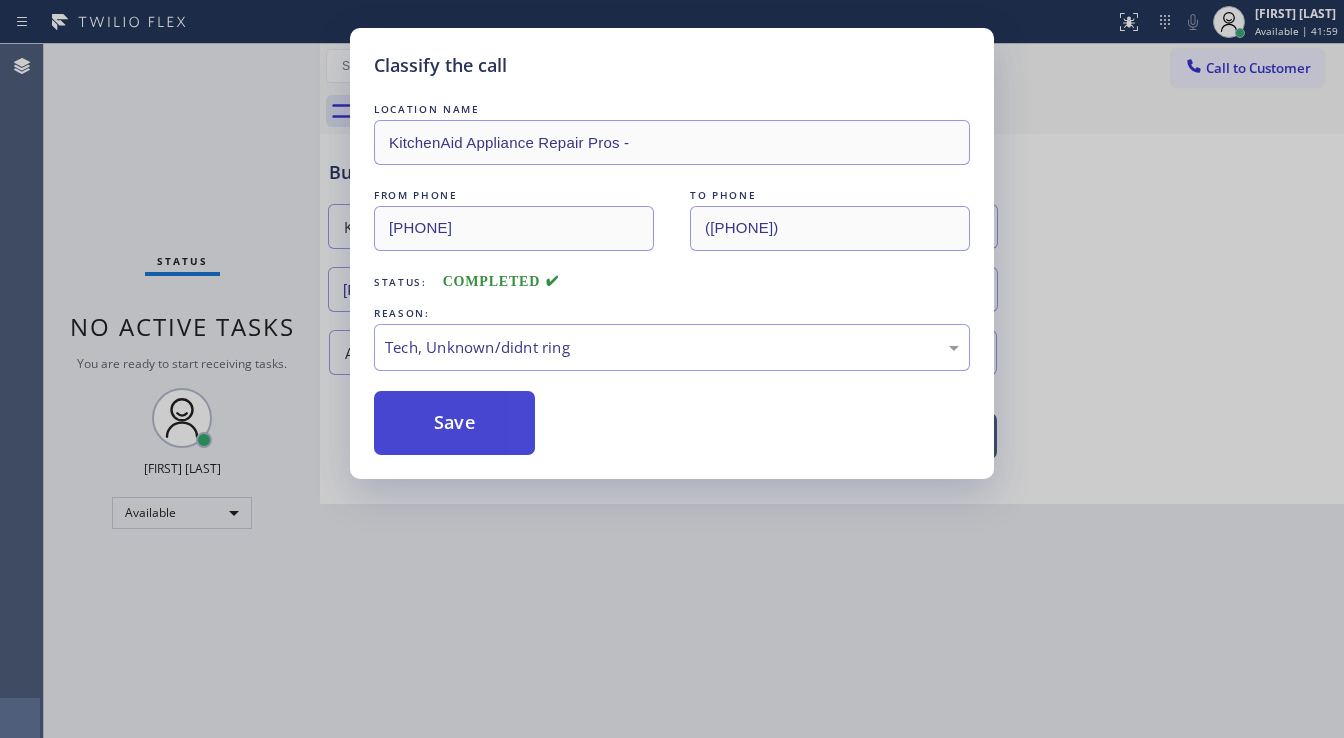 click on "Save" at bounding box center (454, 423) 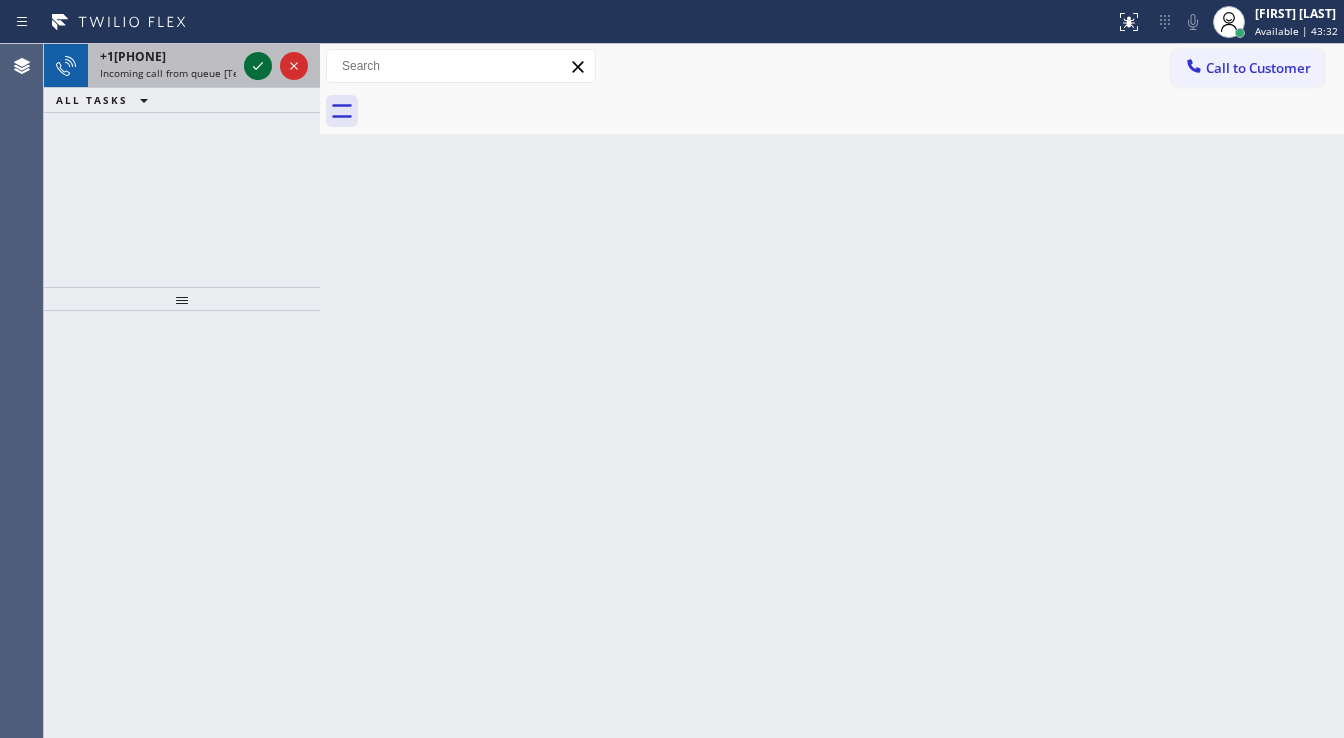 click at bounding box center (258, 66) 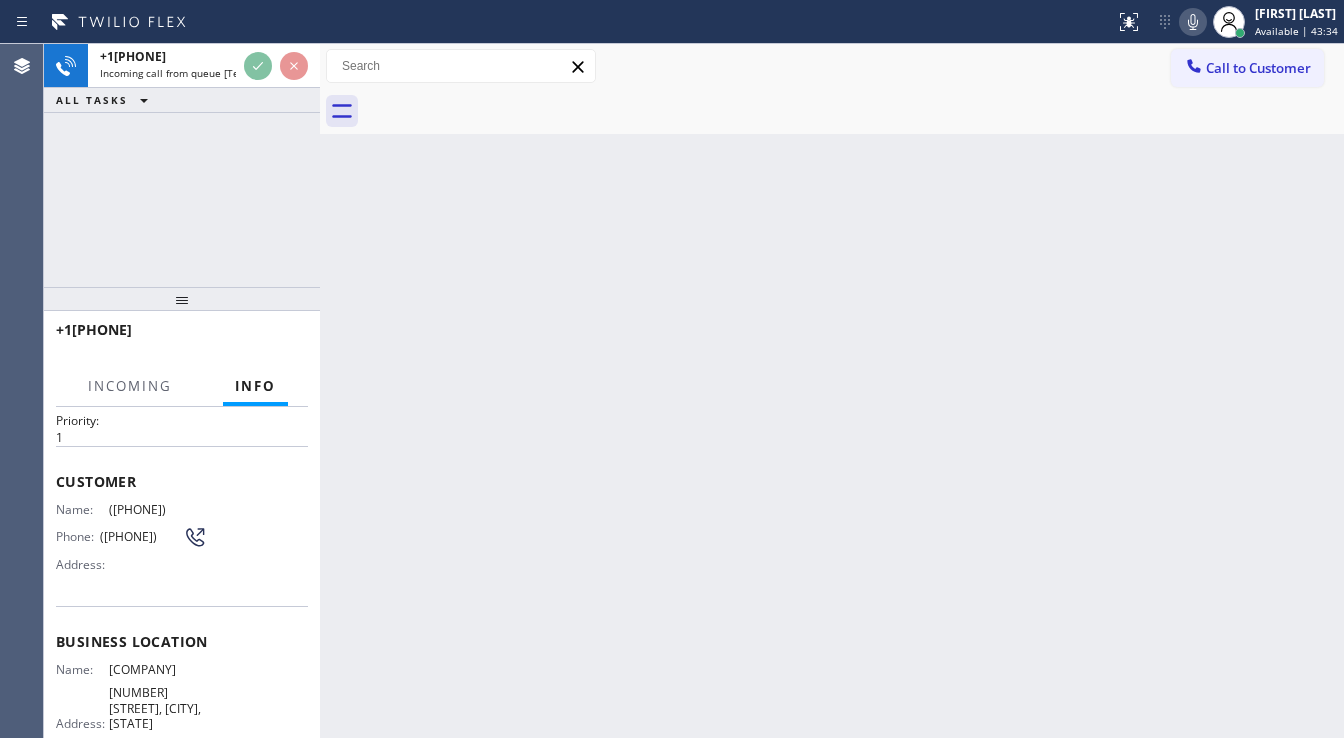 scroll, scrollTop: 80, scrollLeft: 0, axis: vertical 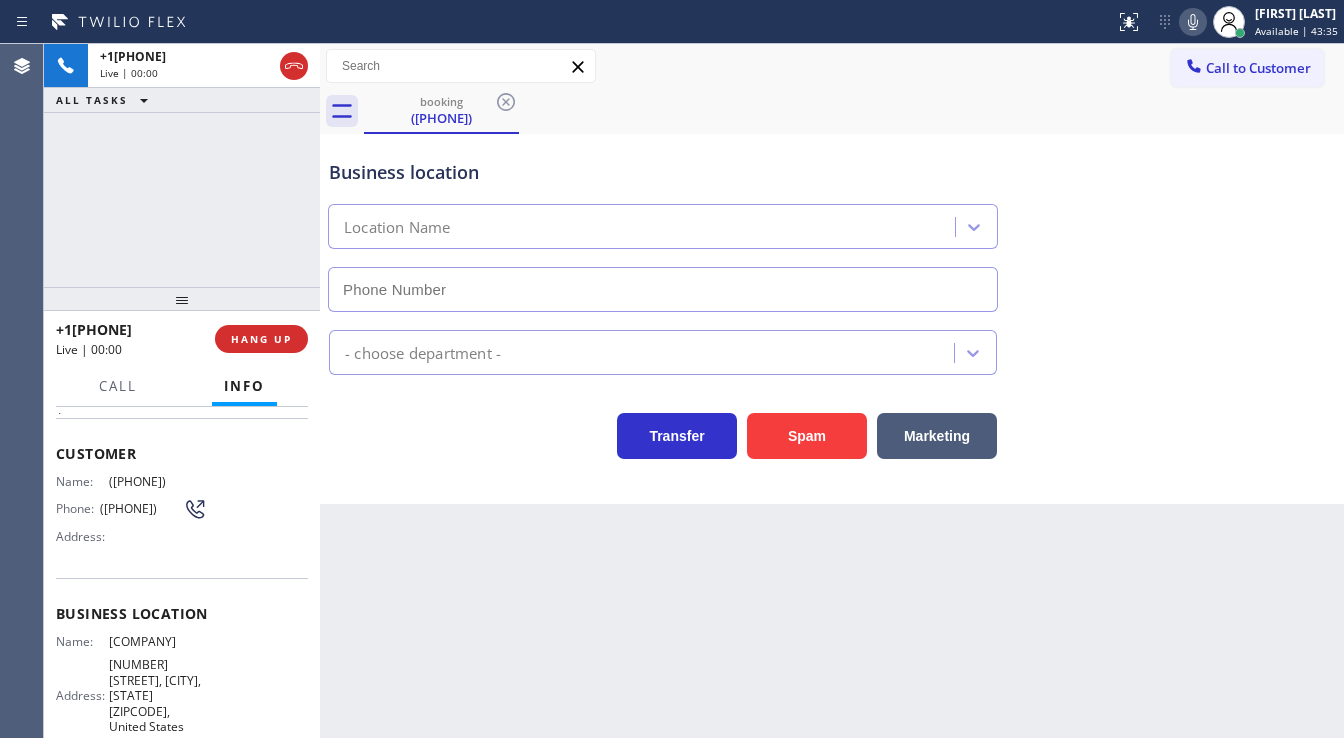 type on "[PHONE]" 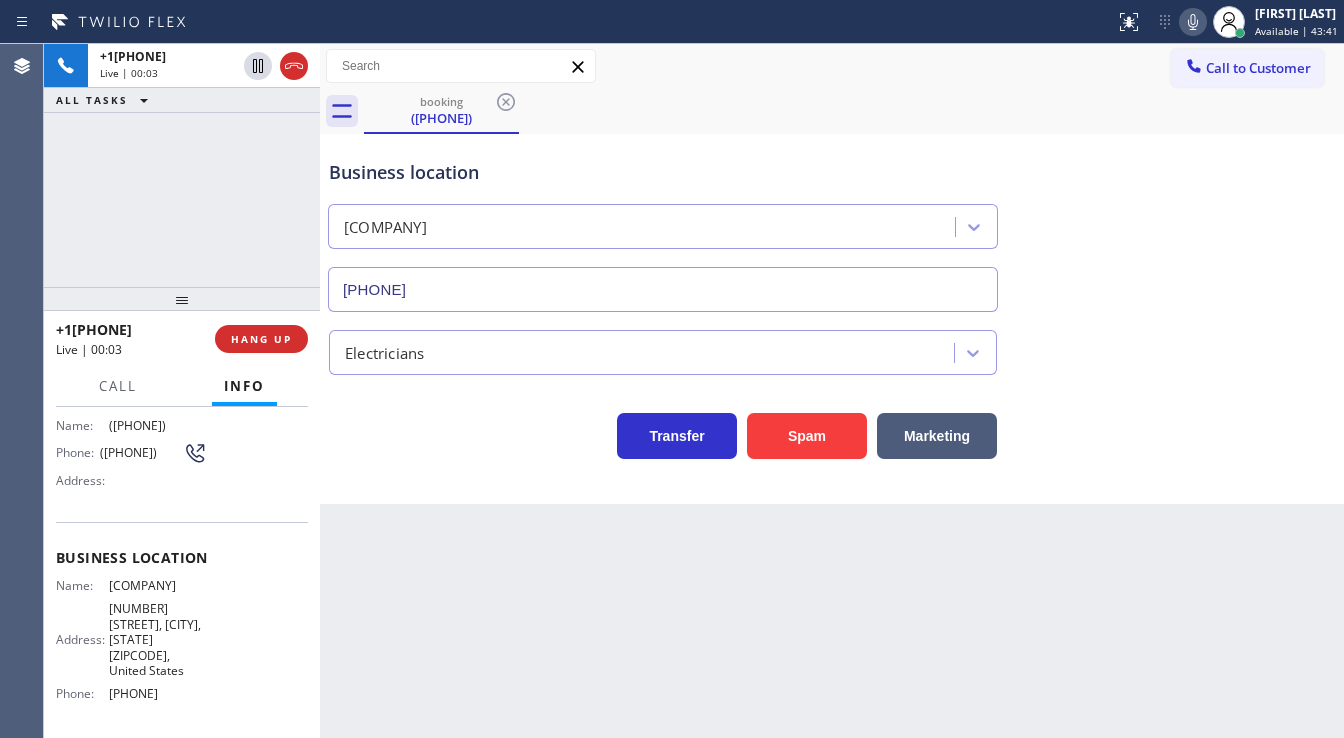 scroll, scrollTop: 80, scrollLeft: 0, axis: vertical 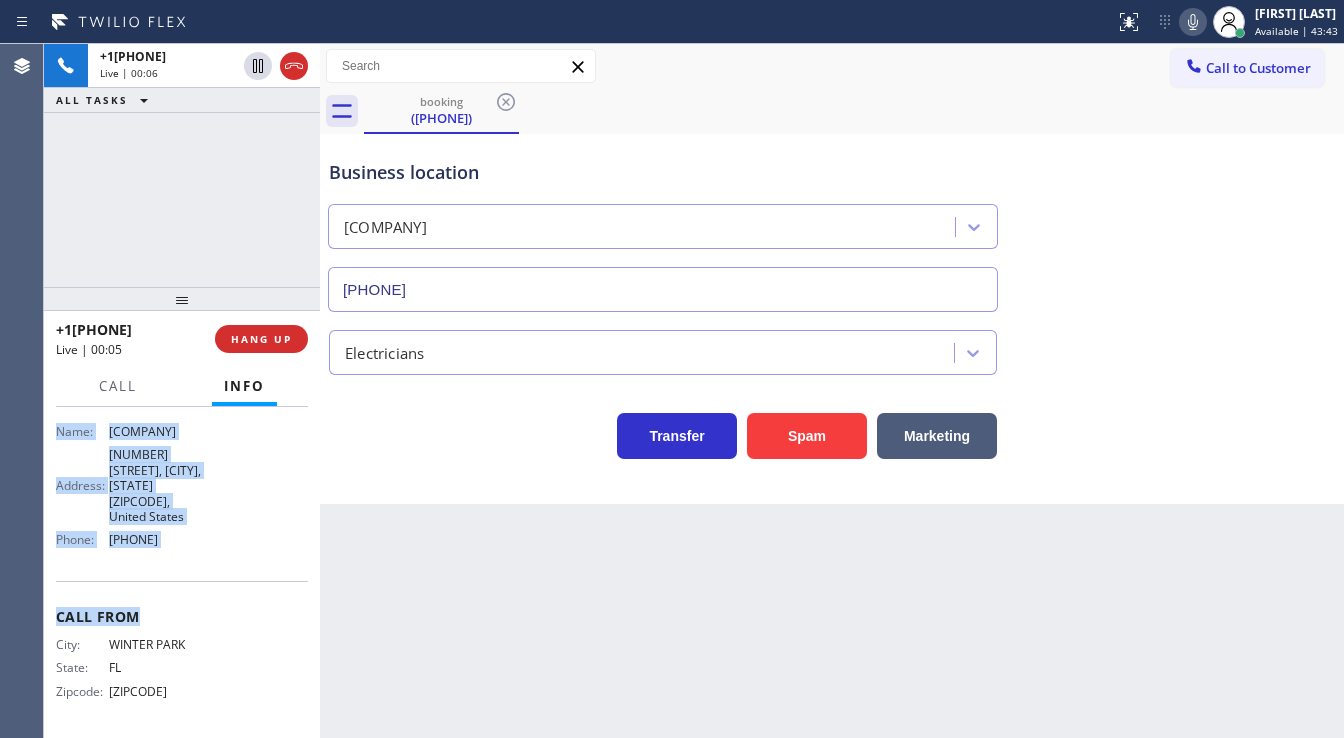 drag, startPoint x: 50, startPoint y: 446, endPoint x: 196, endPoint y: 548, distance: 178.10109 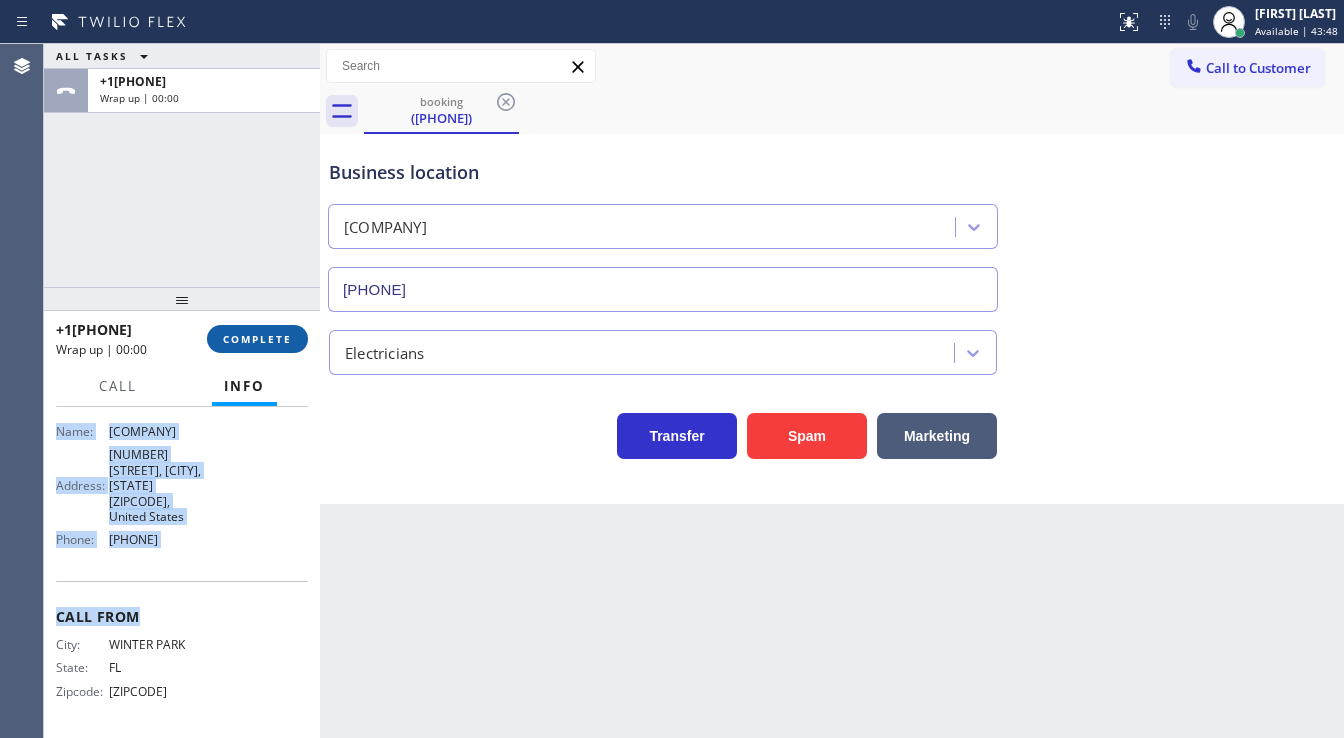 click on "COMPLETE" at bounding box center [257, 339] 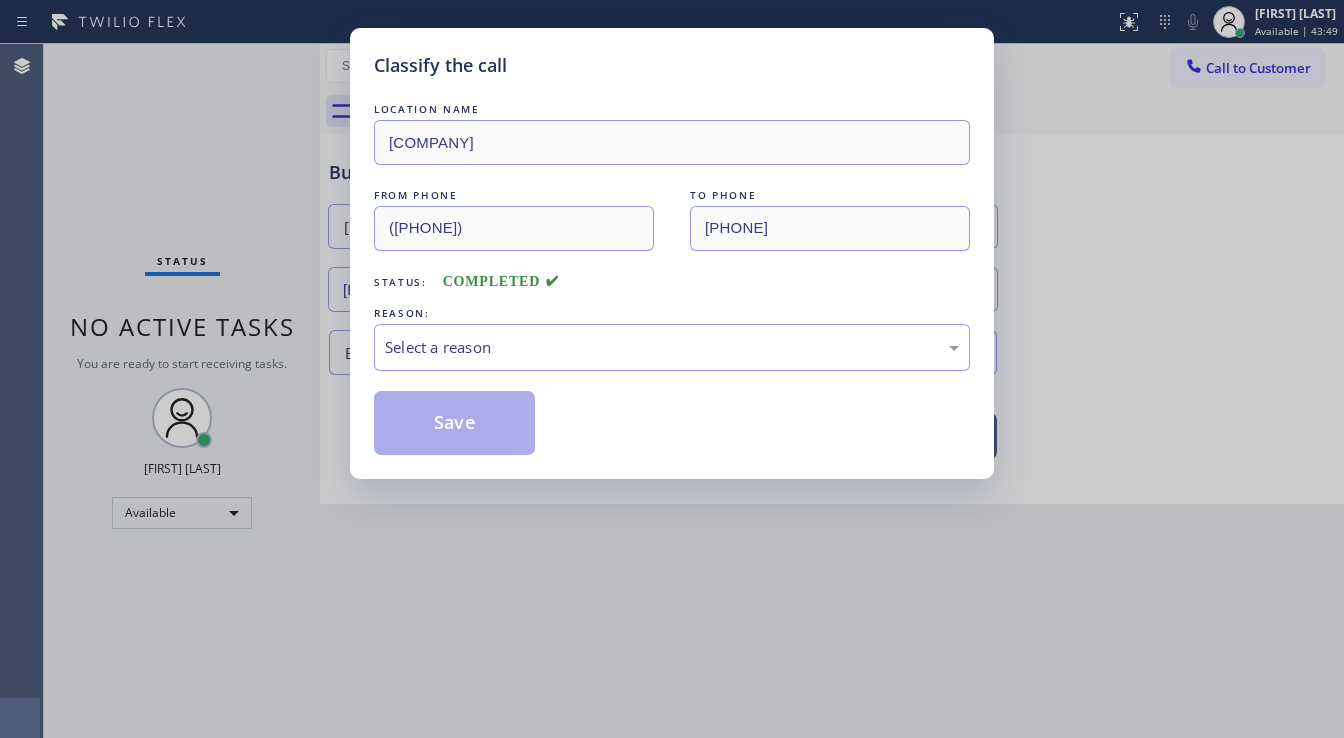 click on "LOCATION NAME Robbins Electrical Services Inc. FROM PHONE [PHONE] TO PHONE [PHONE] Status: COMPLETED REASON: Select a reason Save" at bounding box center [672, 277] 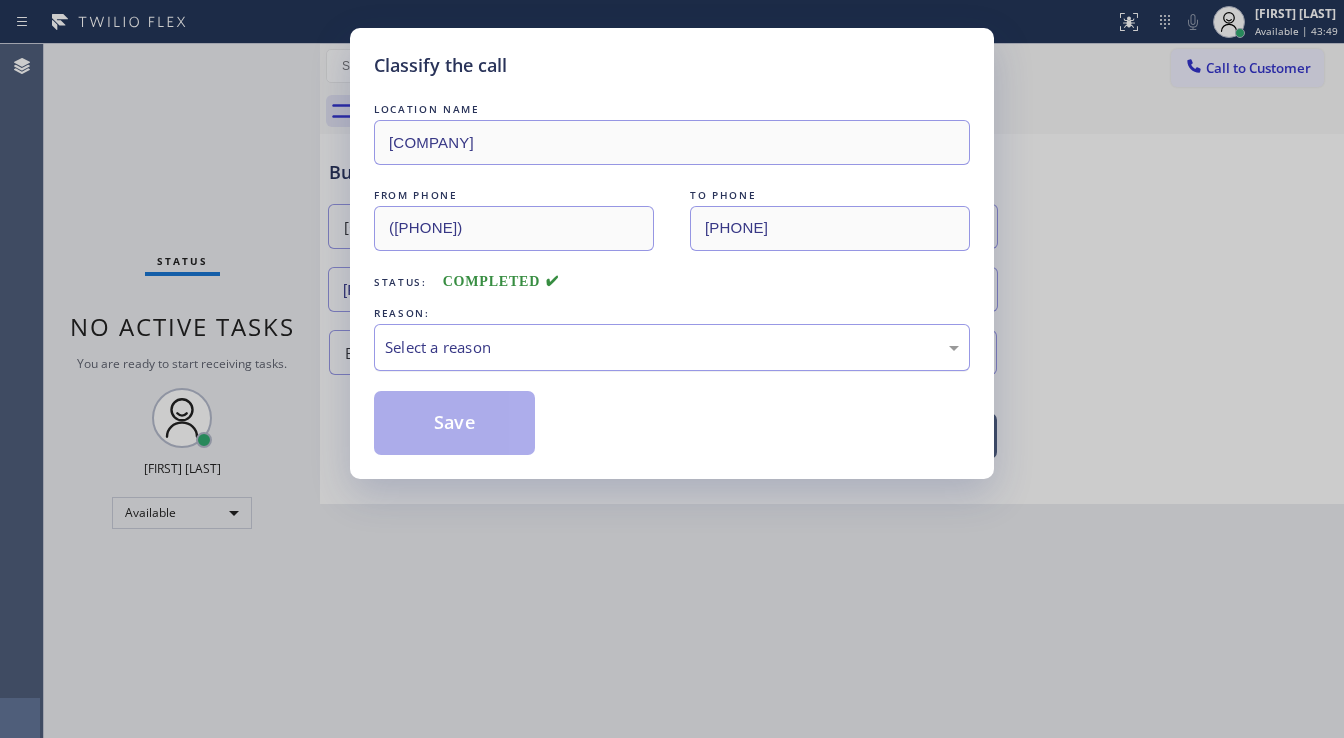 click on "Select a reason" at bounding box center (672, 347) 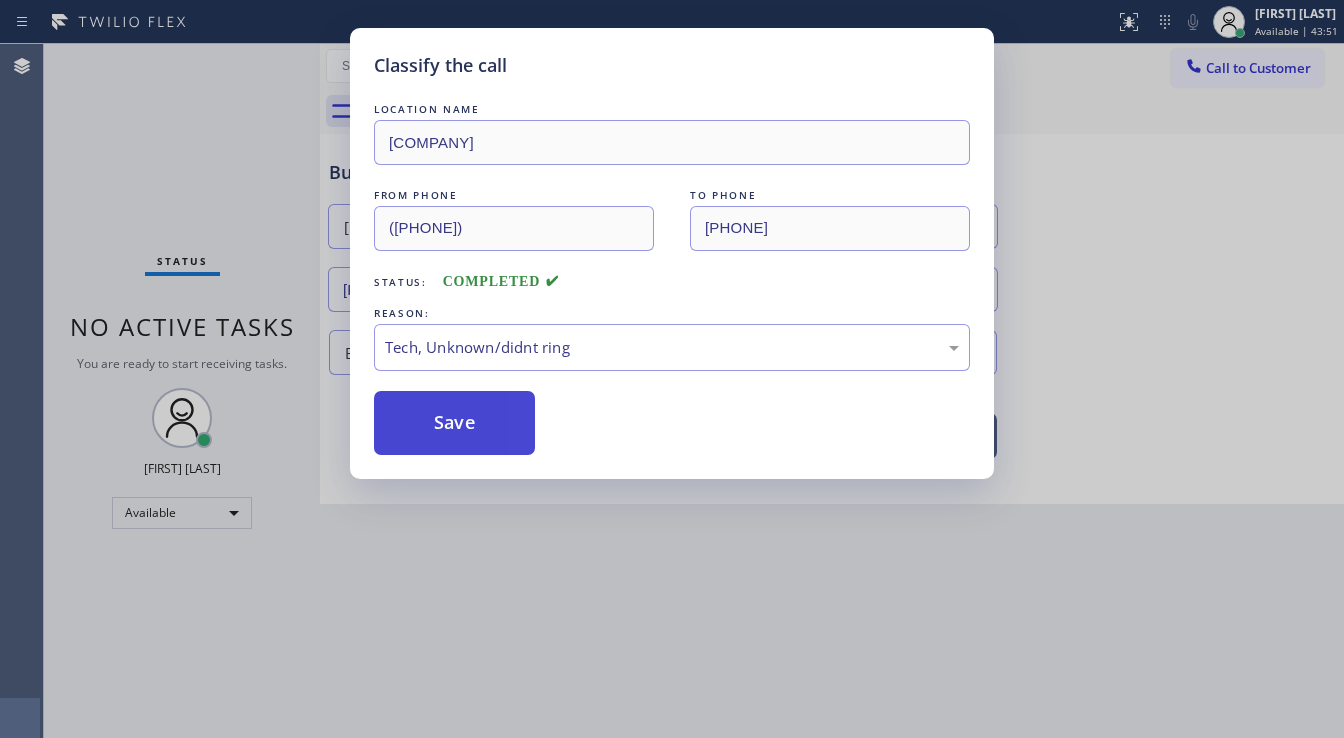 click on "Save" at bounding box center [454, 423] 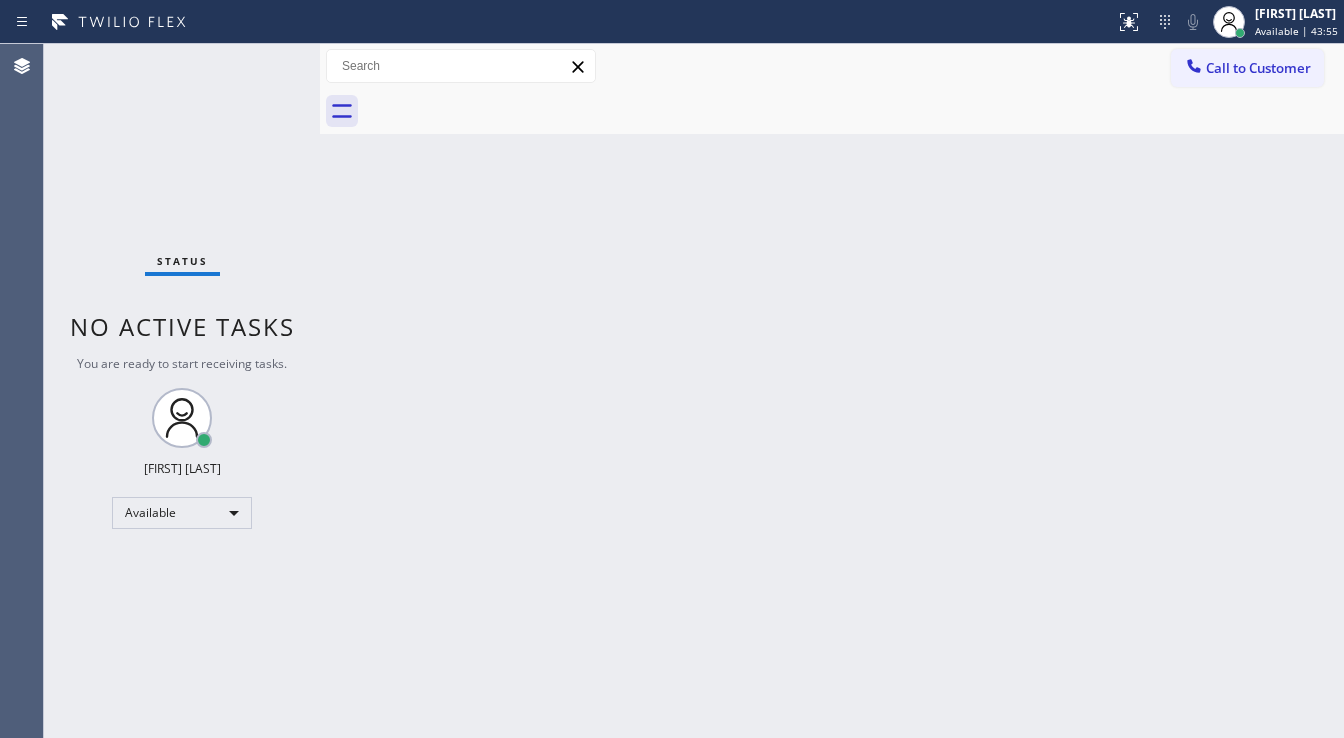 click on "Back to Dashboard Change Sender ID Customers Technicians Select a contact Outbound call Technician Search Technician Your caller id phone number Your caller id phone number Call Technician info Name   Phone none Address none Change Sender ID HVAC +1[PHONE] 5 Star Appliance +1[PHONE] Appliance Repair +1[PHONE] Plumbing +1[PHONE] Air Duct Cleaning +1[PHONE]  Electricians +1[PHONE] Cancel Change Check personal SMS Reset Change No tabs Call to Customer Outbound call Technician Search Technician Your caller id phone number Your caller id phone number Call" at bounding box center (832, 391) 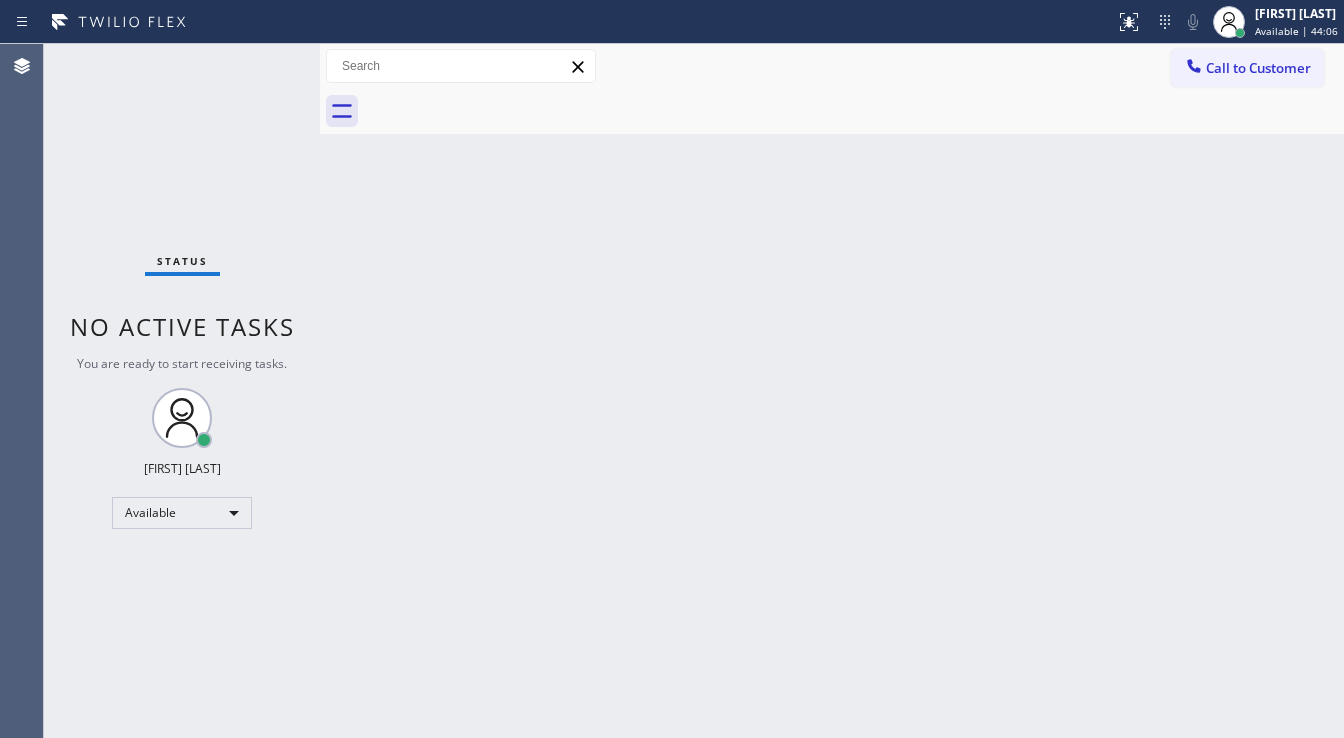 click on "Status   No active tasks     You are ready to start receiving tasks.   [FIRST] [LAST] Available" at bounding box center [182, 391] 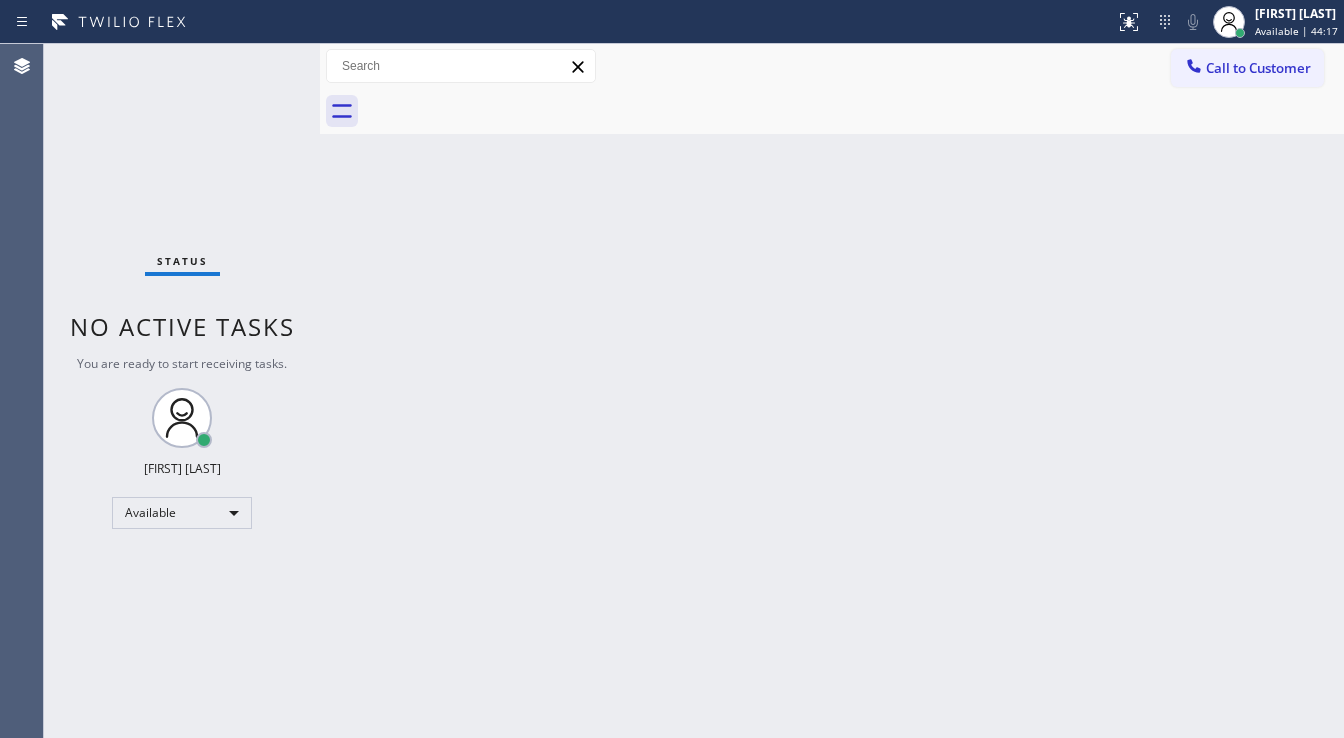 click on "Status   No active tasks     You are ready to start receiving tasks.   [FIRST] [LAST] Available" at bounding box center (182, 391) 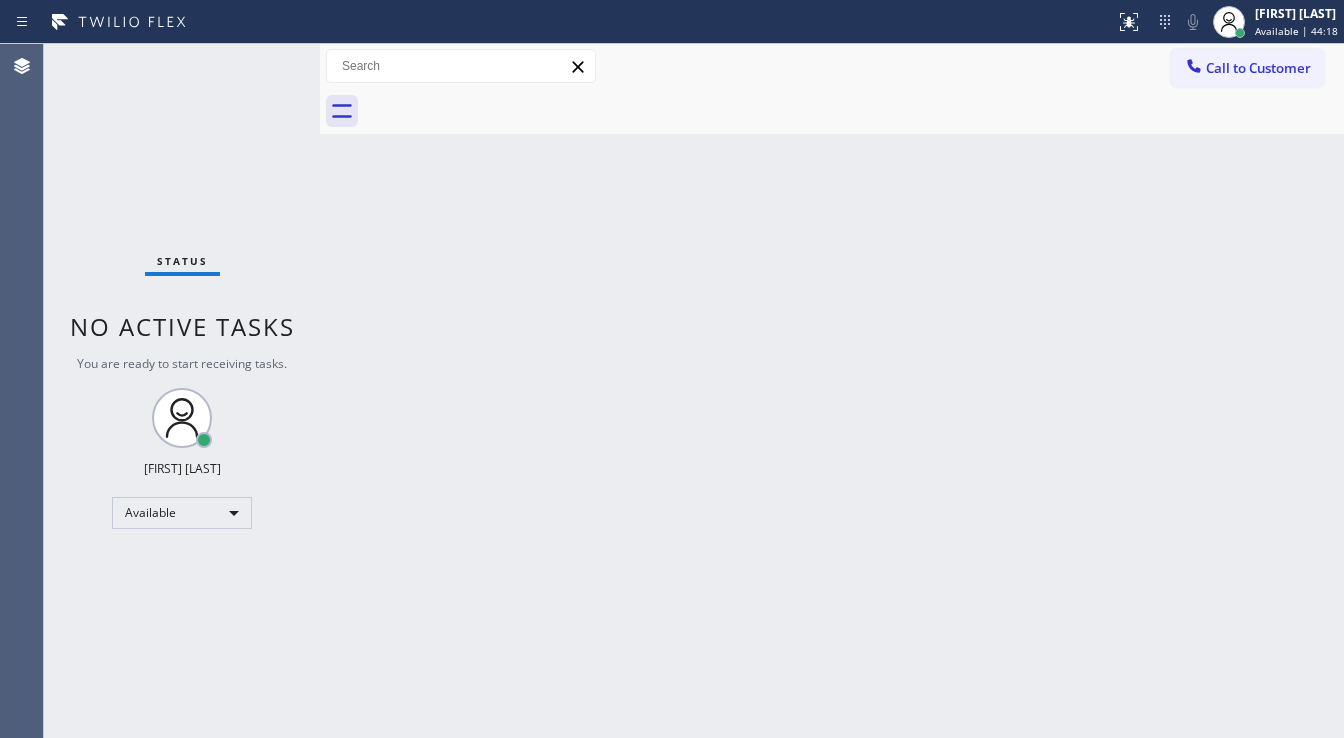 click on "Status   No active tasks     You are ready to start receiving tasks.   [FIRST] [LAST] Available" at bounding box center [182, 391] 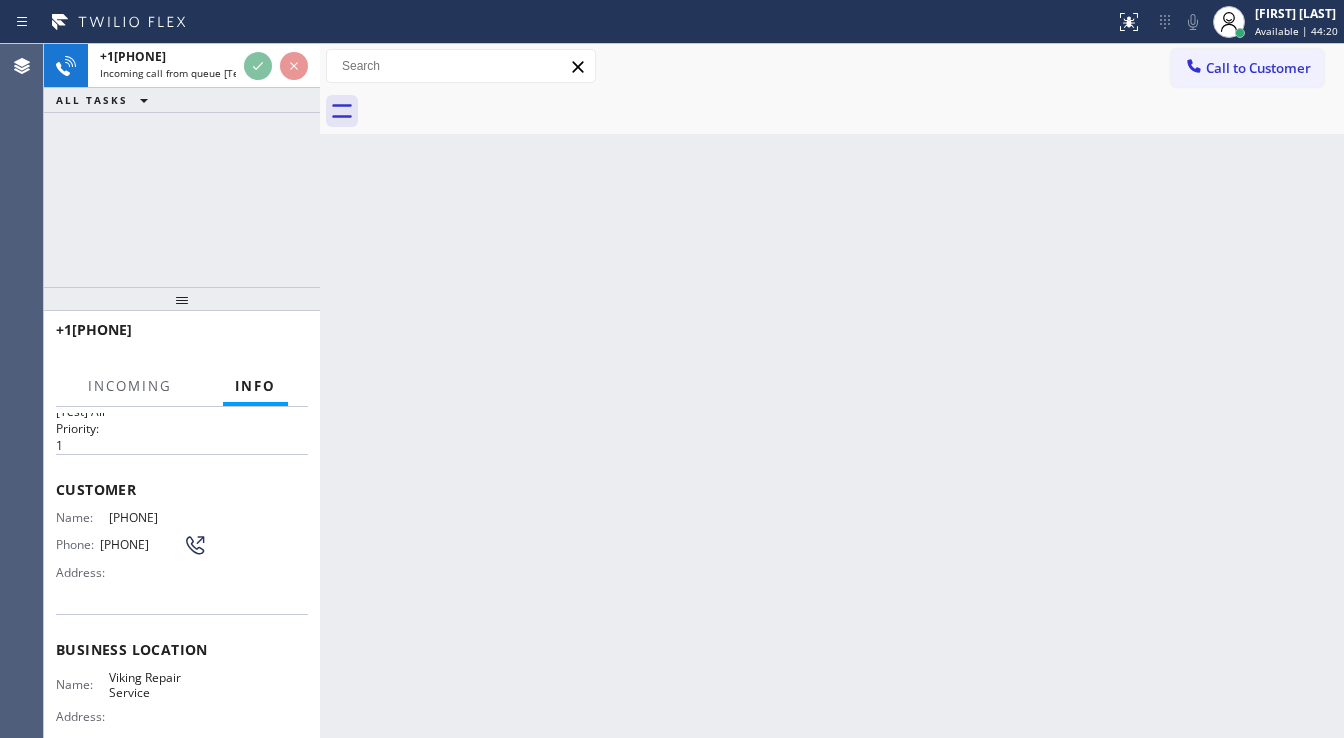 scroll, scrollTop: 80, scrollLeft: 0, axis: vertical 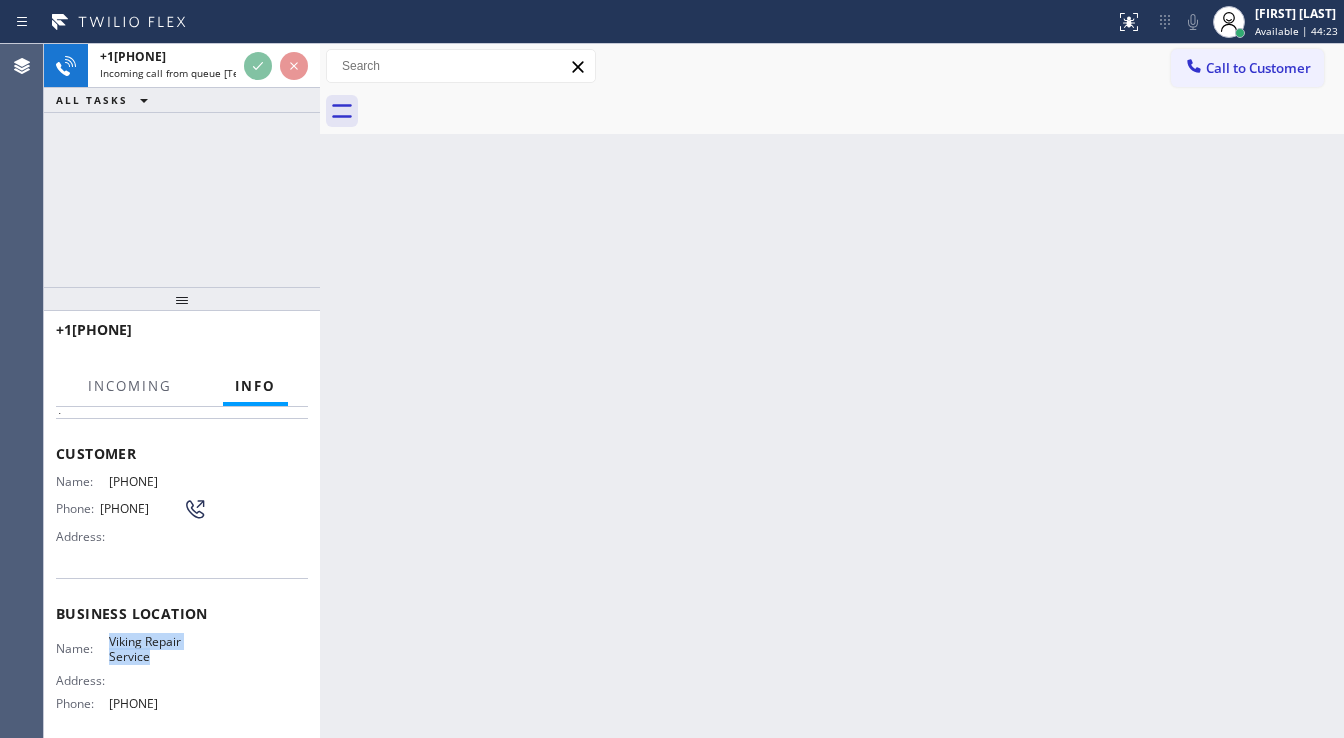 drag, startPoint x: 99, startPoint y: 649, endPoint x: 153, endPoint y: 667, distance: 56.920998 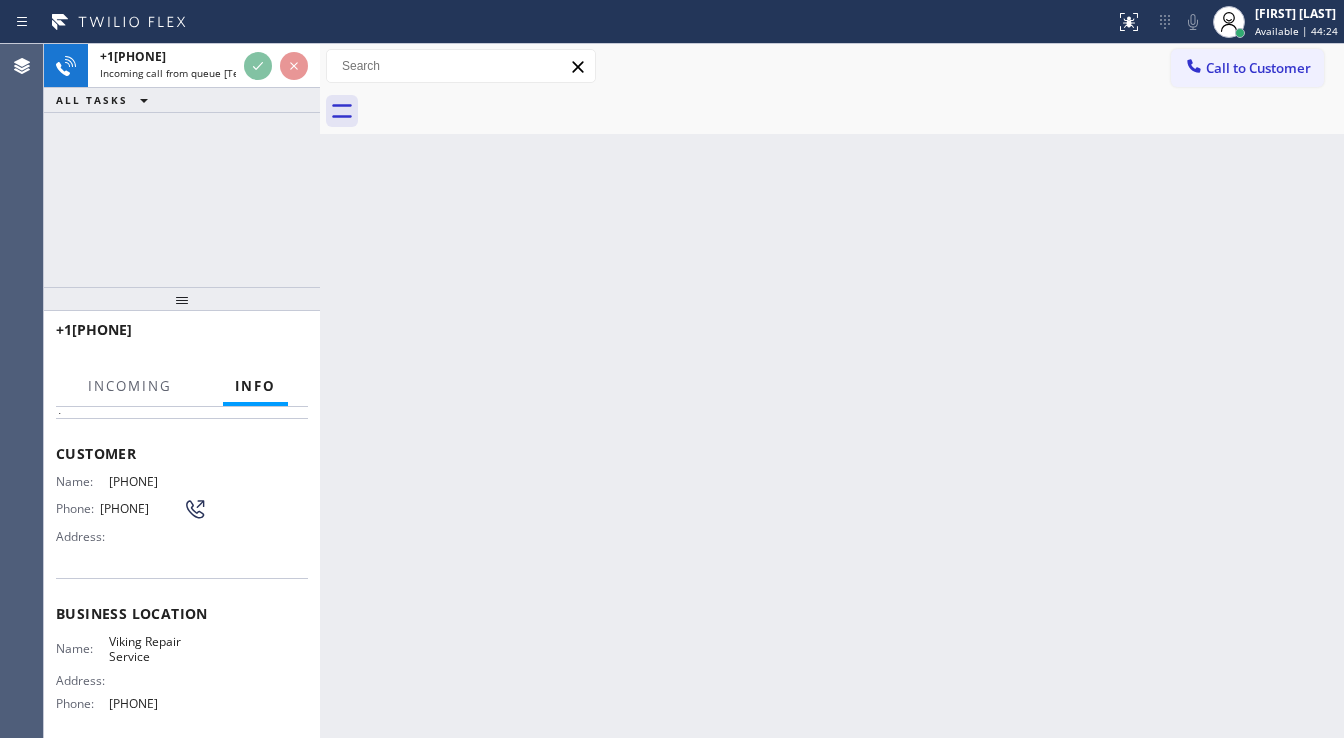click on "Customer Name: [PHONE] Phone: [PHONE] Address:" at bounding box center [182, 498] 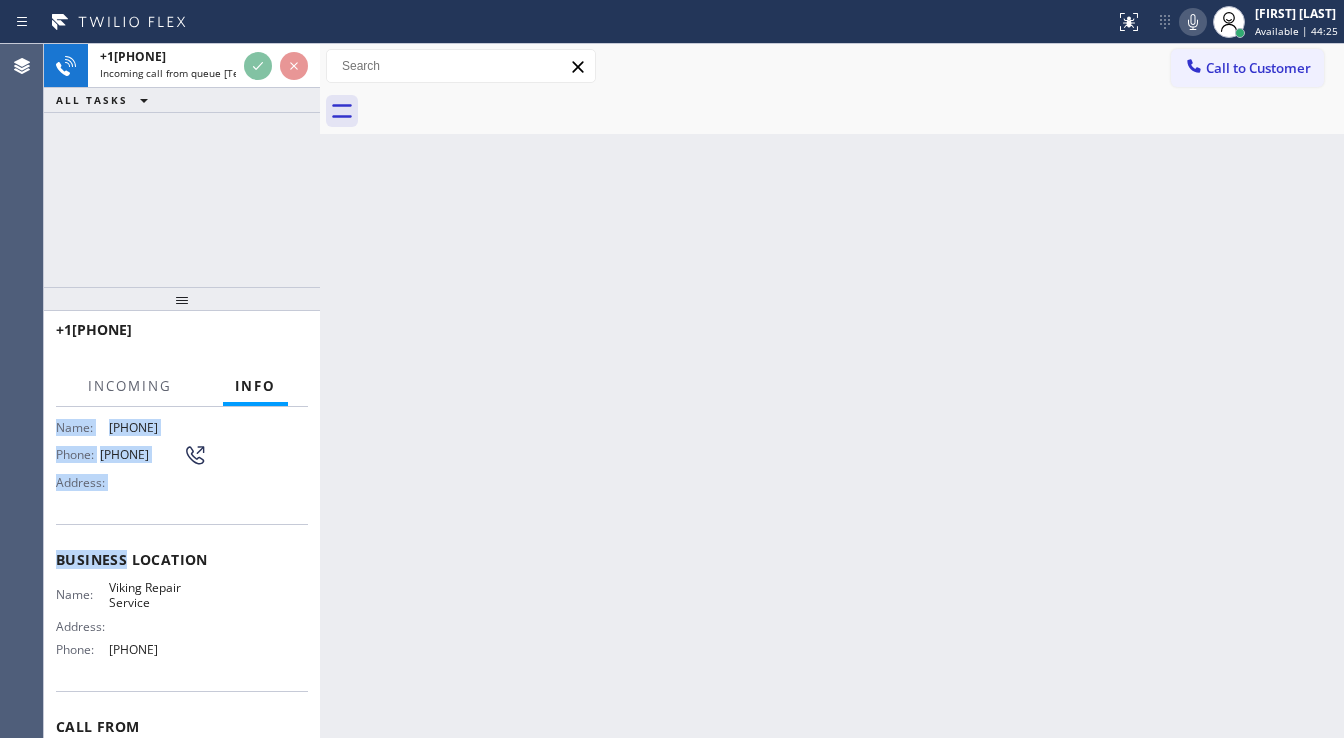 scroll, scrollTop: 160, scrollLeft: 0, axis: vertical 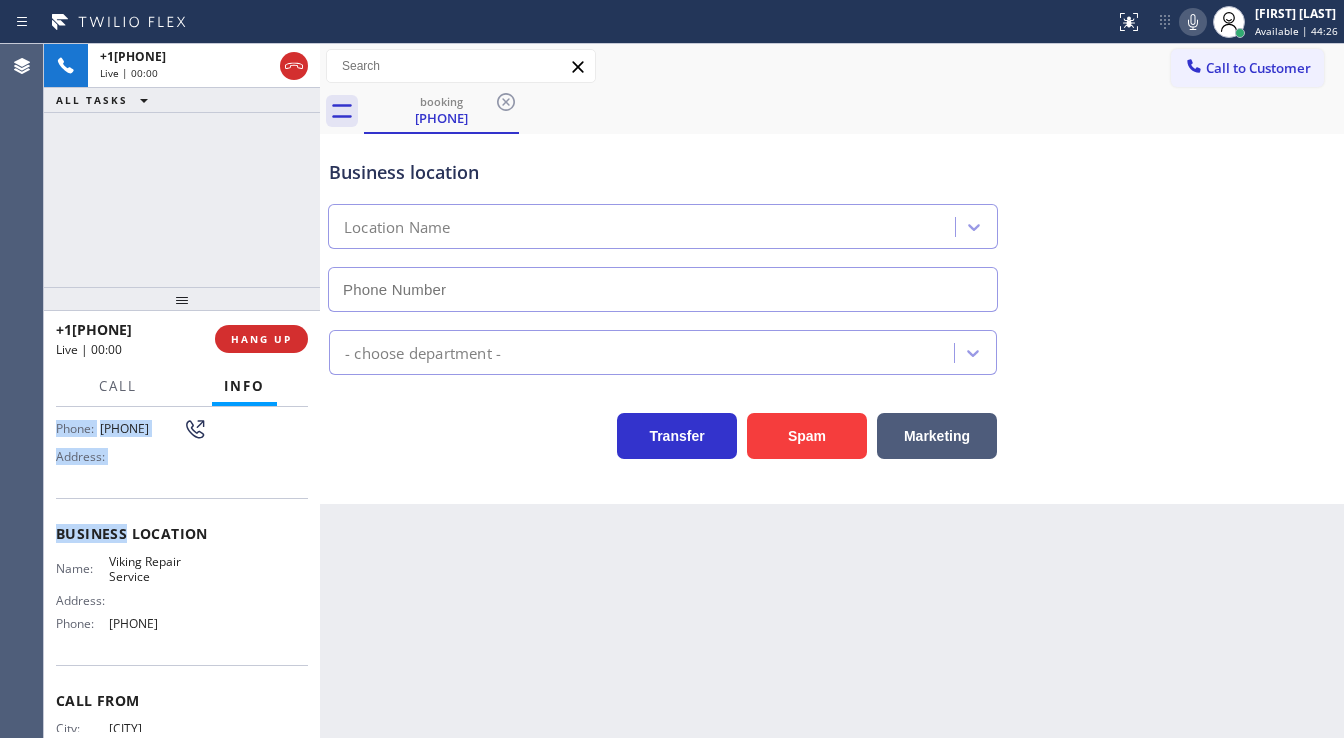 drag, startPoint x: 52, startPoint y: 448, endPoint x: 212, endPoint y: 620, distance: 234.91275 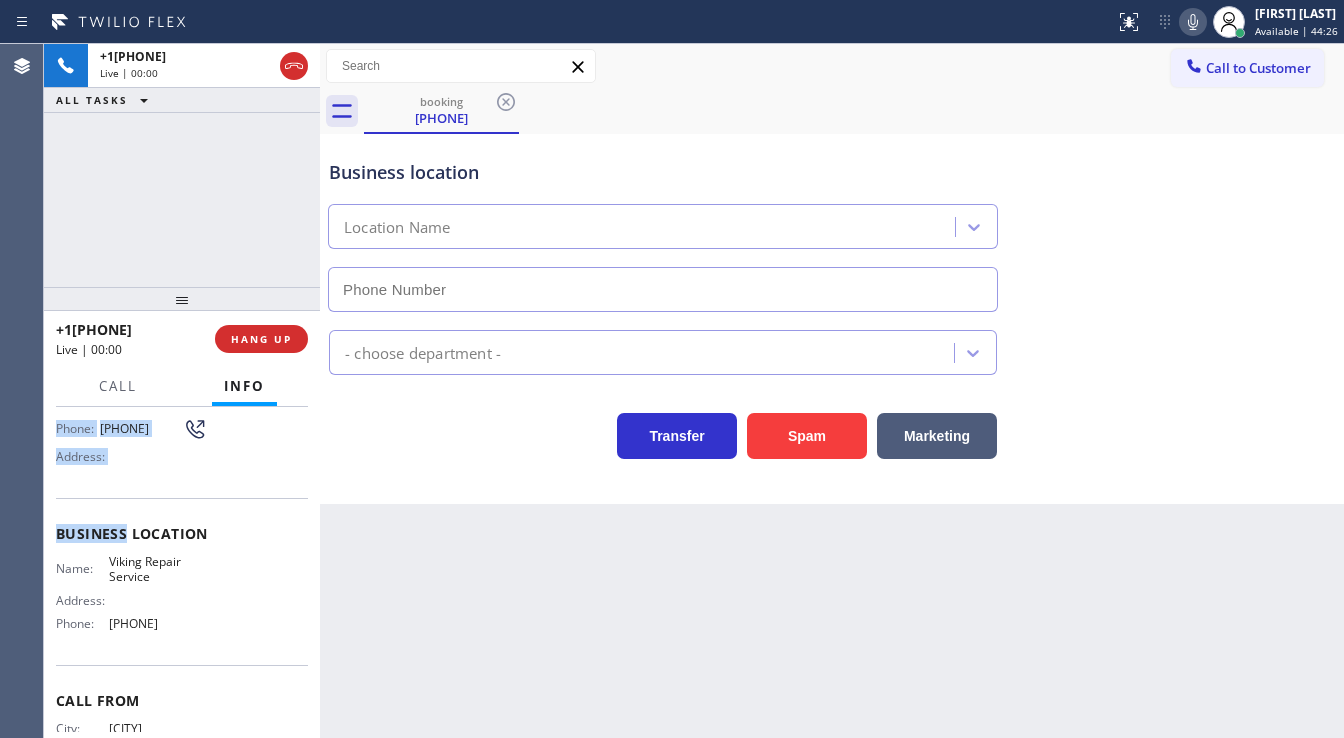 type on "[PHONE]" 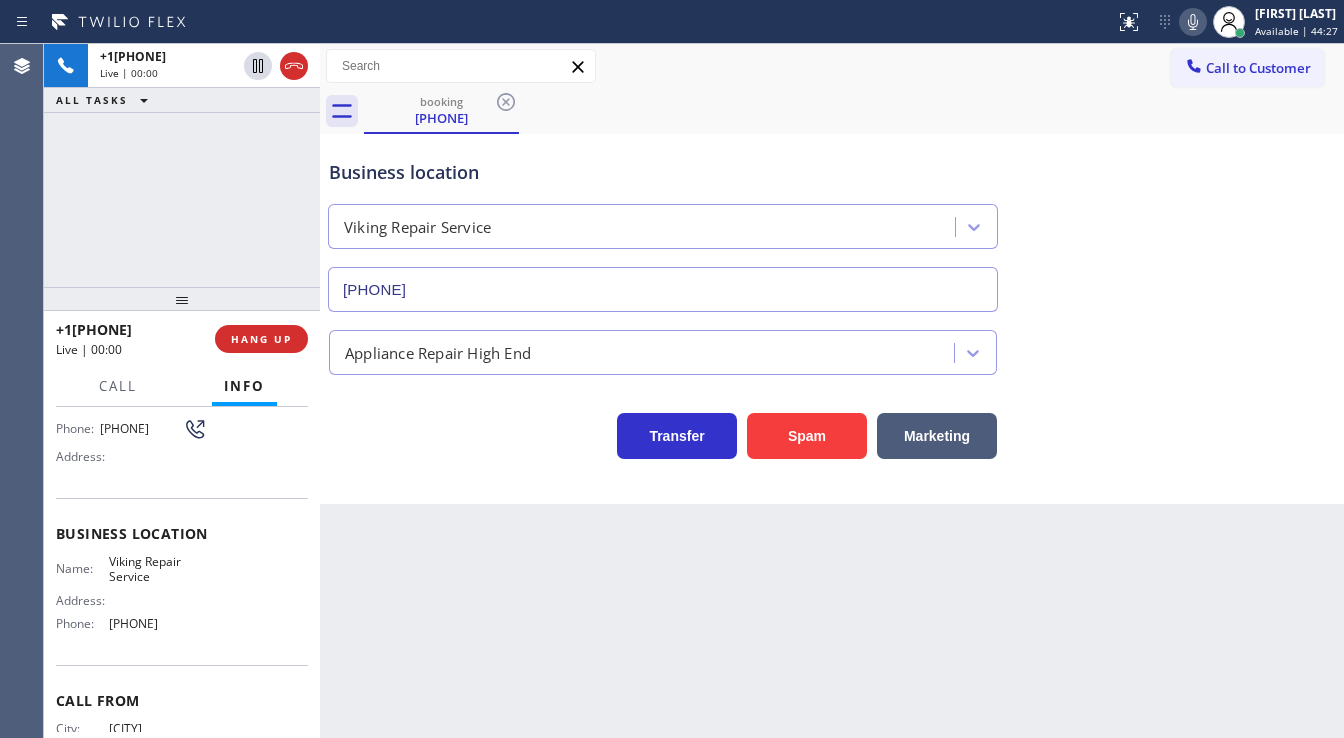 click on "[PHONE] Live | 00:00 ALL TASKS ALL TASKS ACTIVE TASKS TASKS IN WRAP UP" at bounding box center (182, 165) 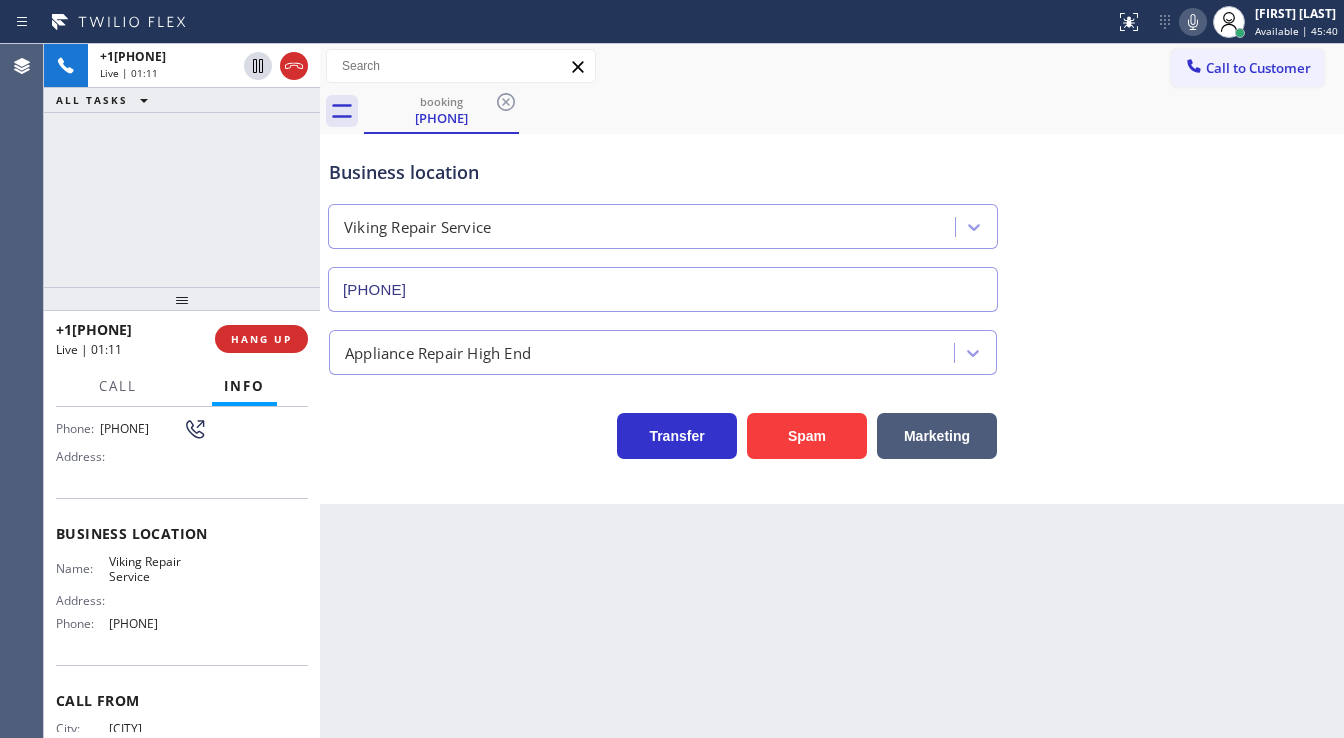 click on "[PHONE] Live | 01:11 ALL TASKS ALL TASKS ACTIVE TASKS TASKS IN WRAP UP" at bounding box center [182, 165] 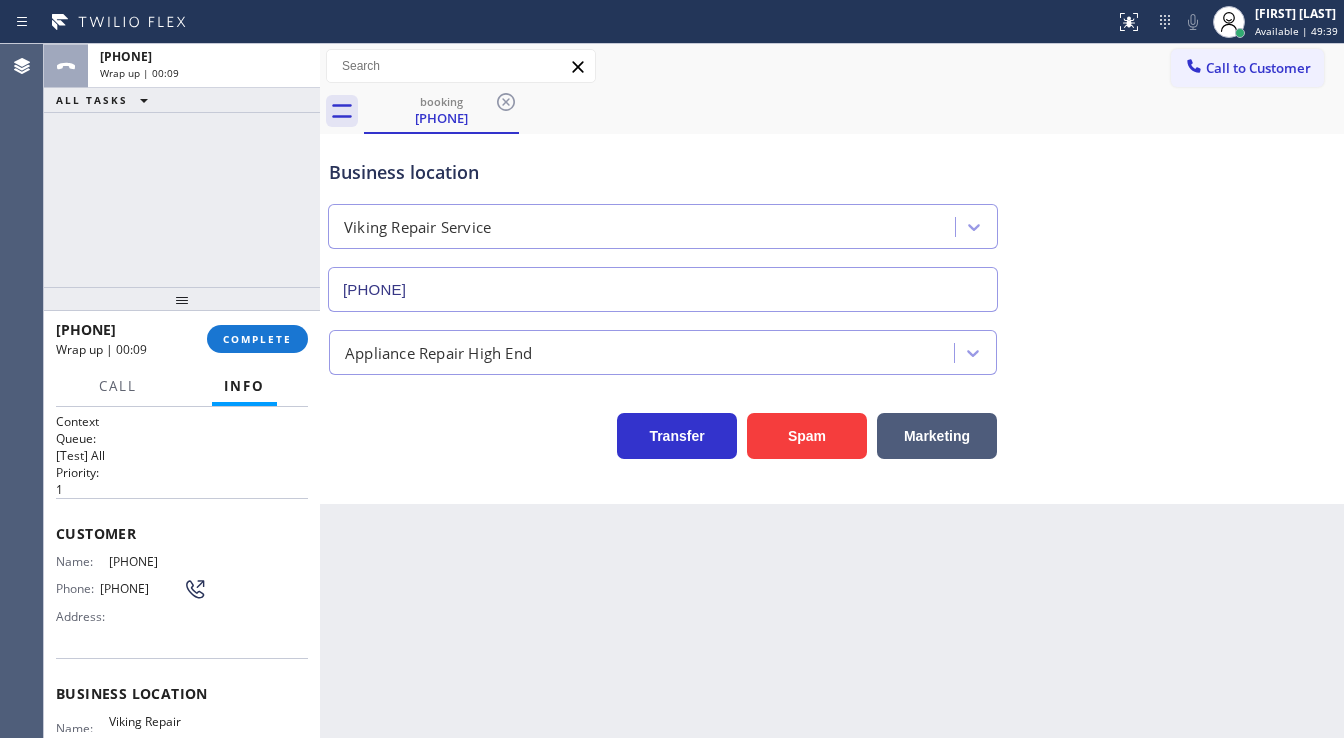 scroll, scrollTop: 0, scrollLeft: 0, axis: both 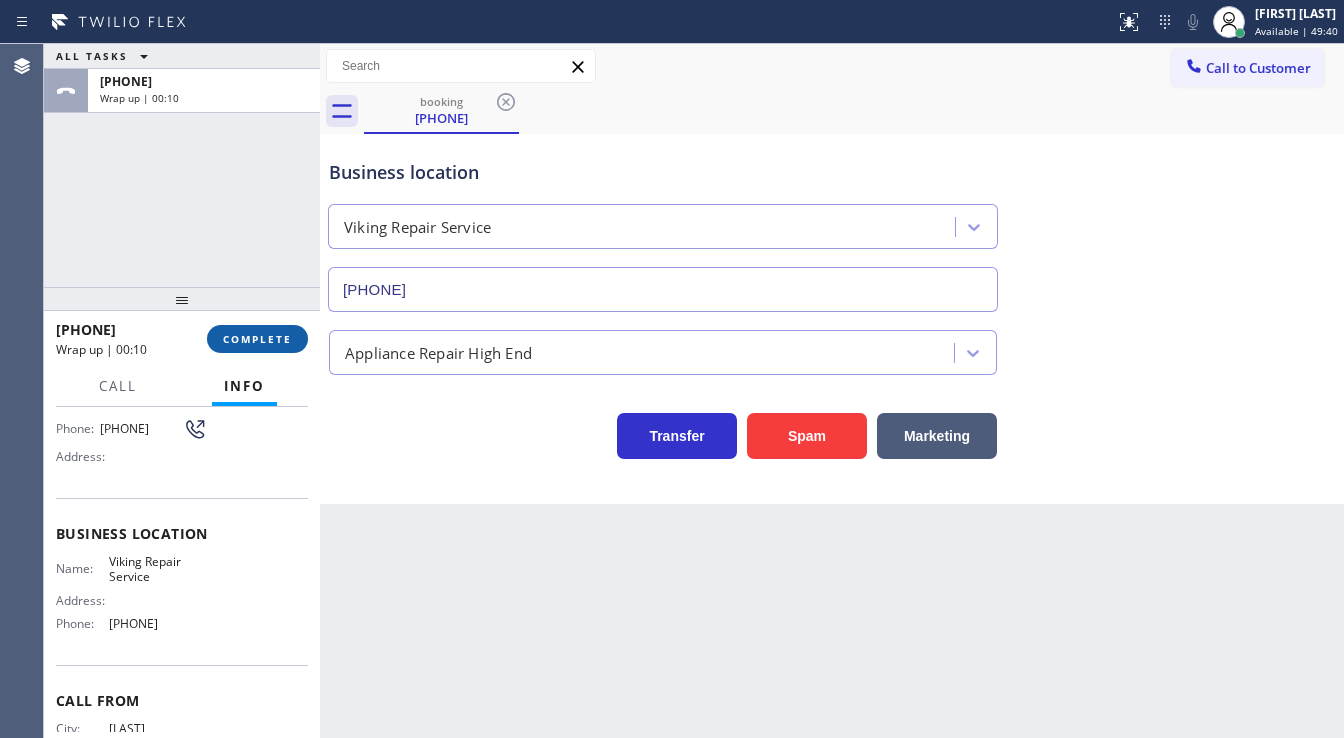 click on "COMPLETE" at bounding box center [257, 339] 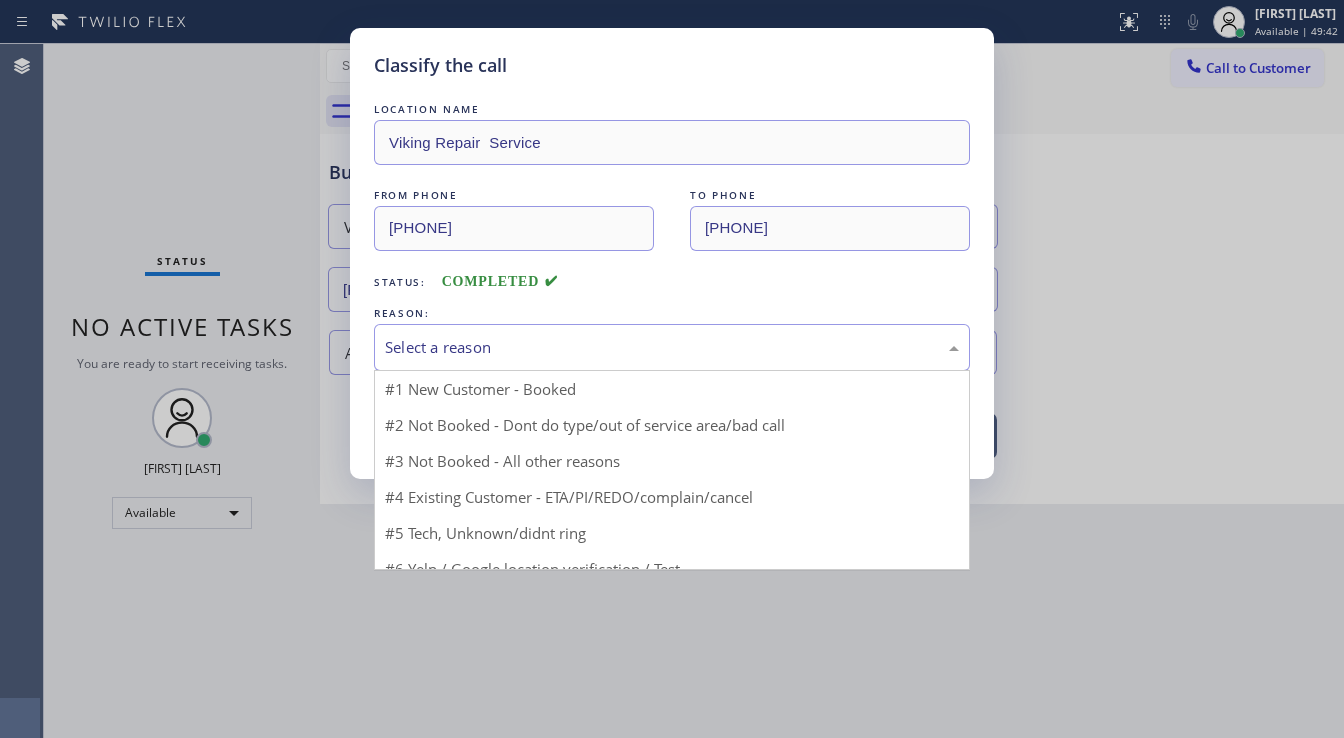 click on "Select a reason" at bounding box center [672, 347] 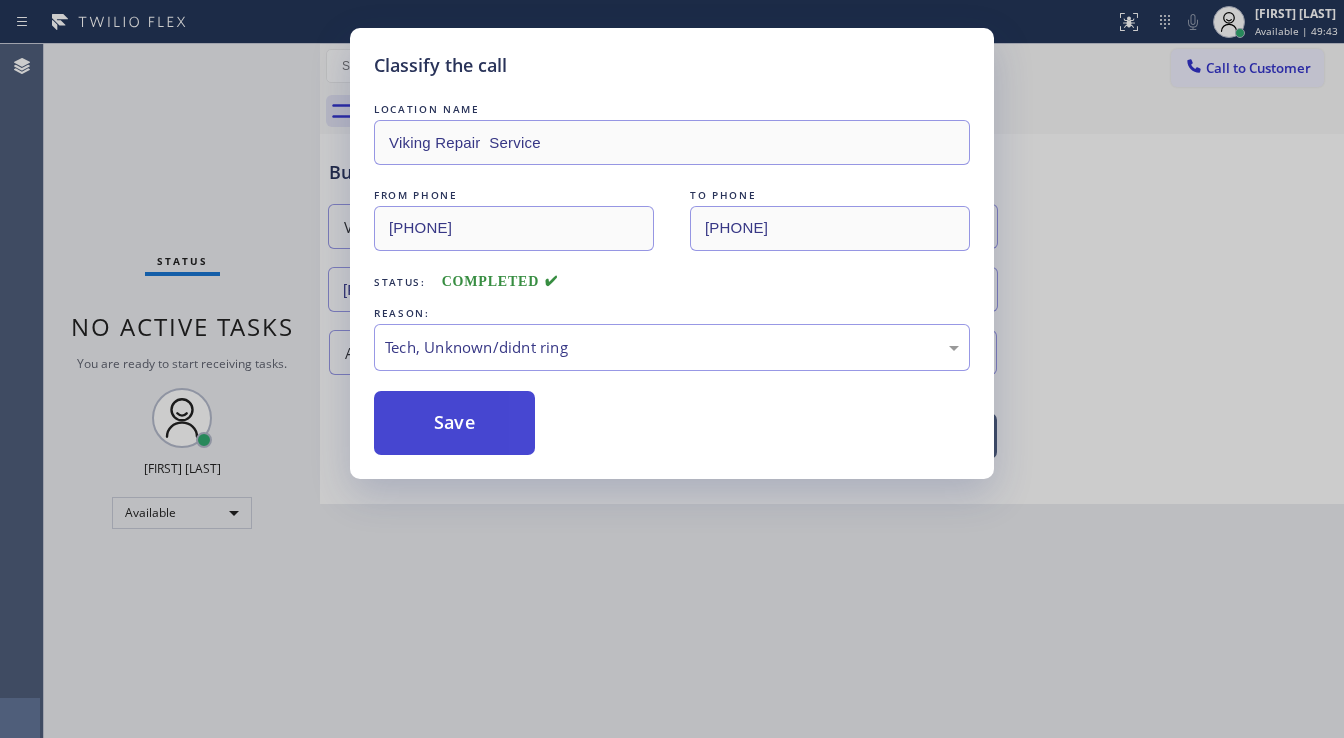 click on "Save" at bounding box center (454, 423) 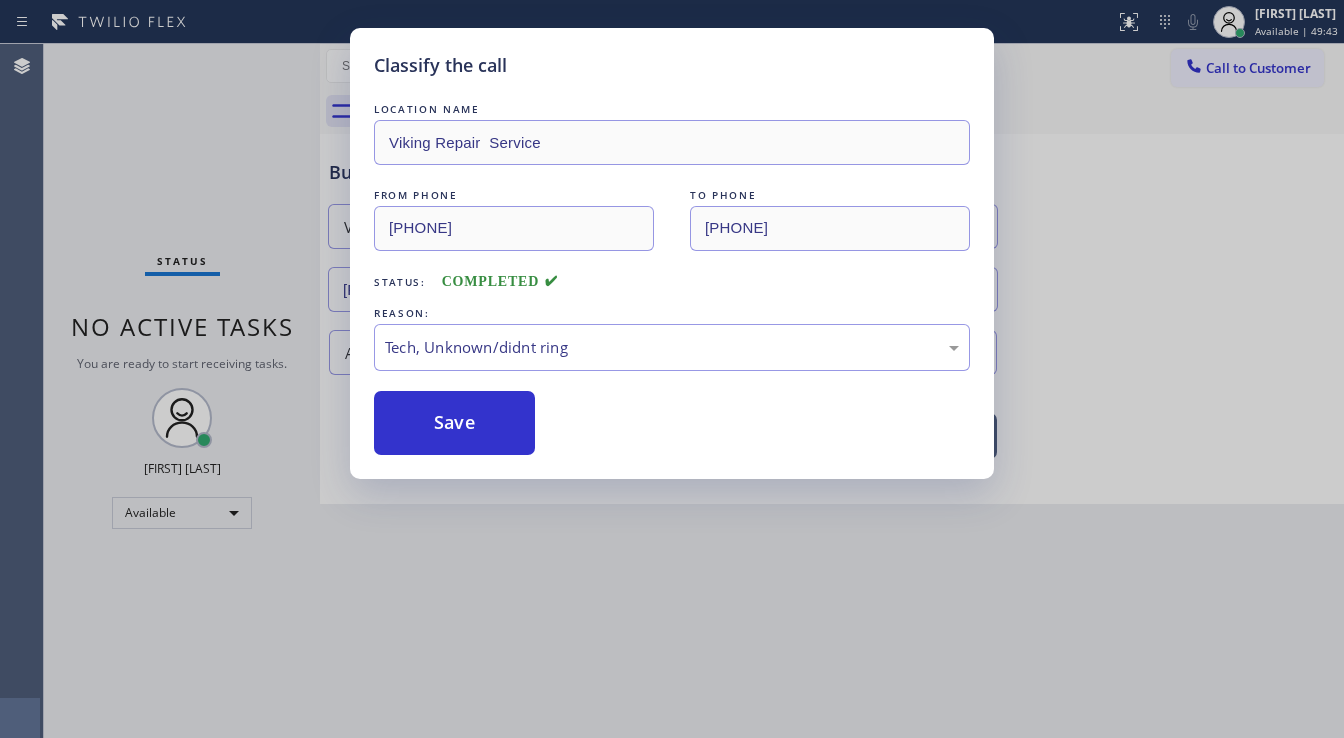 type 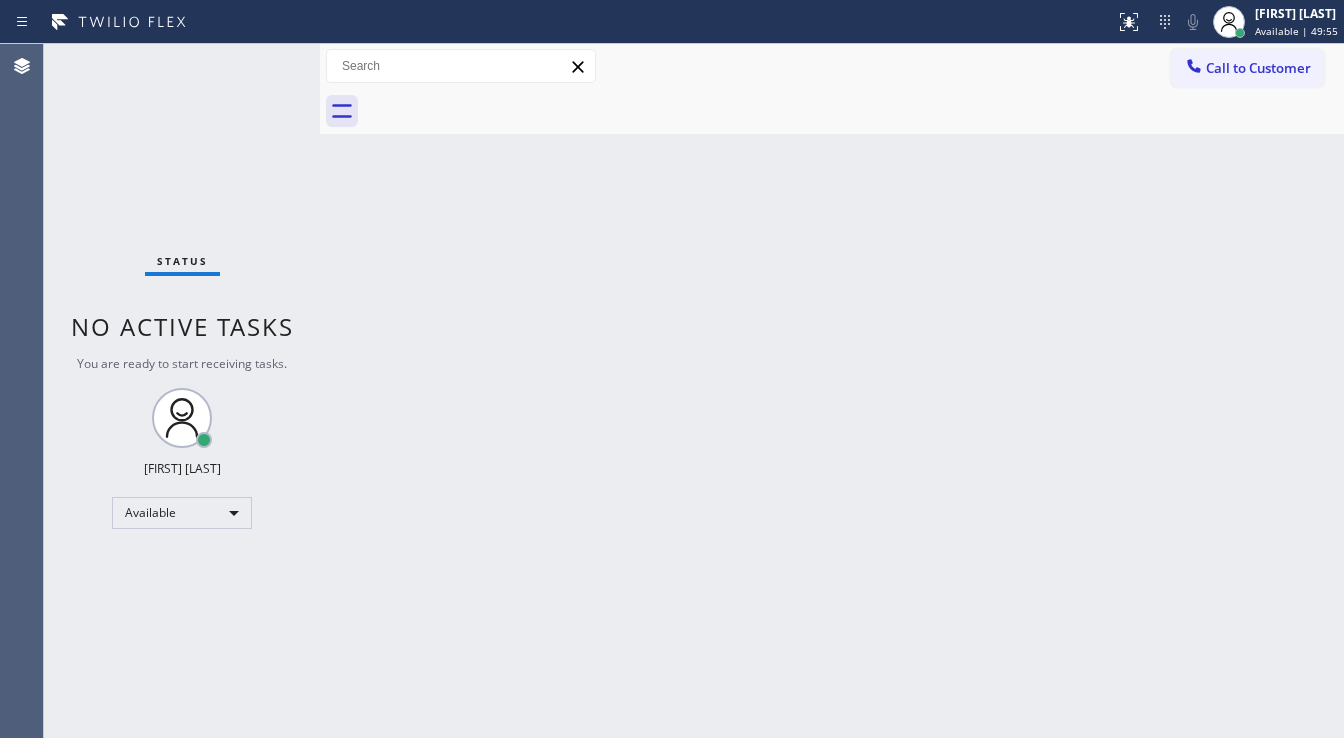 click on "Status   No active tasks     You are ready to start receiving tasks.   [FIRST] [LAST] Available" at bounding box center (182, 391) 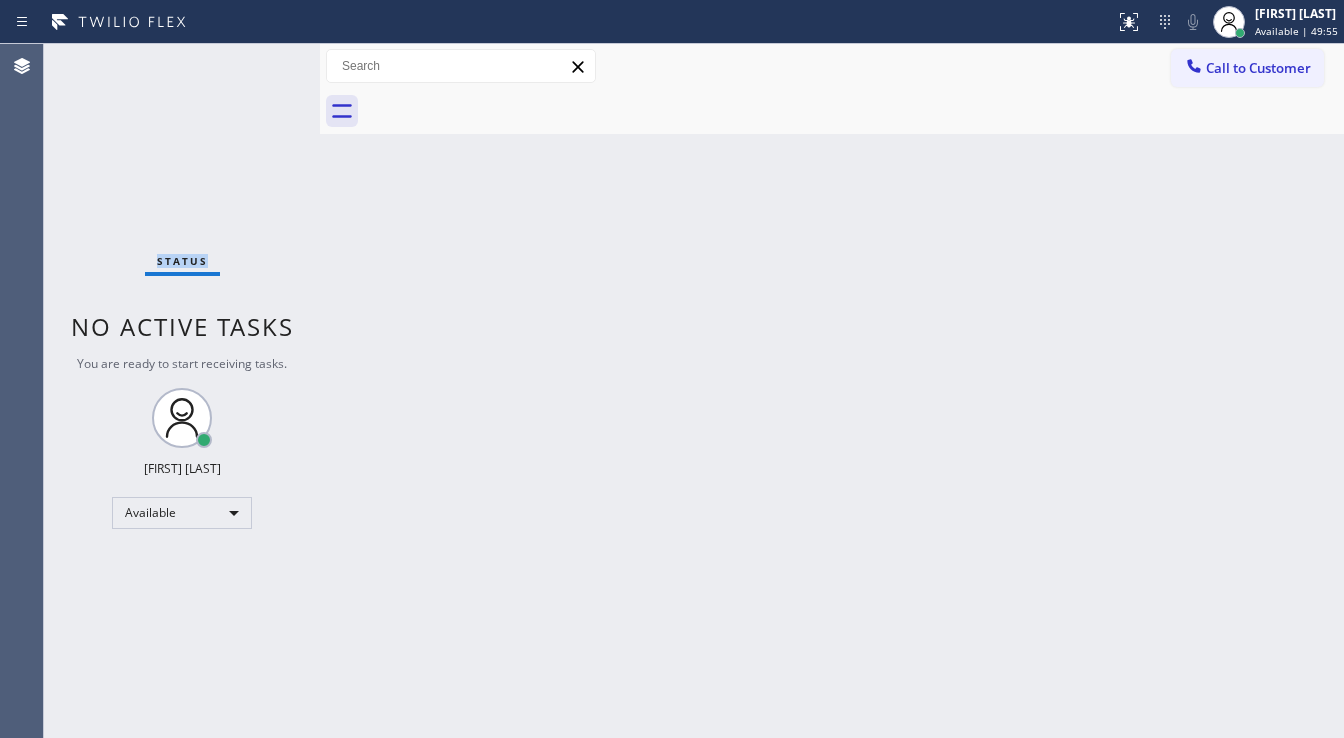 click on "Status   No active tasks     You are ready to start receiving tasks.   [FIRST] [LAST] Available" at bounding box center (182, 391) 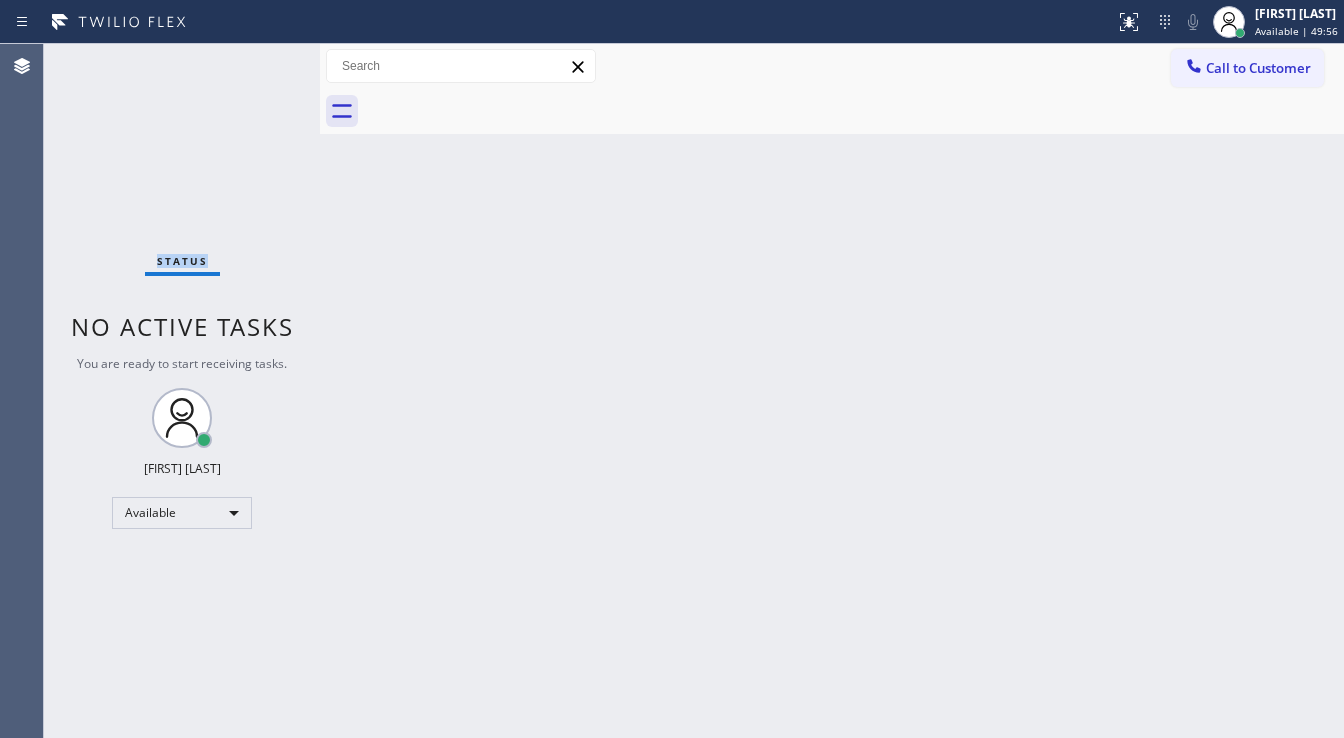 click on "Status   No active tasks     You are ready to start receiving tasks.   [FIRST] [LAST] Available" at bounding box center [182, 391] 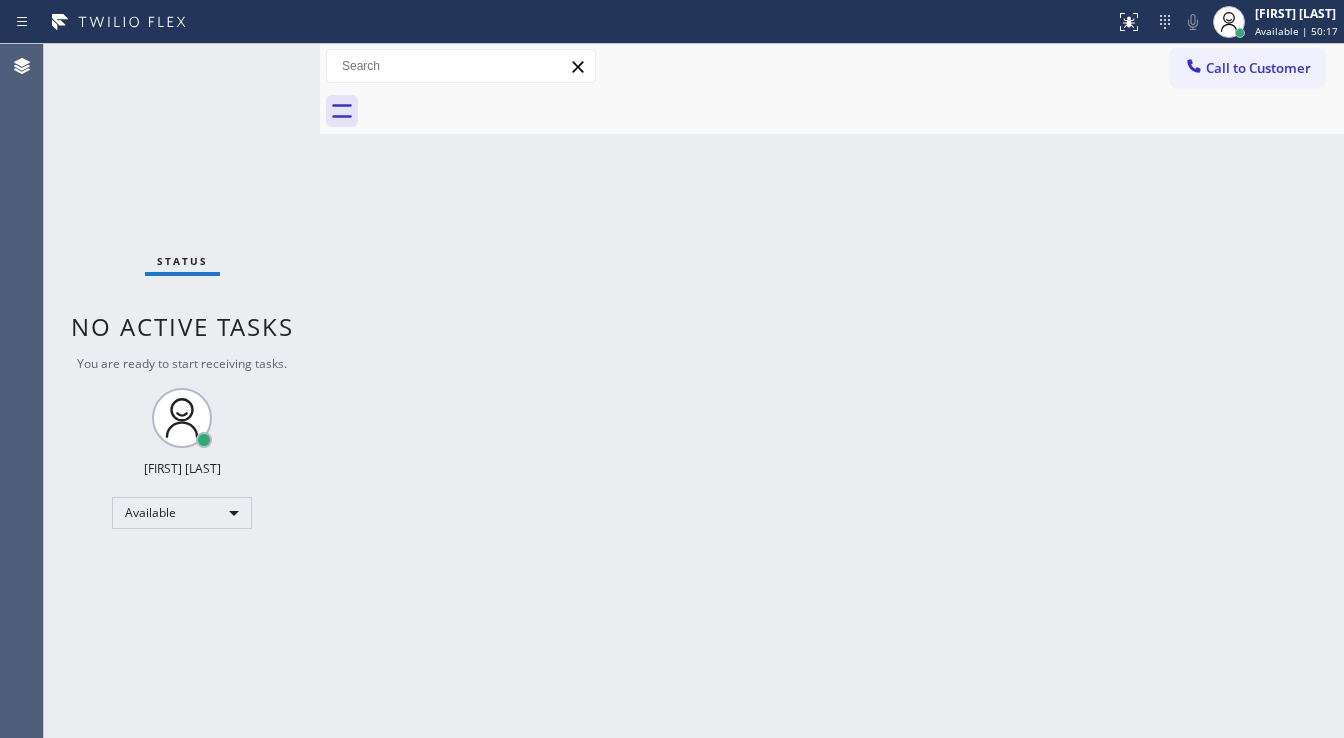 click on "Status   No active tasks     You are ready to start receiving tasks.   [FIRST] [LAST] Available" at bounding box center (182, 391) 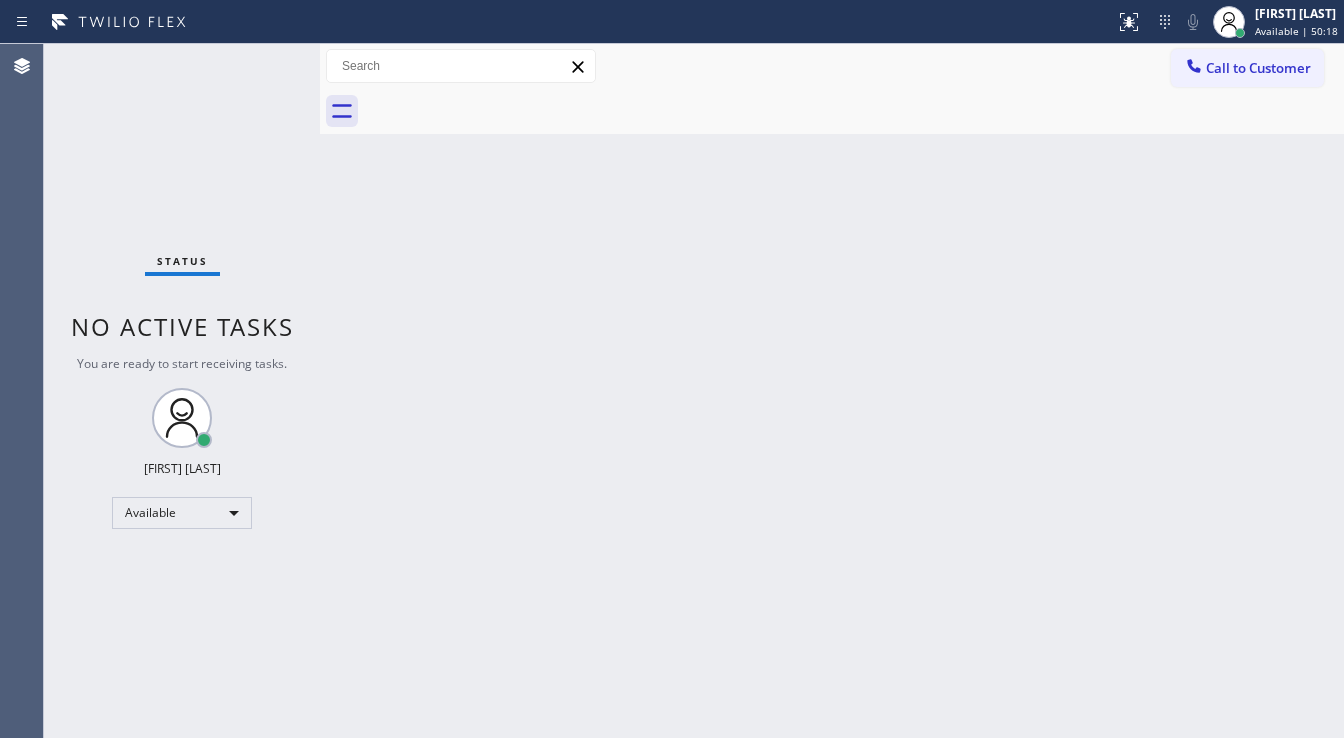 click on "Status   No active tasks     You are ready to start receiving tasks.   [FIRST] [LAST] Available" at bounding box center [182, 391] 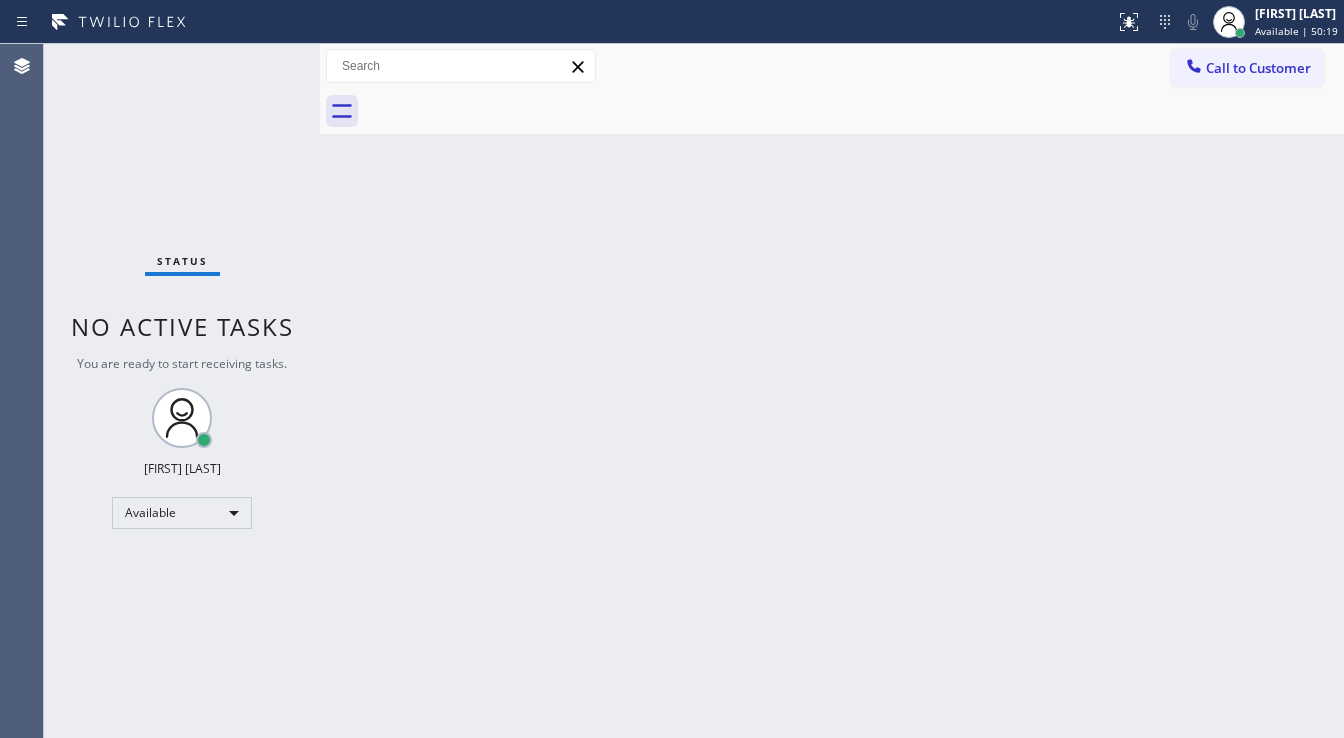 click on "Status   No active tasks     You are ready to start receiving tasks.   [FIRST] [LAST] Available" at bounding box center (182, 391) 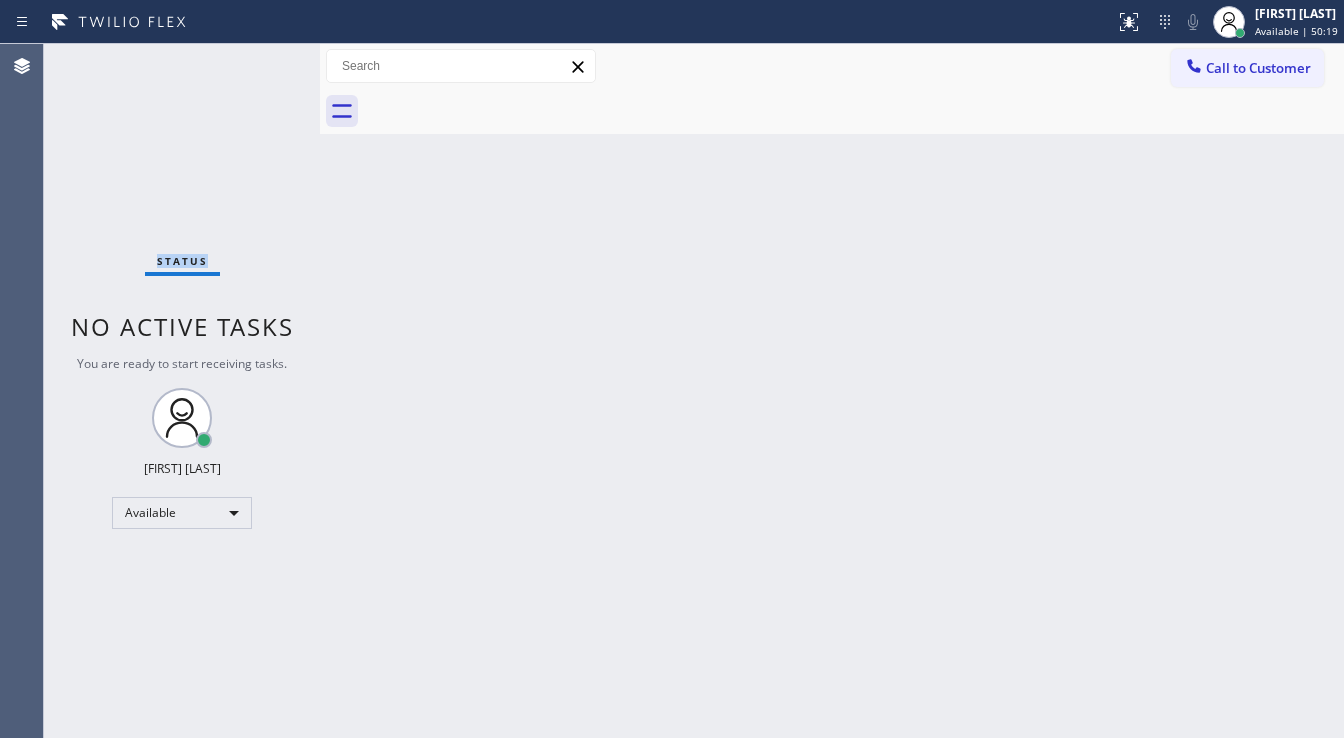 click on "Status   No active tasks     You are ready to start receiving tasks.   [FIRST] [LAST] Available" at bounding box center [182, 391] 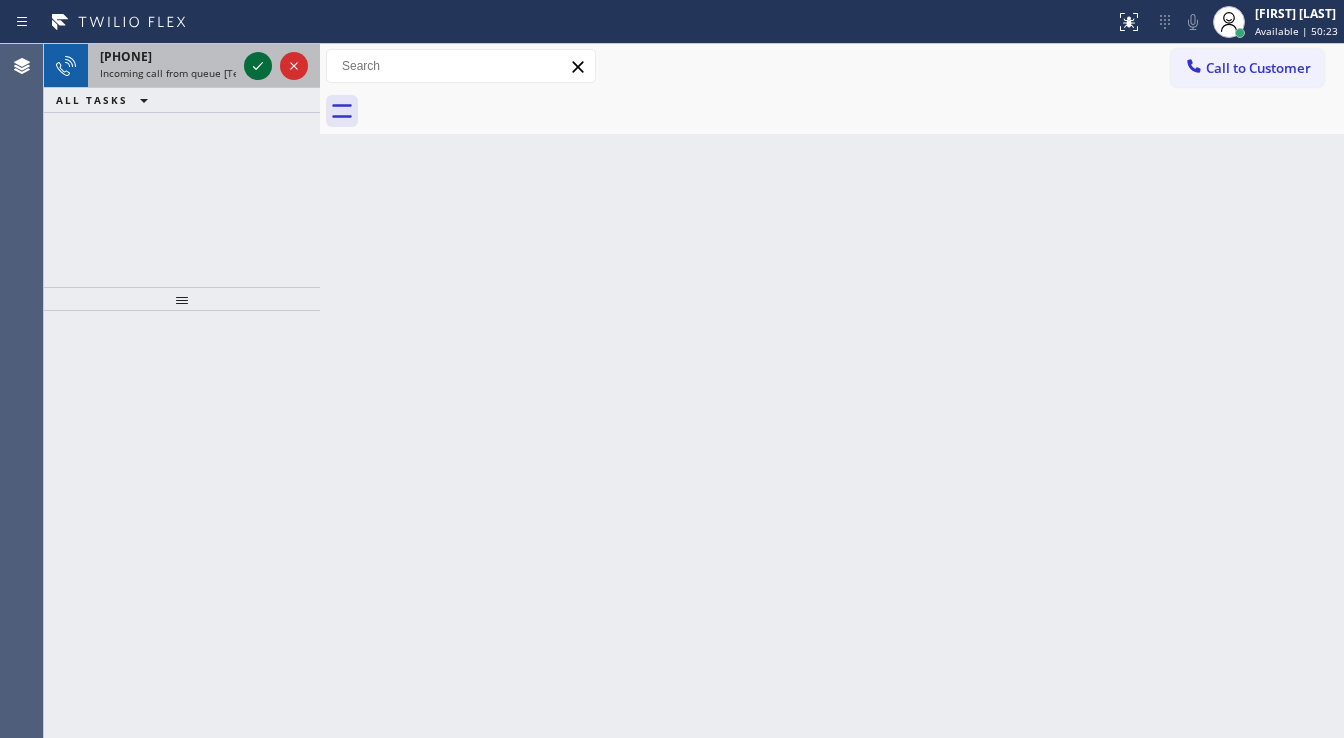 click 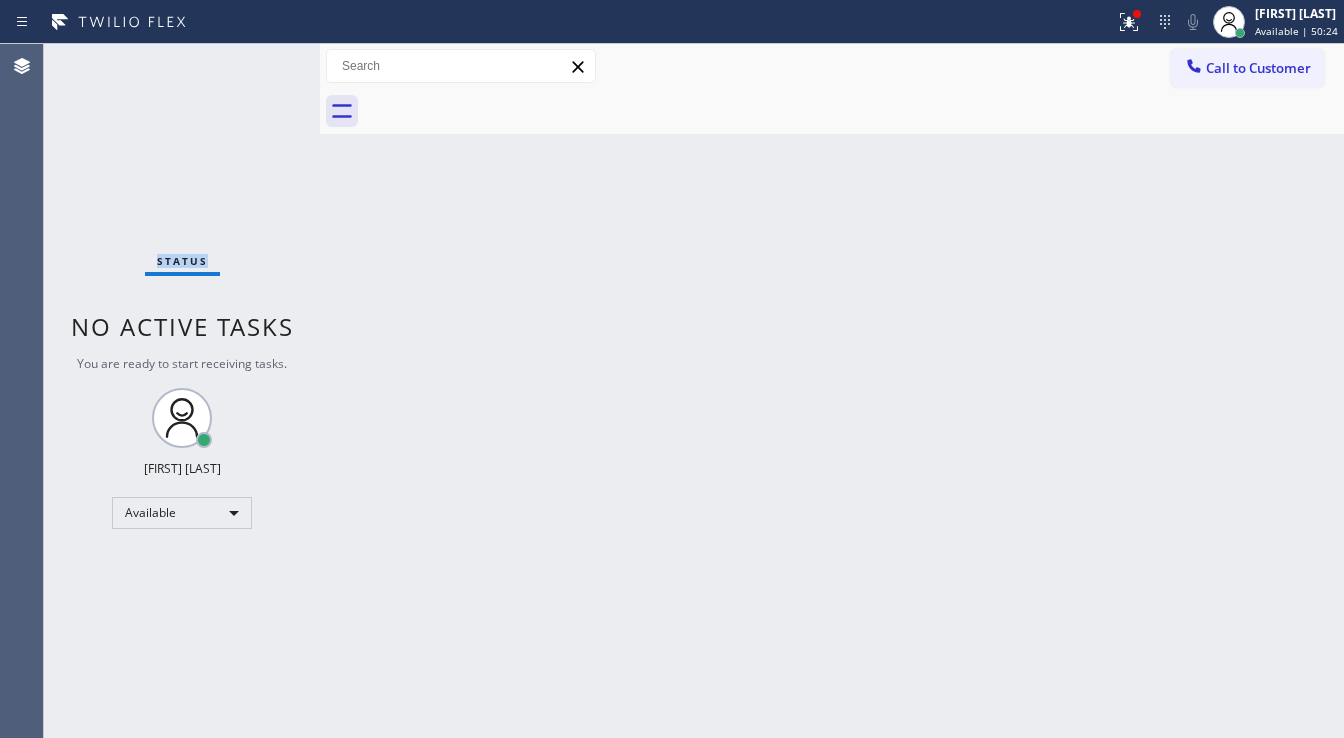 click on "Status   No active tasks     You are ready to start receiving tasks.   [FIRST] [LAST] Available" at bounding box center [182, 391] 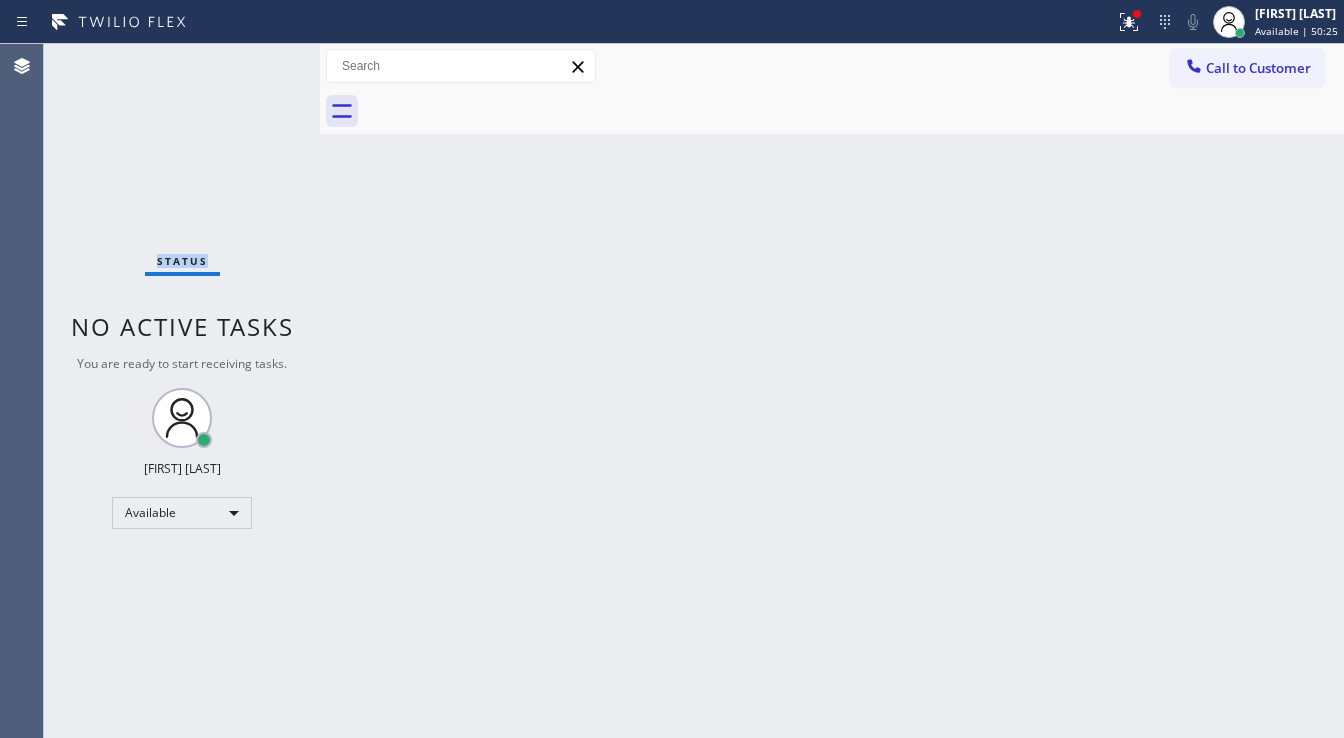 click on "Status   No active tasks     You are ready to start receiving tasks.   [FIRST] [LAST] Available" at bounding box center (182, 391) 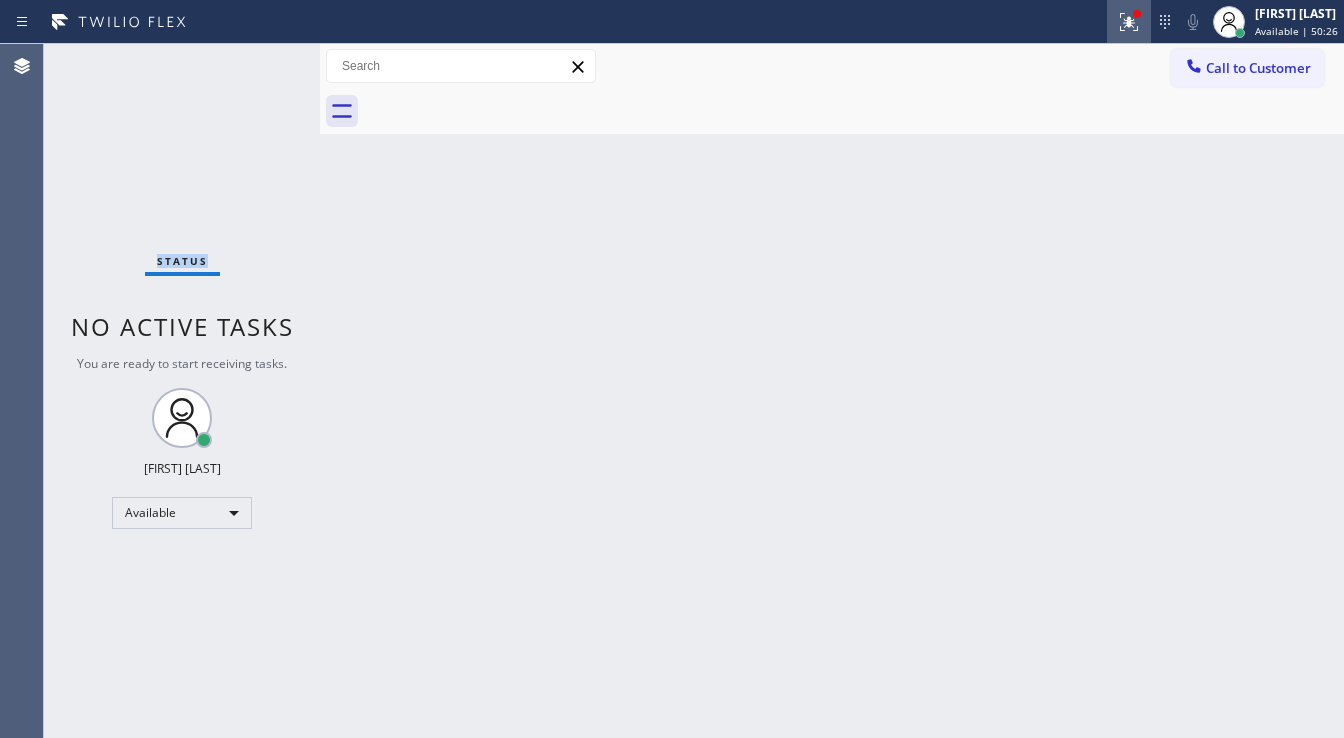click 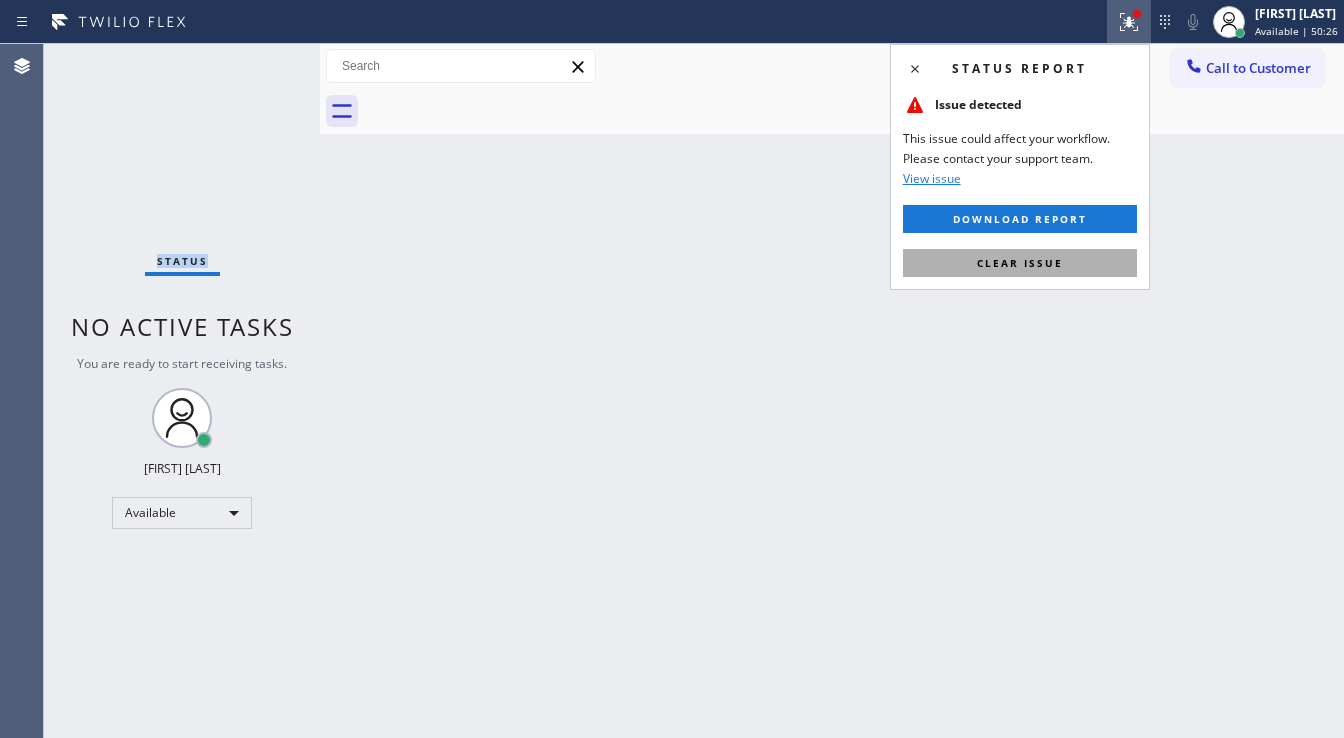 click on "Clear issue" at bounding box center (1020, 263) 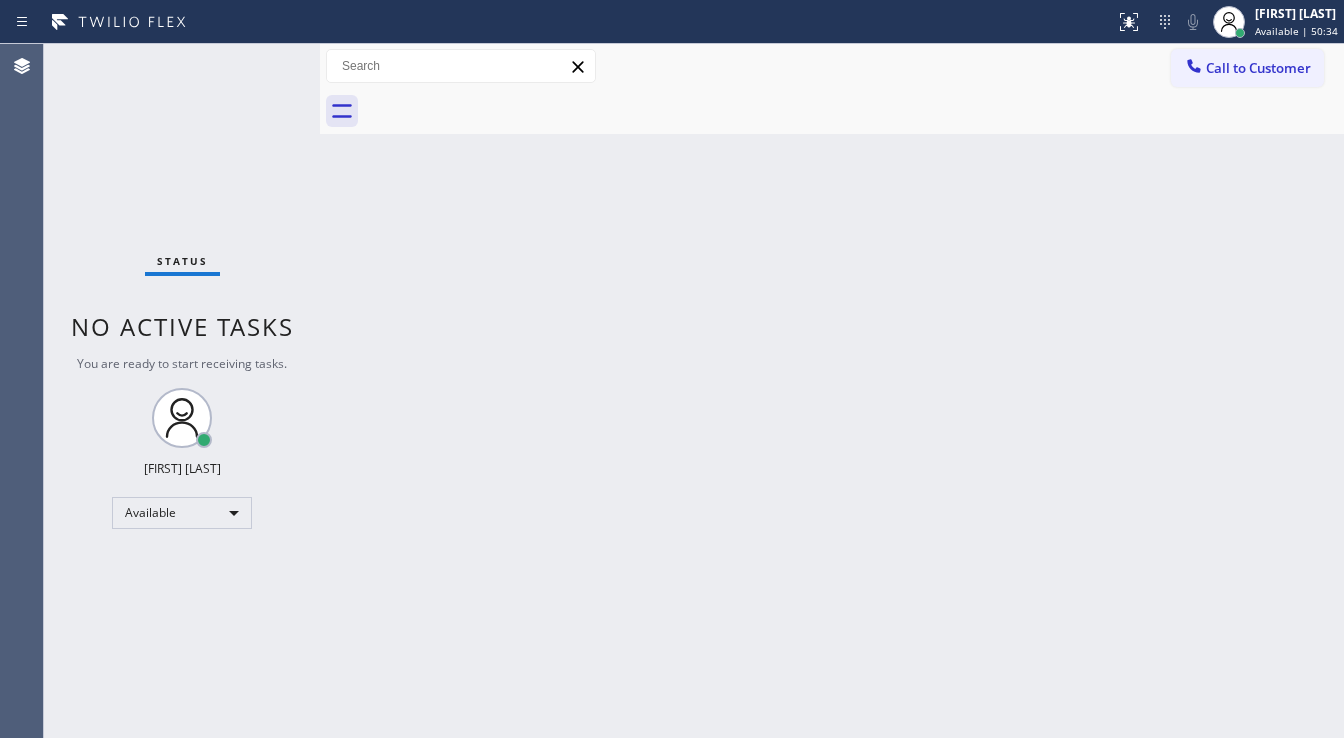 click on "Status   No active tasks     You are ready to start receiving tasks.   [FIRST] [LAST] Available" at bounding box center (182, 391) 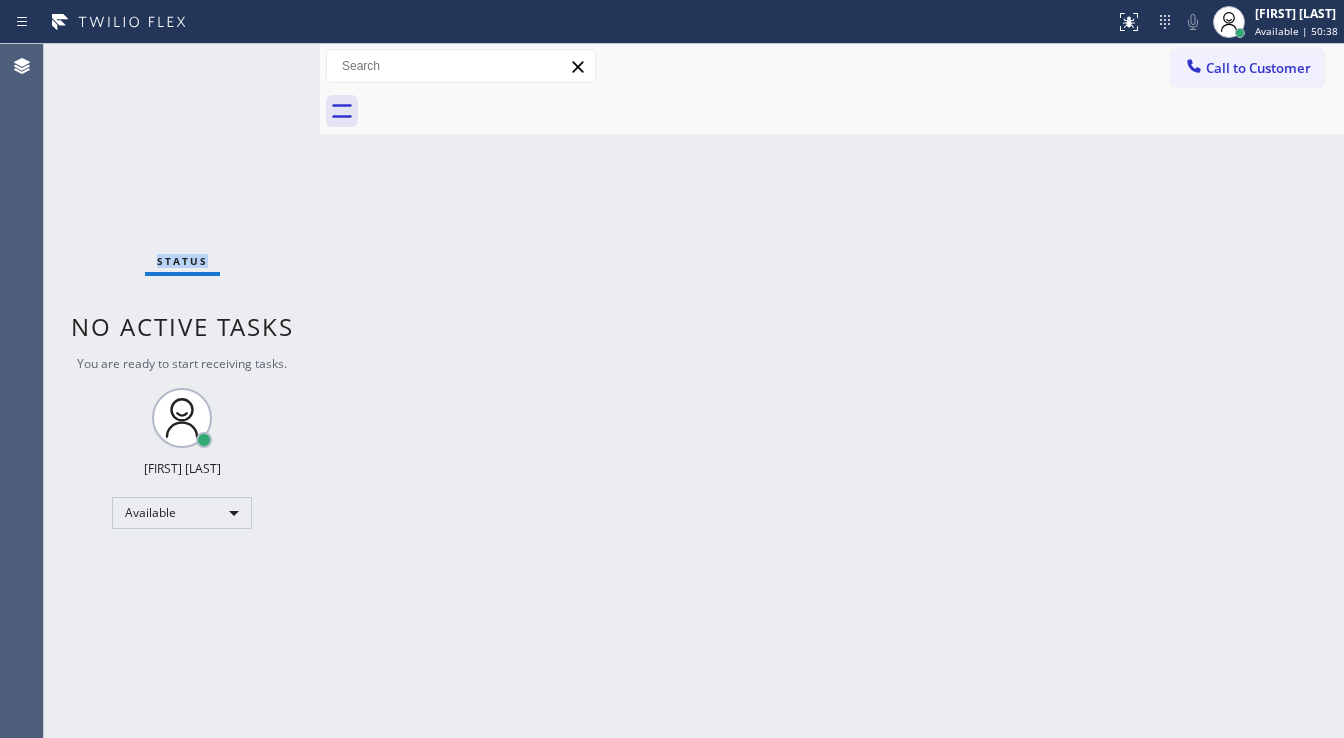click on "Status   No active tasks     You are ready to start receiving tasks.   [FIRST] [LAST] Available" at bounding box center [182, 391] 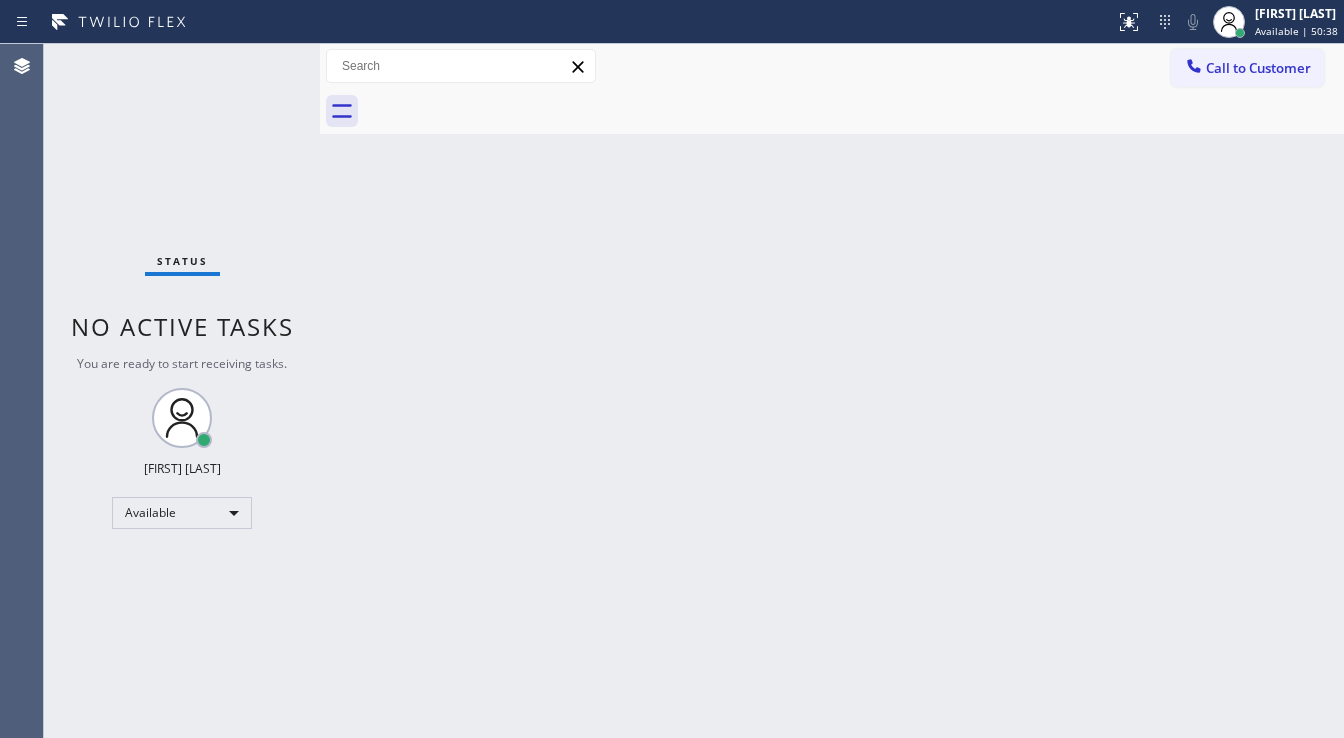 click on "Status   No active tasks     You are ready to start receiving tasks.   [FIRST] [LAST] Available" at bounding box center (182, 391) 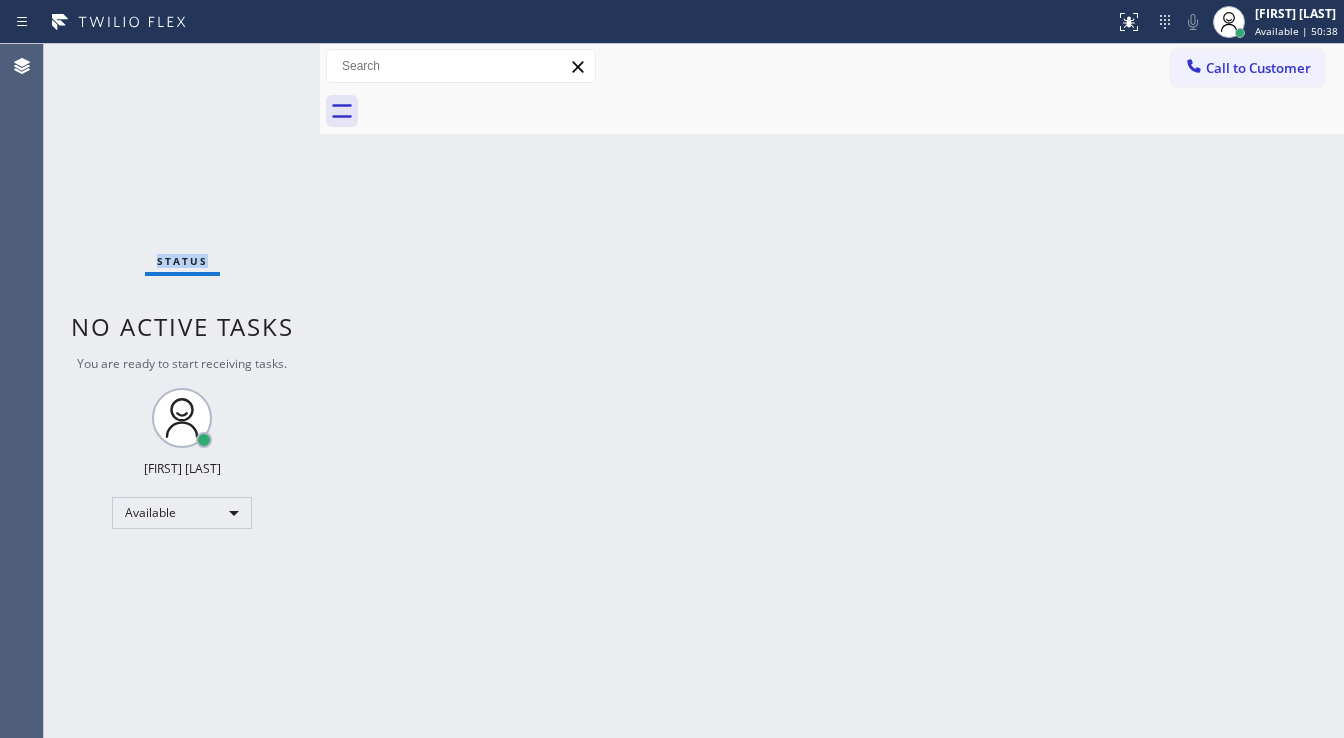 click on "Status   No active tasks     You are ready to start receiving tasks.   [FIRST] [LAST] Available" at bounding box center (182, 391) 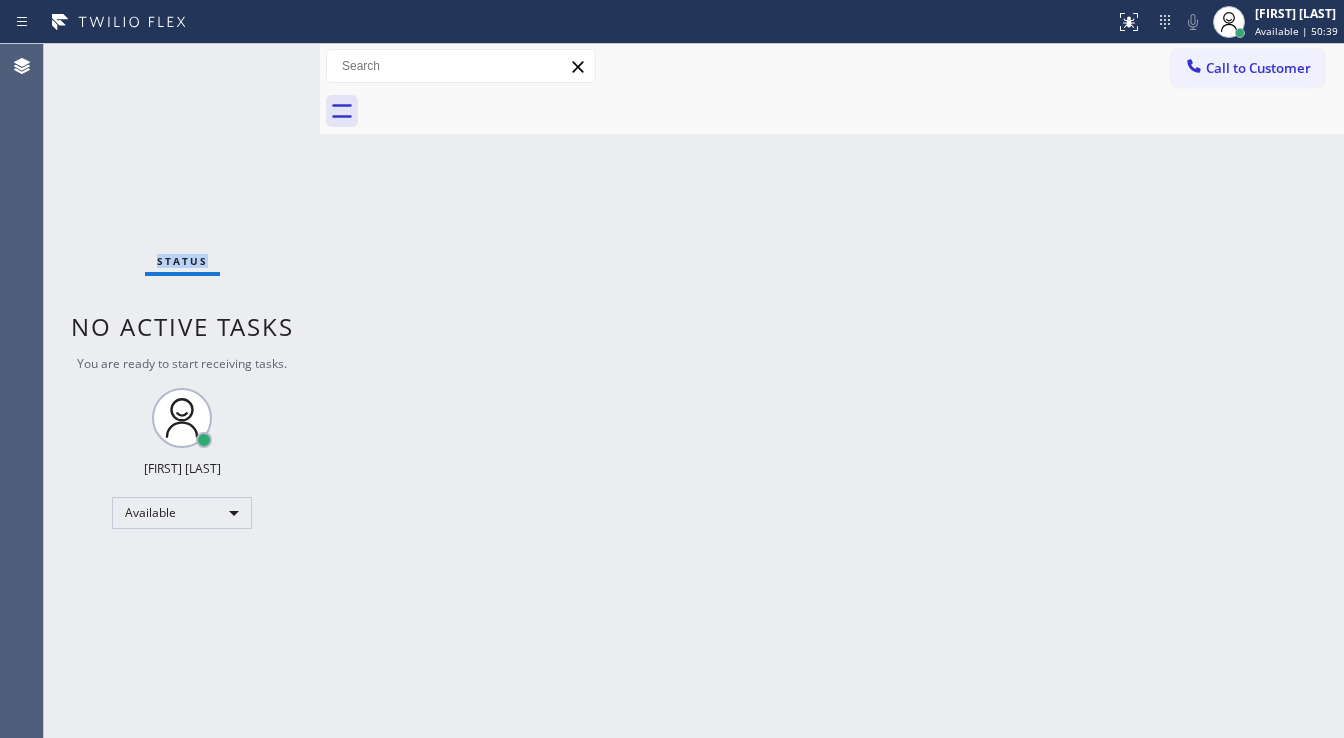 click on "Status   No active tasks     You are ready to start receiving tasks.   [FIRST] [LAST] Available" at bounding box center [182, 391] 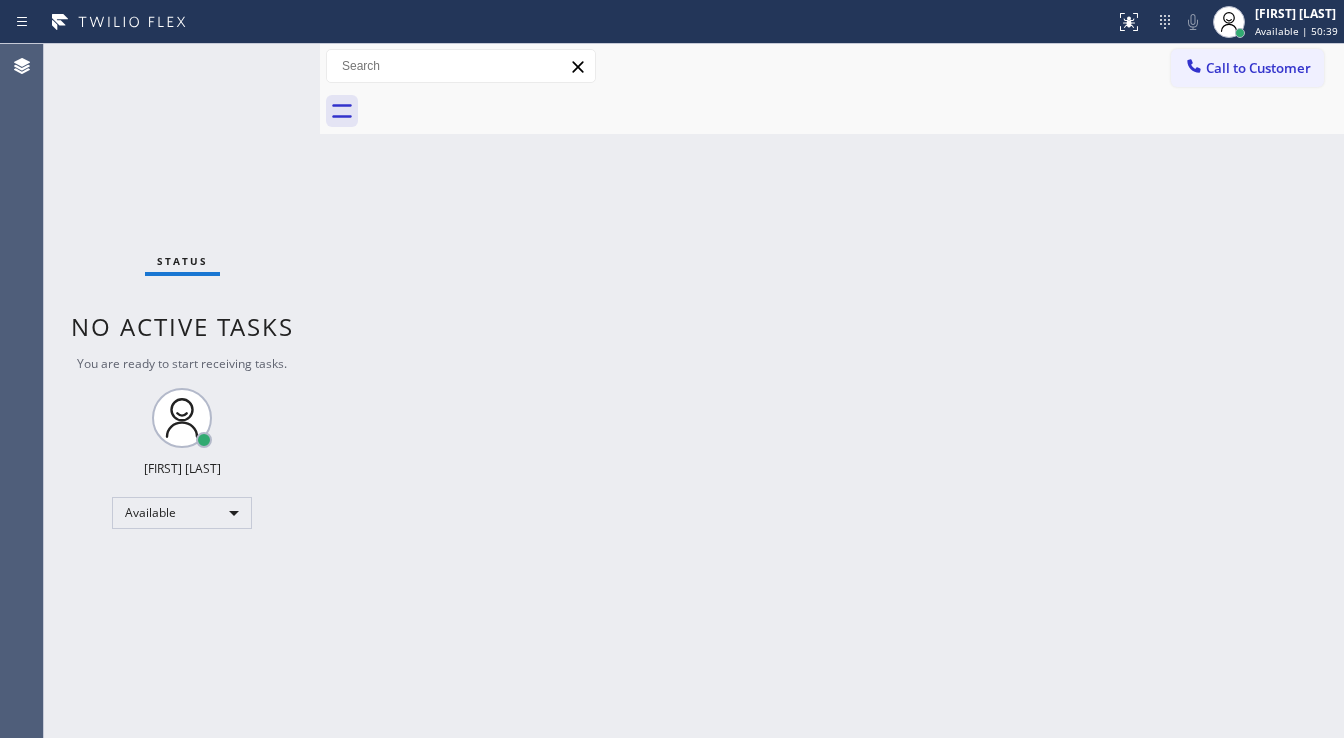 click on "Status   No active tasks     You are ready to start receiving tasks.   [FIRST] [LAST] Available" at bounding box center (182, 391) 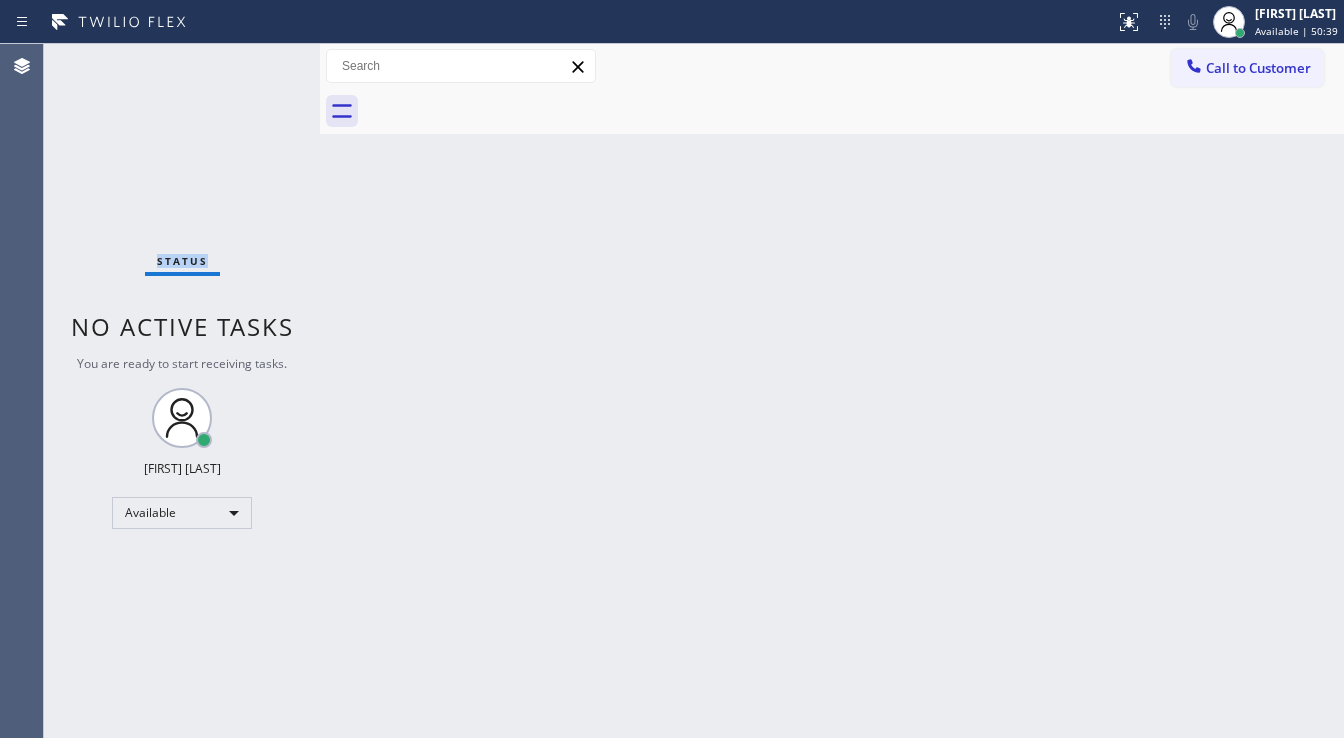 click on "Status   No active tasks     You are ready to start receiving tasks.   [FIRST] [LAST] Available" at bounding box center (182, 391) 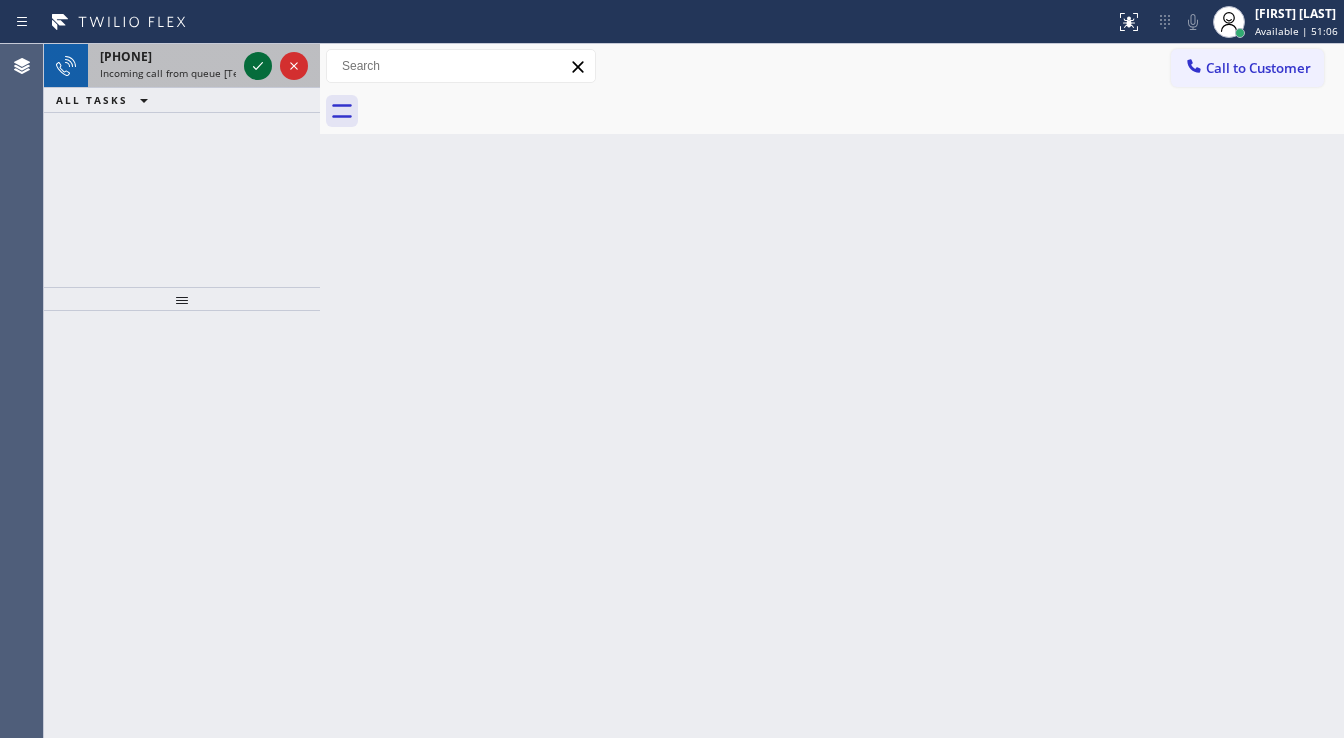 click on "+13478684240 Incoming call from queue [Test] All" at bounding box center [182, 66] 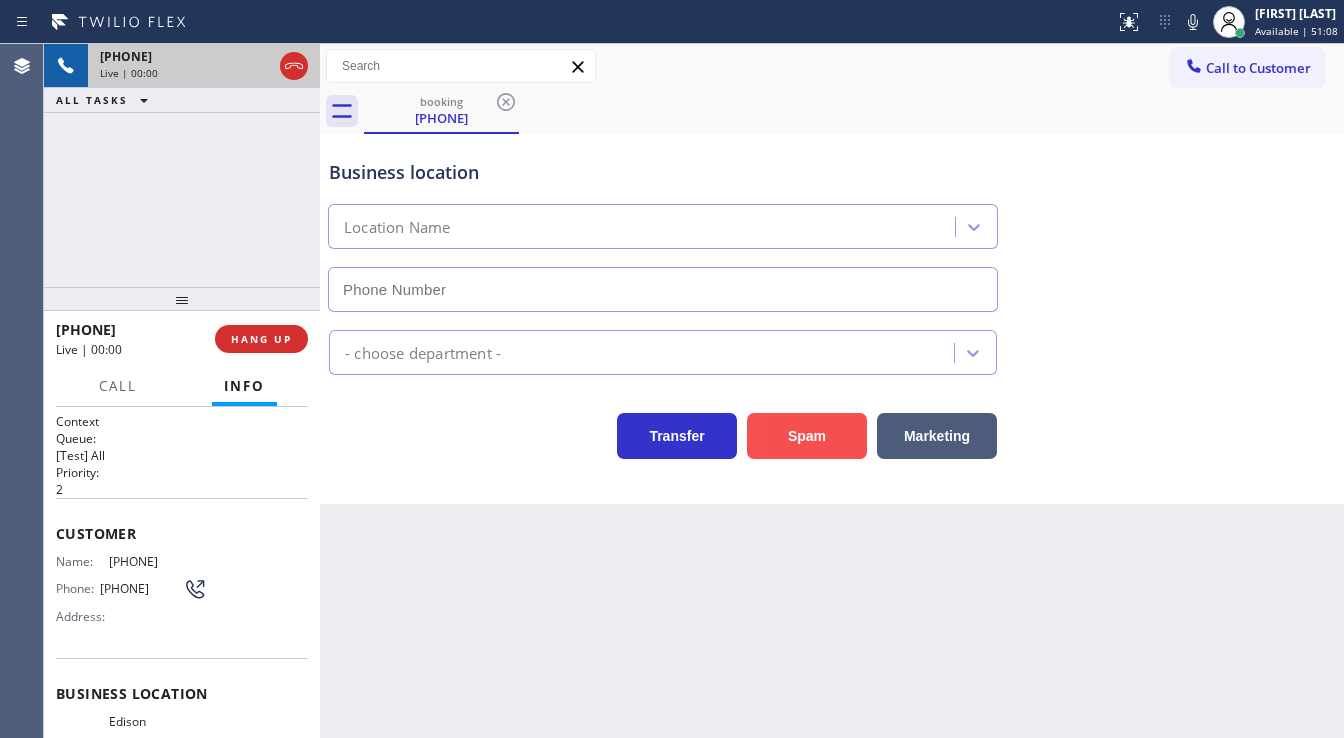 type on "(862) 415-0803" 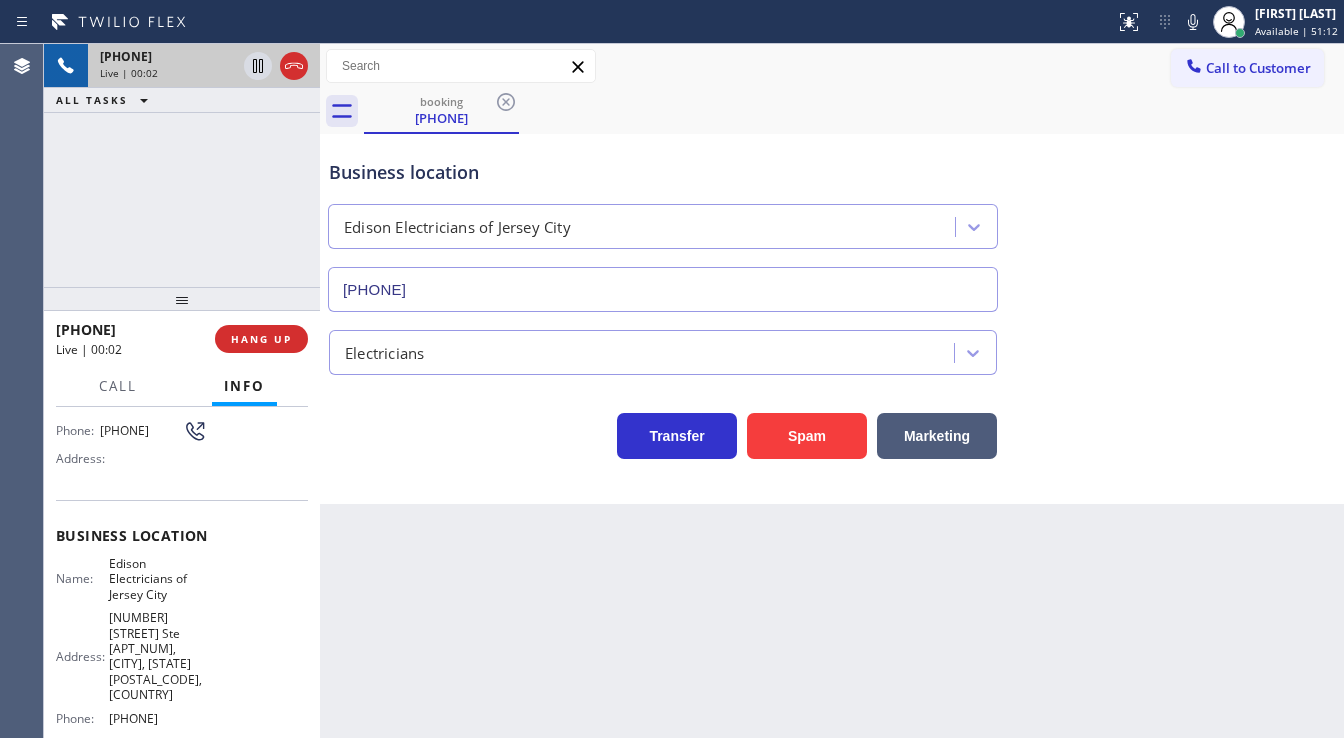 scroll, scrollTop: 160, scrollLeft: 0, axis: vertical 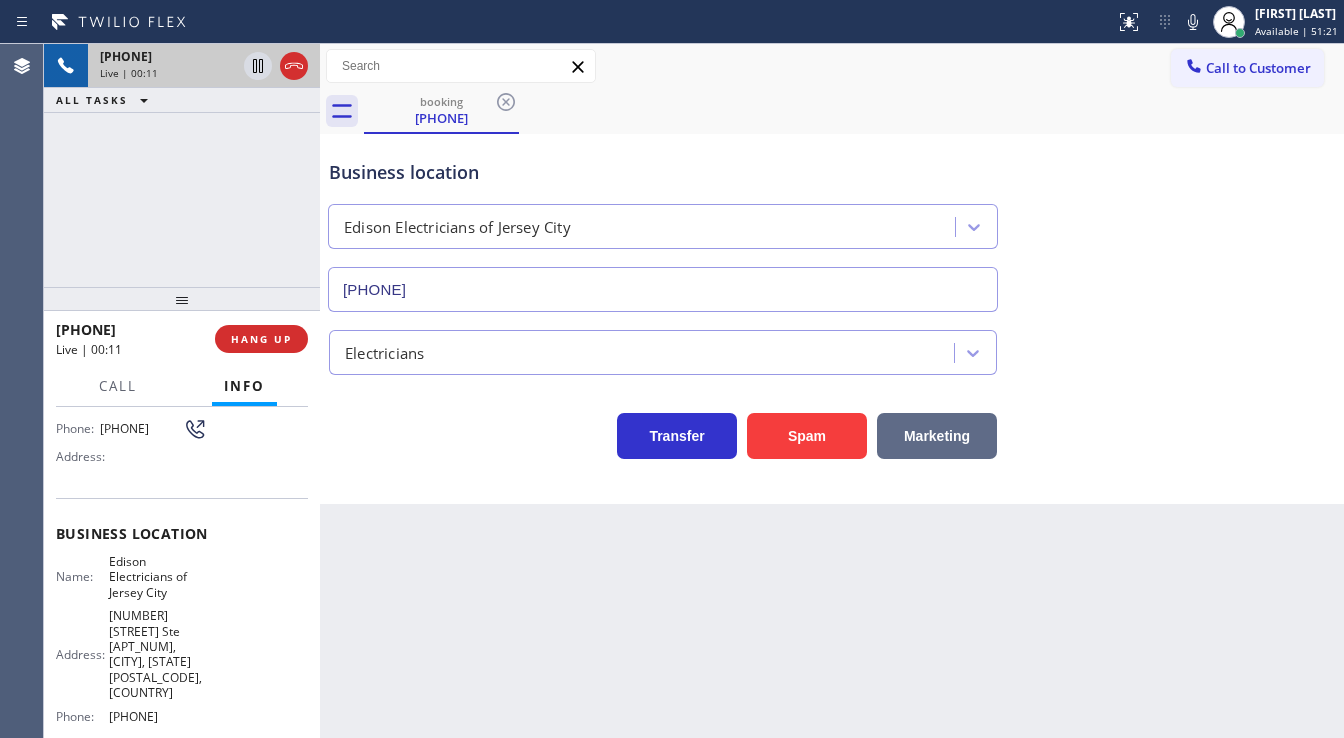click on "Marketing" at bounding box center [937, 436] 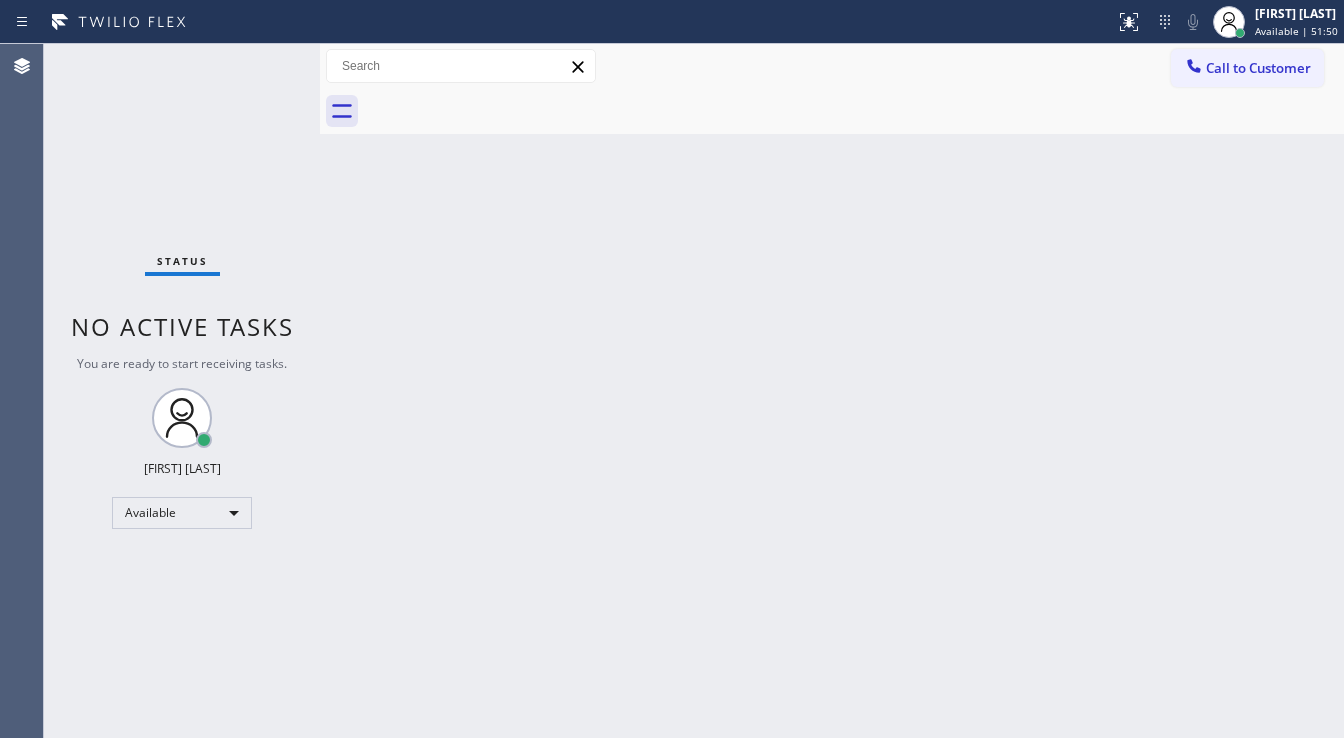 click on "Status   No active tasks     You are ready to start receiving tasks.   [FIRST] [LAST] Available" at bounding box center [182, 391] 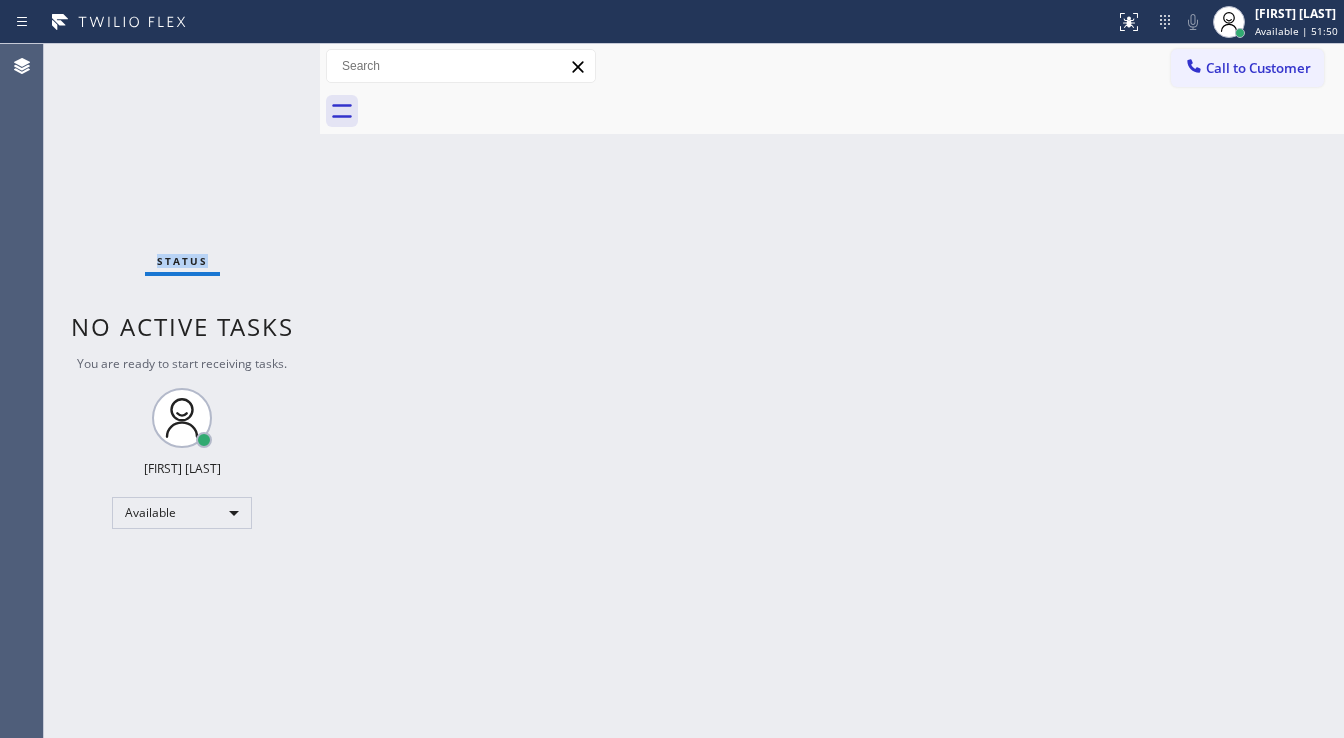 click on "Status   No active tasks     You are ready to start receiving tasks.   [FIRST] [LAST] Available" at bounding box center (182, 391) 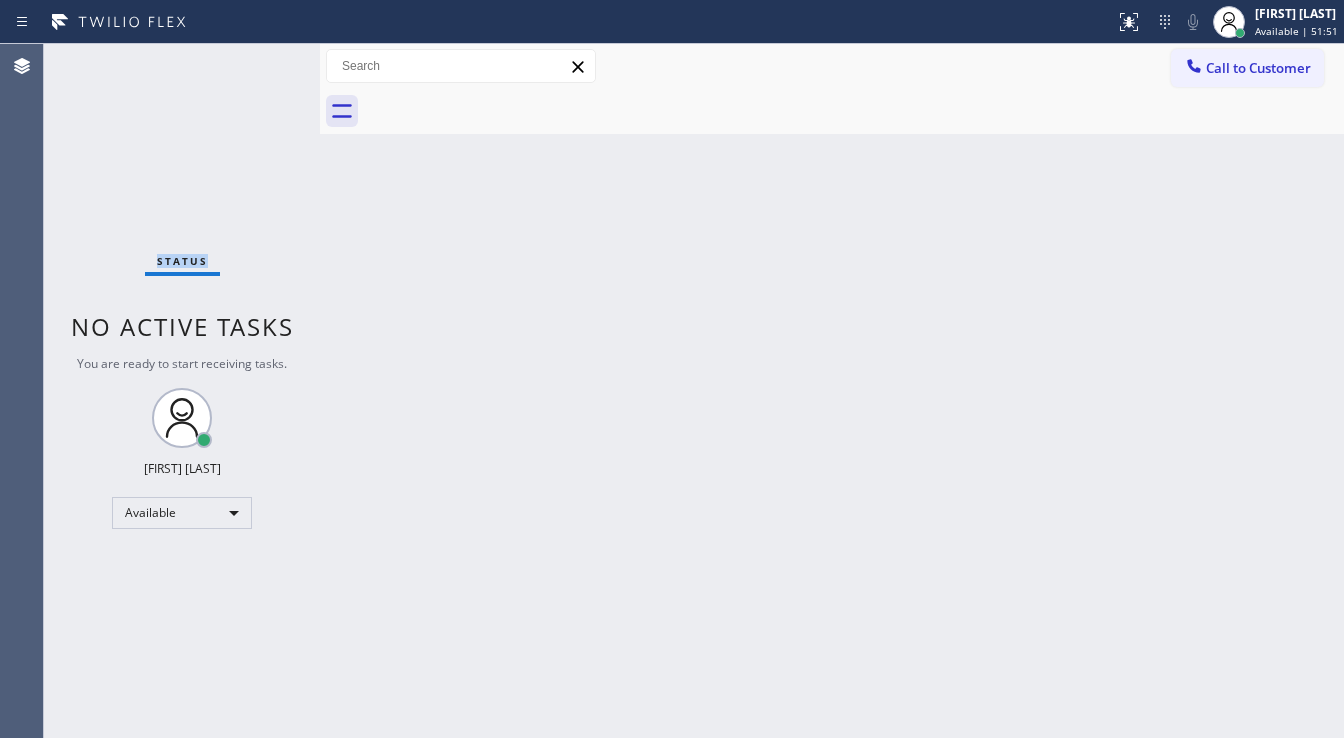 click on "Status   No active tasks     You are ready to start receiving tasks.   [FIRST] [LAST] Available" at bounding box center (182, 391) 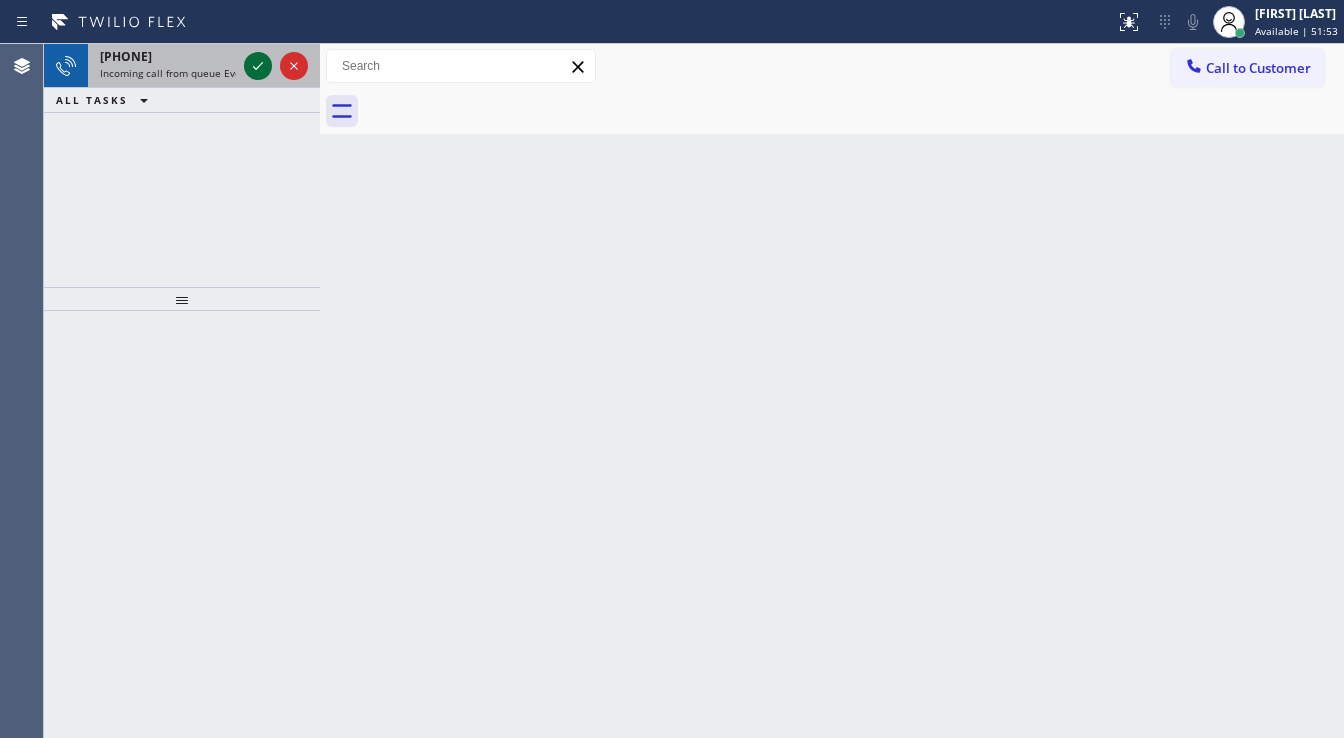click 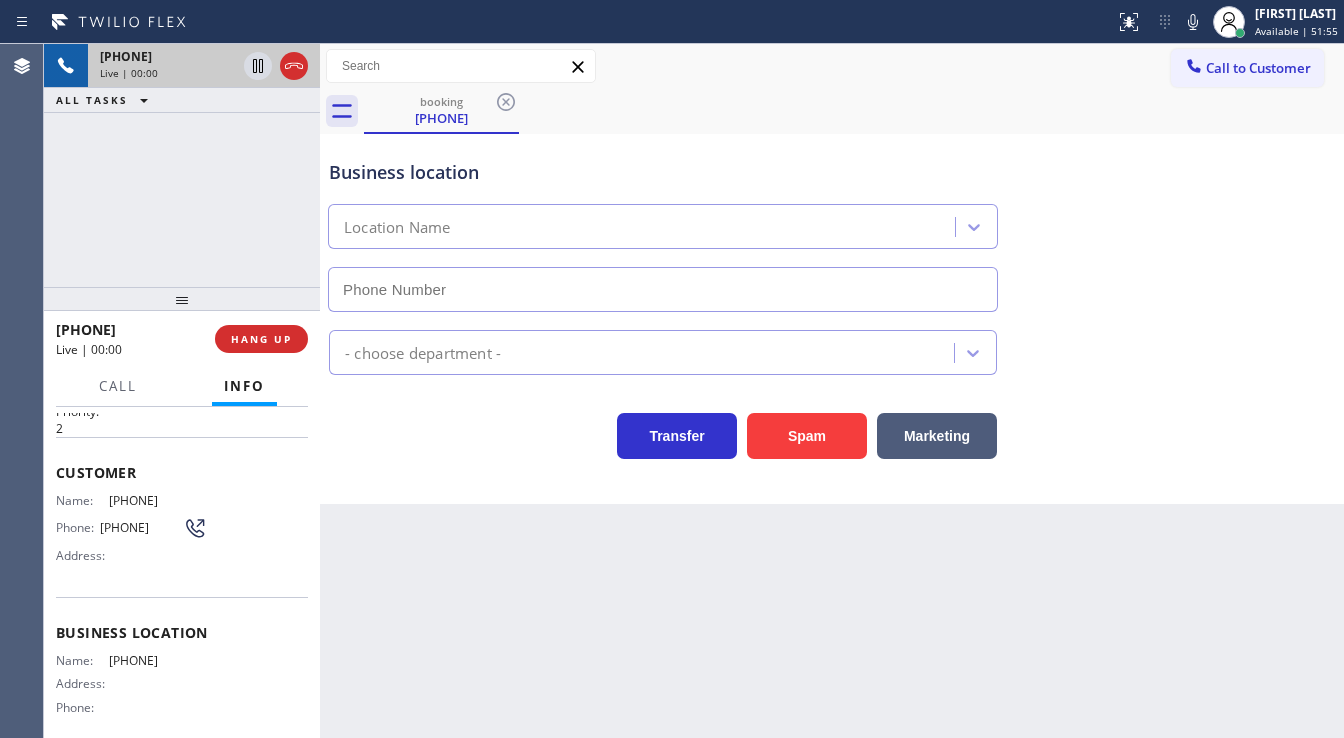 scroll, scrollTop: 80, scrollLeft: 0, axis: vertical 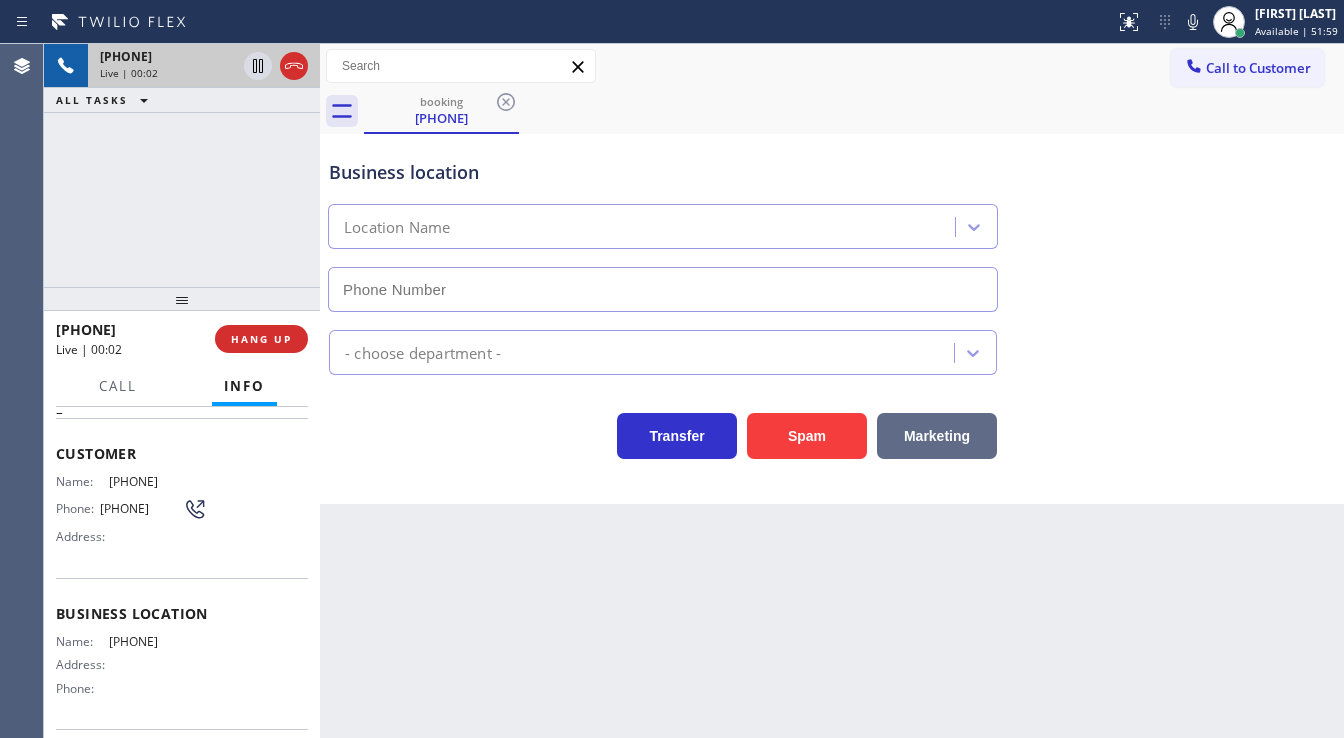click on "Marketing" at bounding box center (937, 436) 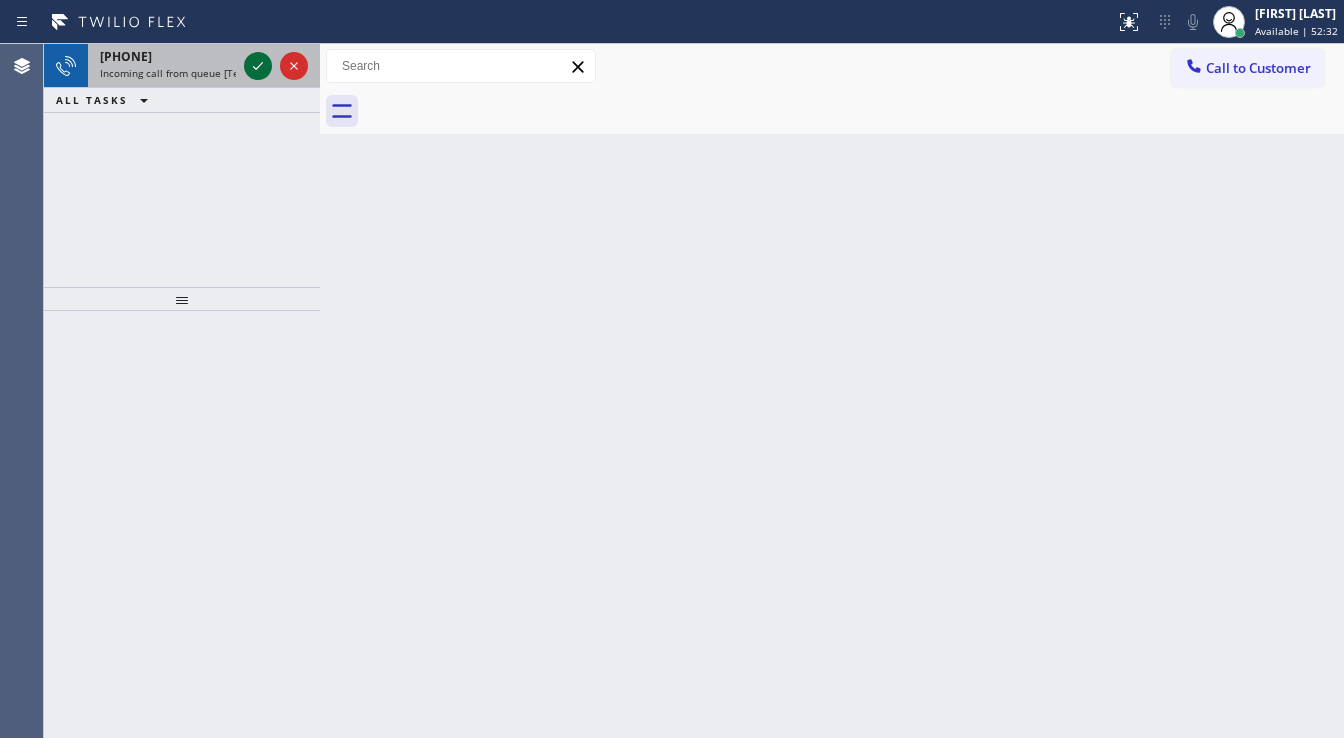 click 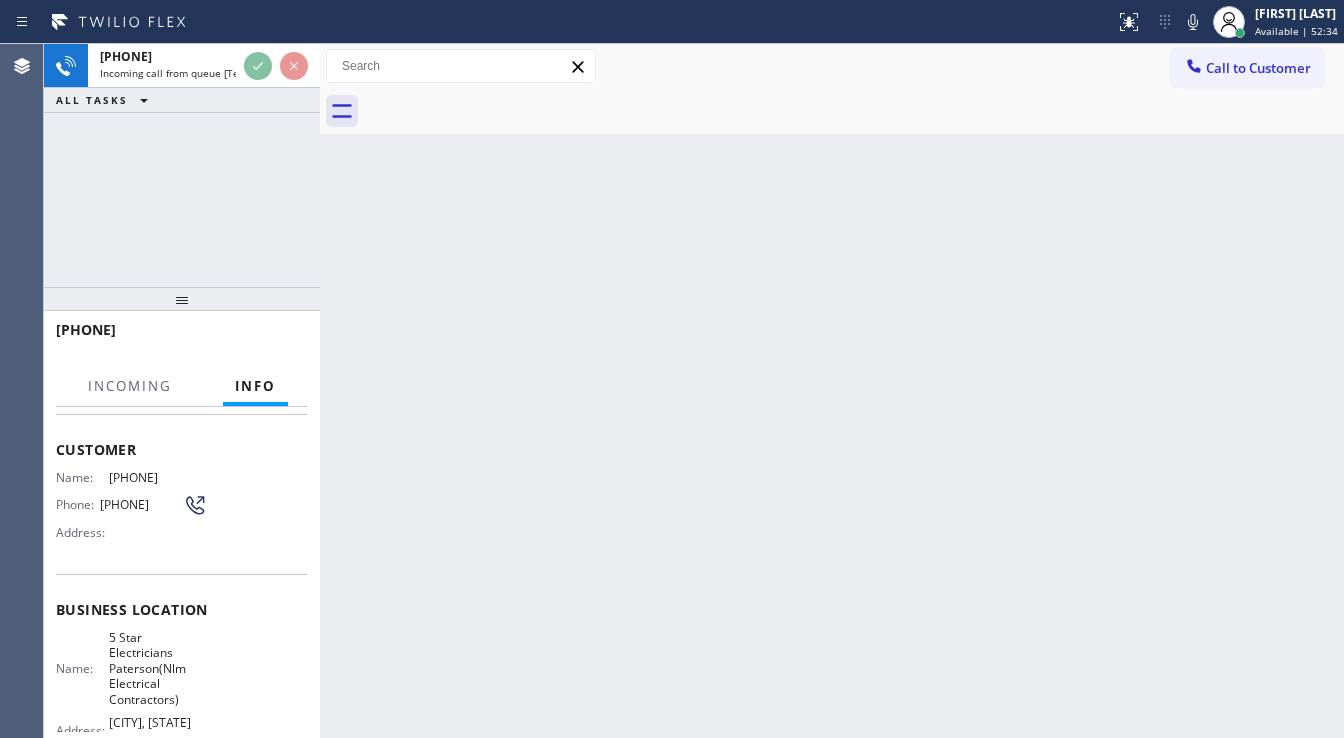 scroll, scrollTop: 160, scrollLeft: 0, axis: vertical 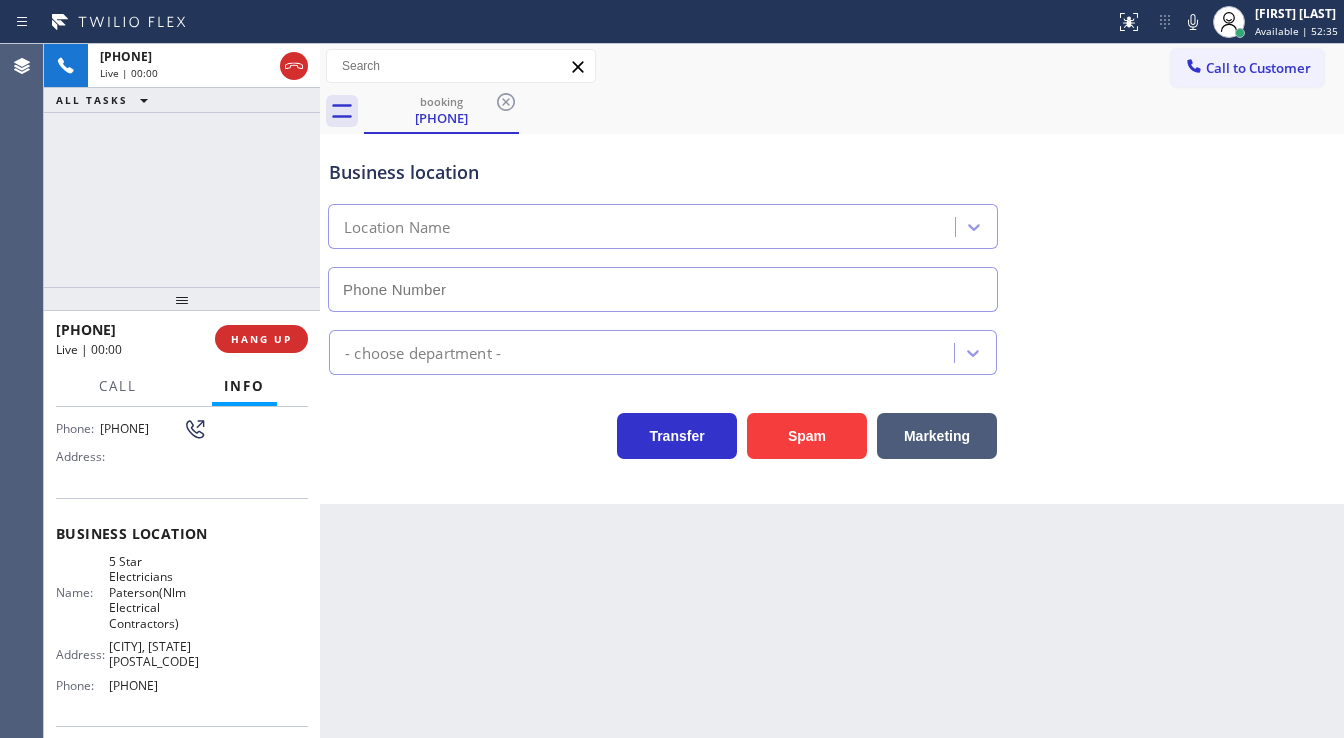 type on "(973) 791-5890" 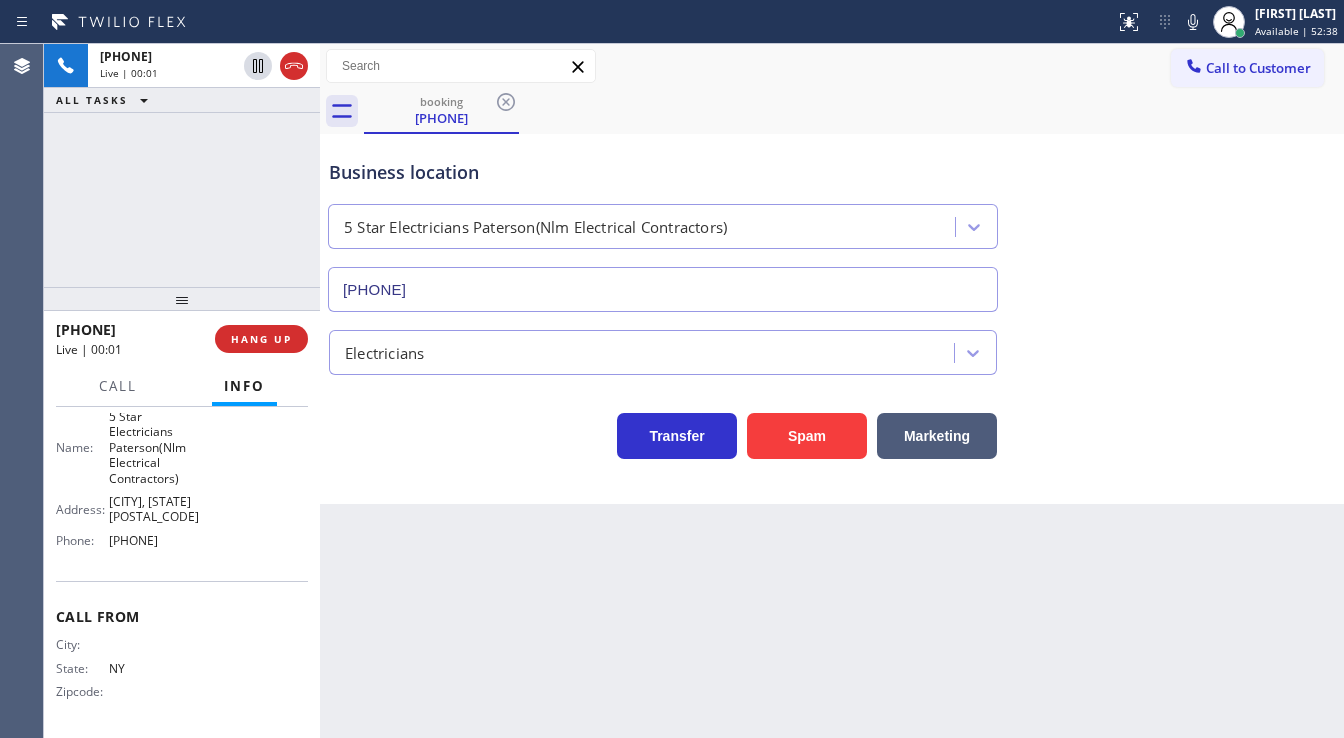 scroll, scrollTop: 227, scrollLeft: 0, axis: vertical 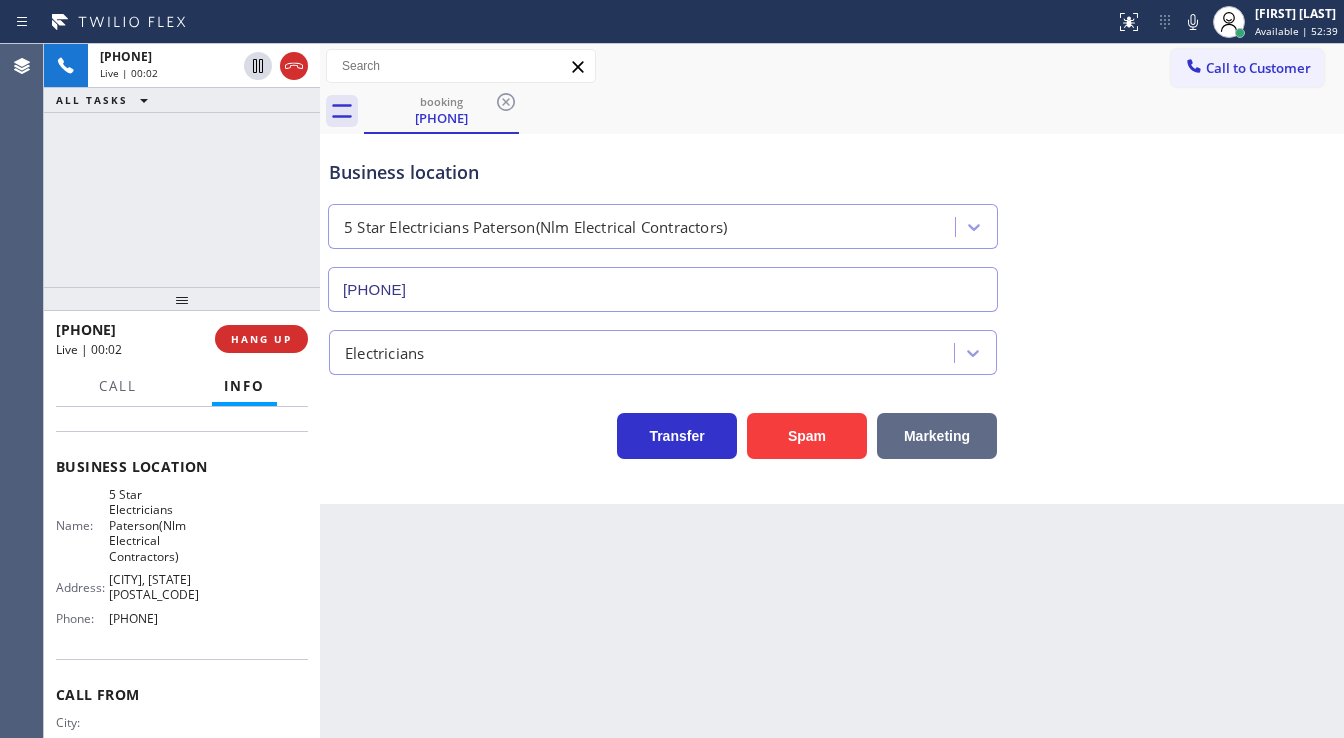 click on "Marketing" at bounding box center (937, 436) 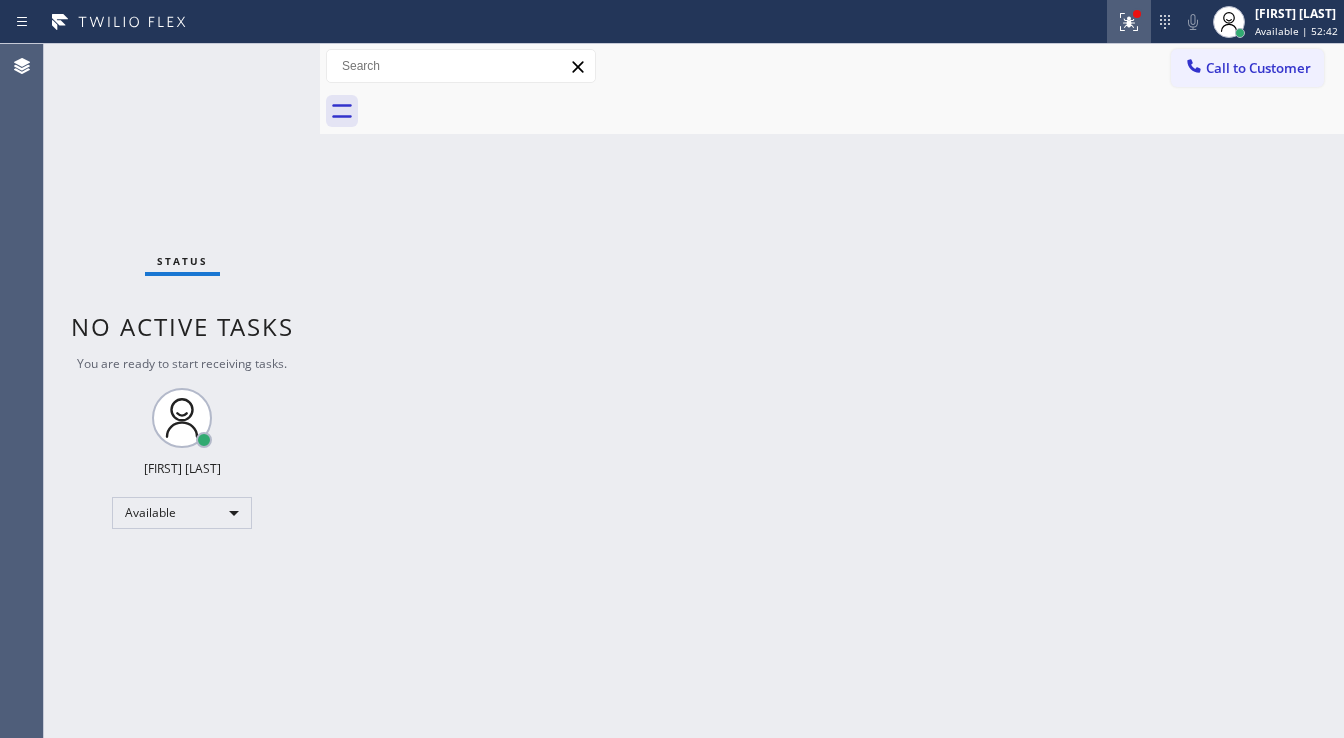 click at bounding box center [1129, 22] 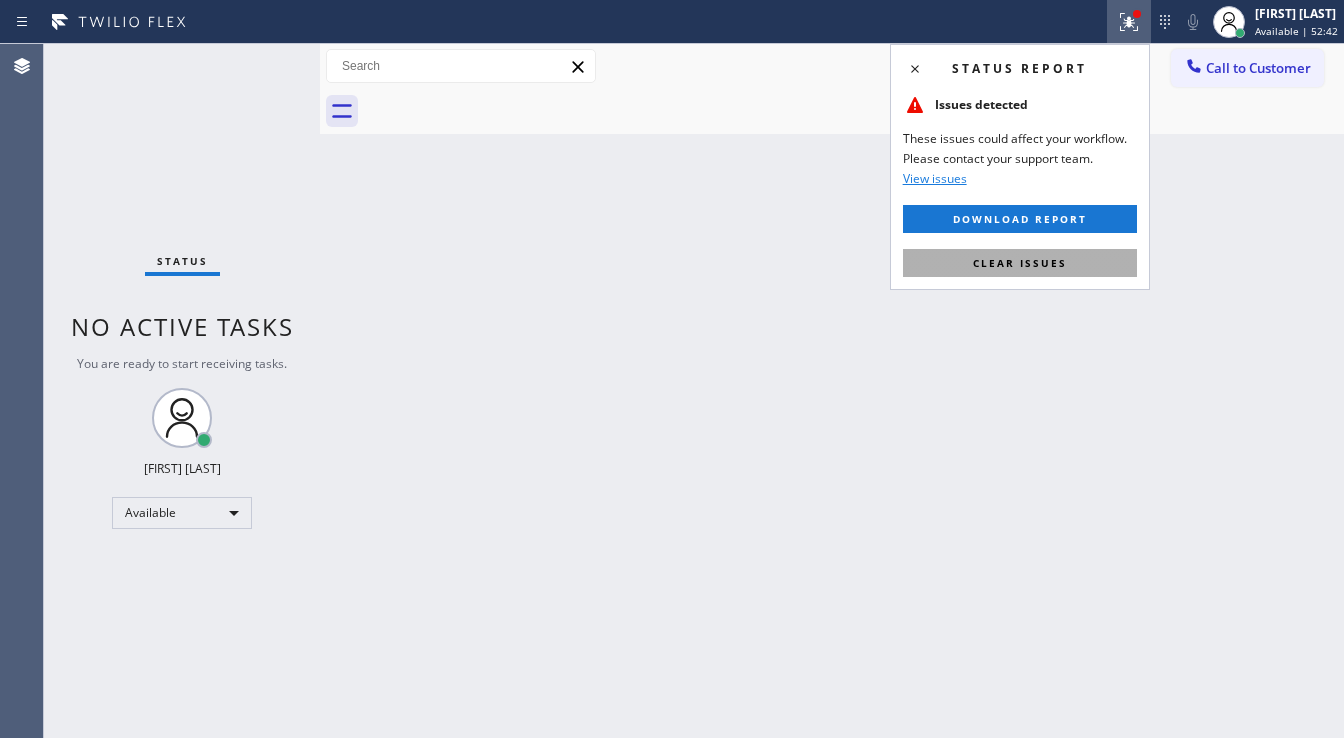 click on "Clear issues" at bounding box center (1020, 263) 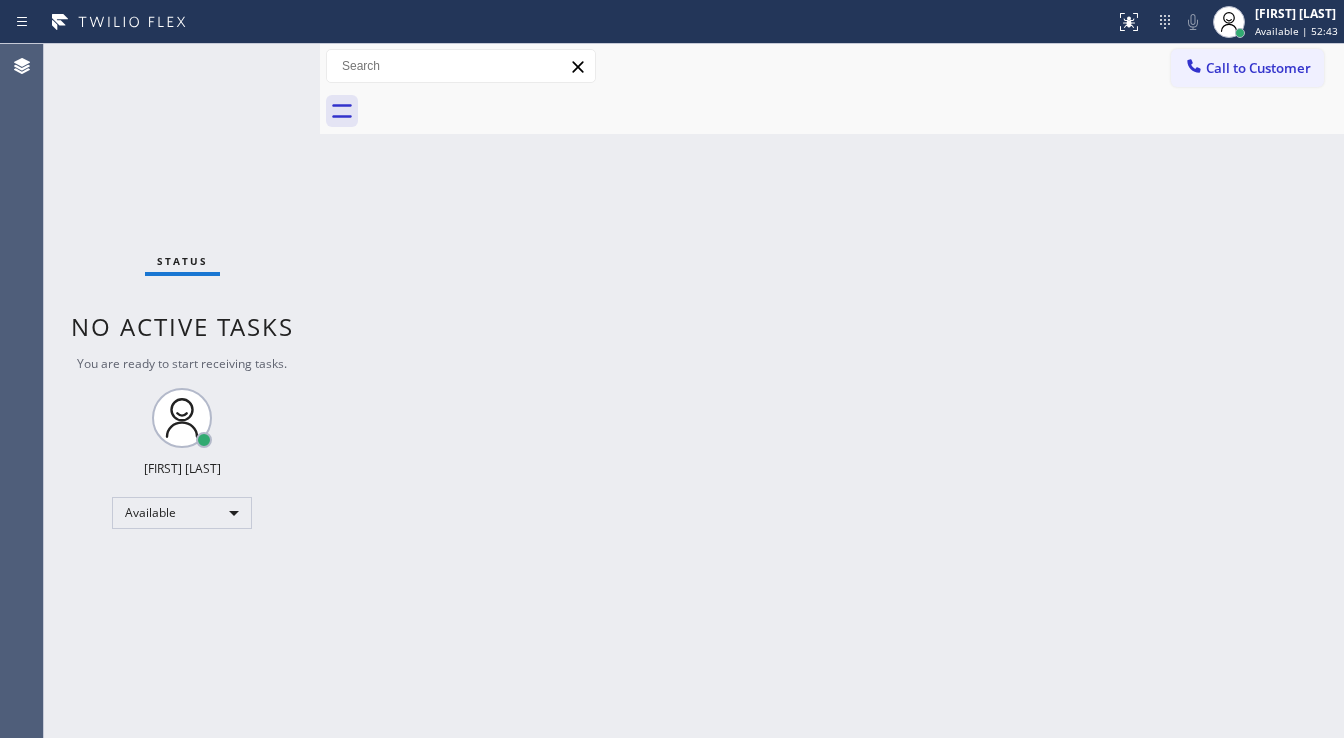 click on "Back to Dashboard Change Sender ID Customers Technicians Select a contact Outbound call Technician Search Technician Your caller id phone number Your caller id phone number Call Technician info Name   Phone none Address none Change Sender ID HVAC +18559994417 5 Star Appliance +18557314952 Appliance Repair +18554611149 Plumbing +18889090120 Air Duct Cleaning +18006865038  Electricians +18005688664 Cancel Change Check personal SMS Reset Change No tabs Call to Customer Outbound call Location Search location Your caller id phone number (818) 210-4121 Customer number Call Outbound call Technician Search Technician Your caller id phone number Your caller id phone number Call" at bounding box center (832, 391) 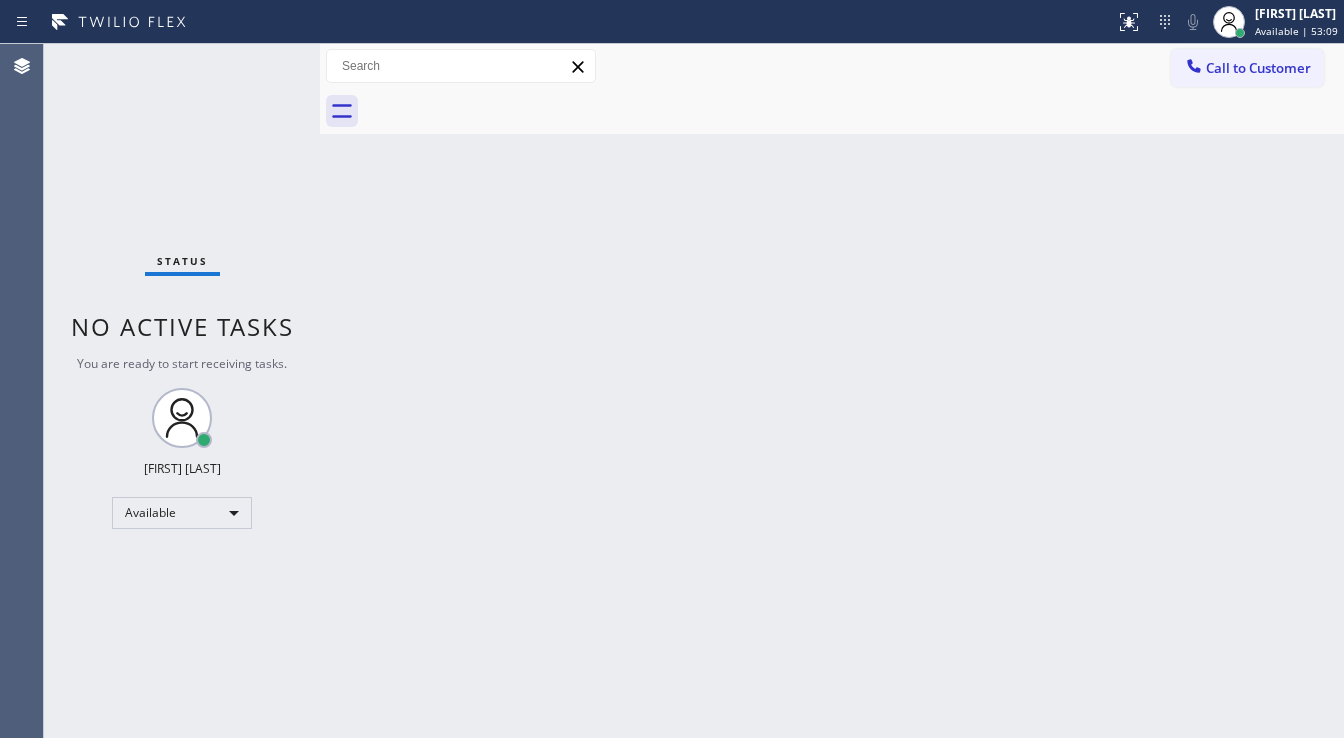 click on "Status   No active tasks     You are ready to start receiving tasks.   [FIRST] [LAST] Available" at bounding box center [182, 391] 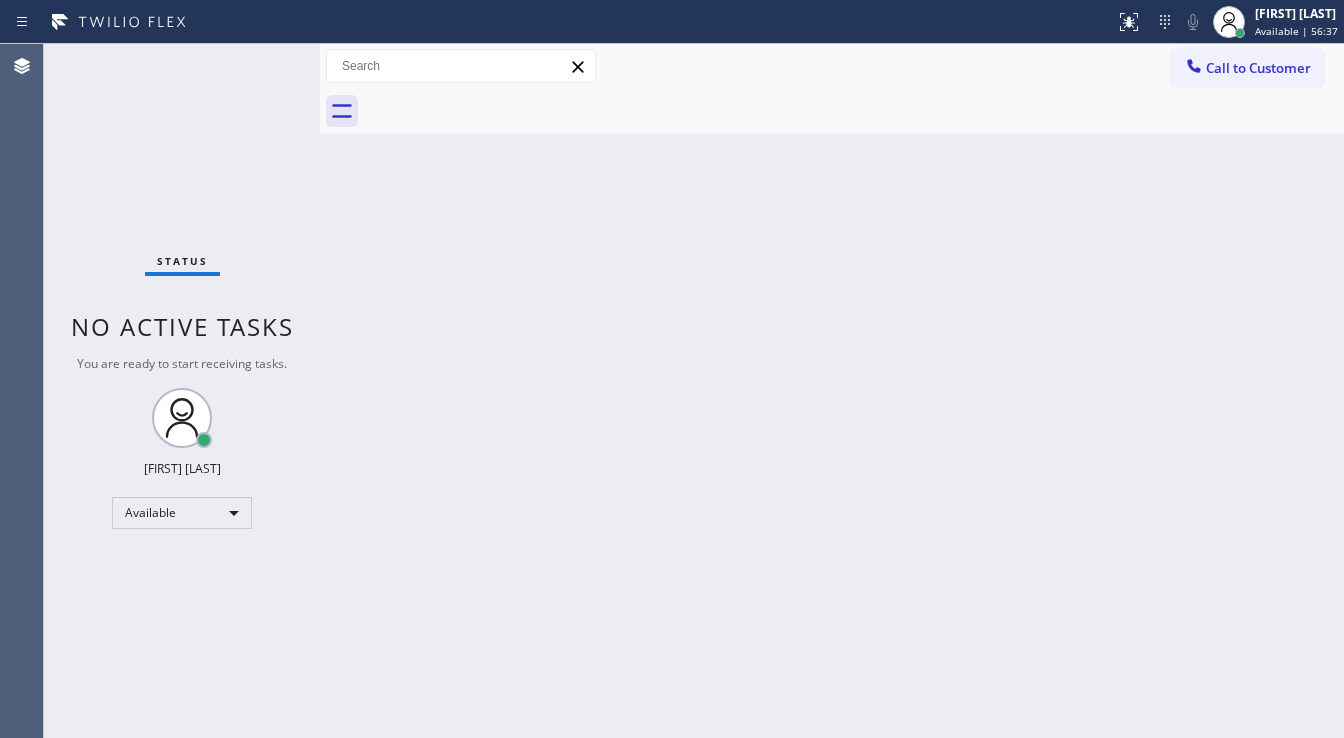 click on "Back to Dashboard Change Sender ID Customers Technicians Select a contact Outbound call Technician Search Technician Your caller id phone number Your caller id phone number Call Technician info Name   Phone none Address none Change Sender ID HVAC +18559994417 5 Star Appliance +18557314952 Appliance Repair +18554611149 Plumbing +18889090120 Air Duct Cleaning +18006865038  Electricians +18005688664 Cancel Change Check personal SMS Reset Change No tabs Call to Customer Outbound call Location Search location Your caller id phone number (818) 210-4121 Customer number Call Outbound call Technician Search Technician Your caller id phone number Your caller id phone number Call" at bounding box center [832, 391] 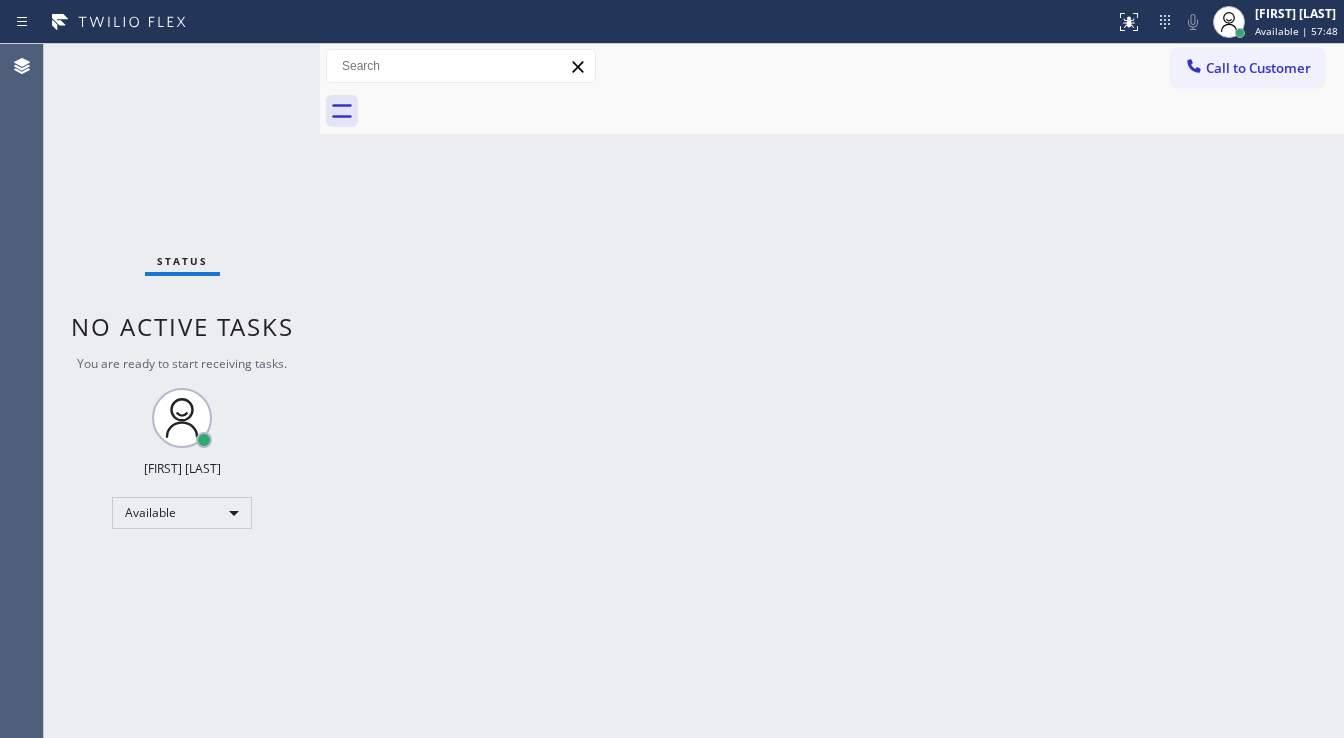 drag, startPoint x: 248, startPoint y: 61, endPoint x: 260, endPoint y: 54, distance: 13.892444 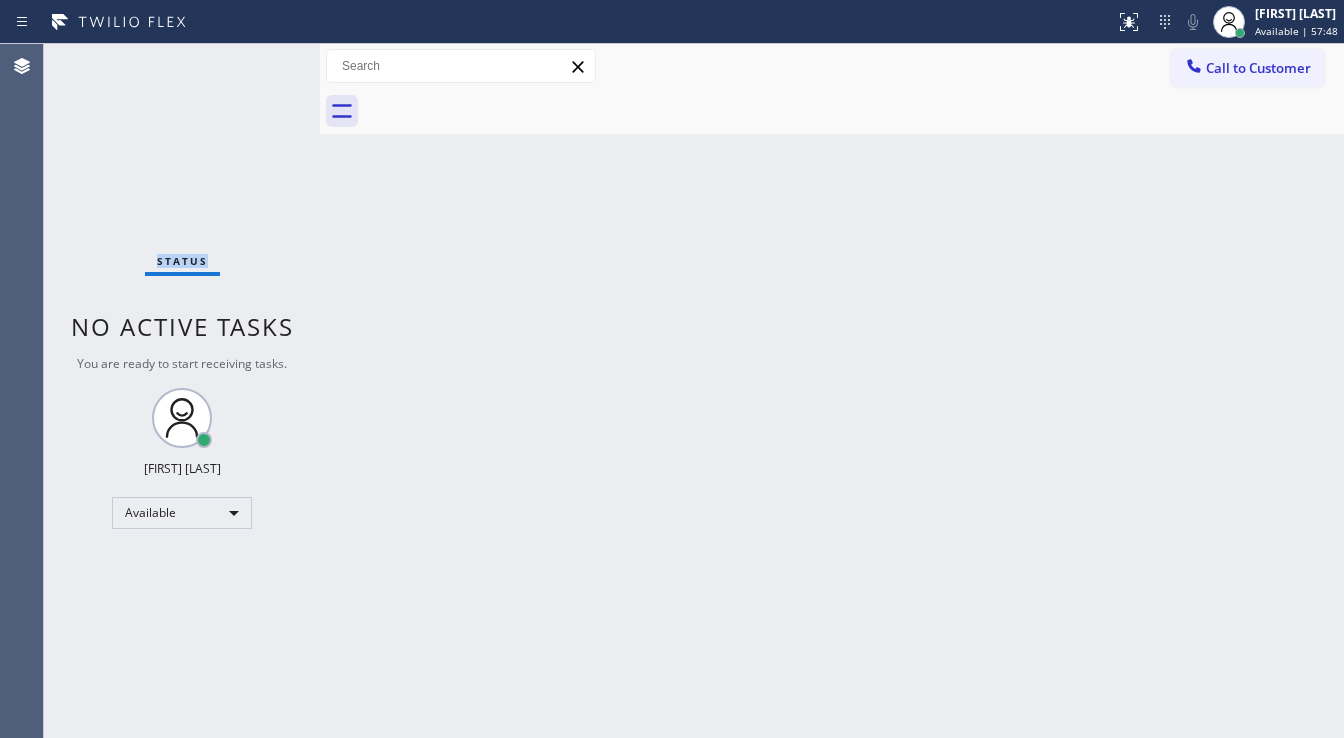 click on "Status   No active tasks     You are ready to start receiving tasks.   [FIRST] [LAST] Available" at bounding box center [182, 391] 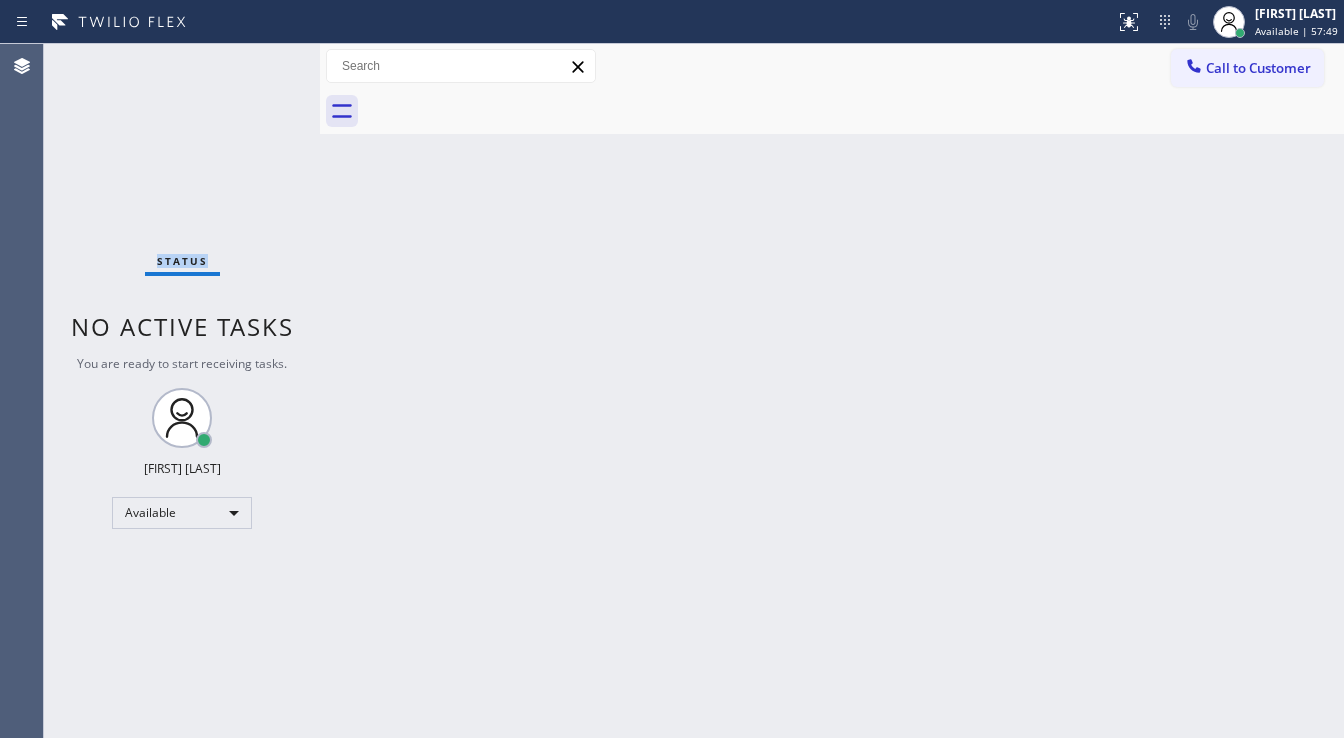 click on "Status   No active tasks     You are ready to start receiving tasks.   [FIRST] [LAST] Available" at bounding box center [182, 391] 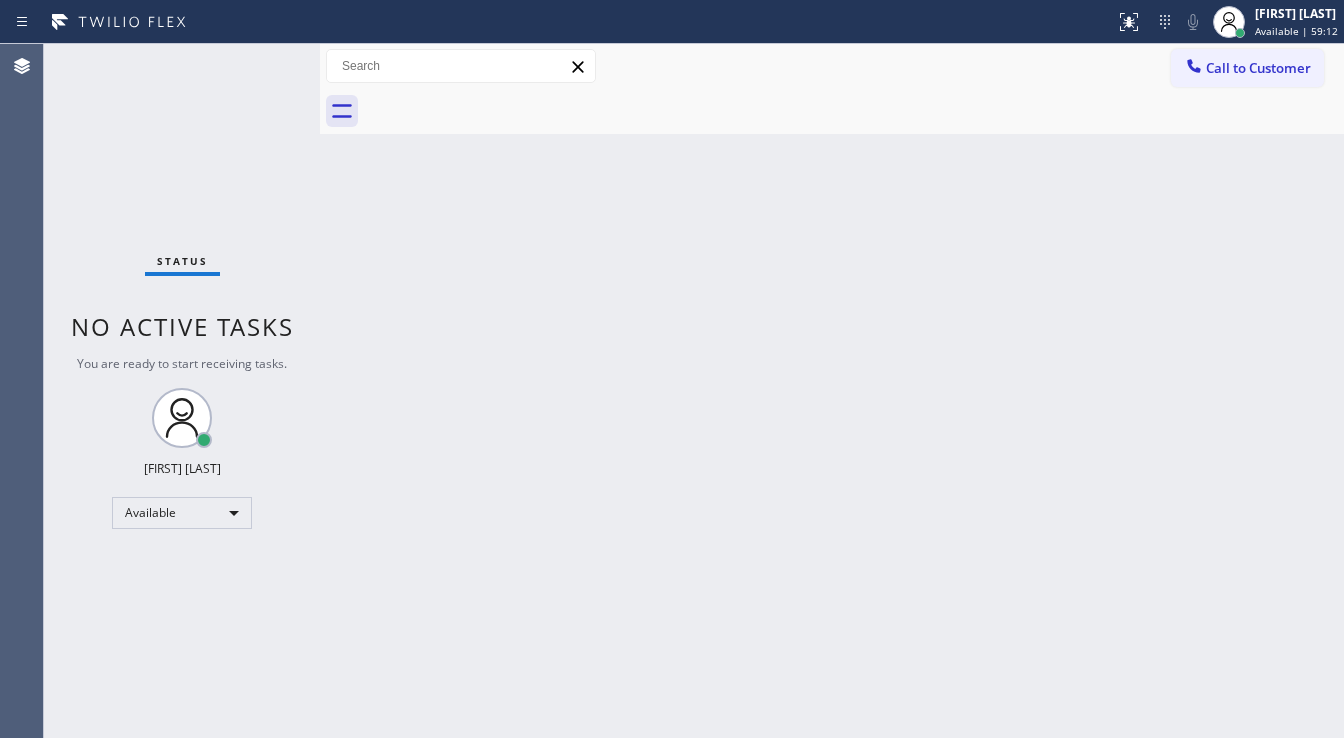 click on "Status   No active tasks     You are ready to start receiving tasks.   [FIRST] [LAST] Available" at bounding box center (182, 391) 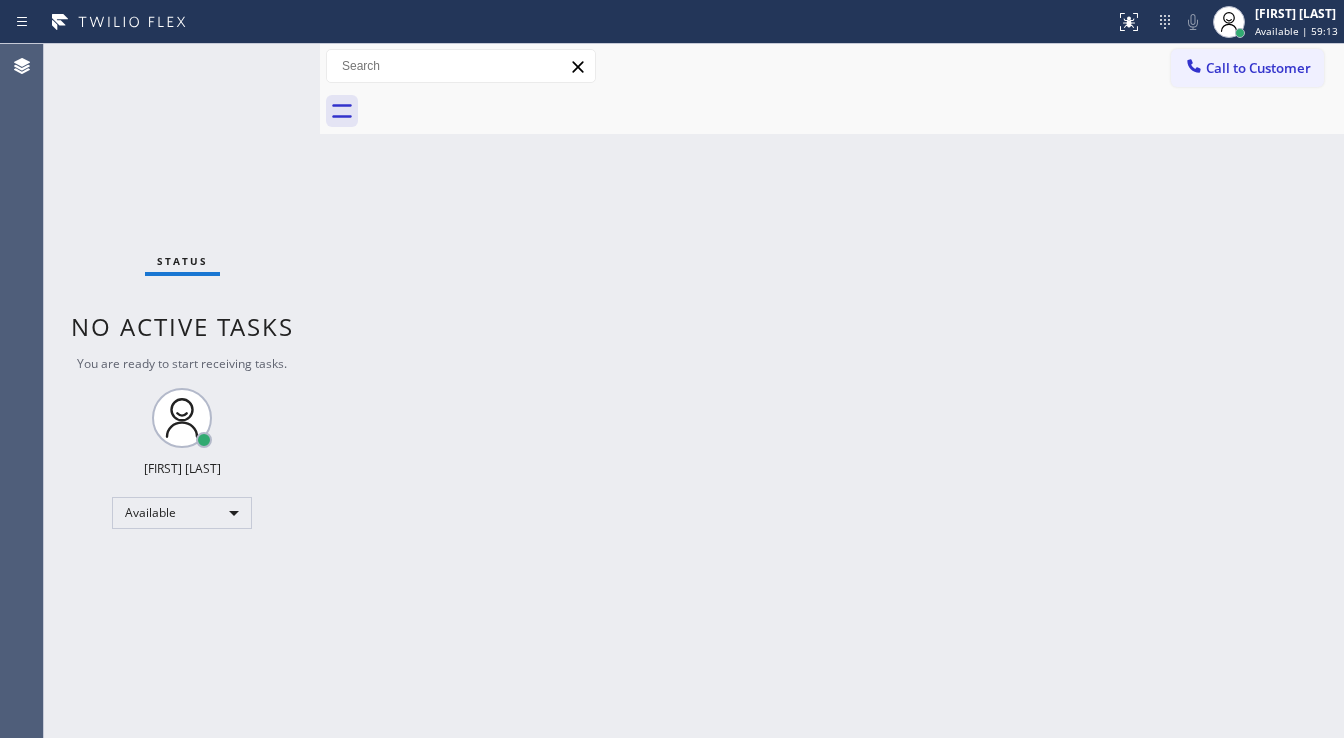 click on "Status   No active tasks     You are ready to start receiving tasks.   [FIRST] [LAST] Available" at bounding box center (182, 391) 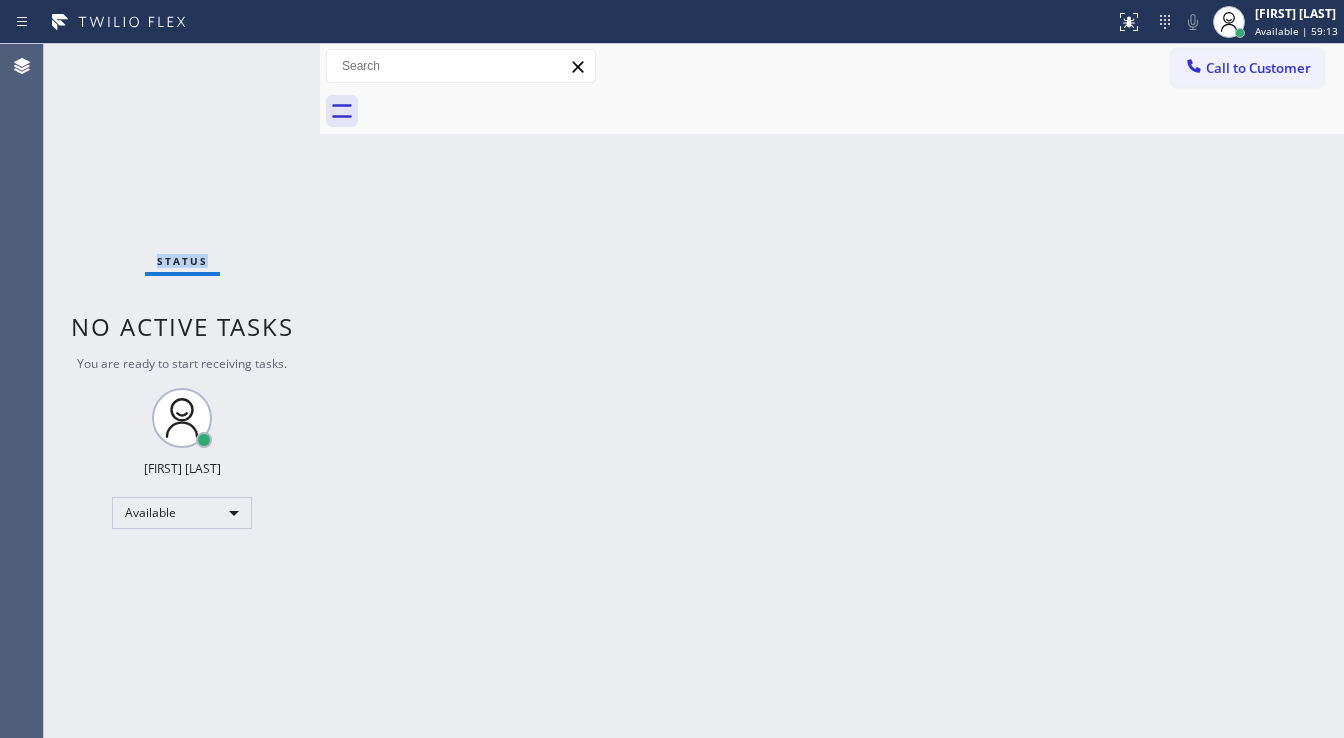 click on "Status   No active tasks     You are ready to start receiving tasks.   [FIRST] [LAST] Available" at bounding box center (182, 391) 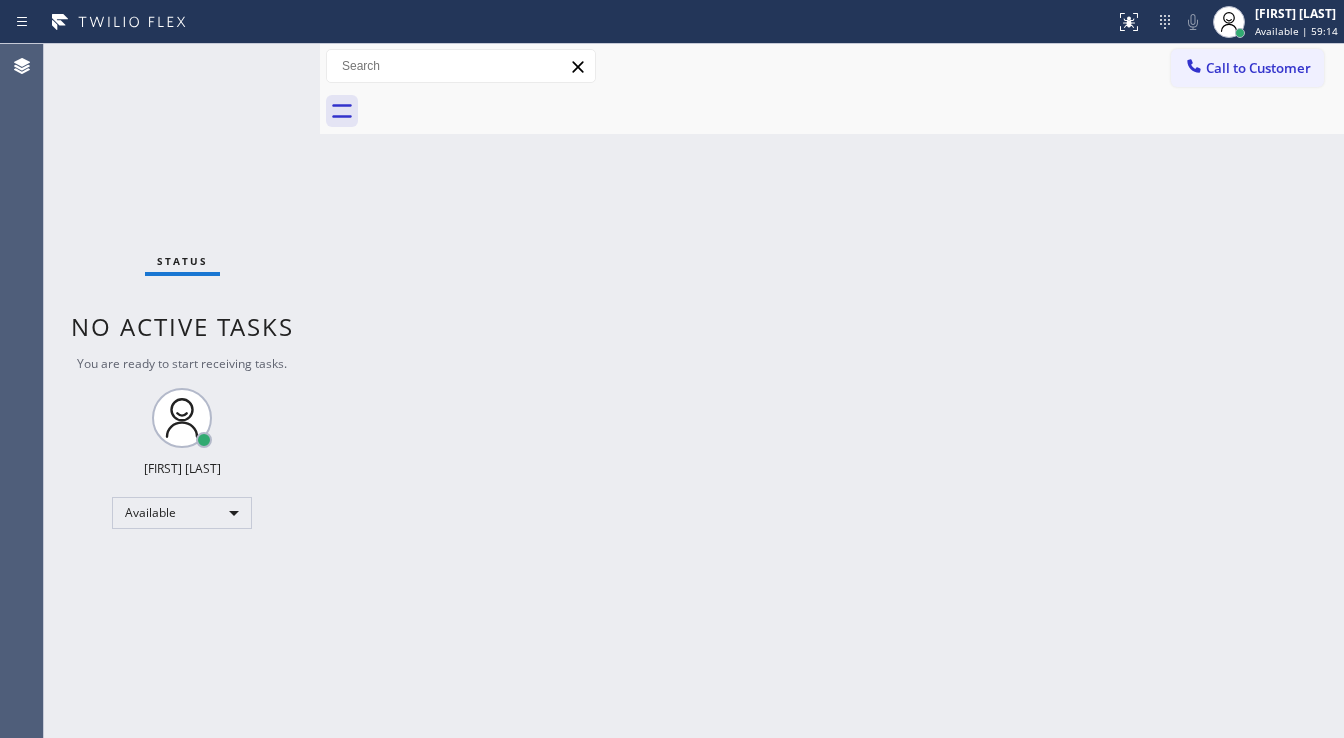 click on "Status   No active tasks     You are ready to start receiving tasks.   [FIRST] [LAST] Available" at bounding box center [182, 391] 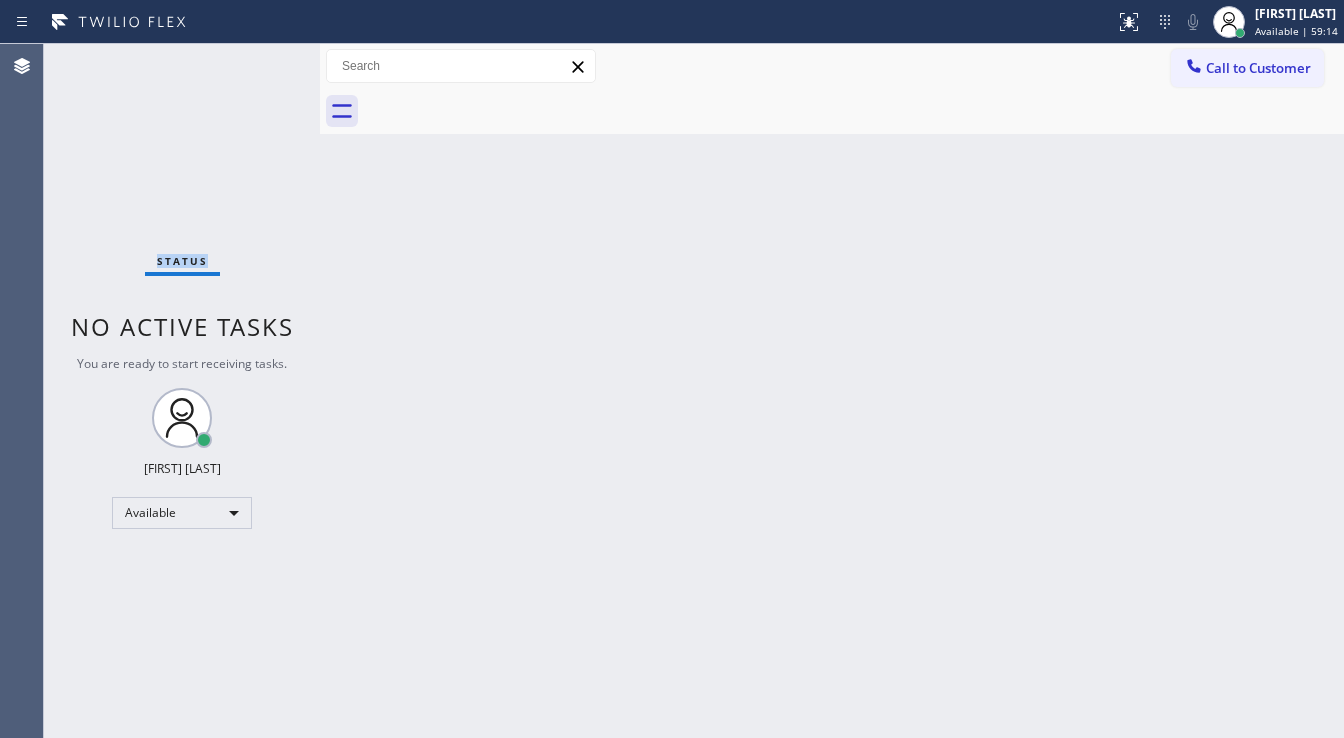 click on "Status   No active tasks     You are ready to start receiving tasks.   [FIRST] [LAST] Available" at bounding box center [182, 391] 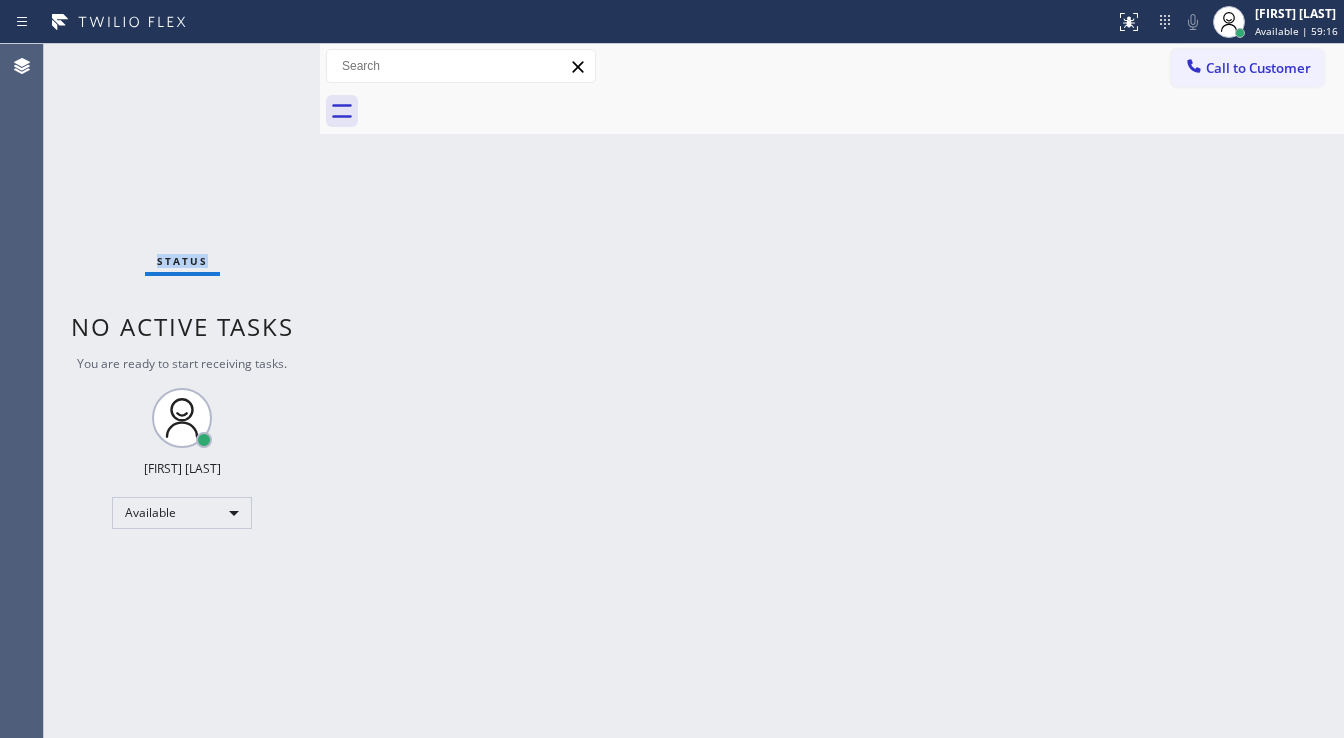 click on "Status   No active tasks     You are ready to start receiving tasks.   [FIRST] [LAST] Available" at bounding box center (182, 391) 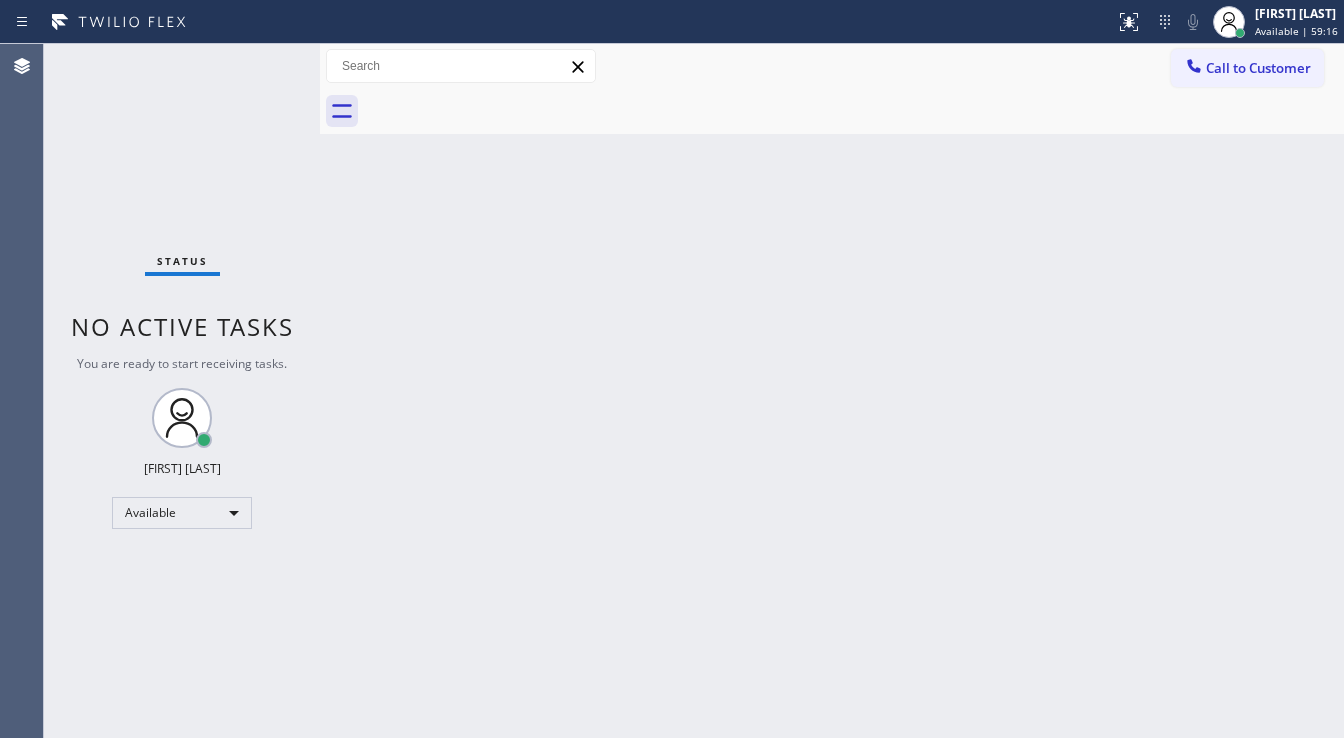 click on "Status   No active tasks     You are ready to start receiving tasks.   [FIRST] [LAST] Available" at bounding box center (182, 391) 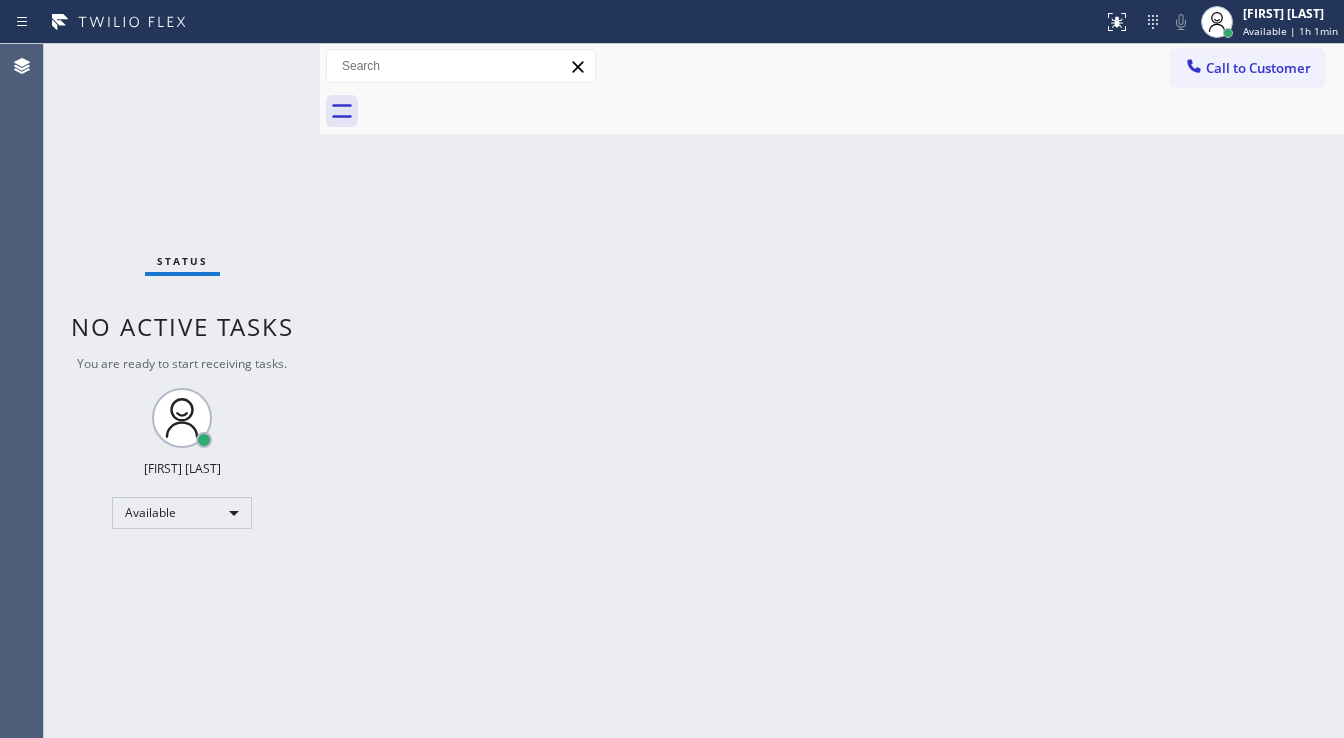 click on "Status   No active tasks     You are ready to start receiving tasks.   [FIRST] [LAST] Available" at bounding box center (182, 391) 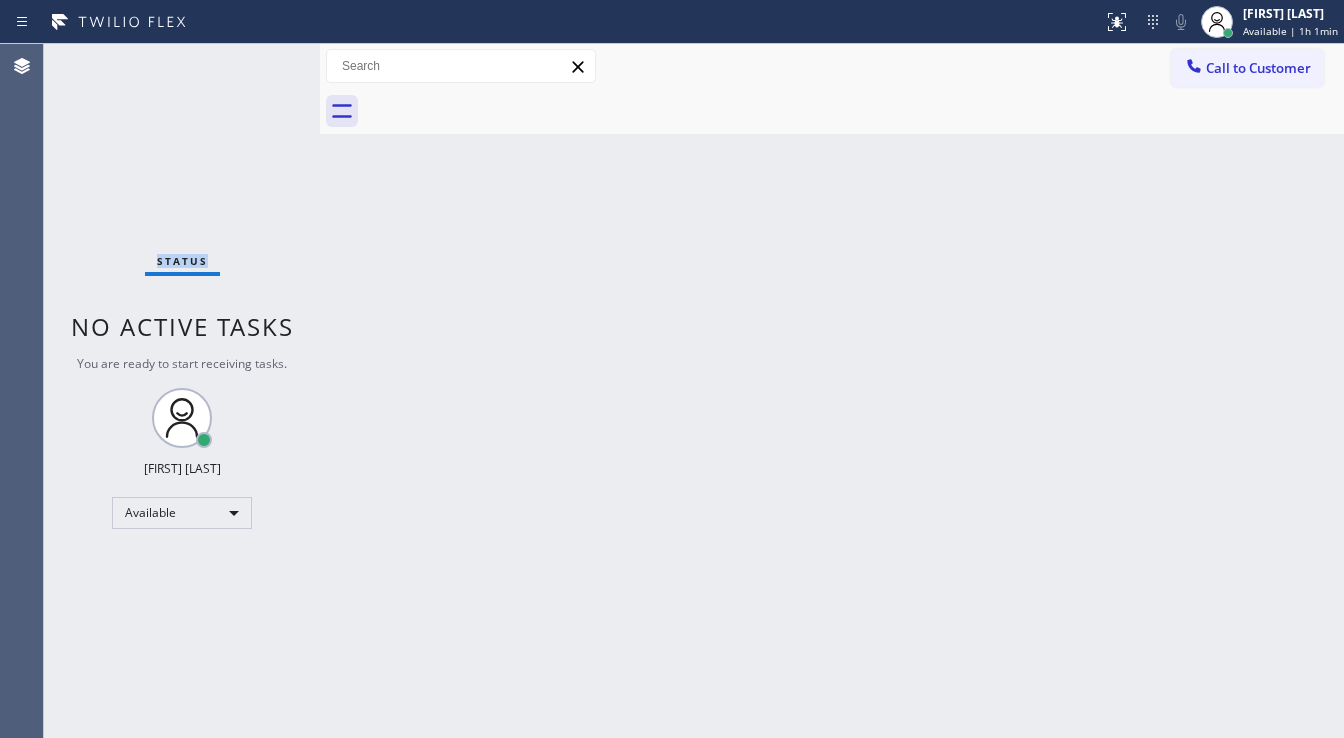 click on "Status   No active tasks     You are ready to start receiving tasks.   [FIRST] [LAST] Available" at bounding box center [182, 391] 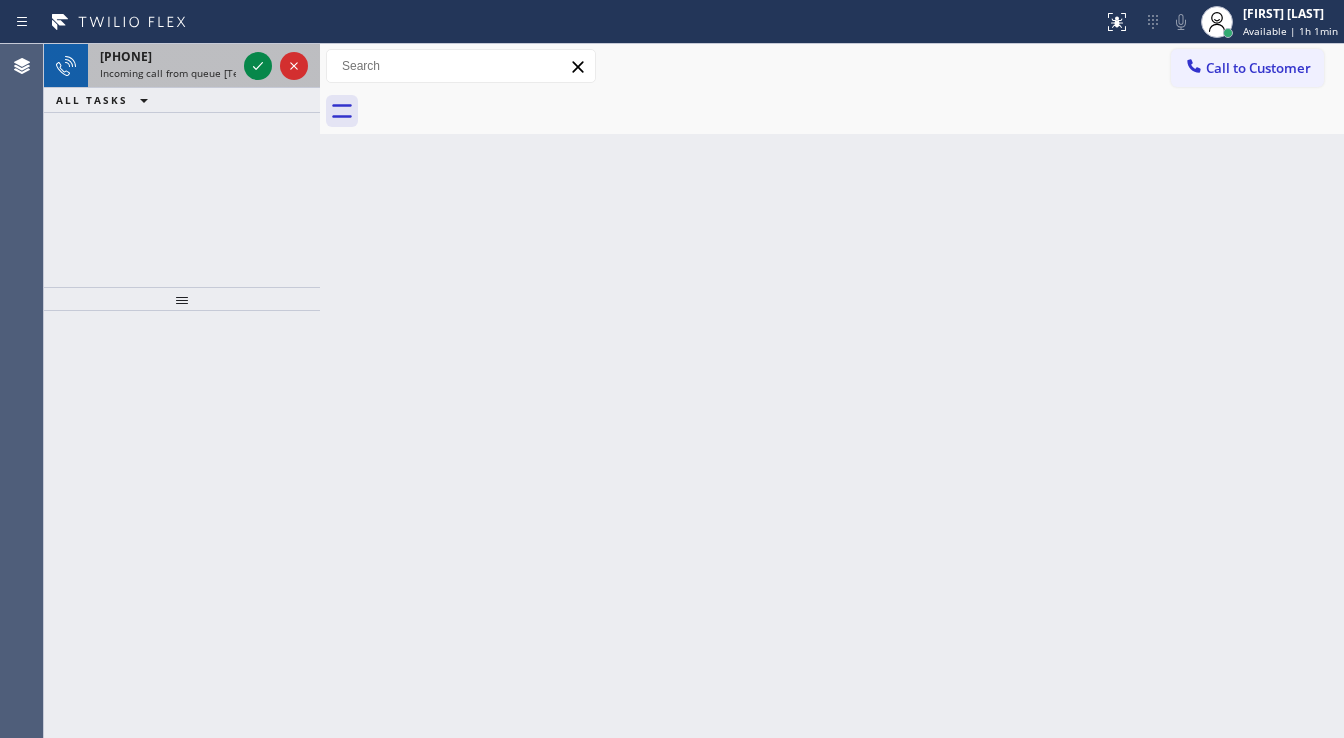 click on "Status report No issues detected If you experience an issue, please download the report and send it to your support team. Download report Michael Javier Available | 1h 1min Set your status Offline Available Unavailable Break Log out Agent Desktop Classify the call LOCATION NAME 5 Star Appliance Repair FROM PHONE (818) 223-8626 TO PHONE (855) 731-4952 Status: COMPLETED REASON: Existing Customer - ETA/PI/REDO/complain/cancel Save Classify the call LOCATION NAME Wolf Appliance  Expert FROM PHONE (310) 951-6445 TO PHONE (949) 536-9698 Status: COMPLETED REASON: Existing Customer - ETA/PI/REDO/complain/cancel Save Classify the call LOCATION NAME Calumet Heights Appliance Repair FROM PHONE (630) 886-2975 TO PHONE (773) 830-4668 Status: COMPLETED REASON: Not Booked - All other reasons Save Classify the call LOCATION NAME 5 Star Appliance Repair FROM PHONE (305) 903-5425 TO PHONE (855) 731-4952 Status: COMPLETED REASON: Existing Customer - ETA/PI/REDO/complain/cancel Save Classify the call LOCATION NAME FROM PHONE" at bounding box center (672, 369) 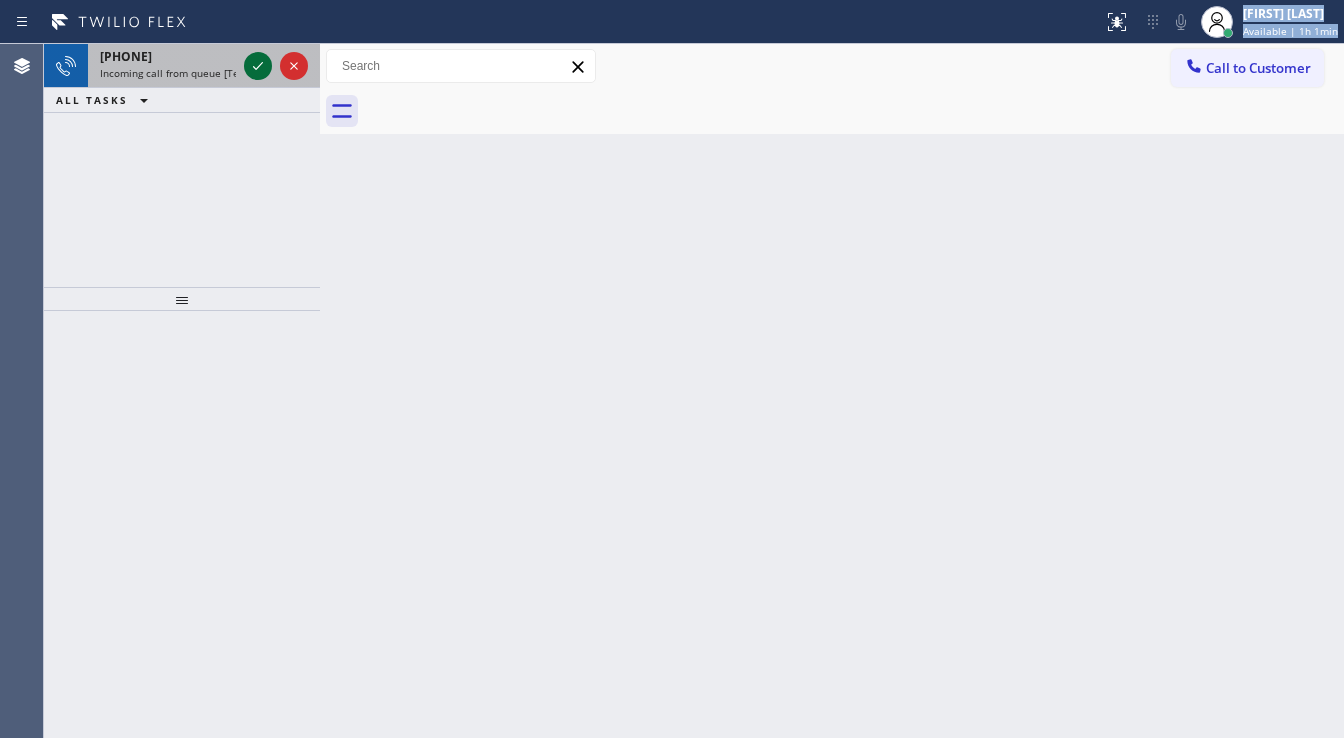 click 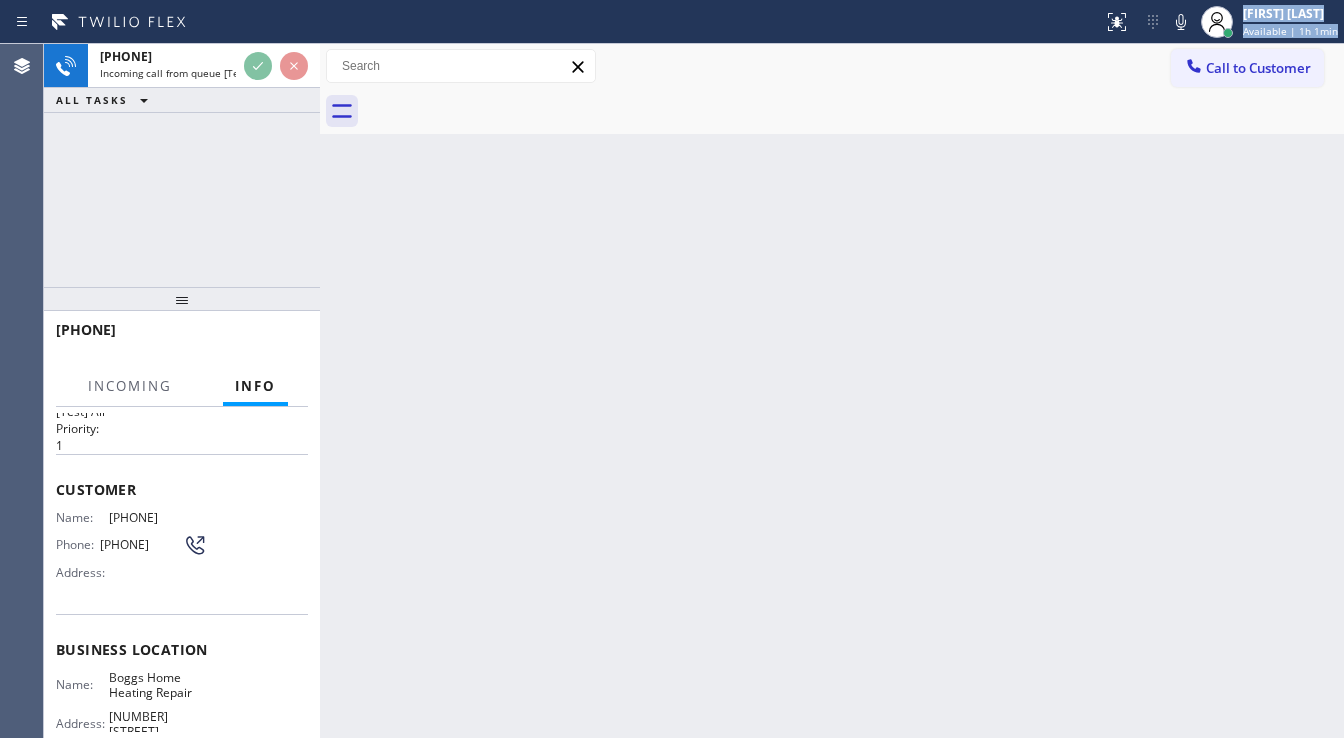 scroll, scrollTop: 80, scrollLeft: 0, axis: vertical 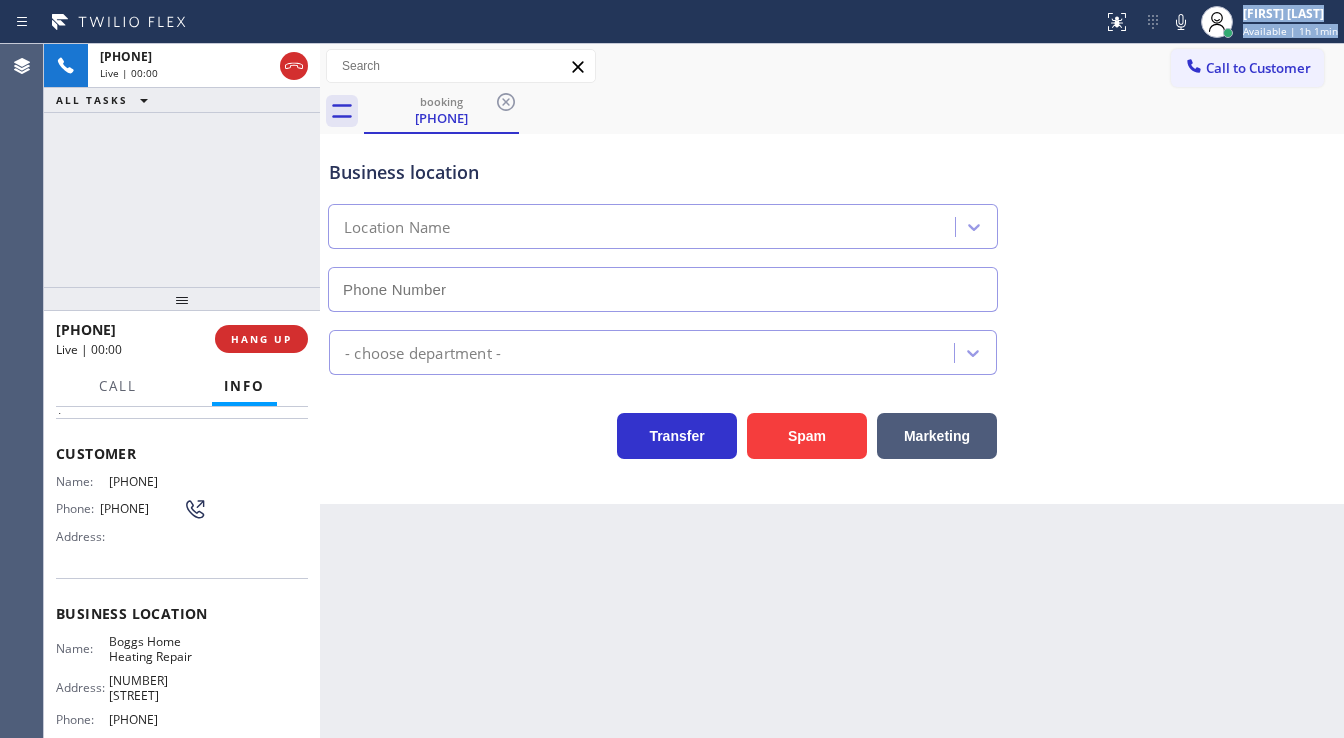 type on "(619) 304-4217" 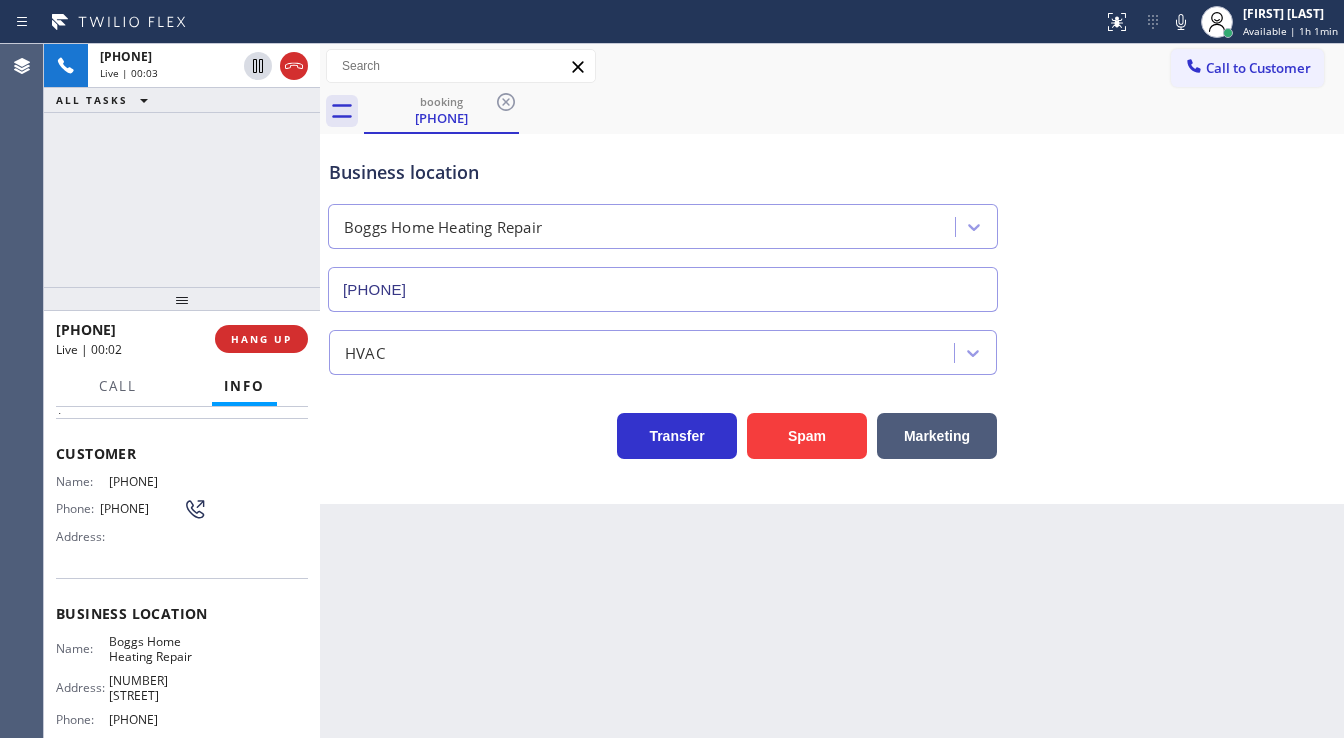 click on "Back to Dashboard Change Sender ID Customers Technicians Select a contact Outbound call Technician Search Technician Your caller id phone number Your caller id phone number Call Technician info Name   Phone none Address none Change Sender ID HVAC +18559994417 5 Star Appliance +18557314952 Appliance Repair +18554611149 Plumbing +18889090120 Air Duct Cleaning +18006865038  Electricians +18005688664 Cancel Change Check personal SMS Reset Change booking (754) 336-6817 Call to Customer Outbound call Location Search location Your caller id phone number (818) 210-4121 Customer number Call Outbound call Technician Search Technician Your caller id phone number Your caller id phone number Call booking (754) 336-6817 Business location Boggs Home Heating Repair (619) 304-4217 HVAC Transfer Spam Marketing" at bounding box center [832, 391] 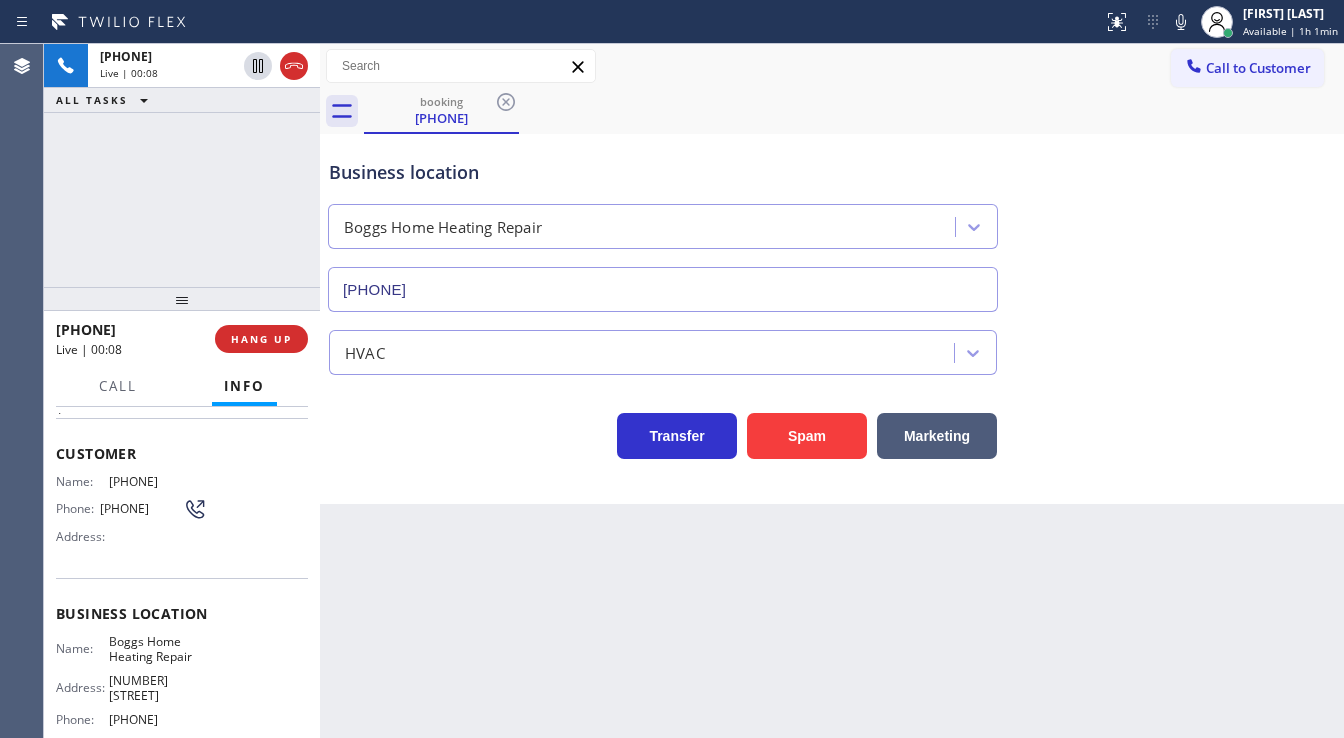 click on "+17543366817 Live | 00:08 ALL TASKS ALL TASKS ACTIVE TASKS TASKS IN WRAP UP" at bounding box center (182, 165) 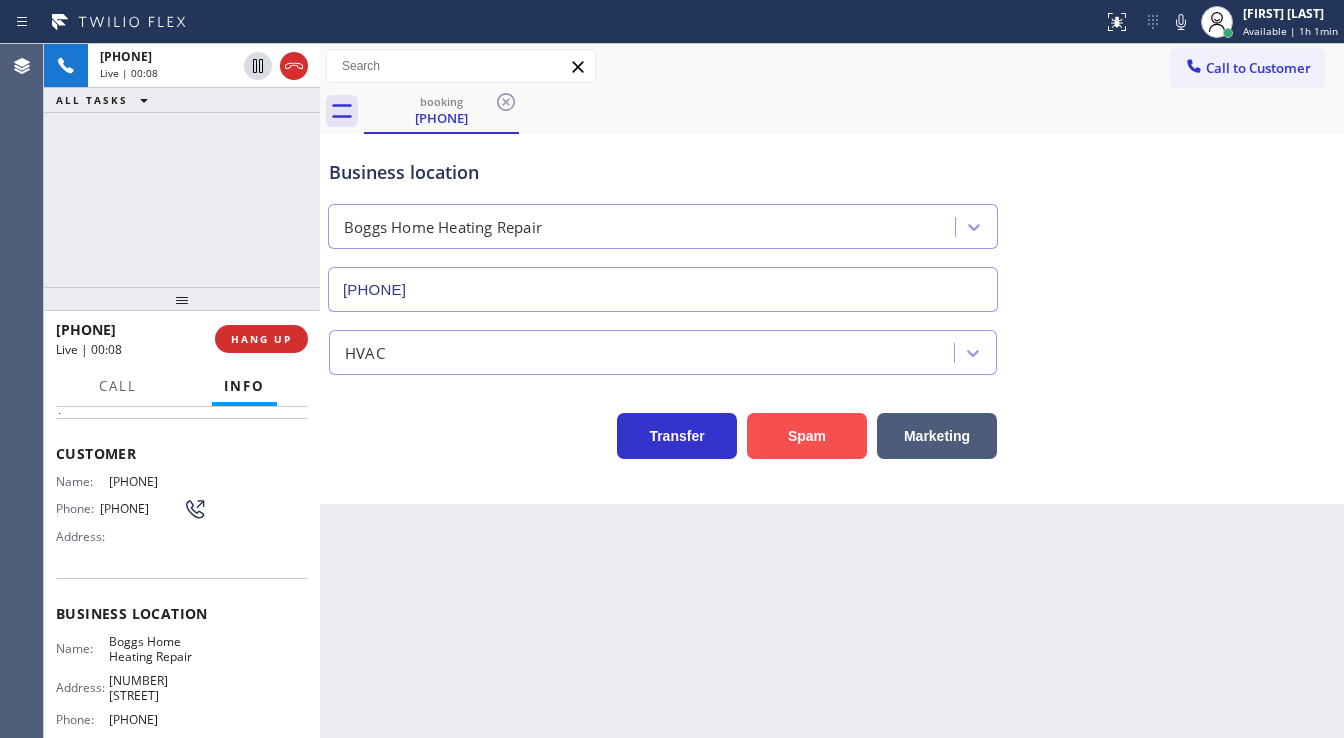 click on "Spam" at bounding box center (807, 436) 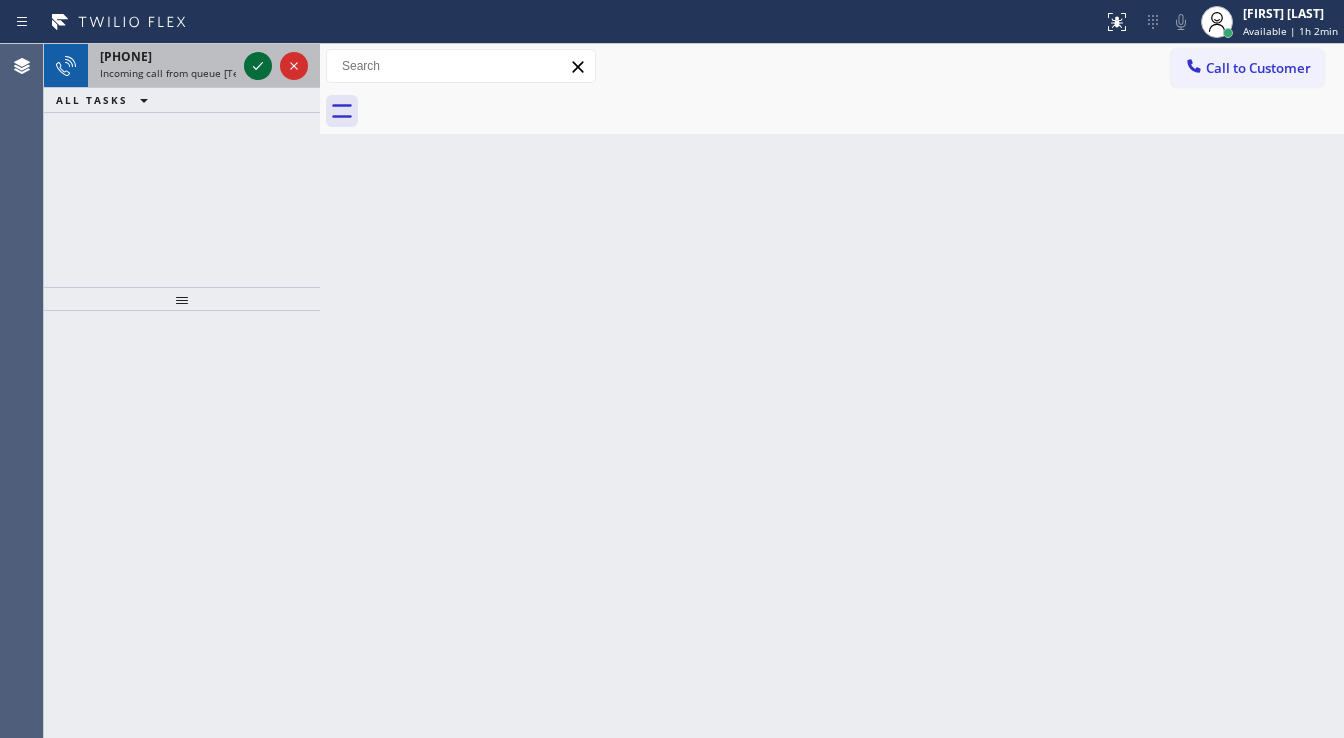 click 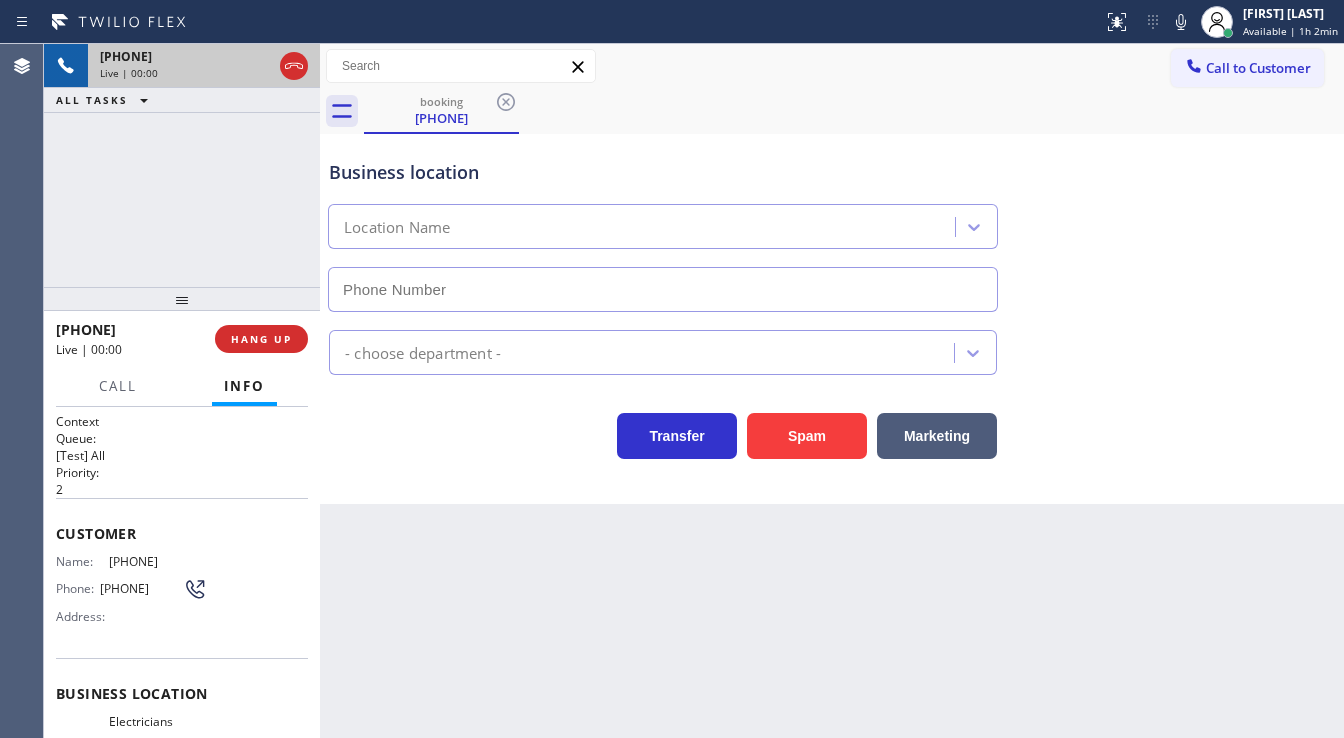 type on "(661) 927-0341" 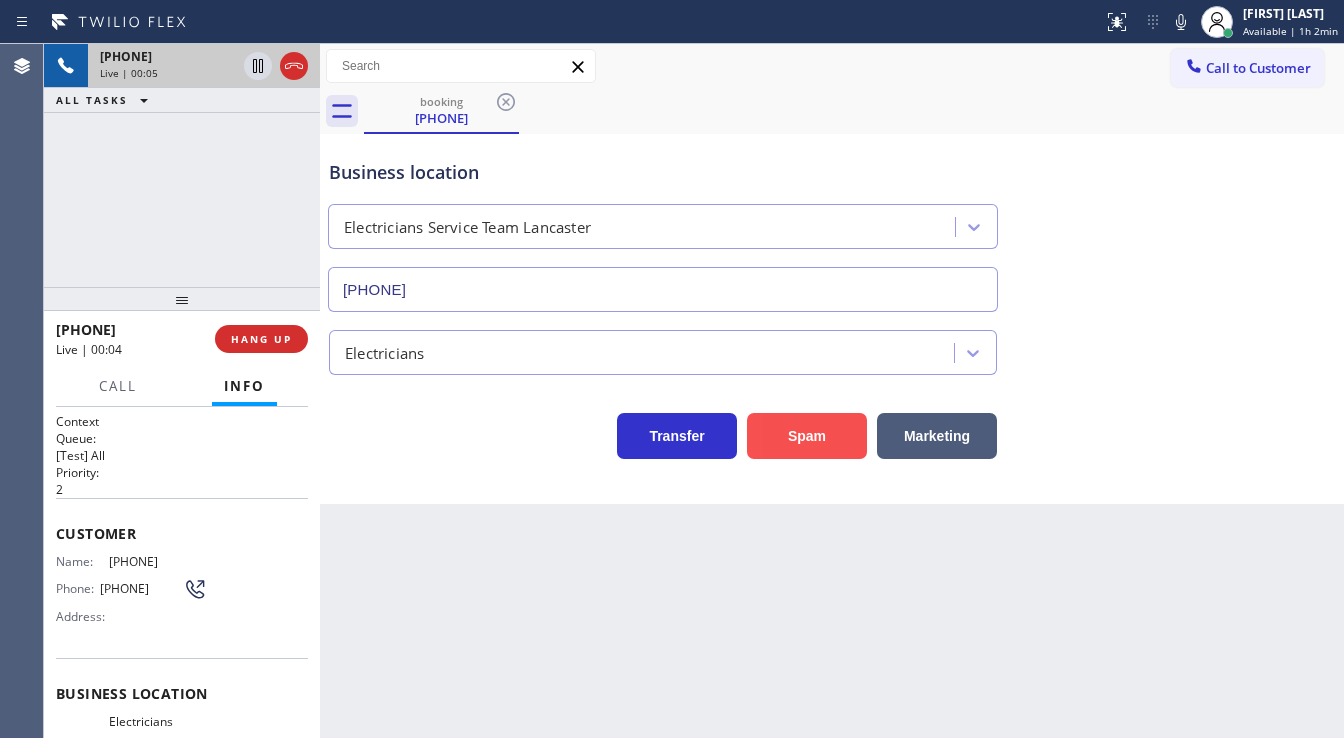 click on "Spam" at bounding box center (807, 436) 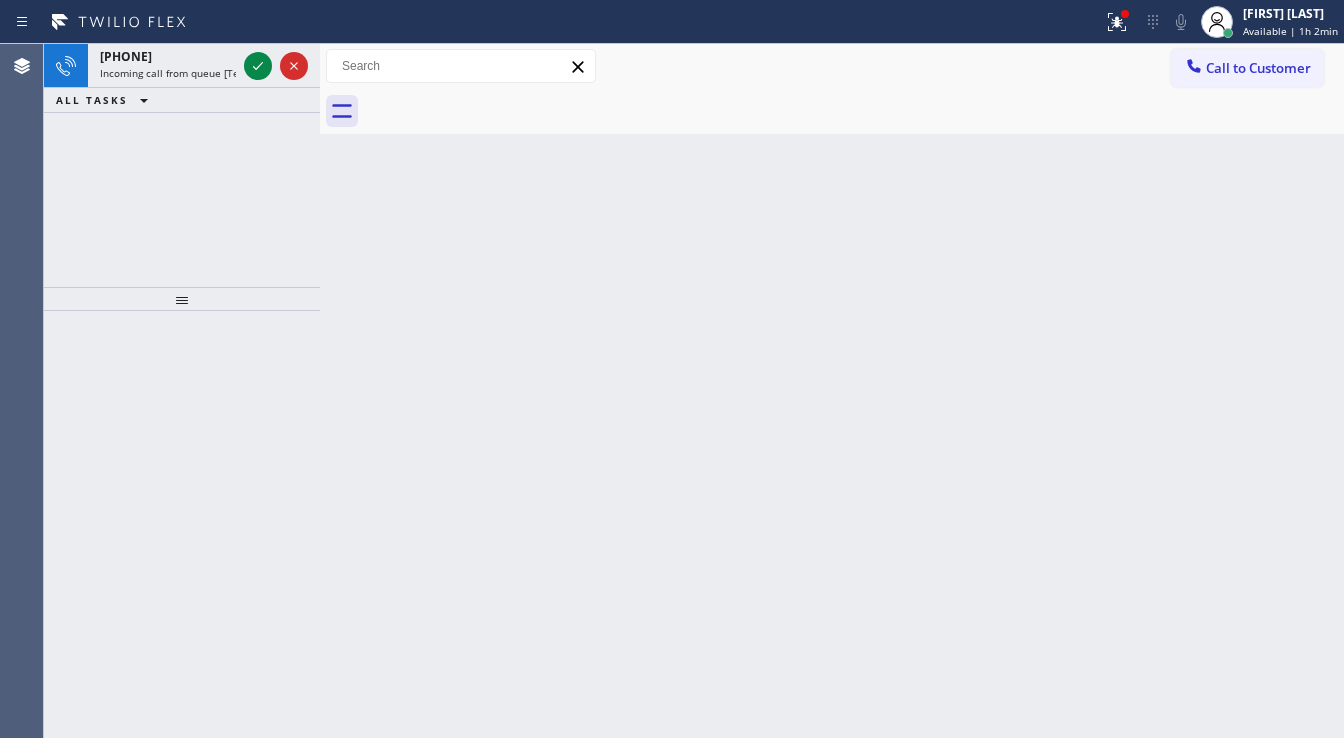 drag, startPoint x: 180, startPoint y: 64, endPoint x: 188, endPoint y: 94, distance: 31.04835 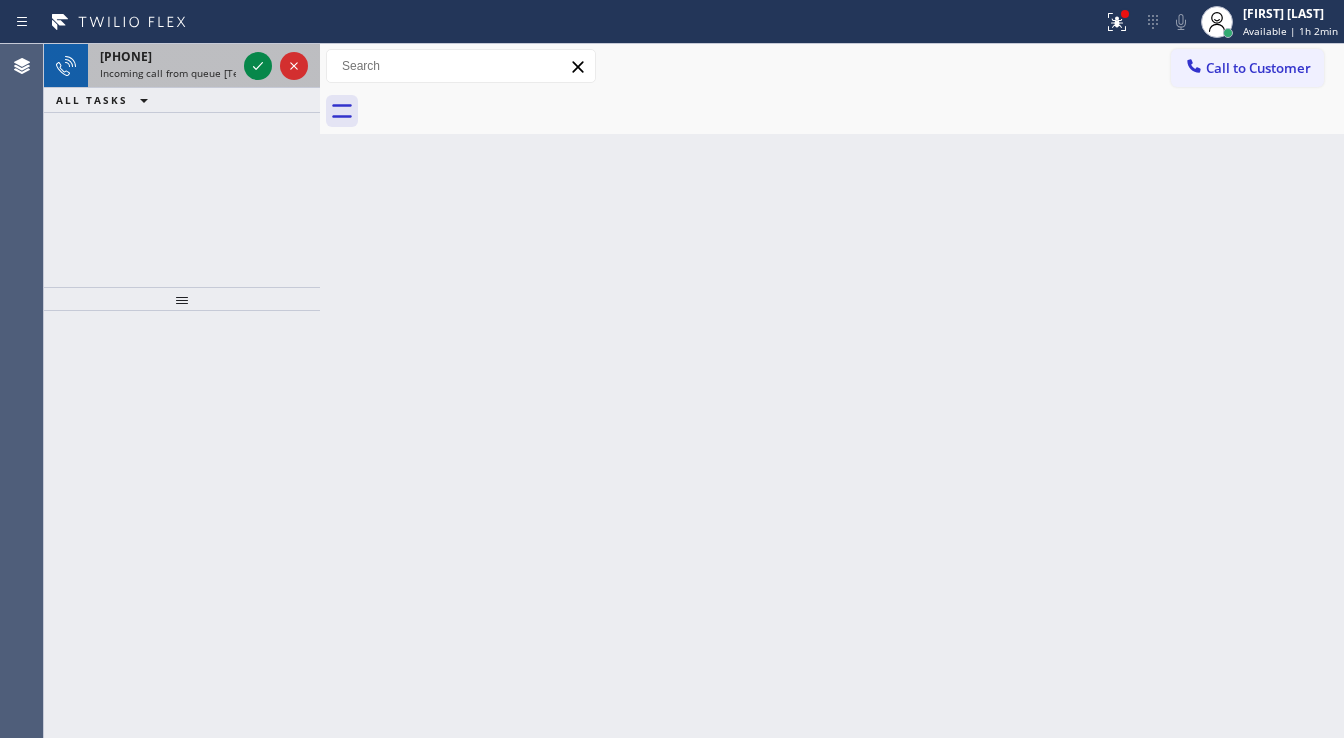 click on "[PHONE]" at bounding box center [168, 56] 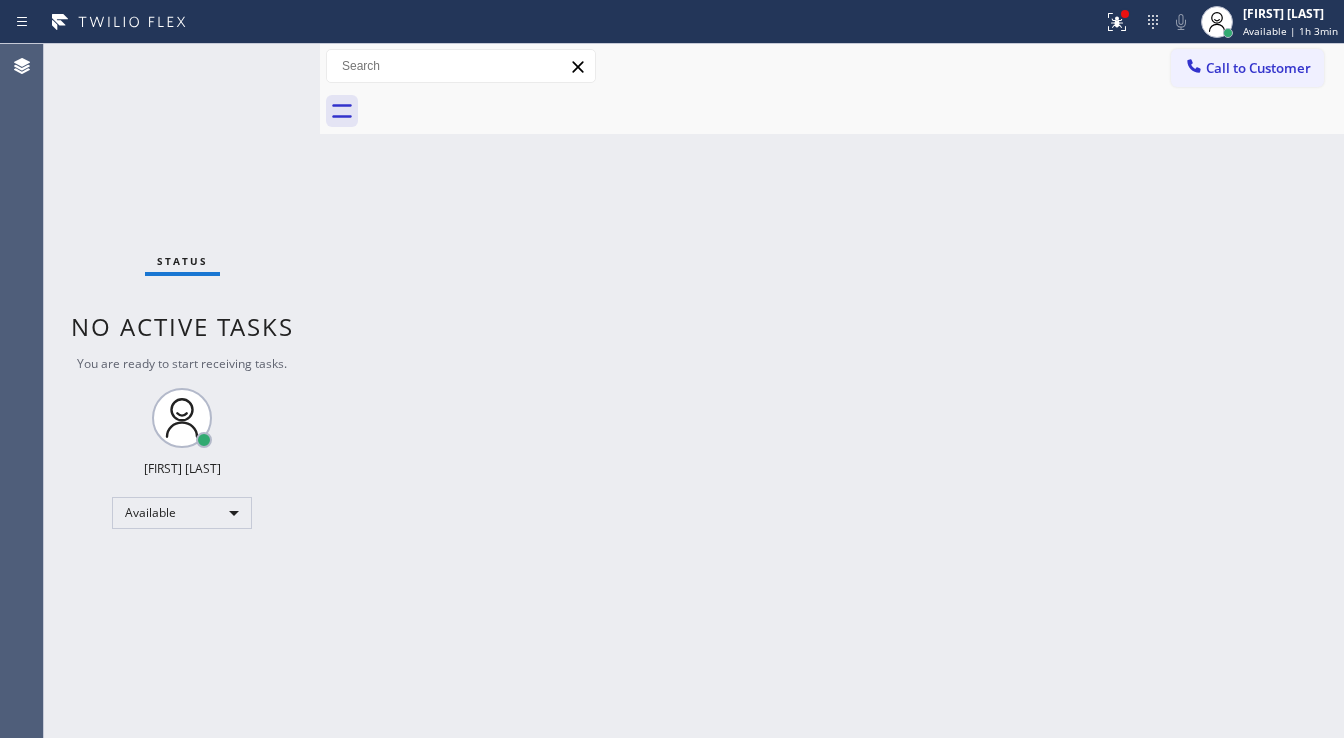 click on "Status   No active tasks     You are ready to start receiving tasks.   [FIRST] [LAST] Available" at bounding box center [182, 391] 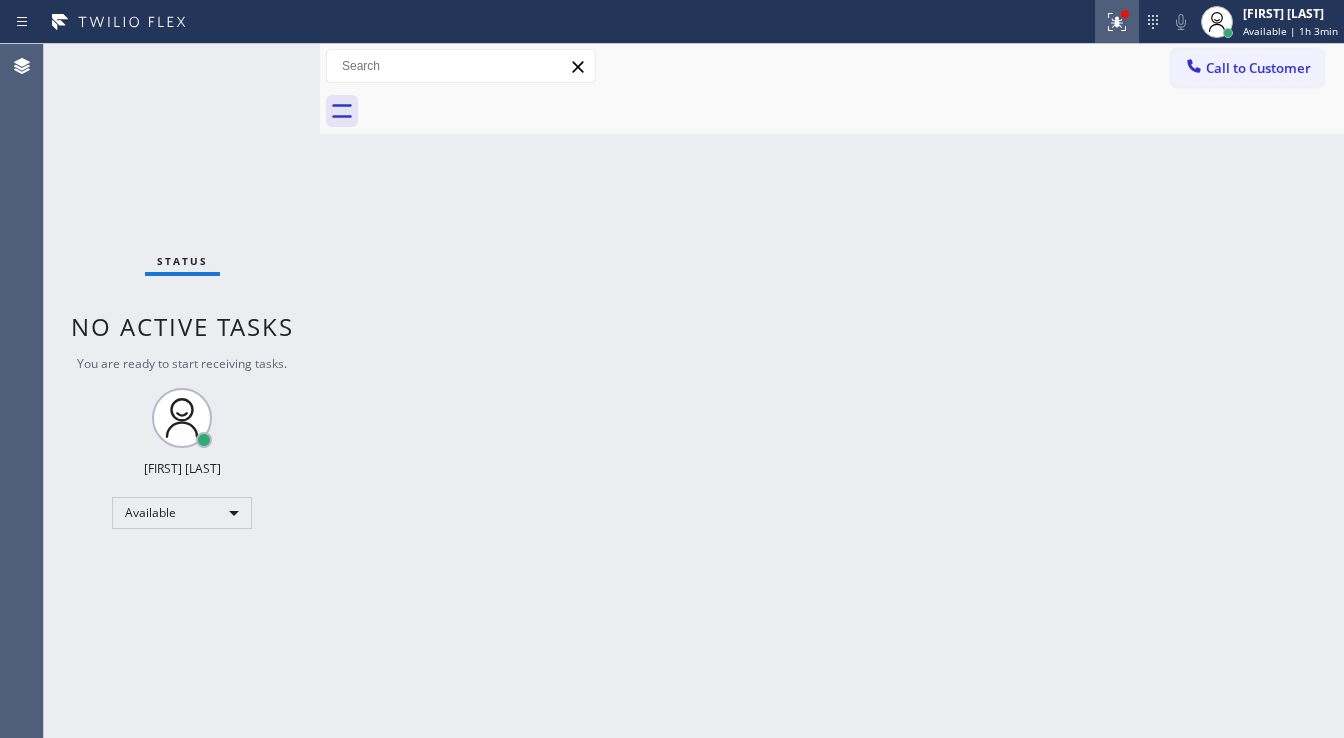 click 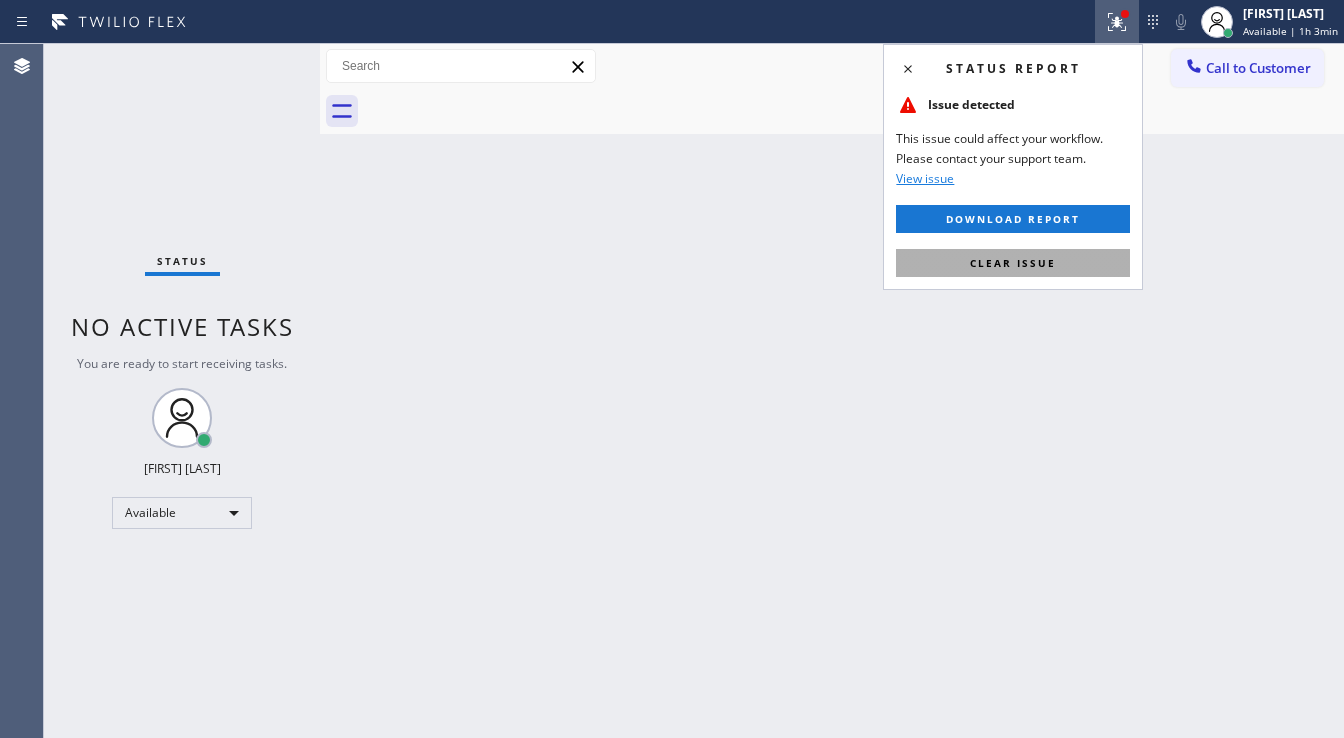 click on "Clear issue" at bounding box center (1013, 263) 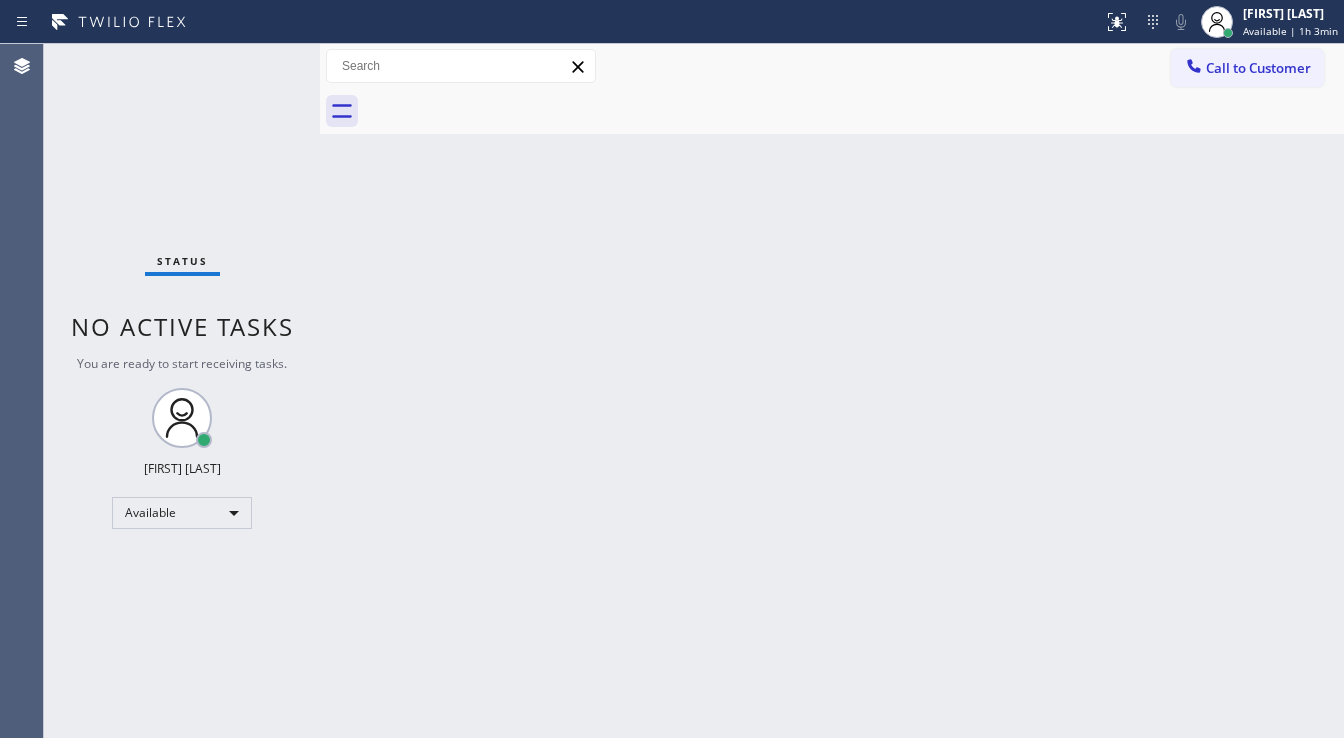 drag, startPoint x: 297, startPoint y: 86, endPoint x: 215, endPoint y: 91, distance: 82.1523 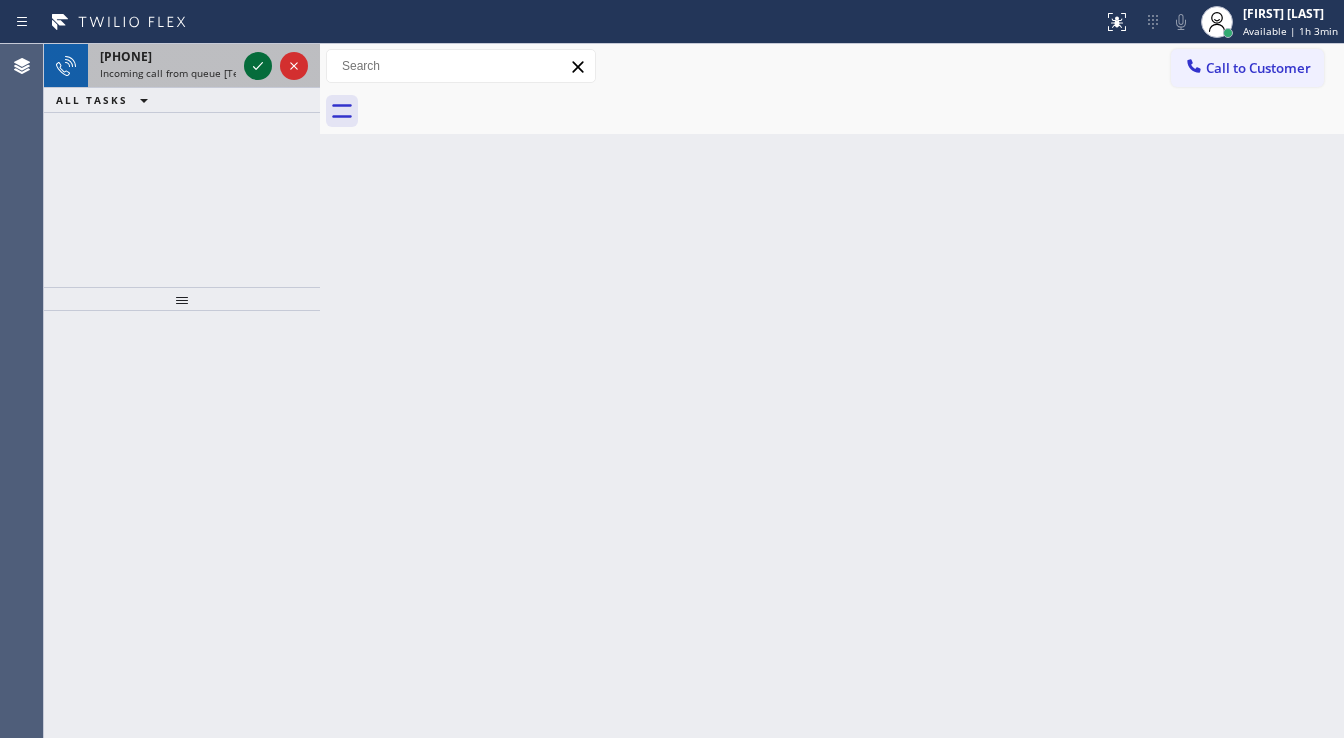 click 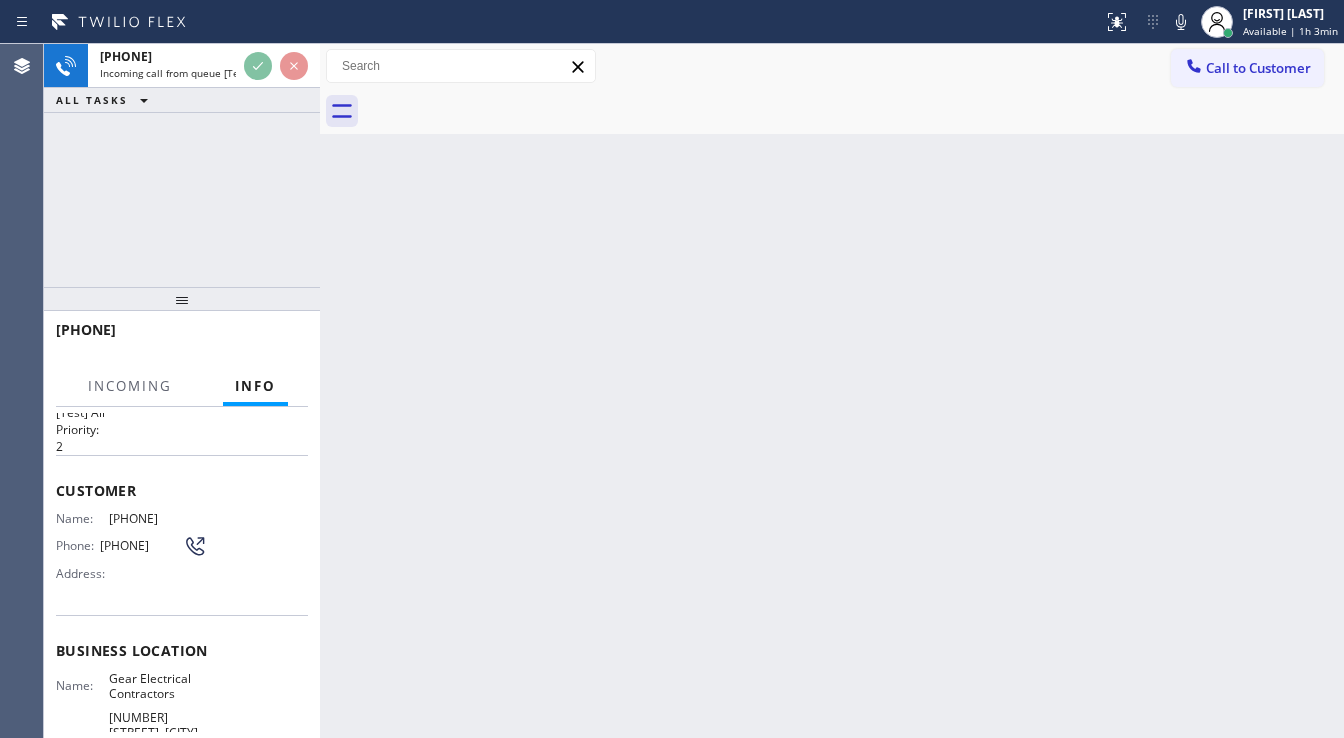 scroll, scrollTop: 80, scrollLeft: 0, axis: vertical 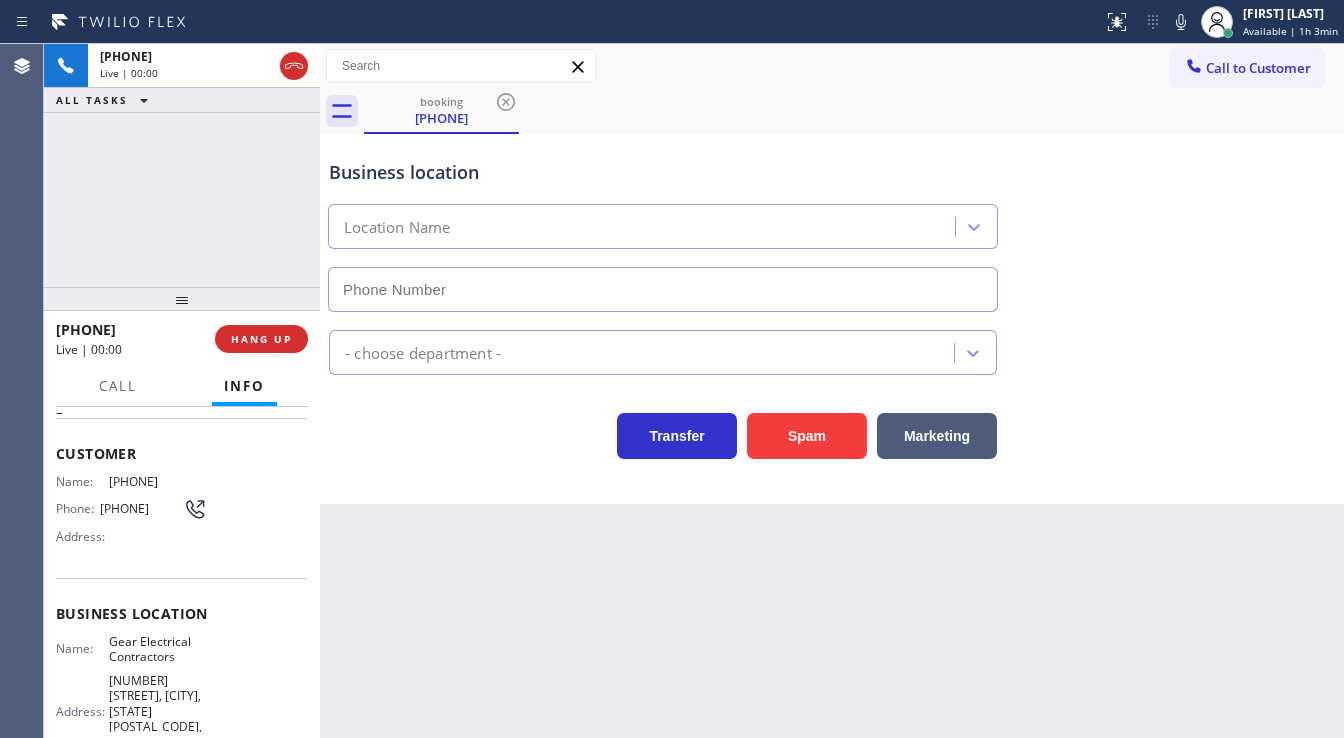 type on "(817) 904-5397" 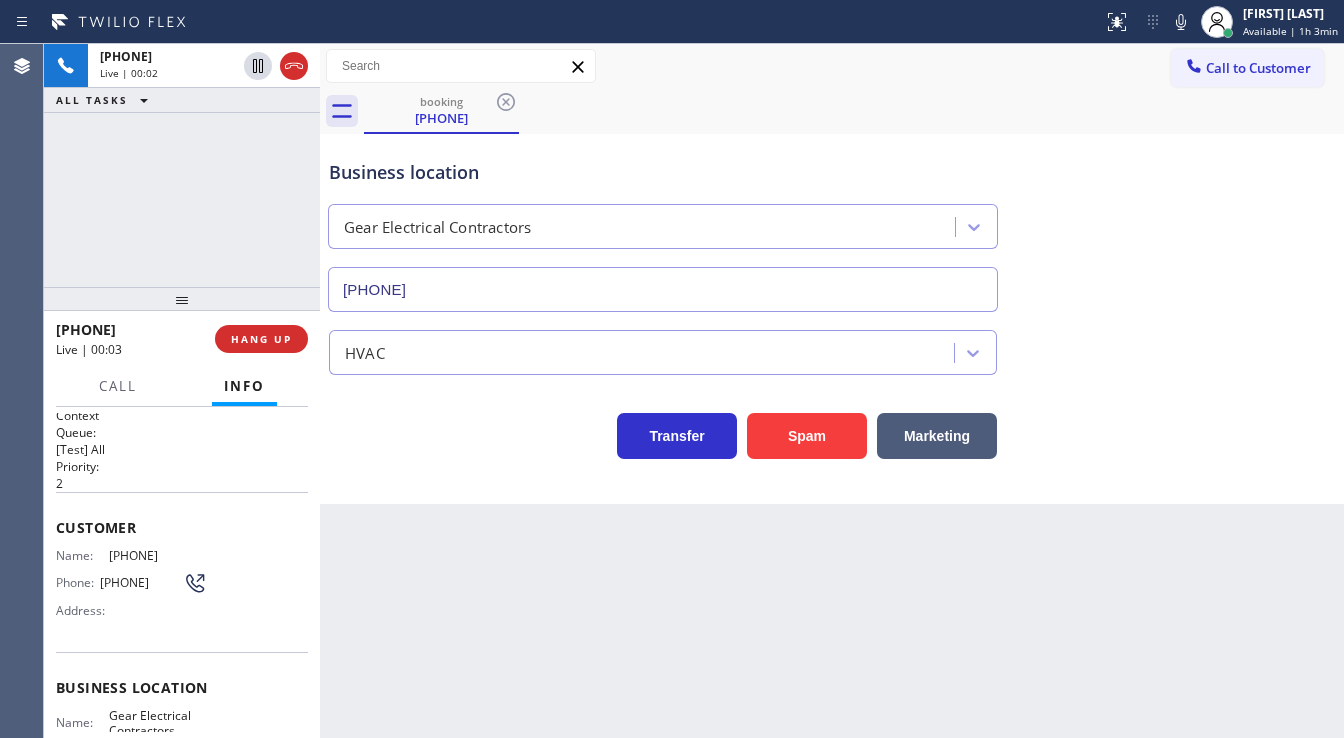 scroll, scrollTop: 0, scrollLeft: 0, axis: both 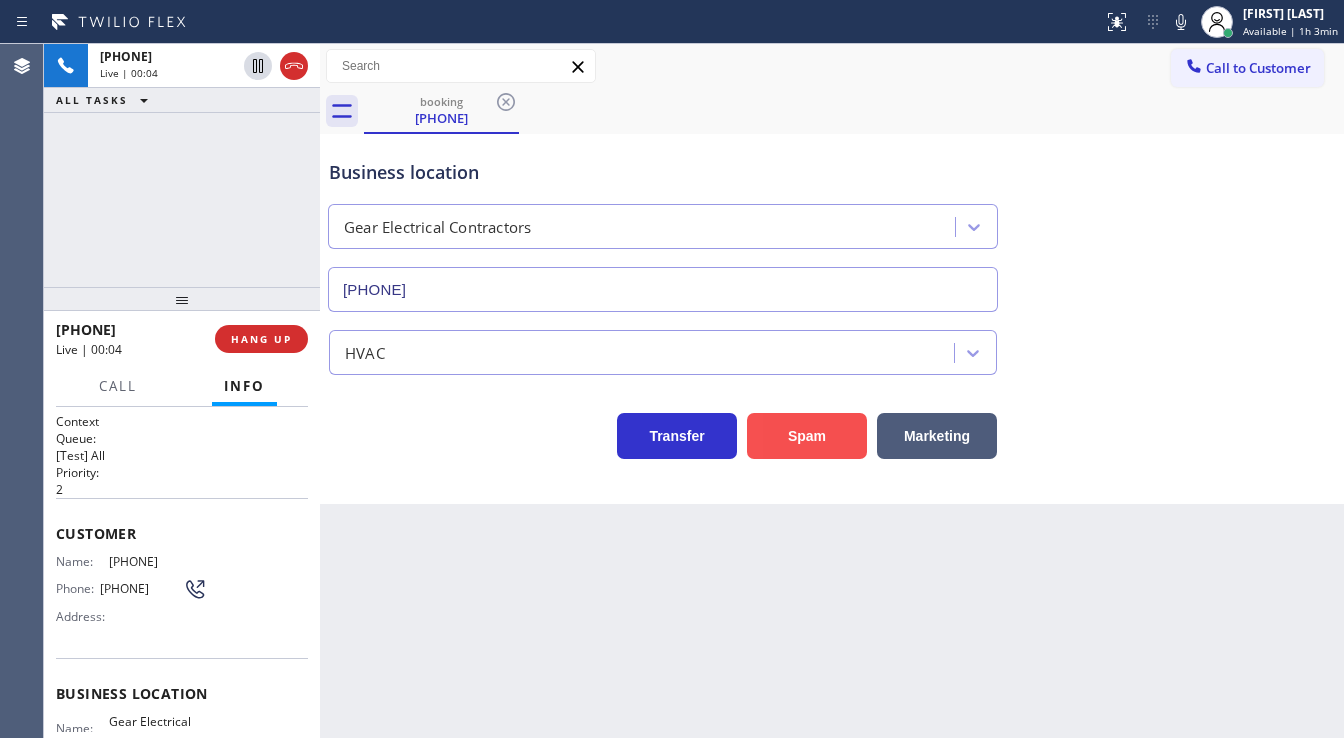 click on "Spam" at bounding box center [807, 436] 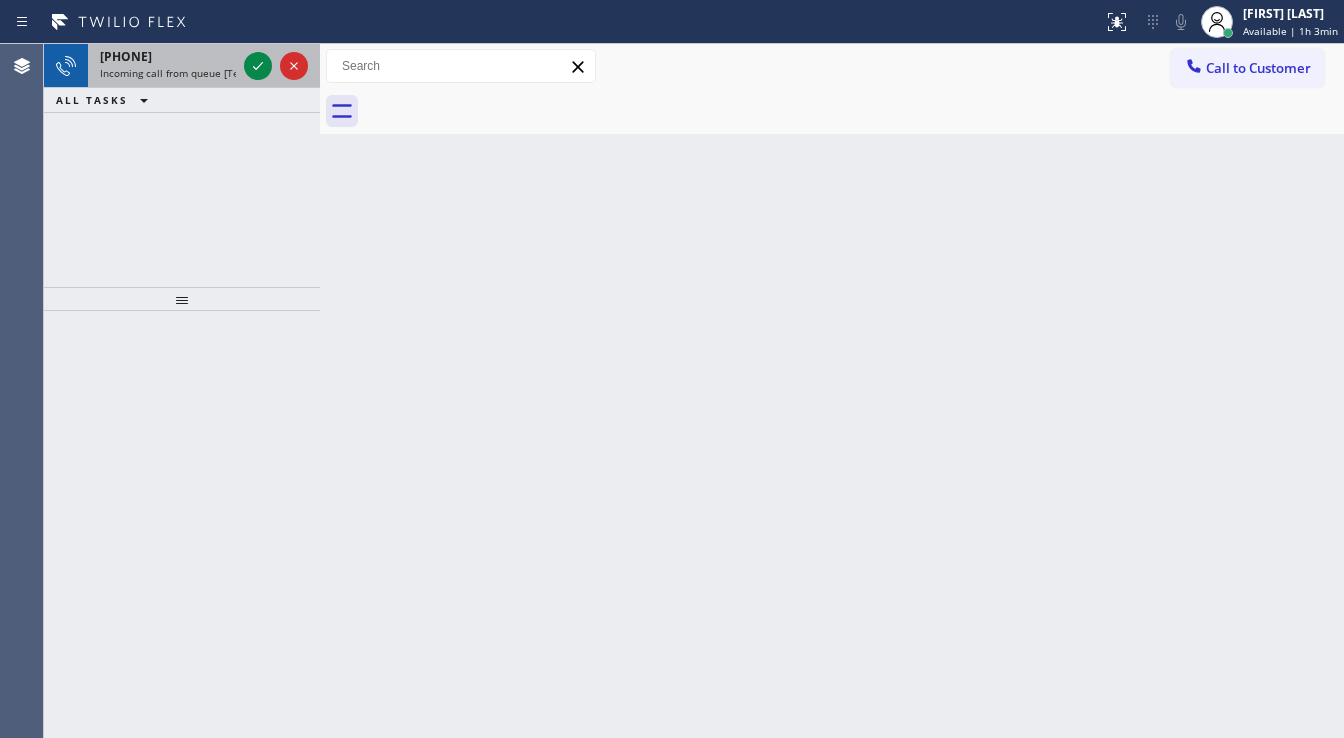 click on "Incoming call from queue [Test] All" at bounding box center (183, 73) 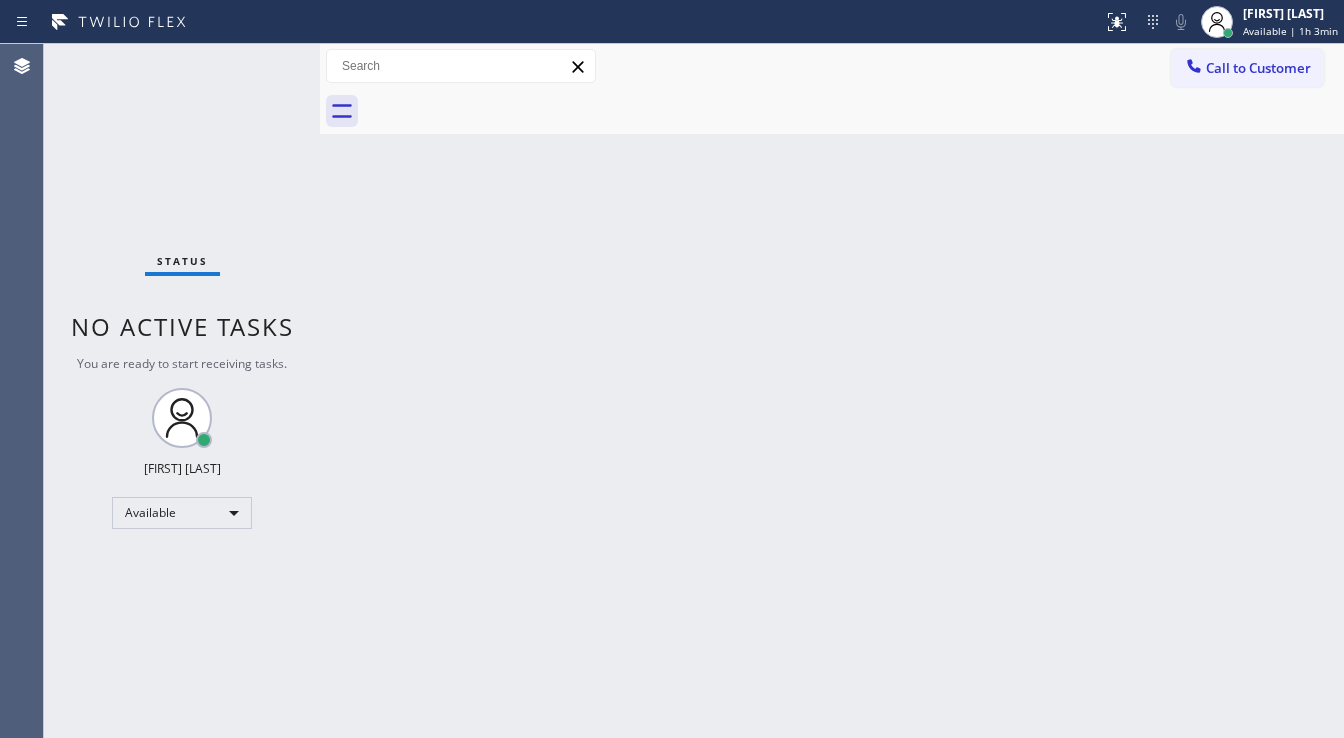 click on "Status   No active tasks     You are ready to start receiving tasks.   [FIRST] [LAST] Available" at bounding box center (182, 391) 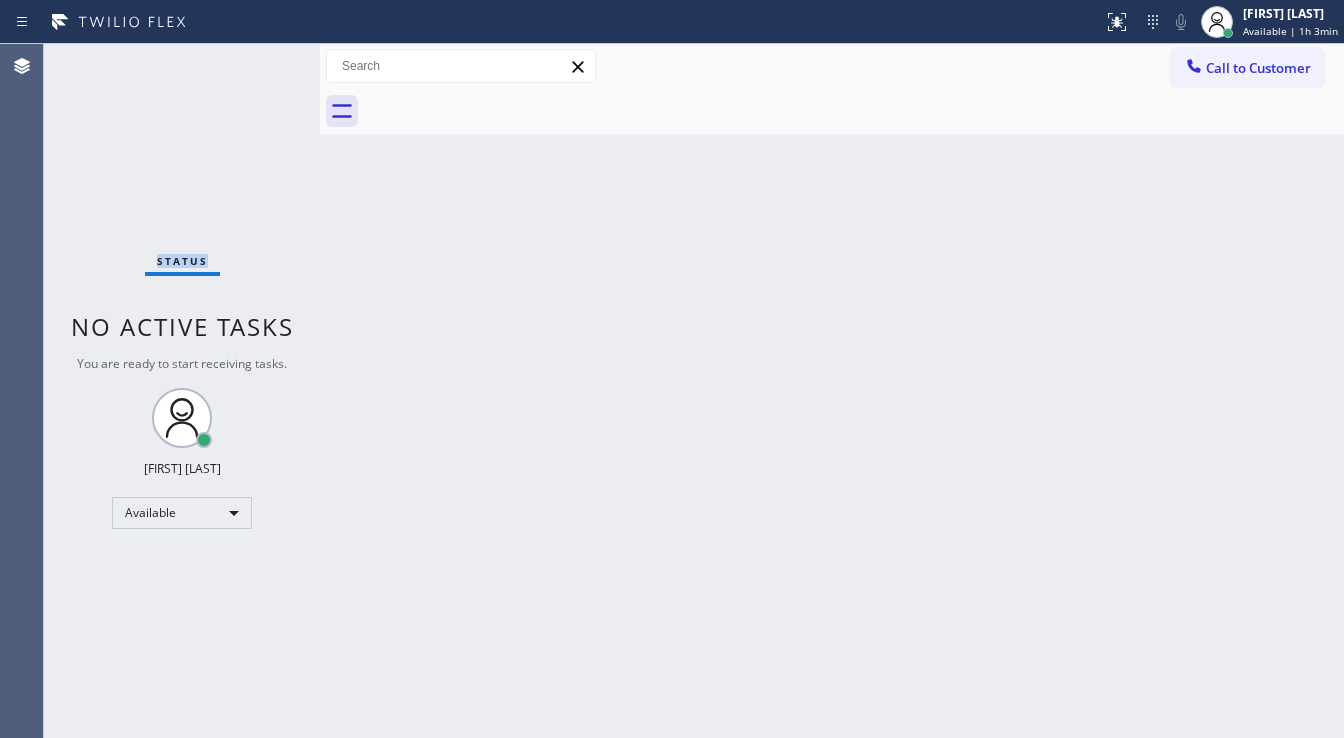 click on "Status   No active tasks     You are ready to start receiving tasks.   [FIRST] [LAST] Available" at bounding box center (182, 391) 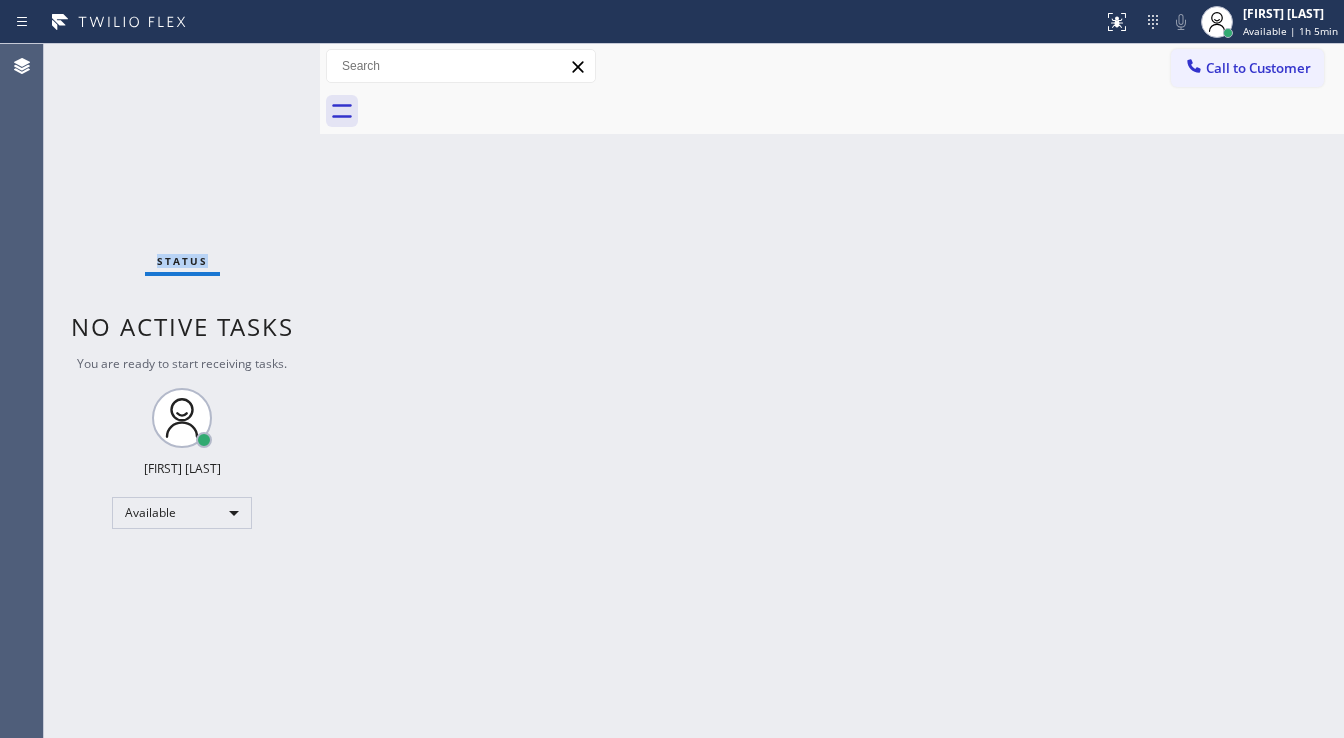 click on "Status   No active tasks     You are ready to start receiving tasks.   [FIRST] [LAST] Available" at bounding box center (182, 391) 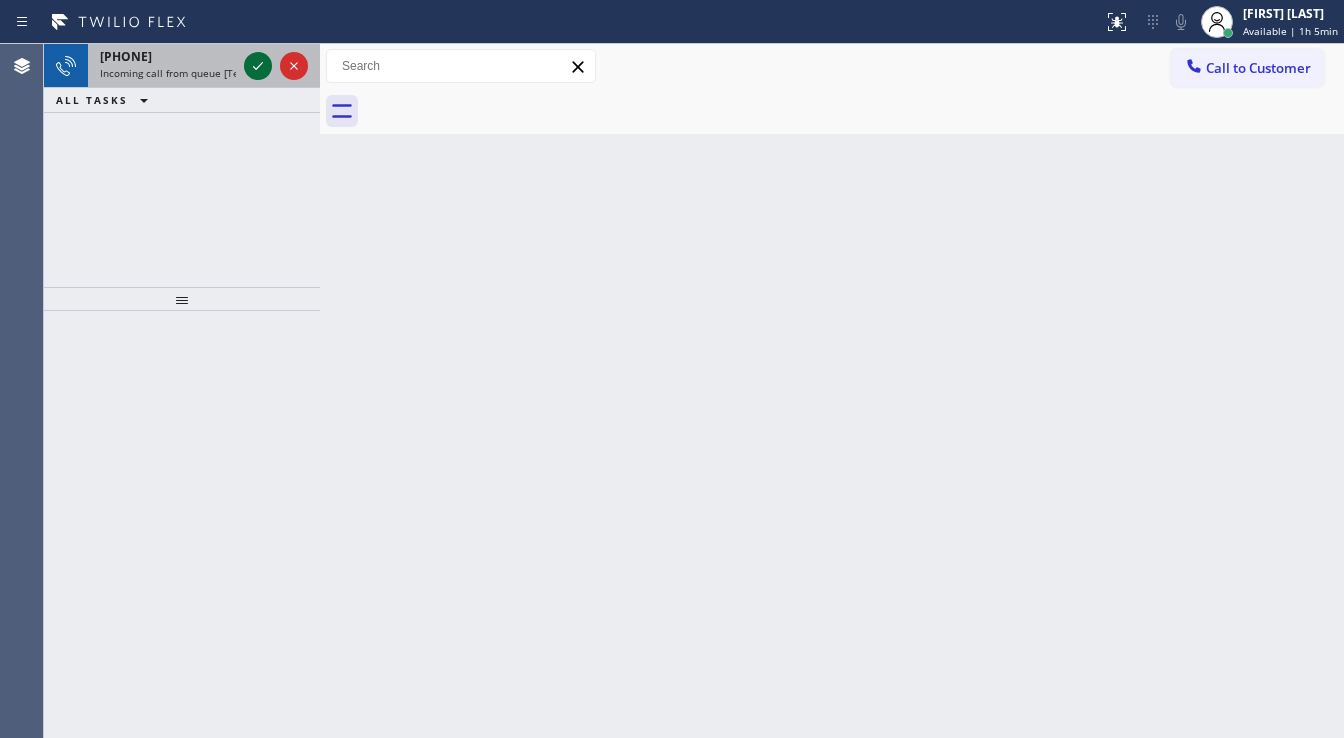 click 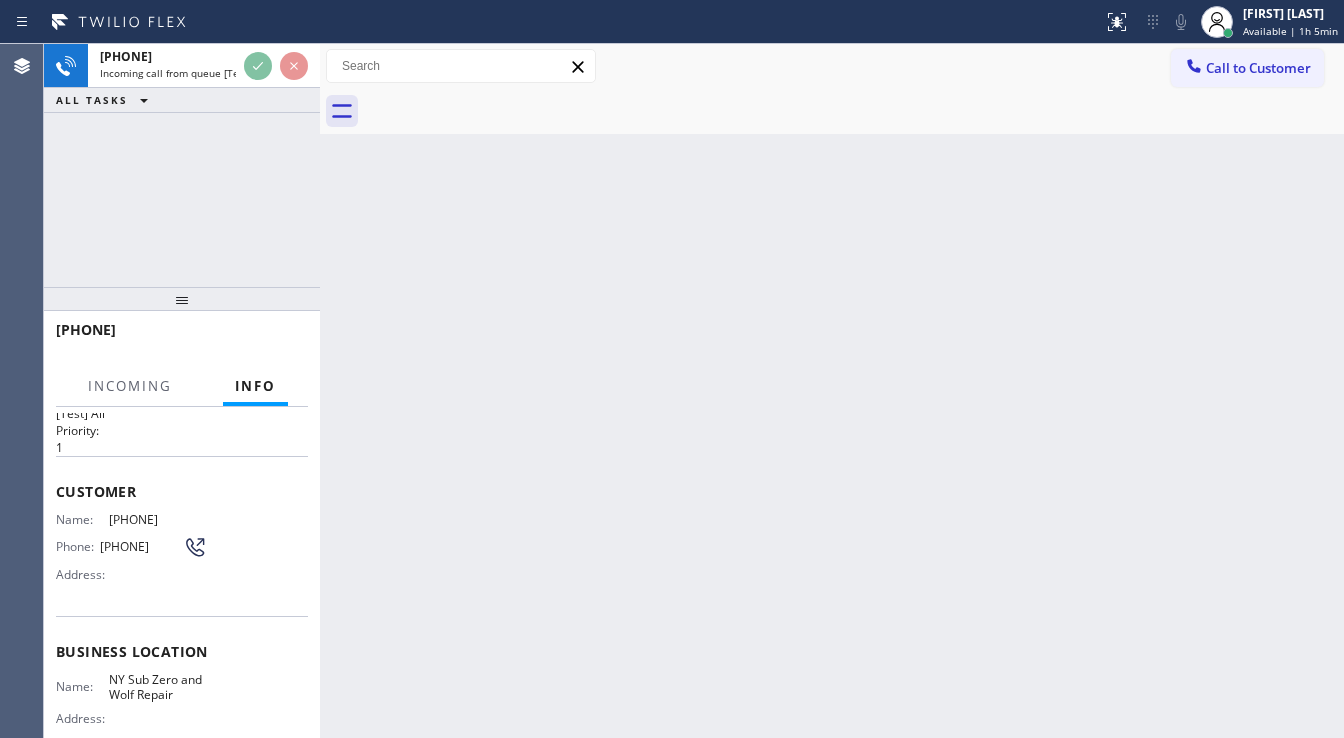 scroll, scrollTop: 80, scrollLeft: 0, axis: vertical 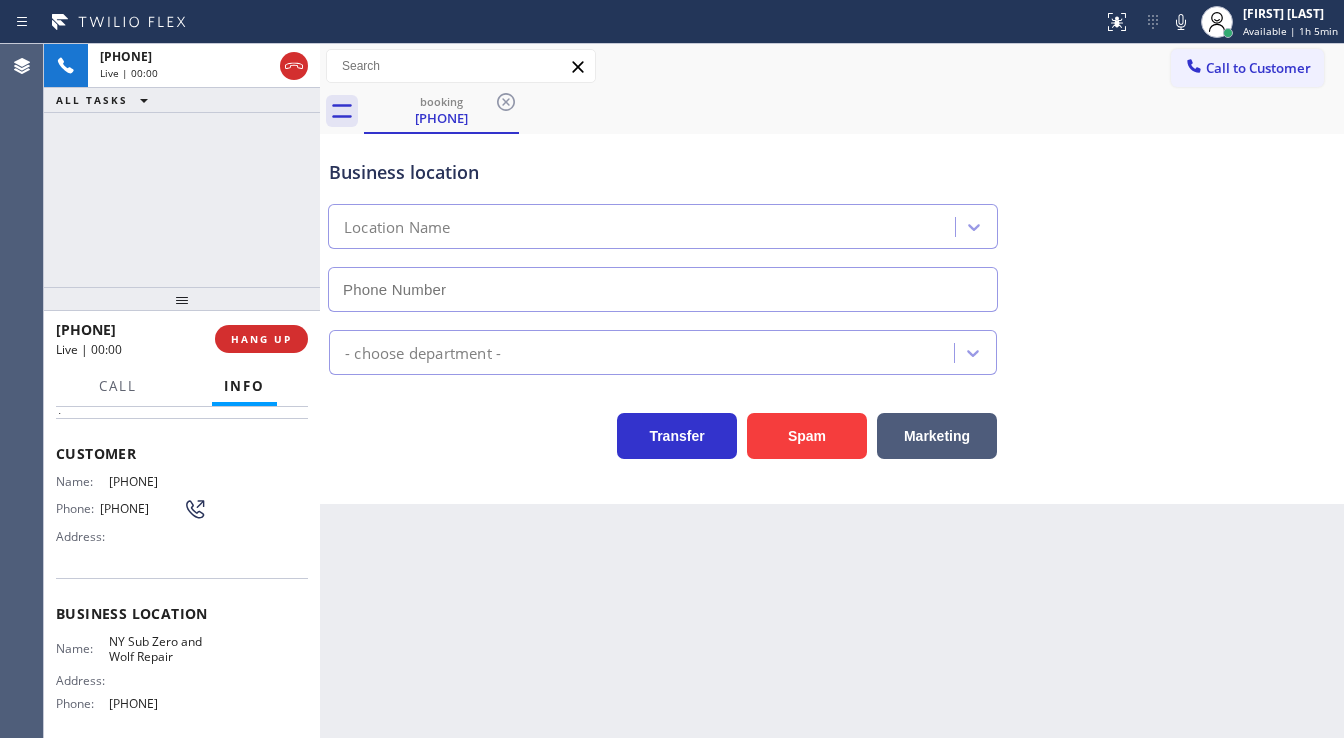 type on "(646) 661-7498" 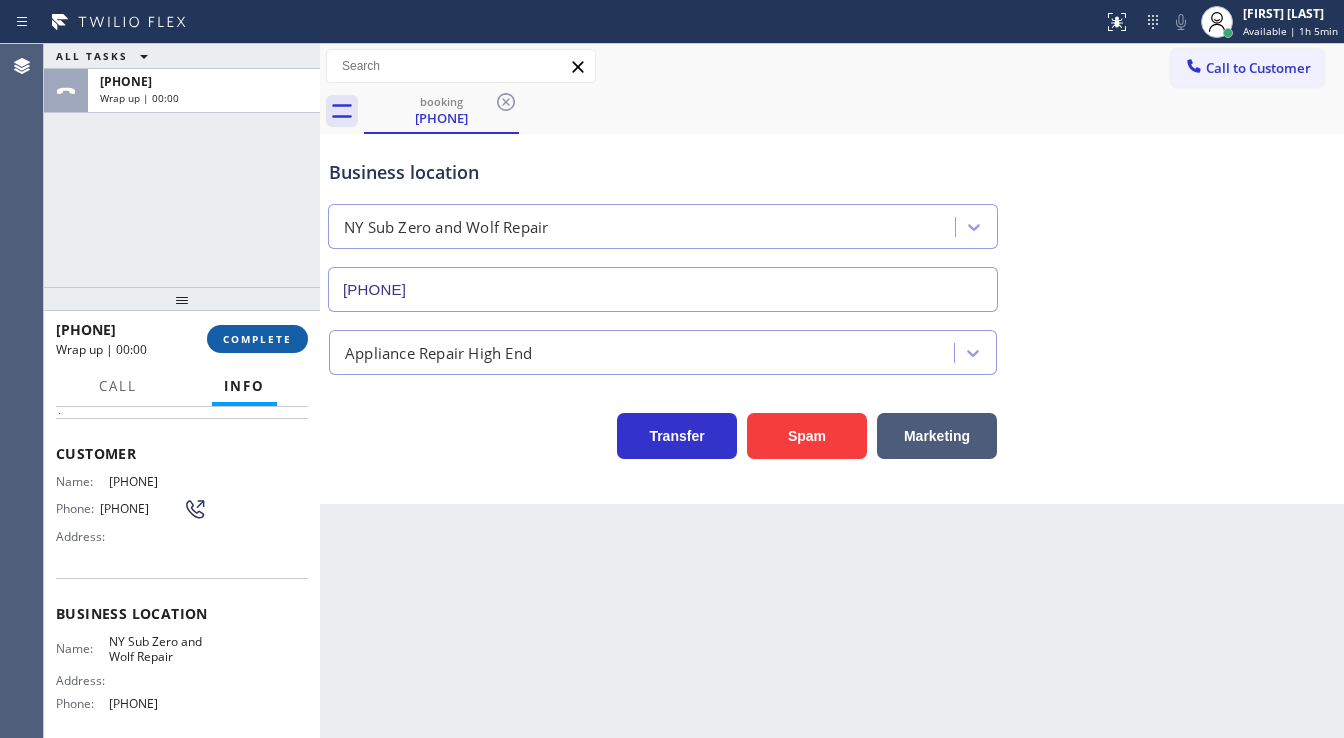click on "COMPLETE" at bounding box center (257, 339) 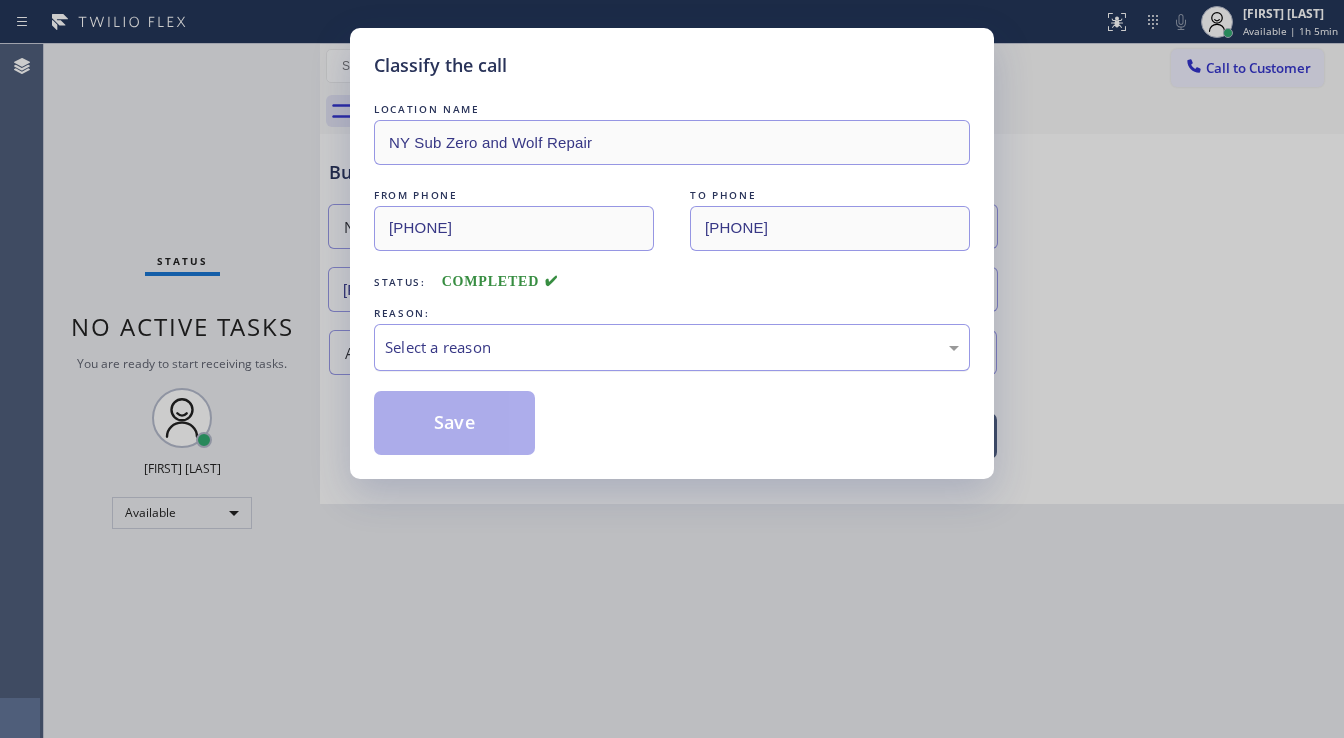 drag, startPoint x: 453, startPoint y: 346, endPoint x: 474, endPoint y: 363, distance: 27.018513 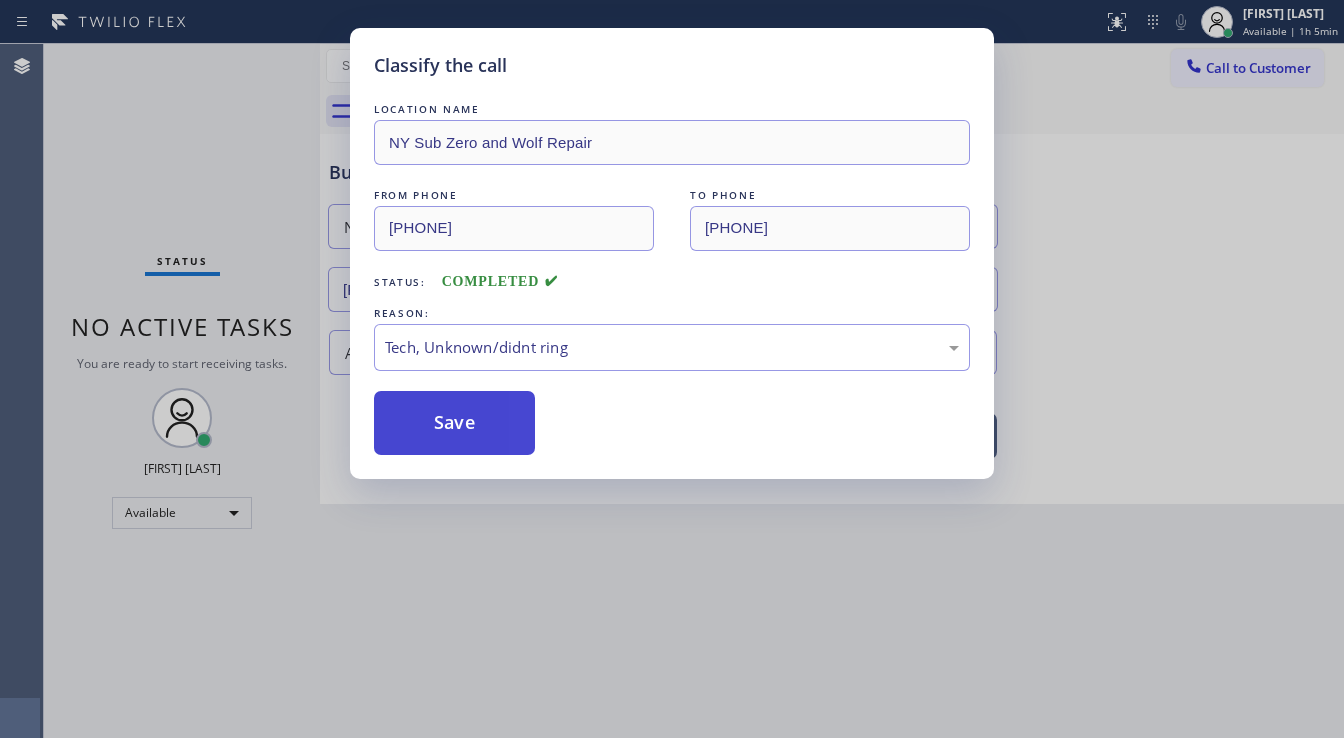 click on "Save" at bounding box center (454, 423) 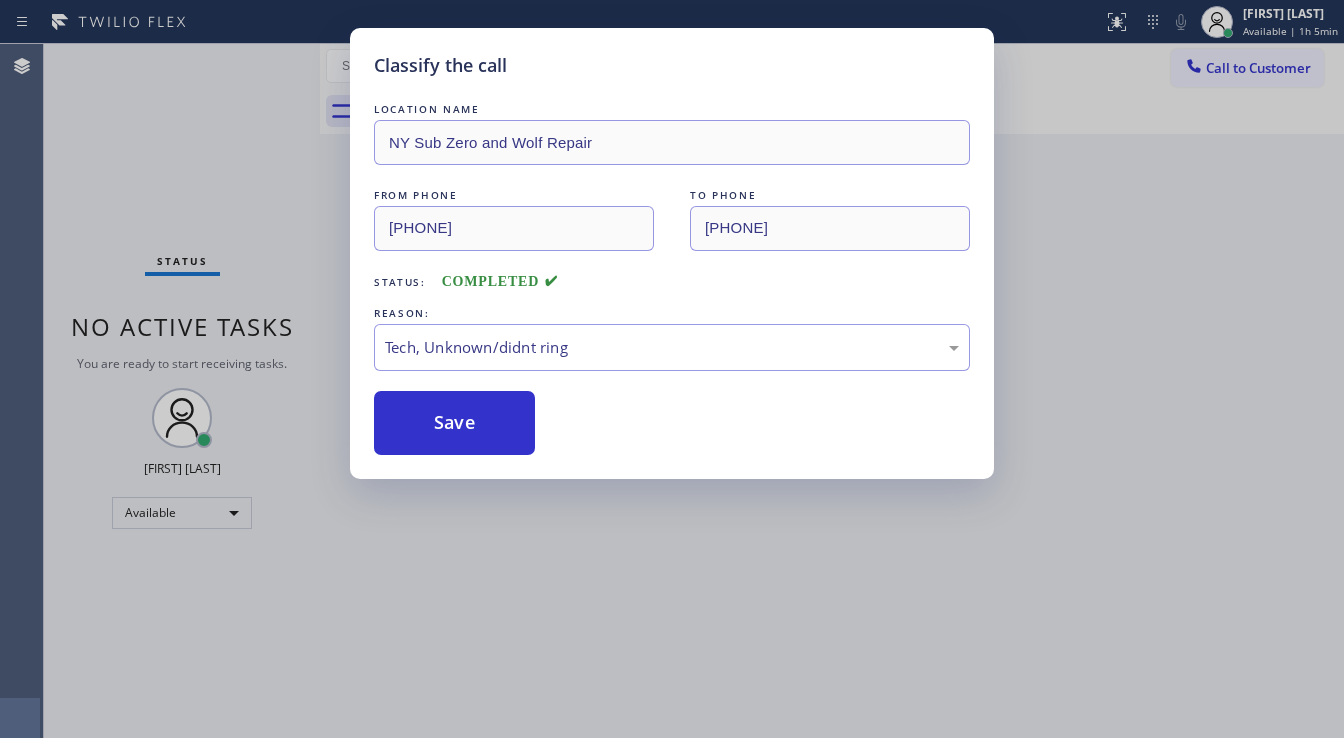 click on "Classify the call LOCATION NAME NY Sub Zero and Wolf Repair FROM PHONE (347) 795-2061 TO PHONE (646) 661-7498 Status: COMPLETED REASON: Tech, Unknown/didnt ring Save" at bounding box center (672, 369) 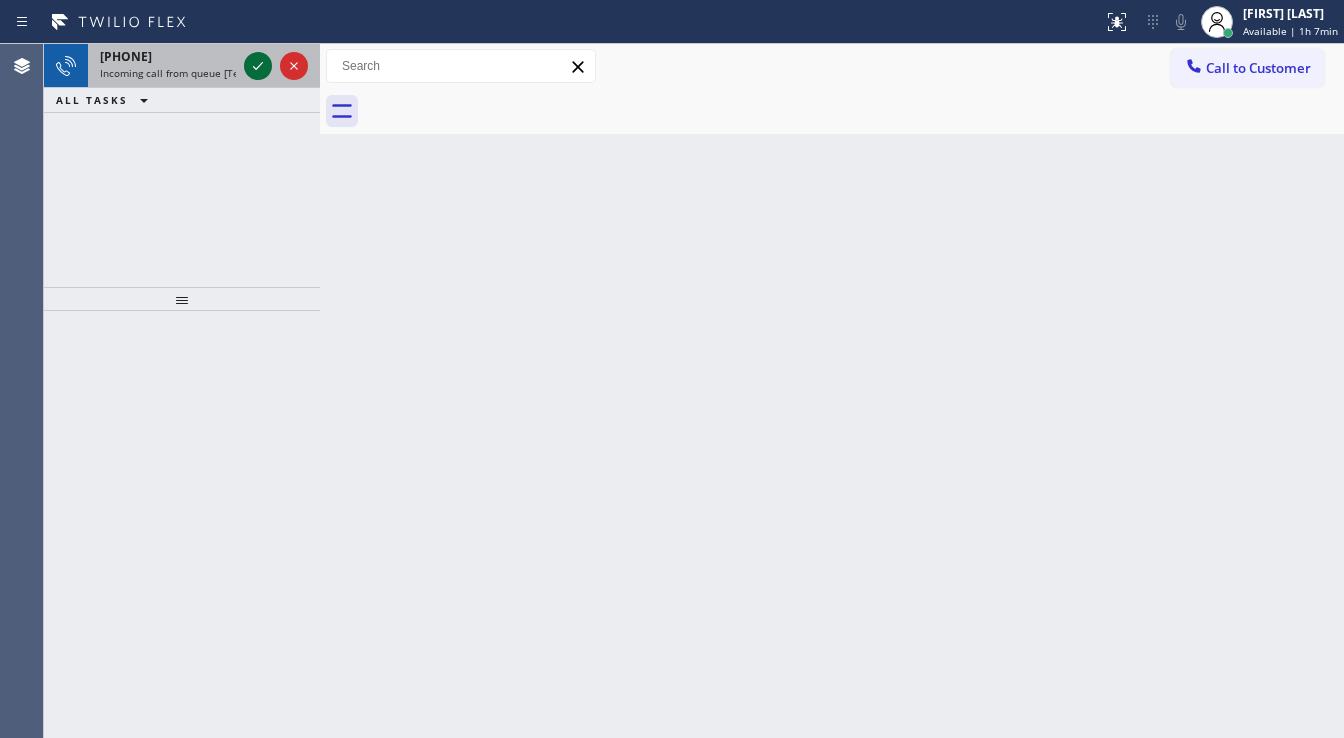 click 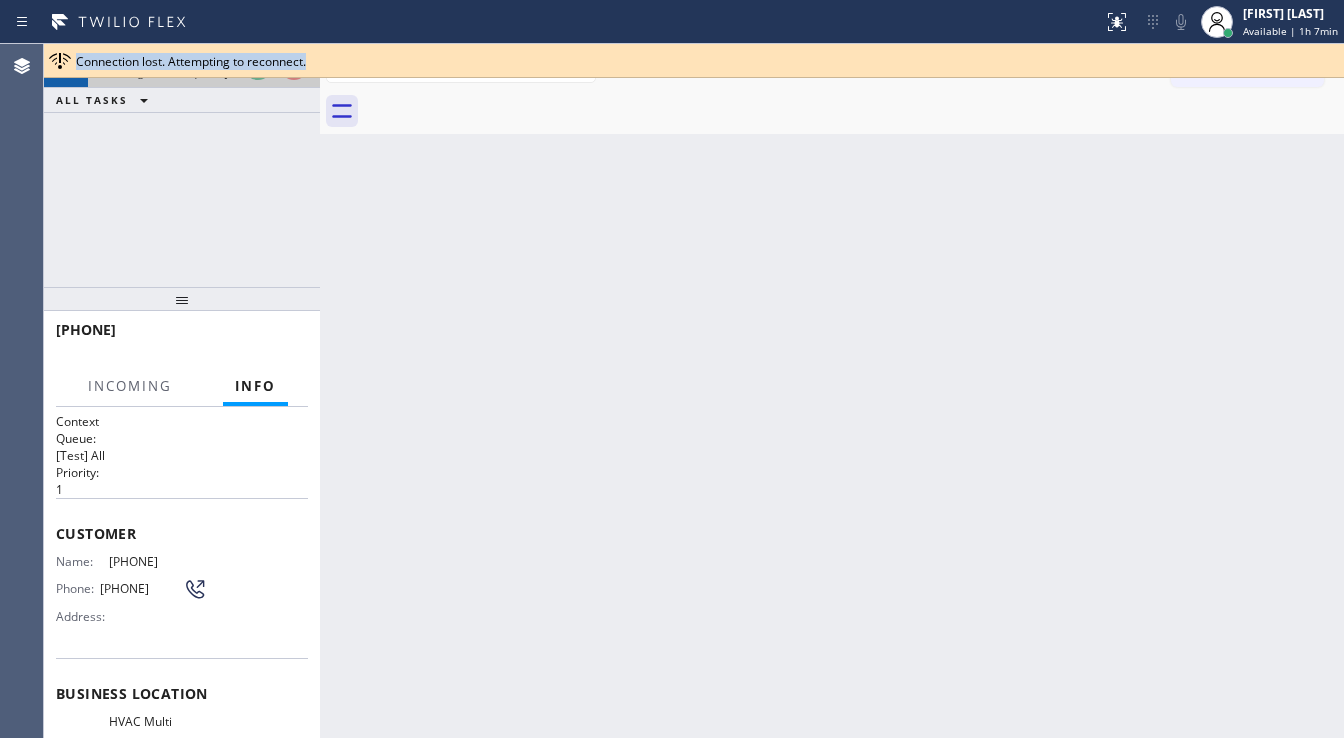 click on "Connection lost. Attempting to reconnect." at bounding box center [694, 61] 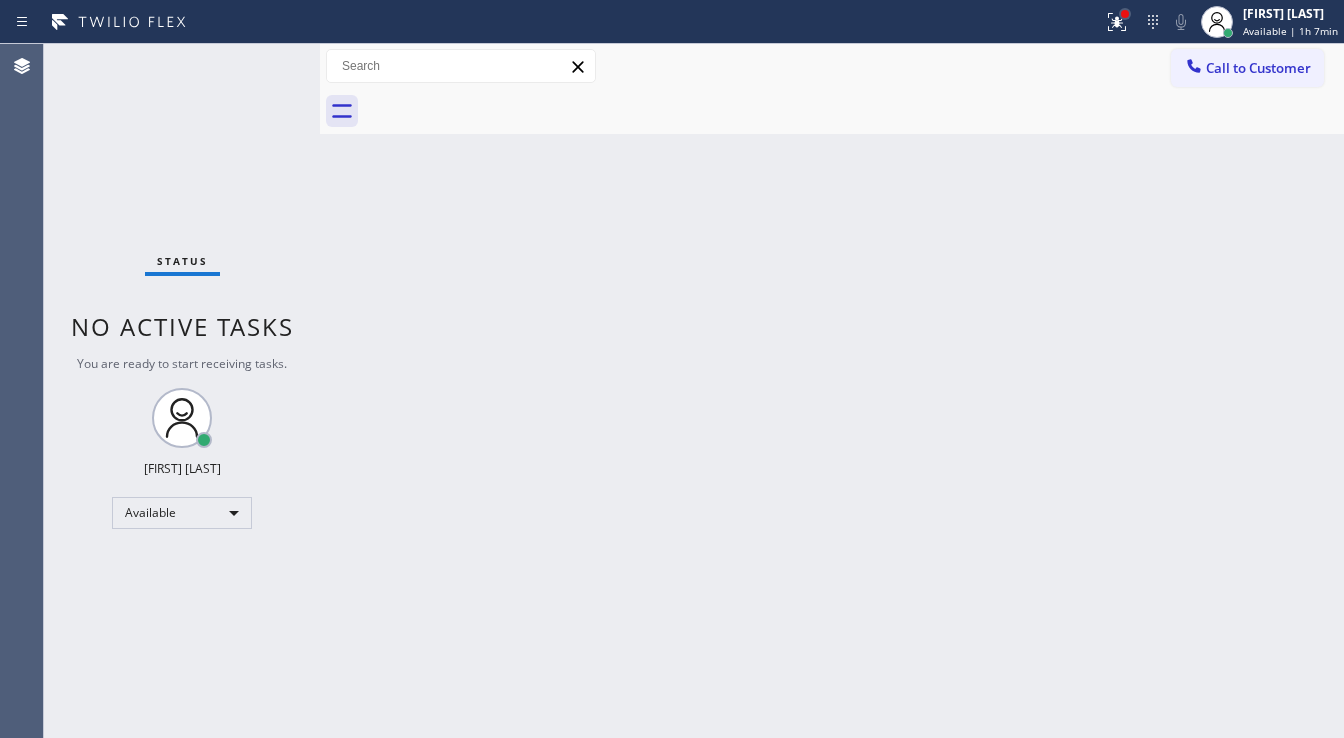 click at bounding box center (1125, 14) 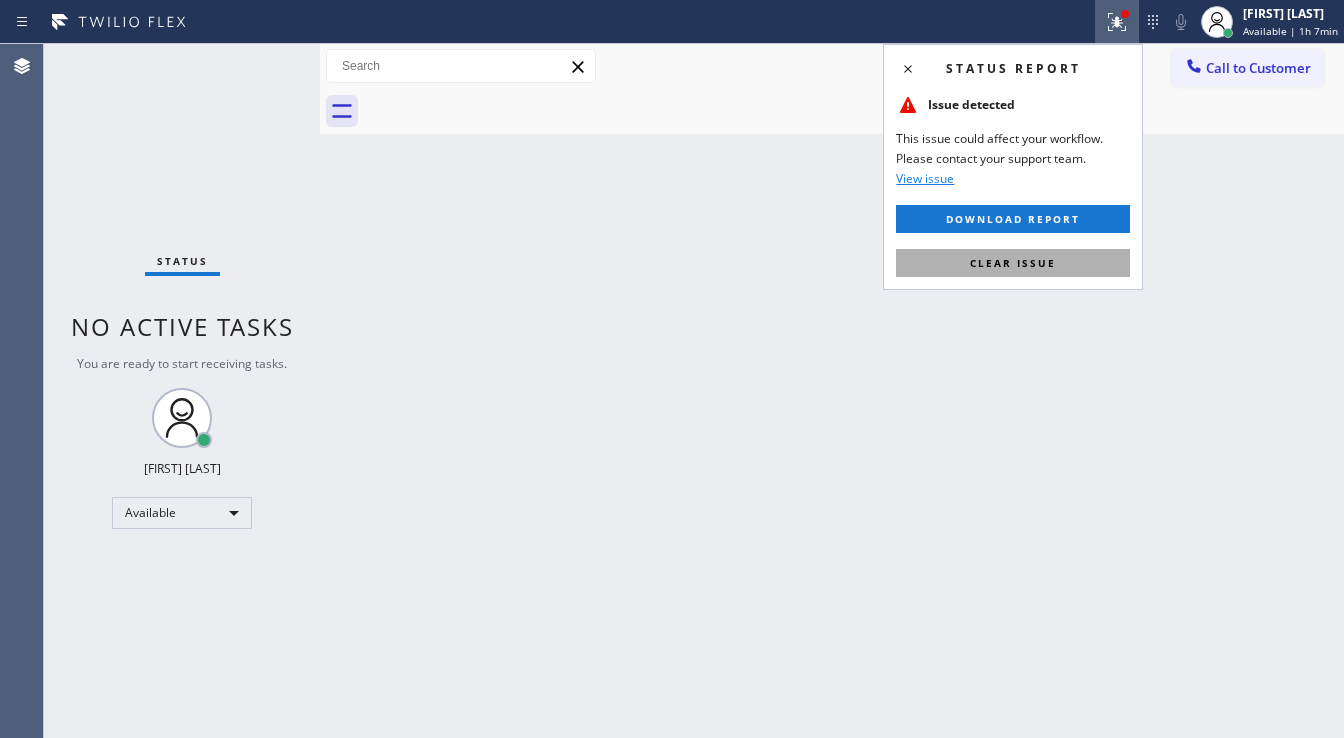 click on "Clear issue" at bounding box center [1013, 263] 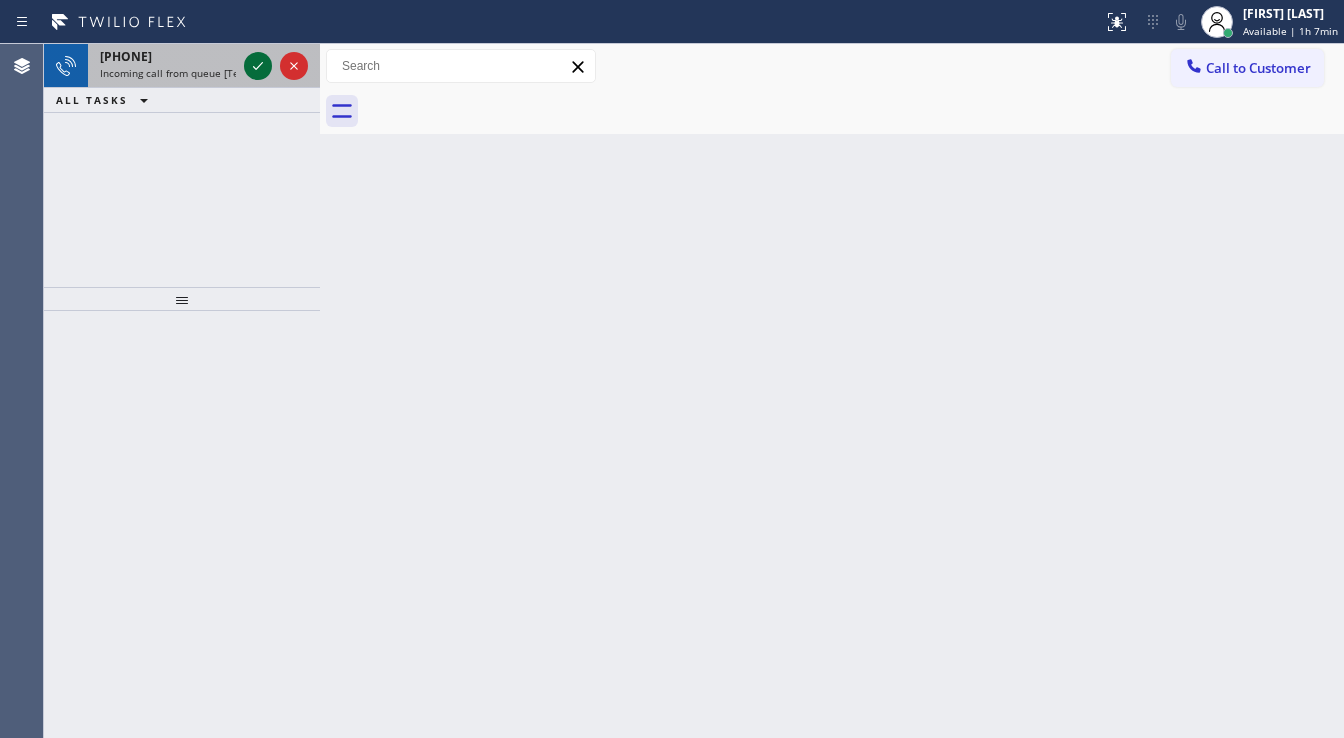 click 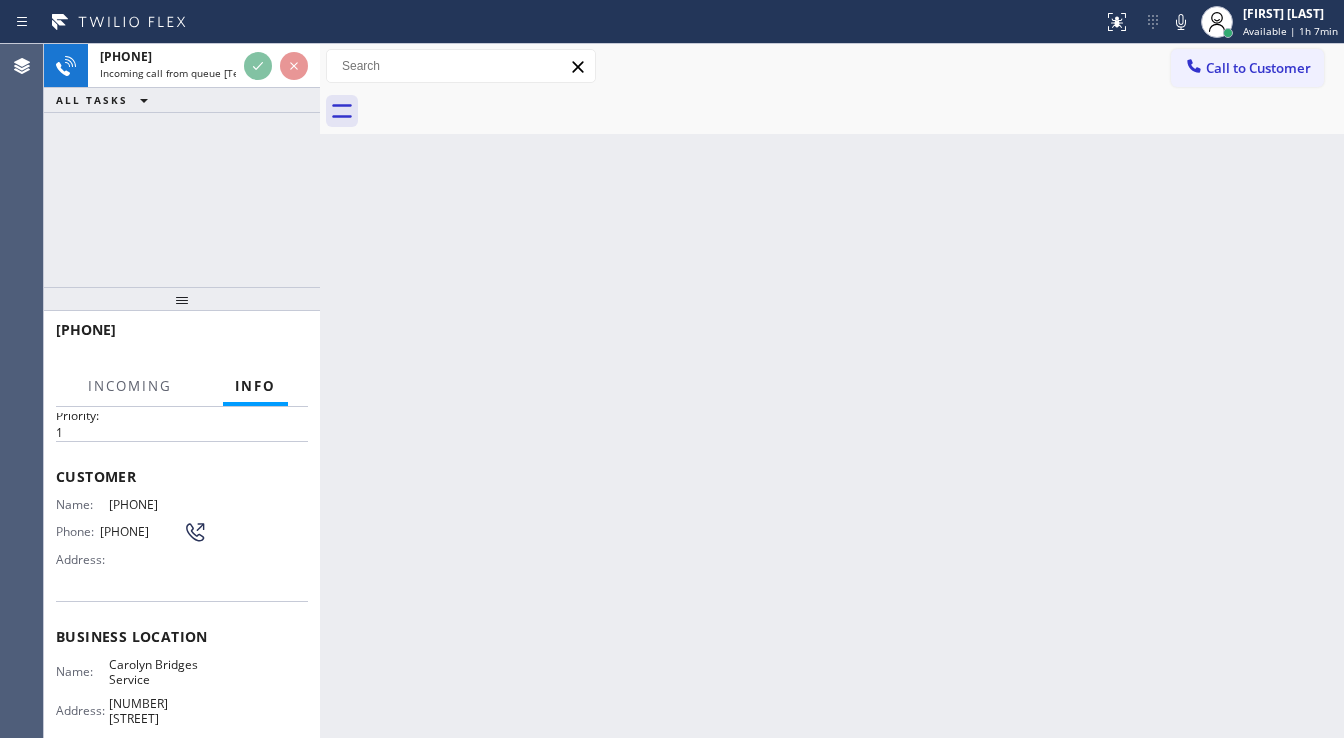 scroll, scrollTop: 80, scrollLeft: 0, axis: vertical 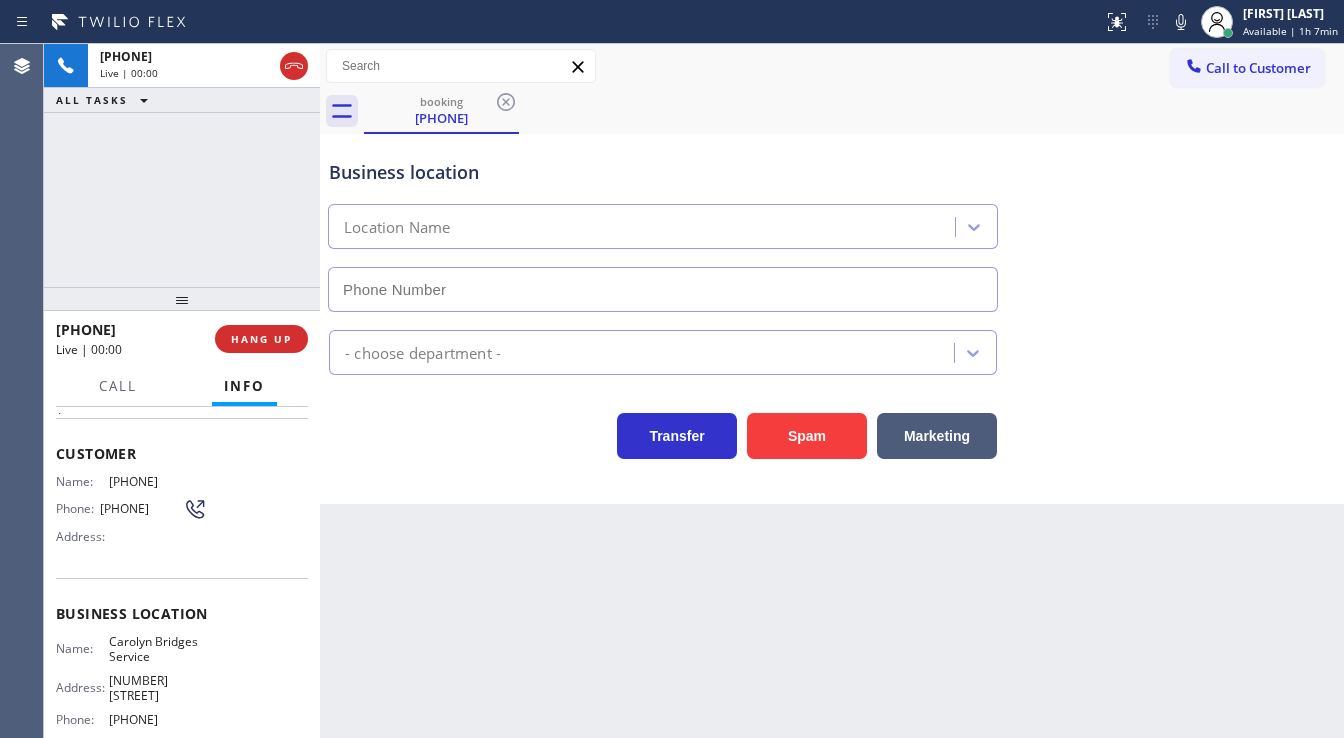 type on "(305) 520-7274" 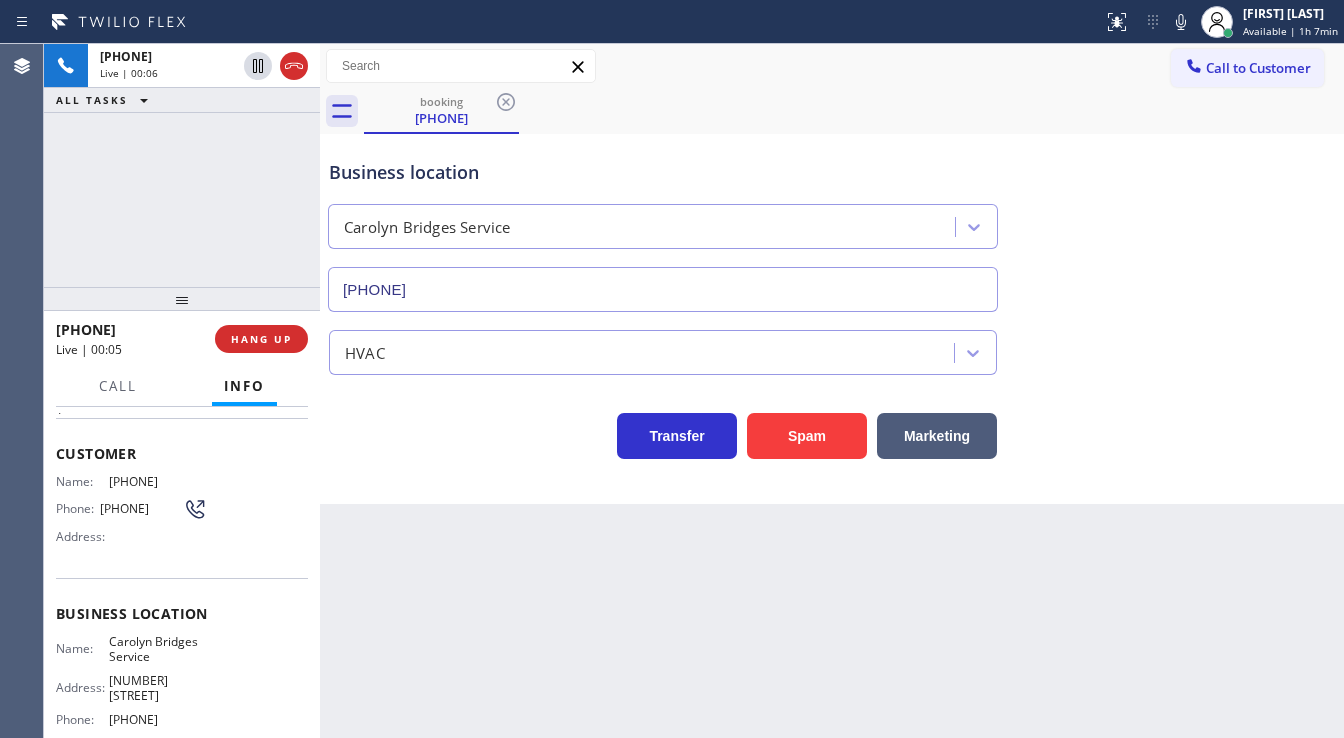 click on "+17543366892 Live | 00:06 ALL TASKS ALL TASKS ACTIVE TASKS TASKS IN WRAP UP" at bounding box center (182, 165) 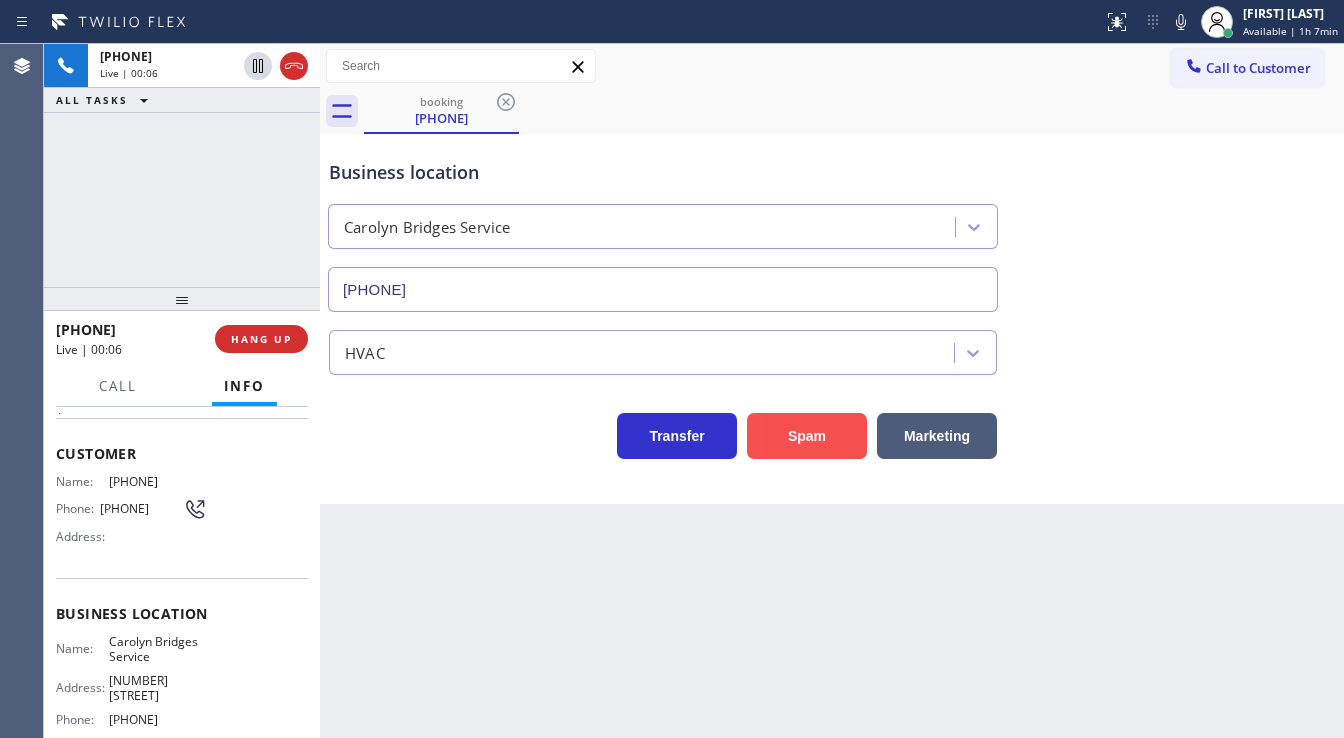click on "Spam" at bounding box center [807, 436] 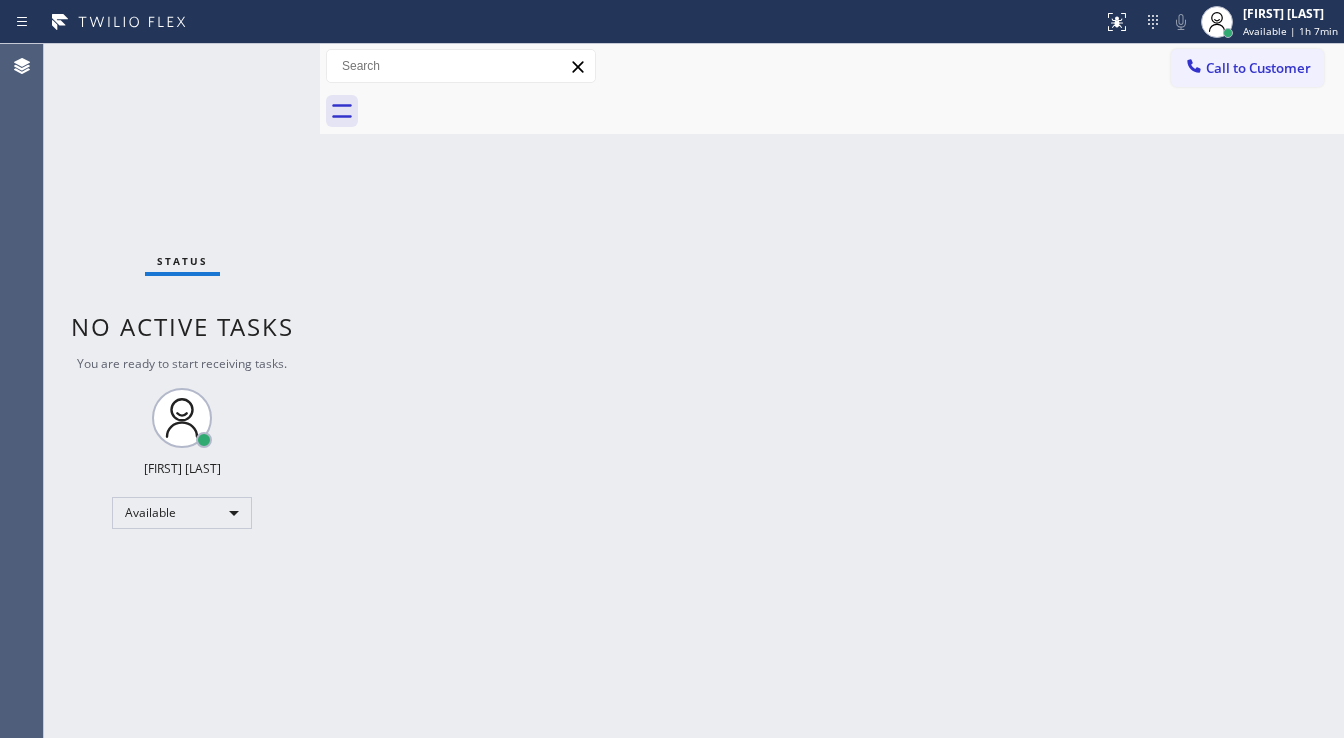 click on "Status   No active tasks     You are ready to start receiving tasks.   [FIRST] [LAST] Available" at bounding box center (182, 391) 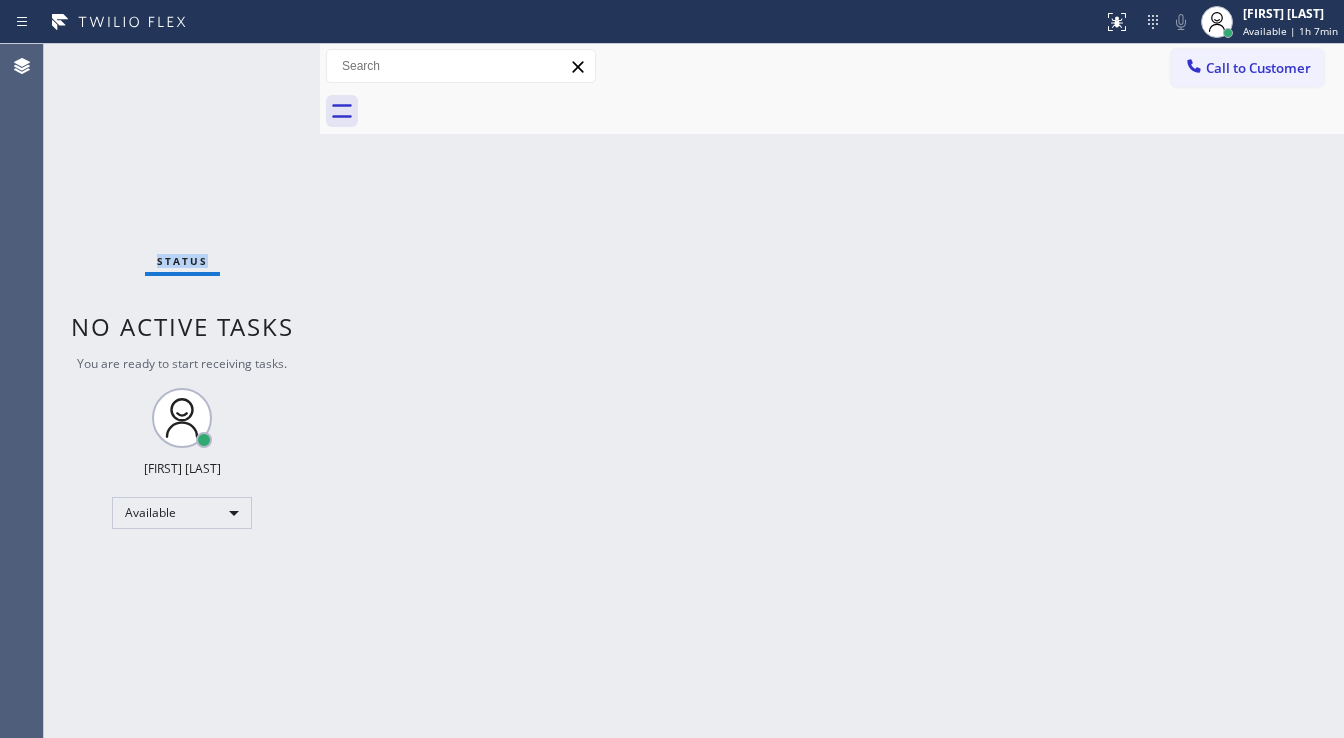 click on "Status   No active tasks     You are ready to start receiving tasks.   [FIRST] [LAST] Available" at bounding box center (182, 391) 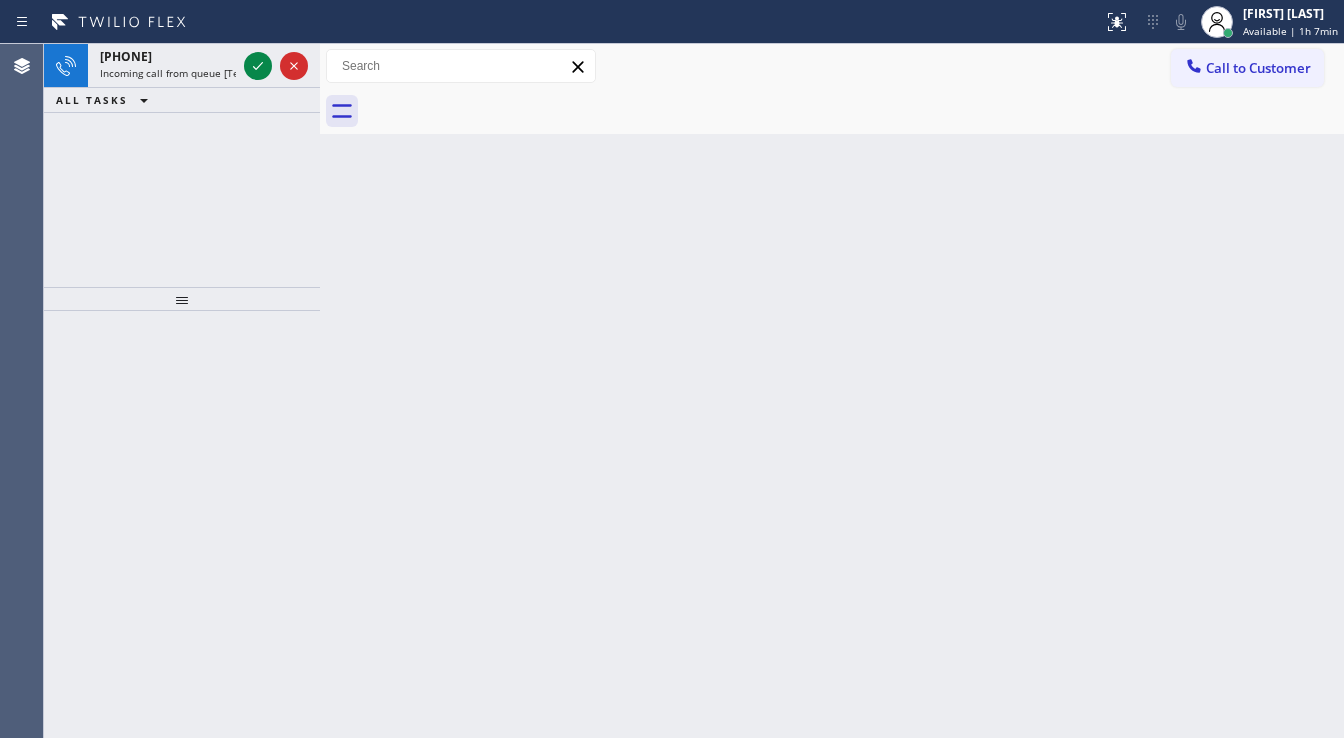 click on "ALL TASKS ALL TASKS ACTIVE TASKS TASKS IN WRAP UP" at bounding box center (182, 100) 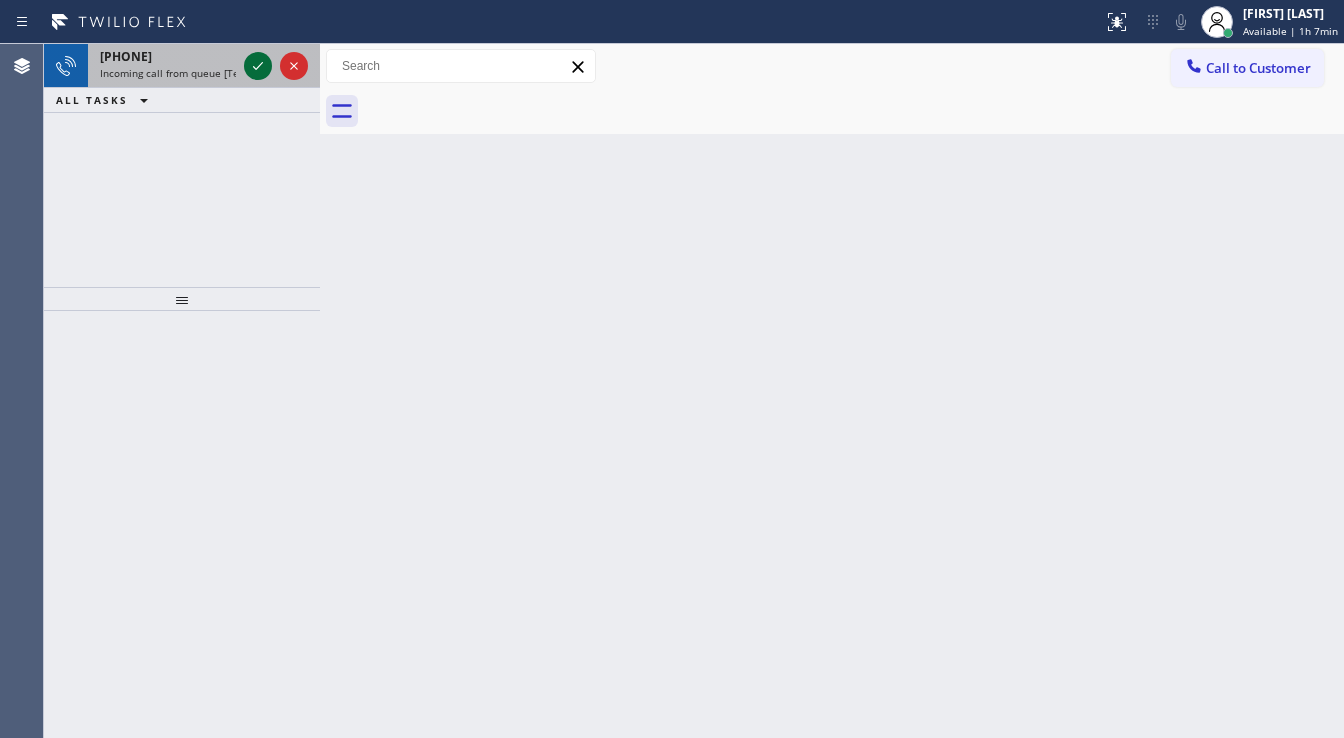 click 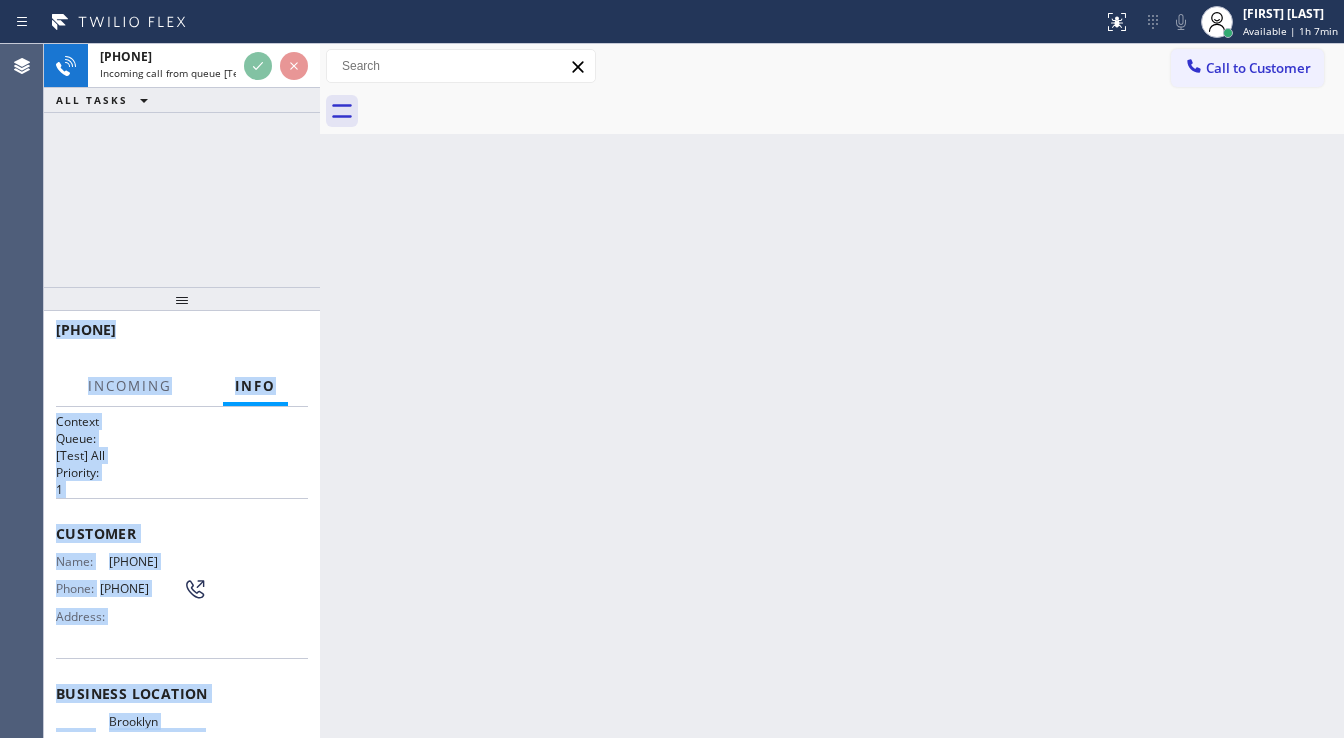 click on "Customer Name: (561) 860-2095 Phone: (561) 860-2095 Address:" at bounding box center [182, 578] 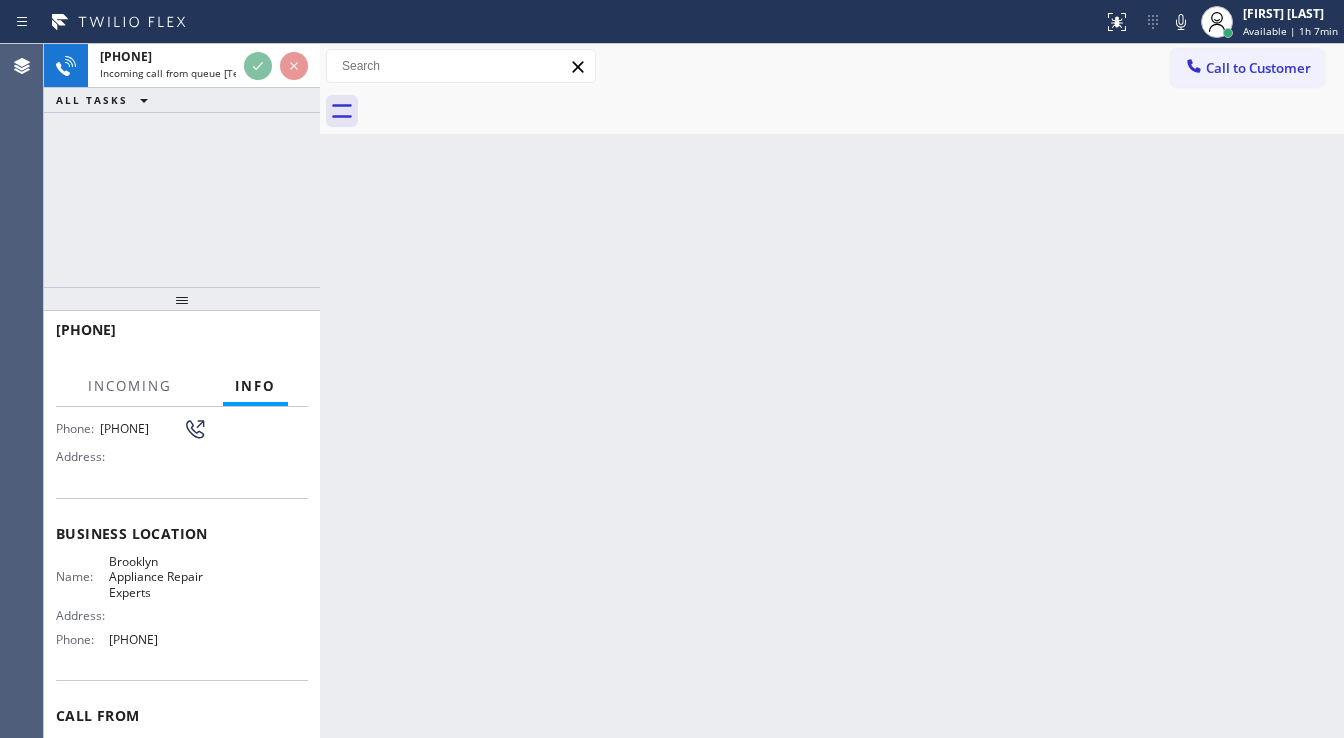 scroll, scrollTop: 240, scrollLeft: 0, axis: vertical 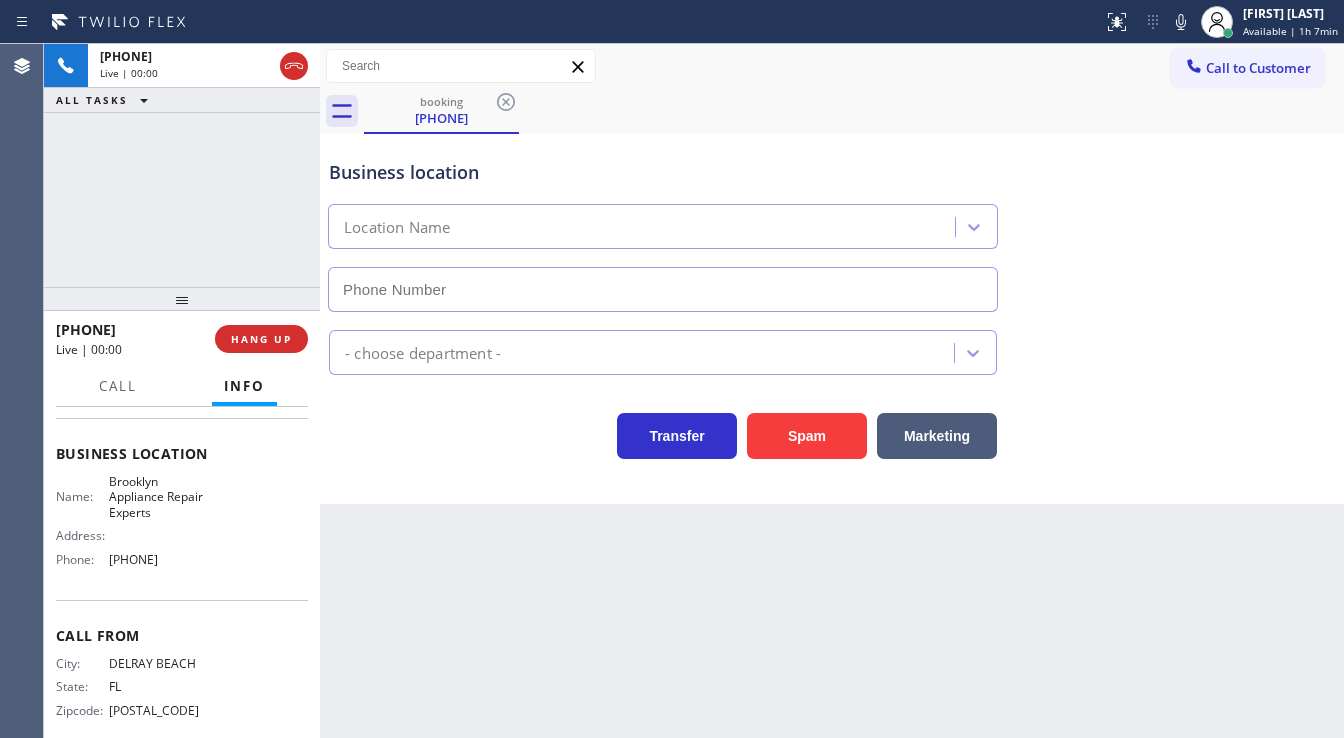 type on "(347) 757-4373" 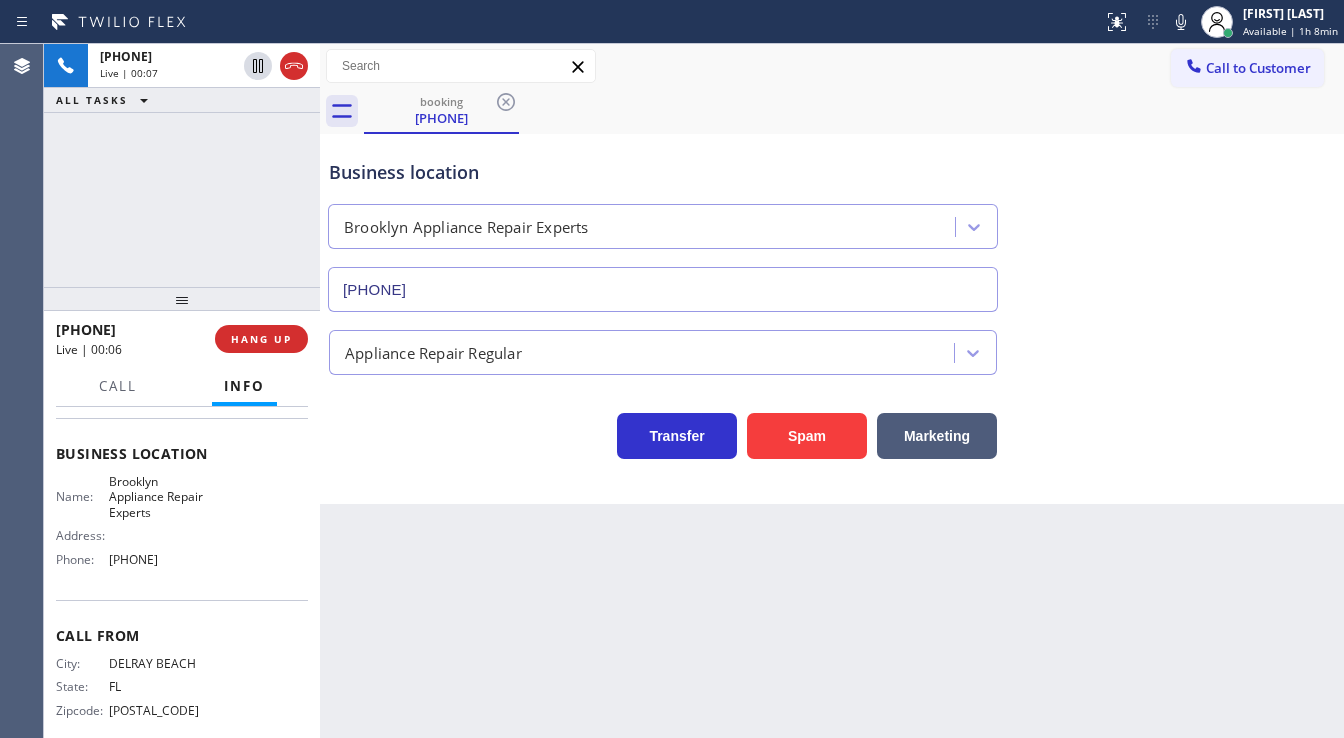 click on "Brooklyn Appliance Repair Experts" at bounding box center (158, 497) 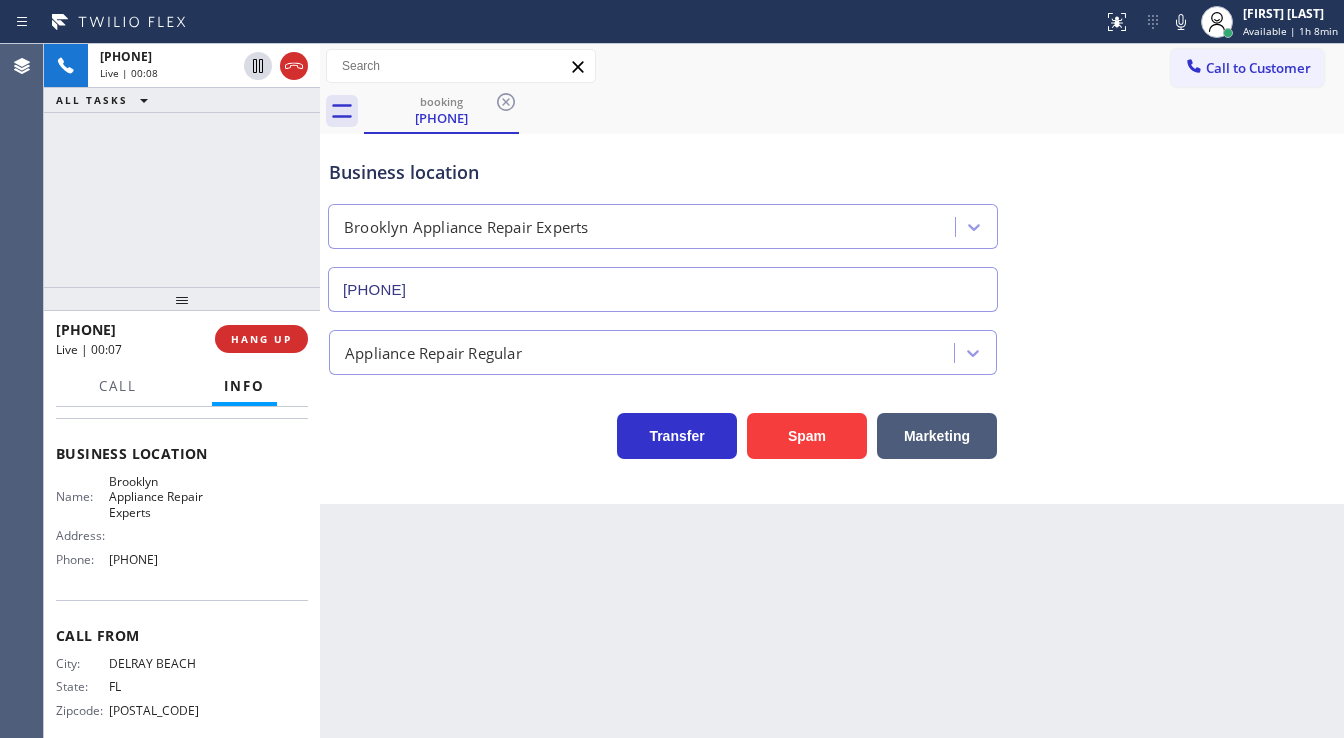 scroll, scrollTop: 80, scrollLeft: 0, axis: vertical 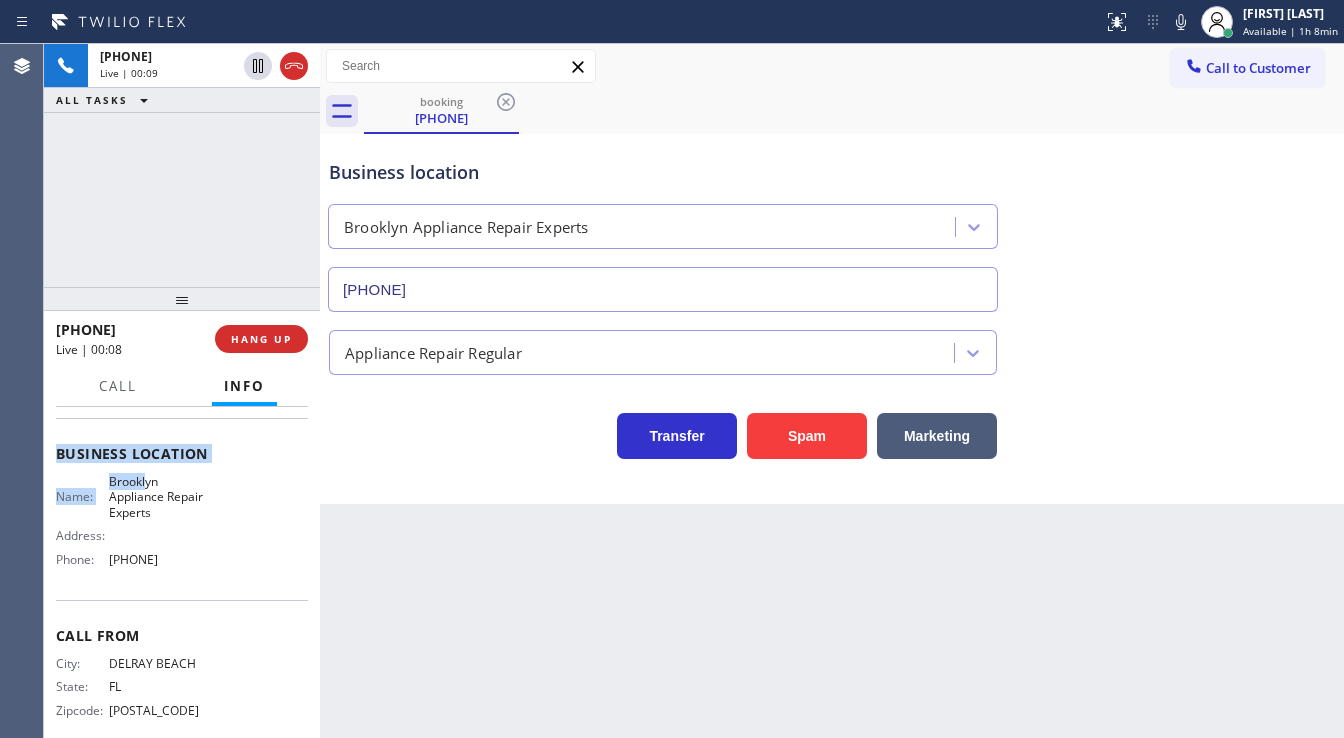 drag, startPoint x: 49, startPoint y: 447, endPoint x: 229, endPoint y: 536, distance: 200.8009 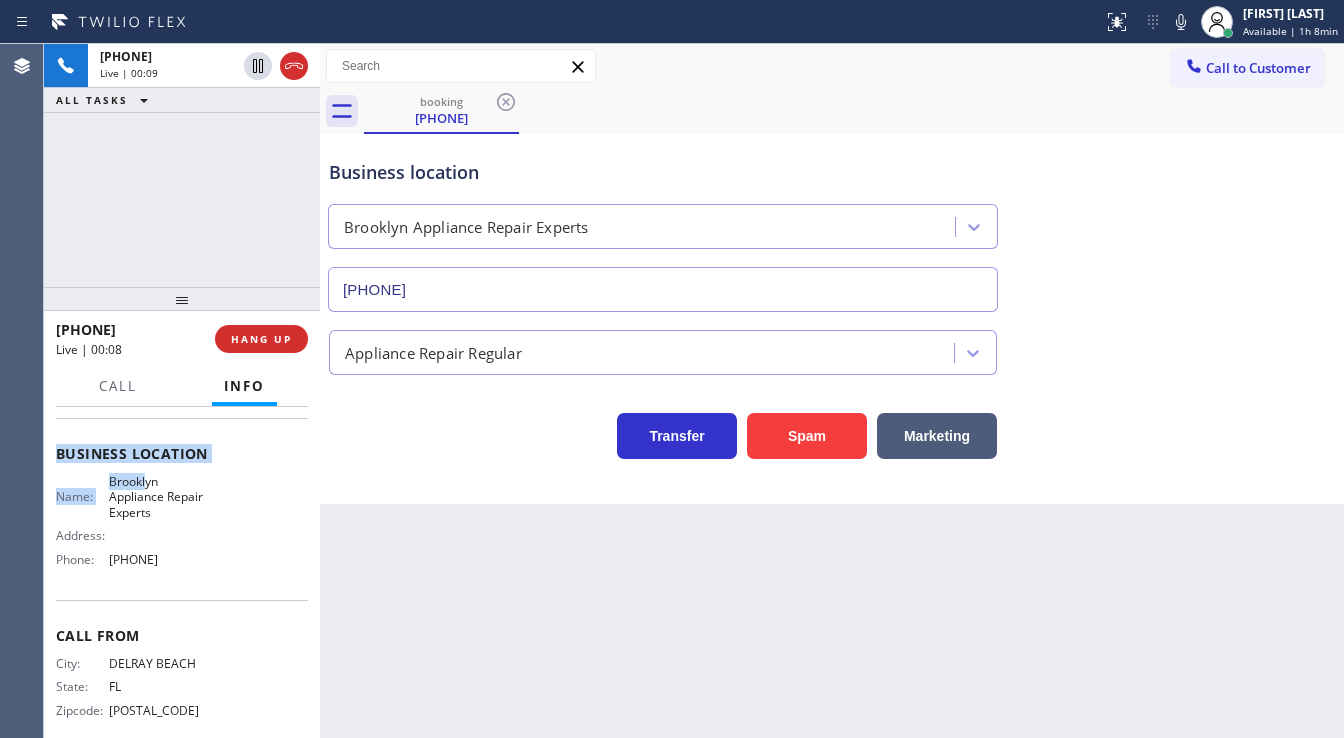 click on "Context Queue: [Test] All Priority: 1 Customer Name: (561) 860-2095 Phone: (561) 860-2095 Address: Business location Name: Brooklyn Appliance Repair Experts Address:   Phone: (347) 757-4373 Call From City: DELRAY BEACH State: FL Zipcode: 33445 Outbound call Location Brooklyn Appliance Repair Experts Your caller id phone number (347) 757-4373 Customer number (561) 860-2095 Call" at bounding box center (182, 573) 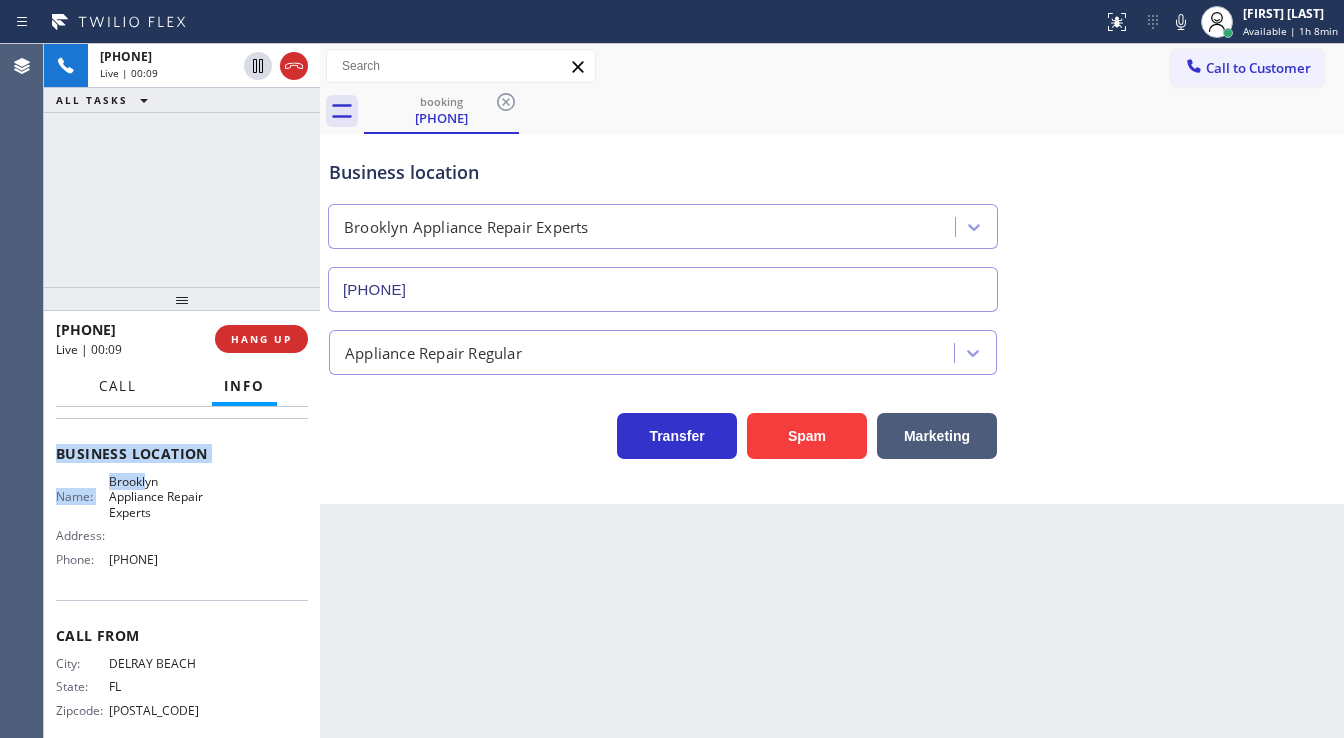 copy on "Customer Name: (561) 860-2095 Phone: (561) 860-2095 Address: Business location Name: Brooklyn Appliance Repair Experts Address:   Phone: (347) 757-4373" 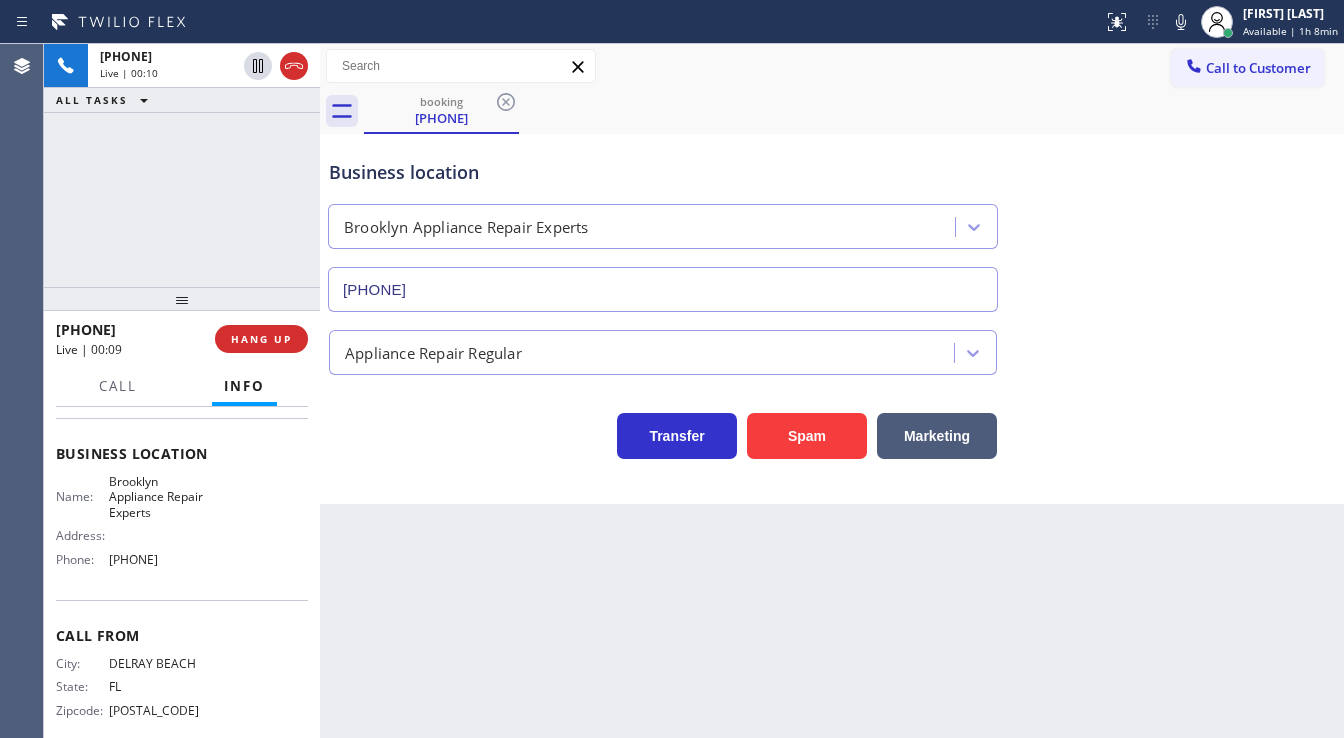click on "+15618602095 Live | 00:10 ALL TASKS ALL TASKS ACTIVE TASKS TASKS IN WRAP UP" at bounding box center [182, 165] 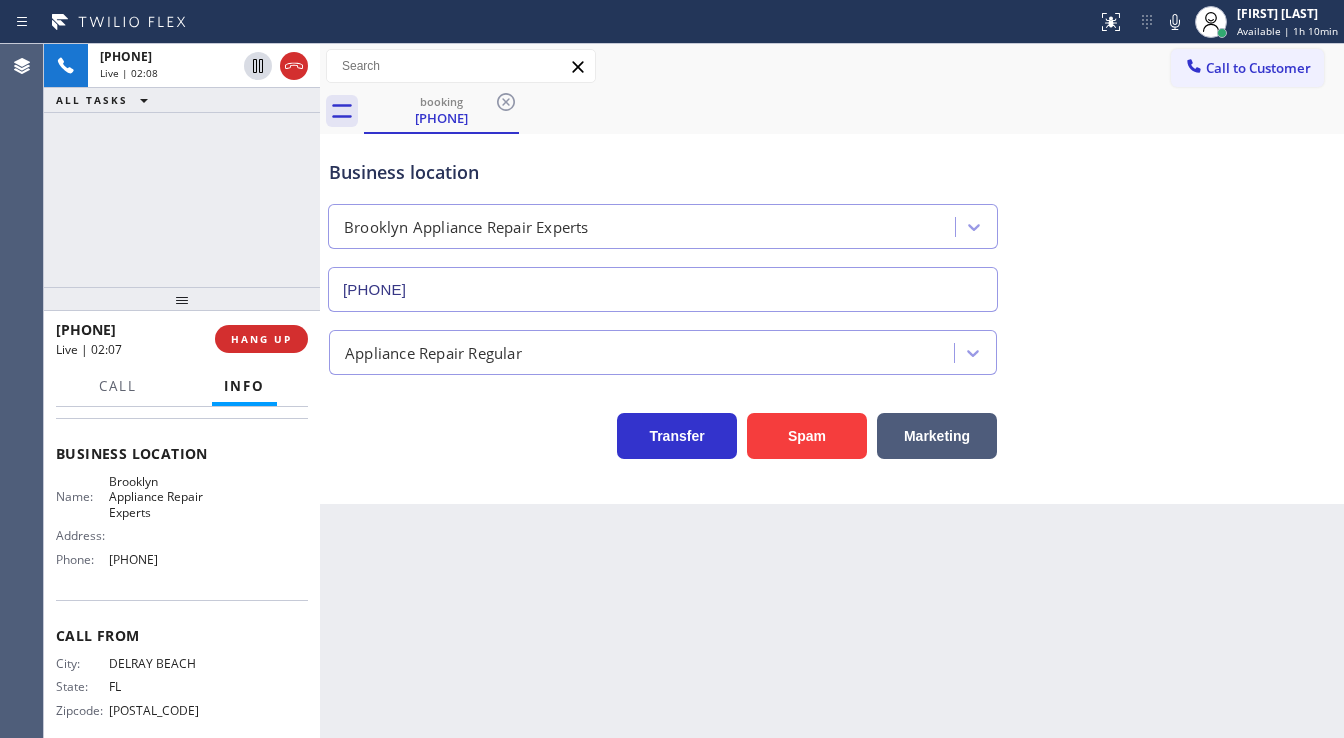 click at bounding box center (182, 299) 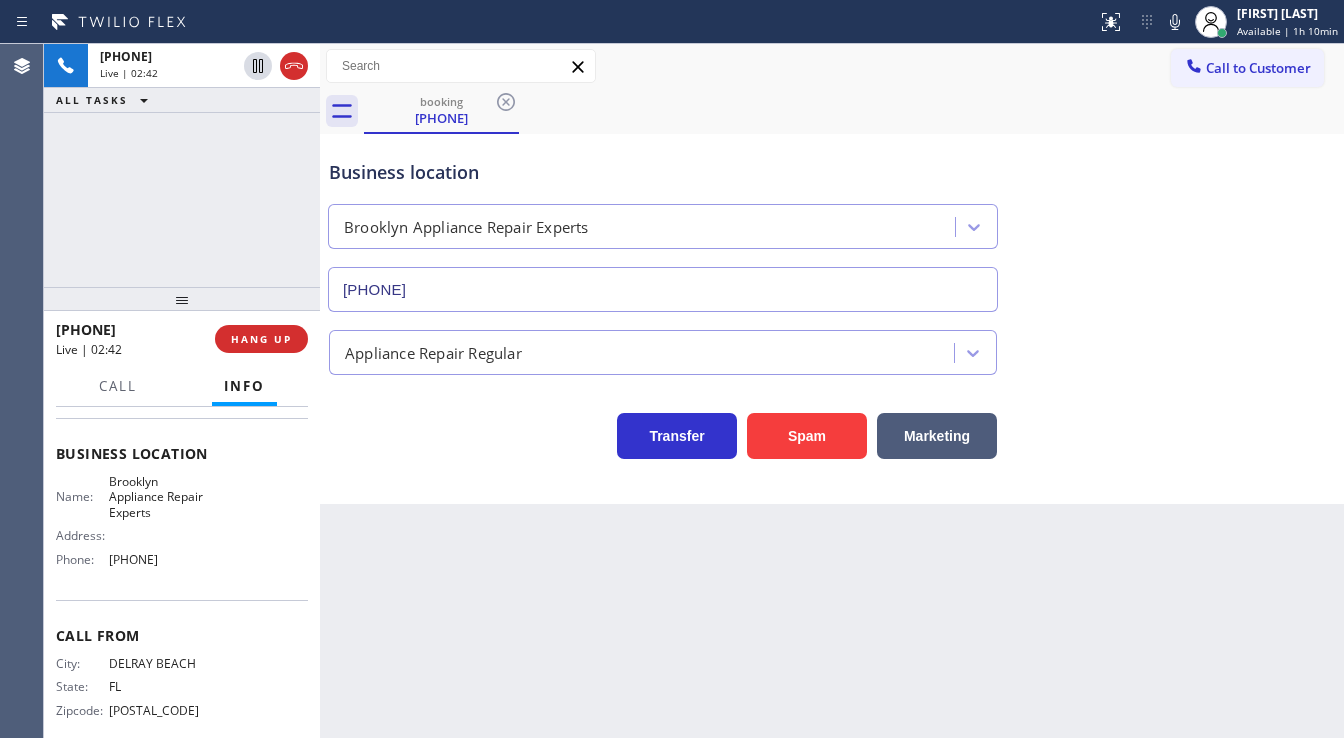click on "Brooklyn Appliance Repair Experts" at bounding box center [158, 497] 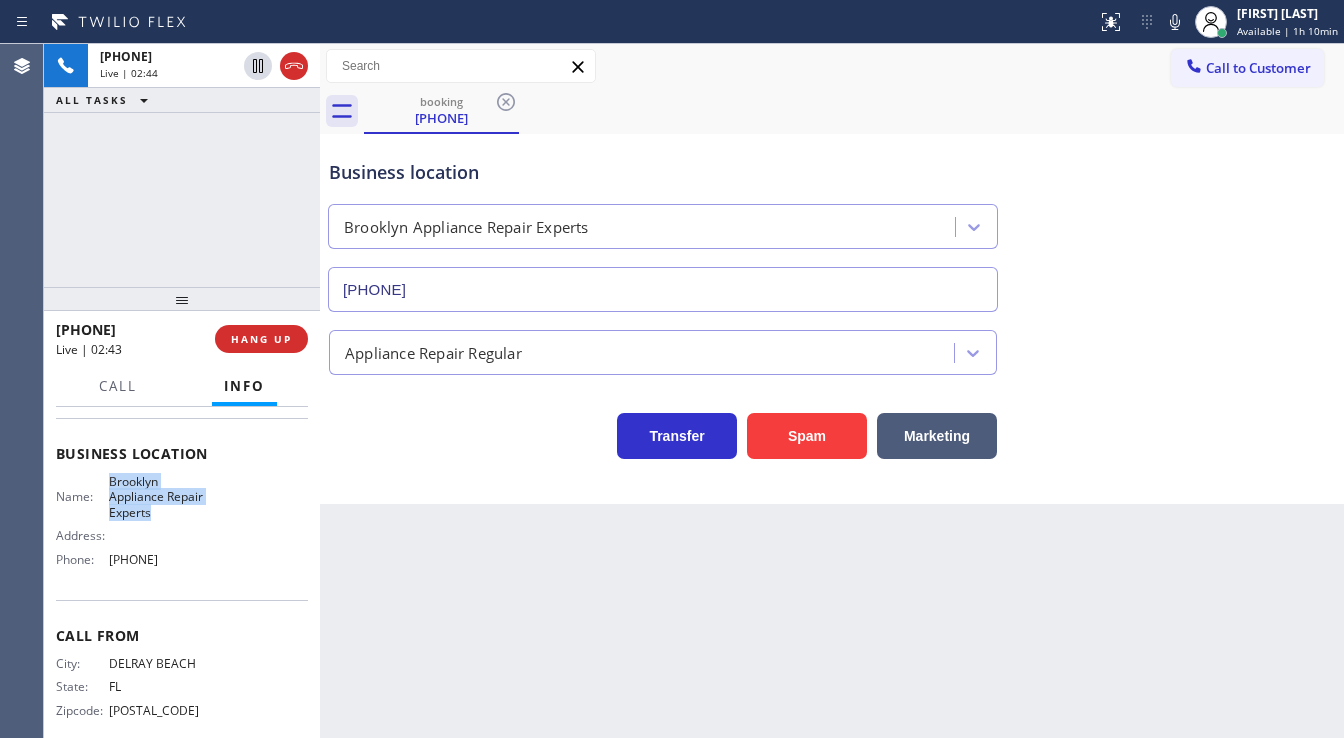 drag, startPoint x: 190, startPoint y: 516, endPoint x: 104, endPoint y: 486, distance: 91.08238 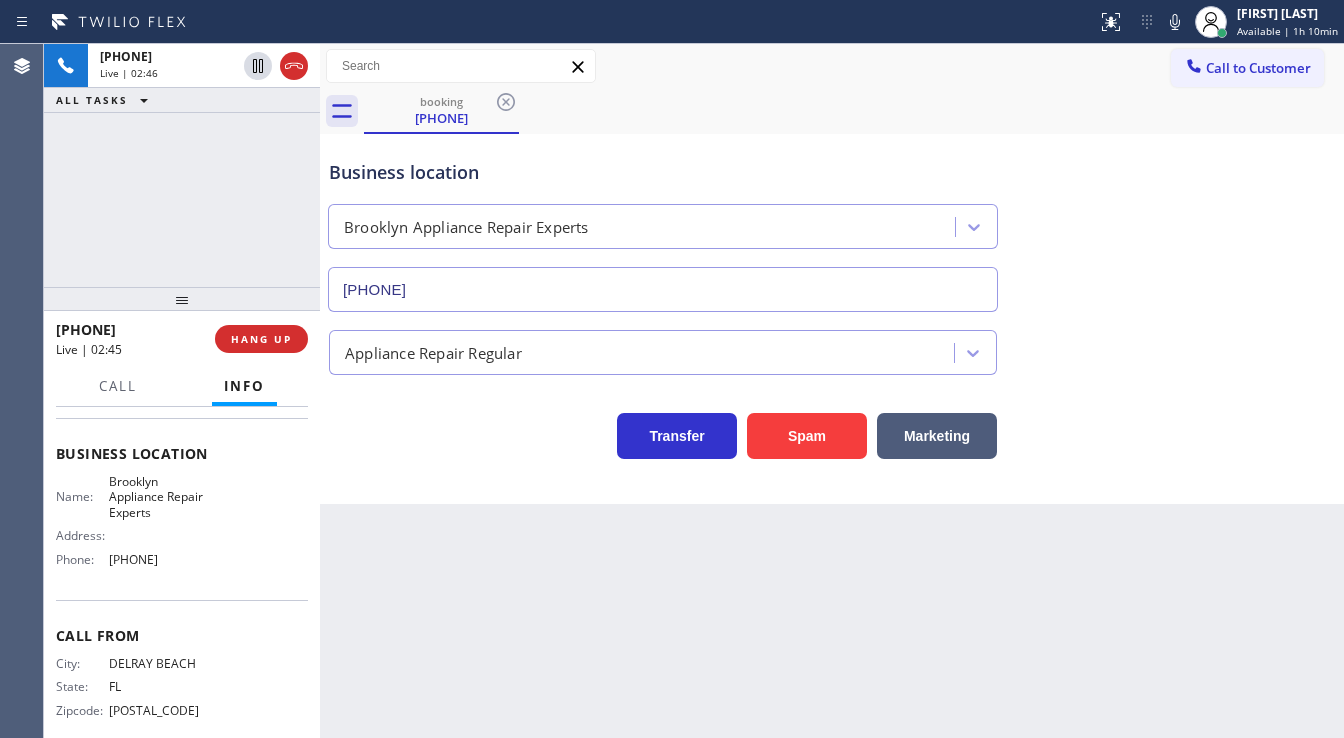 click on "+15618602095 Live | 02:46 ALL TASKS ALL TASKS ACTIVE TASKS TASKS IN WRAP UP" at bounding box center [182, 165] 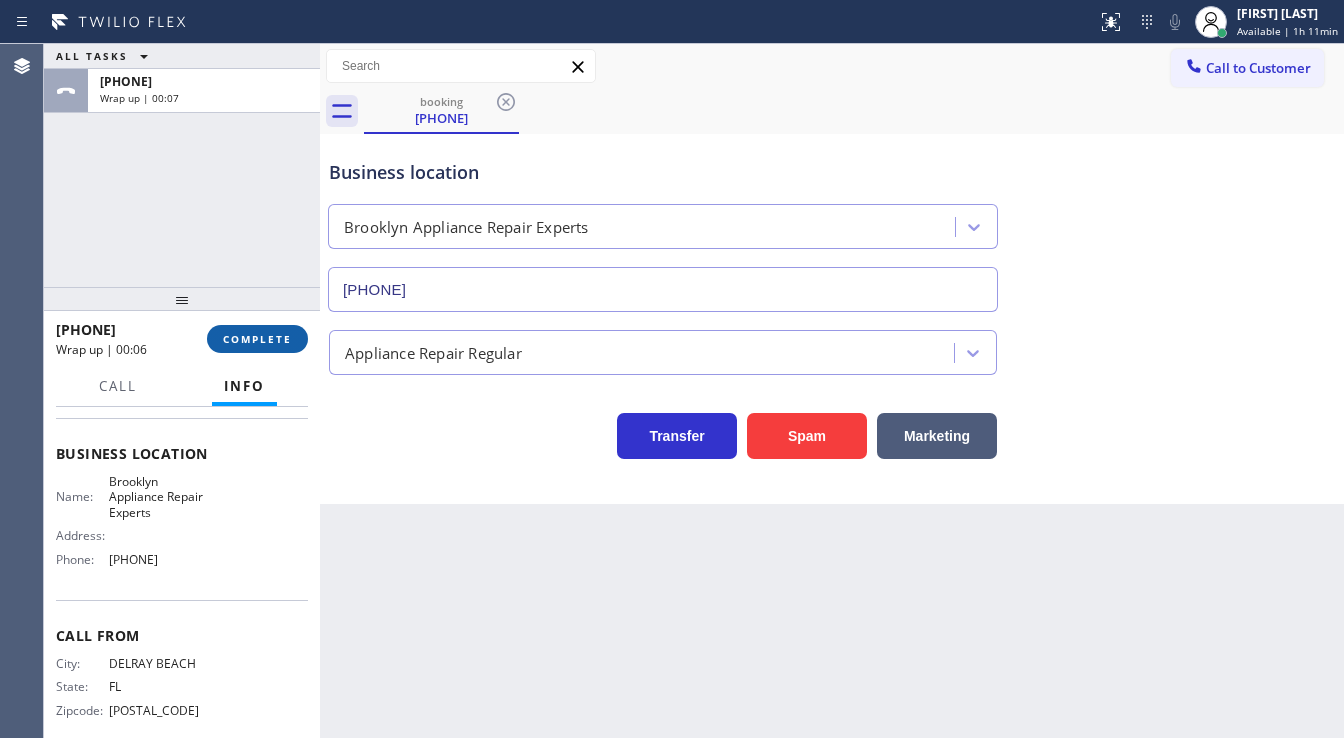 click on "COMPLETE" at bounding box center [257, 339] 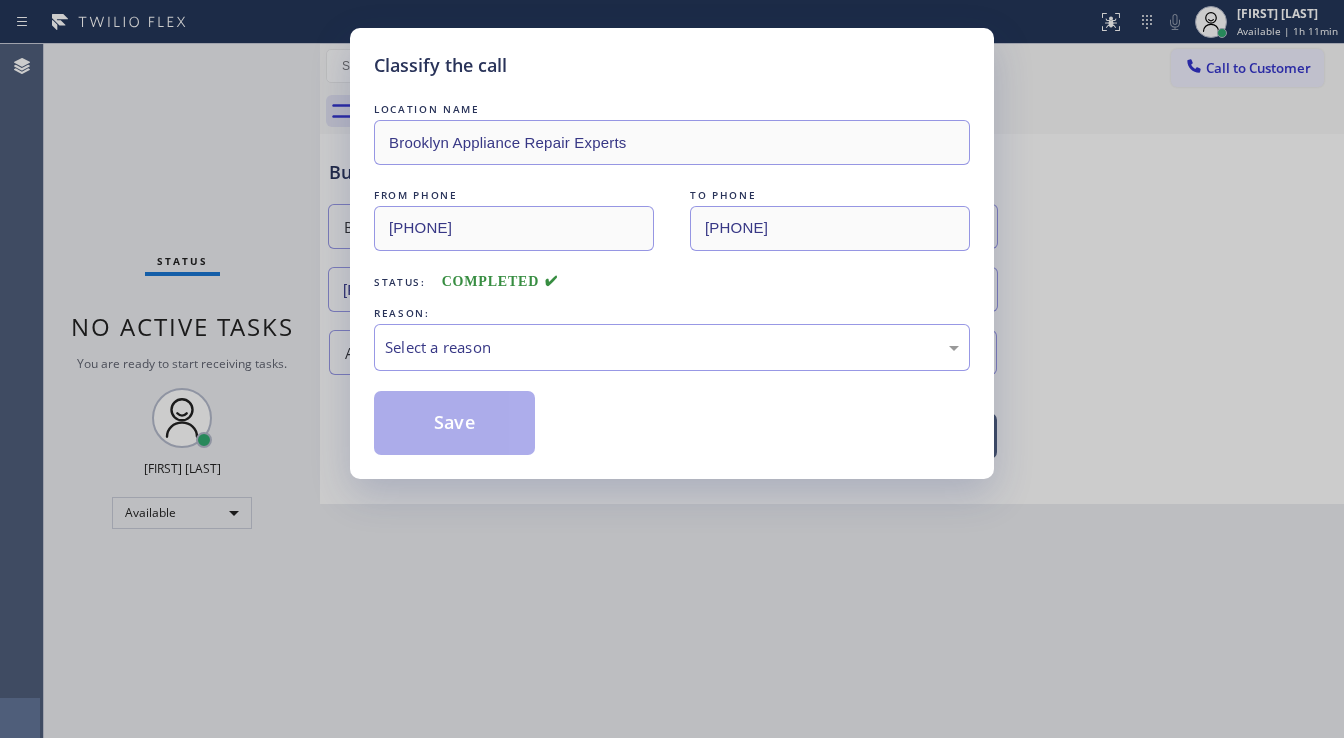 click on "Select a reason" at bounding box center [672, 347] 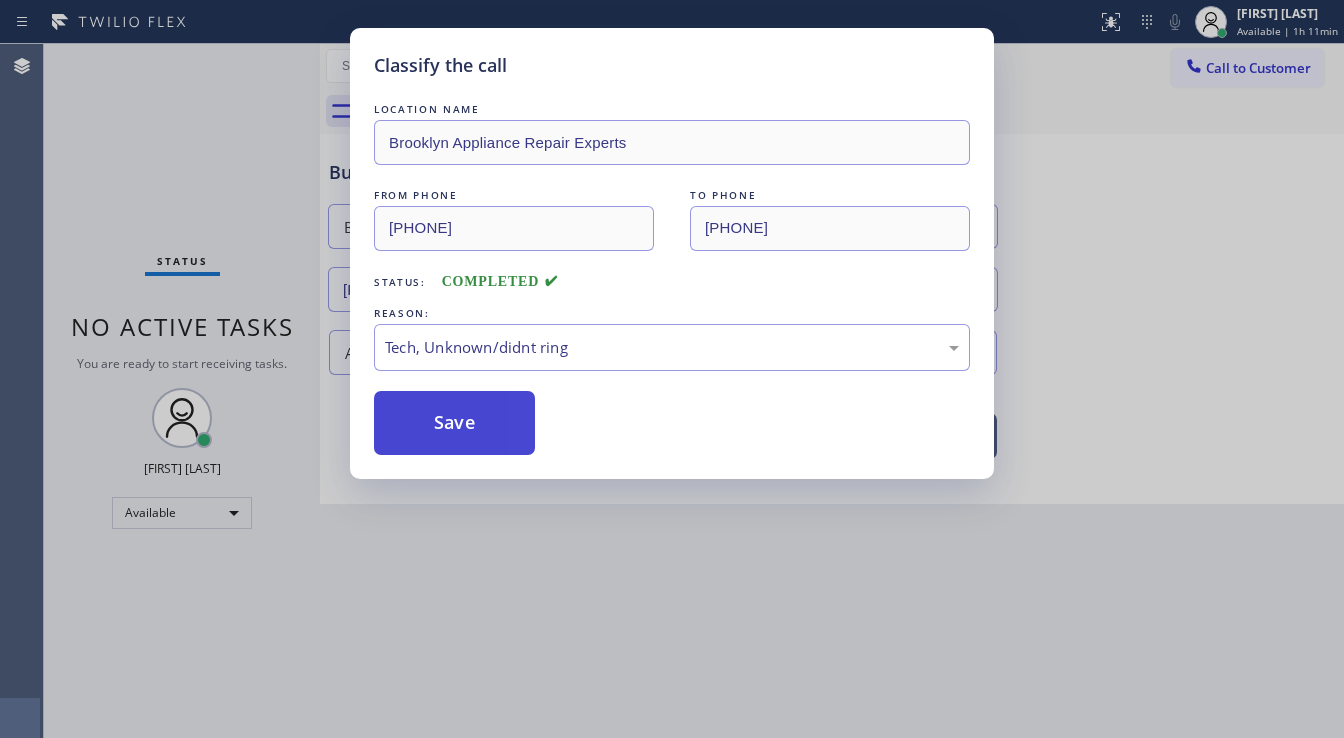 click on "Save" at bounding box center [454, 423] 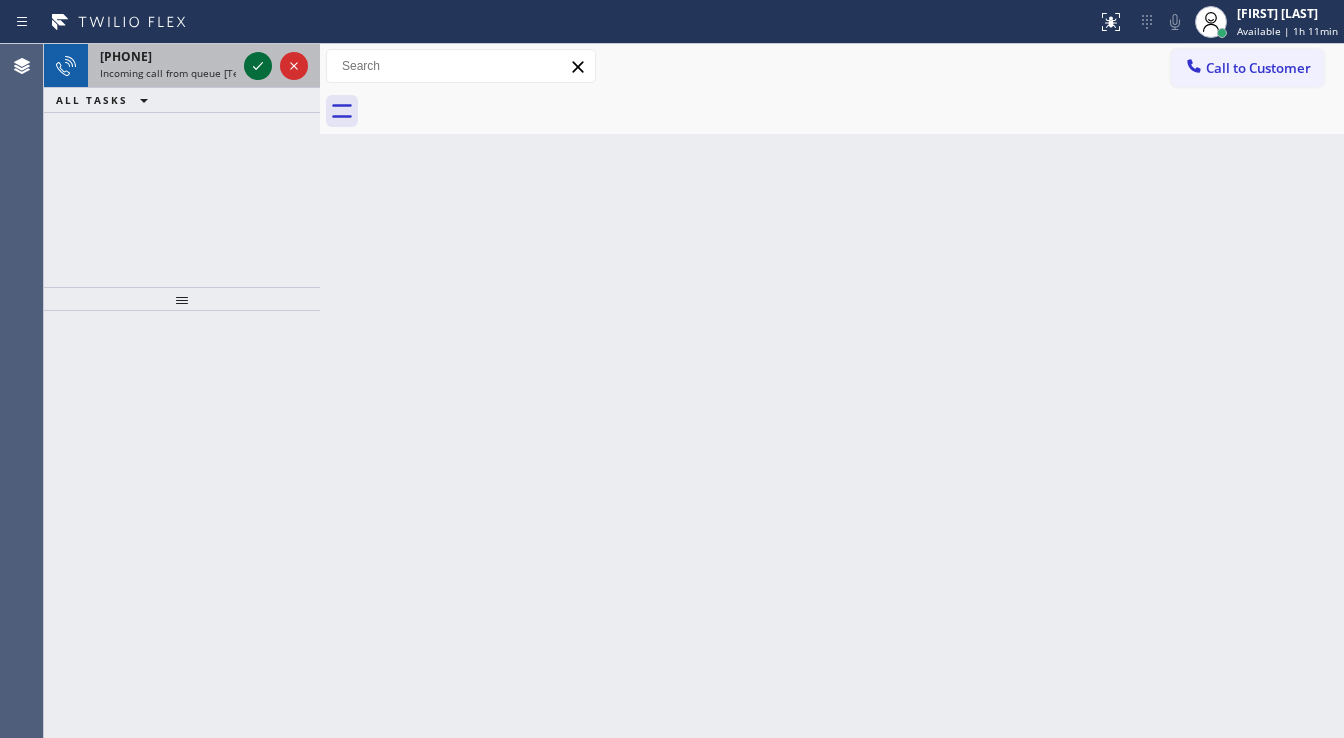 click 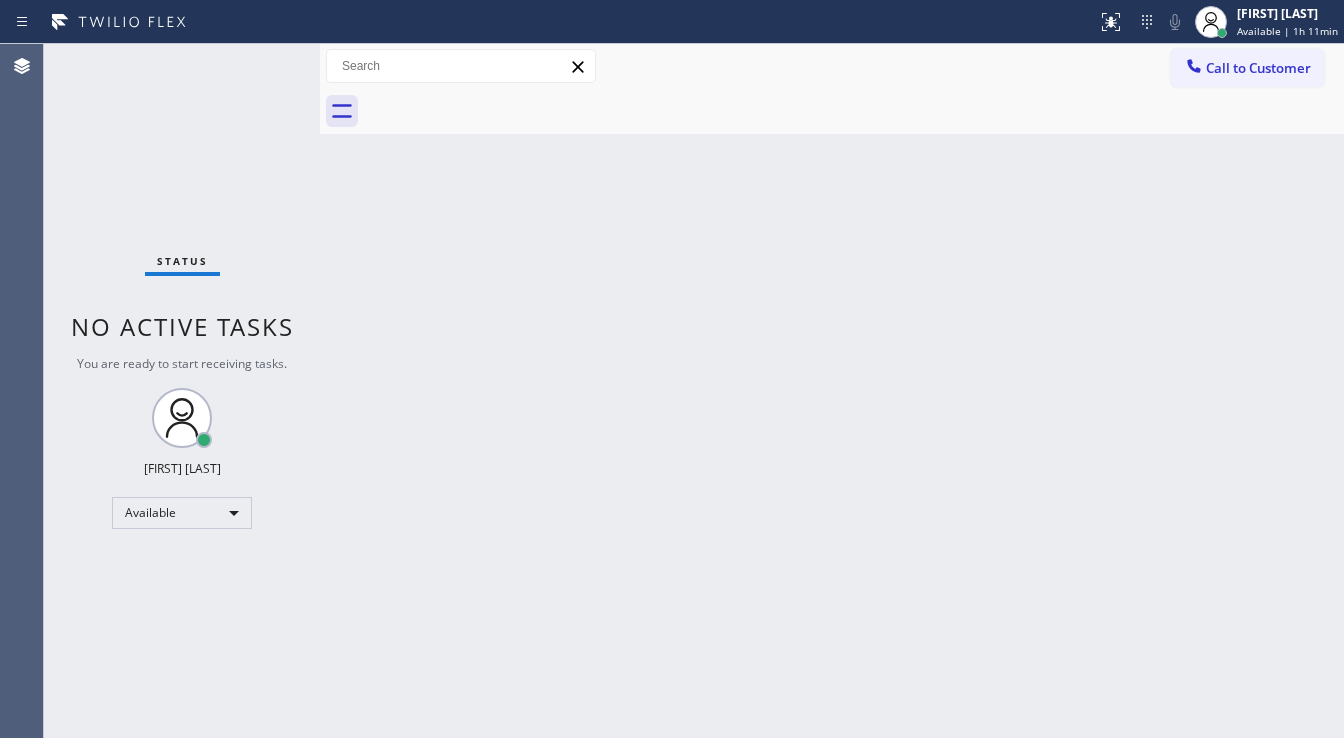 click on "Status   No active tasks     You are ready to start receiving tasks.   [FIRST] [LAST] Available" at bounding box center (182, 391) 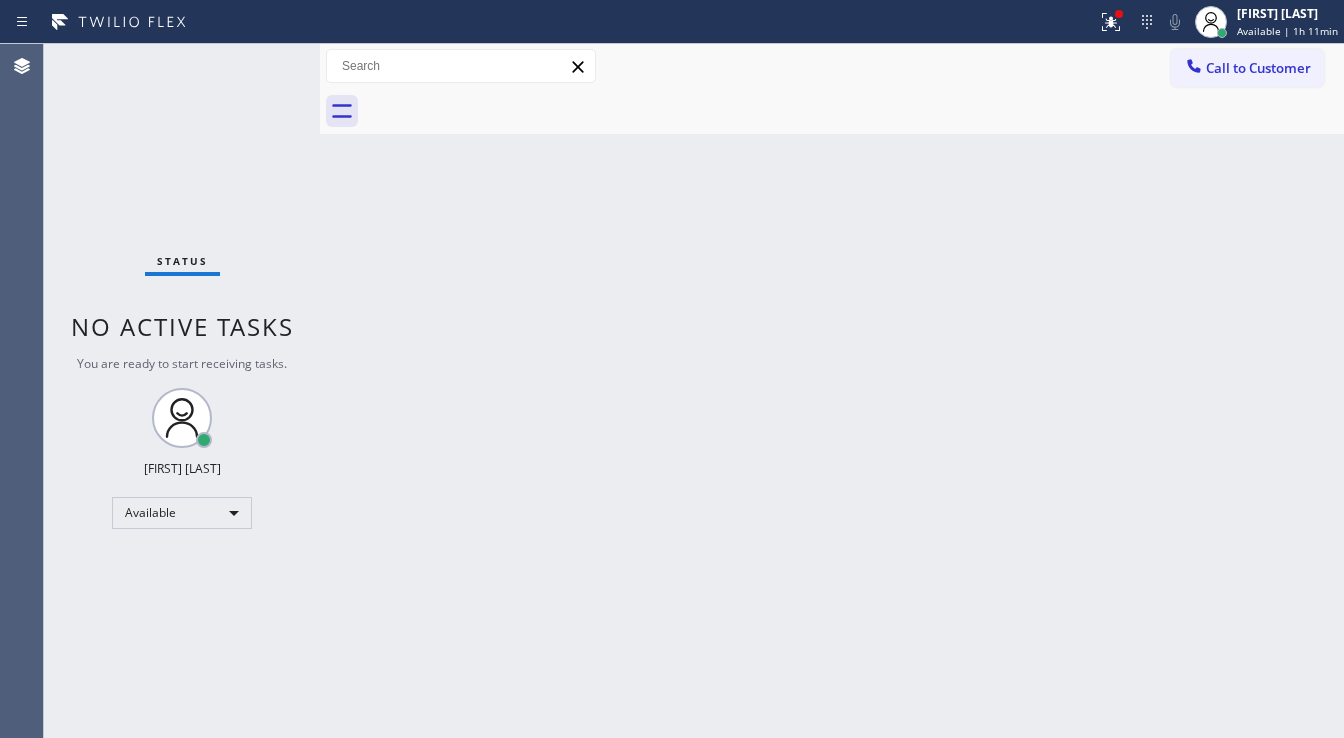click on "Status   No active tasks     You are ready to start receiving tasks.   [FIRST] [LAST] Available" at bounding box center (182, 391) 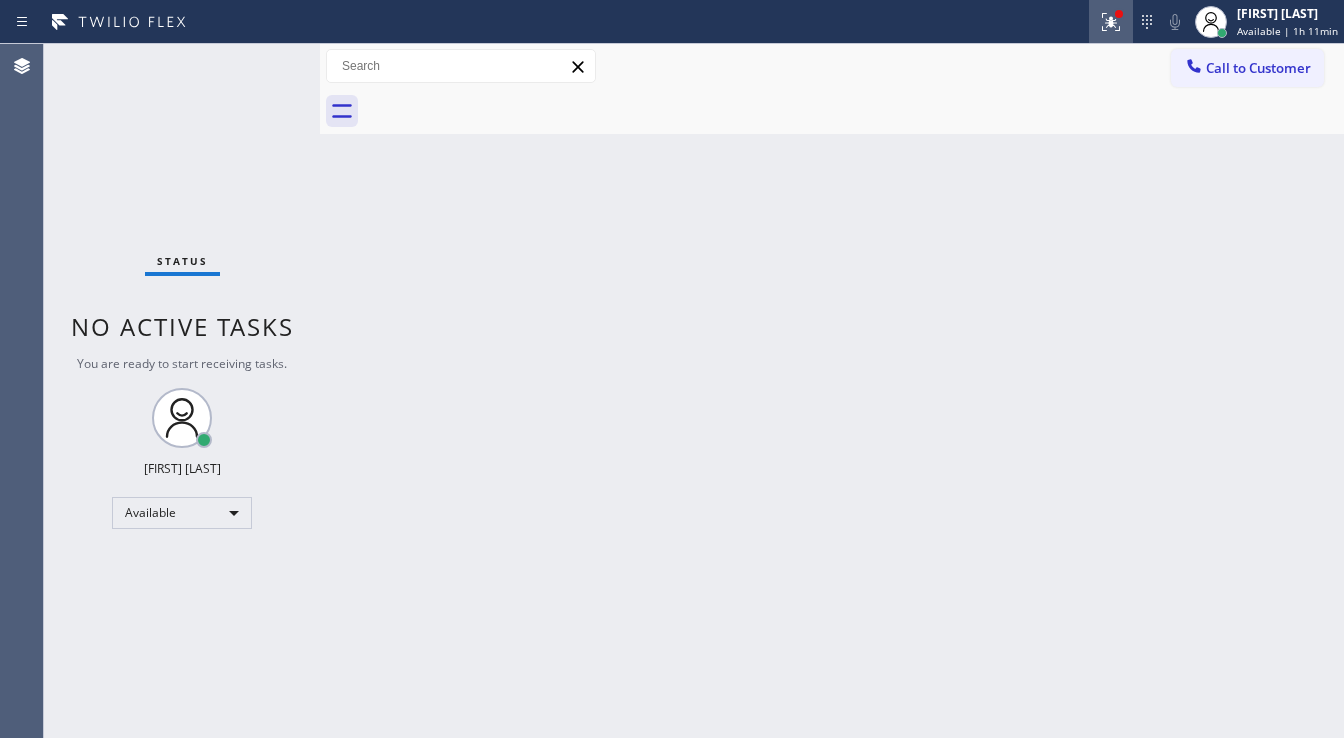 click 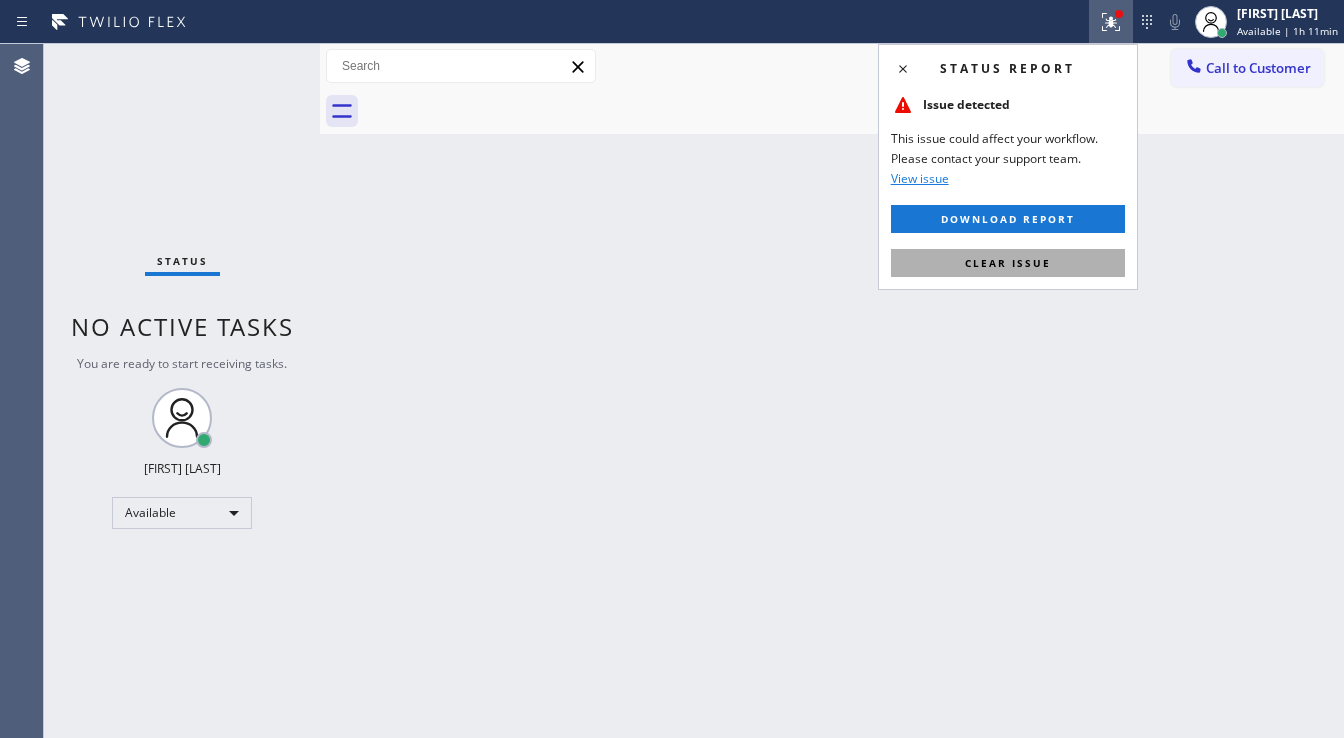 click on "Clear issue" at bounding box center (1008, 263) 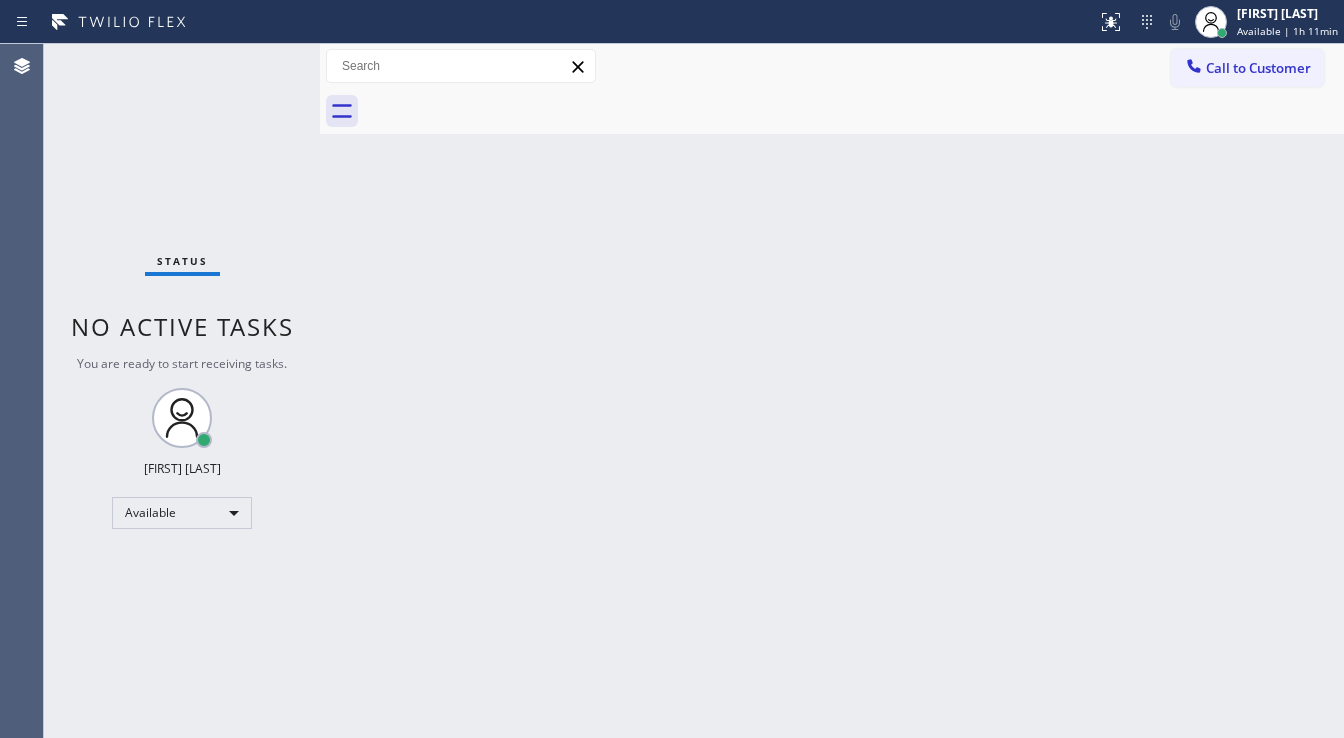click on "Status   No active tasks     You are ready to start receiving tasks.   [FIRST] [LAST] Available" at bounding box center [182, 391] 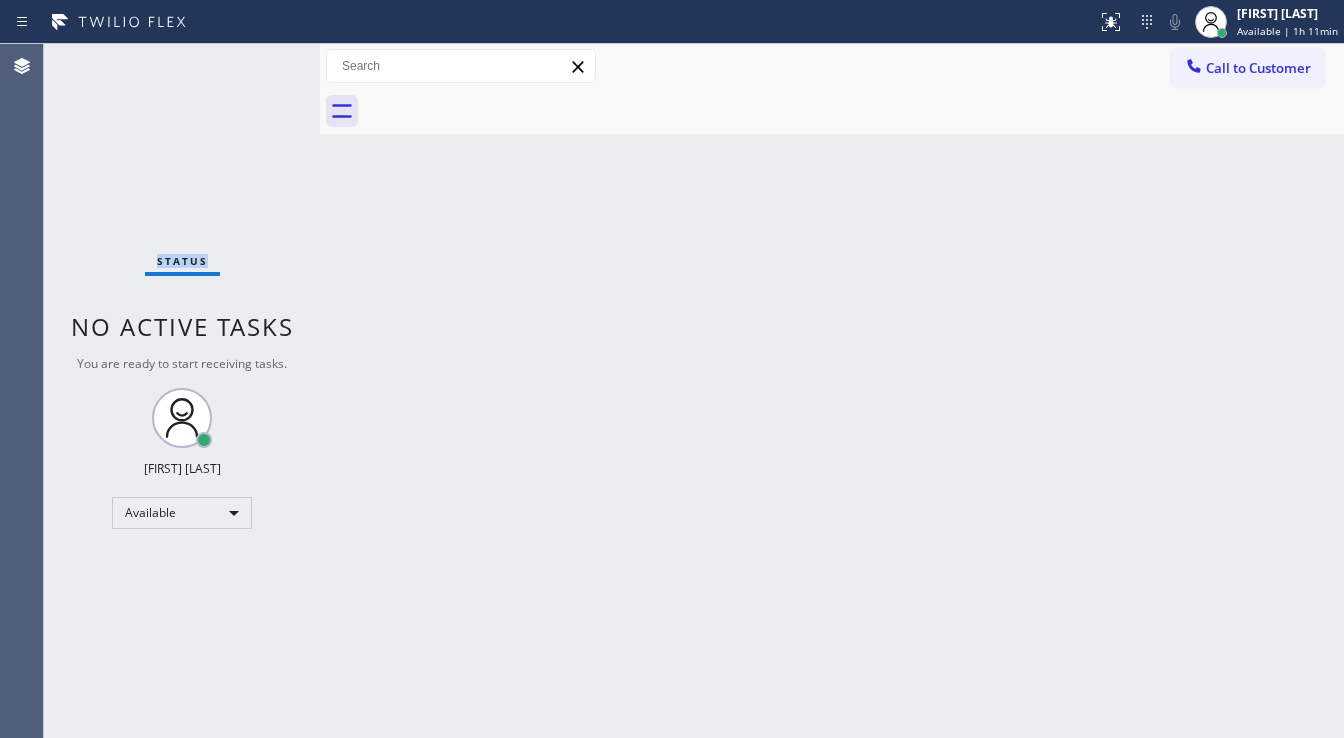 click on "Status   No active tasks     You are ready to start receiving tasks.   [FIRST] [LAST] Available" at bounding box center [182, 391] 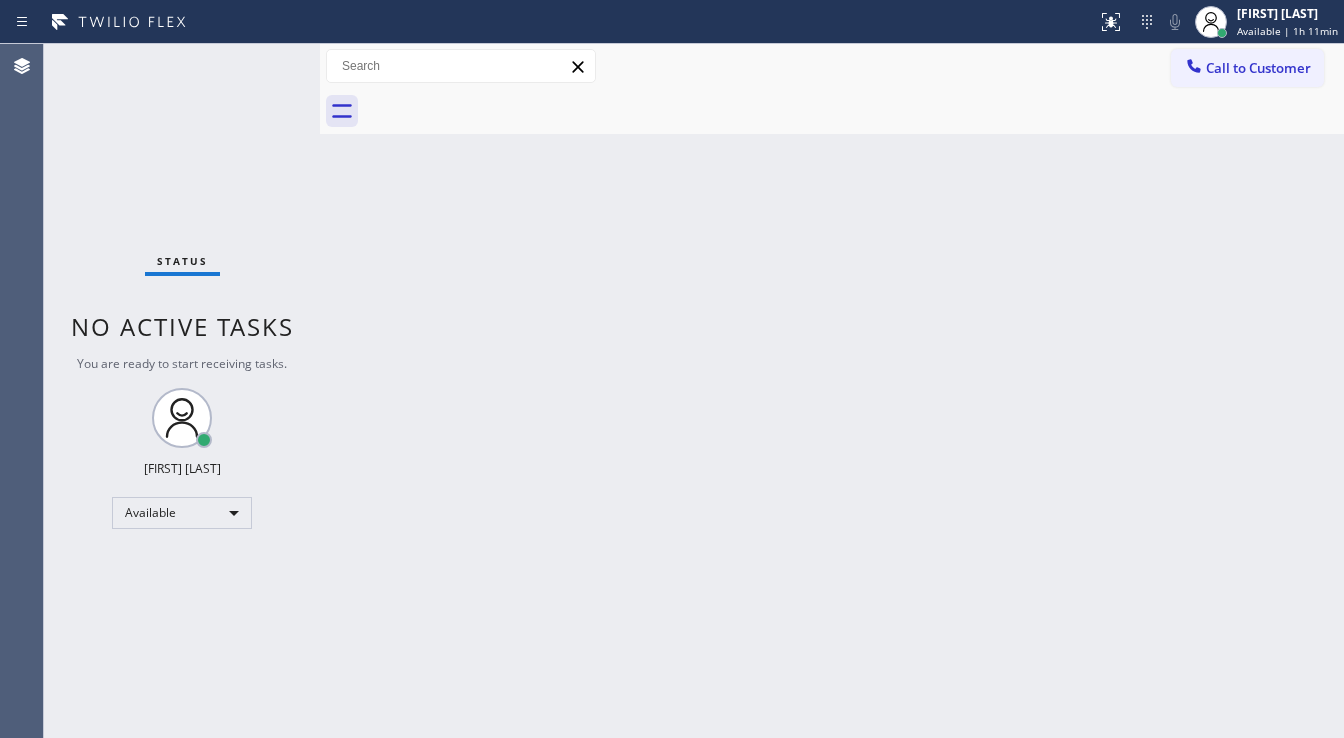 click on "Status   No active tasks     You are ready to start receiving tasks.   [FIRST] [LAST] Available" at bounding box center (182, 391) 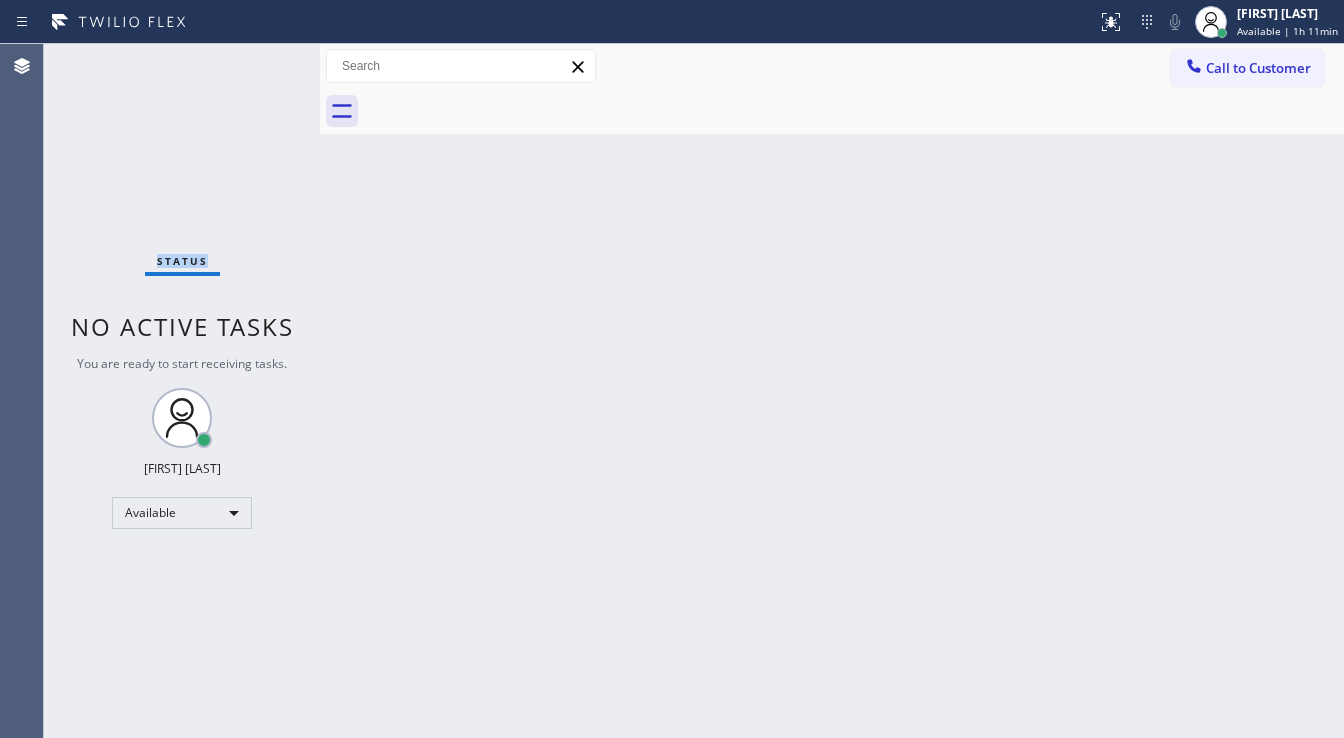 click on "Status   No active tasks     You are ready to start receiving tasks.   [FIRST] [LAST] Available" at bounding box center [182, 391] 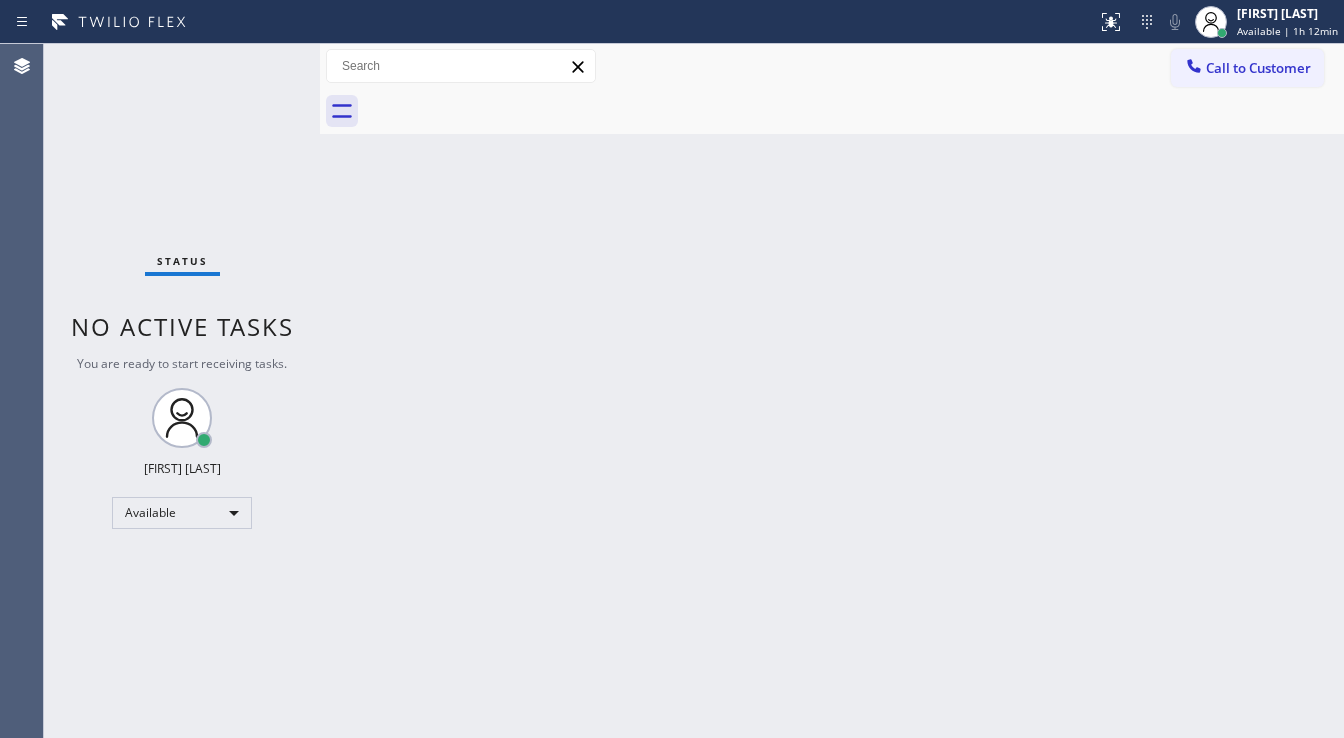 click on "Status   No active tasks     You are ready to start receiving tasks.   [FIRST] [LAST] Available" at bounding box center [182, 391] 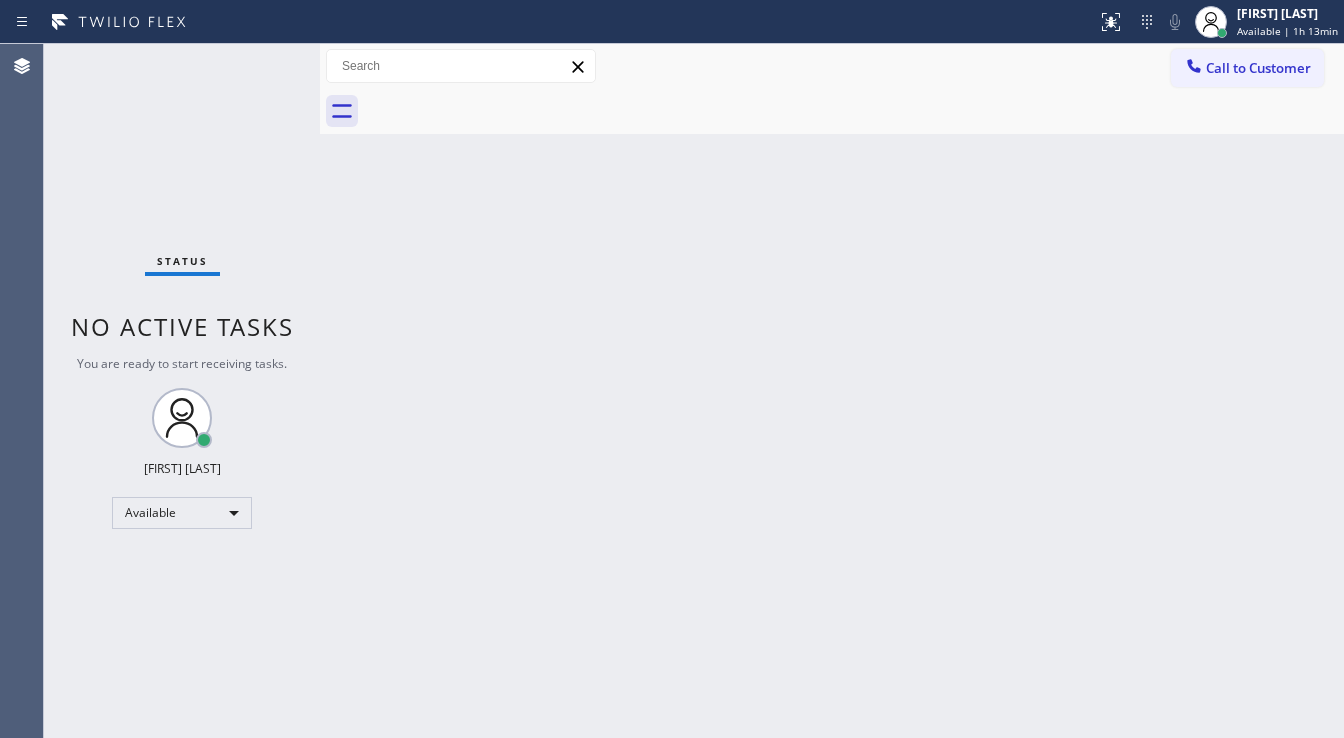 click on "Status   No active tasks     You are ready to start receiving tasks.   [FIRST] [LAST] Available" at bounding box center [182, 391] 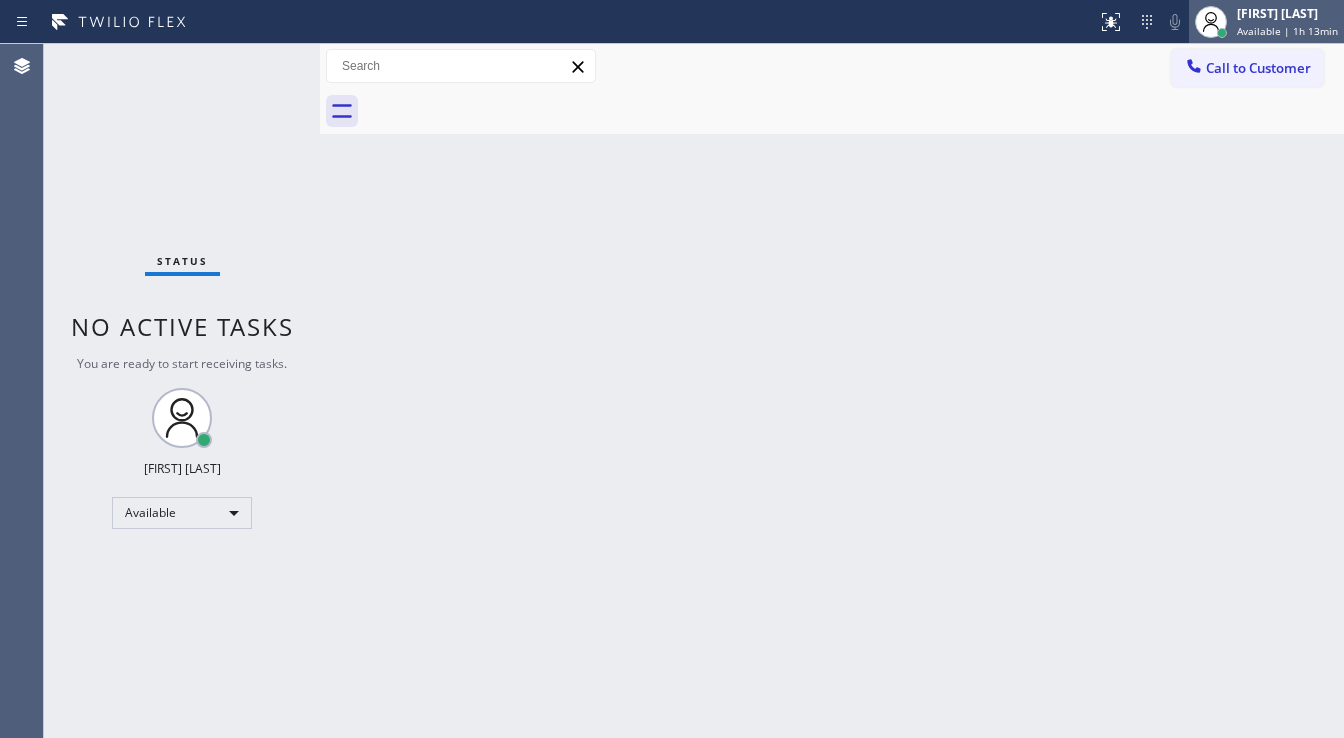 click on "Available | 1h 13min" at bounding box center (1287, 31) 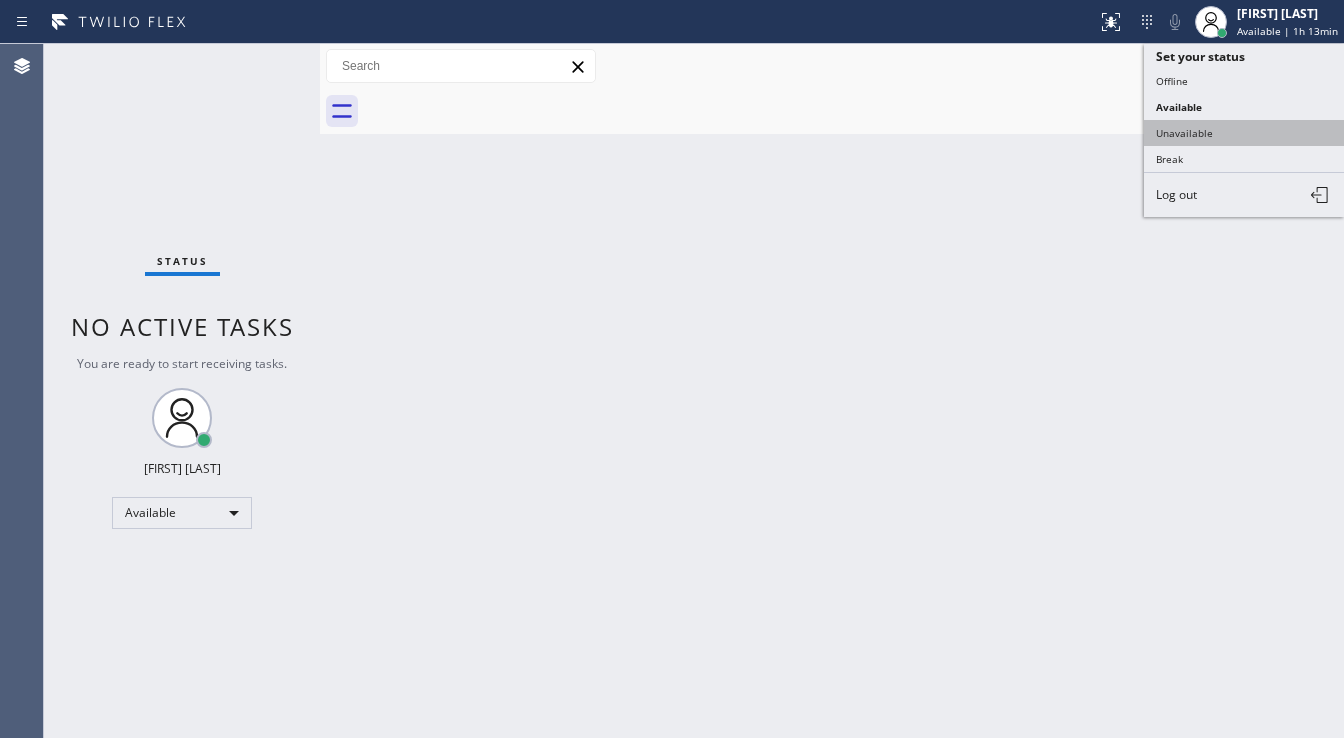 click on "Unavailable" at bounding box center [1244, 133] 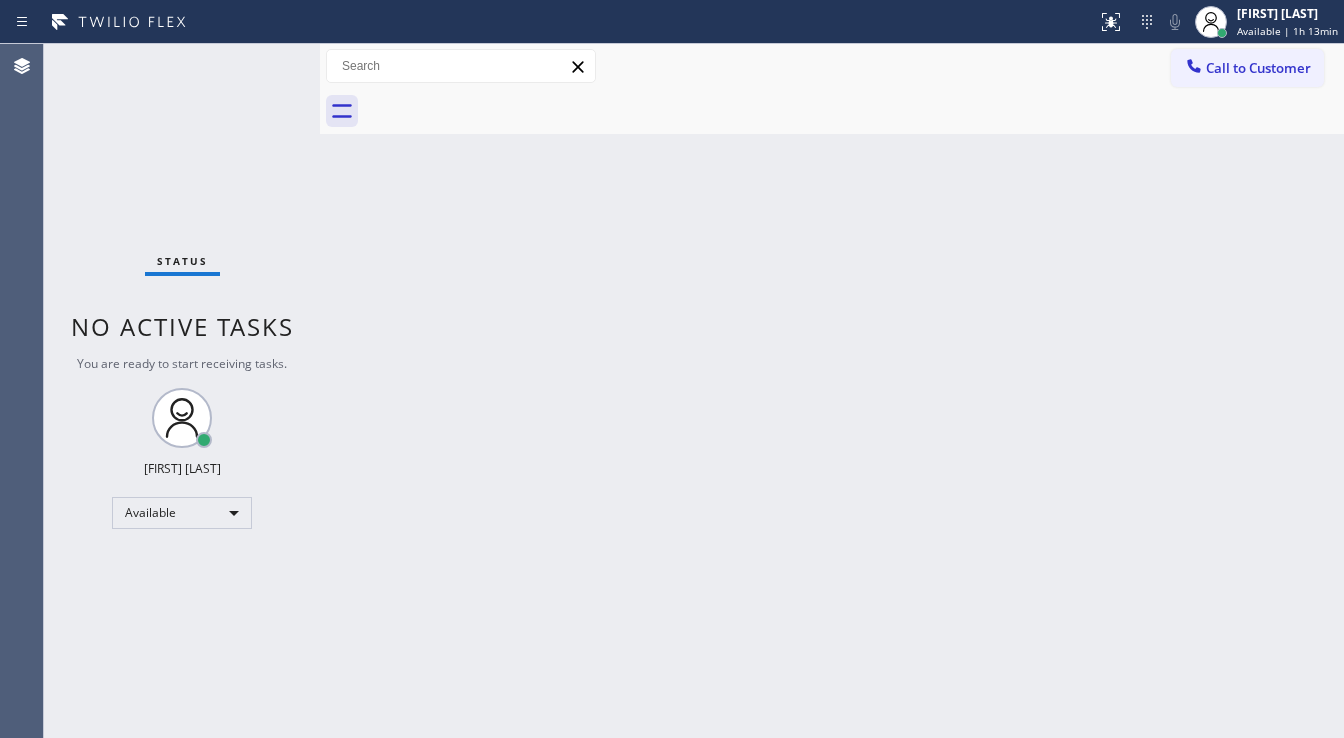 click on "Back to Dashboard Change Sender ID Customers Technicians Select a contact Outbound call Technician Search Technician Your caller id phone number Your caller id phone number Call Technician info Name   Phone none Address none Change Sender ID HVAC +18559994417 5 Star Appliance +18557314952 Appliance Repair +18554611149 Plumbing +18889090120 Air Duct Cleaning +18006865038  Electricians +18005688664 Cancel Change Check personal SMS Reset Change No tabs Call to Customer Outbound call Location Search location Your caller id phone number (818) 210-4121 Customer number Call Outbound call Technician Search Technician Your caller id phone number Your caller id phone number Call" at bounding box center (832, 391) 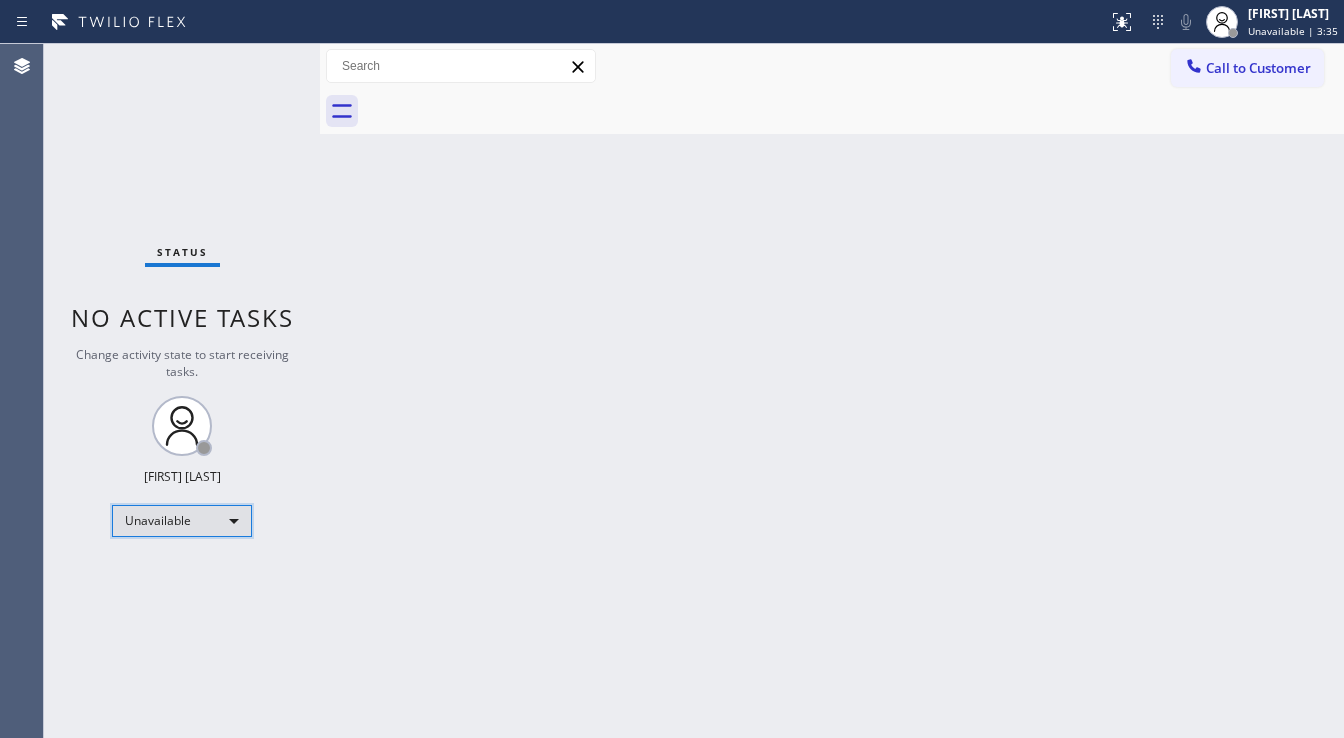 click on "Unavailable" at bounding box center (182, 521) 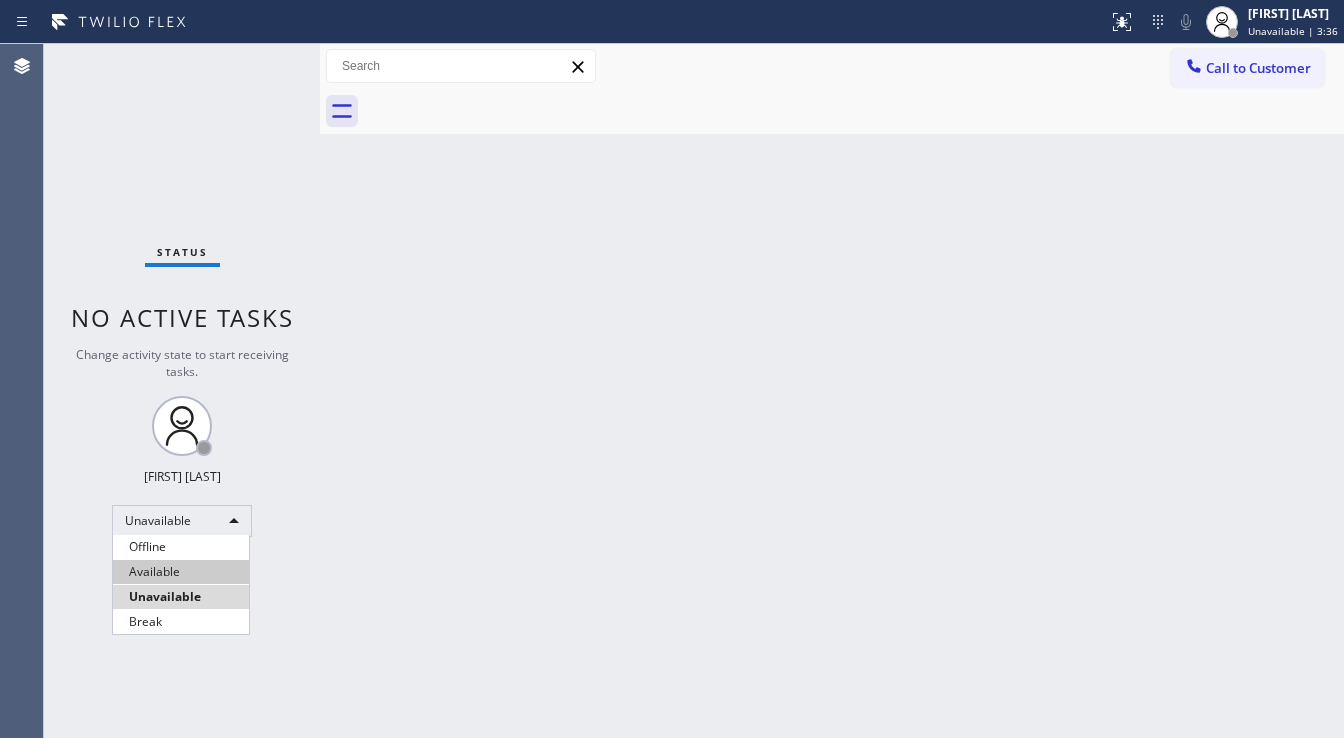 click on "Available" at bounding box center [181, 572] 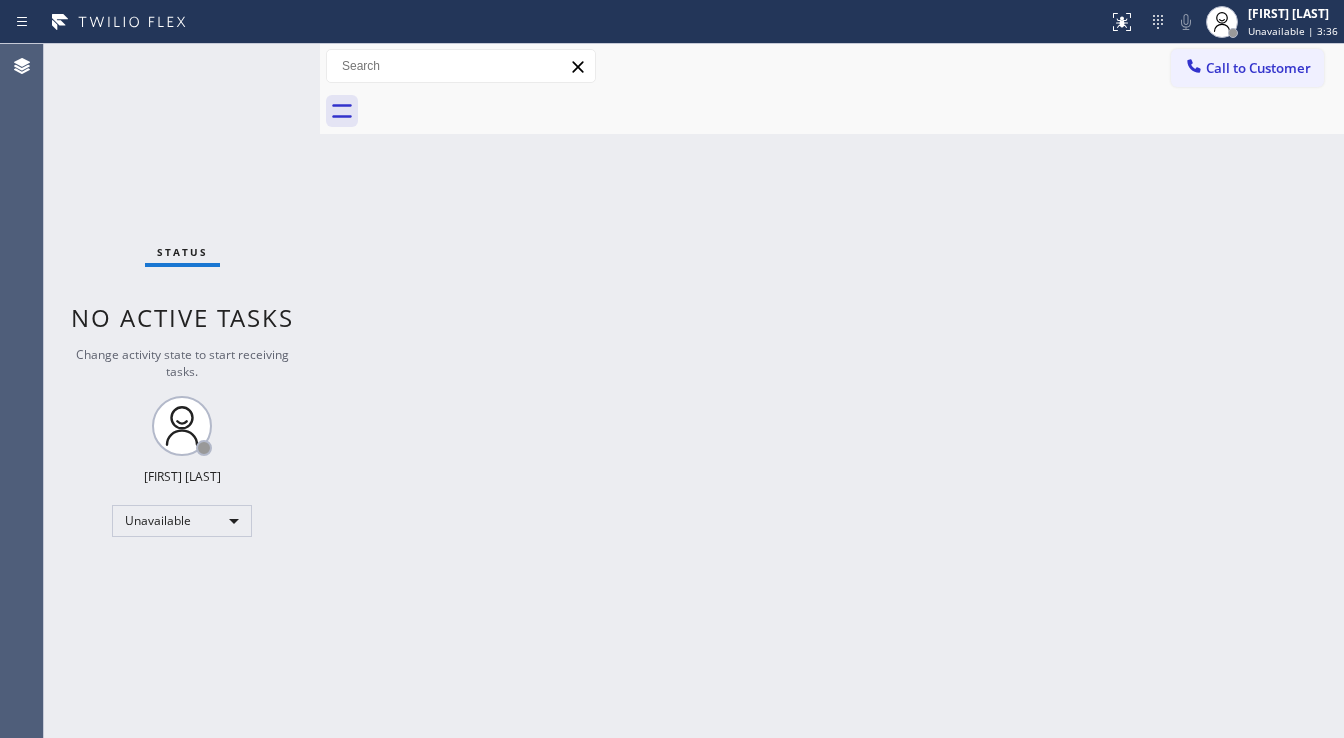 click on "Back to Dashboard Change Sender ID Customers Technicians Select a contact Outbound call Technician Search Technician Your caller id phone number Your caller id phone number Call Technician info Name   Phone none Address none Change Sender ID HVAC +18559994417 5 Star Appliance +18557314952 Appliance Repair +18554611149 Plumbing +18889090120 Air Duct Cleaning +18006865038  Electricians +18005688664 Cancel Change Check personal SMS Reset Change No tabs Call to Customer Outbound call Location Search location Your caller id phone number (818) 210-4121 Customer number Call Outbound call Technician Search Technician Your caller id phone number Your caller id phone number Call" at bounding box center (832, 391) 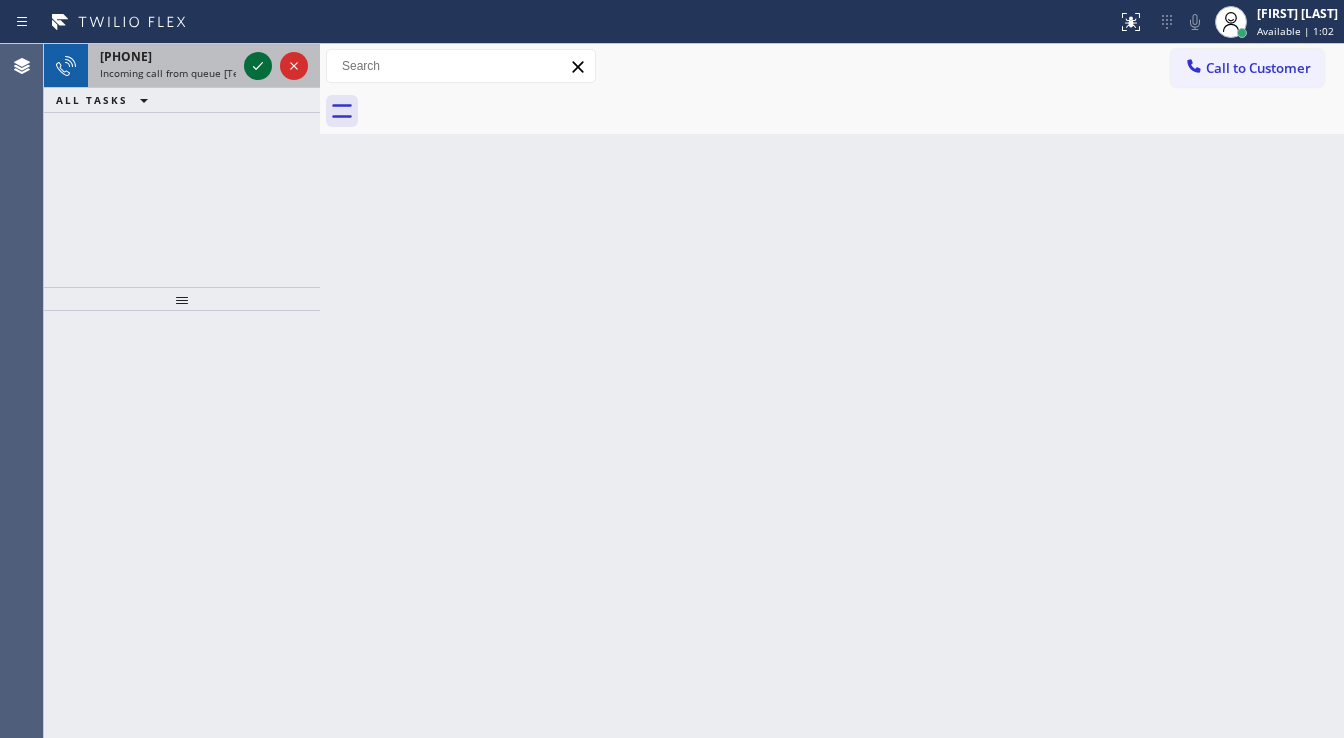 click 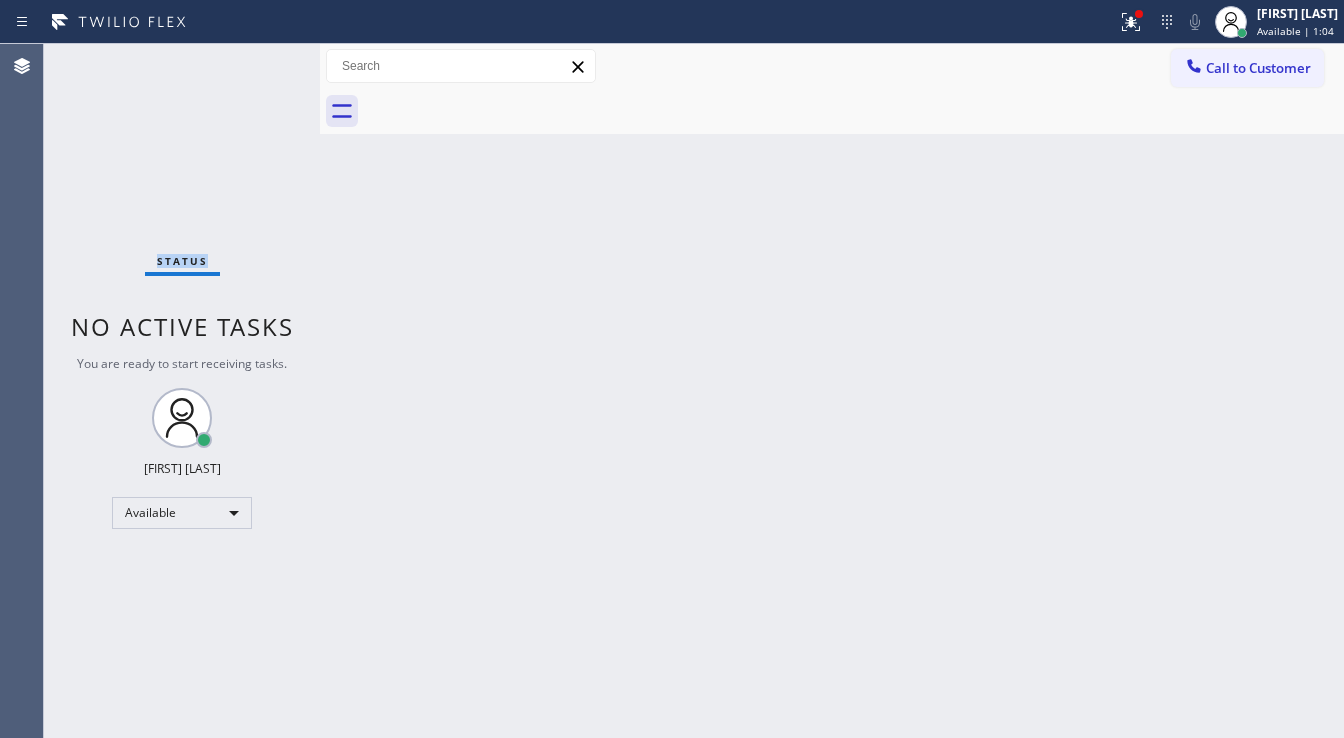 click 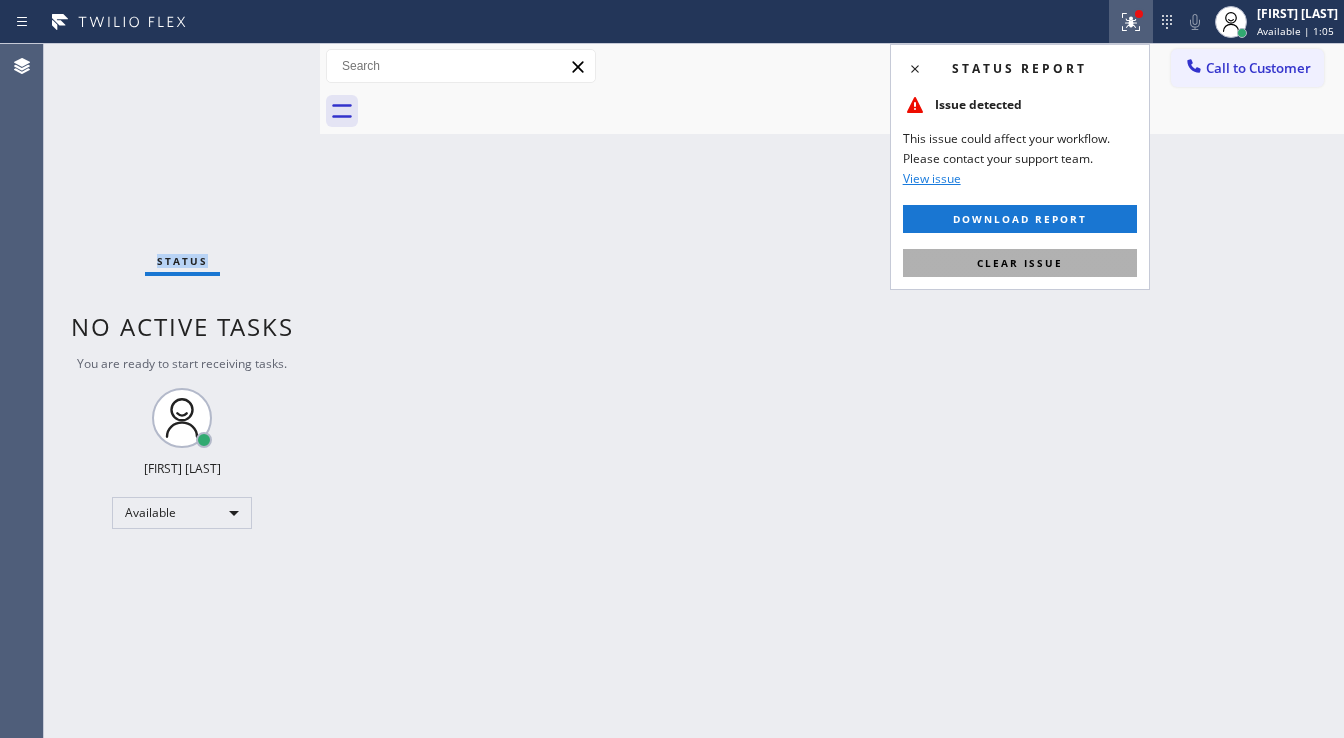 click on "Clear issue" at bounding box center (1020, 263) 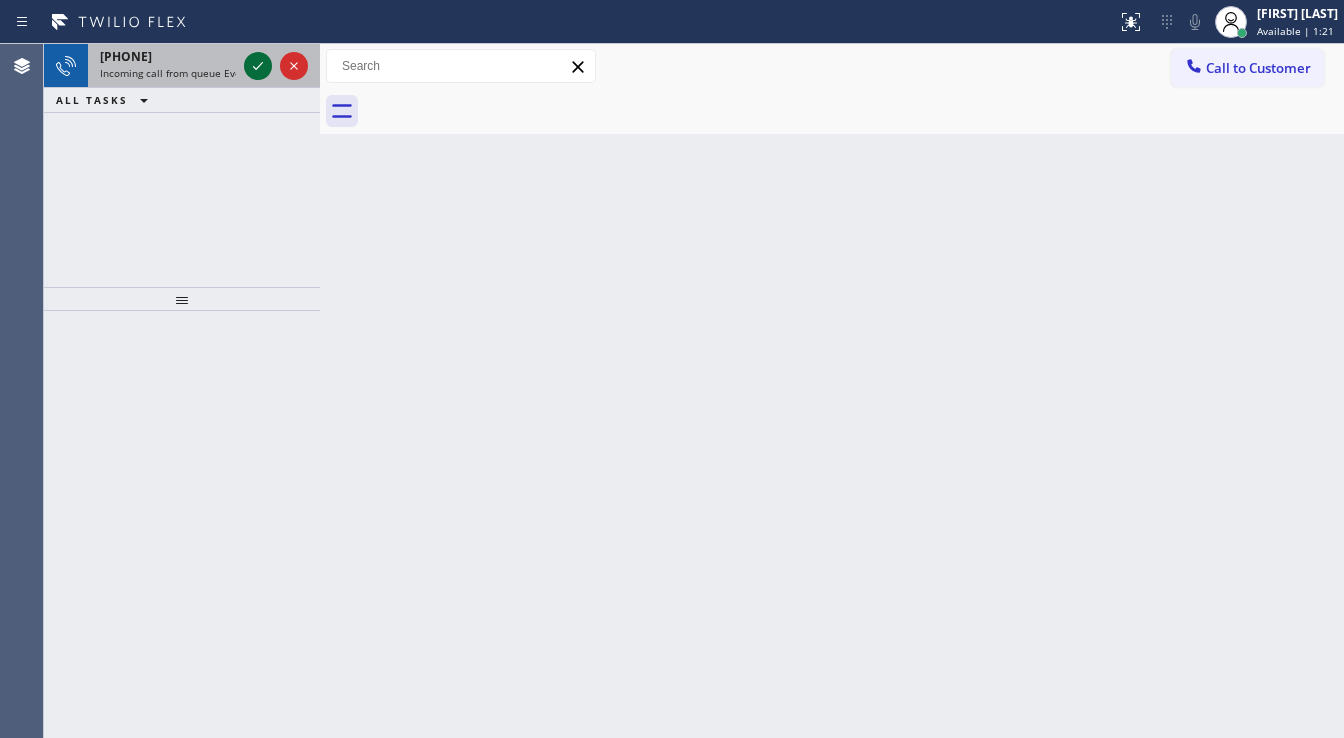 click 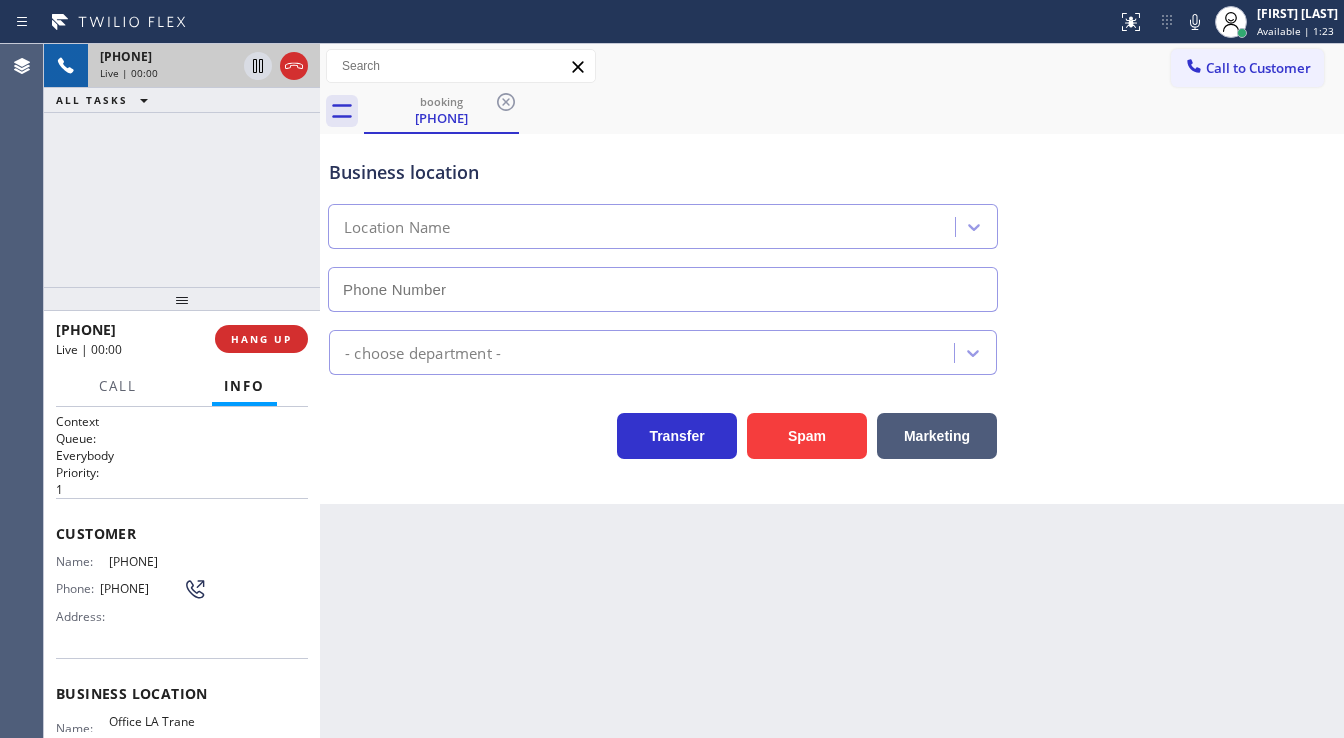scroll, scrollTop: 80, scrollLeft: 0, axis: vertical 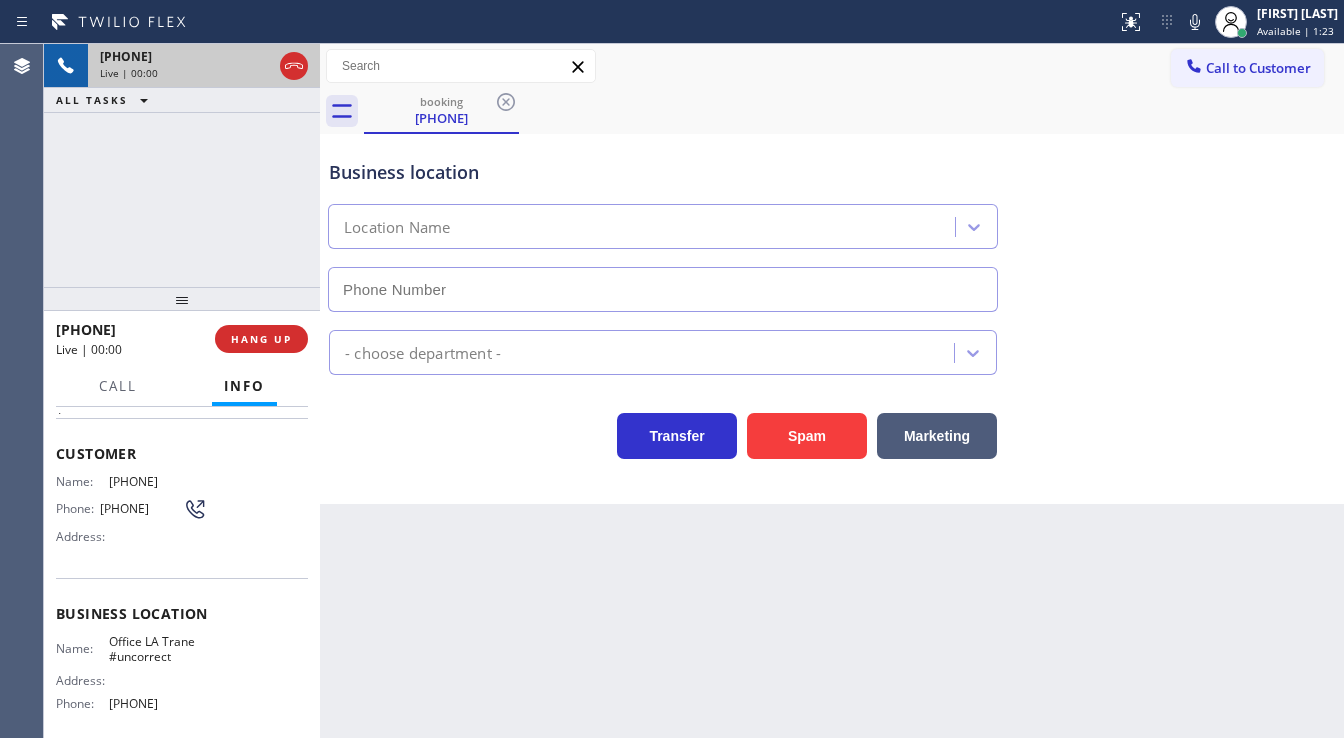 type on "(562) 264-5173" 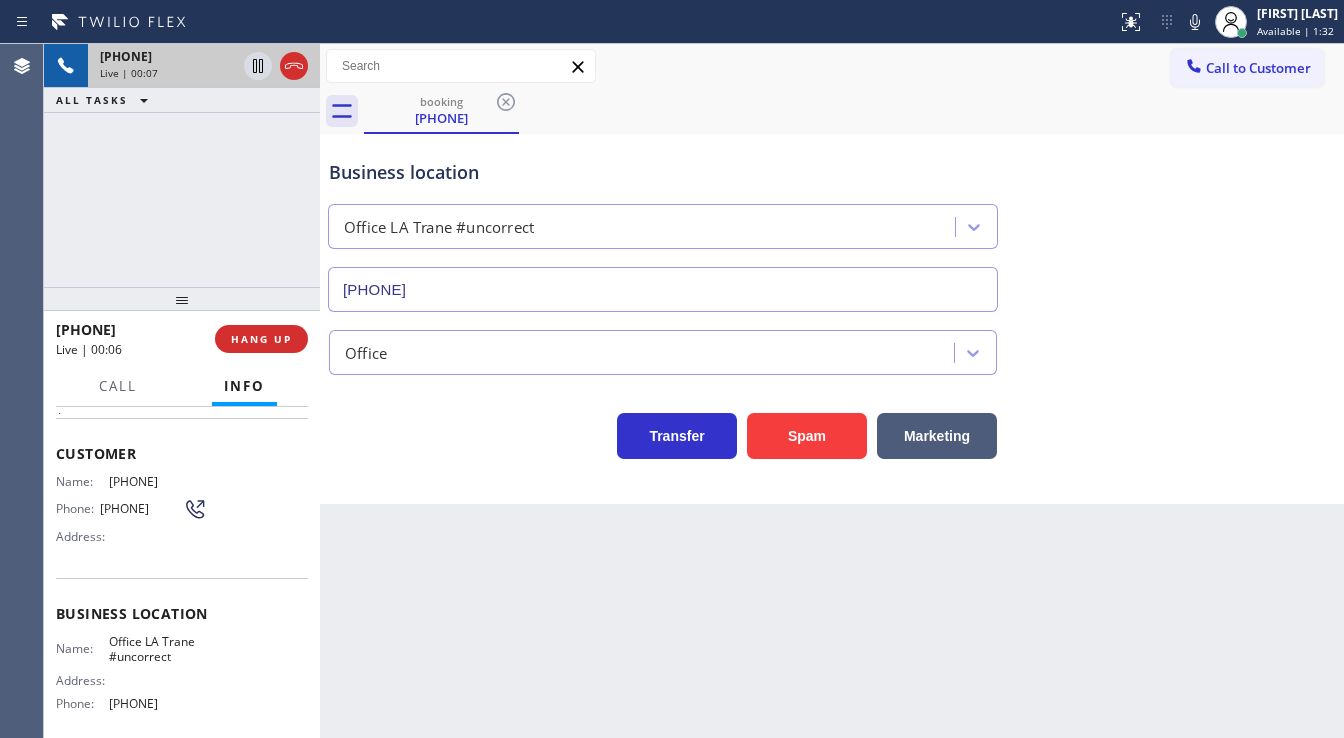 click on "ALL TASKS ALL TASKS ACTIVE TASKS TASKS IN WRAP UP" at bounding box center (182, 100) 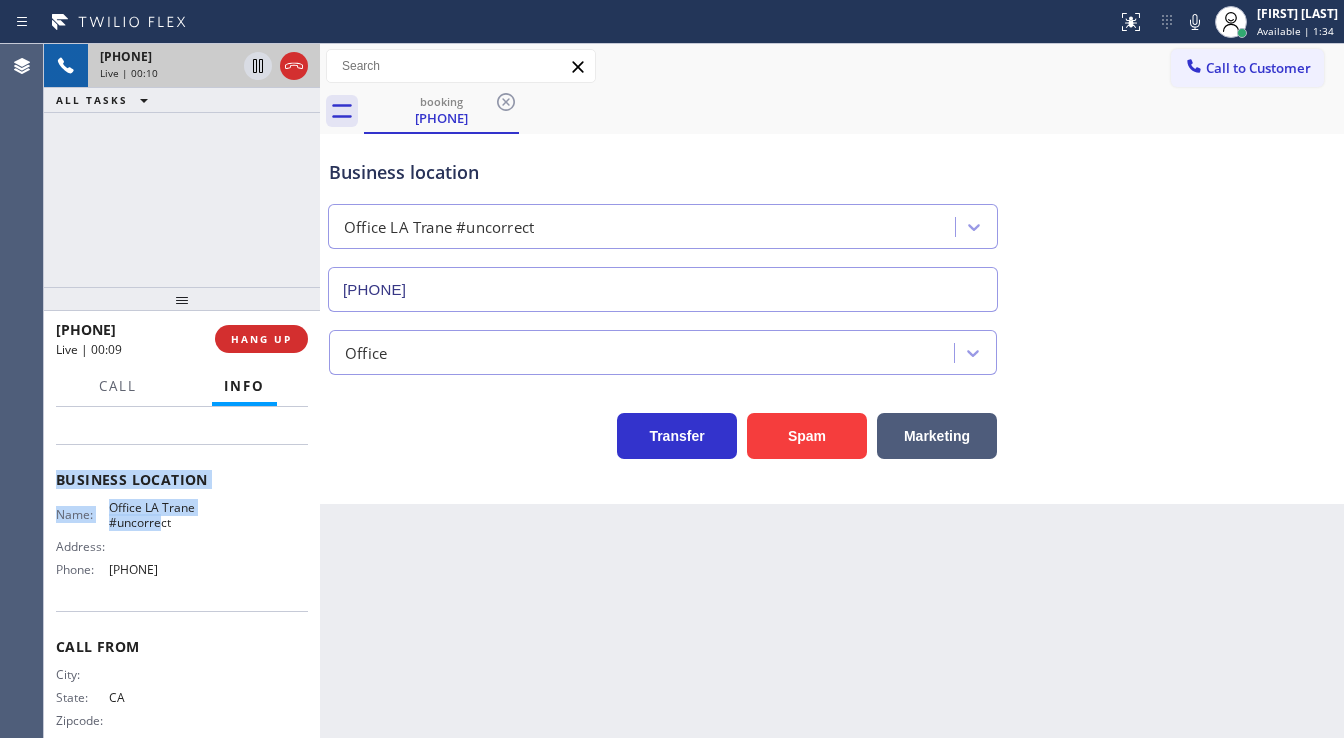 scroll, scrollTop: 240, scrollLeft: 0, axis: vertical 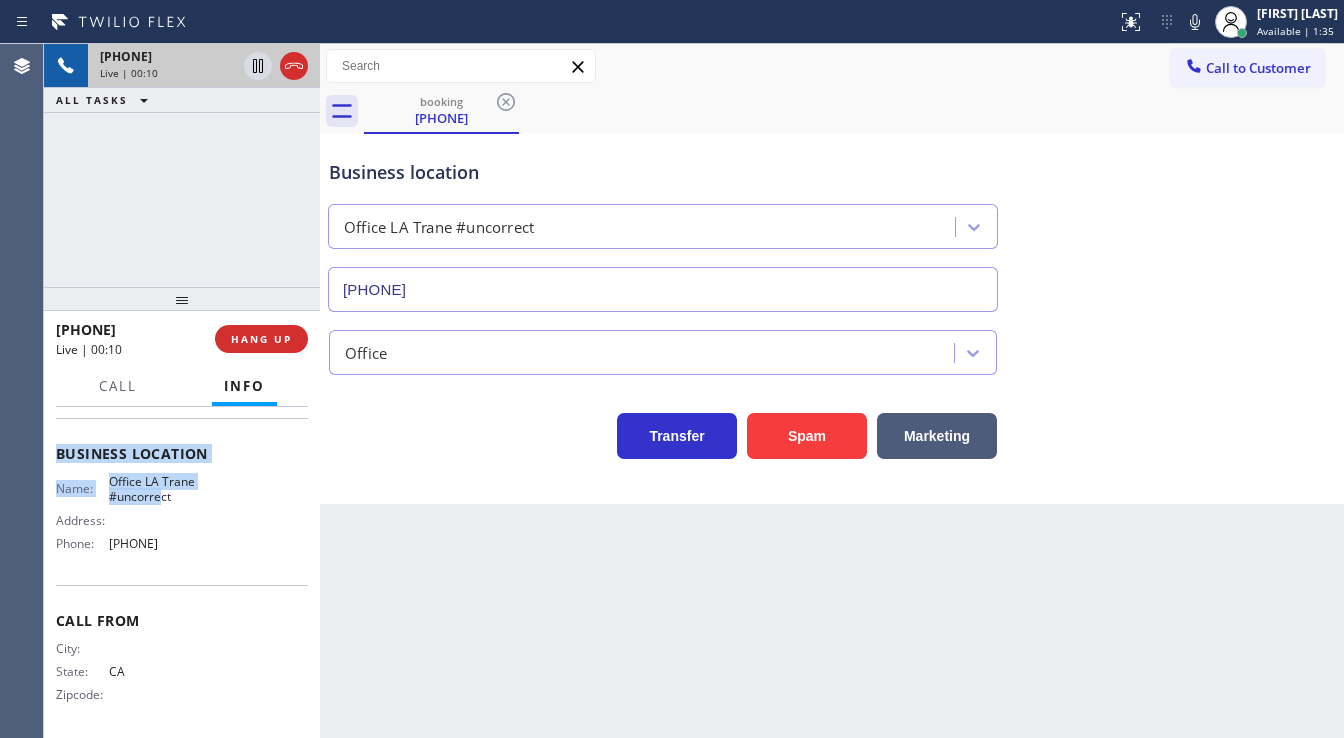 drag, startPoint x: 52, startPoint y: 445, endPoint x: 192, endPoint y: 547, distance: 173.21663 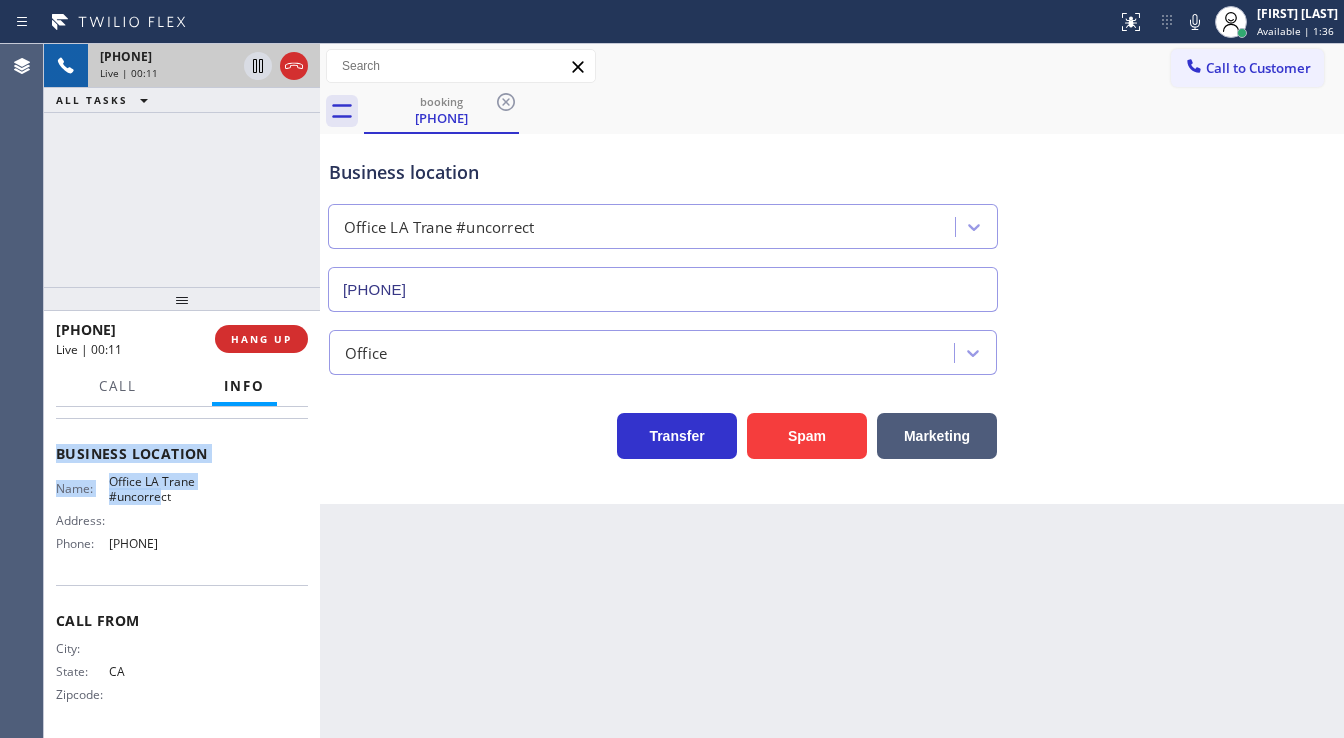 copy on "Customer Name: (626) 781-6001 Phone: (626) 781-6001 Address: Business location Name: Office LA Trane #uncorrect Address:   Phone: (562) 264-5173" 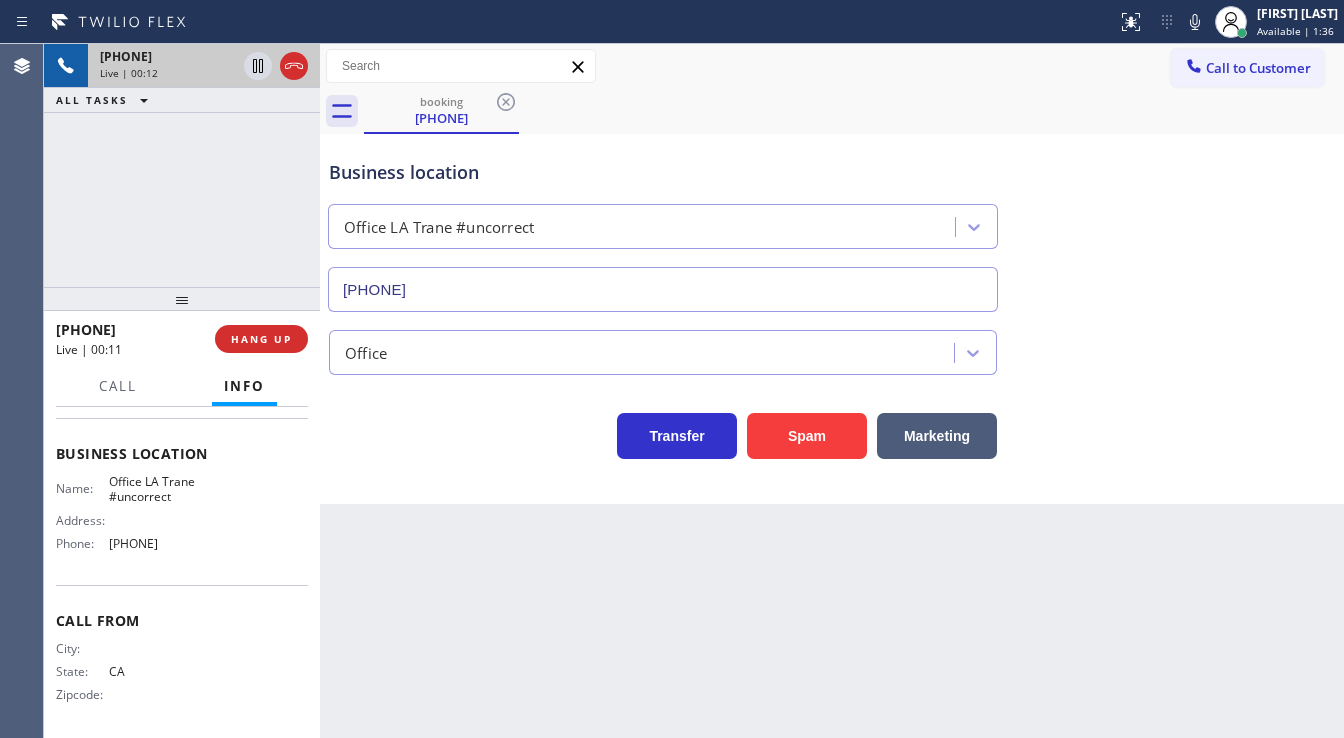 click on "+16267816001 Live | 00:12 ALL TASKS ALL TASKS ACTIVE TASKS TASKS IN WRAP UP" at bounding box center (182, 165) 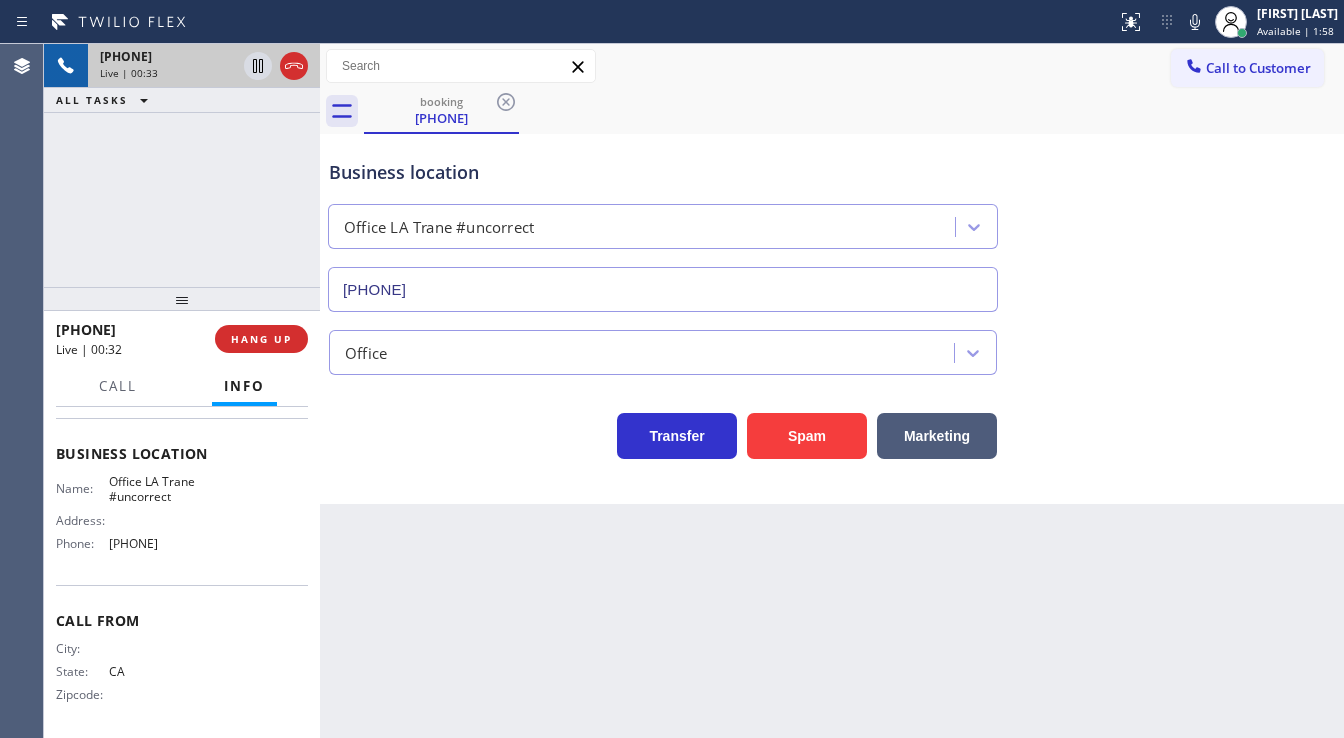 click on "+16267816001 Live | 00:33 ALL TASKS ALL TASKS ACTIVE TASKS TASKS IN WRAP UP" at bounding box center [182, 165] 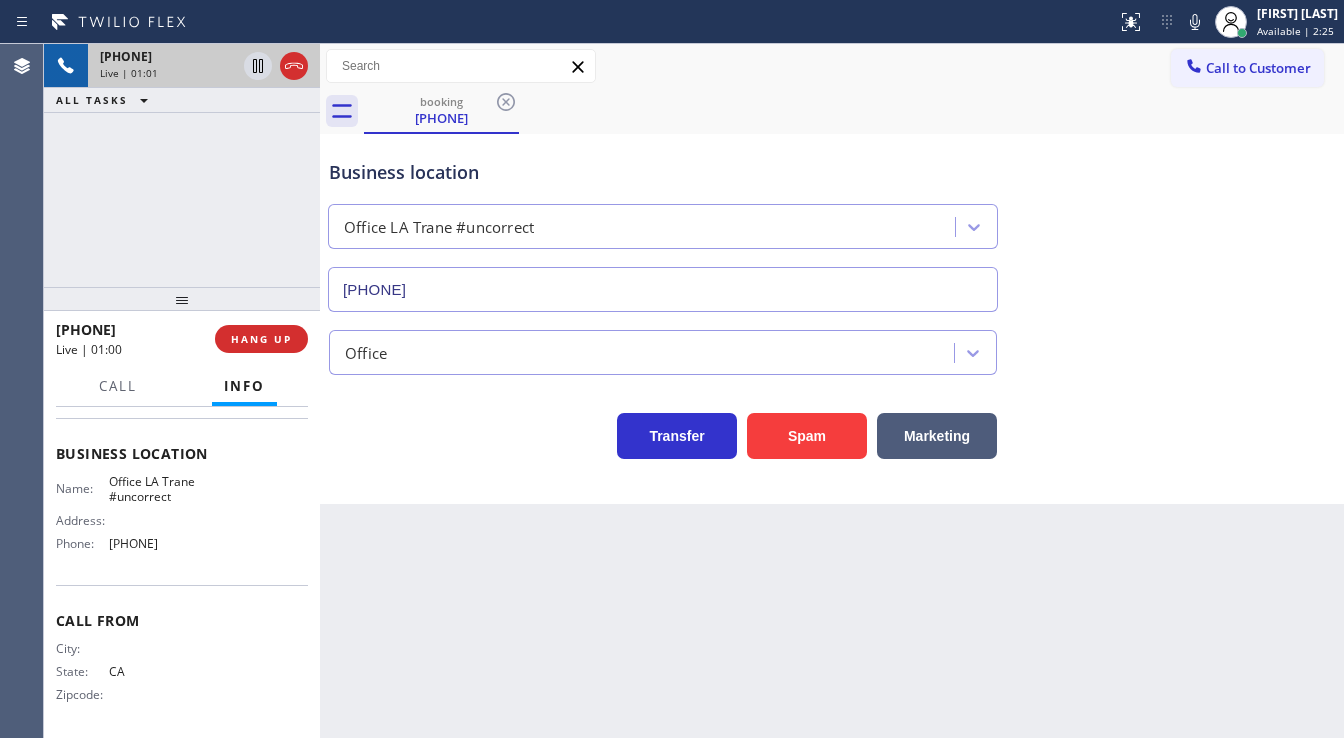 click on "+16267816001 Live | 01:01 ALL TASKS ALL TASKS ACTIVE TASKS TASKS IN WRAP UP" at bounding box center (182, 165) 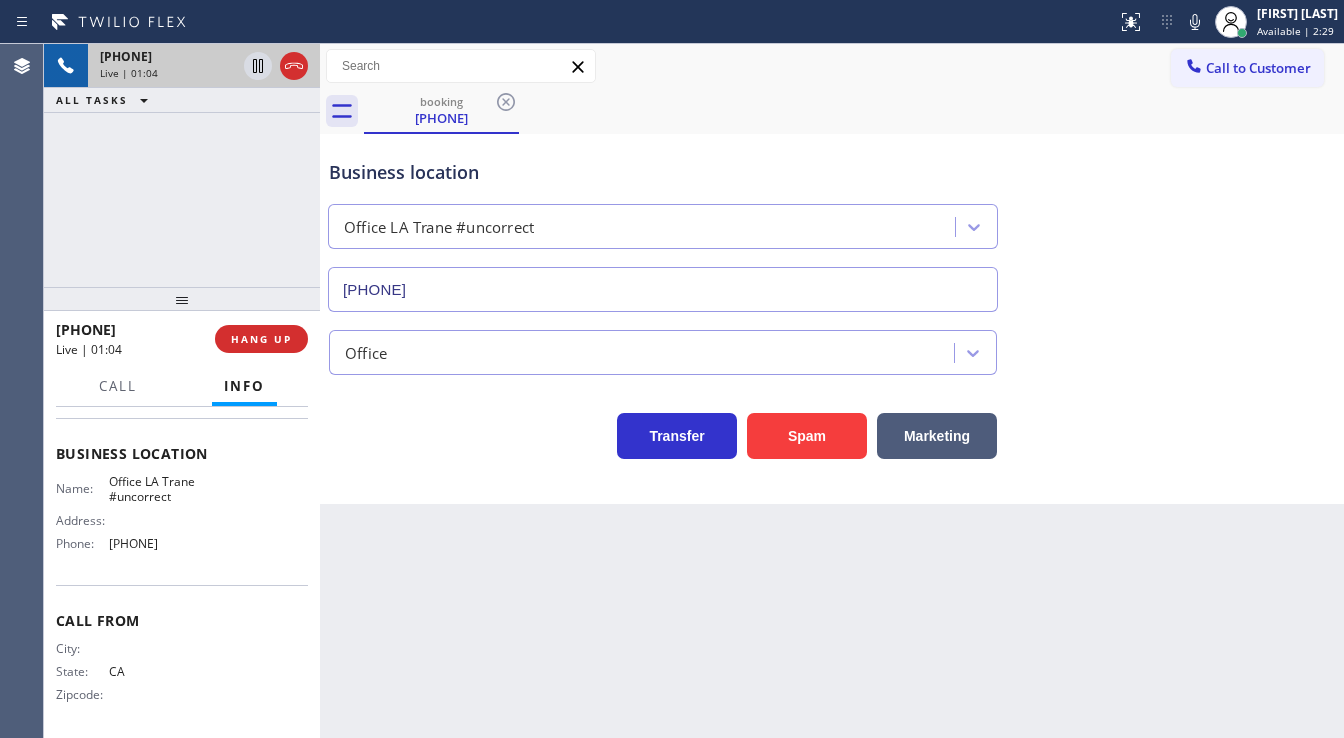 click on "+16267816001 Live | 01:04 ALL TASKS ALL TASKS ACTIVE TASKS TASKS IN WRAP UP" at bounding box center (182, 165) 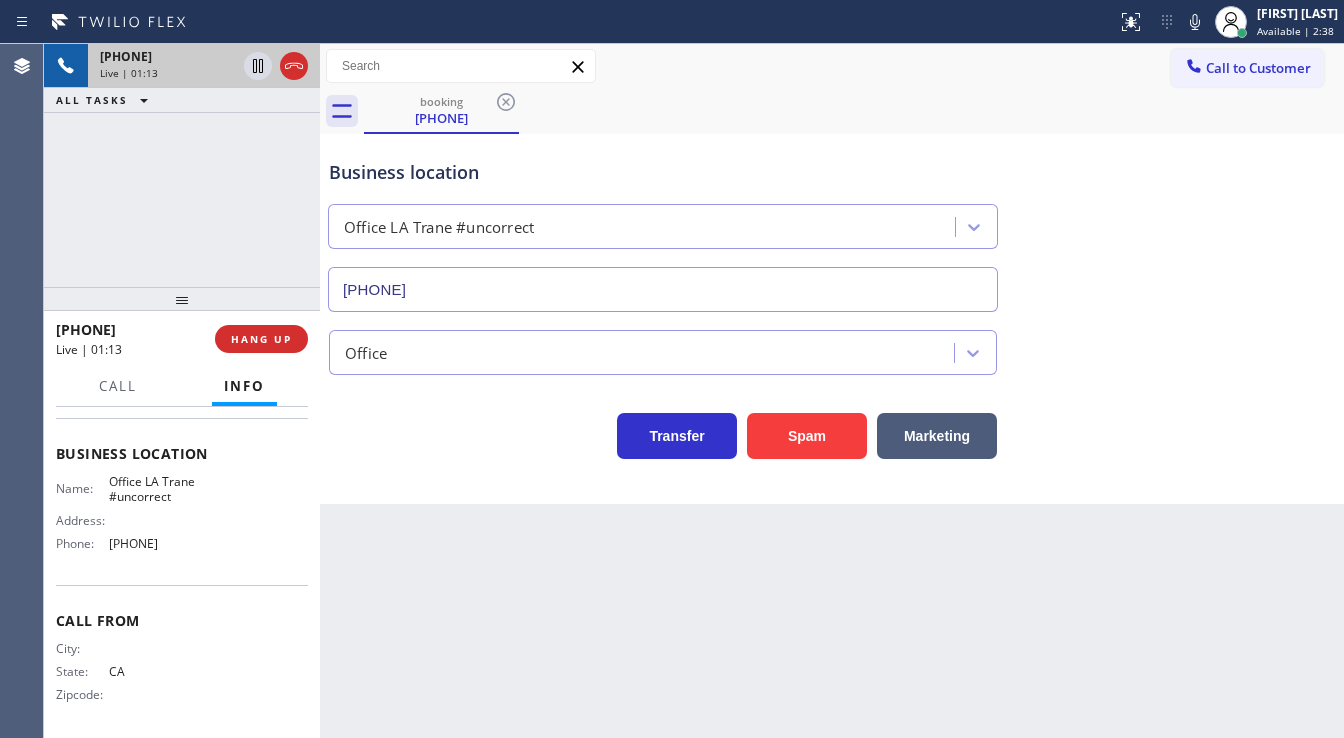 click on "+16267816001 Live | 01:13 ALL TASKS ALL TASKS ACTIVE TASKS TASKS IN WRAP UP" at bounding box center [182, 165] 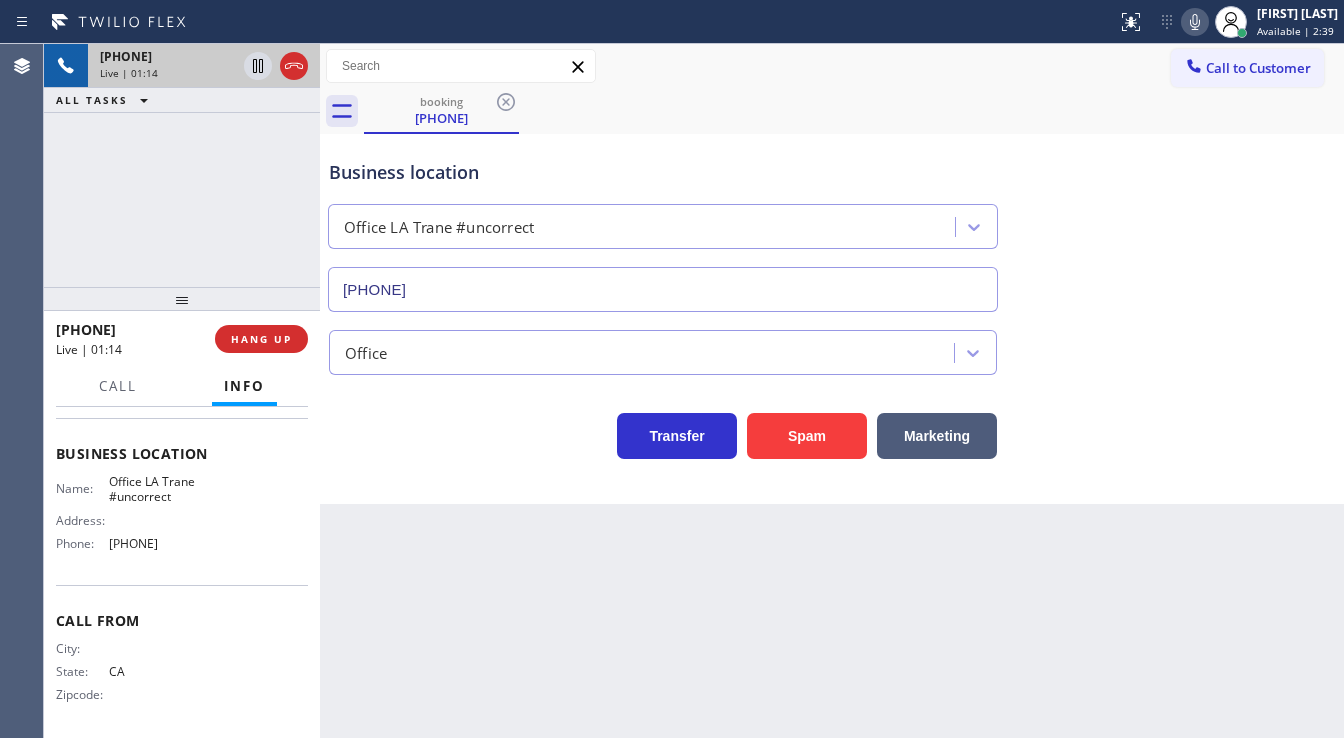 click 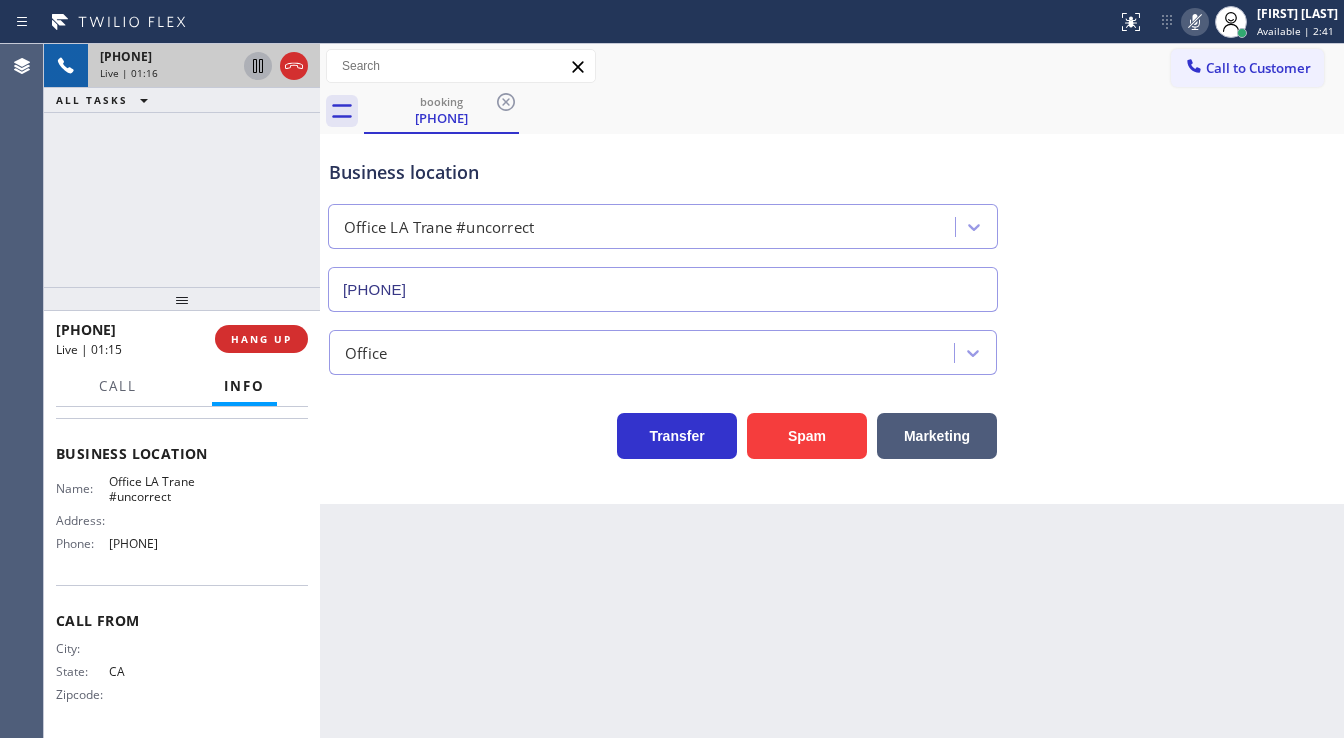 click 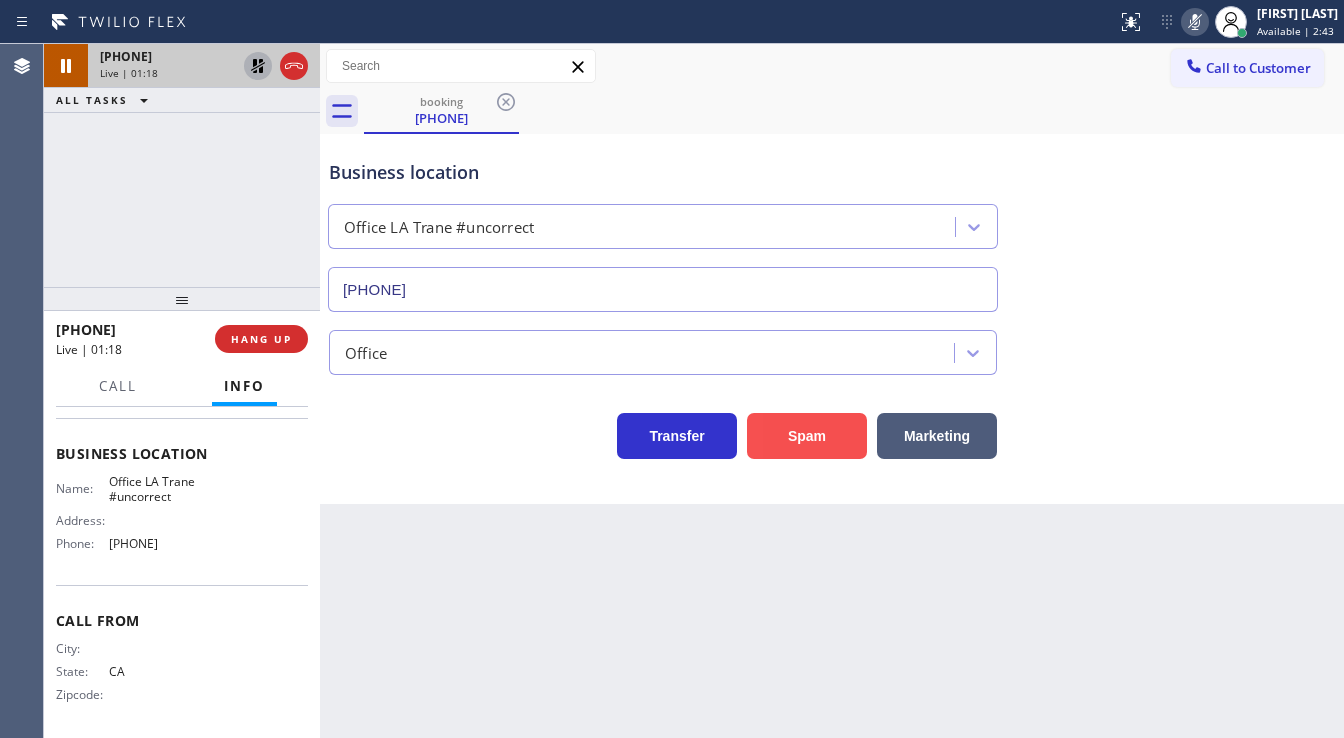 click on "Spam" at bounding box center (807, 436) 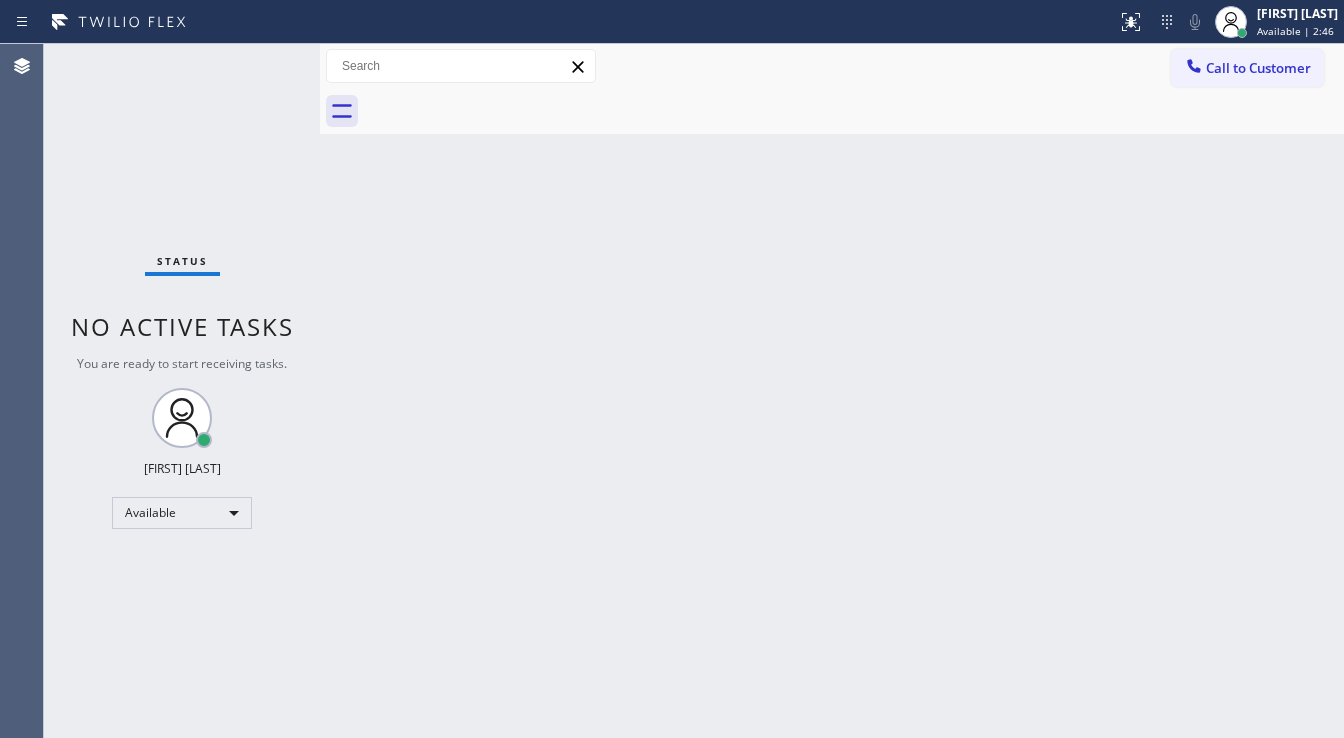 click on "Status   No active tasks     You are ready to start receiving tasks.   [FIRST] [LAST] Available" at bounding box center (182, 391) 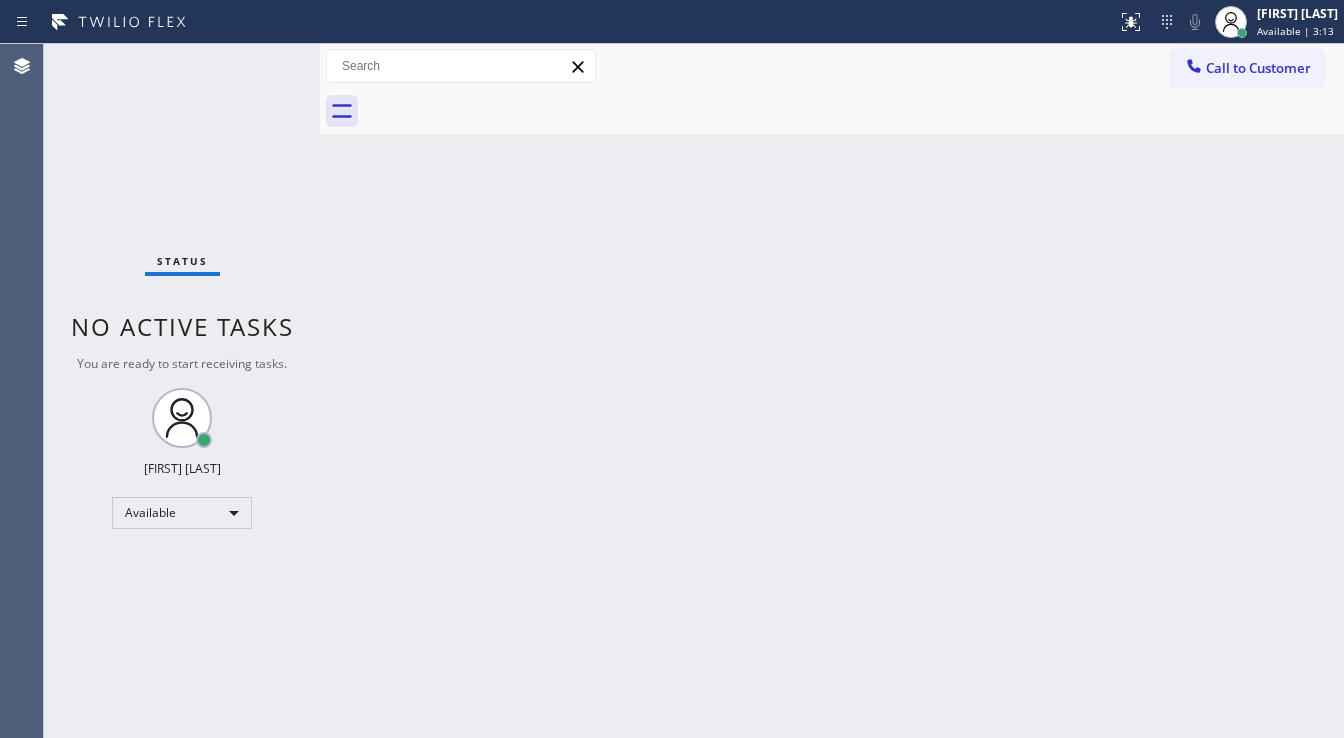 click on "Status   No active tasks     You are ready to start receiving tasks.   [FIRST] [LAST] Available" at bounding box center (182, 391) 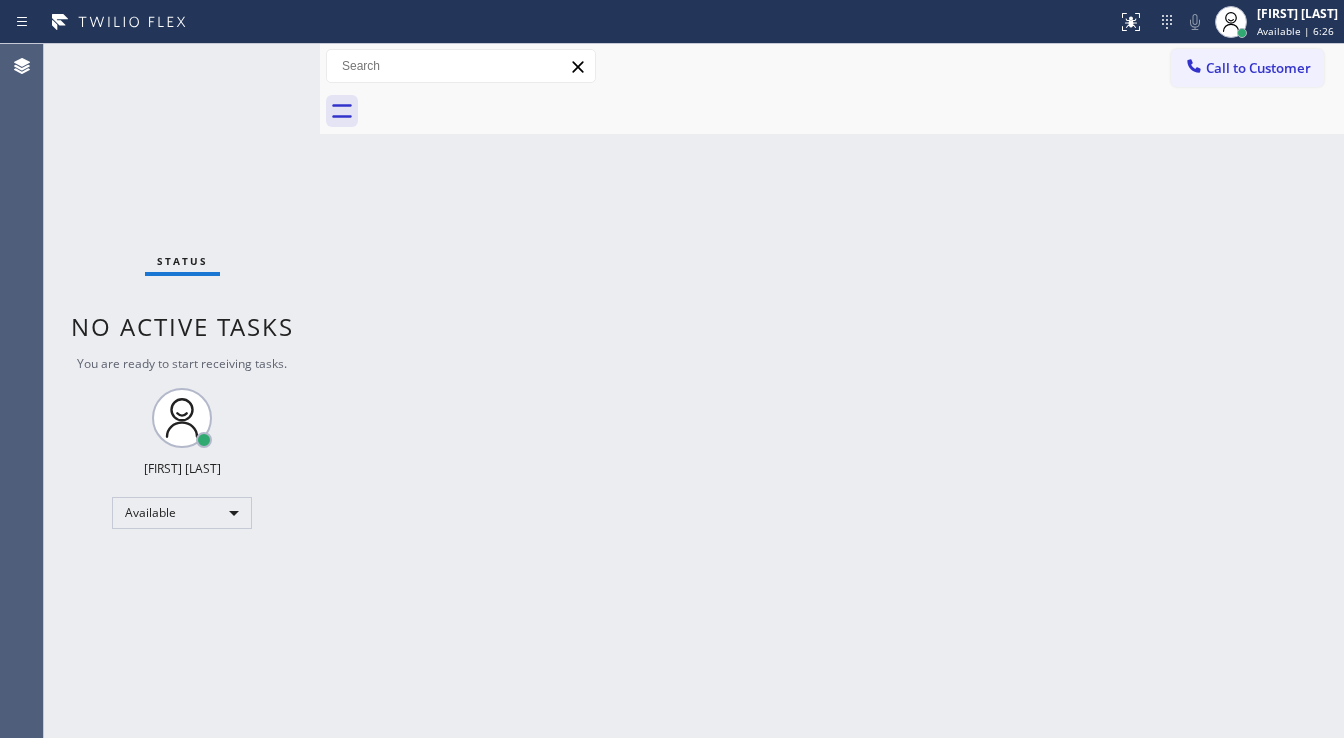 click on "Status   No active tasks     You are ready to start receiving tasks.   [FIRST] [LAST] Available" at bounding box center (182, 391) 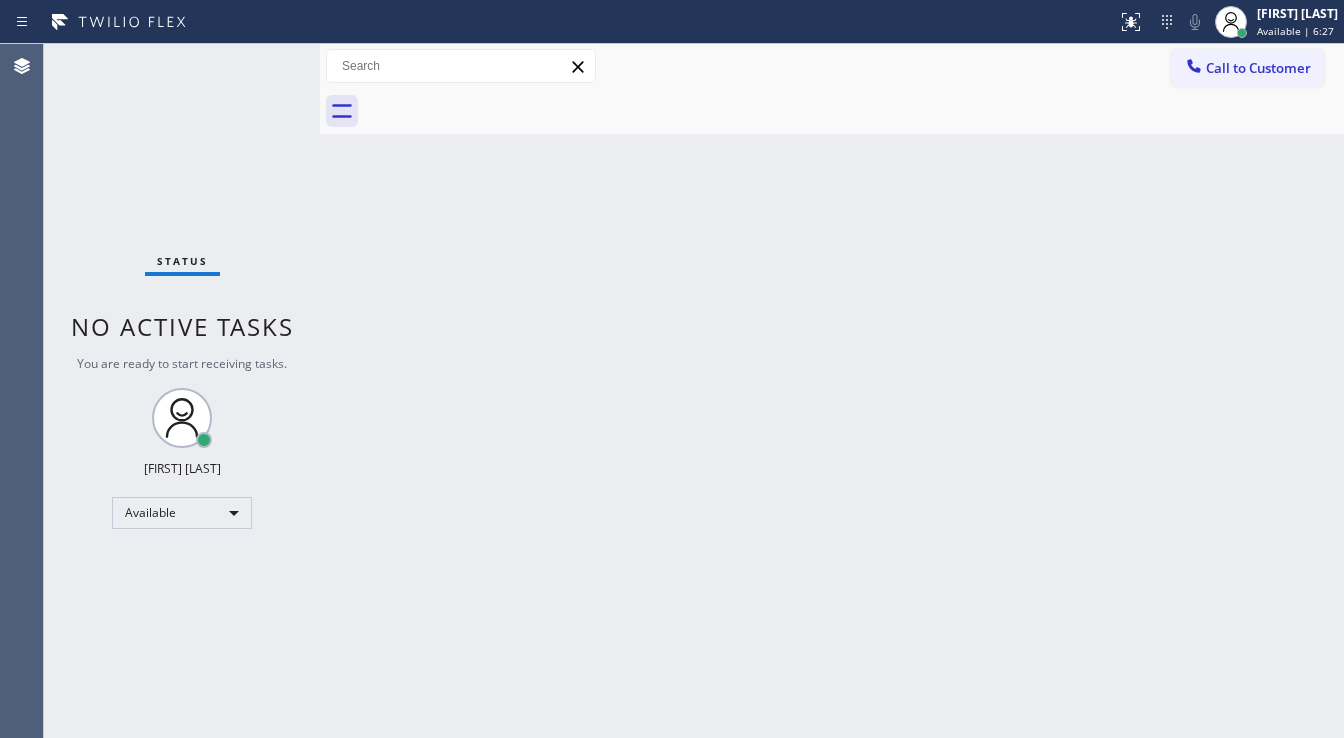 click on "Status   No active tasks     You are ready to start receiving tasks.   [FIRST] [LAST] Available" at bounding box center [182, 391] 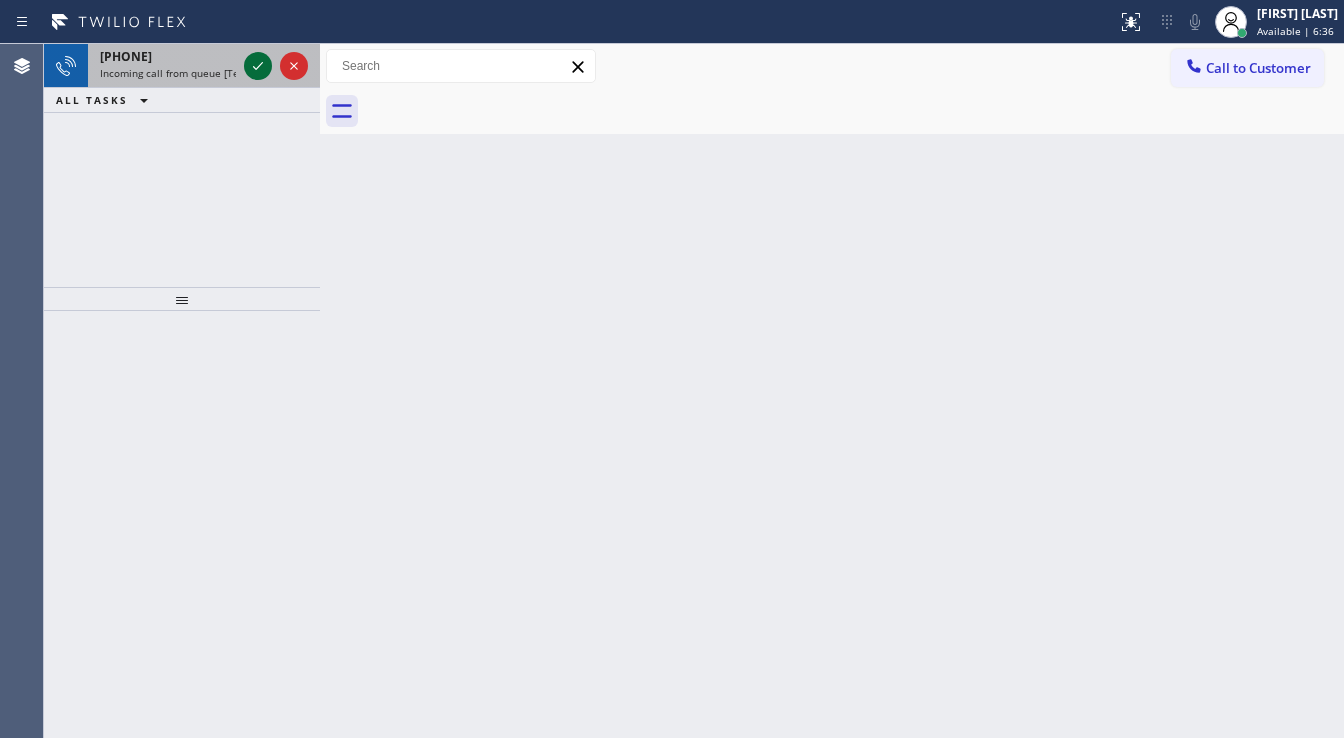 click 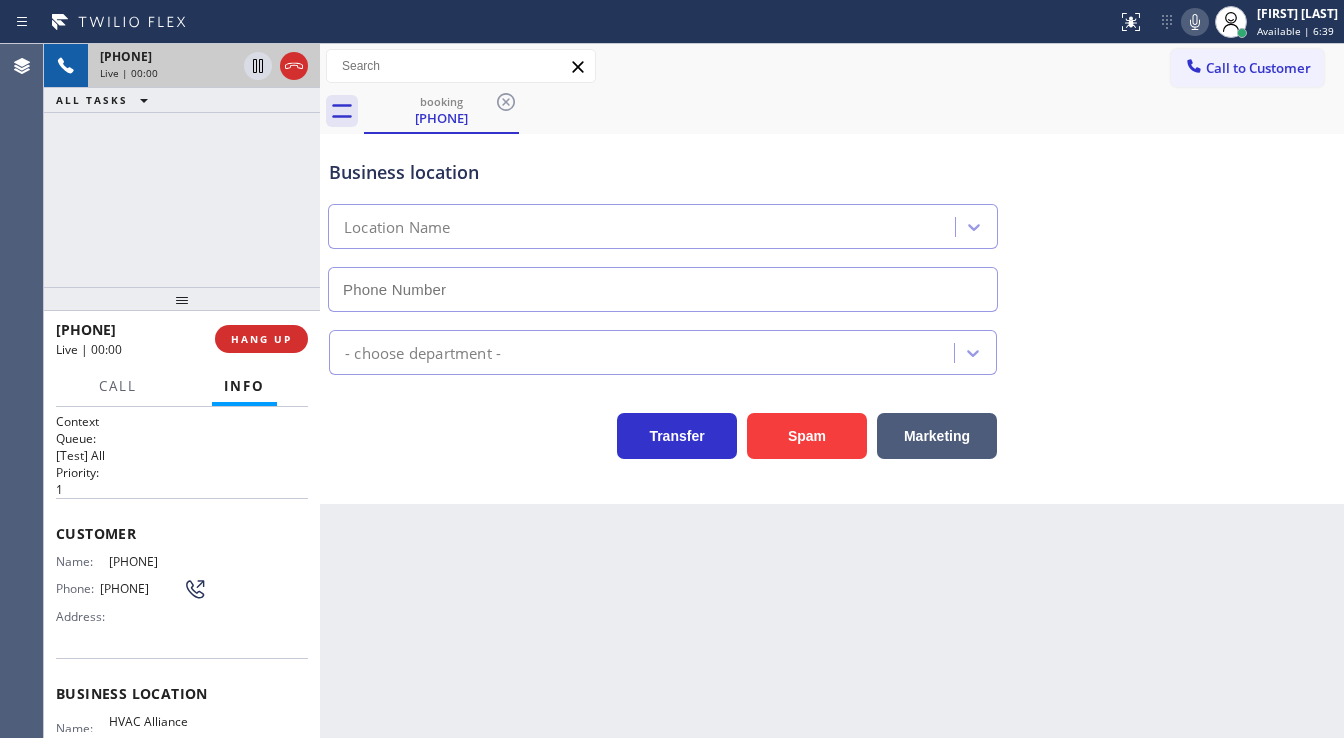 type on "(754) 253-3435" 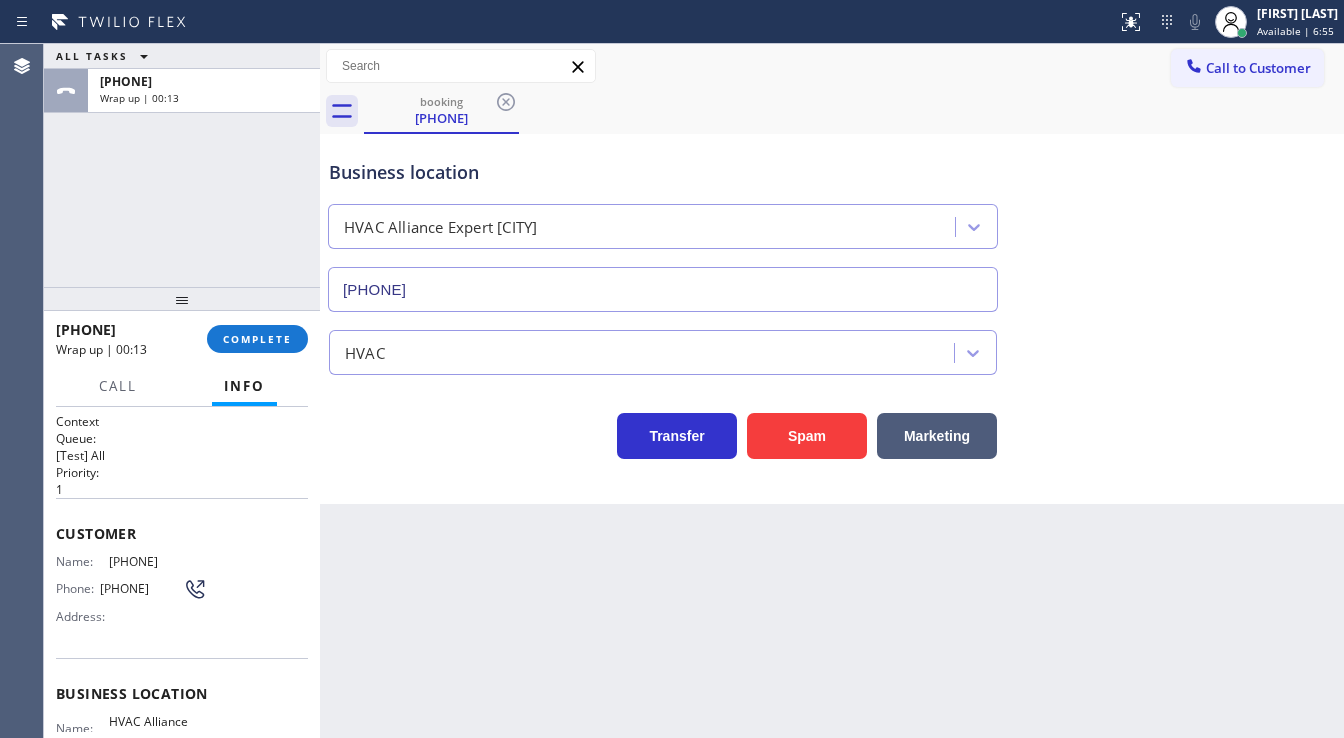 click on "ALL TASKS ALL TASKS ACTIVE TASKS TASKS IN WRAP UP +18632491204 Wrap up | 00:13" at bounding box center (182, 165) 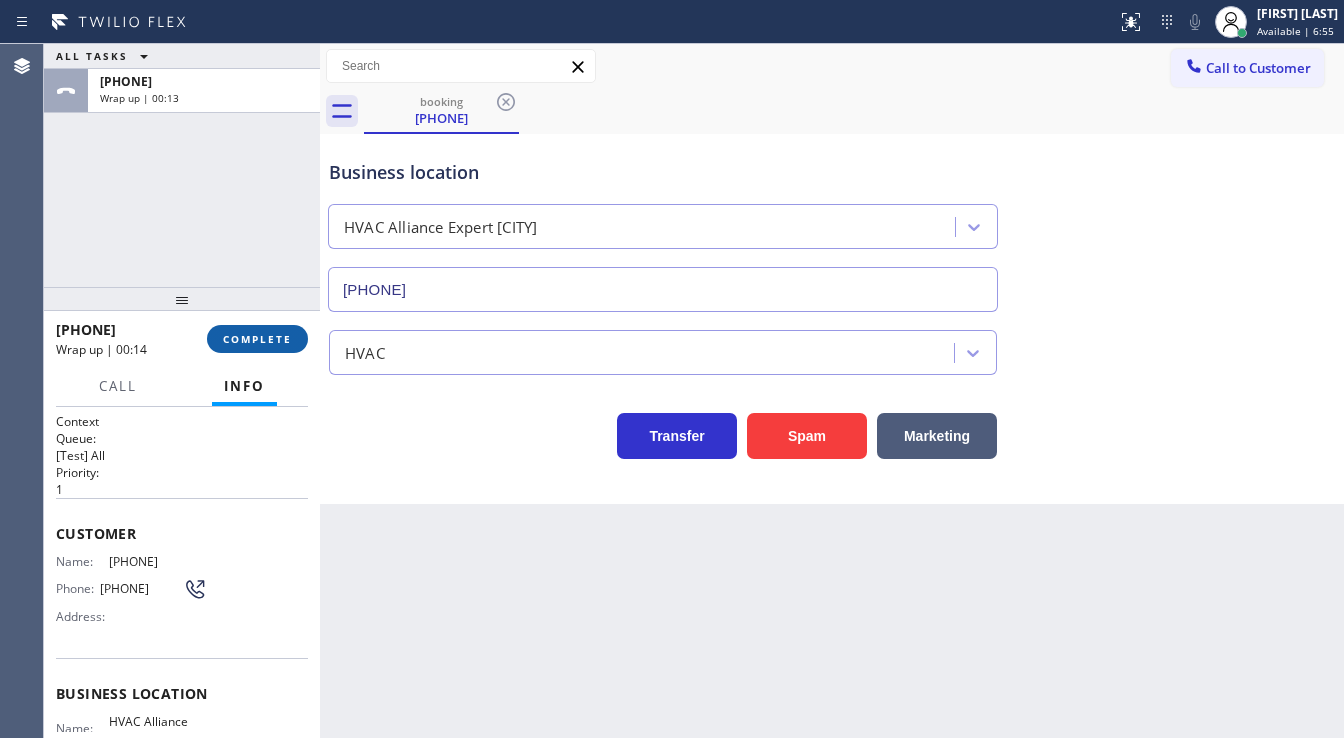 click on "COMPLETE" at bounding box center (257, 339) 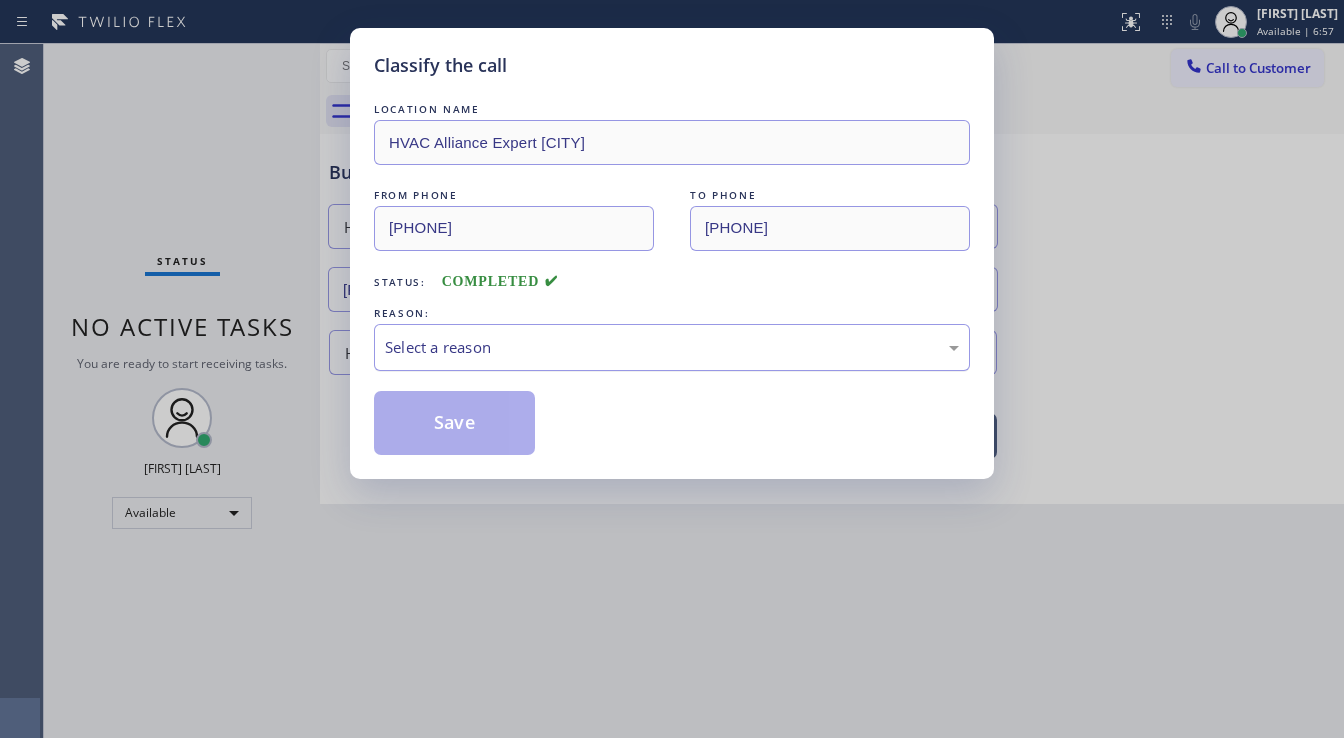 click on "Select a reason" at bounding box center (672, 347) 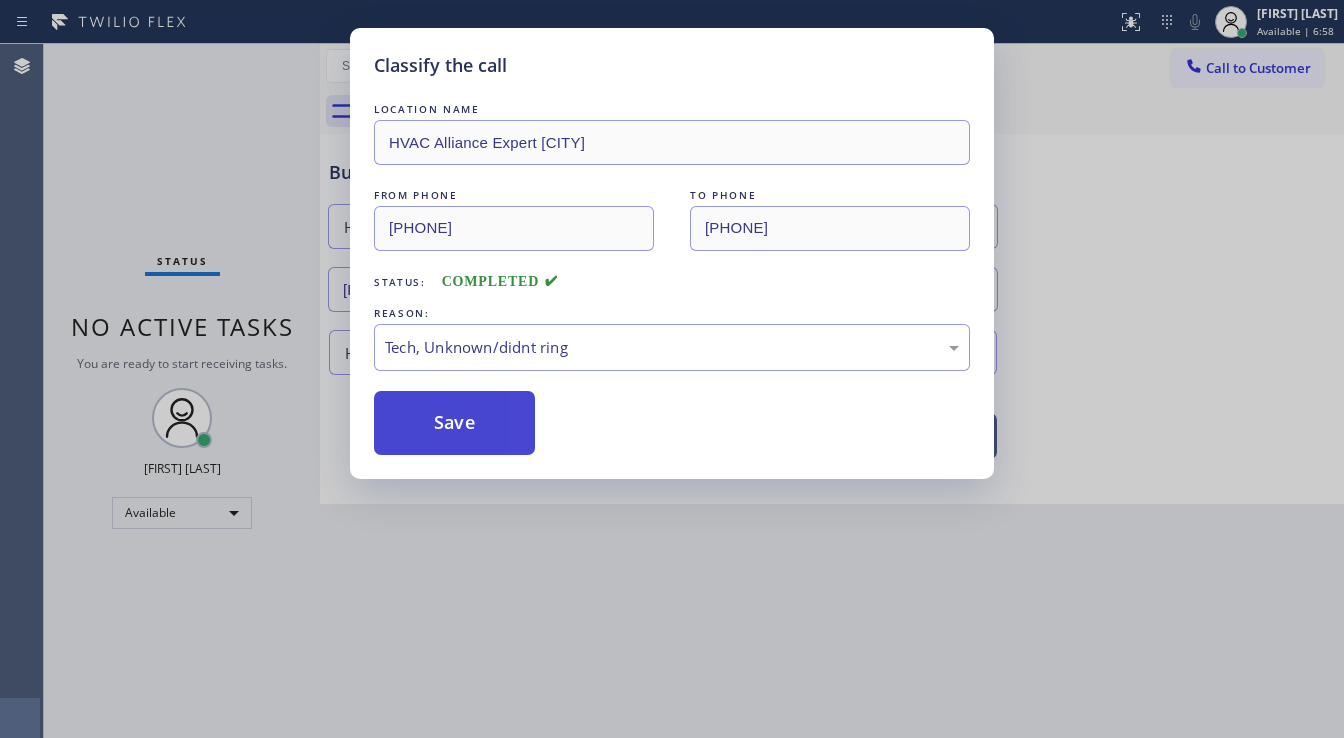 click on "Save" at bounding box center (454, 423) 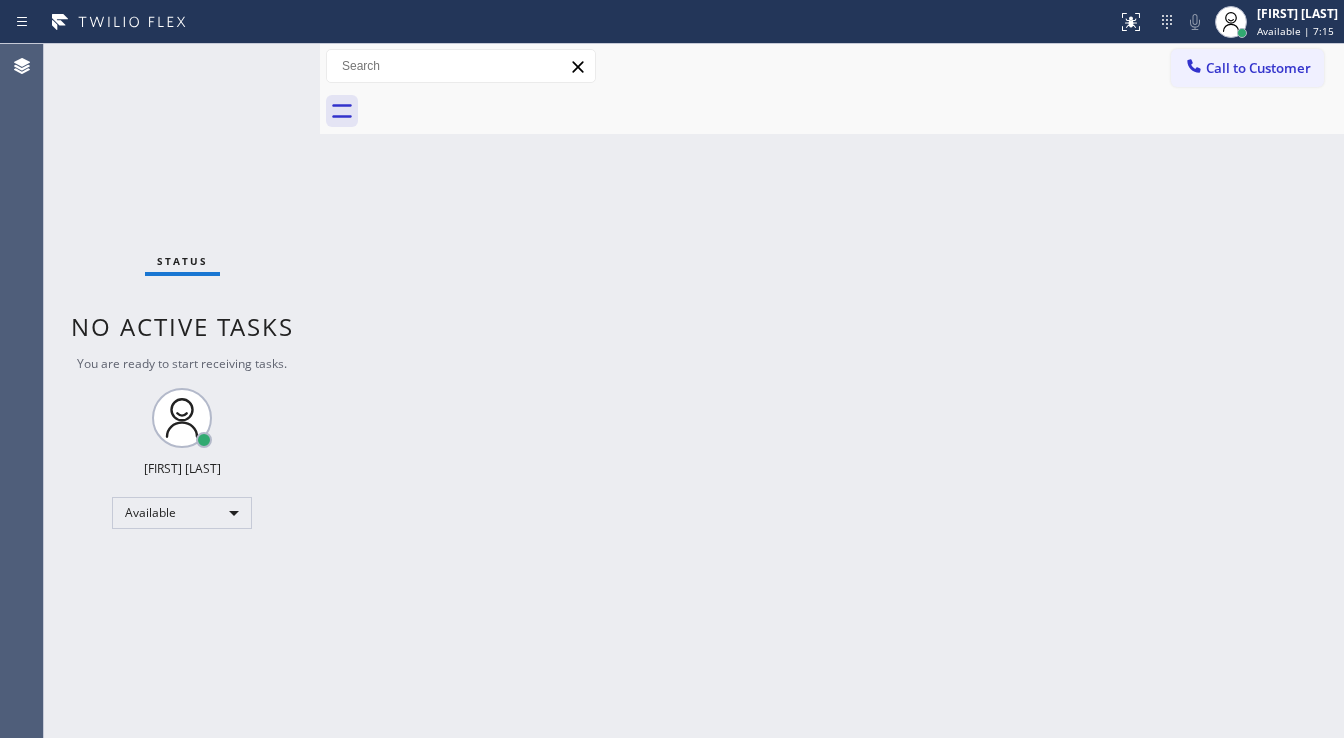click on "Status   No active tasks     You are ready to start receiving tasks.   [FIRST] [LAST] Available" at bounding box center (182, 391) 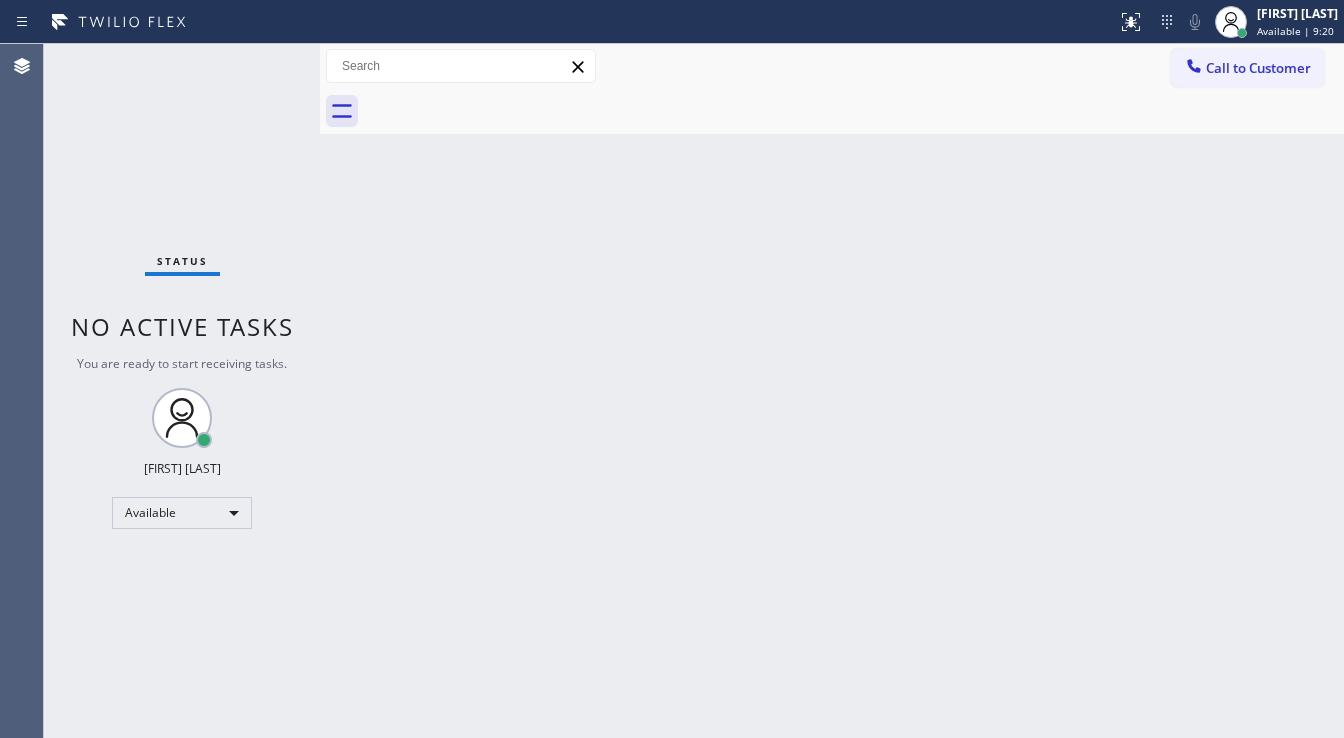 click on "Status   No active tasks     You are ready to start receiving tasks.   [FIRST] [LAST] Available" at bounding box center [182, 391] 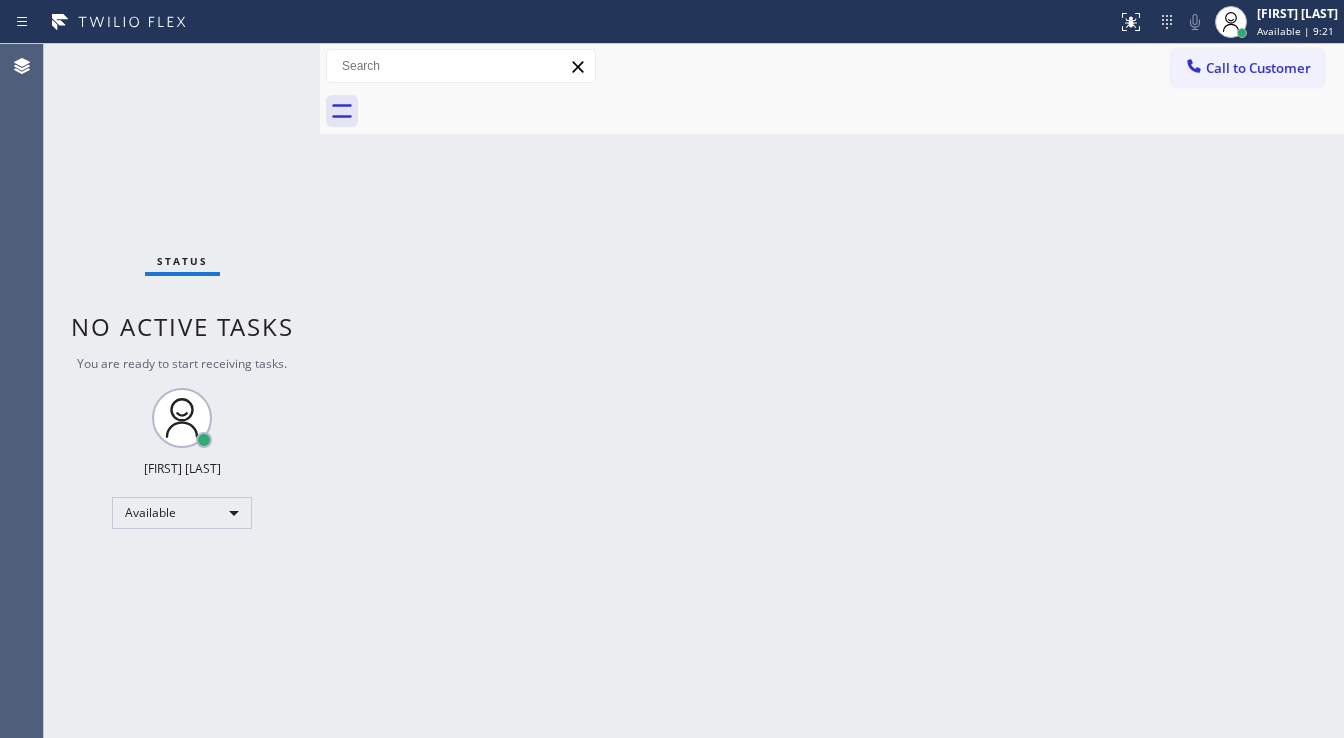 click on "Status   No active tasks     You are ready to start receiving tasks.   [FIRST] [LAST] Available" at bounding box center [182, 391] 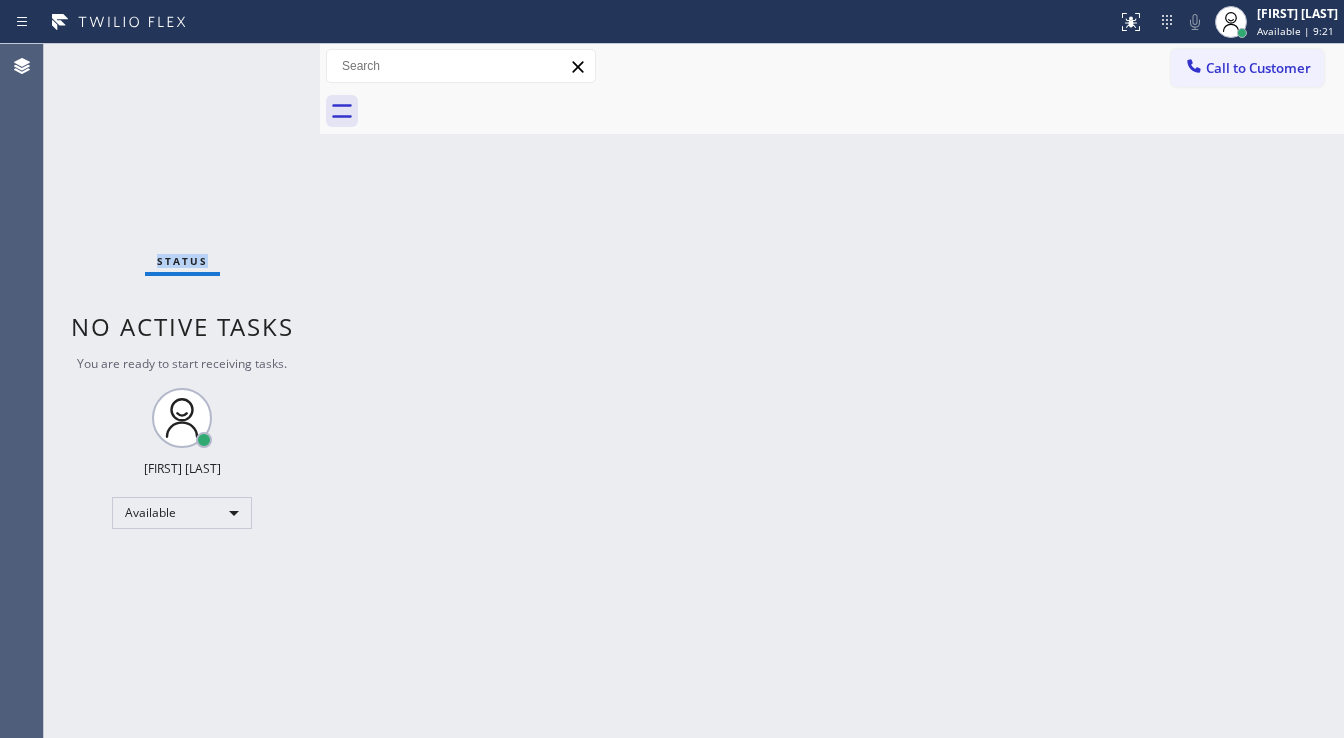 click on "Status   No active tasks     You are ready to start receiving tasks.   [FIRST] [LAST] Available" at bounding box center (182, 391) 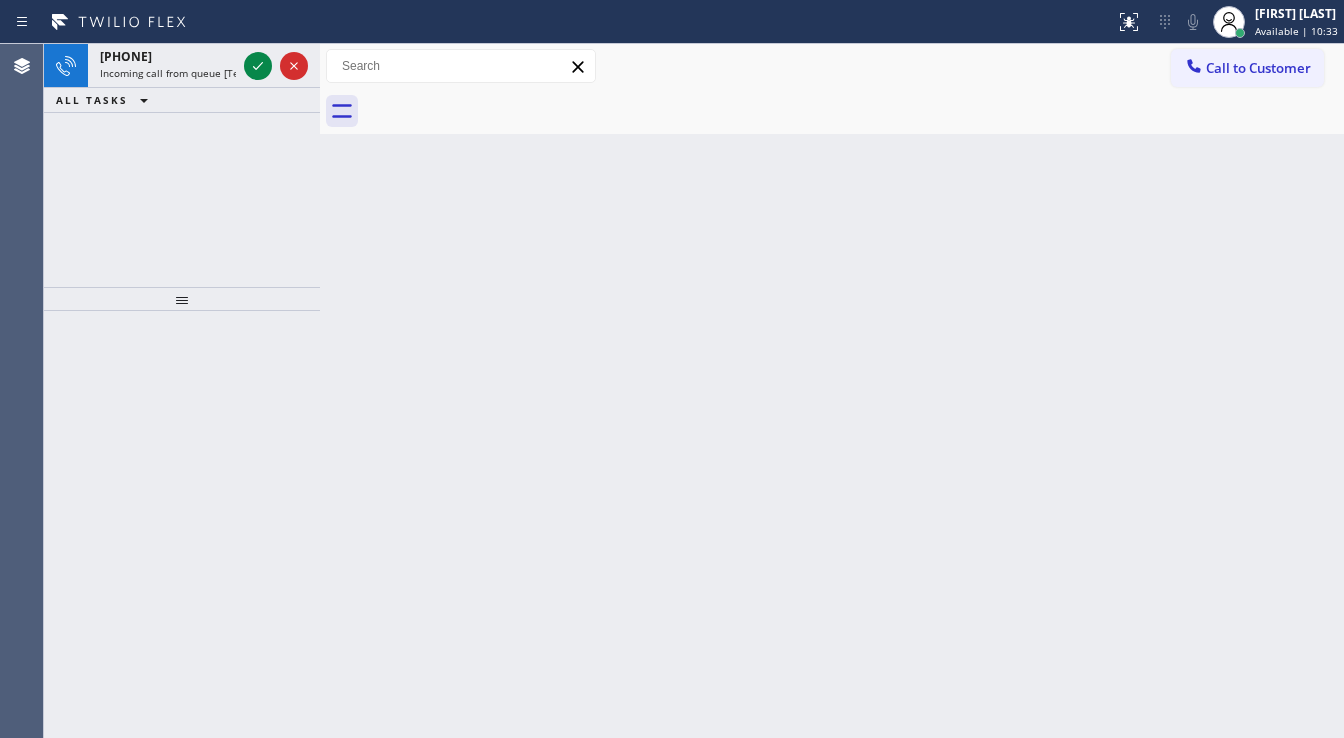 click 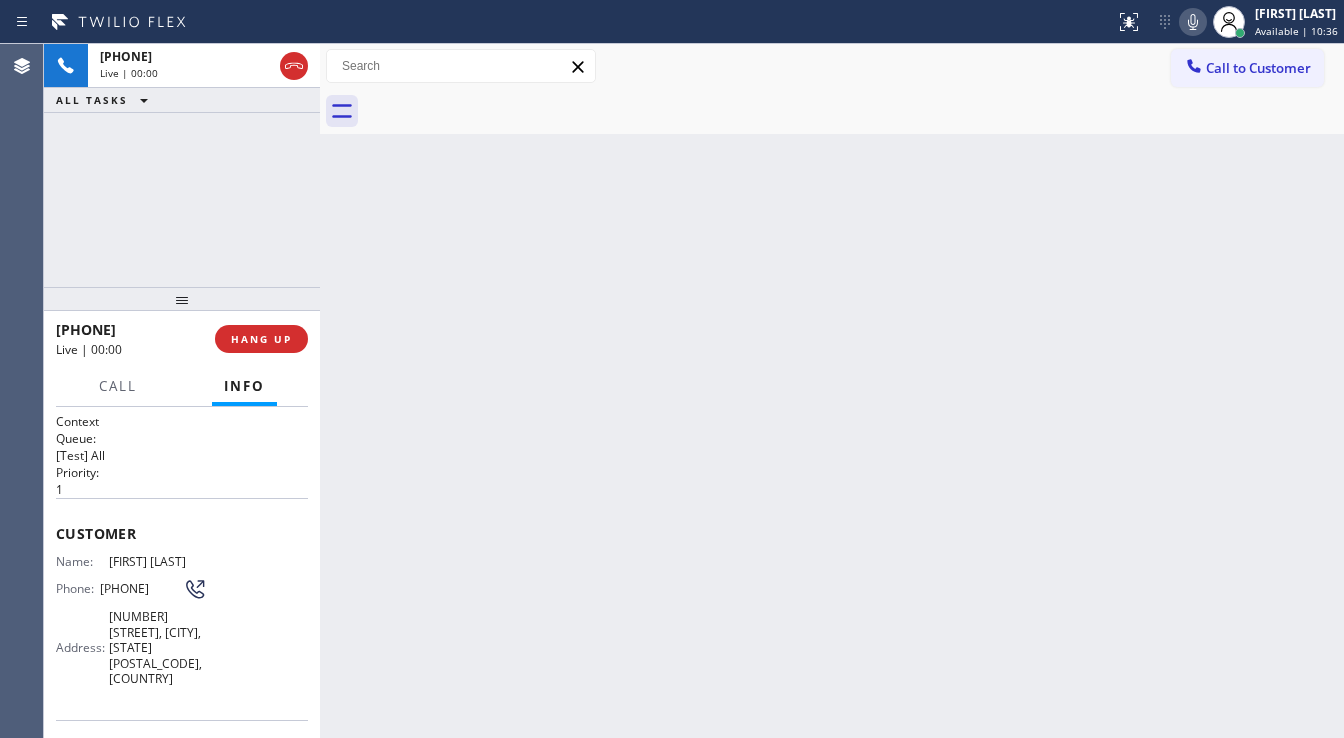 scroll, scrollTop: 160, scrollLeft: 0, axis: vertical 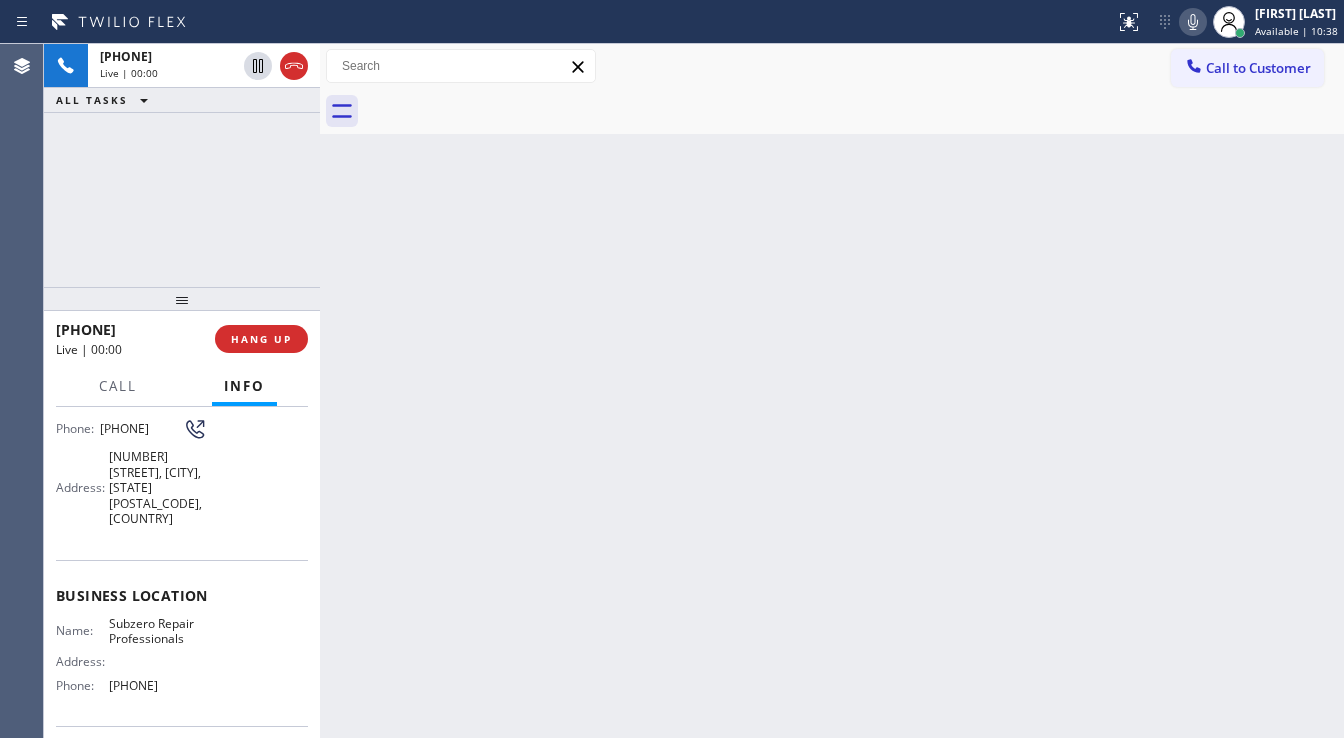 click on "+13039617173 Live | 00:00 ALL TASKS ALL TASKS ACTIVE TASKS TASKS IN WRAP UP" at bounding box center [182, 165] 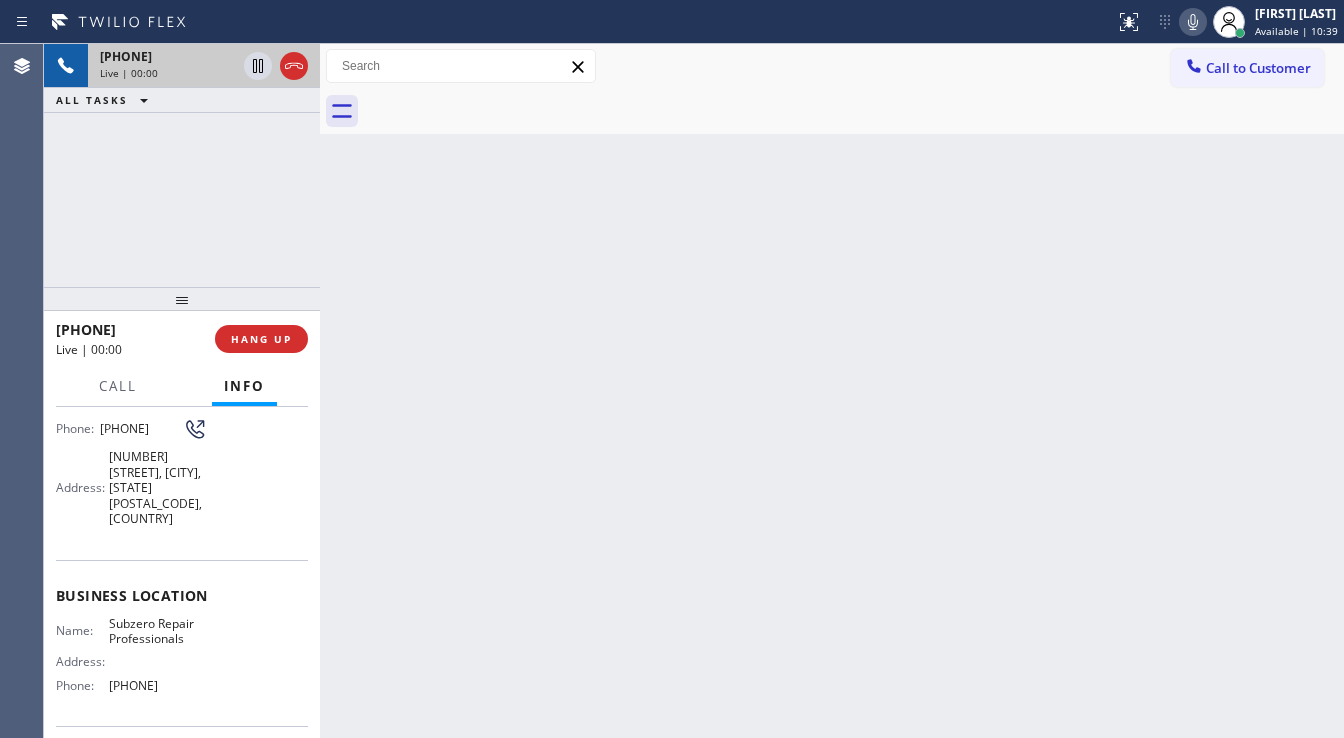 click on "Live | 00:00" at bounding box center (168, 73) 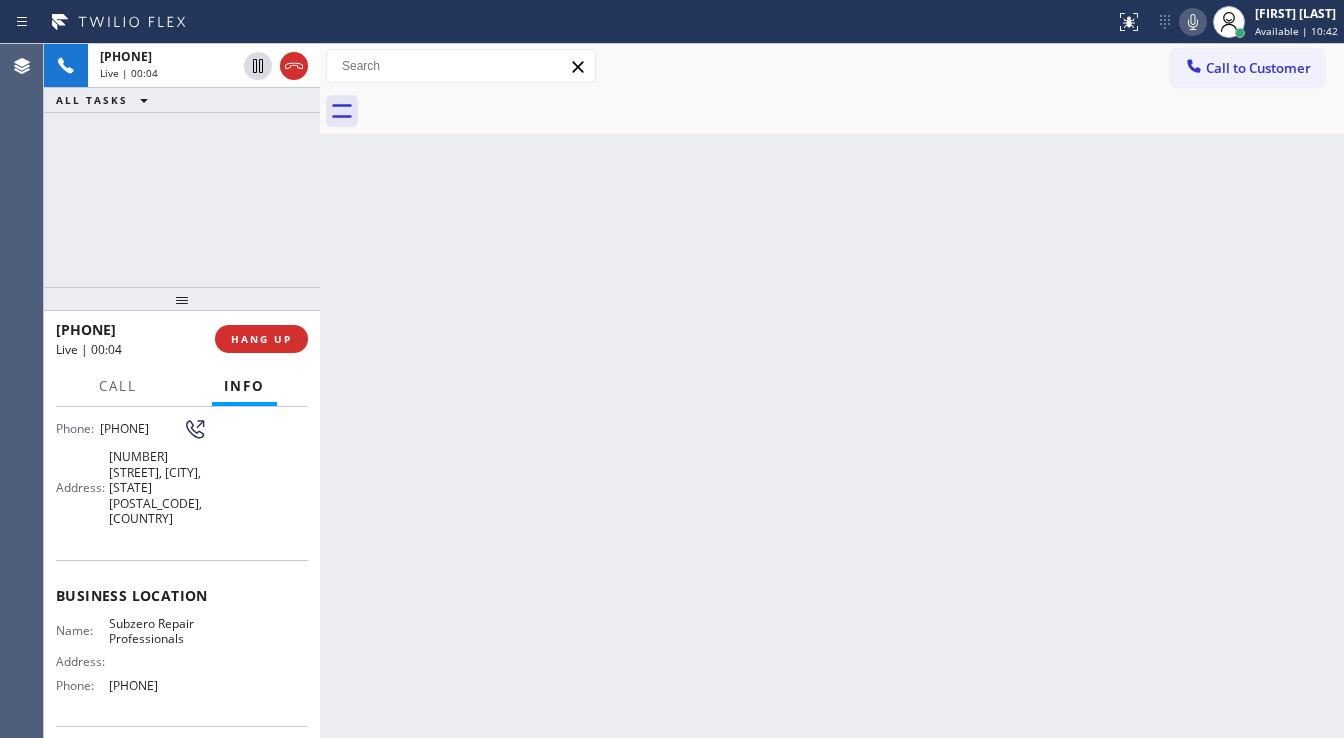 click 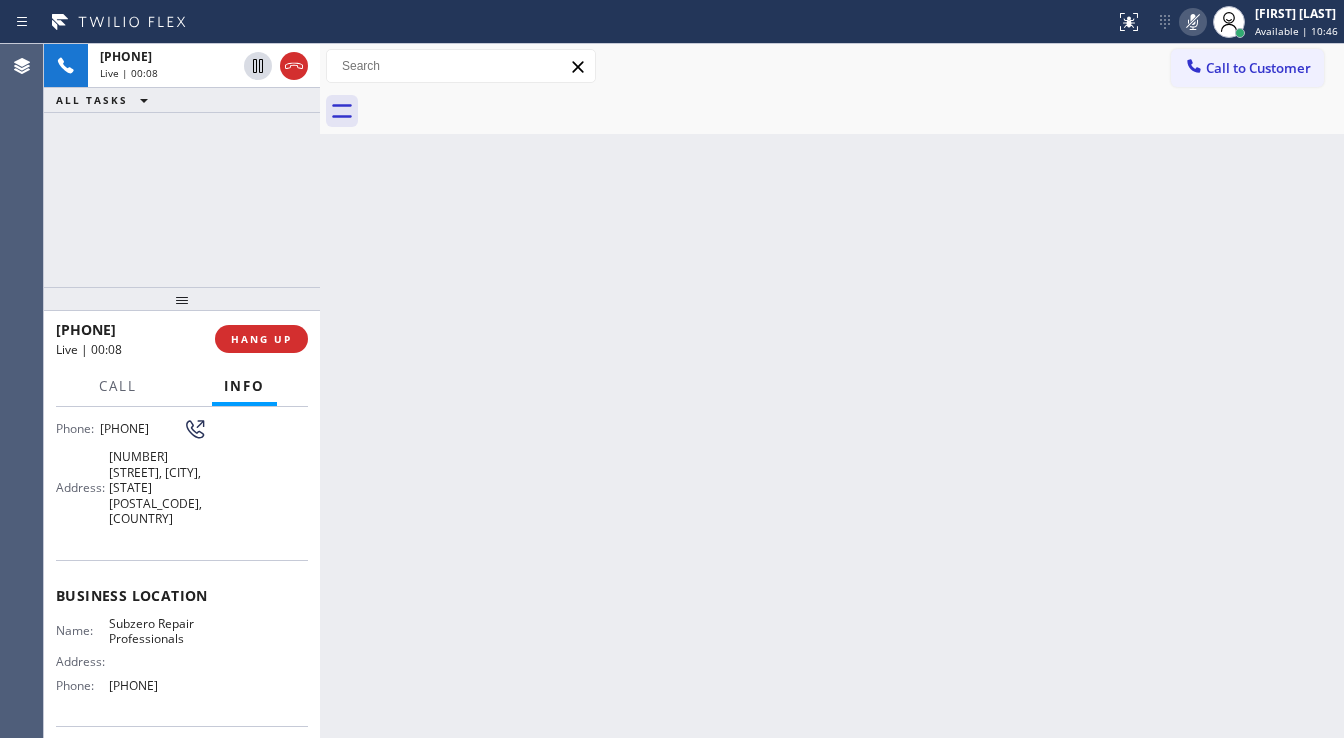 click 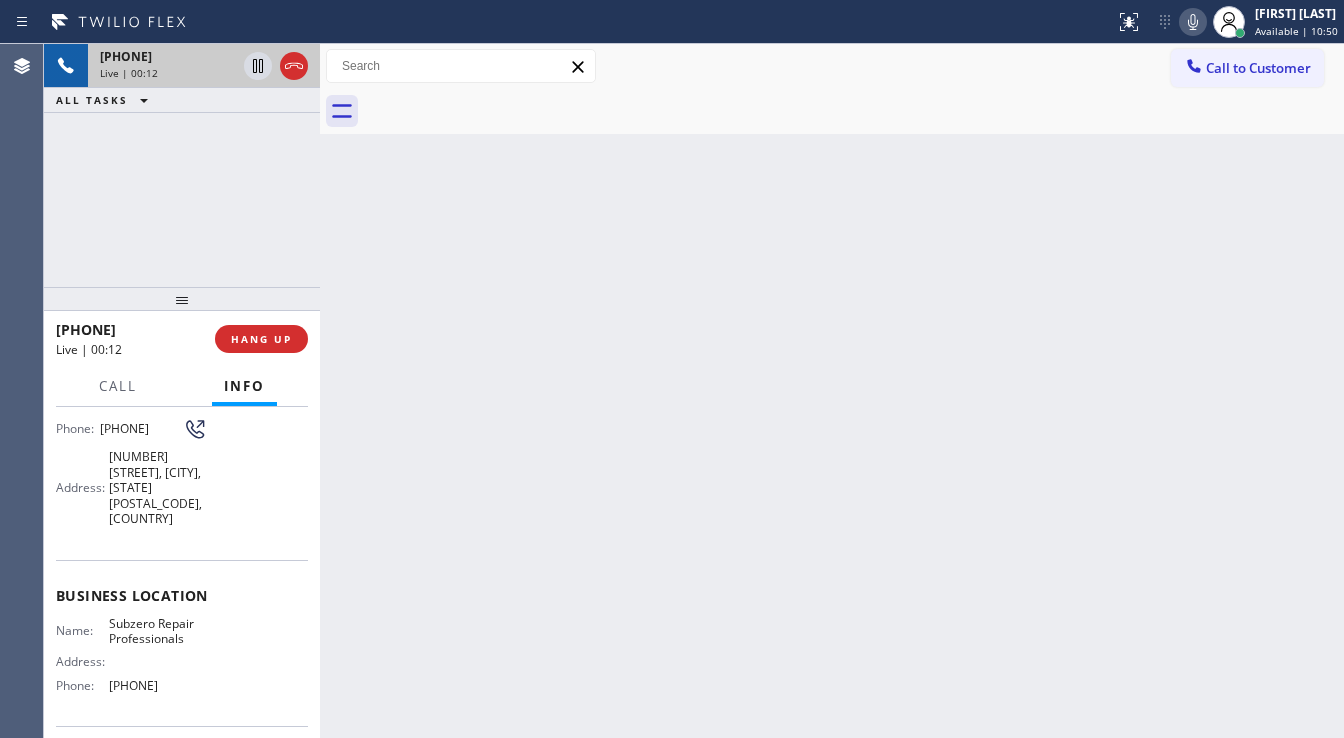 click on "Live | 00:12" at bounding box center [168, 73] 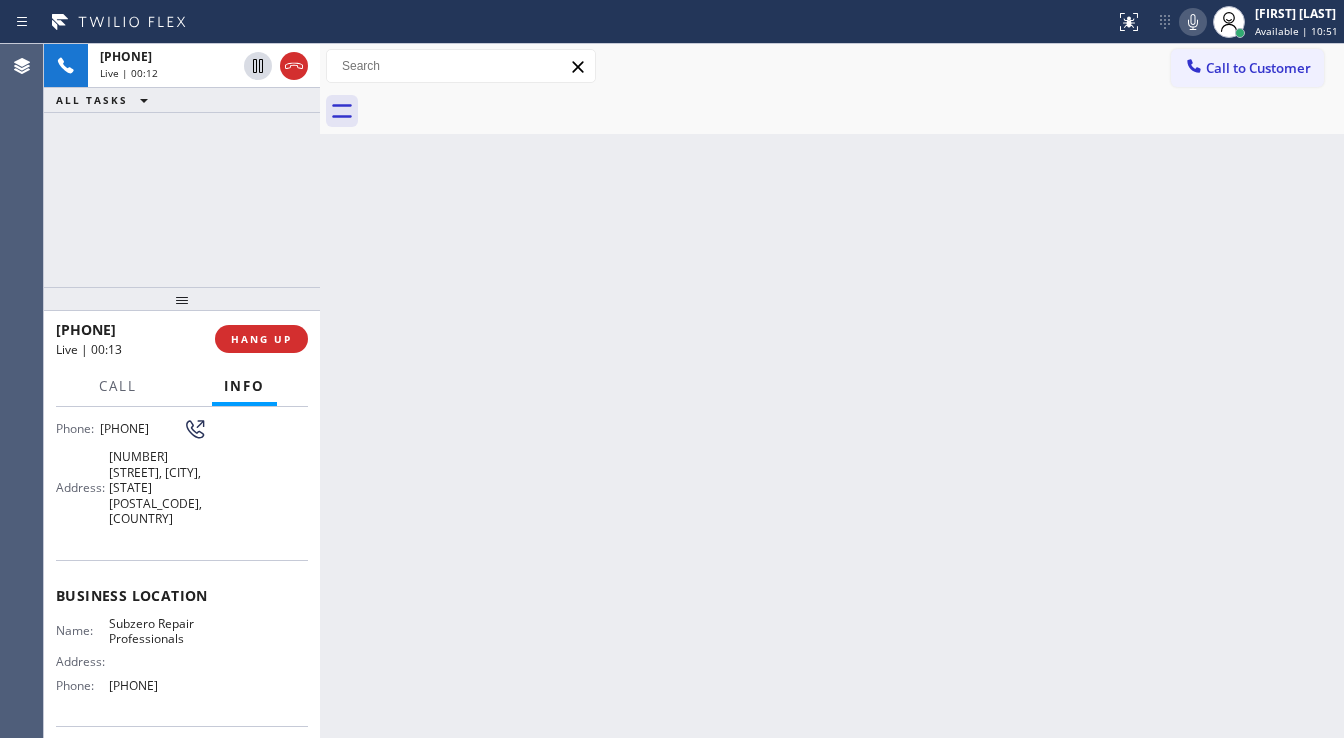 click on "(303) 961-7173" at bounding box center (141, 428) 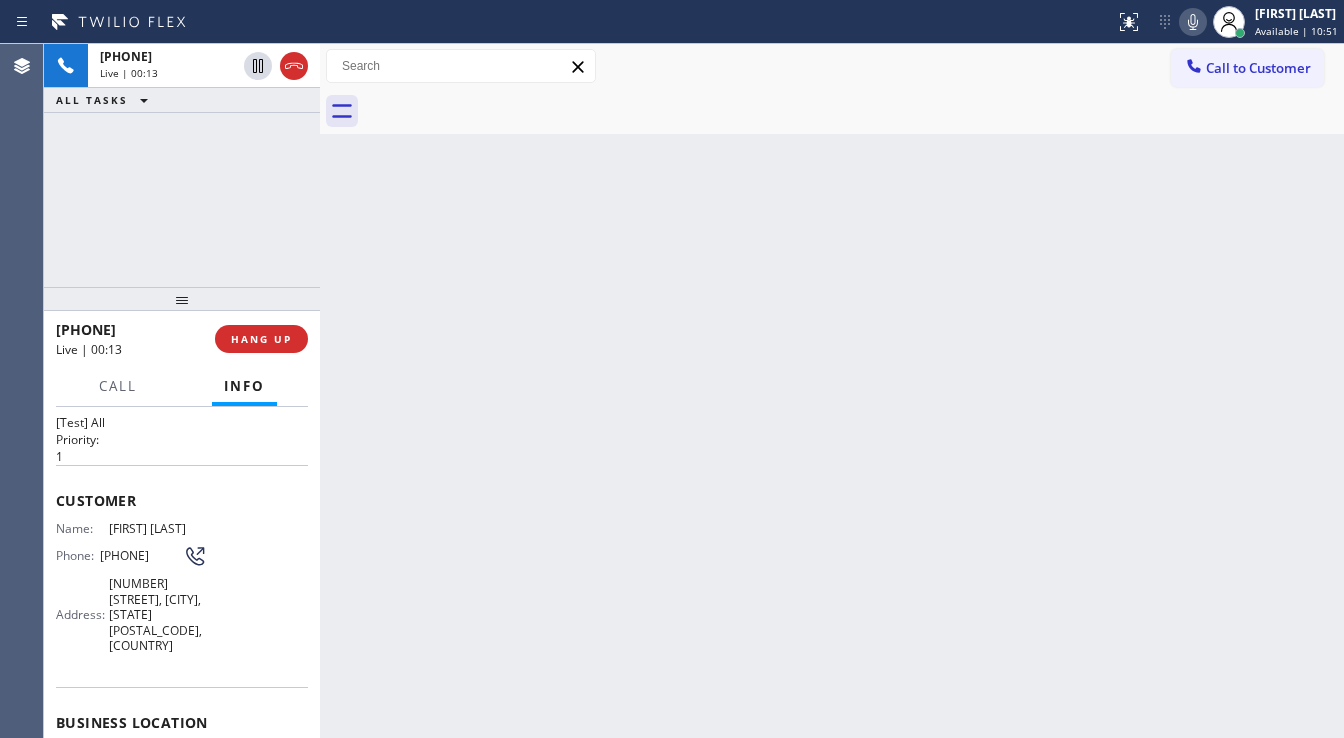 scroll, scrollTop: 0, scrollLeft: 0, axis: both 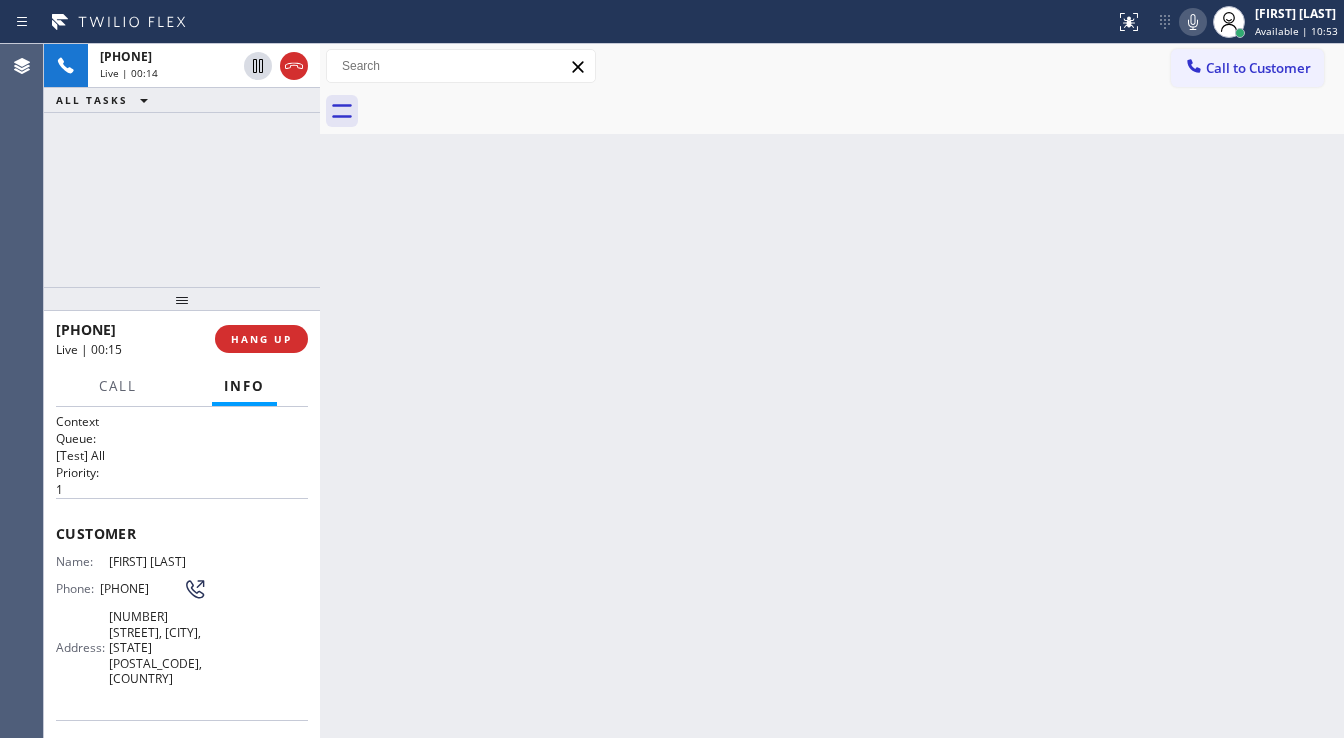 click on "+13039617173 Live | 00:14 ALL TASKS ALL TASKS ACTIVE TASKS TASKS IN WRAP UP" at bounding box center (182, 165) 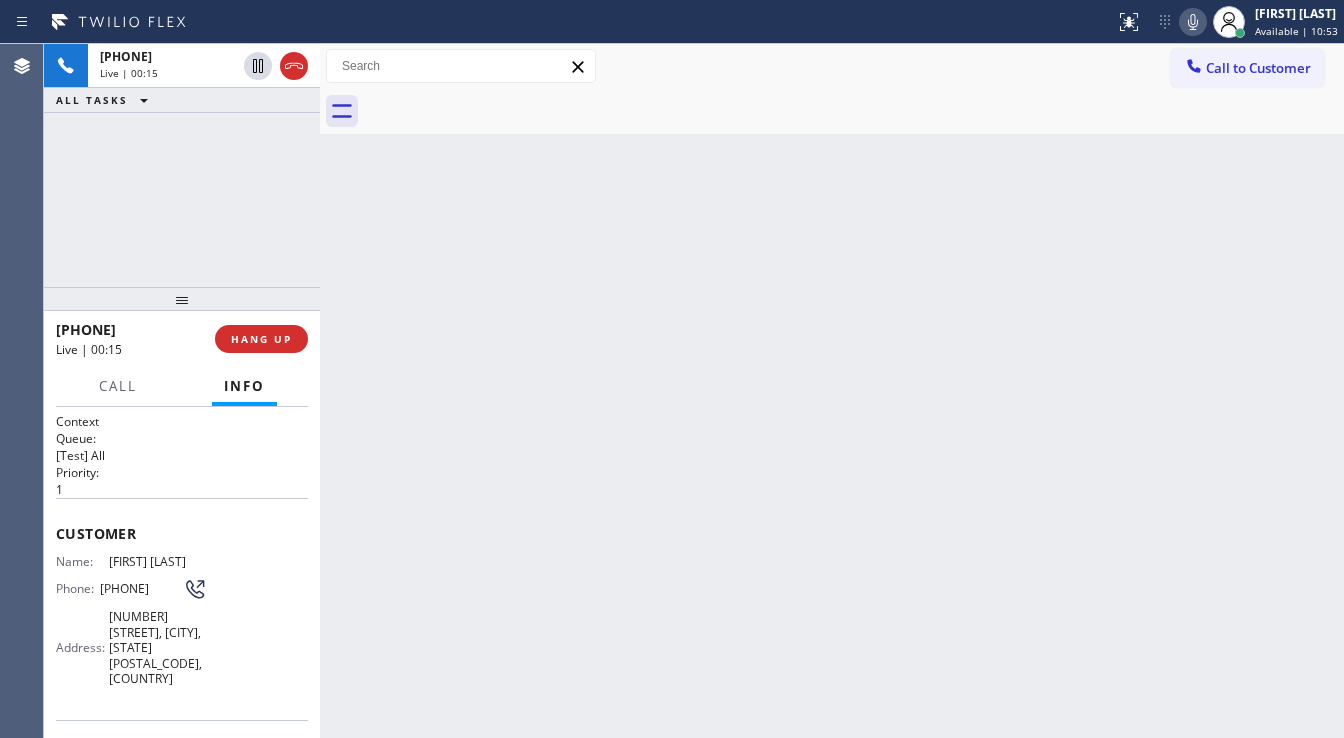 drag, startPoint x: 209, startPoint y: 60, endPoint x: 208, endPoint y: 91, distance: 31.016125 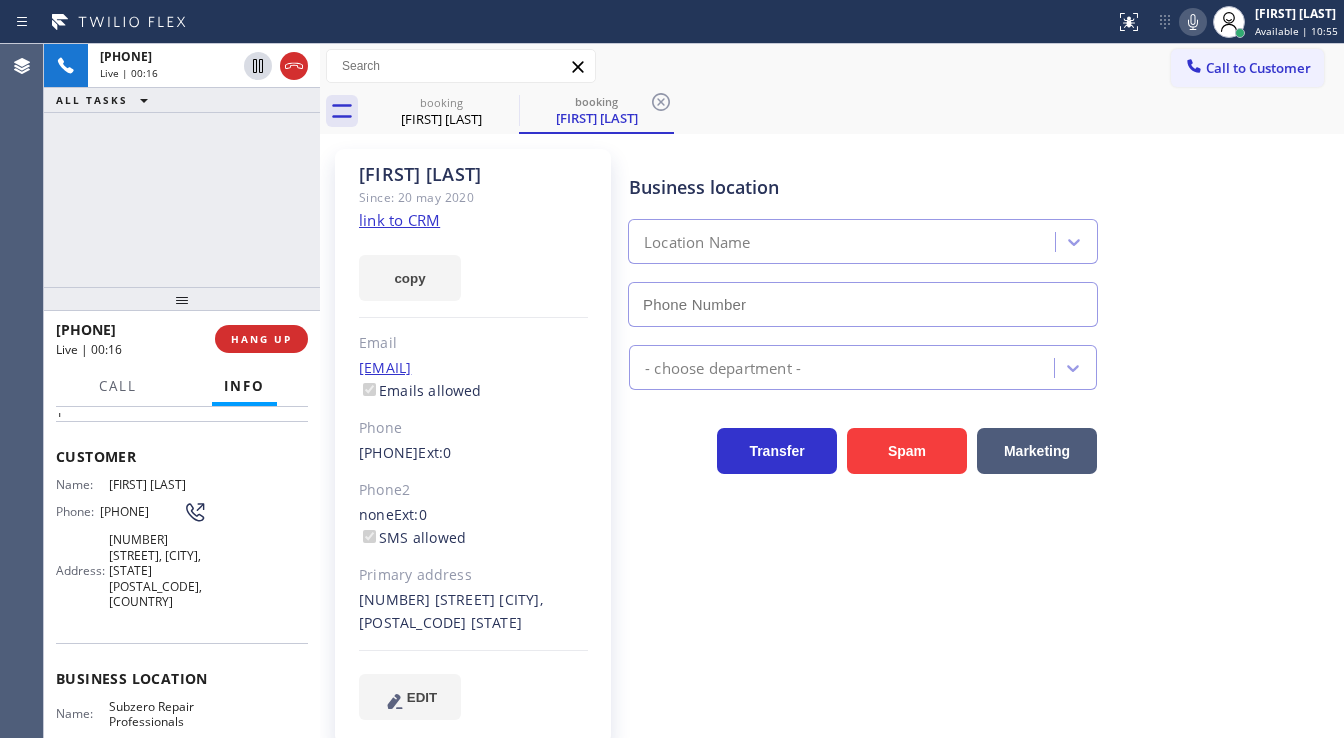 scroll, scrollTop: 80, scrollLeft: 0, axis: vertical 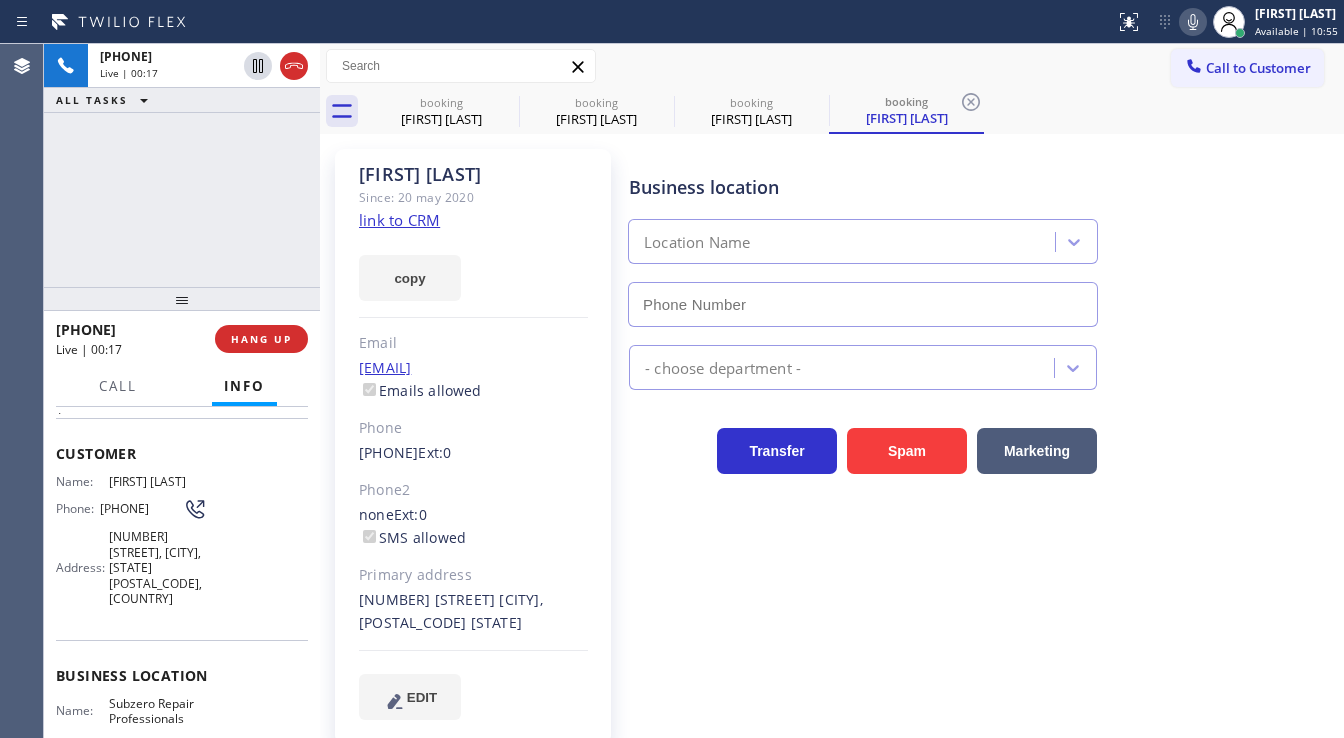 click on "link to CRM" 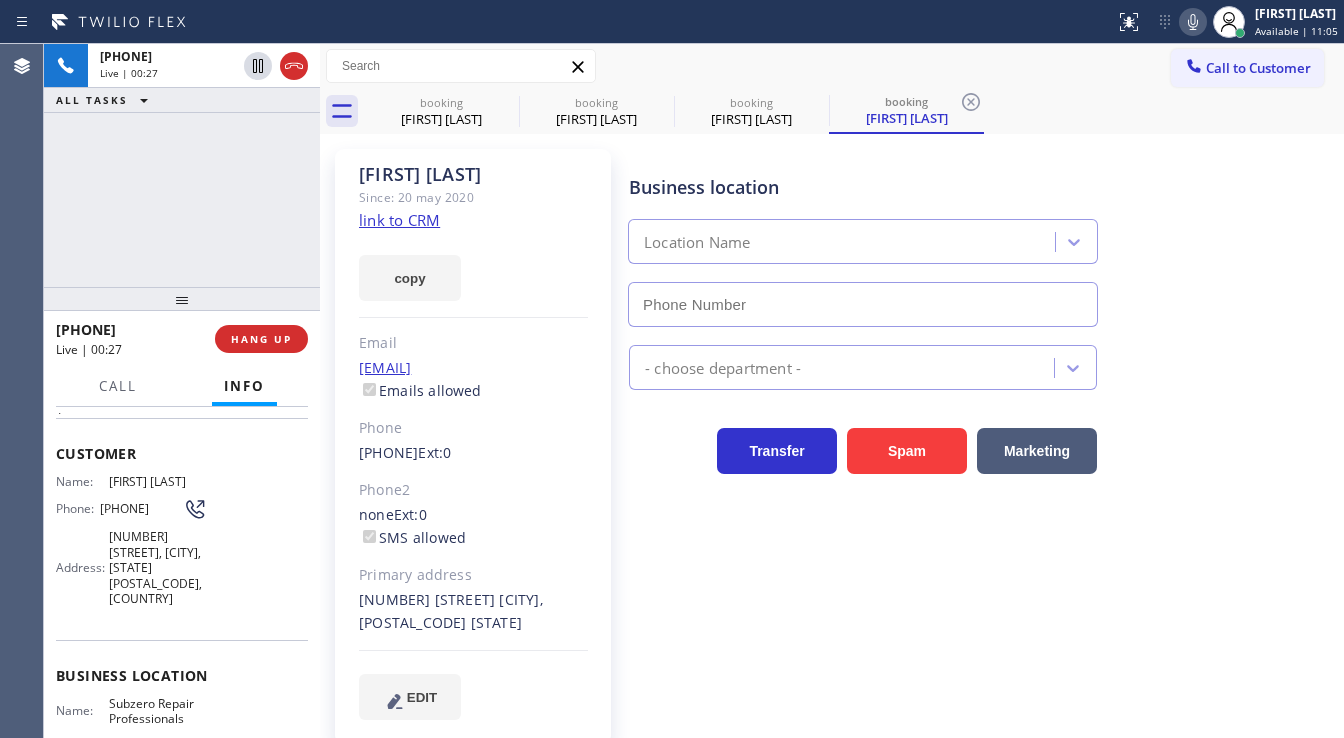 type on "(720) 740-5899" 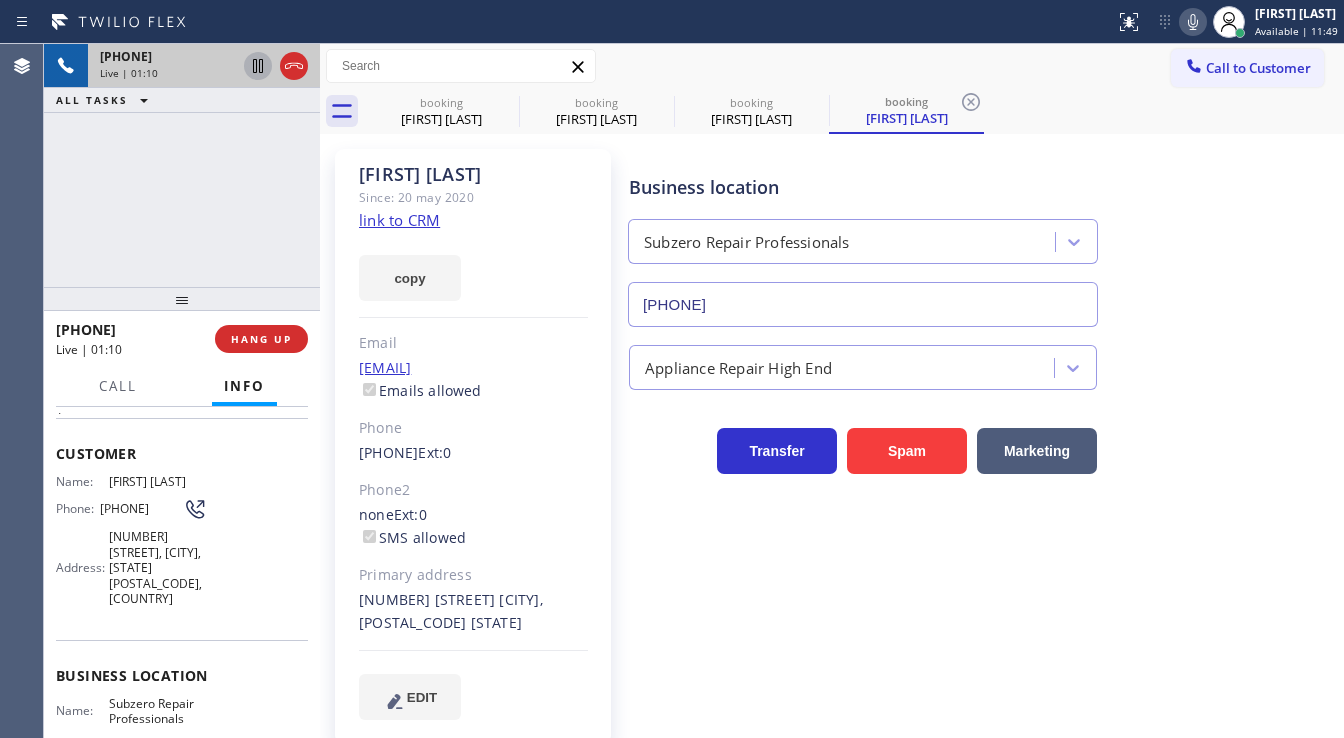 click 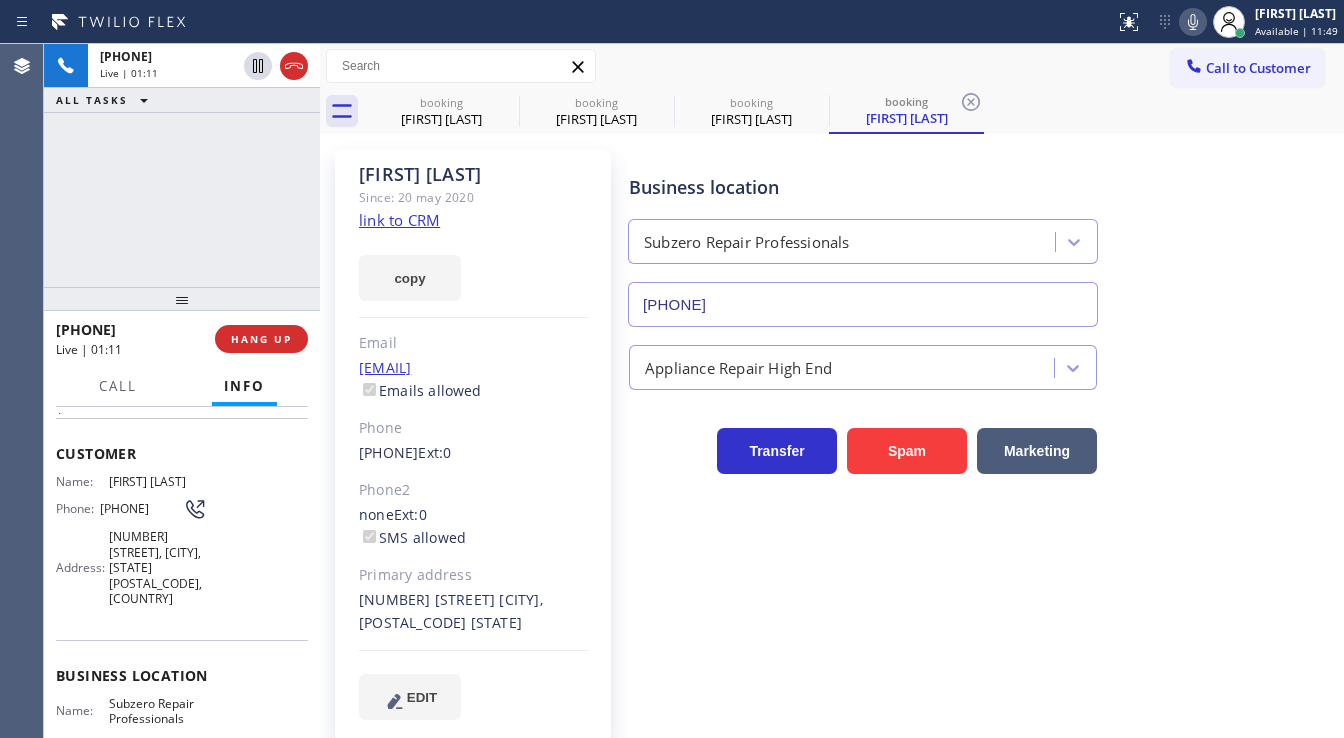 click 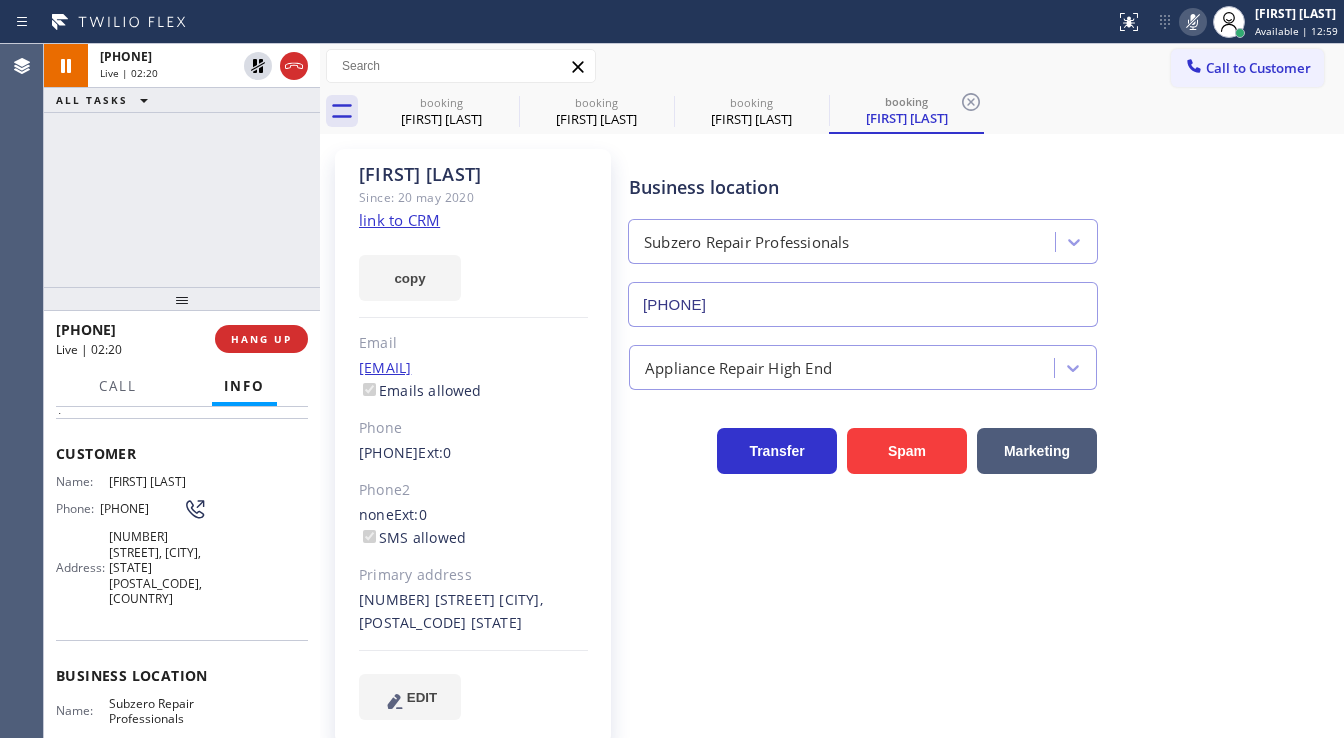 click on "+13039617173 Live | 02:20 ALL TASKS ALL TASKS ACTIVE TASKS TASKS IN WRAP UP" at bounding box center [182, 165] 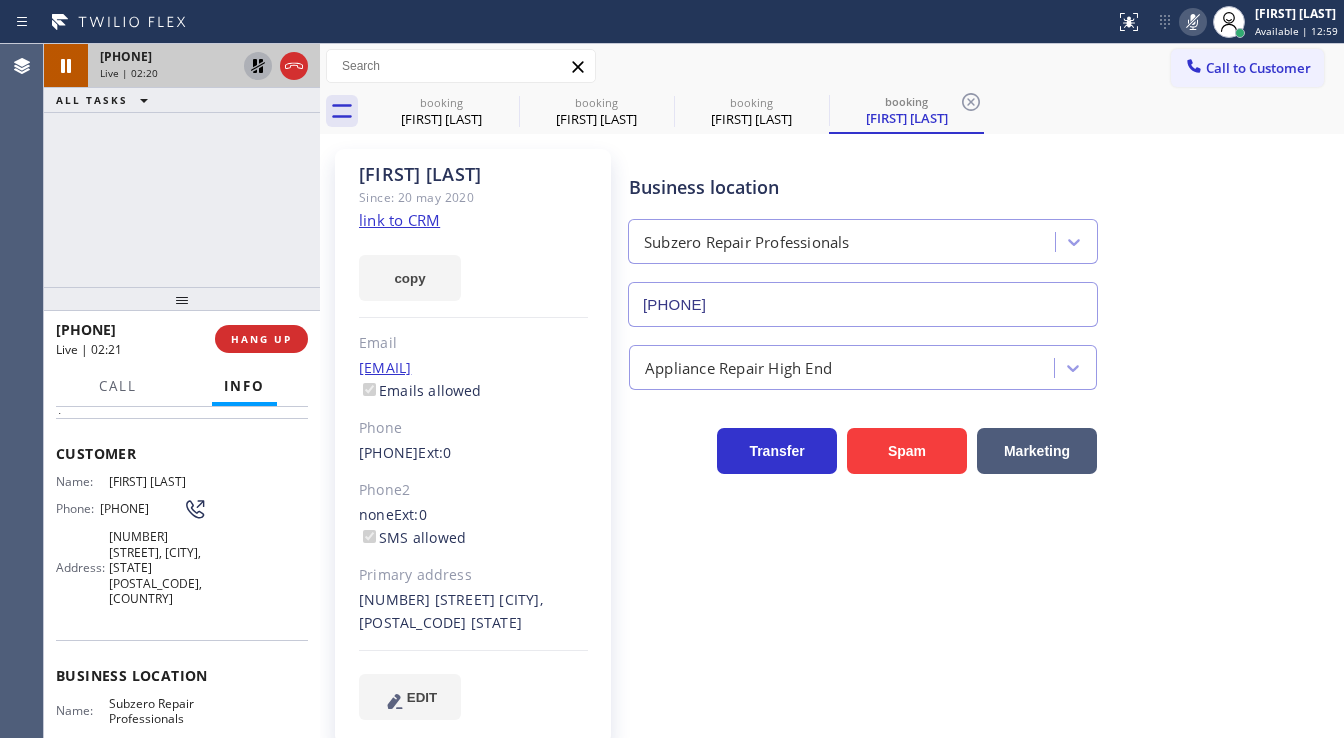 click 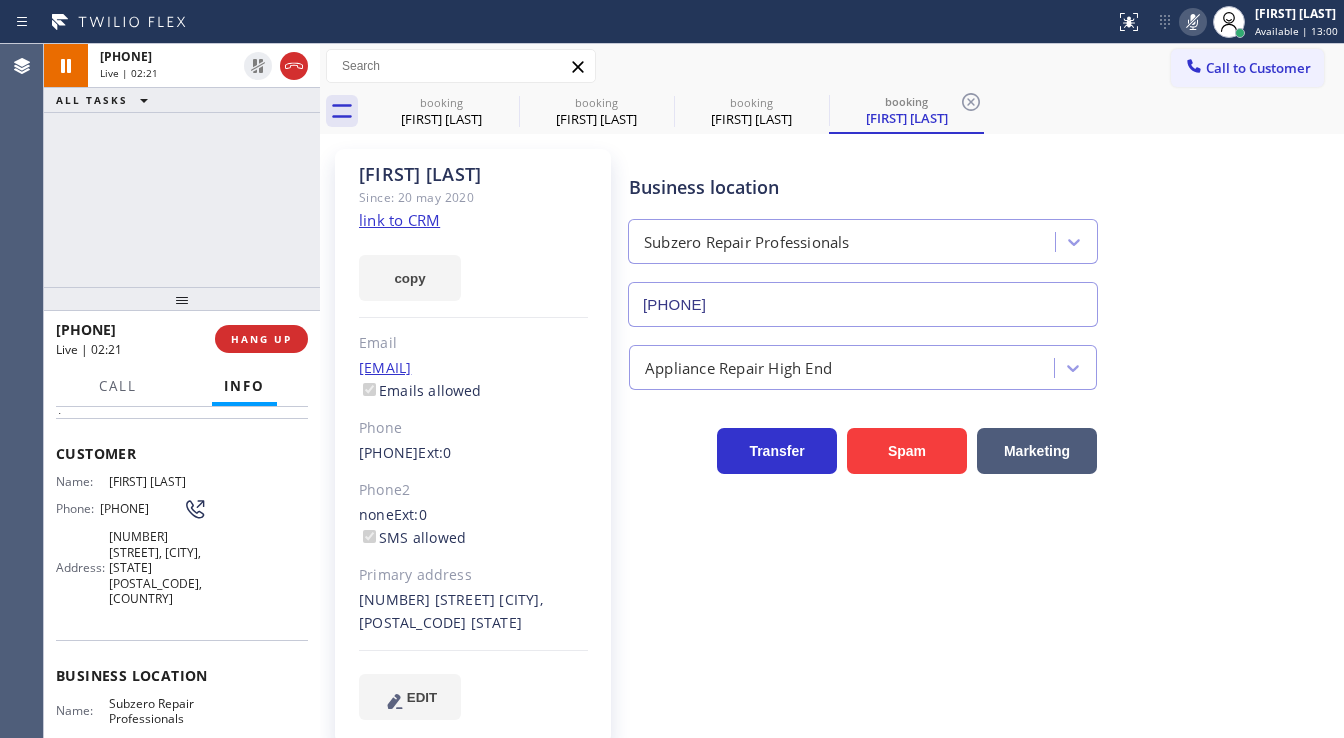 click 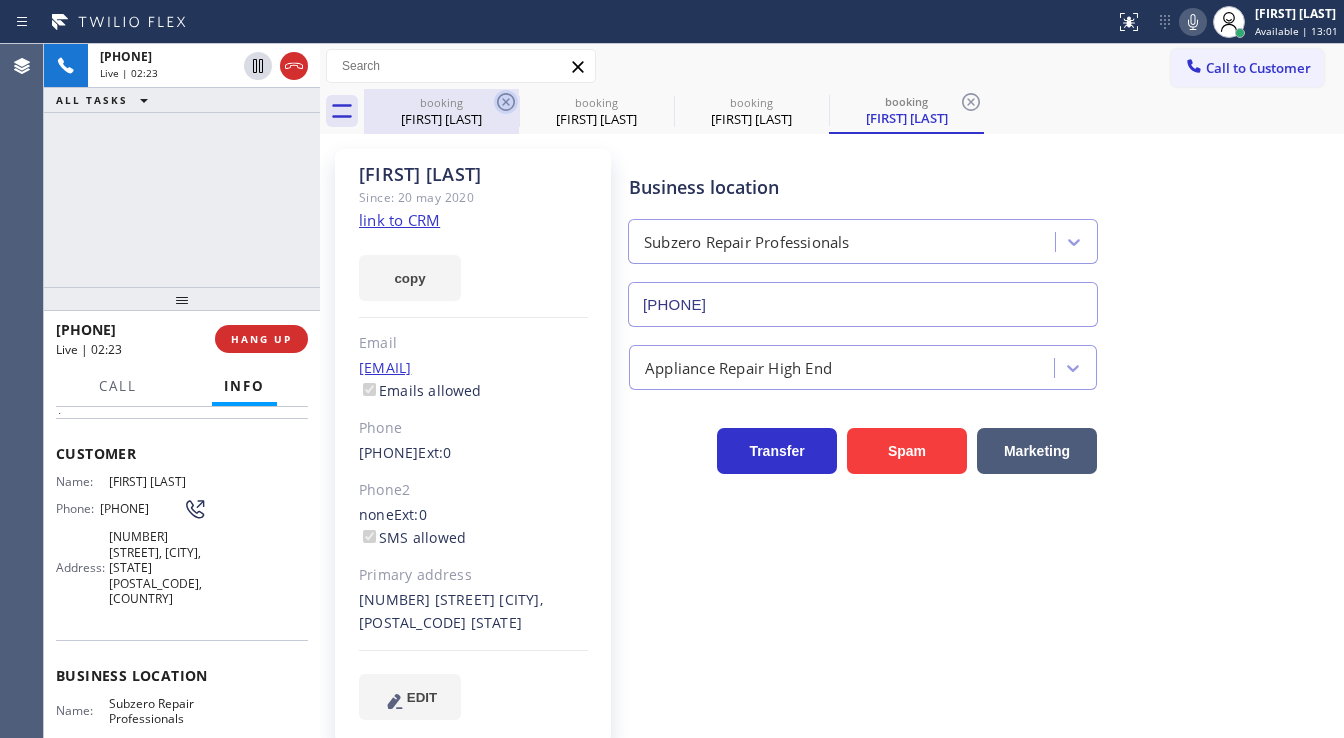 click 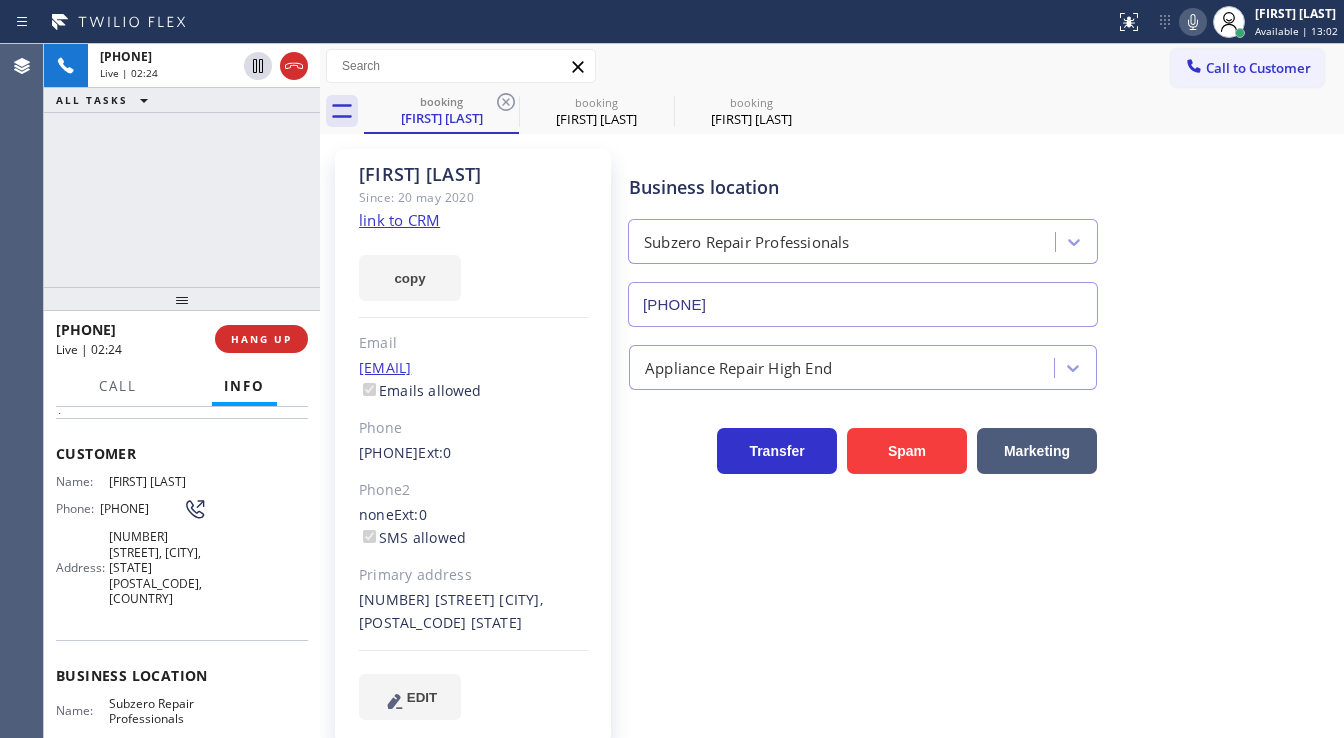 click 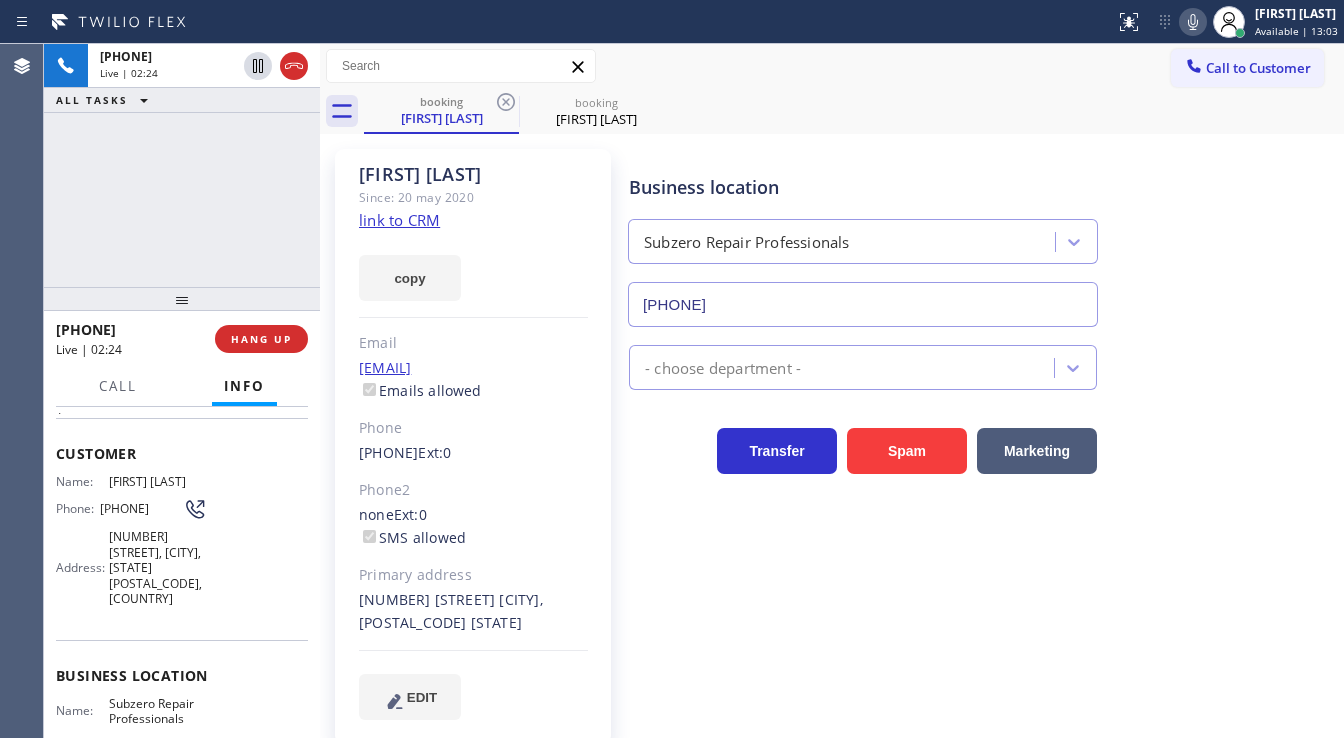 click 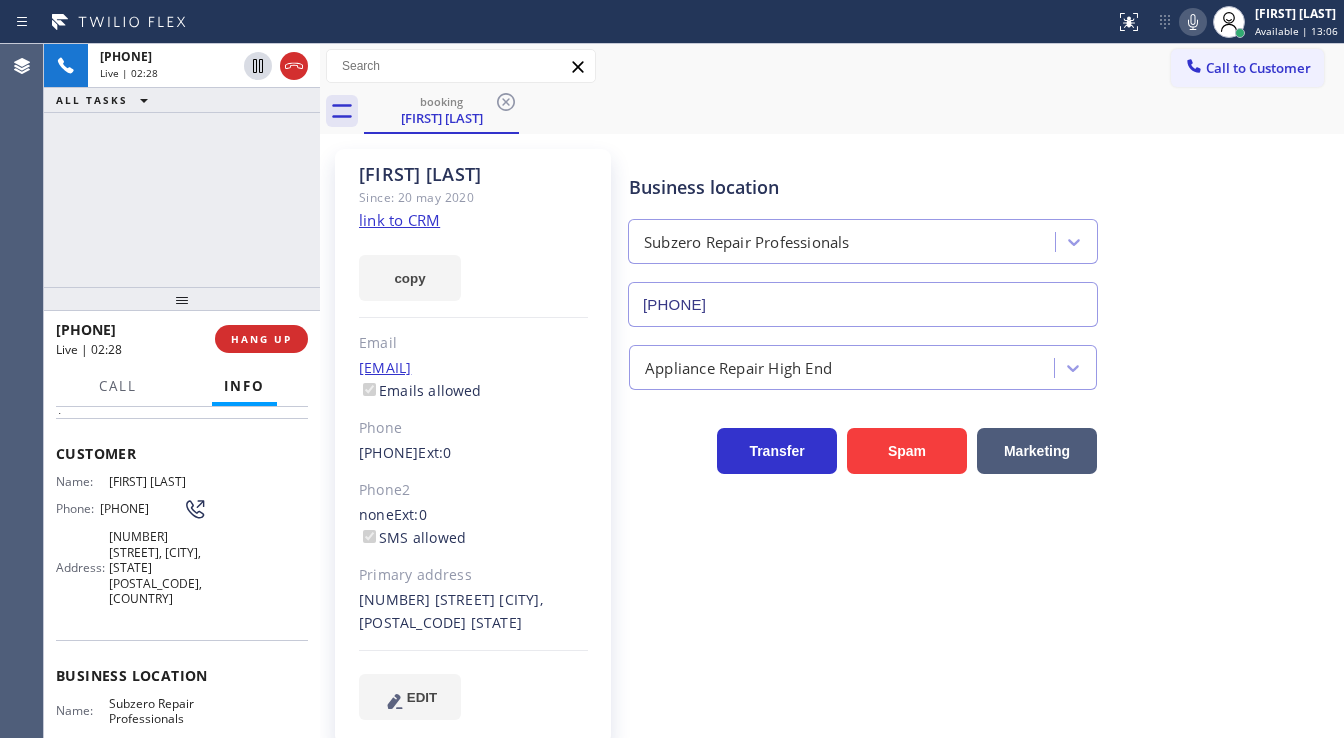 drag, startPoint x: 131, startPoint y: 529, endPoint x: 100, endPoint y: 516, distance: 33.61547 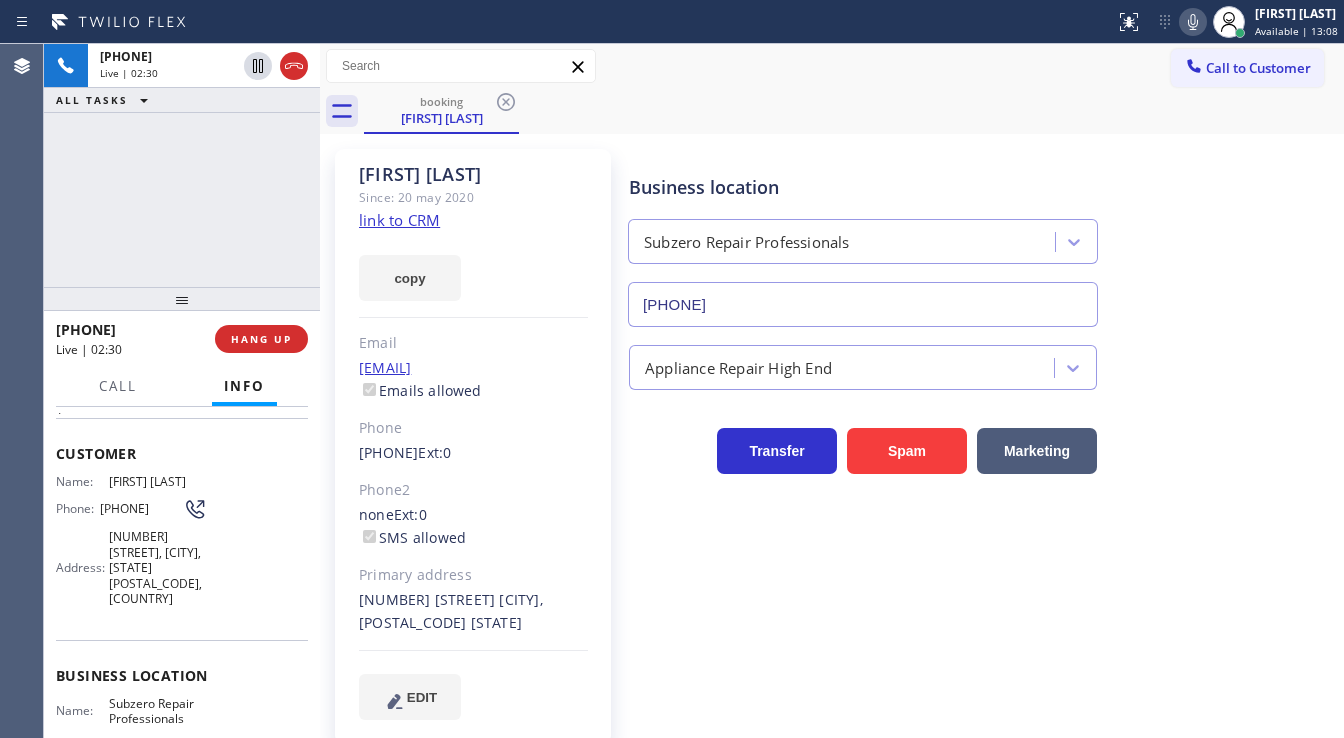 copy on "303) 961-7173" 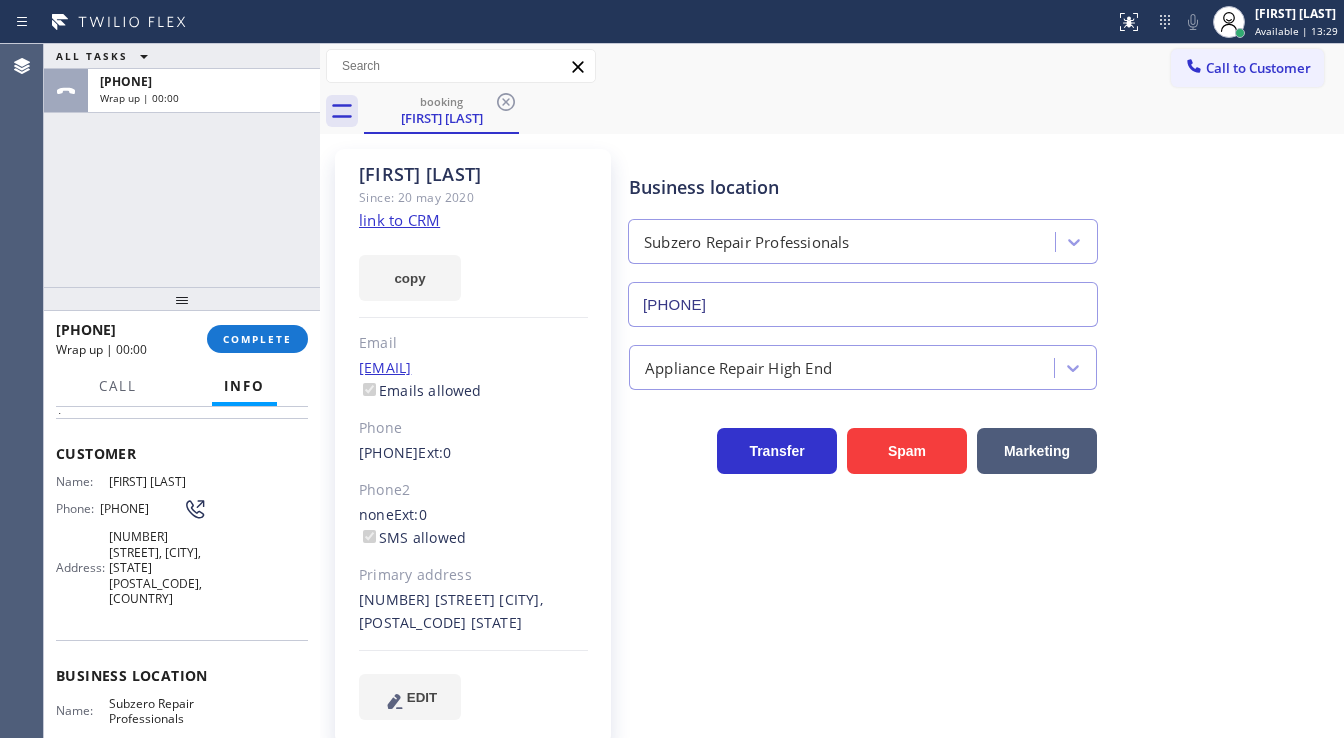 click on "ALL TASKS ALL TASKS ACTIVE TASKS TASKS IN WRAP UP +13039617173 Wrap up | 00:00" at bounding box center (182, 165) 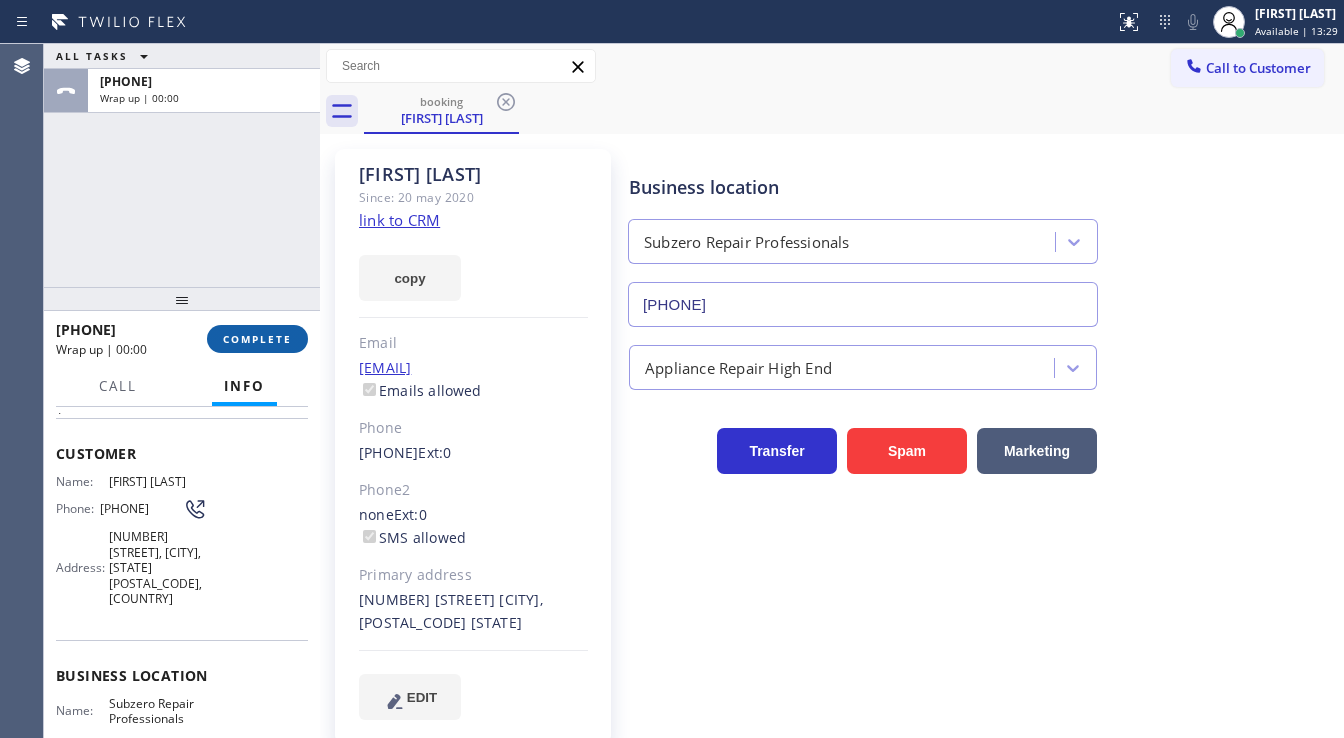click on "COMPLETE" at bounding box center (257, 339) 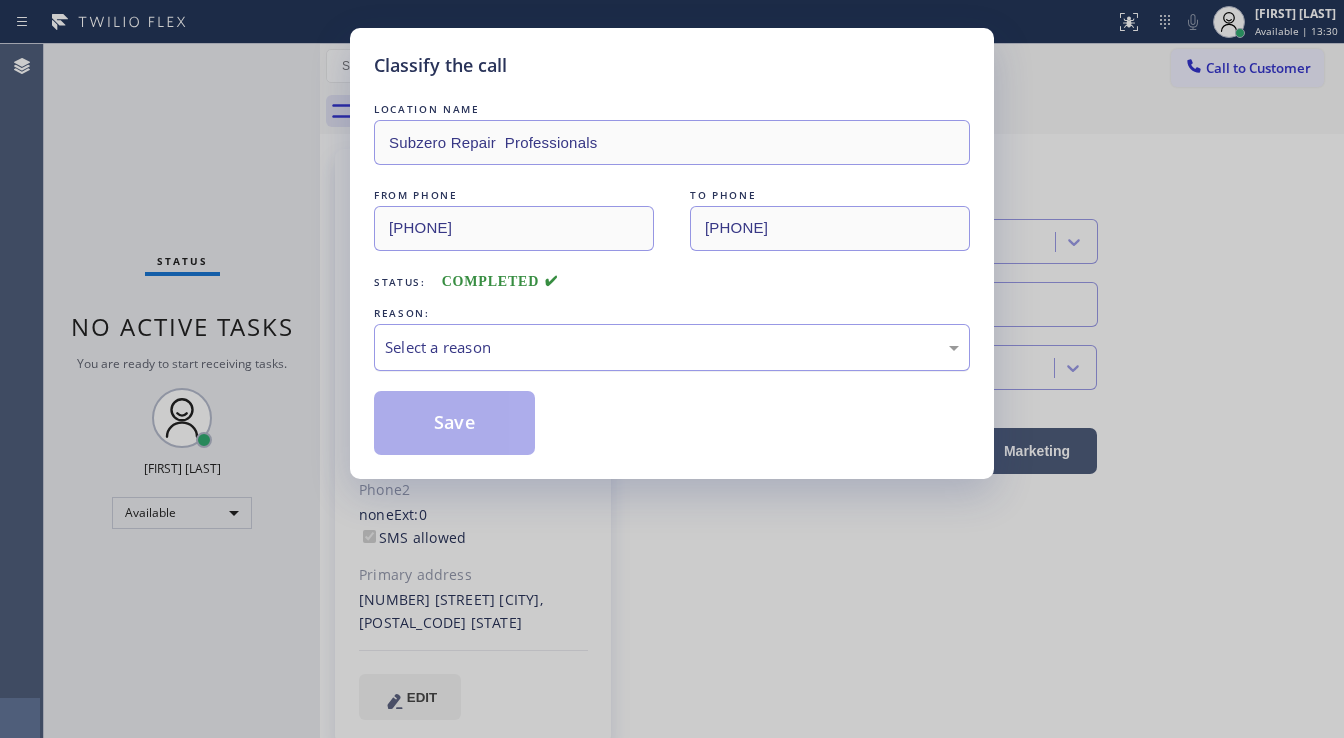 click on "Select a reason" at bounding box center (672, 347) 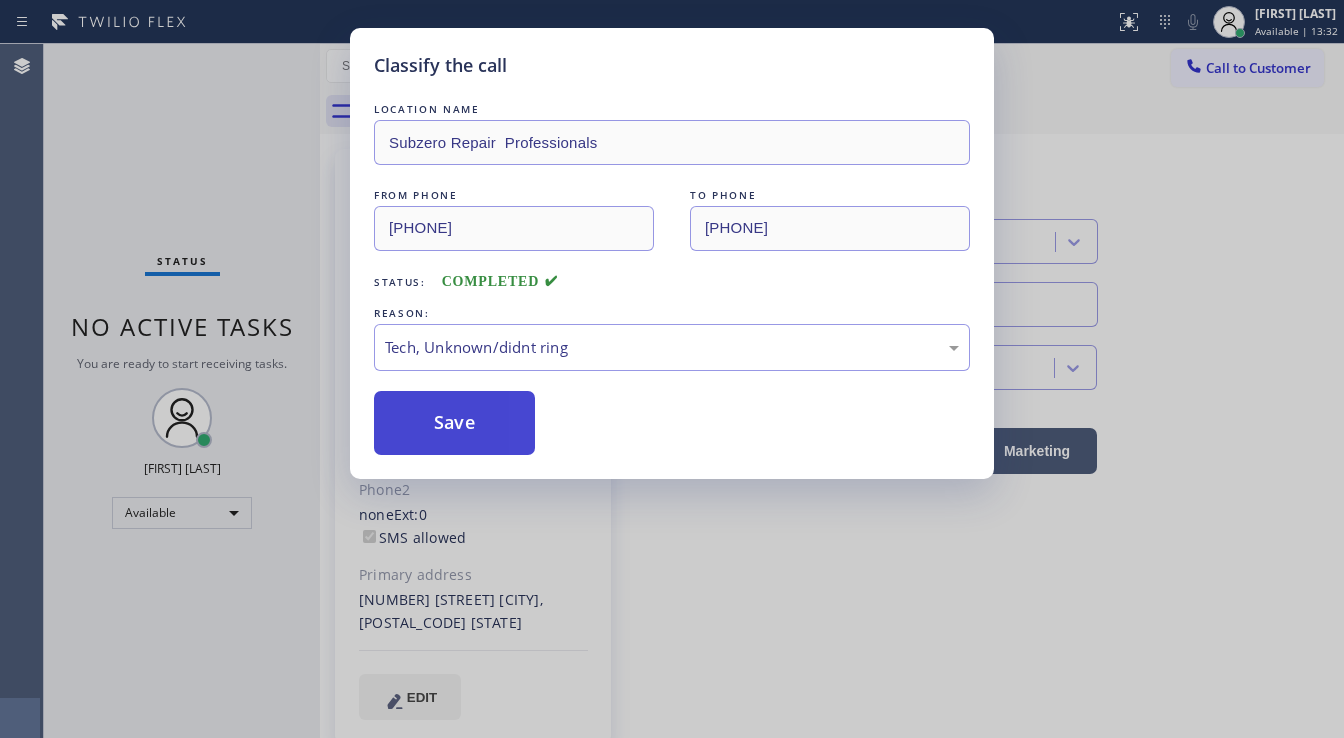 click on "Save" at bounding box center (454, 423) 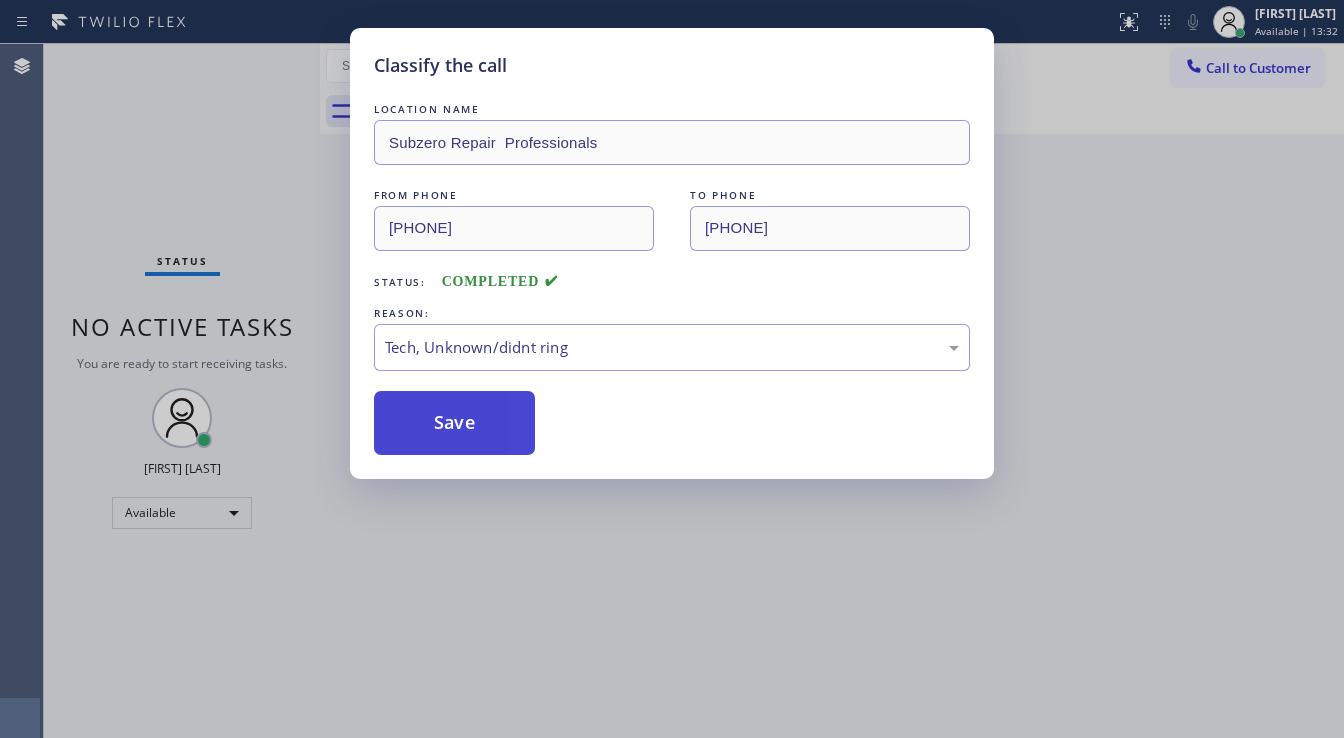 click on "Save" at bounding box center [454, 423] 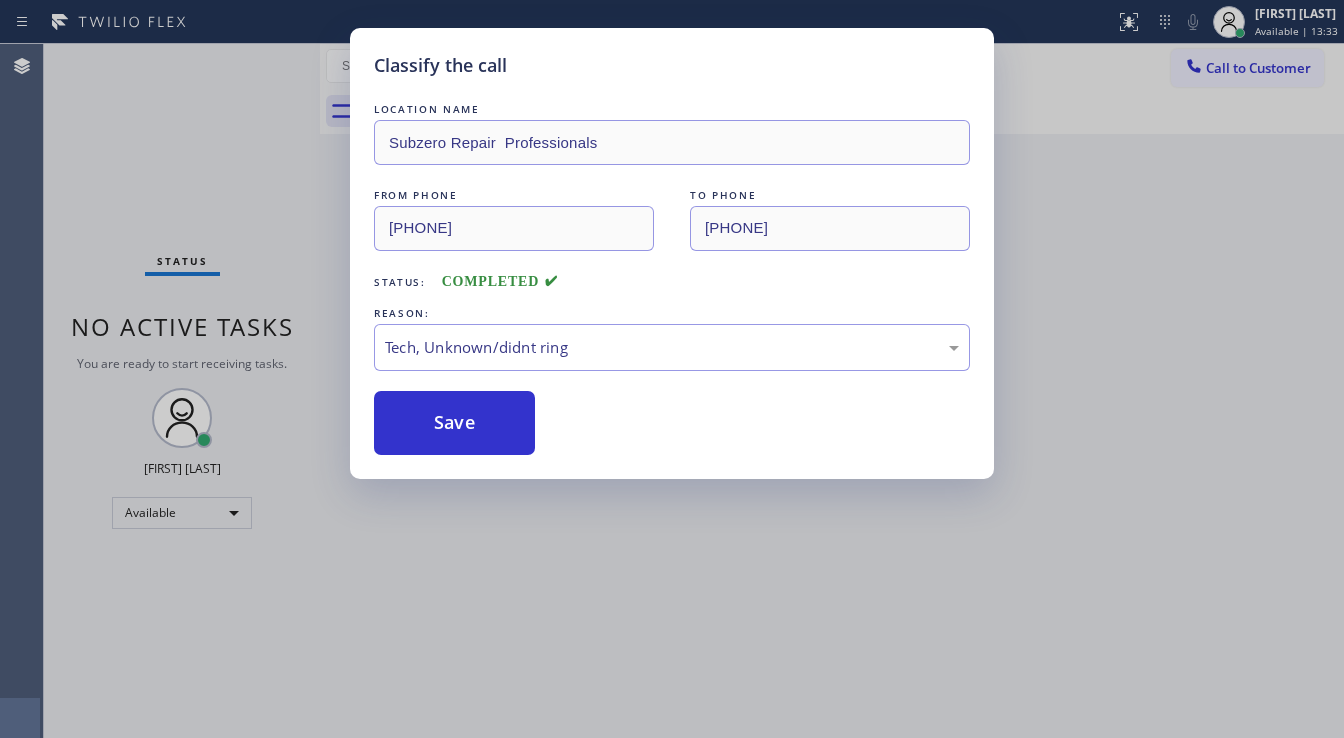 click on "Status report No issues detected If you experience an issue, please download the report and send it to your support team. Download report Michael Javier Available | 13:33 Set your status Offline Available Unavailable Break Log out Agent Desktop Classify the call LOCATION NAME 5 Star Appliance Repair FROM PHONE (818) 223-8626 TO PHONE (855) 731-4952 Status: COMPLETED REASON: Existing Customer - ETA/PI/REDO/complain/cancel Save Classify the call LOCATION NAME Wolf Appliance  Expert FROM PHONE (310) 951-6445 TO PHONE (949) 536-9698 Status: COMPLETED REASON: Existing Customer - ETA/PI/REDO/complain/cancel Save Classify the call LOCATION NAME Calumet Heights Appliance Repair FROM PHONE (630) 886-2975 TO PHONE (773) 830-4668 Status: COMPLETED REASON: Not Booked - All other reasons Save Classify the call LOCATION NAME 5 Star Appliance Repair FROM PHONE (305) 903-5425 TO PHONE (855) 731-4952 Status: COMPLETED REASON: Existing Customer - ETA/PI/REDO/complain/cancel Save Classify the call LOCATION NAME FROM PHONE Save" at bounding box center (672, 369) 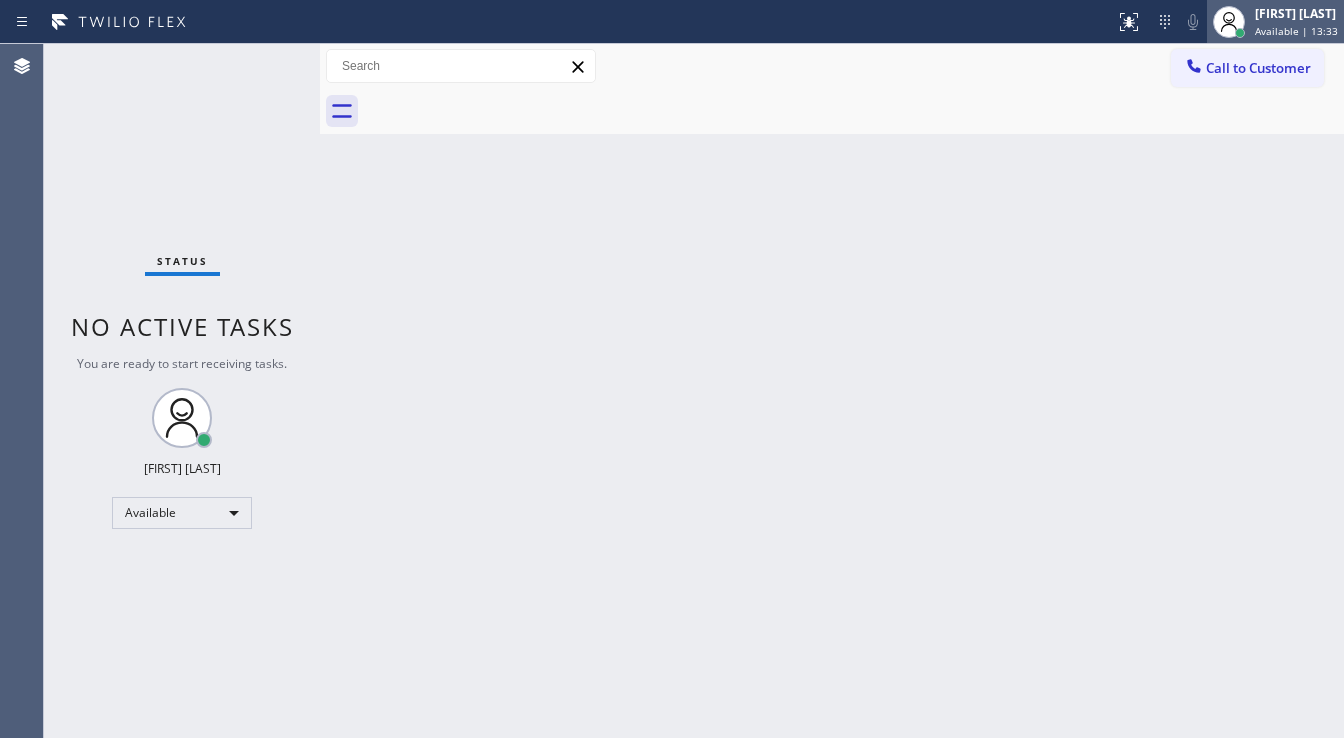 click on "[FIRST] [LAST]" at bounding box center [1296, 13] 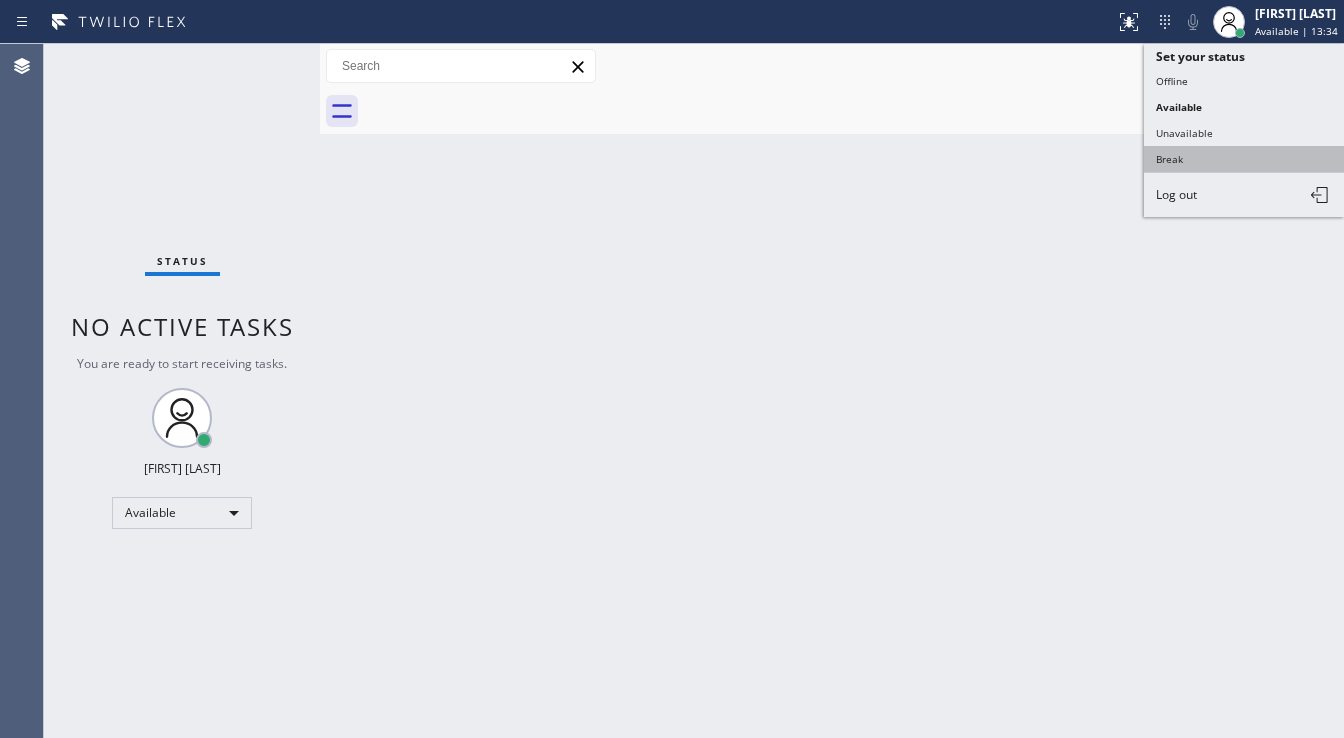 click on "Break" at bounding box center (1244, 159) 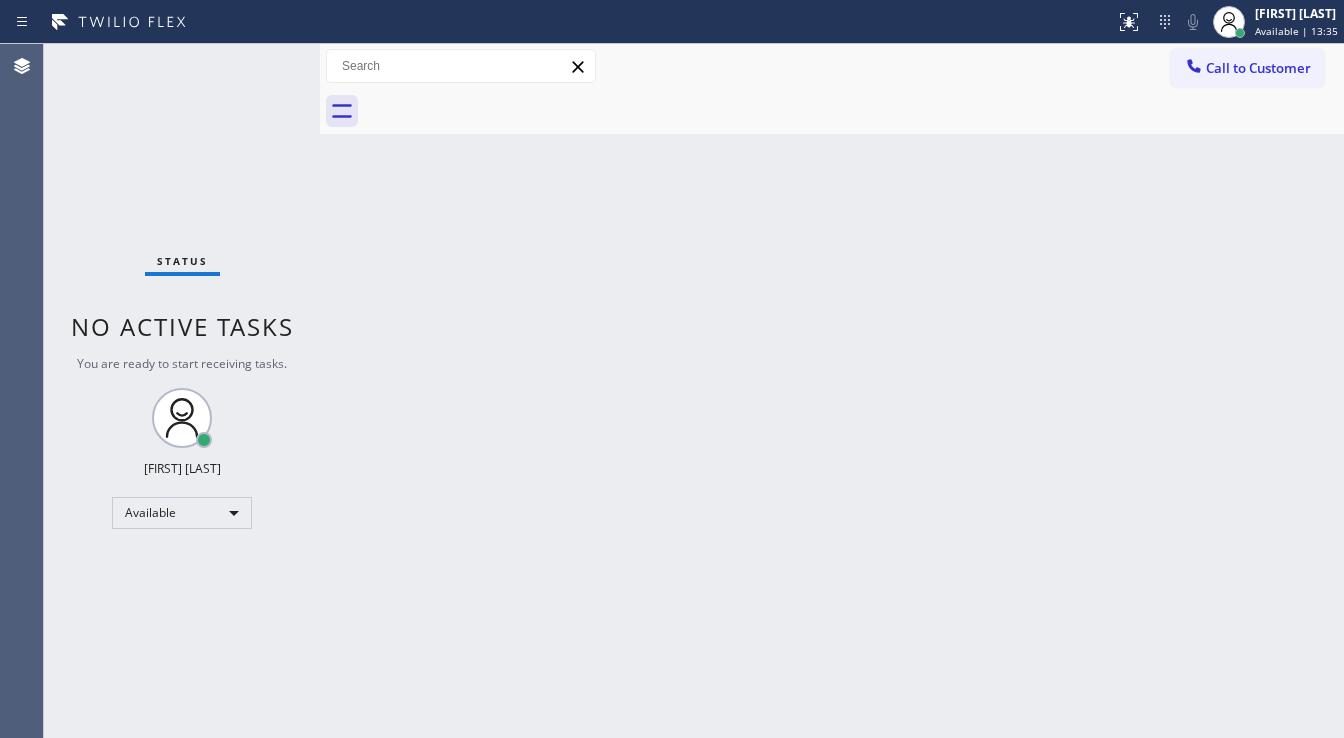 click on "Back to Dashboard Change Sender ID Customers Technicians Select a contact Outbound call Technician Search Technician Your caller id phone number Your caller id phone number Call Technician info Name   Phone none Address none Change Sender ID HVAC +18559994417 5 Star Appliance +18557314952 Appliance Repair +18554611149 Plumbing +18889090120 Air Duct Cleaning +18006865038  Electricians +18005688664 Cancel Change Check personal SMS Reset Change No tabs Call to Customer Outbound call Location Search location Your caller id phone number (818) 210-4121 Customer number Call Outbound call Technician Search Technician Your caller id phone number Your caller id phone number Call" at bounding box center [832, 391] 